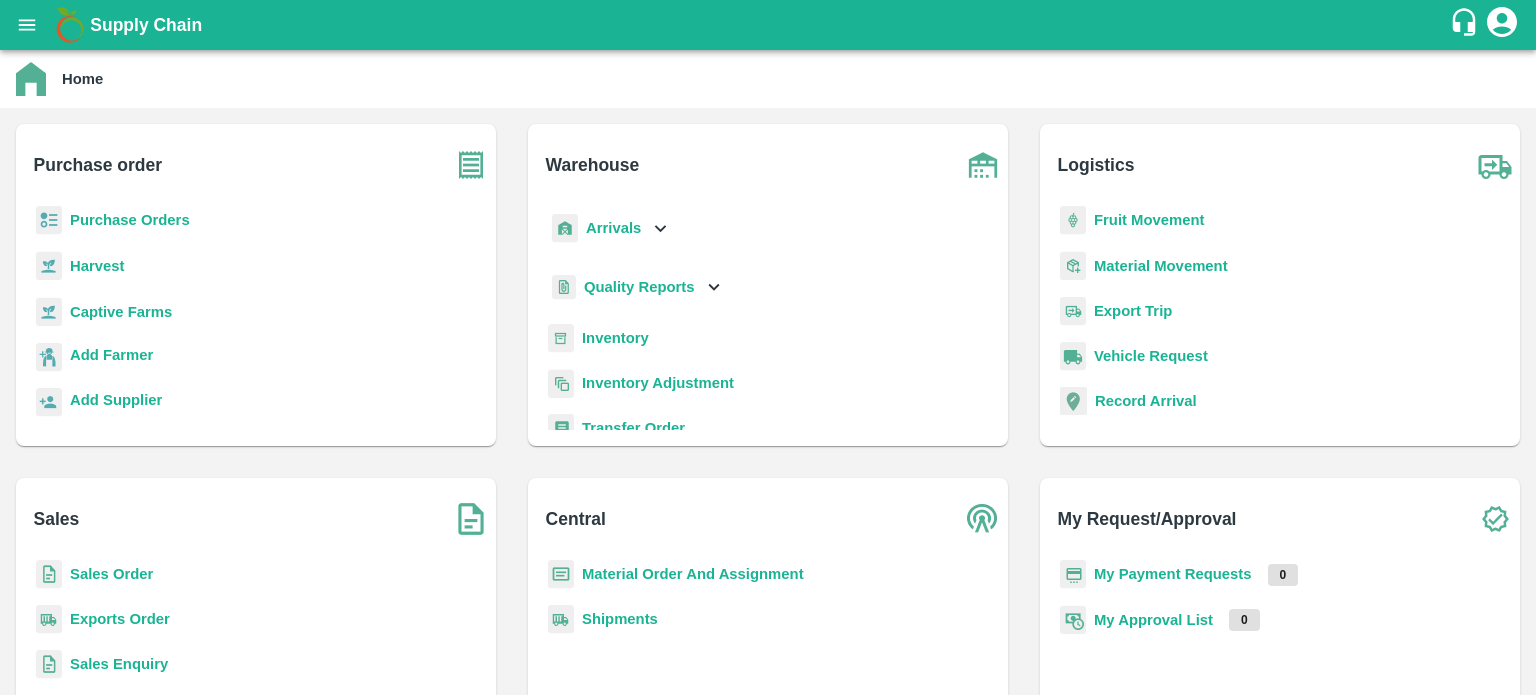 scroll, scrollTop: 0, scrollLeft: 0, axis: both 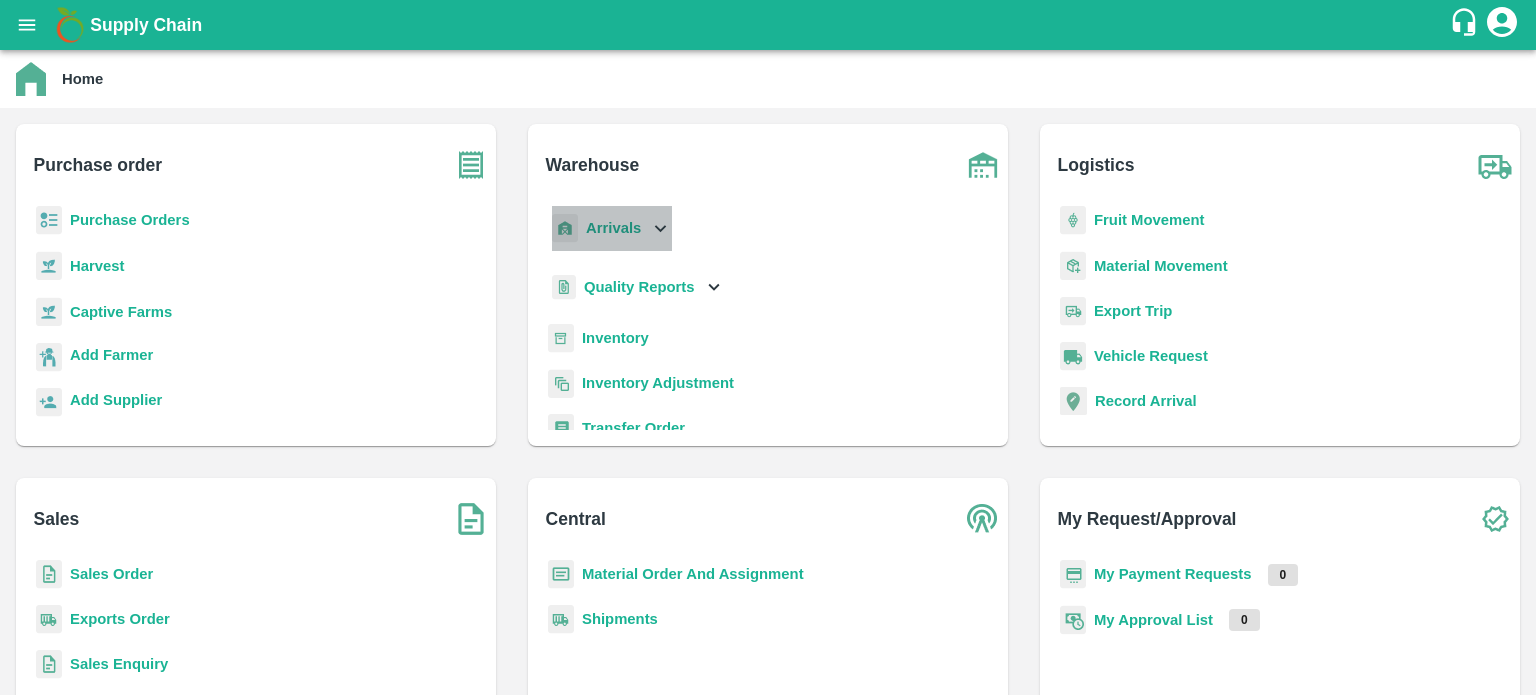 click 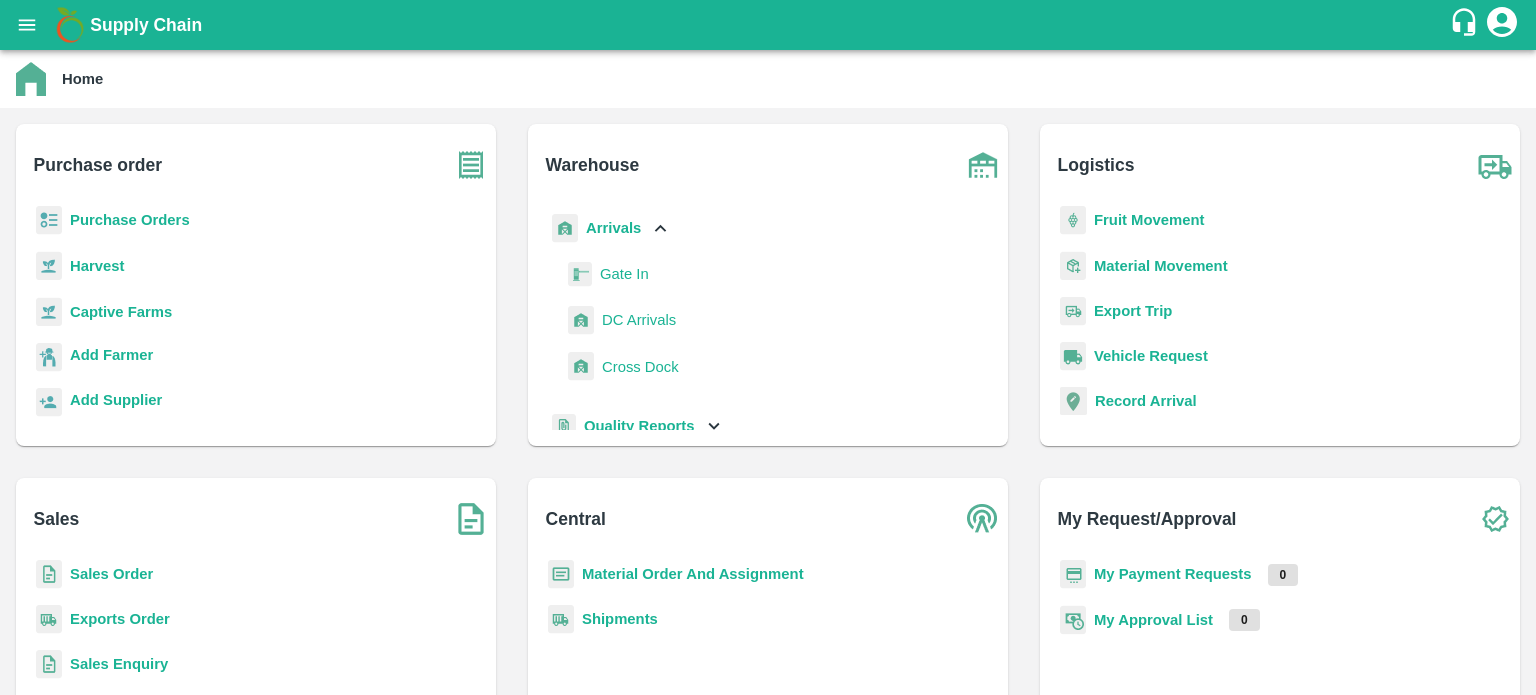 click on "DC Arrivals" at bounding box center [639, 320] 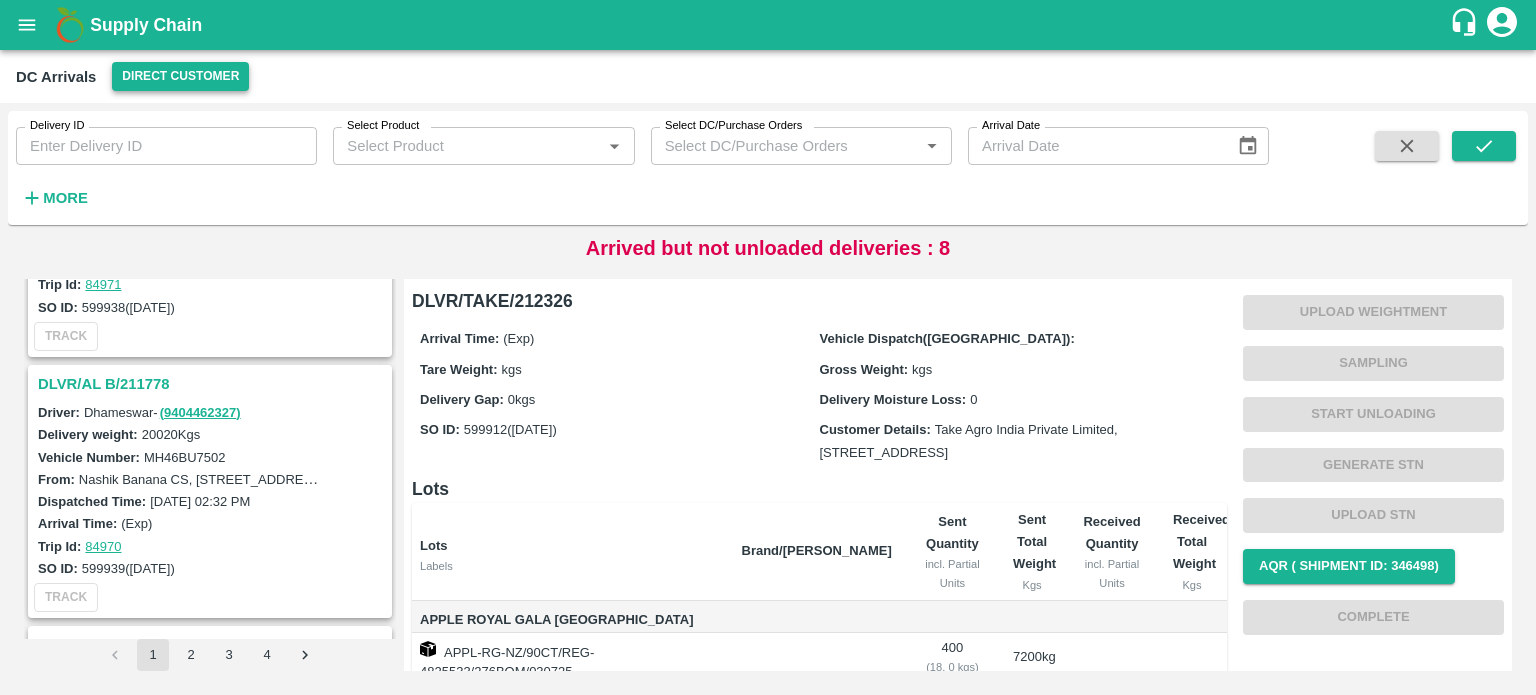 click on "Direct Customer" at bounding box center (180, 76) 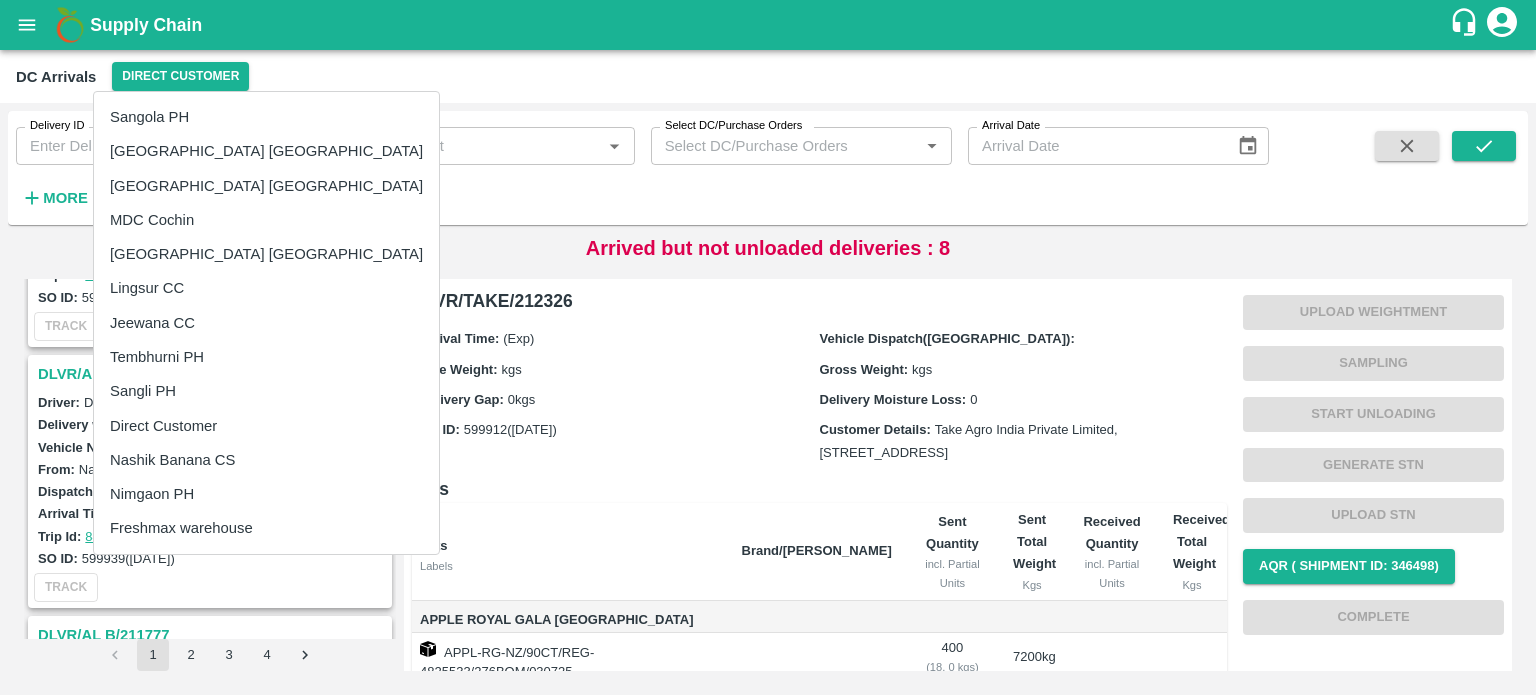 scroll, scrollTop: 3920, scrollLeft: 0, axis: vertical 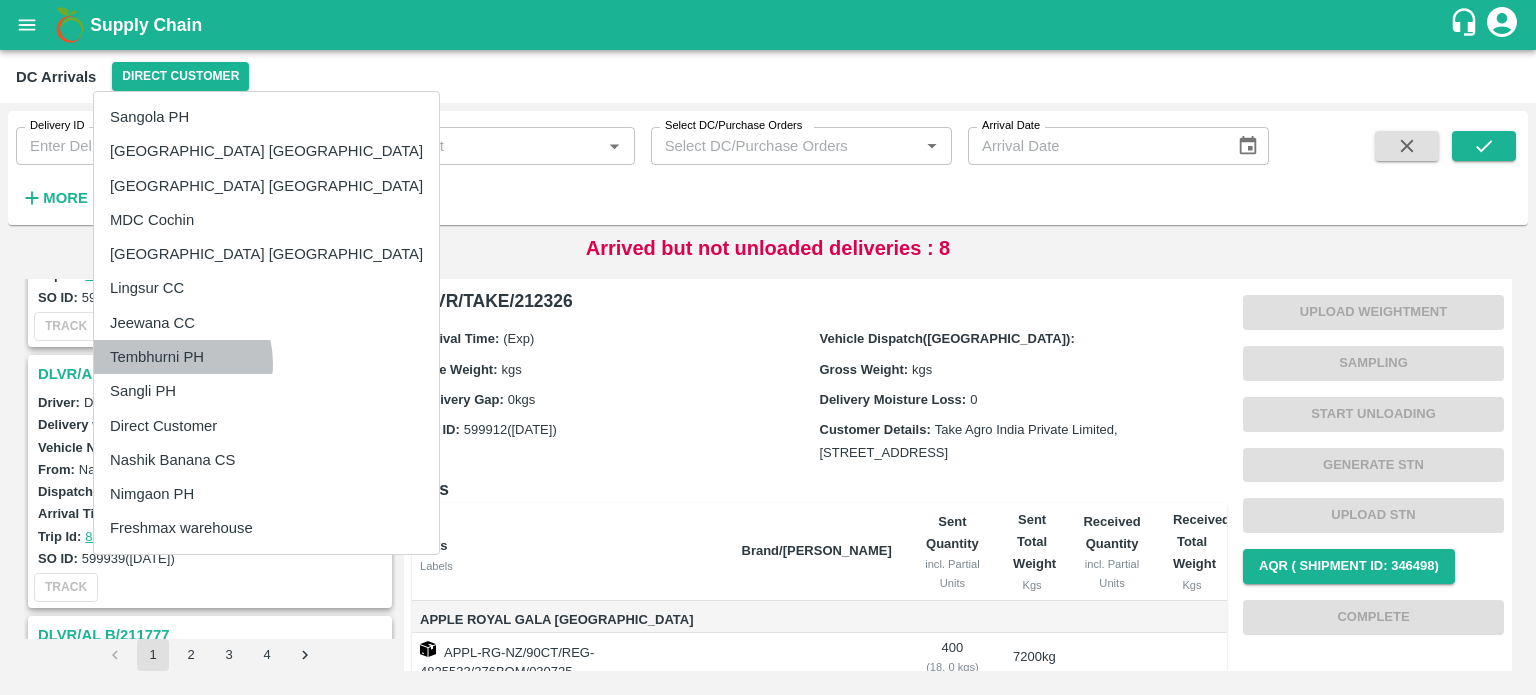 click on "Tembhurni PH" at bounding box center (266, 357) 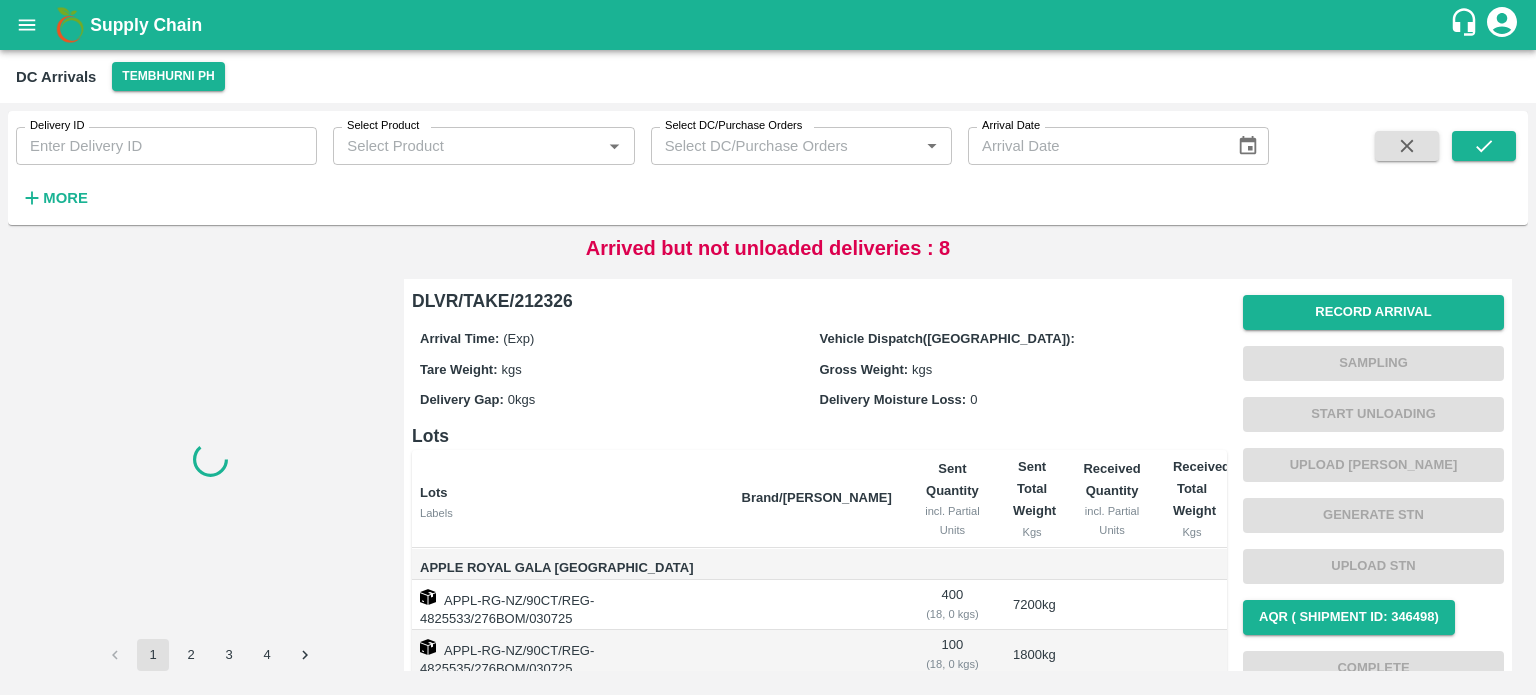 scroll, scrollTop: 0, scrollLeft: 0, axis: both 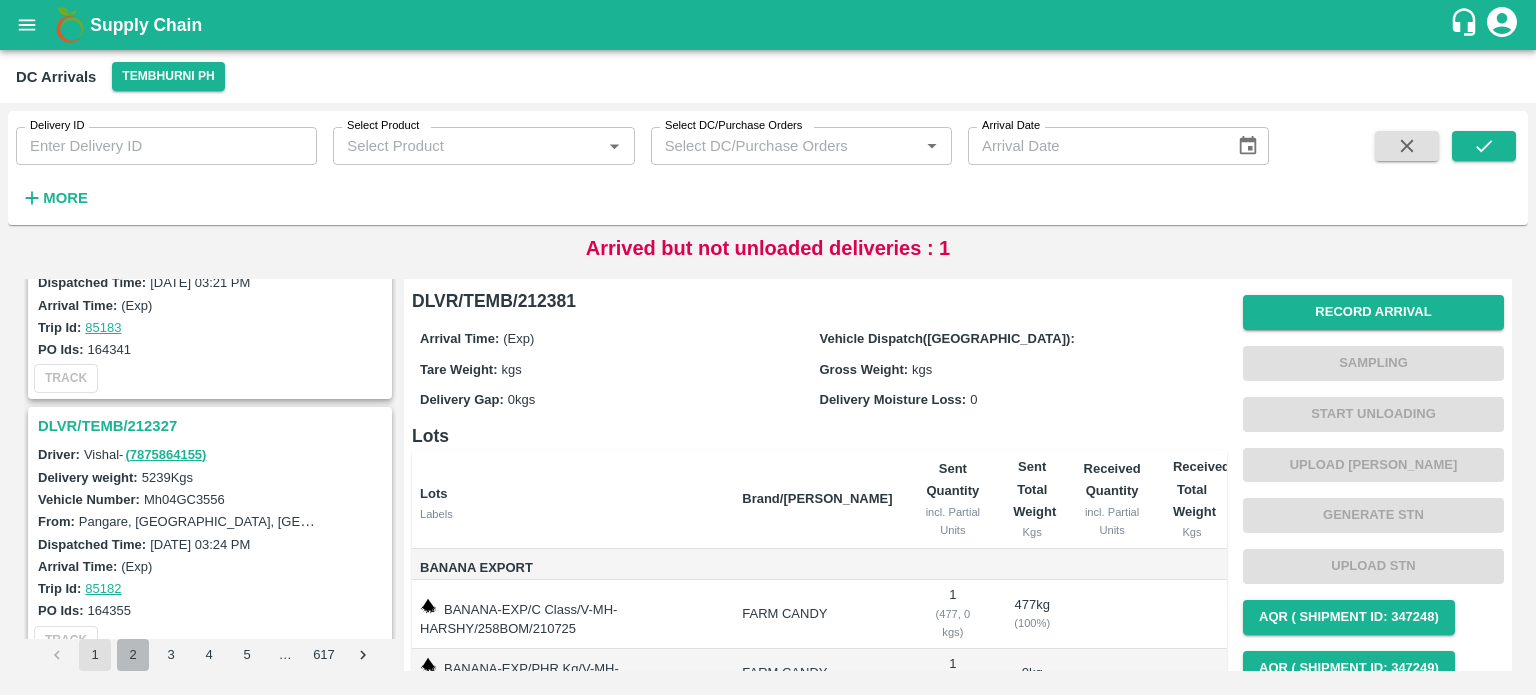 click on "2" at bounding box center [133, 655] 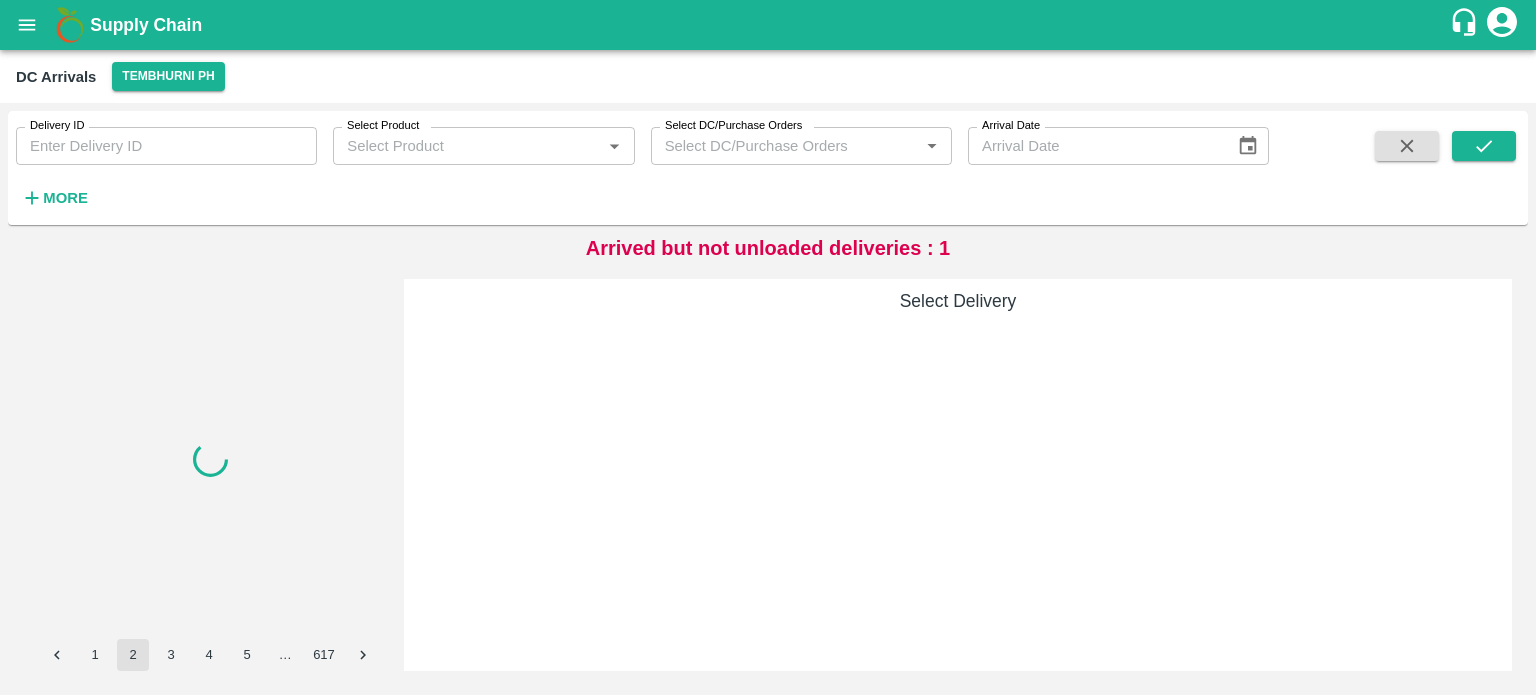 scroll, scrollTop: 0, scrollLeft: 0, axis: both 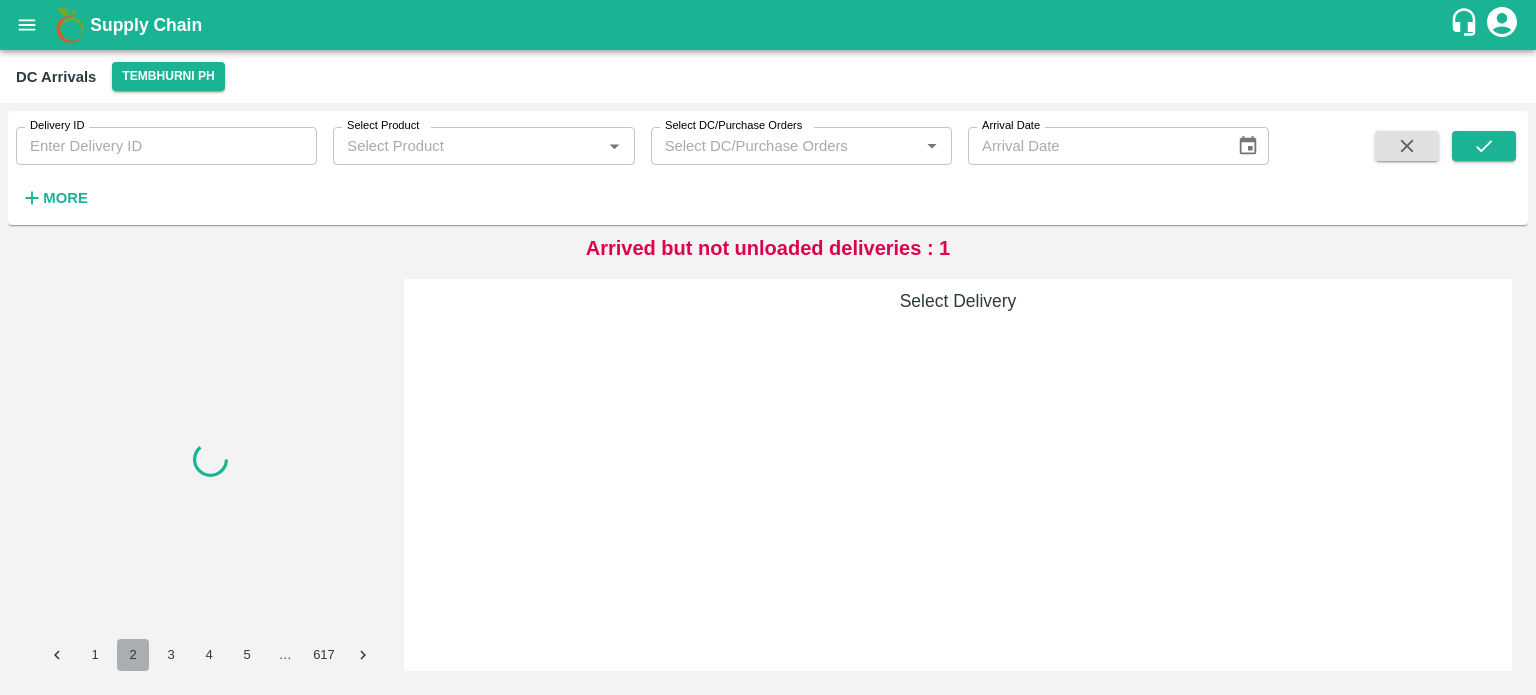 click on "2" at bounding box center (133, 655) 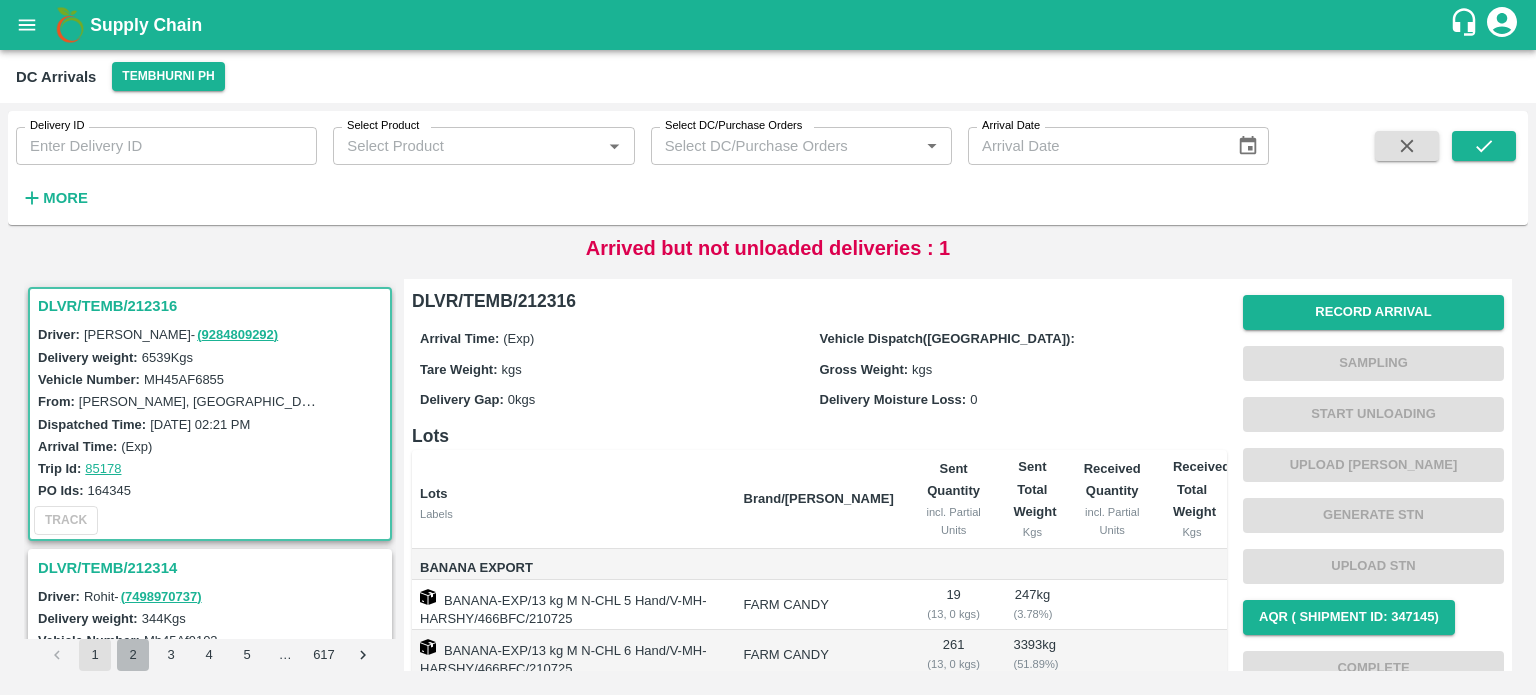 click on "2" at bounding box center (133, 655) 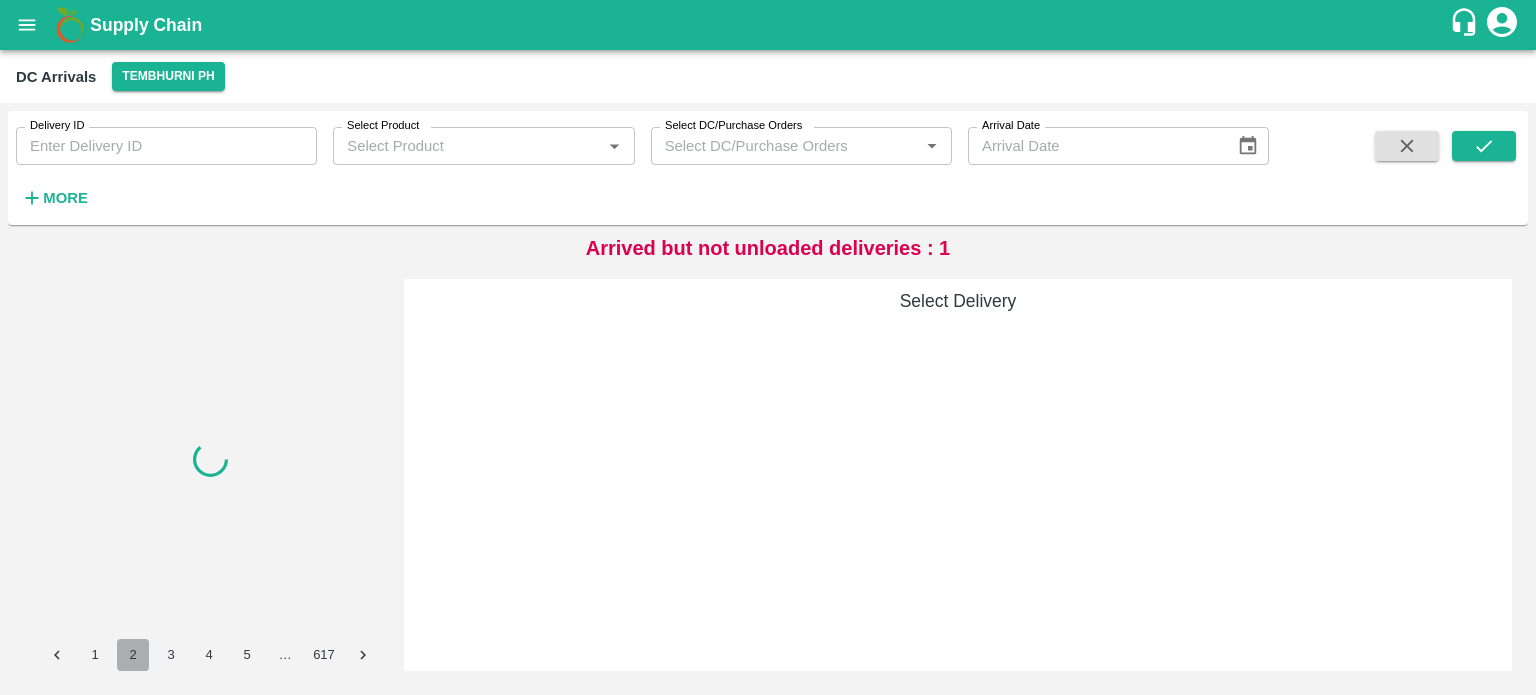 click on "2" at bounding box center [133, 655] 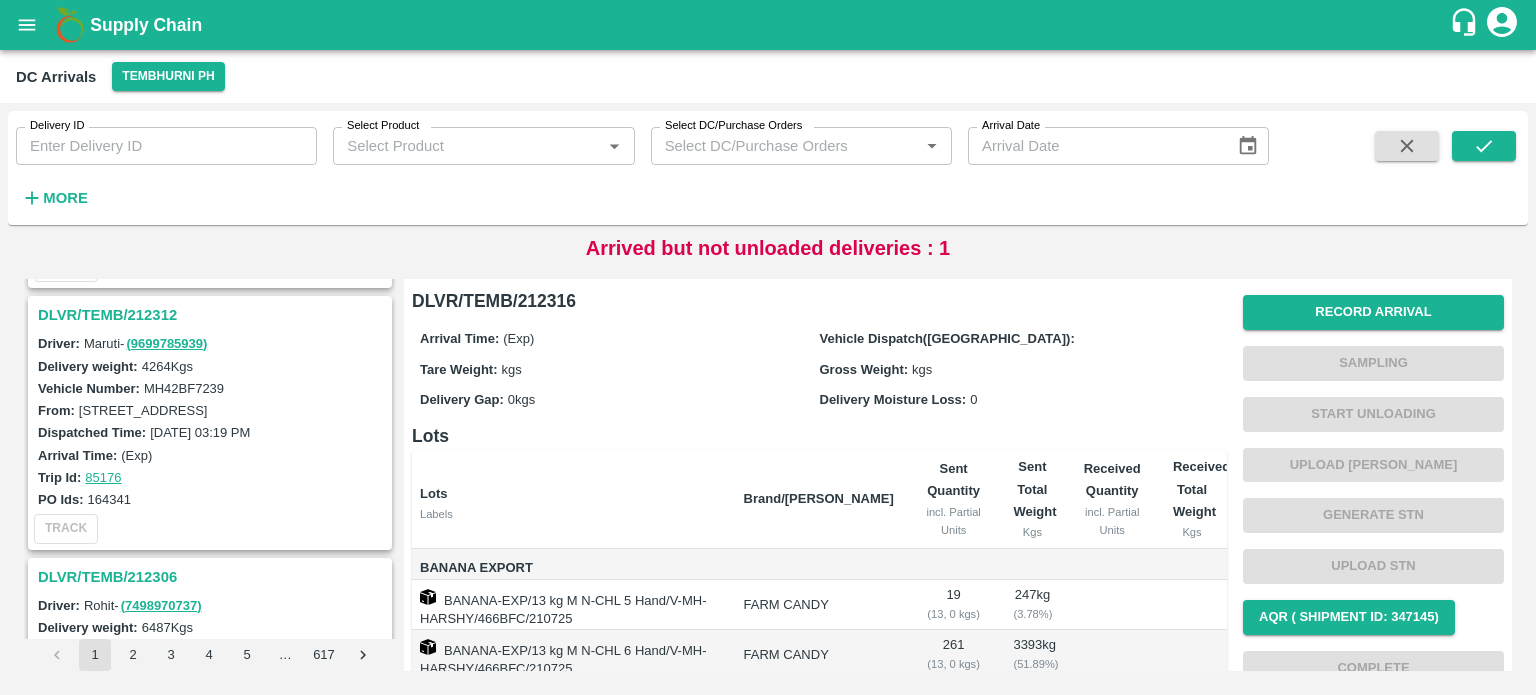scroll, scrollTop: 760, scrollLeft: 0, axis: vertical 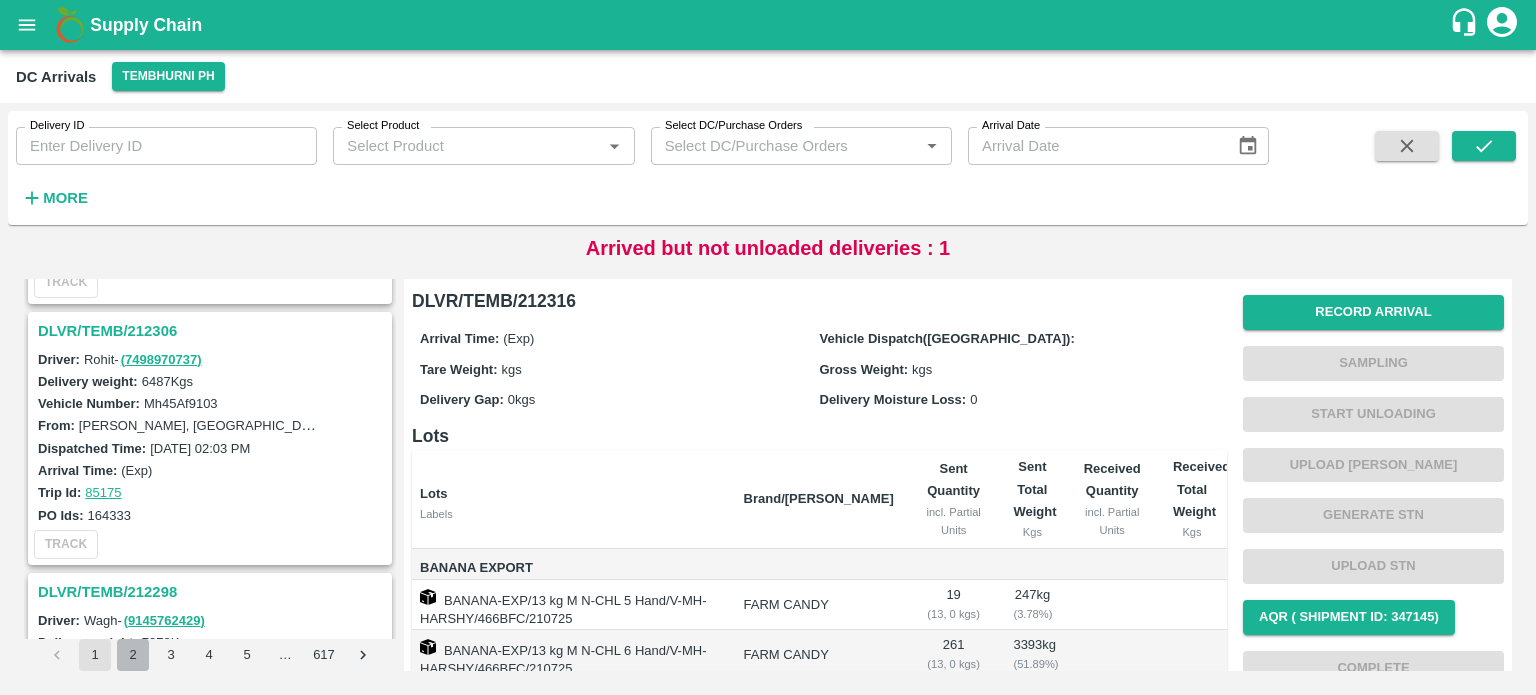 click on "2" at bounding box center (133, 655) 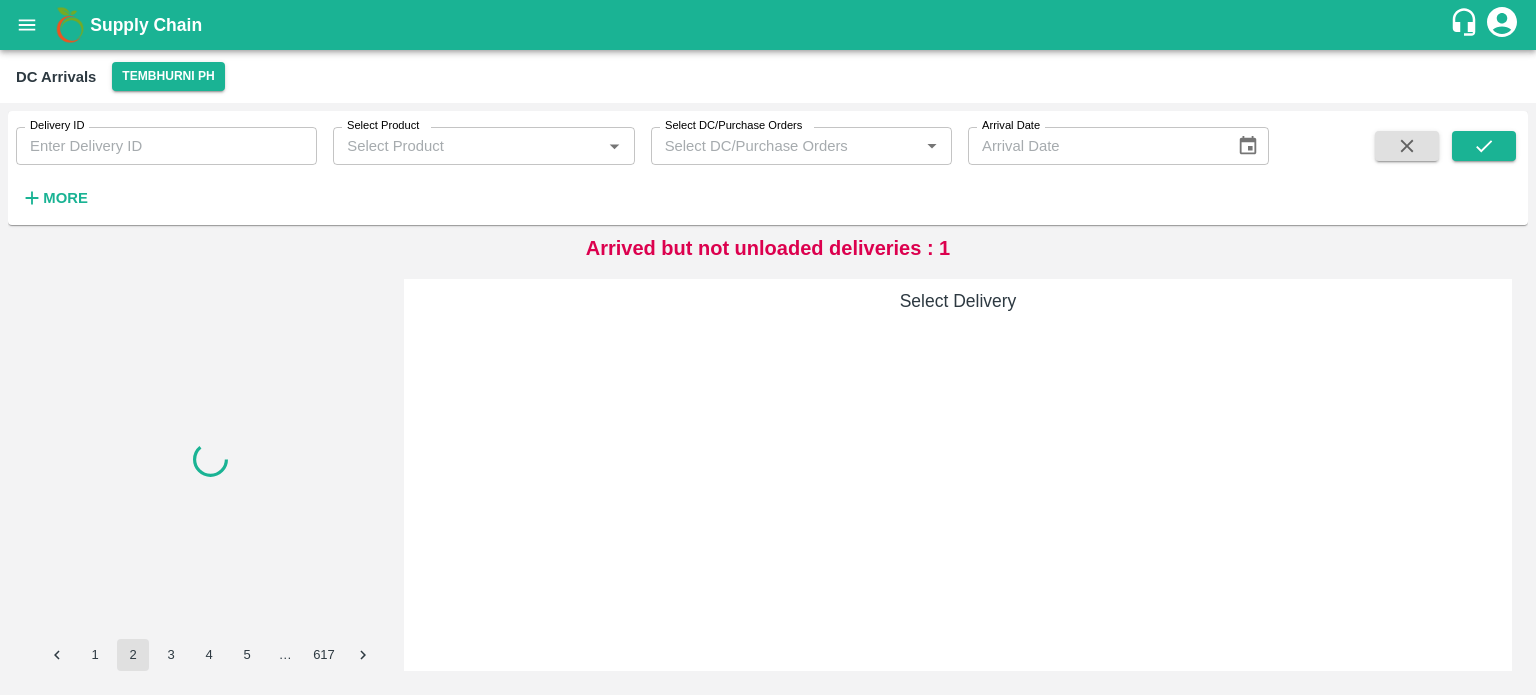 scroll, scrollTop: 0, scrollLeft: 0, axis: both 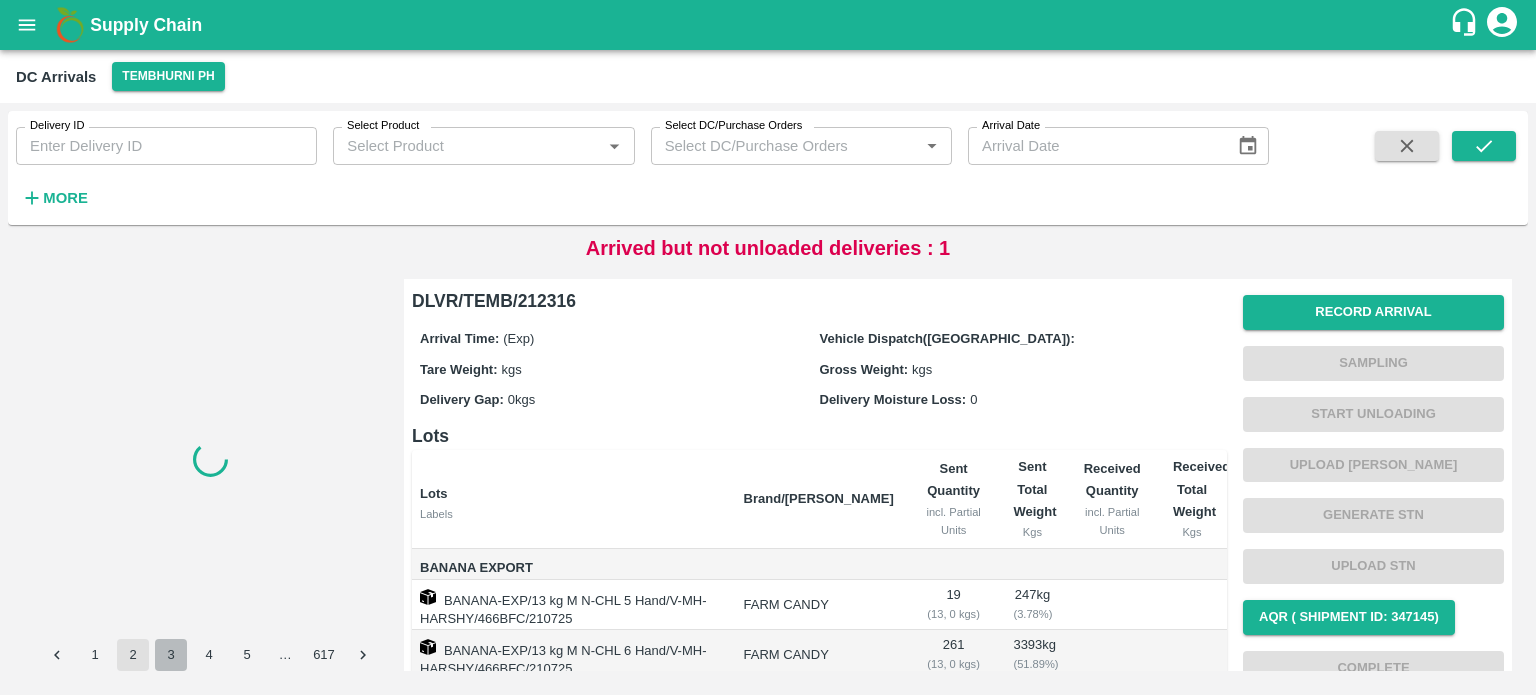 click on "3" at bounding box center [171, 655] 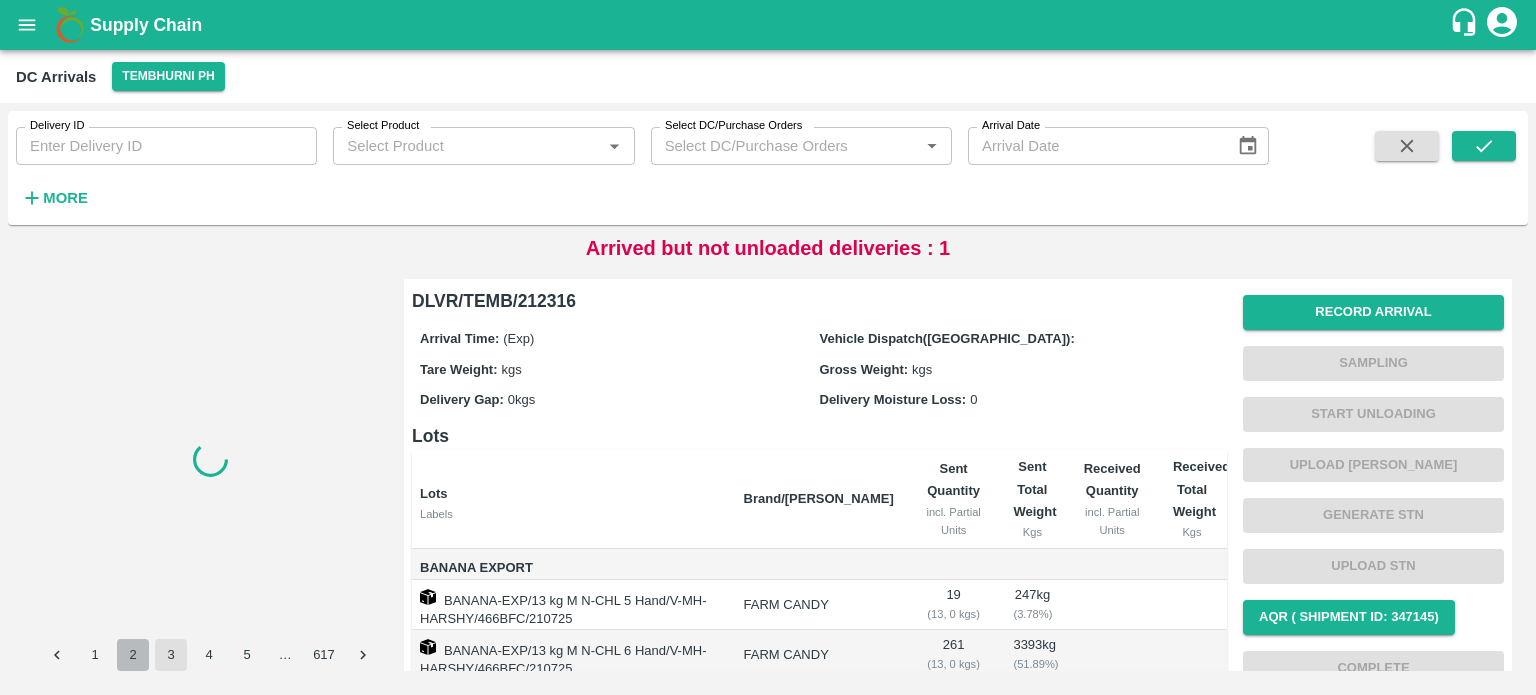 click on "2" at bounding box center (133, 655) 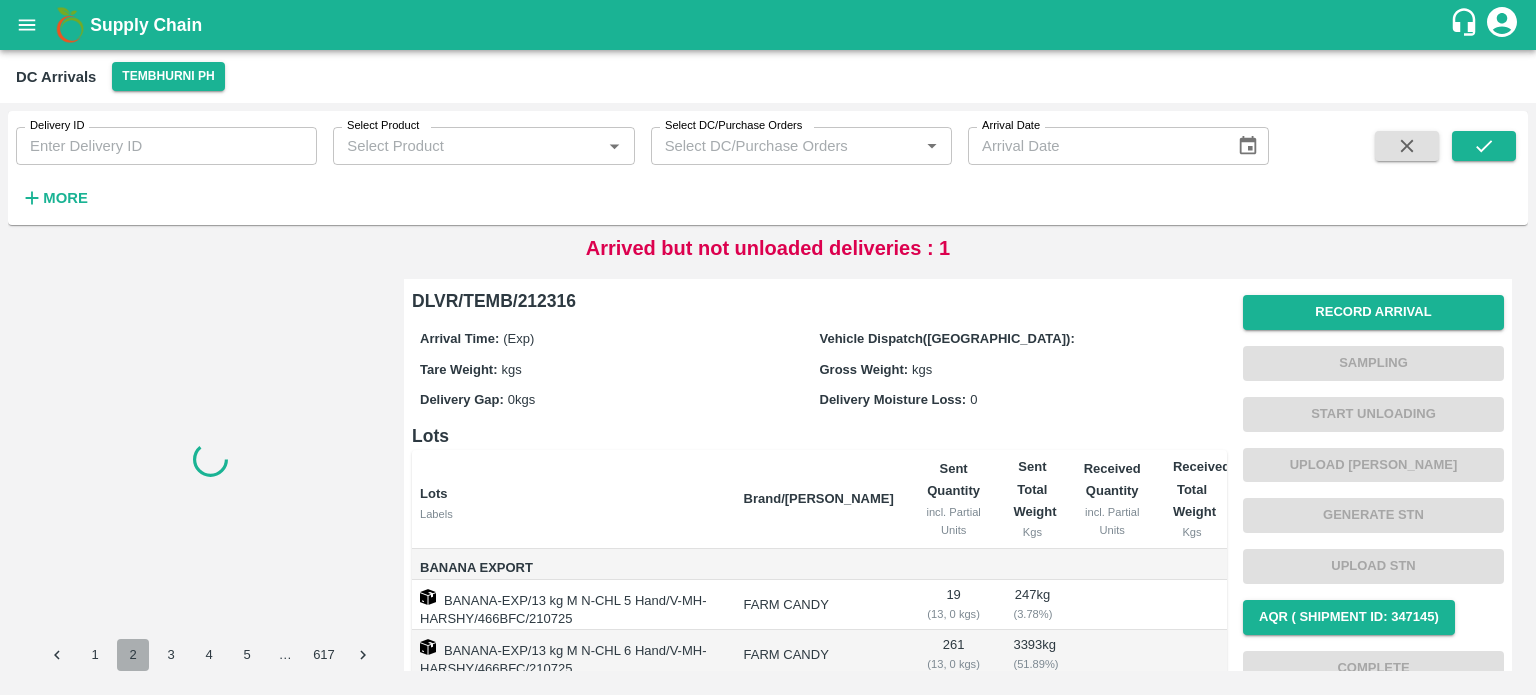 click on "2" at bounding box center [133, 655] 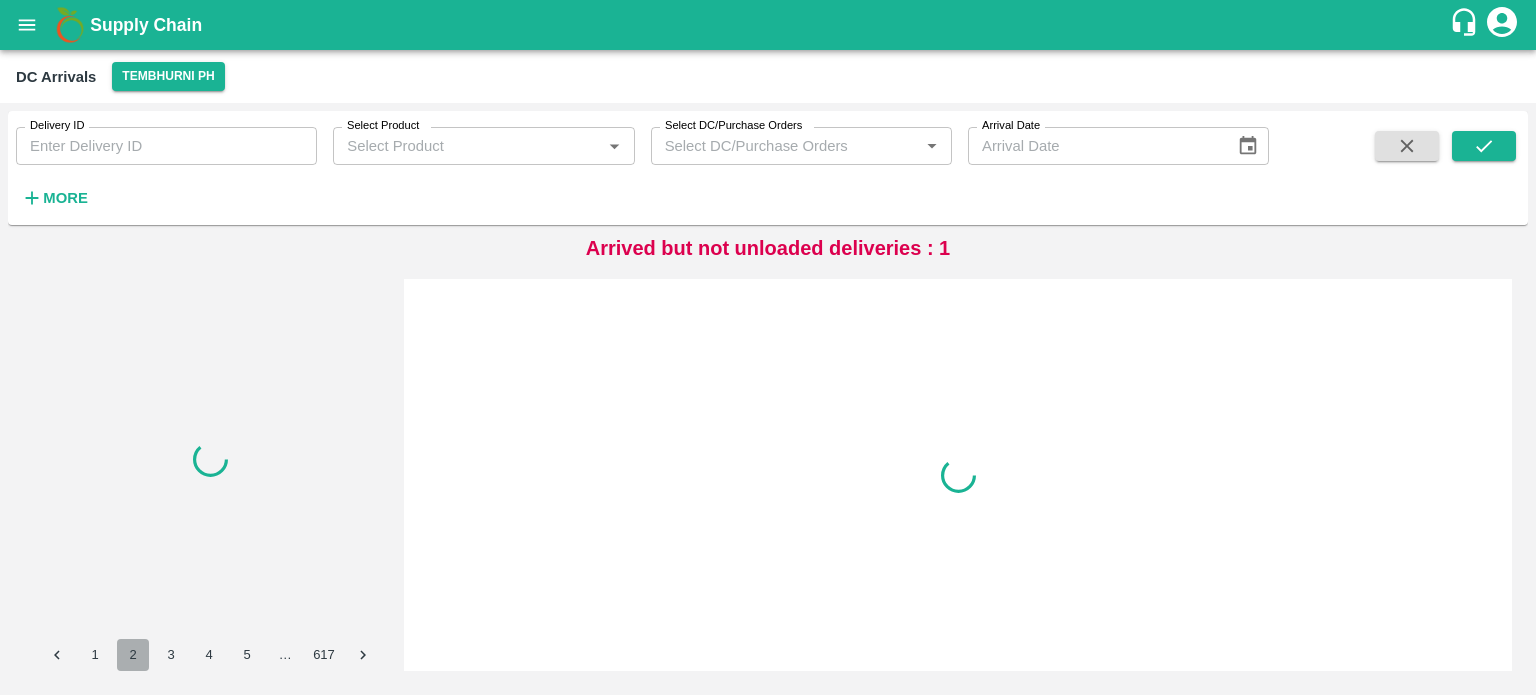 click on "2" at bounding box center [133, 655] 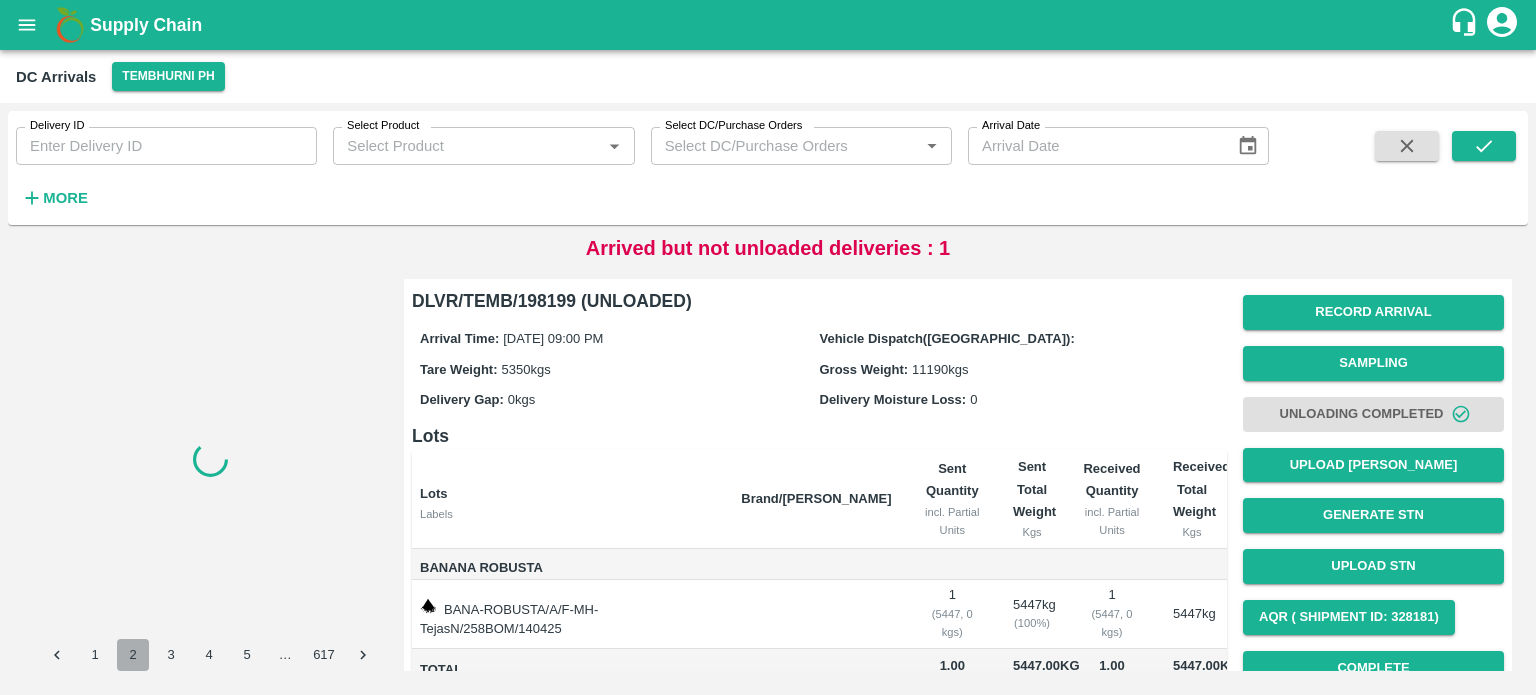 click on "2" at bounding box center (133, 655) 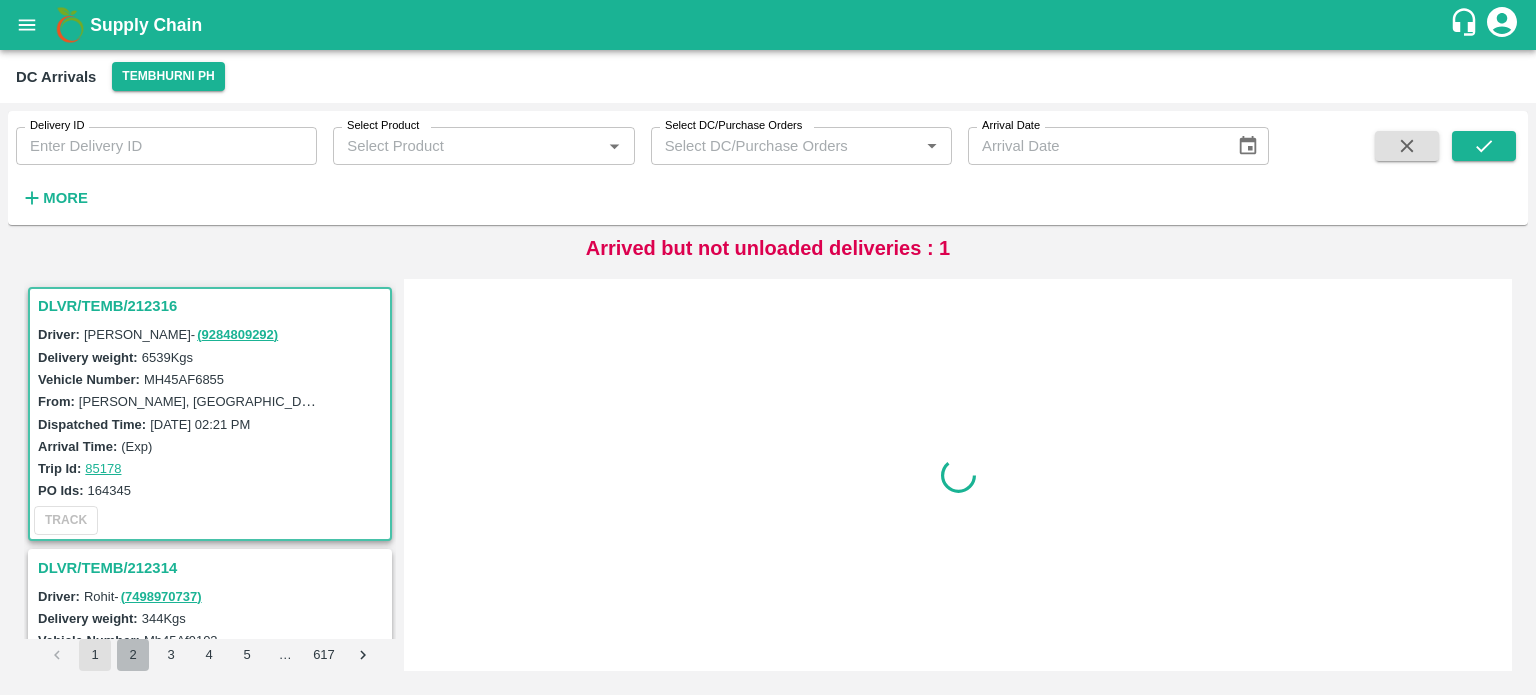 click on "2" at bounding box center (133, 655) 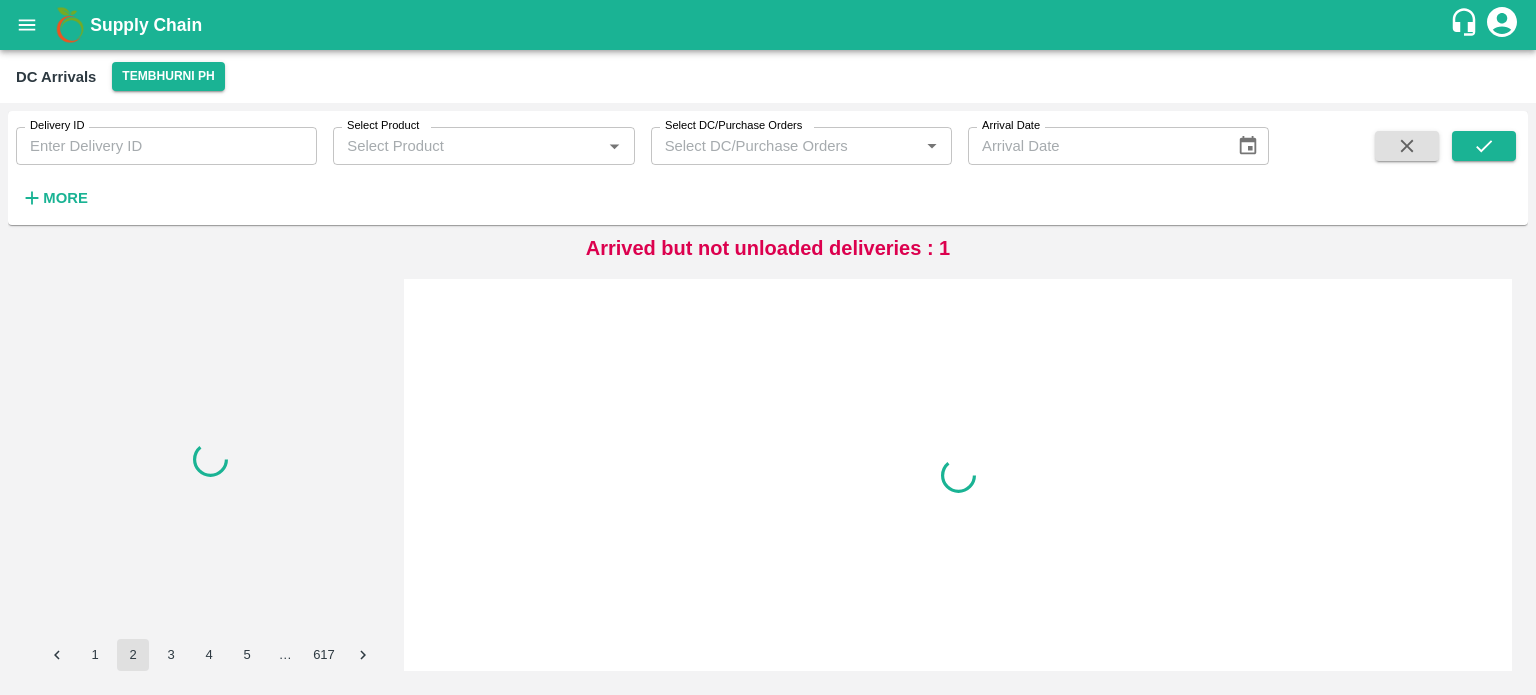 click on "2" at bounding box center [133, 655] 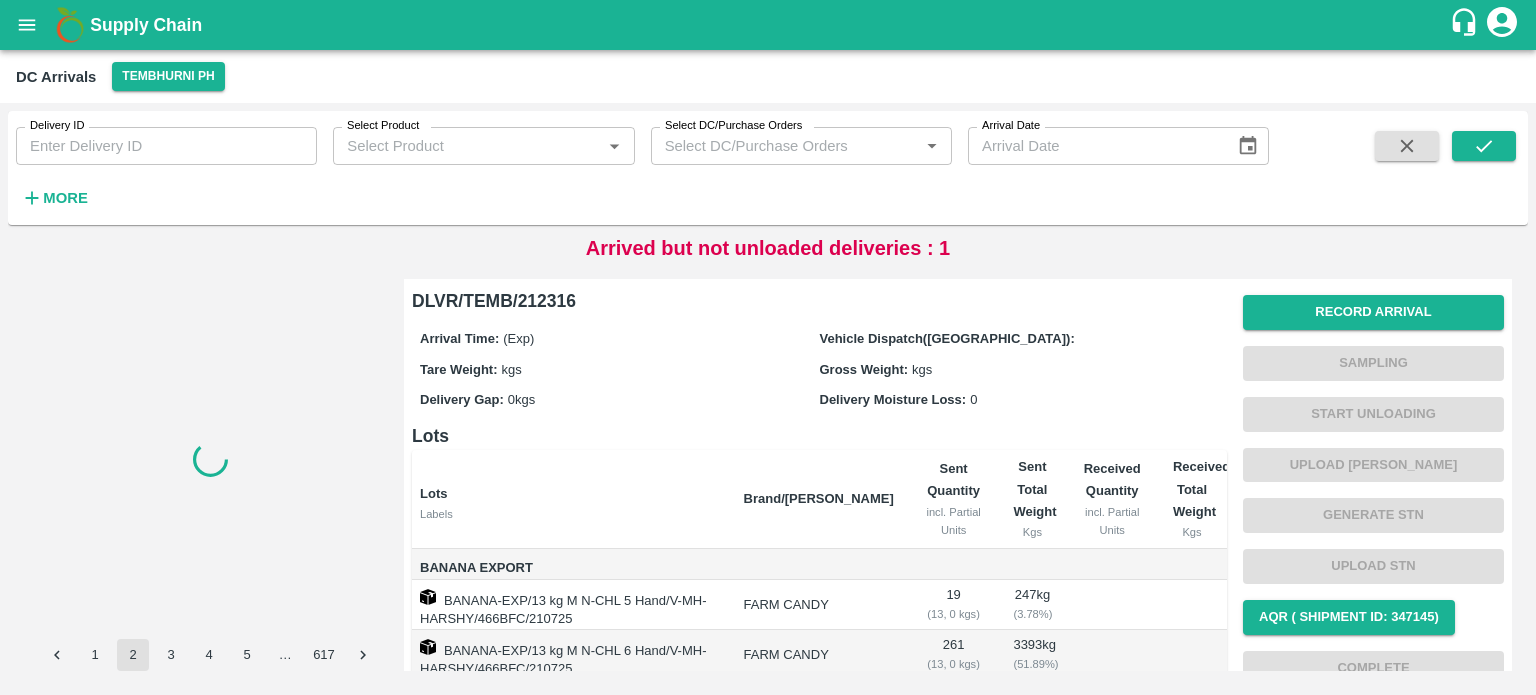 drag, startPoint x: 141, startPoint y: 657, endPoint x: 164, endPoint y: 663, distance: 23.769728 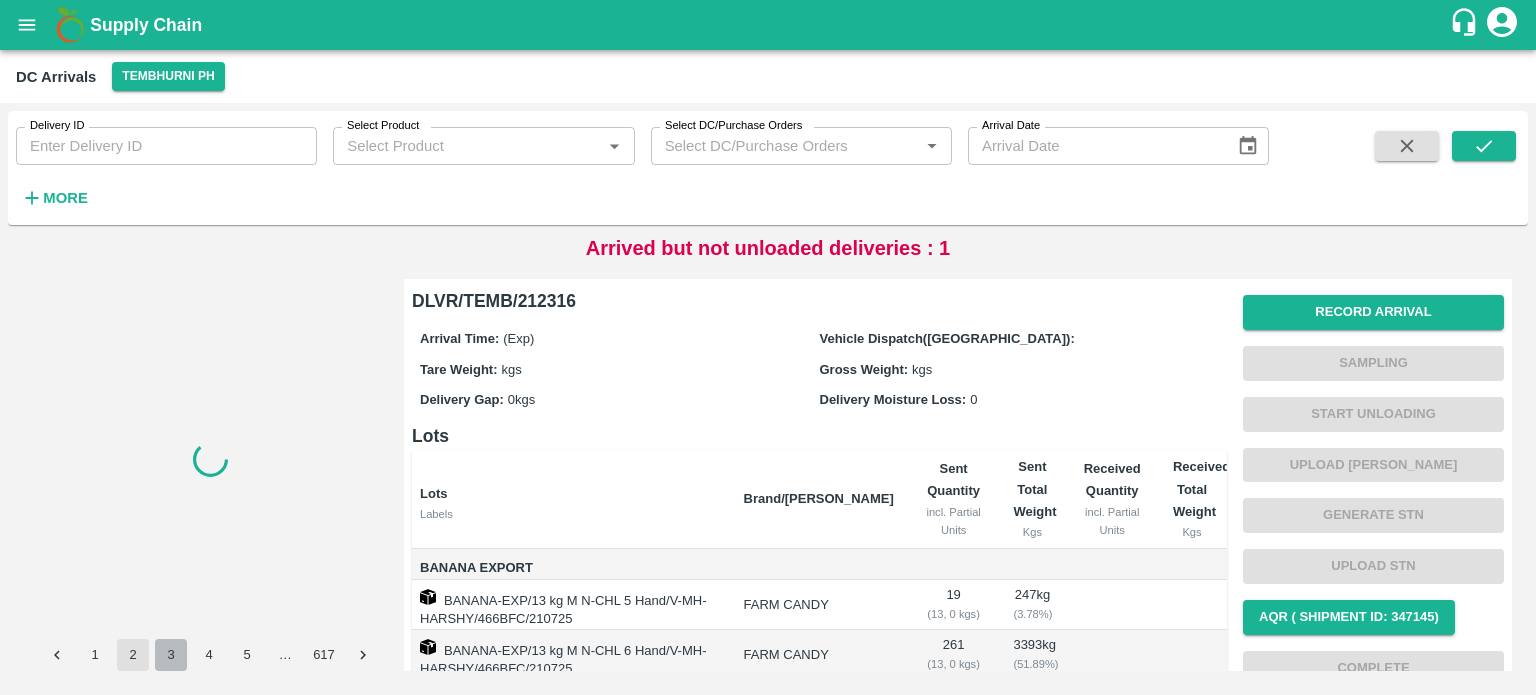 click on "3" at bounding box center [171, 655] 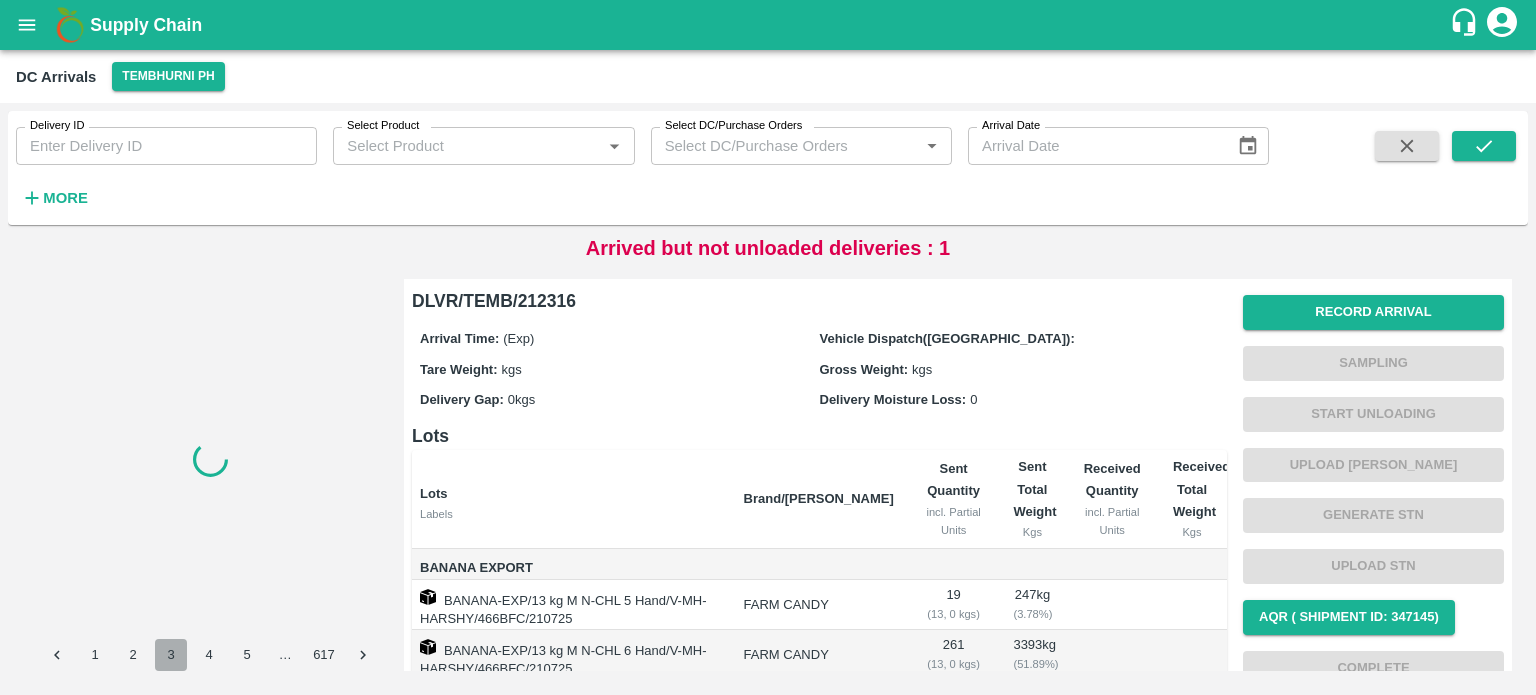 click on "3" at bounding box center (171, 655) 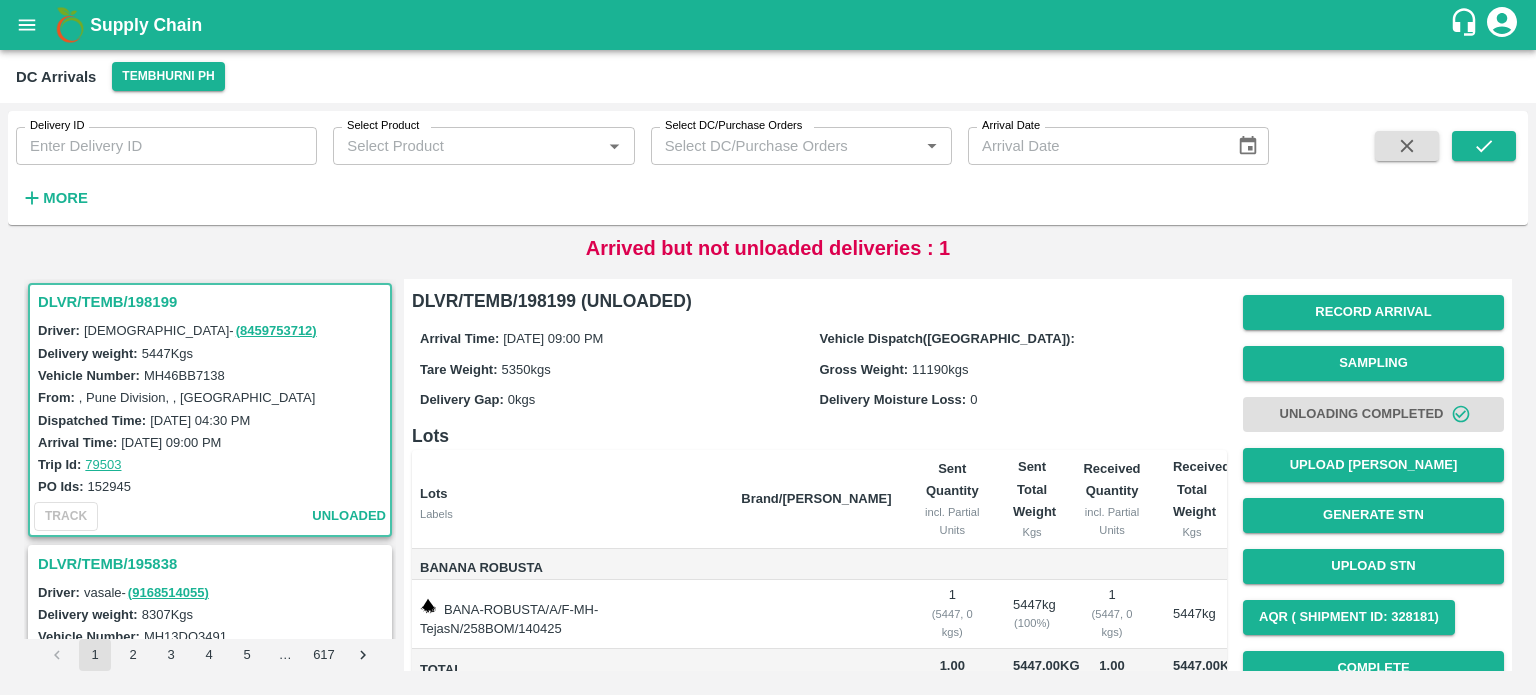 scroll, scrollTop: 0, scrollLeft: 0, axis: both 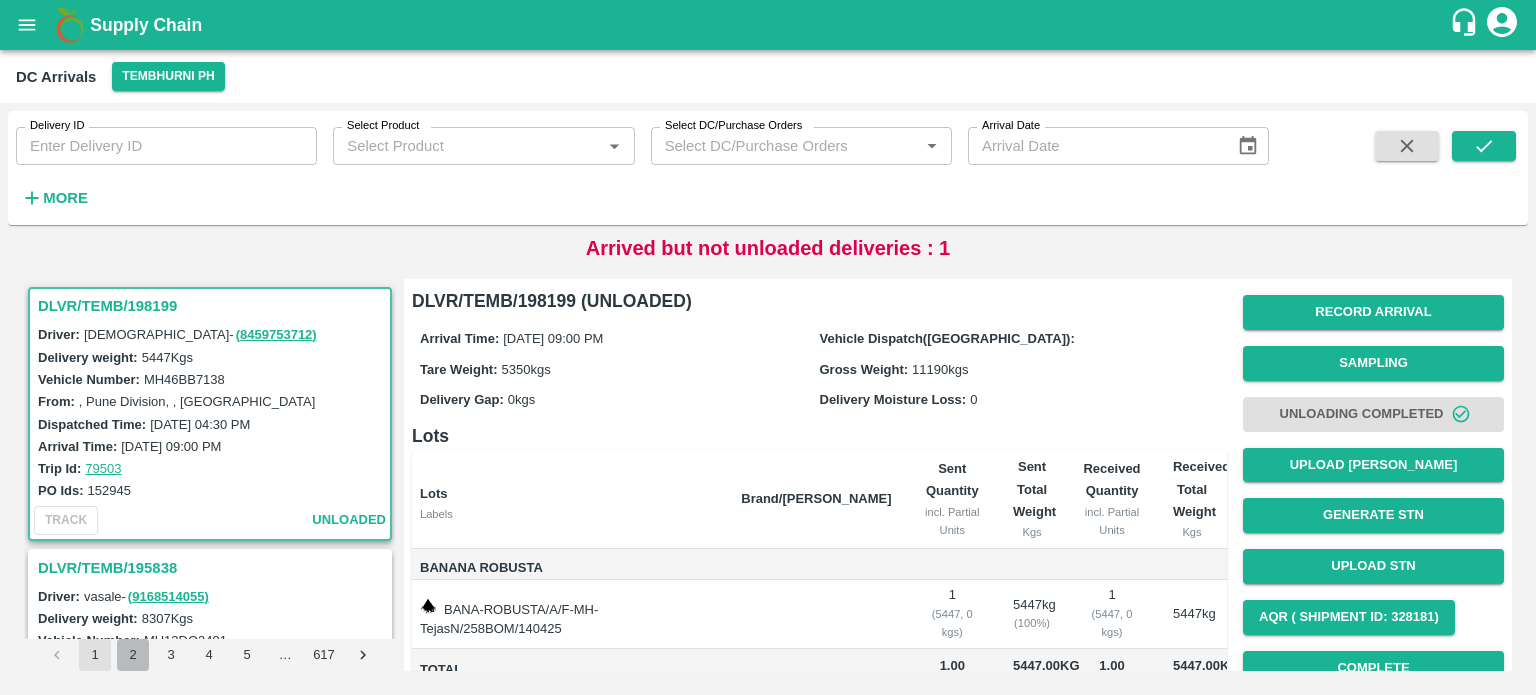 click on "2" at bounding box center [133, 655] 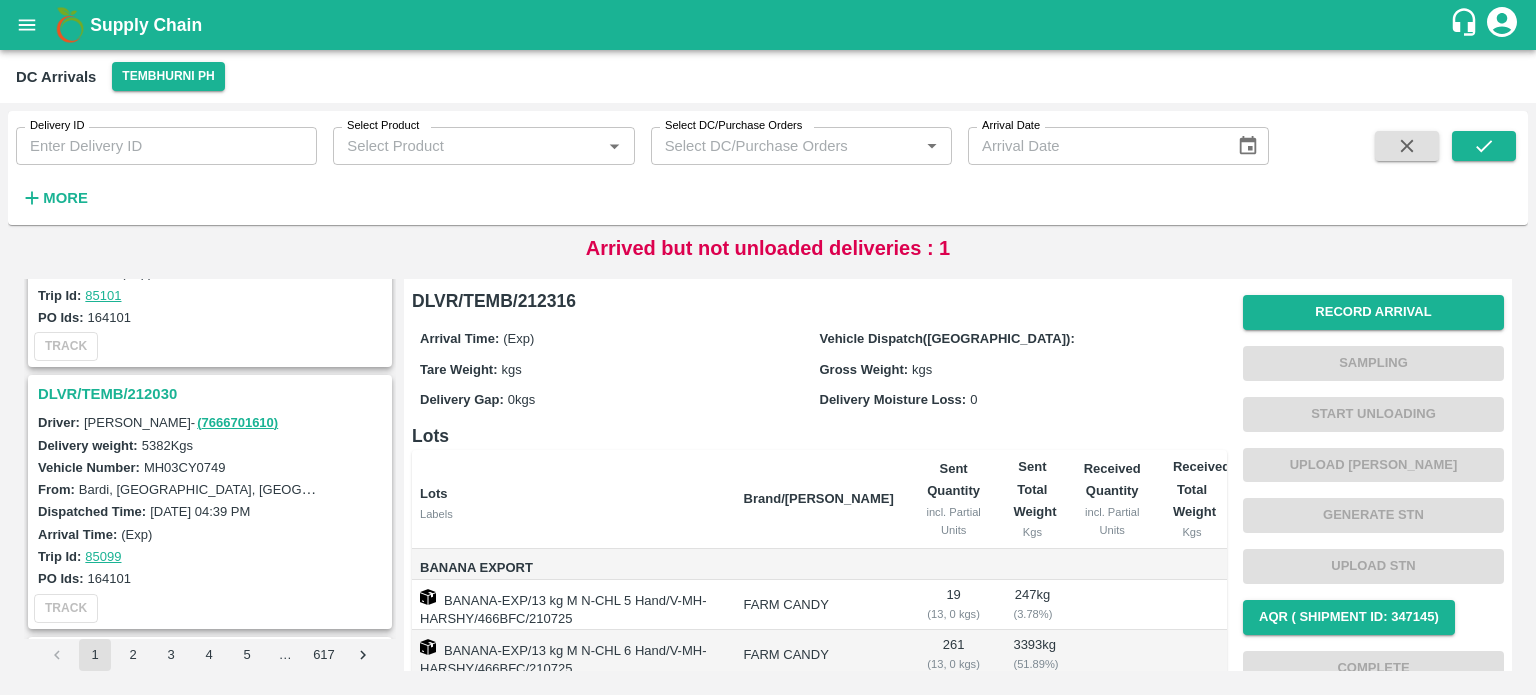 scroll, scrollTop: 3293, scrollLeft: 0, axis: vertical 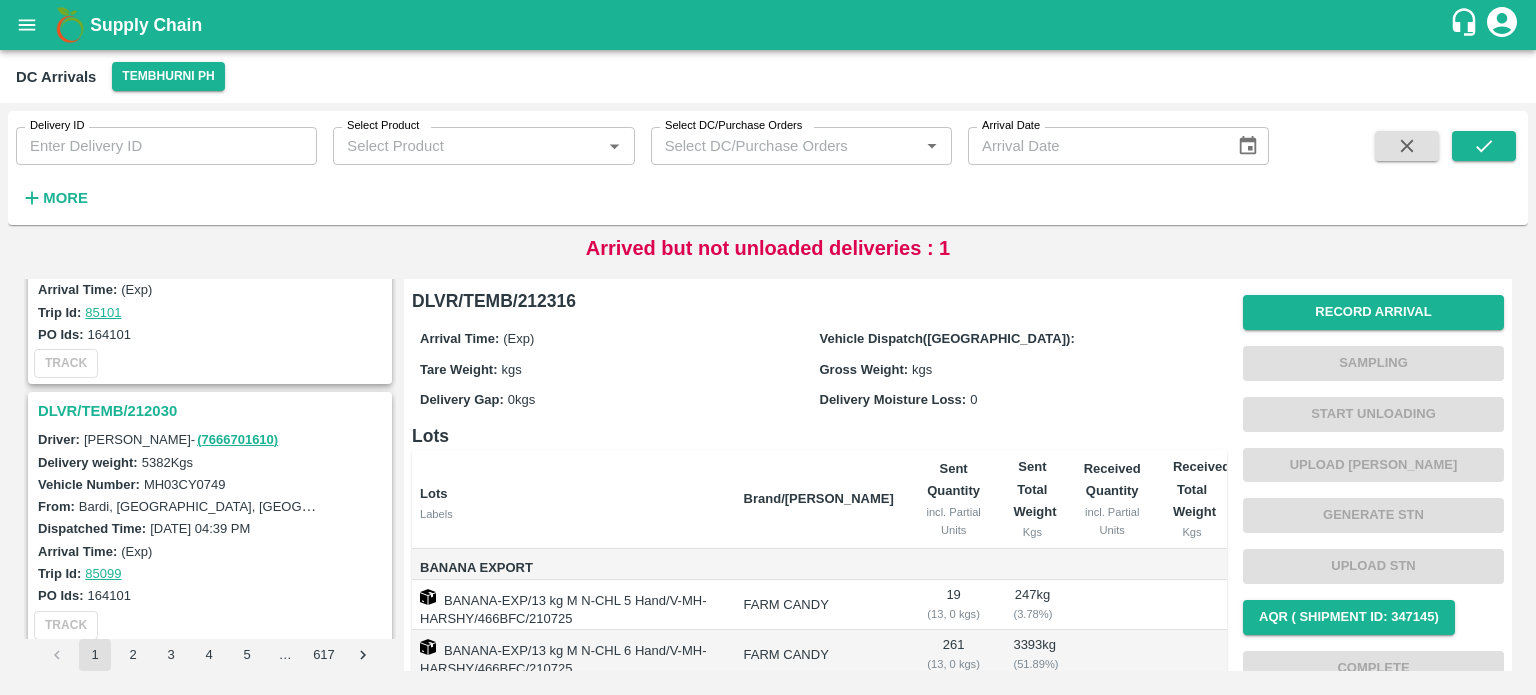 click on "DLVR/TEMB/212030" at bounding box center (213, 411) 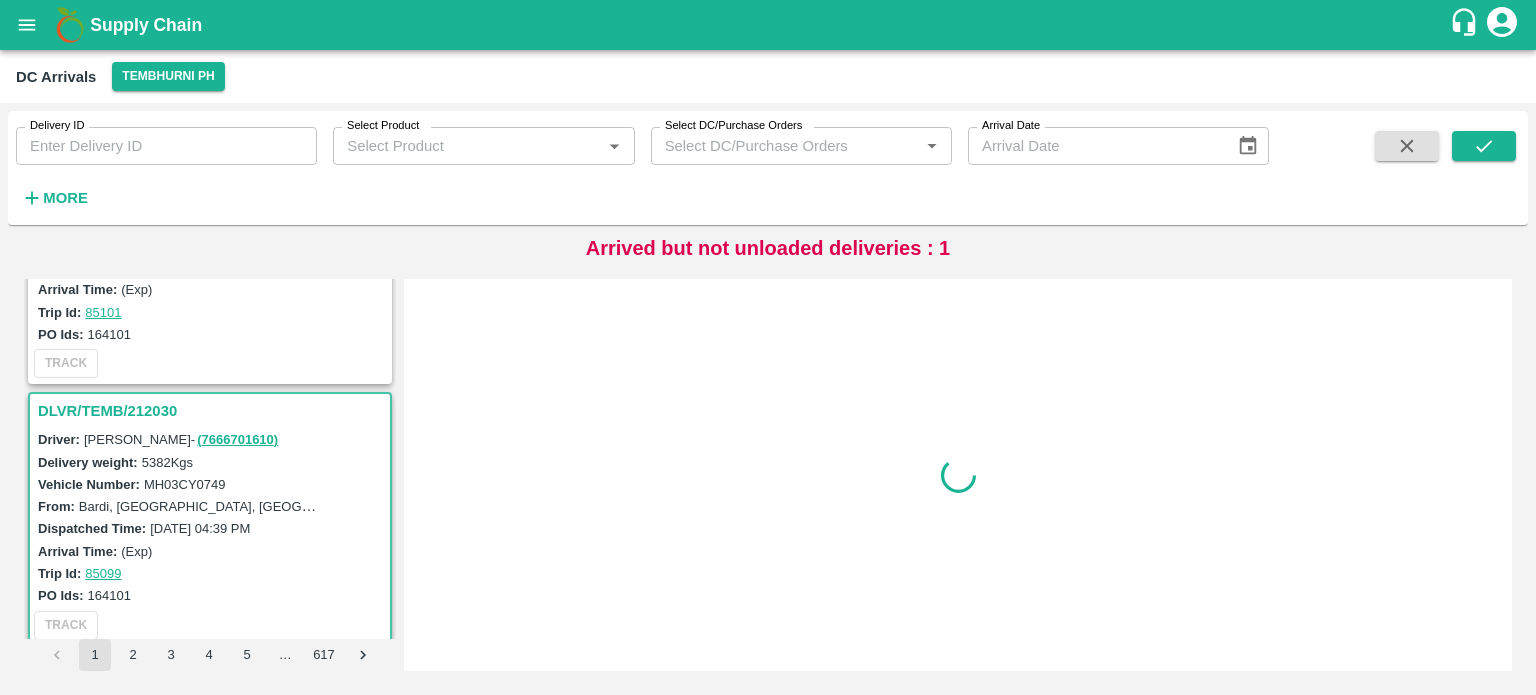 scroll, scrollTop: 3391, scrollLeft: 0, axis: vertical 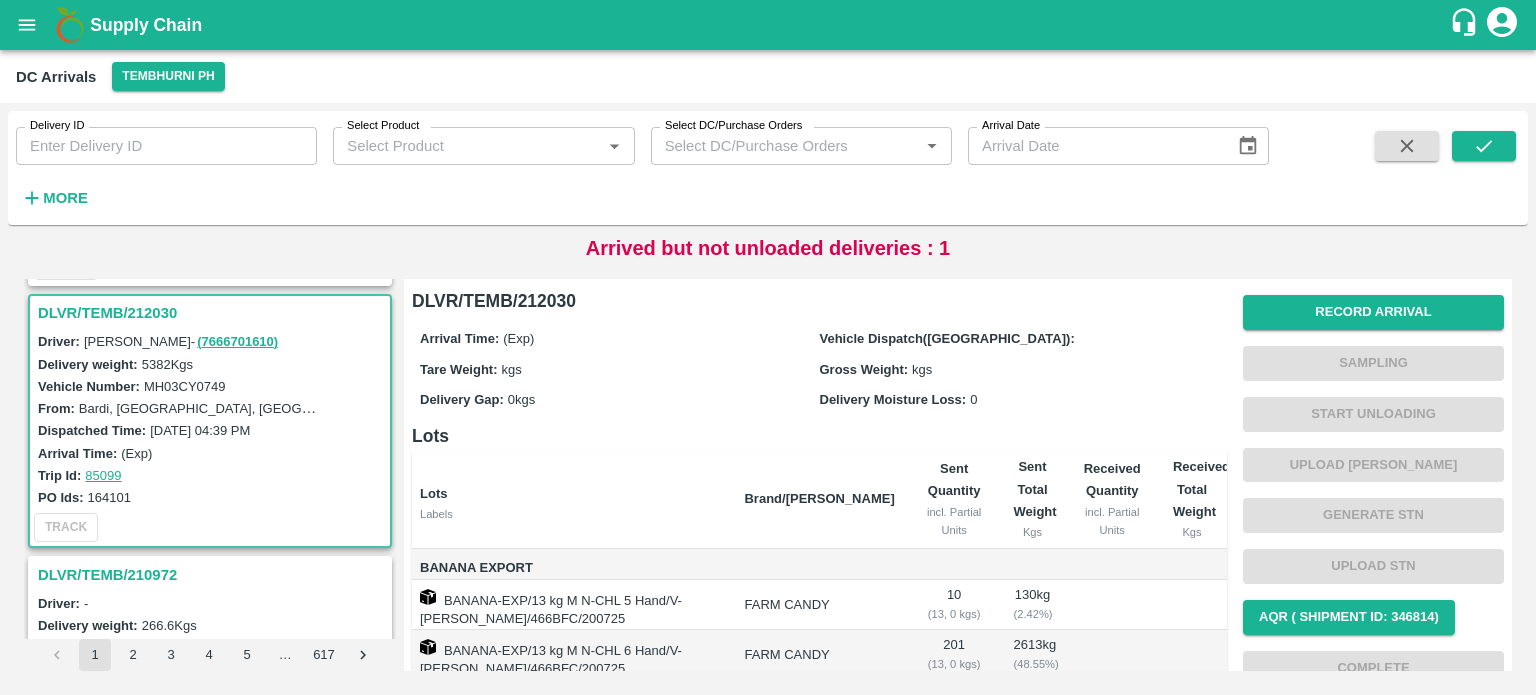 click on "MH03CY0749" at bounding box center (185, 386) 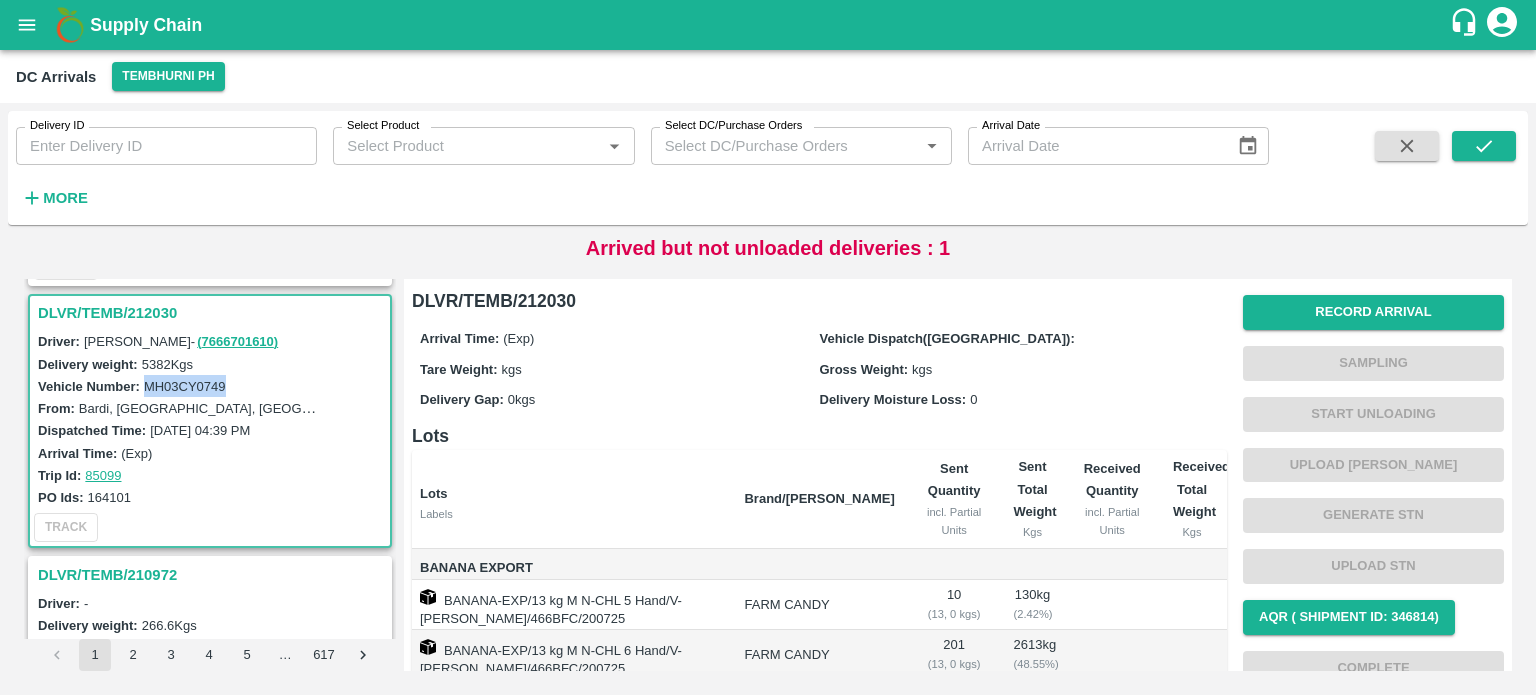 click on "MH03CY0749" at bounding box center [185, 386] 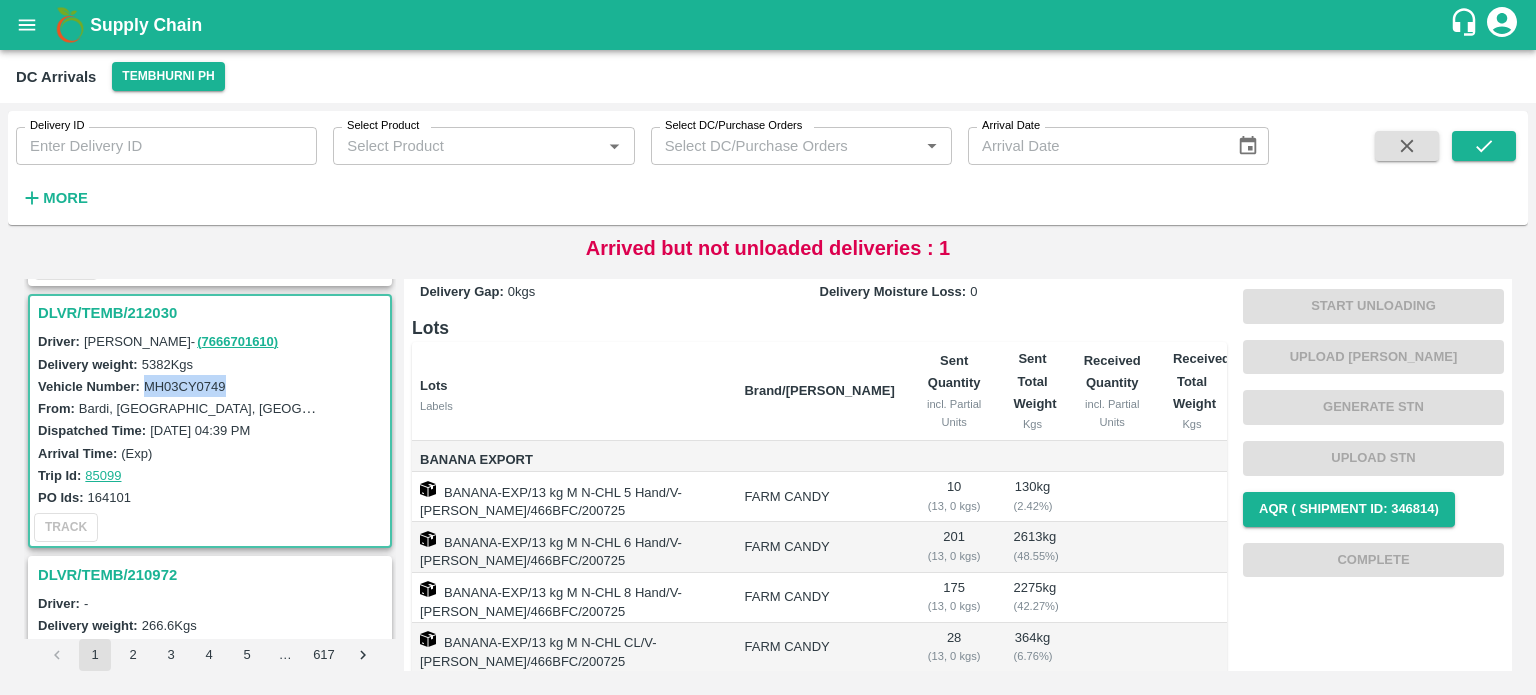 scroll, scrollTop: 0, scrollLeft: 0, axis: both 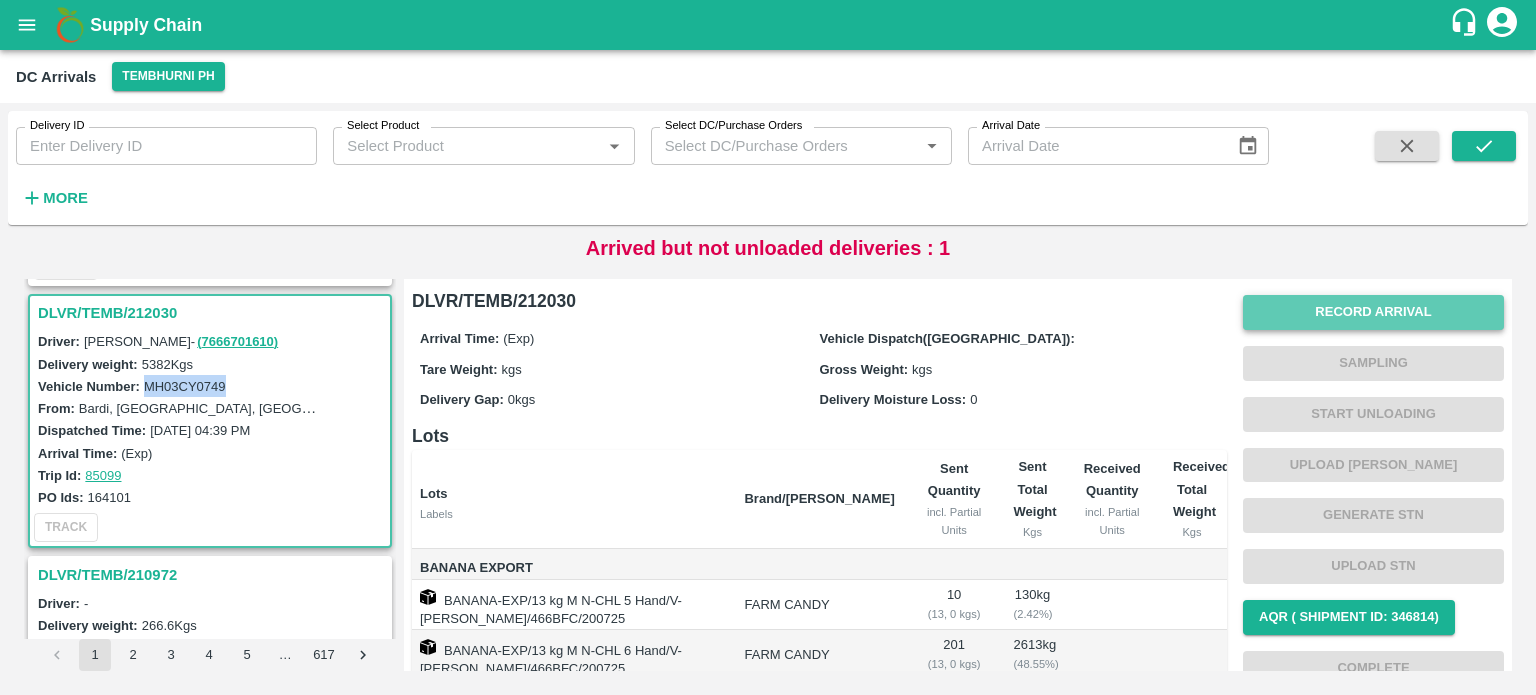 click on "Record Arrival" at bounding box center (1373, 312) 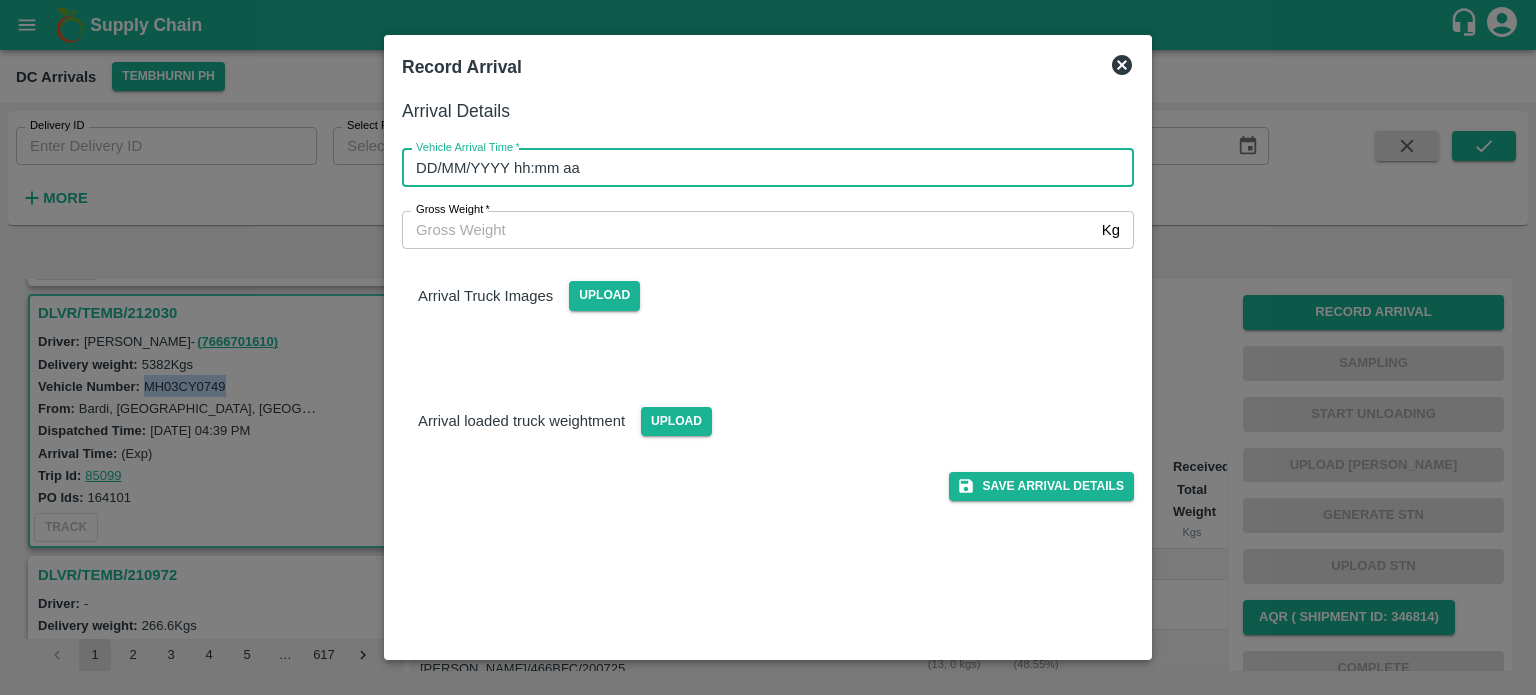 type on "DD/MM/YYYY hh:mm aa" 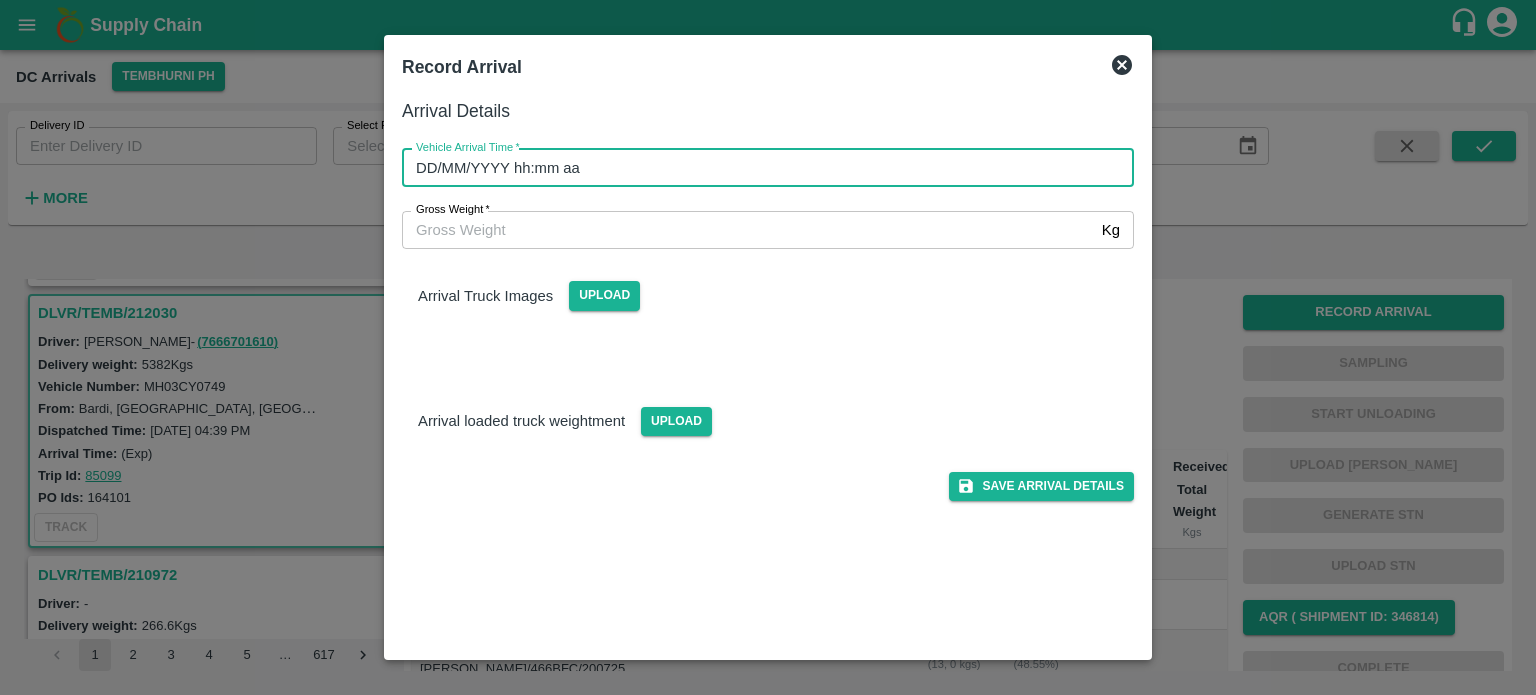 click on "DD/MM/YYYY hh:mm aa" at bounding box center (761, 168) 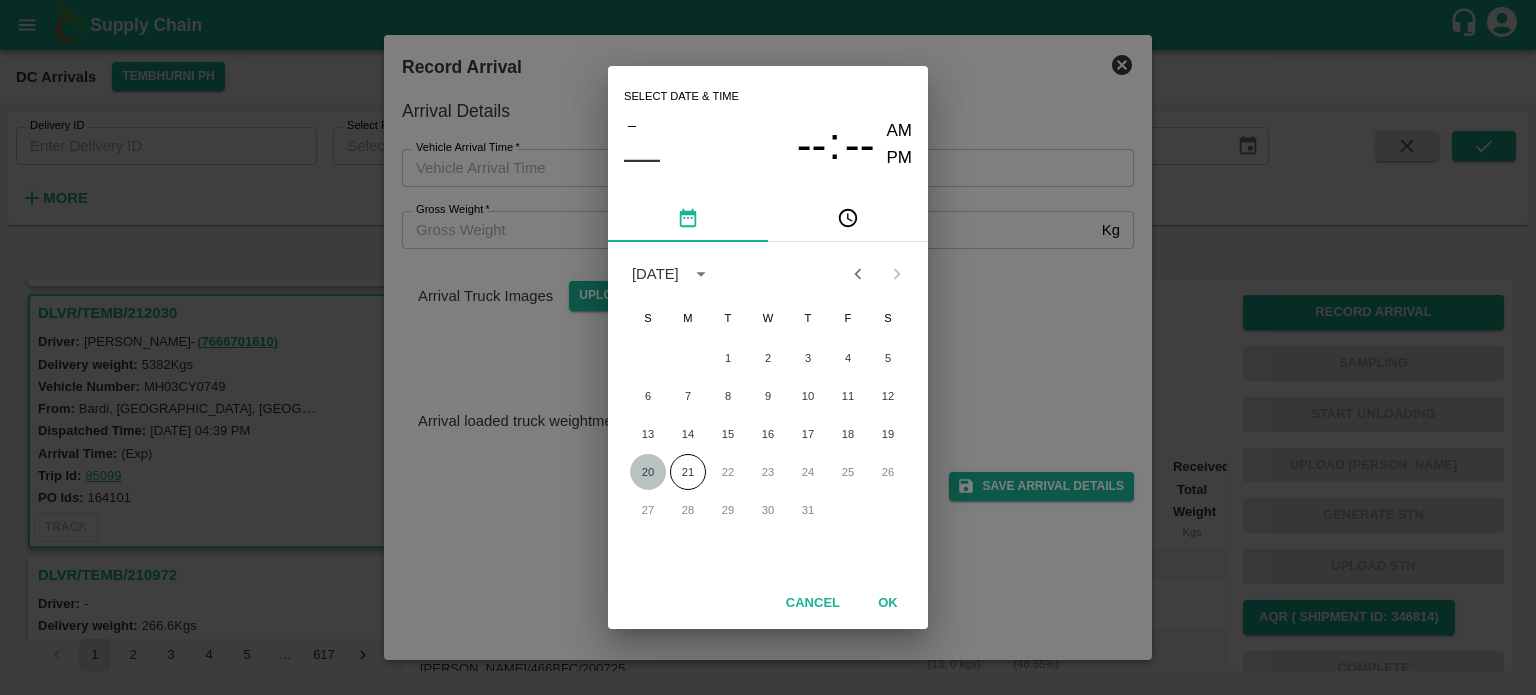 click on "20" at bounding box center (648, 472) 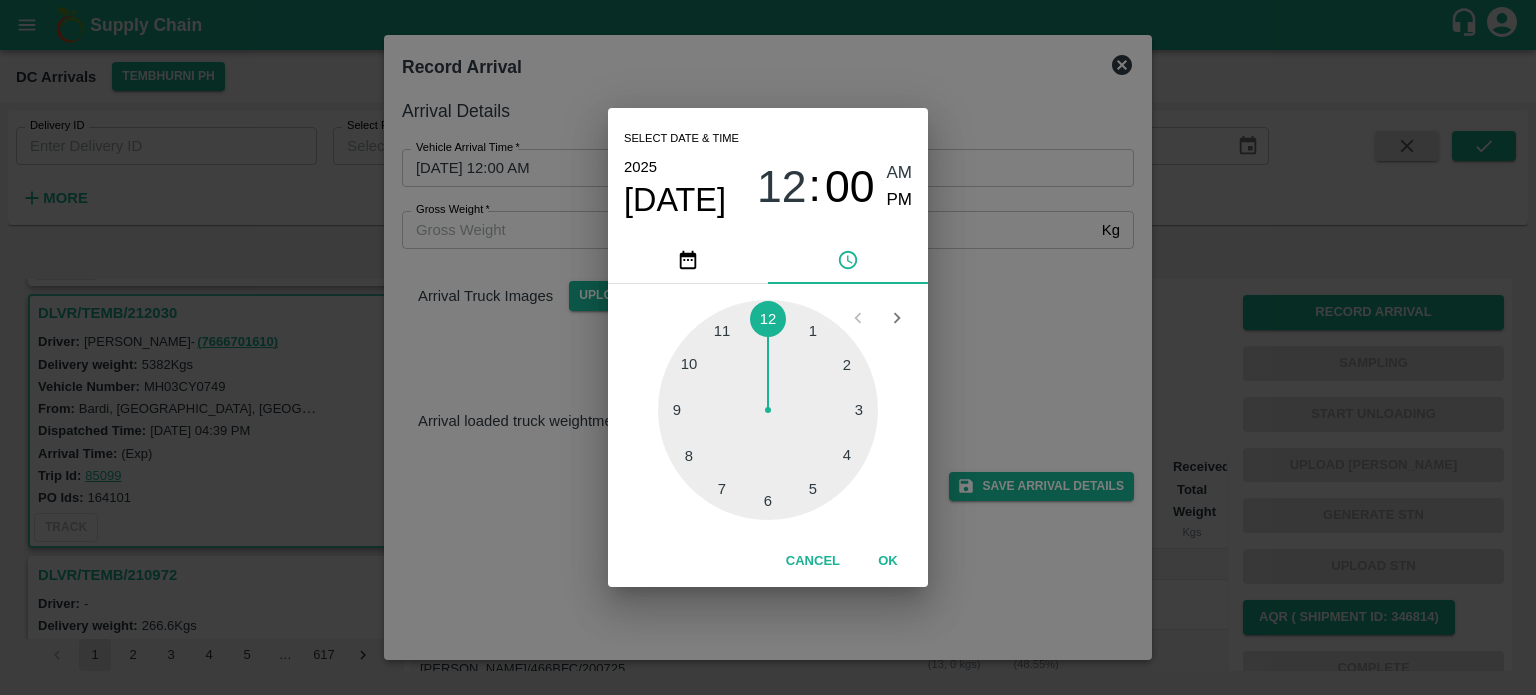 click at bounding box center [768, 410] 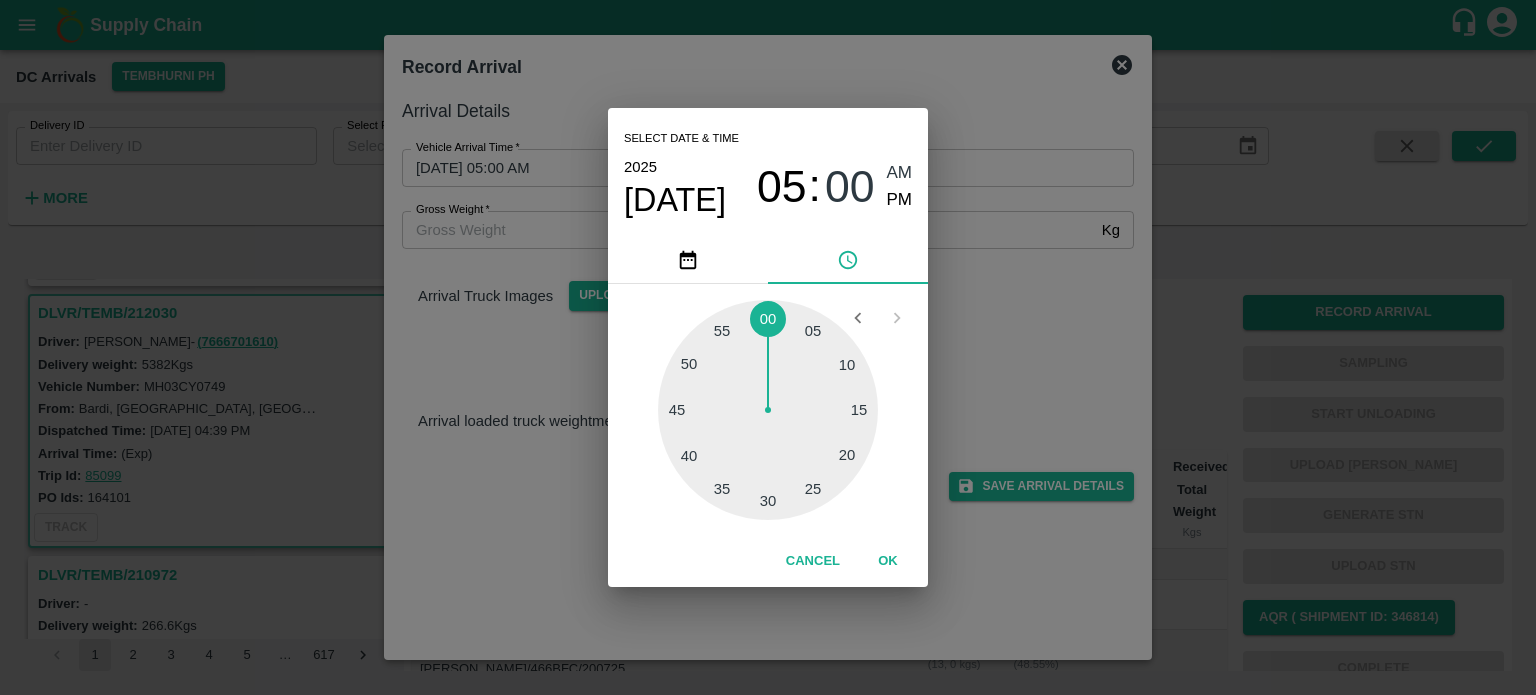 click at bounding box center (768, 410) 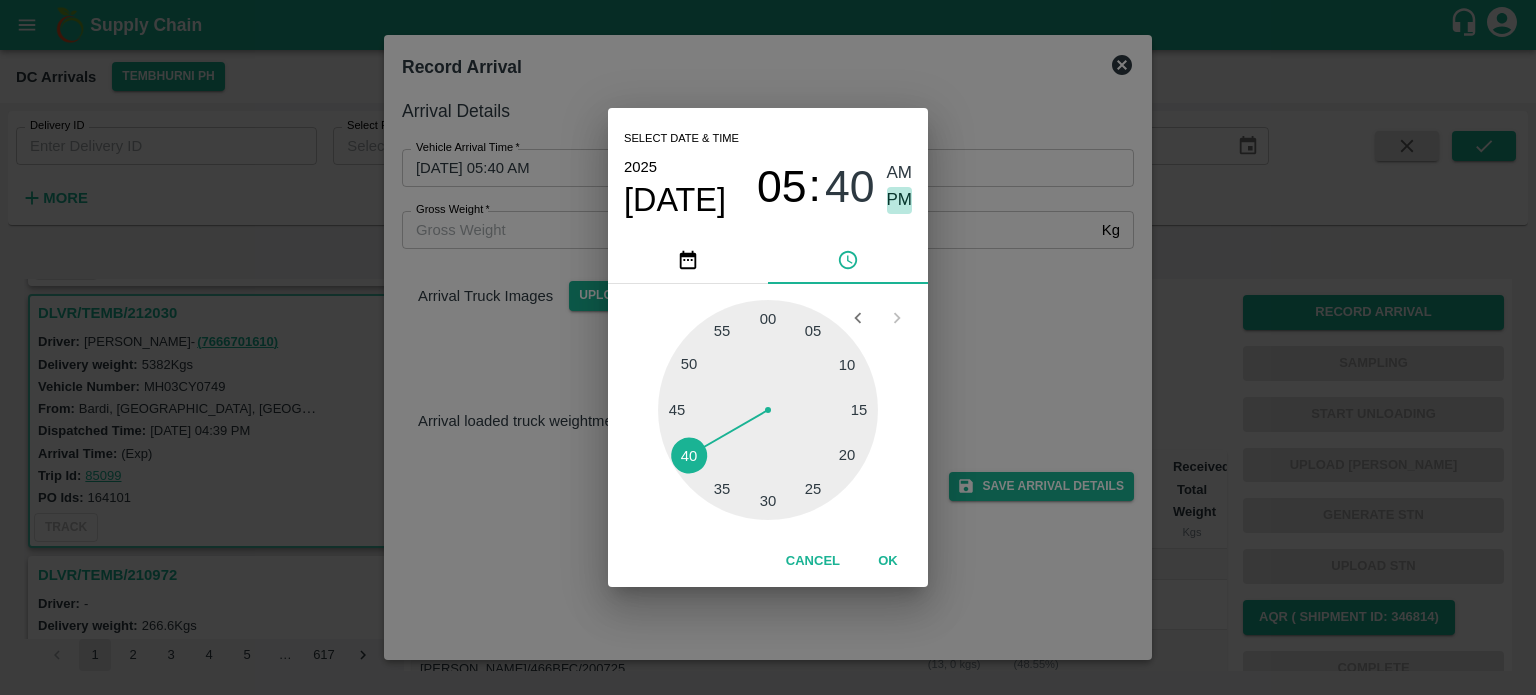 click on "PM" at bounding box center [900, 200] 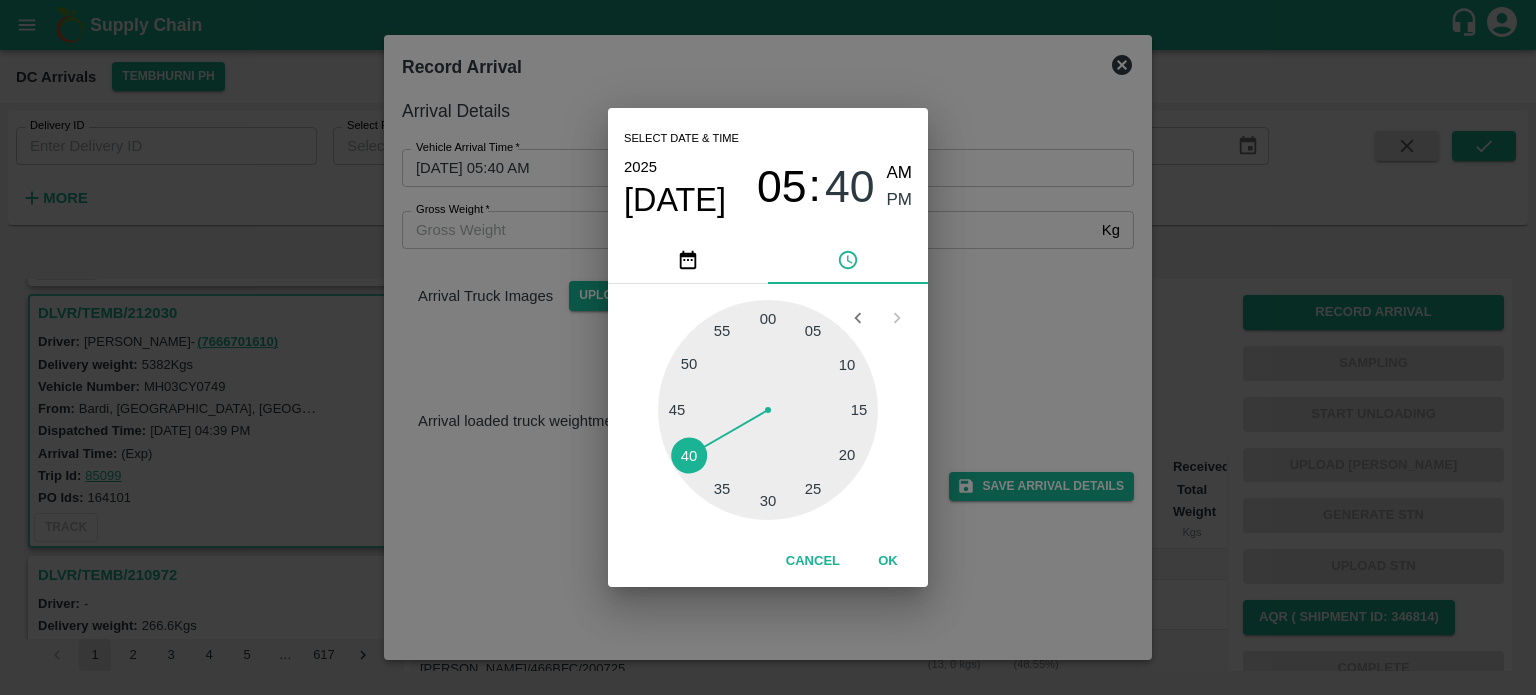type on "[DATE] 05:40 PM" 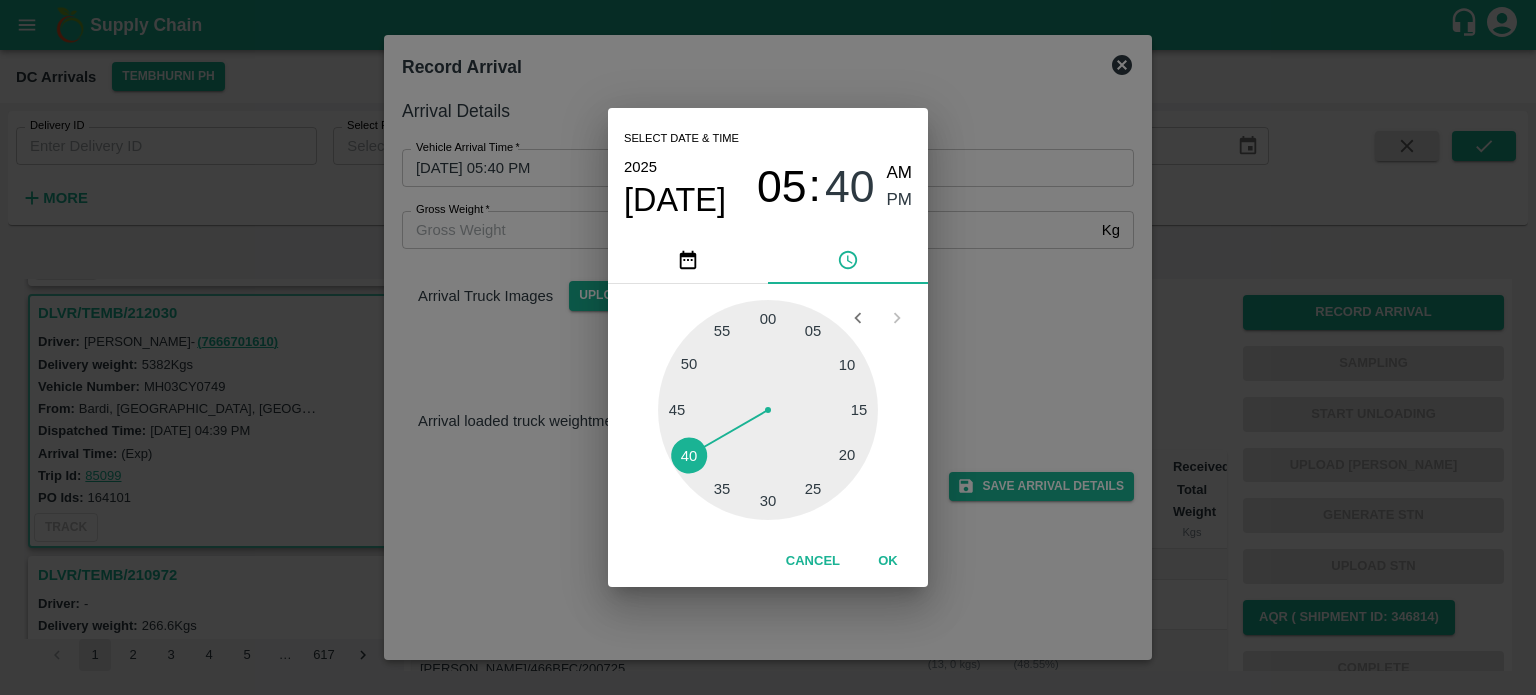 click on "Select date & time [DATE] 05 : 40 AM PM 05 10 15 20 25 30 35 40 45 50 55 00 Cancel OK" at bounding box center (768, 347) 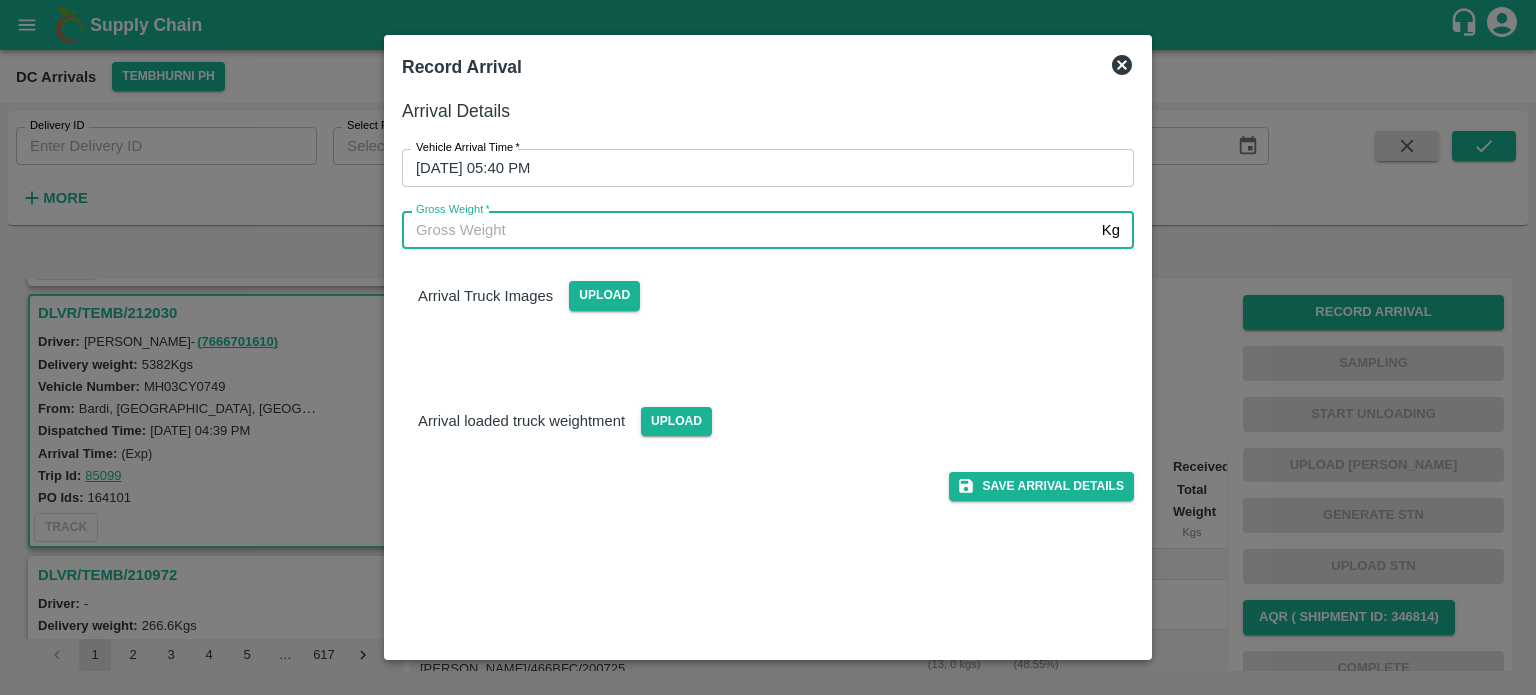 click on "Gross Weight   *" at bounding box center (748, 230) 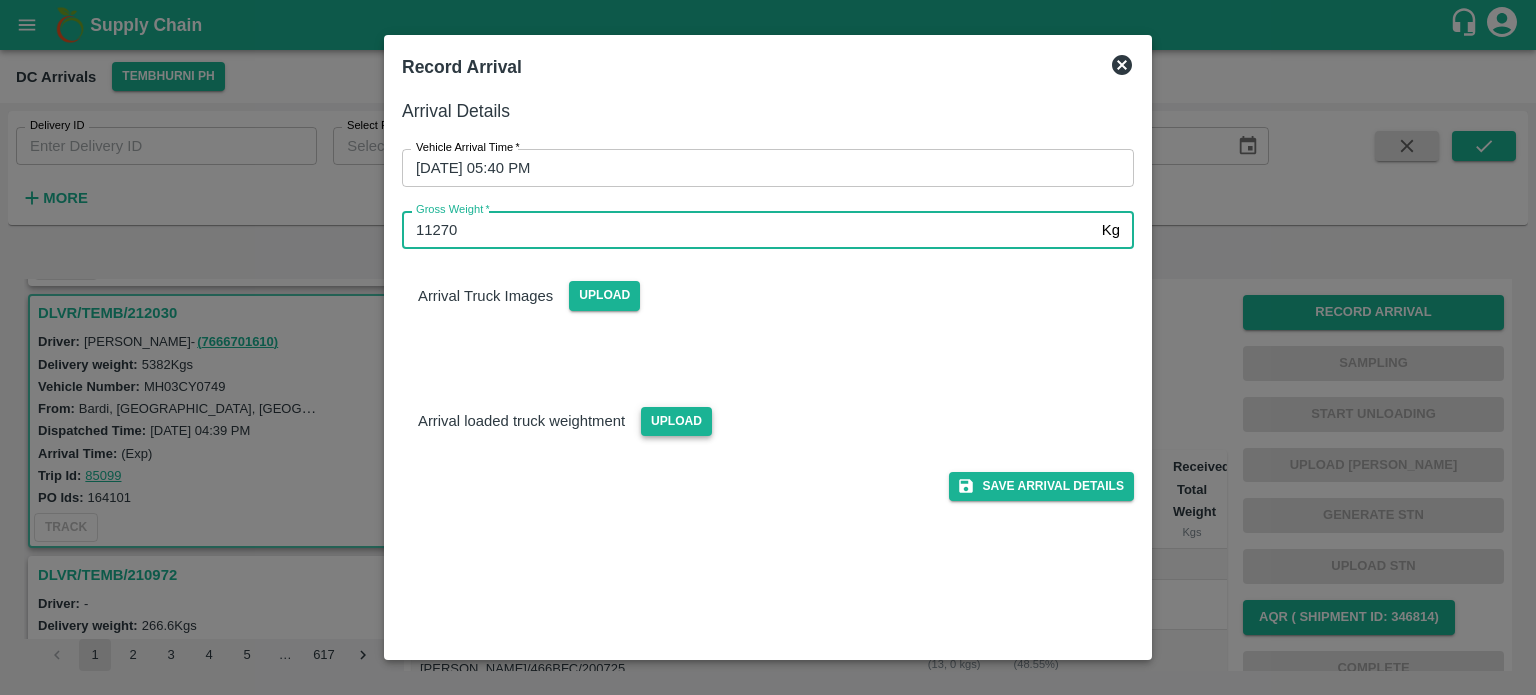 type on "11270" 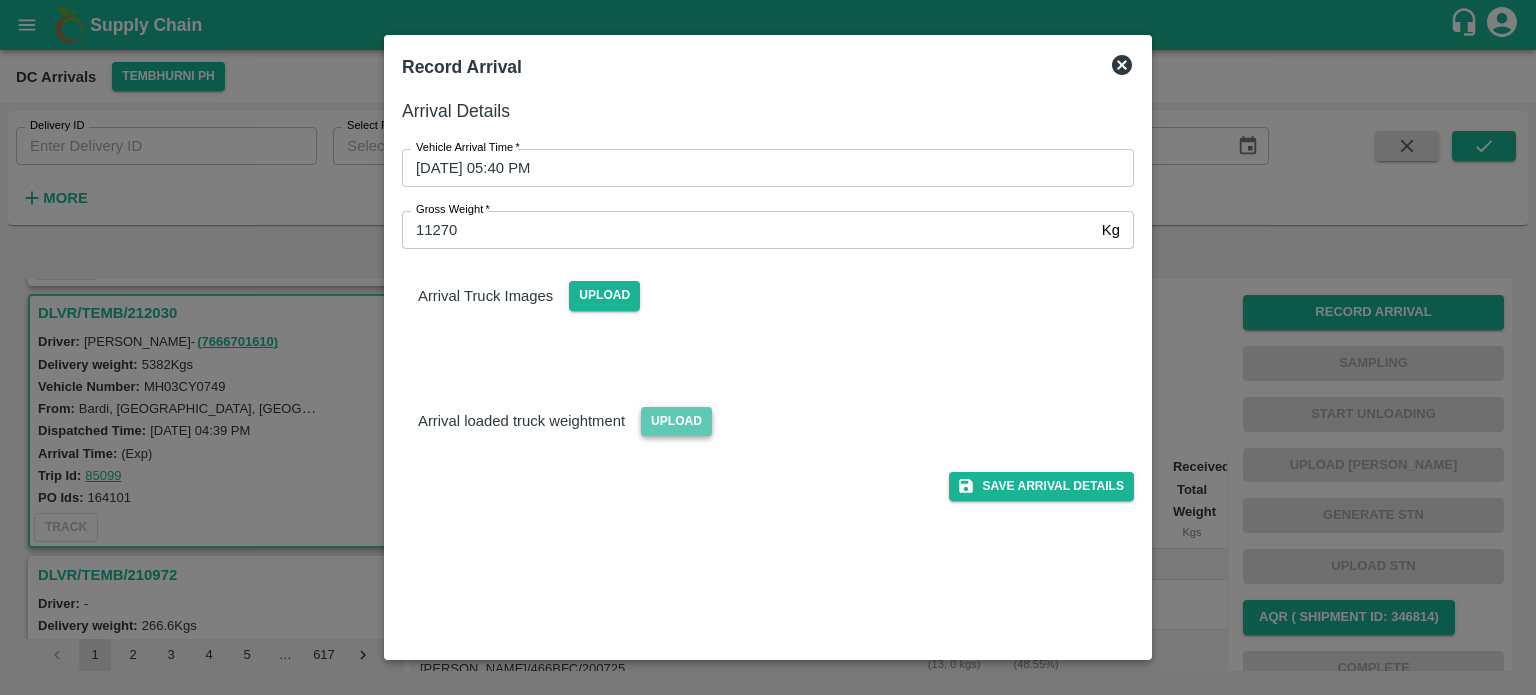 click on "Upload" at bounding box center [676, 421] 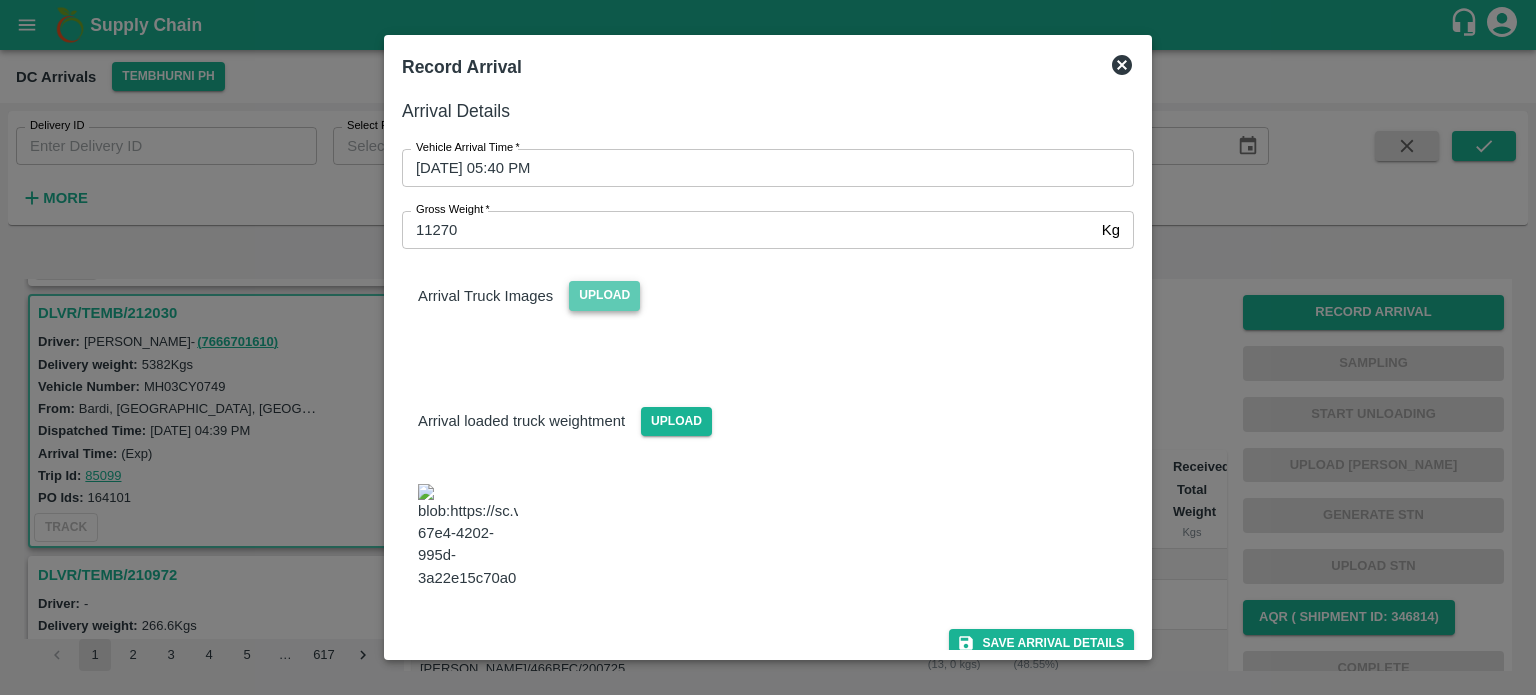 click on "Upload" at bounding box center [604, 295] 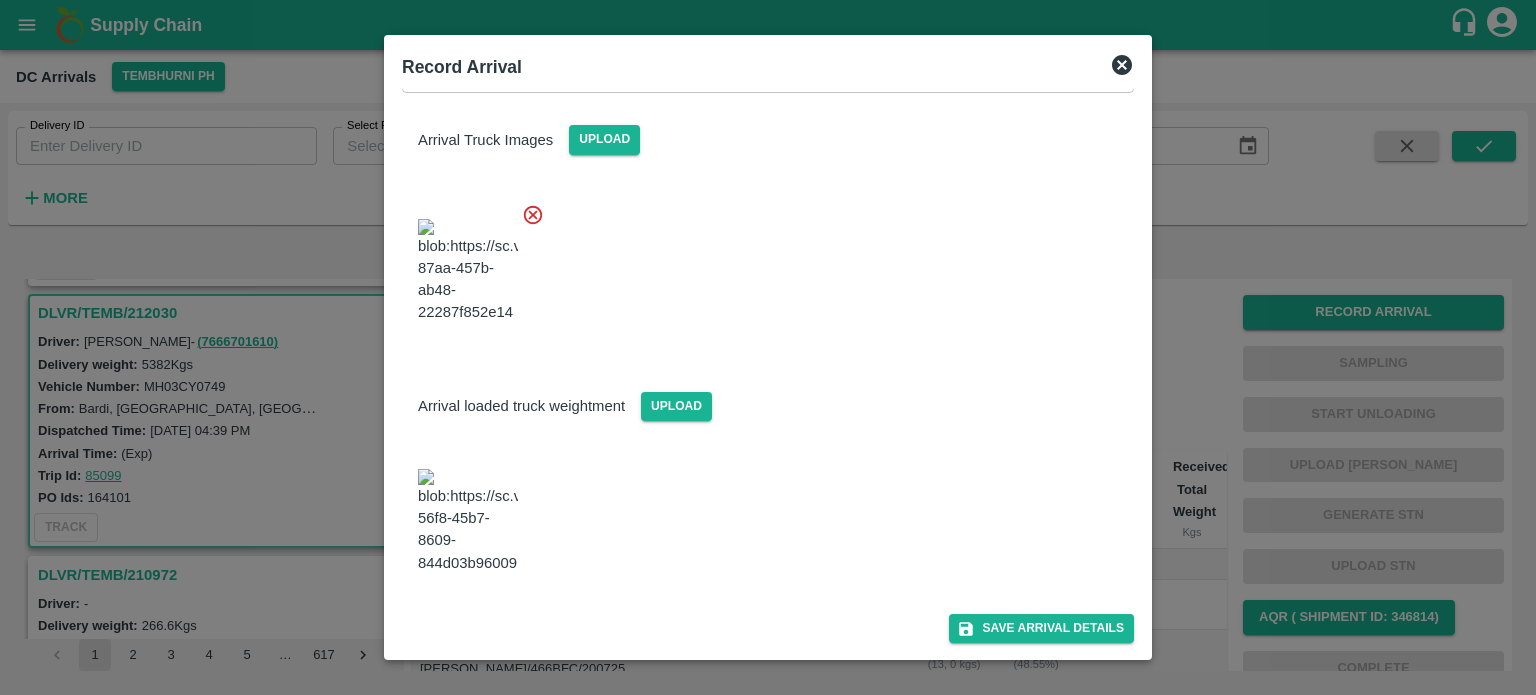 scroll, scrollTop: 164, scrollLeft: 0, axis: vertical 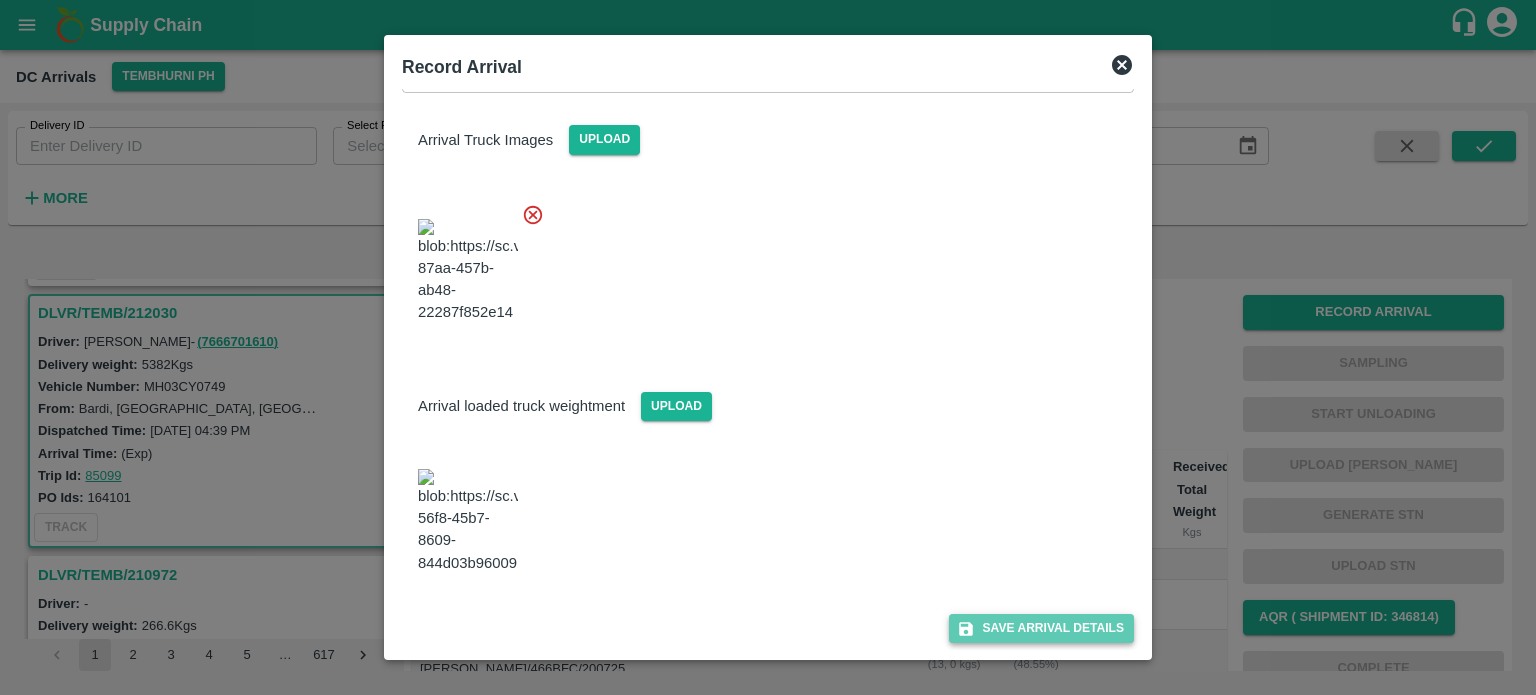 click on "Save Arrival Details" at bounding box center (1041, 628) 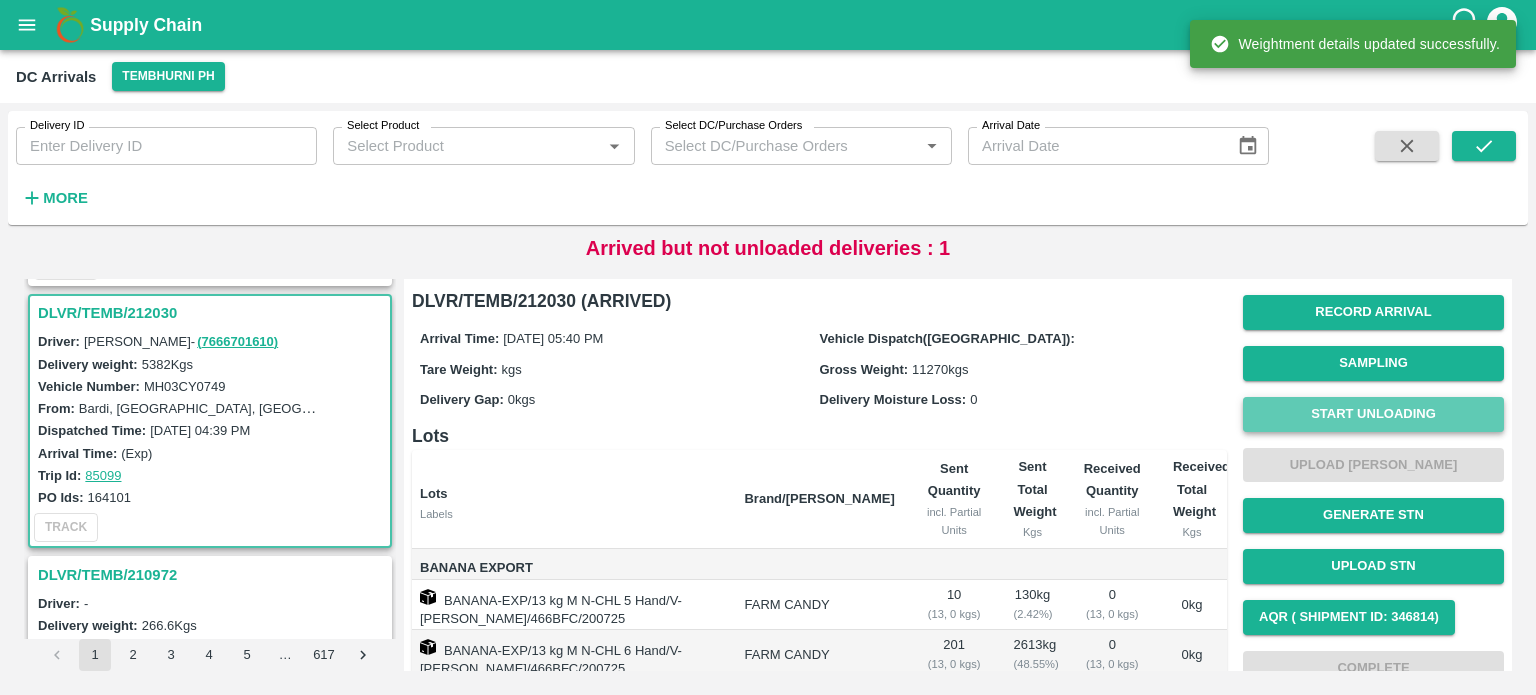 click on "Start Unloading" at bounding box center [1373, 414] 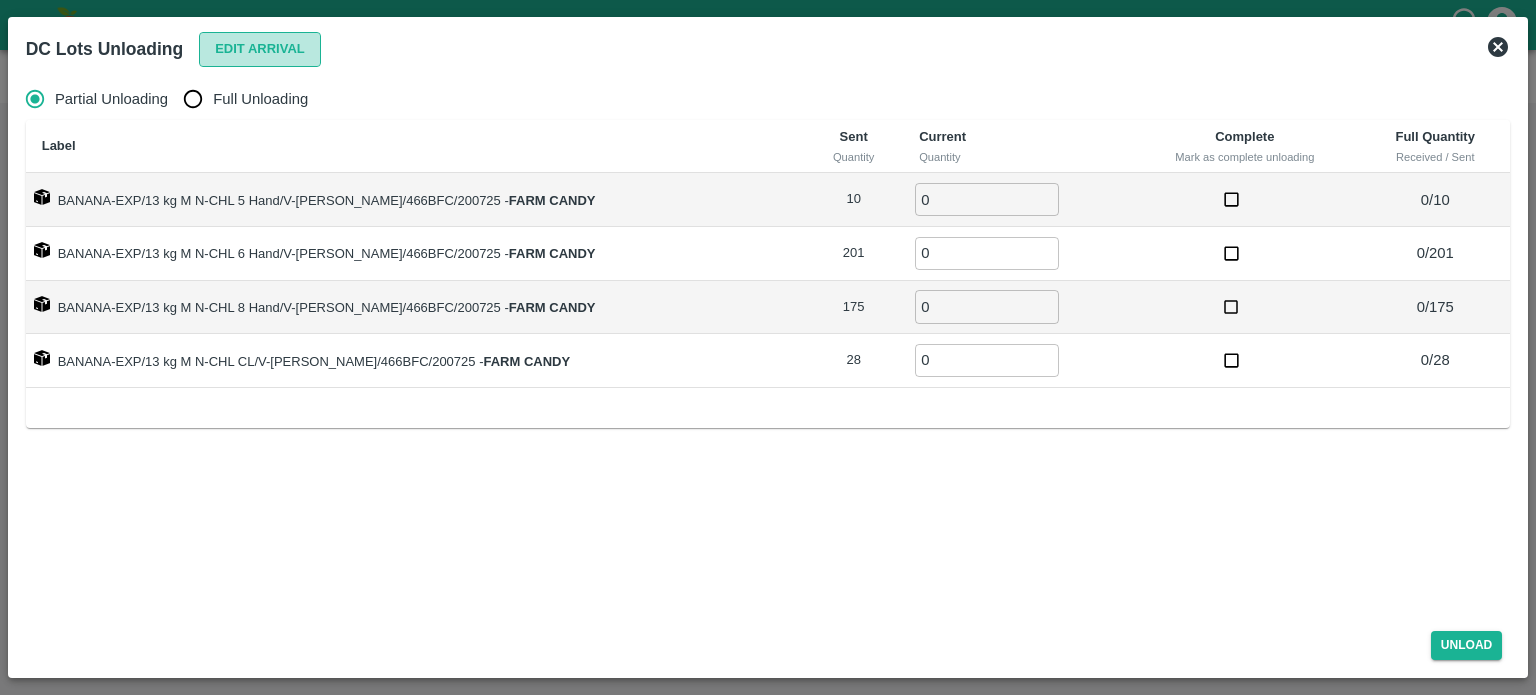 click on "Edit Arrival" at bounding box center (260, 49) 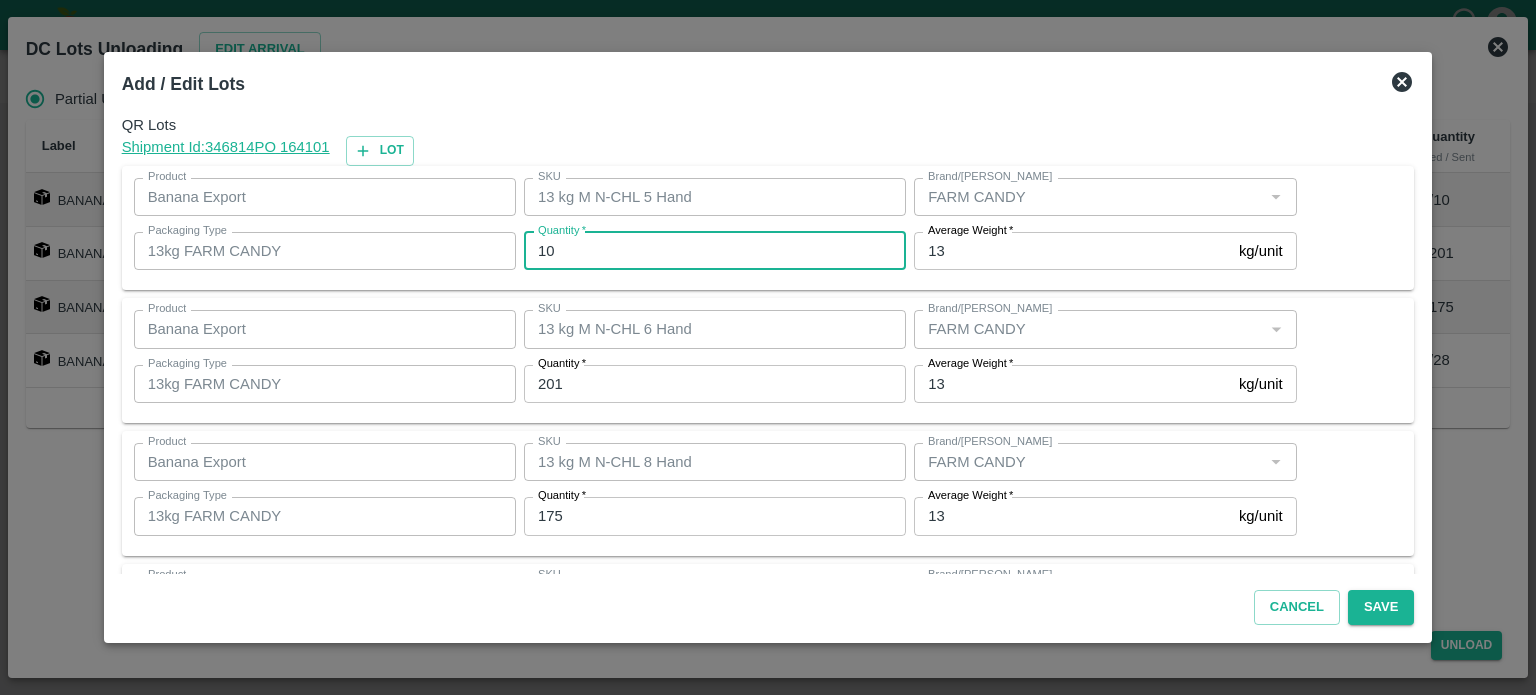click on "10" at bounding box center [715, 251] 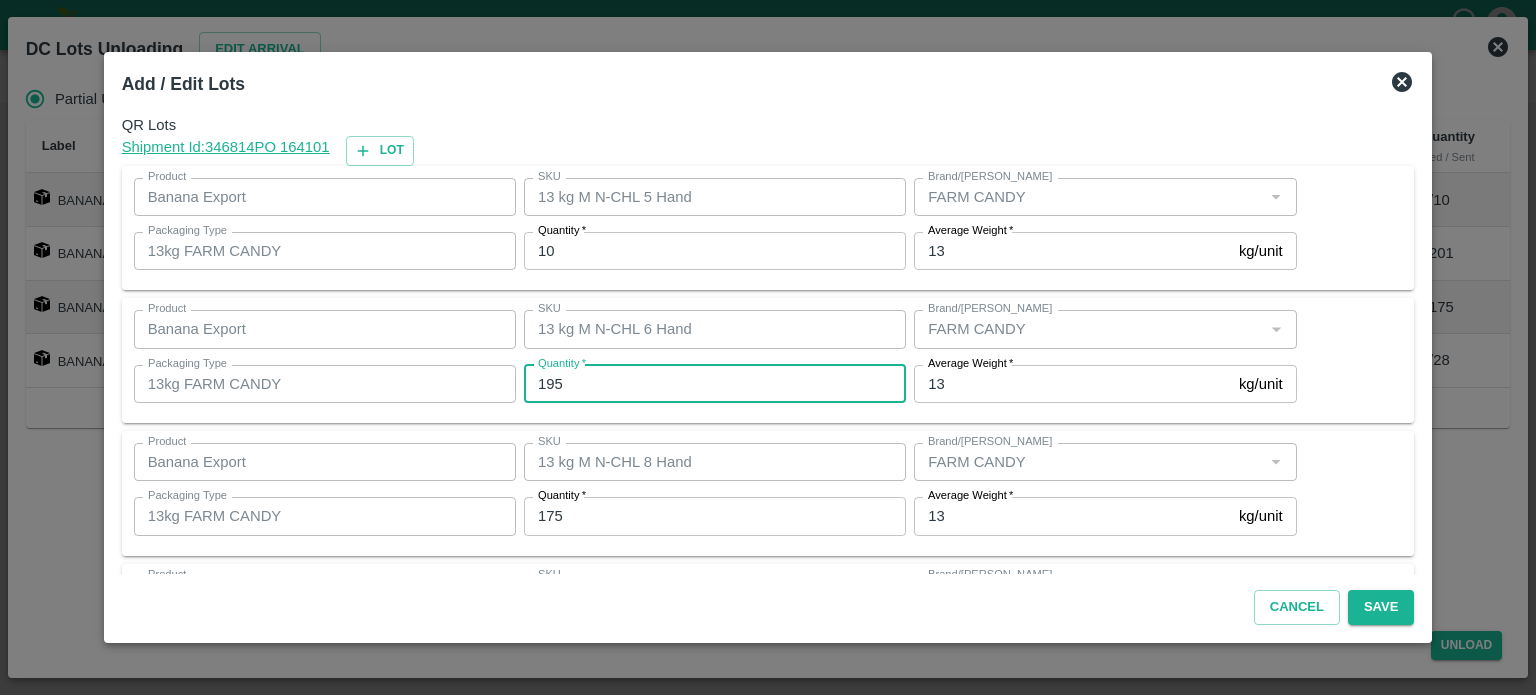type on "195" 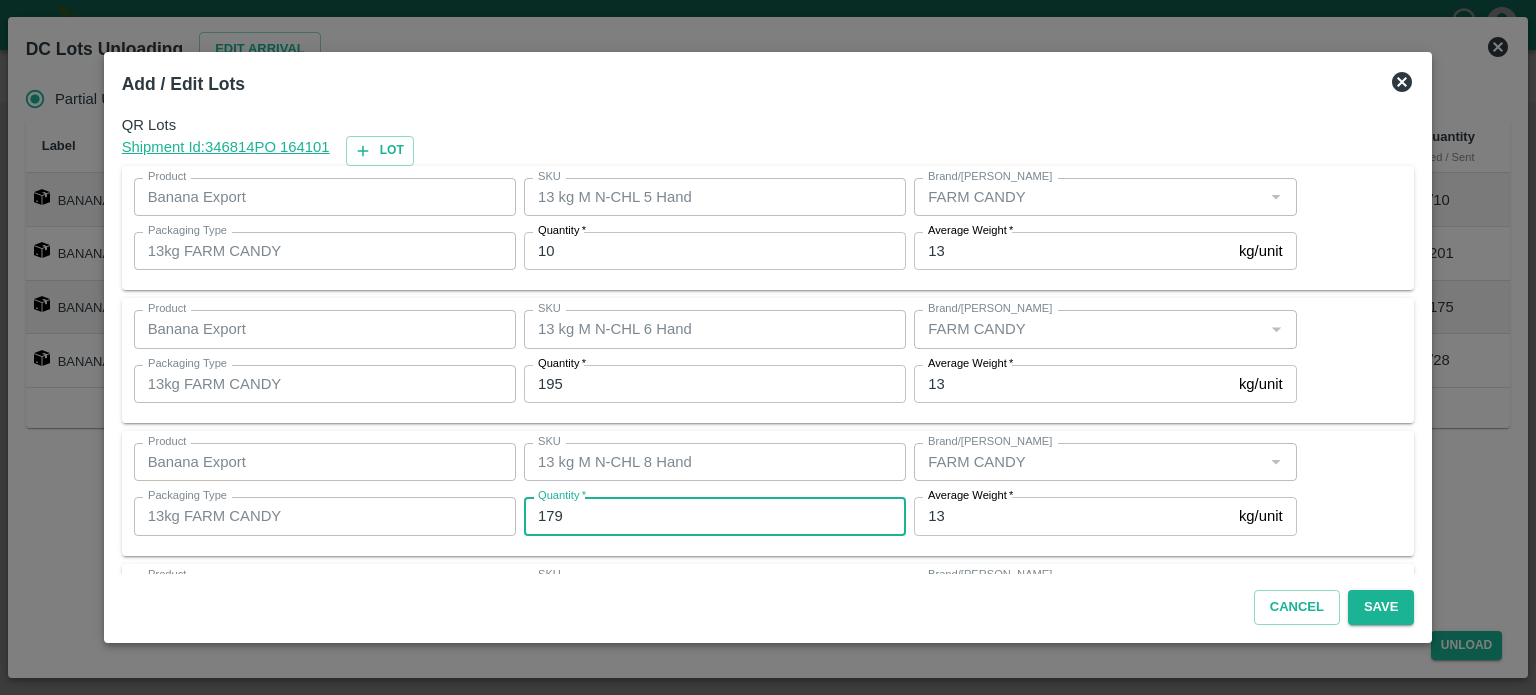 type on "179" 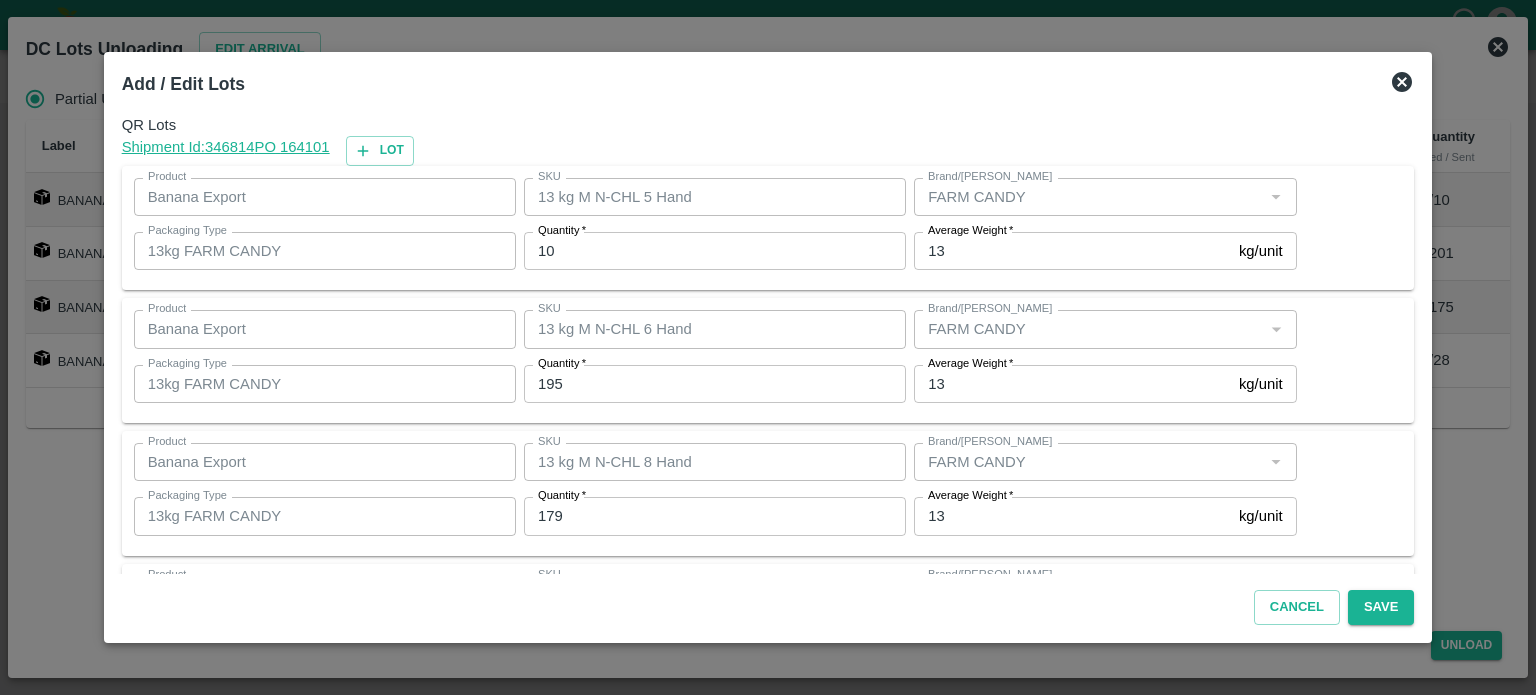 scroll, scrollTop: 129, scrollLeft: 0, axis: vertical 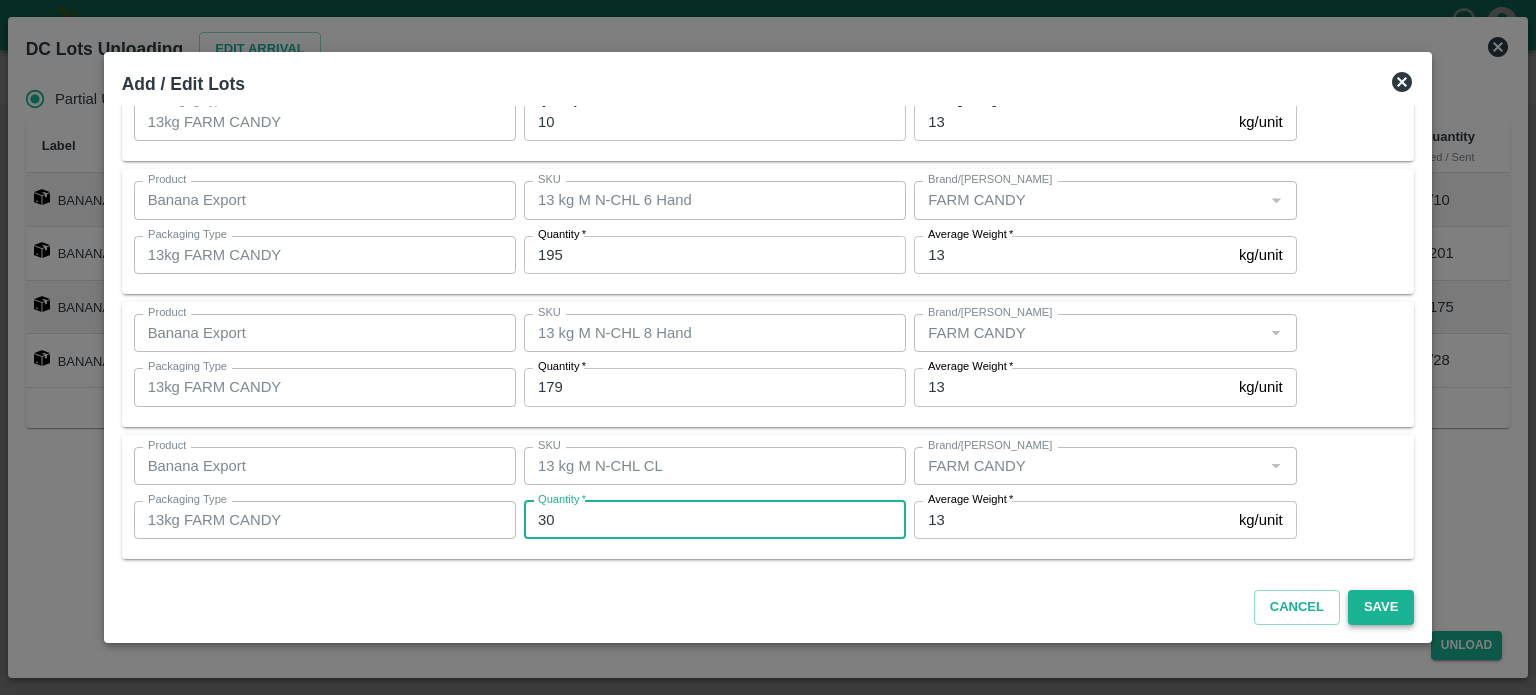 type on "30" 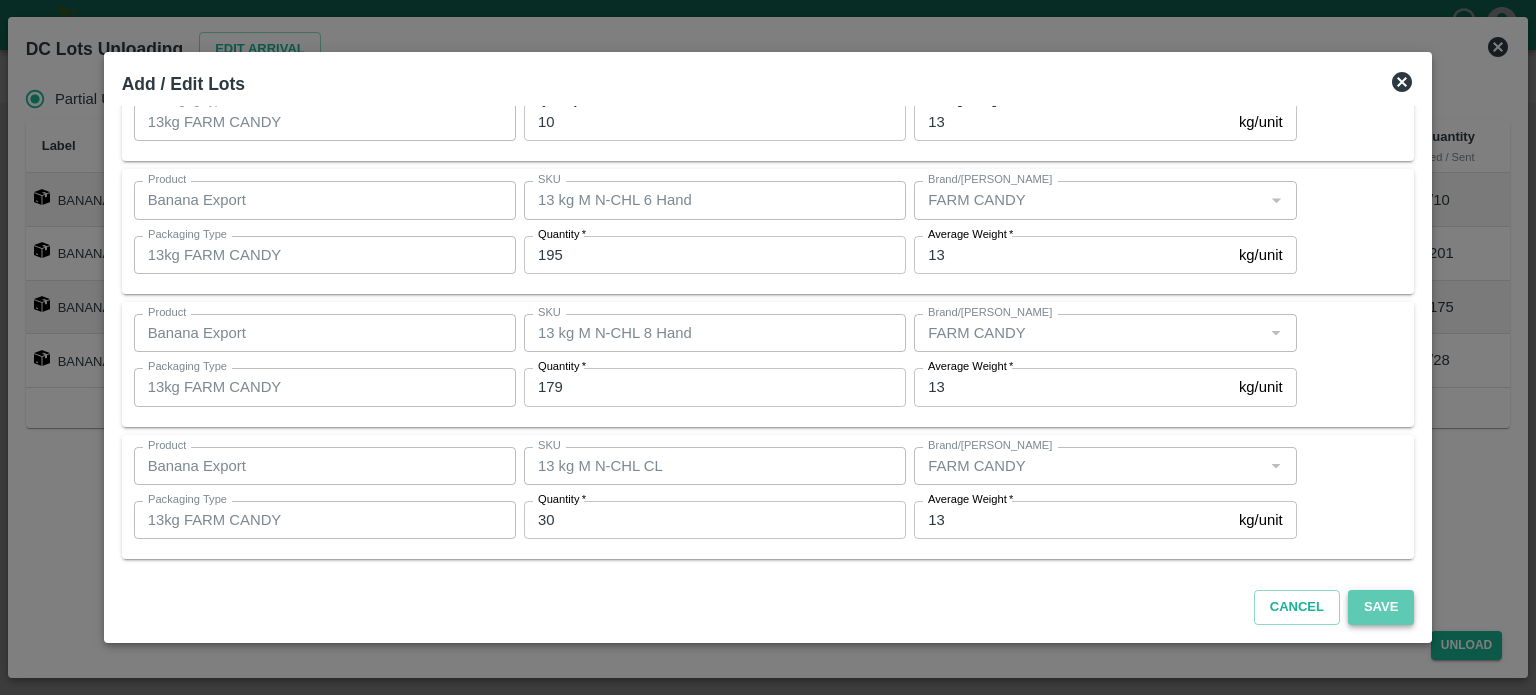 click on "Save" at bounding box center [1381, 607] 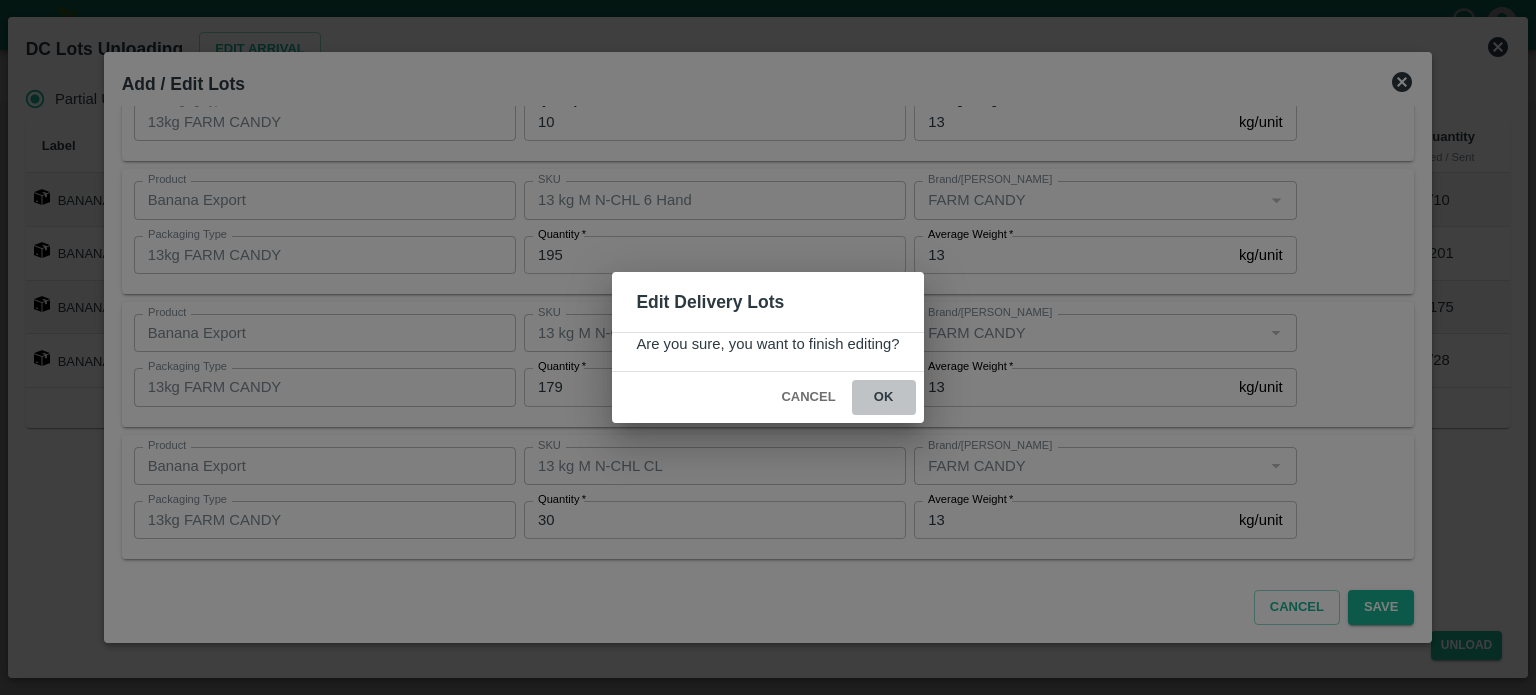 click on "ok" at bounding box center (884, 397) 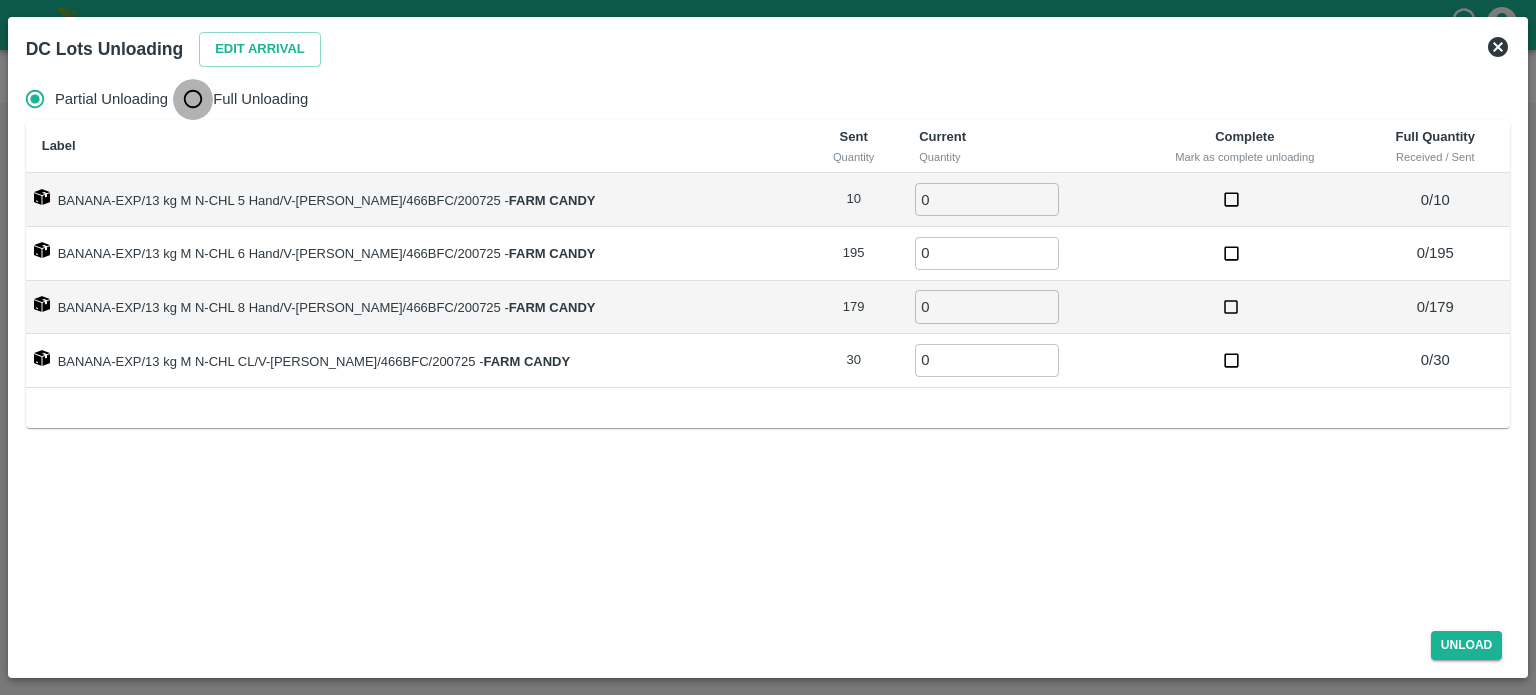 click on "Full Unloading" at bounding box center [193, 99] 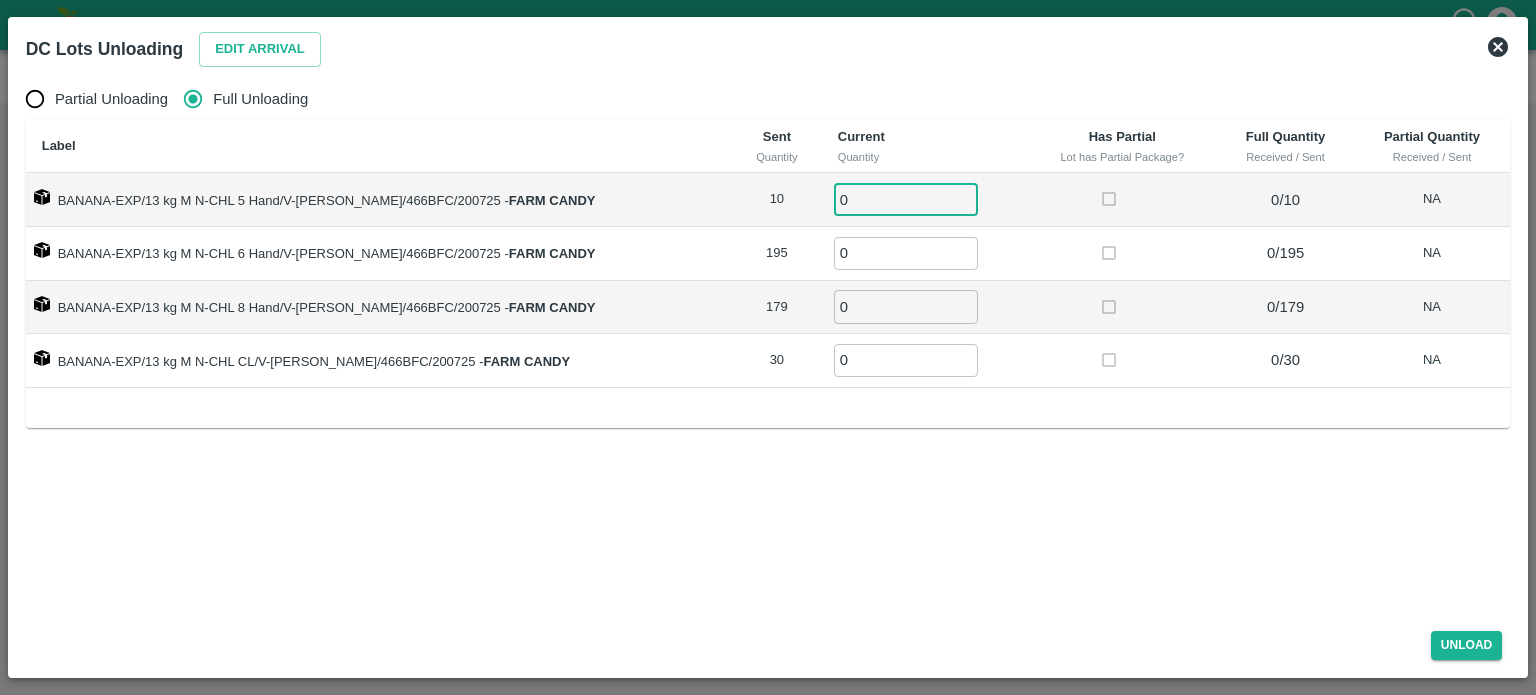 click on "0" at bounding box center [906, 199] 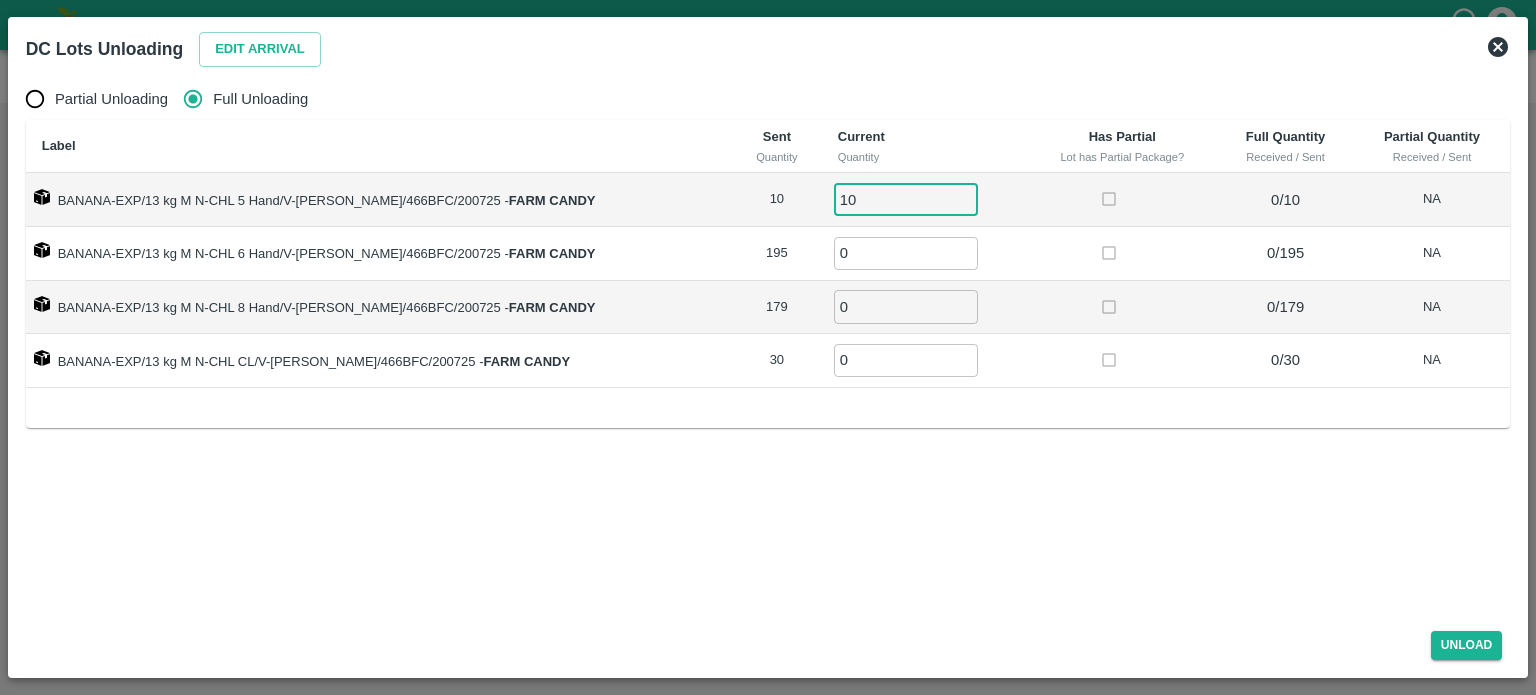 type on "10" 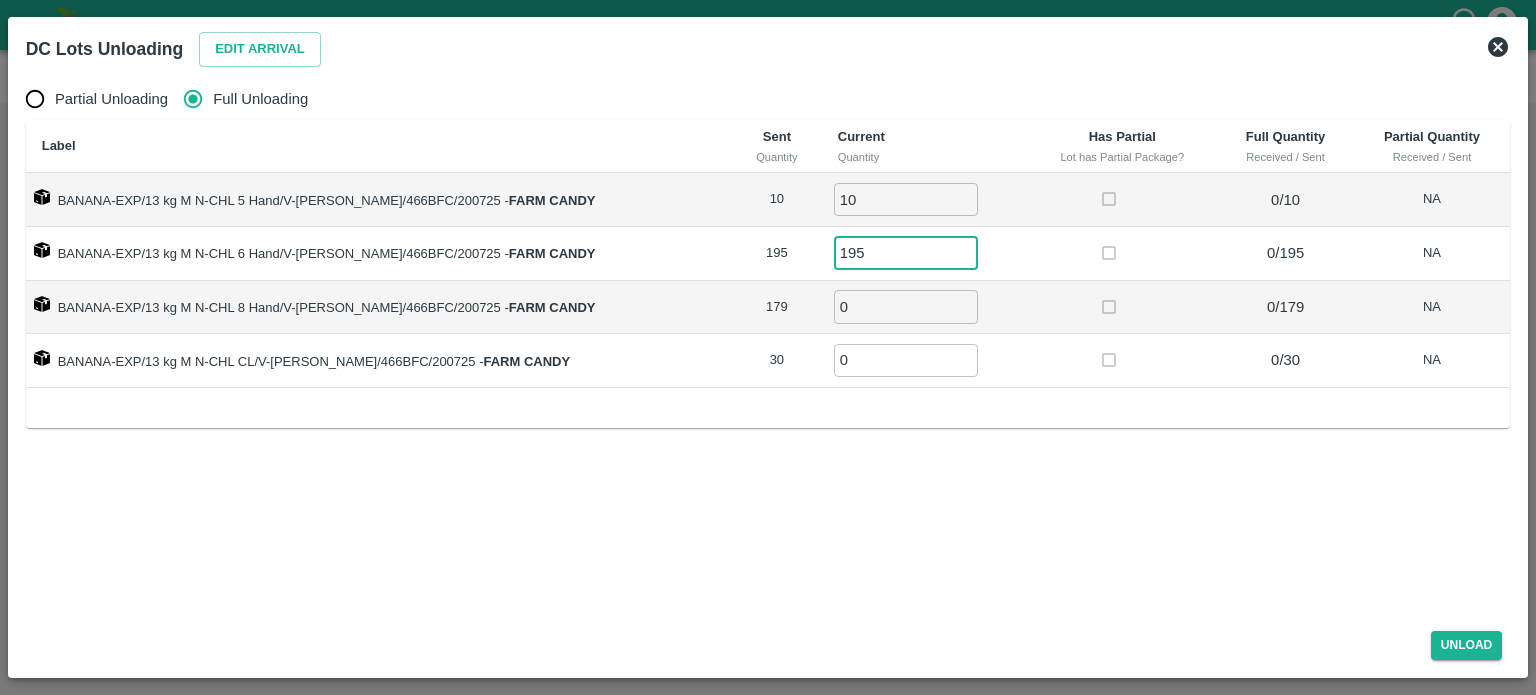 type on "195" 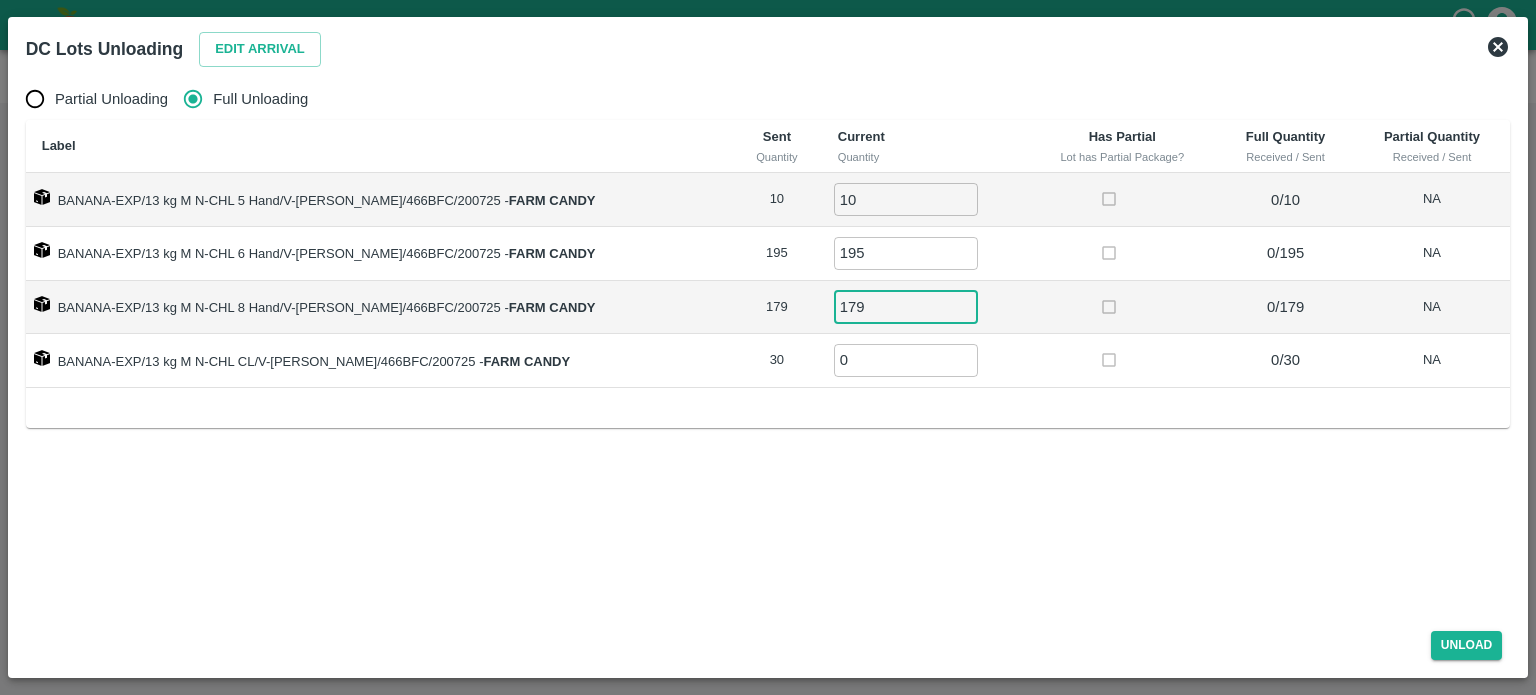 type on "179" 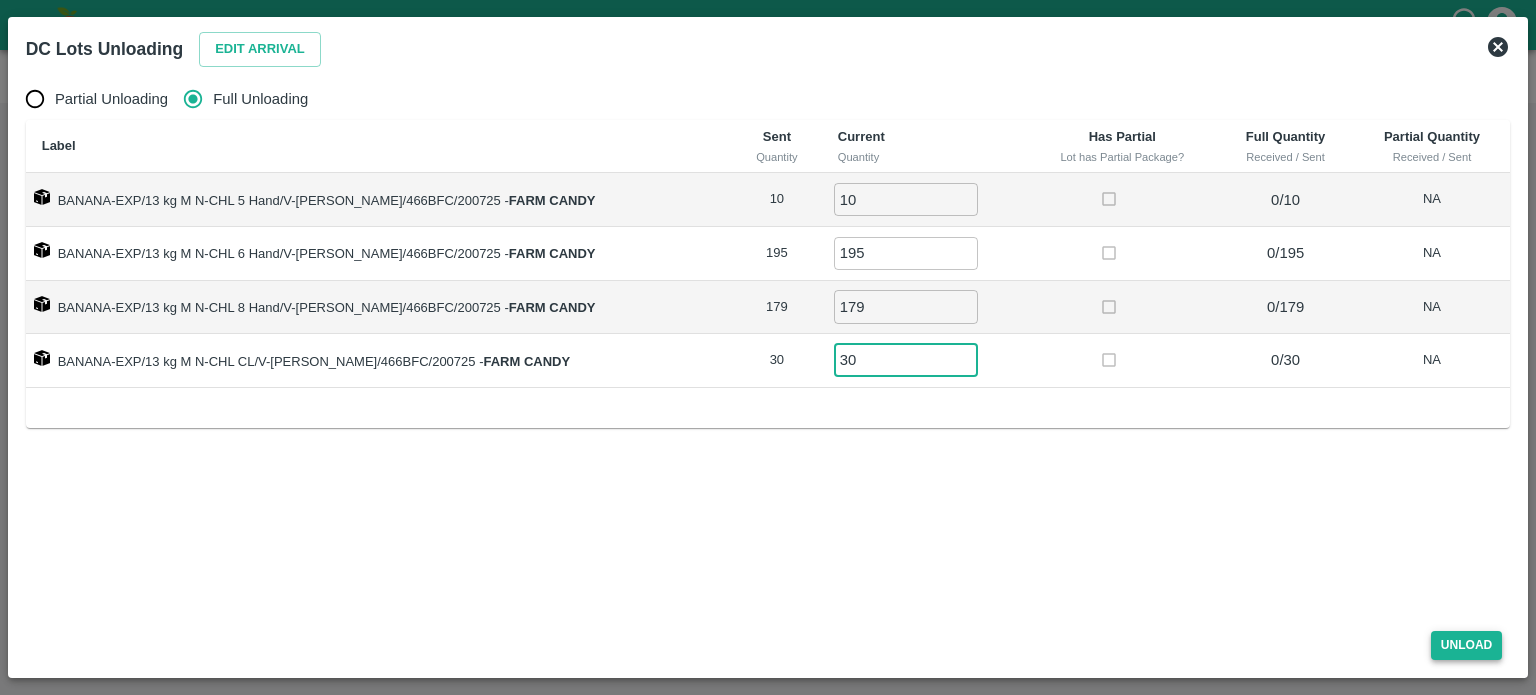 type on "30" 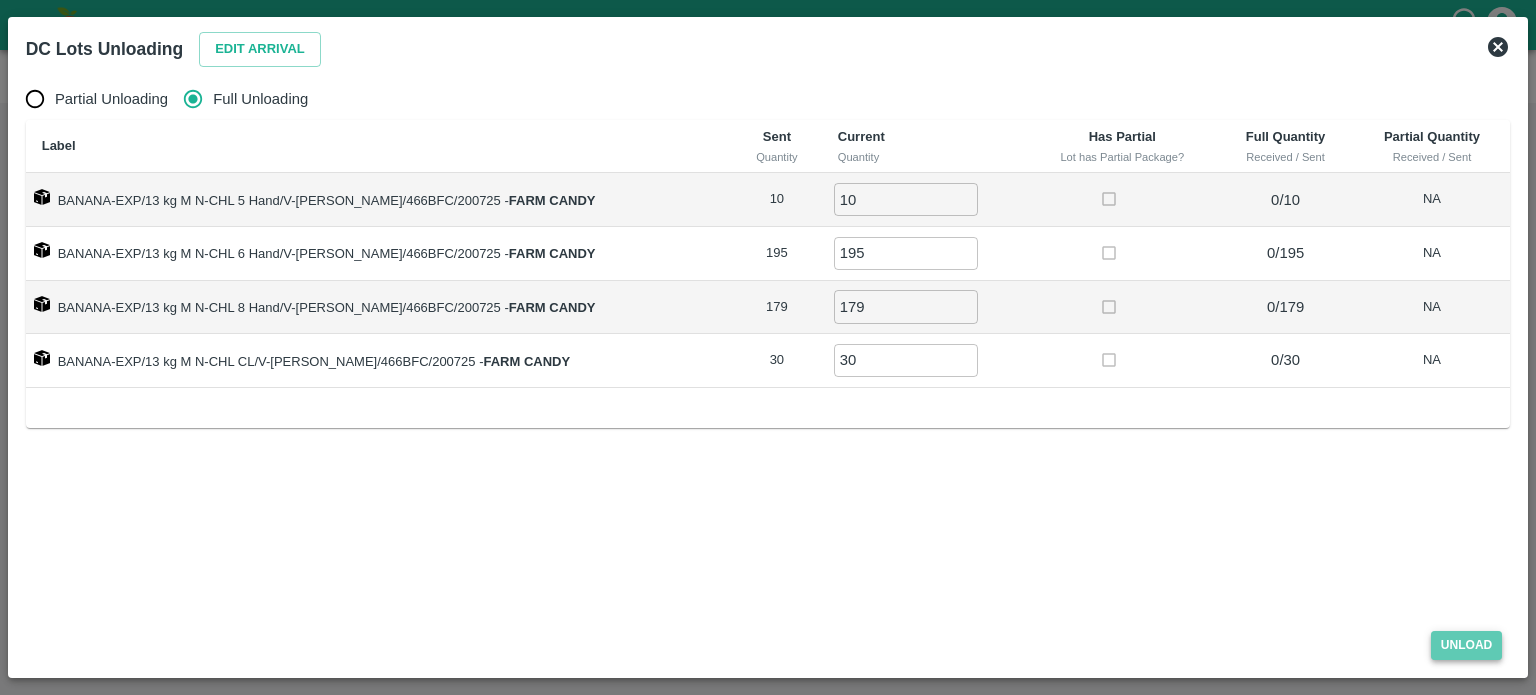 click on "Unload" at bounding box center (1467, 645) 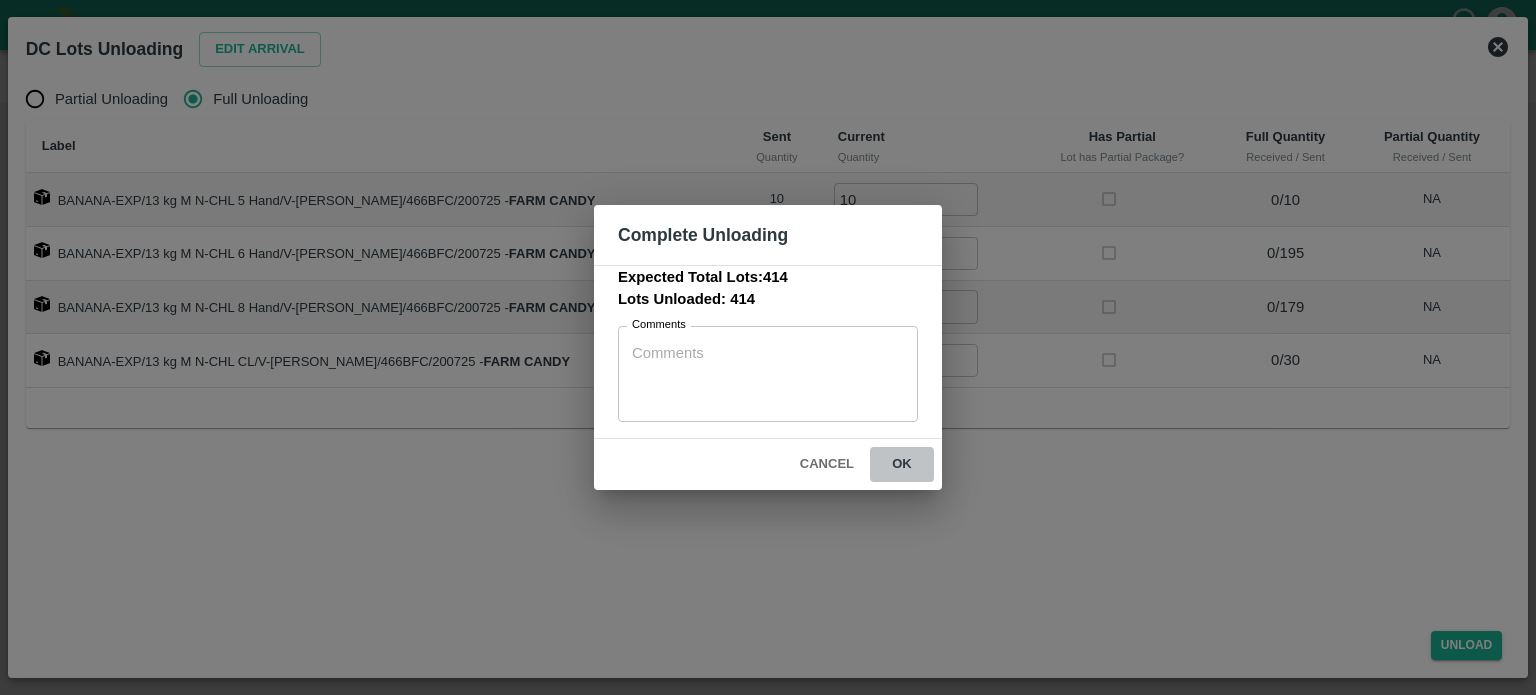 click on "ok" at bounding box center (902, 464) 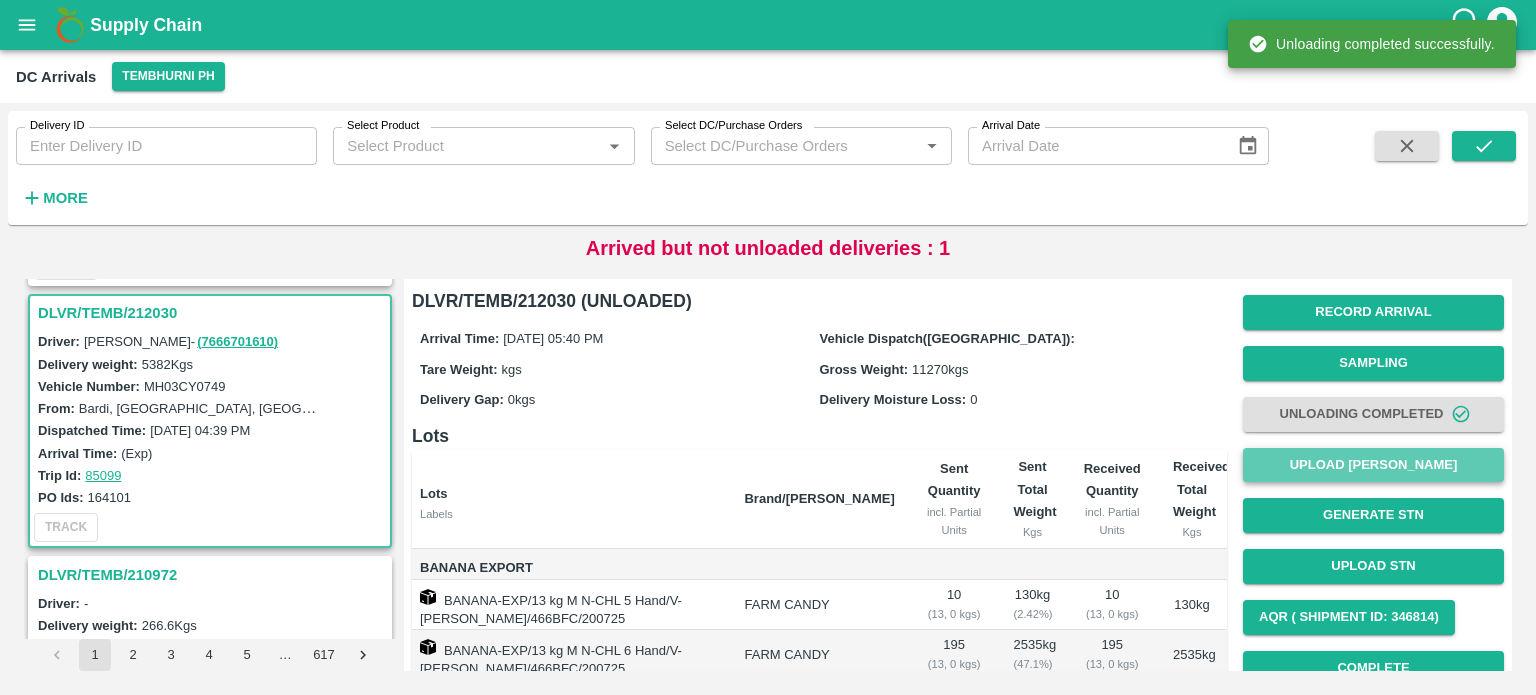 click on "Upload [PERSON_NAME]" at bounding box center (1373, 465) 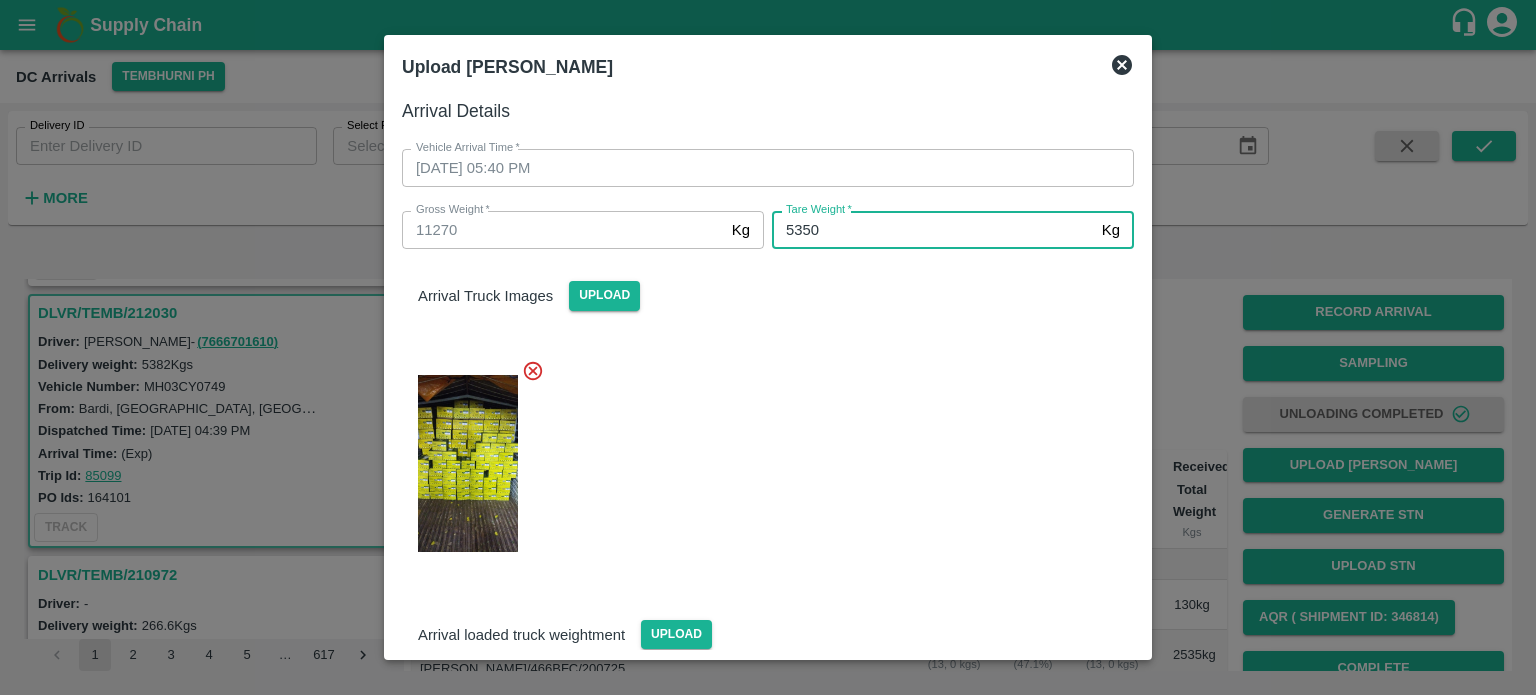 type on "5350" 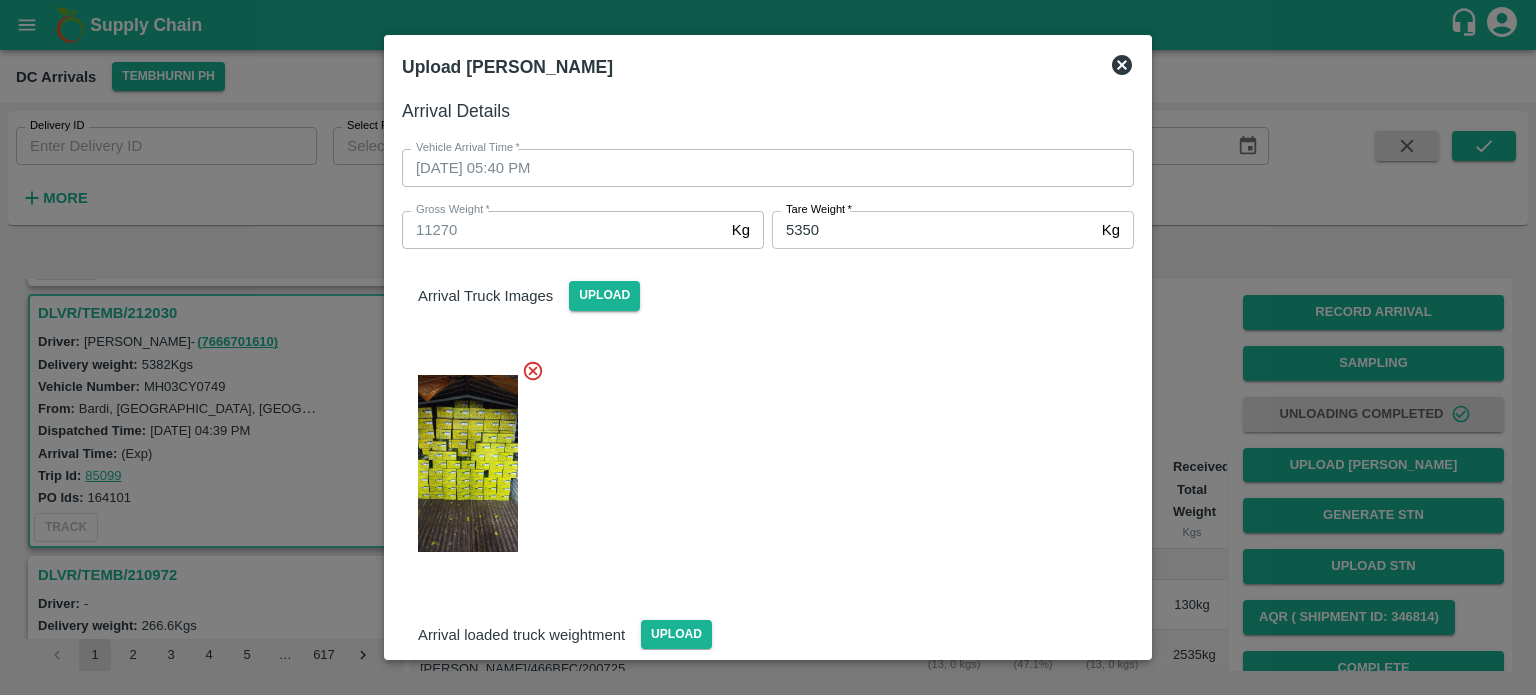 click at bounding box center (760, 458) 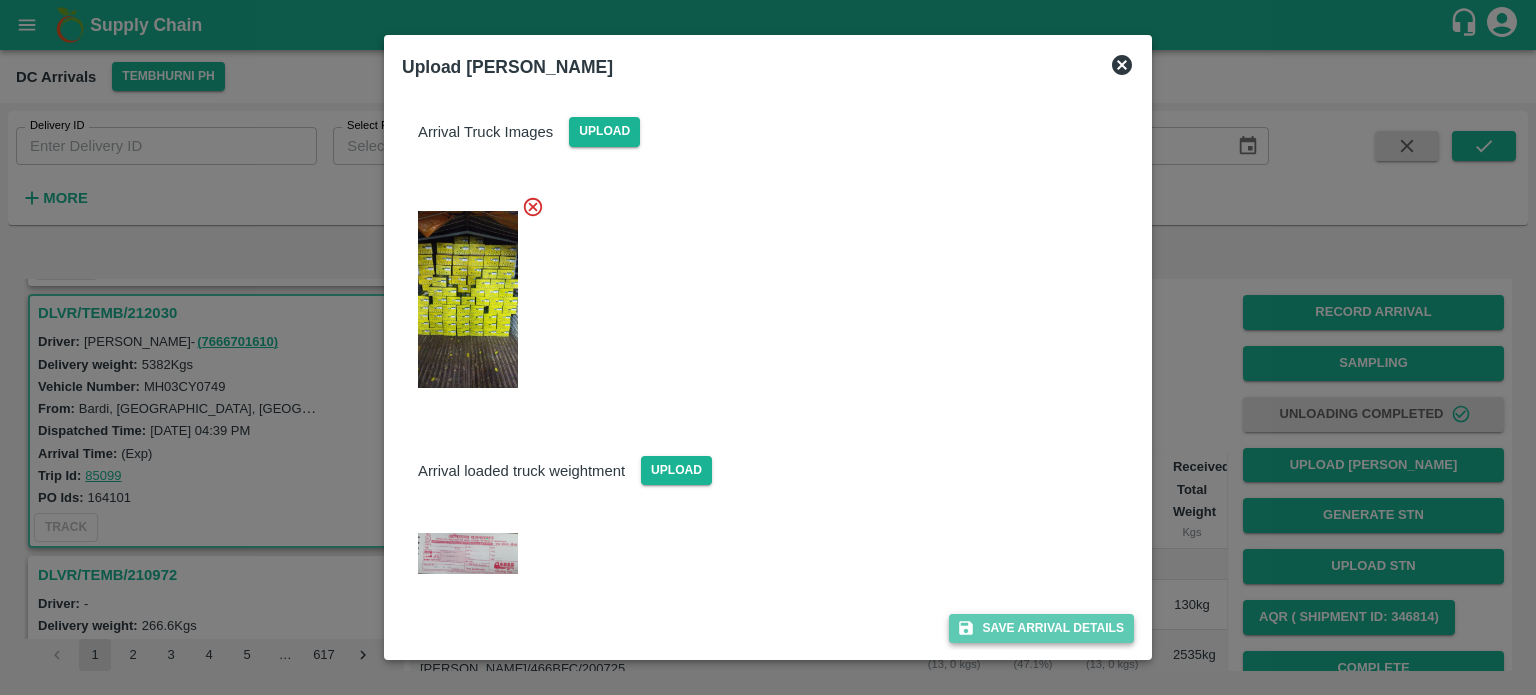 click on "Save Arrival Details" at bounding box center (1041, 628) 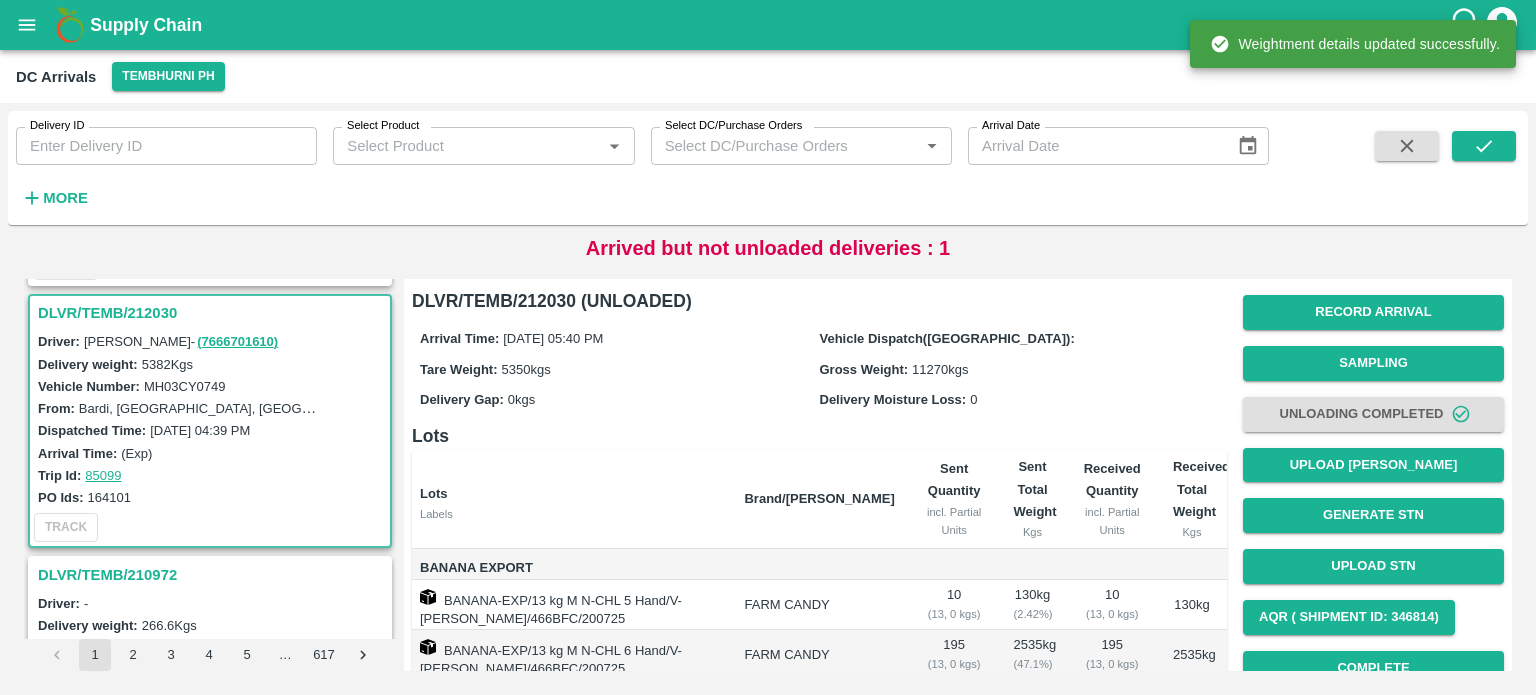 scroll, scrollTop: 196, scrollLeft: 0, axis: vertical 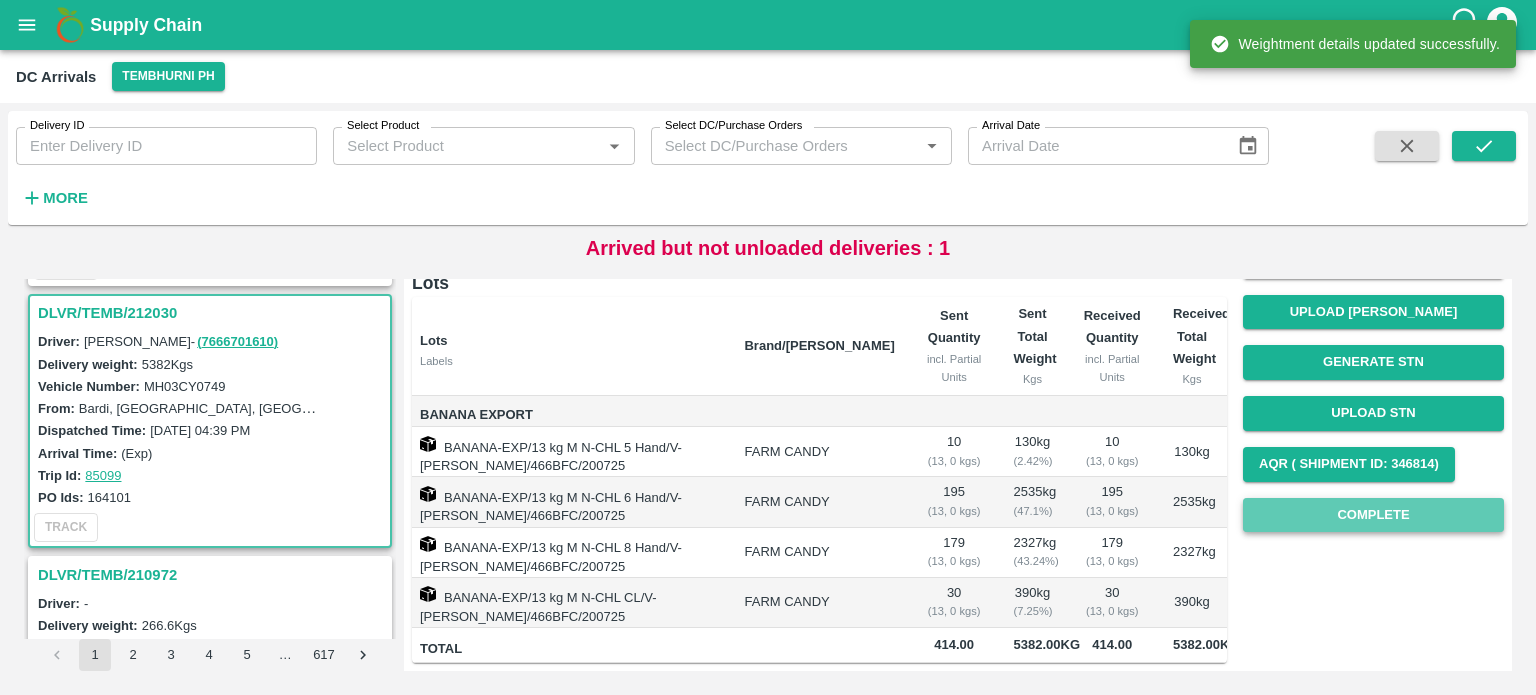 click on "Complete" at bounding box center (1373, 515) 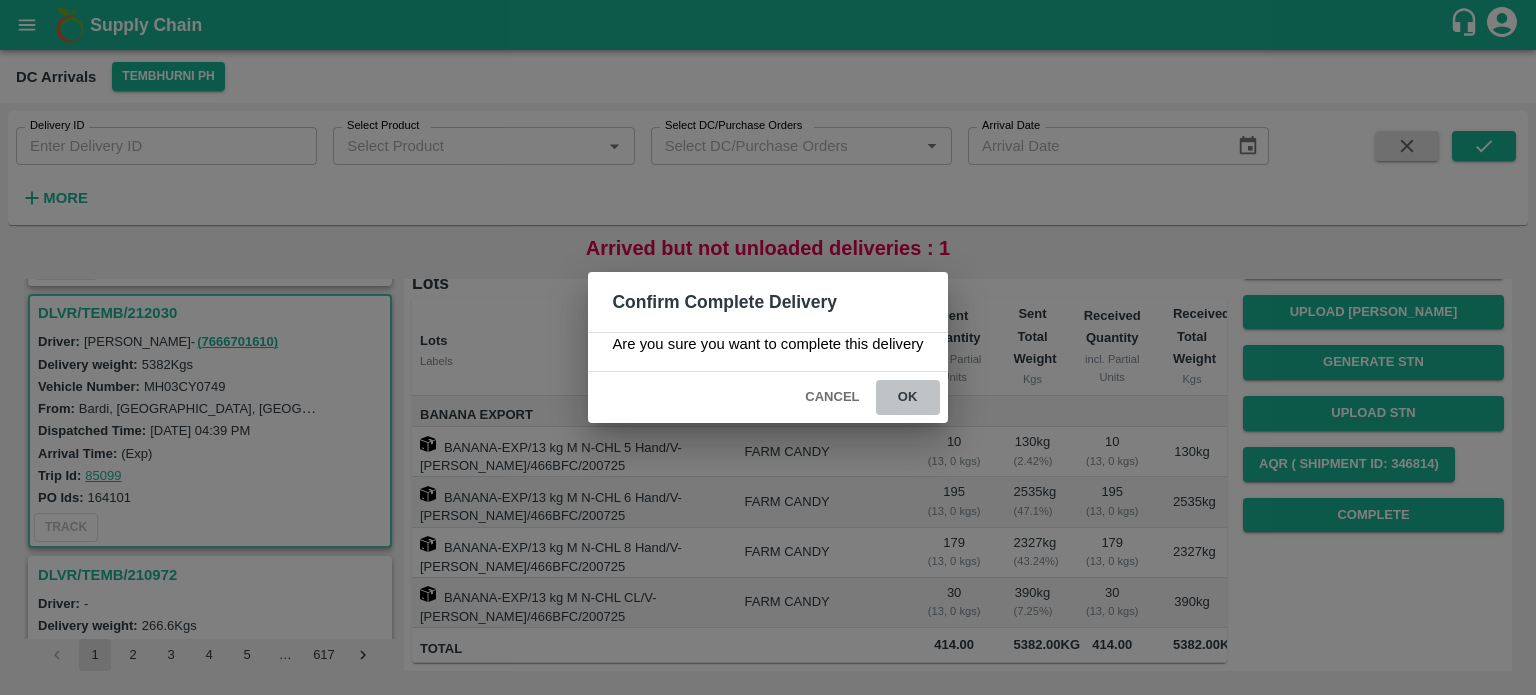 click on "ok" at bounding box center [908, 397] 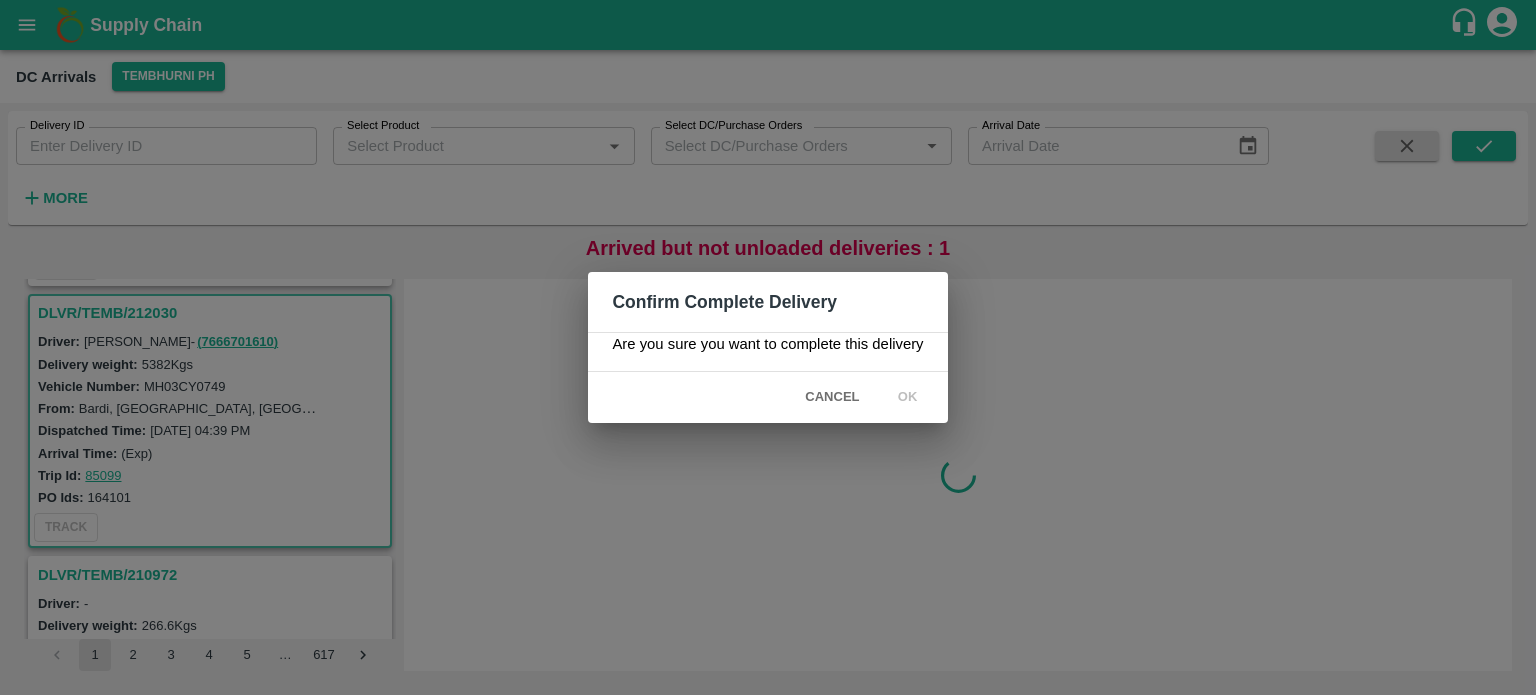 scroll, scrollTop: 0, scrollLeft: 0, axis: both 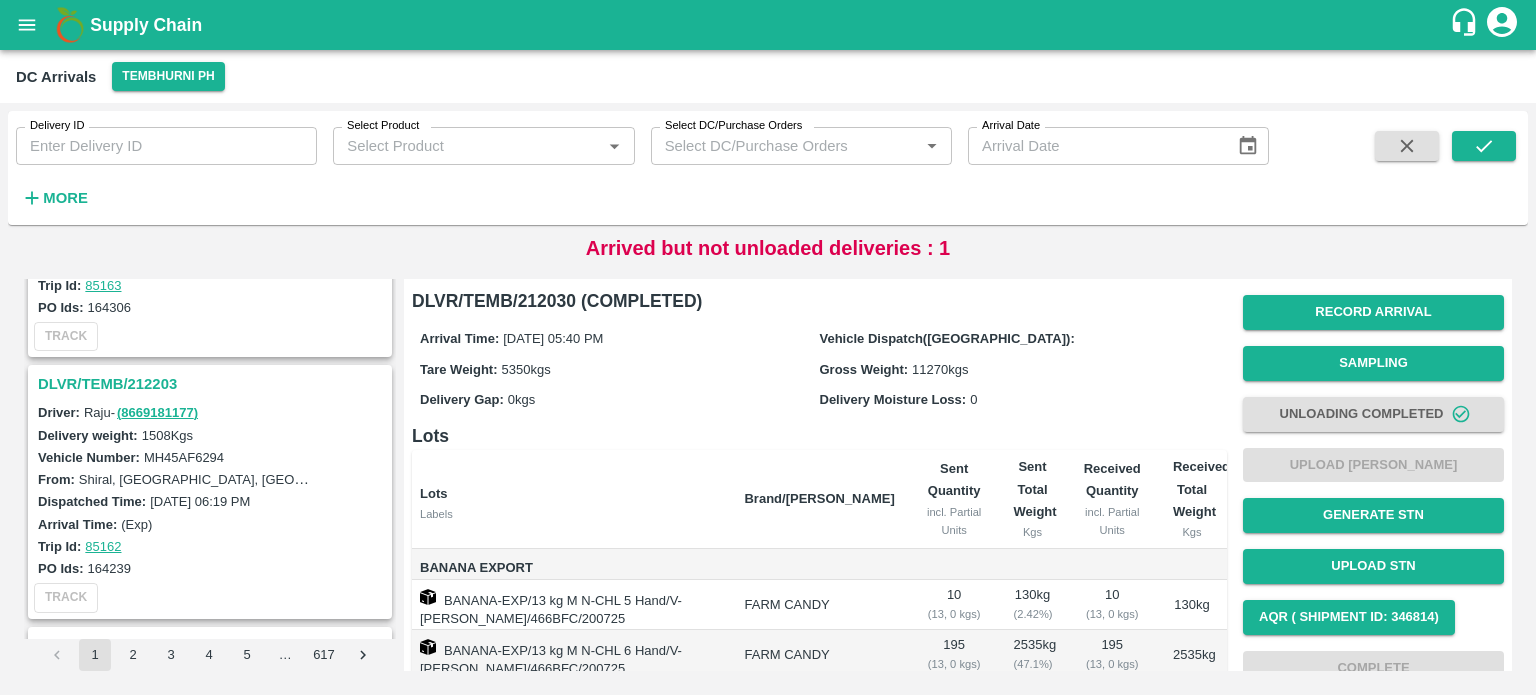 click on "DLVR/TEMB/212203" at bounding box center [213, 384] 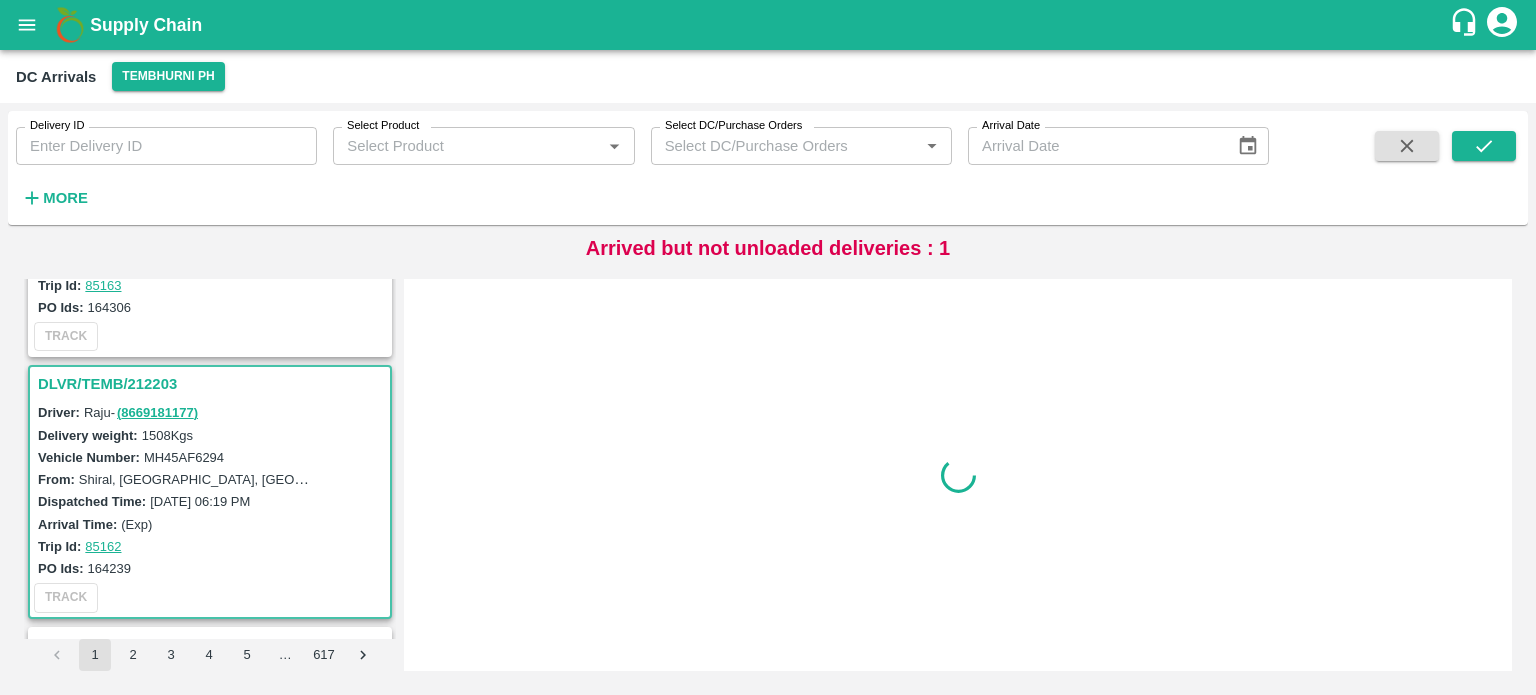 scroll, scrollTop: 2610, scrollLeft: 0, axis: vertical 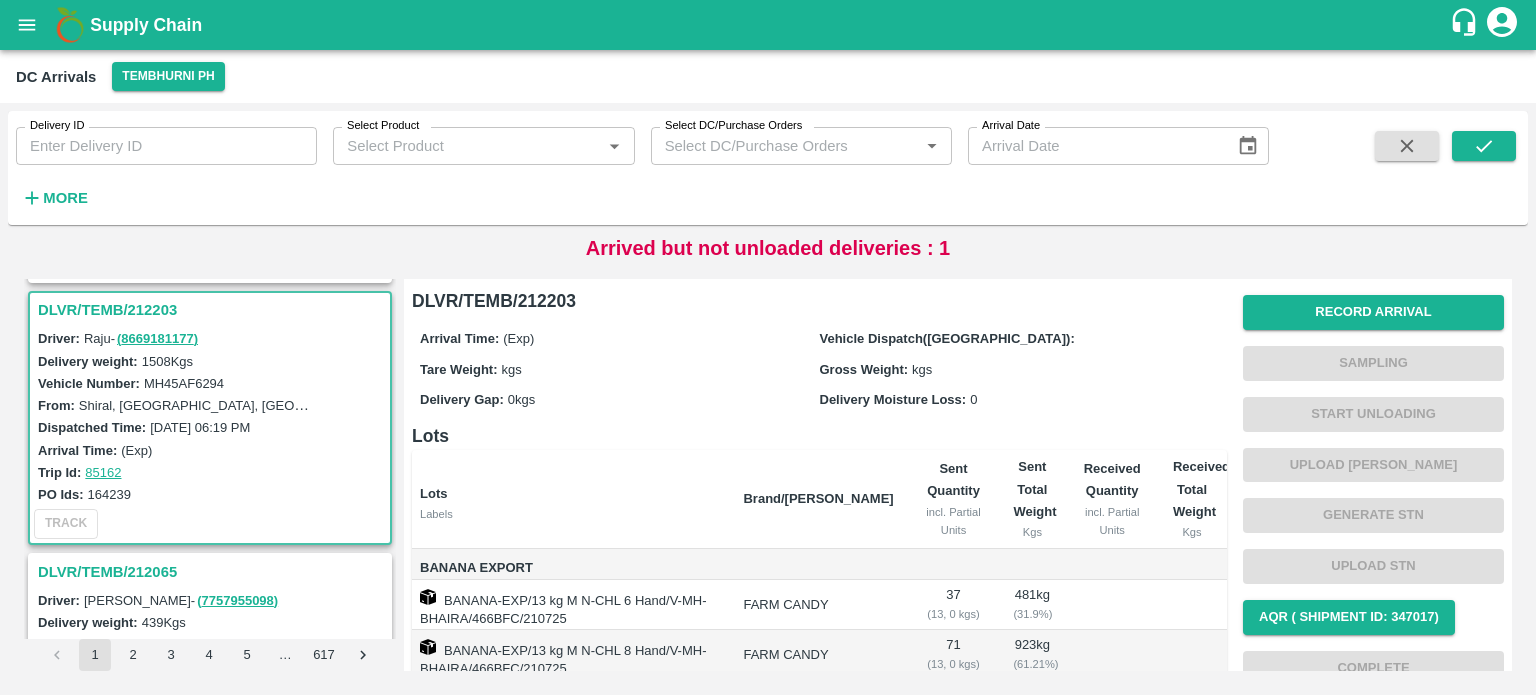 click on "MH45AF6294" at bounding box center [184, 383] 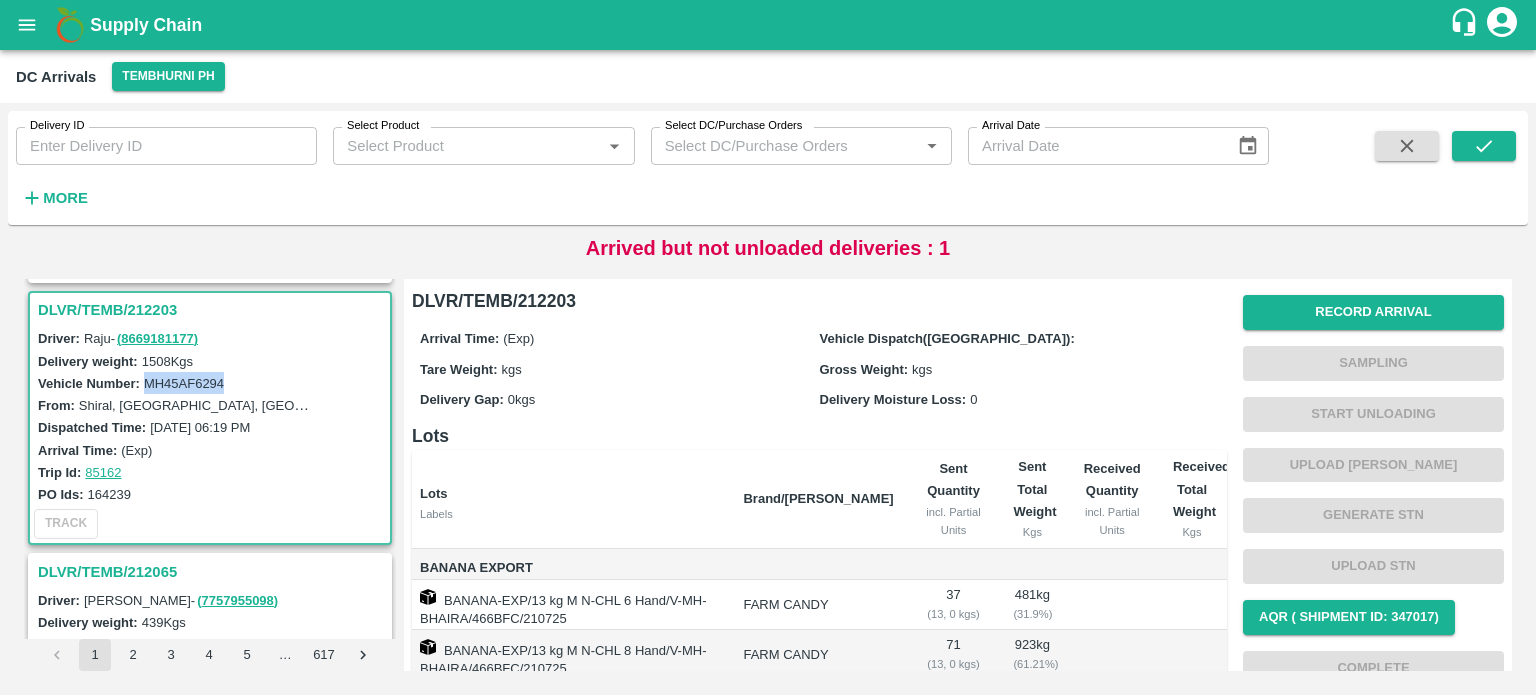 click on "MH45AF6294" at bounding box center (184, 383) 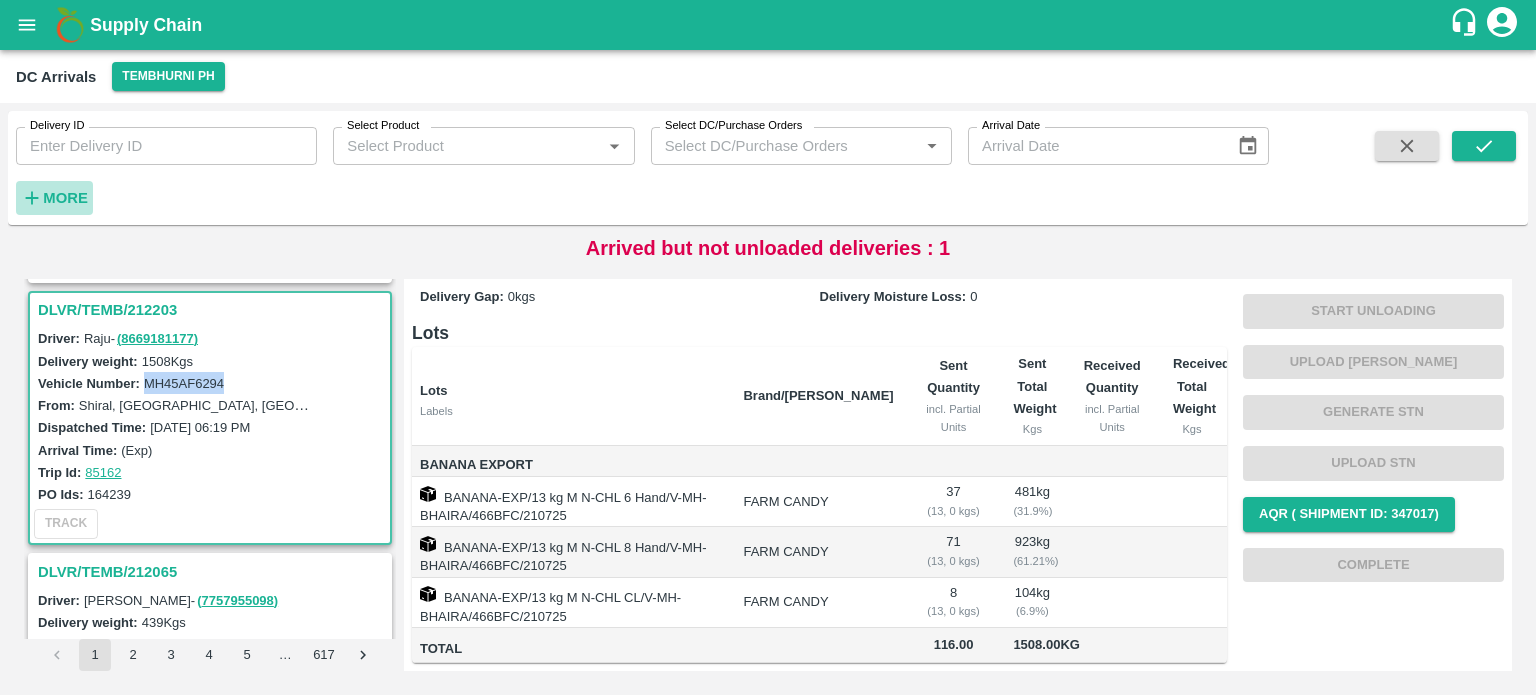click on "More" at bounding box center (65, 198) 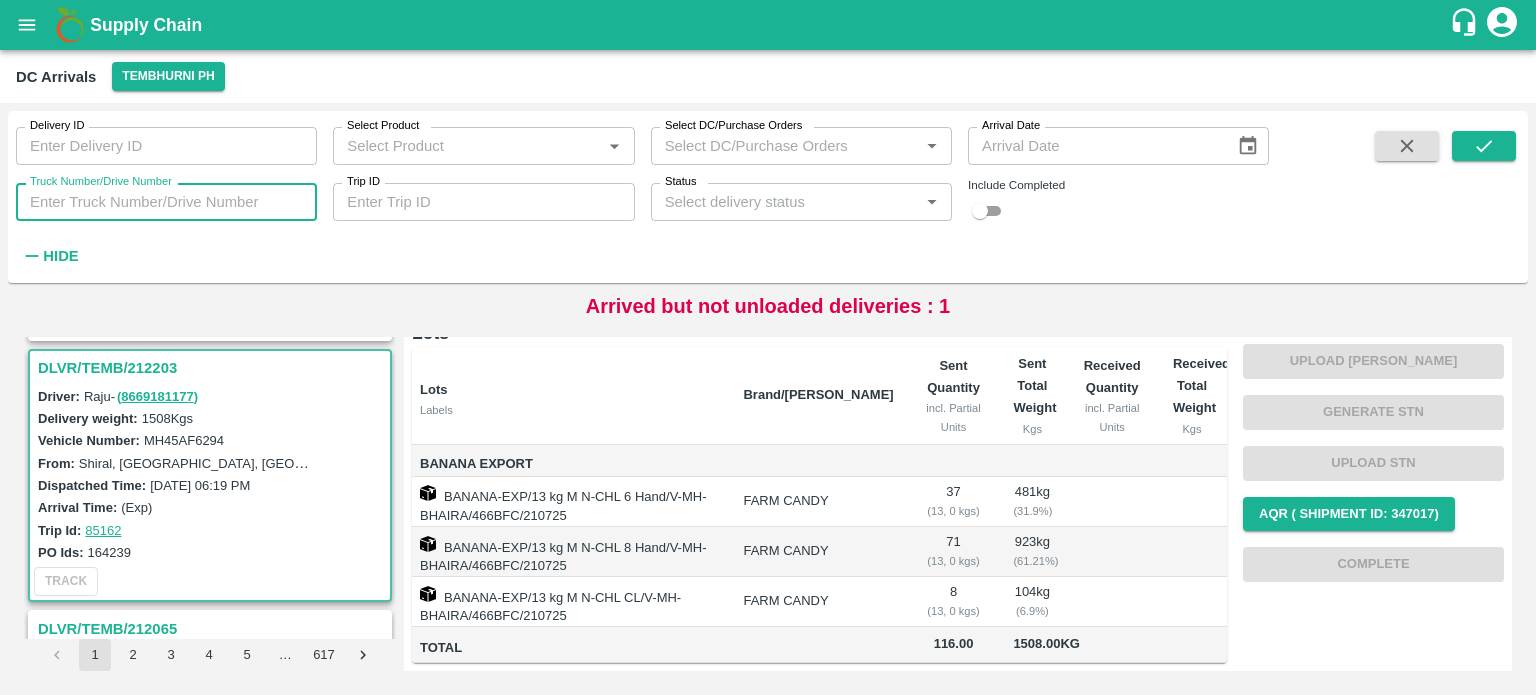 click on "Truck Number/Drive Number" at bounding box center (166, 202) 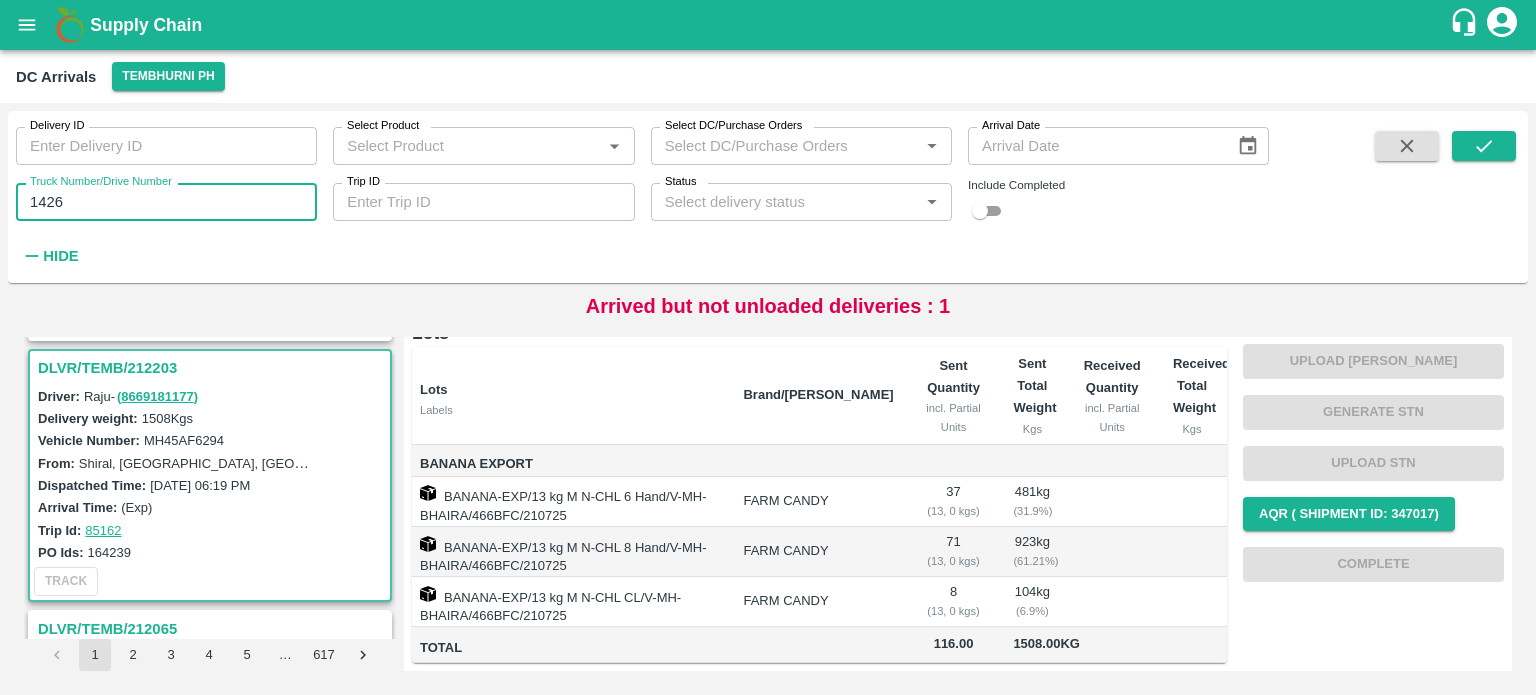 type on "1426" 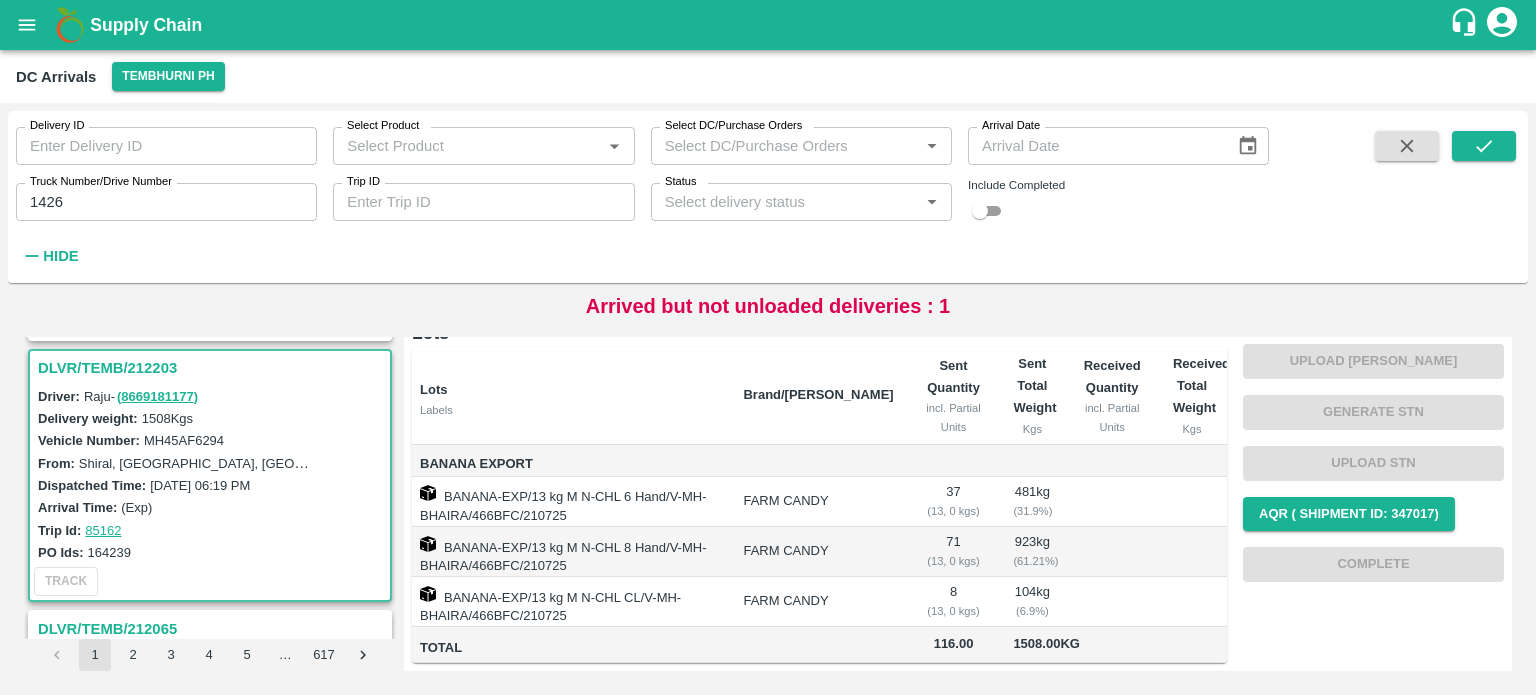 checkbox on "true" 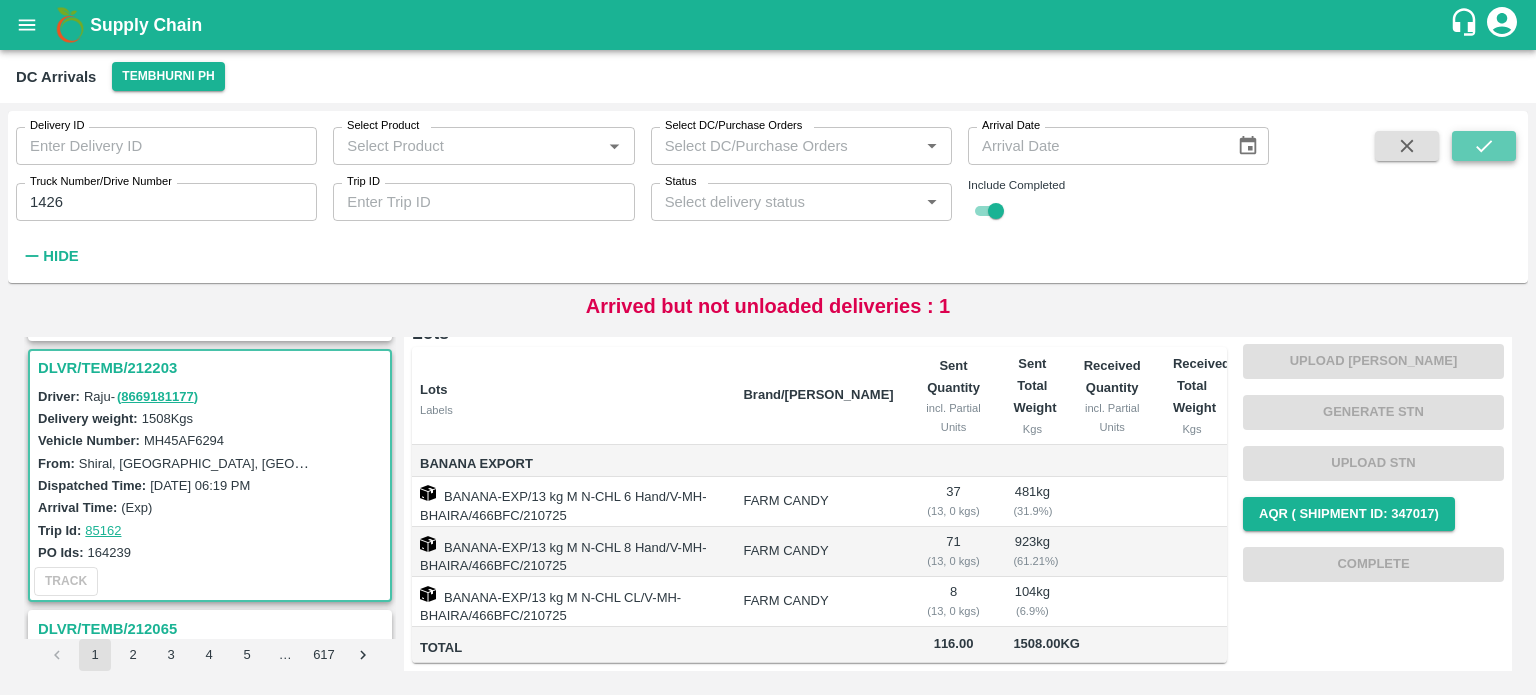 click 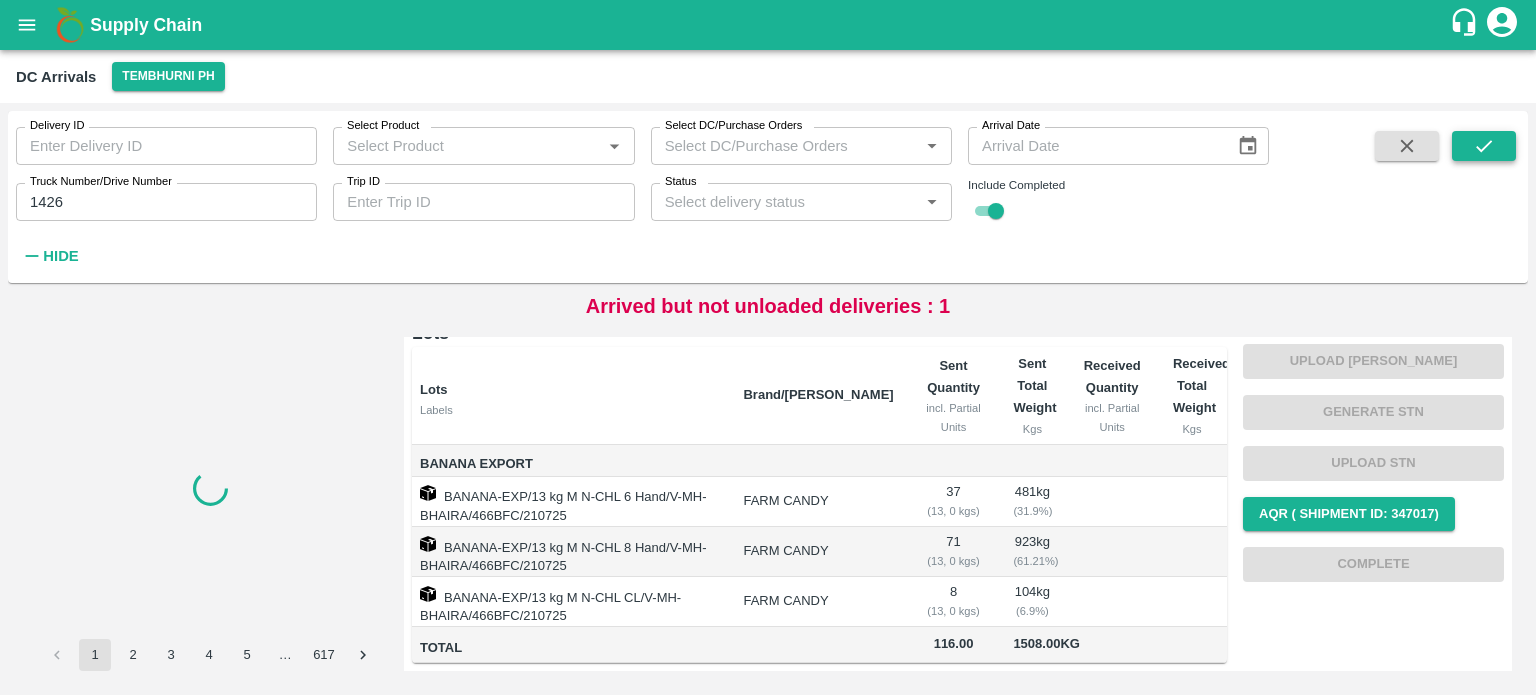 scroll, scrollTop: 0, scrollLeft: 0, axis: both 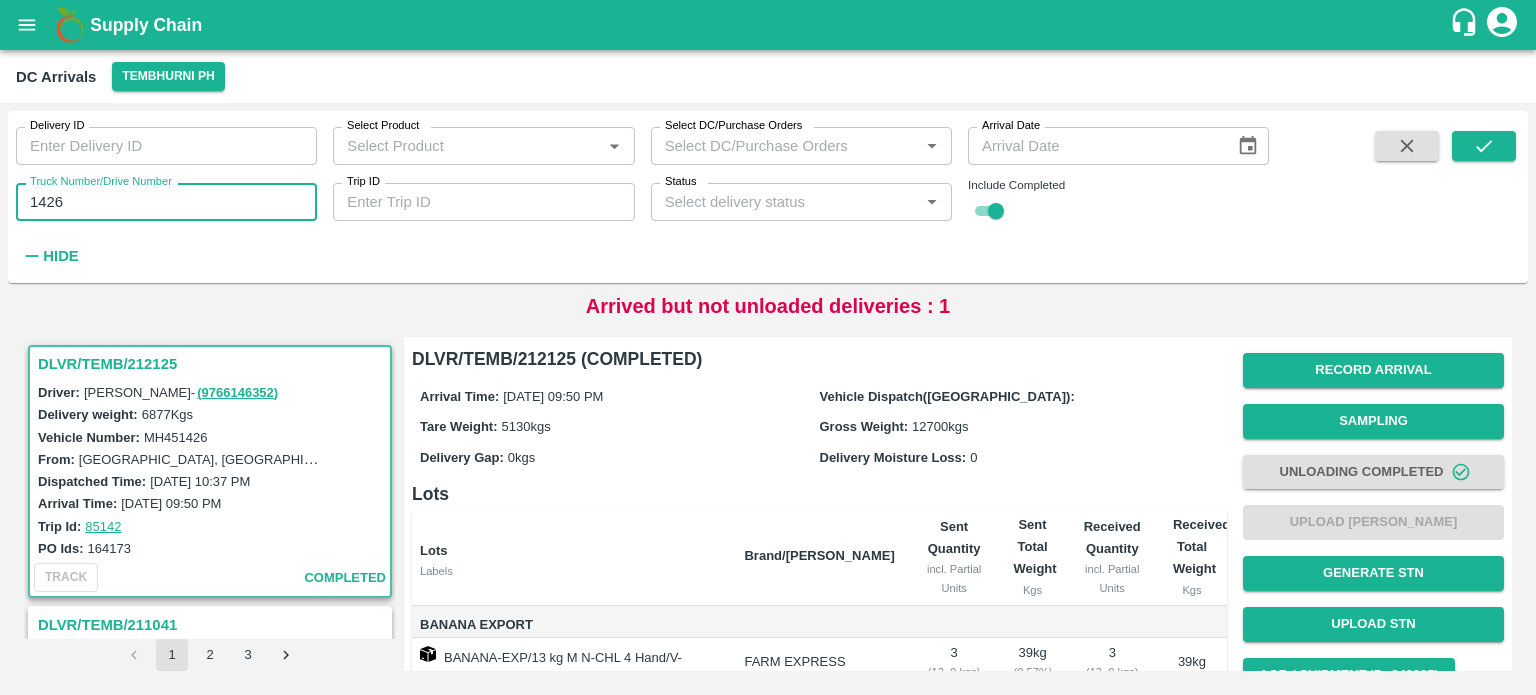 click on "1426" at bounding box center [166, 202] 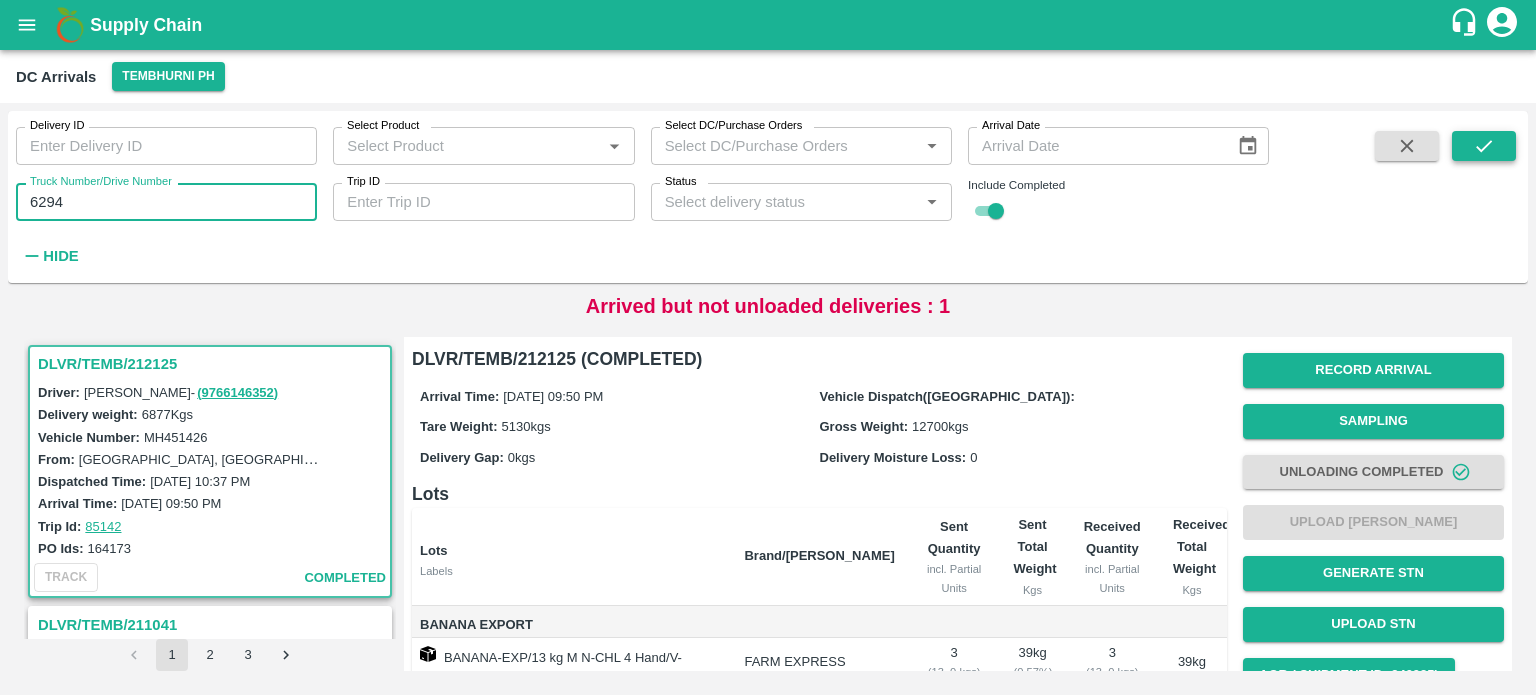 type on "6294" 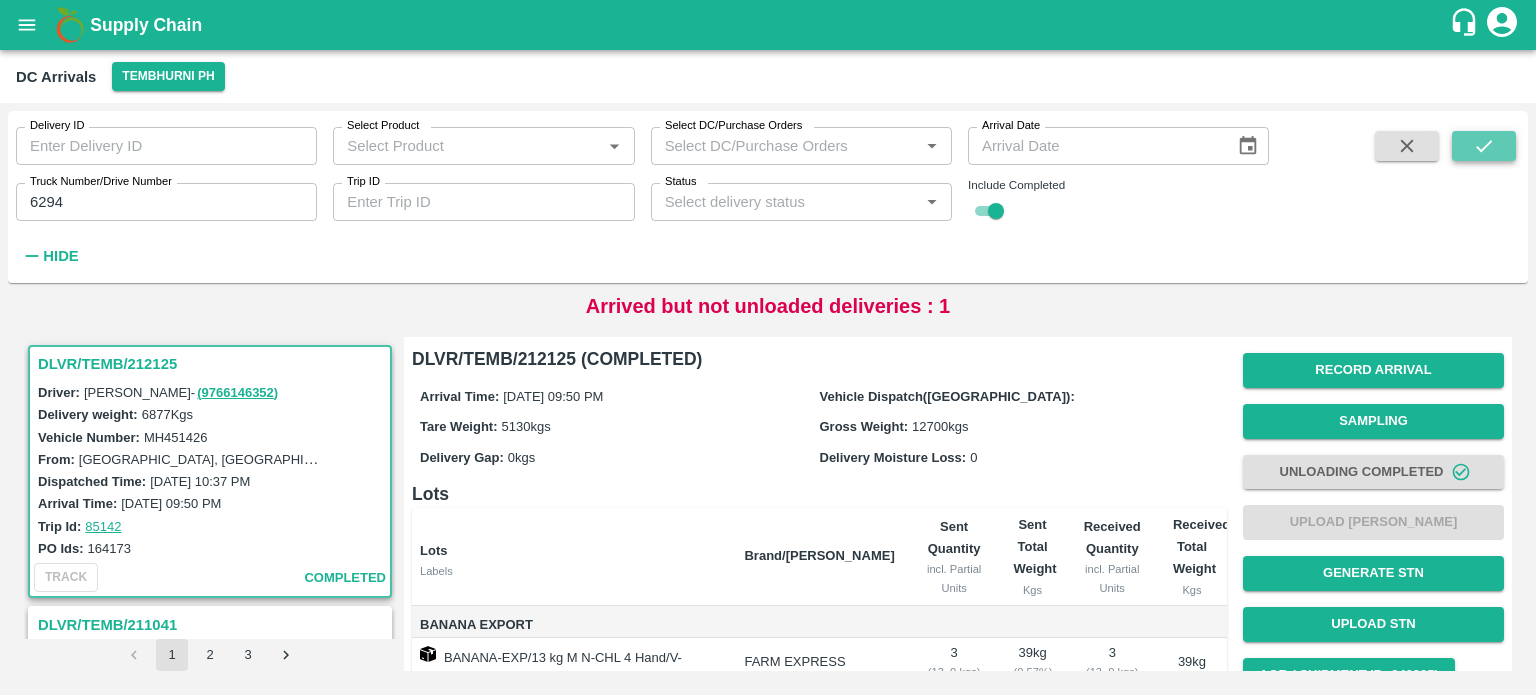 click 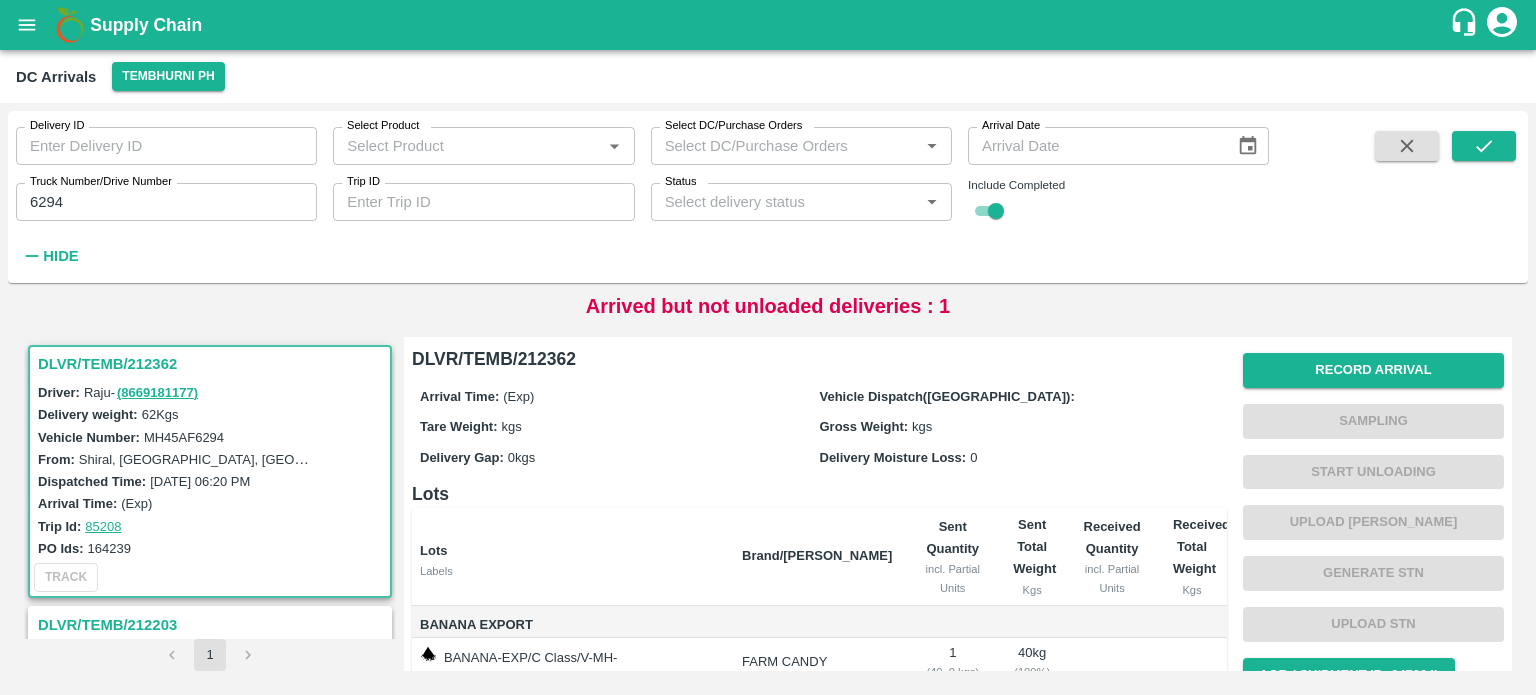 scroll, scrollTop: 186, scrollLeft: 0, axis: vertical 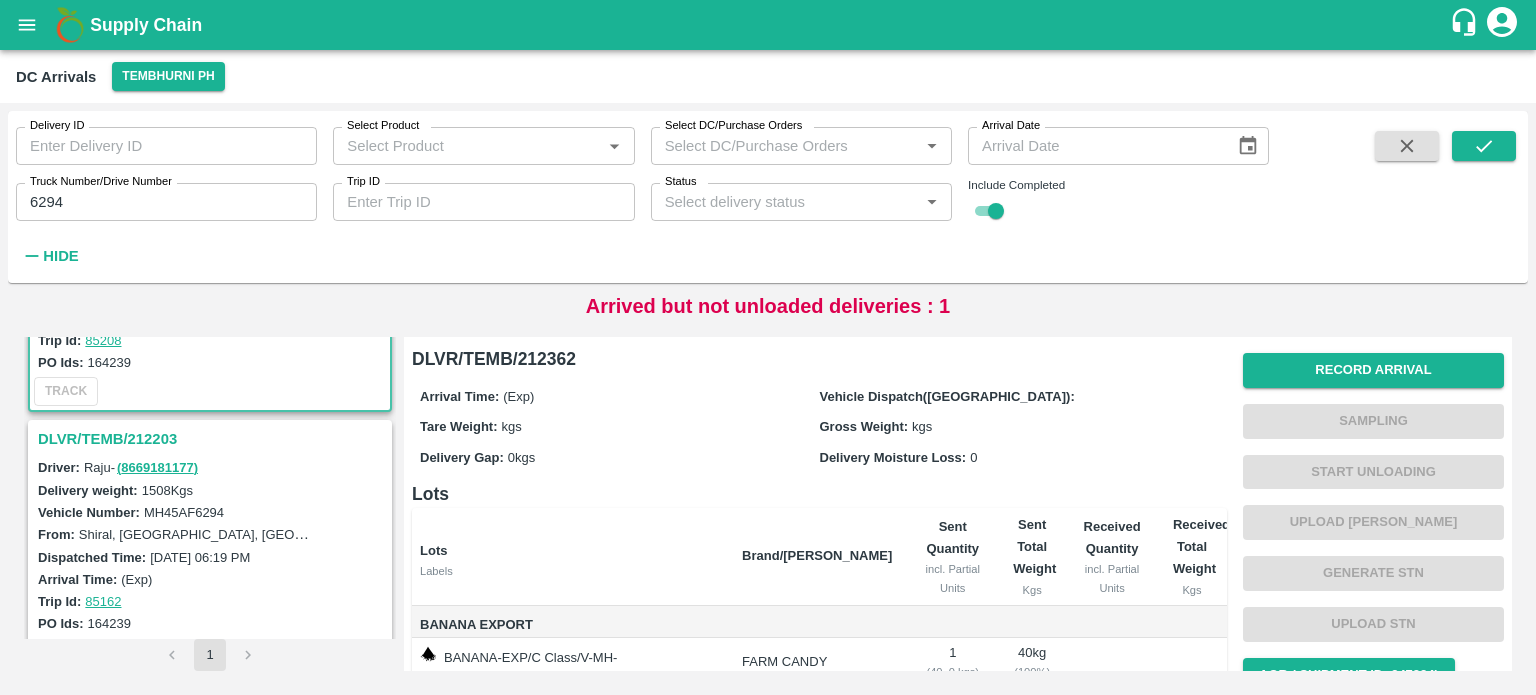 click on "DLVR/TEMB/212203" at bounding box center [213, 439] 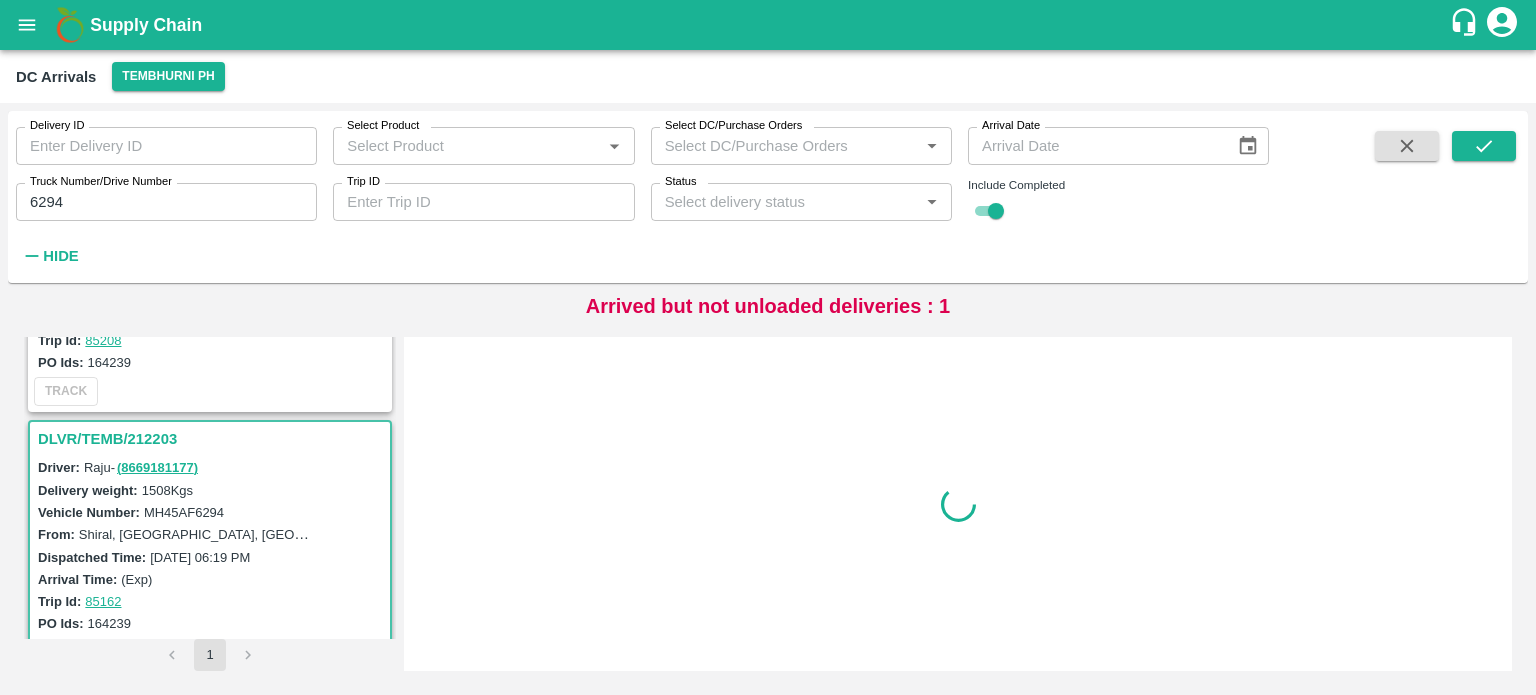 scroll, scrollTop: 268, scrollLeft: 0, axis: vertical 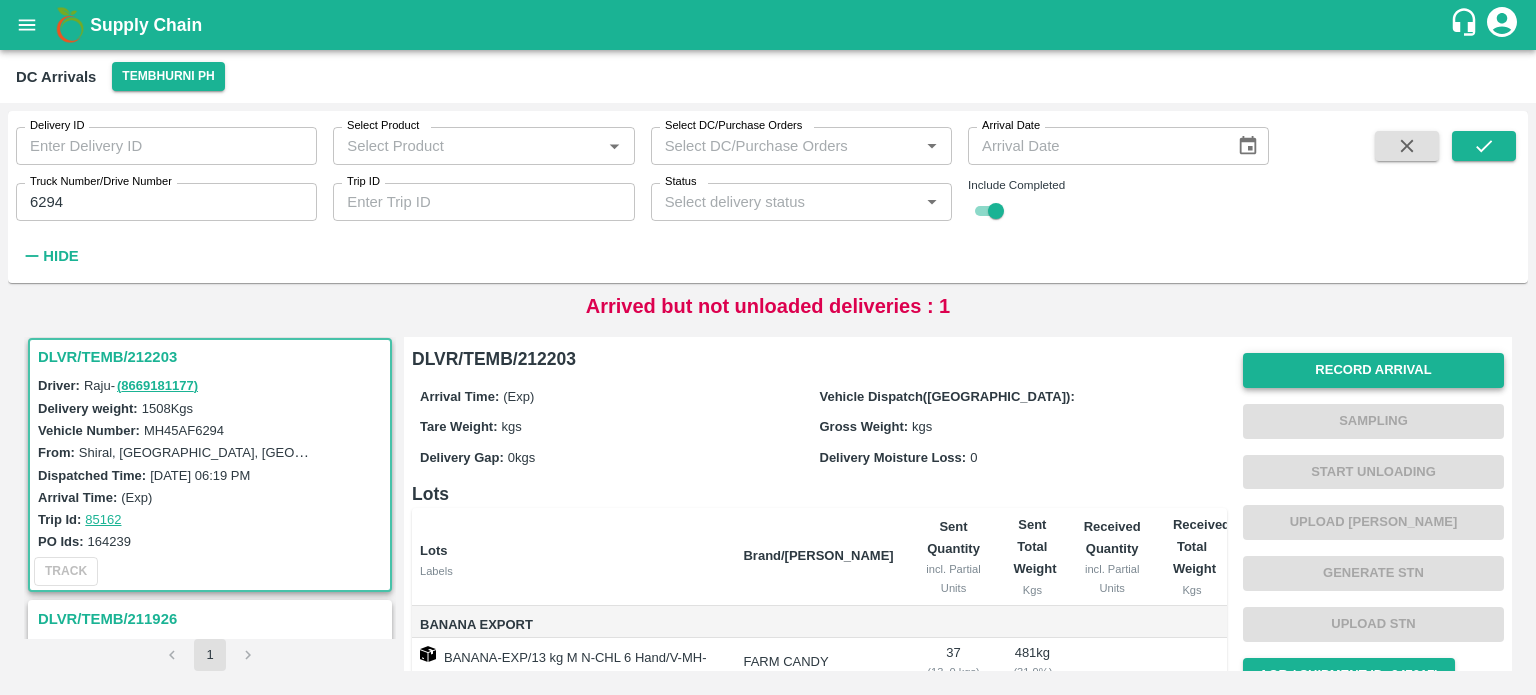 click on "Record Arrival" at bounding box center (1373, 370) 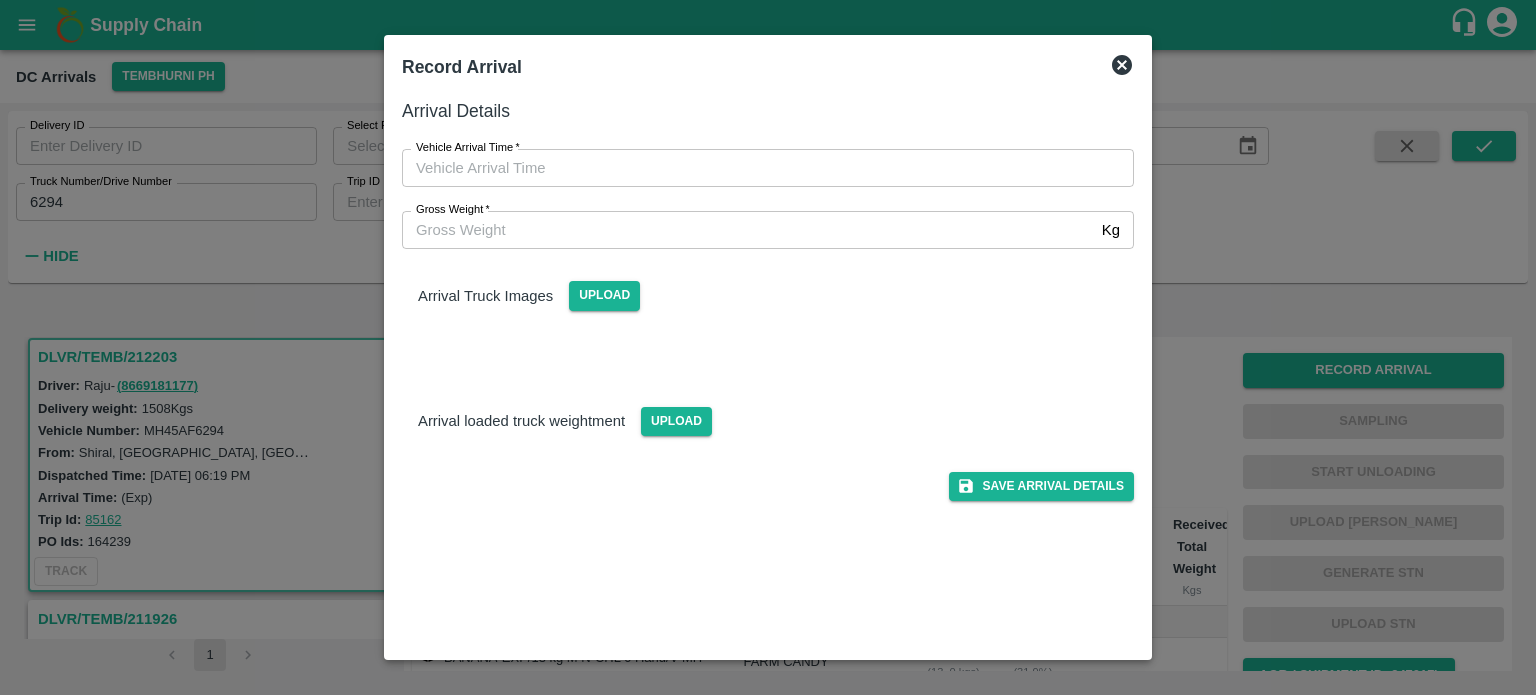 click on "Gross Weight   *" at bounding box center (748, 230) 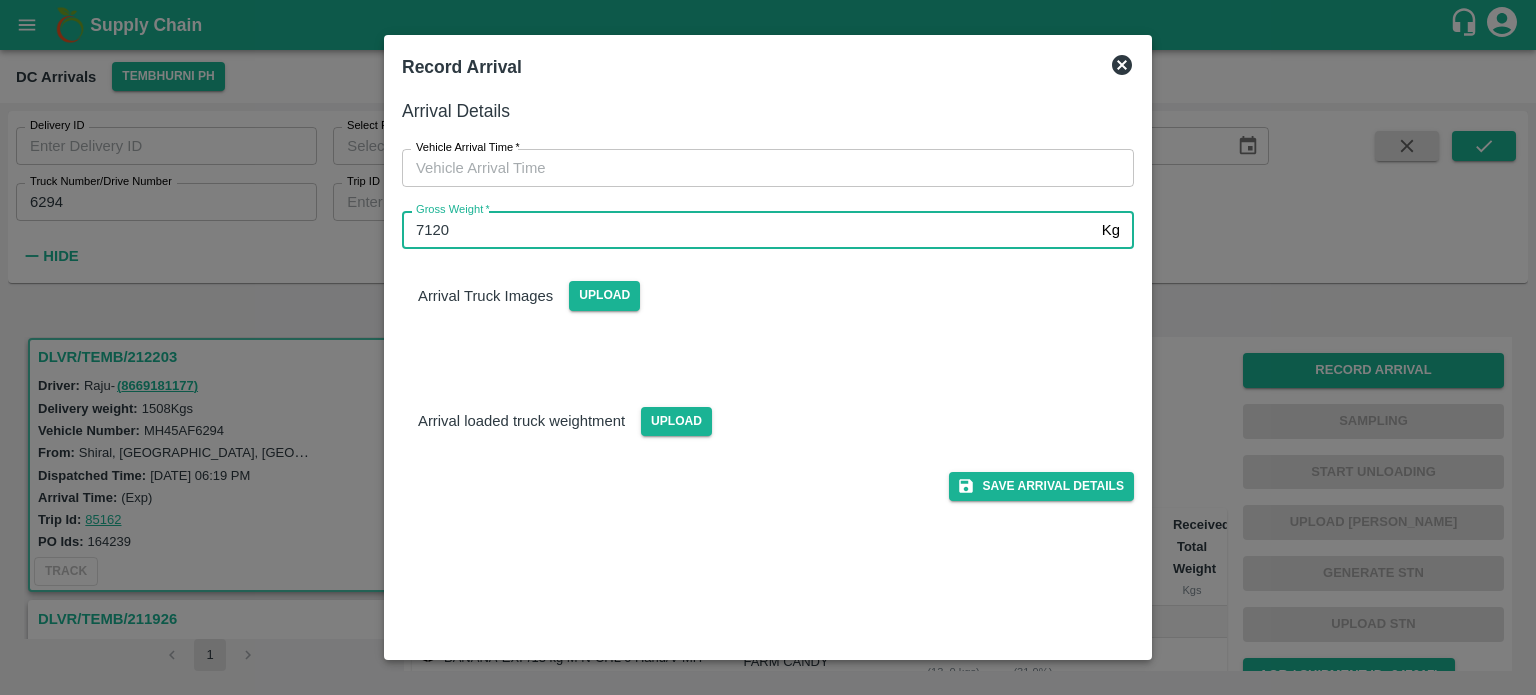 type on "7120" 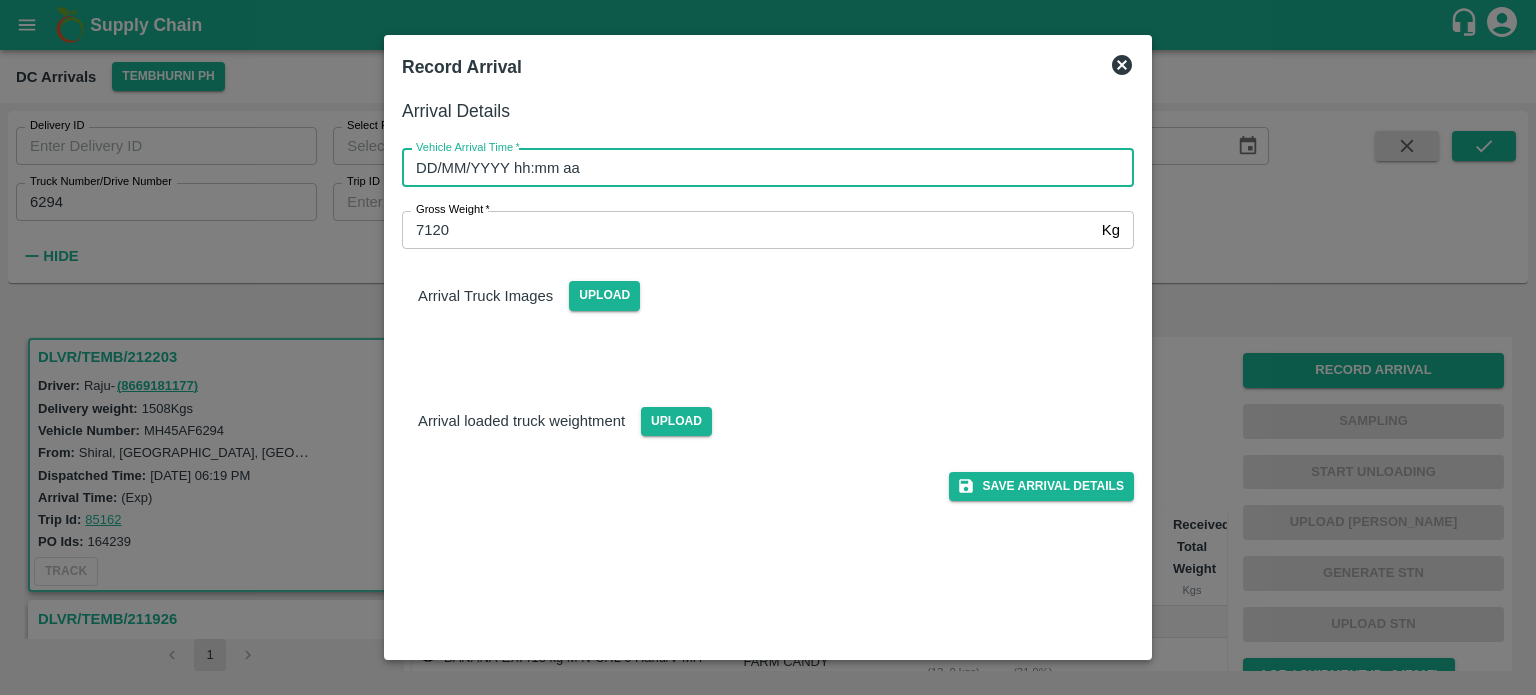 click on "DD/MM/YYYY hh:mm aa" at bounding box center [761, 168] 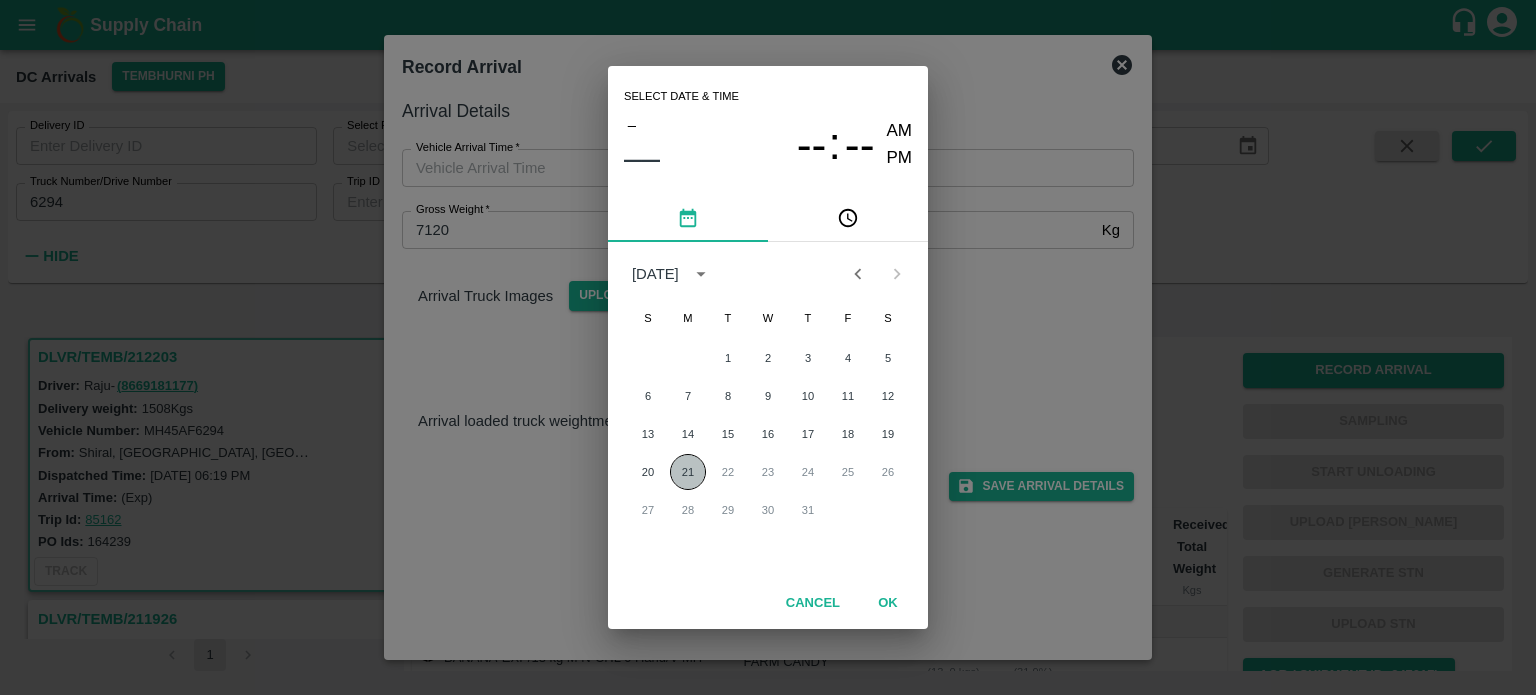 click on "21" at bounding box center (688, 472) 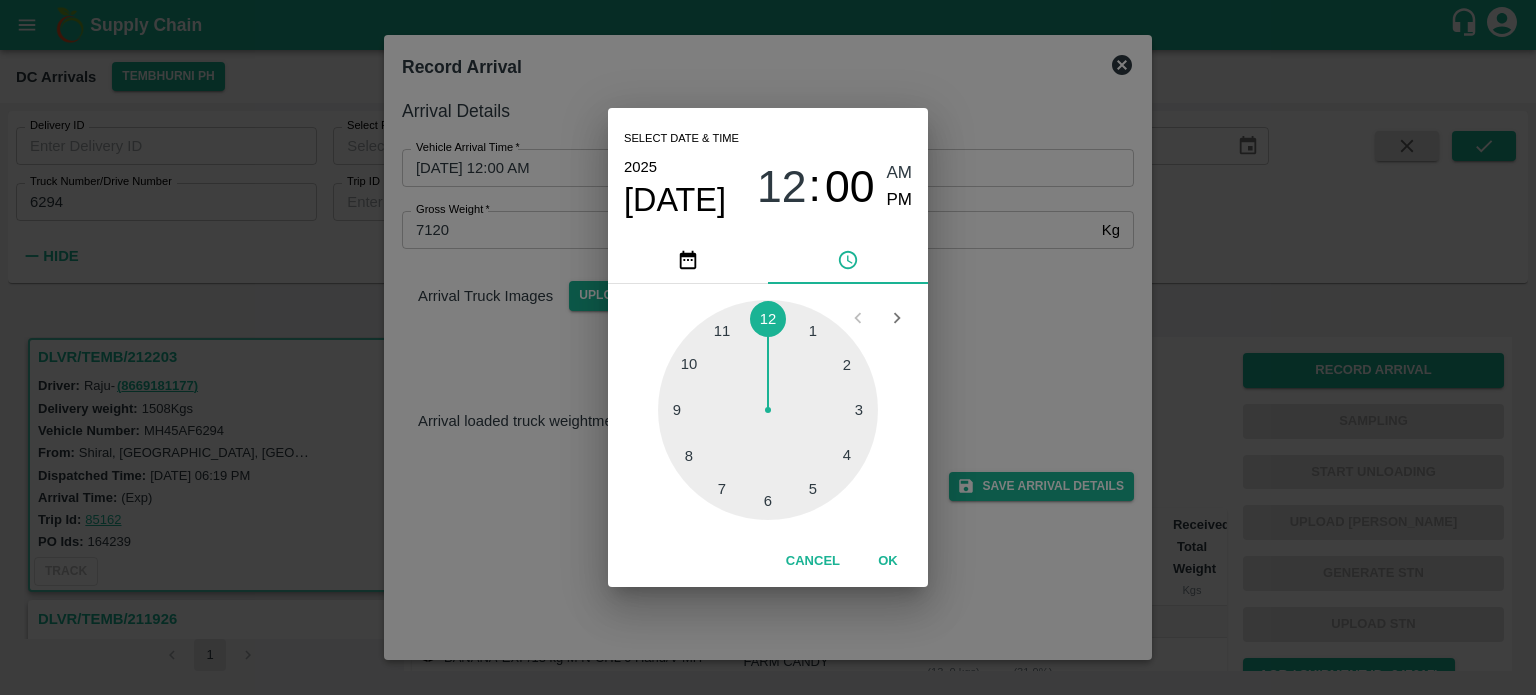 click at bounding box center [768, 410] 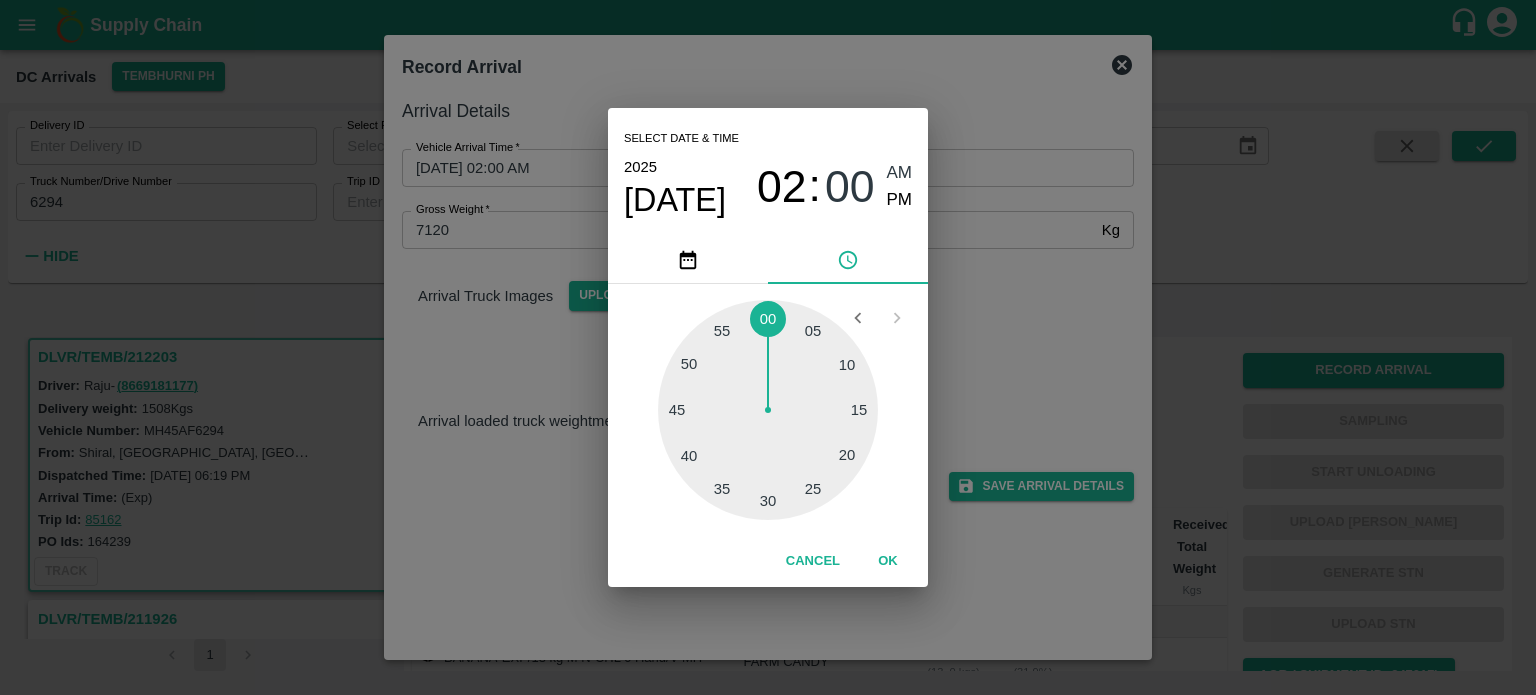 click at bounding box center [768, 410] 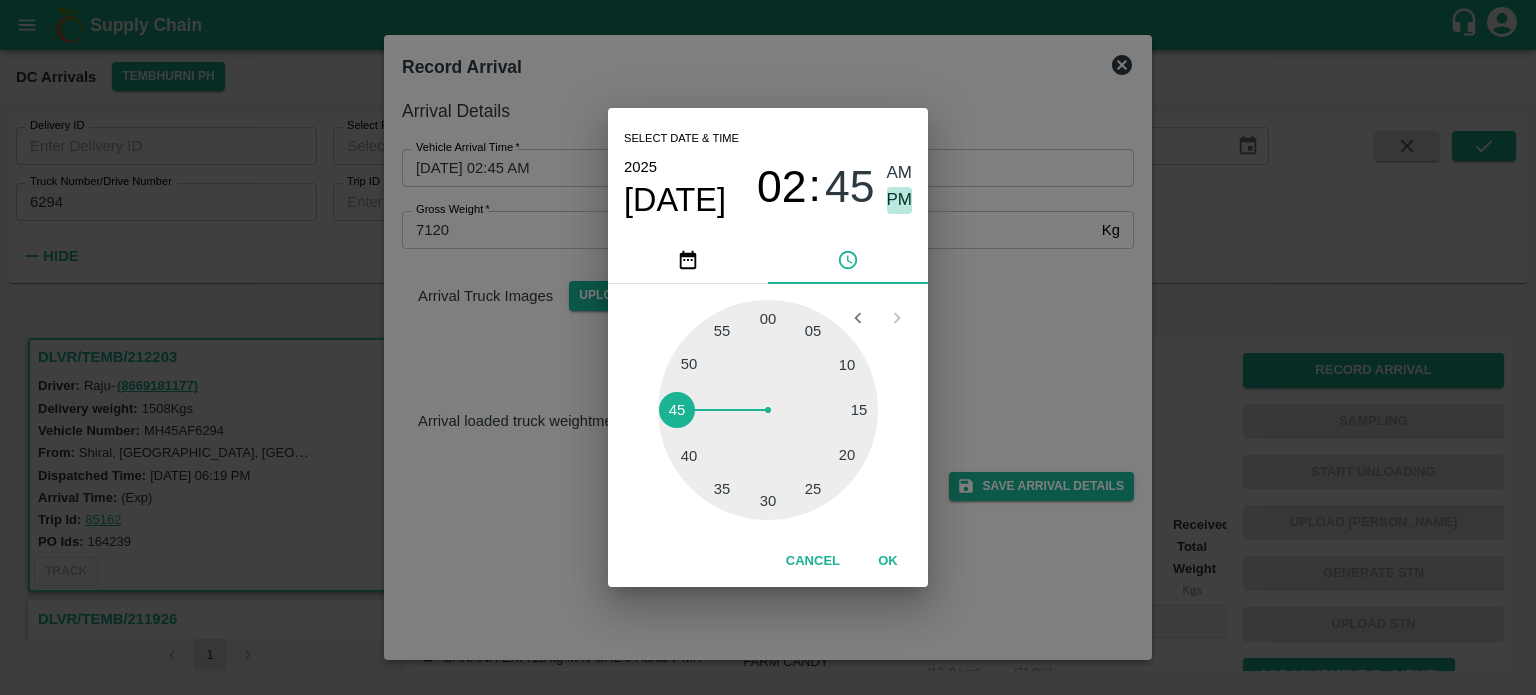 click on "PM" at bounding box center (900, 200) 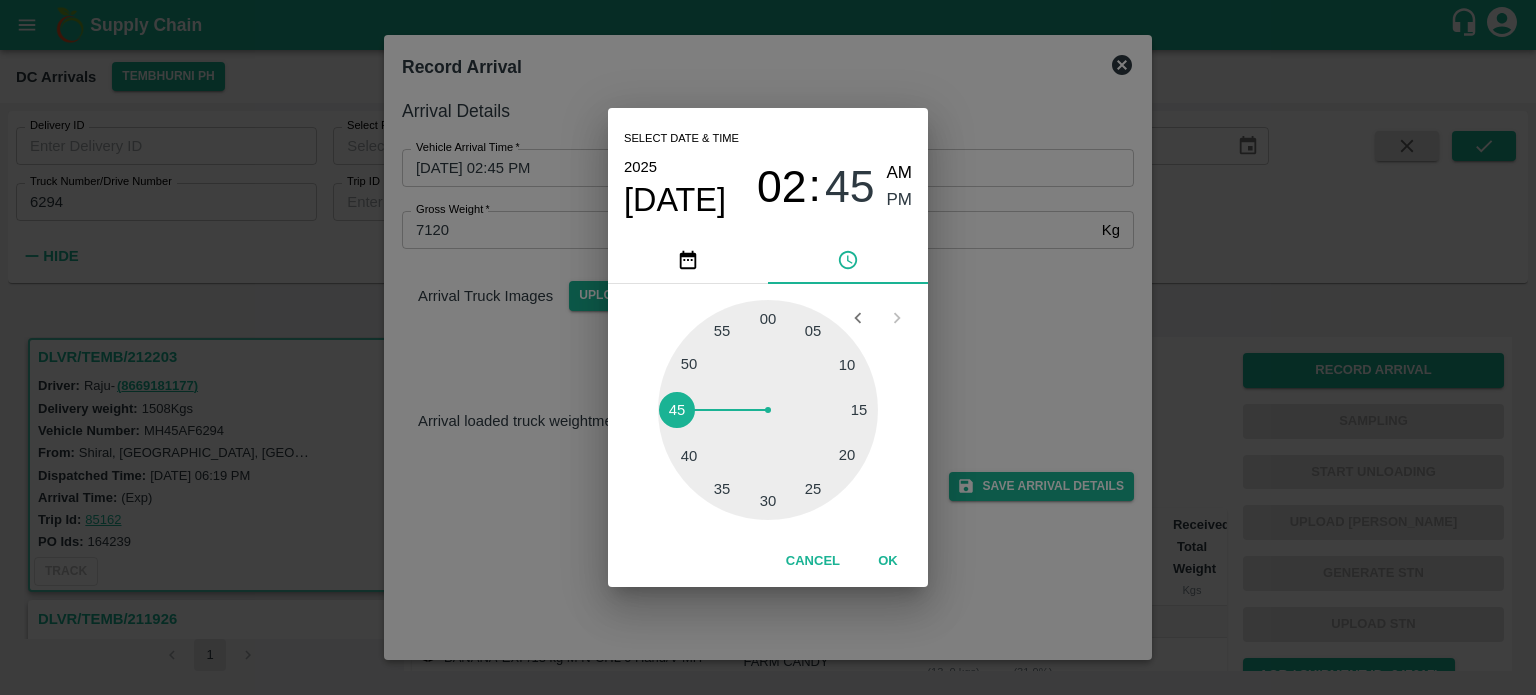 click on "Select date & time [DATE] 02 : 45 AM PM 05 10 15 20 25 30 35 40 45 50 55 00 Cancel OK" at bounding box center [768, 347] 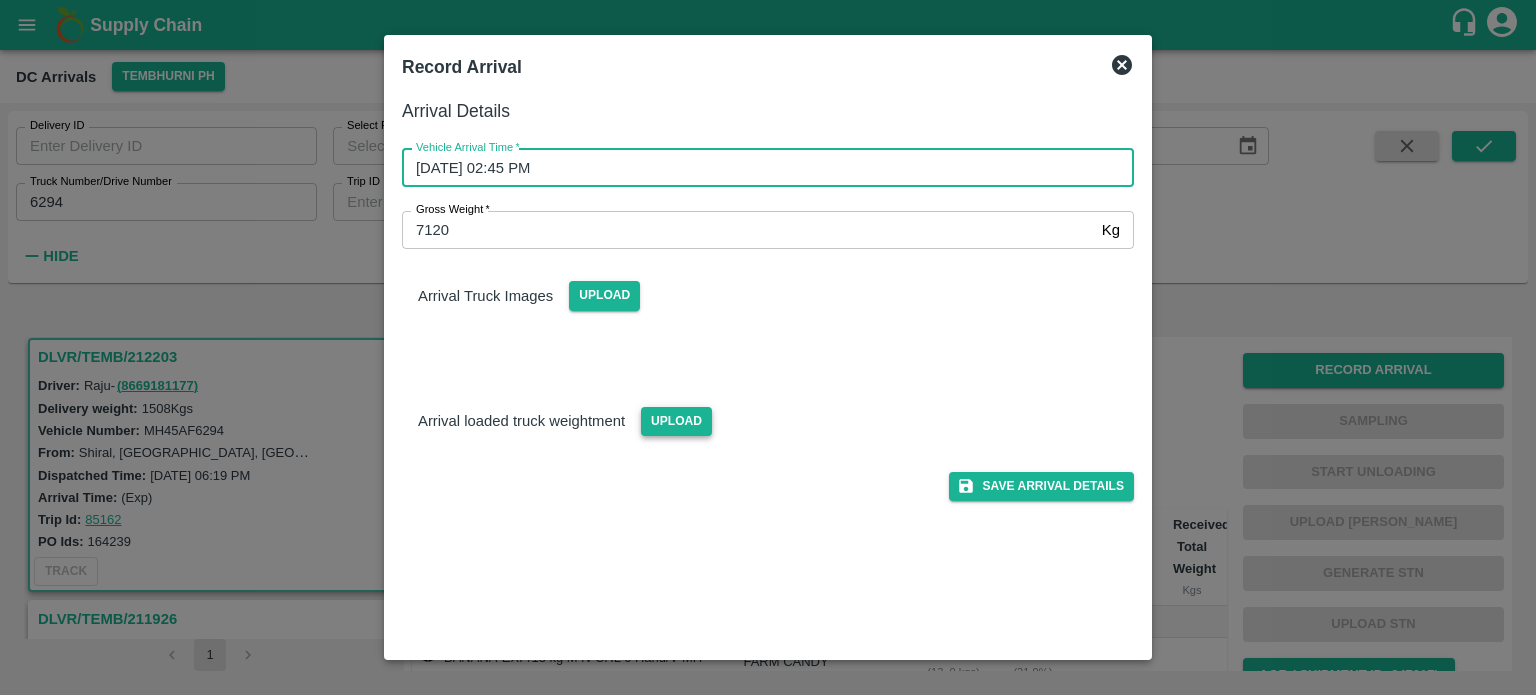 click on "Upload" at bounding box center [676, 421] 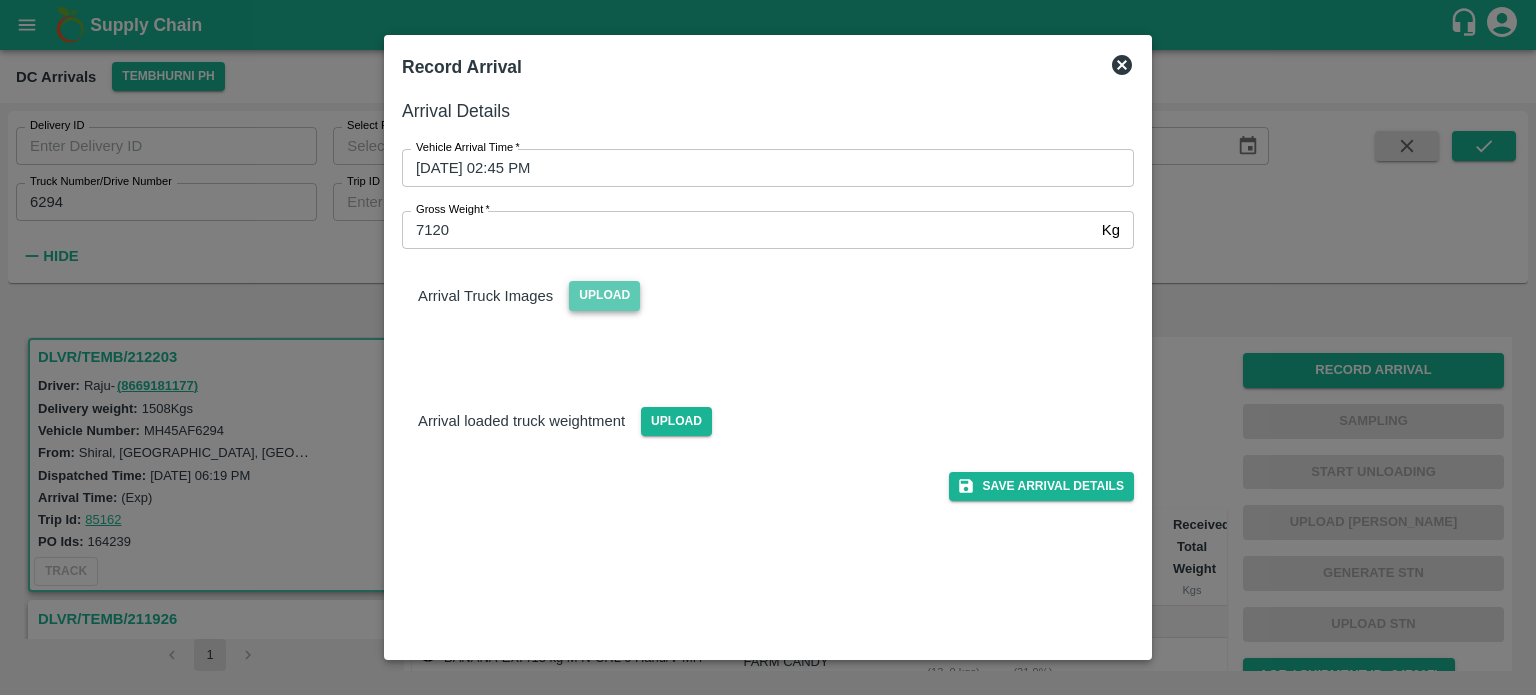 click on "Upload" at bounding box center (604, 295) 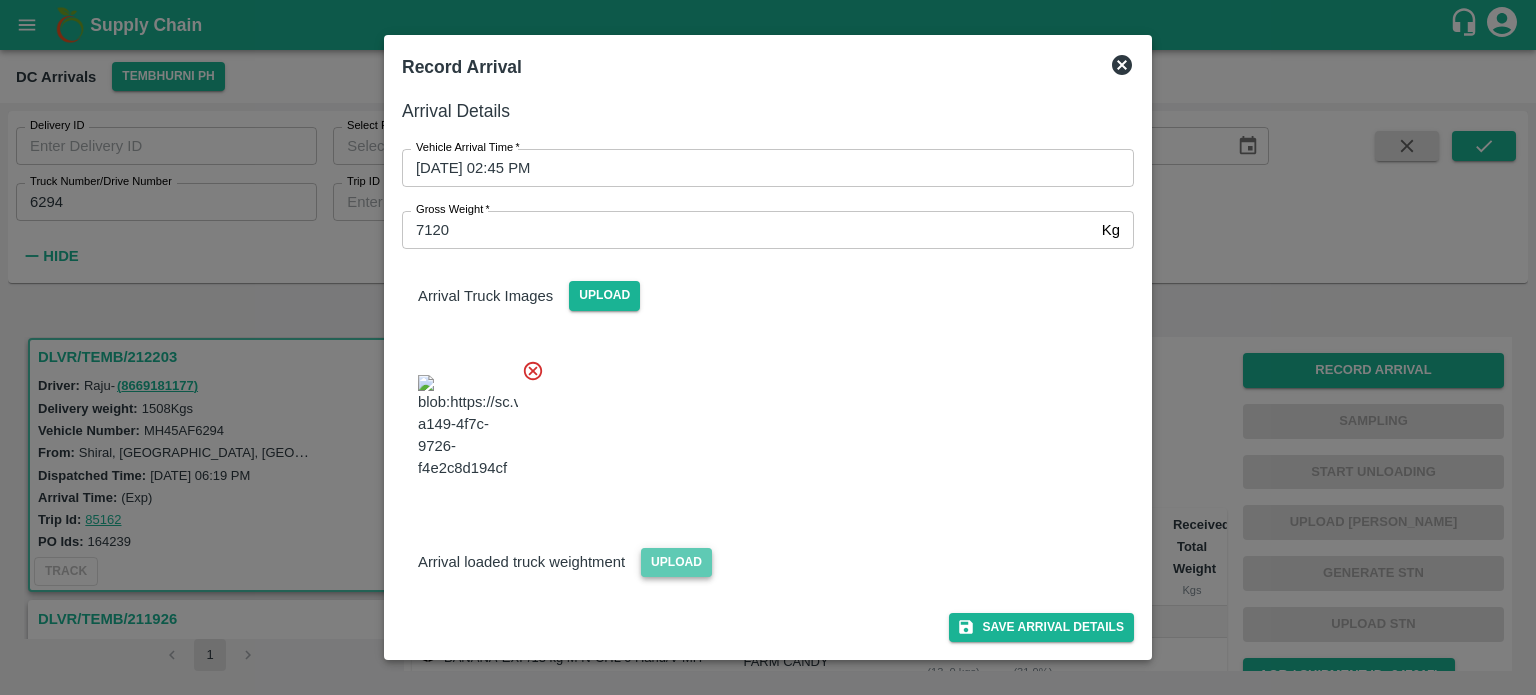 click on "Upload" at bounding box center (676, 562) 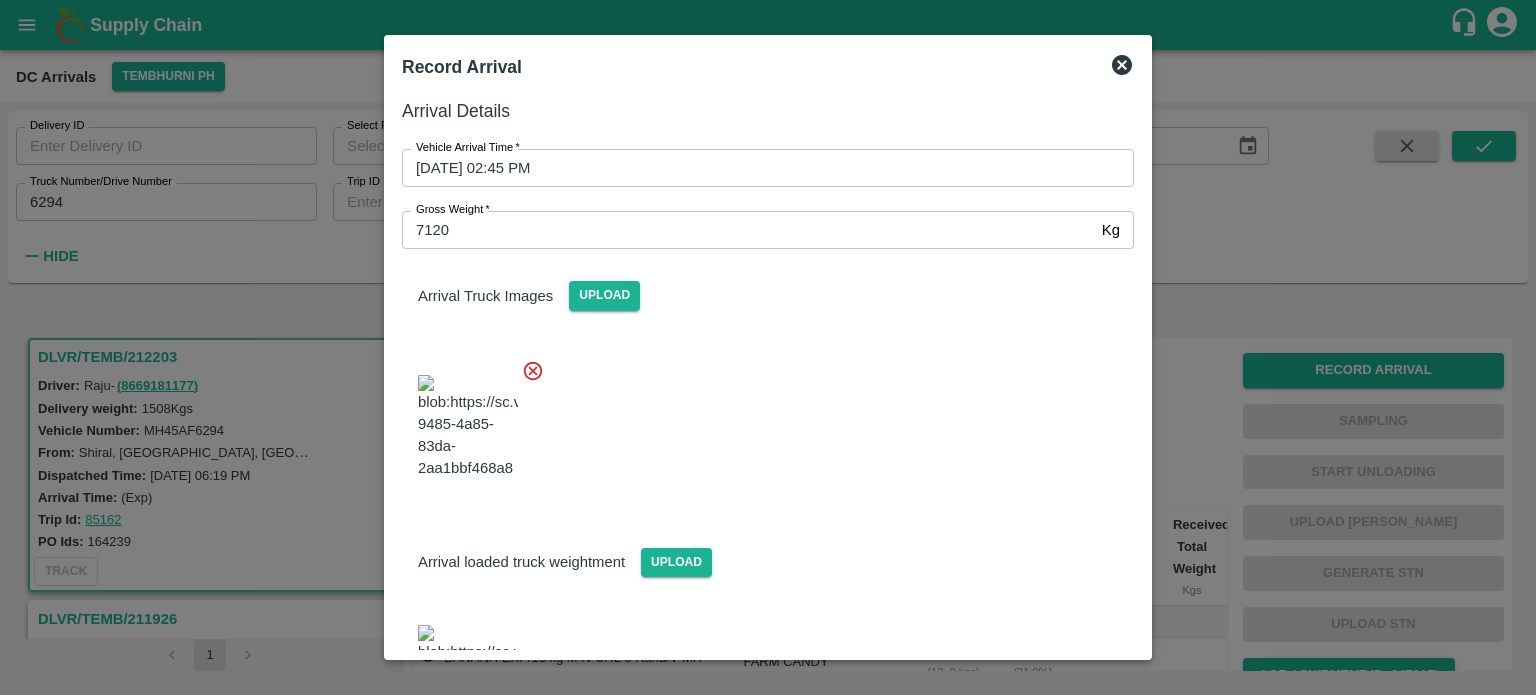 click at bounding box center (760, 421) 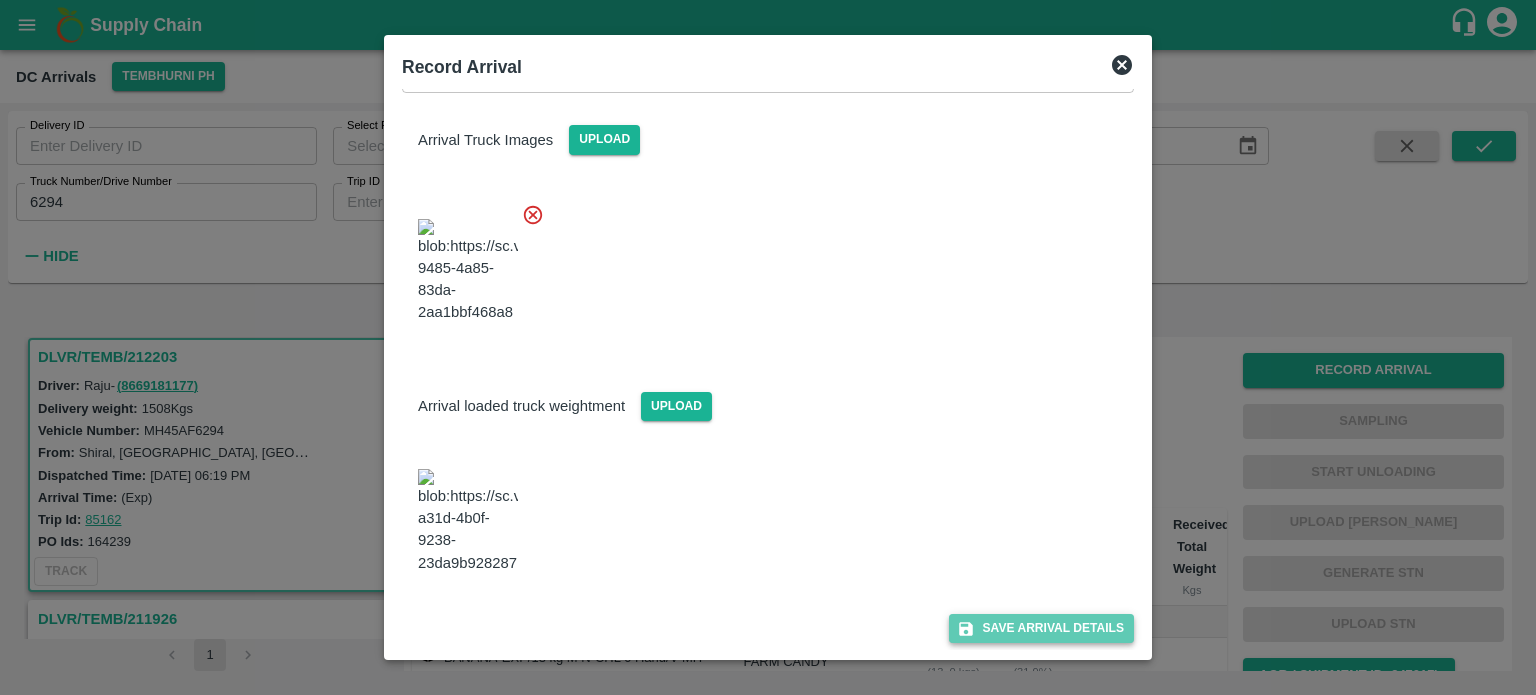 click on "Save Arrival Details" at bounding box center (1041, 628) 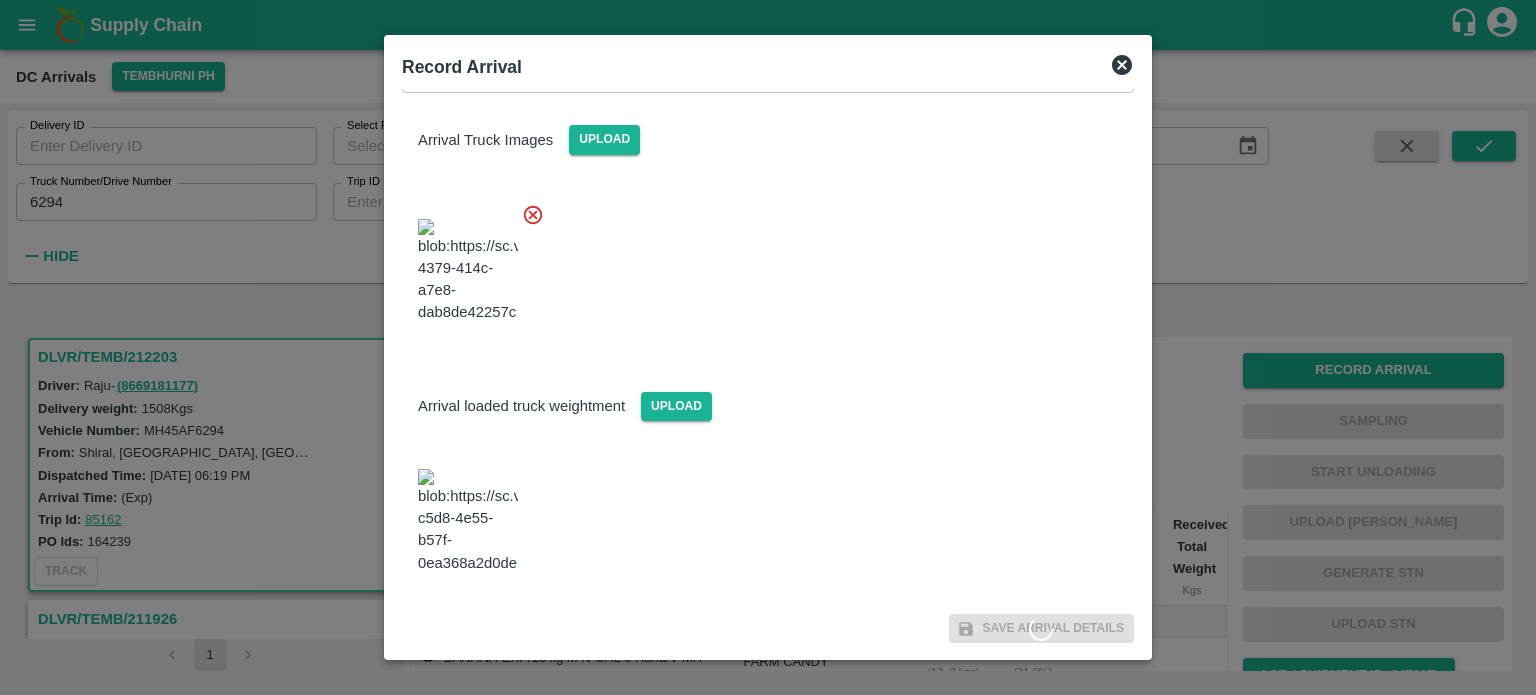 scroll, scrollTop: 0, scrollLeft: 0, axis: both 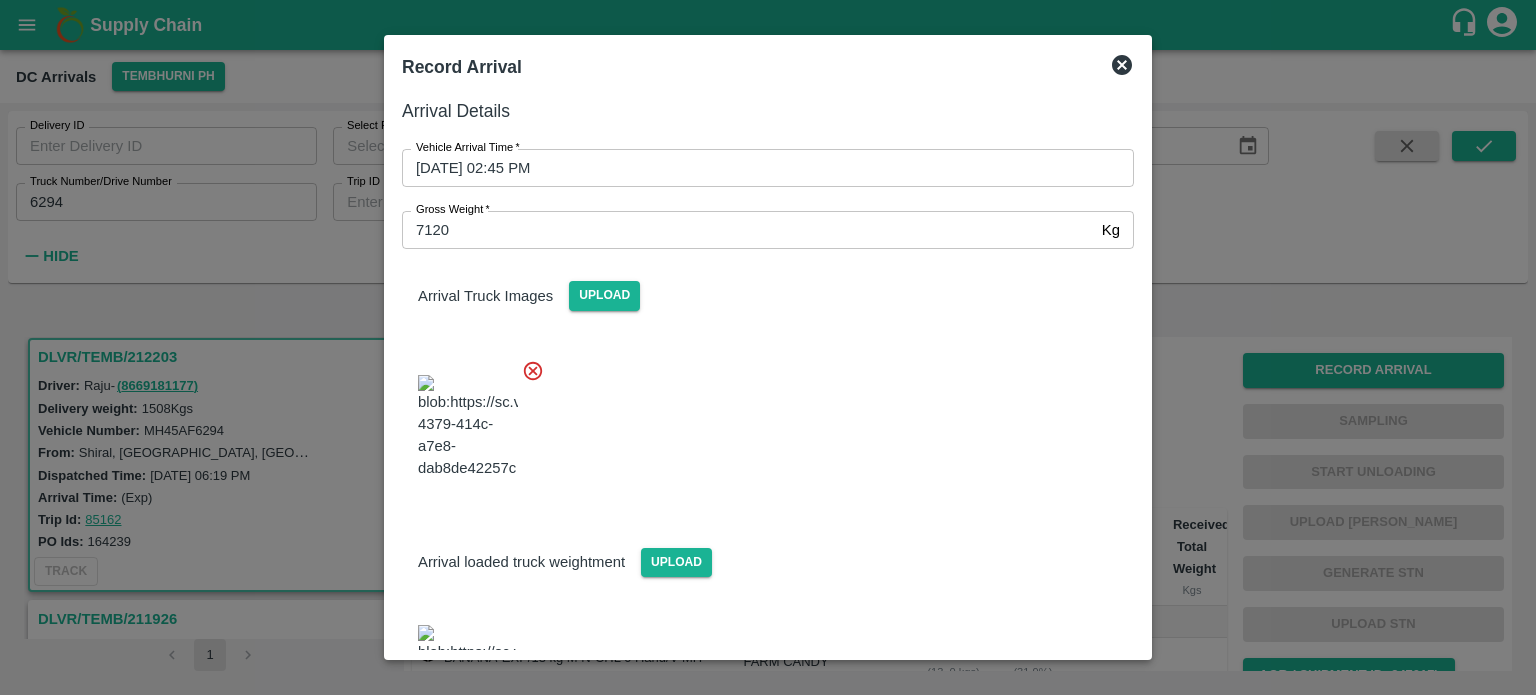 click 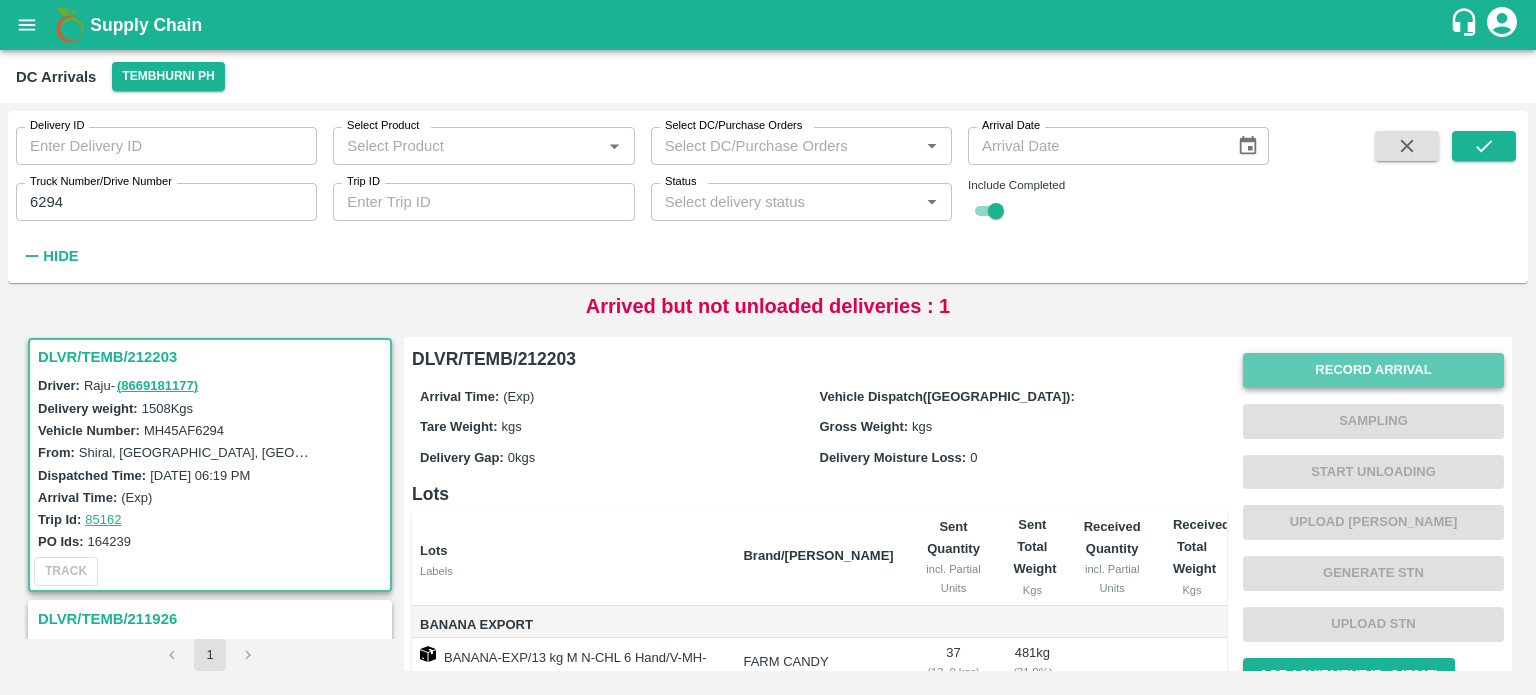 click on "Record Arrival" at bounding box center (1373, 370) 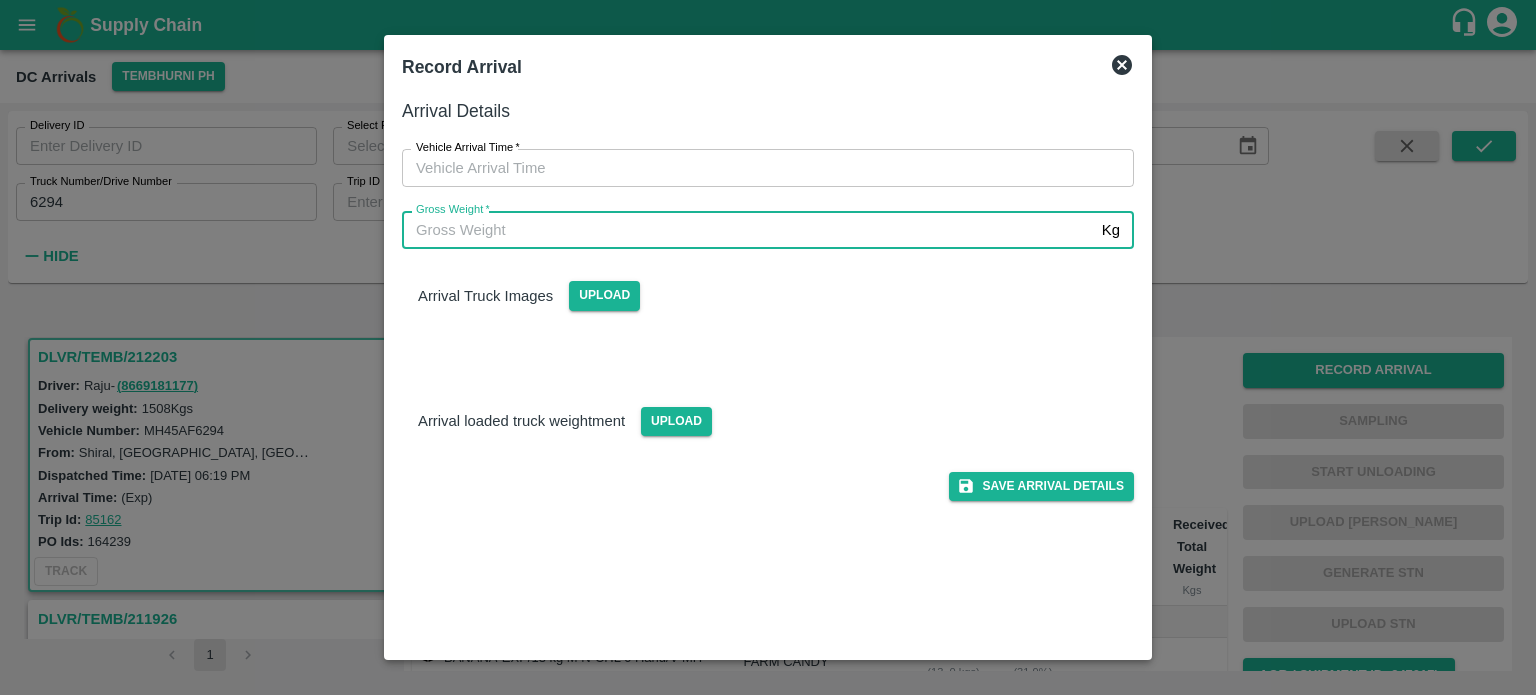 click on "Gross Weight   *" at bounding box center [748, 230] 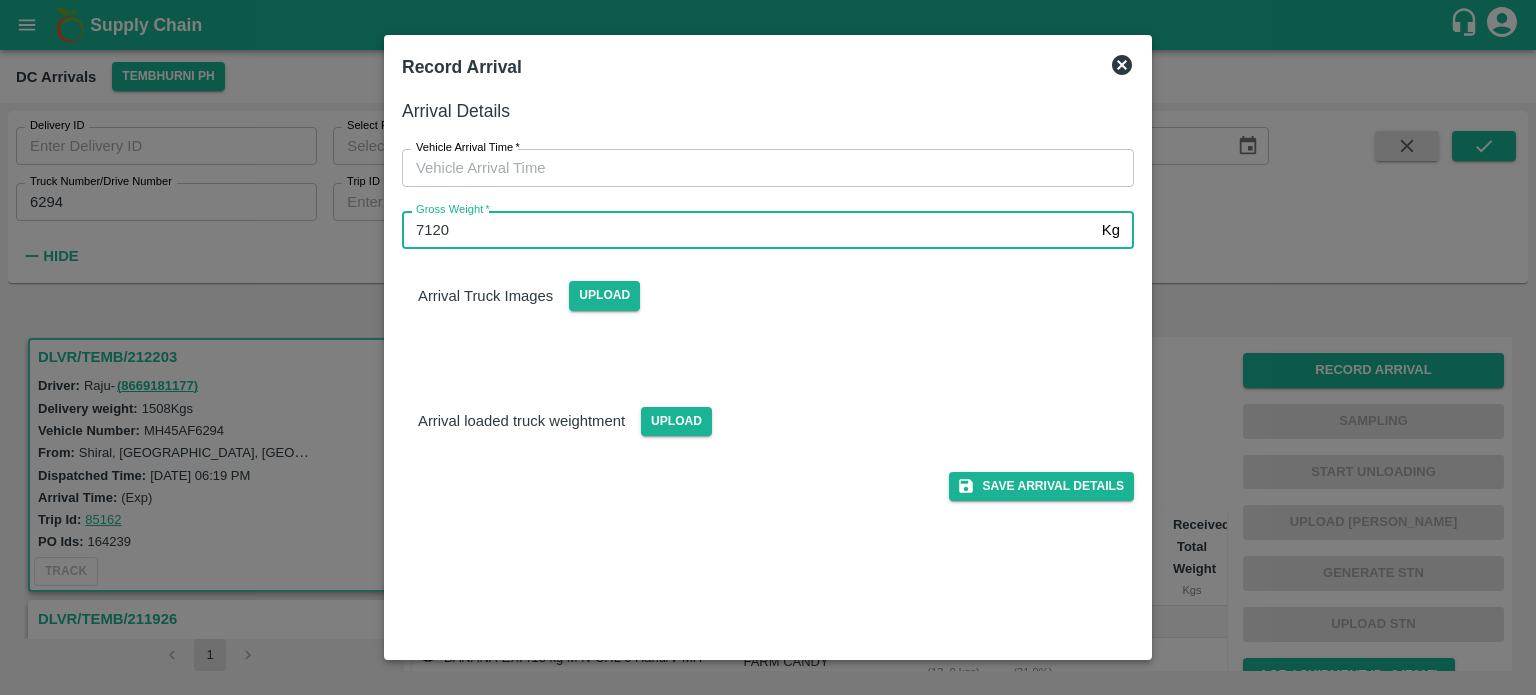 type on "7120" 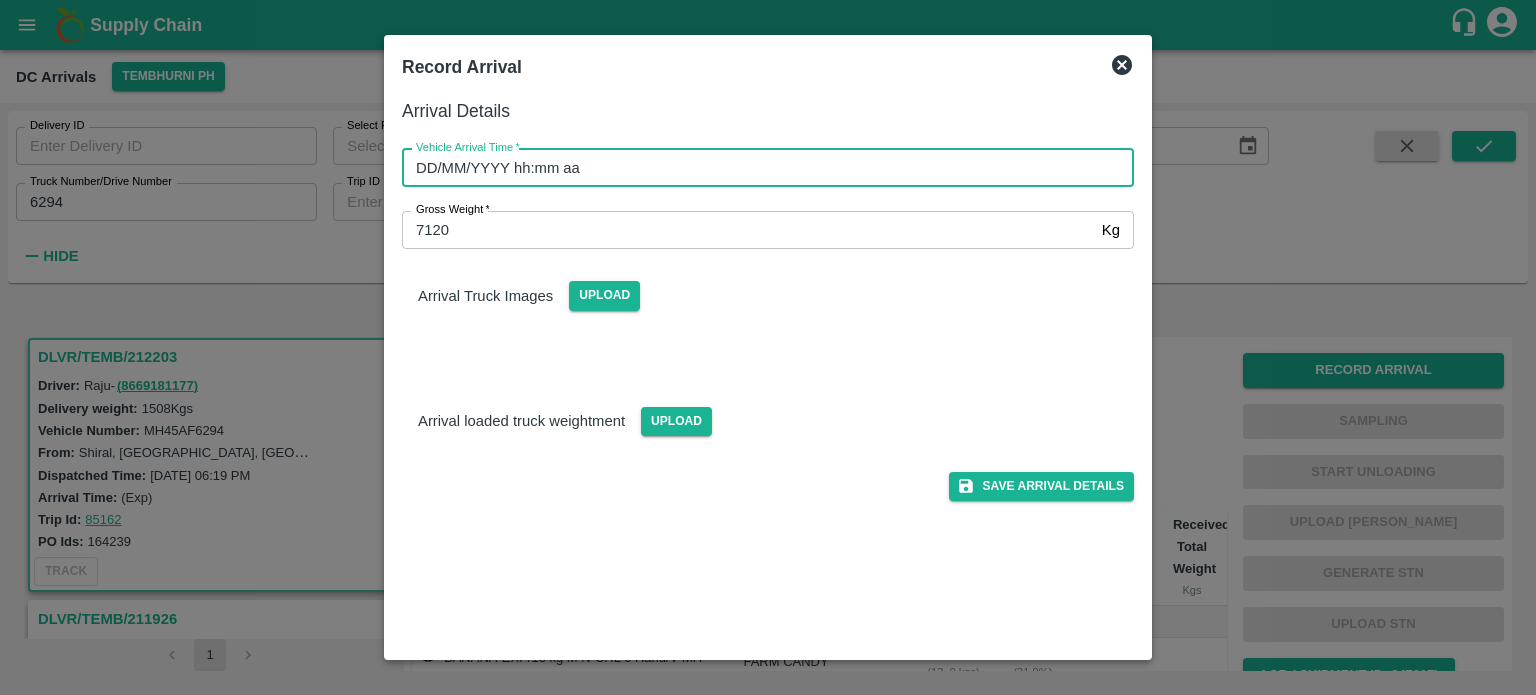 click on "DD/MM/YYYY hh:mm aa" at bounding box center [761, 168] 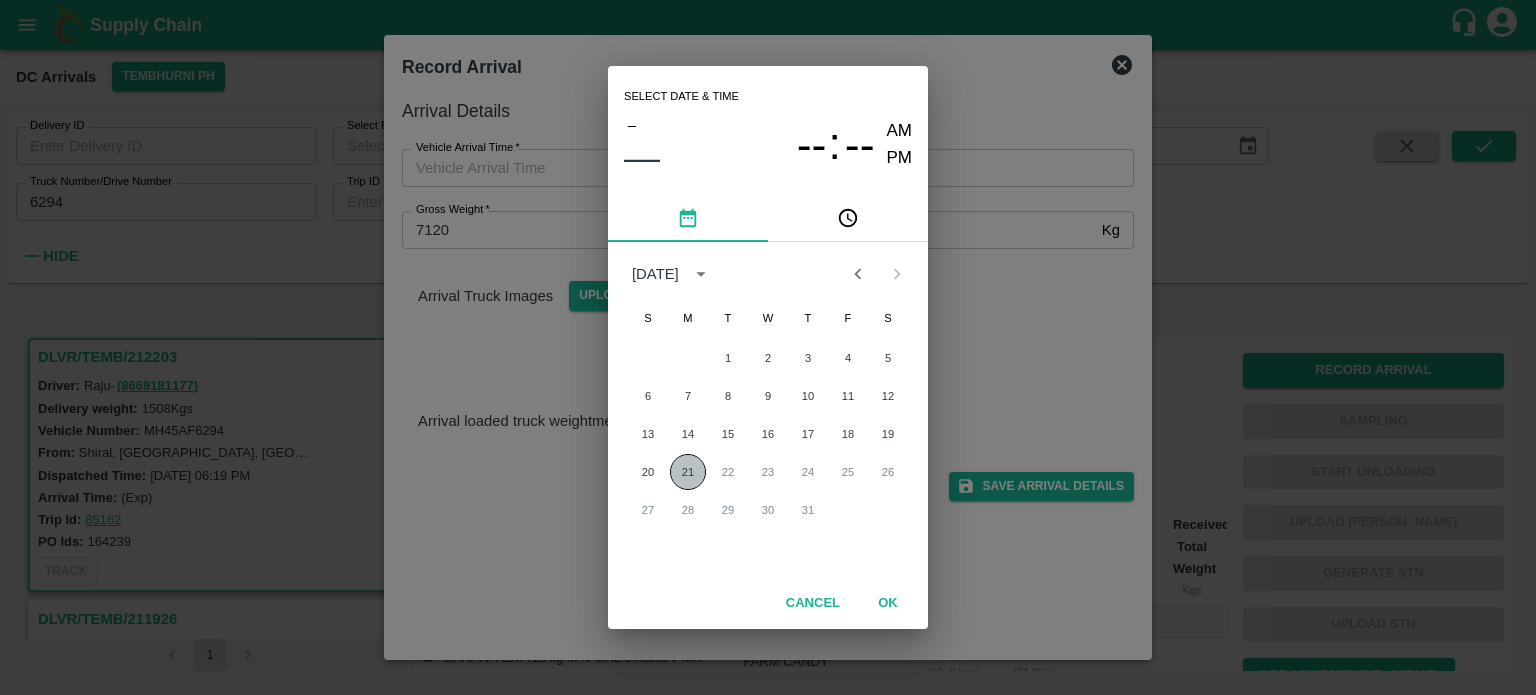 click on "21" at bounding box center [688, 472] 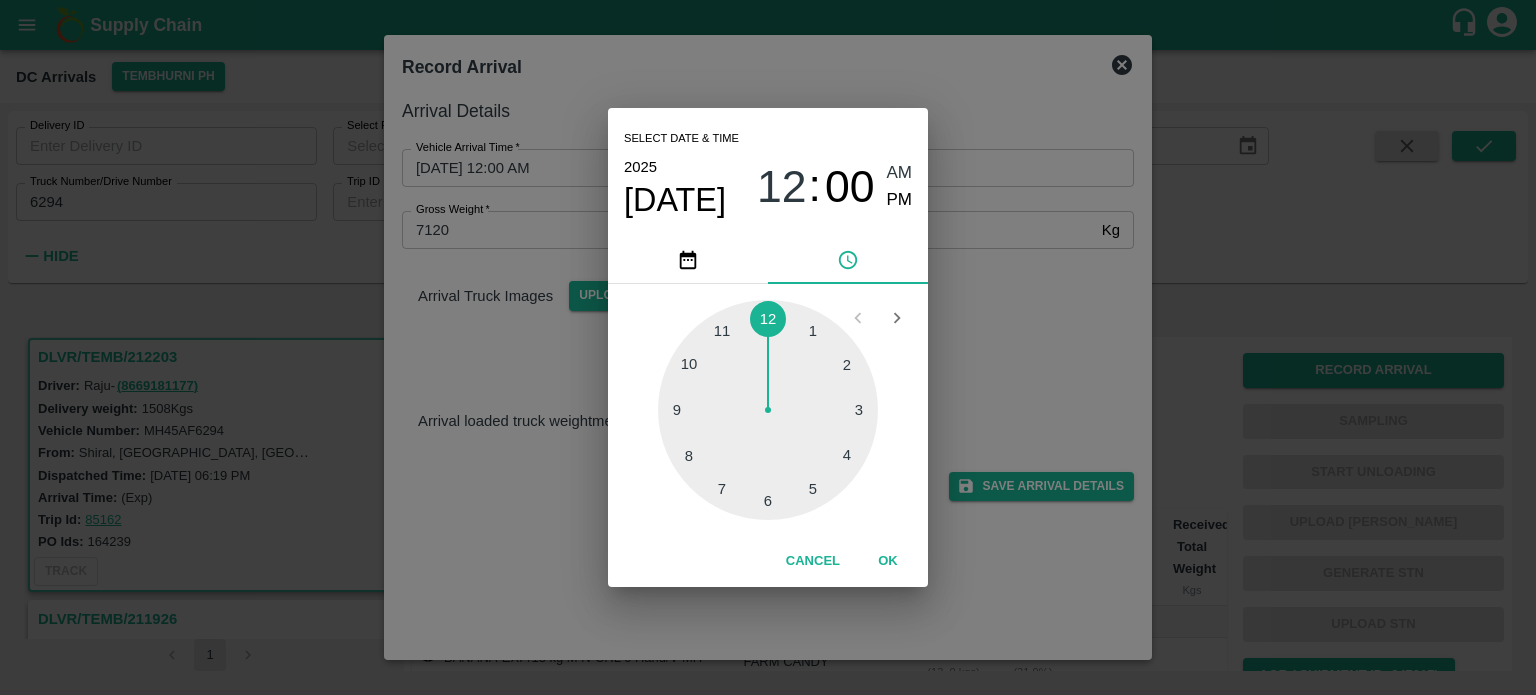 click at bounding box center [768, 410] 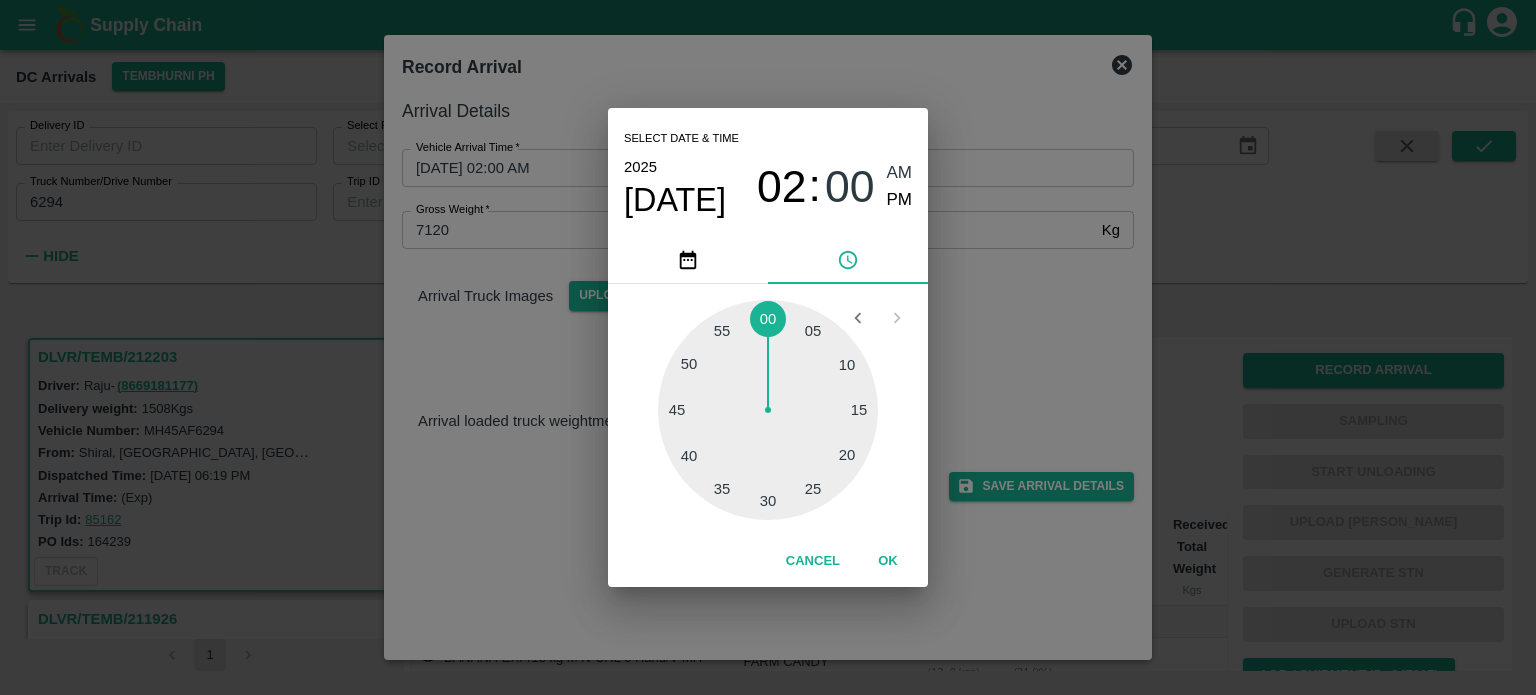 click at bounding box center (768, 410) 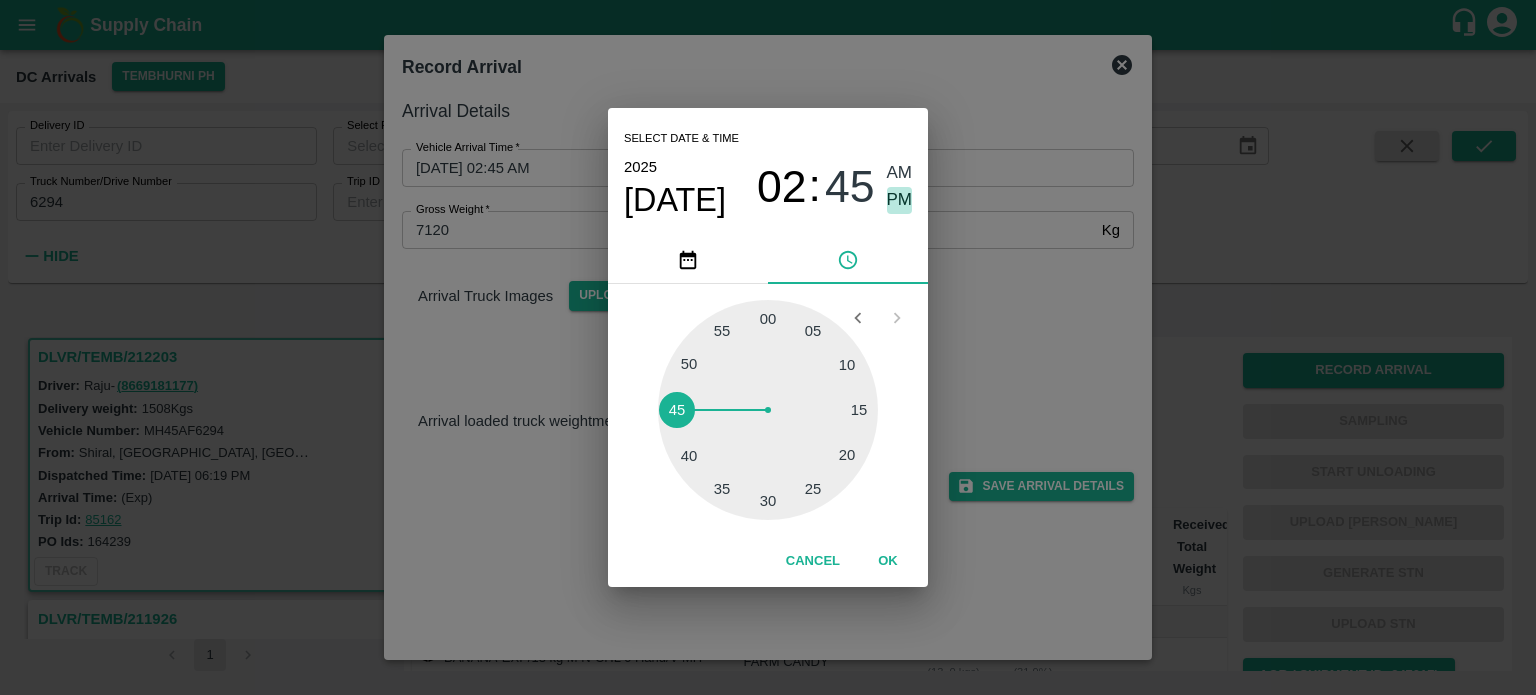 click on "PM" at bounding box center (900, 200) 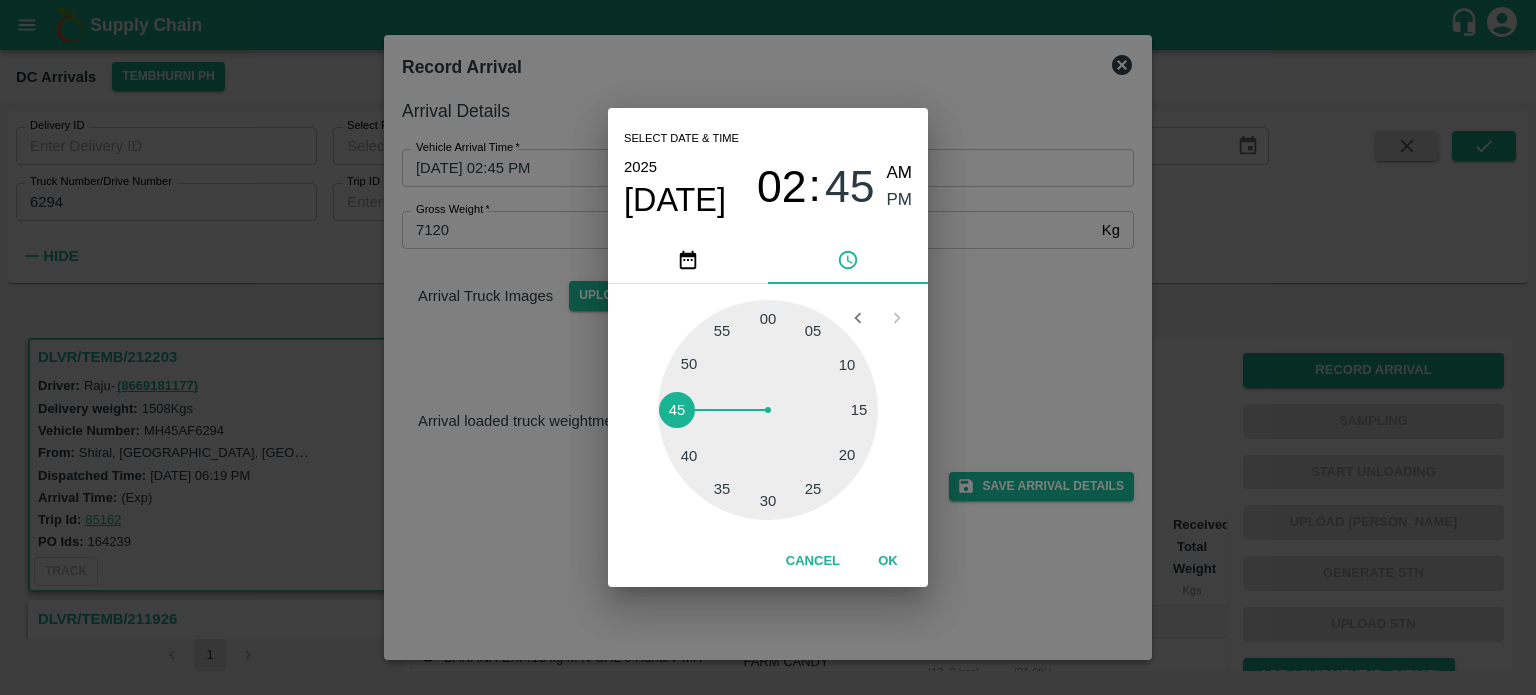 click on "Select date & time [DATE] 02 : 45 AM PM 05 10 15 20 25 30 35 40 45 50 55 00 Cancel OK" at bounding box center [768, 347] 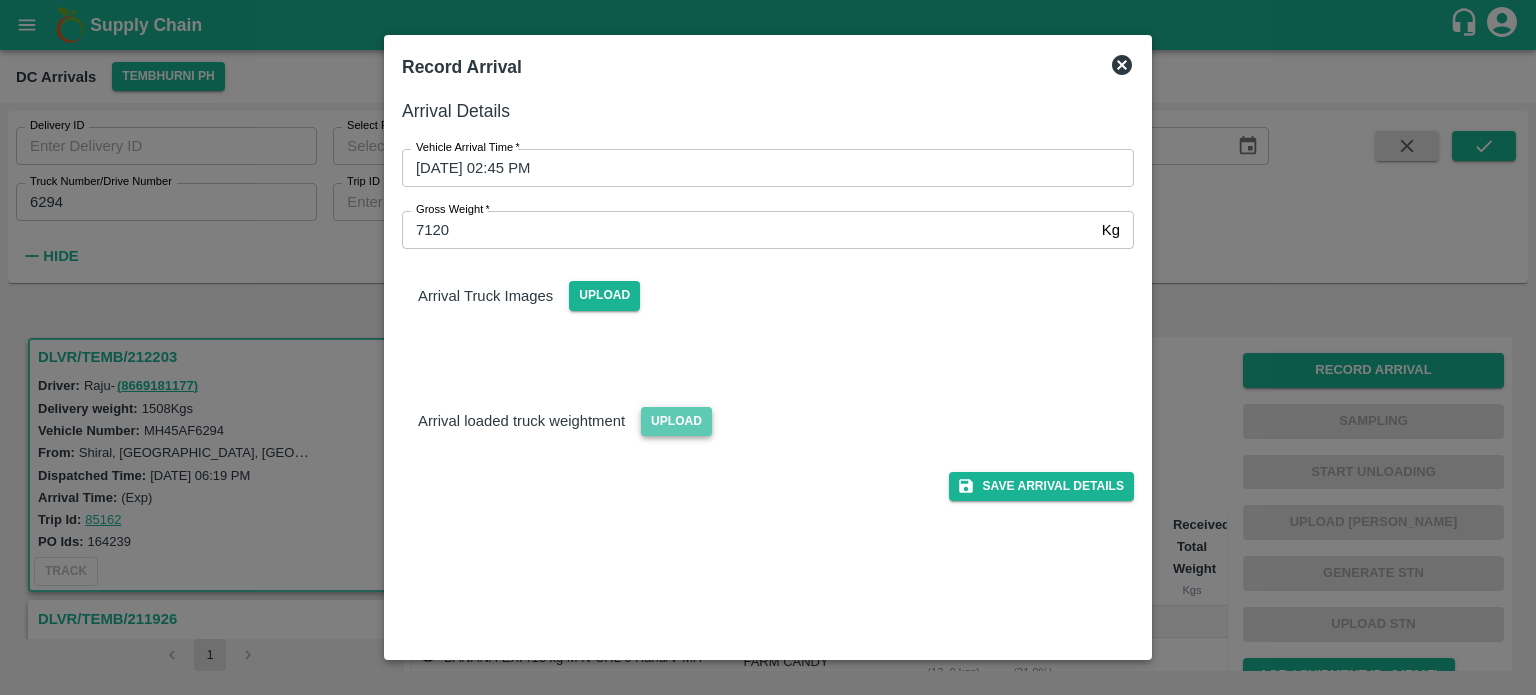 click on "Upload" at bounding box center [676, 421] 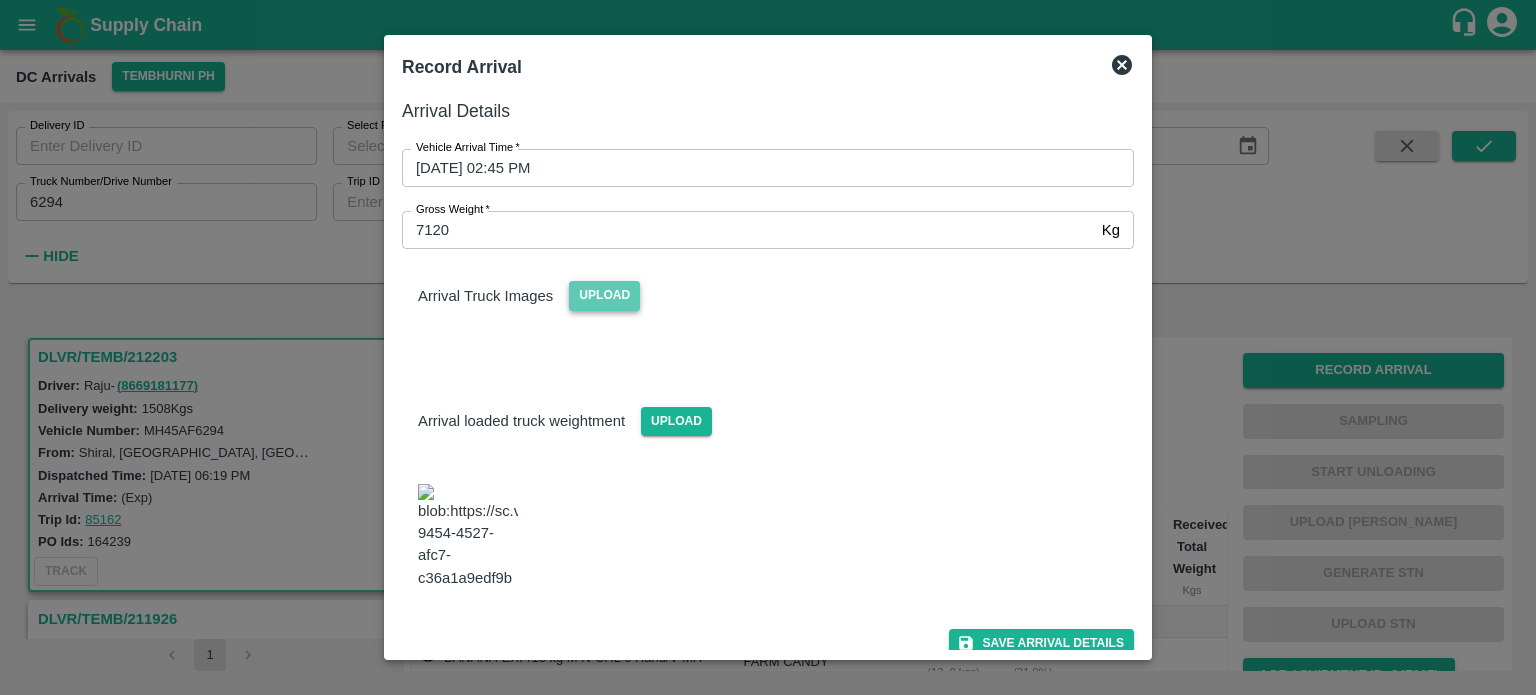 click on "Upload" at bounding box center (604, 295) 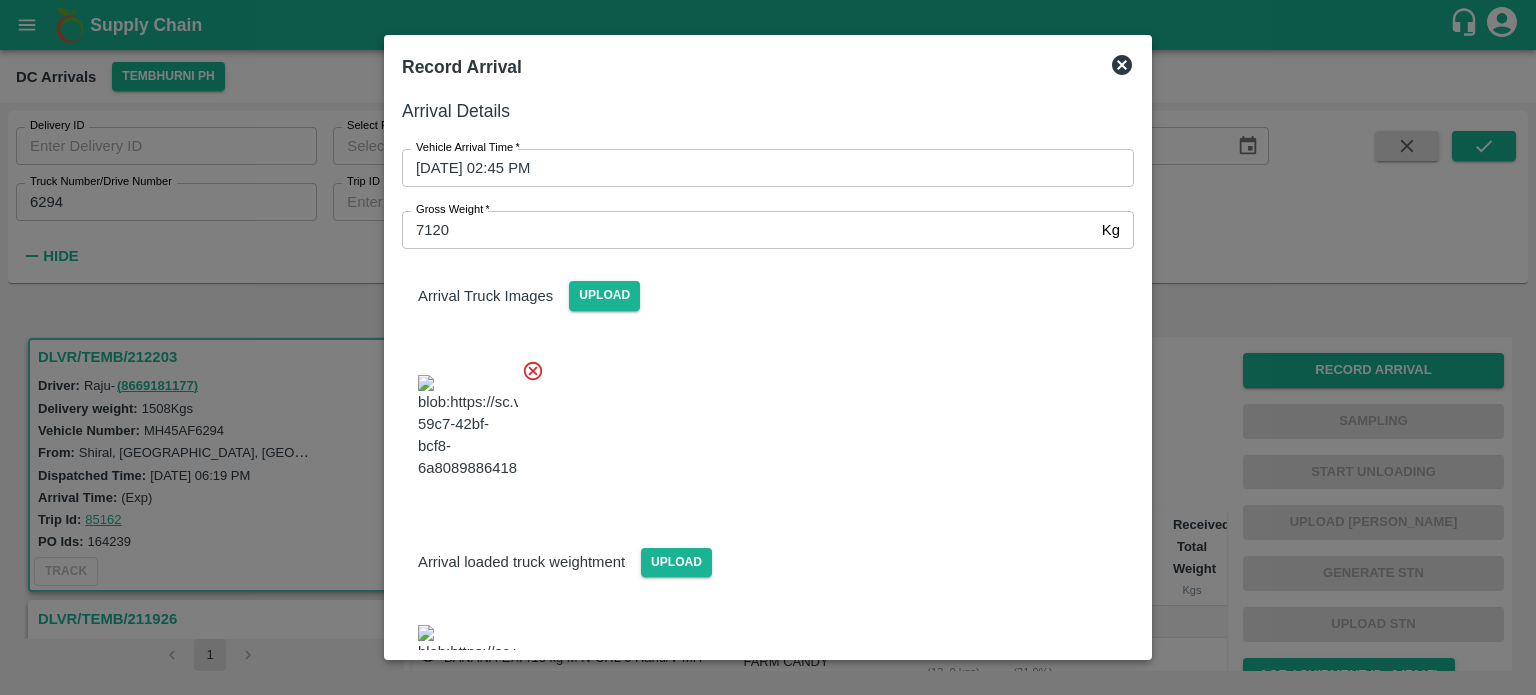 scroll, scrollTop: 199, scrollLeft: 0, axis: vertical 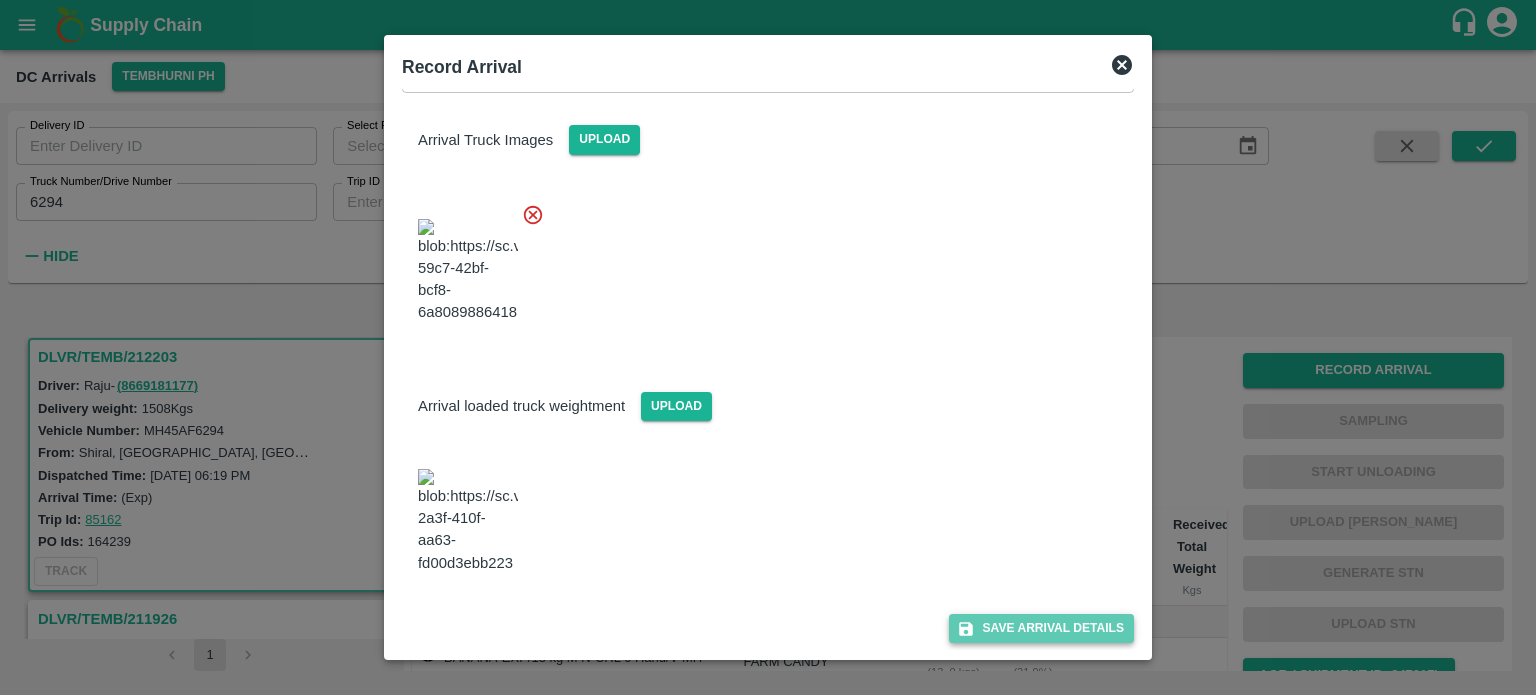 click on "Save Arrival Details" at bounding box center (1041, 628) 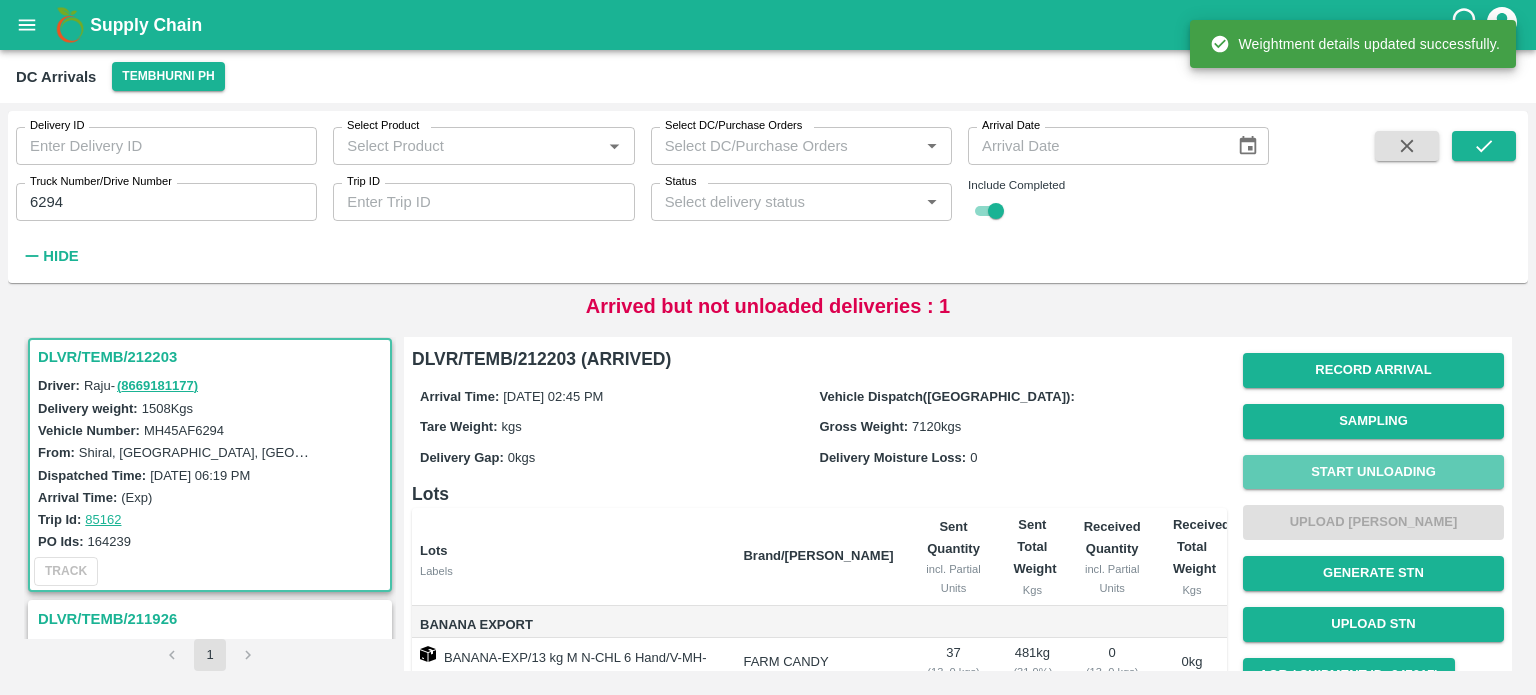 click on "Start Unloading" at bounding box center (1373, 472) 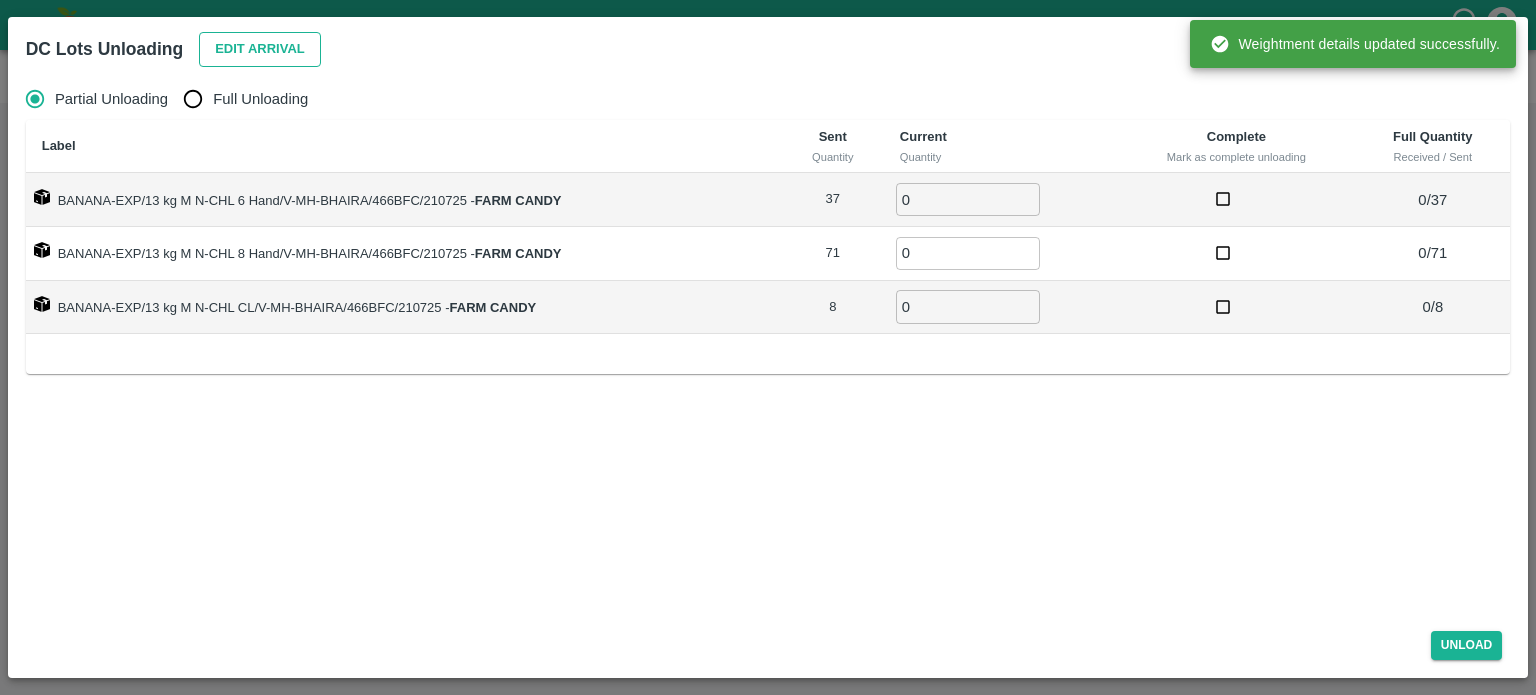 click on "Edit Arrival" at bounding box center (260, 49) 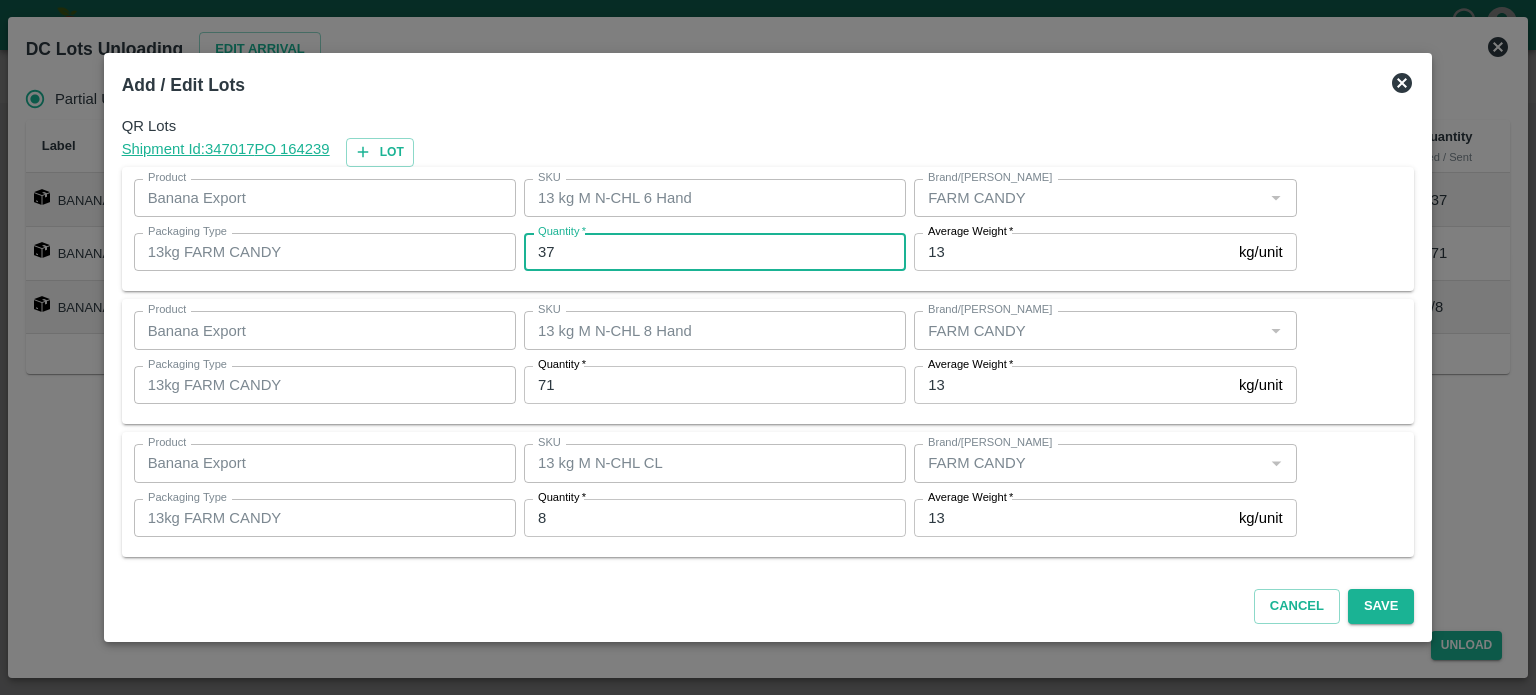 click on "37" at bounding box center [715, 252] 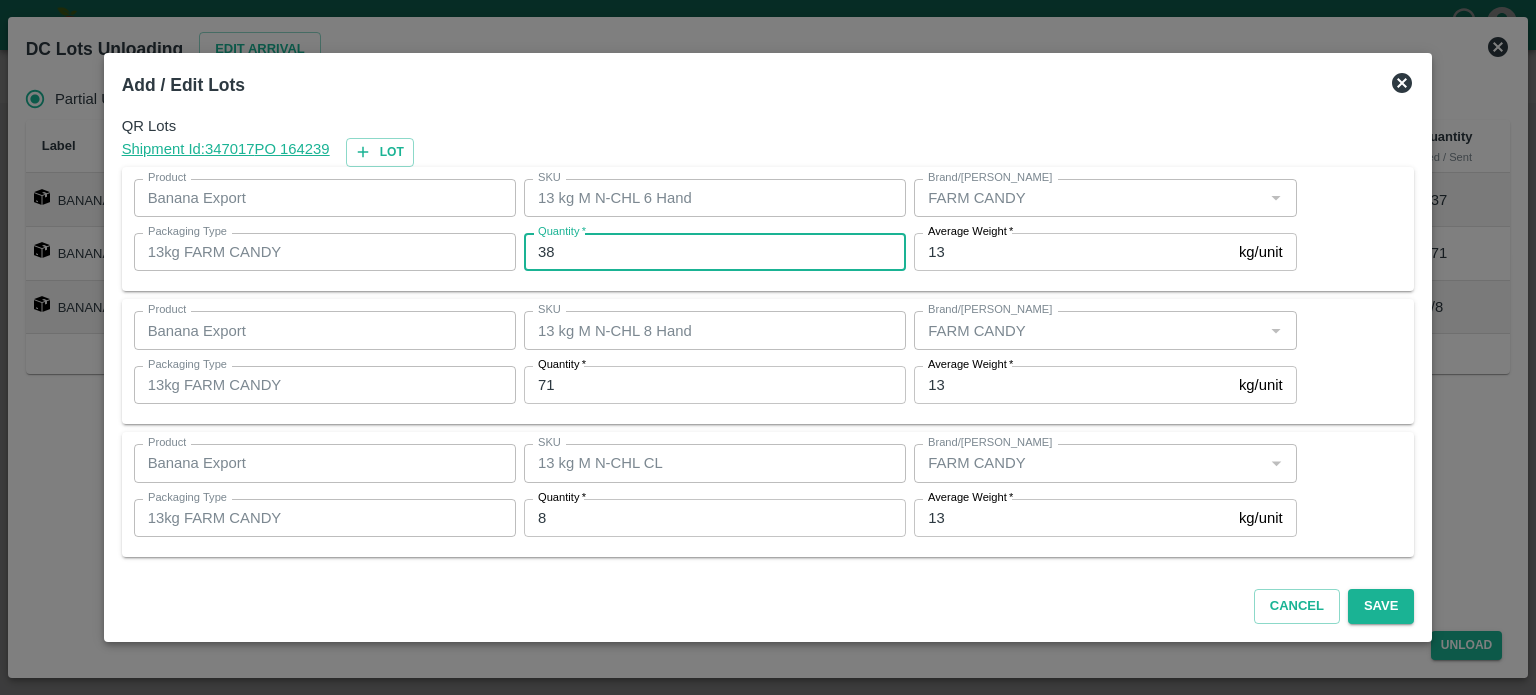 type on "38" 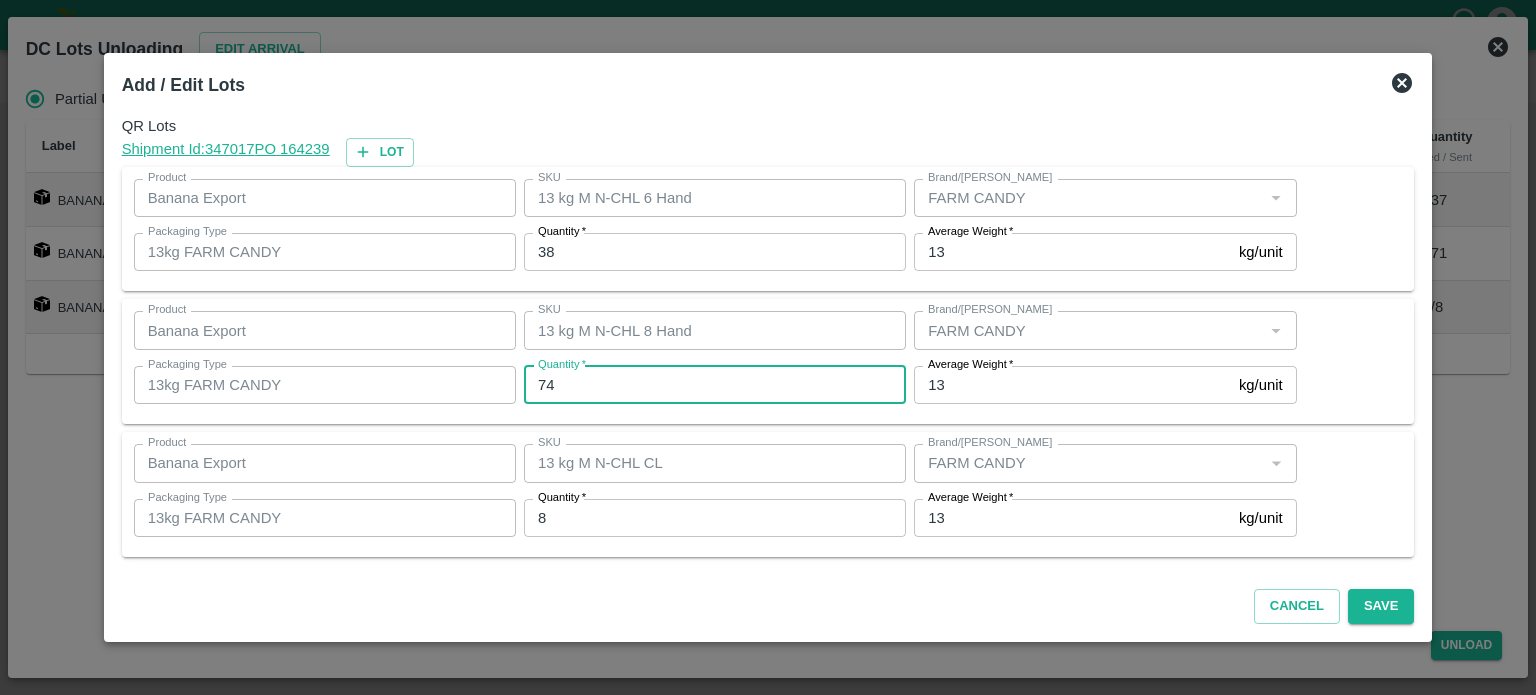 type on "74" 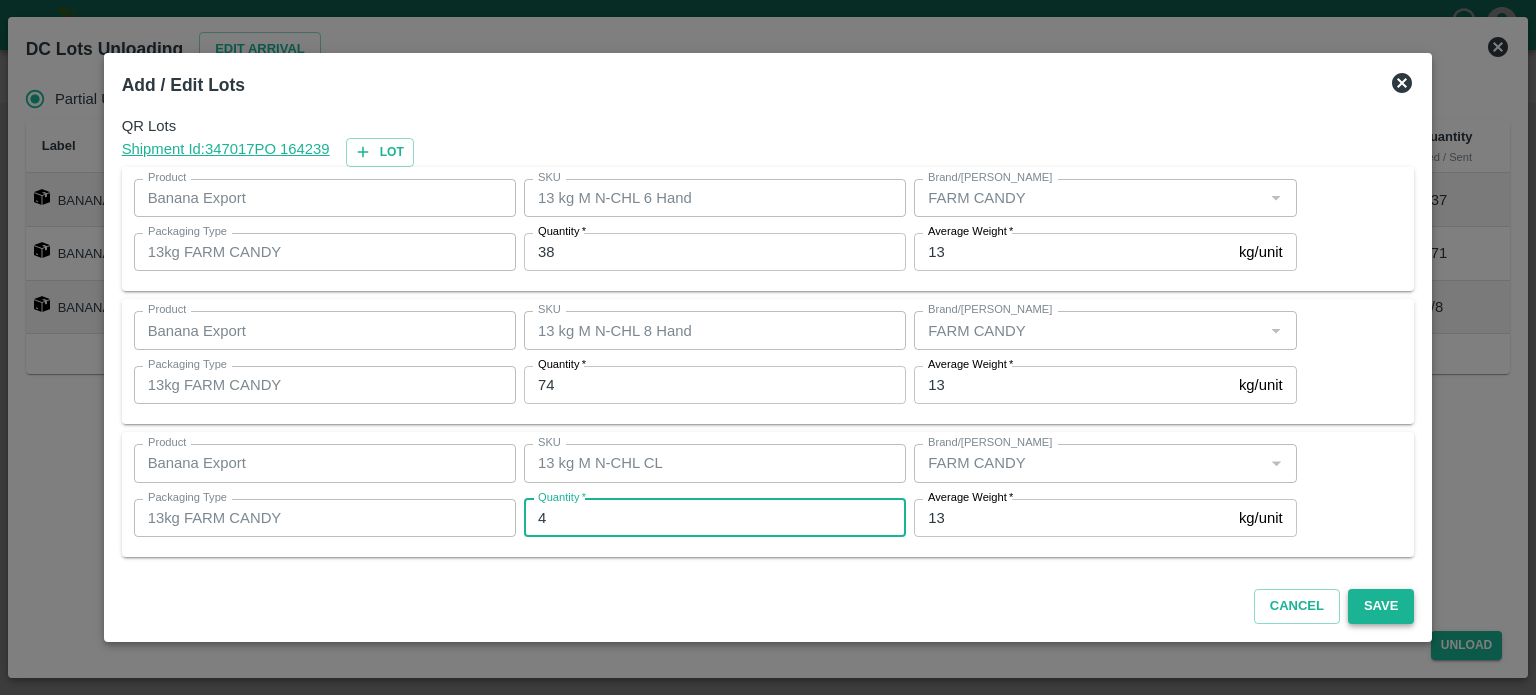 type on "4" 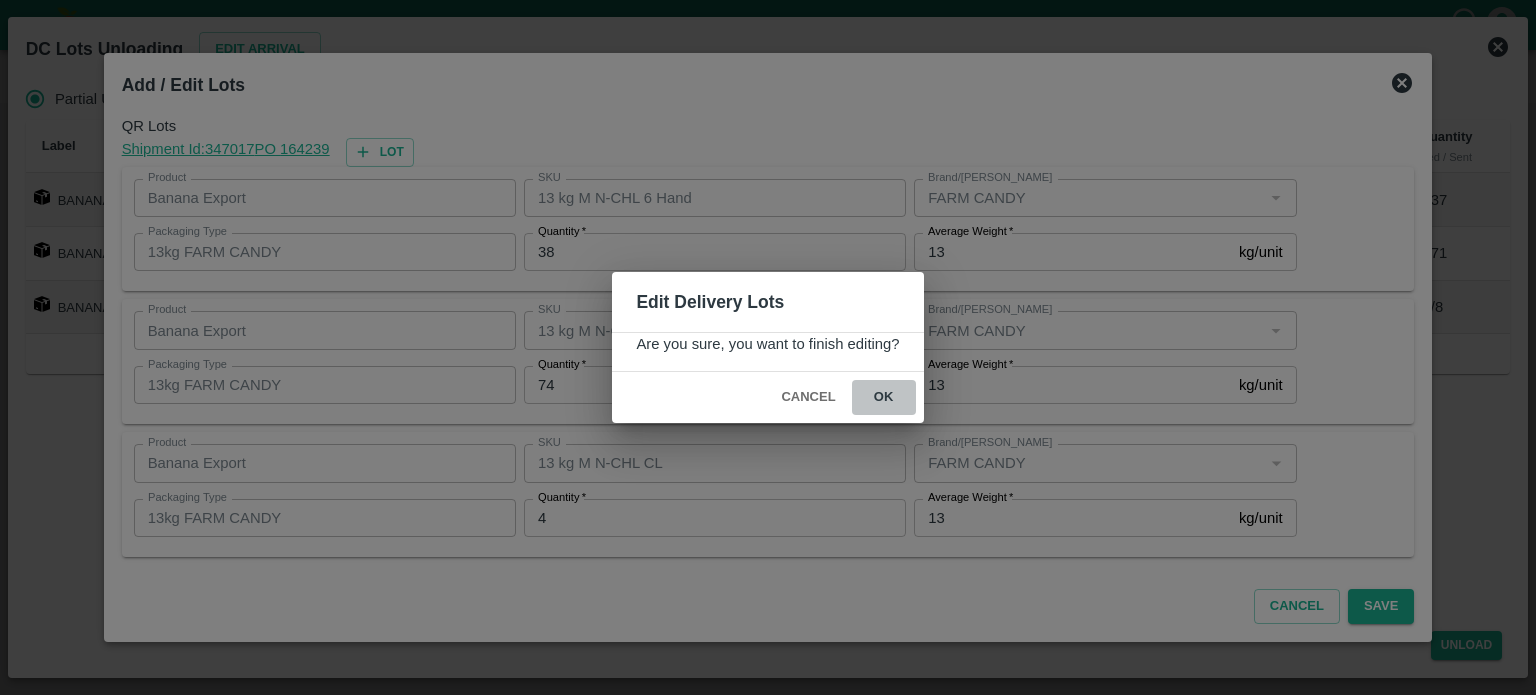 click on "ok" at bounding box center (884, 397) 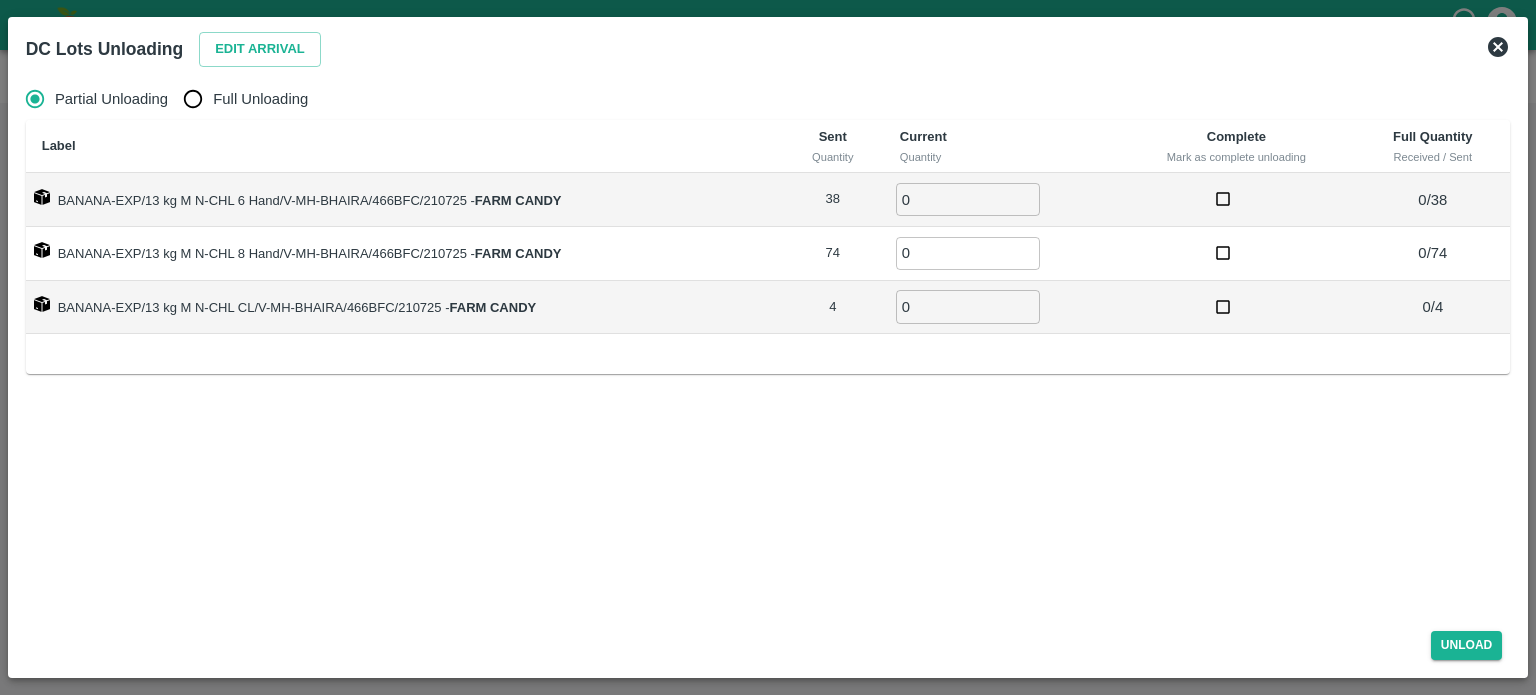 click on "Full Unloading" at bounding box center (193, 99) 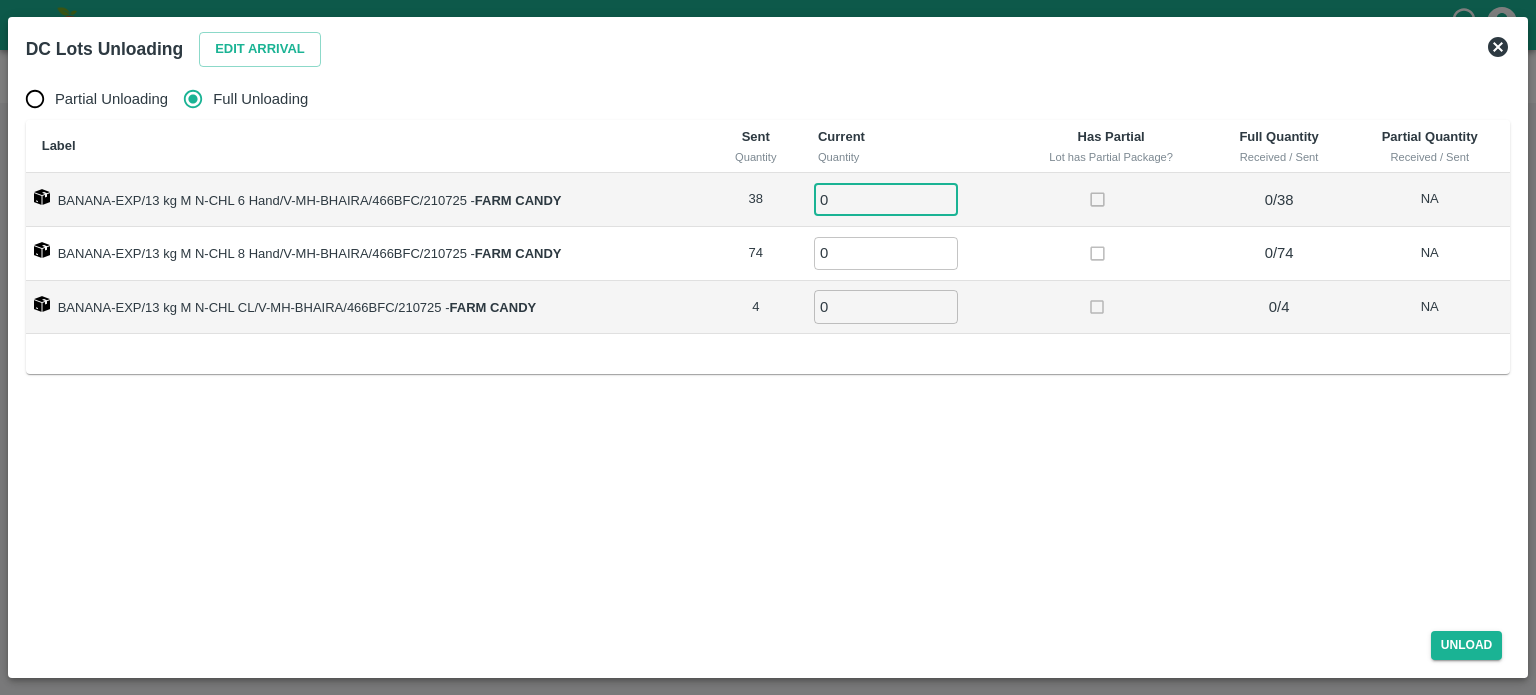 click on "0" at bounding box center [886, 199] 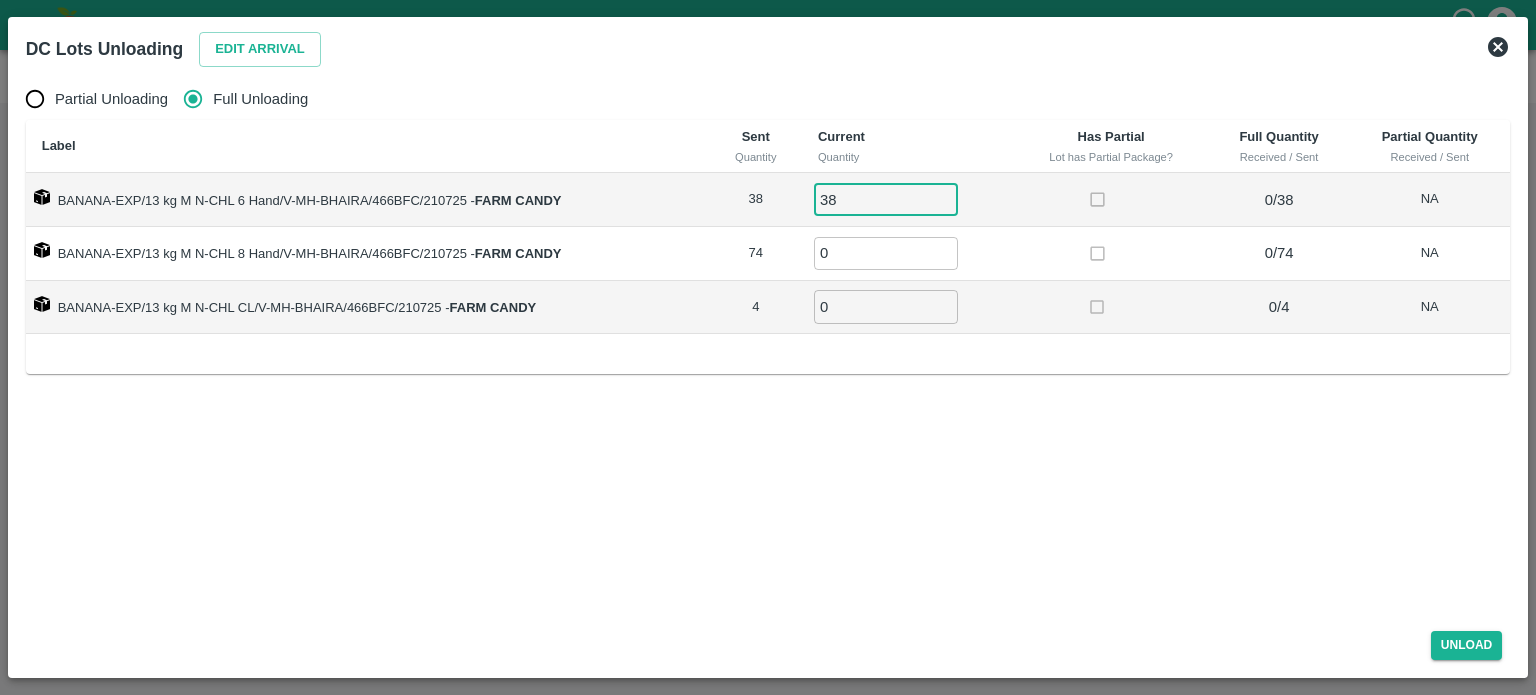 type on "38" 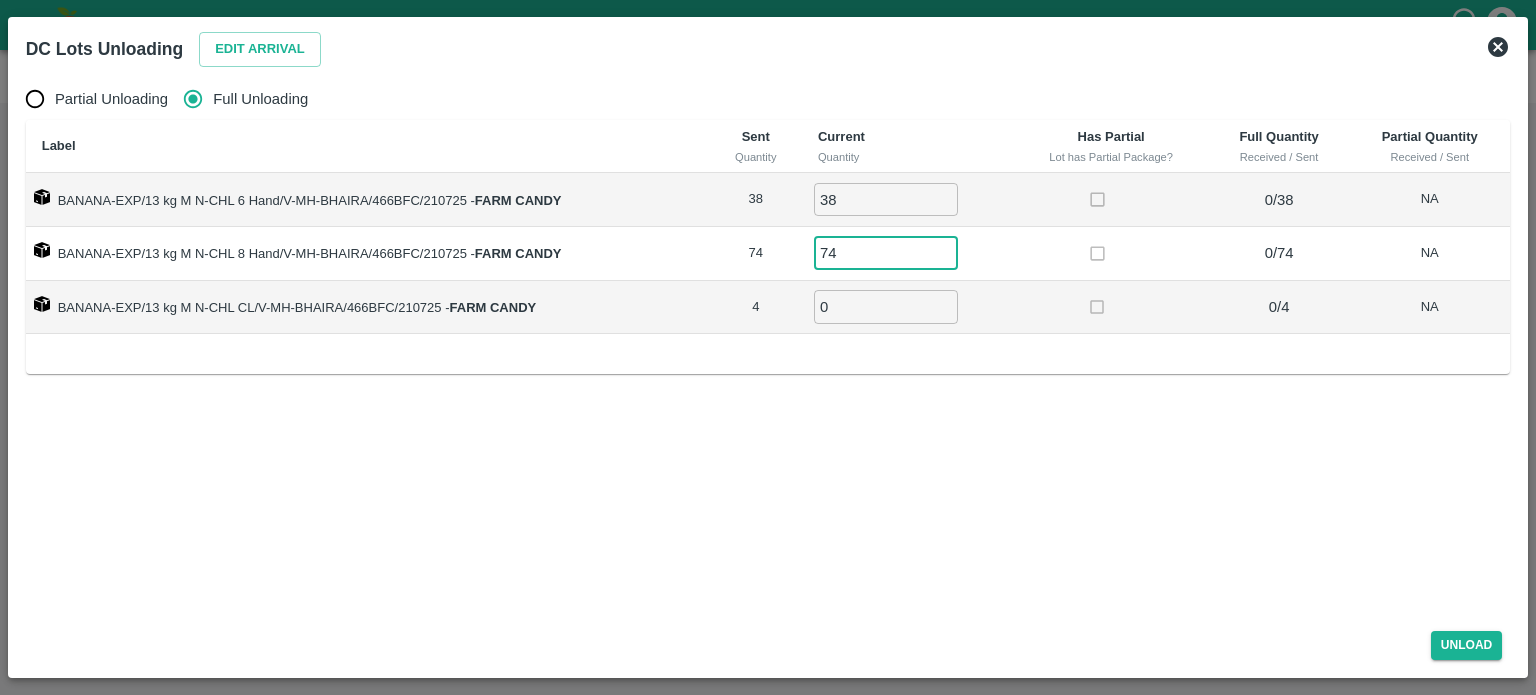 type on "74" 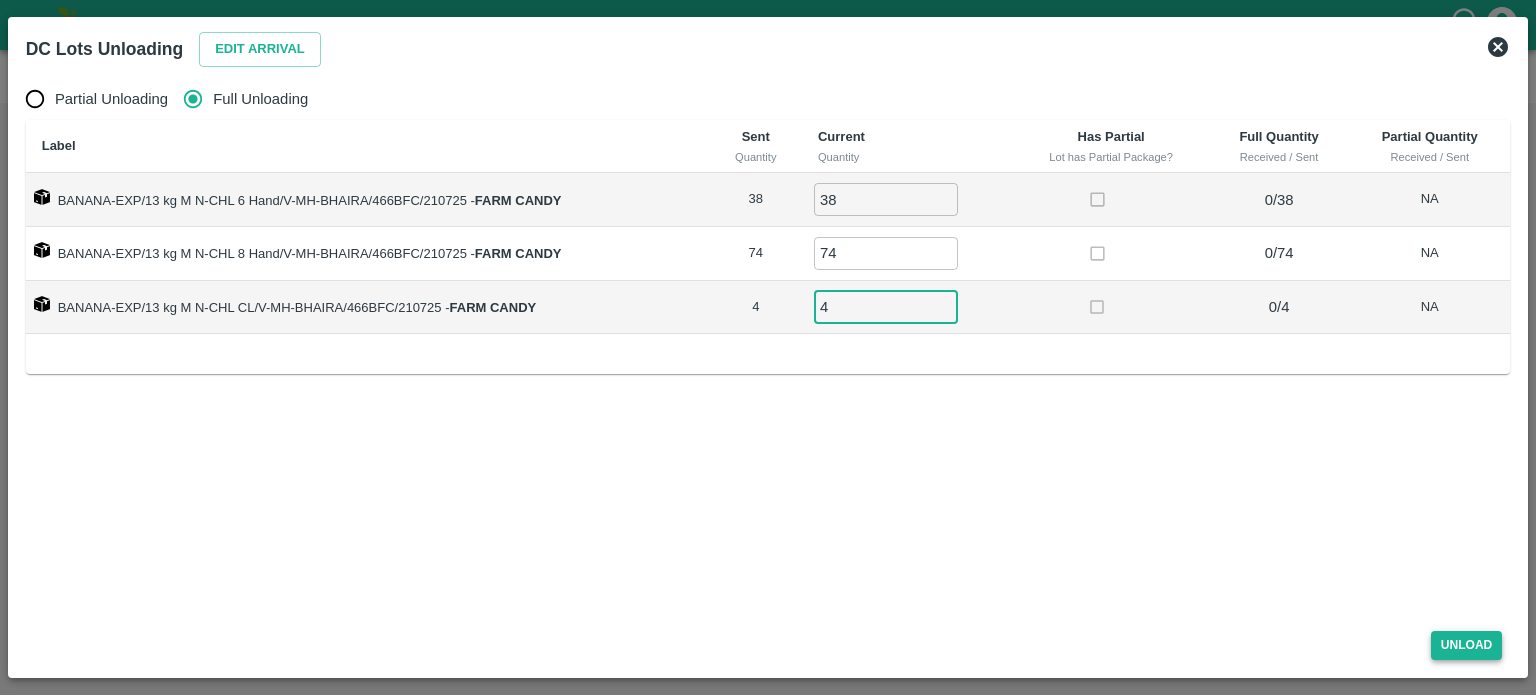 type on "4" 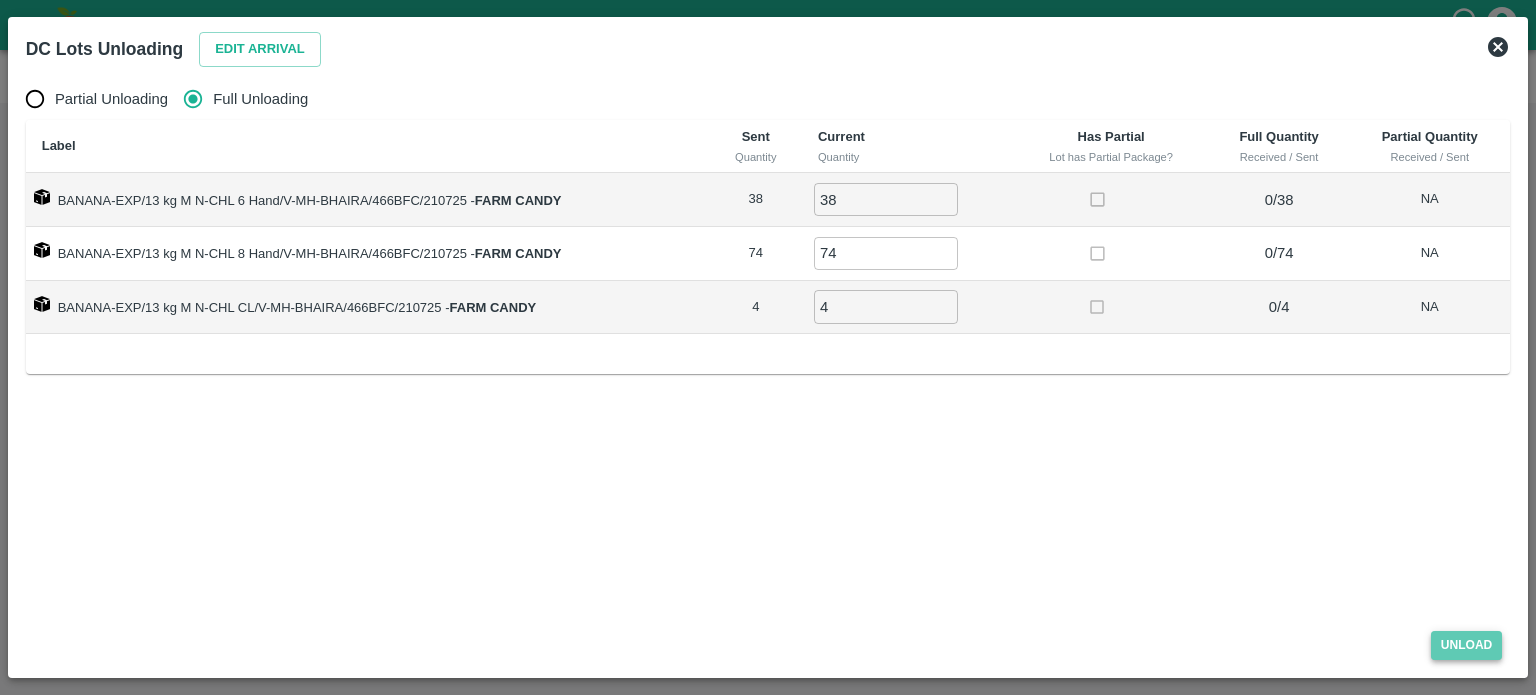 click on "Unload" at bounding box center (1467, 645) 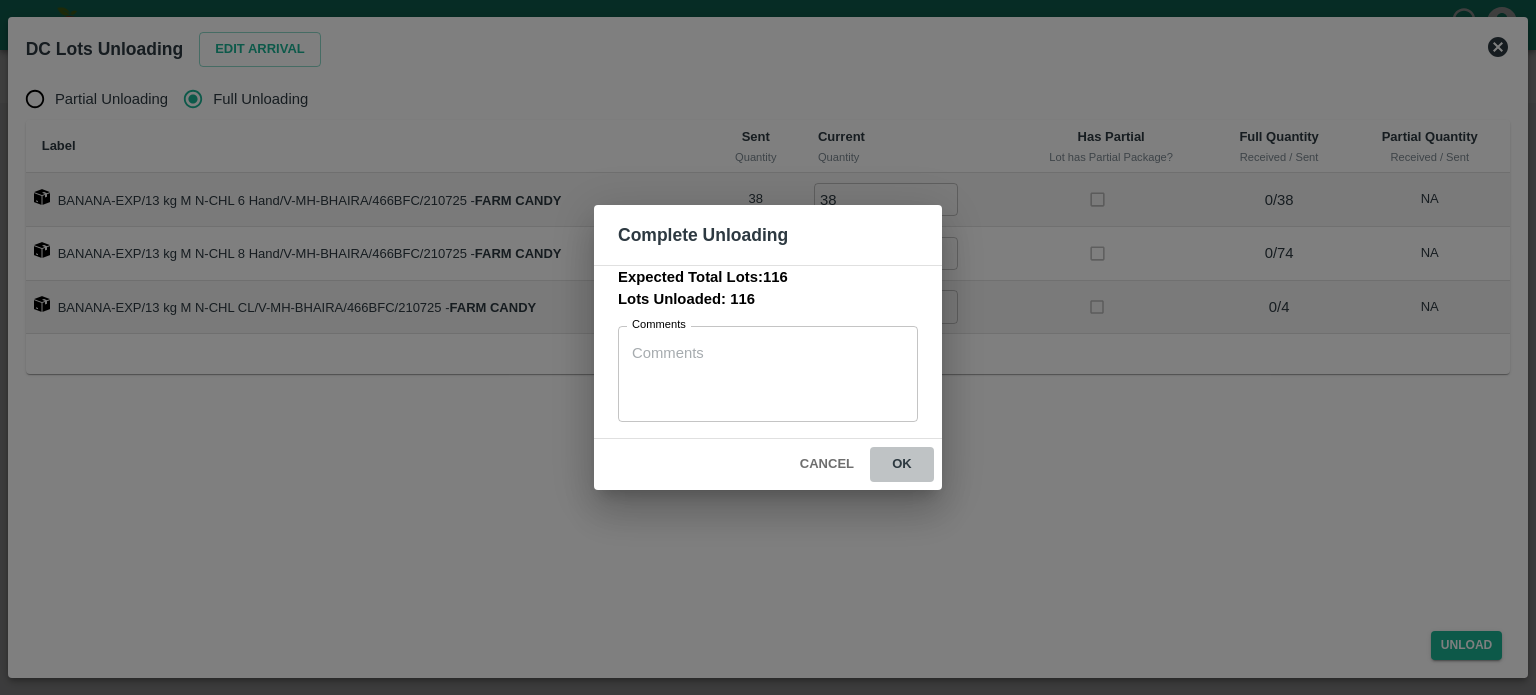 click on "ok" at bounding box center [902, 464] 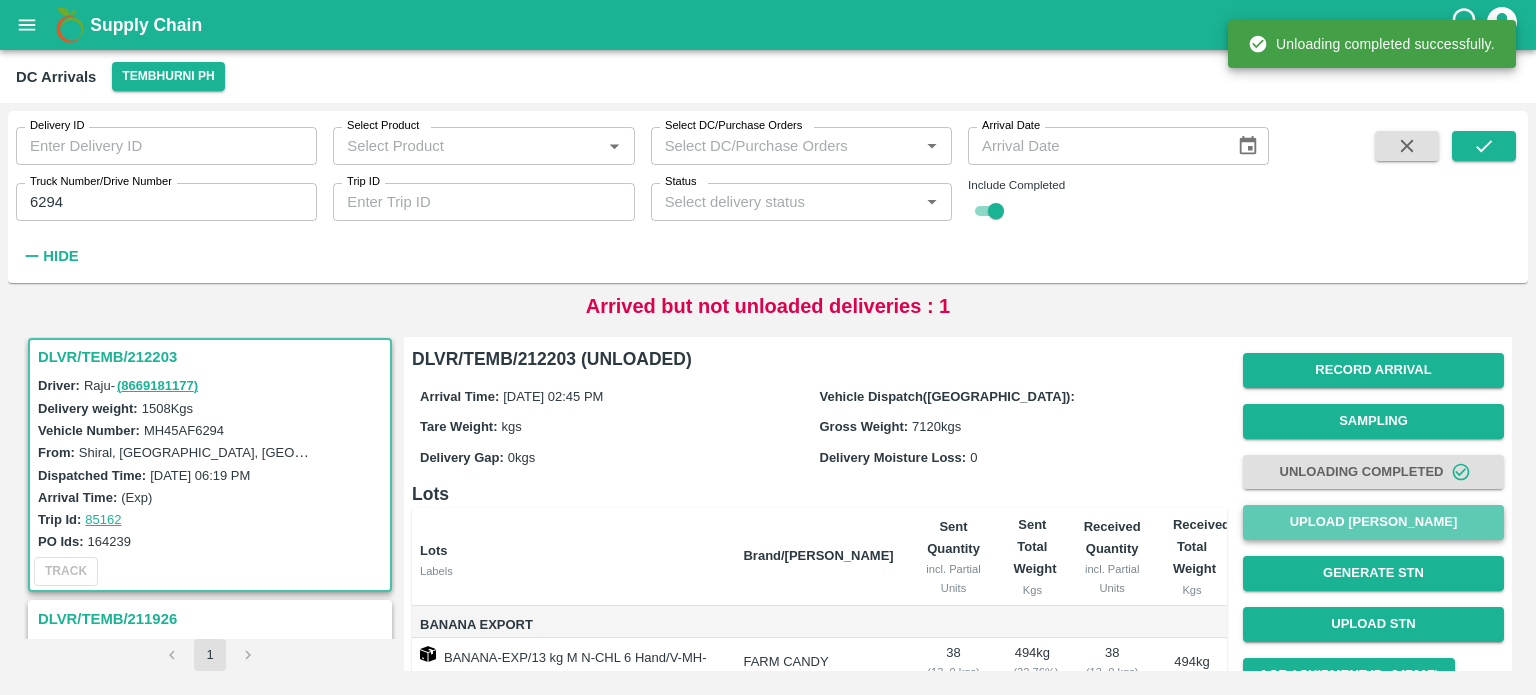 click on "Upload [PERSON_NAME]" at bounding box center [1373, 522] 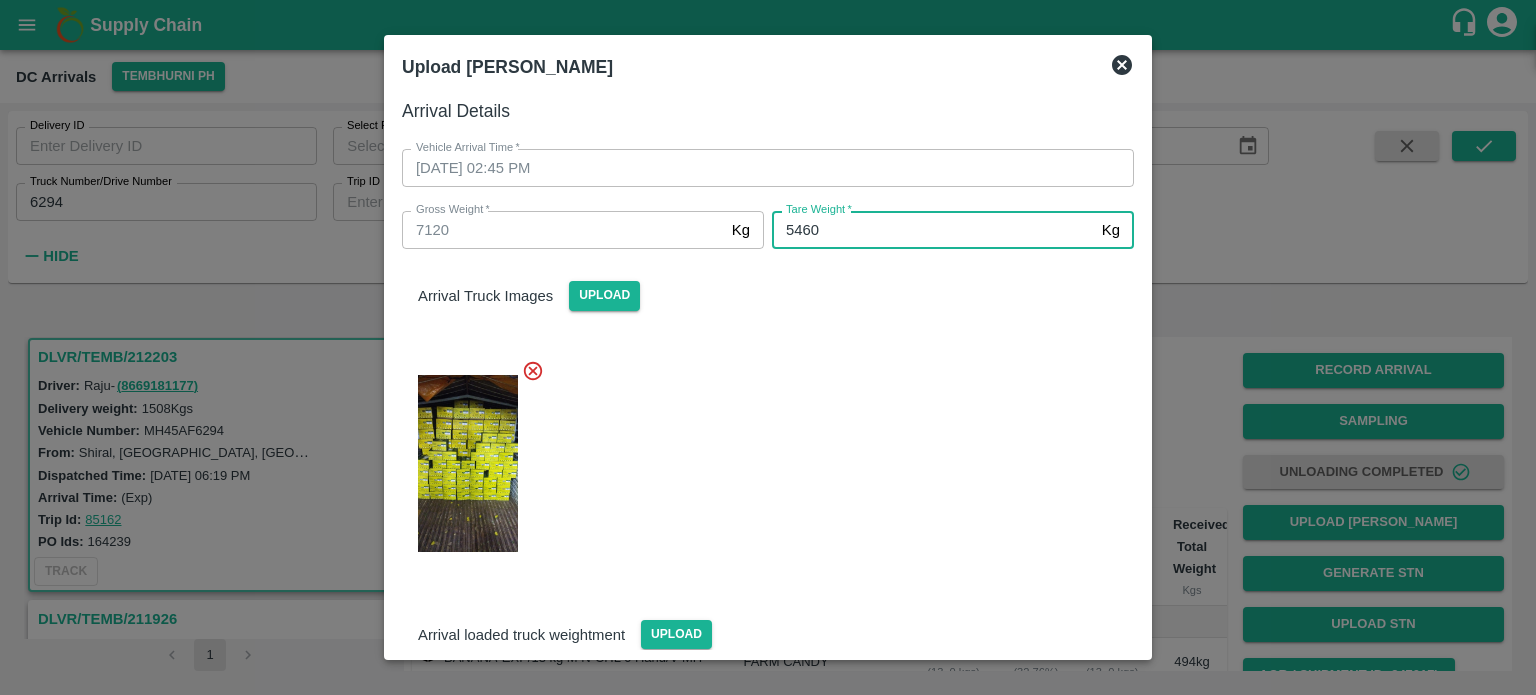 type on "5460" 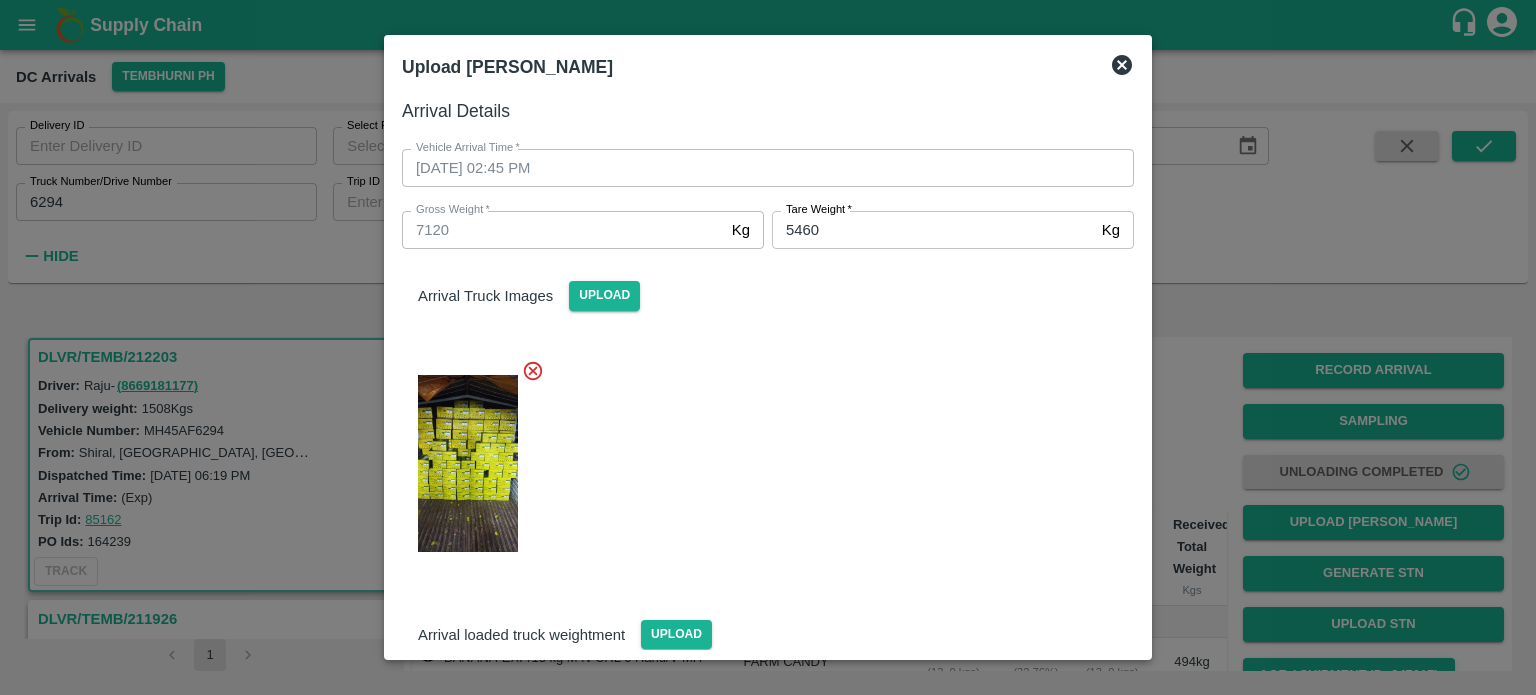click at bounding box center (760, 458) 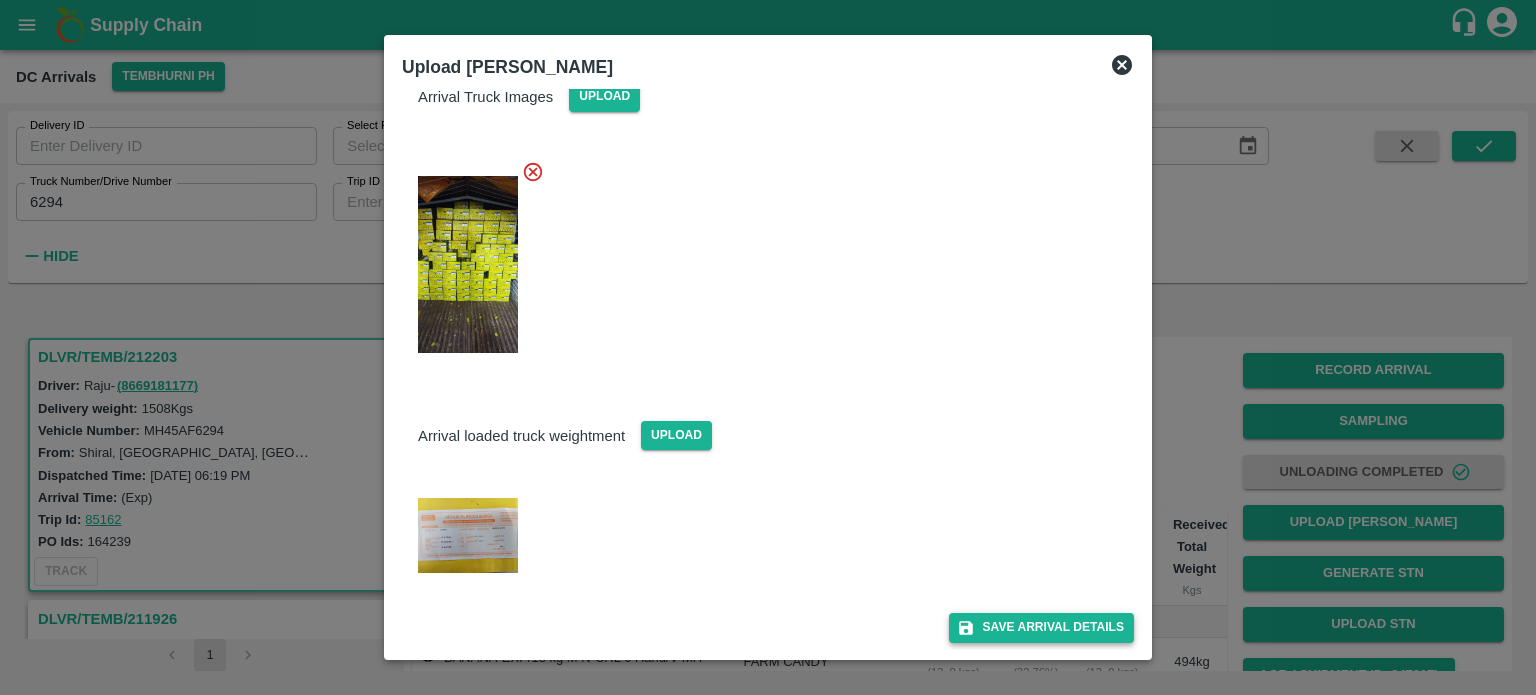 click on "Save Arrival Details" at bounding box center [1041, 627] 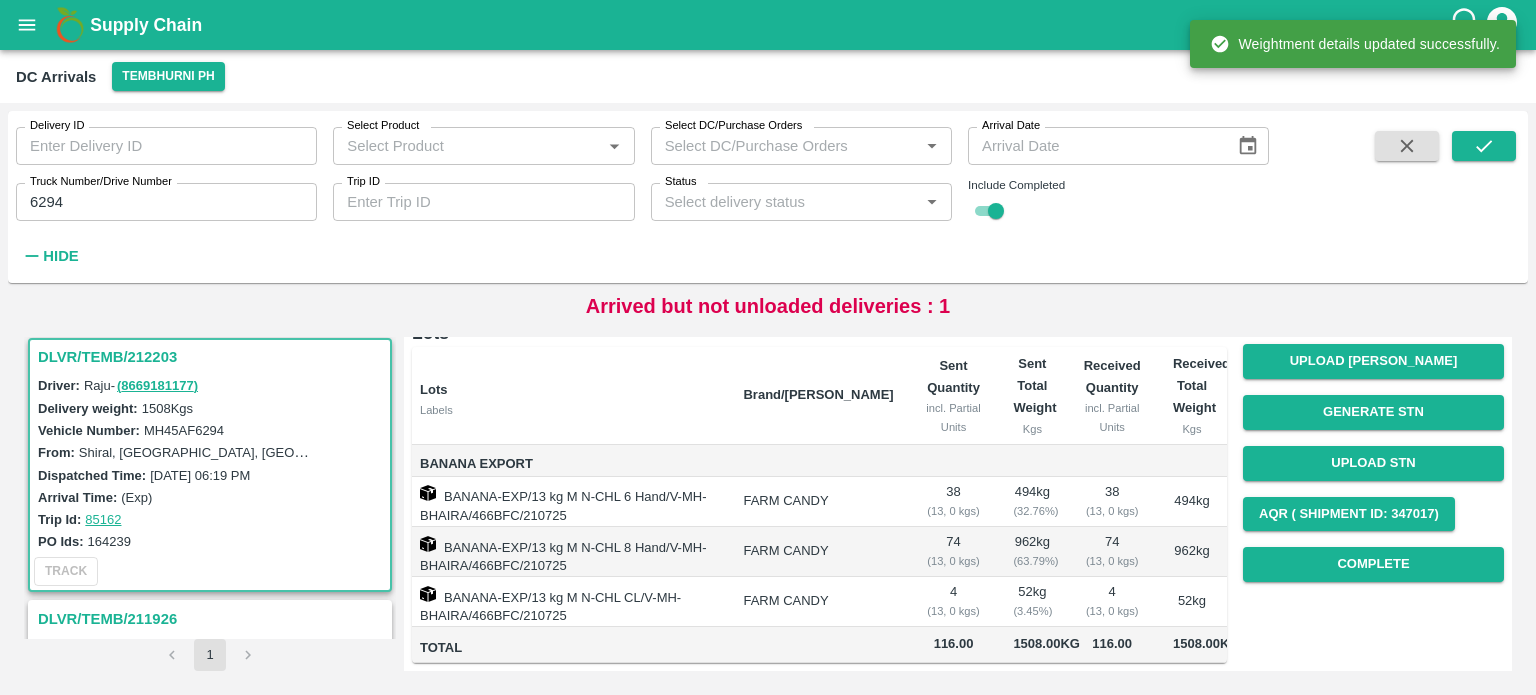 scroll, scrollTop: 200, scrollLeft: 0, axis: vertical 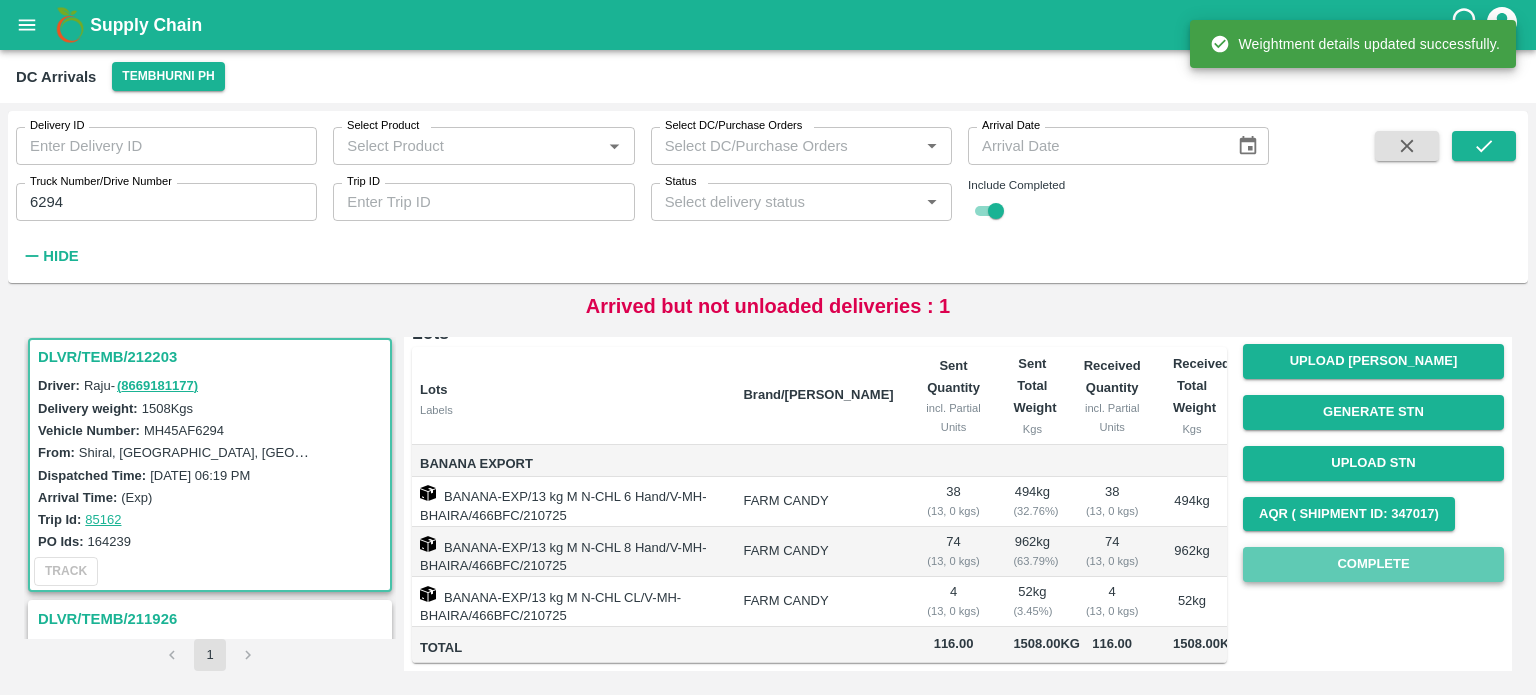 click on "Complete" at bounding box center [1373, 564] 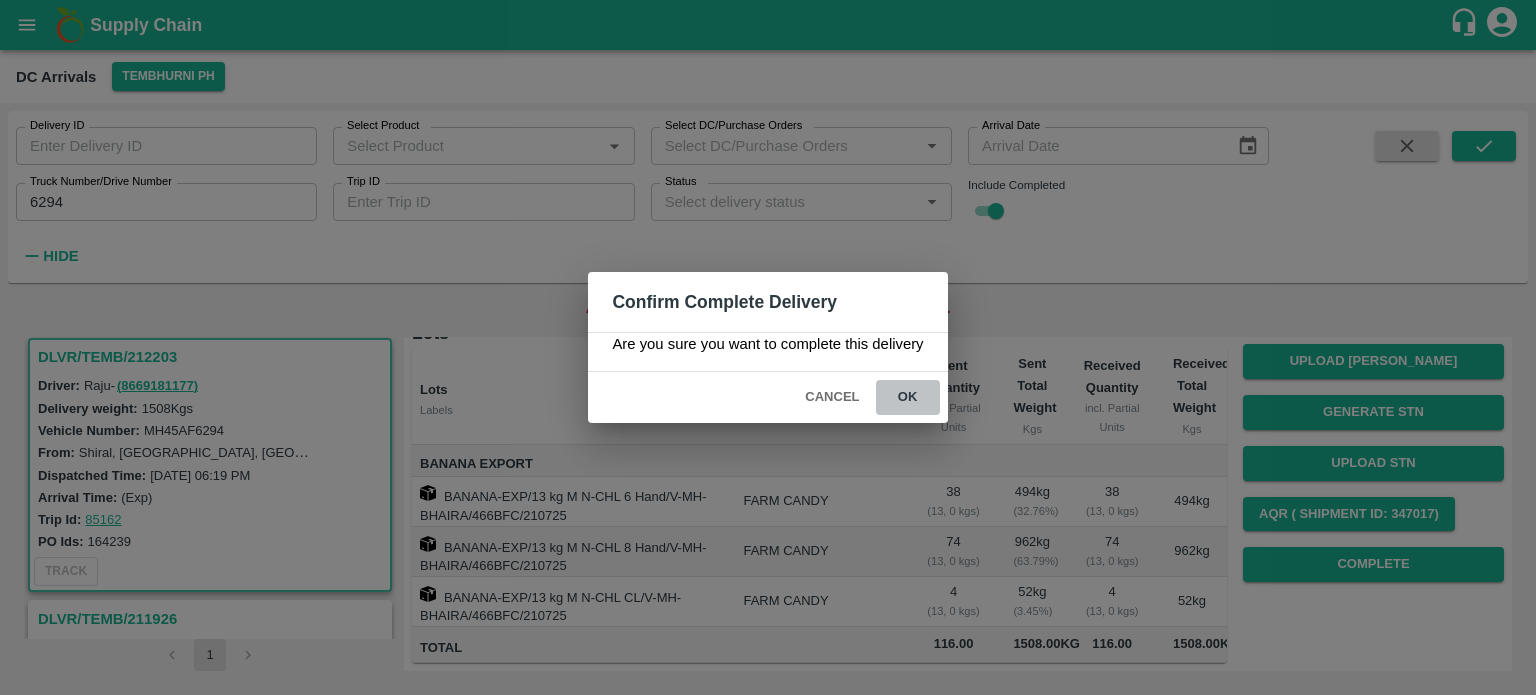 click on "ok" at bounding box center (908, 397) 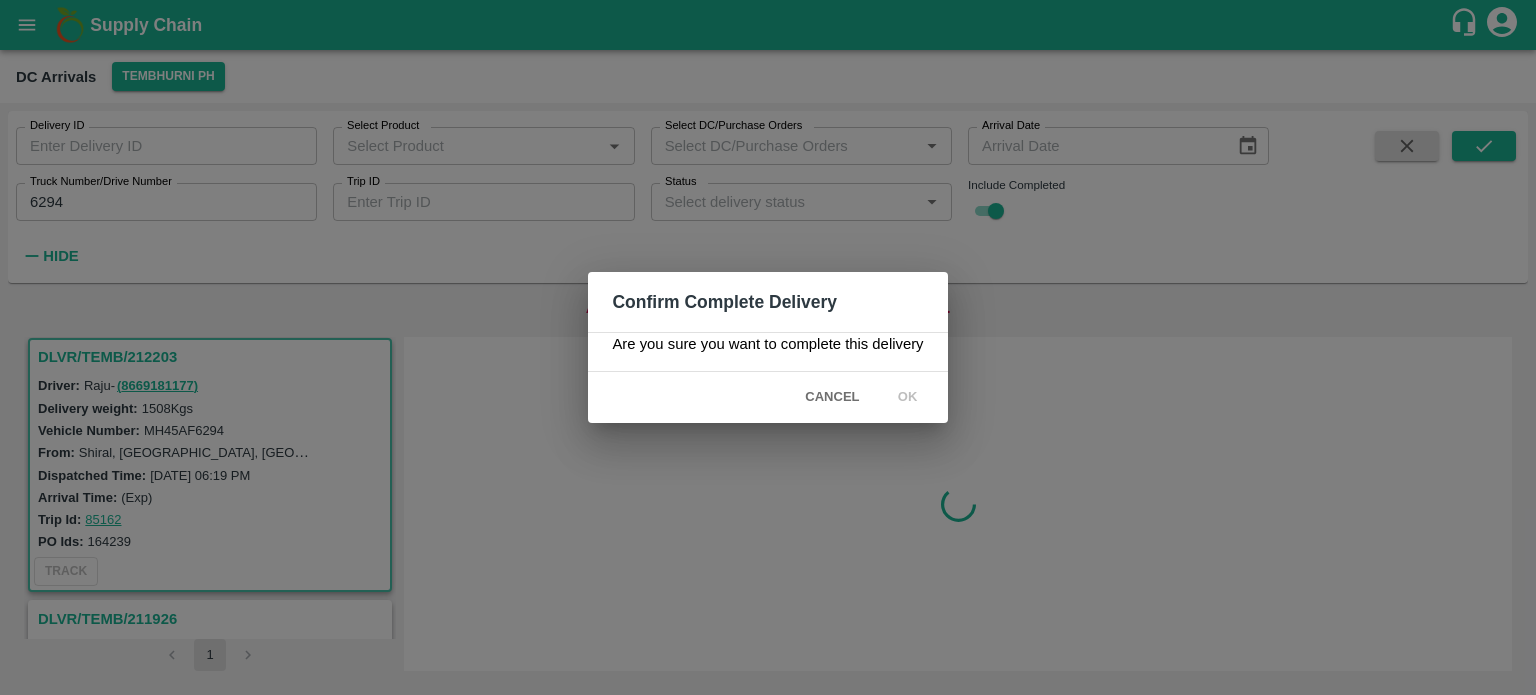 scroll, scrollTop: 0, scrollLeft: 0, axis: both 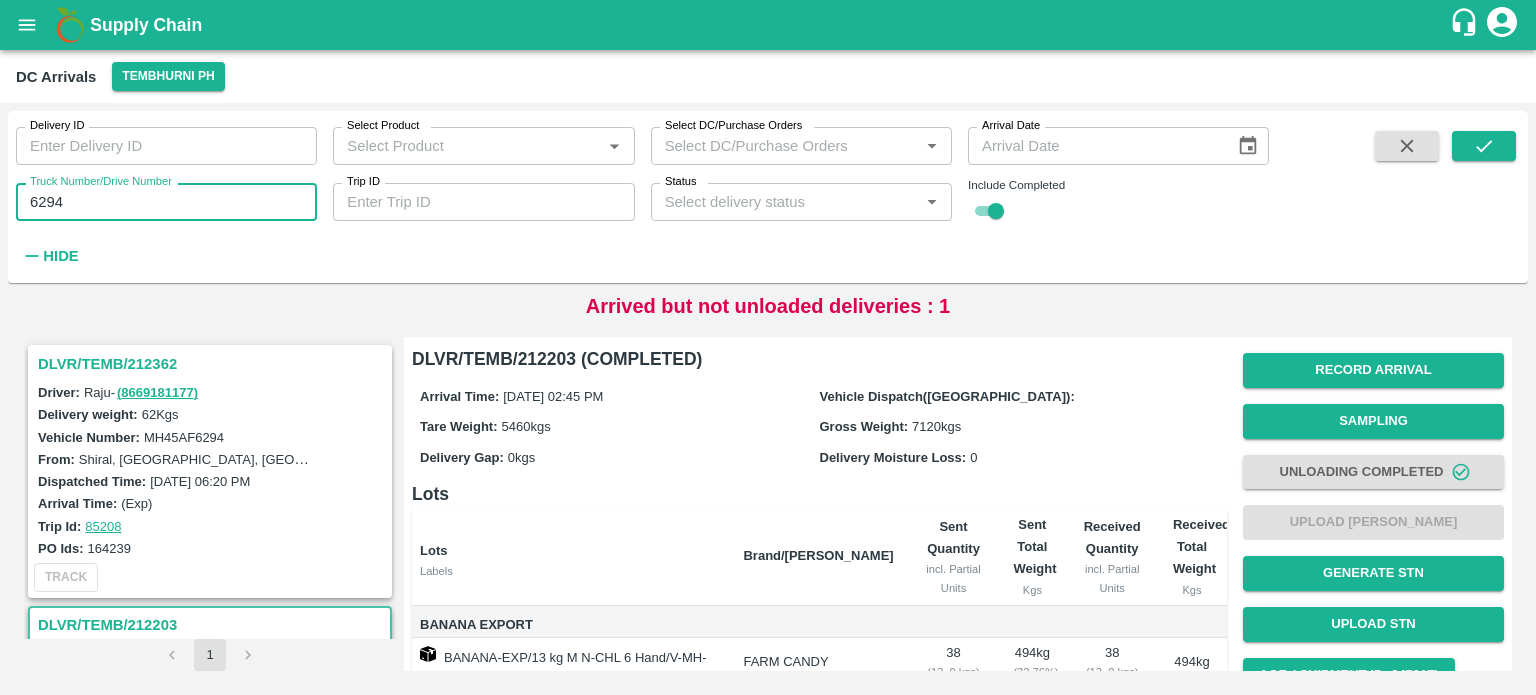 click on "6294" at bounding box center [166, 202] 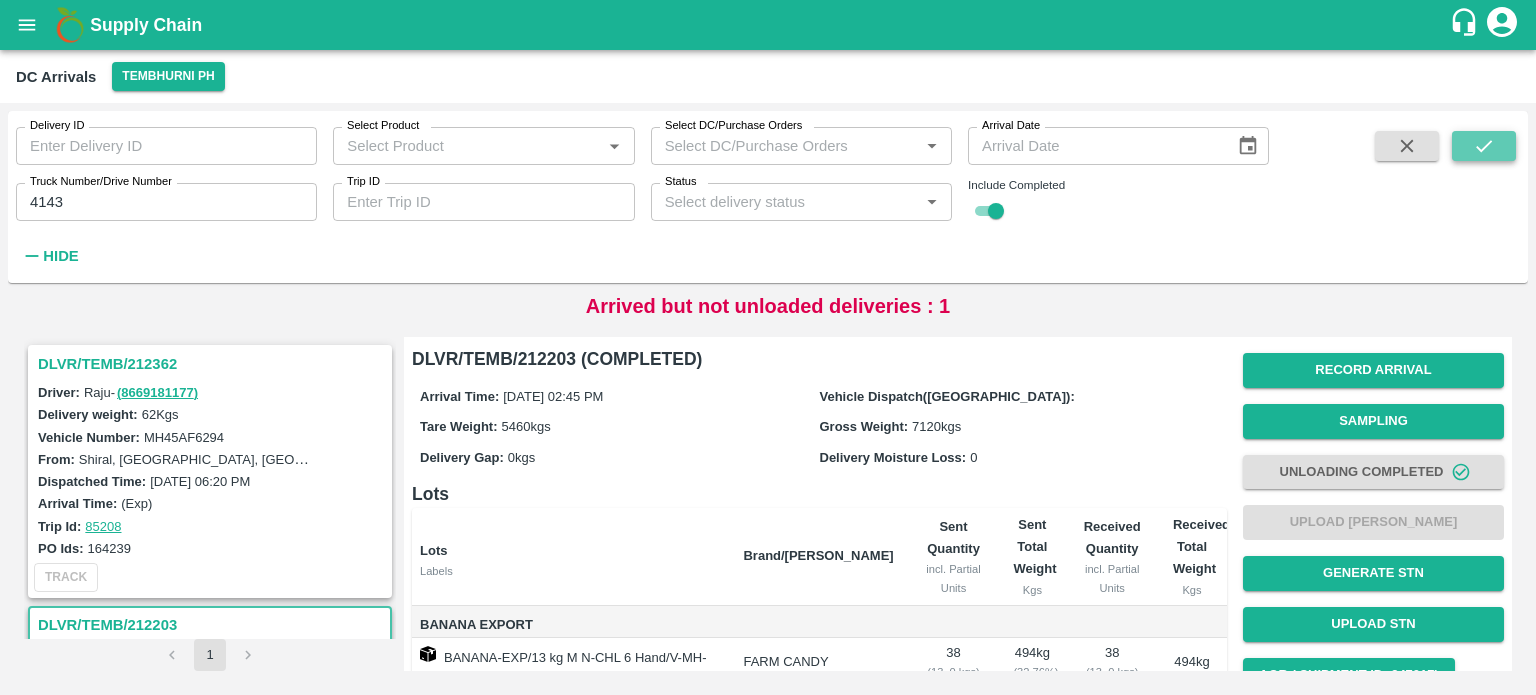 click at bounding box center [1484, 146] 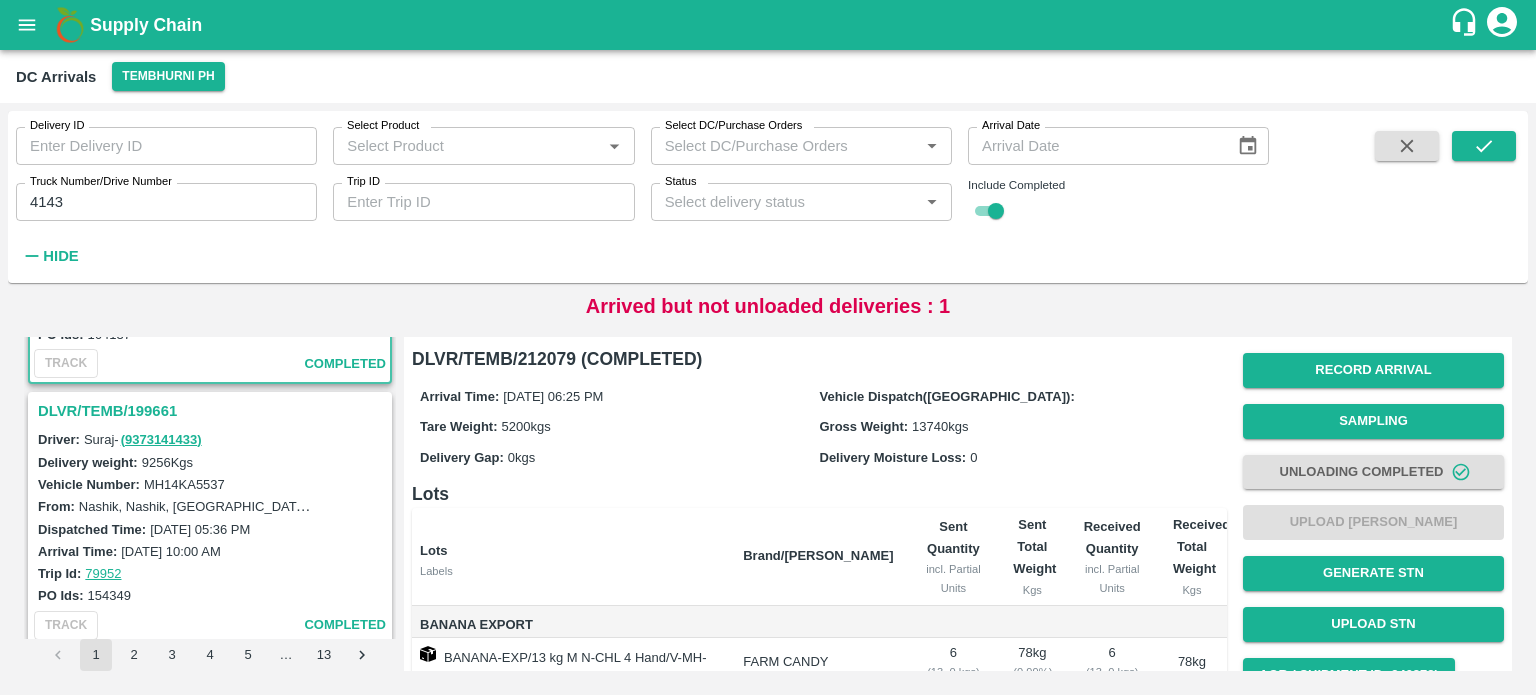 scroll, scrollTop: 0, scrollLeft: 0, axis: both 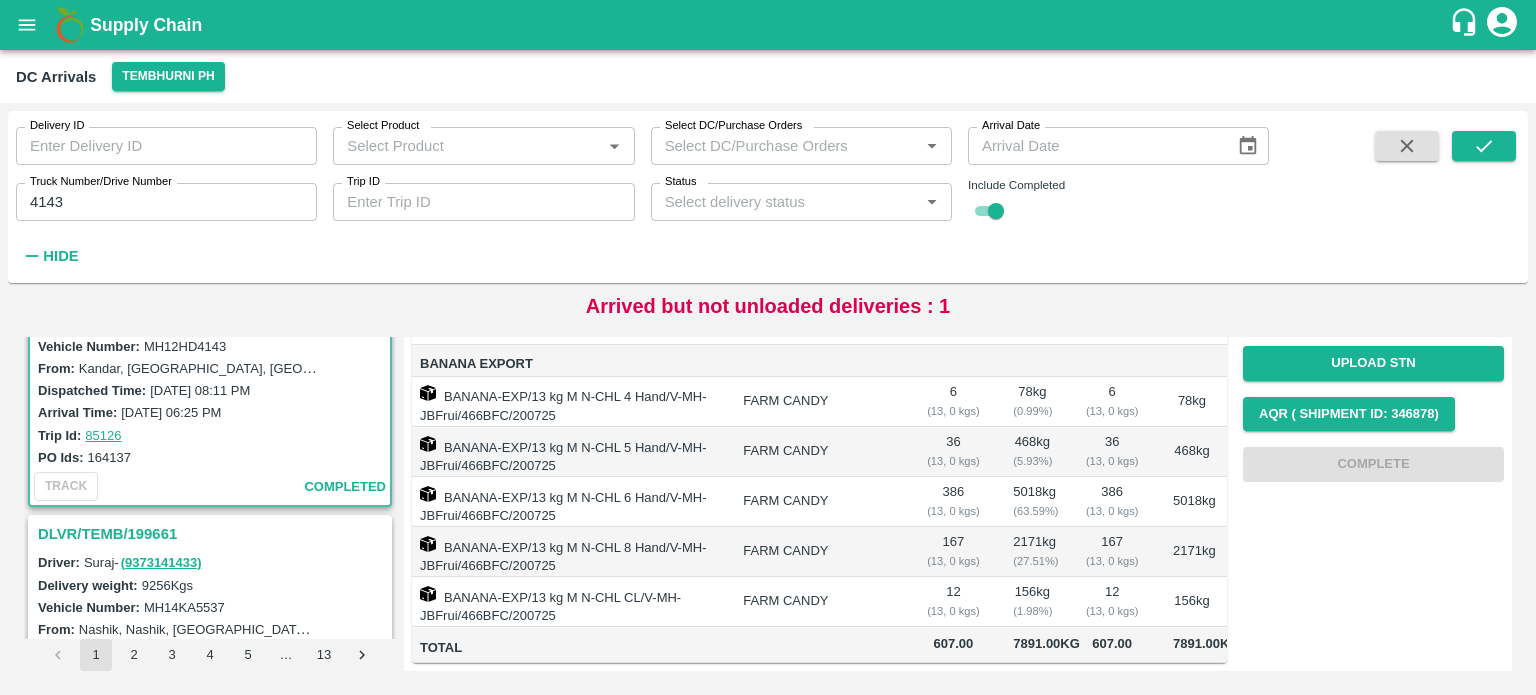 click on "DLVR/TEMB/199661" at bounding box center (213, 534) 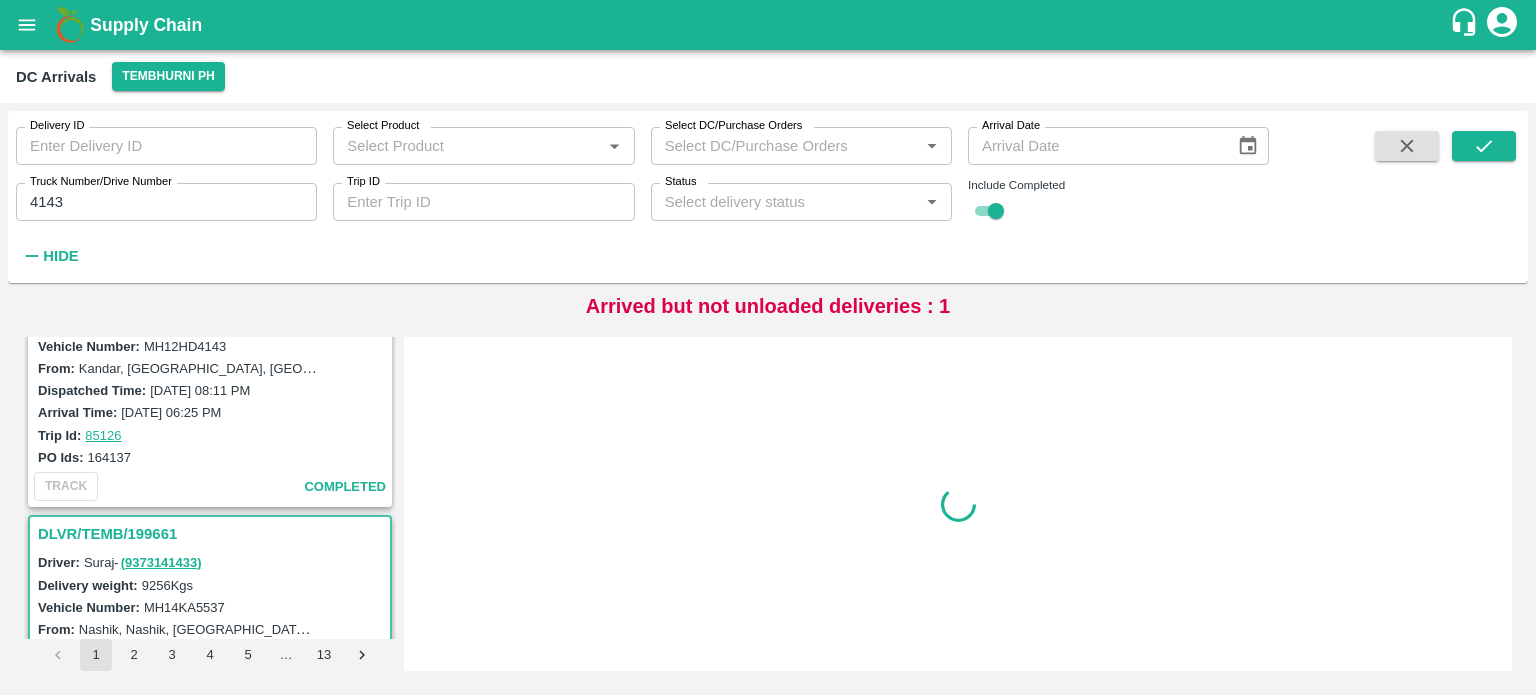 scroll, scrollTop: 0, scrollLeft: 0, axis: both 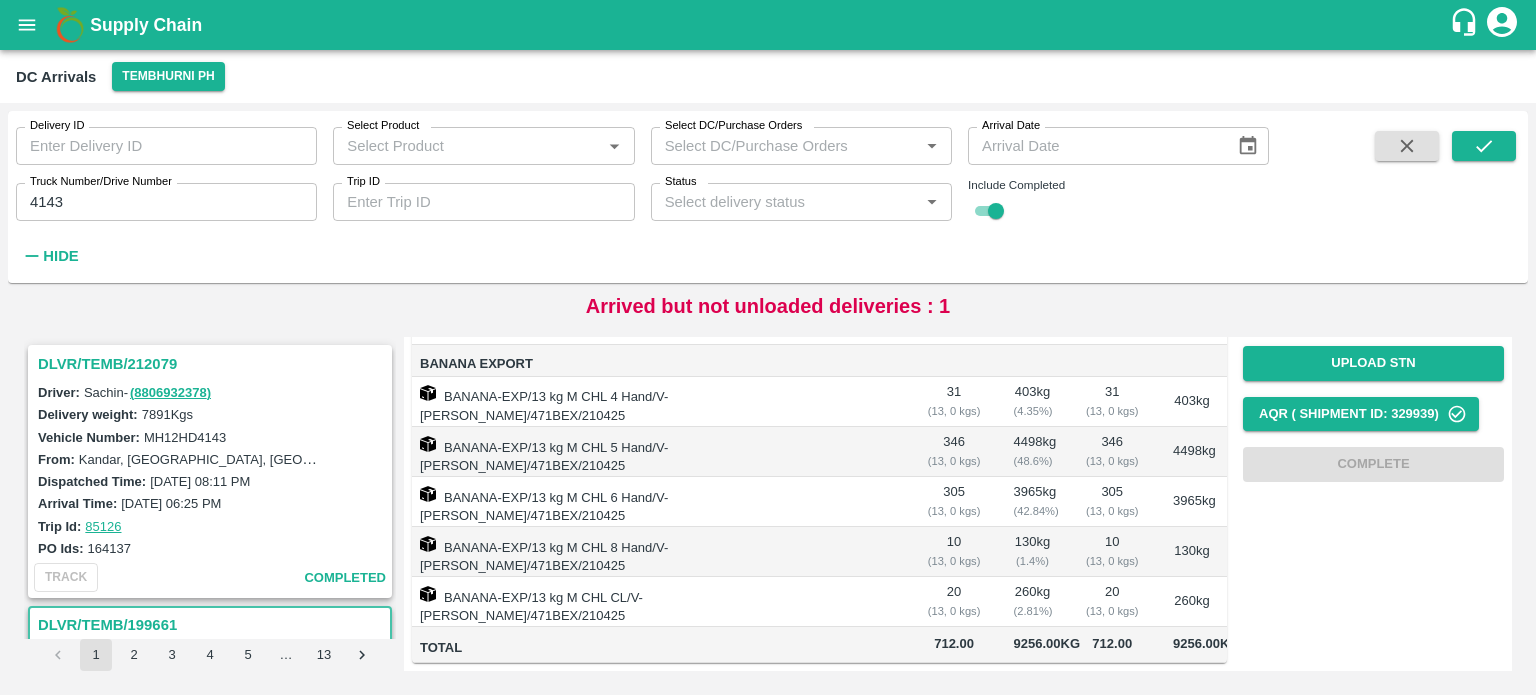 click on "DLVR/TEMB/212079" at bounding box center [213, 364] 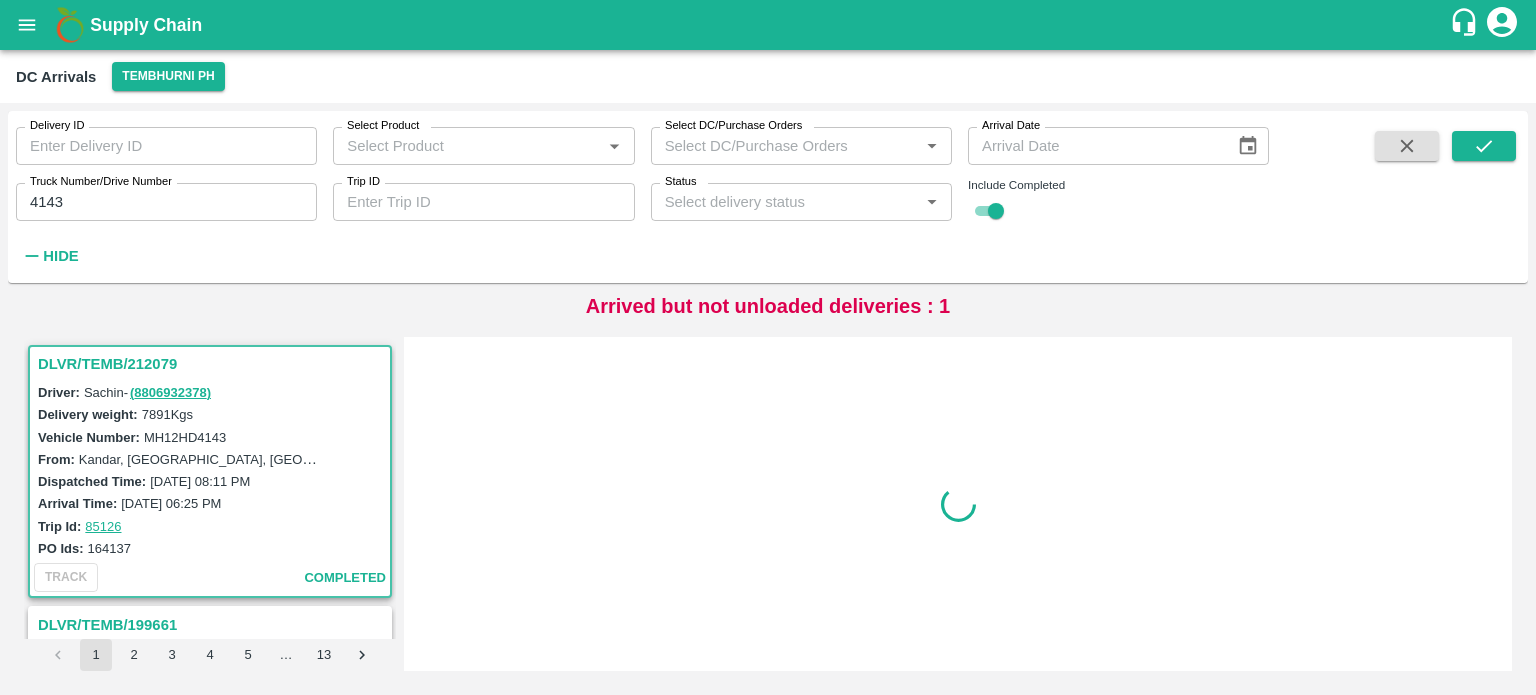 scroll, scrollTop: 0, scrollLeft: 0, axis: both 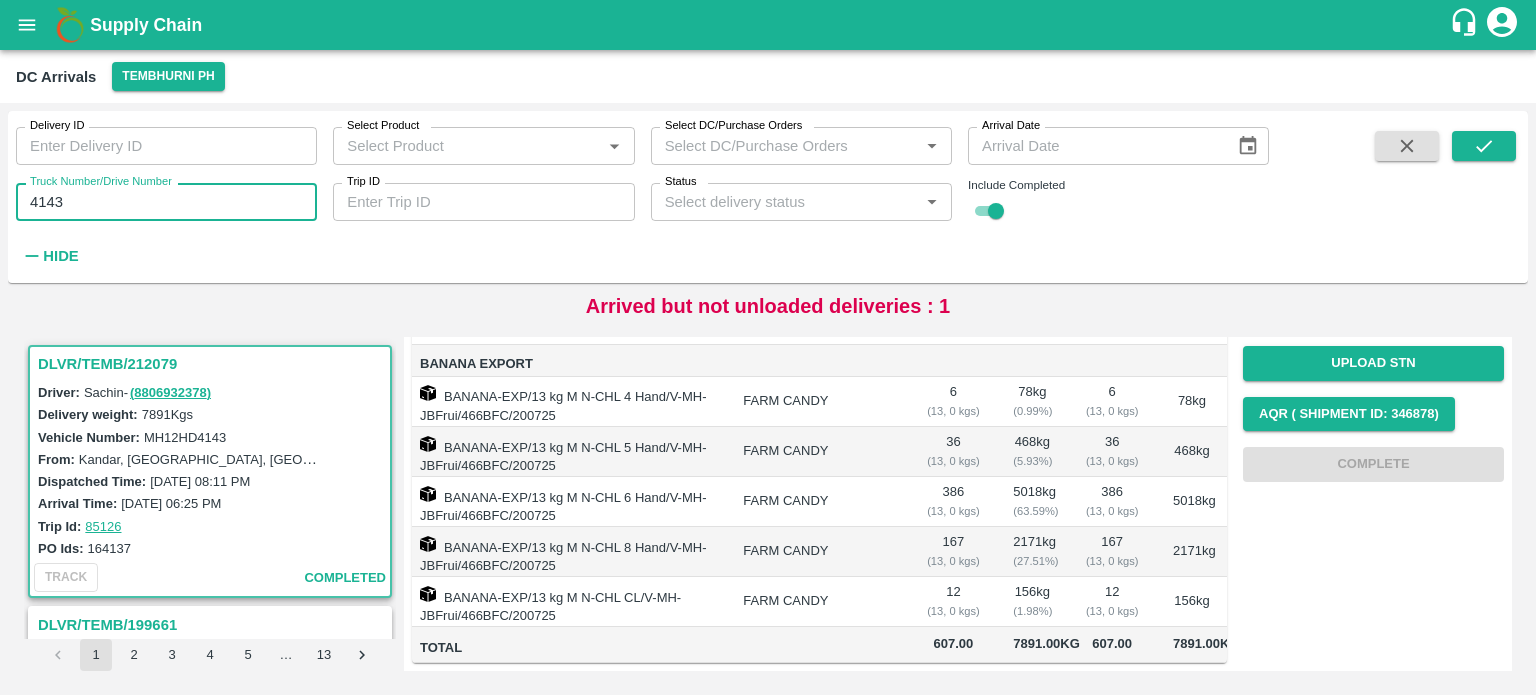 click on "4143" at bounding box center [166, 202] 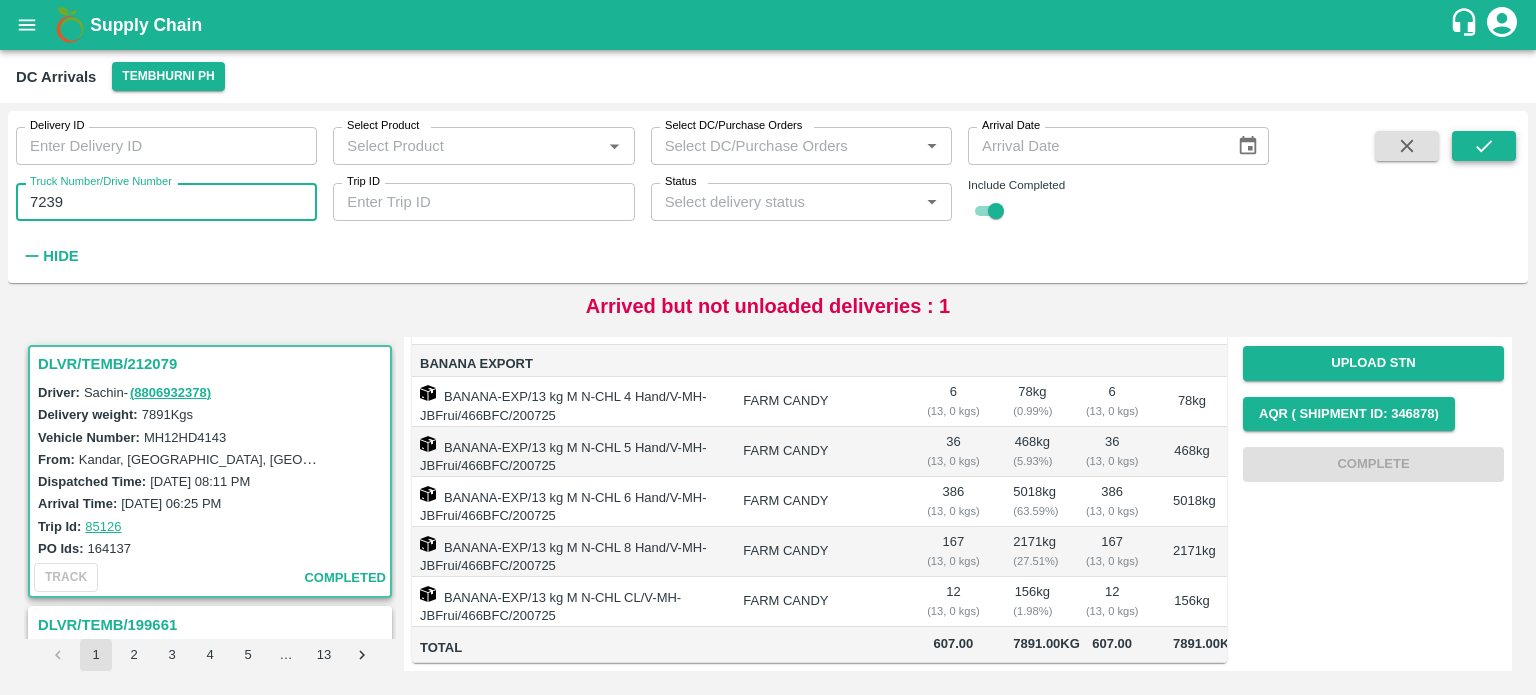 type on "7239" 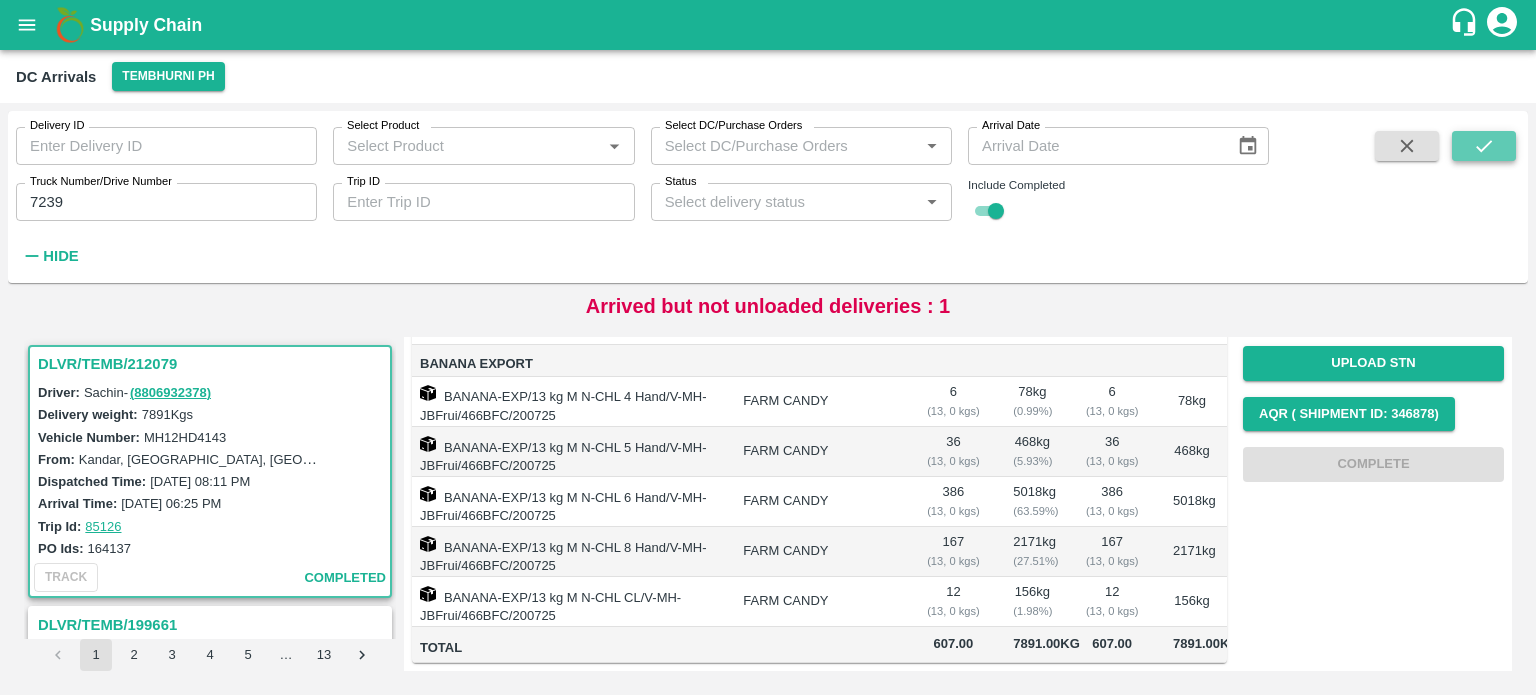 click 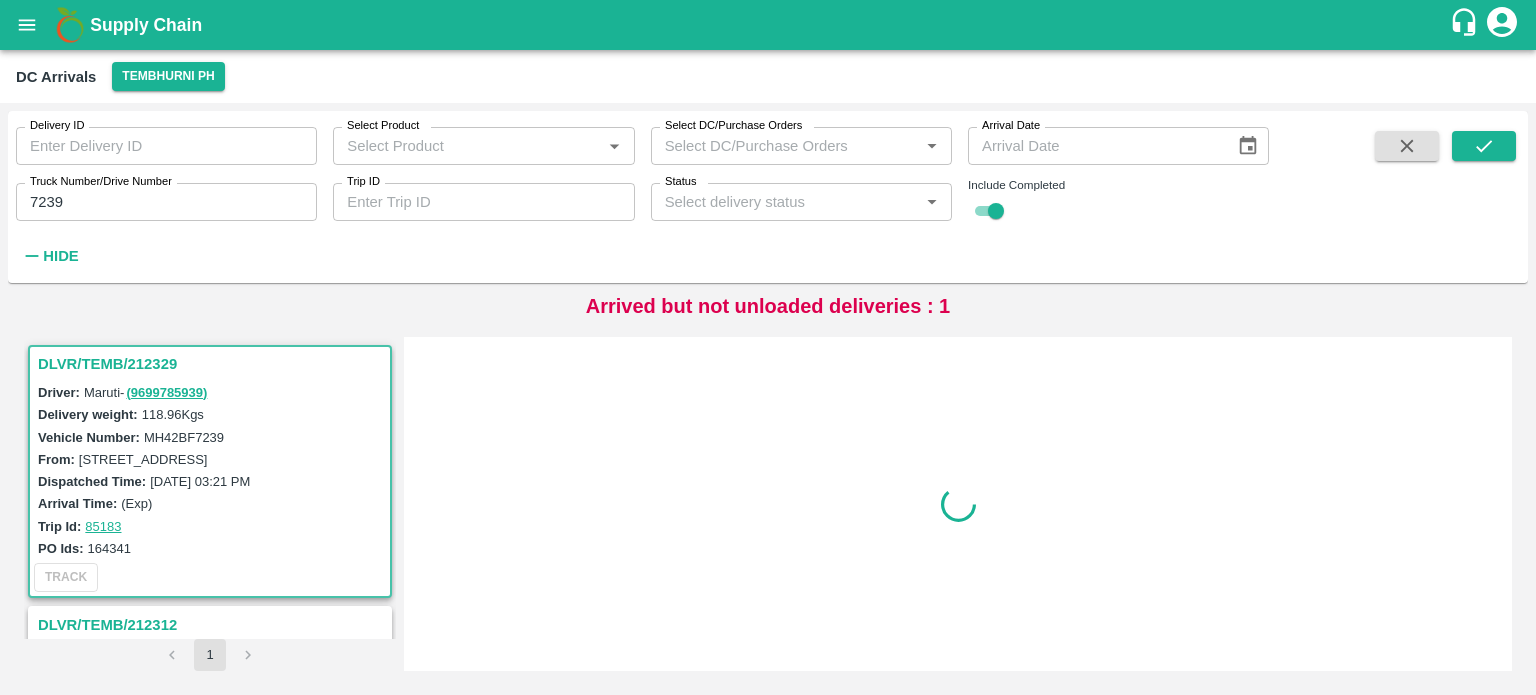 scroll, scrollTop: 0, scrollLeft: 0, axis: both 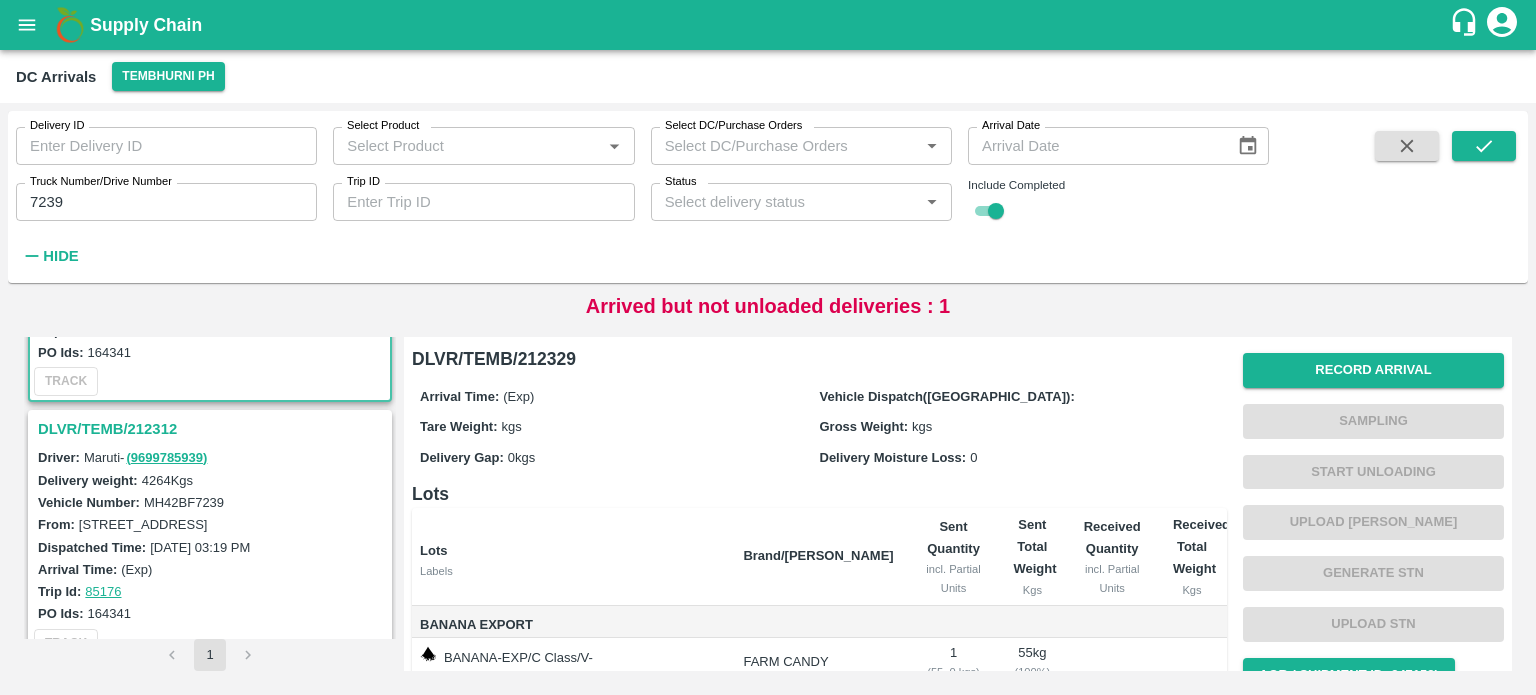 click on "DLVR/TEMB/212312" at bounding box center (213, 429) 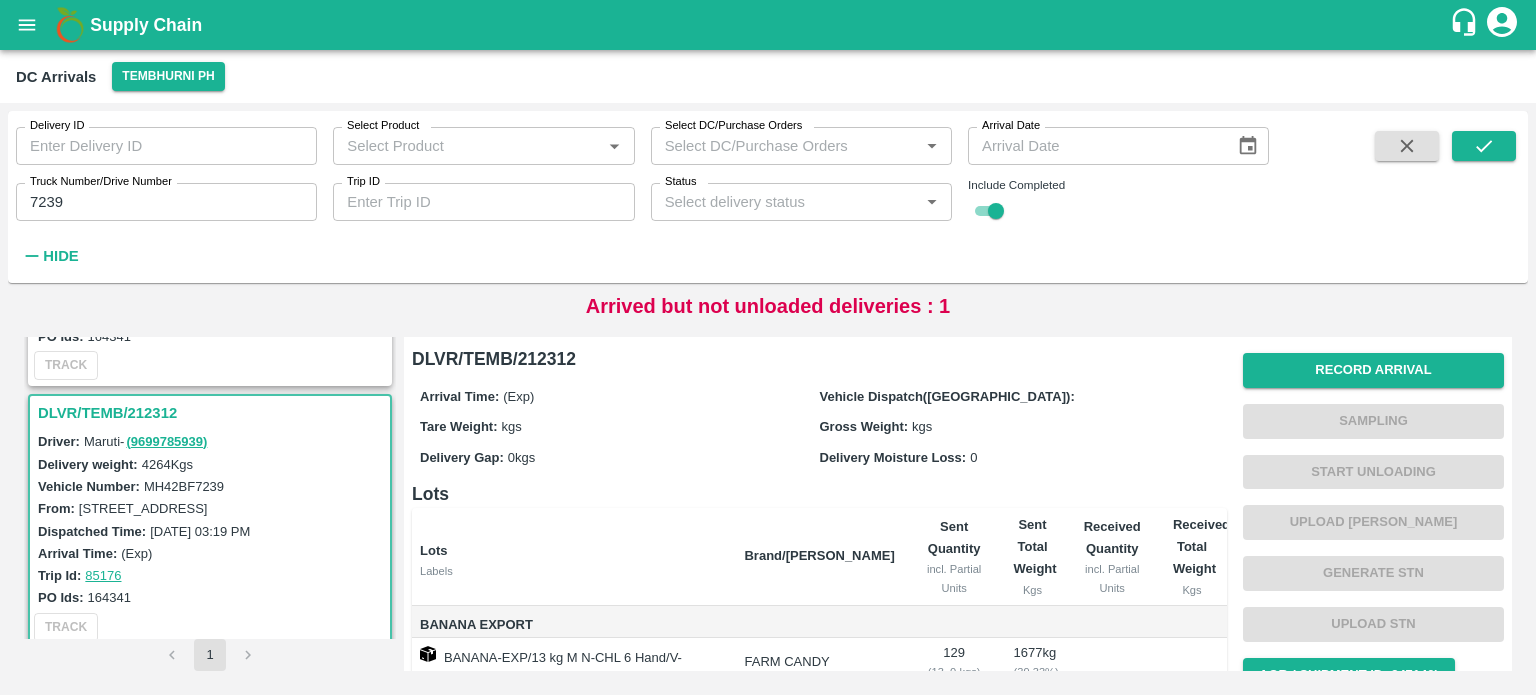 scroll, scrollTop: 280, scrollLeft: 0, axis: vertical 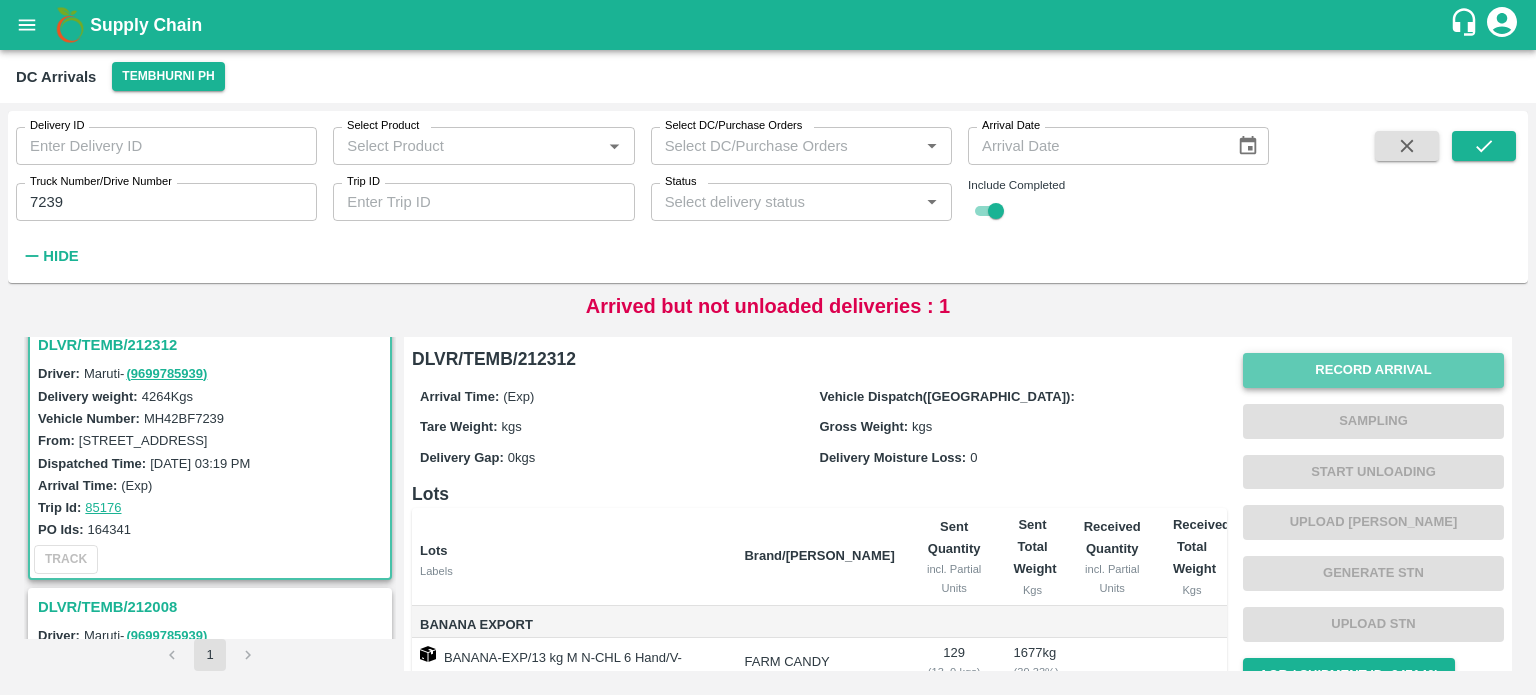 click on "Record Arrival" at bounding box center [1373, 370] 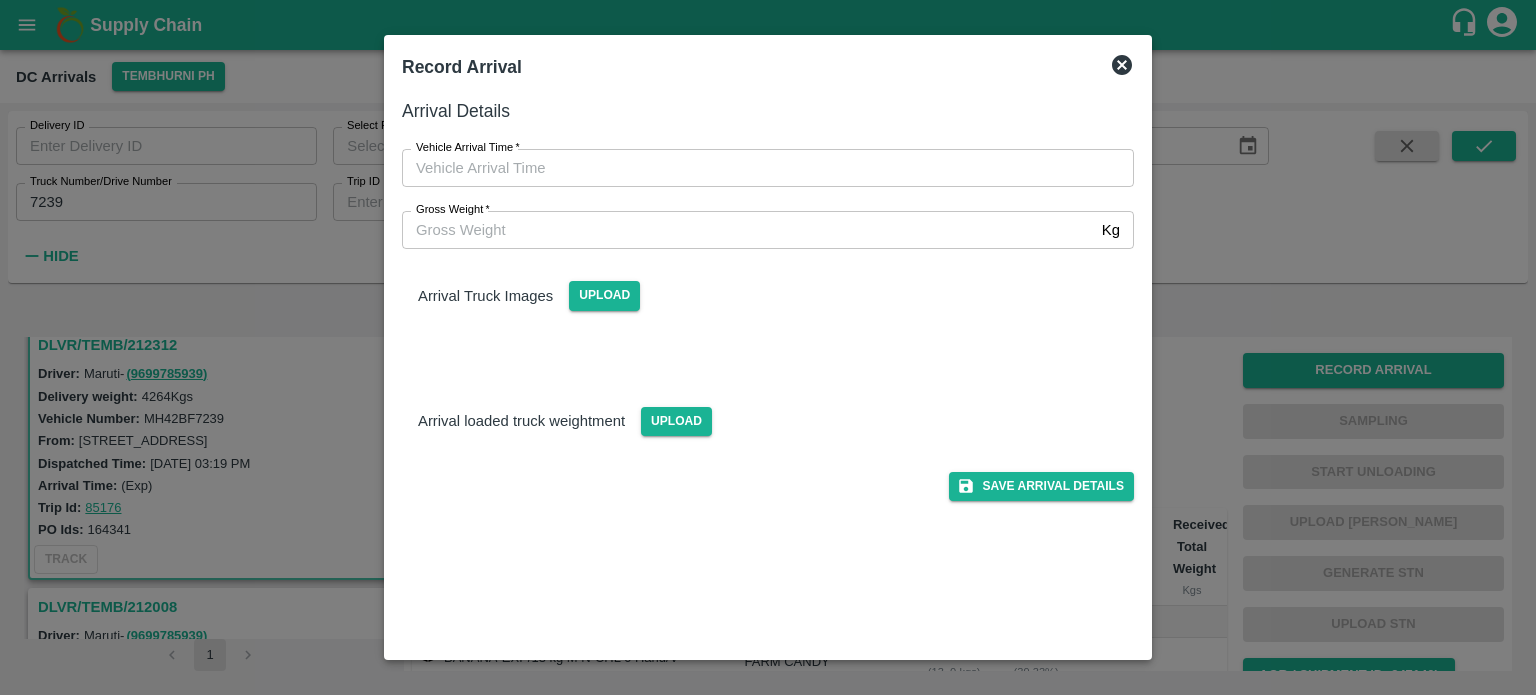 type on "DD/MM/YYYY hh:mm aa" 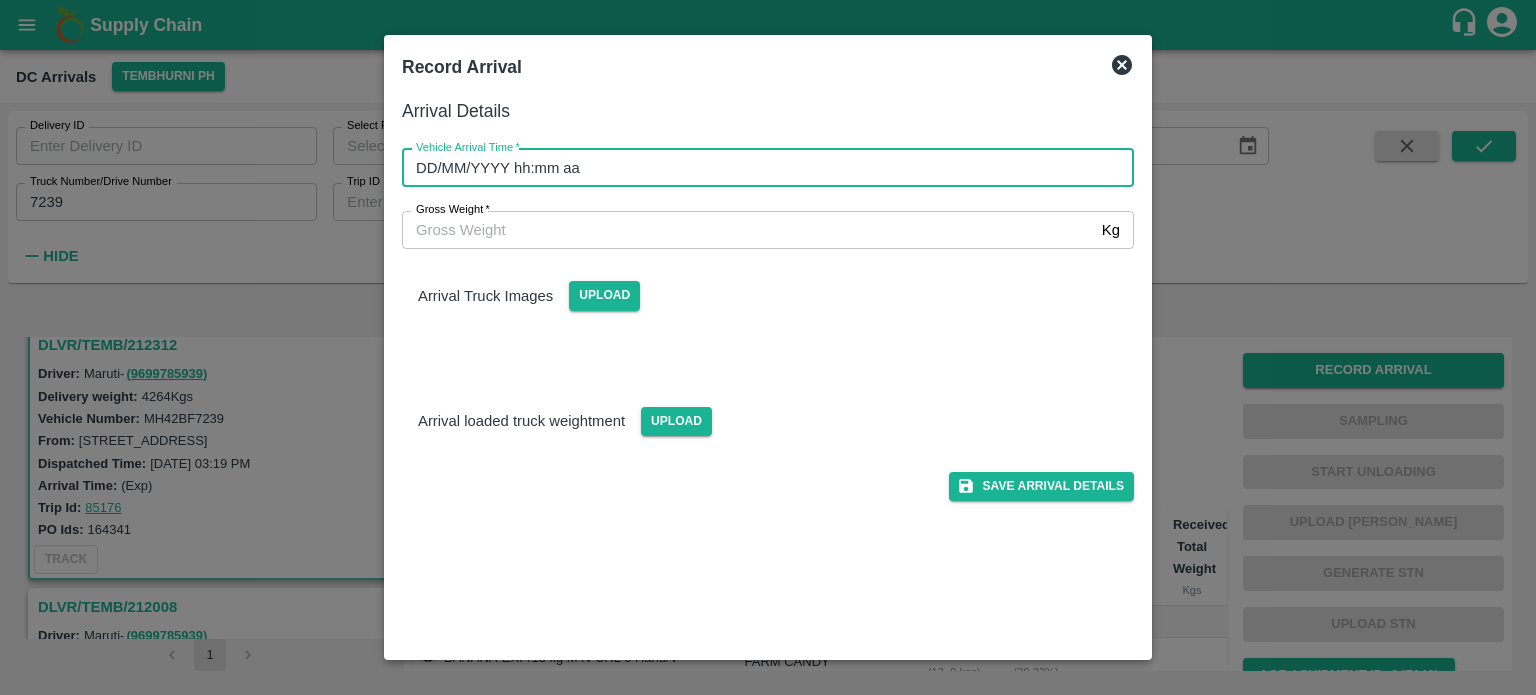 click on "DD/MM/YYYY hh:mm aa" at bounding box center (761, 168) 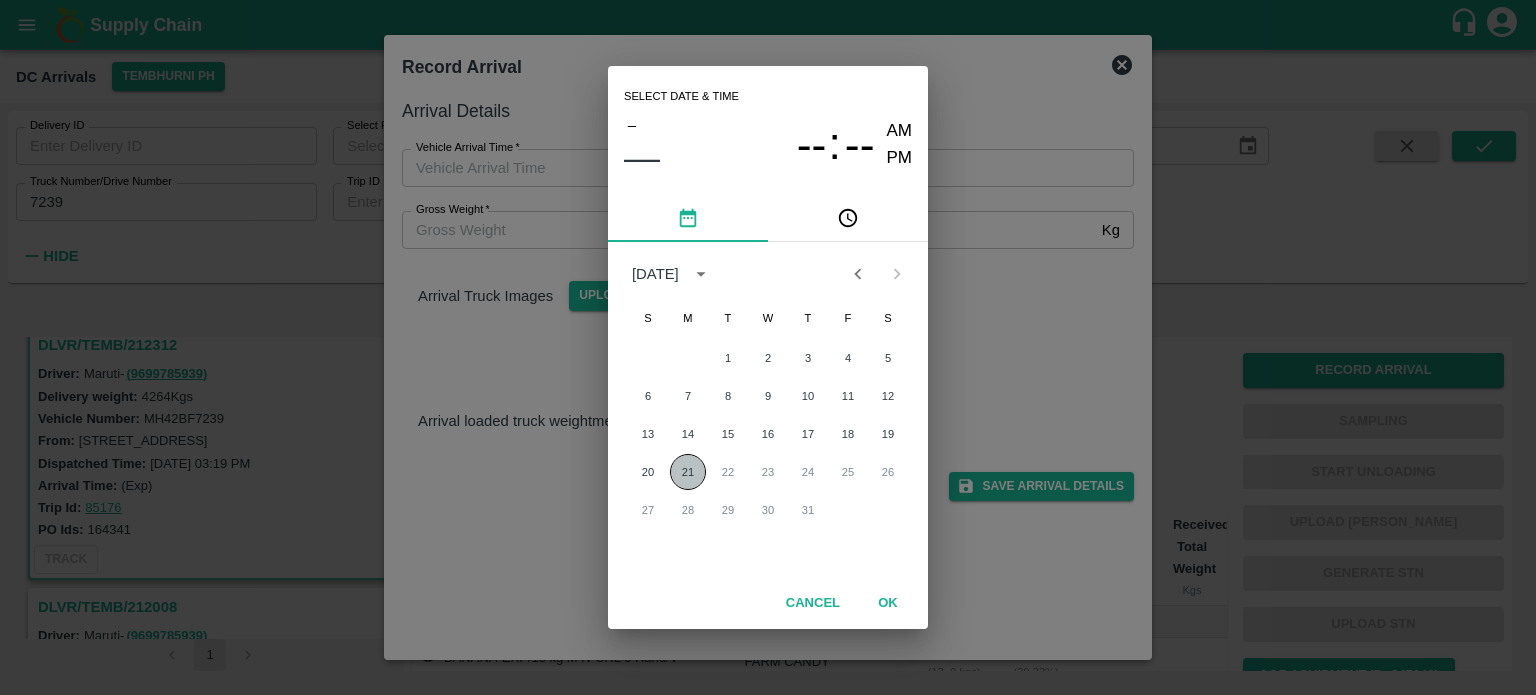 click on "21" at bounding box center [688, 472] 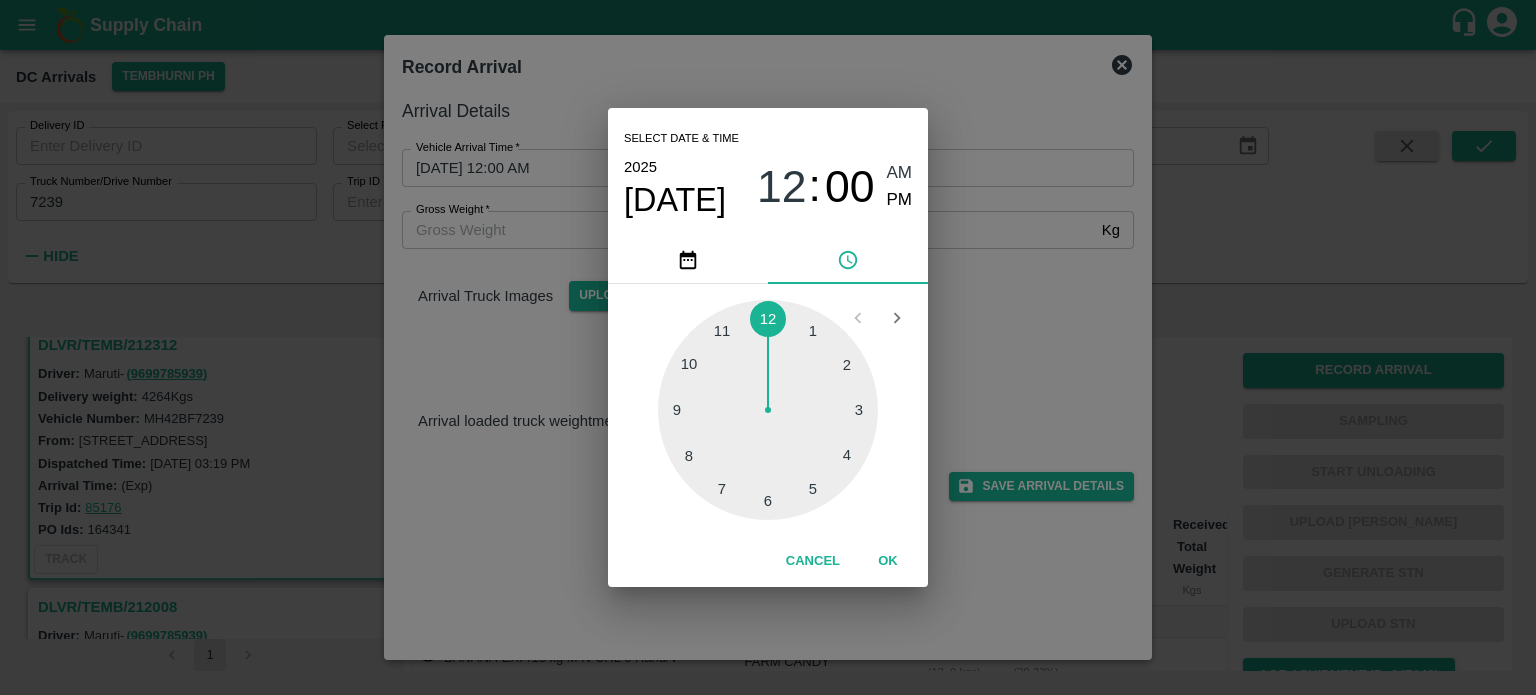 click at bounding box center [768, 410] 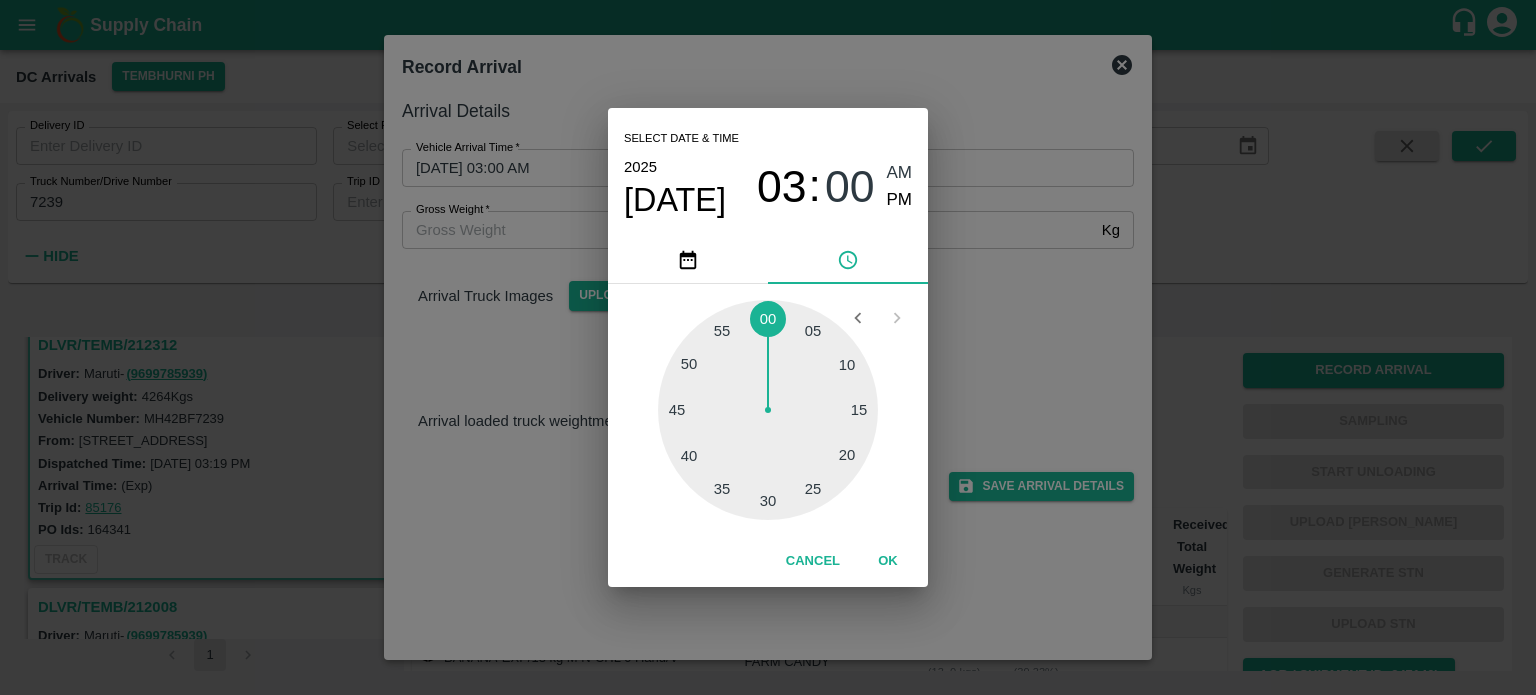 click at bounding box center [768, 410] 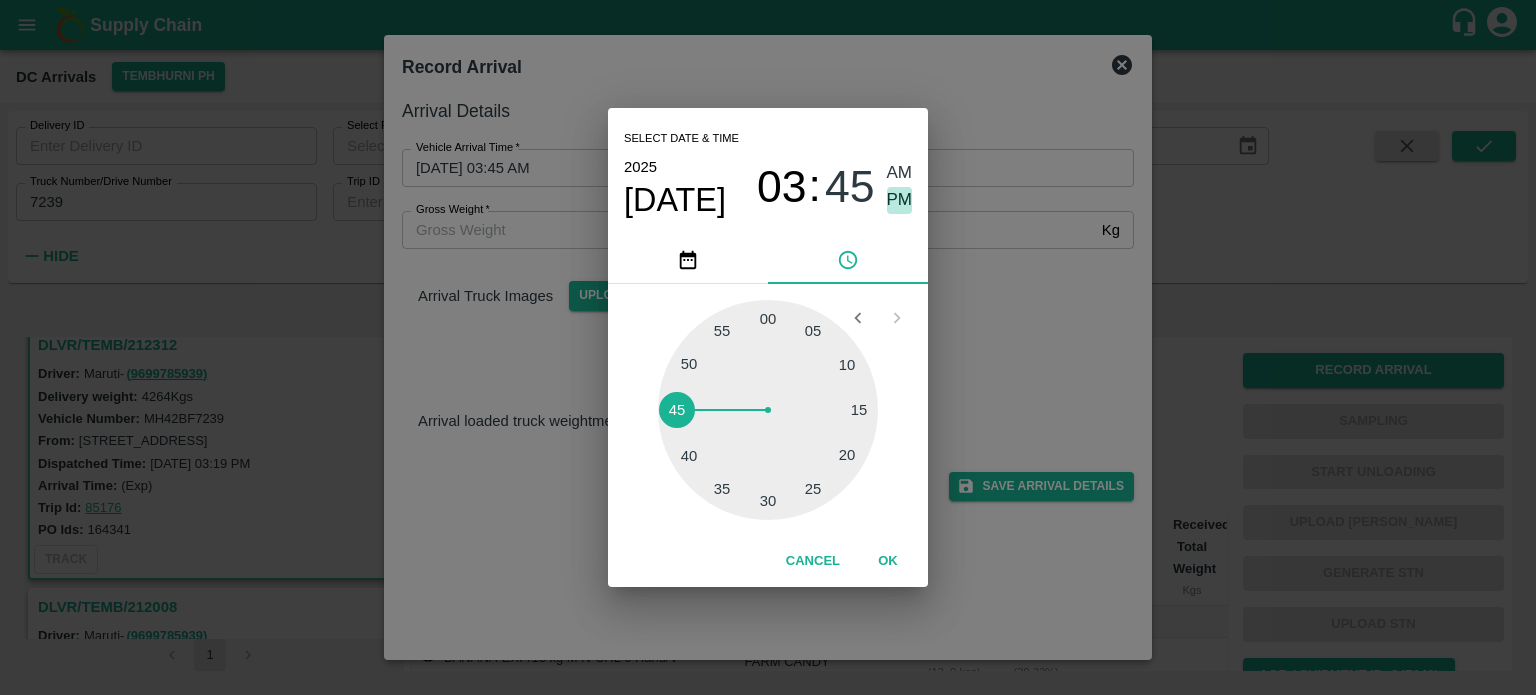click on "PM" at bounding box center (900, 200) 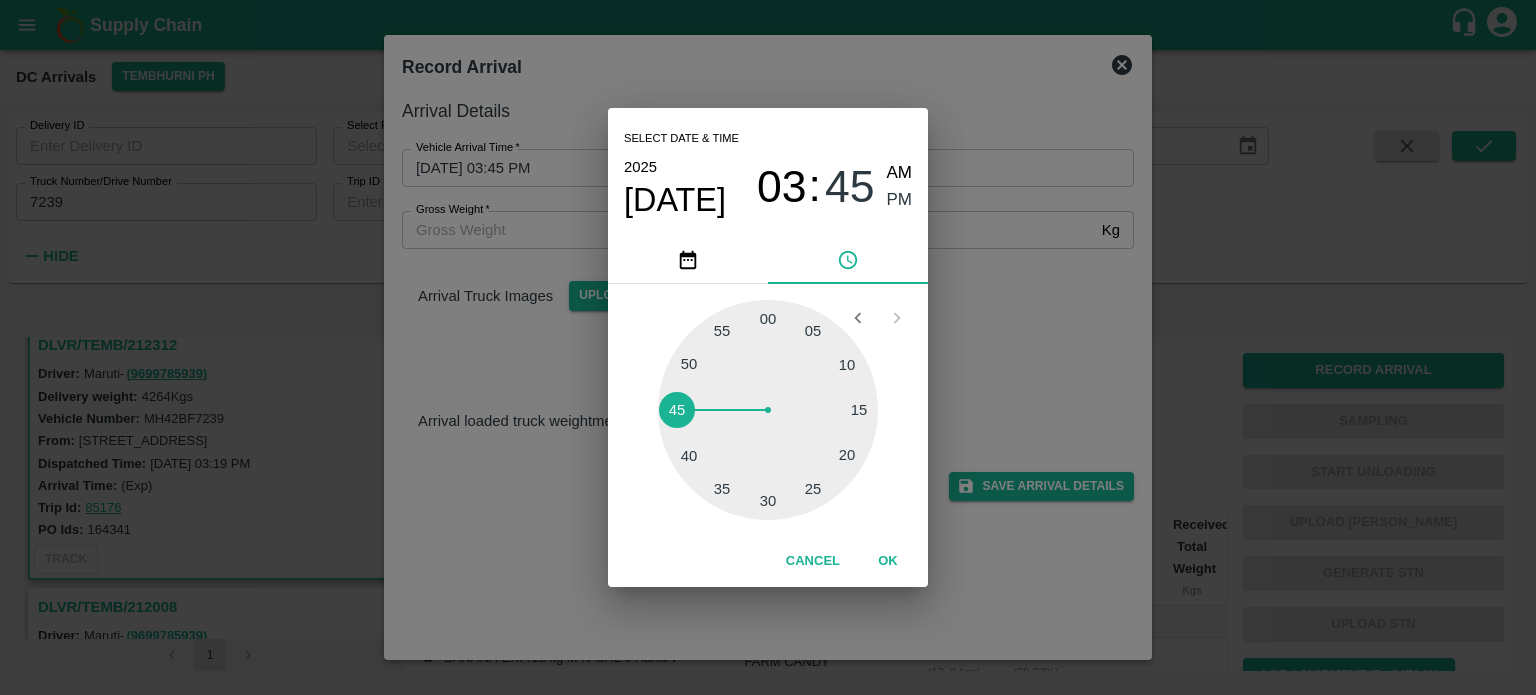 click on "Select date & time [DATE] 03 : 45 AM PM 05 10 15 20 25 30 35 40 45 50 55 00 Cancel OK" at bounding box center (768, 347) 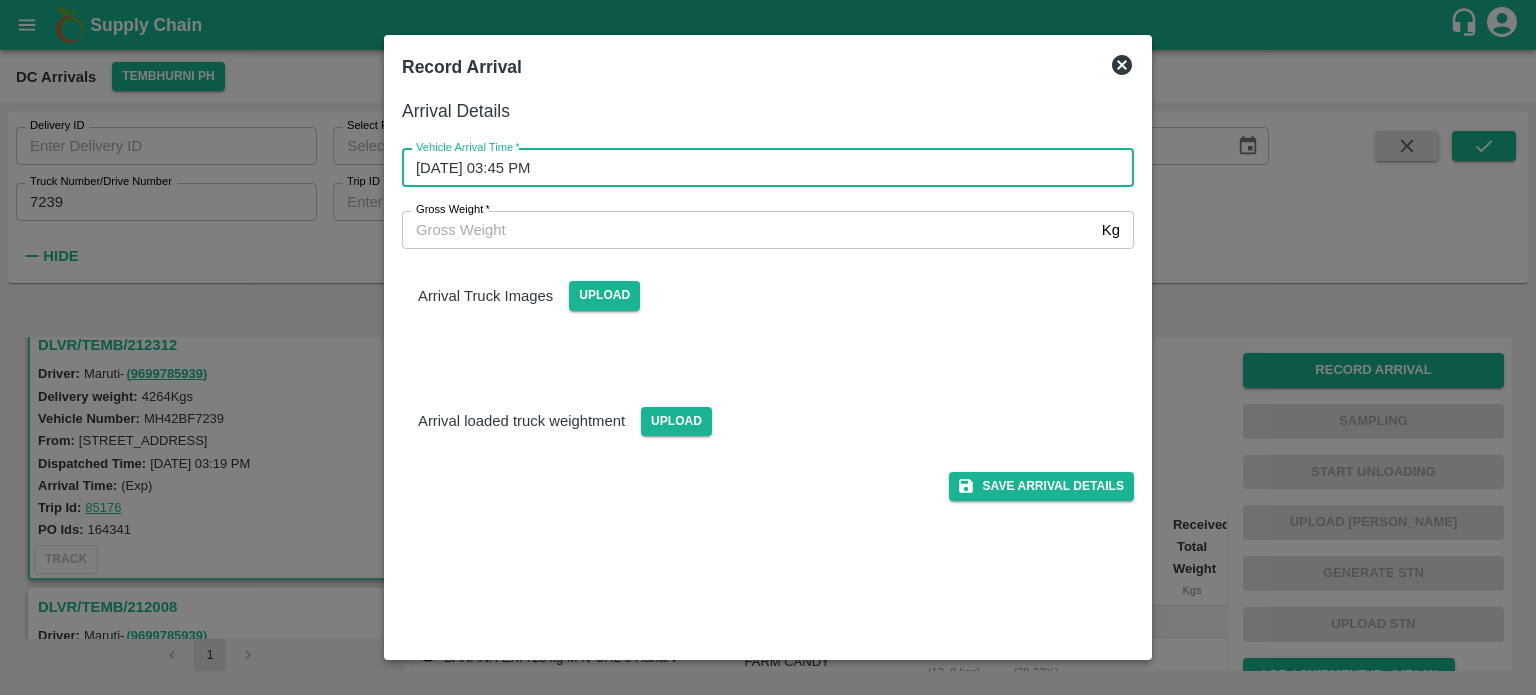 click on "Gross Weight   *" at bounding box center (748, 230) 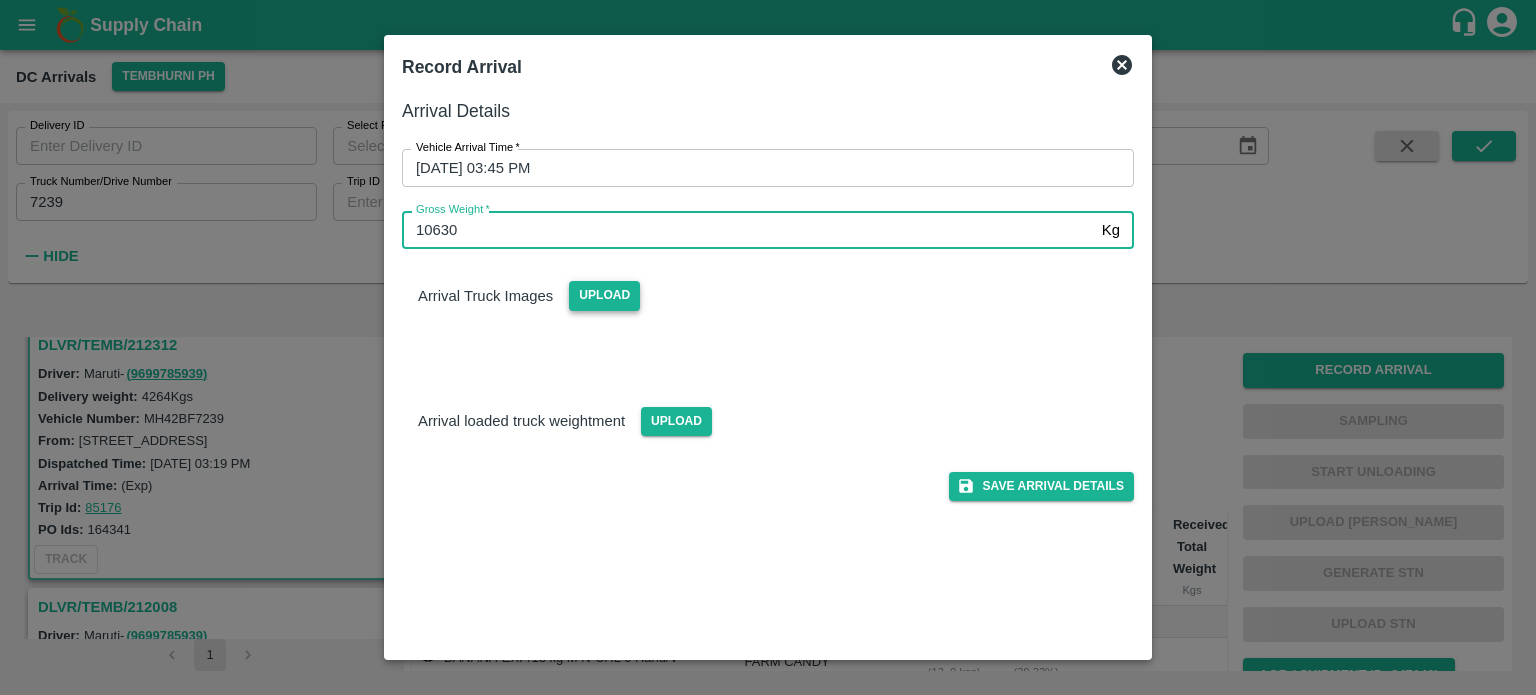type on "10630" 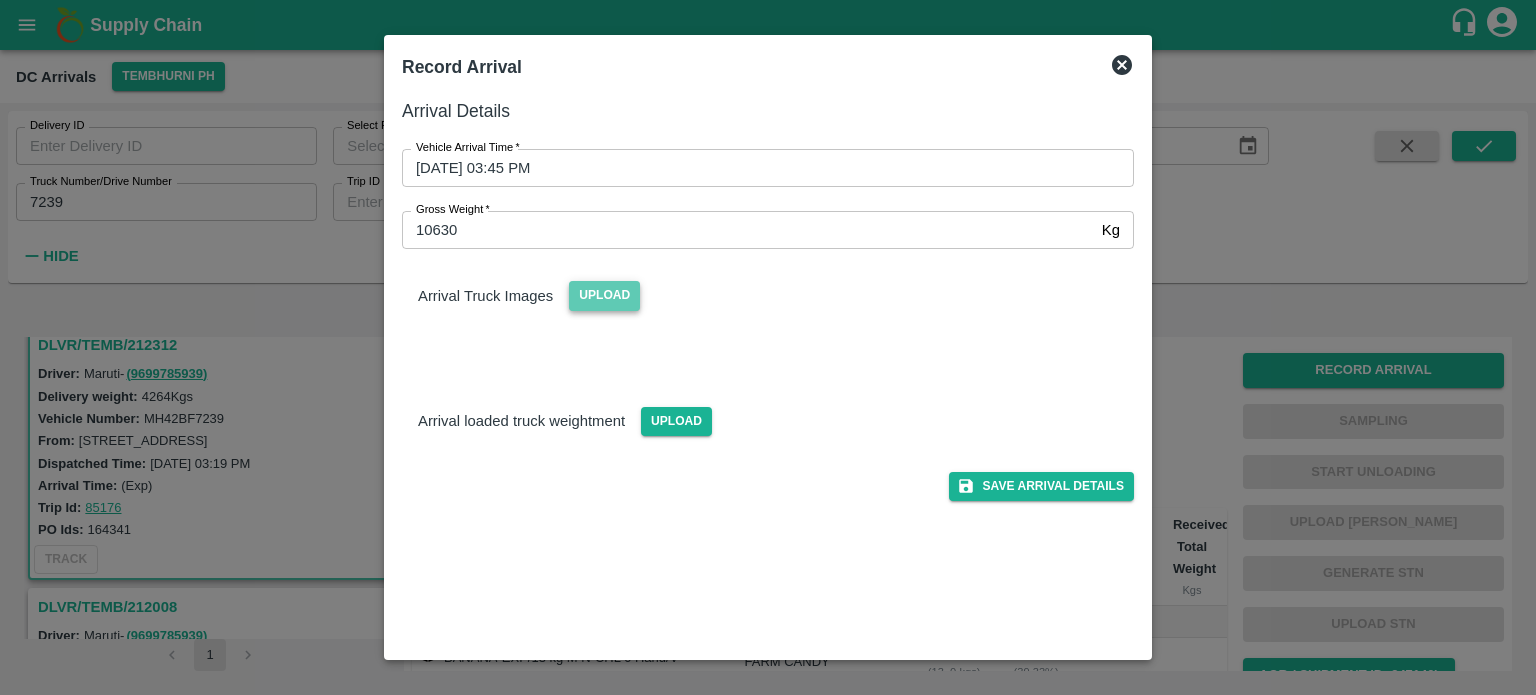 click on "Upload" at bounding box center (604, 295) 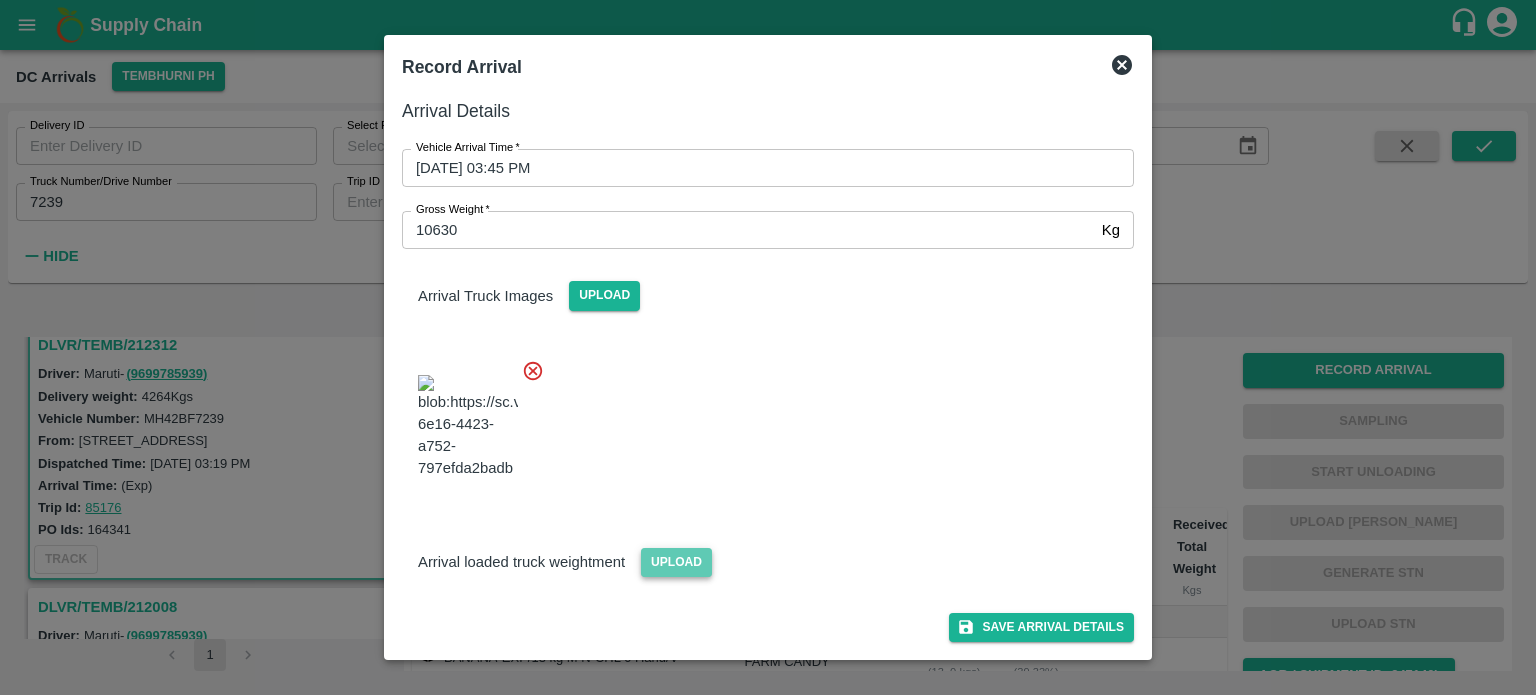 click on "Upload" at bounding box center (676, 562) 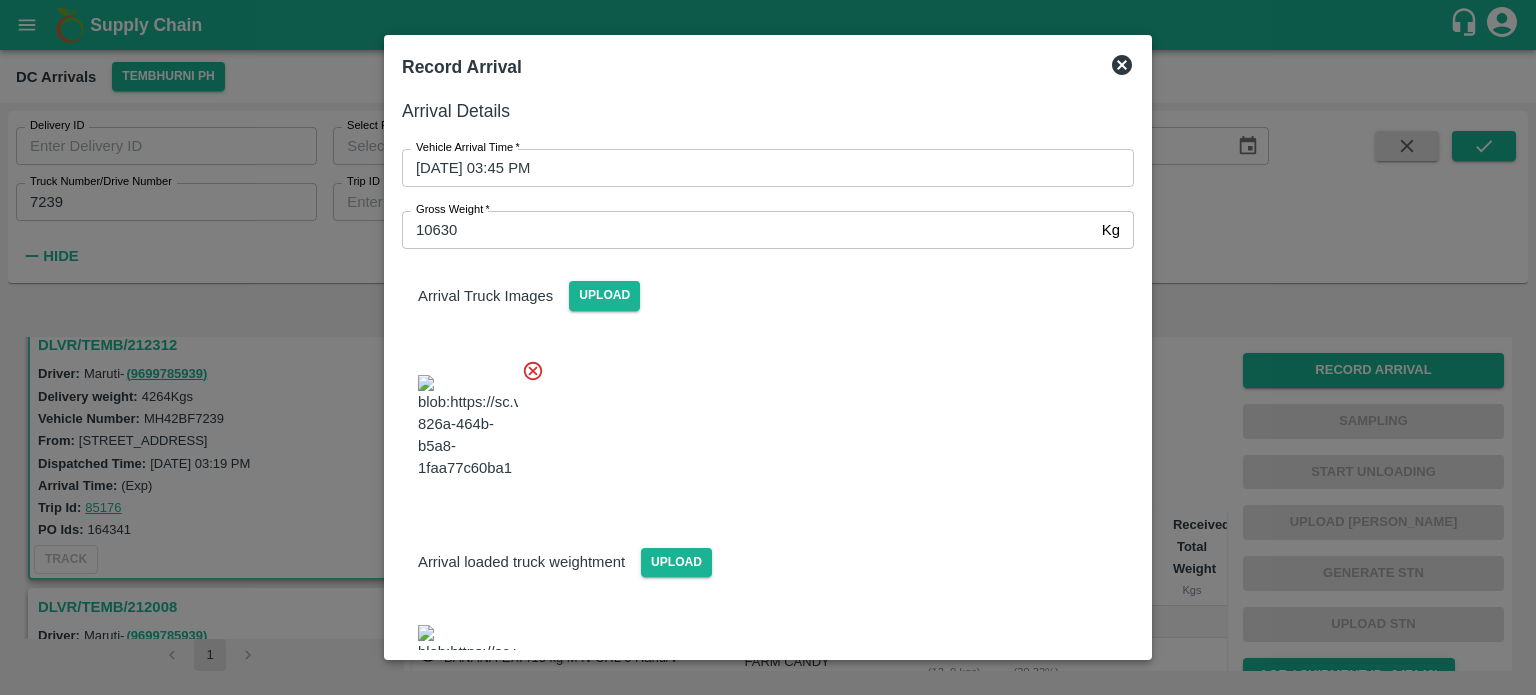 click at bounding box center [760, 421] 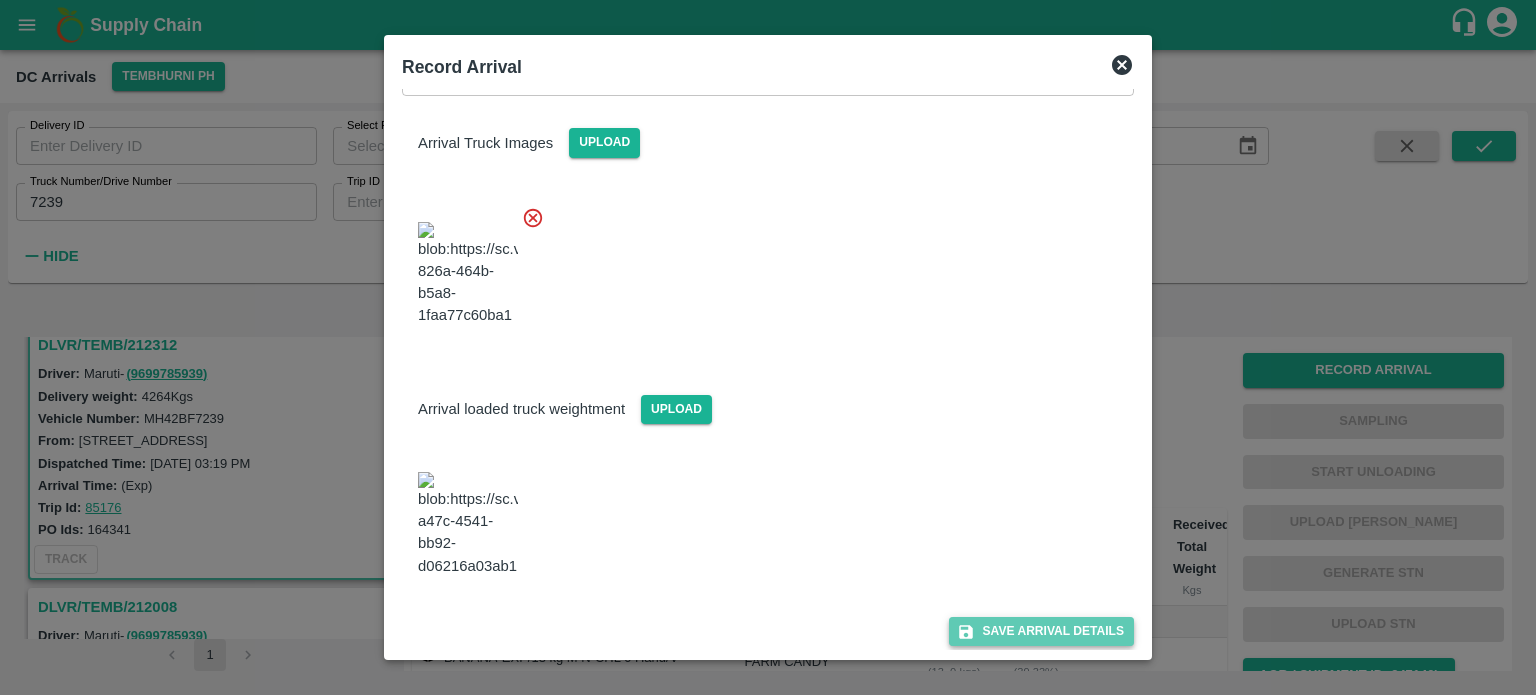 click on "Save Arrival Details" at bounding box center (1041, 631) 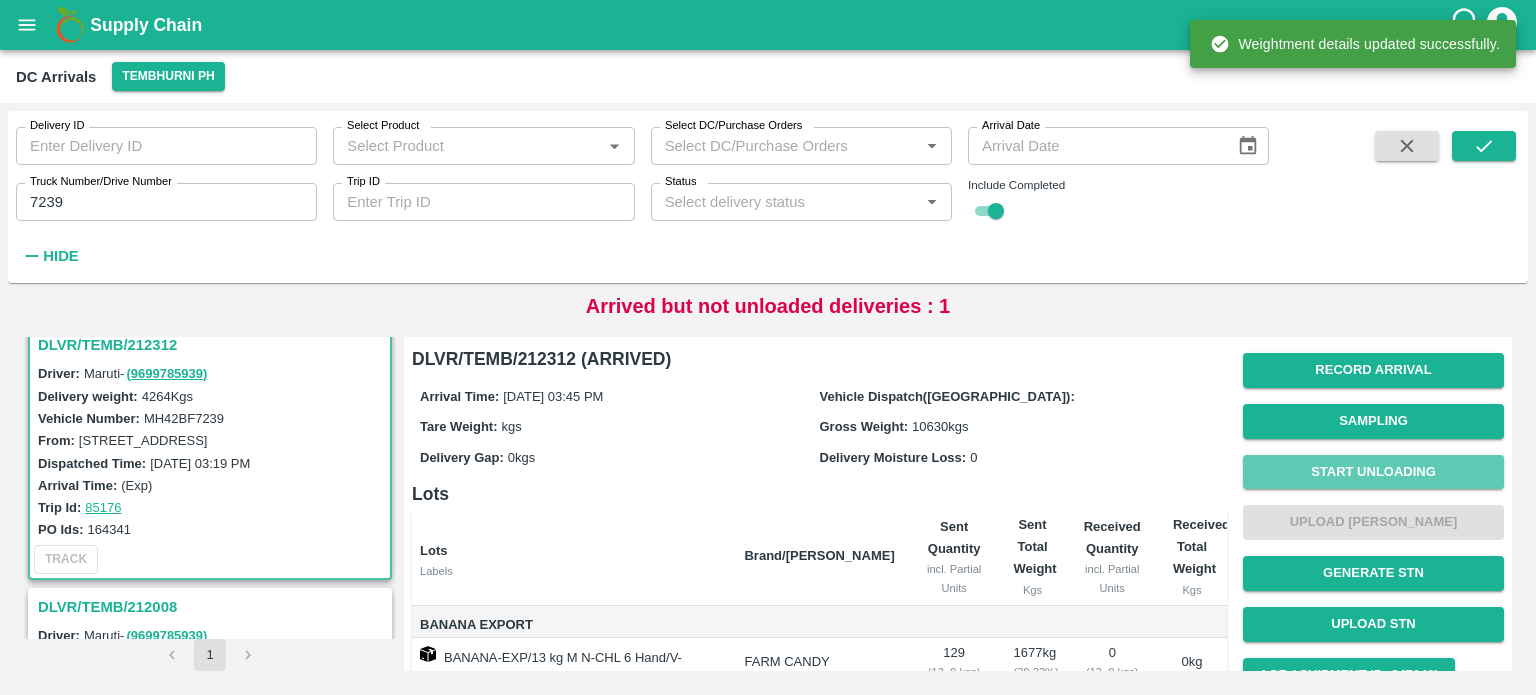 click on "Start Unloading" at bounding box center [1373, 472] 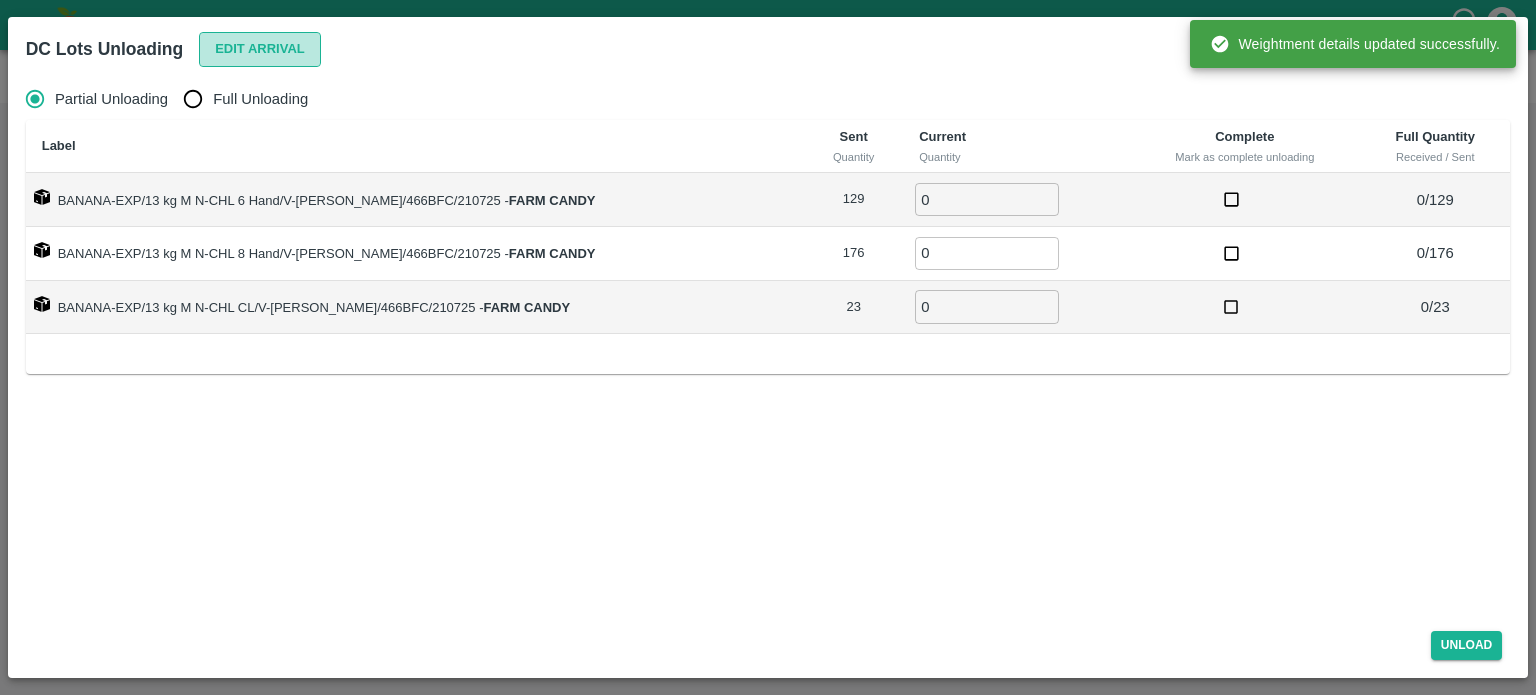 click on "Edit Arrival" at bounding box center [260, 49] 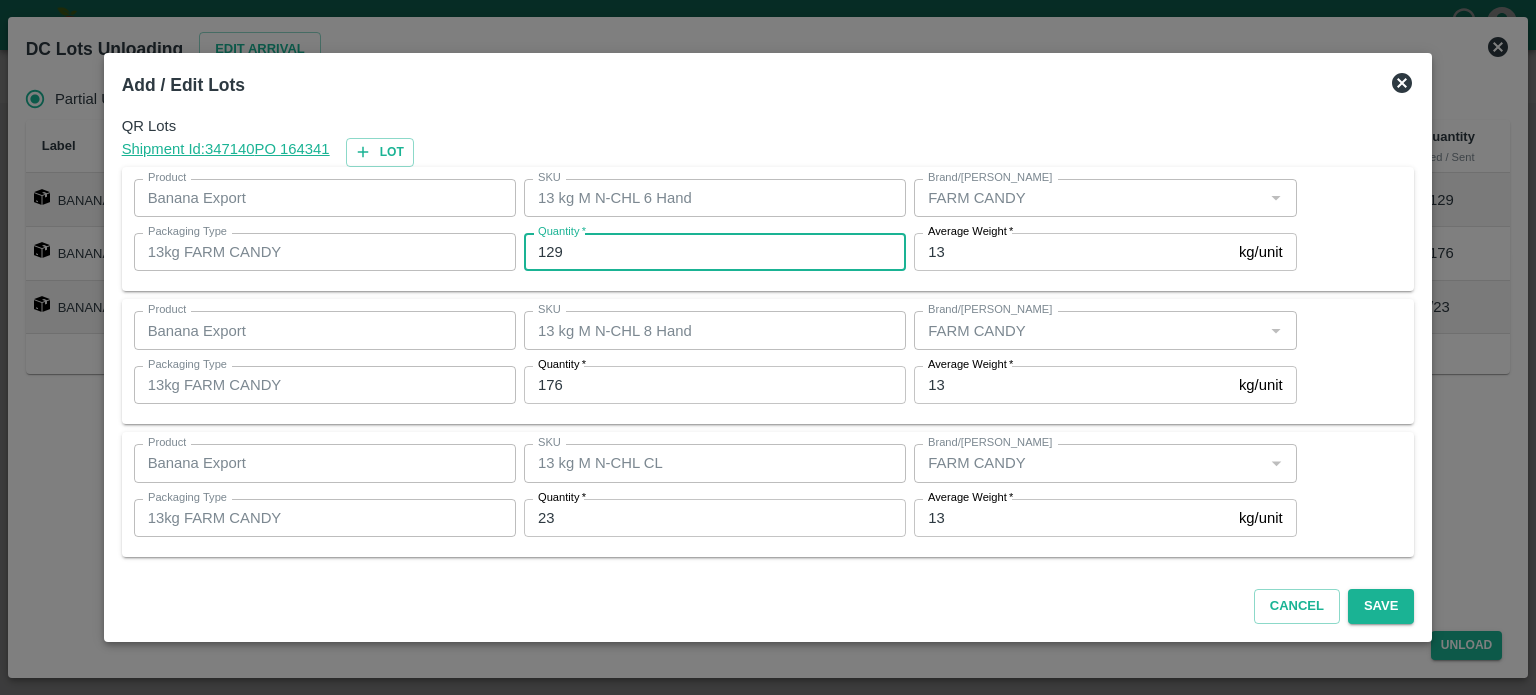 click on "129" at bounding box center [715, 252] 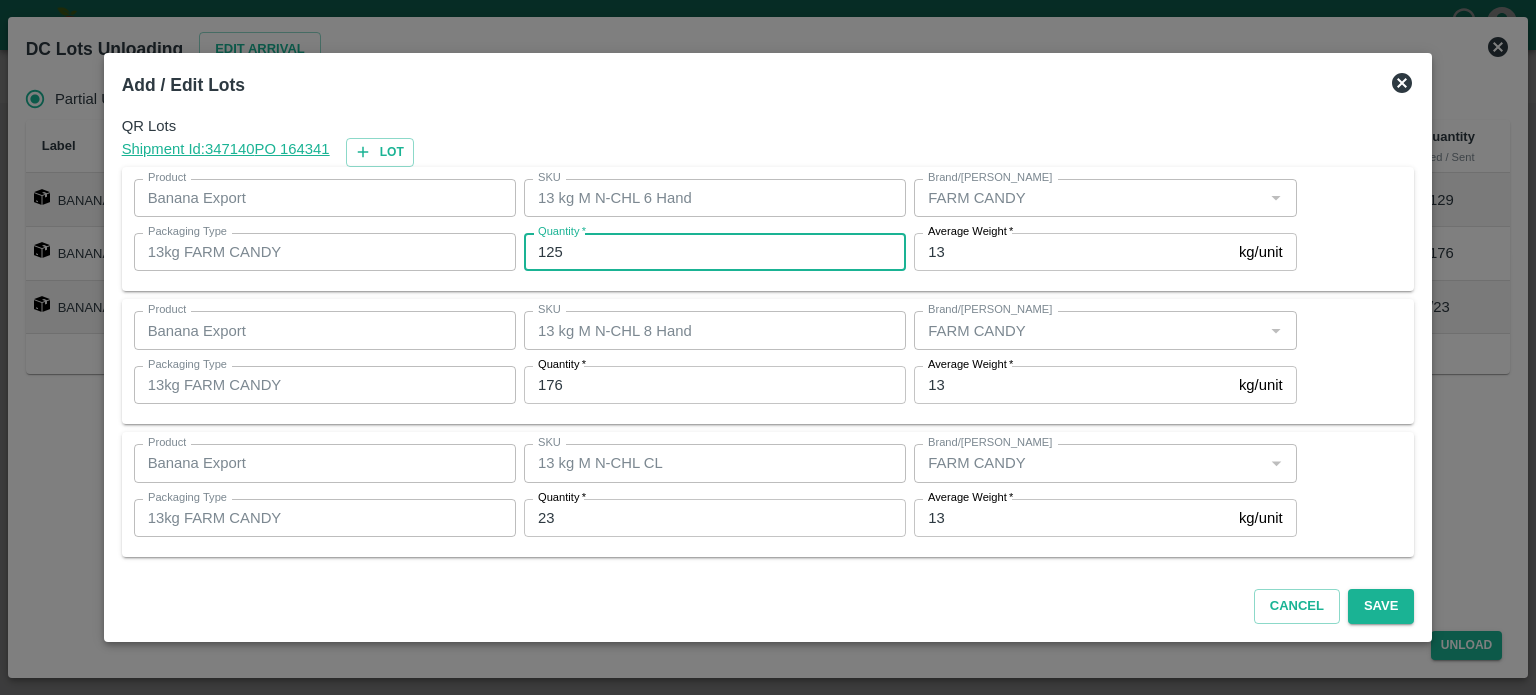 type on "125" 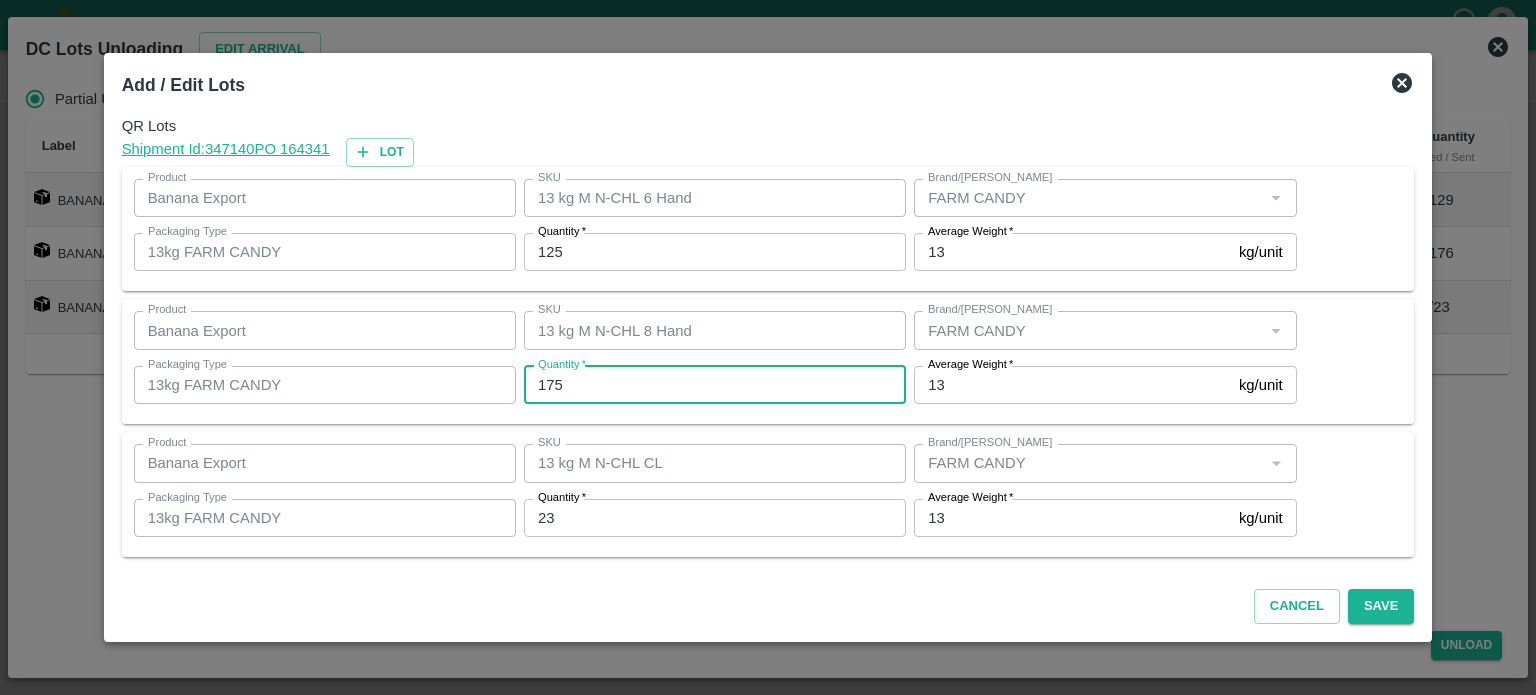 type on "175" 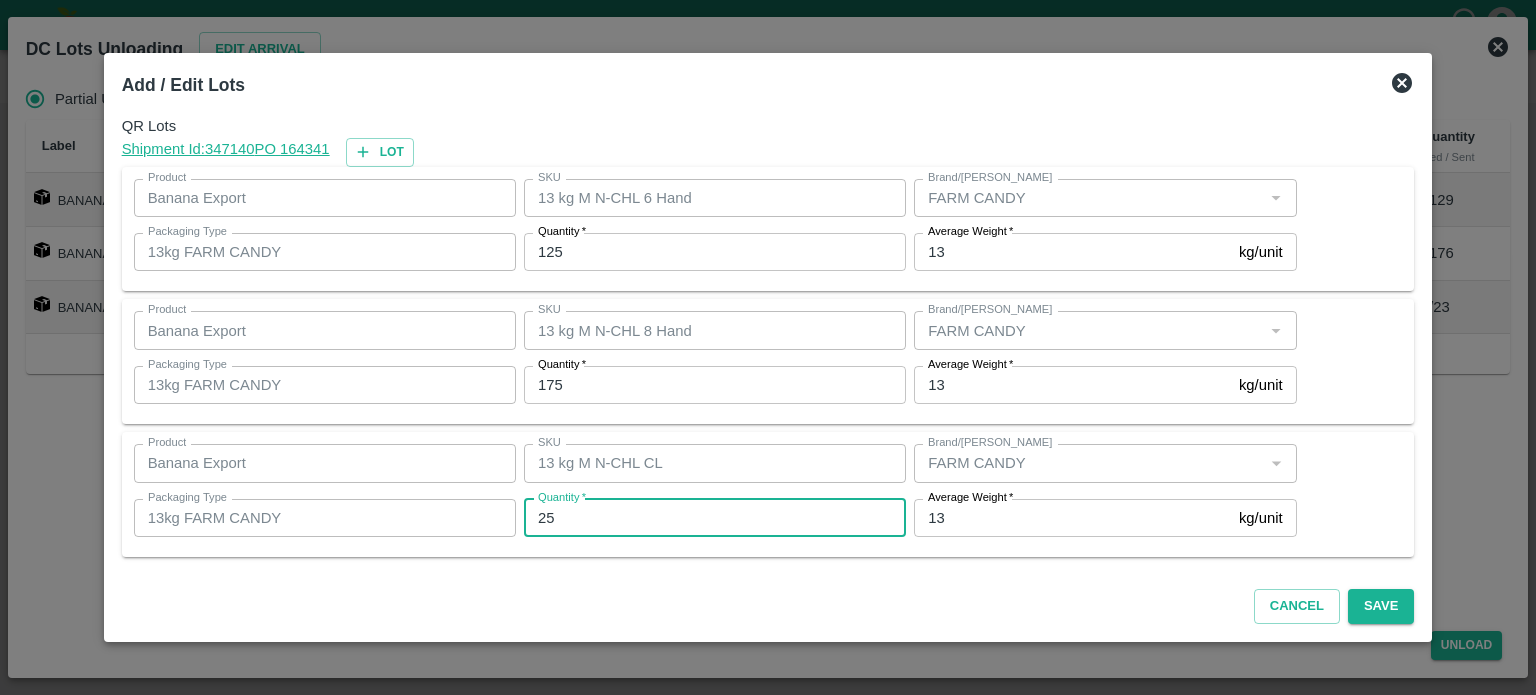 type on "25" 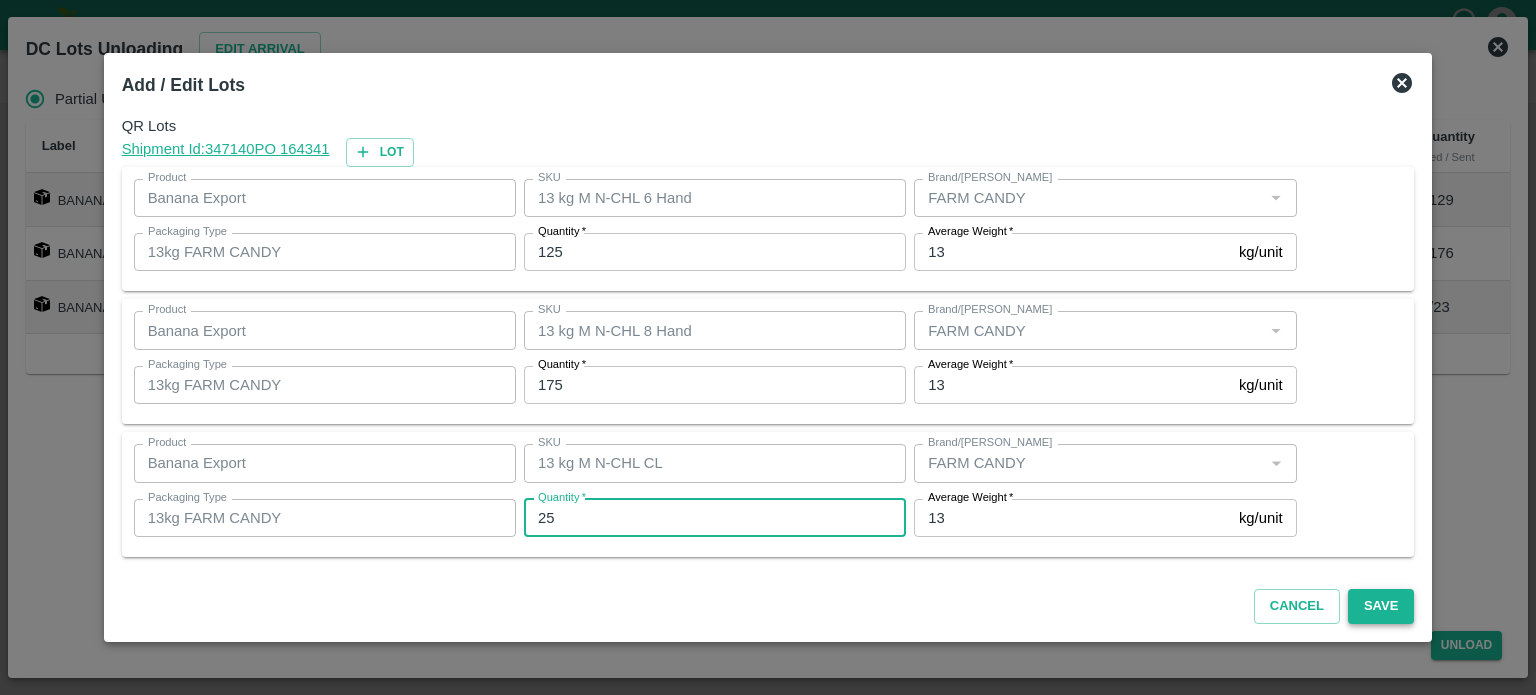 click on "Save" at bounding box center (1381, 606) 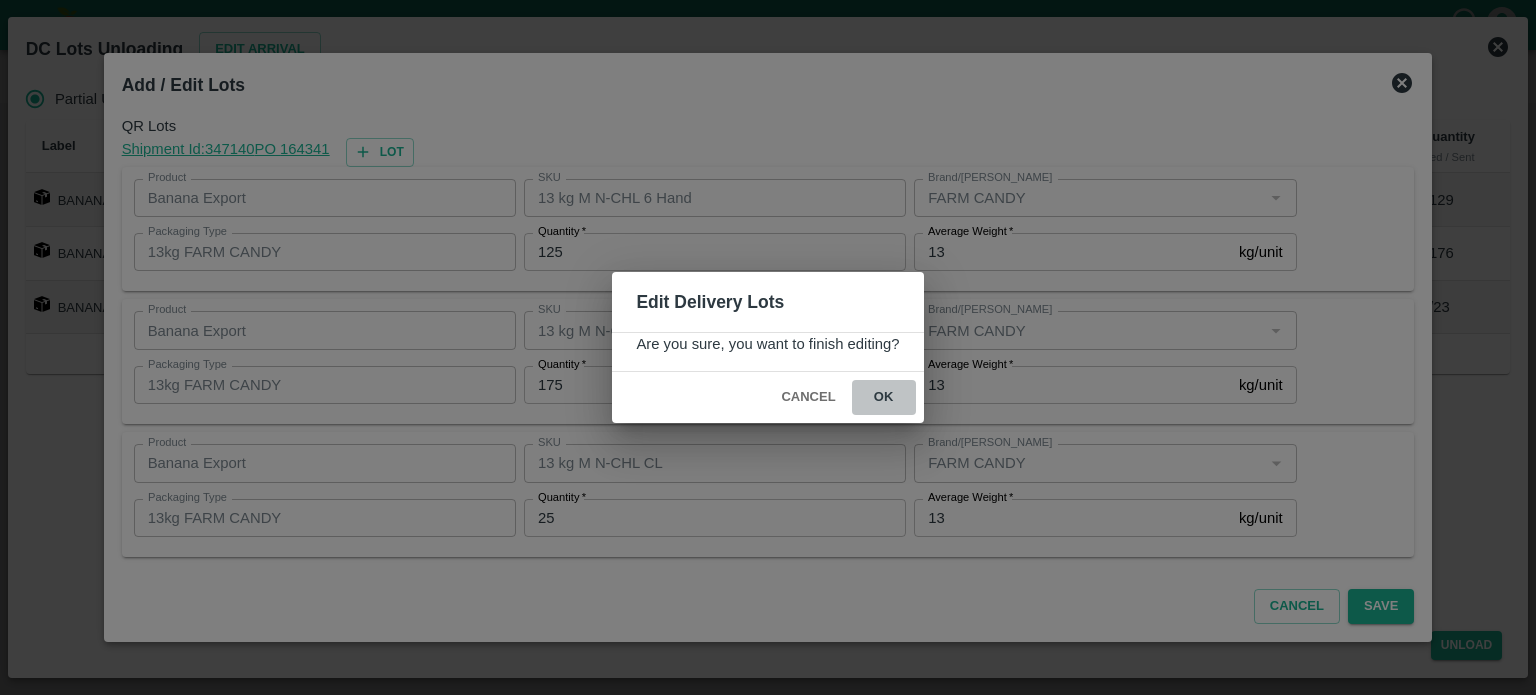 click on "ok" at bounding box center [884, 397] 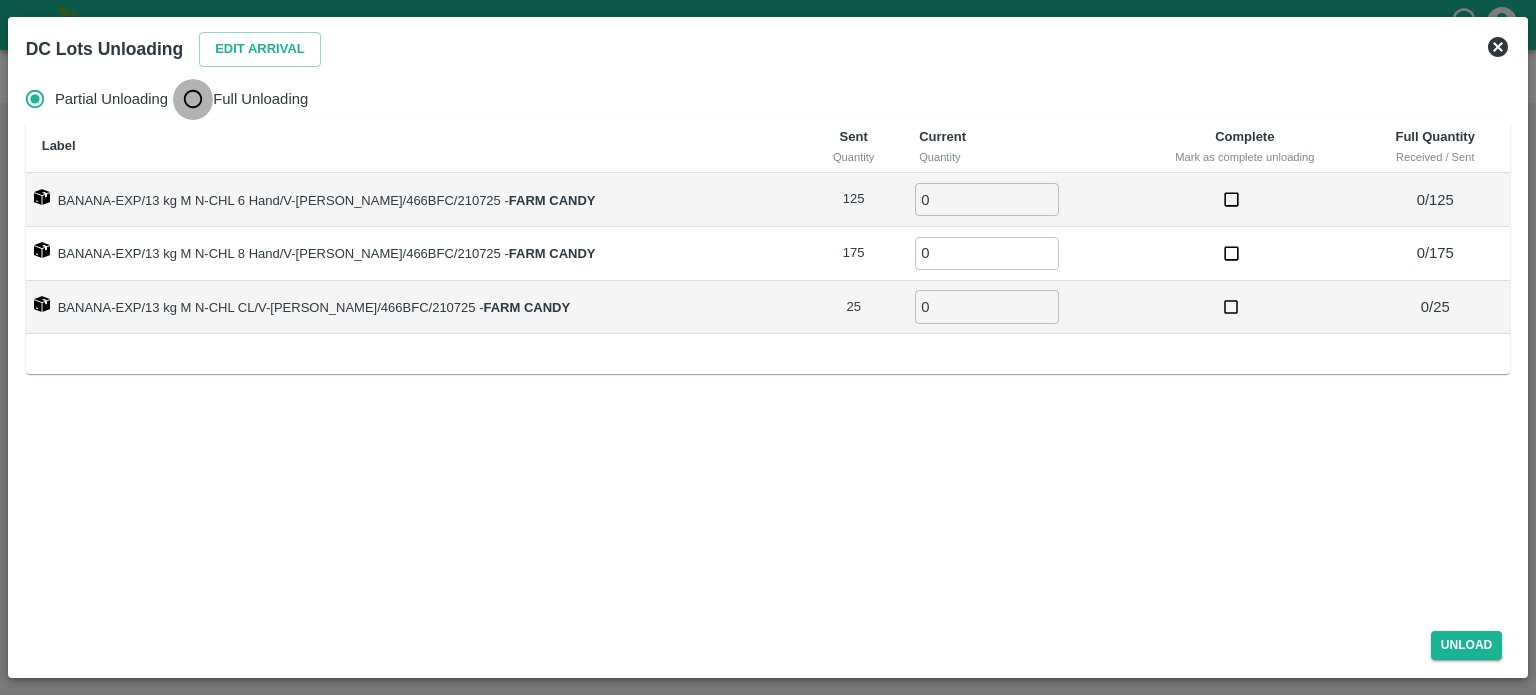 click on "Full Unloading" at bounding box center (193, 99) 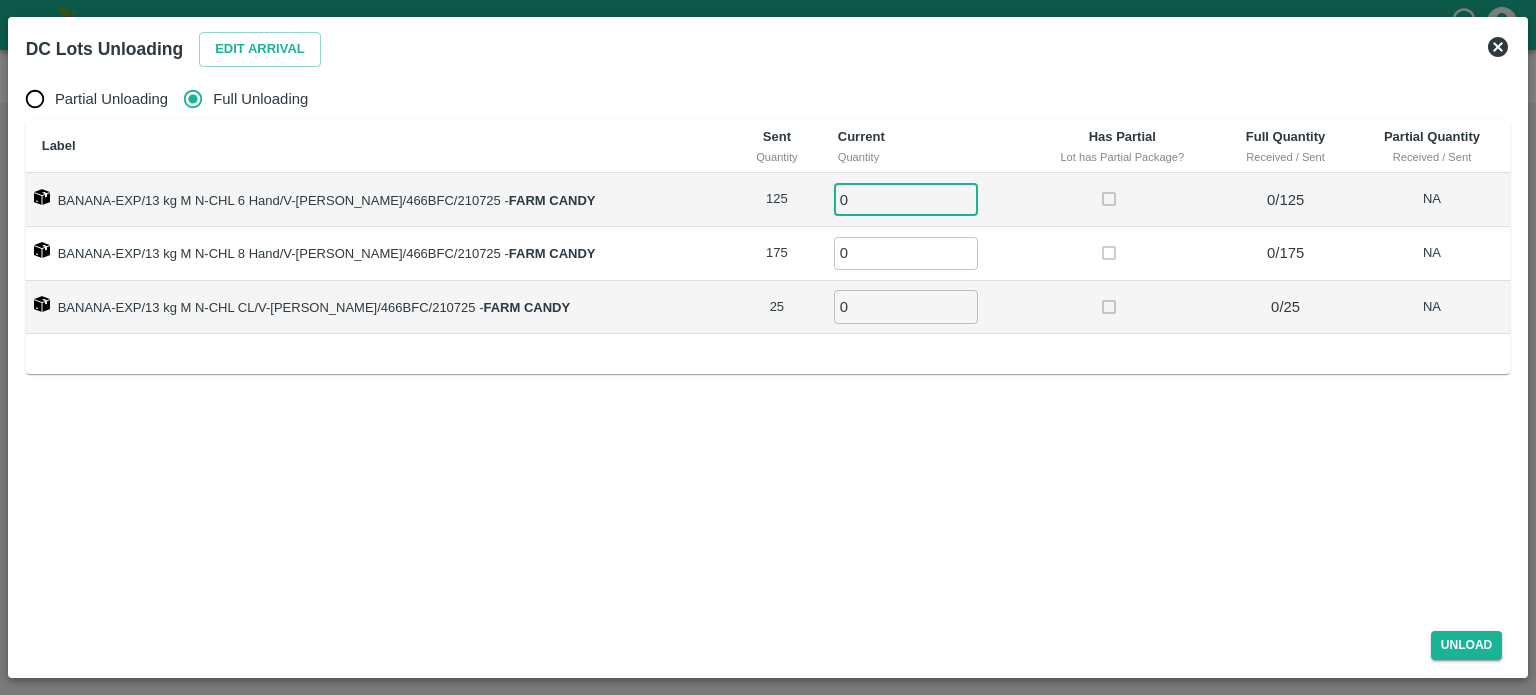 click on "0" at bounding box center [906, 199] 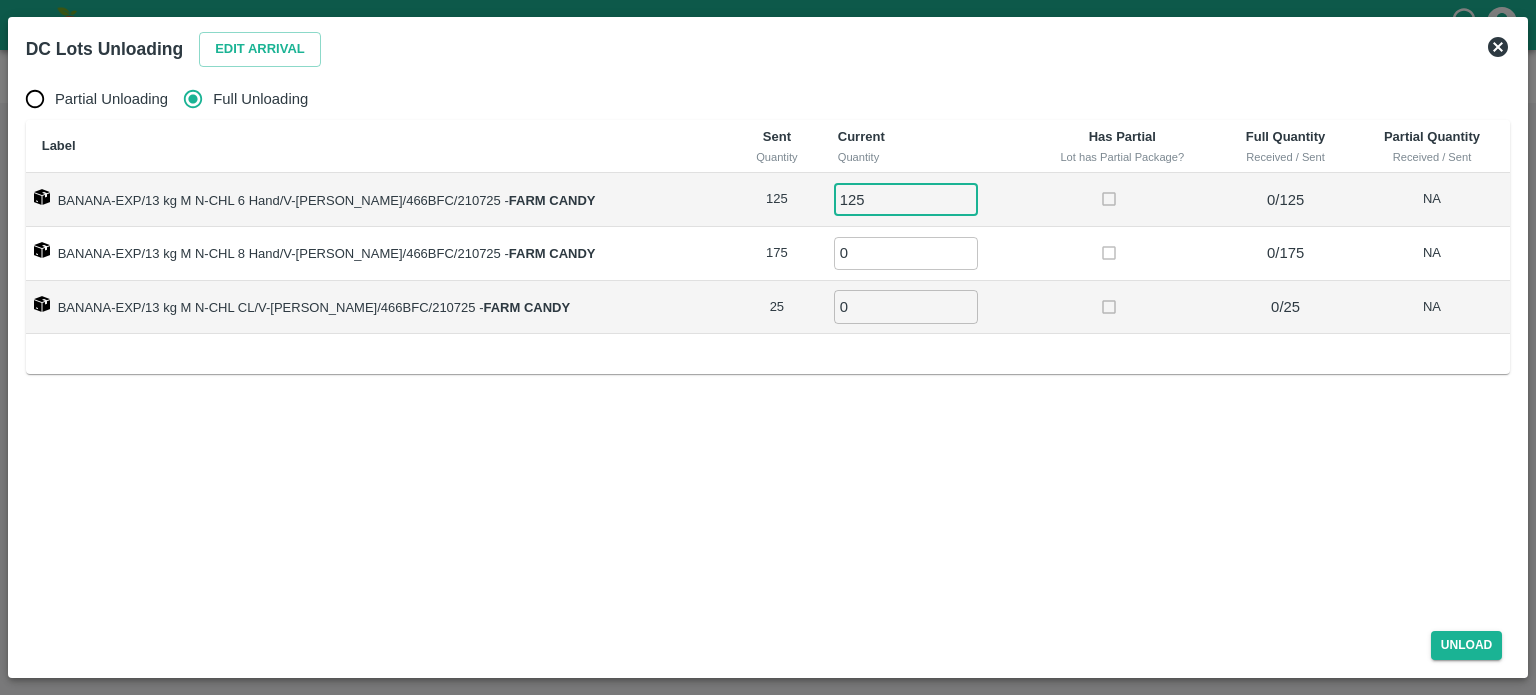 type on "125" 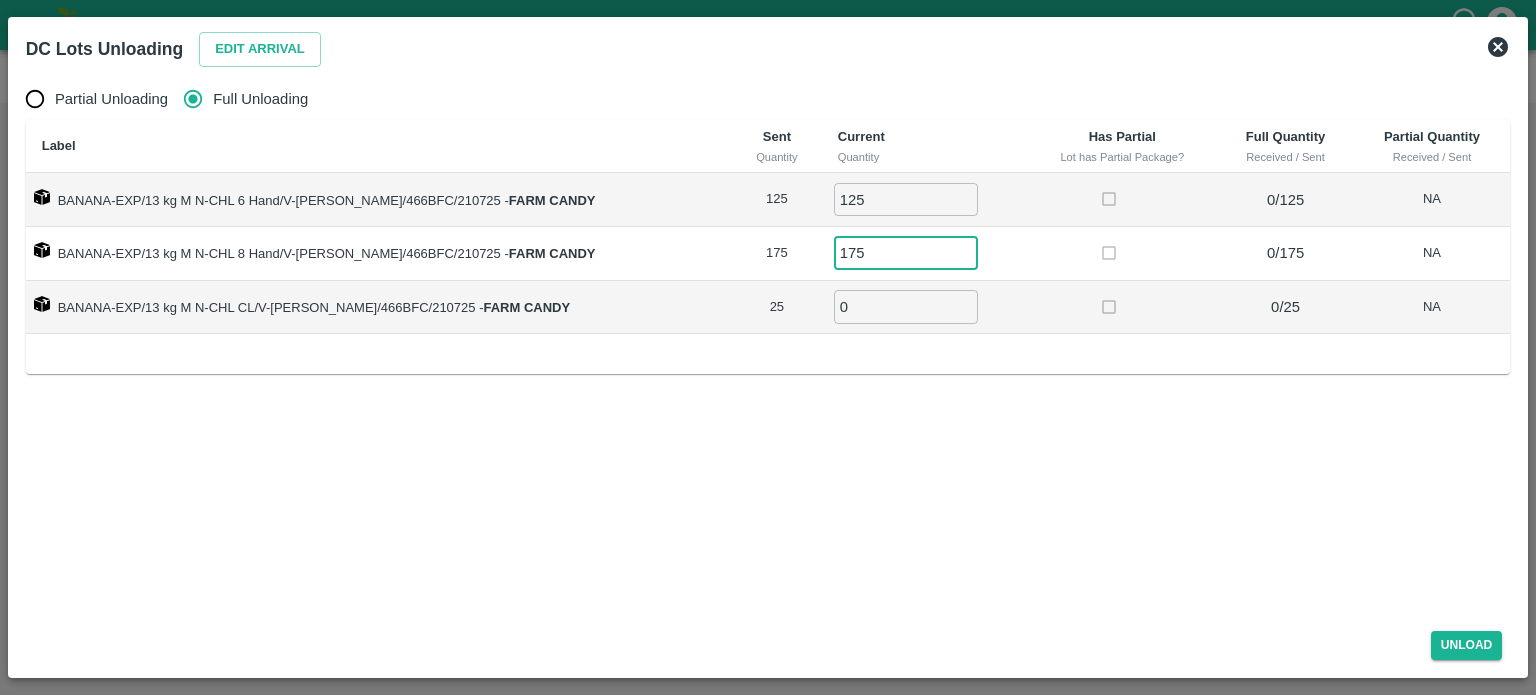 type on "175" 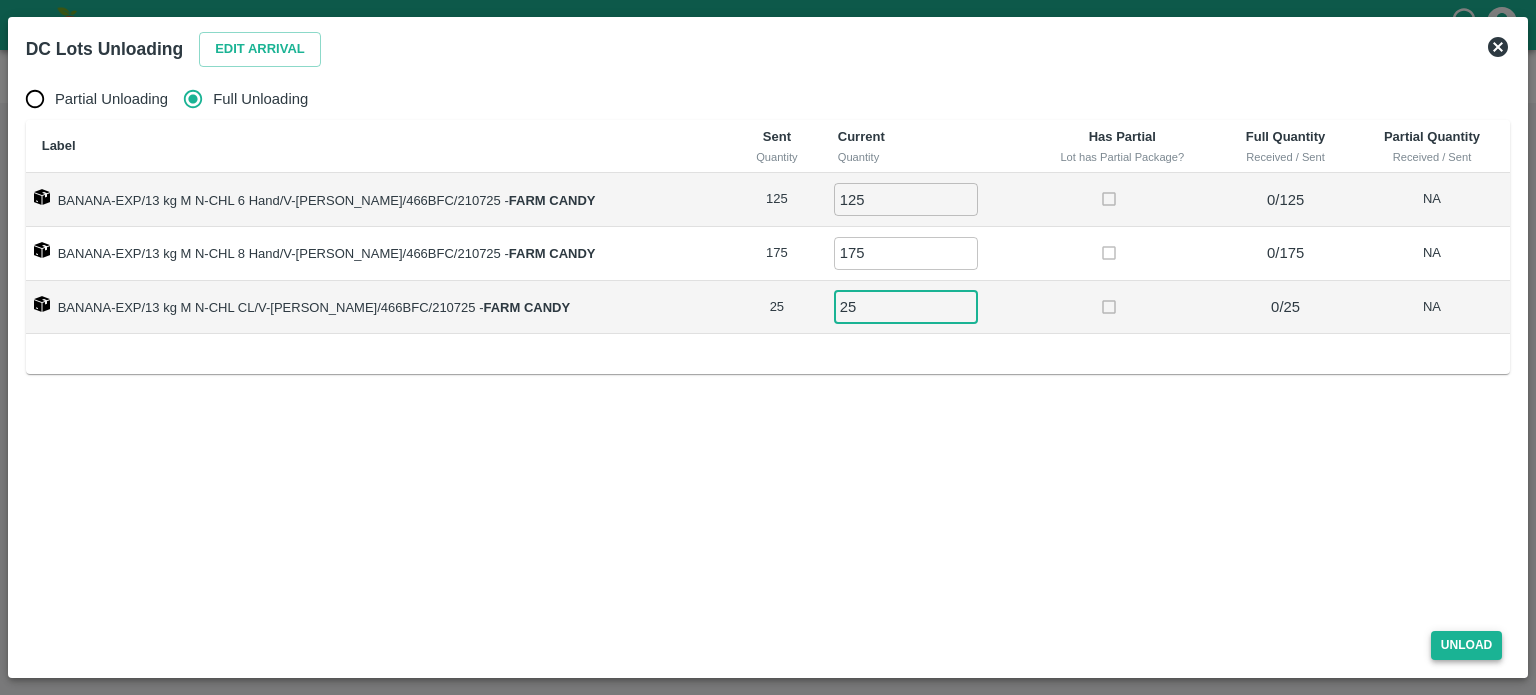 type on "25" 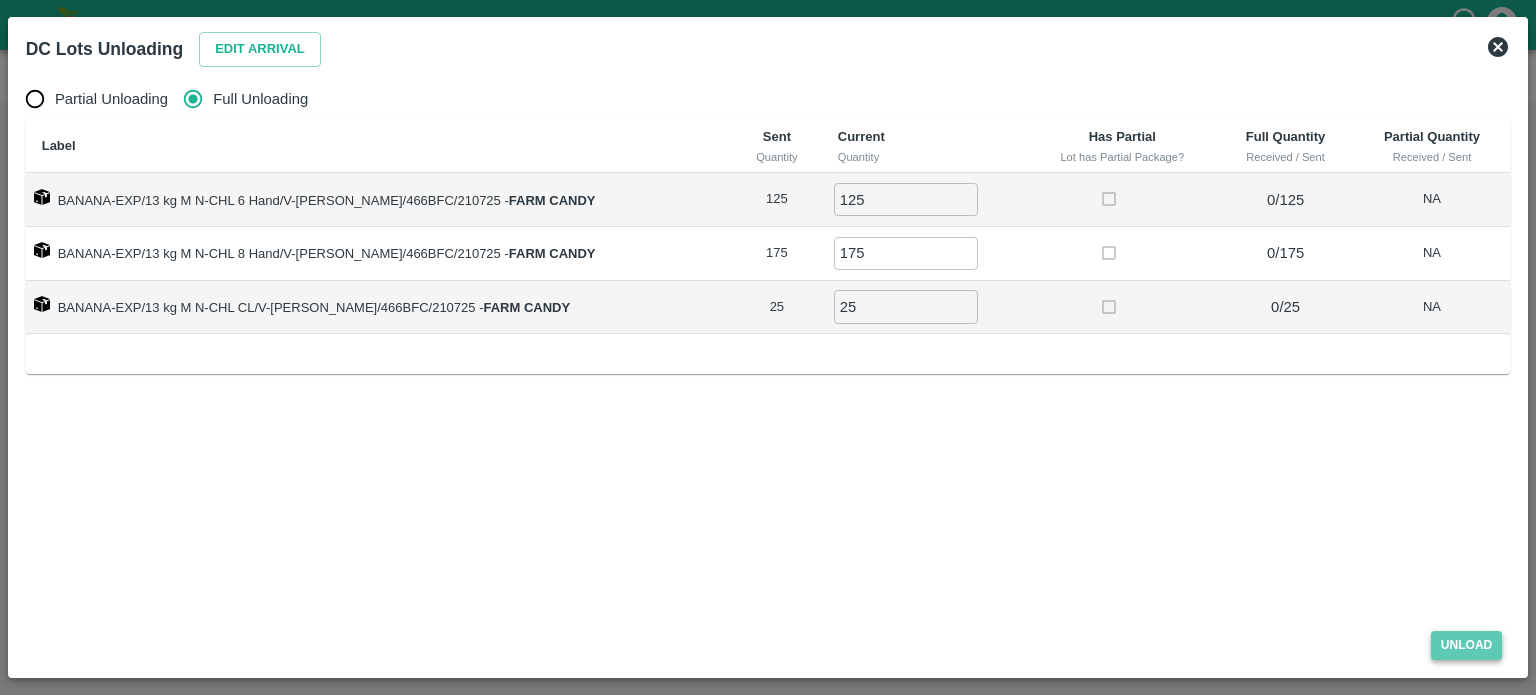 click on "Unload" at bounding box center (1467, 645) 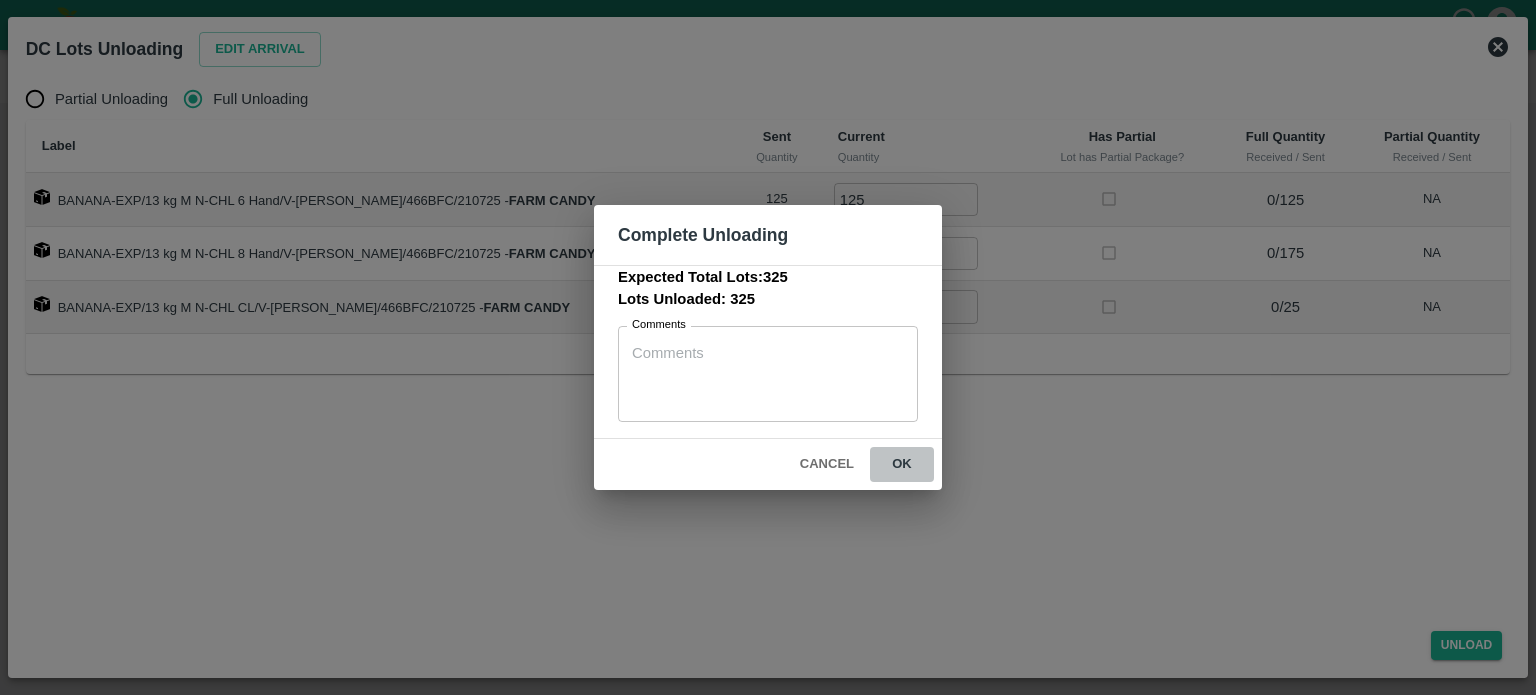 click on "ok" at bounding box center [902, 464] 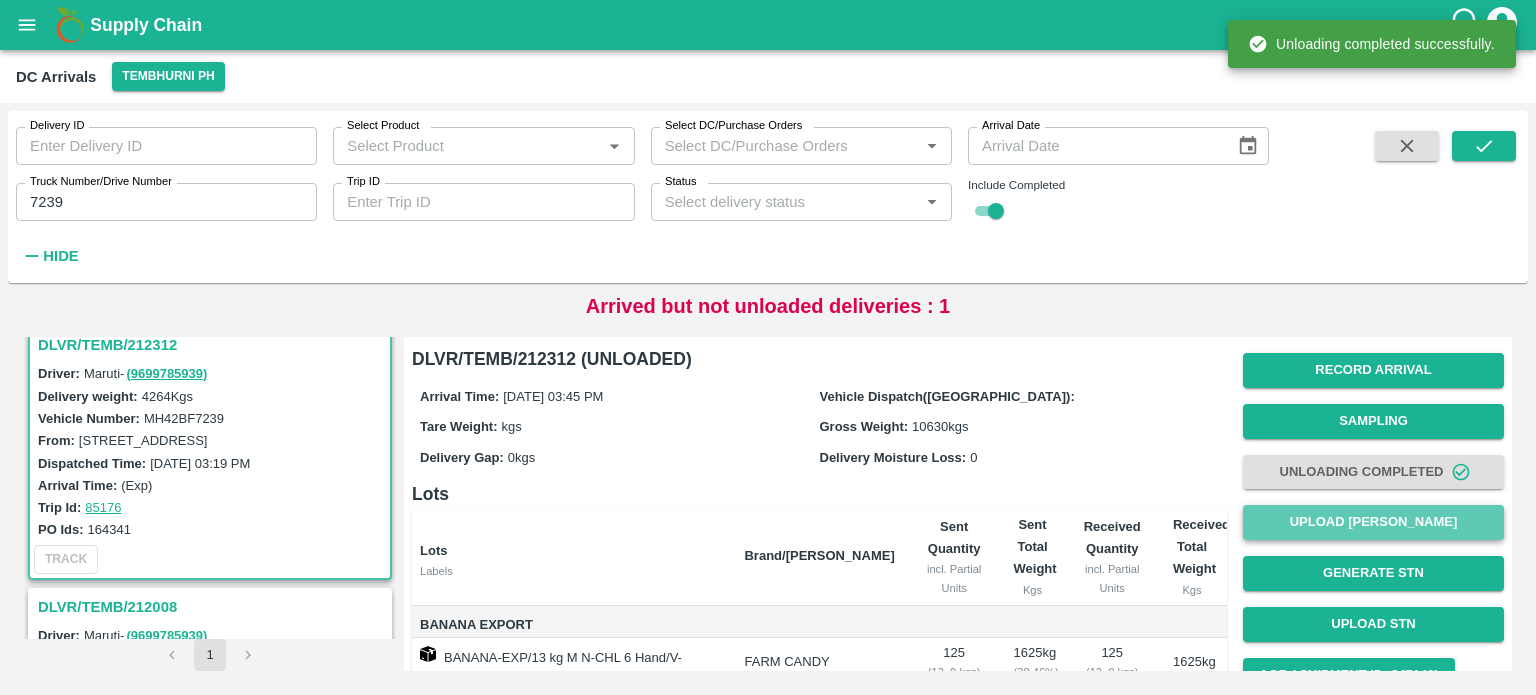 click on "Upload [PERSON_NAME]" at bounding box center [1373, 522] 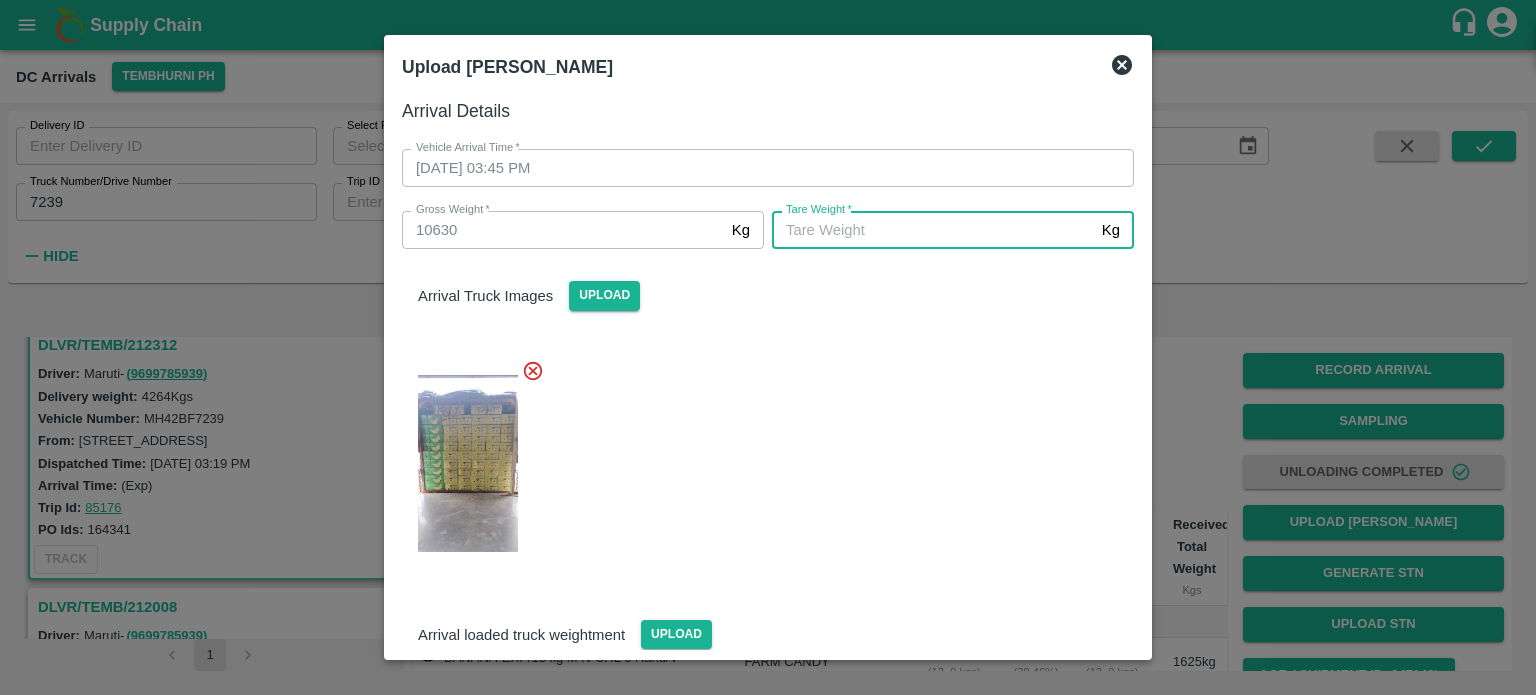 click on "[PERSON_NAME]   *" at bounding box center (933, 230) 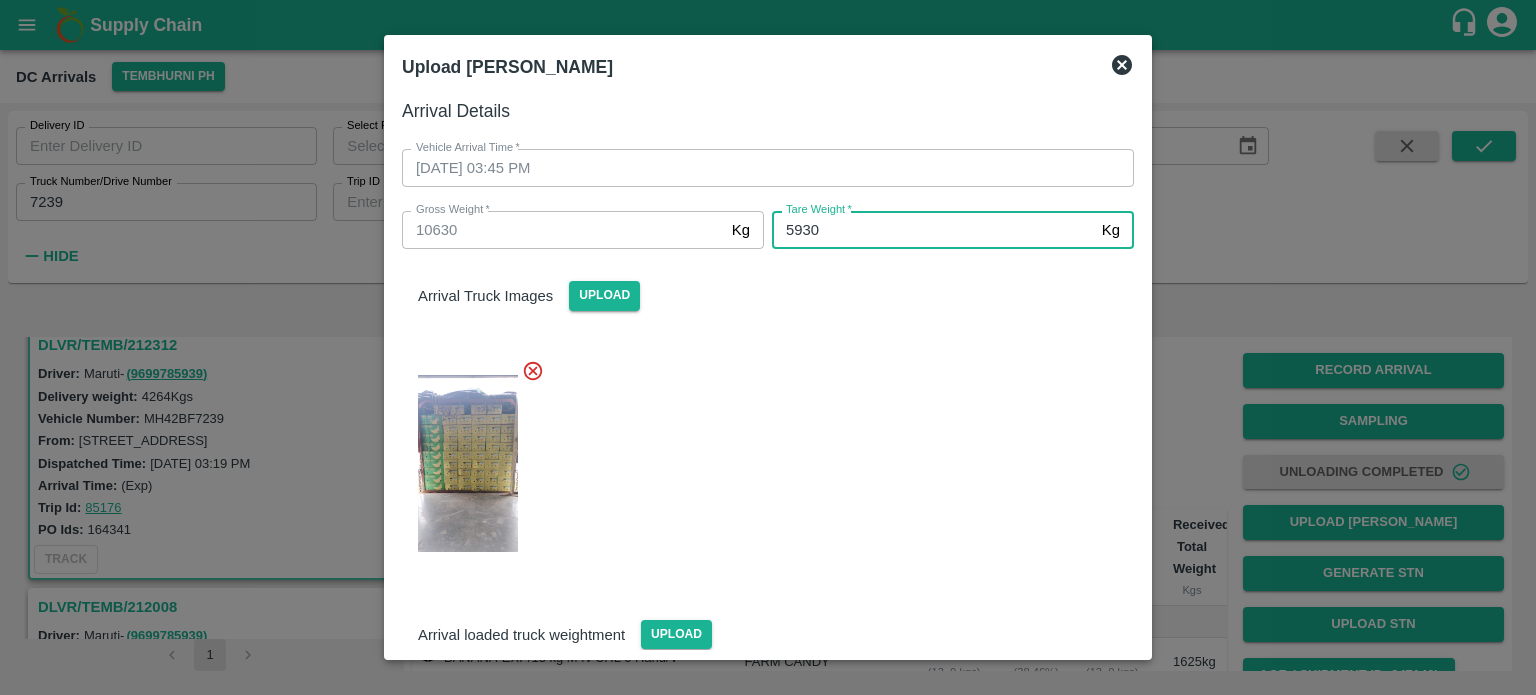 type on "5930" 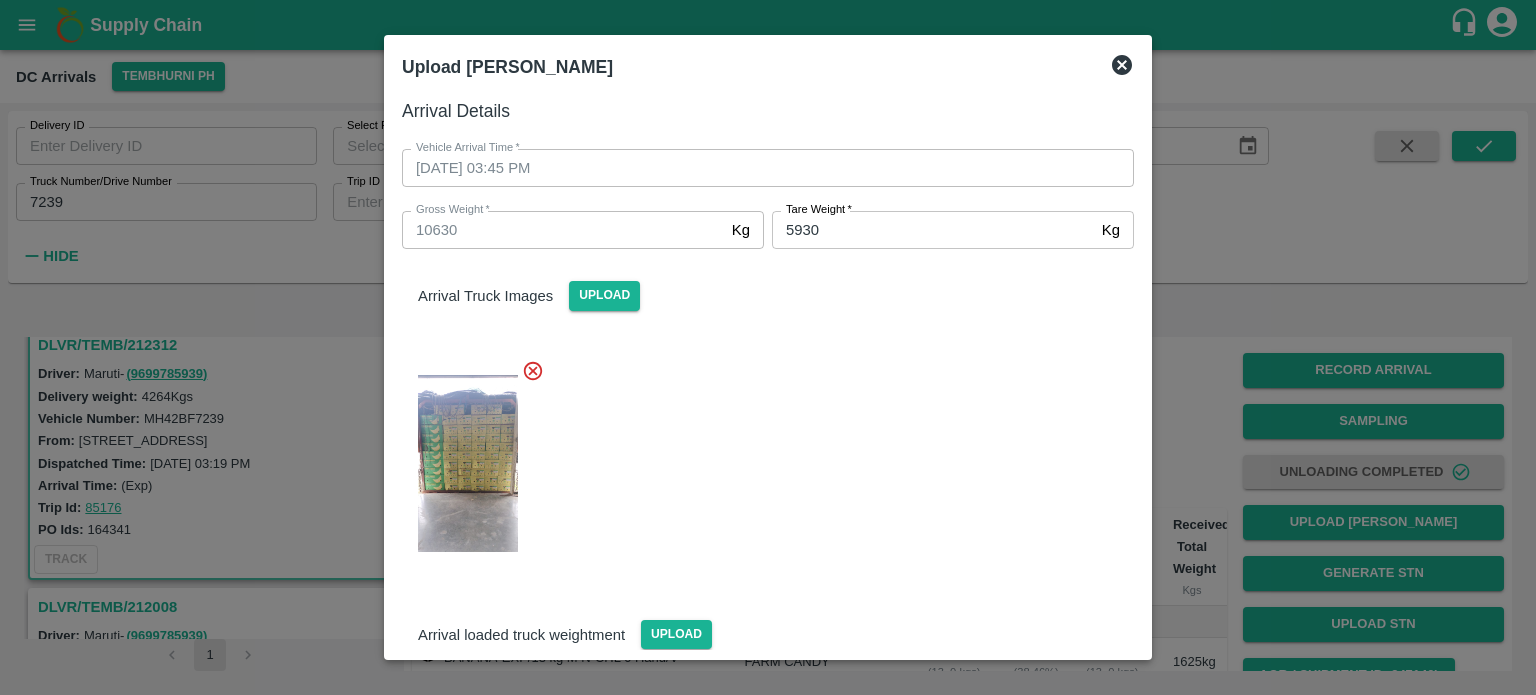 click at bounding box center (760, 458) 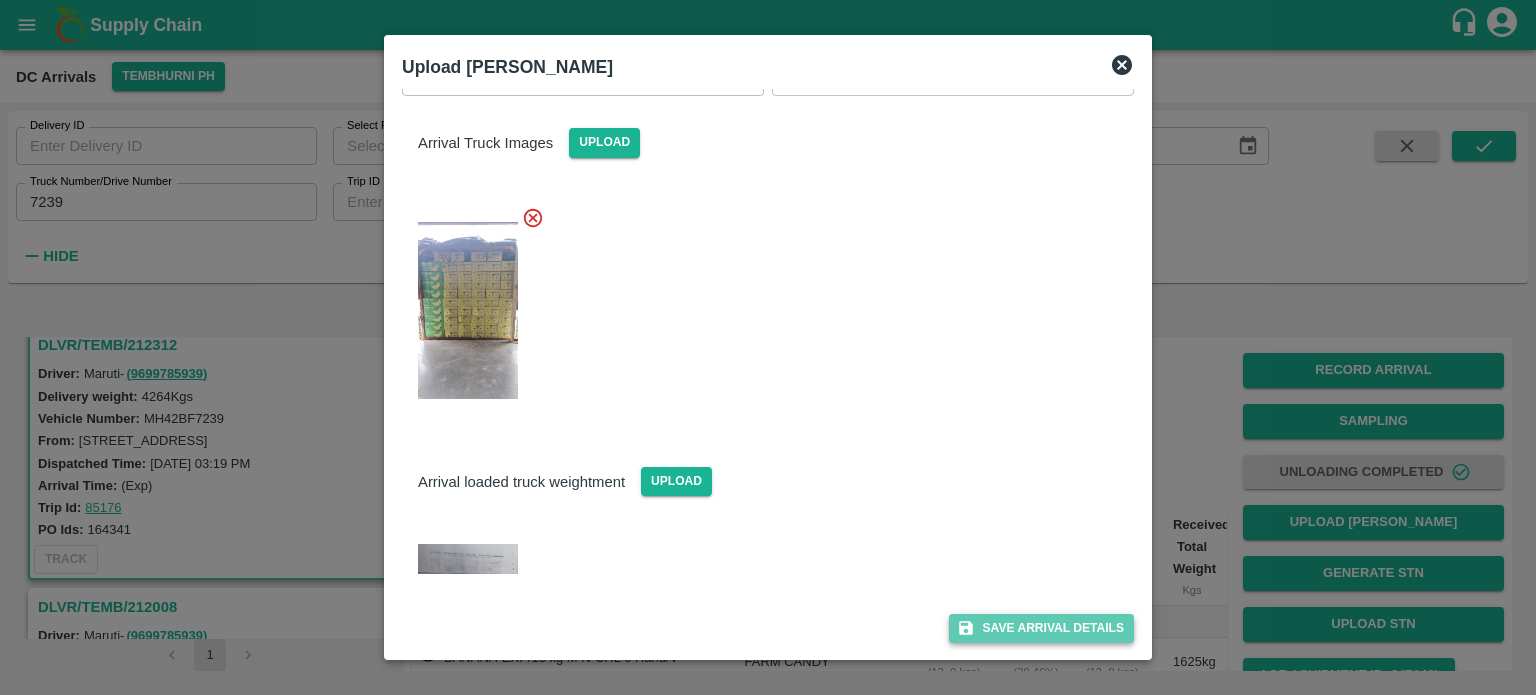 click on "Save Arrival Details" at bounding box center (1041, 628) 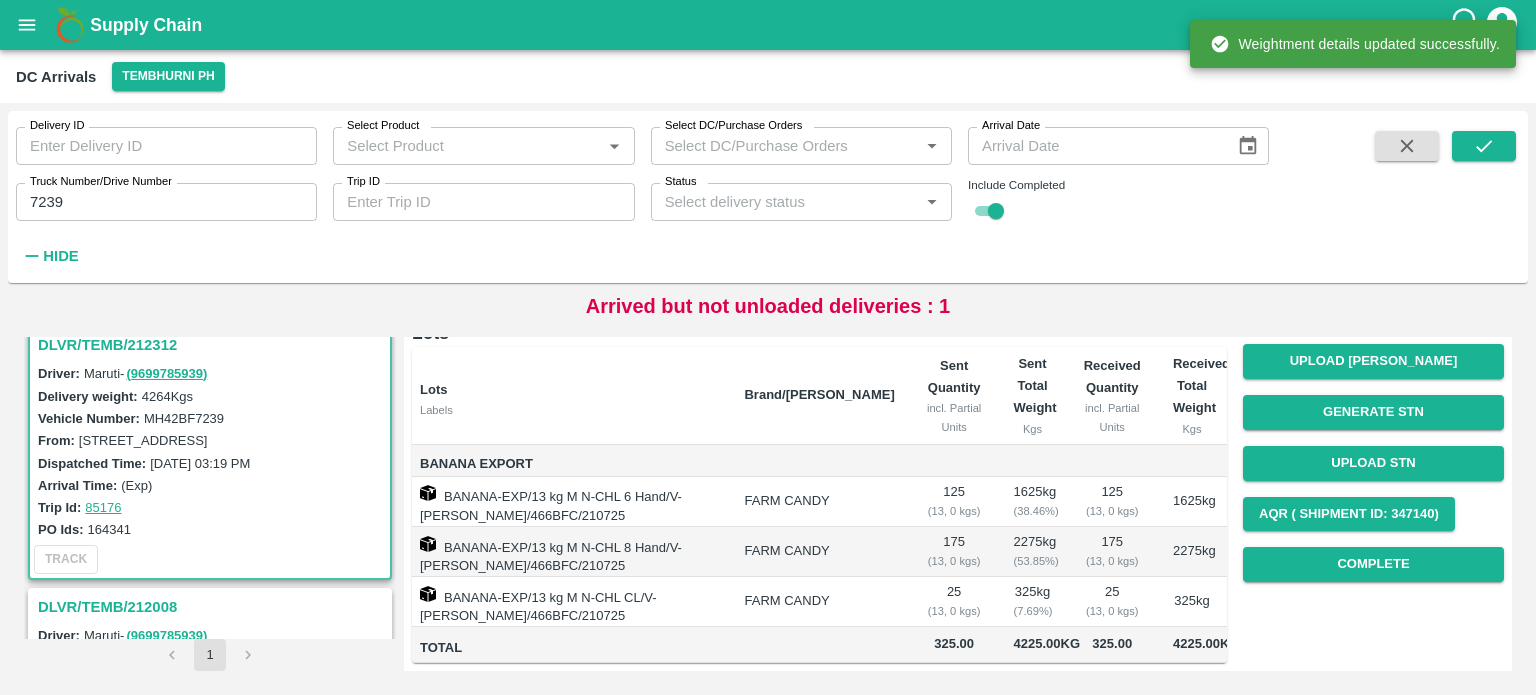 scroll, scrollTop: 245, scrollLeft: 0, axis: vertical 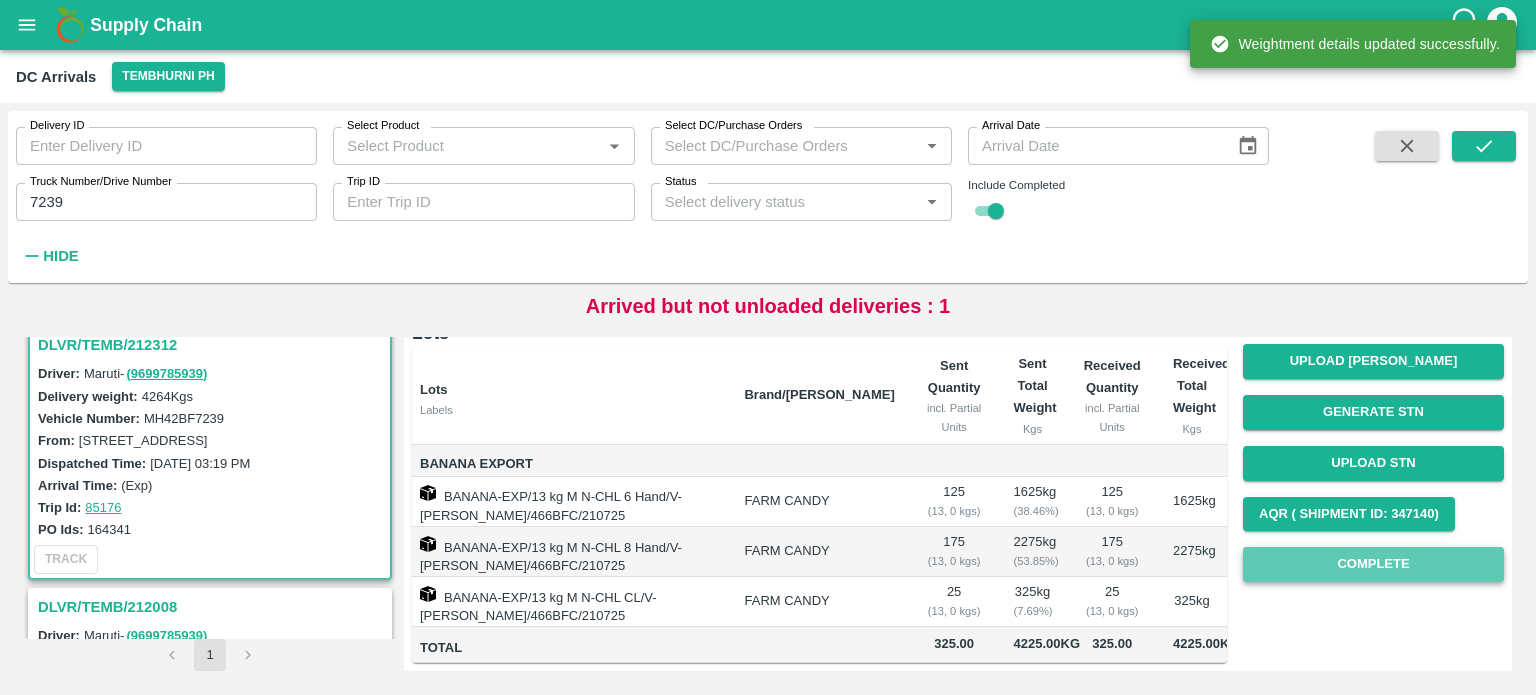 click on "Complete" at bounding box center (1373, 564) 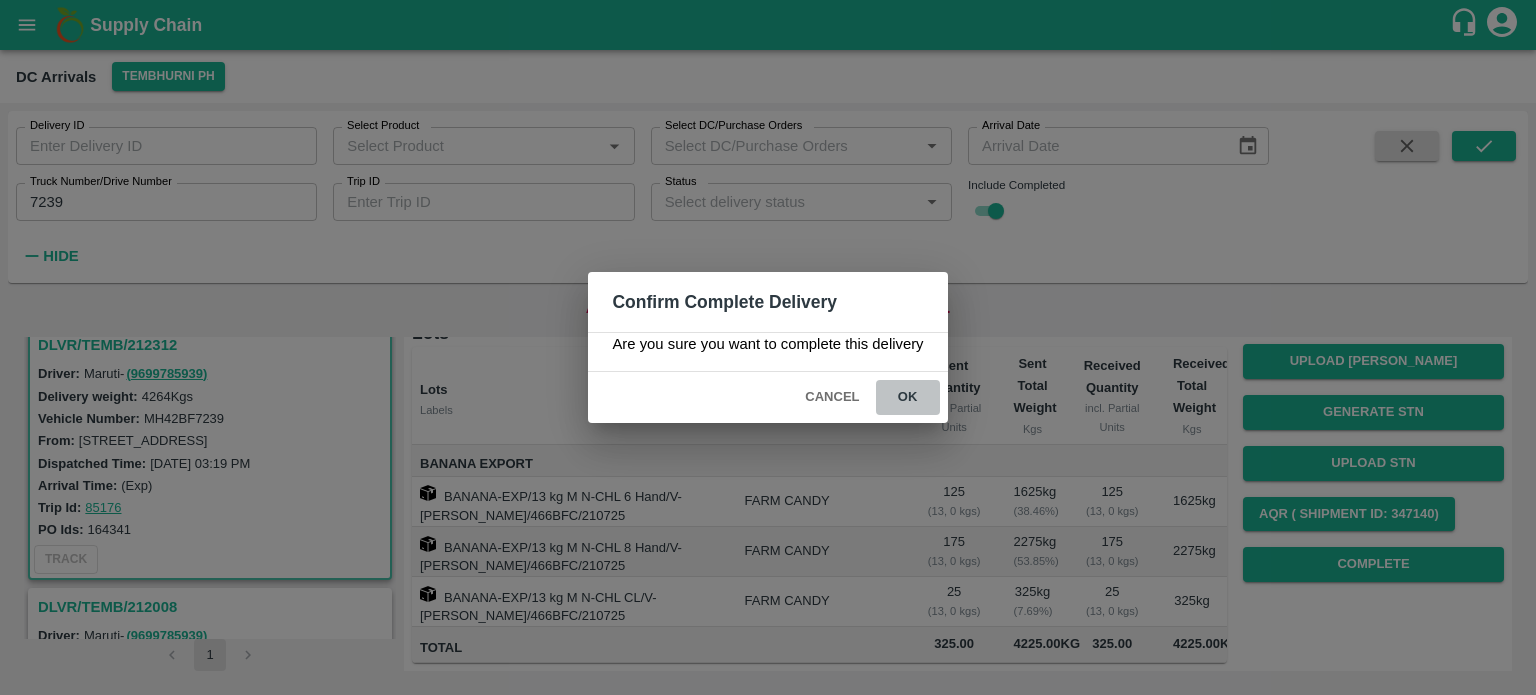 click on "ok" at bounding box center [908, 397] 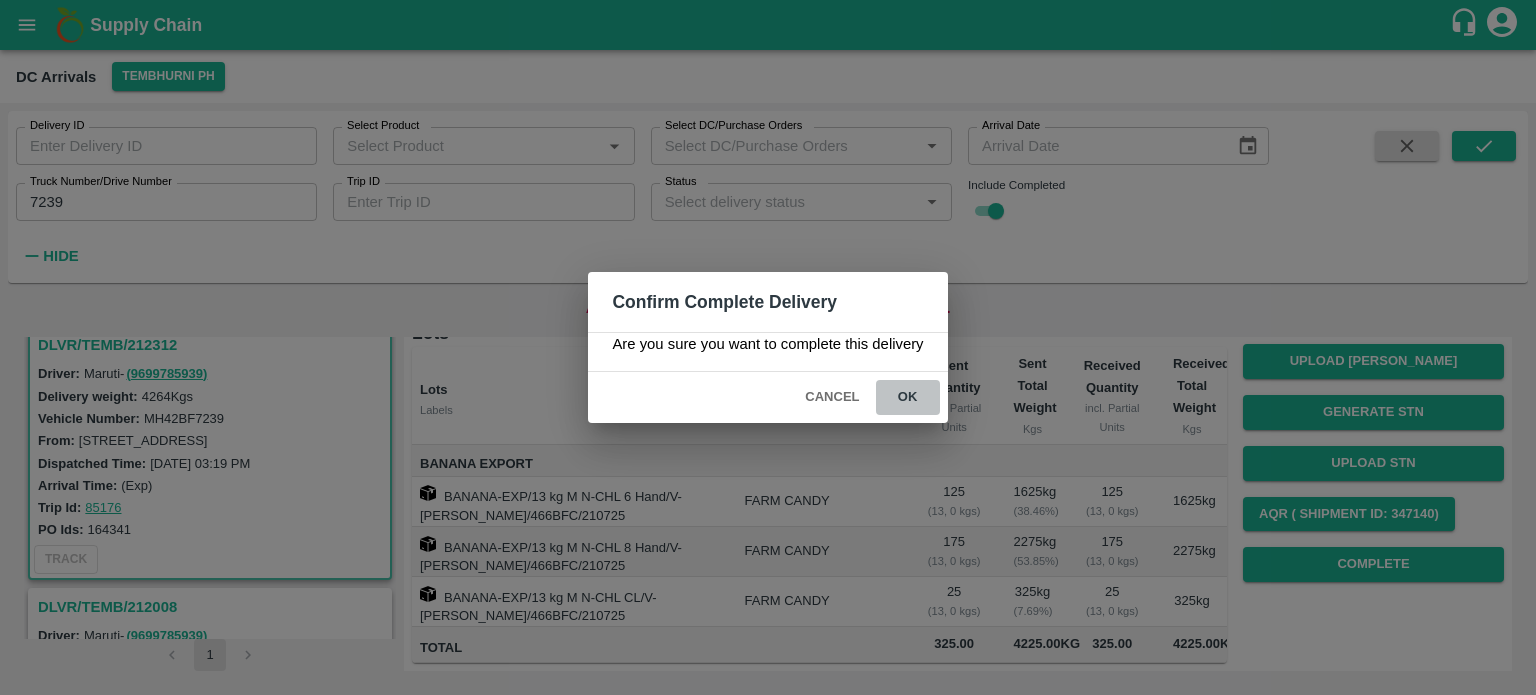 scroll, scrollTop: 0, scrollLeft: 0, axis: both 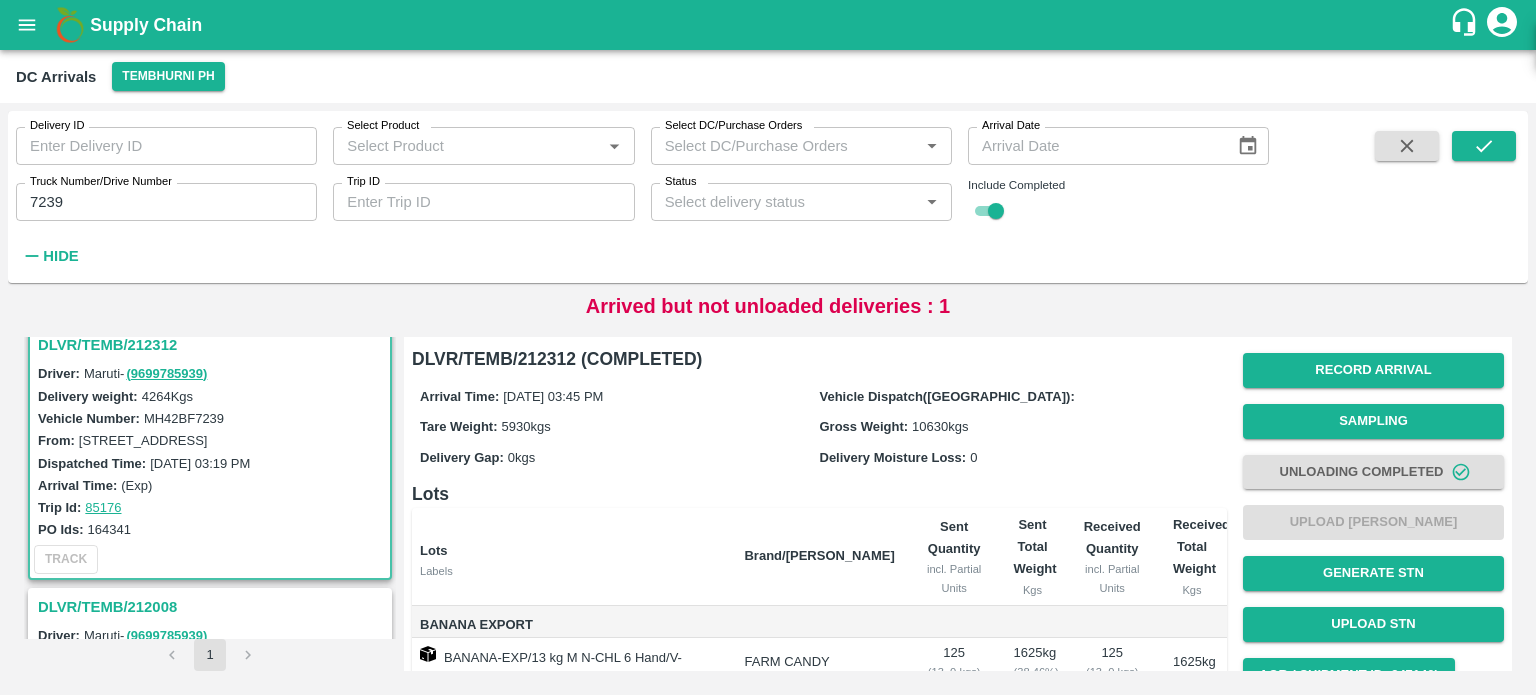 click on "7239" at bounding box center (166, 202) 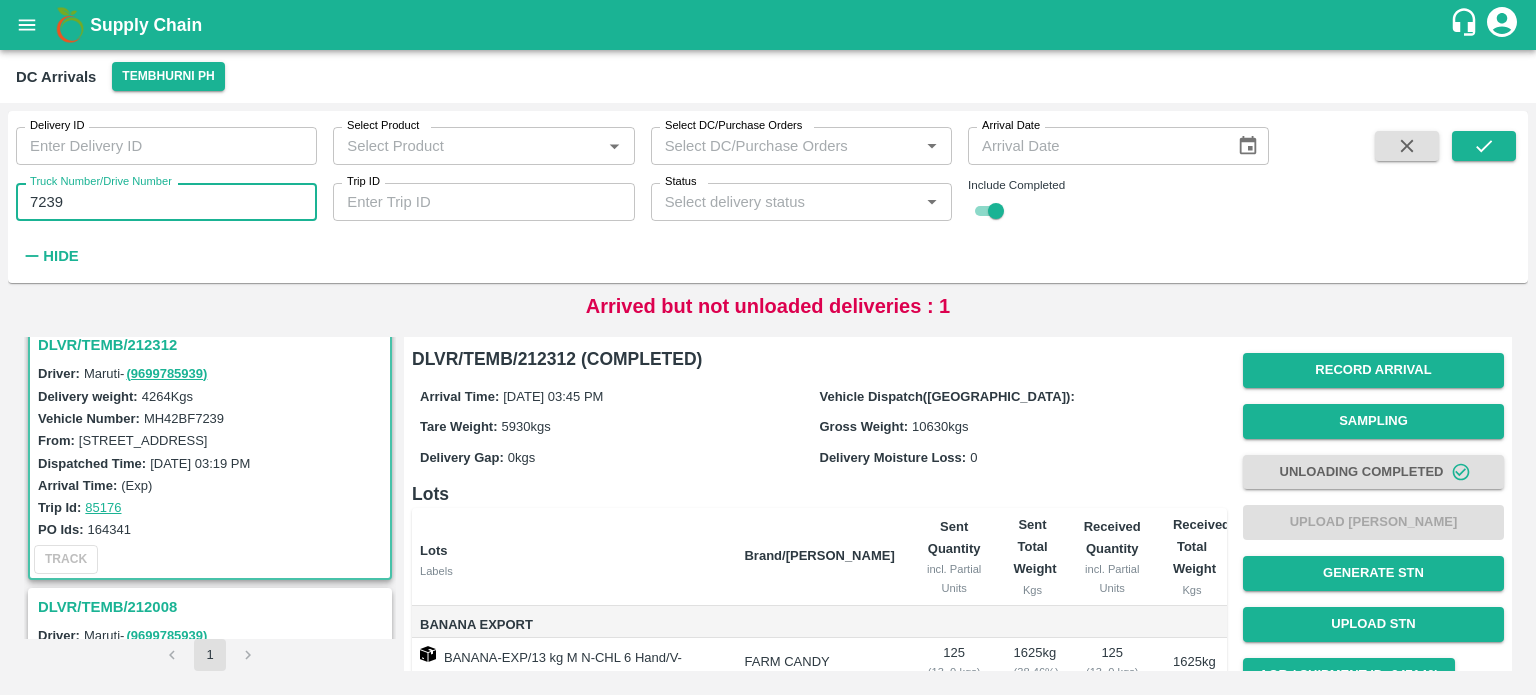 click on "7239" at bounding box center (166, 202) 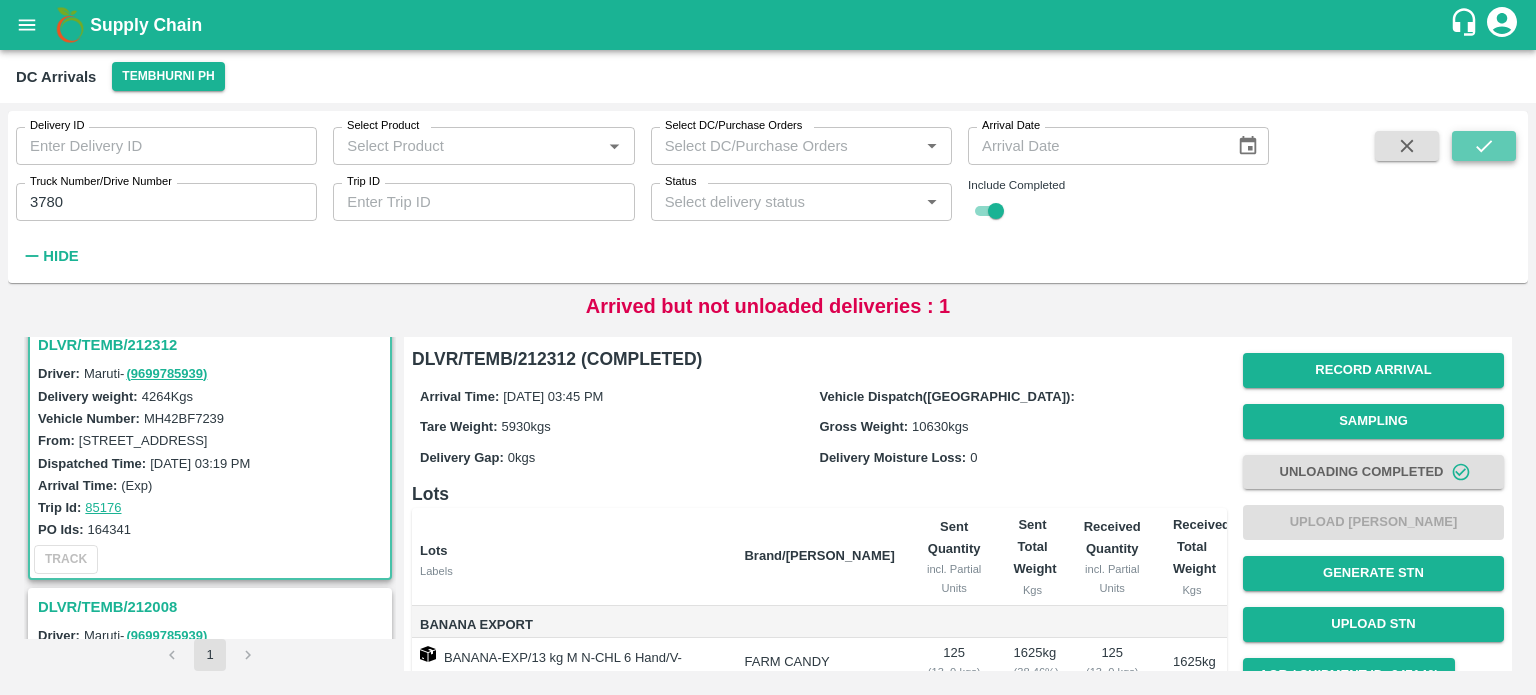 click 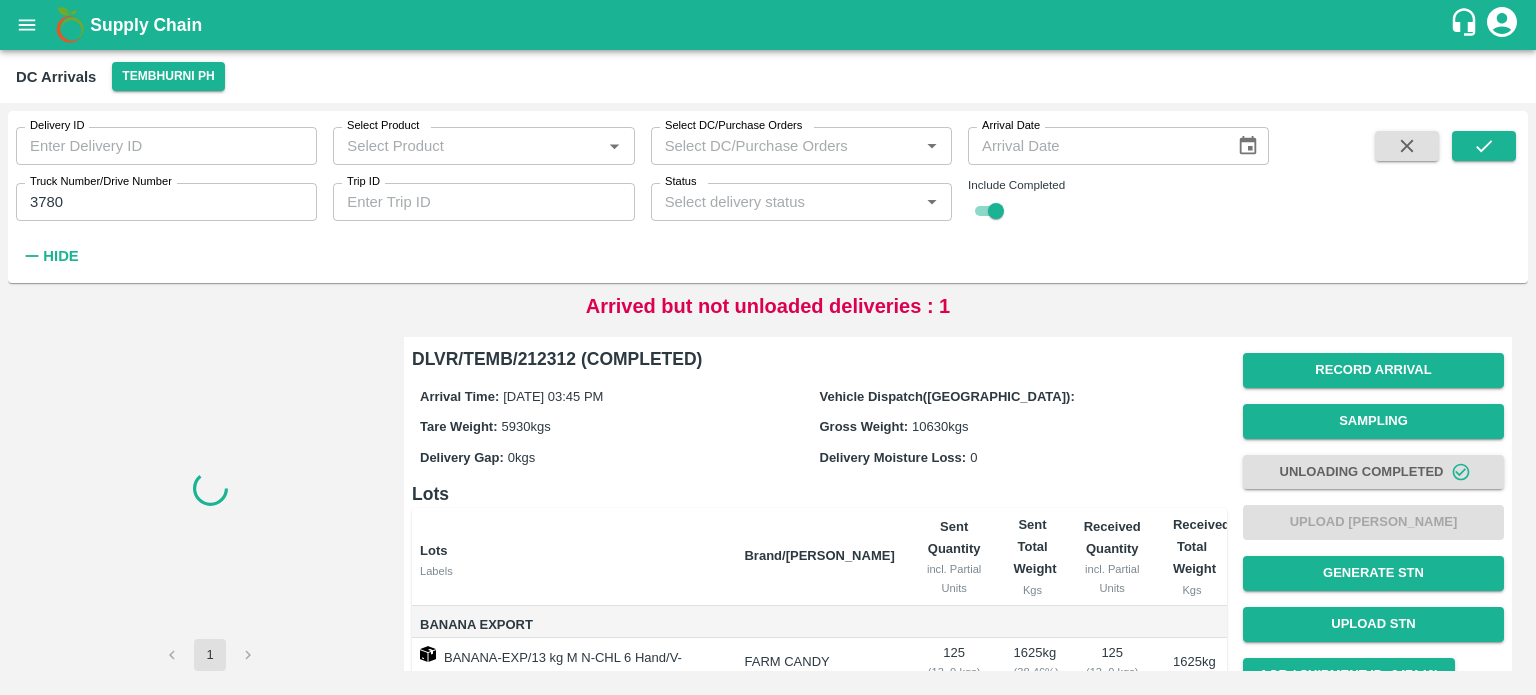 scroll, scrollTop: 0, scrollLeft: 0, axis: both 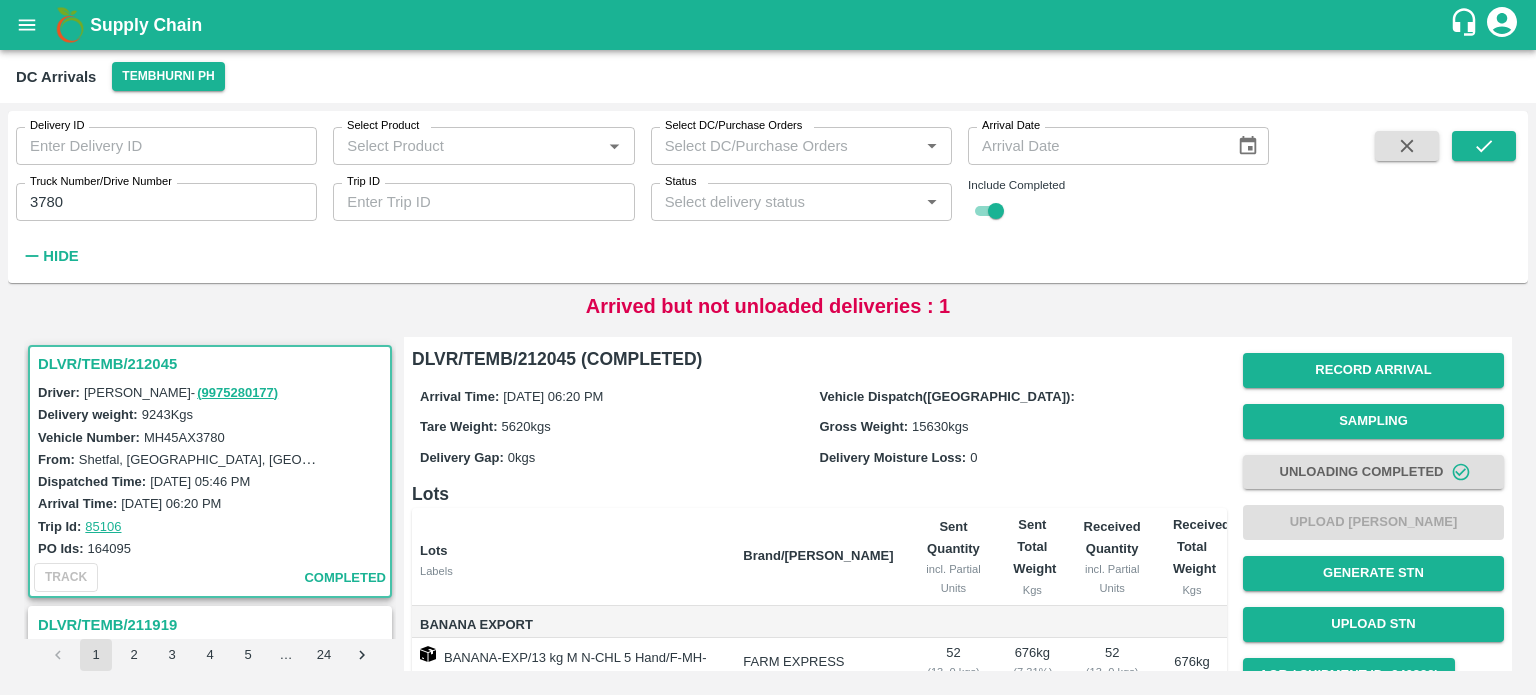 click on "3780" at bounding box center [166, 202] 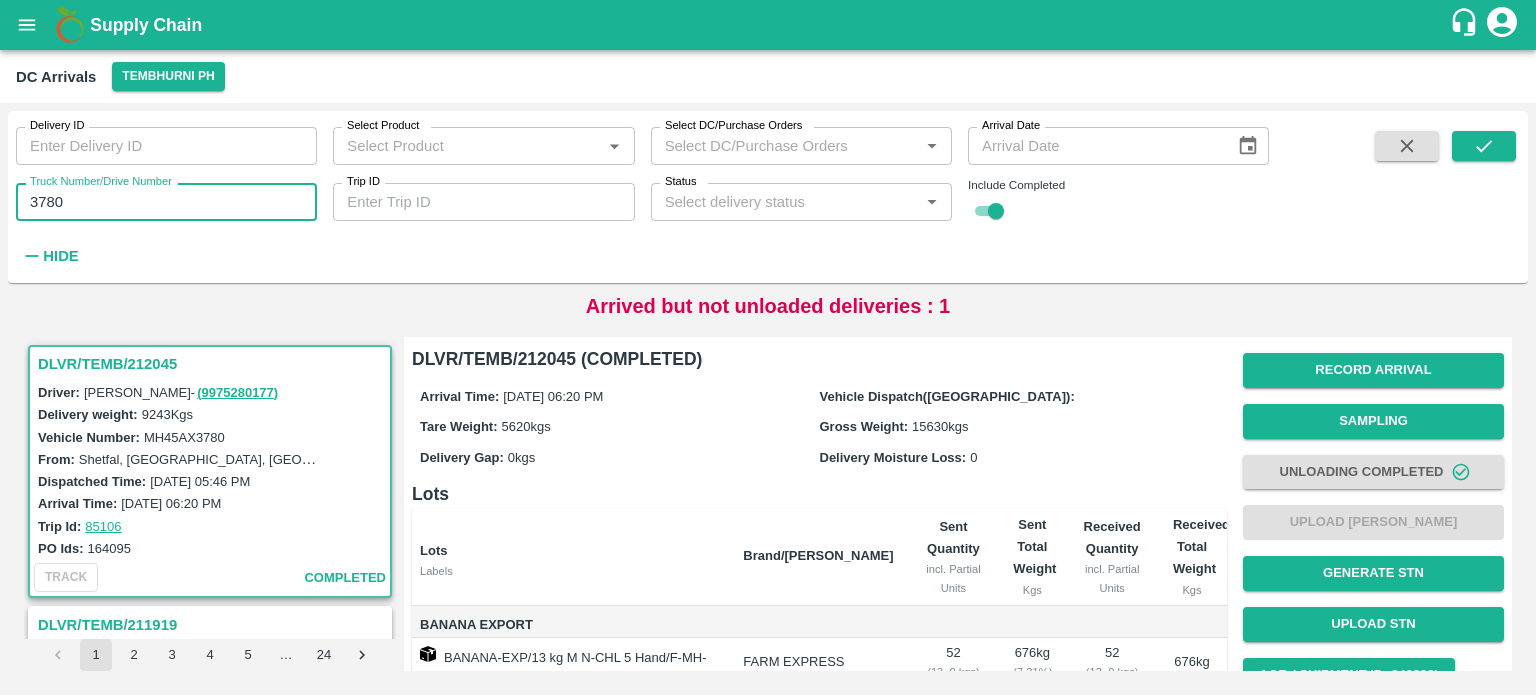 click on "3780" at bounding box center [166, 202] 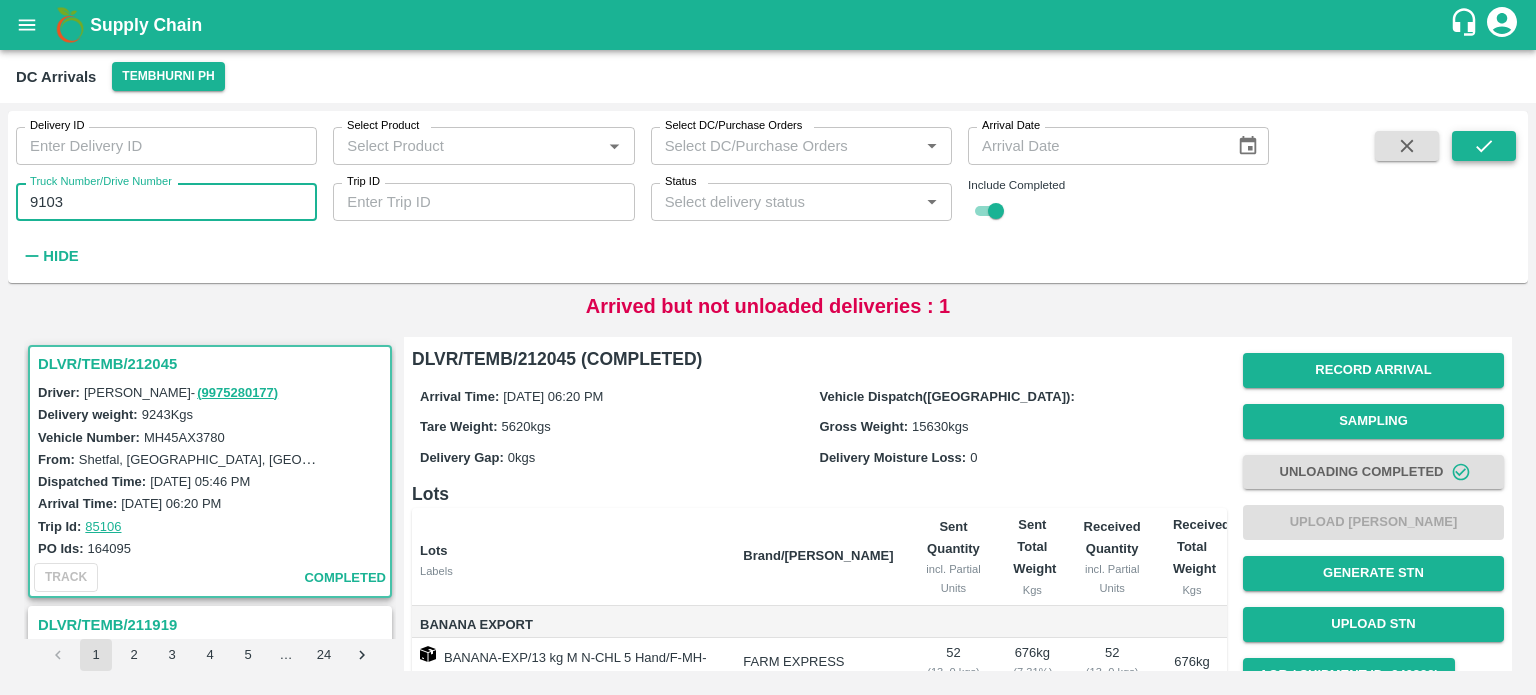 type on "9103" 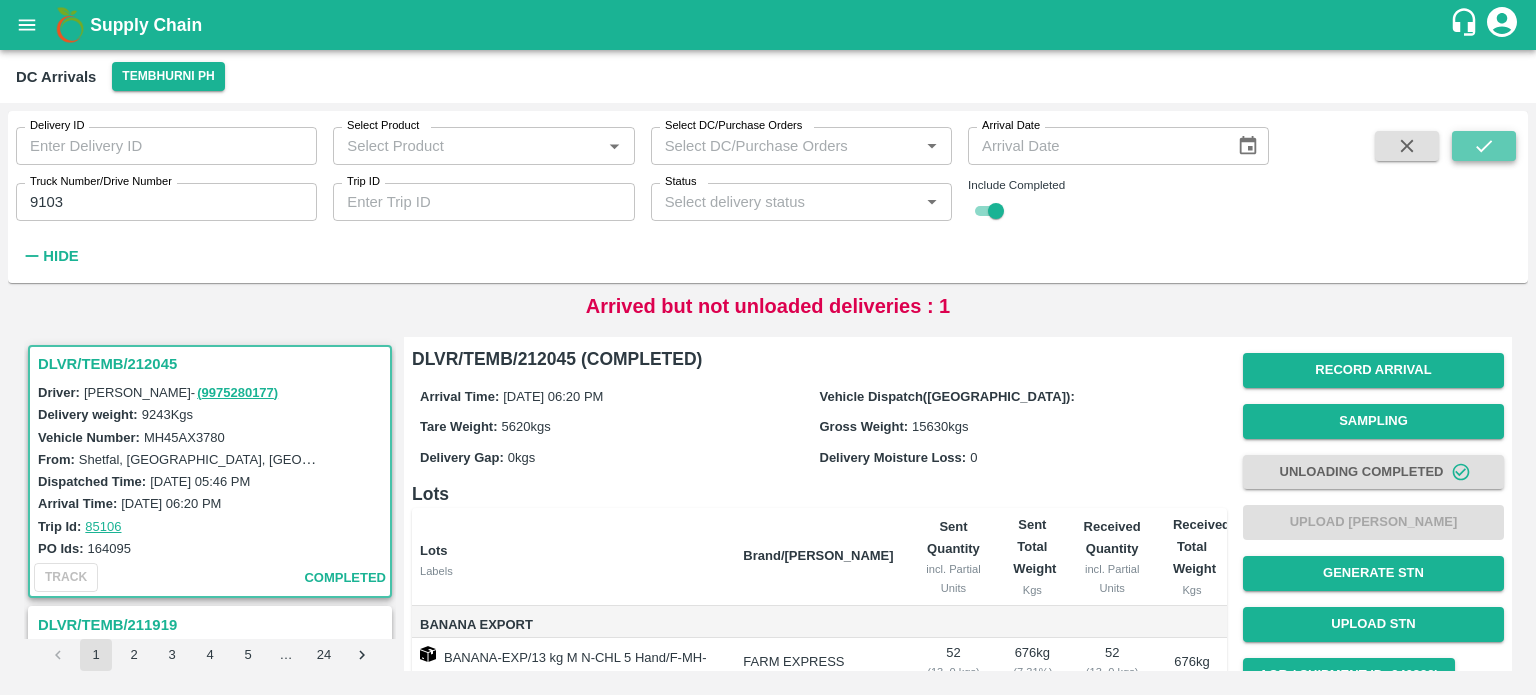 click 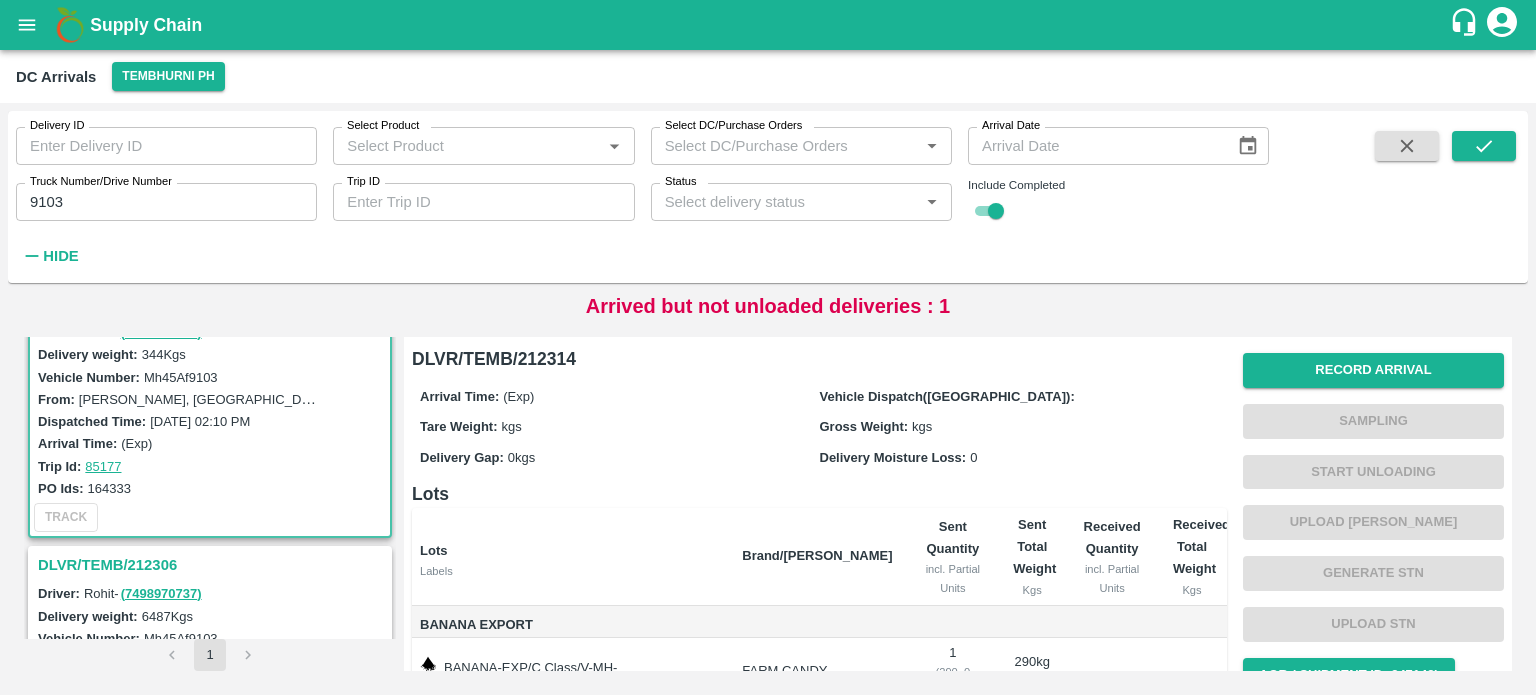 scroll, scrollTop: 140, scrollLeft: 0, axis: vertical 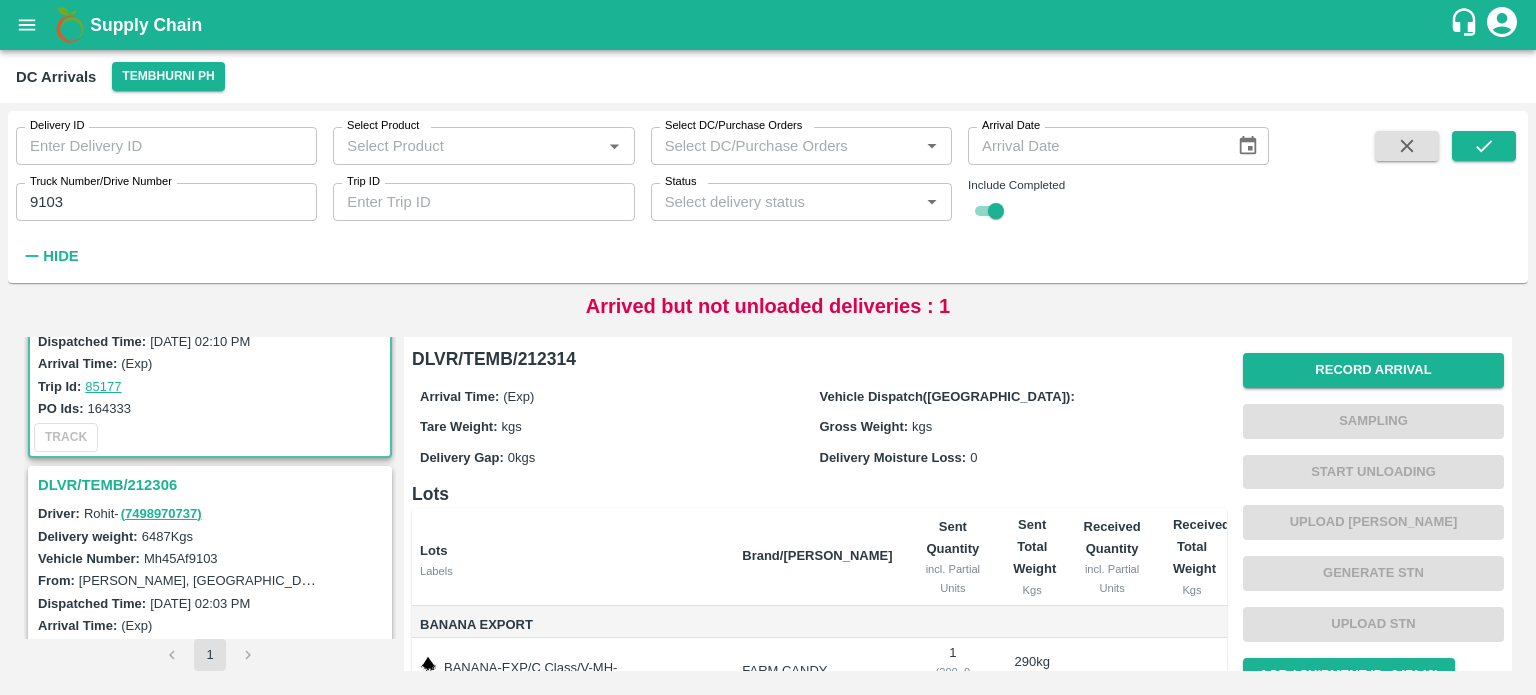 click on "DLVR/TEMB/212306" at bounding box center [213, 485] 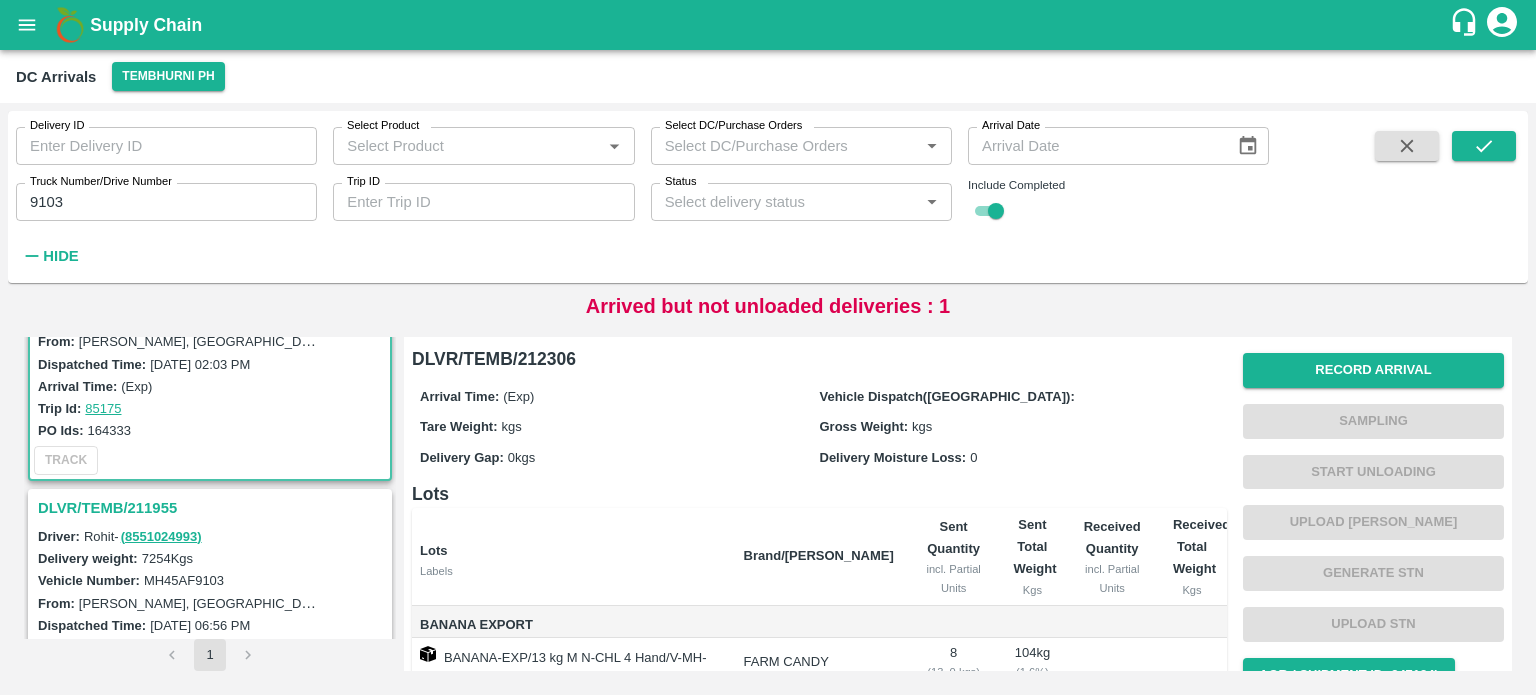 scroll, scrollTop: 376, scrollLeft: 0, axis: vertical 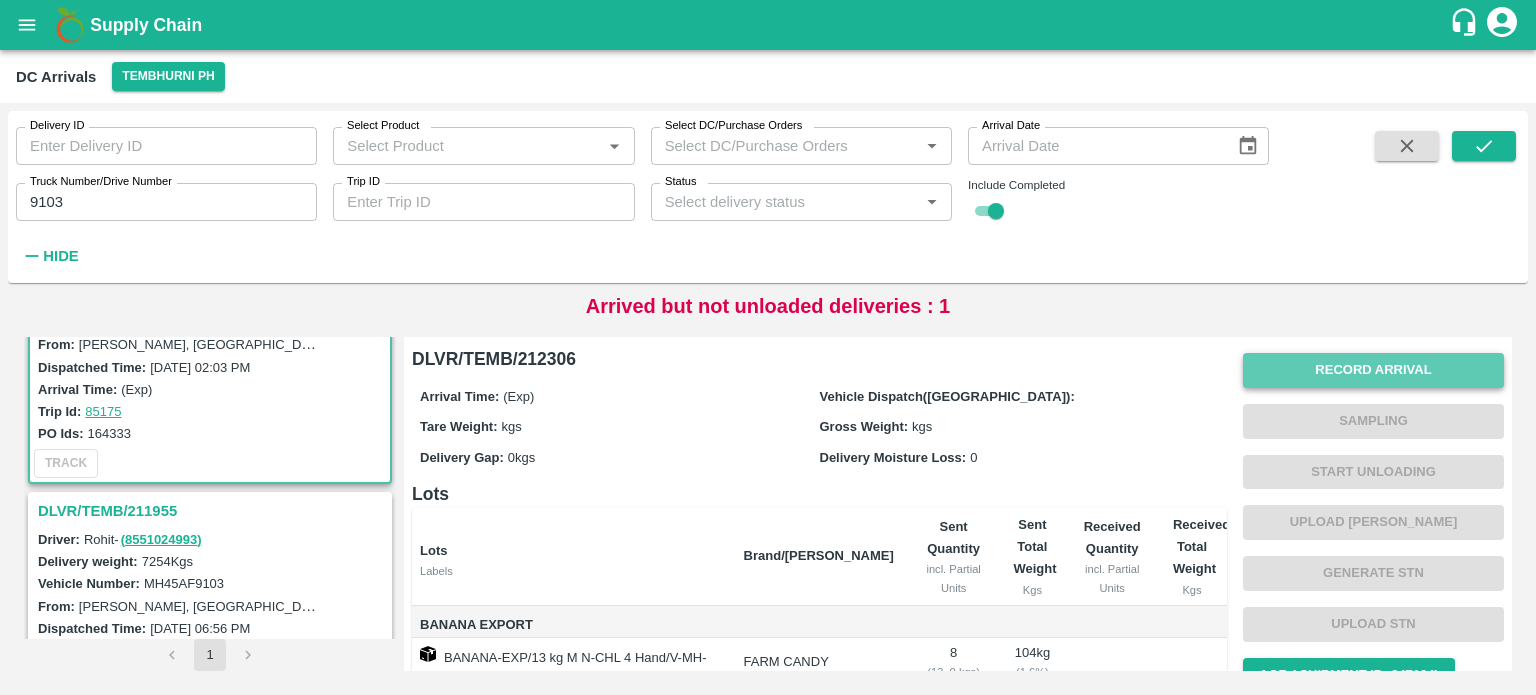 click on "Record Arrival" at bounding box center (1373, 370) 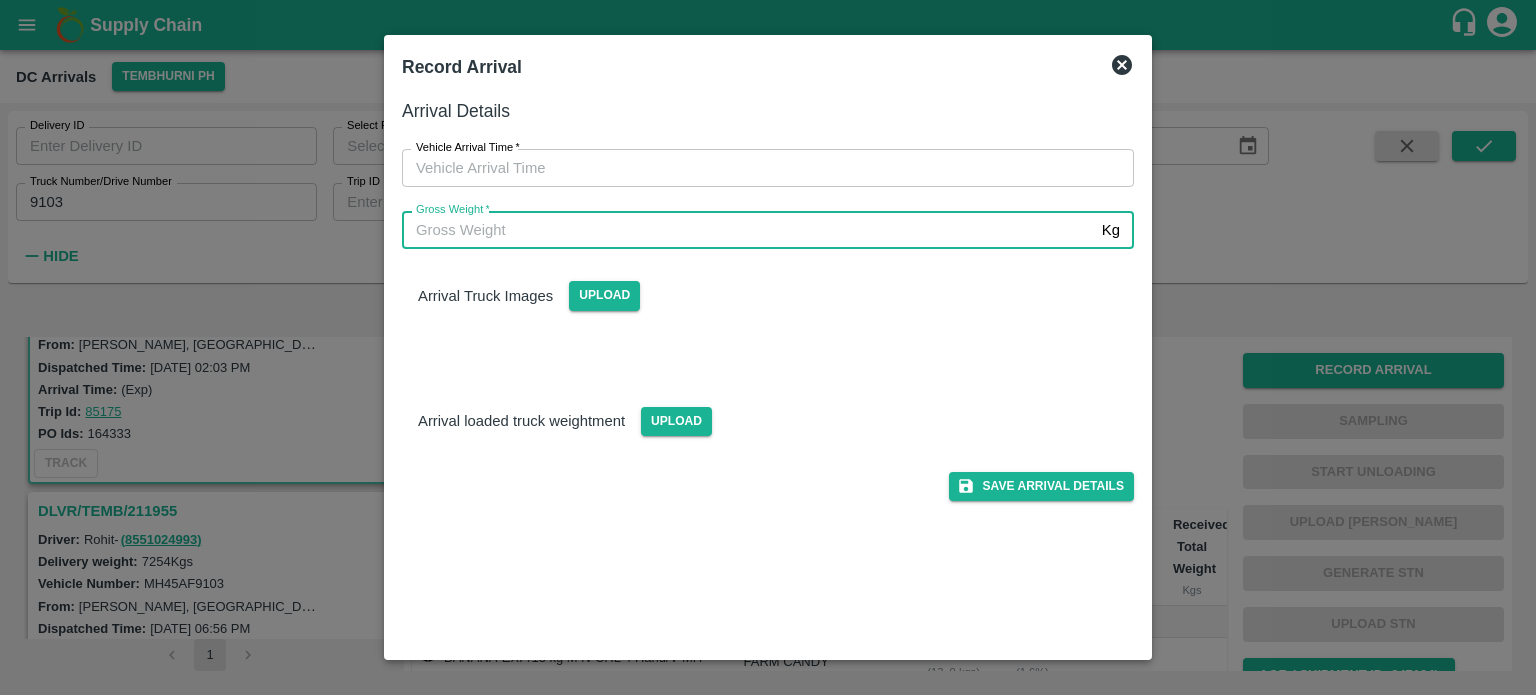 click on "Gross Weight   *" at bounding box center [748, 230] 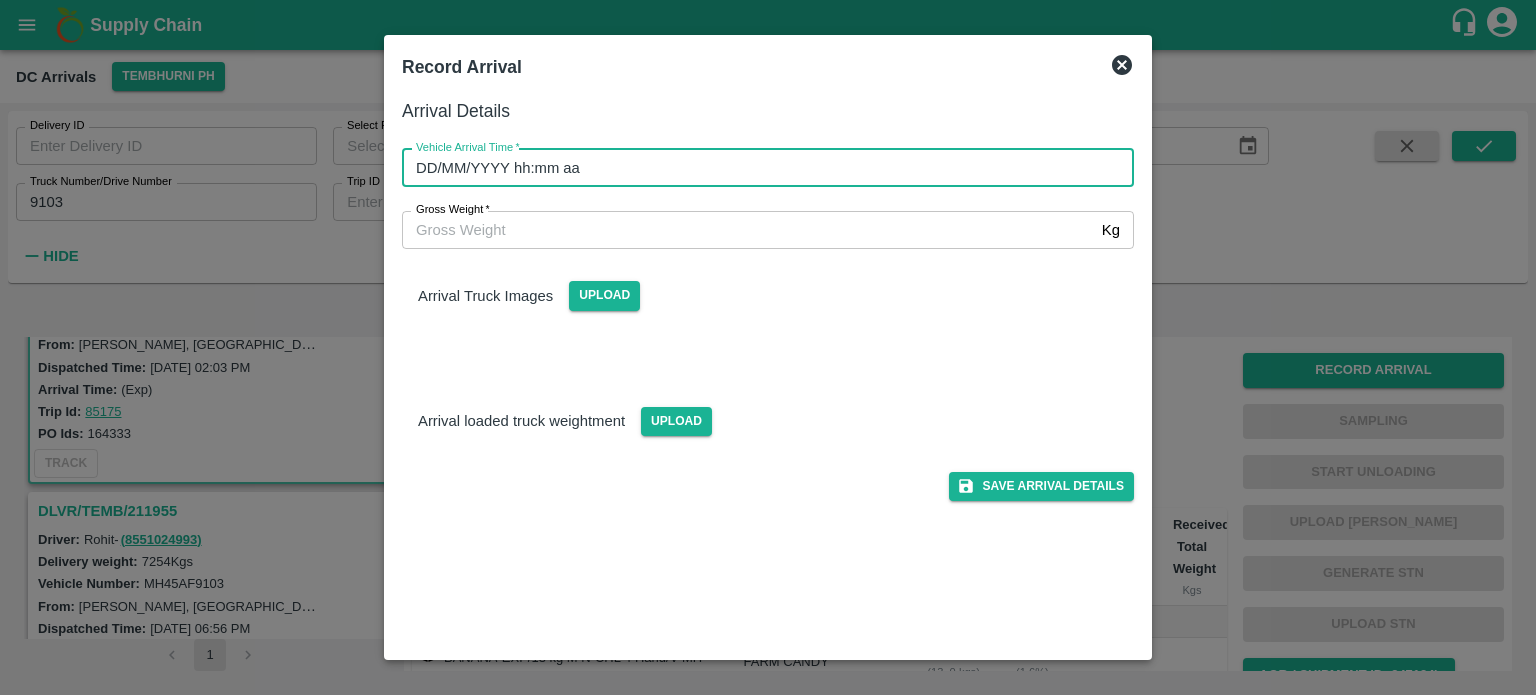 click on "DD/MM/YYYY hh:mm aa" at bounding box center [761, 168] 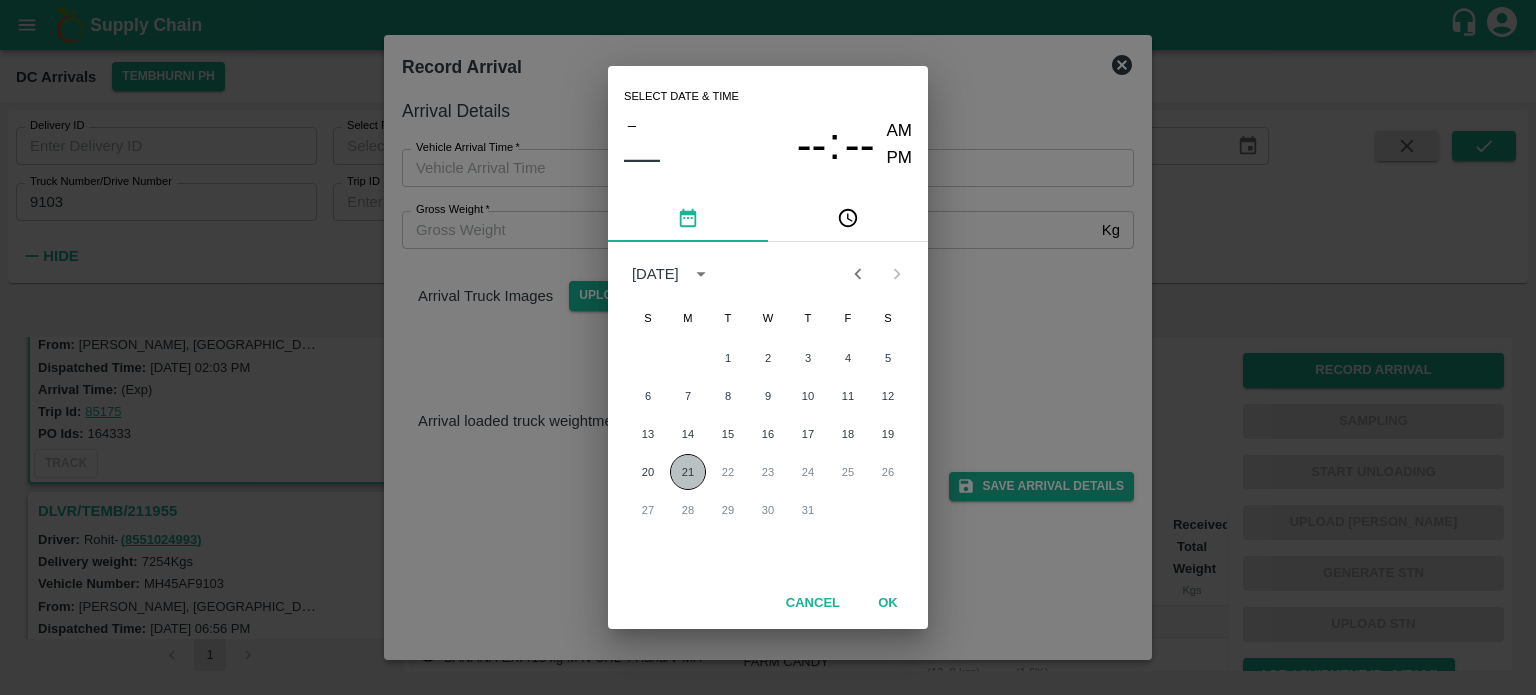 click on "21" at bounding box center (688, 472) 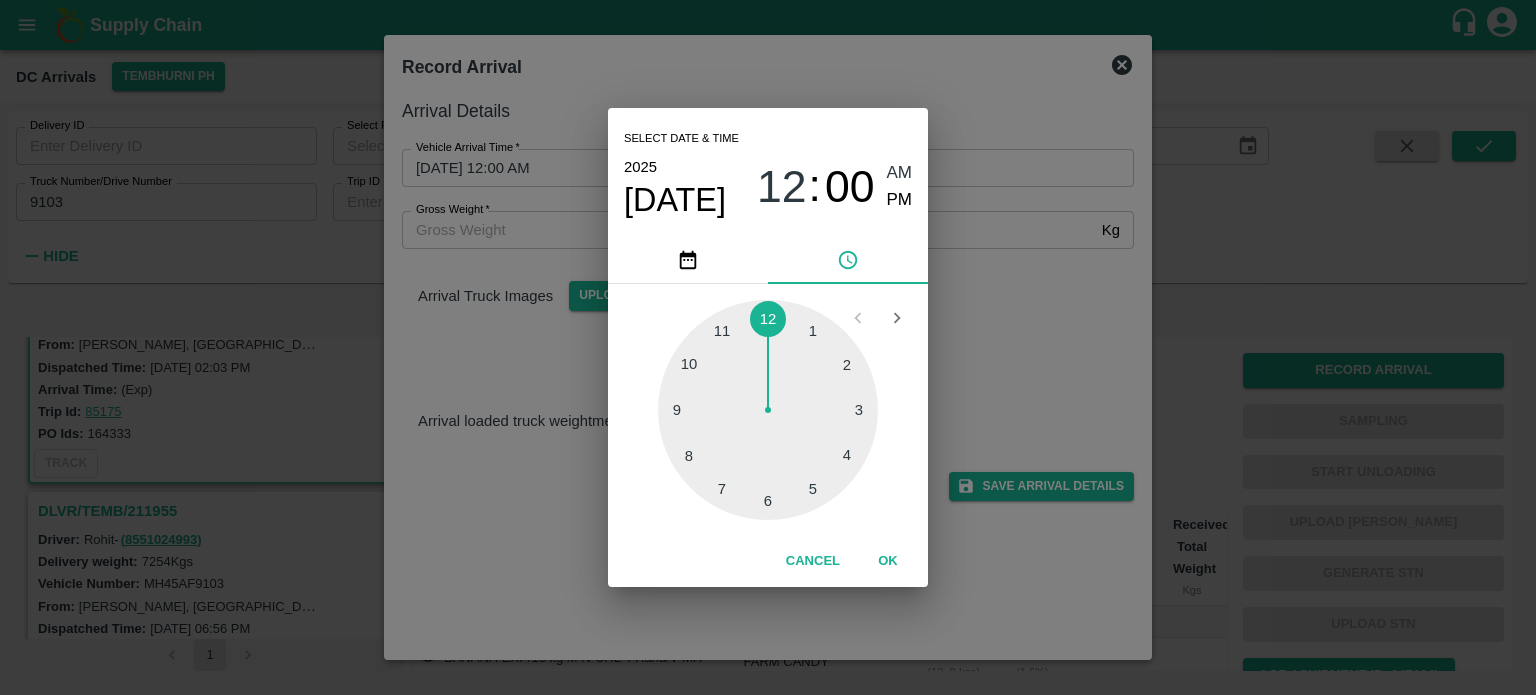 click at bounding box center [768, 410] 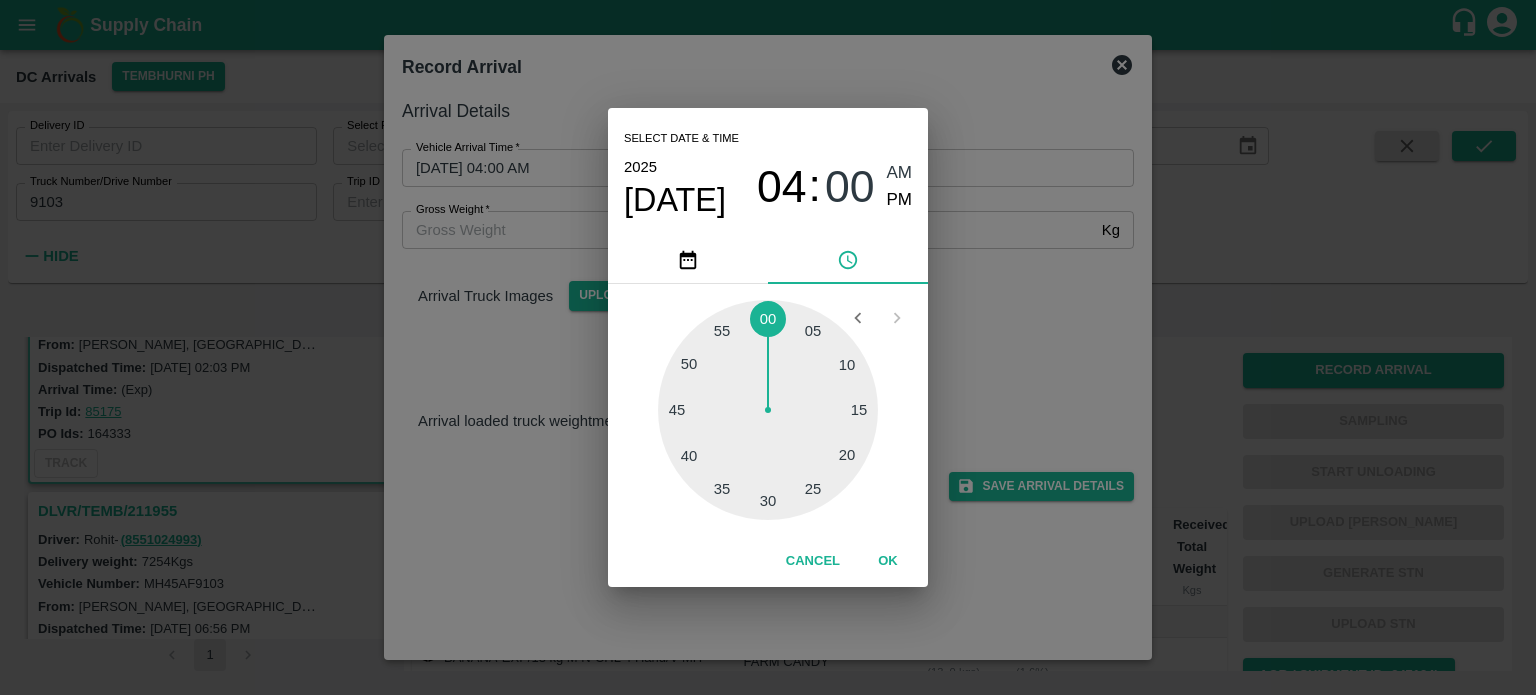 click at bounding box center (768, 410) 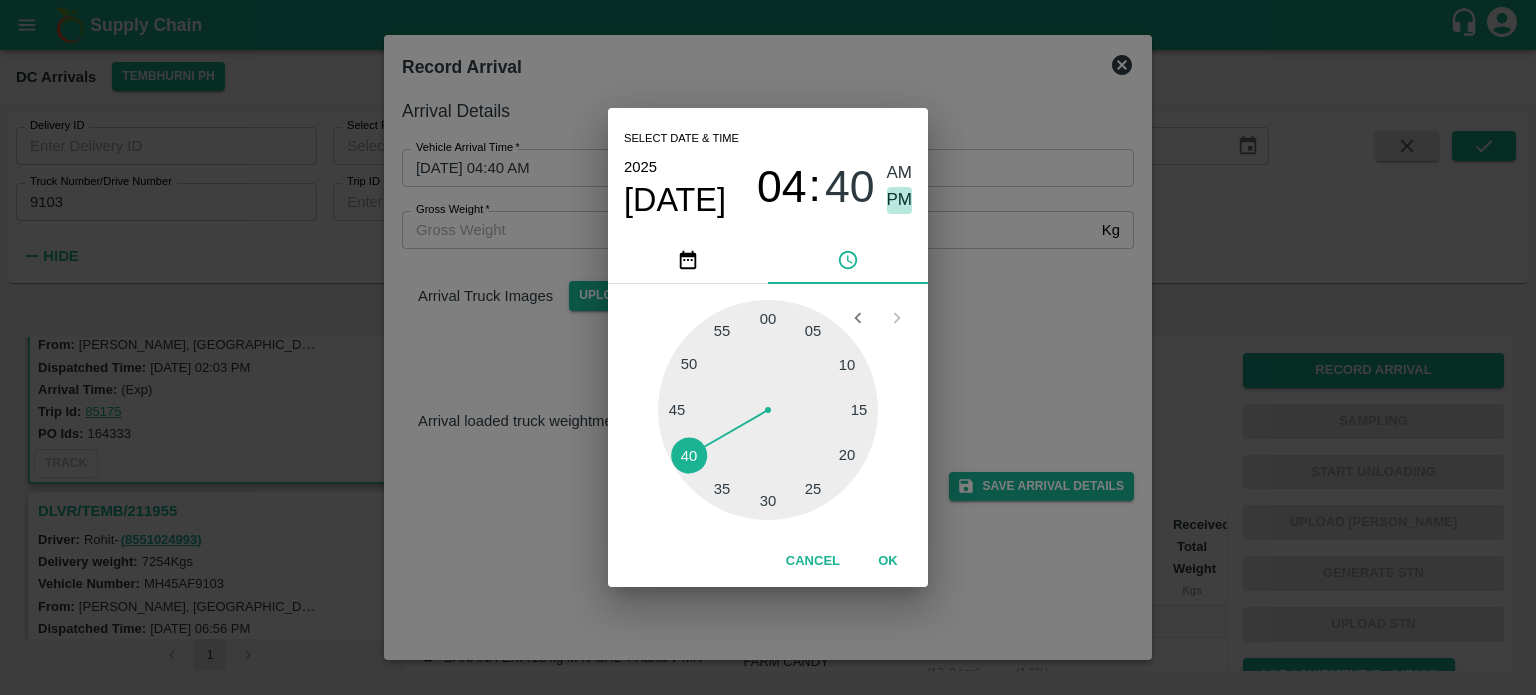 click on "PM" at bounding box center [900, 200] 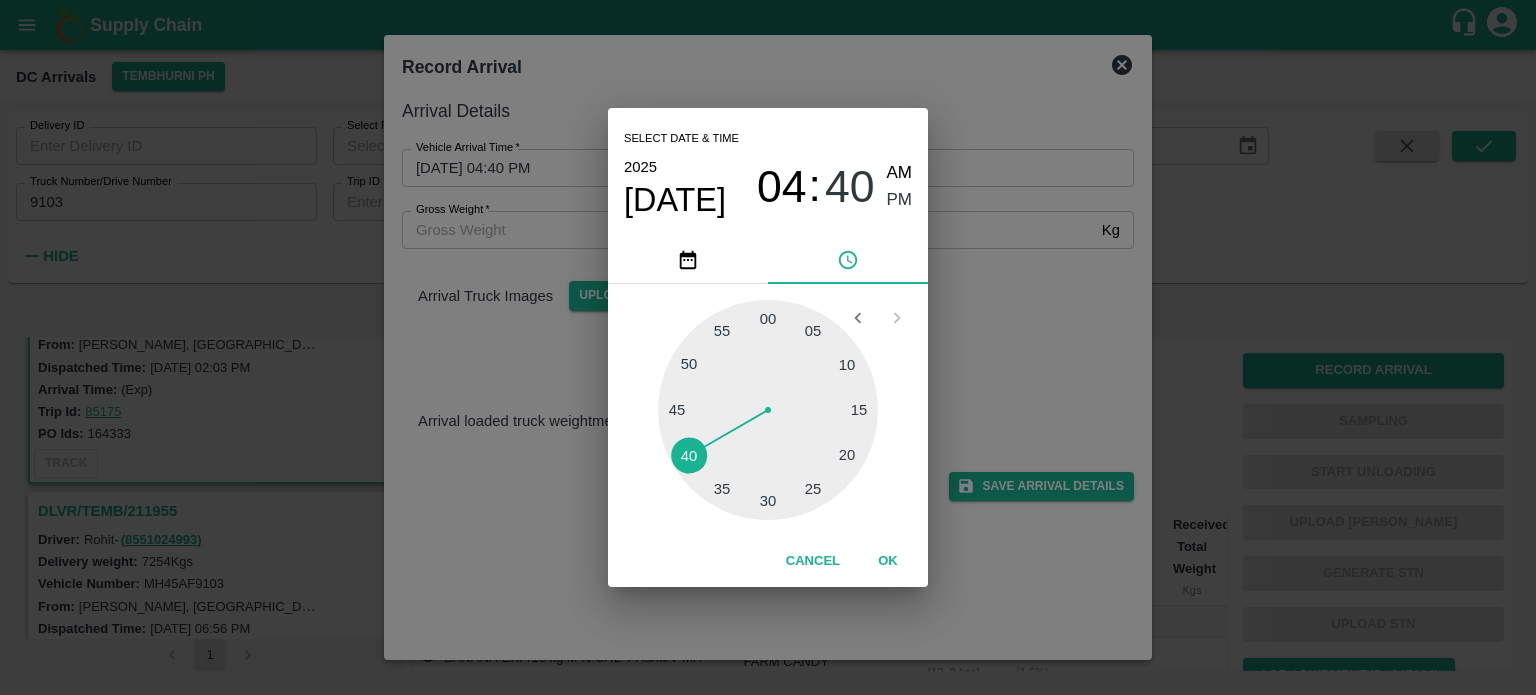 click on "Select date & time [DATE] 04 : 40 AM PM 05 10 15 20 25 30 35 40 45 50 55 00 Cancel OK" at bounding box center [768, 347] 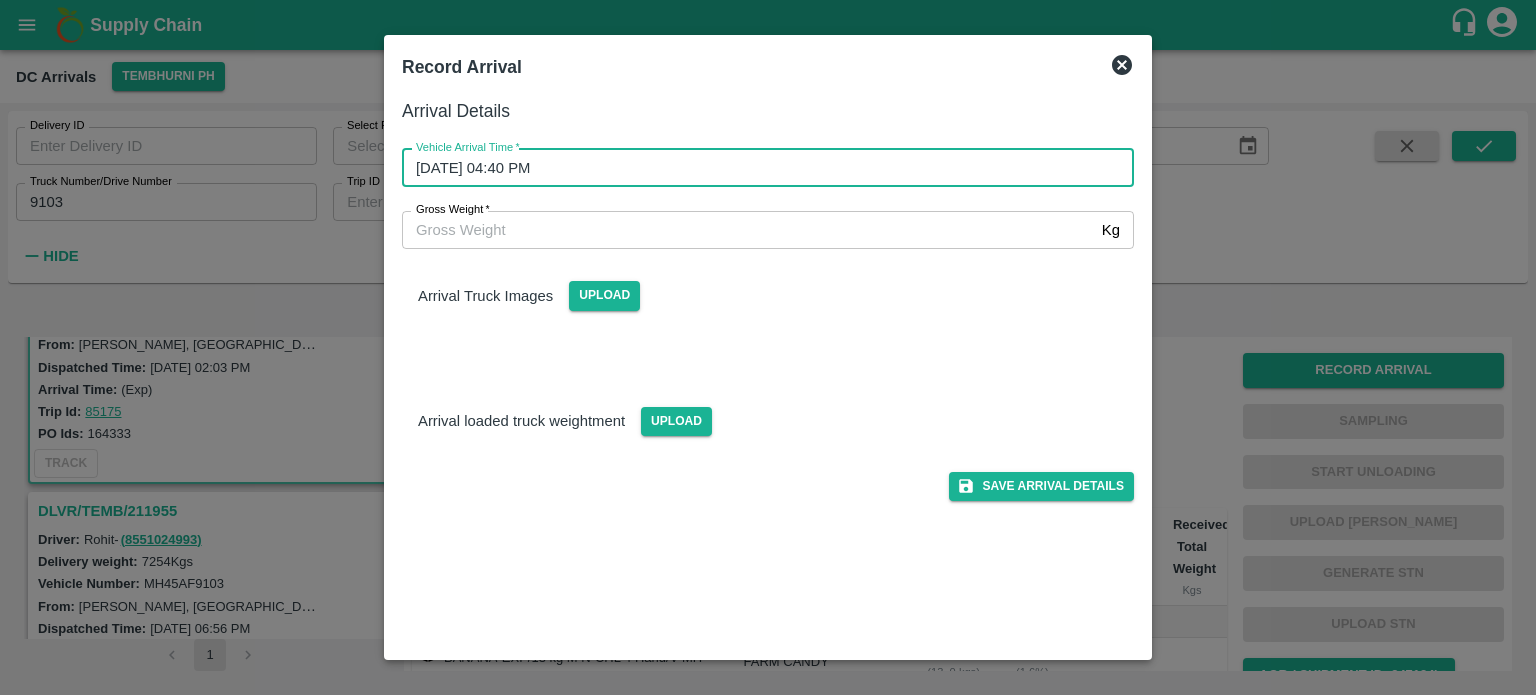 click on "Gross Weight   *" at bounding box center (748, 230) 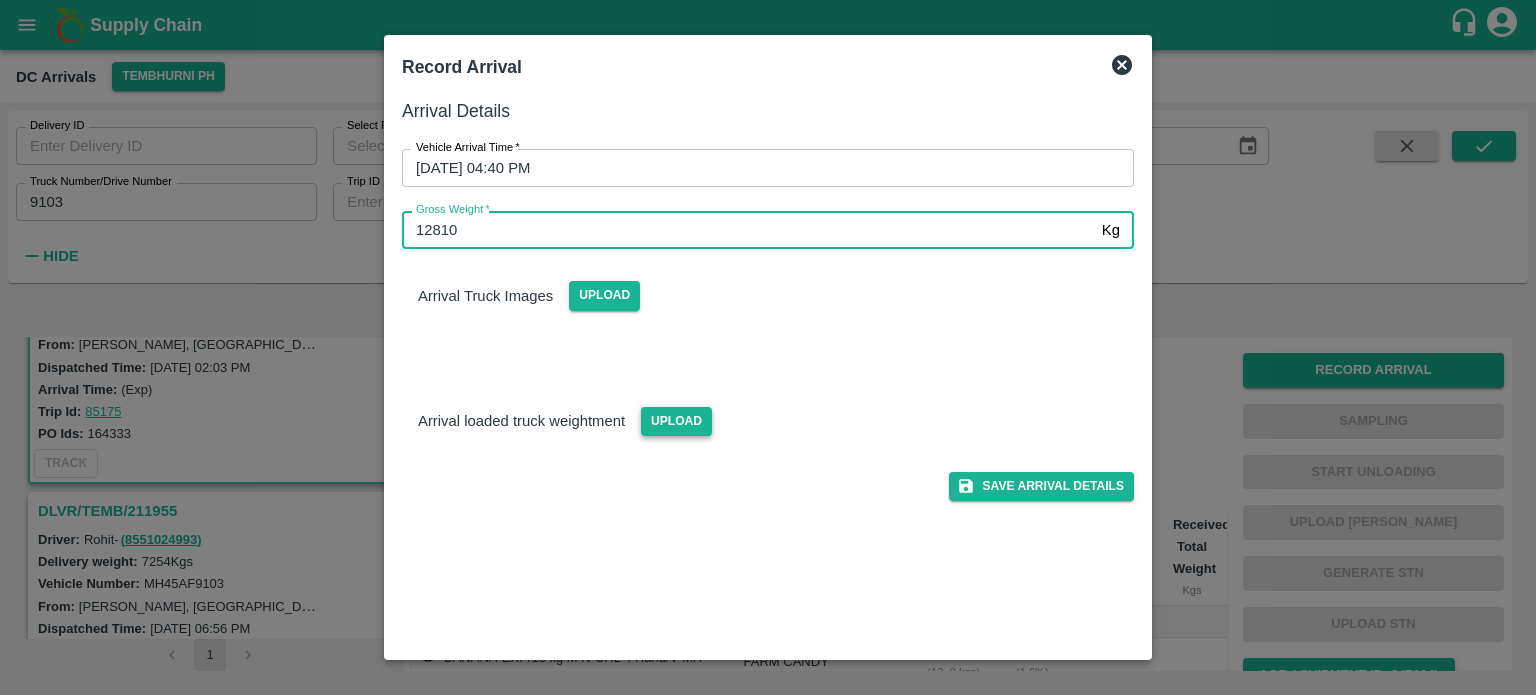 type on "12810" 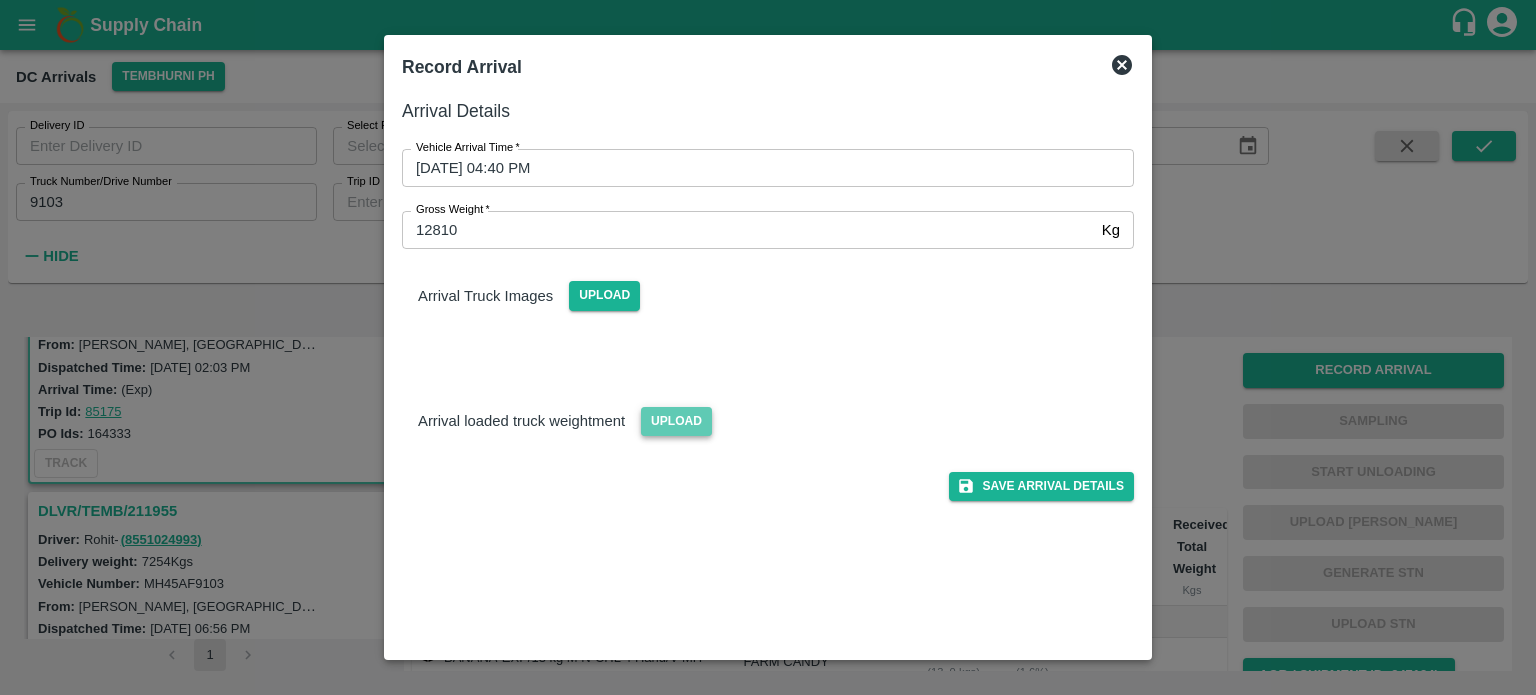 click on "Upload" at bounding box center [676, 421] 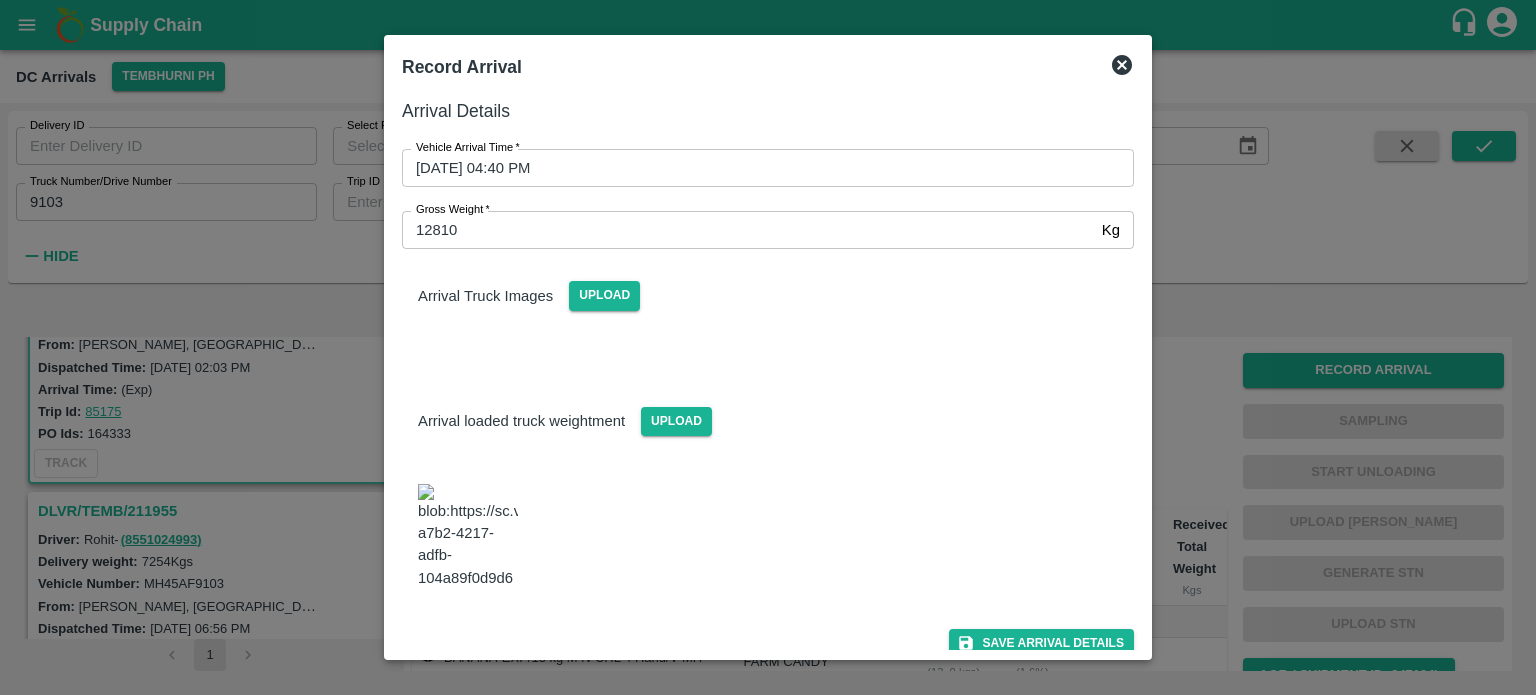 click on "Arrival Truck Images Upload" at bounding box center (760, 303) 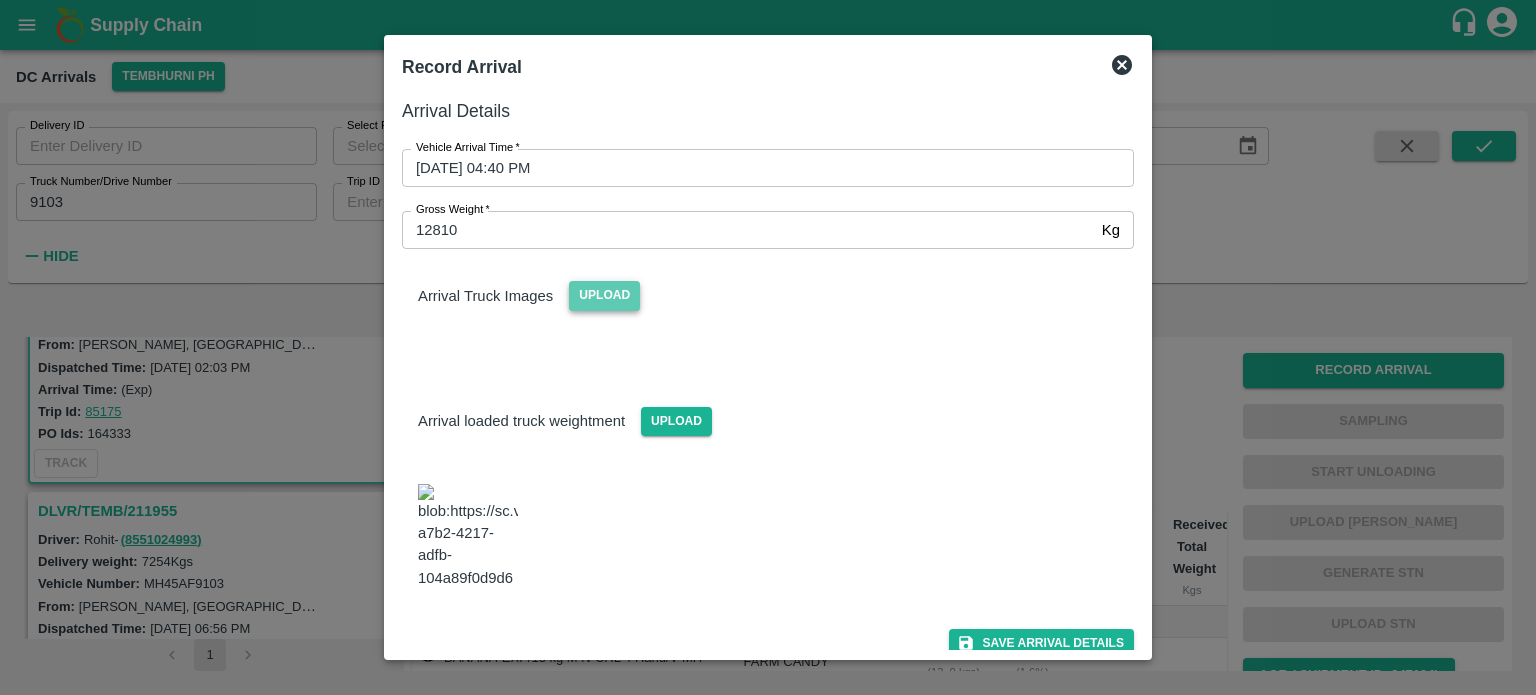 click on "Upload" at bounding box center [604, 295] 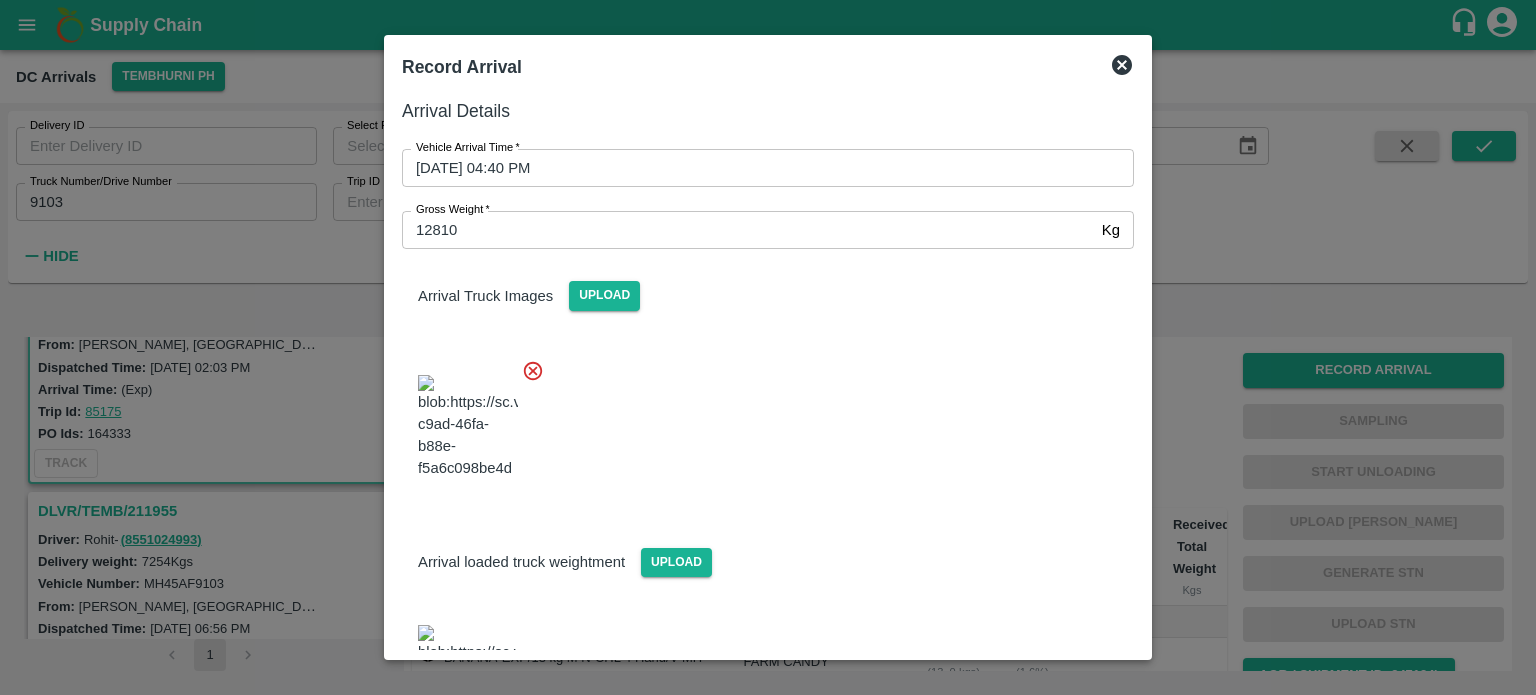 click at bounding box center [760, 421] 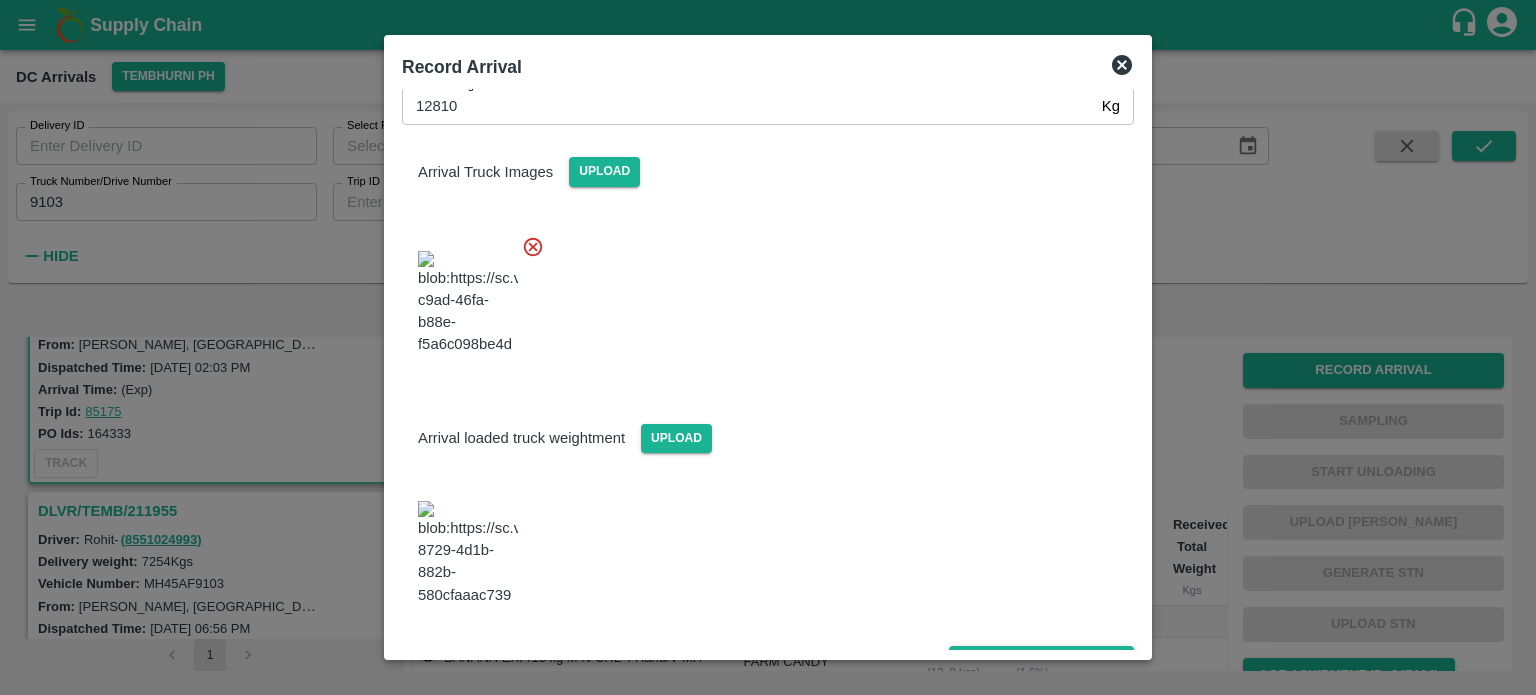 click on "Save Arrival Details" at bounding box center (1041, 660) 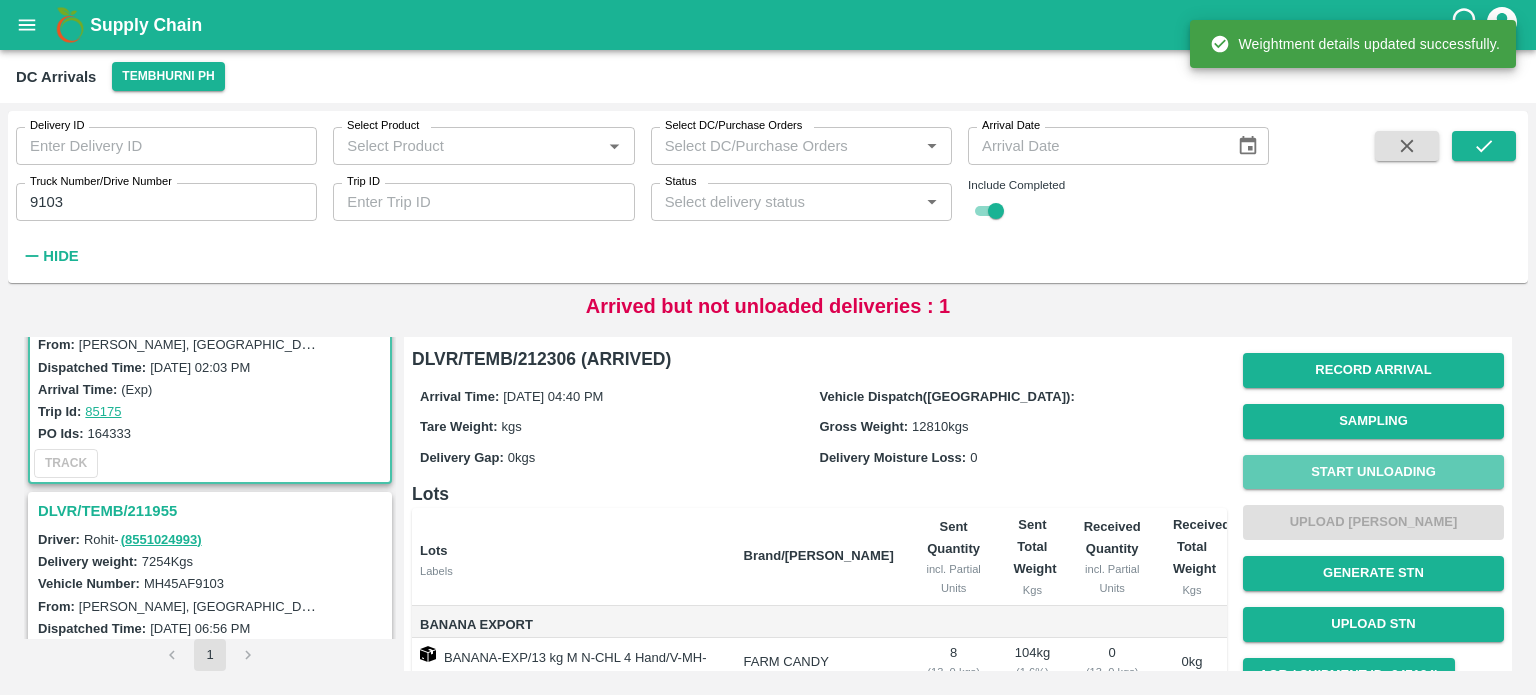 click on "Start Unloading" at bounding box center [1373, 472] 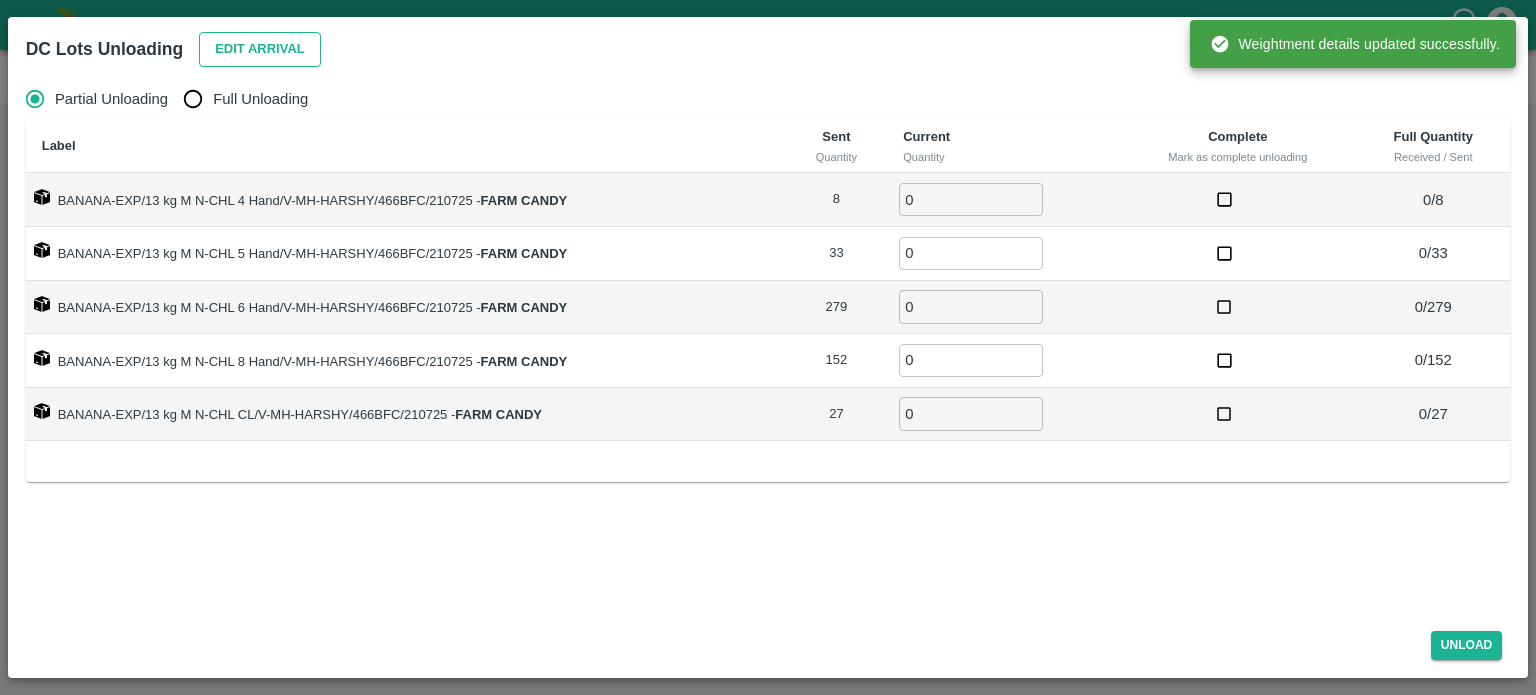 click on "Edit Arrival" at bounding box center [260, 49] 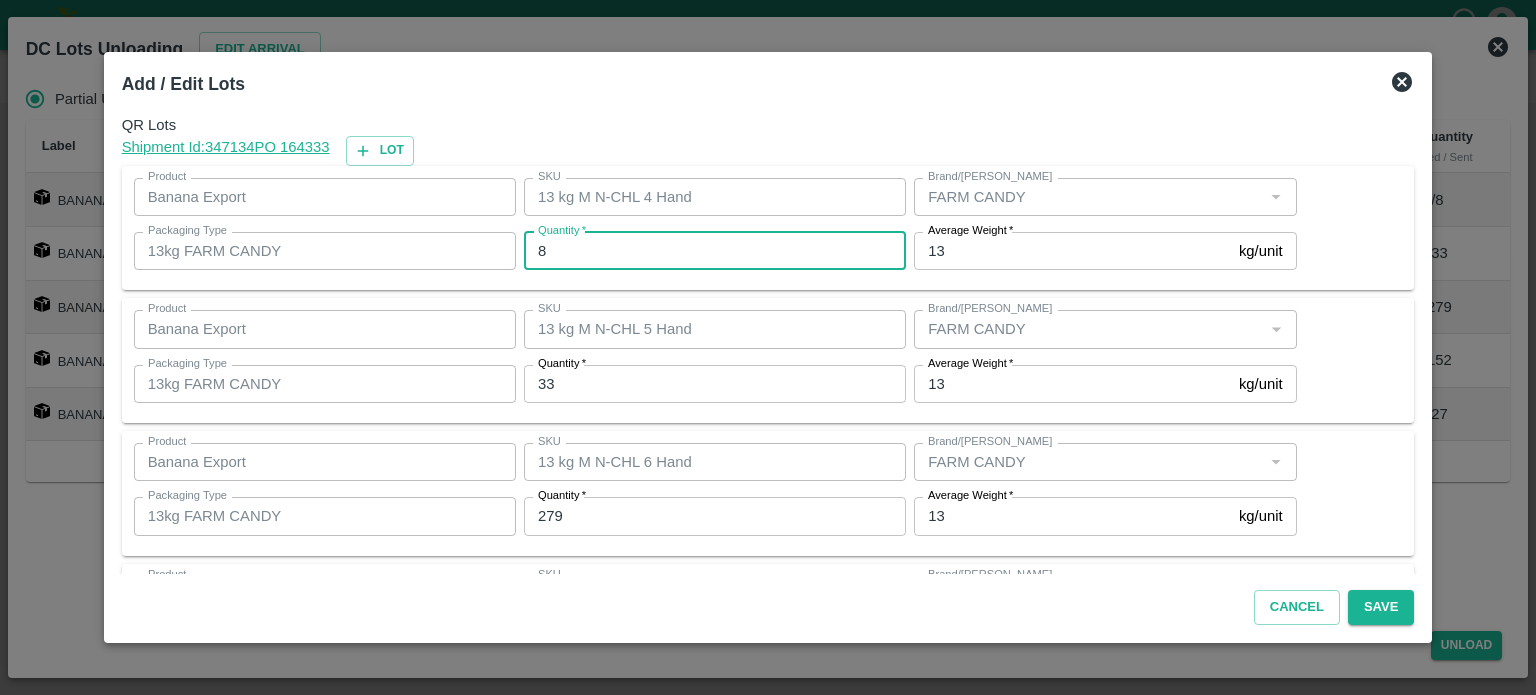 click on "8" at bounding box center [715, 251] 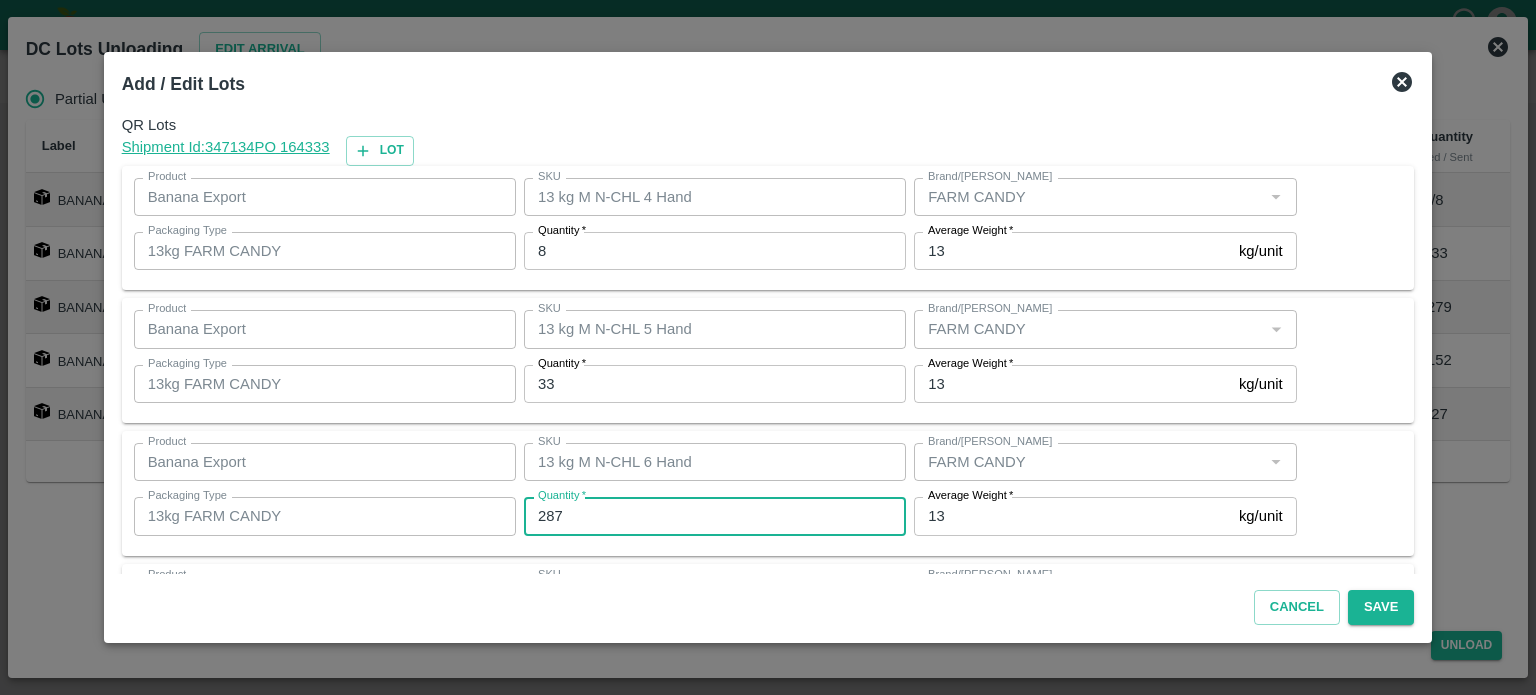type on "287" 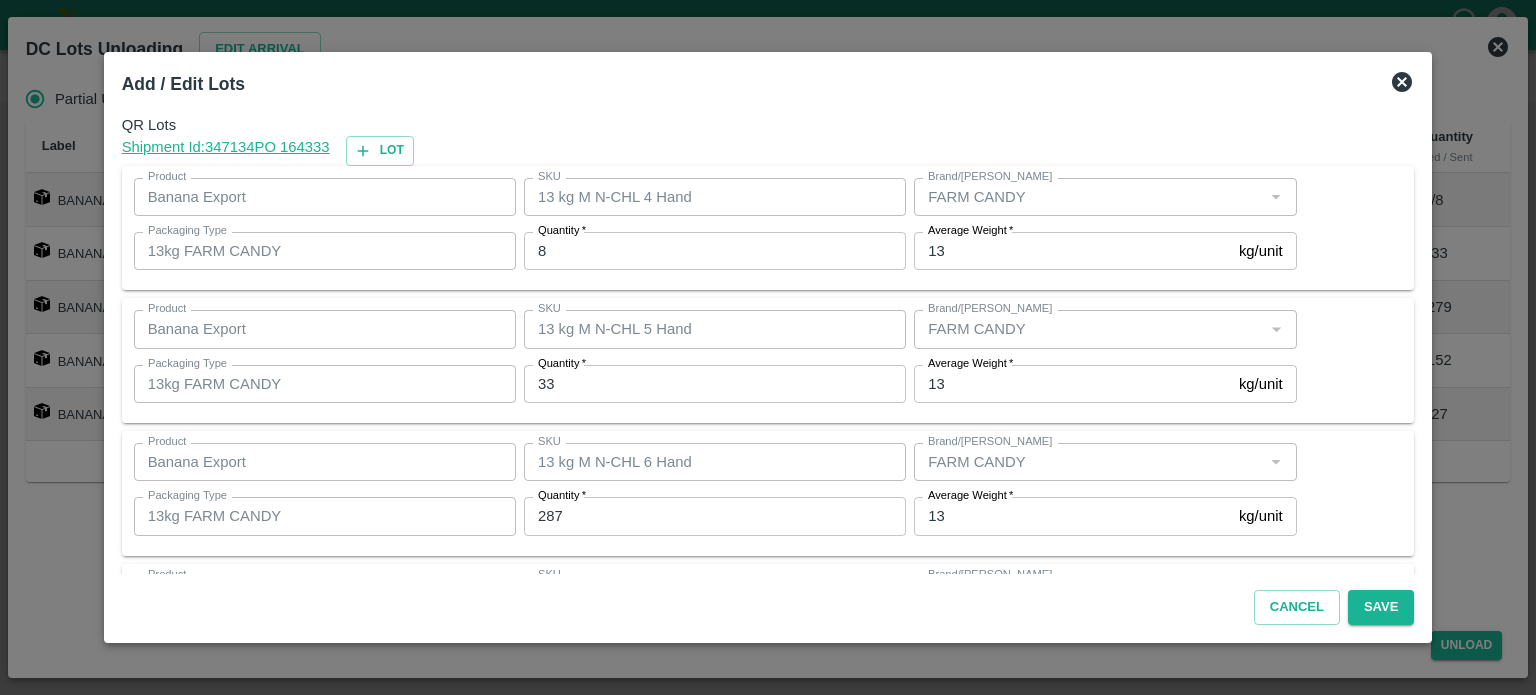 scroll, scrollTop: 262, scrollLeft: 0, axis: vertical 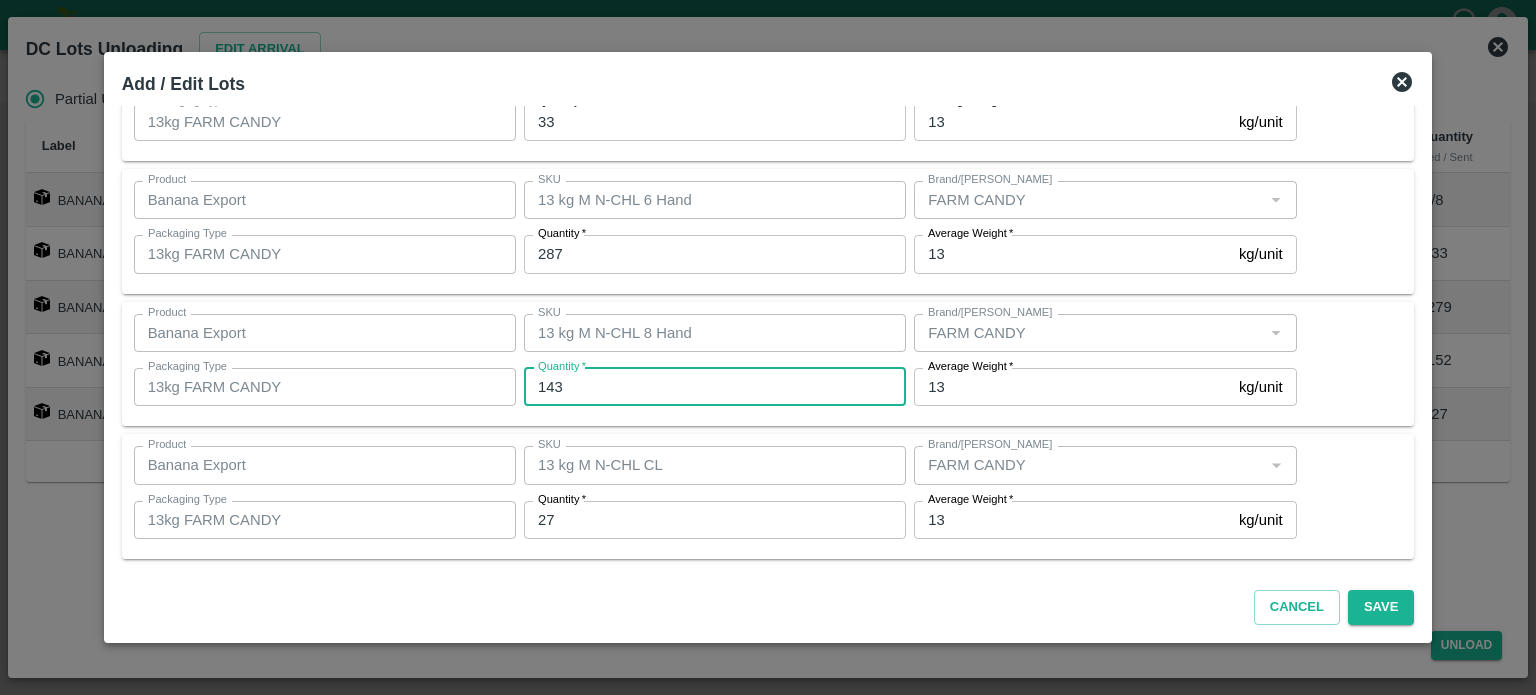 type on "143" 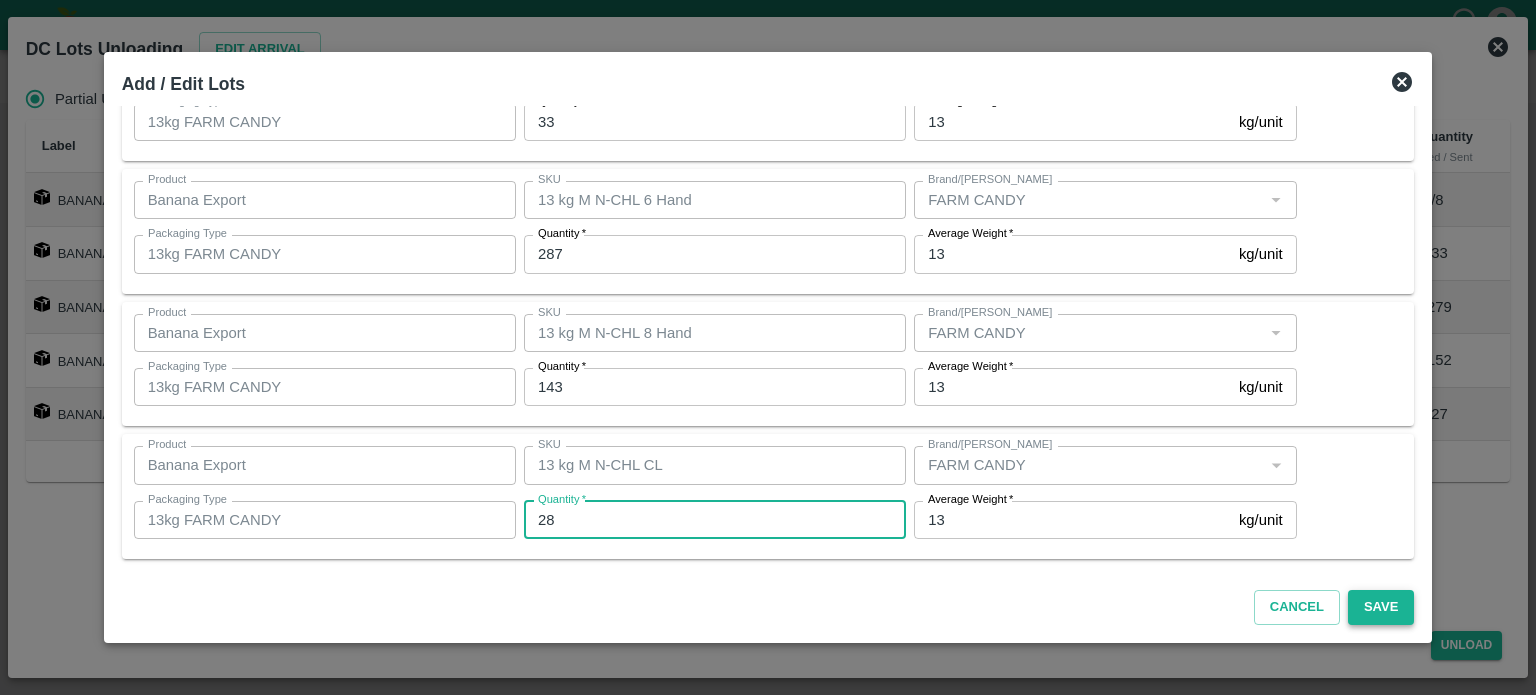 type on "28" 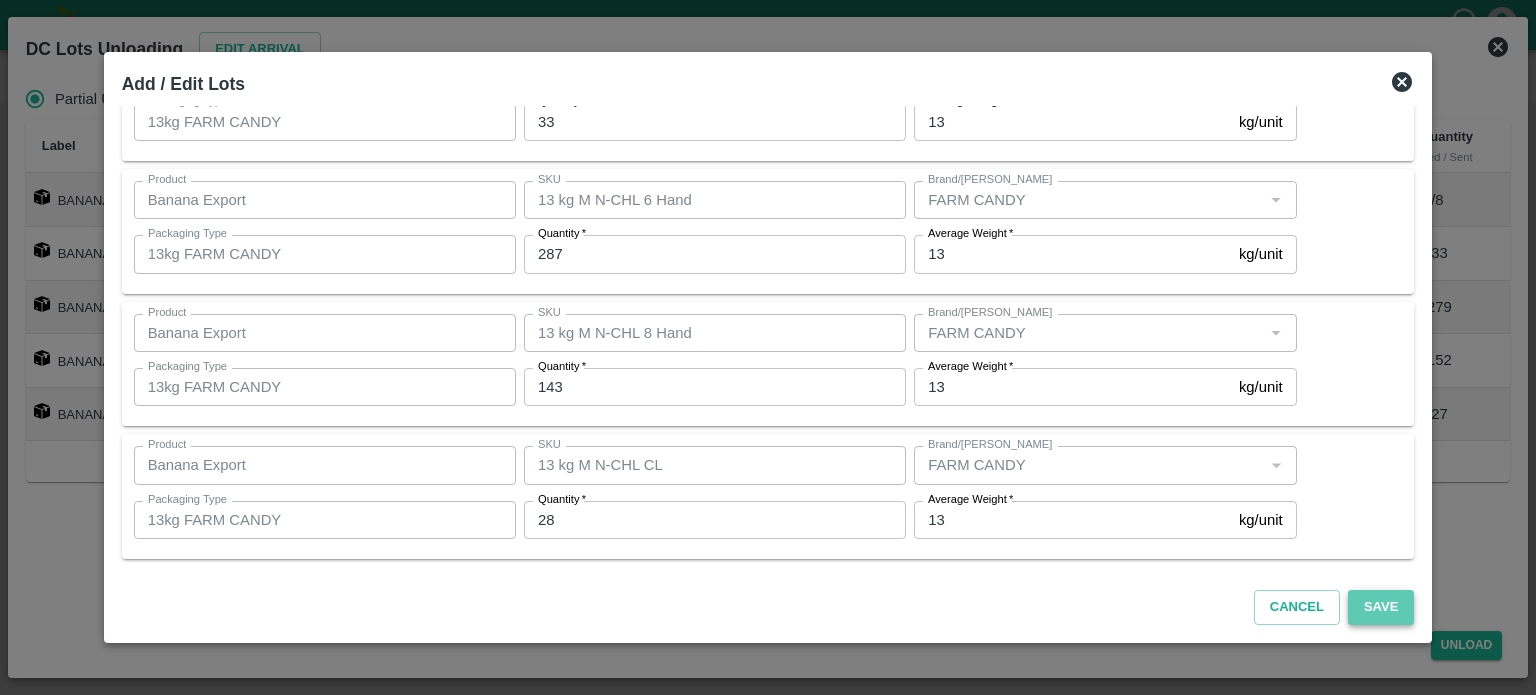 click on "Save" at bounding box center (1381, 607) 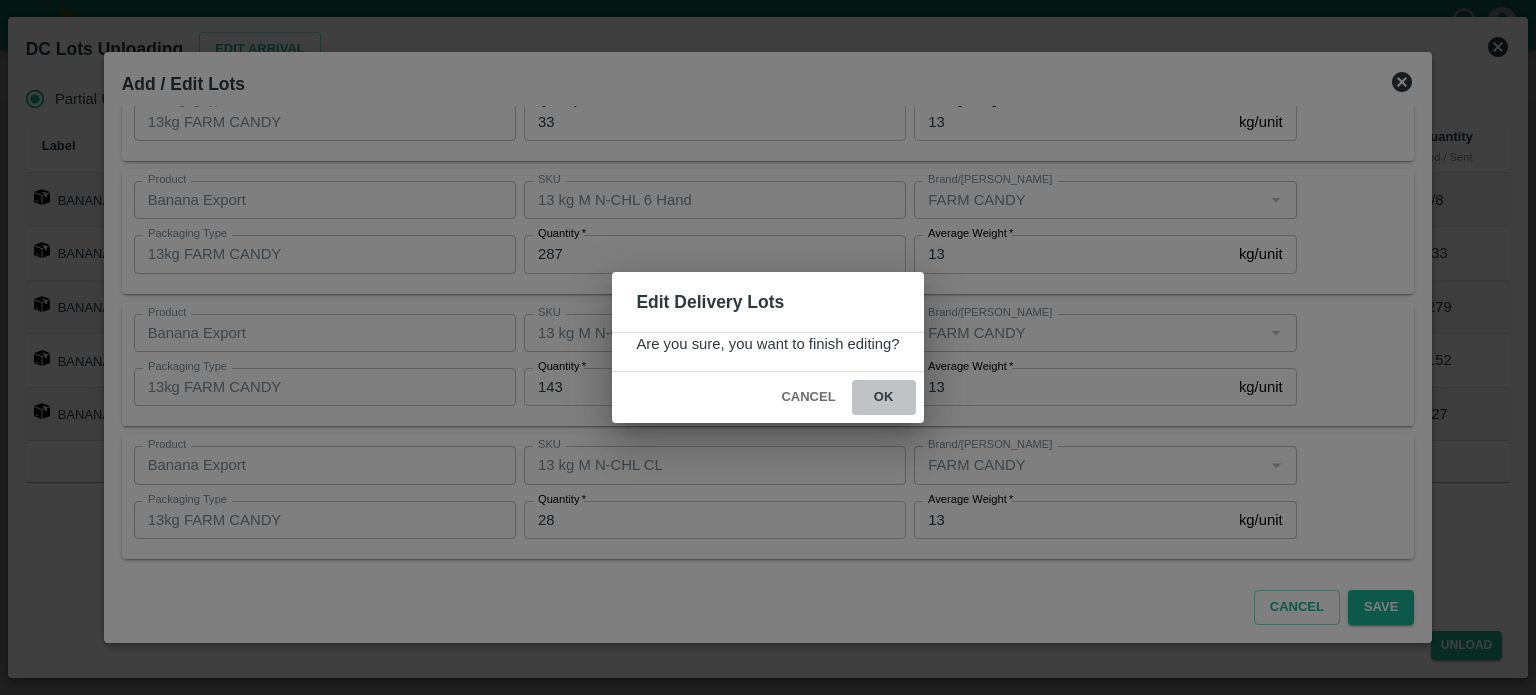 click on "ok" at bounding box center [884, 397] 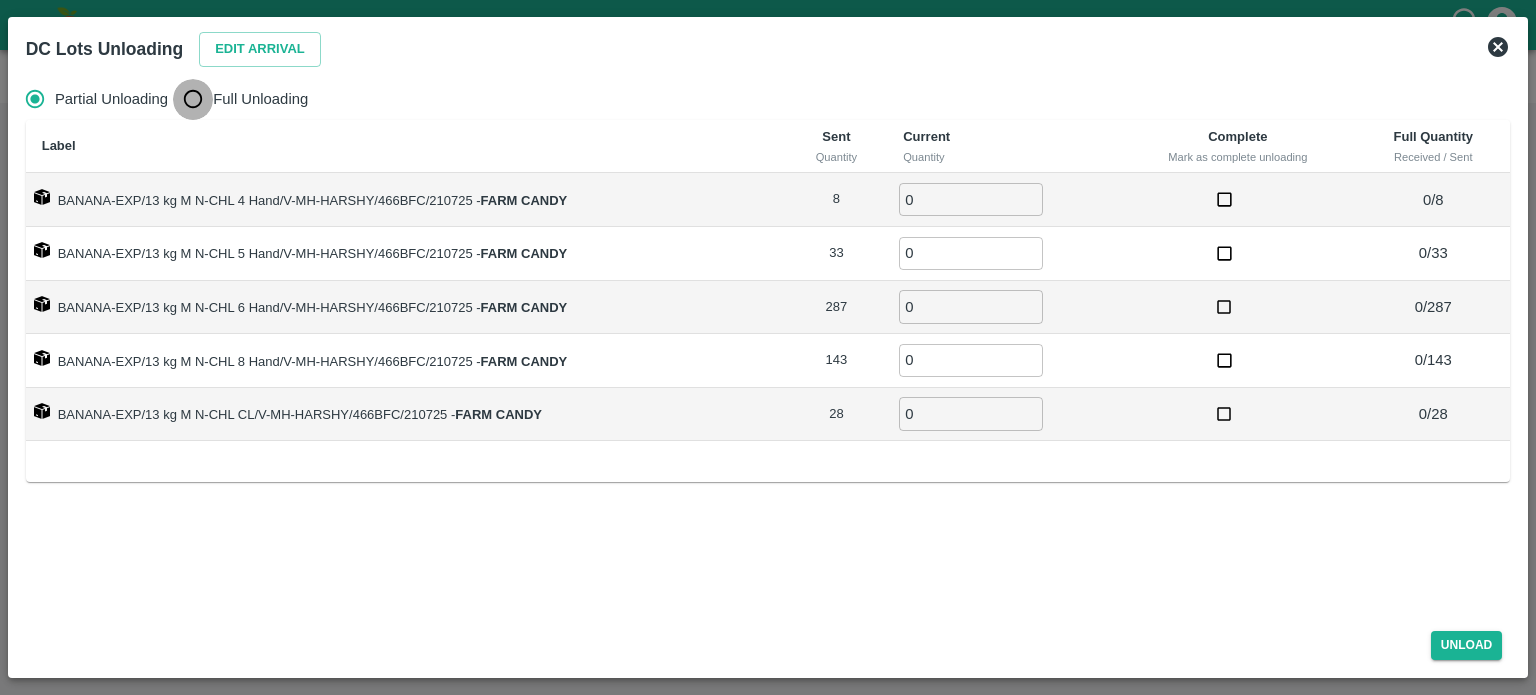 click on "Full Unloading" at bounding box center (193, 99) 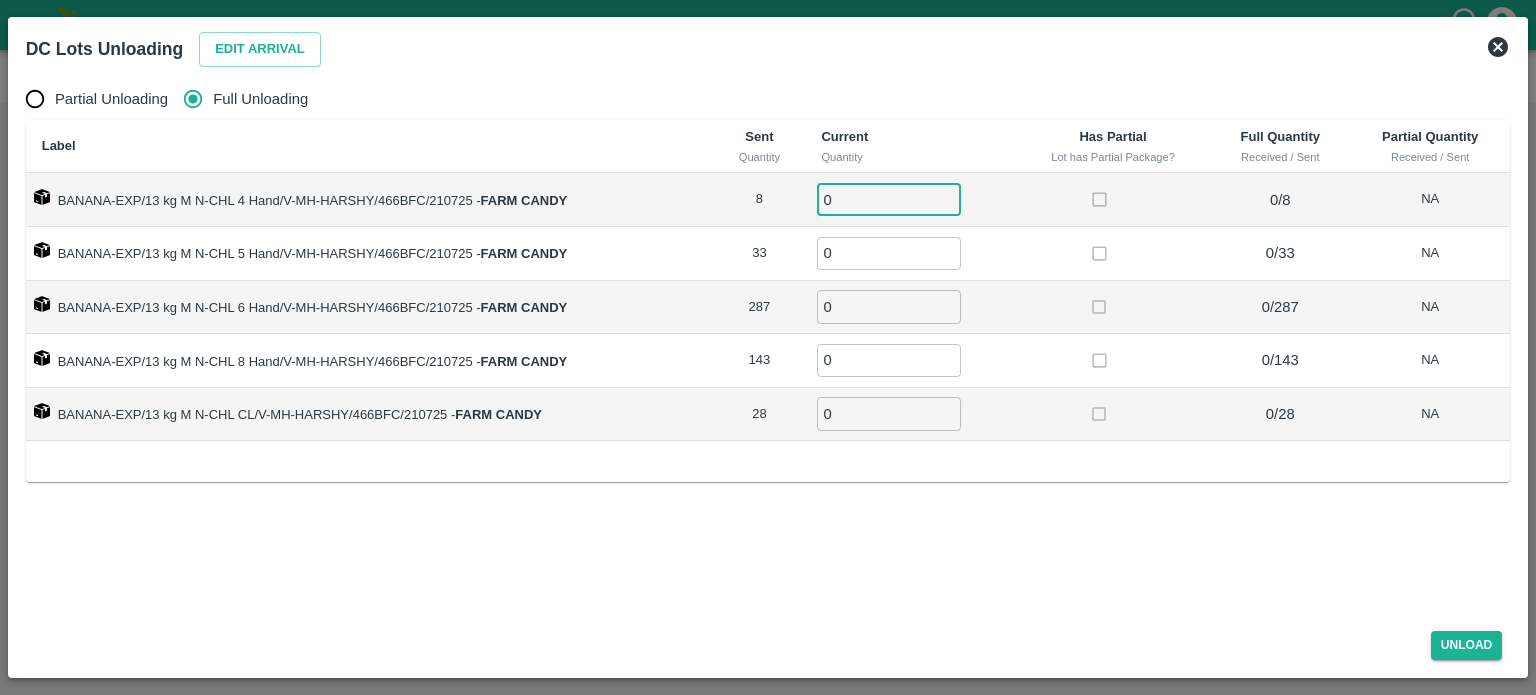 click on "0" at bounding box center [889, 199] 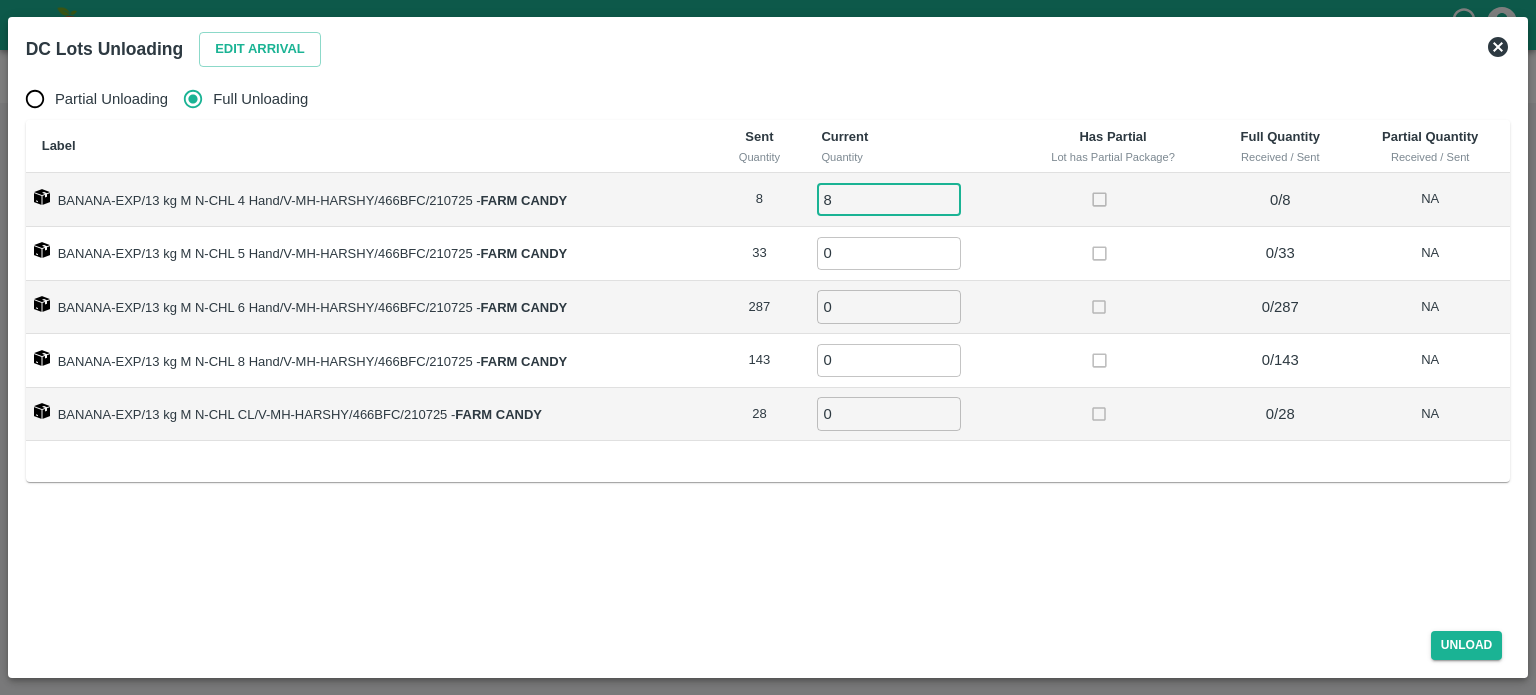 type on "8" 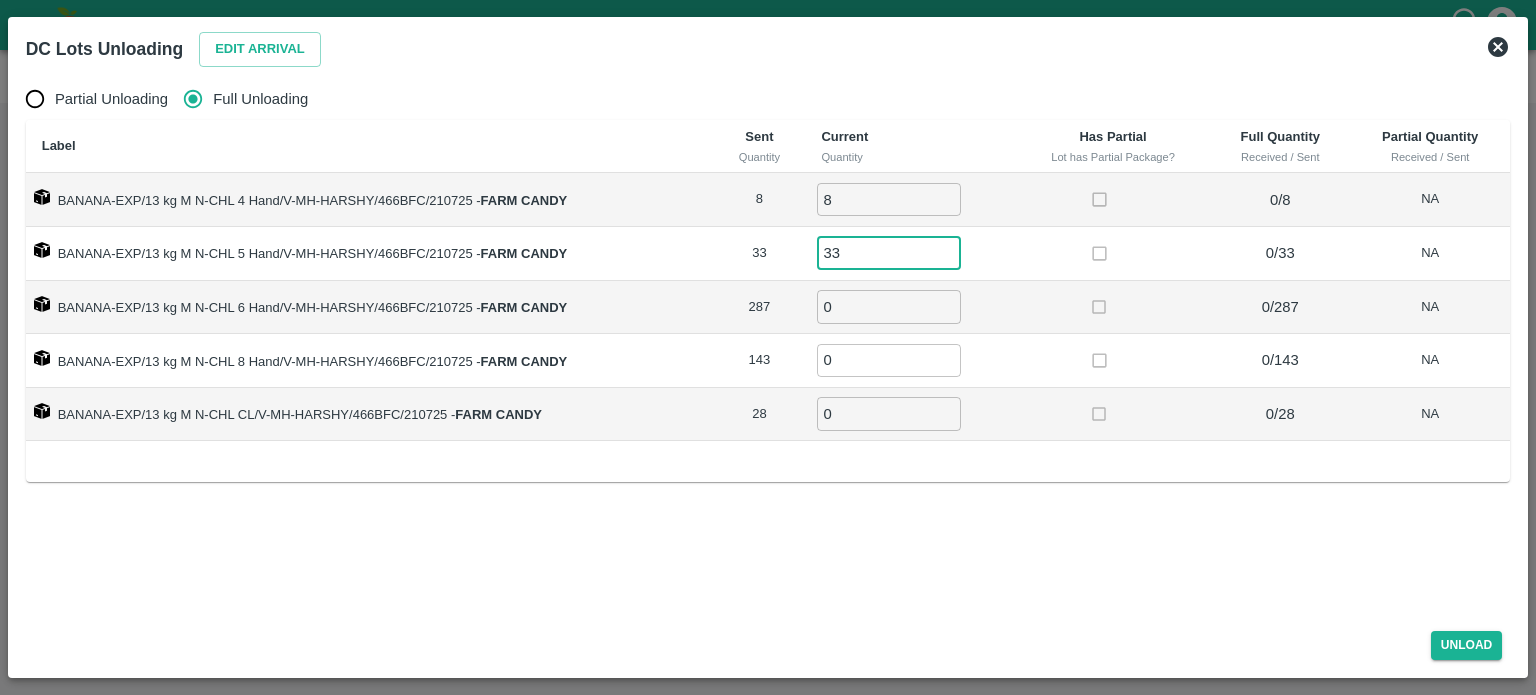 type on "33" 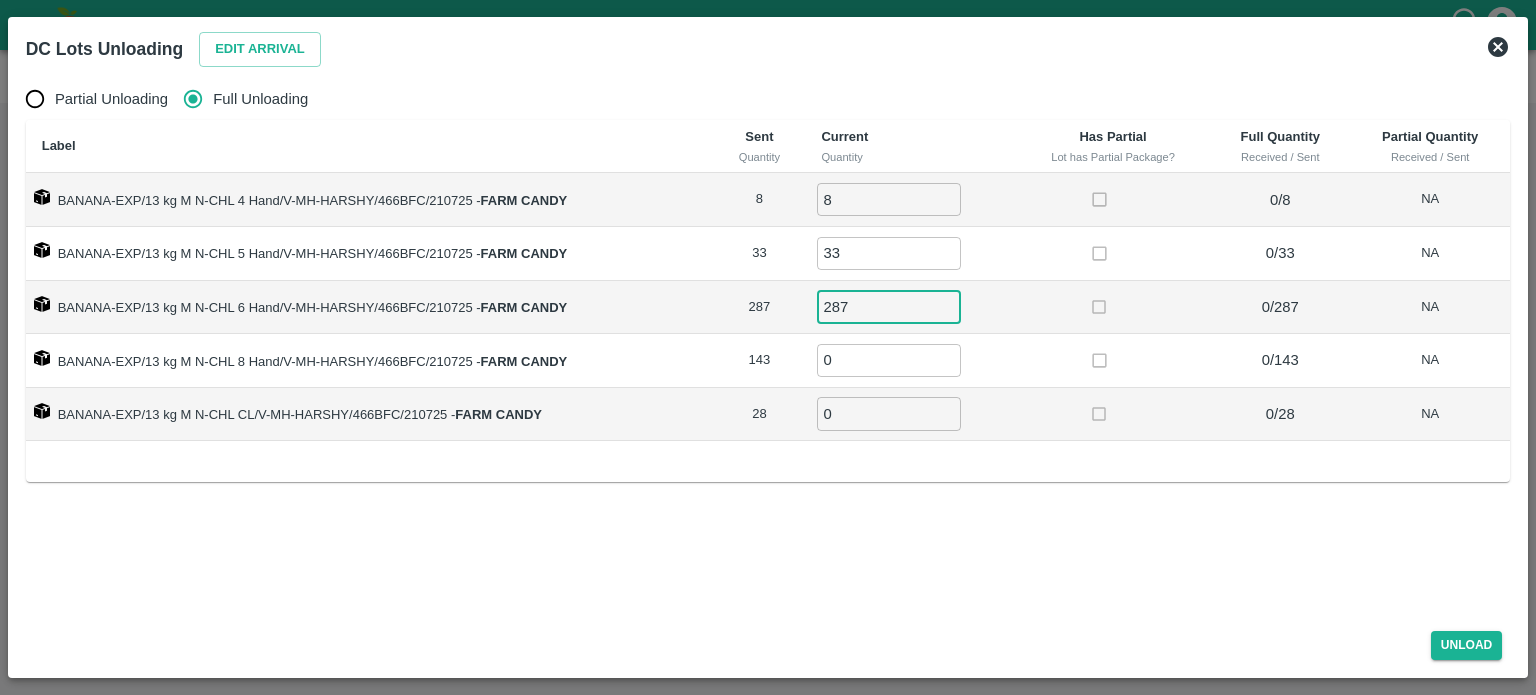 type on "287" 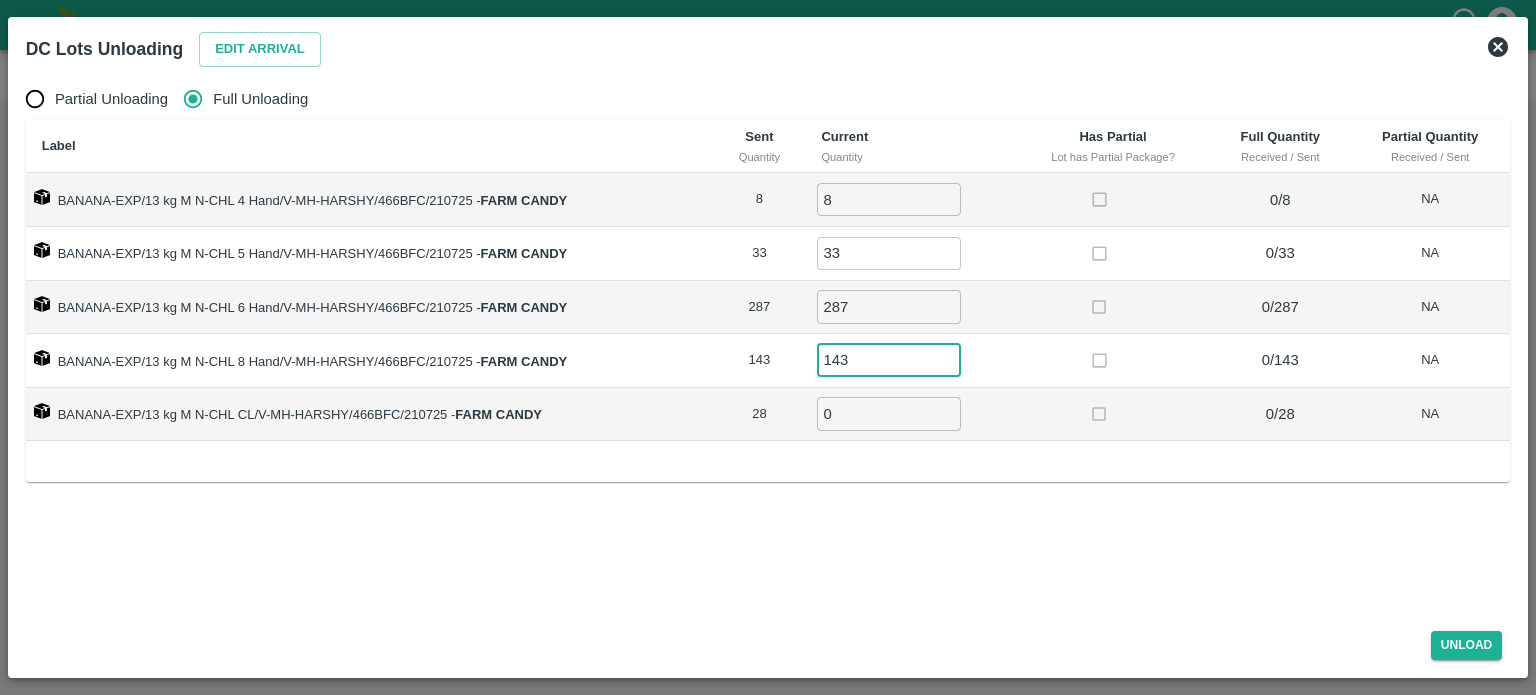 type on "143" 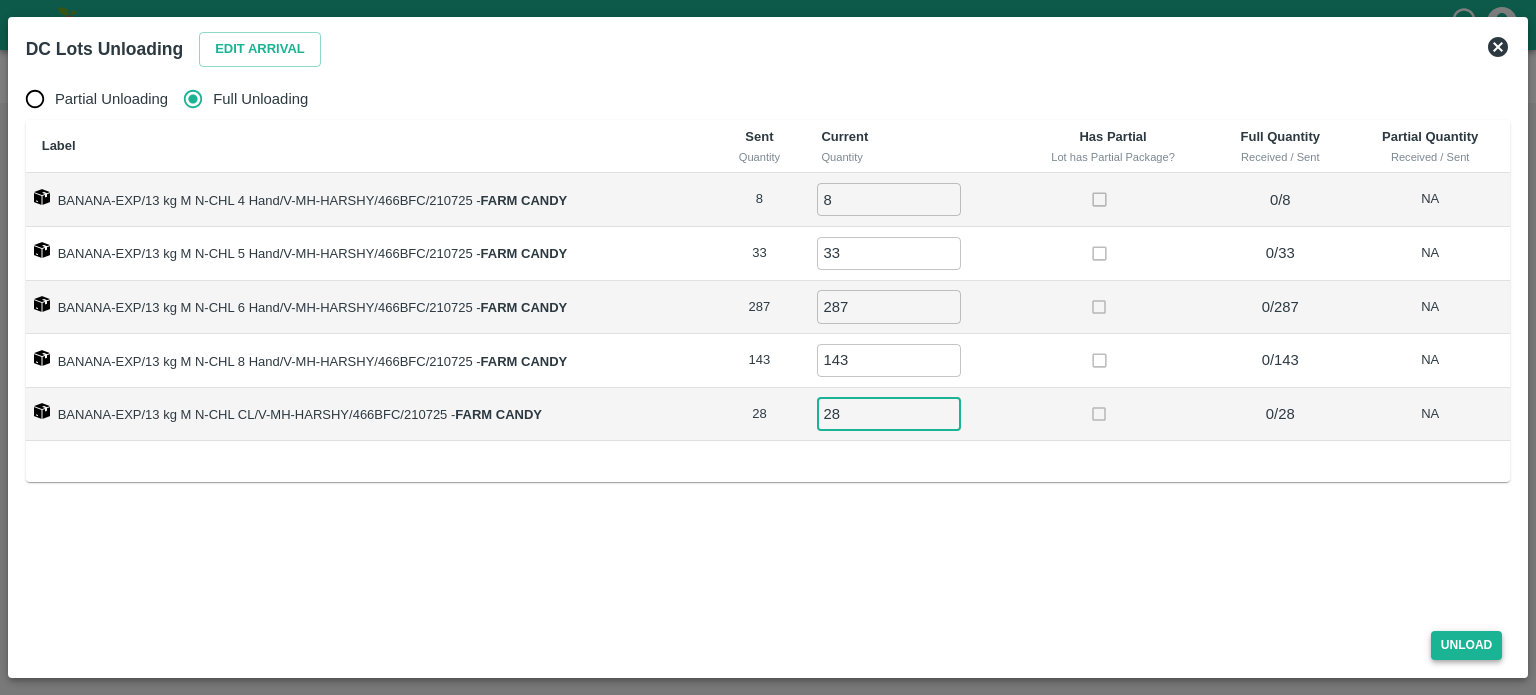 type on "28" 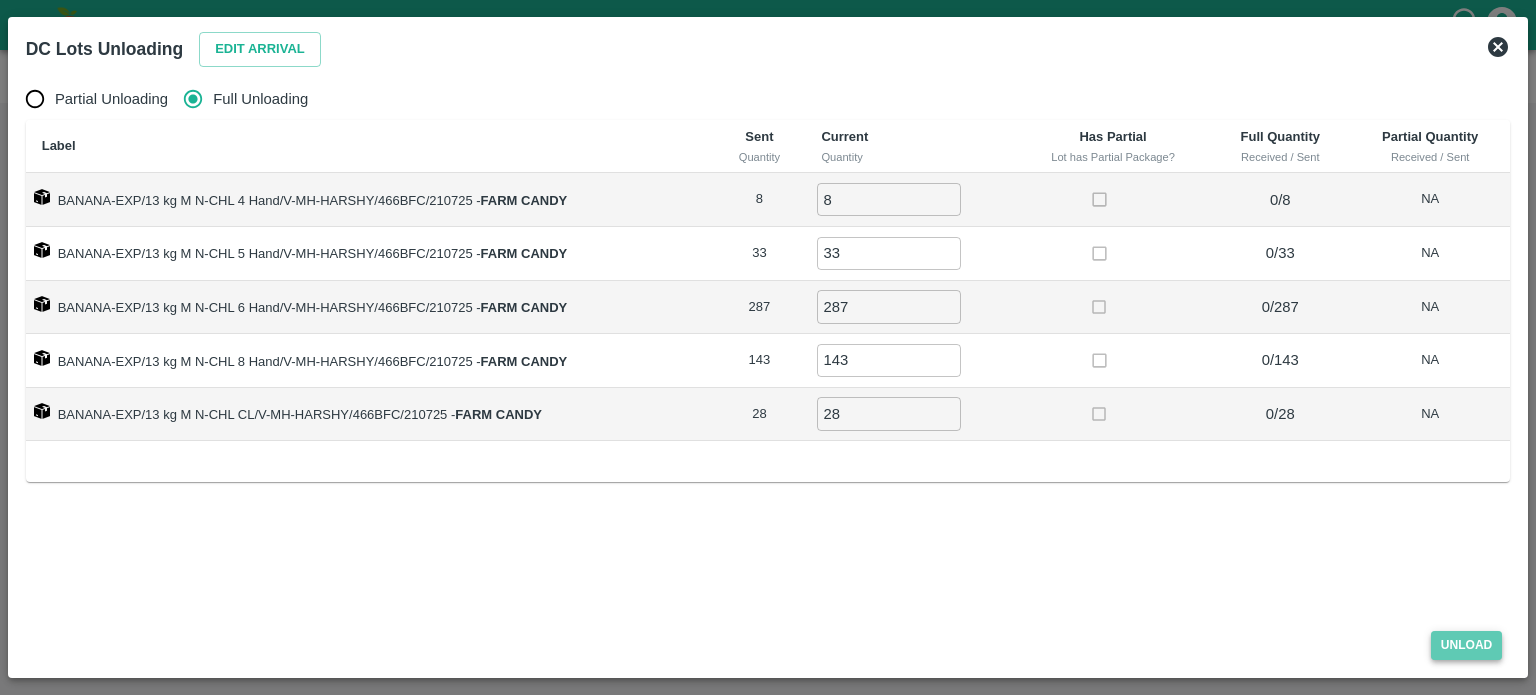 click on "Unload" at bounding box center [1467, 645] 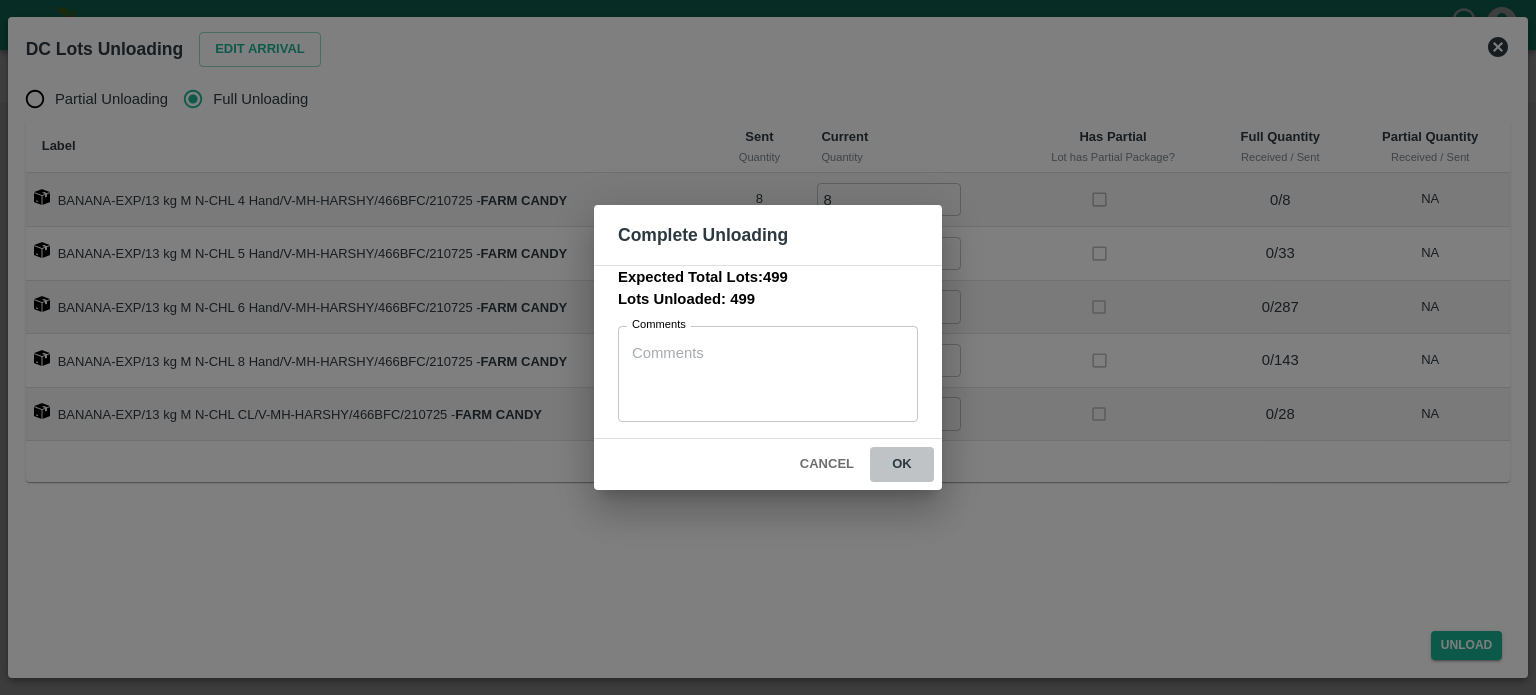 click on "ok" at bounding box center (902, 464) 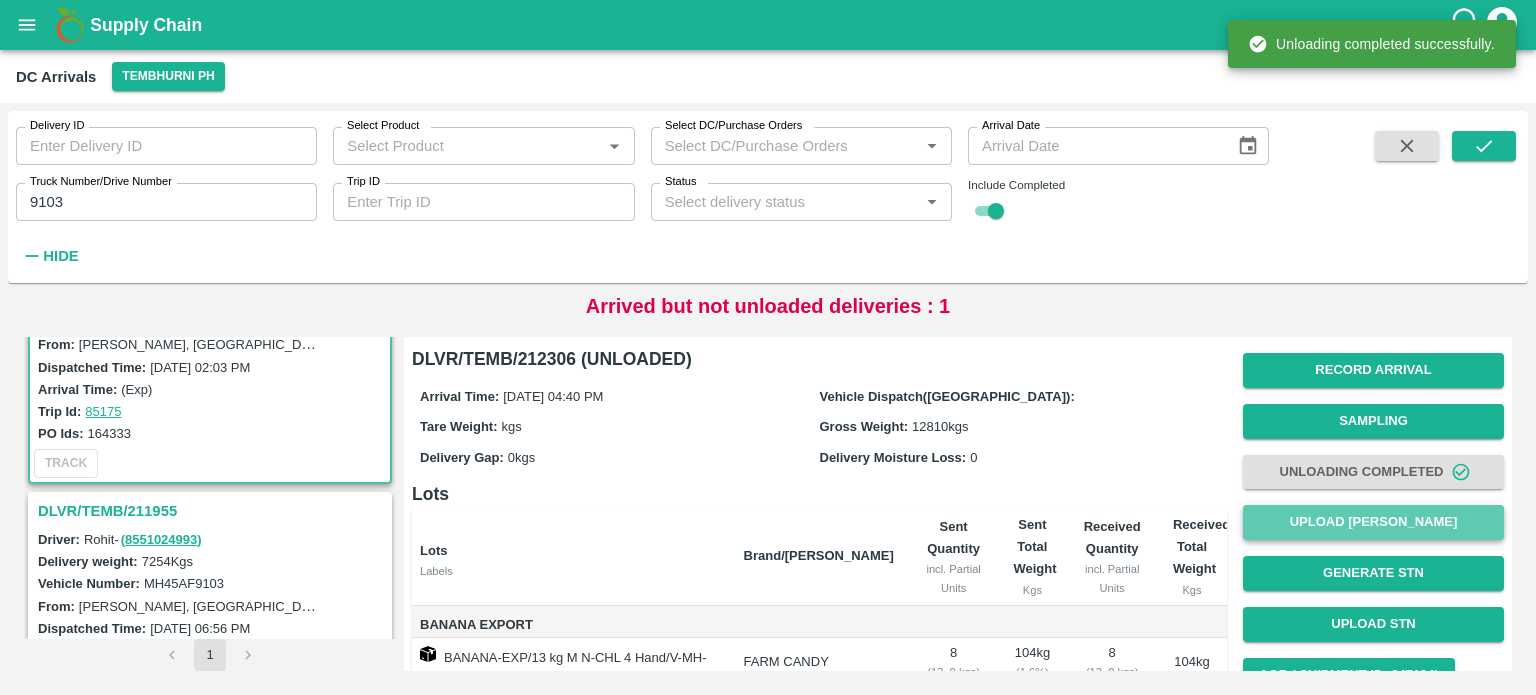 click on "Upload [PERSON_NAME]" at bounding box center (1373, 522) 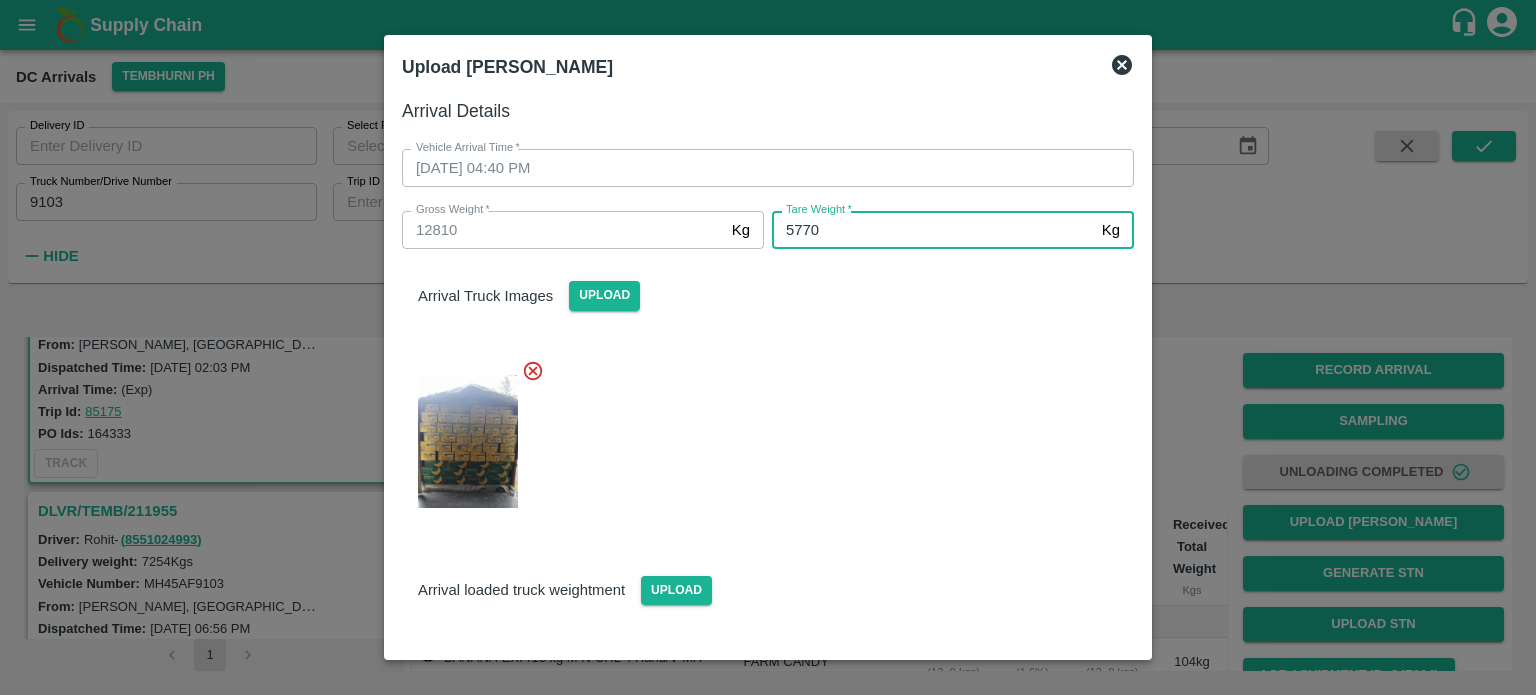 type on "5770" 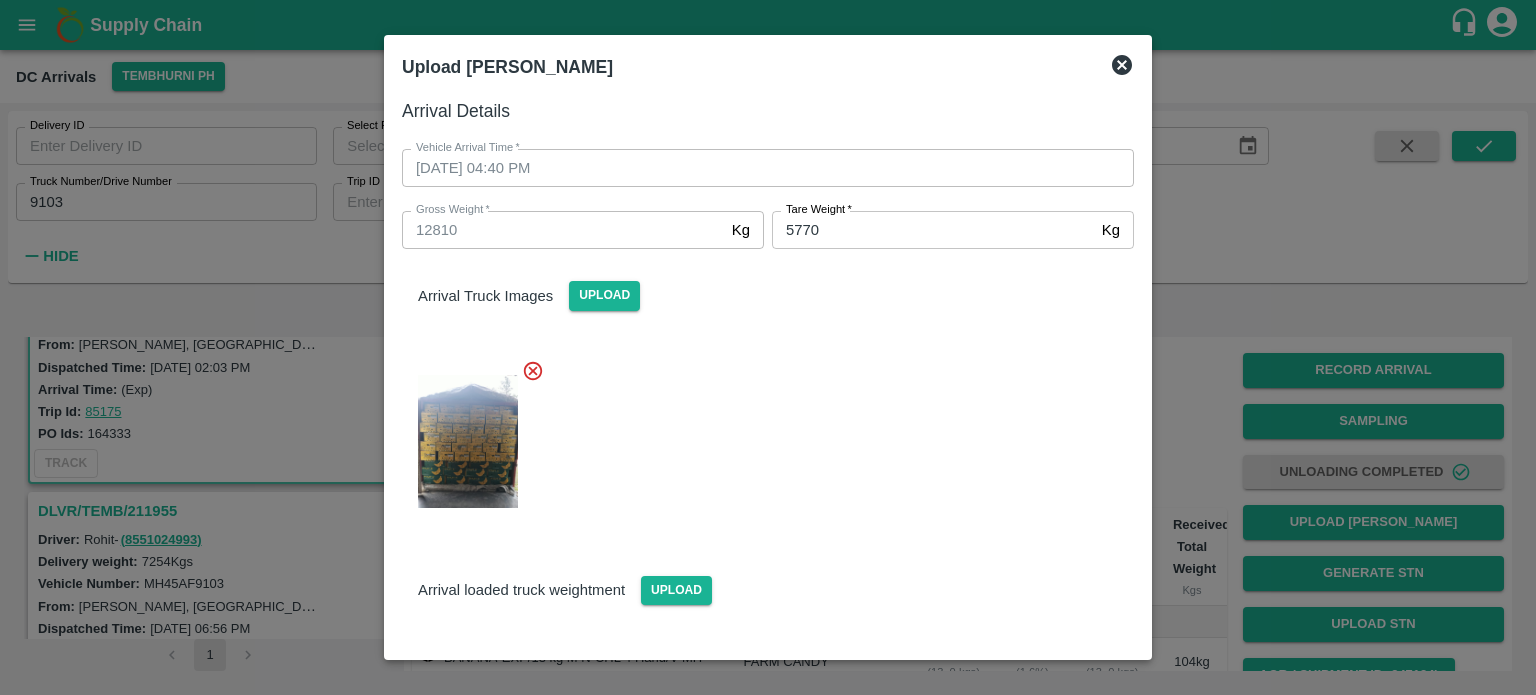 click at bounding box center [760, 435] 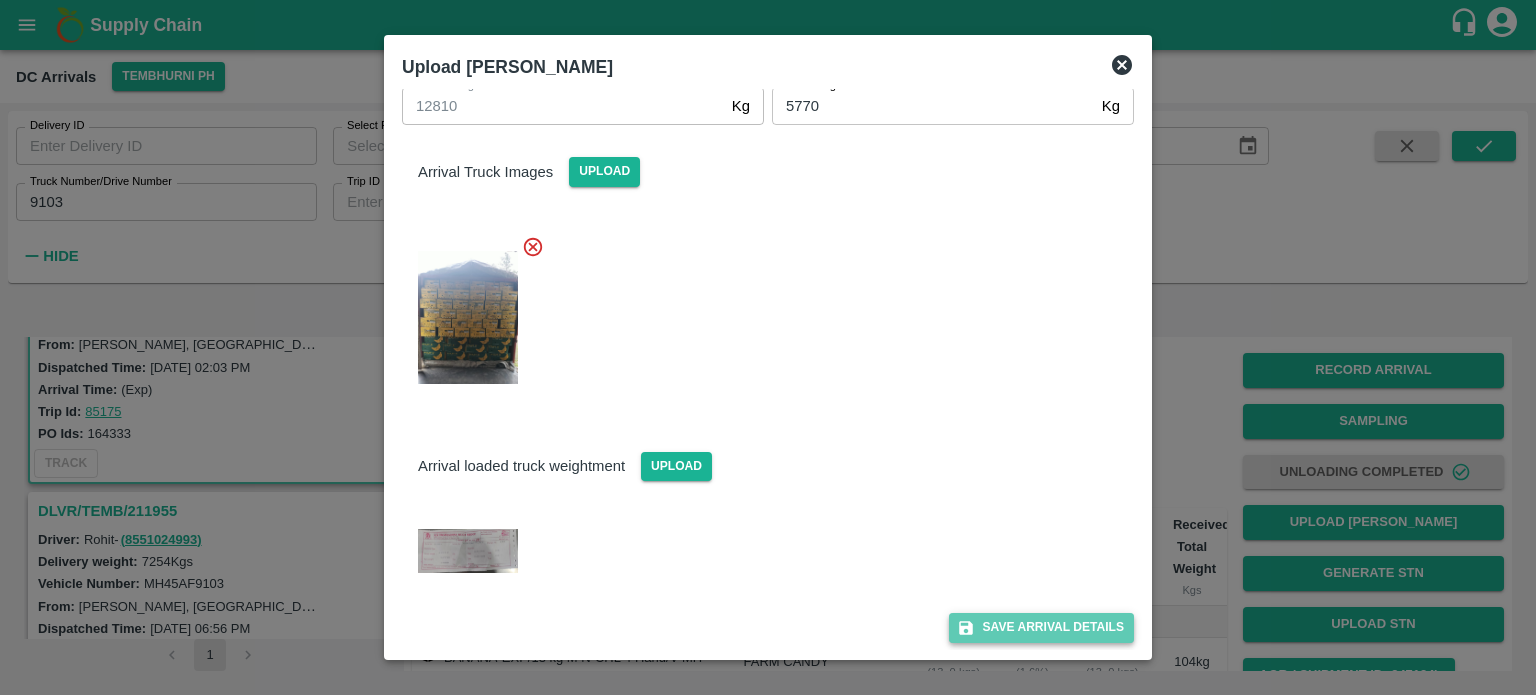 click on "Save Arrival Details" at bounding box center [1041, 627] 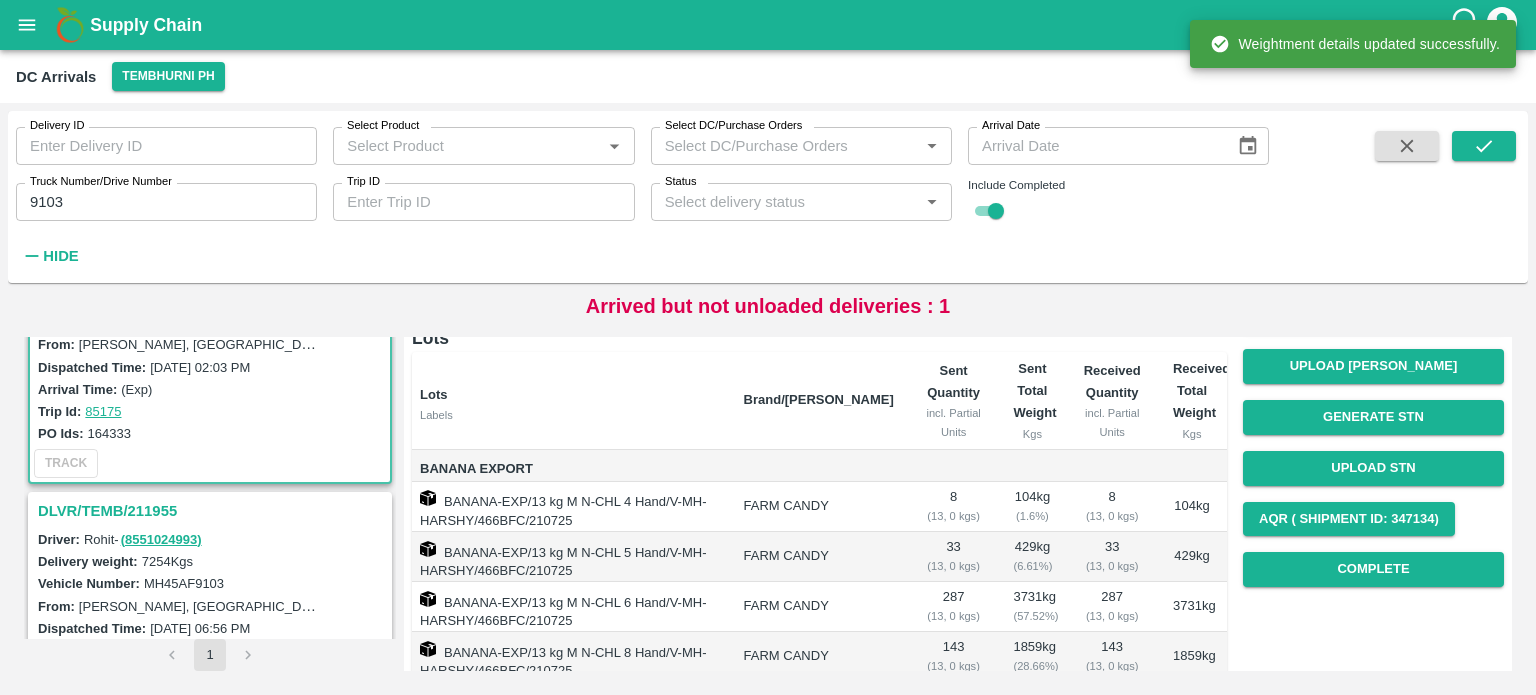 scroll, scrollTop: 156, scrollLeft: 0, axis: vertical 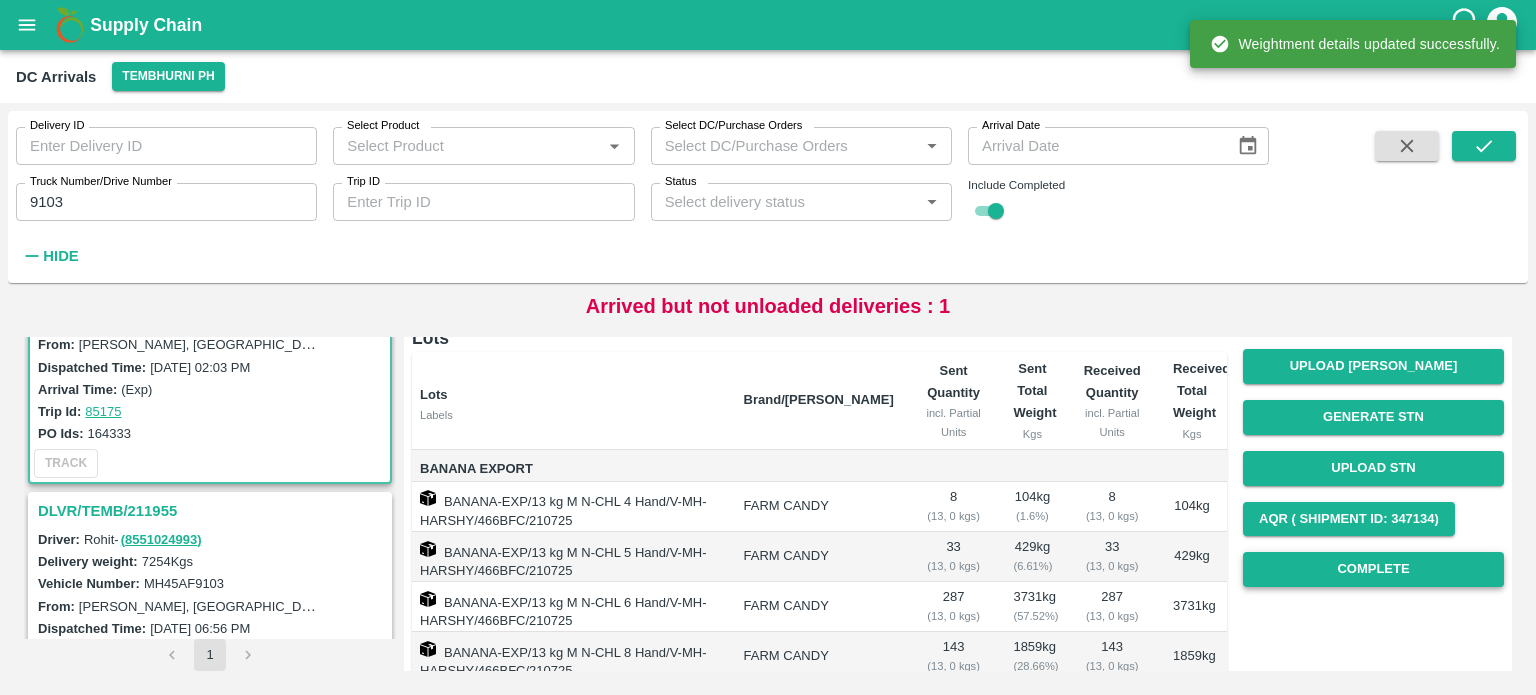 click on "Complete" at bounding box center [1373, 569] 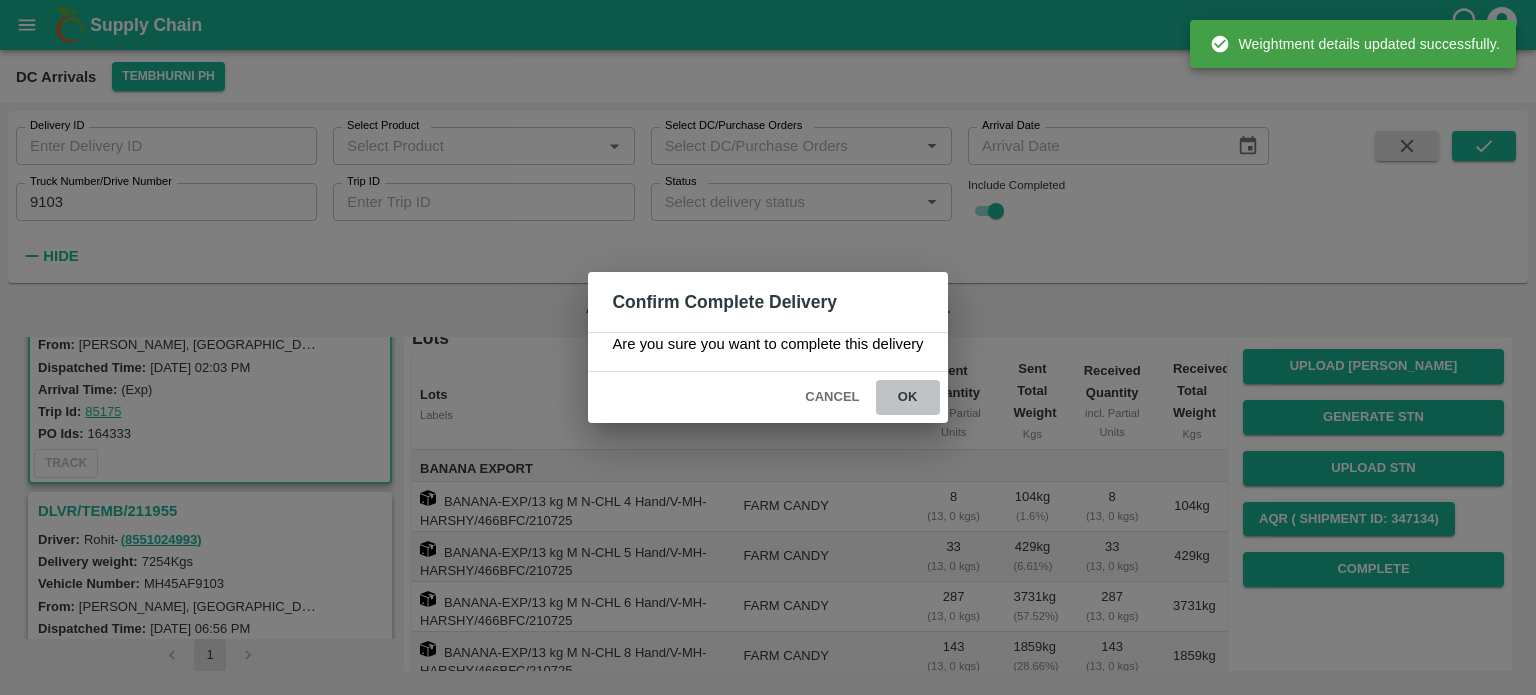 click on "ok" at bounding box center [908, 397] 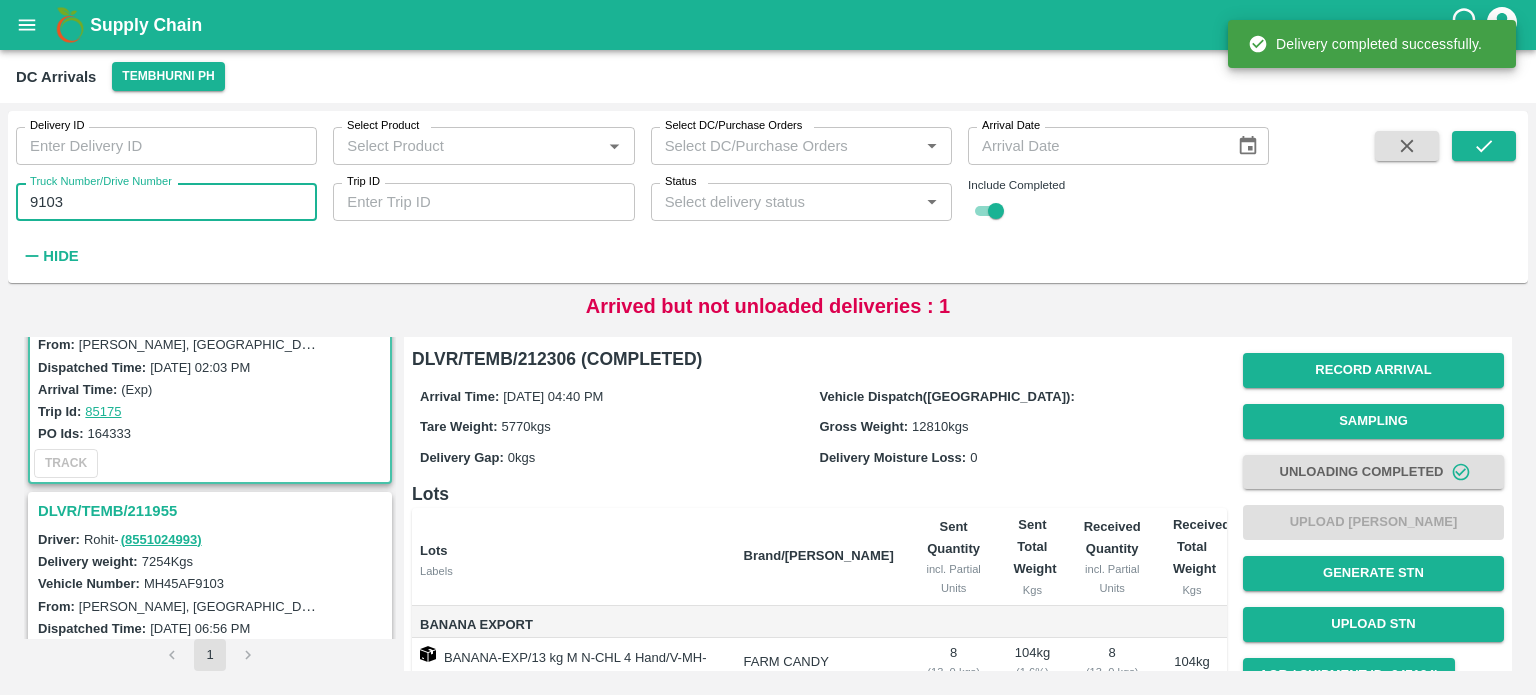 click on "9103" at bounding box center (166, 202) 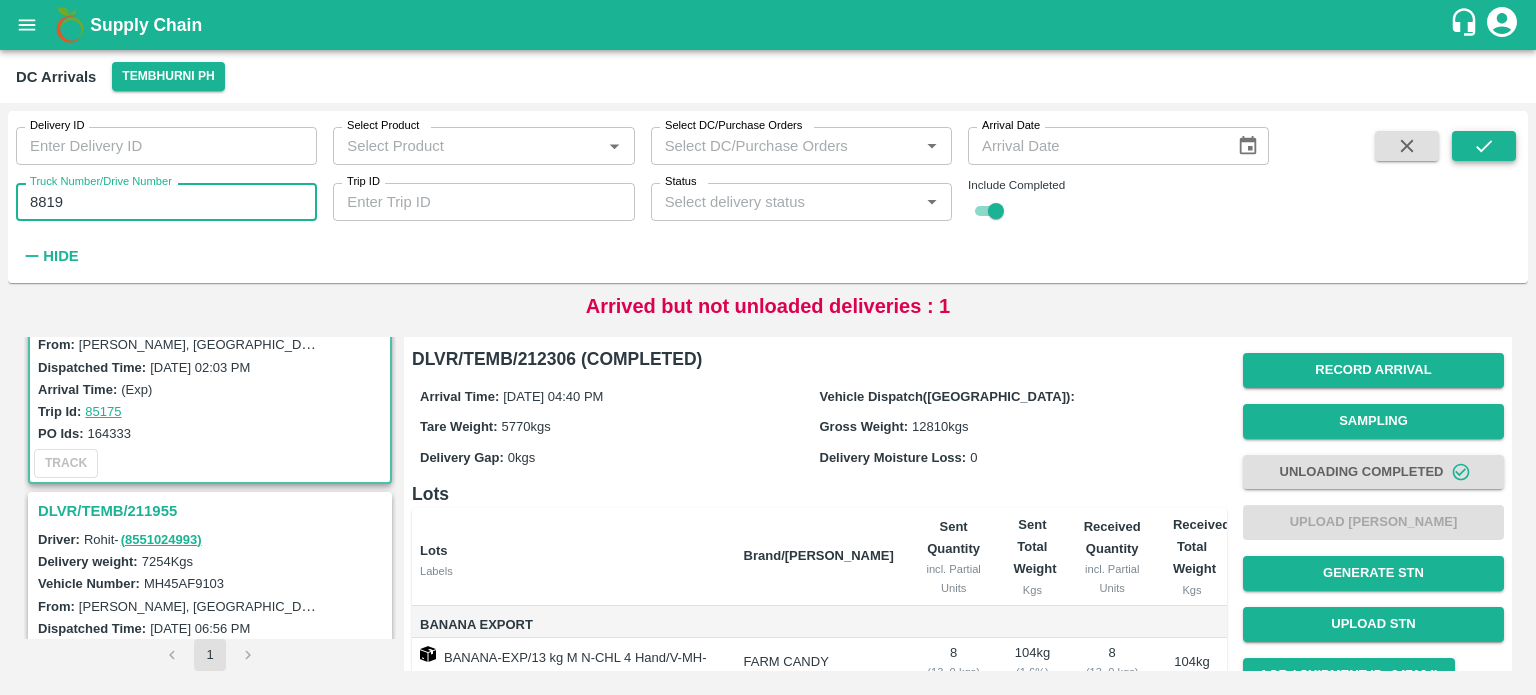 type on "8819" 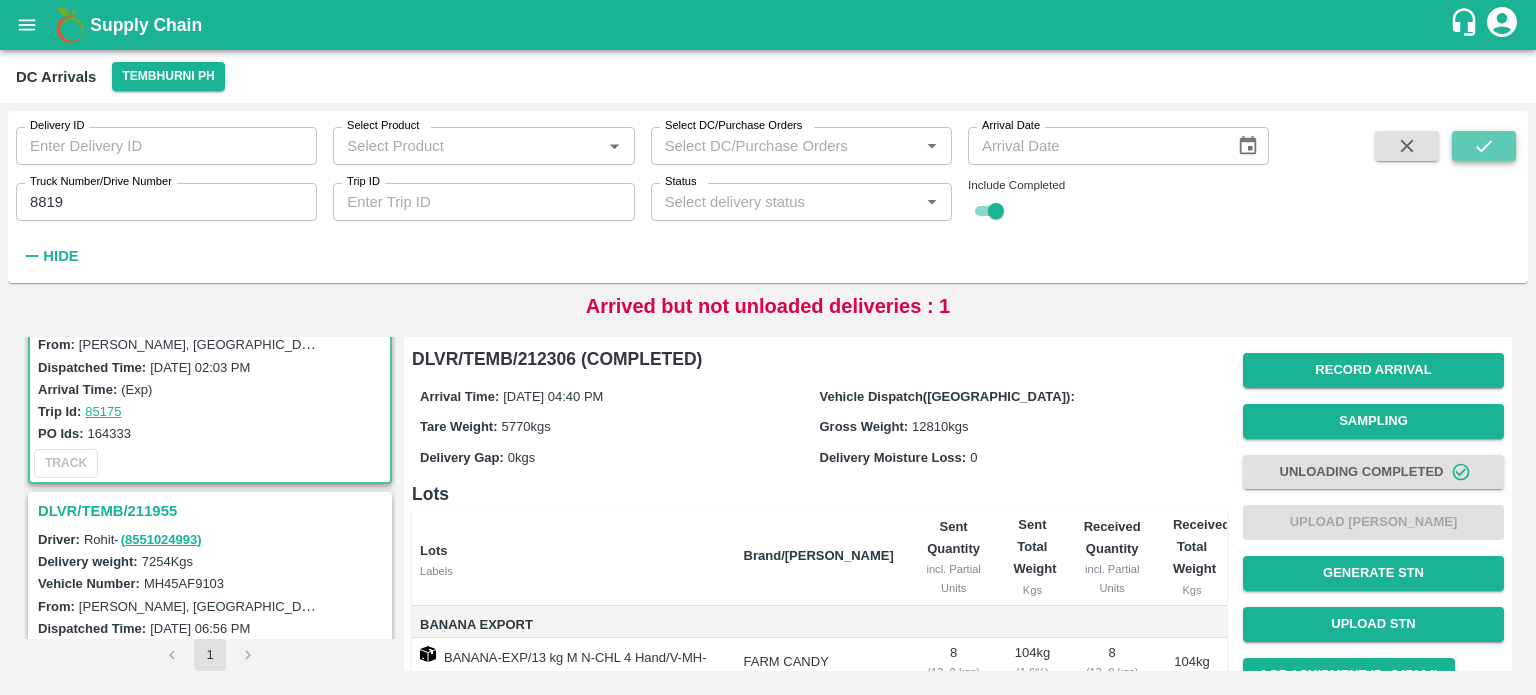 click 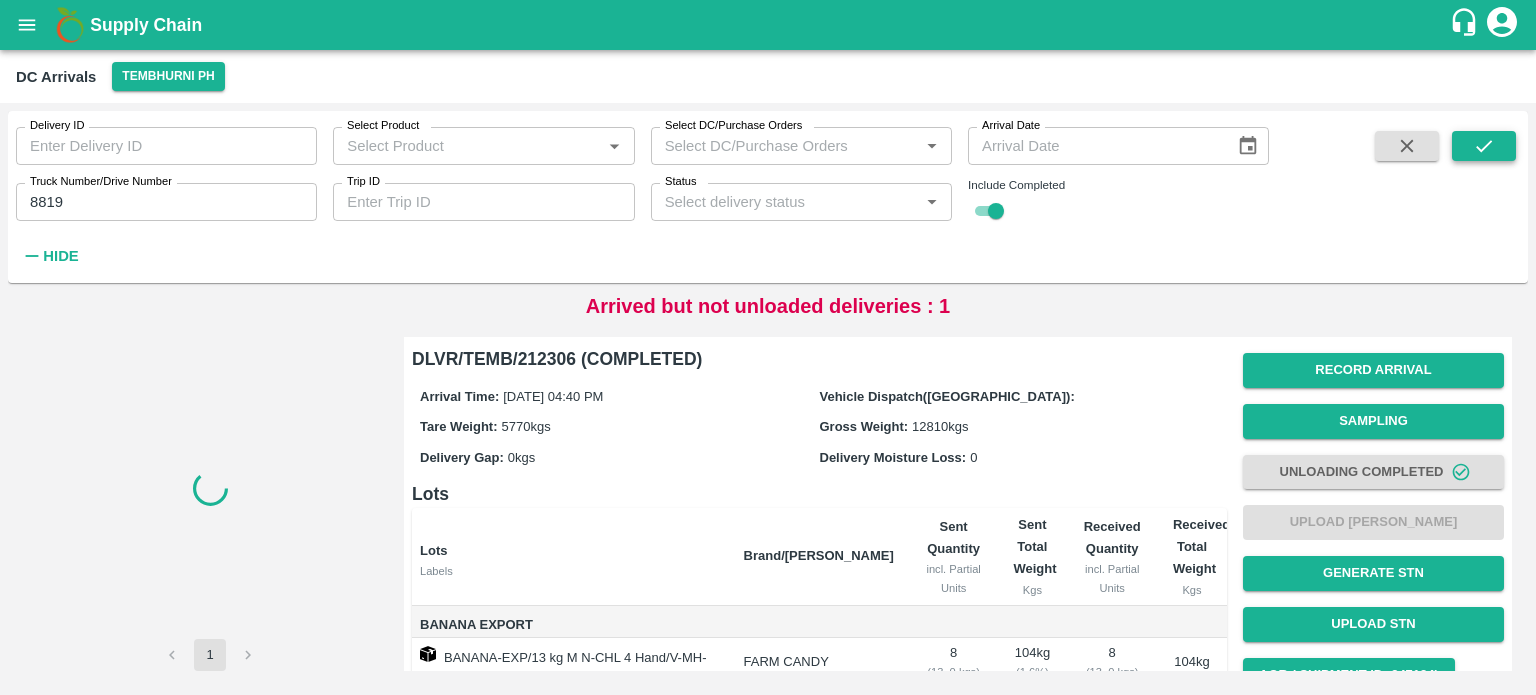 scroll, scrollTop: 0, scrollLeft: 0, axis: both 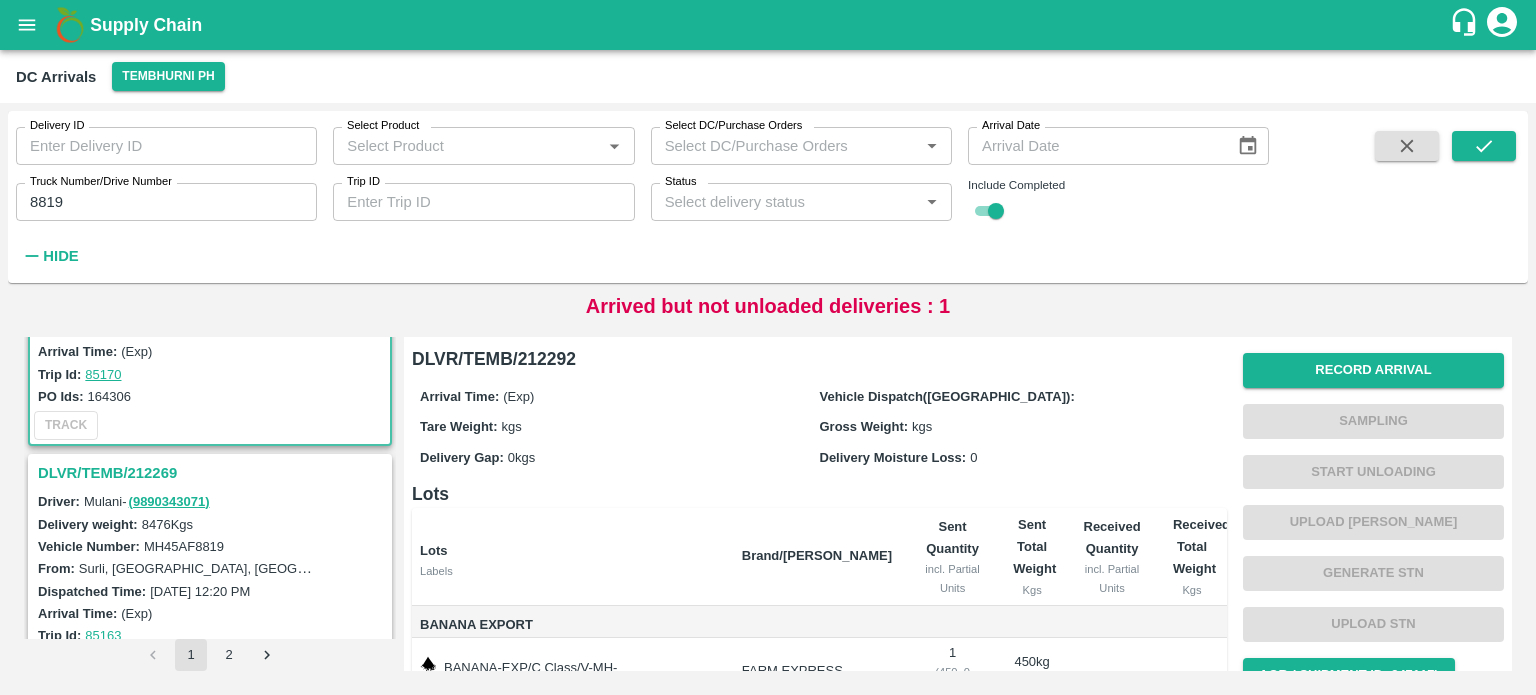click on "DLVR/TEMB/212269" at bounding box center [213, 473] 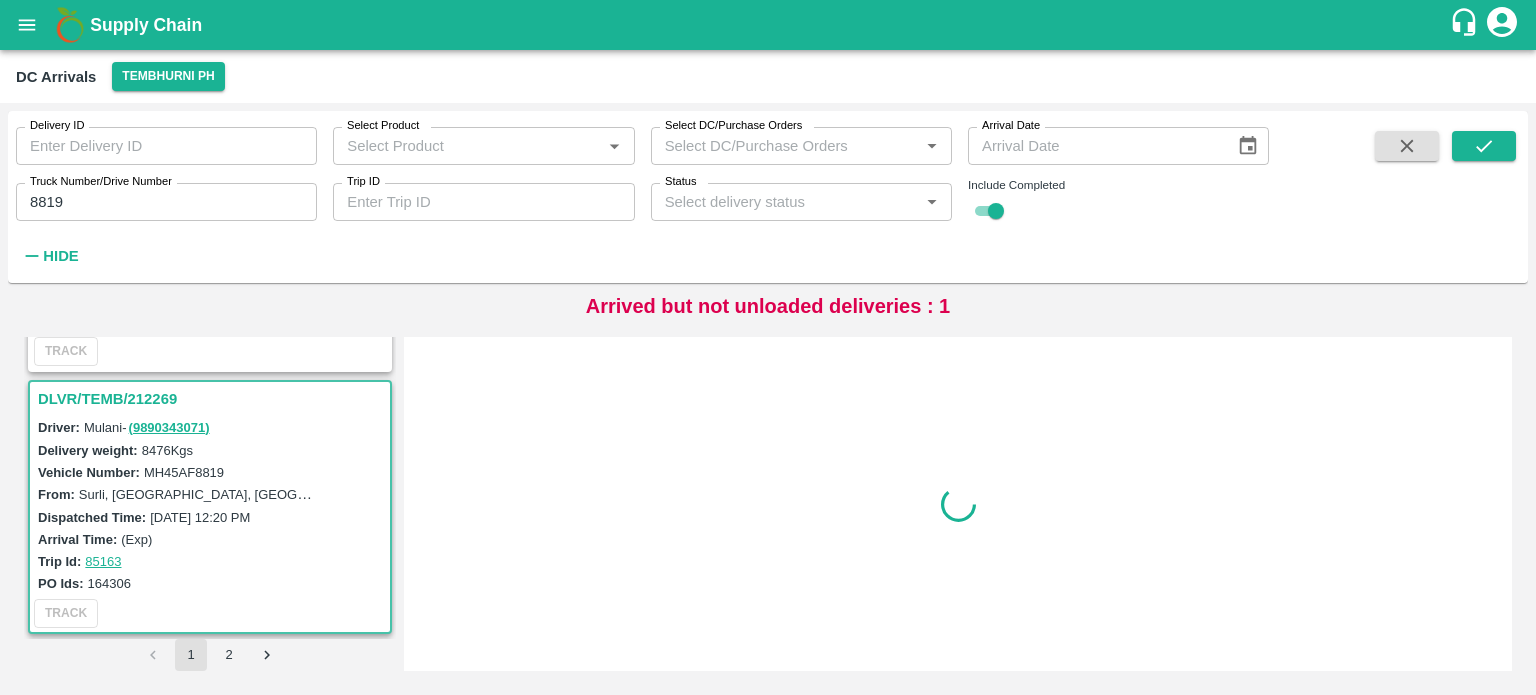 scroll, scrollTop: 268, scrollLeft: 0, axis: vertical 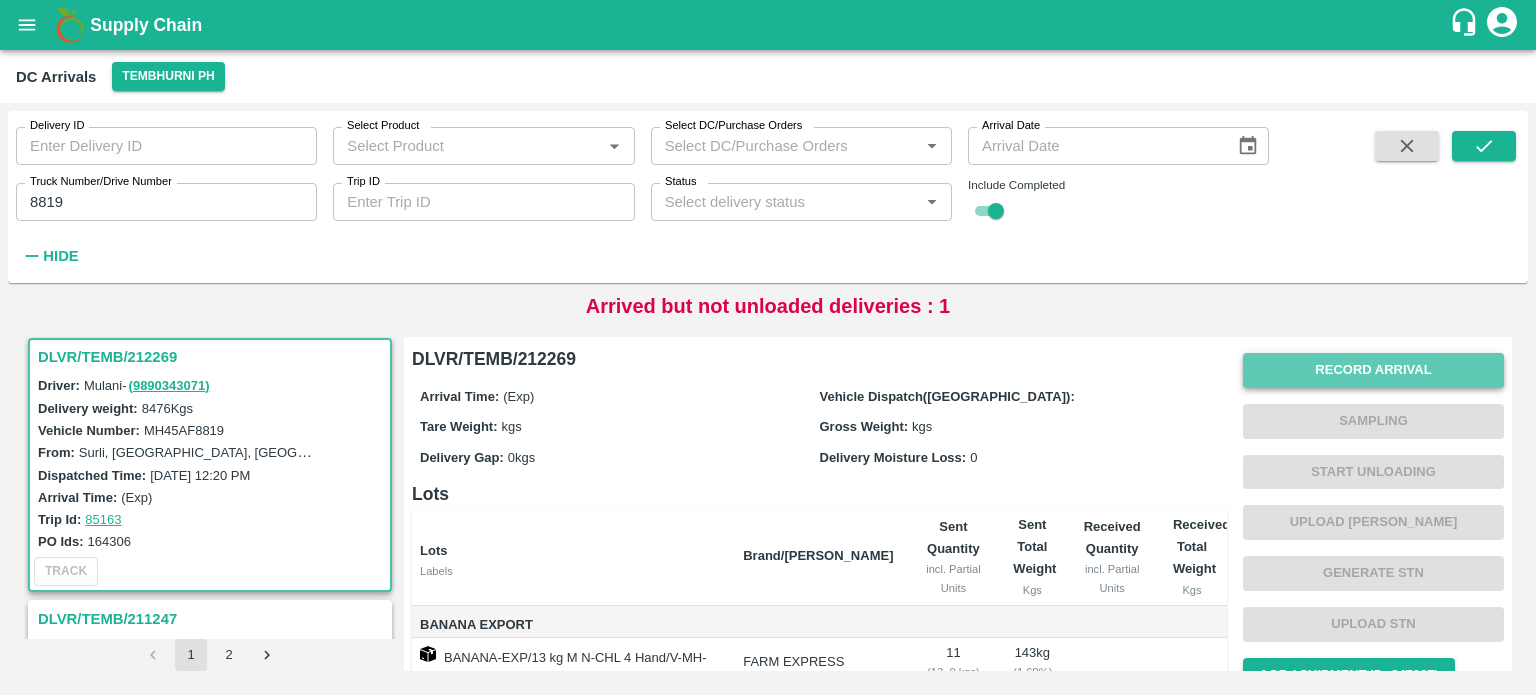 click on "Record Arrival" at bounding box center (1373, 370) 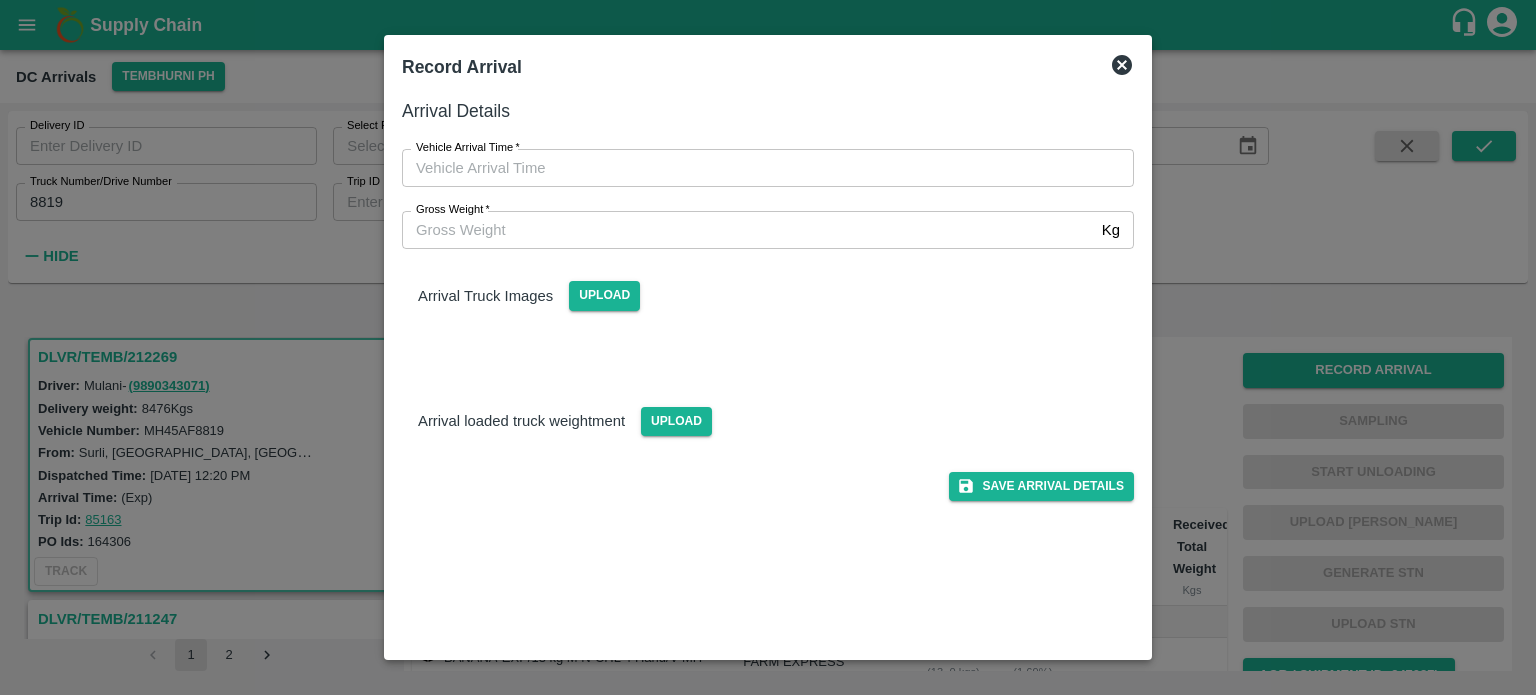type on "DD/MM/YYYY hh:mm aa" 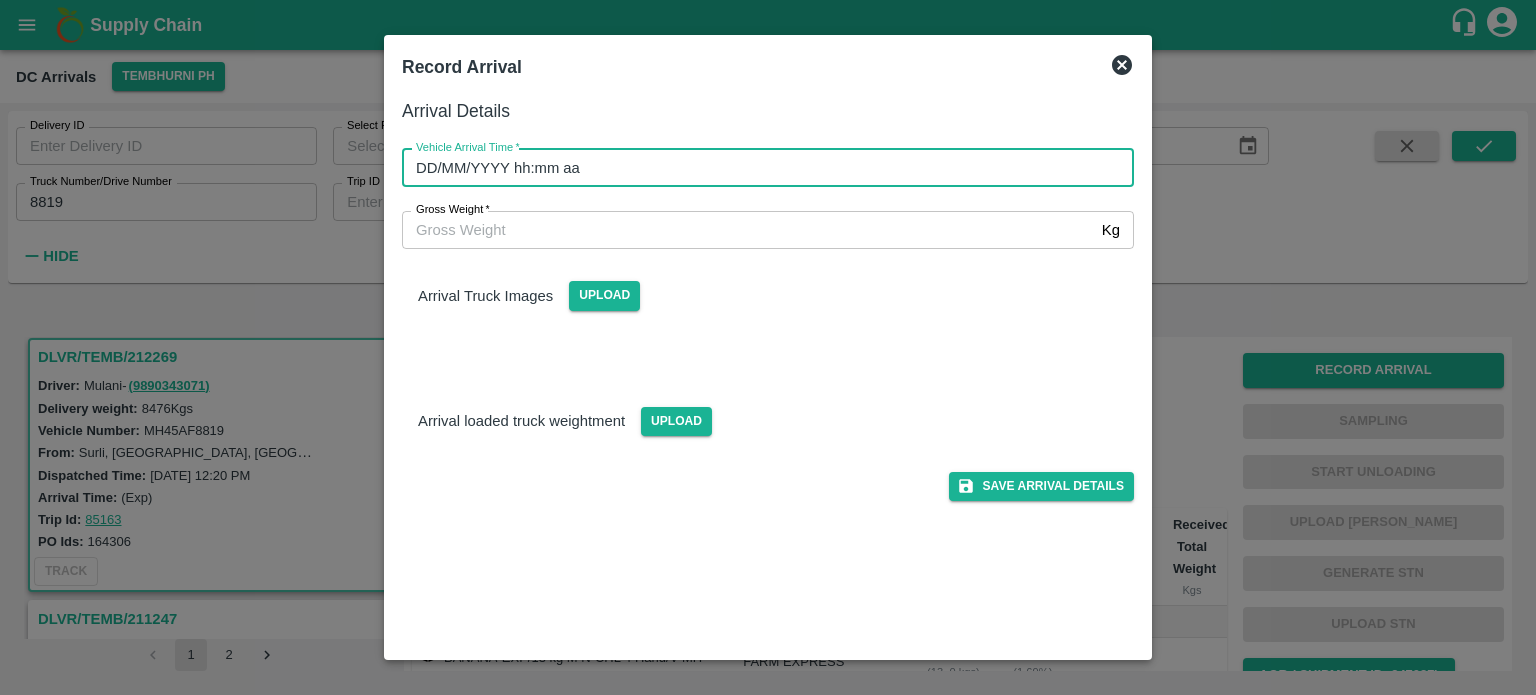 click on "DD/MM/YYYY hh:mm aa" at bounding box center (761, 168) 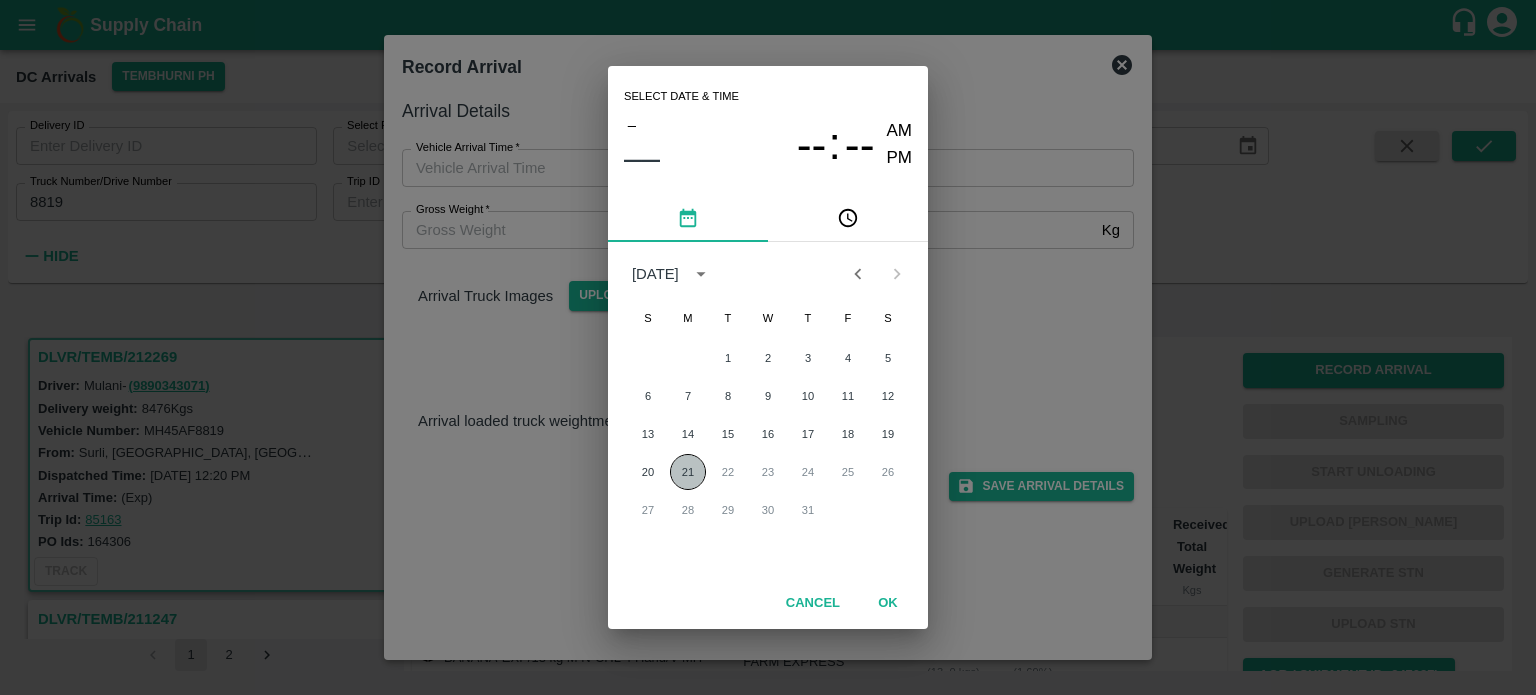 click on "21" at bounding box center (688, 472) 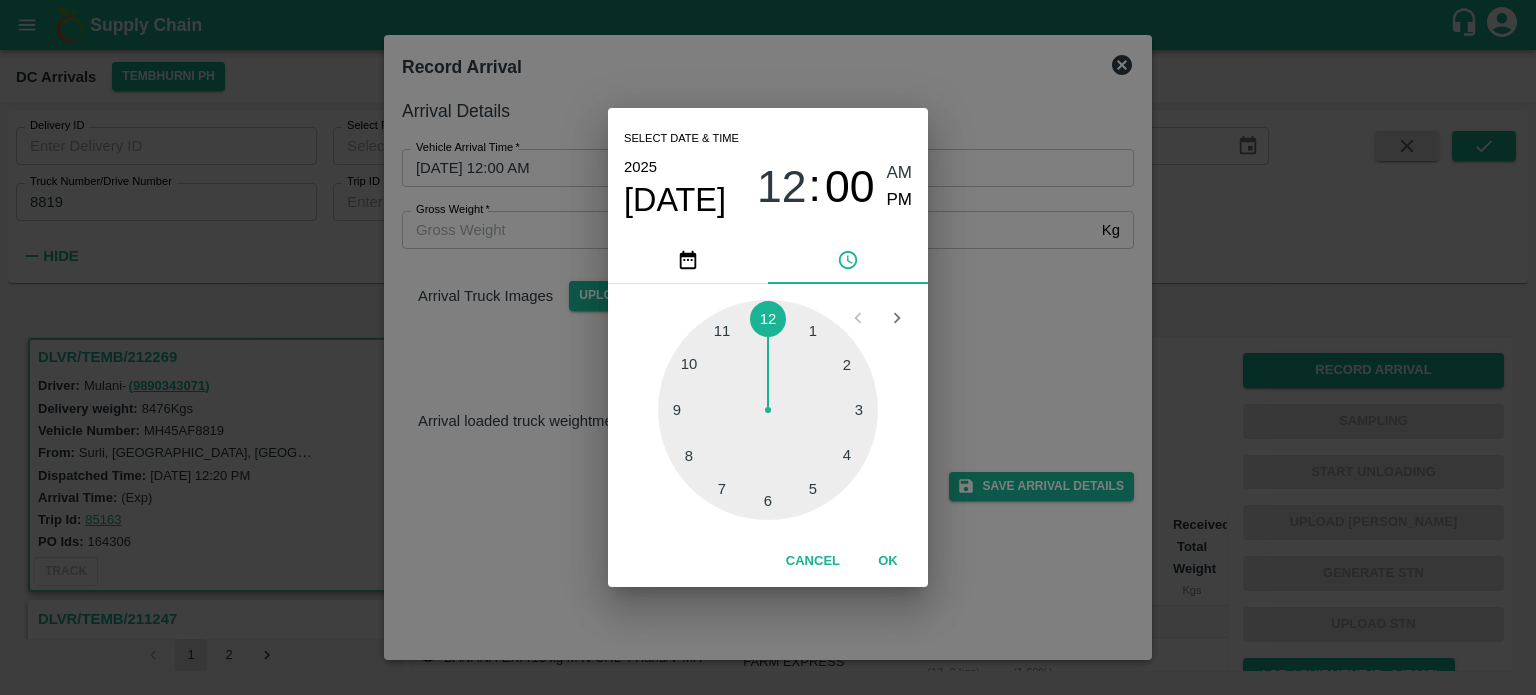 click at bounding box center [768, 410] 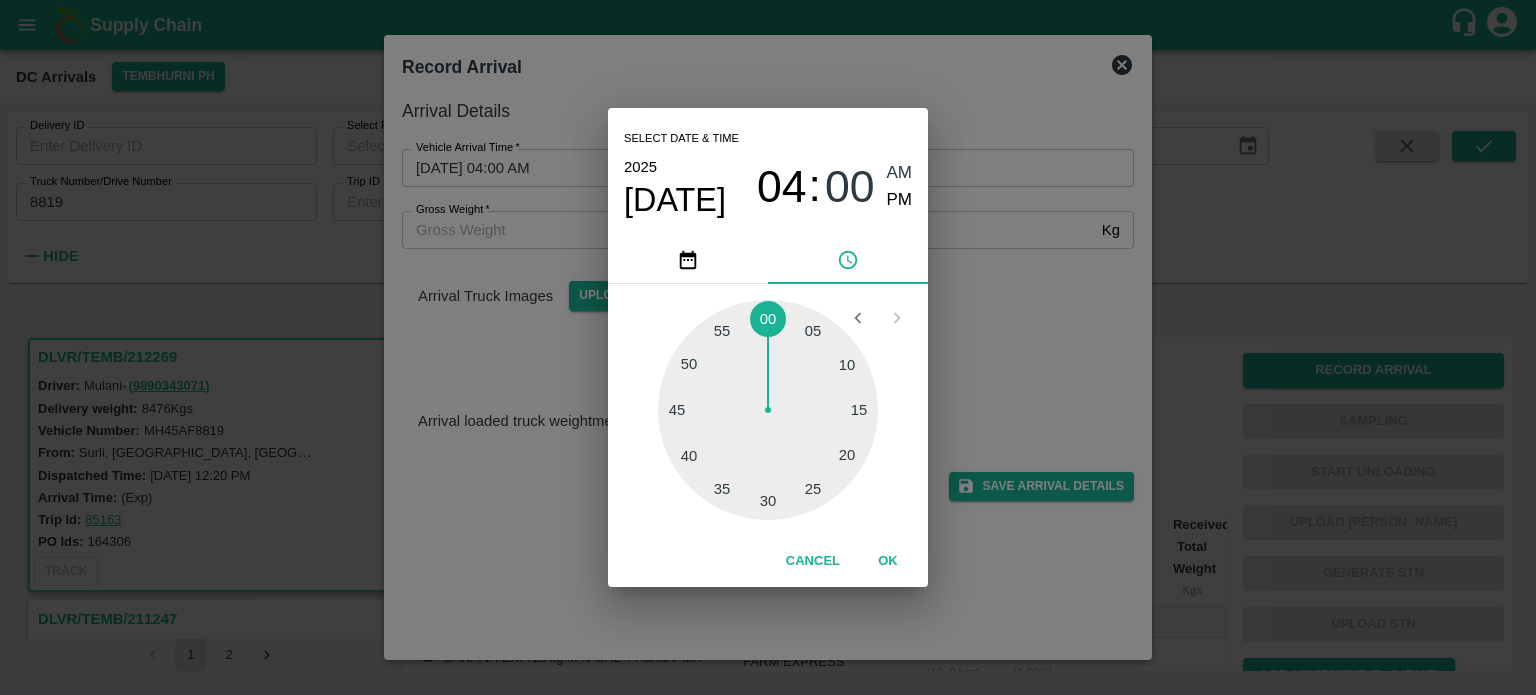 click at bounding box center [768, 410] 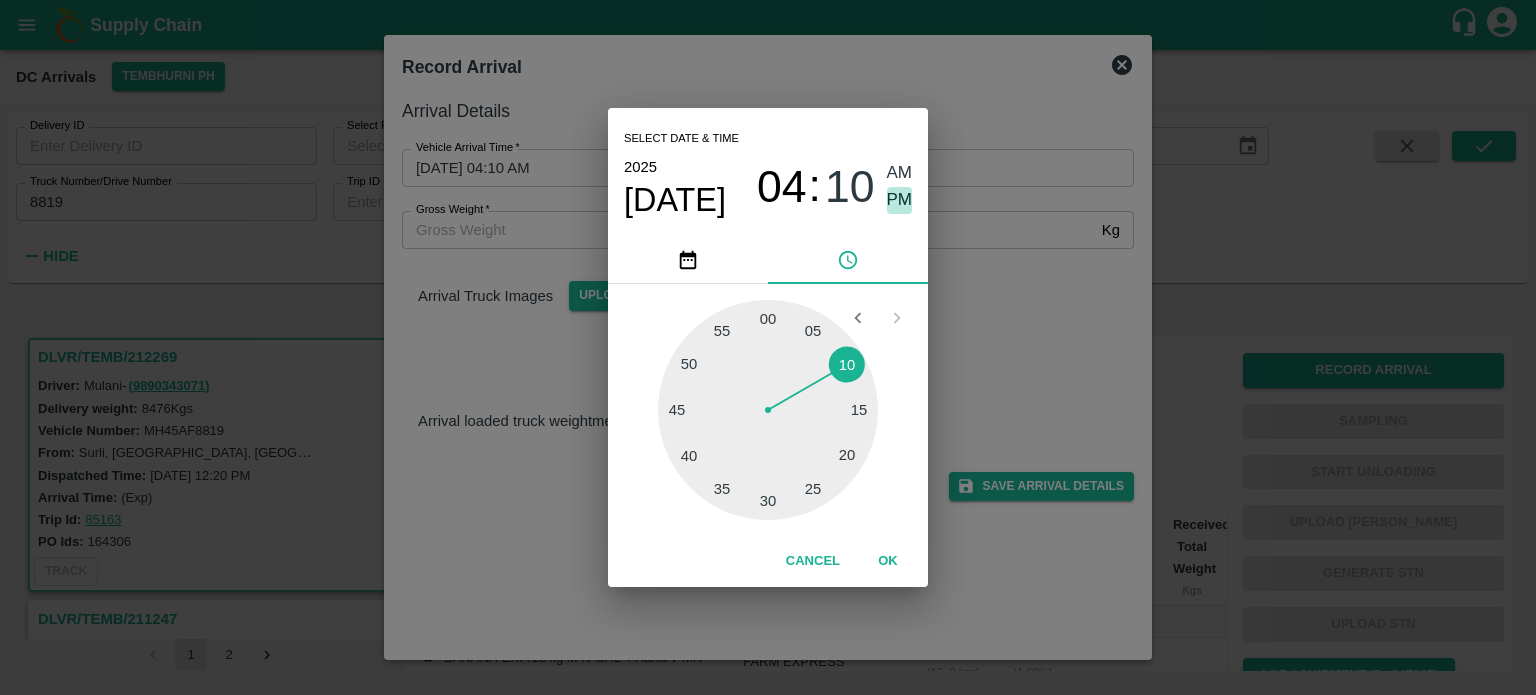 click on "PM" at bounding box center (900, 200) 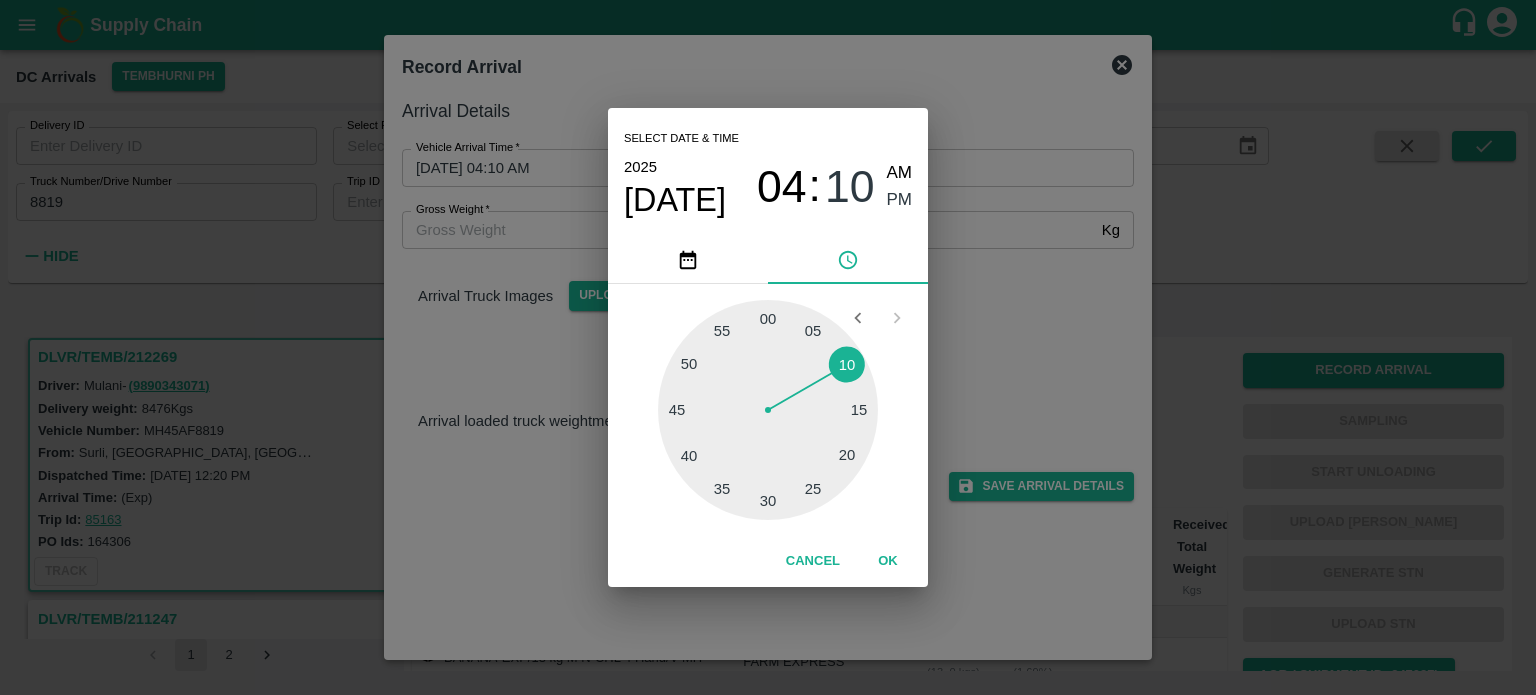 type on "[DATE] 04:10 PM" 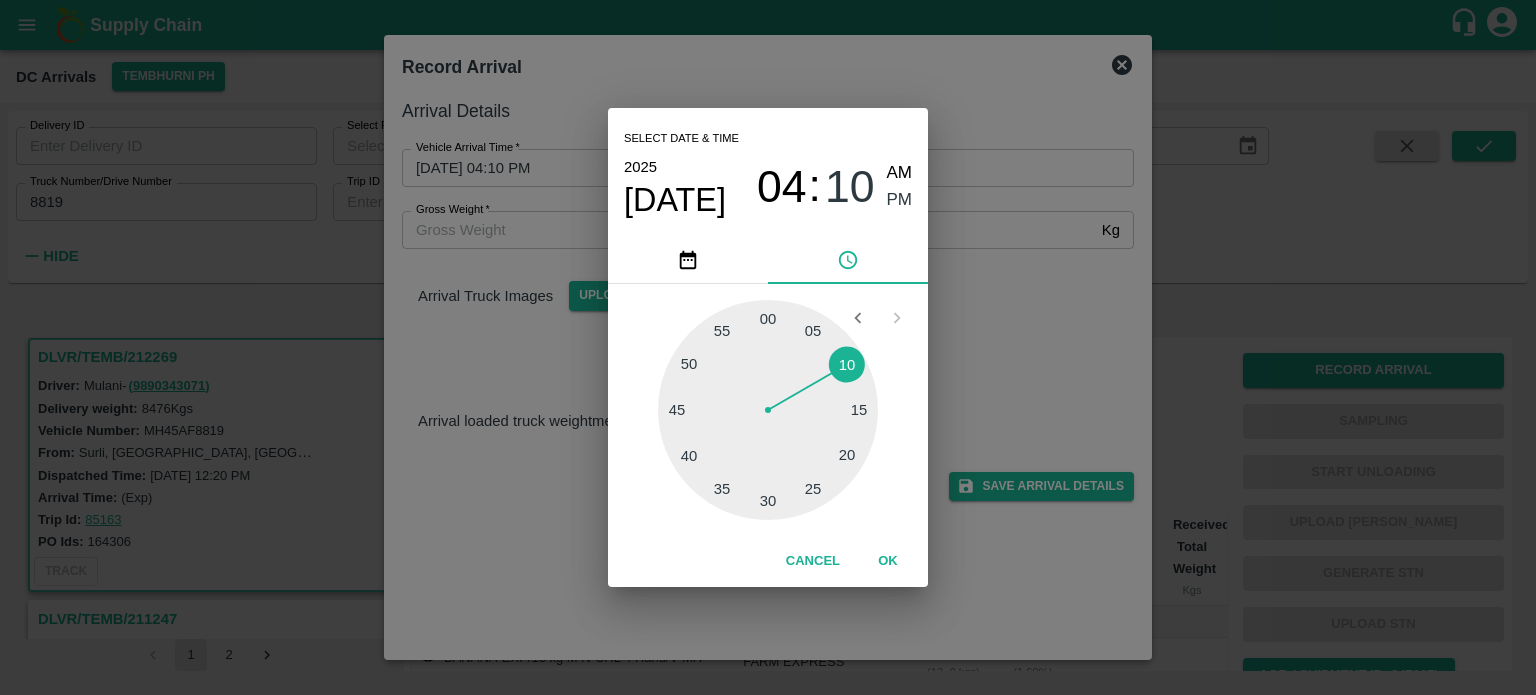 click on "Select date & time [DATE] 04 : 10 AM PM 05 10 15 20 25 30 35 40 45 50 55 00 Cancel OK" at bounding box center [768, 347] 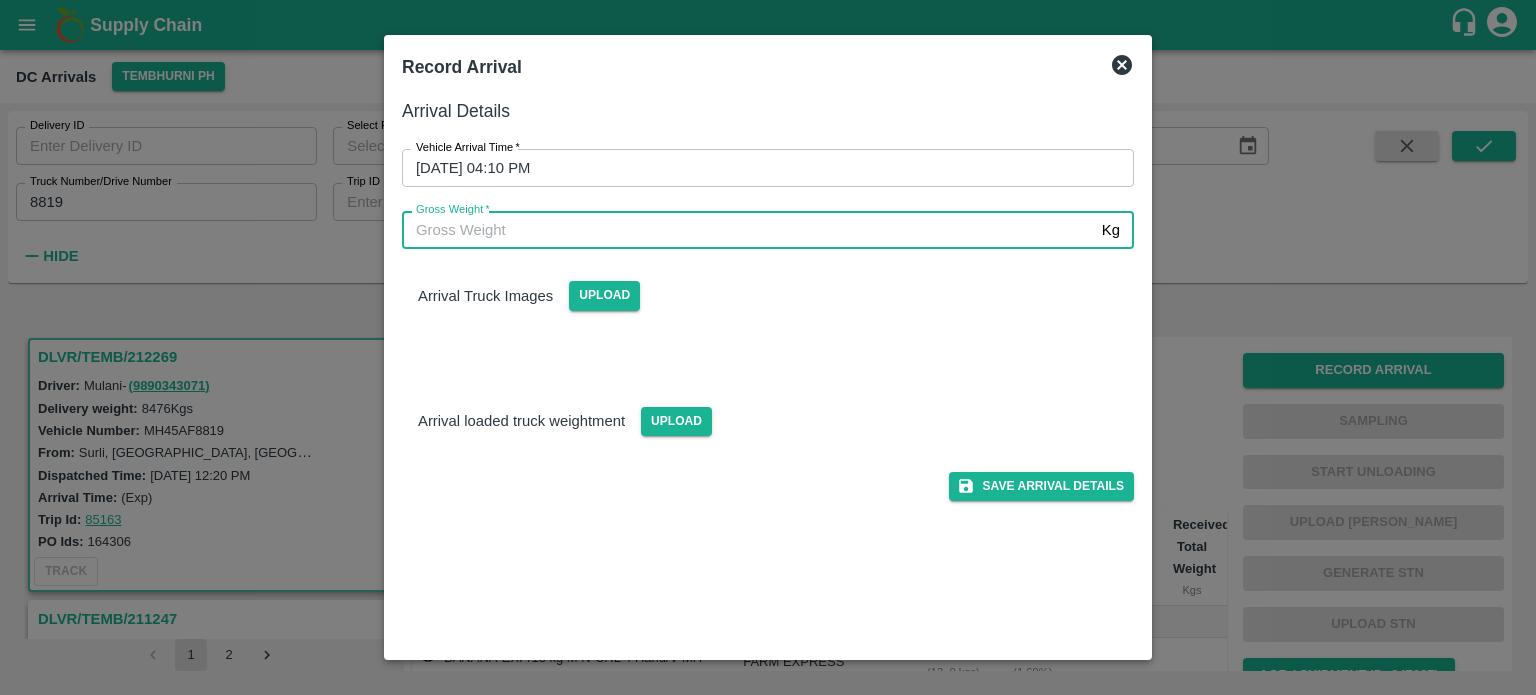 click on "Gross Weight   *" at bounding box center [748, 230] 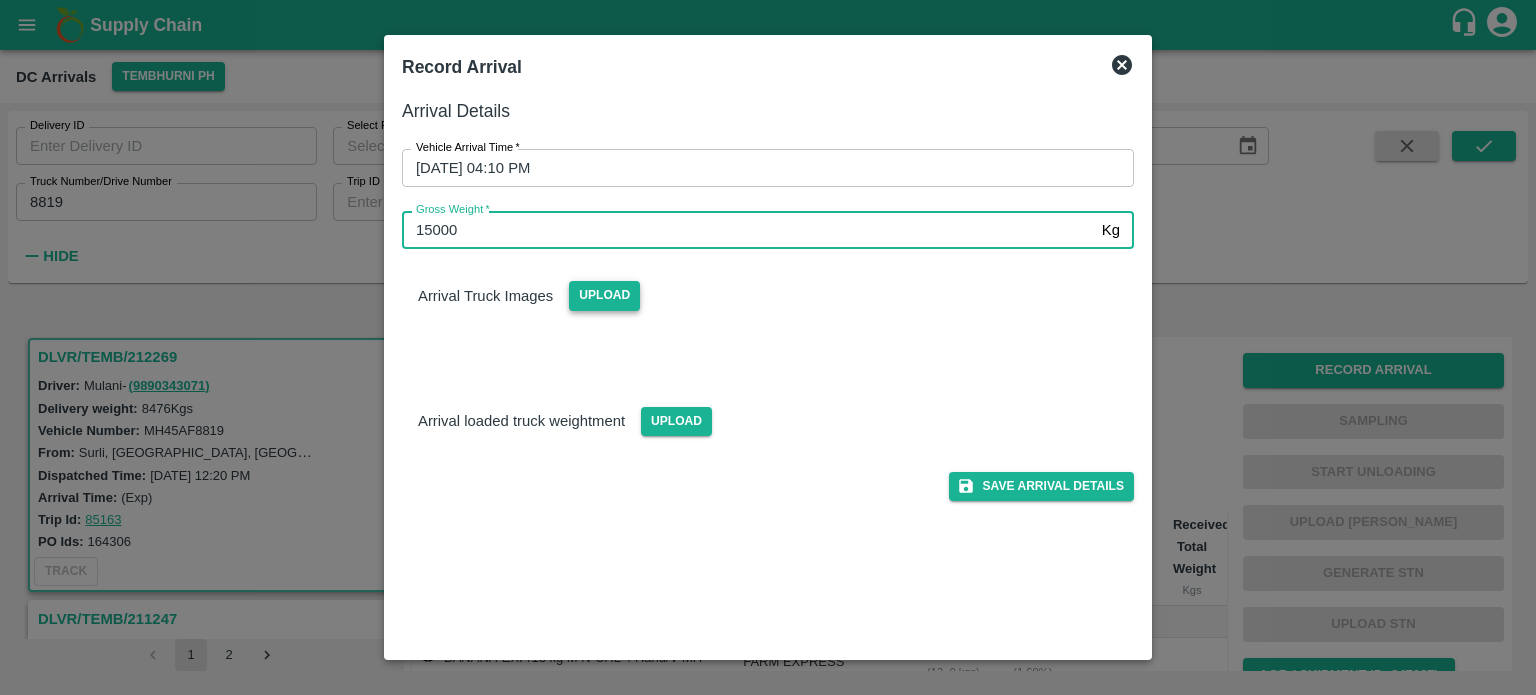 type on "15000" 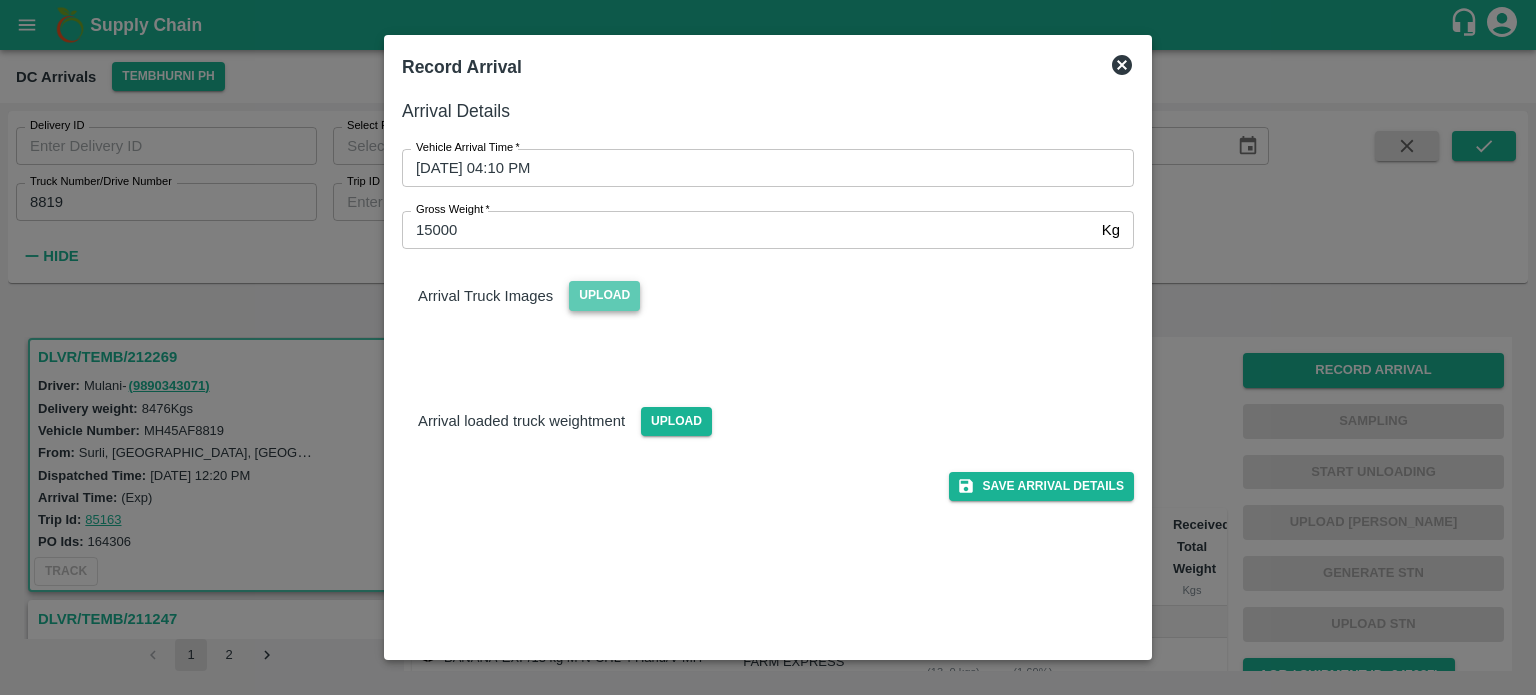 click on "Upload" at bounding box center [604, 295] 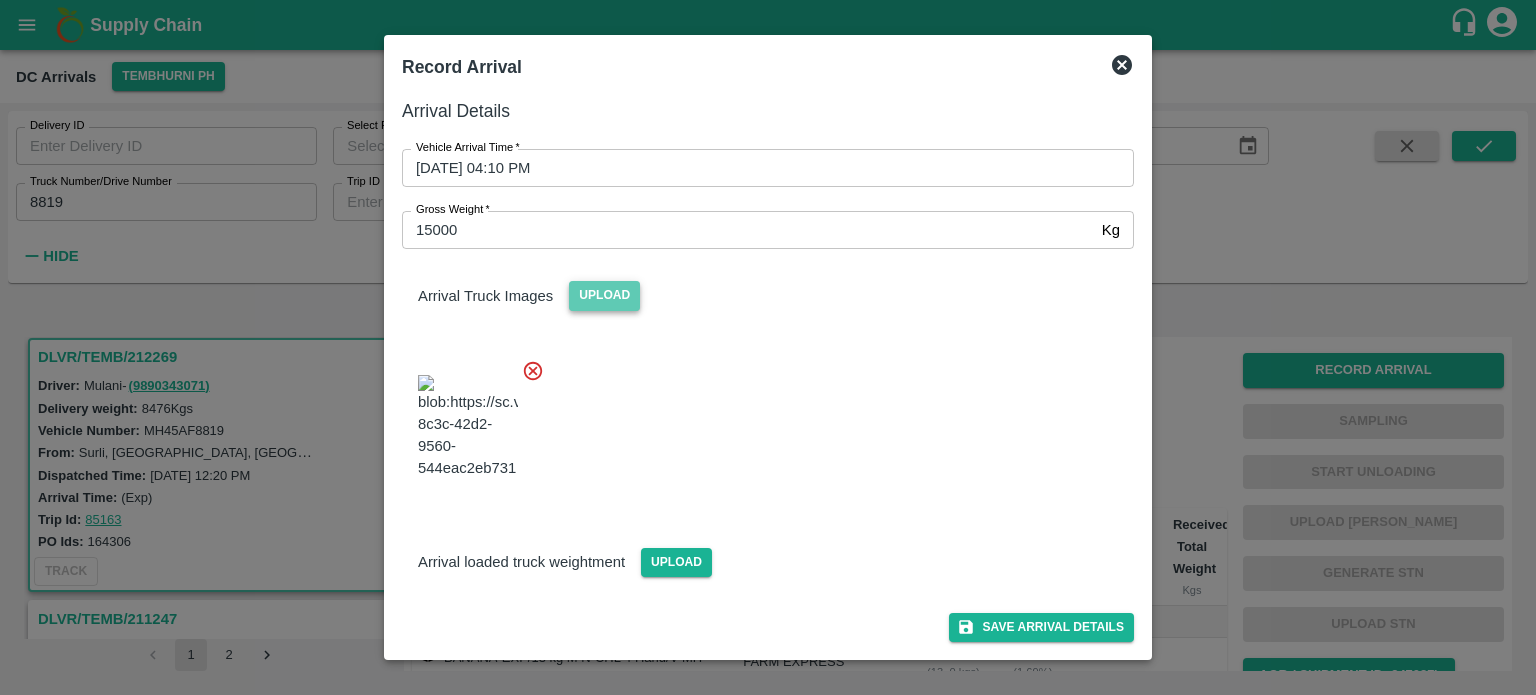 click on "Upload" at bounding box center [604, 295] 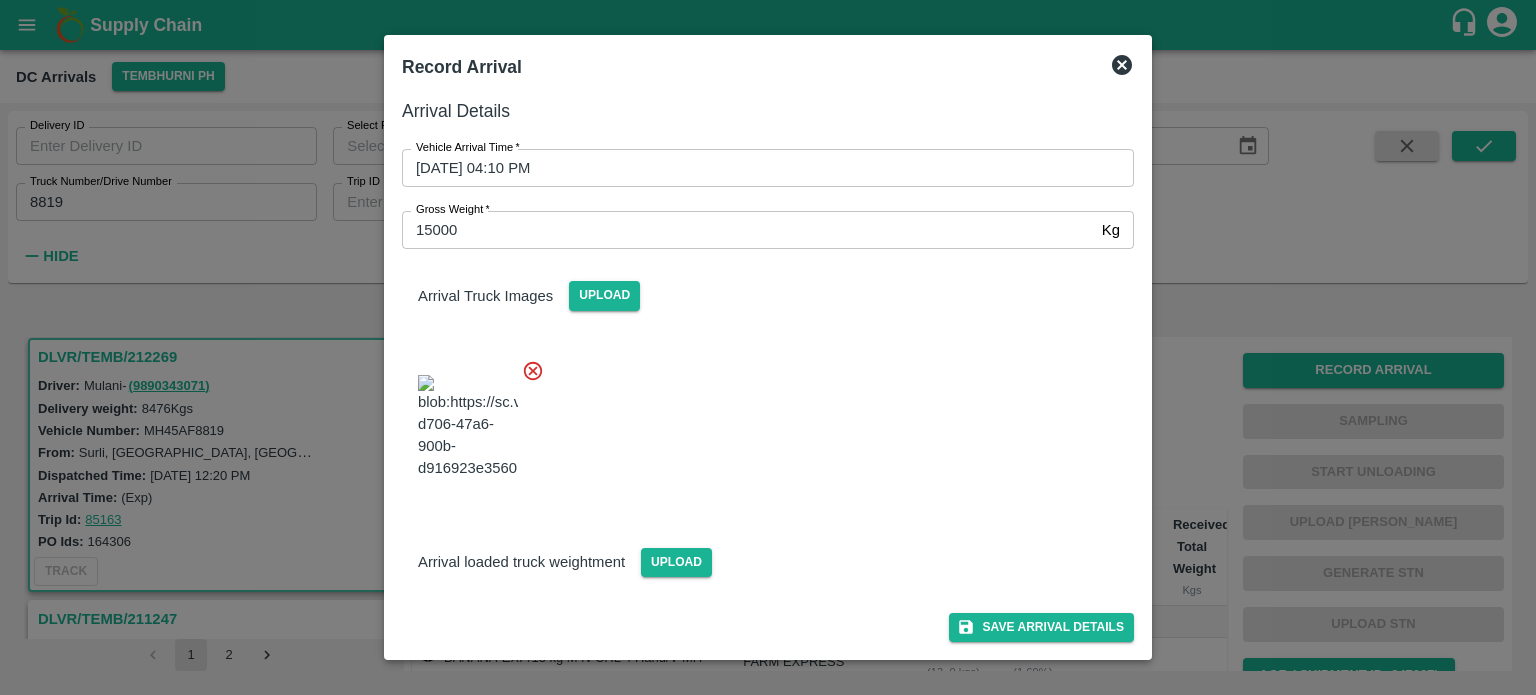 scroll, scrollTop: 116, scrollLeft: 0, axis: vertical 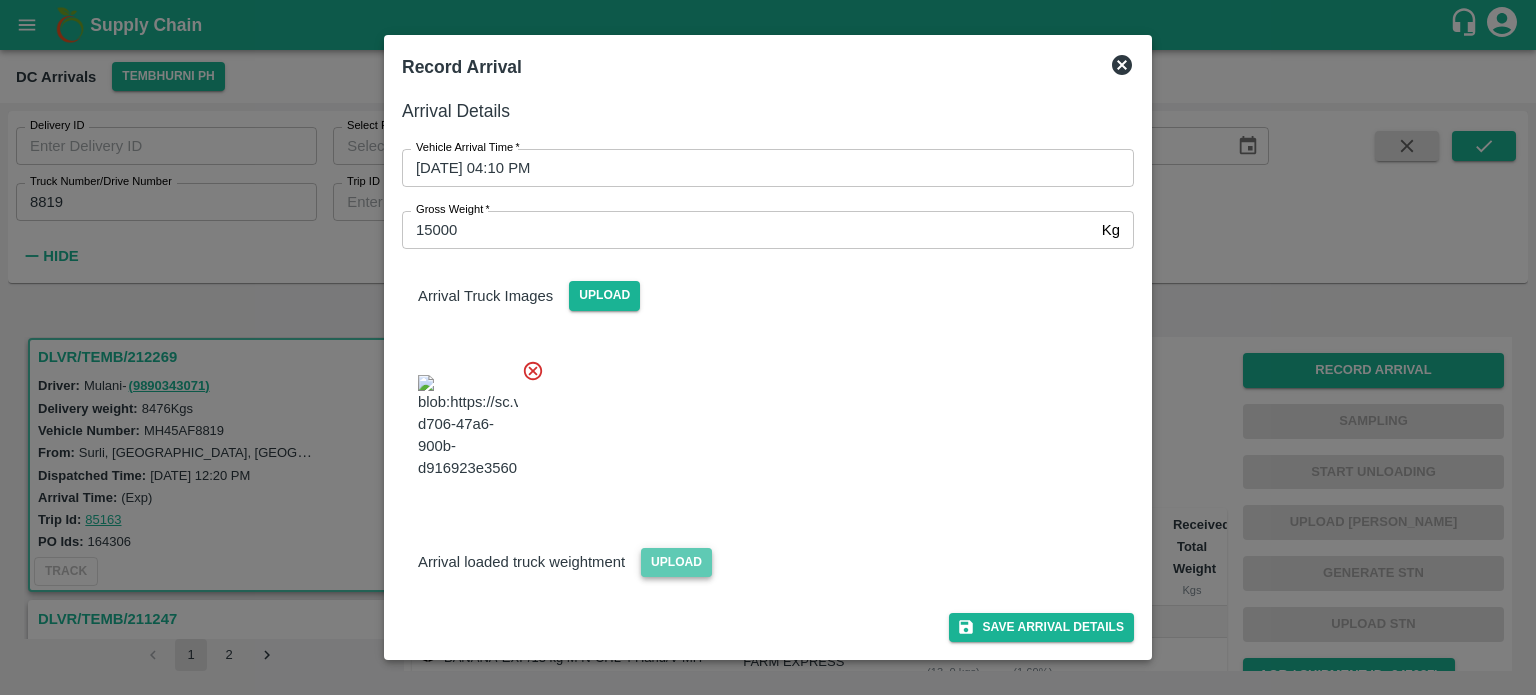 click on "Upload" at bounding box center (676, 562) 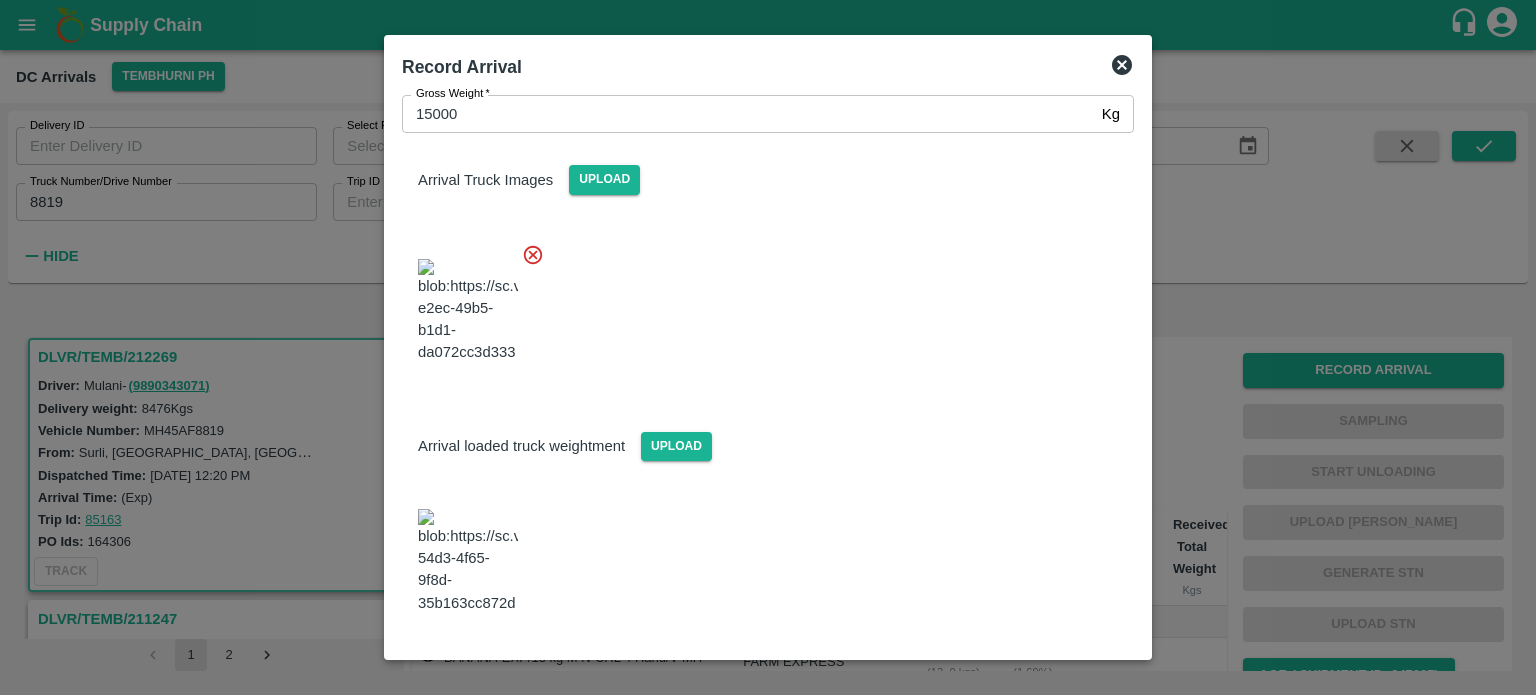 click at bounding box center (760, 305) 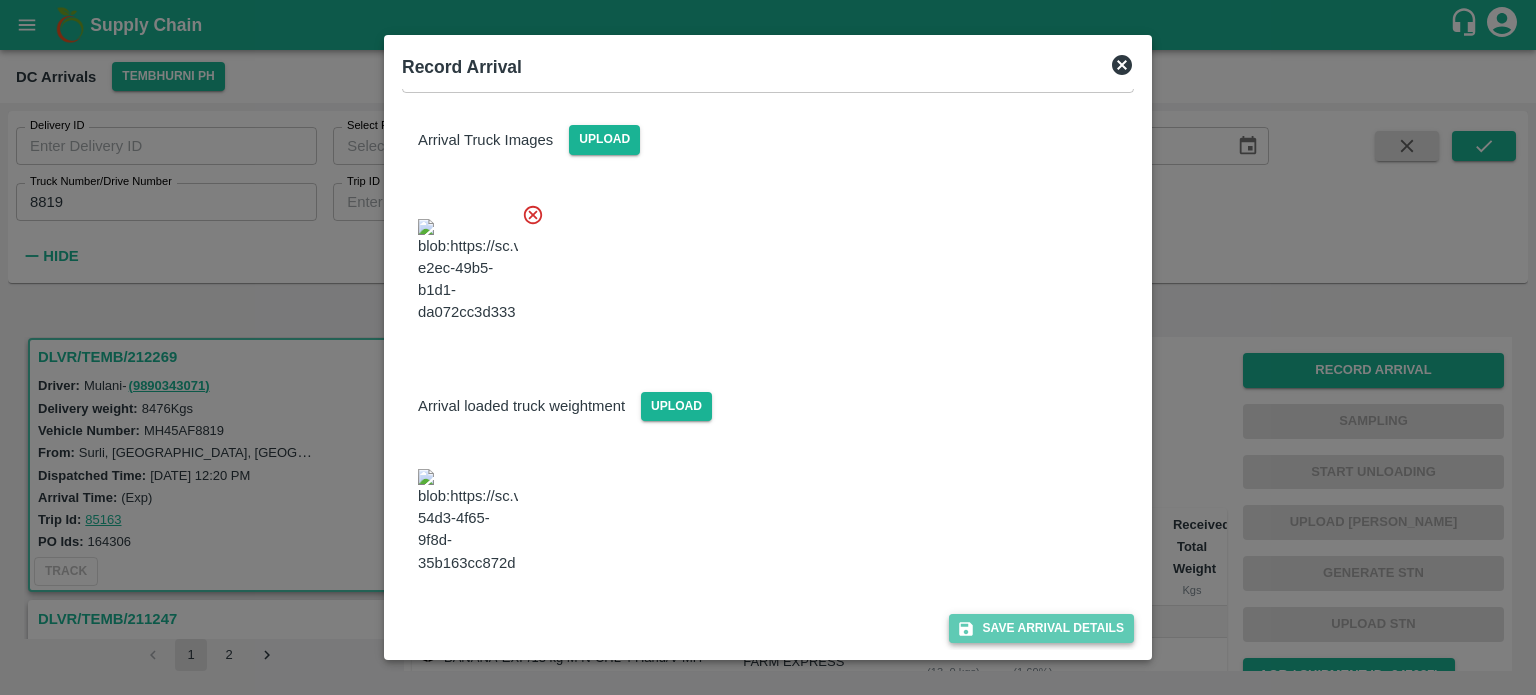 click on "Save Arrival Details" at bounding box center (1041, 628) 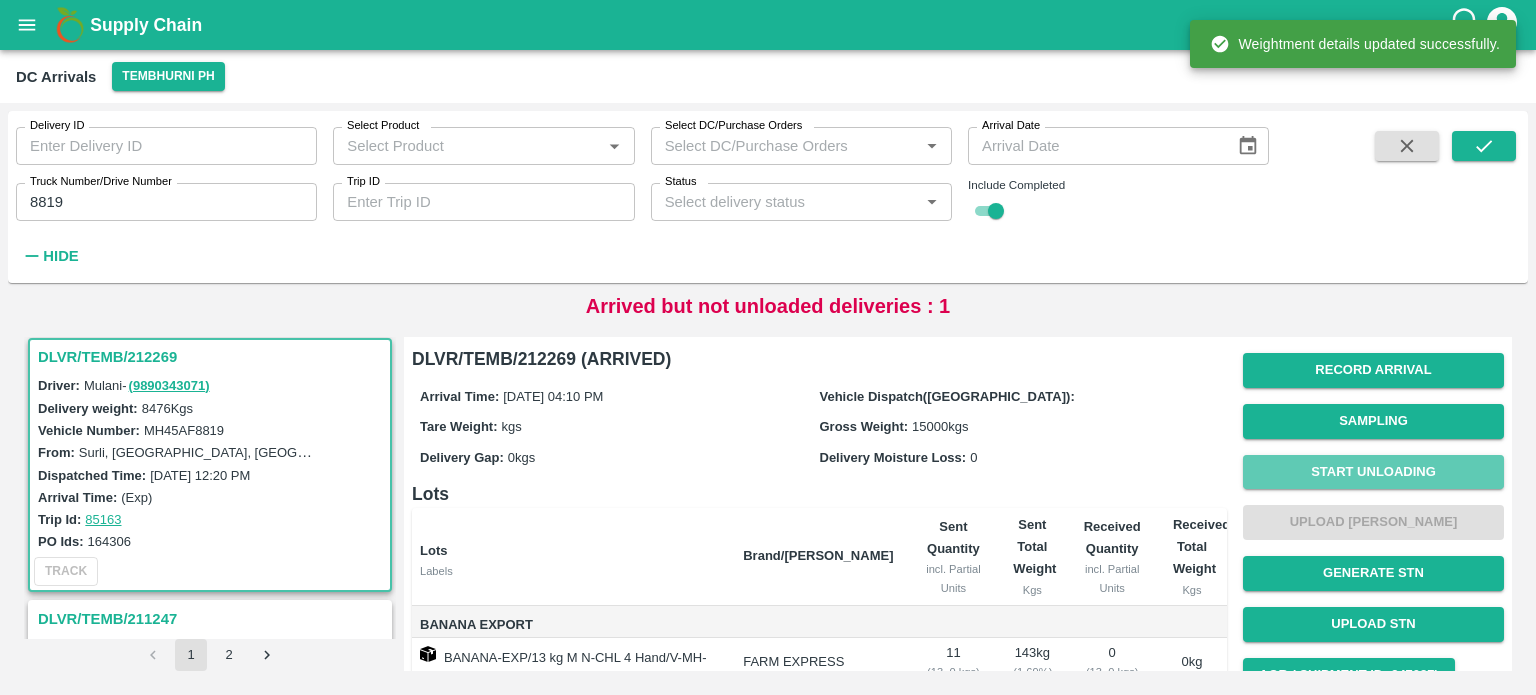 click on "Start Unloading" at bounding box center [1373, 472] 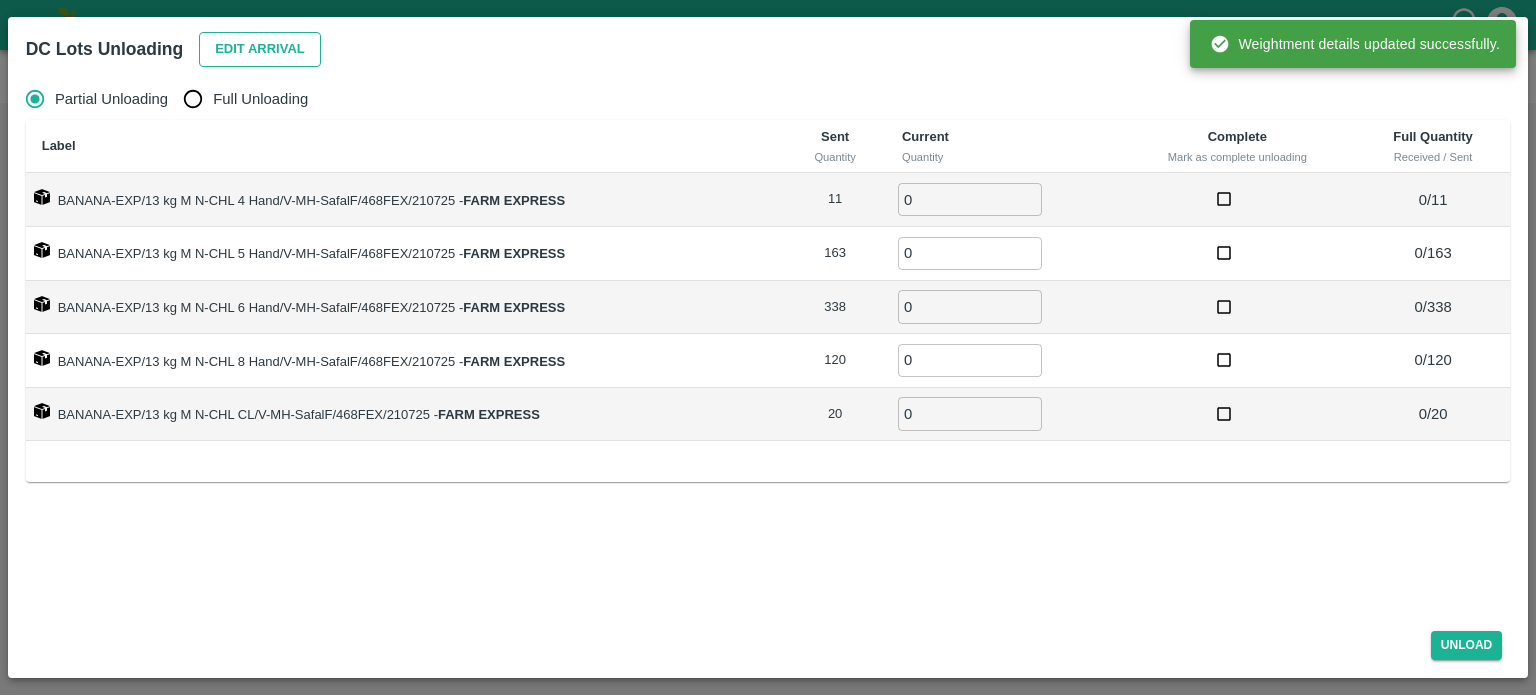 click on "Edit Arrival" at bounding box center (260, 49) 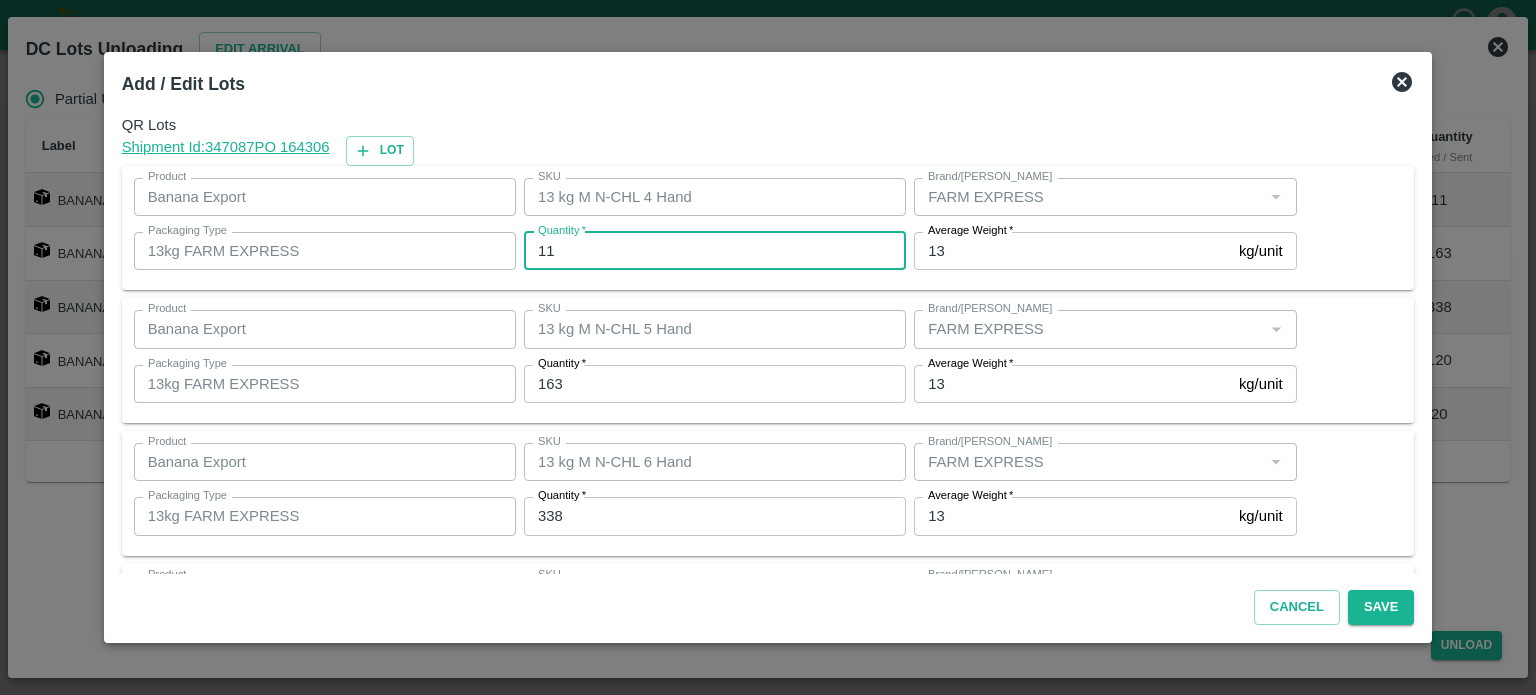click on "11" at bounding box center [715, 251] 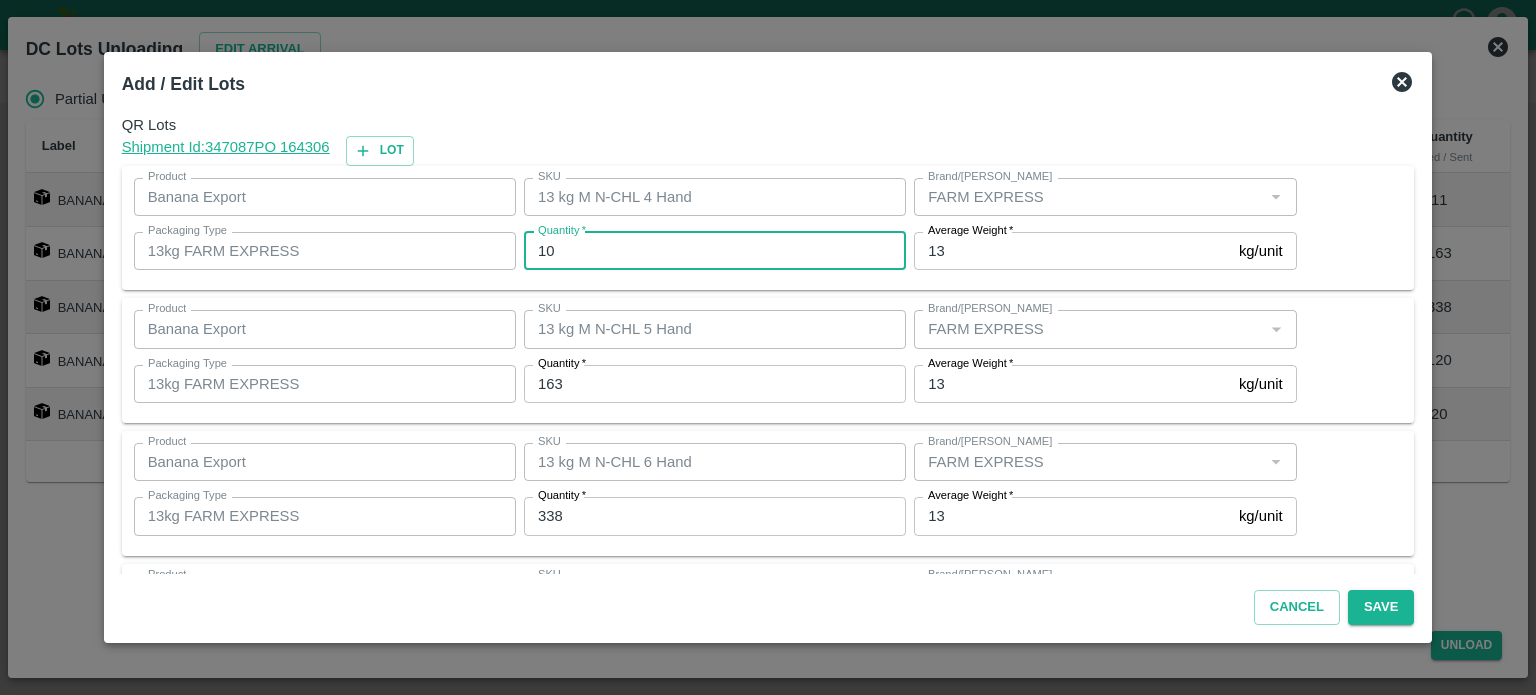 type on "10" 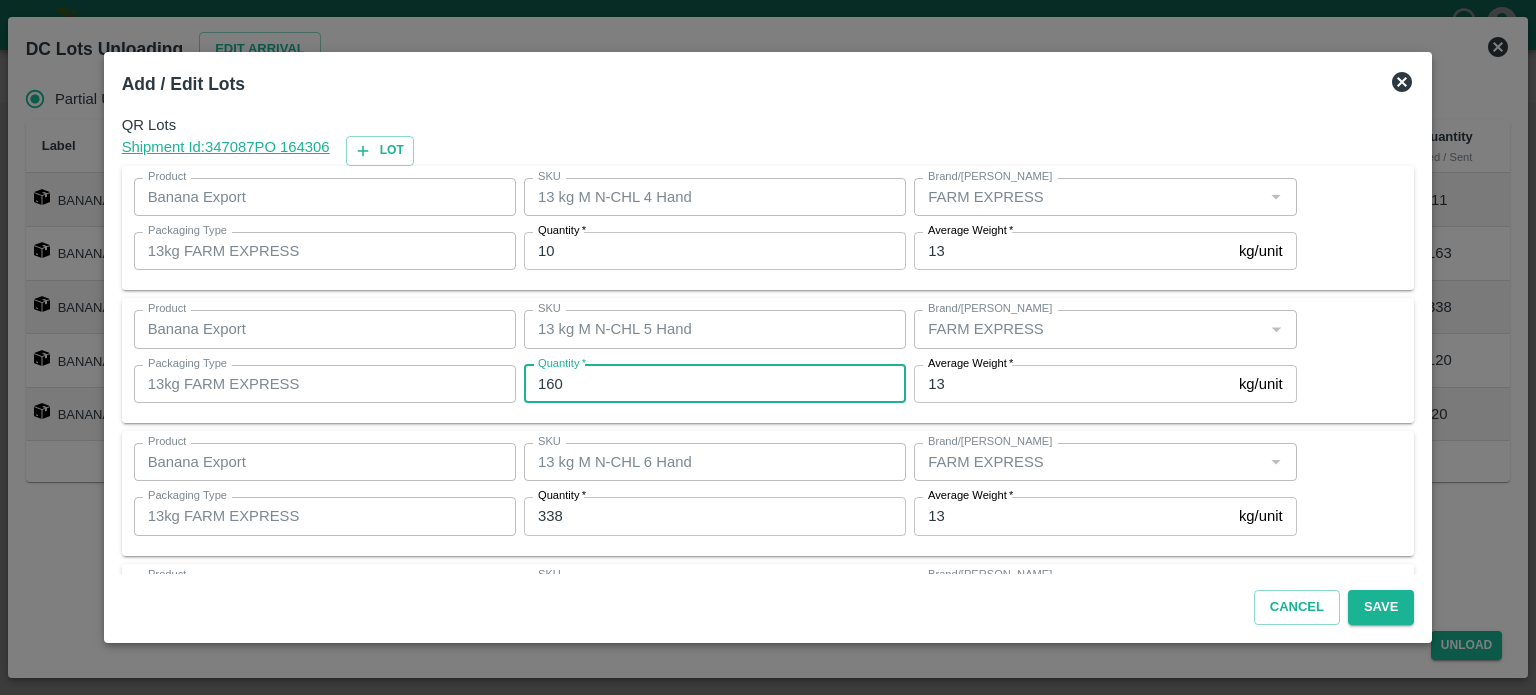 type on "160" 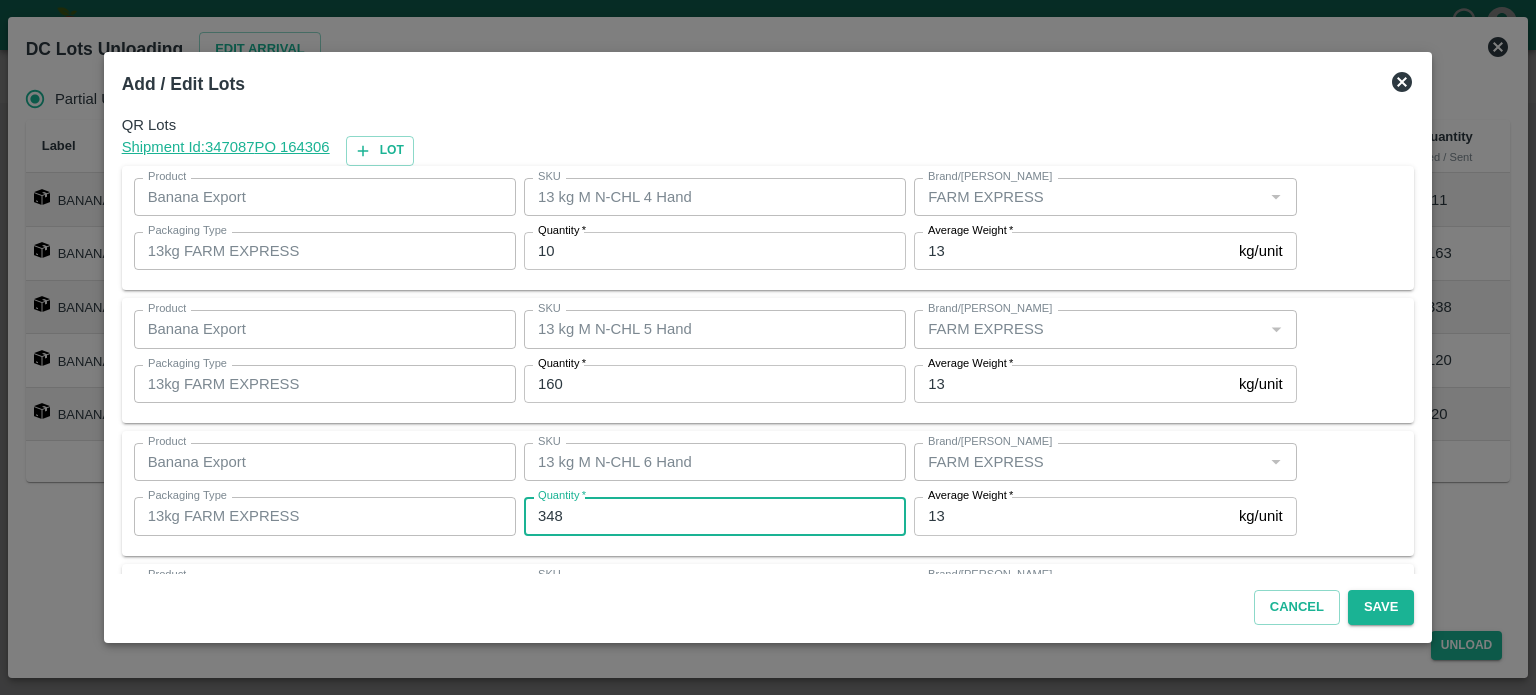 type on "348" 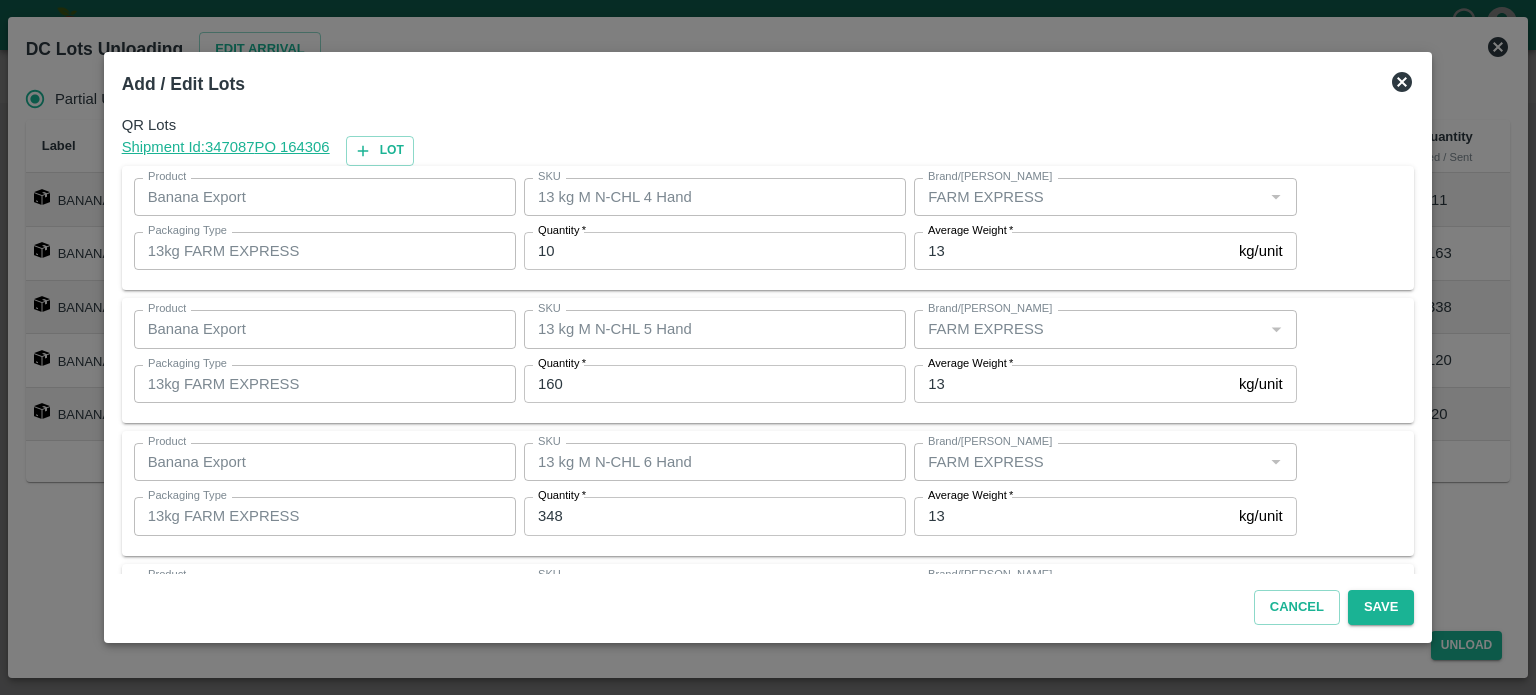 scroll, scrollTop: 262, scrollLeft: 0, axis: vertical 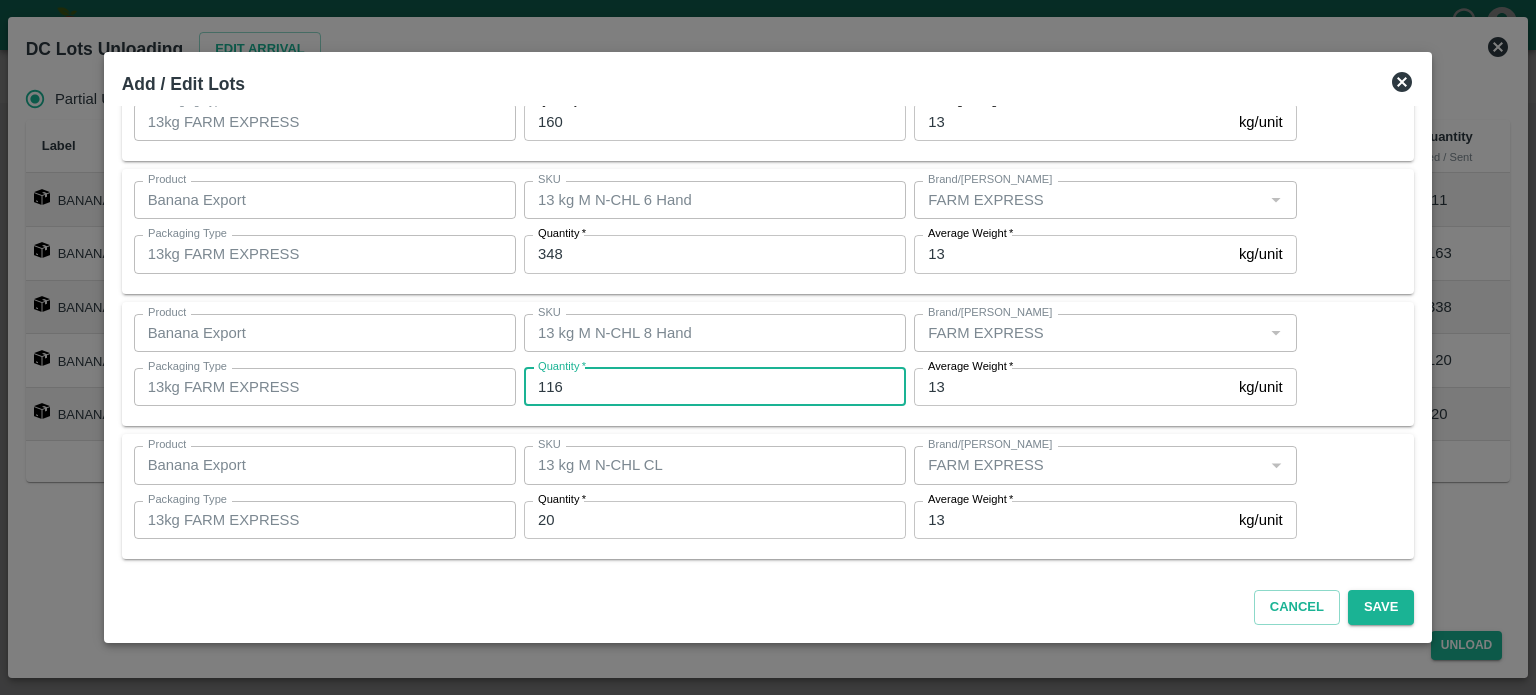 type on "116" 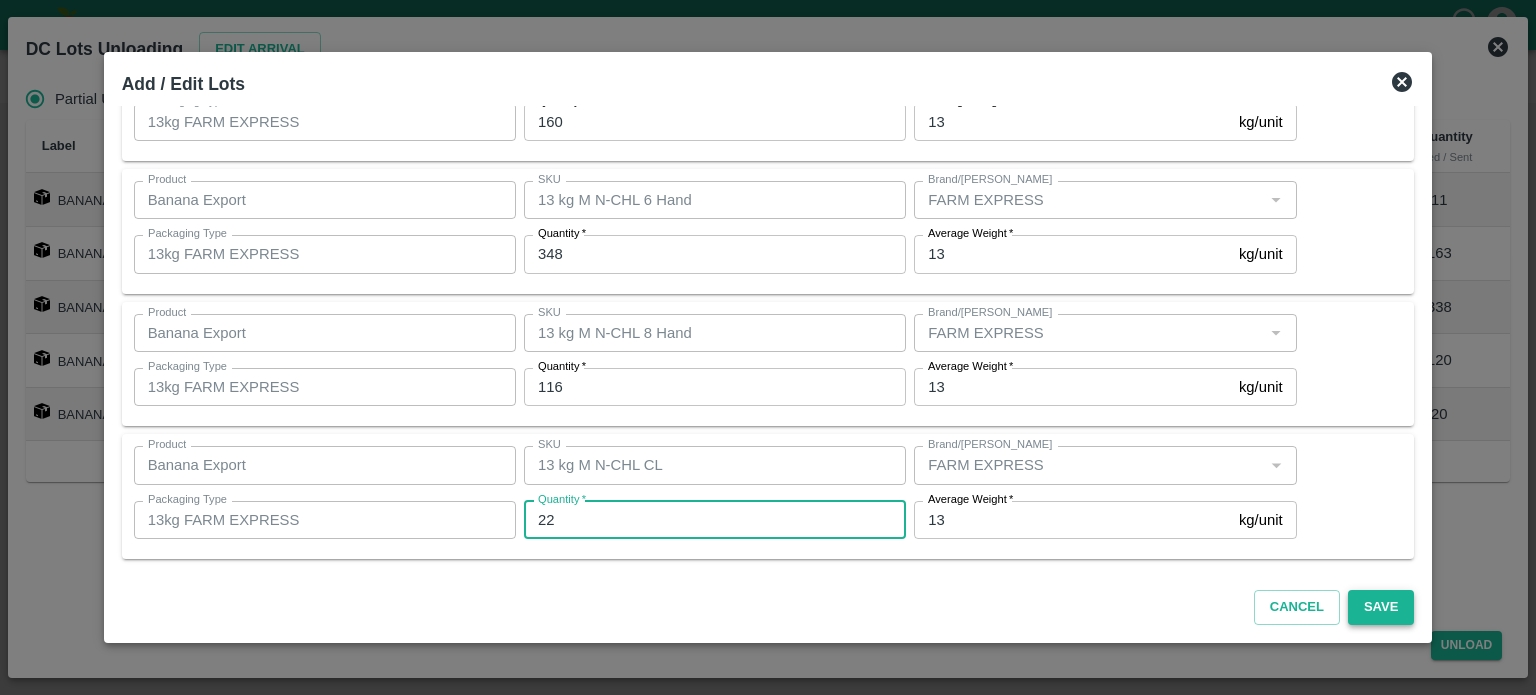 type on "22" 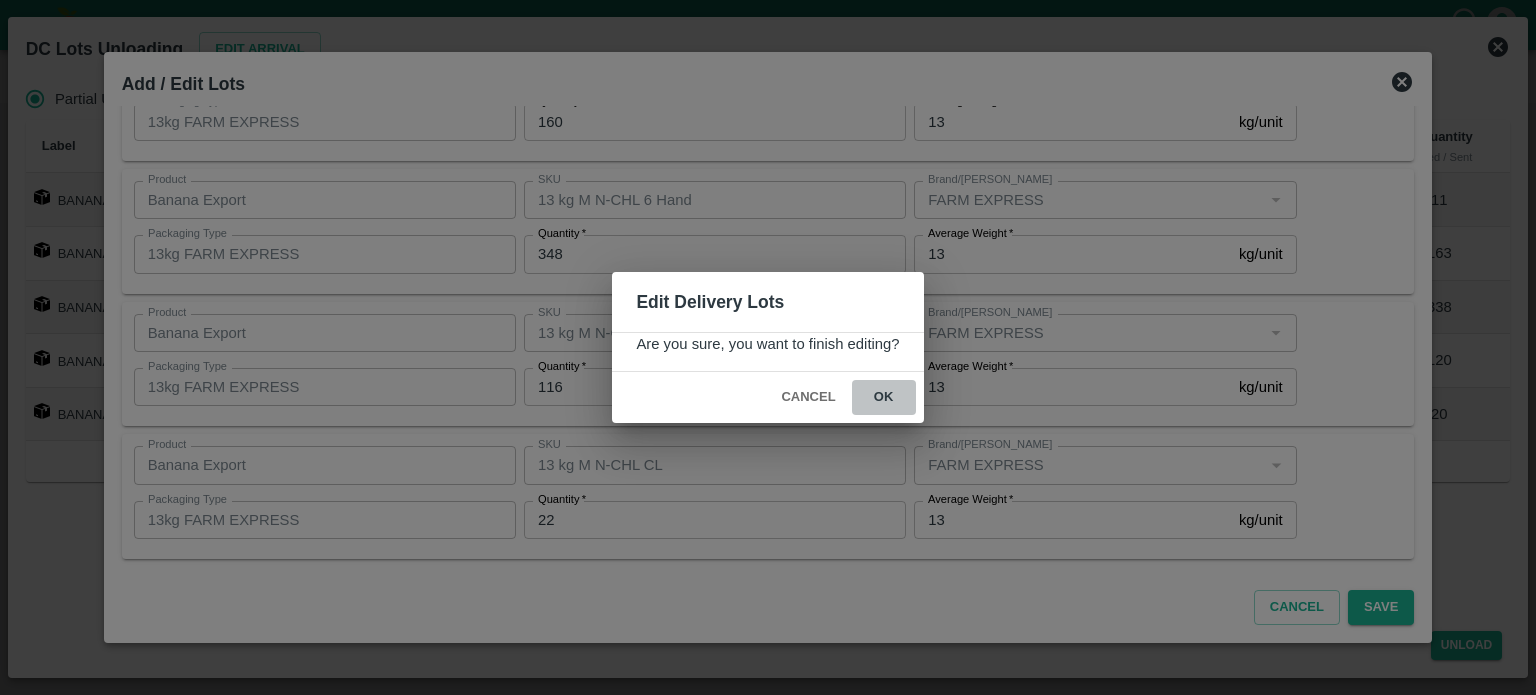 click on "ok" at bounding box center [884, 397] 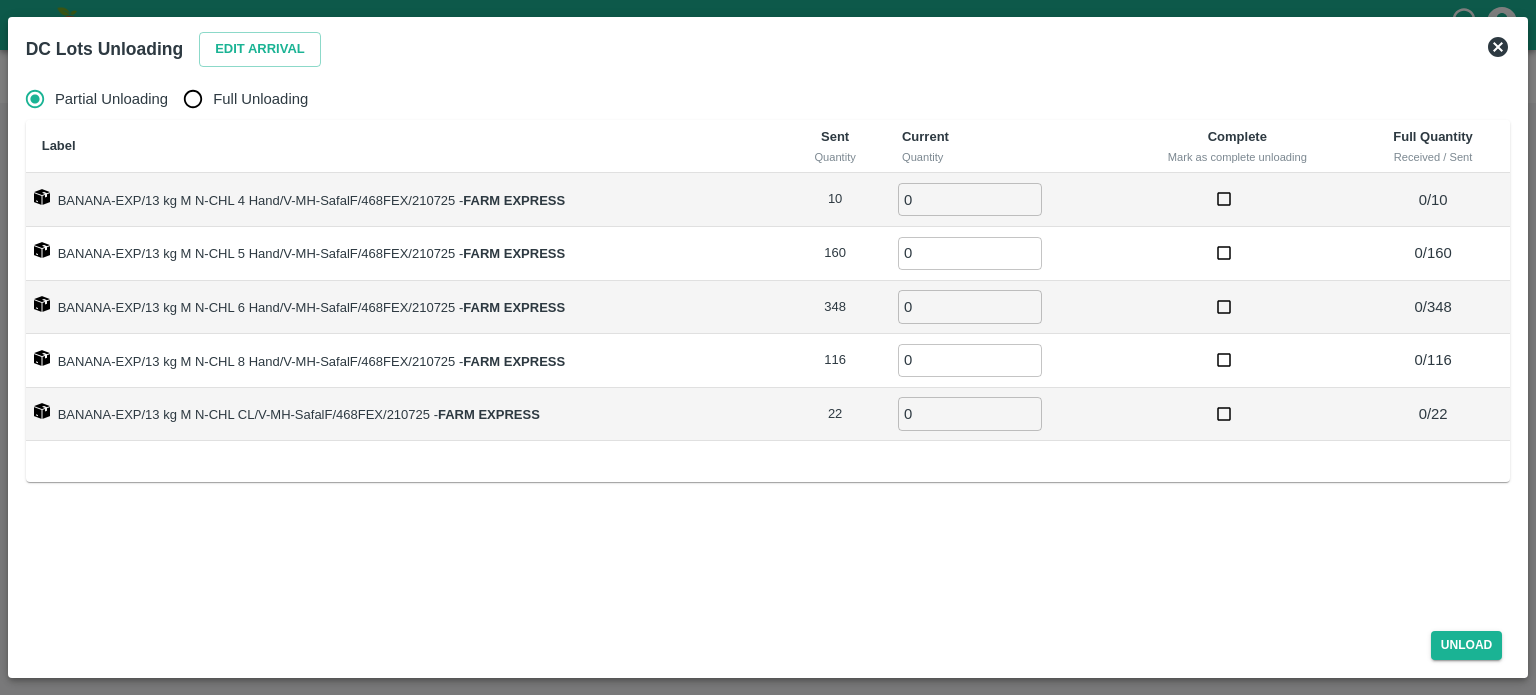click on "Full Unloading" at bounding box center [193, 99] 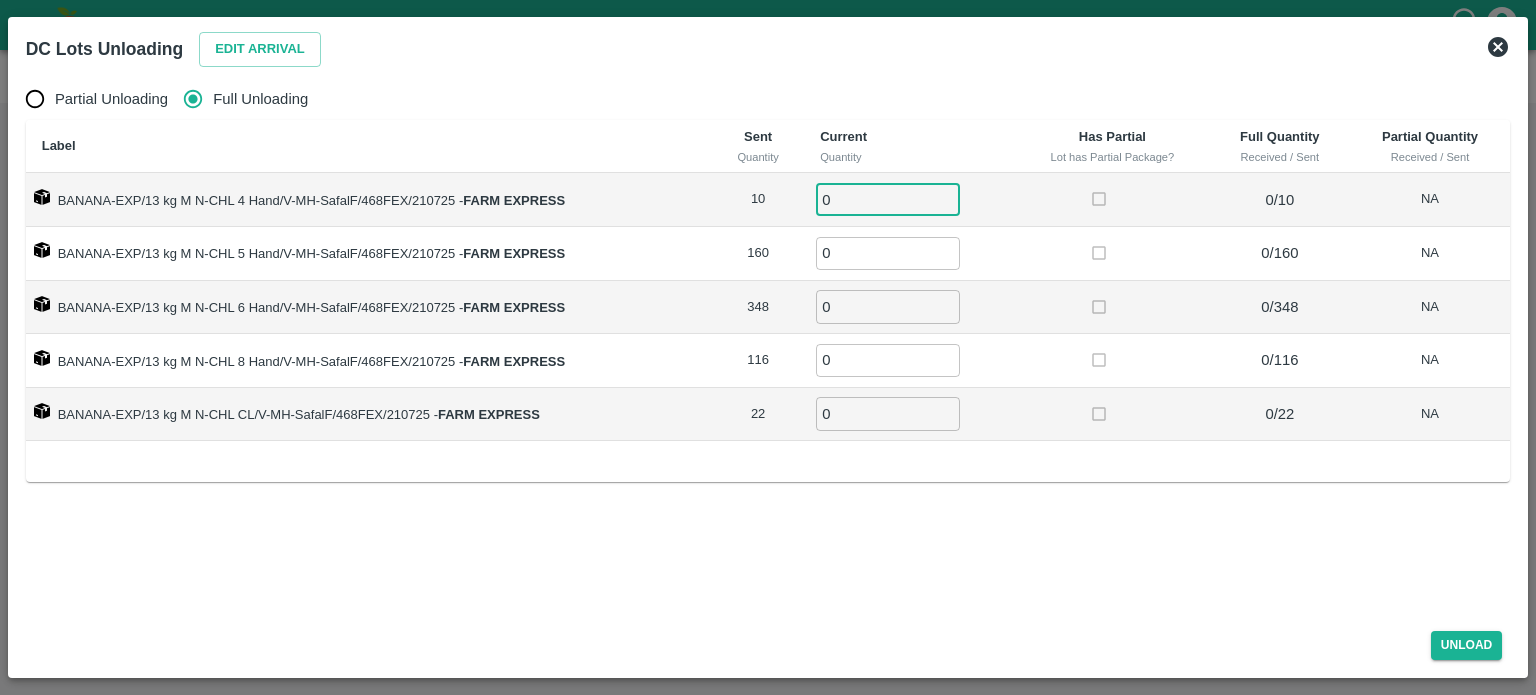 click on "0" at bounding box center [888, 199] 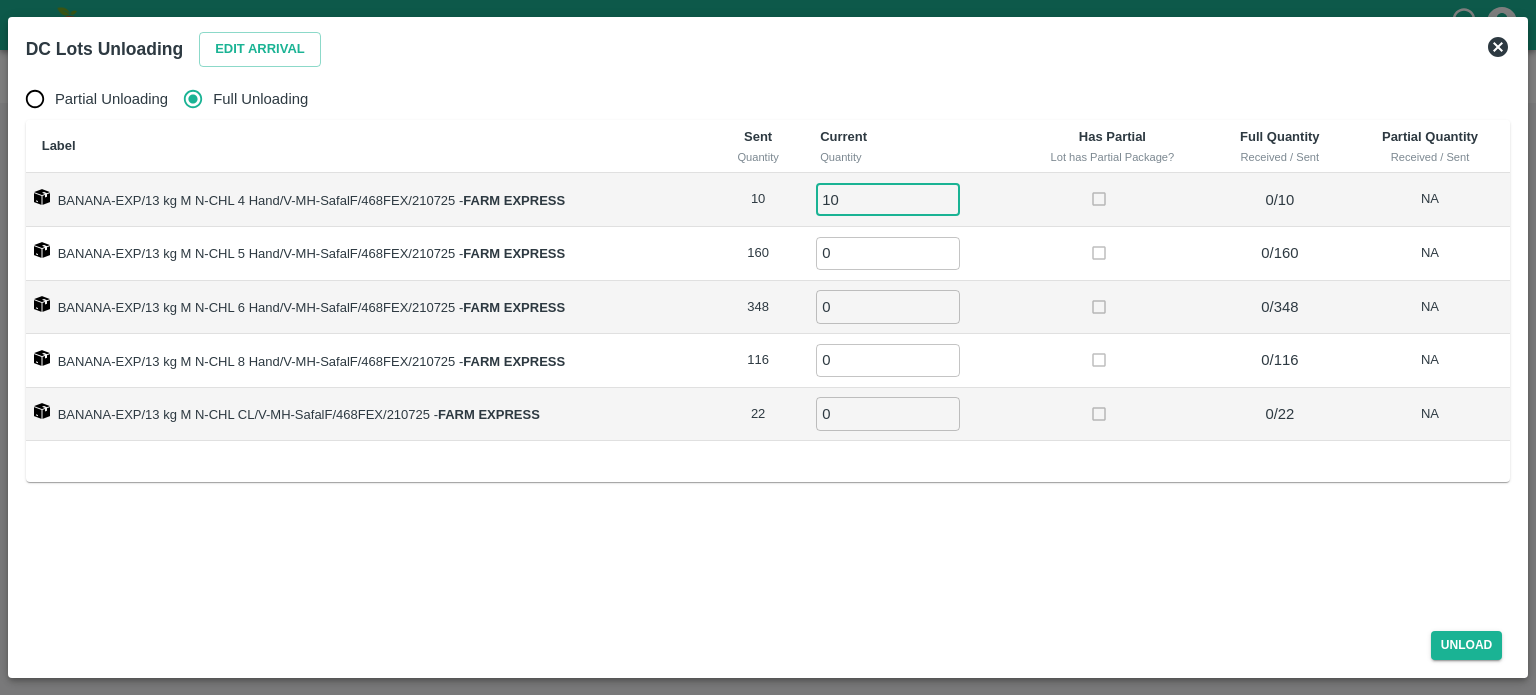 type on "10" 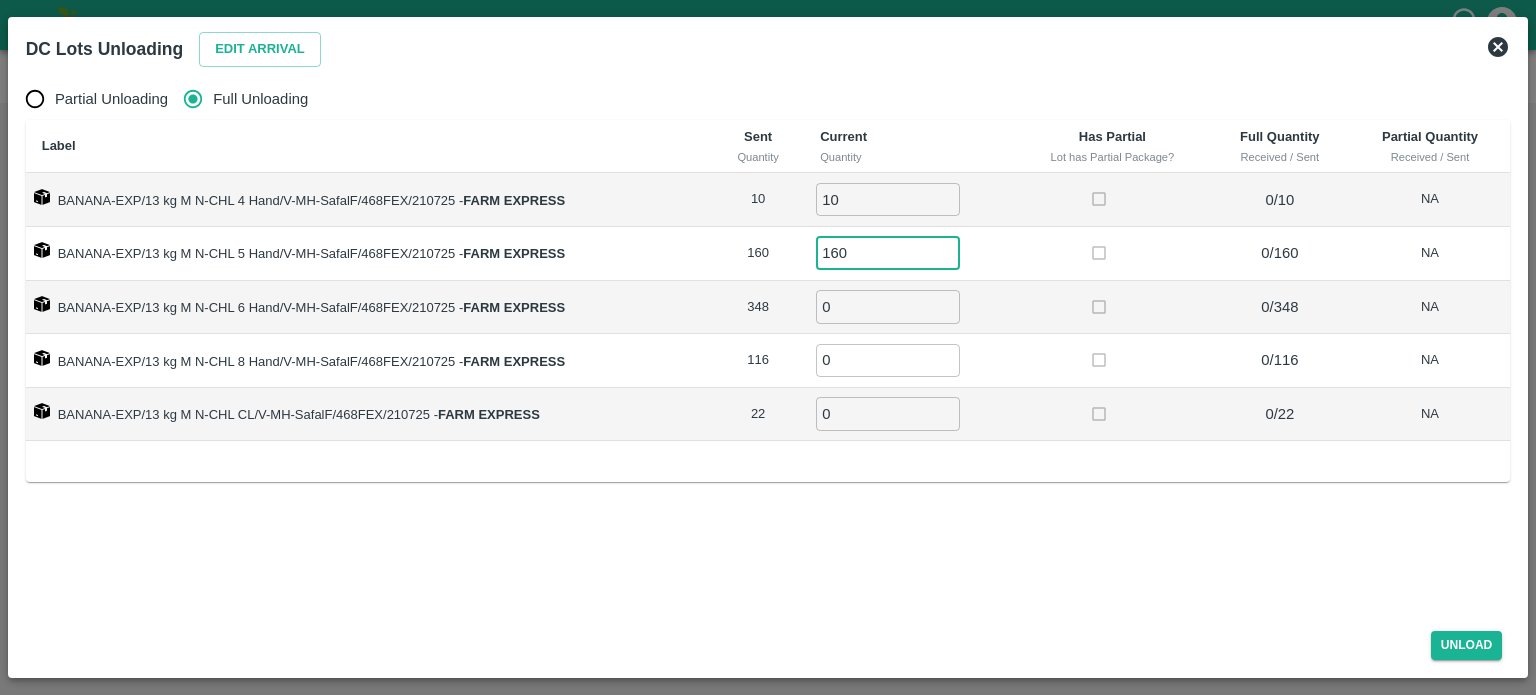 type on "160" 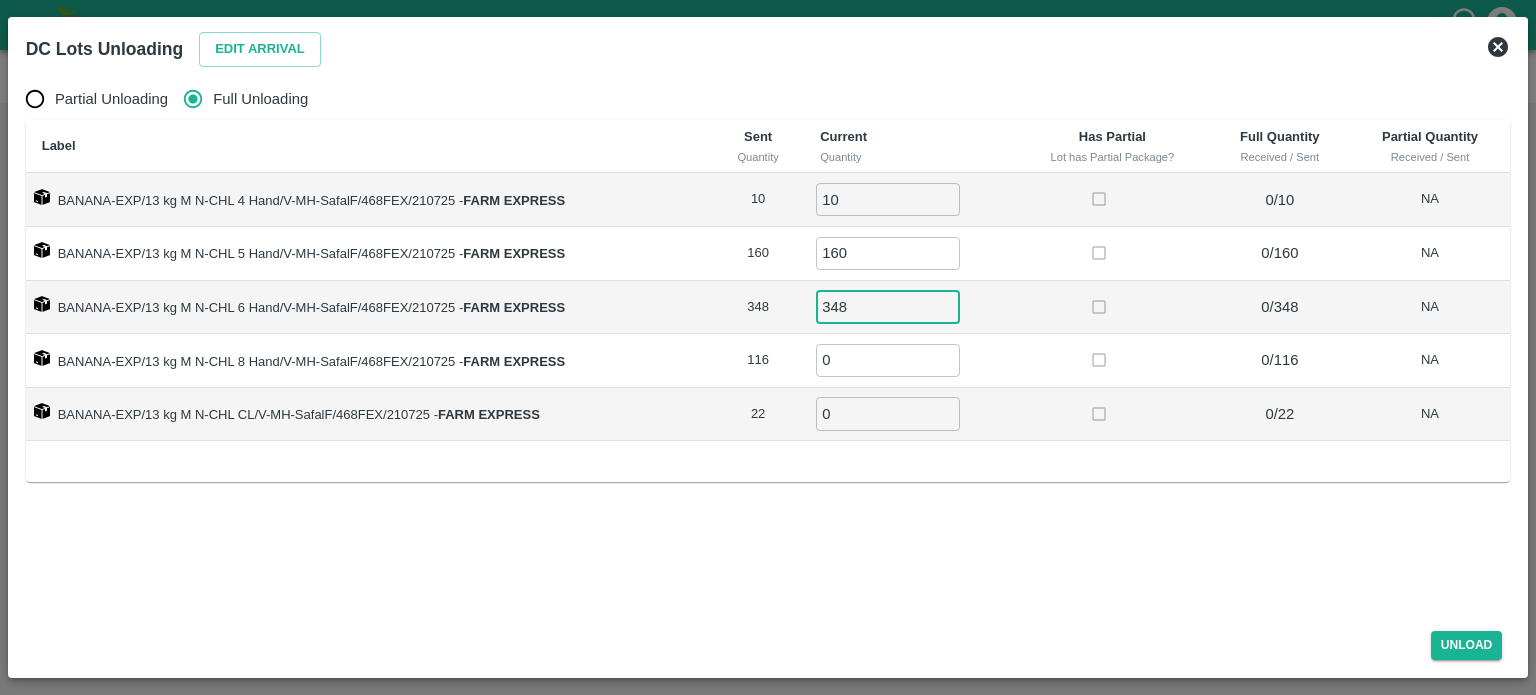 type on "348" 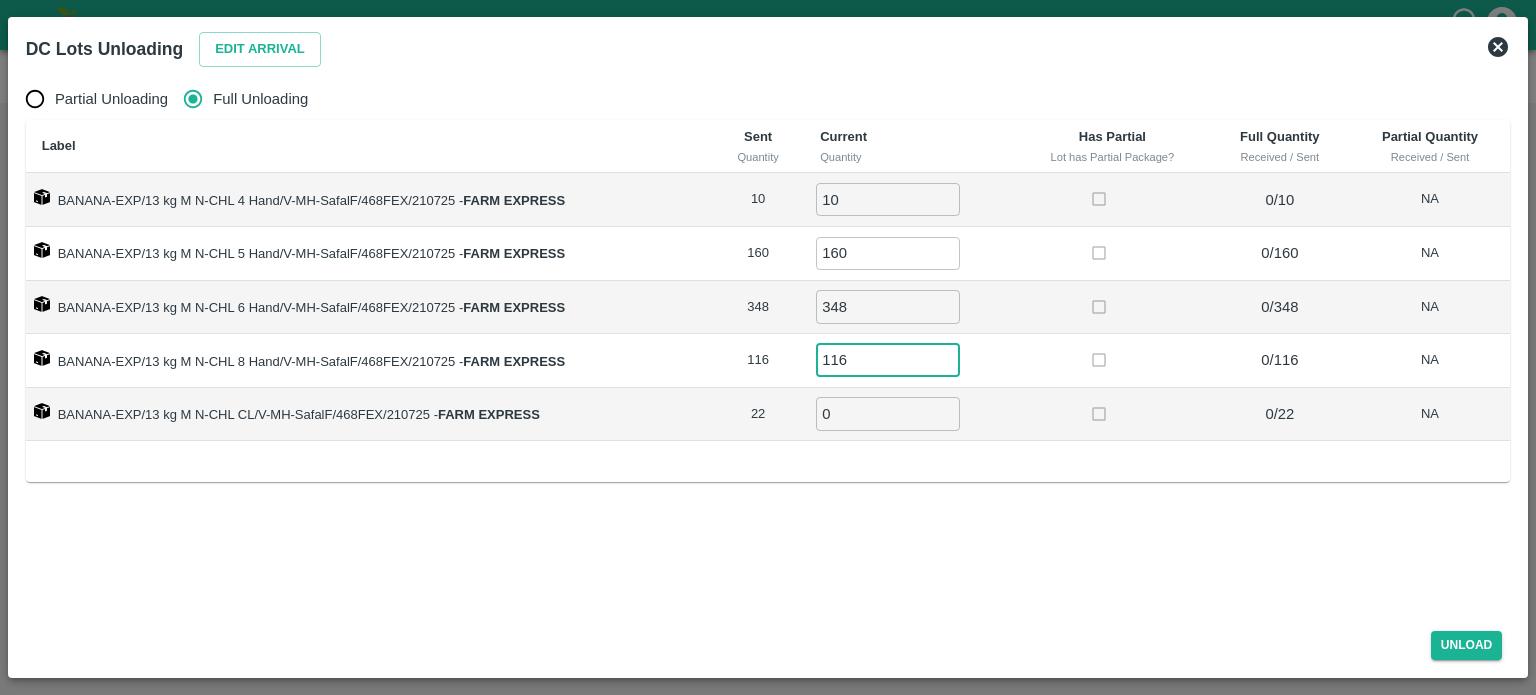 type on "116" 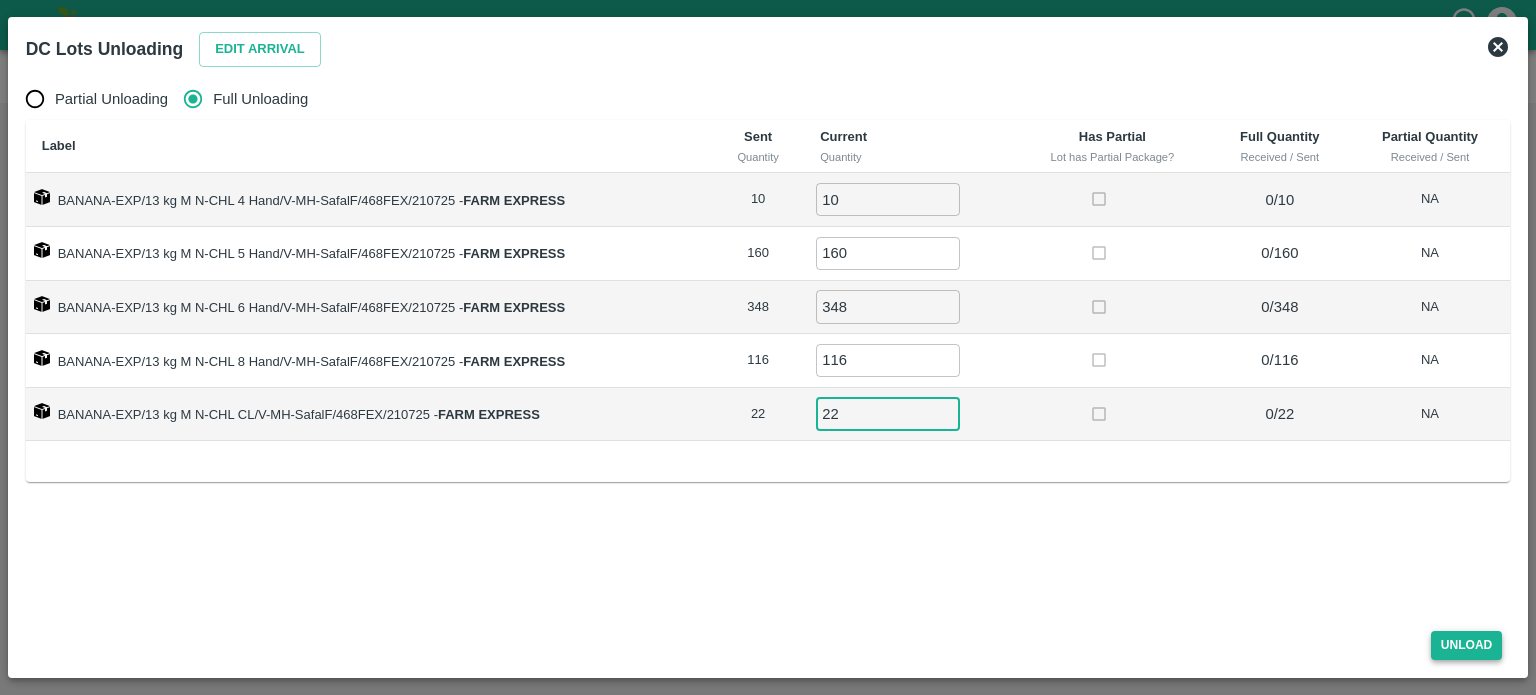type on "22" 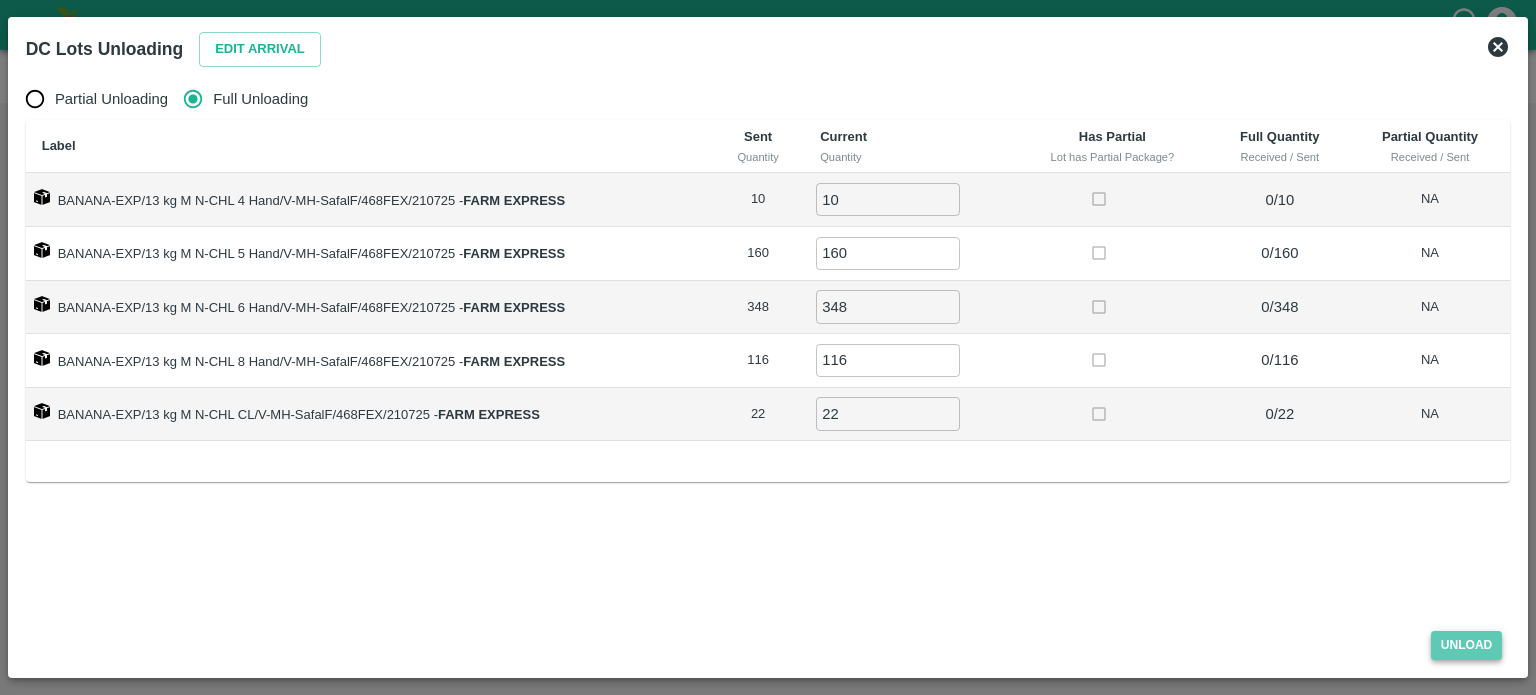click on "Unload" at bounding box center [1467, 645] 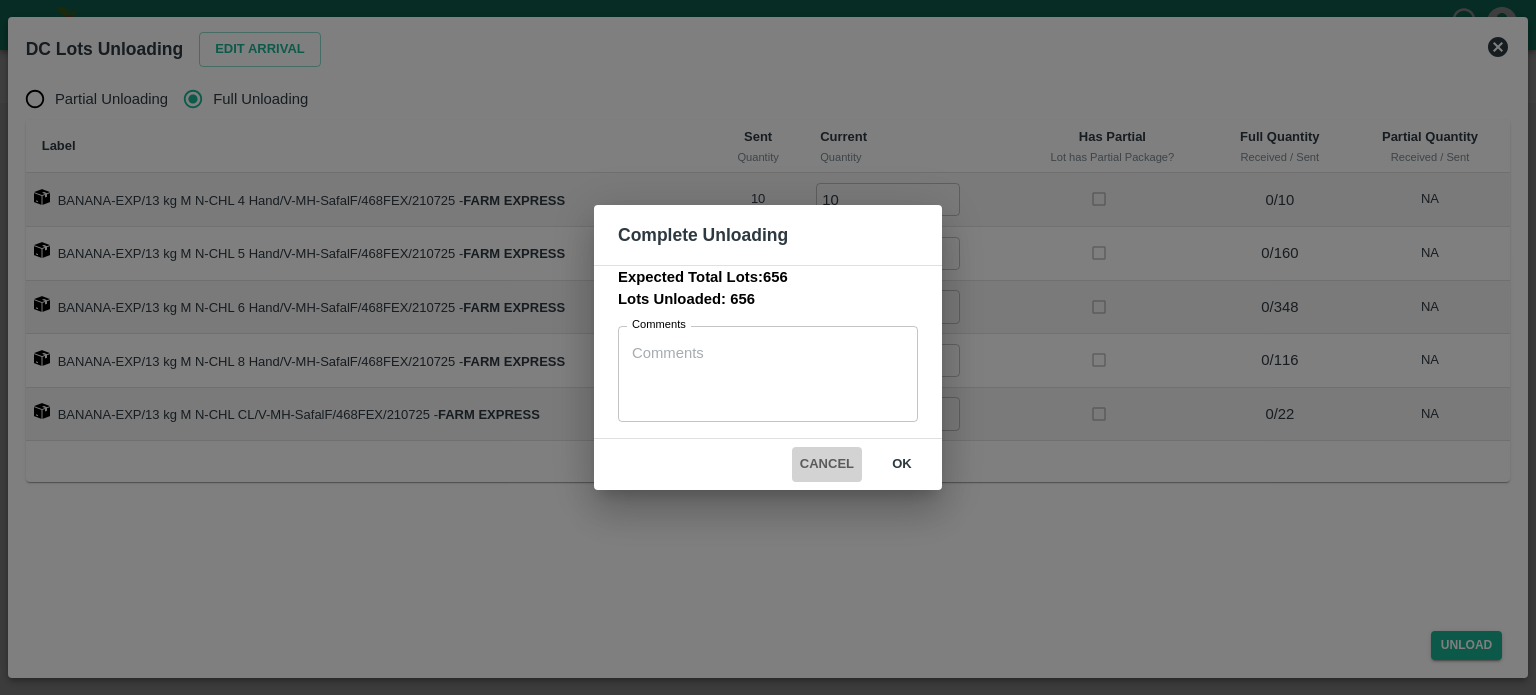 click on "Cancel" at bounding box center [827, 464] 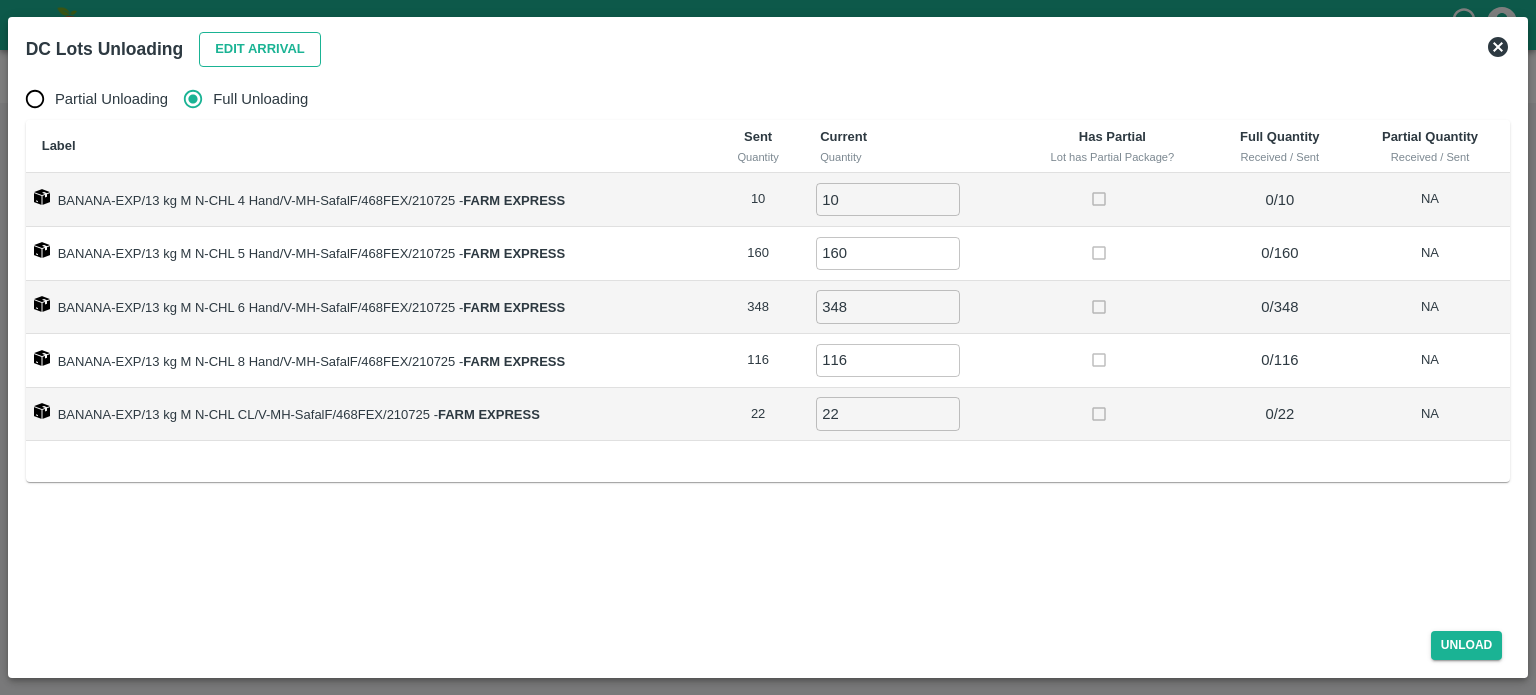 click on "Edit Arrival" at bounding box center [260, 49] 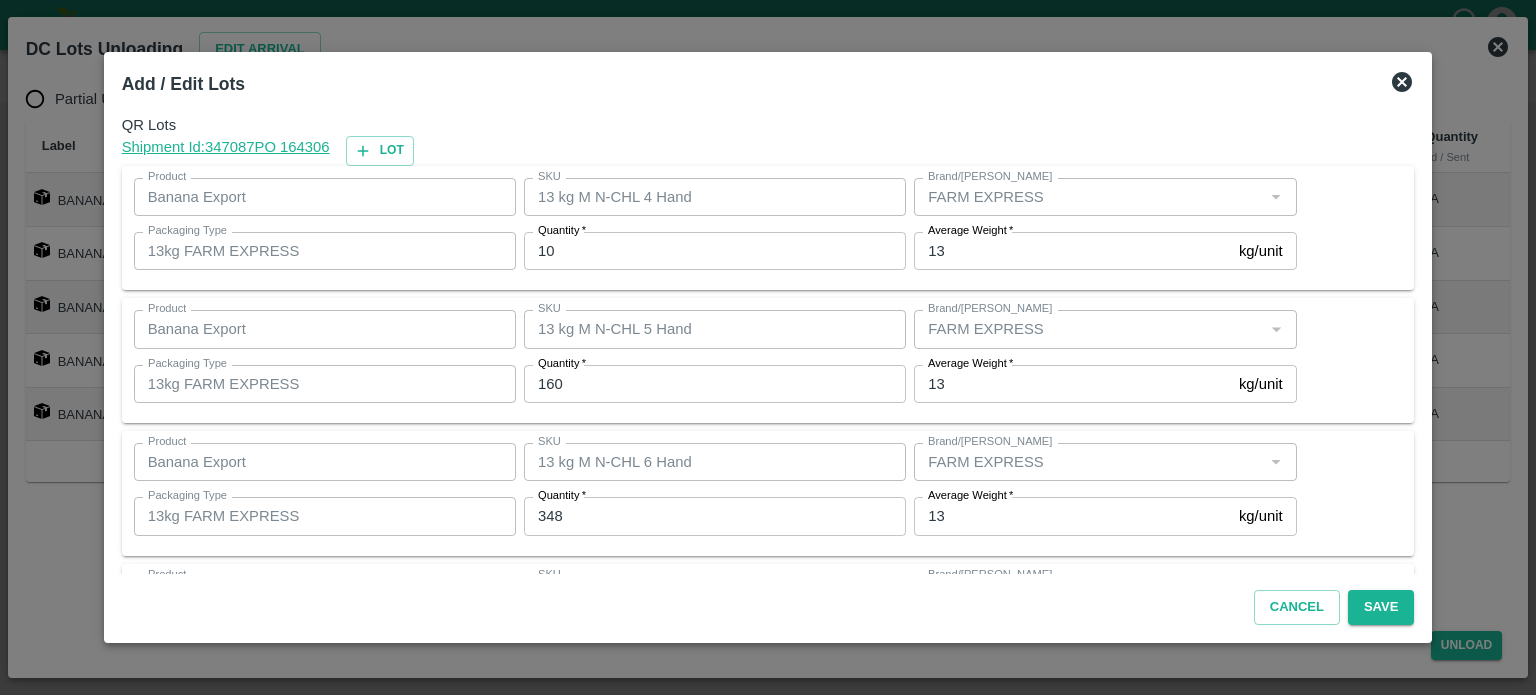 click on "348" at bounding box center (715, 516) 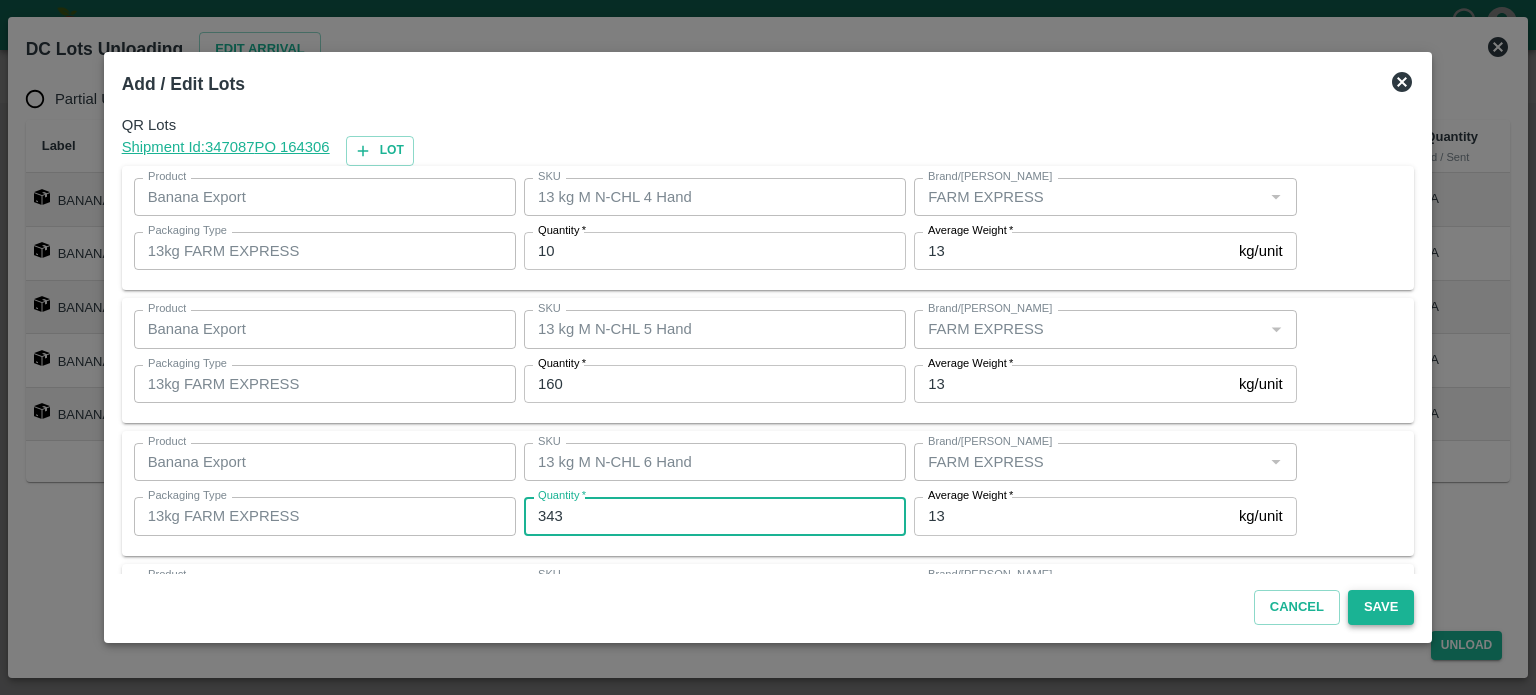 type on "343" 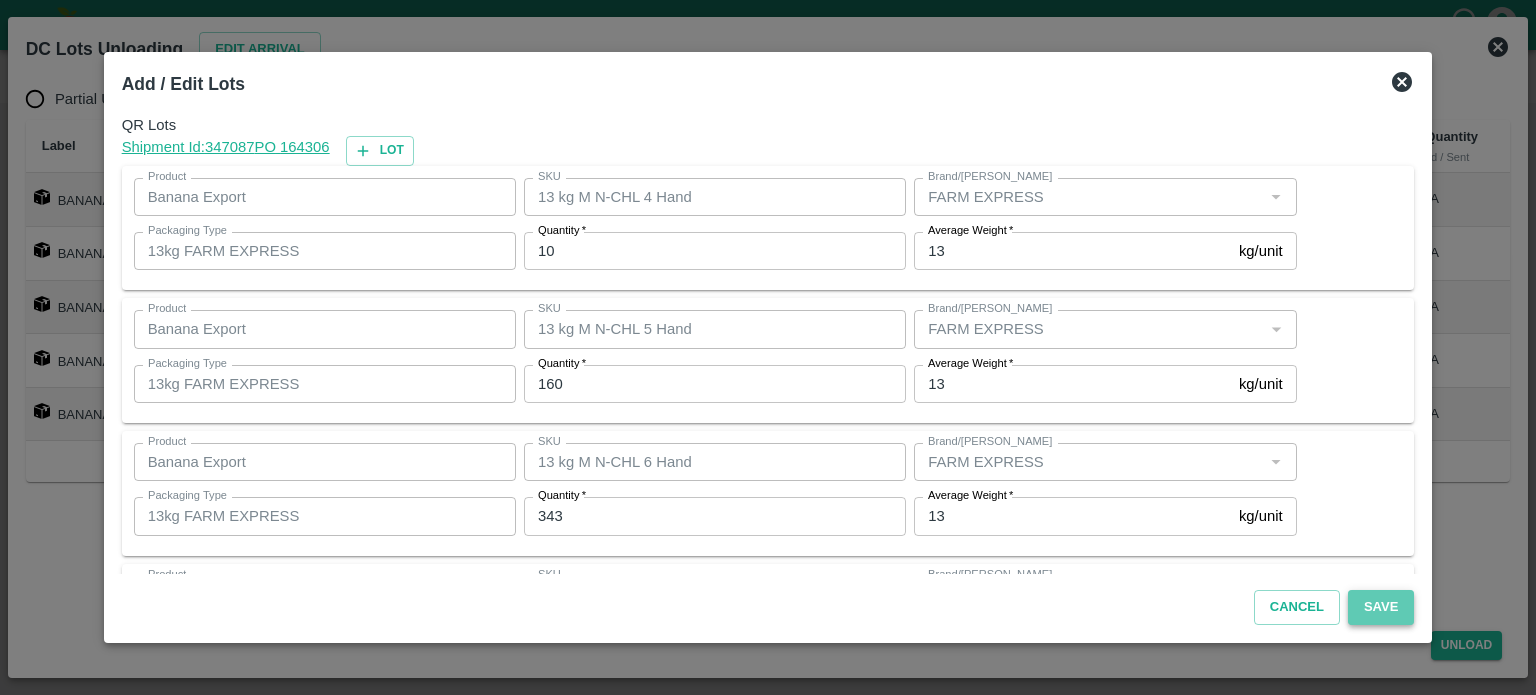 click on "Save" at bounding box center (1381, 607) 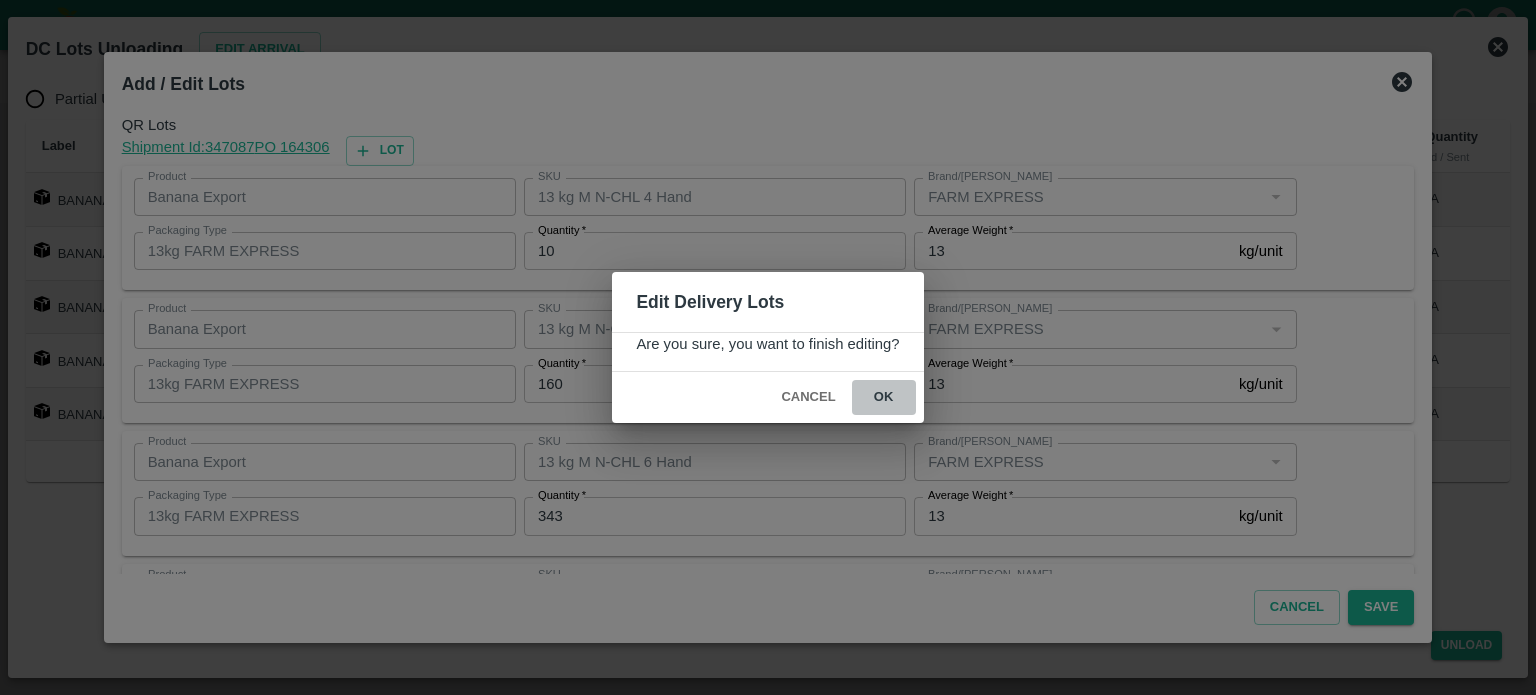 click on "ok" at bounding box center [884, 397] 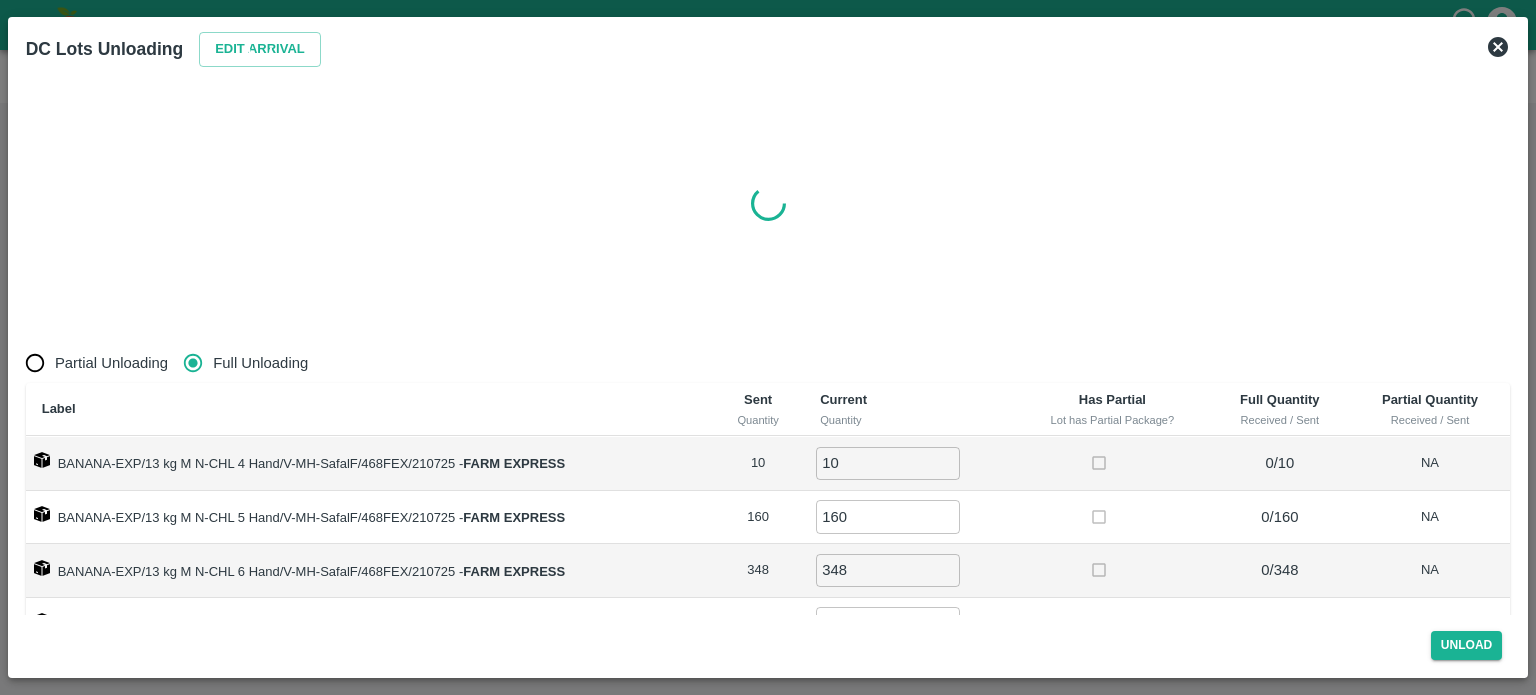 radio on "true" 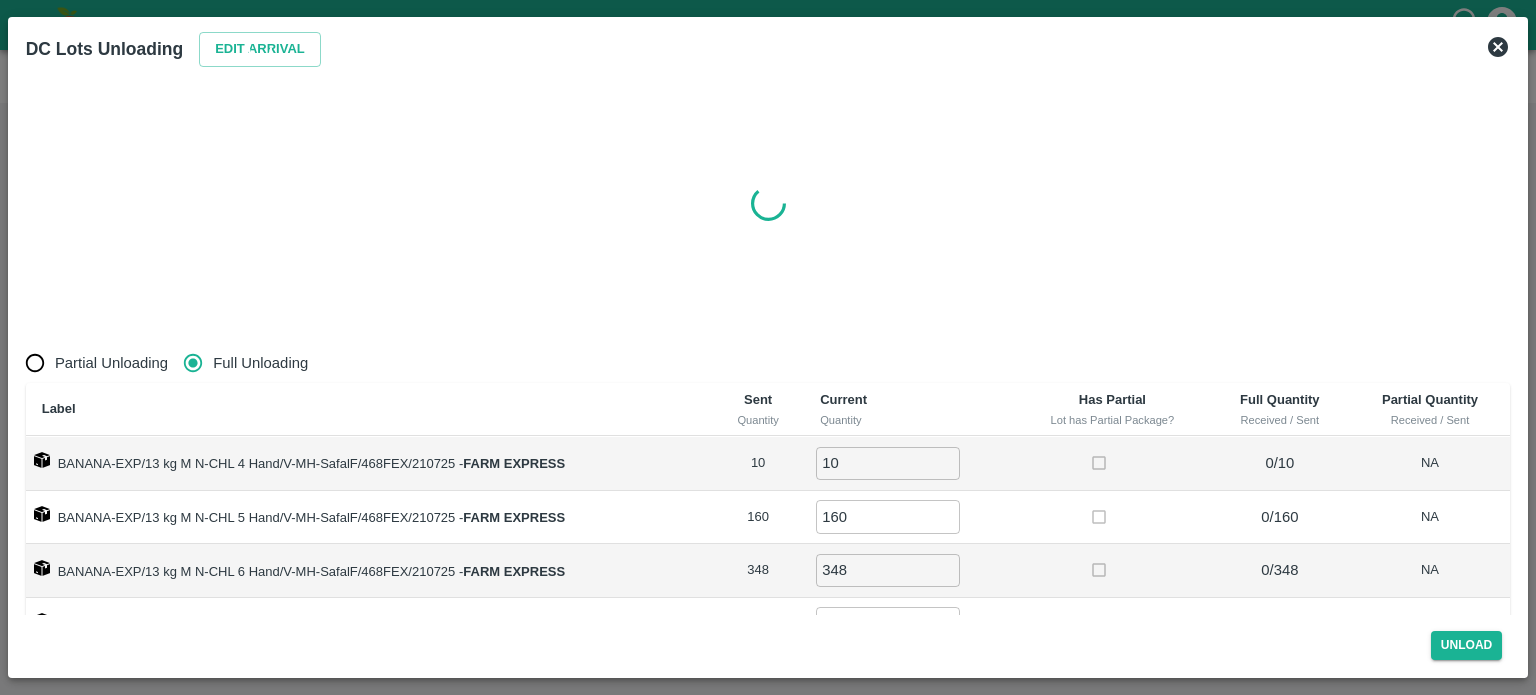 type on "0" 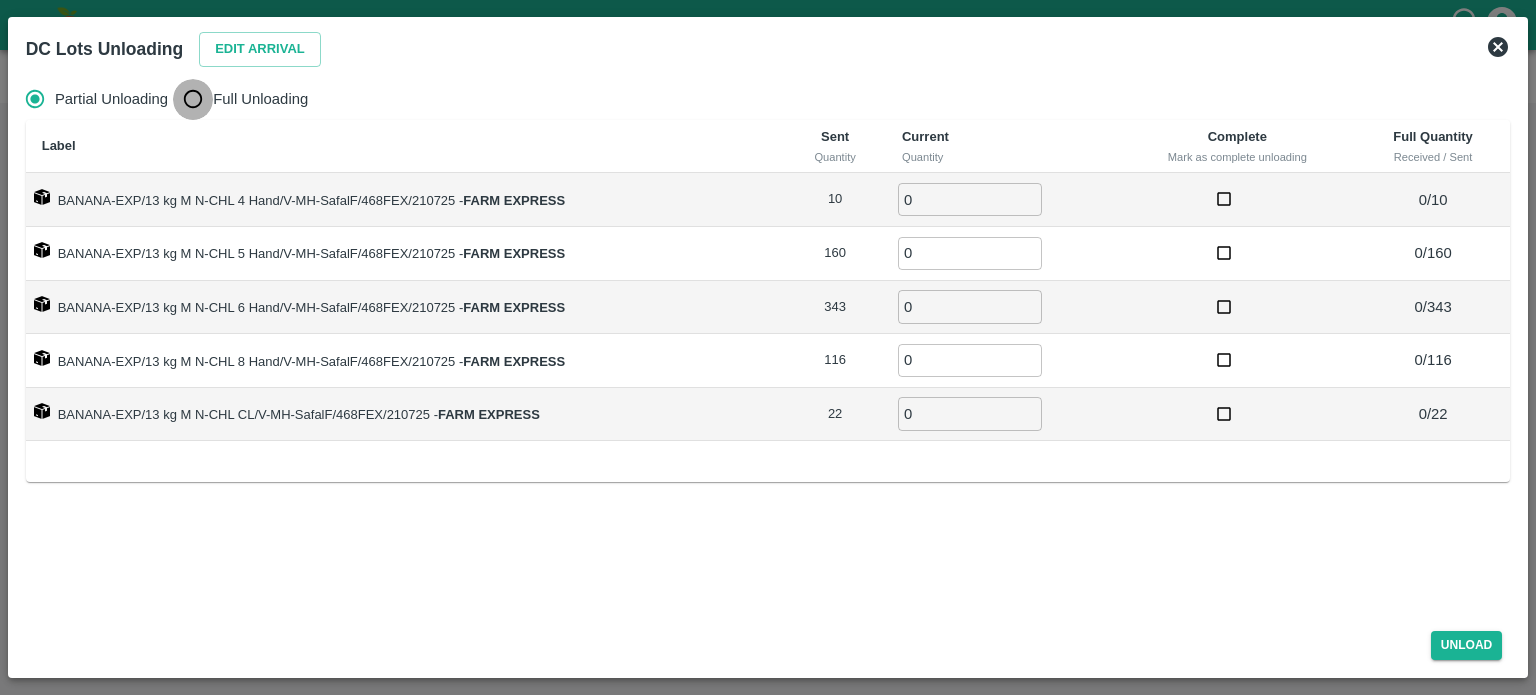 click on "Full Unloading" at bounding box center (193, 99) 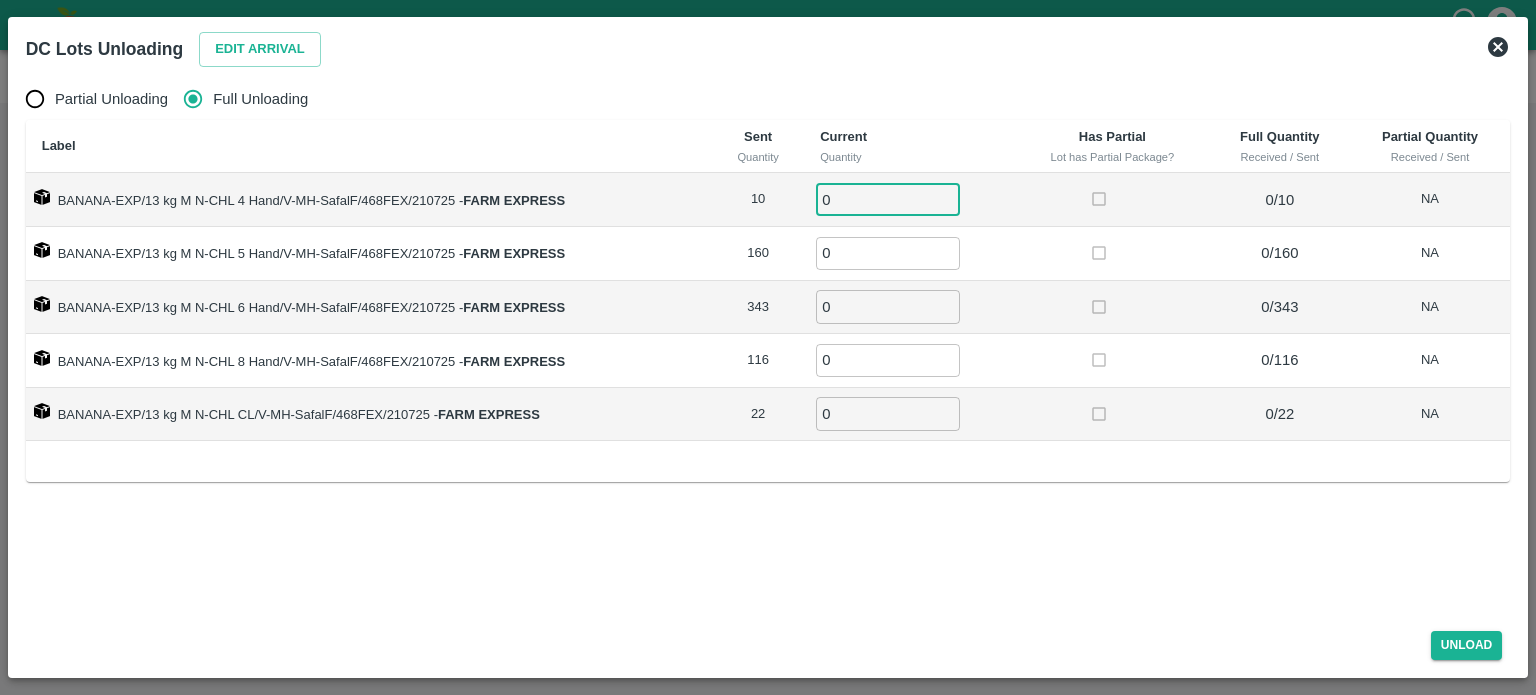 click on "0" at bounding box center [888, 199] 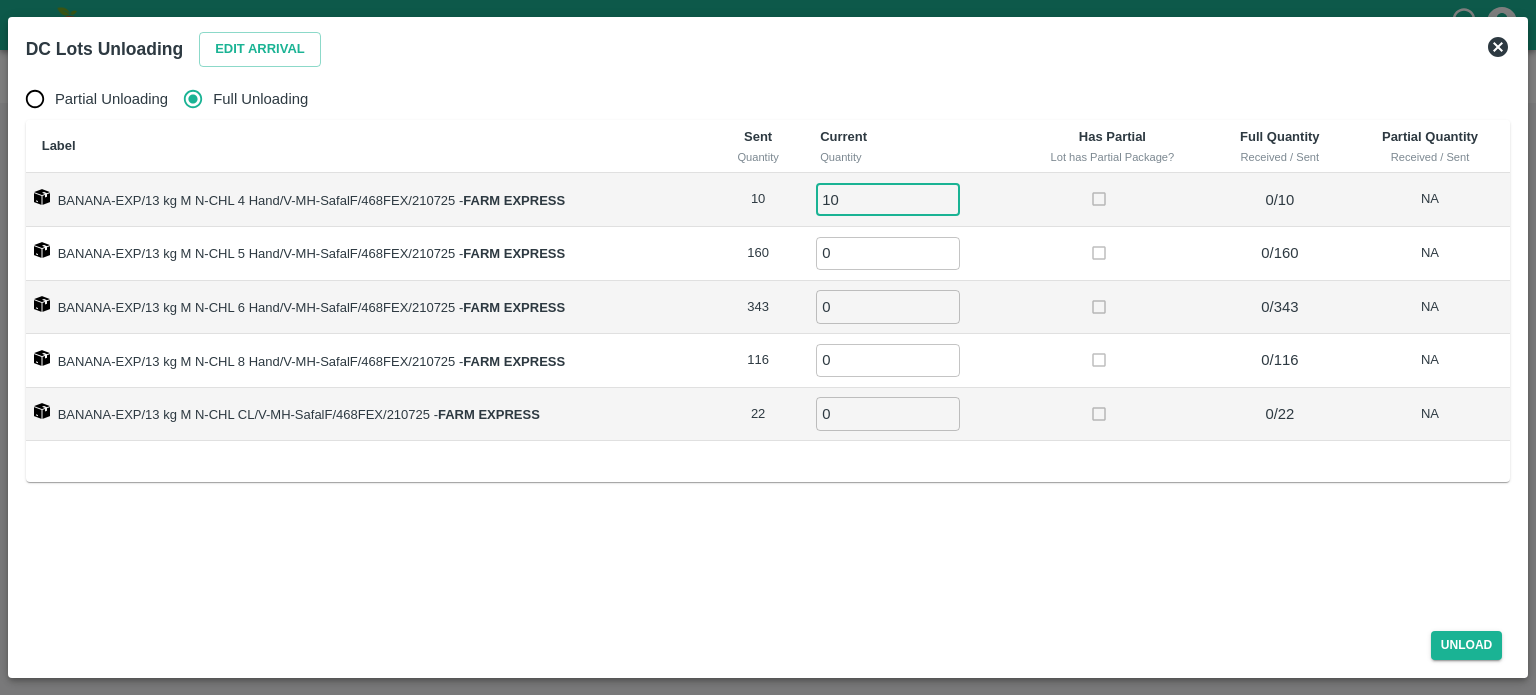 type on "10" 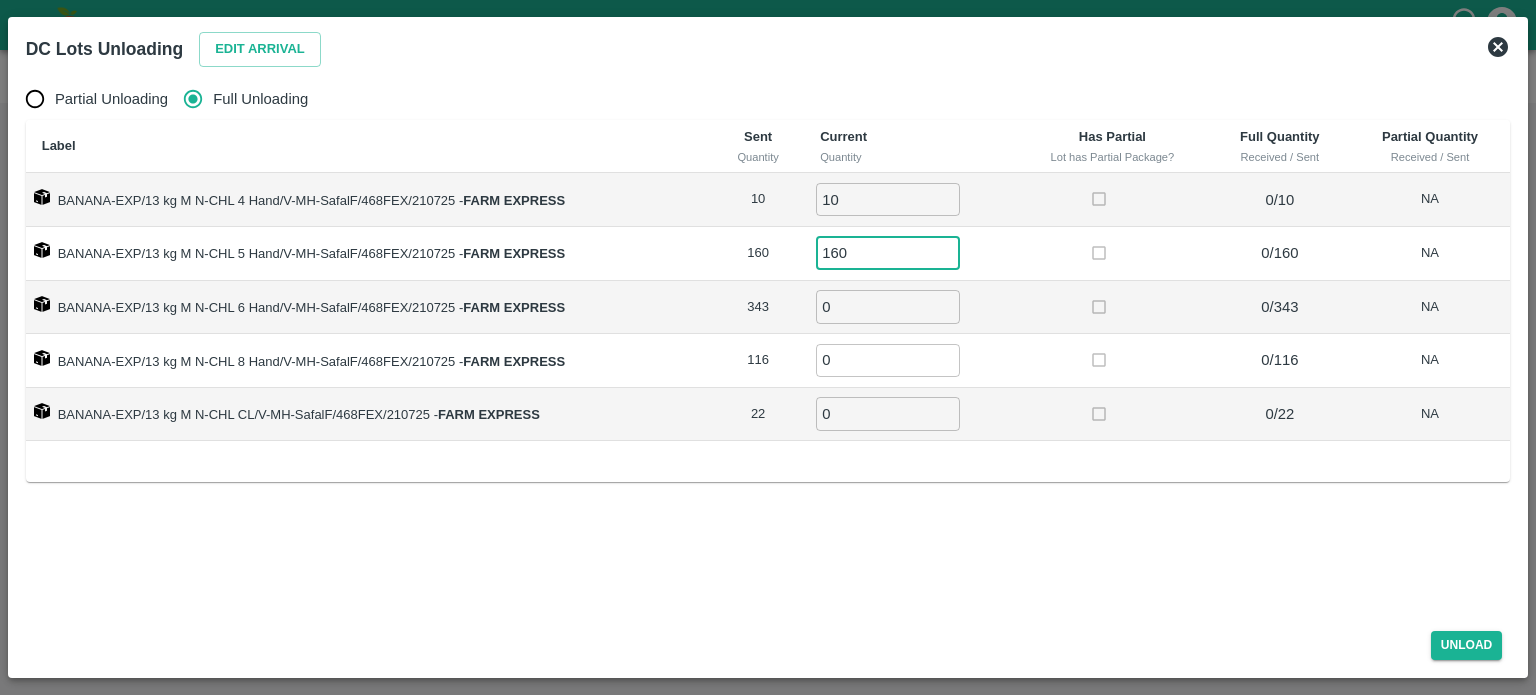 type on "160" 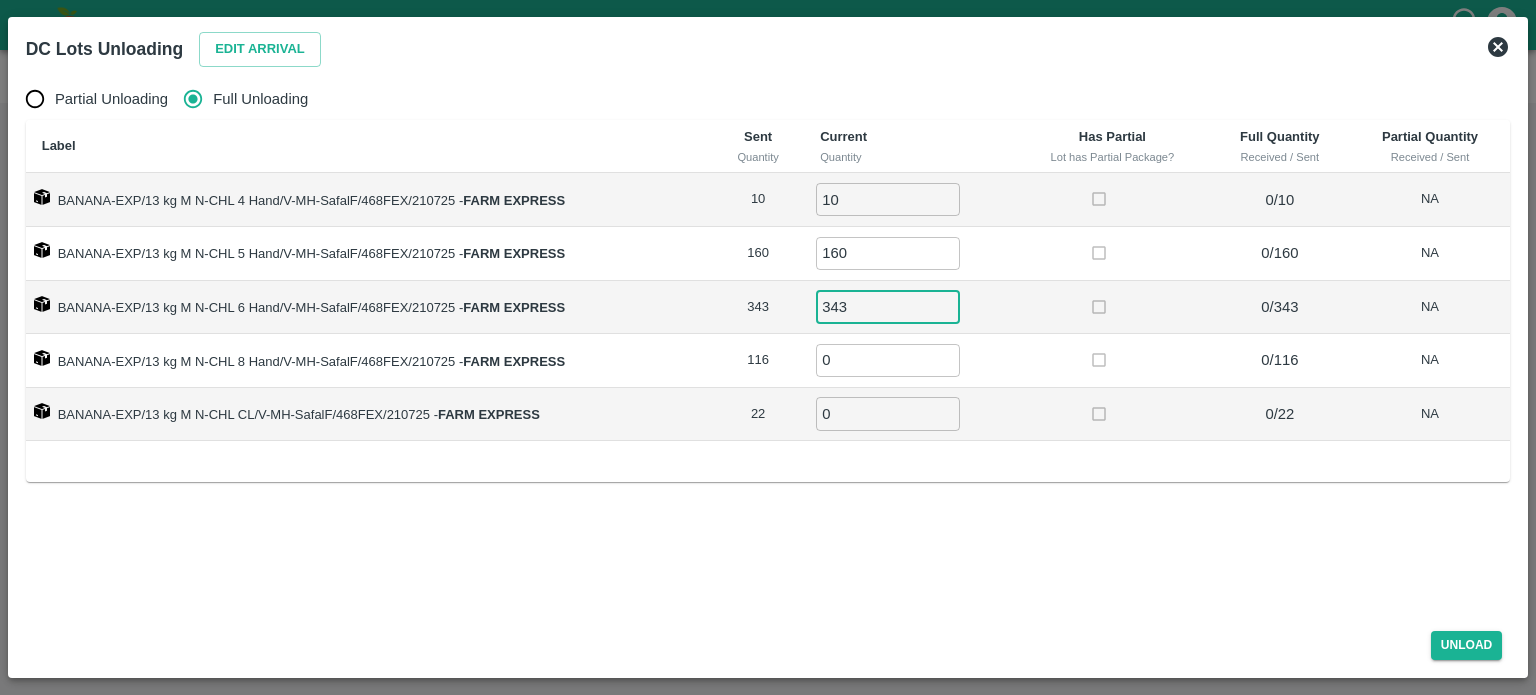 type on "343" 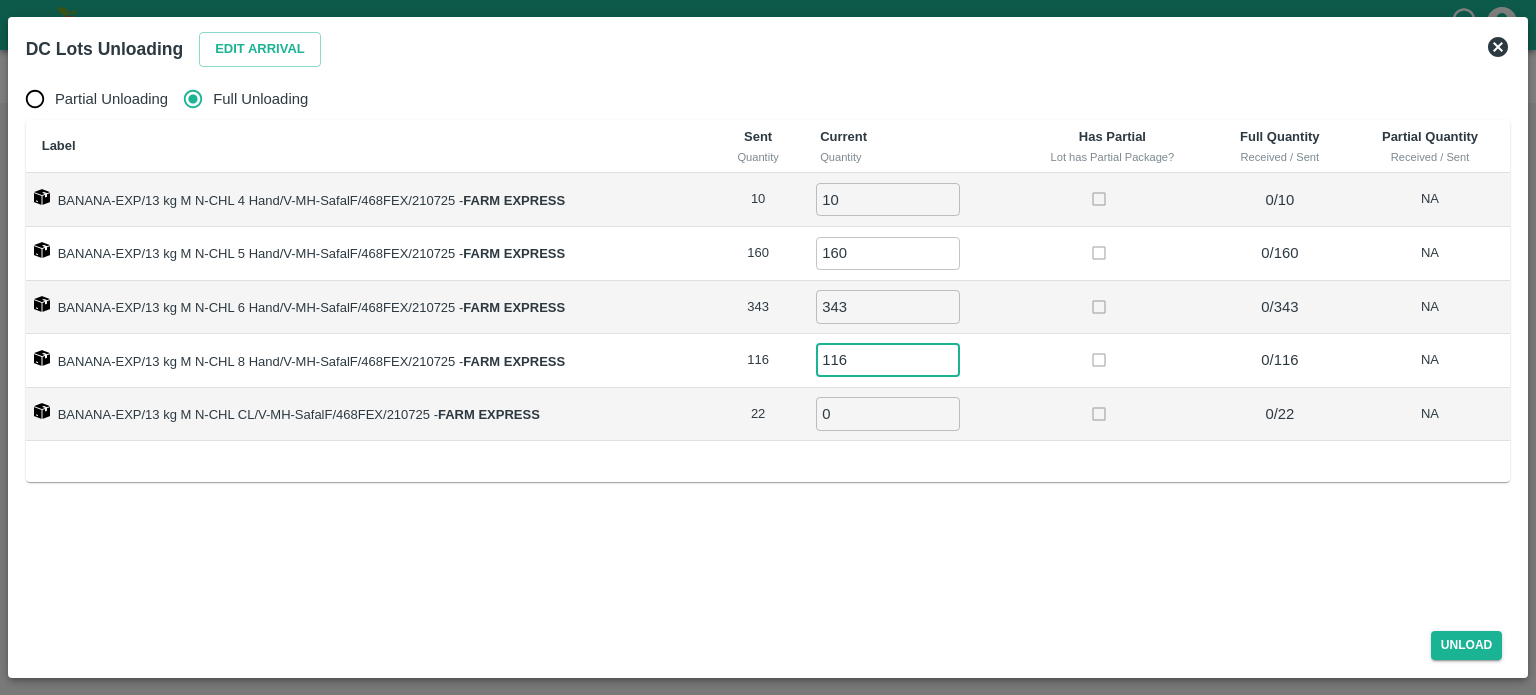 type on "116" 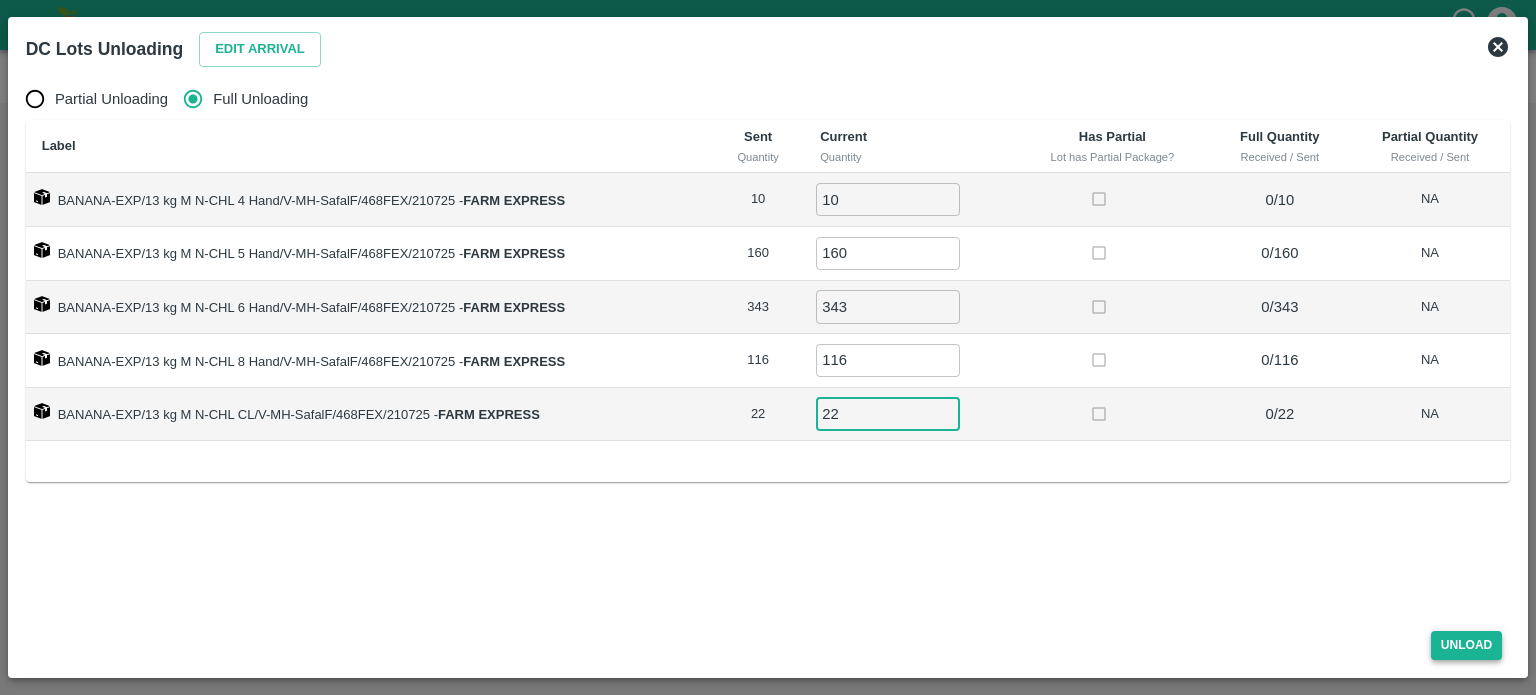 type on "22" 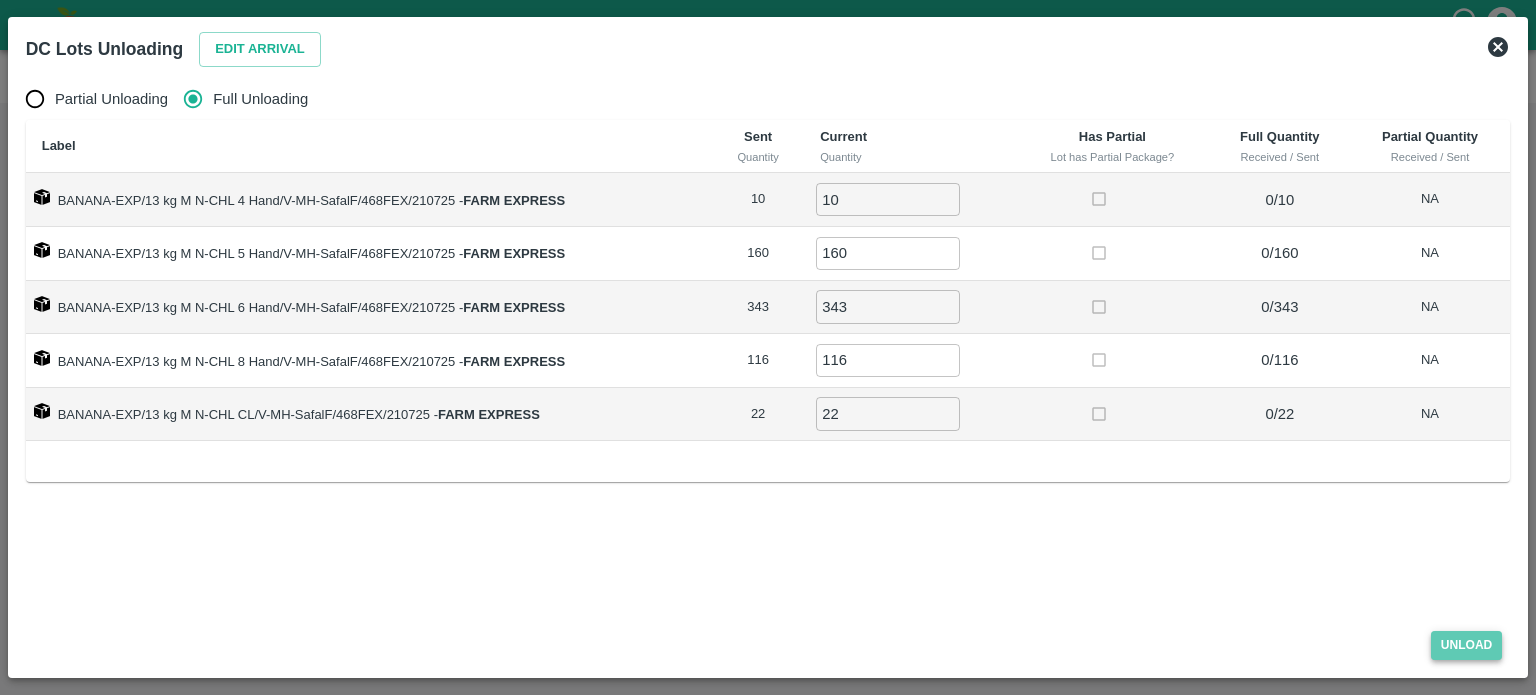 click on "Unload" at bounding box center (1467, 645) 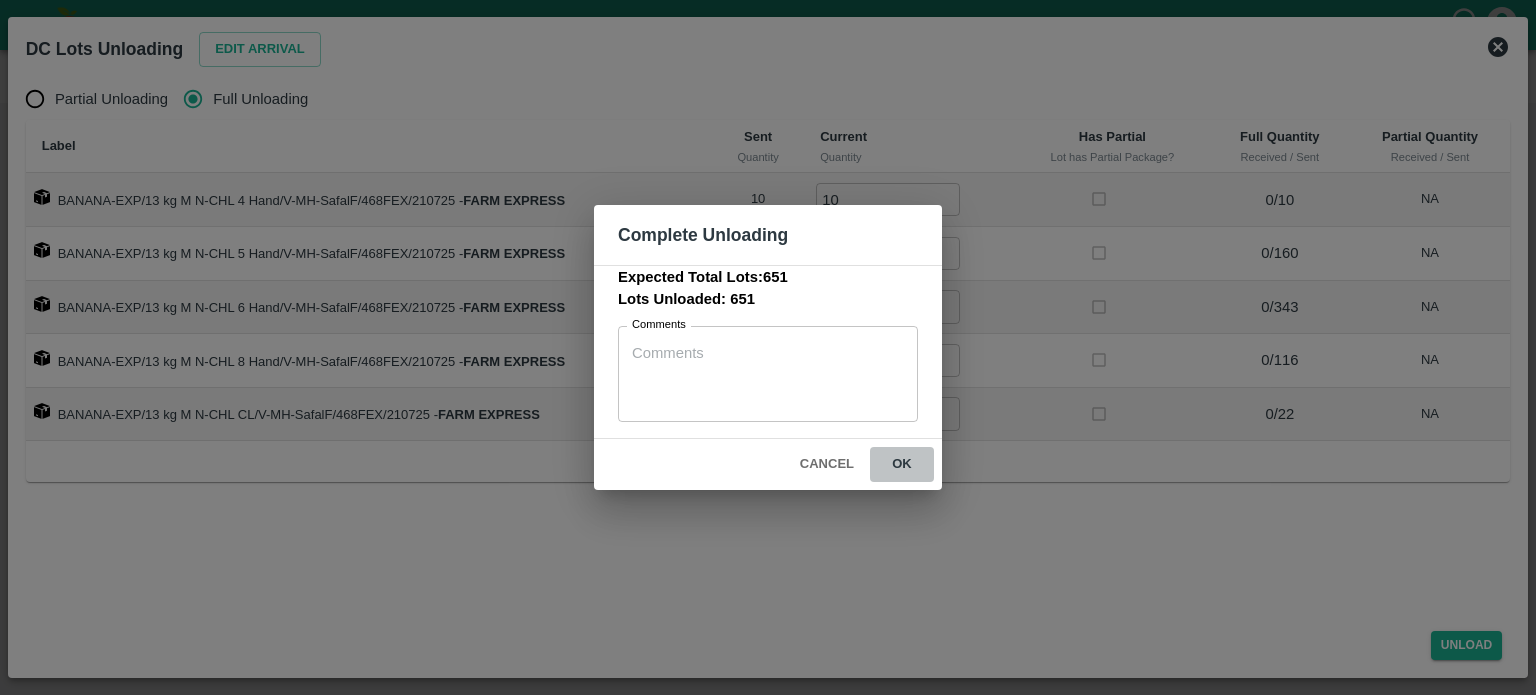 click on "ok" at bounding box center [902, 464] 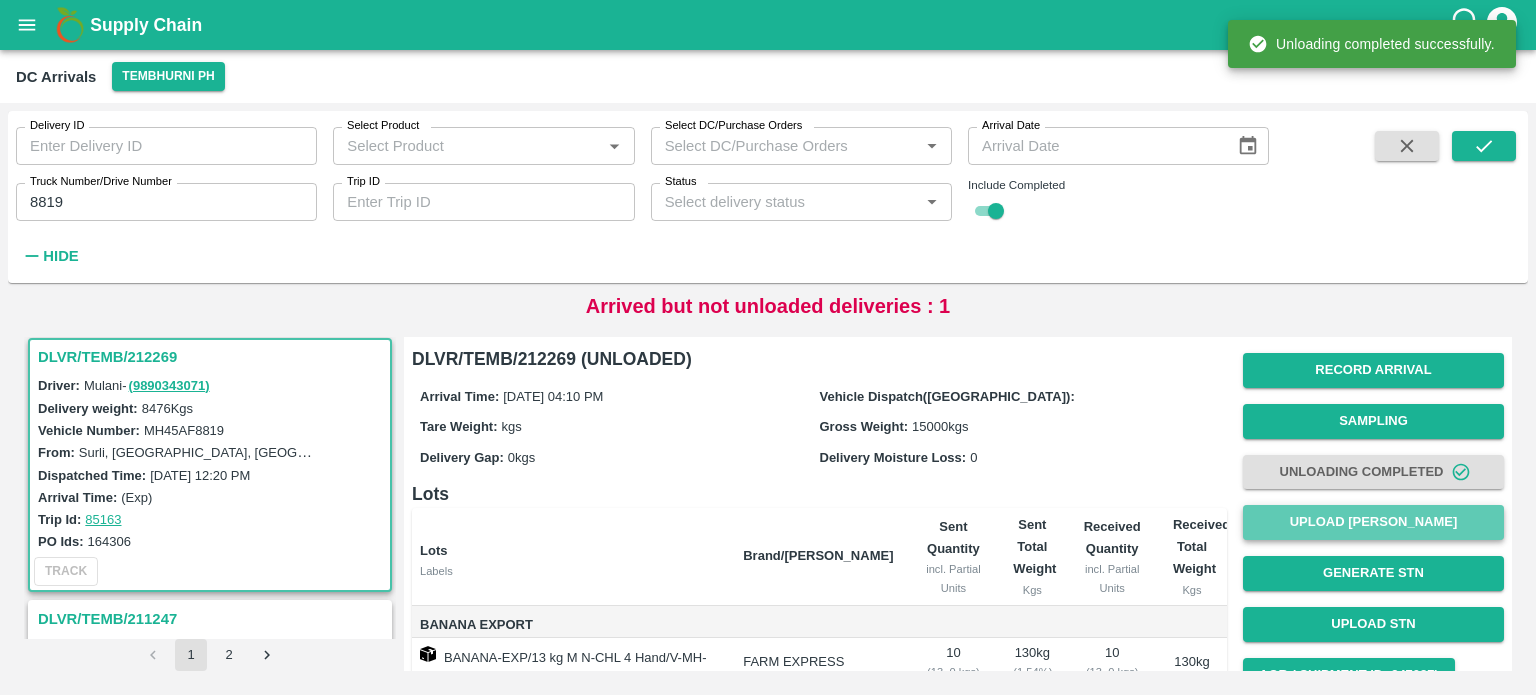 click on "Upload [PERSON_NAME]" at bounding box center (1373, 522) 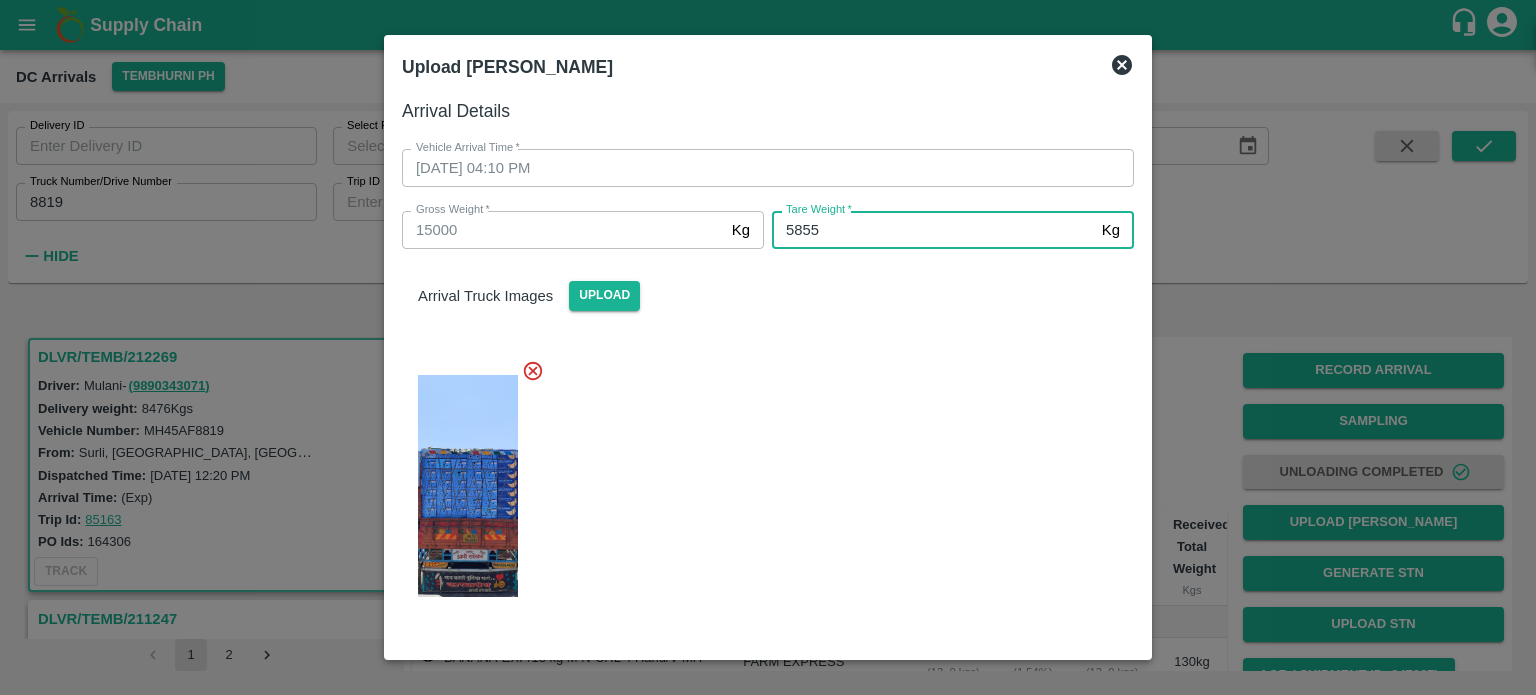 type on "5855" 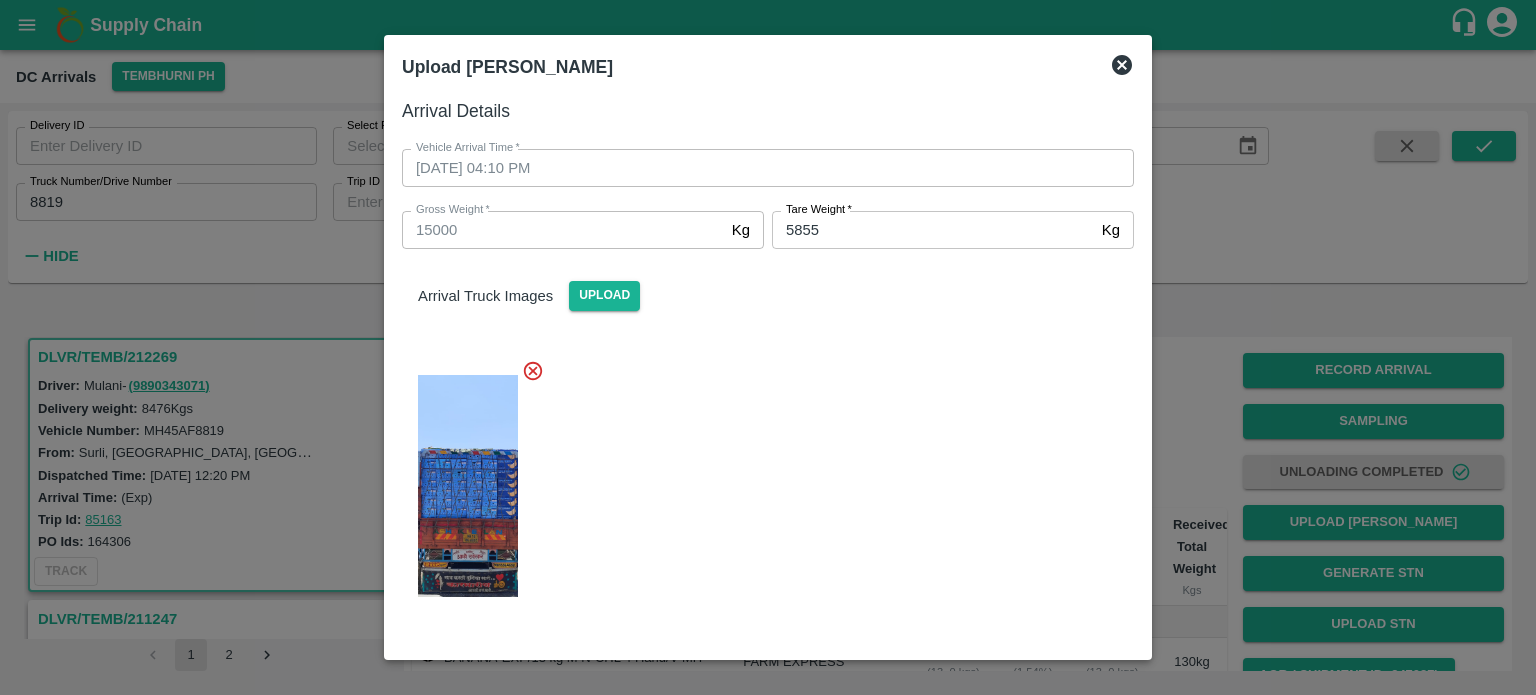 click at bounding box center (760, 480) 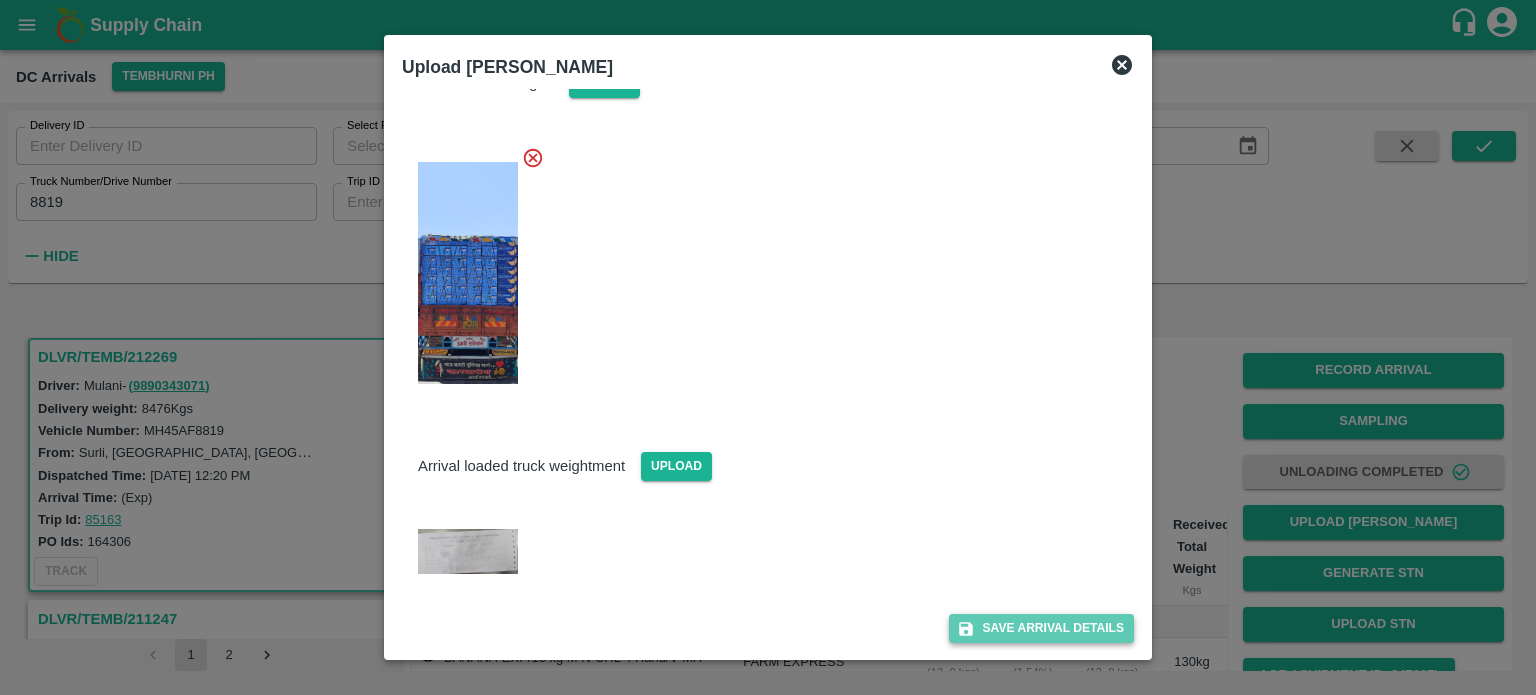 click on "Save Arrival Details" at bounding box center (1041, 628) 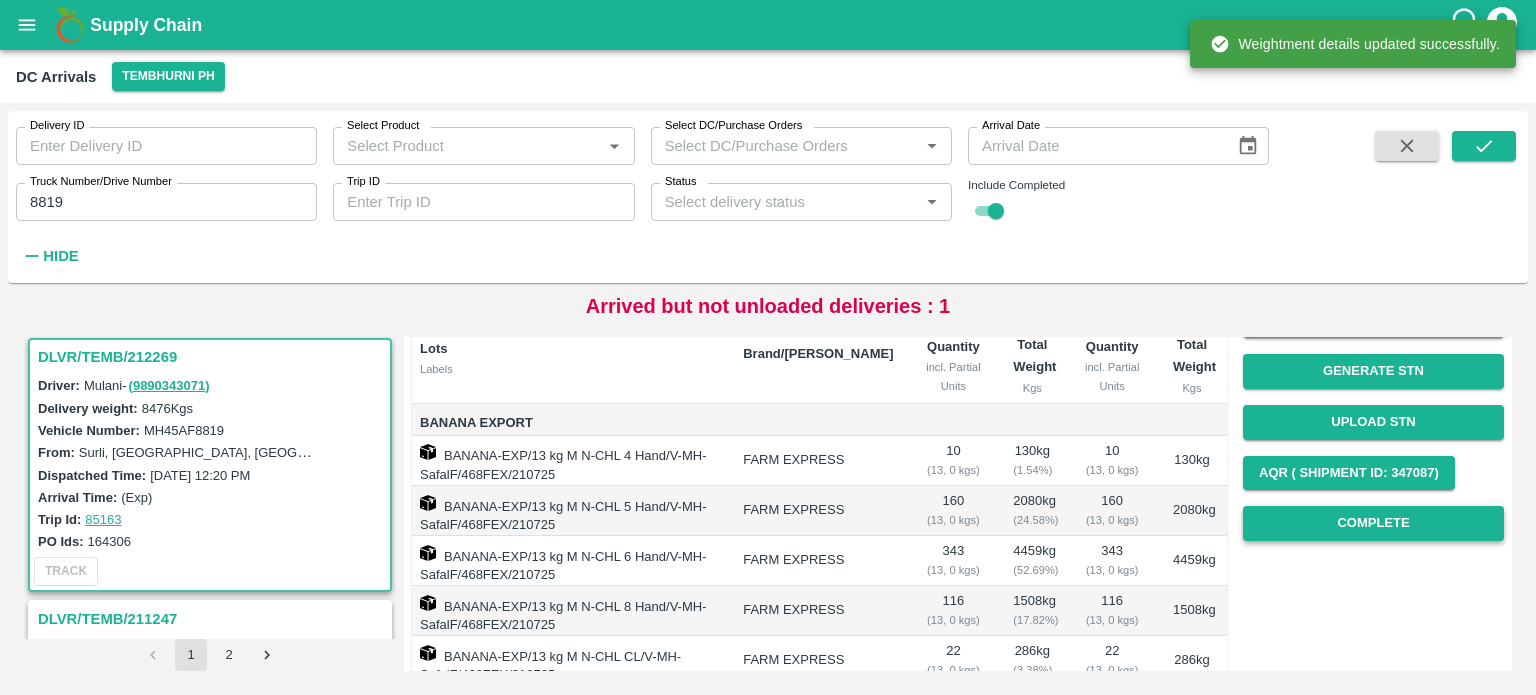 scroll, scrollTop: 204, scrollLeft: 0, axis: vertical 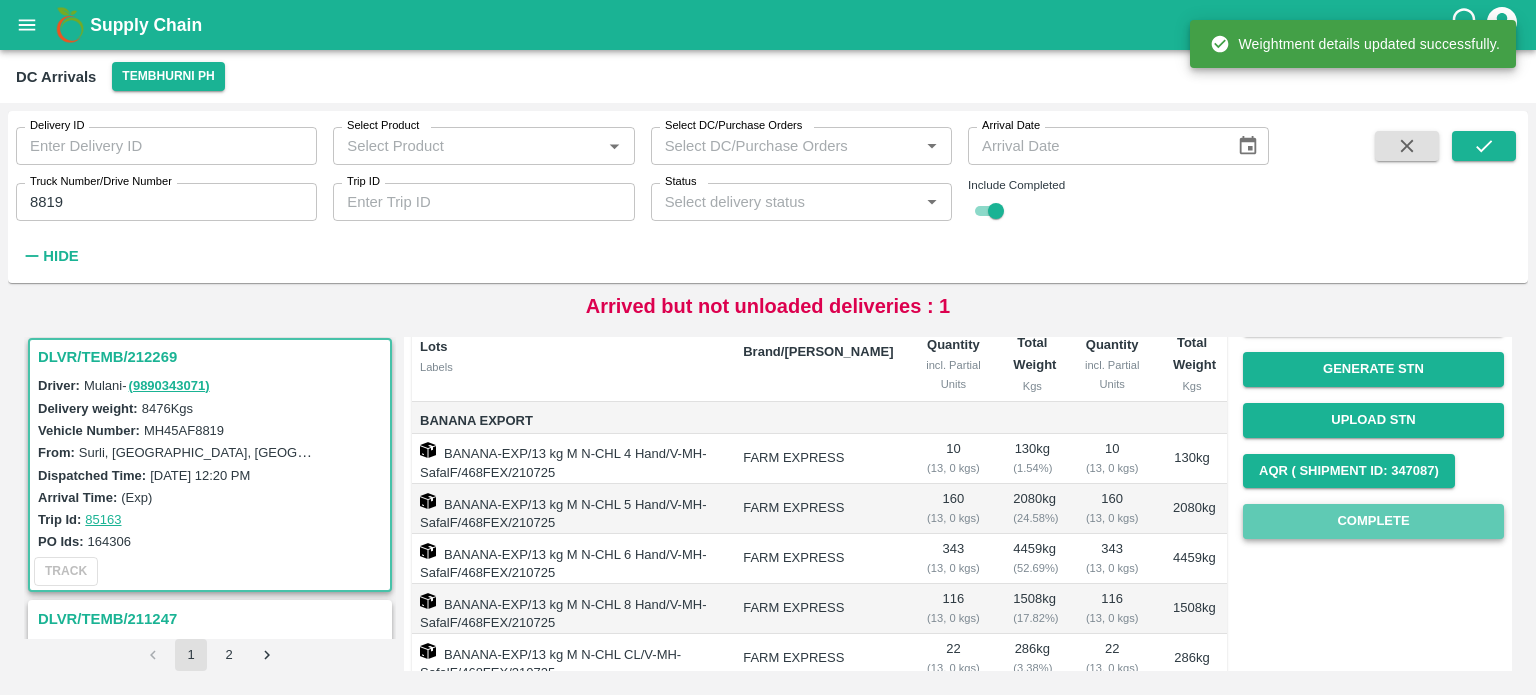 click on "Complete" at bounding box center [1373, 521] 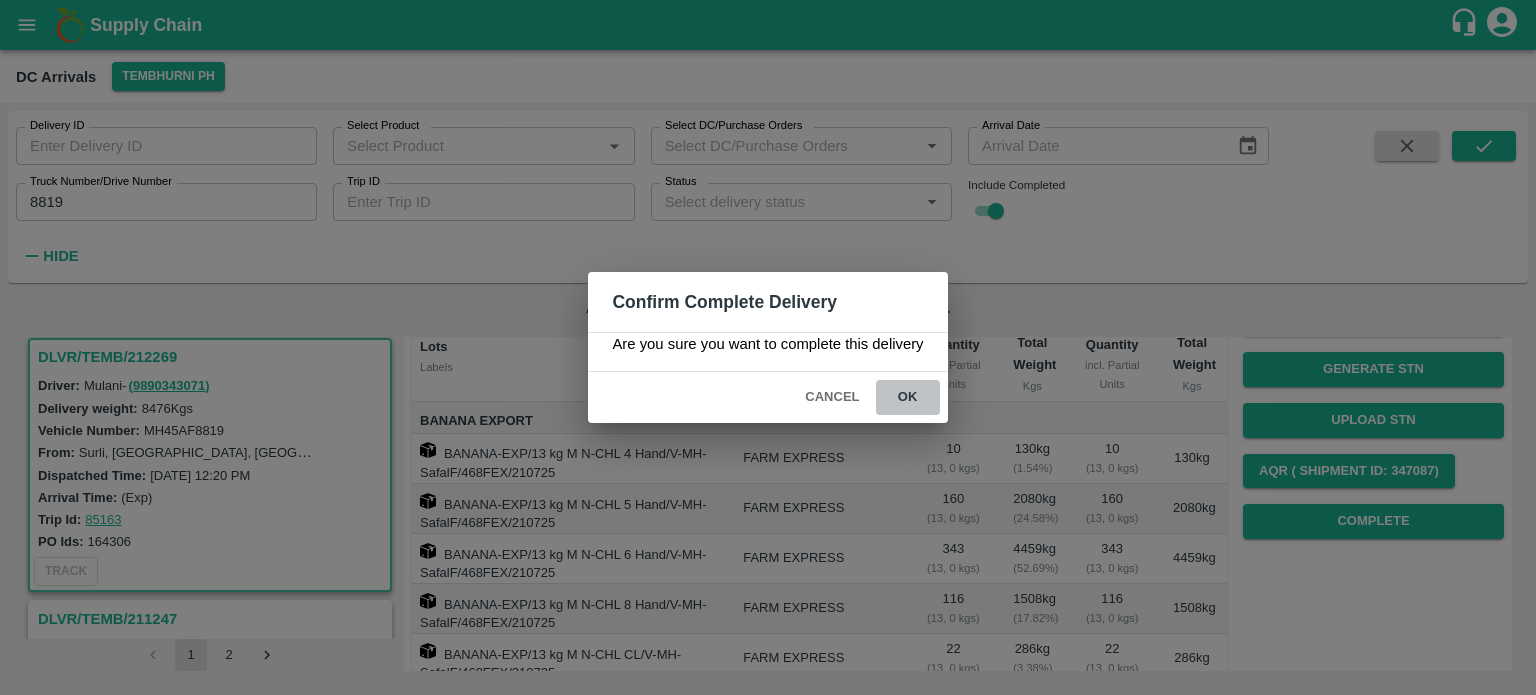 click on "ok" at bounding box center [908, 397] 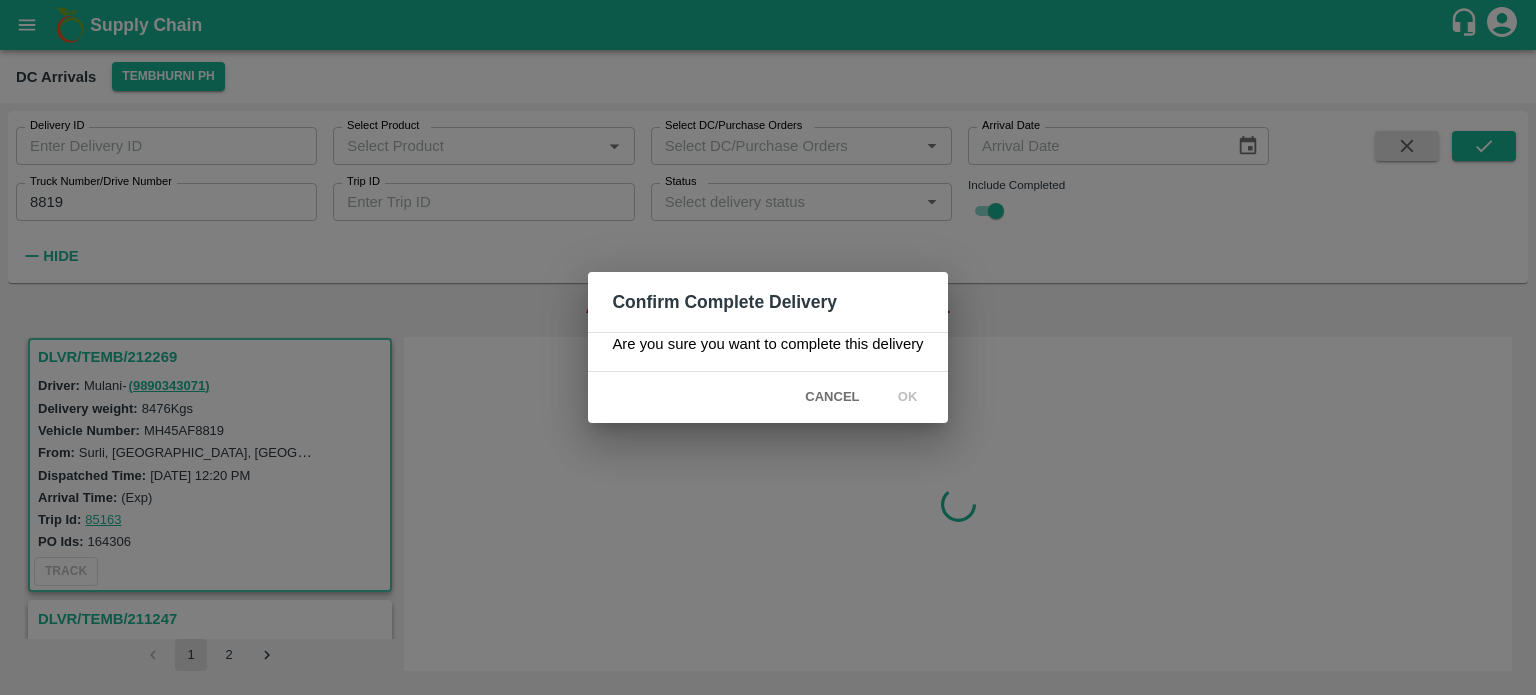 scroll, scrollTop: 0, scrollLeft: 0, axis: both 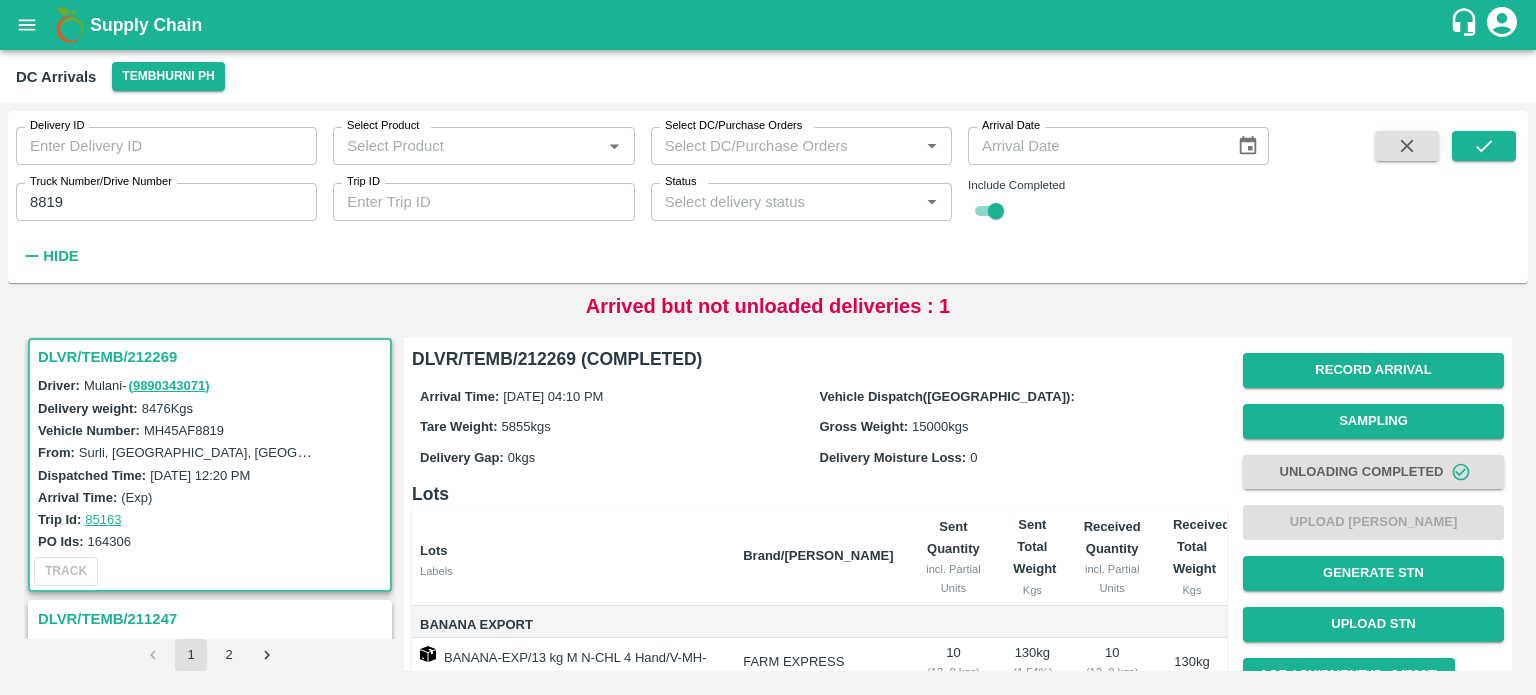 click on "8819" at bounding box center (166, 202) 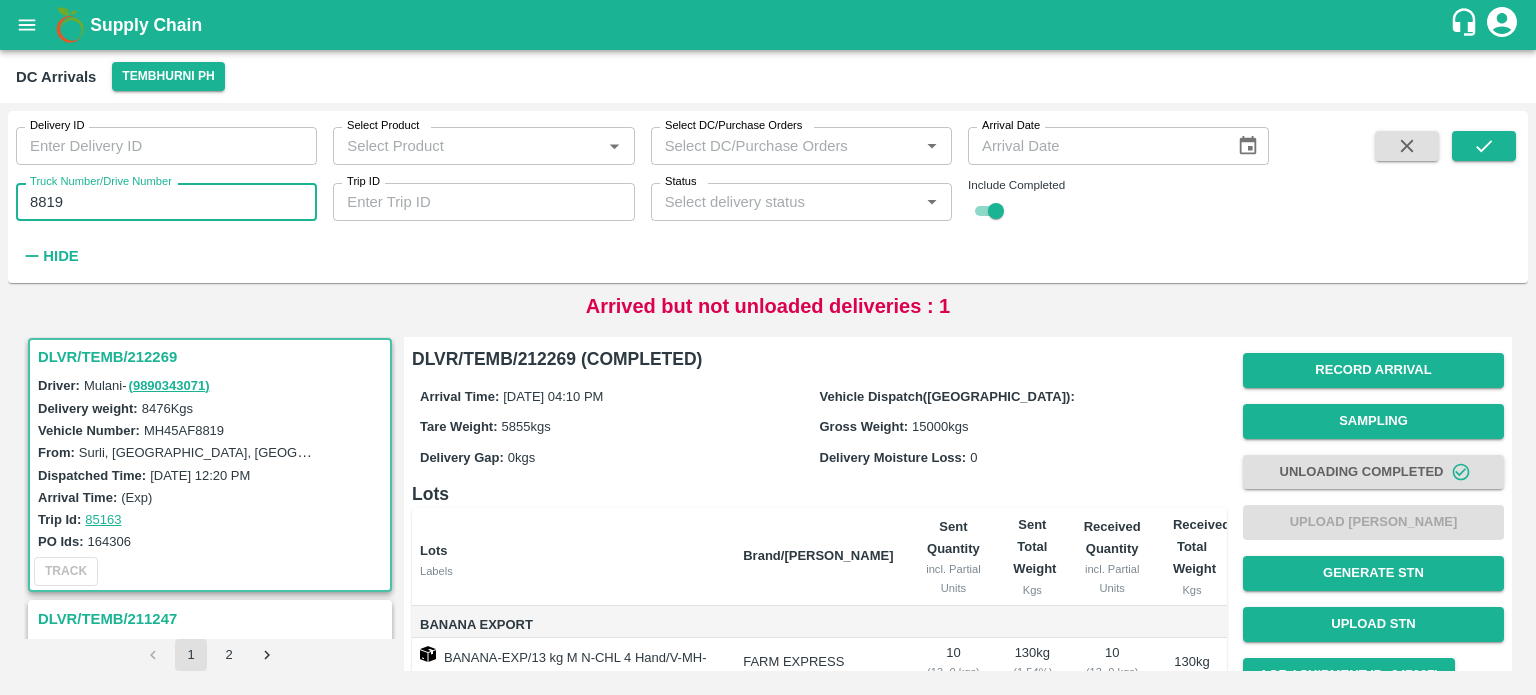 click on "8819" at bounding box center (166, 202) 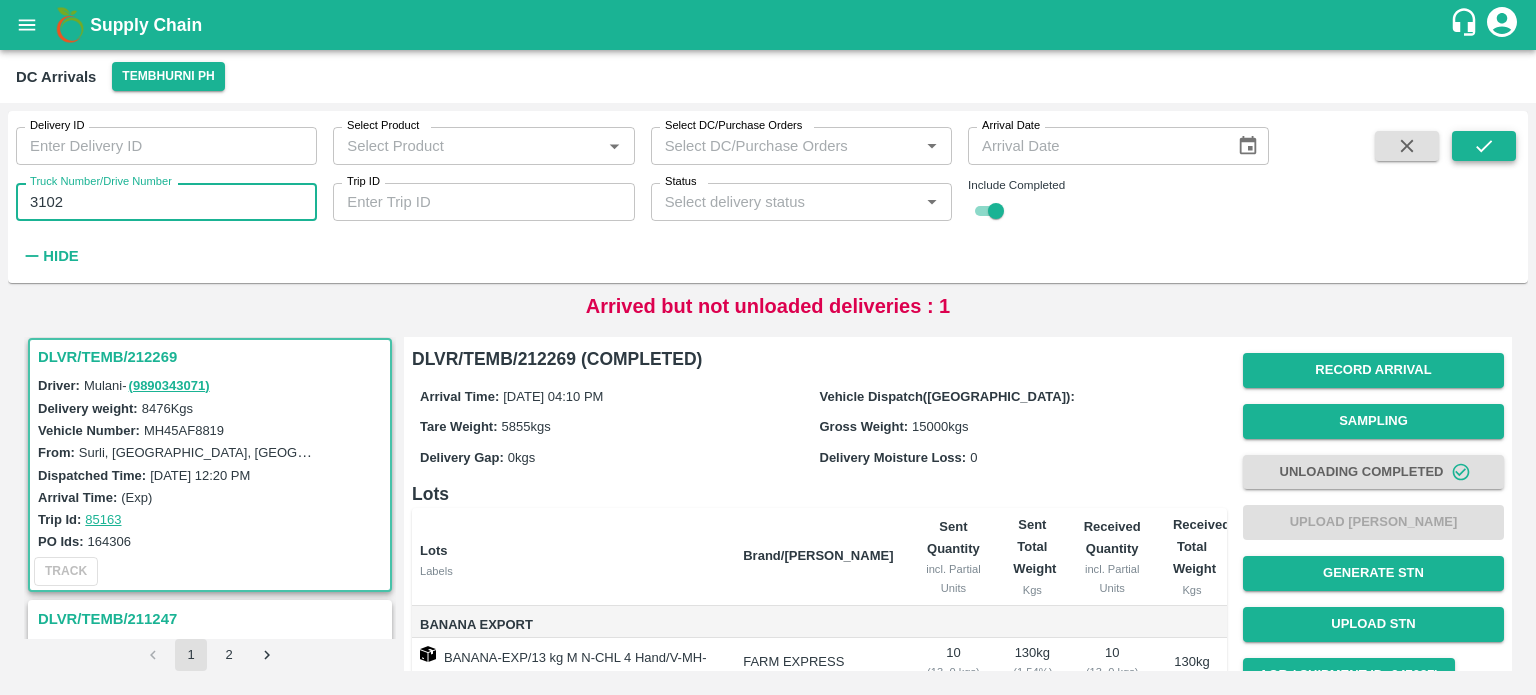 type on "3102" 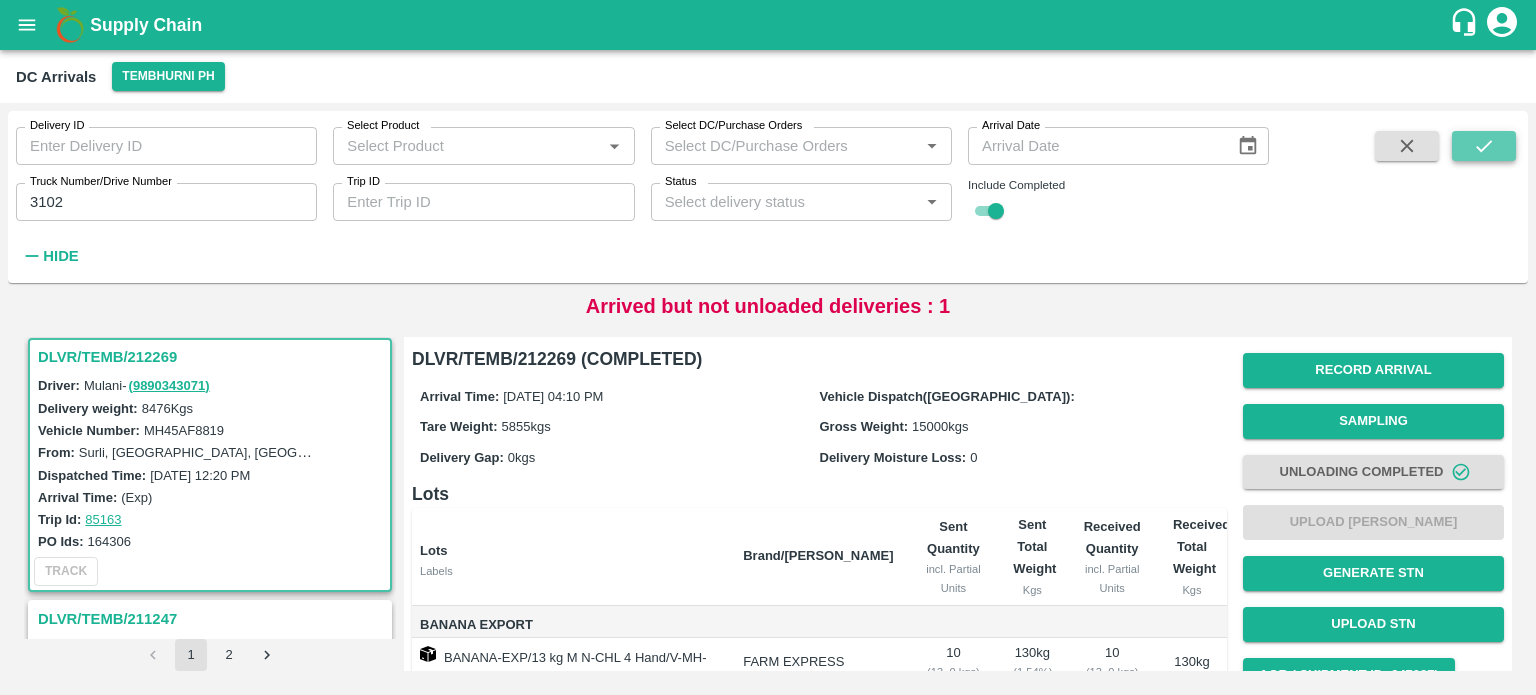 click 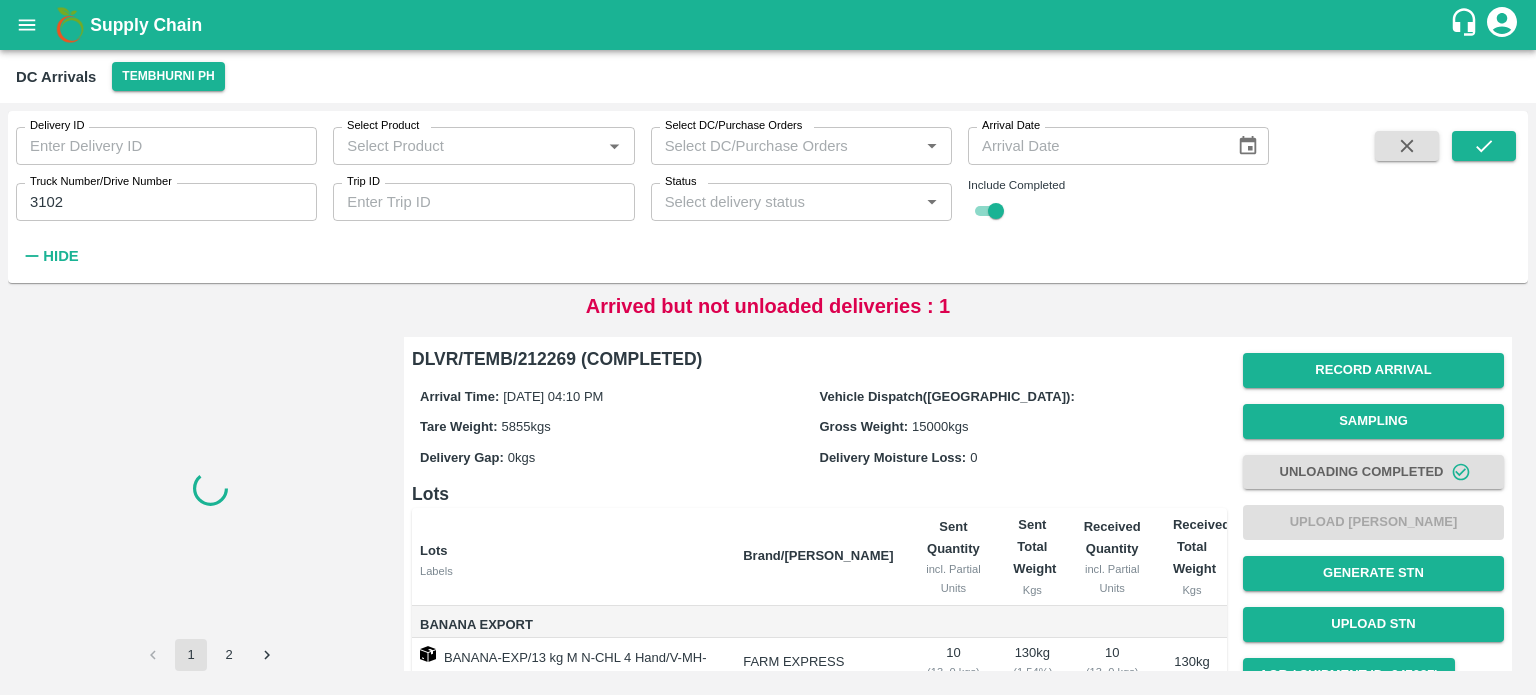 scroll, scrollTop: 0, scrollLeft: 0, axis: both 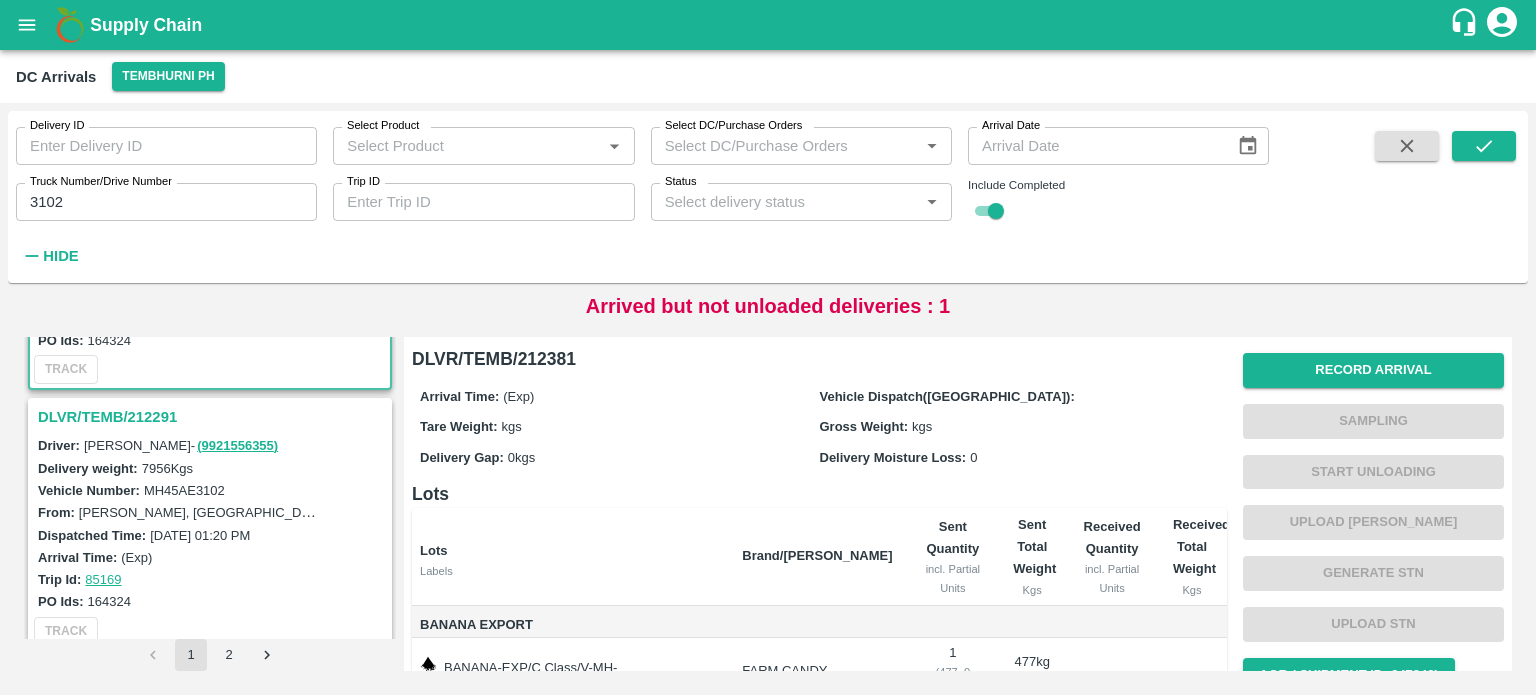 click on "DLVR/TEMB/212291" at bounding box center [213, 417] 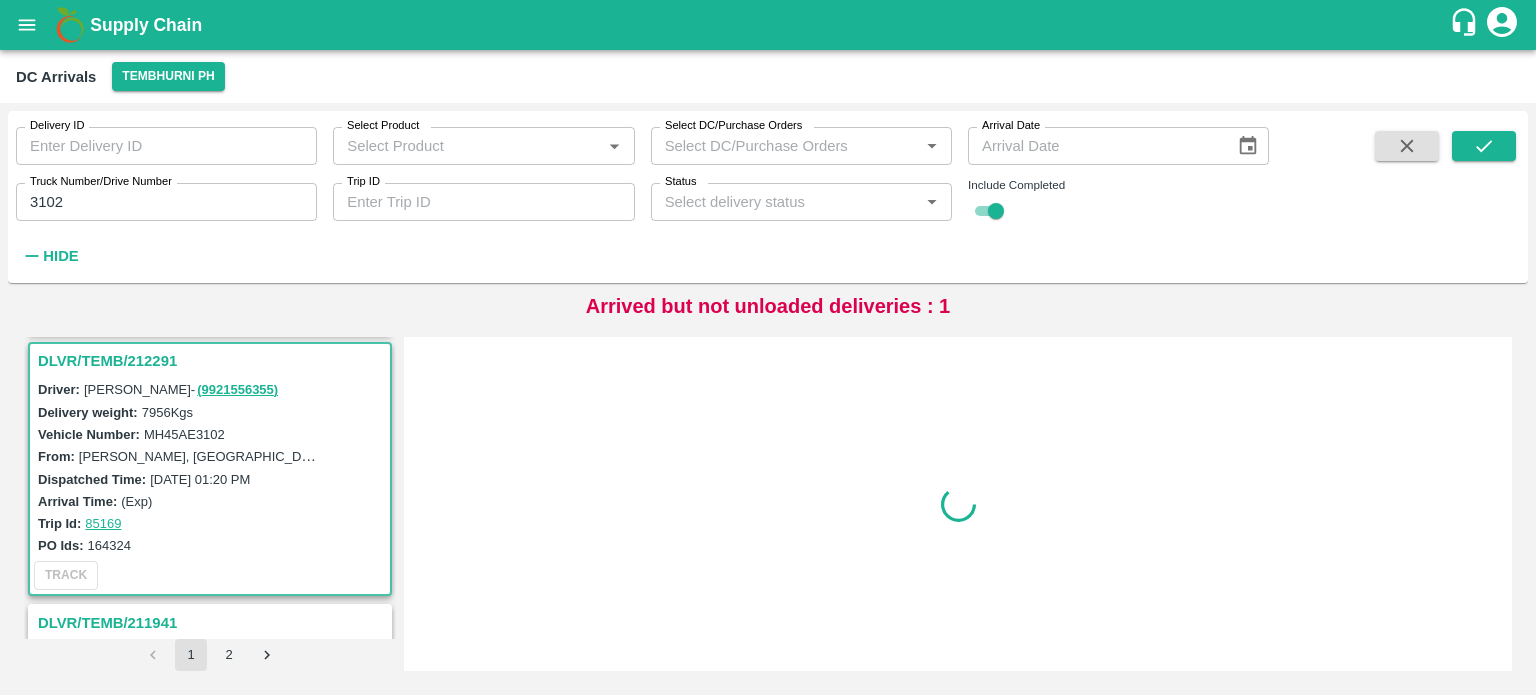 scroll, scrollTop: 268, scrollLeft: 0, axis: vertical 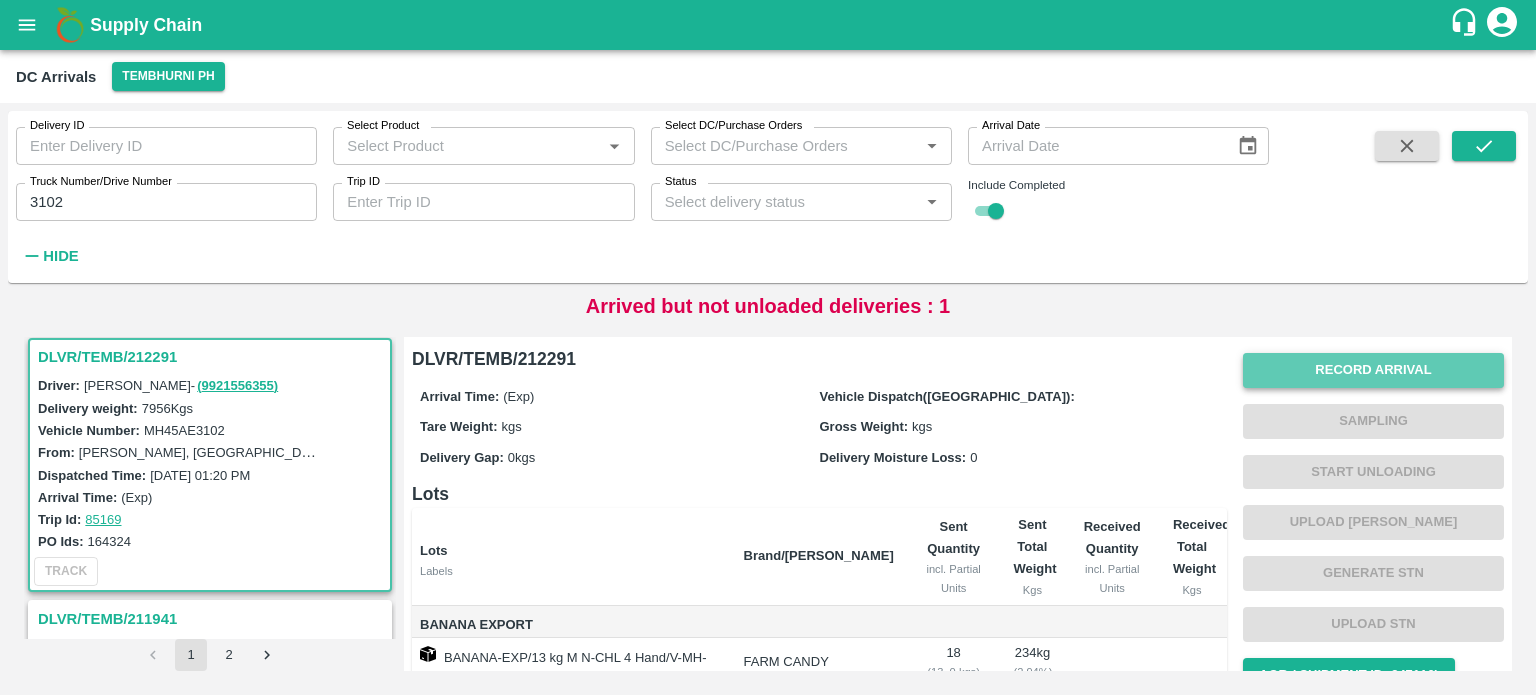 click on "Record Arrival" at bounding box center [1373, 370] 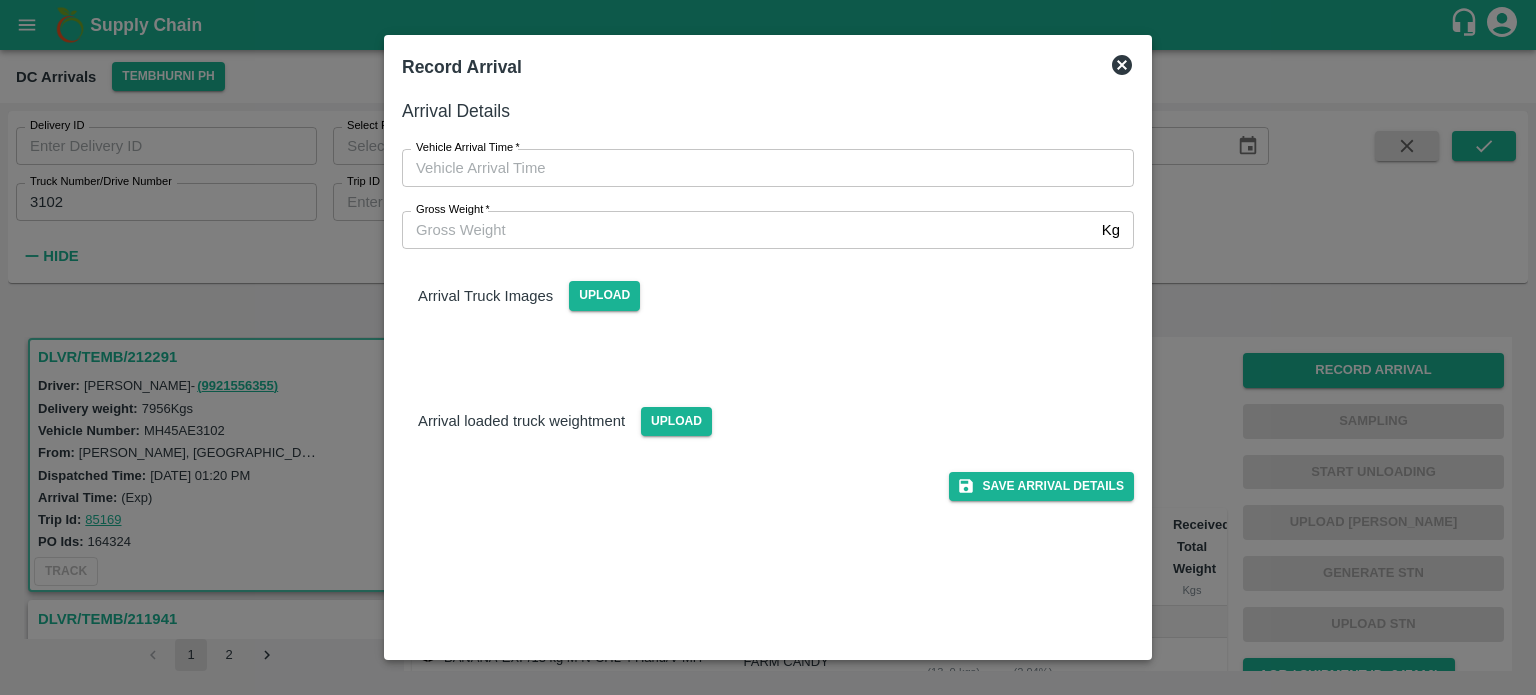 type on "DD/MM/YYYY hh:mm aa" 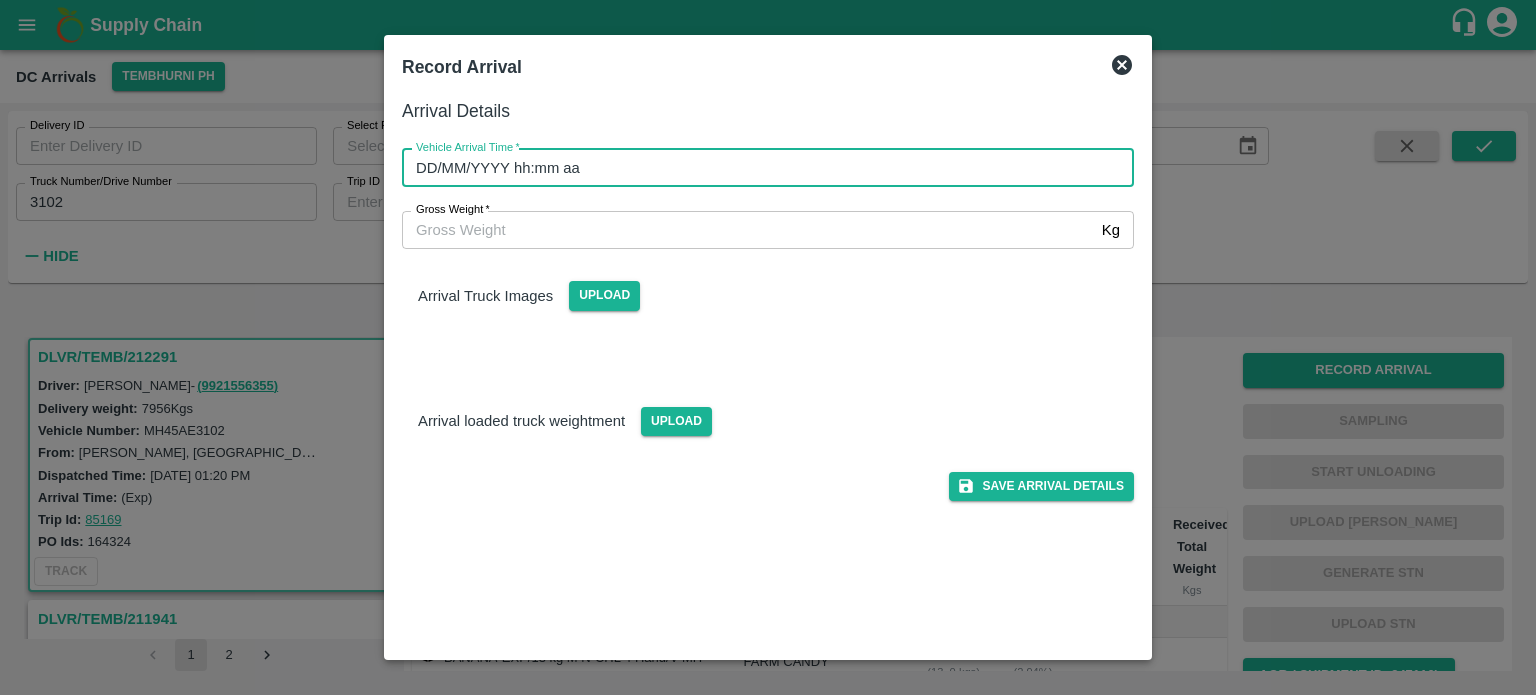 click on "DD/MM/YYYY hh:mm aa" at bounding box center (761, 168) 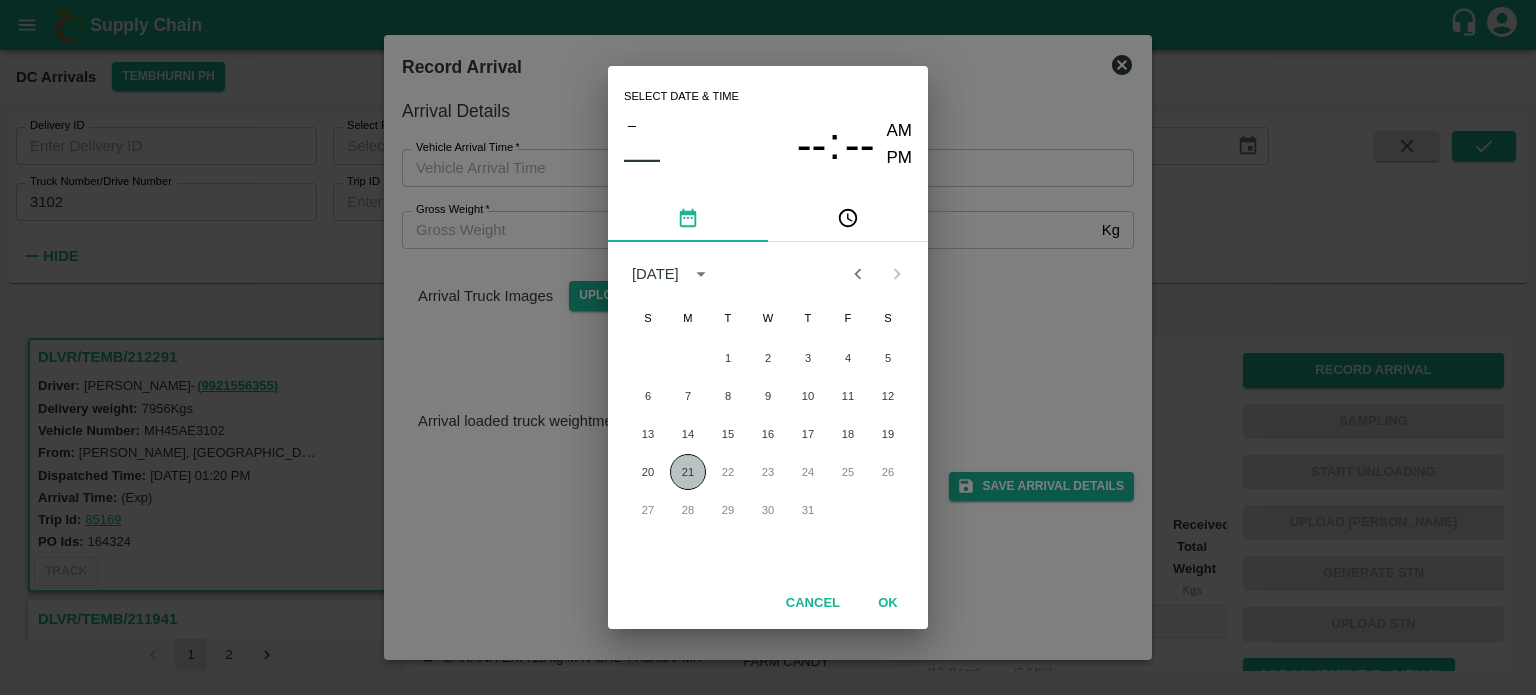 click on "21" at bounding box center (688, 472) 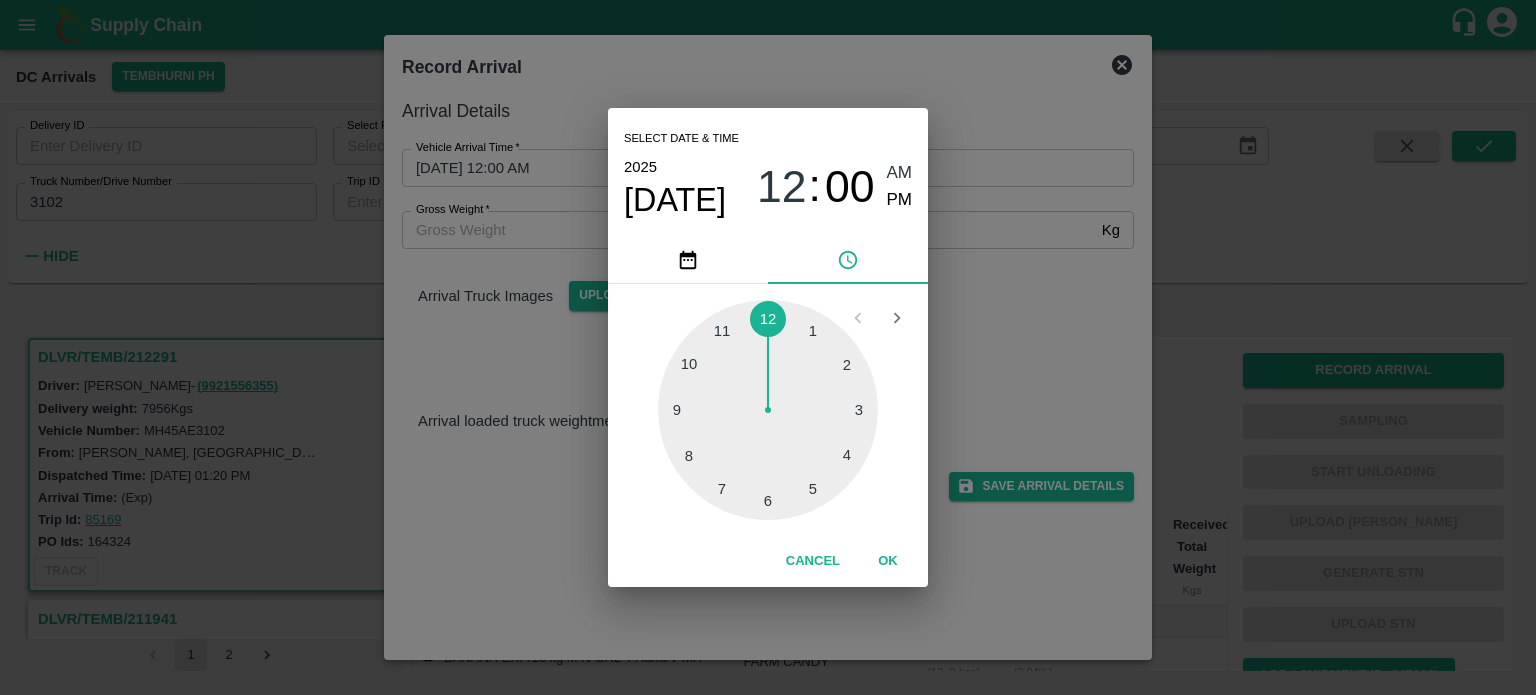 click at bounding box center (768, 410) 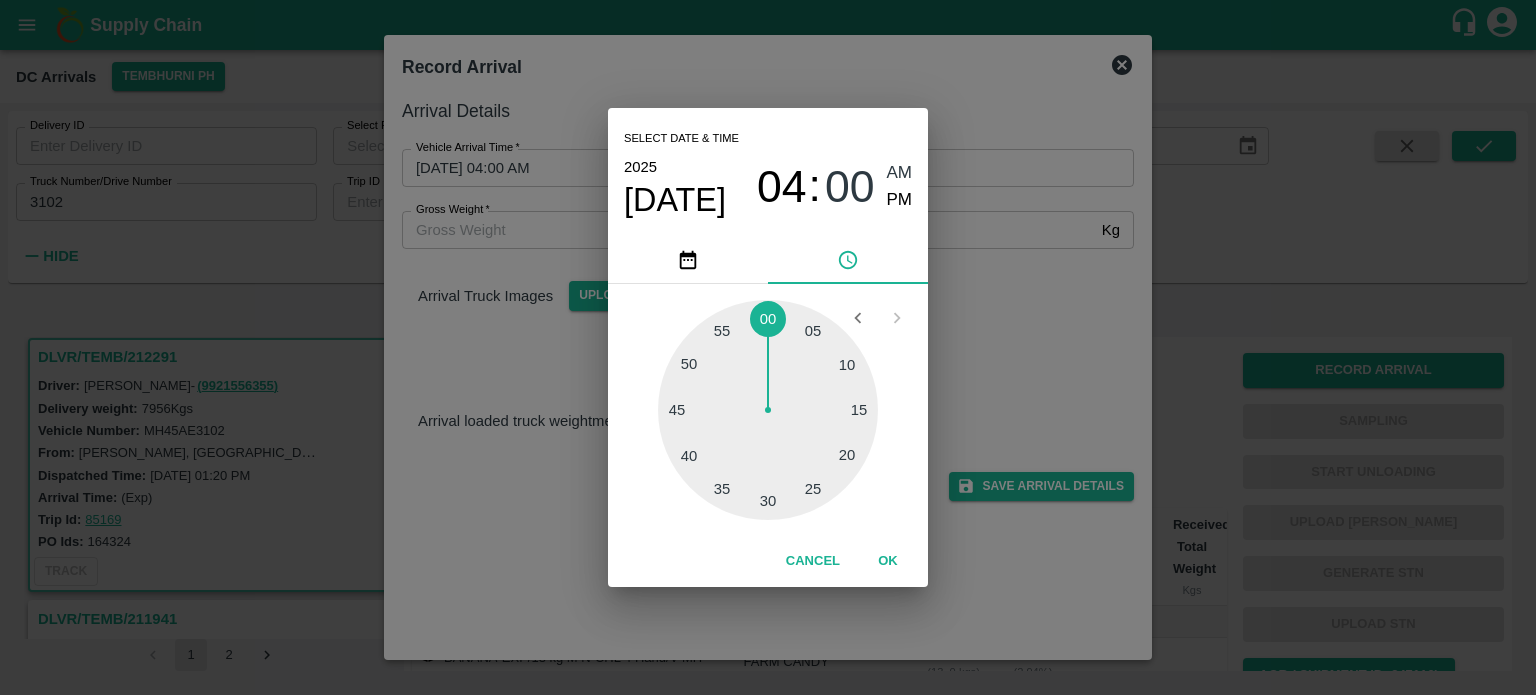 click at bounding box center [768, 410] 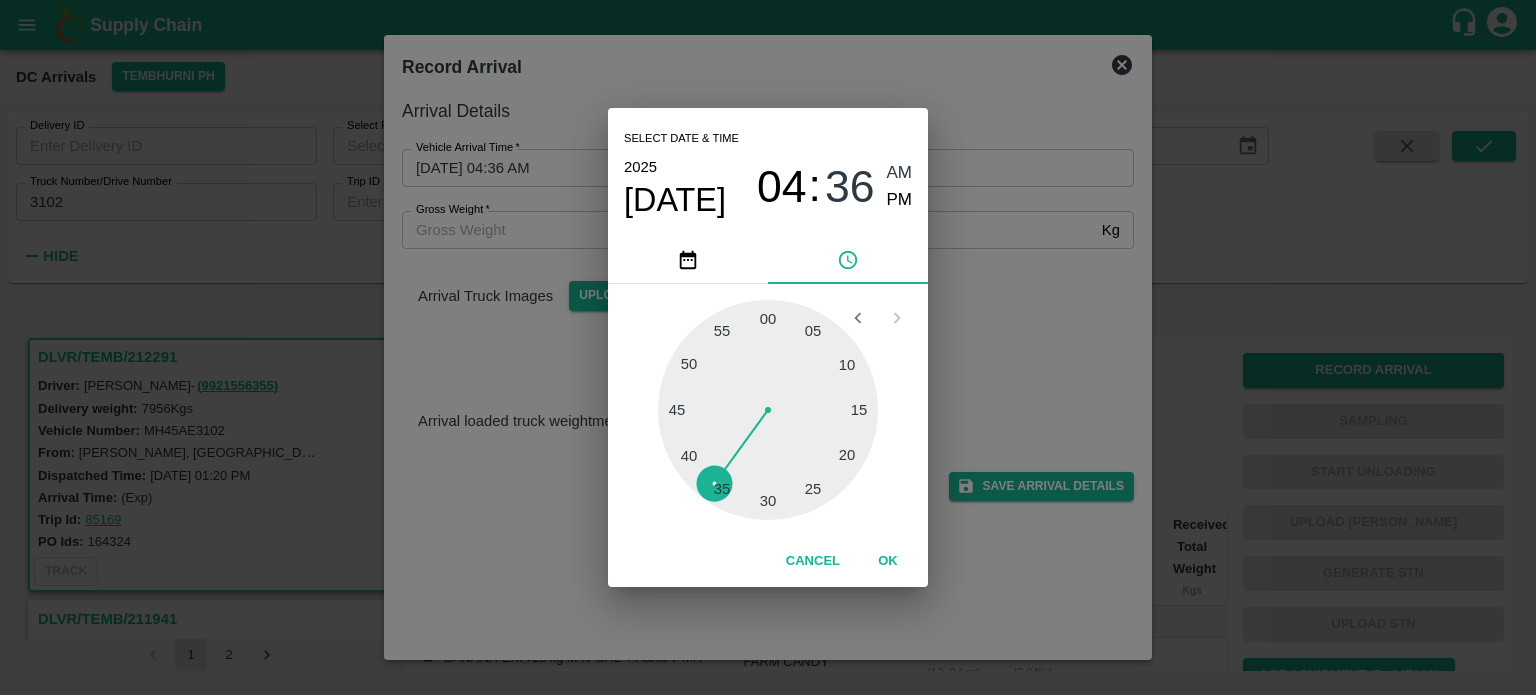 click on "PM" at bounding box center [900, 200] 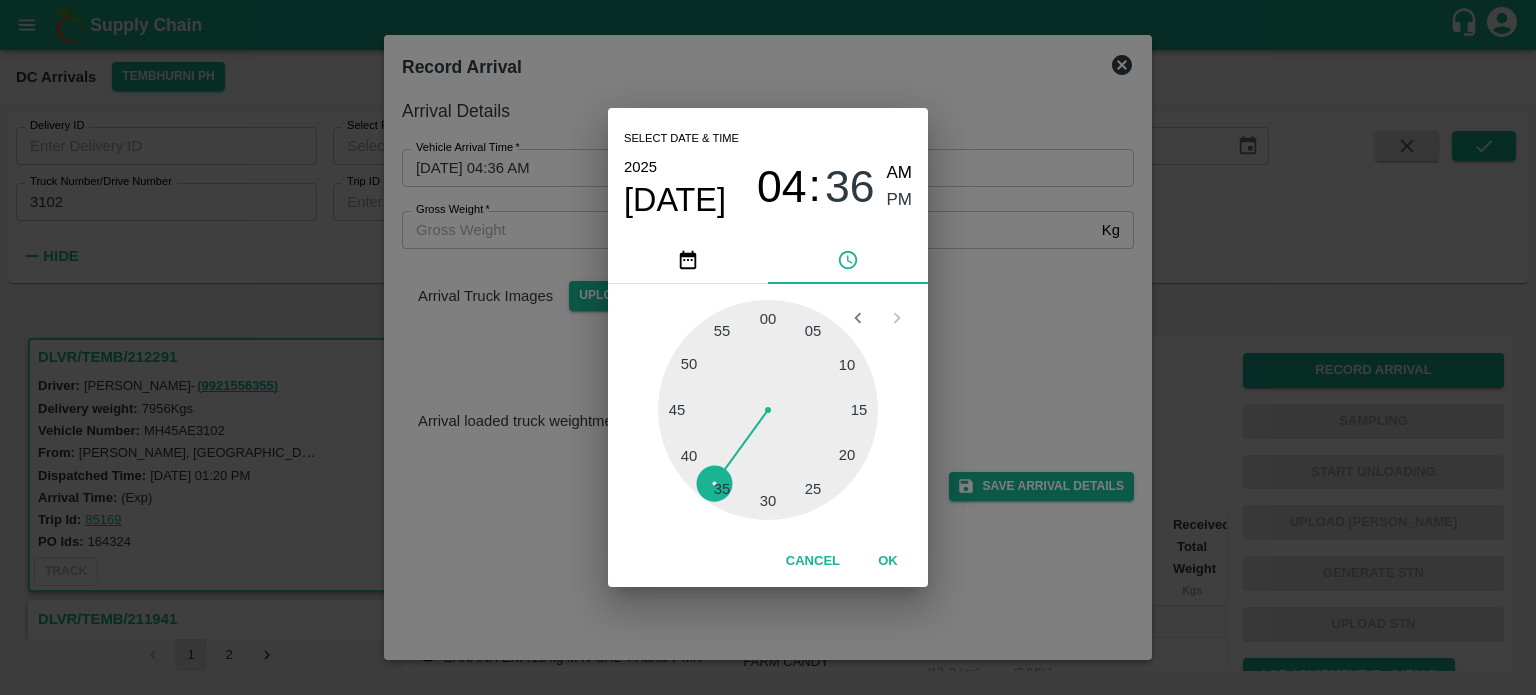 type on "[DATE] 04:36 PM" 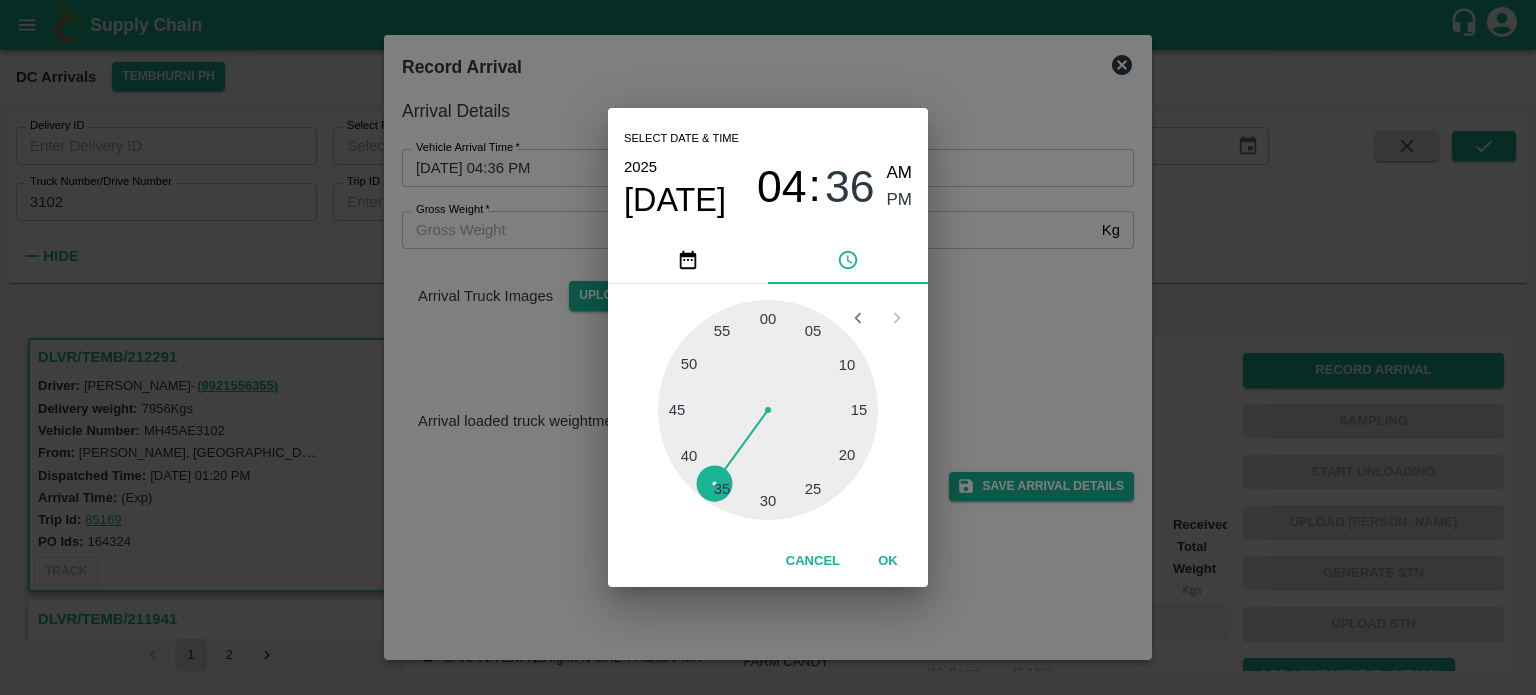 click on "Select date & time [DATE] 04 : 36 AM PM 05 10 15 20 25 30 35 40 45 50 55 00 Cancel OK" at bounding box center (768, 347) 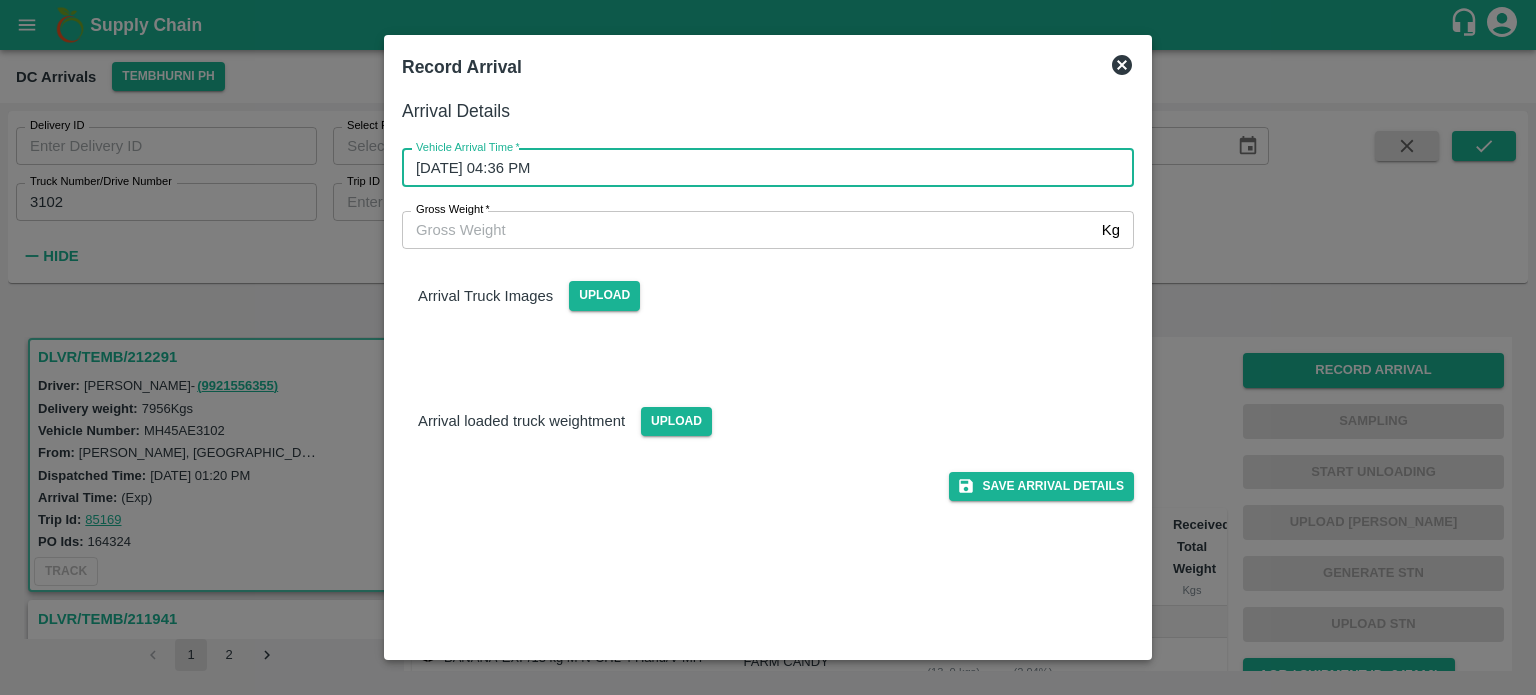 click on "Gross Weight   *" at bounding box center (748, 230) 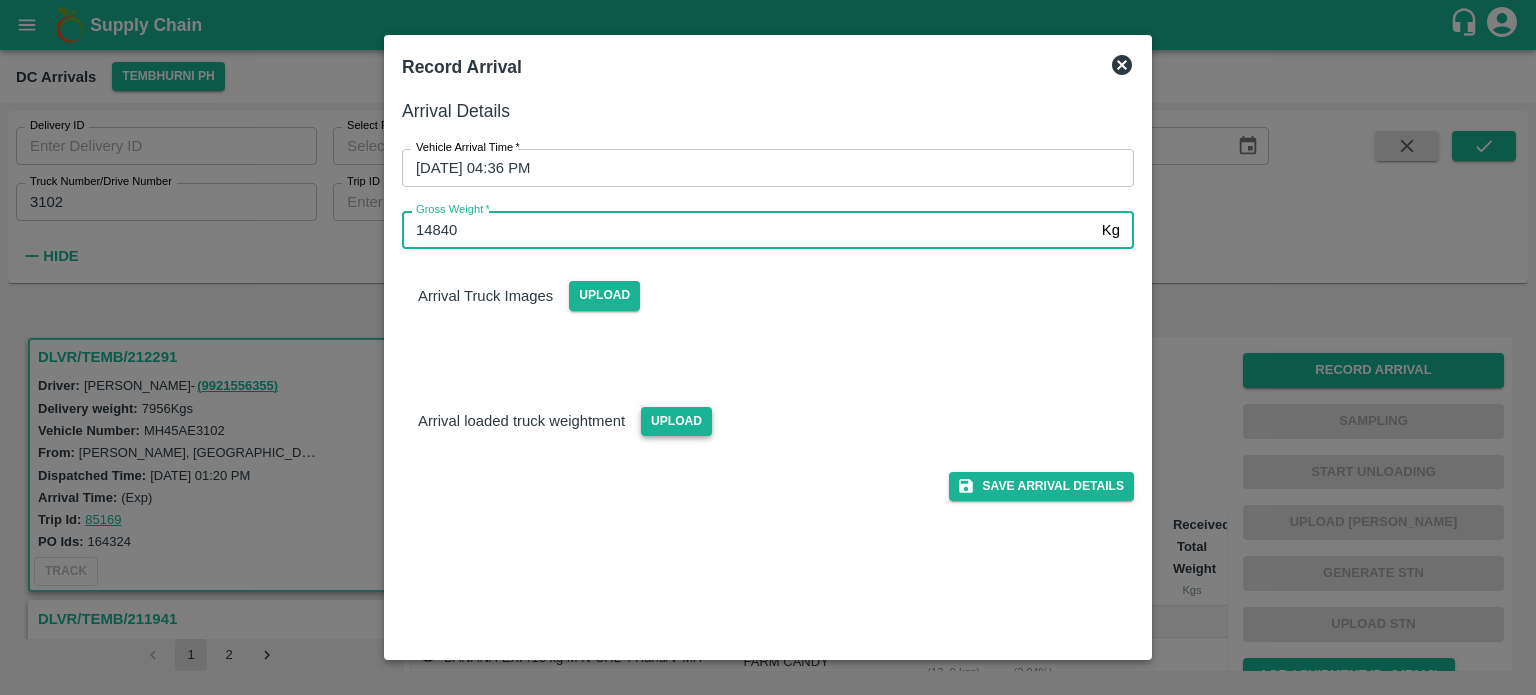 type on "14840" 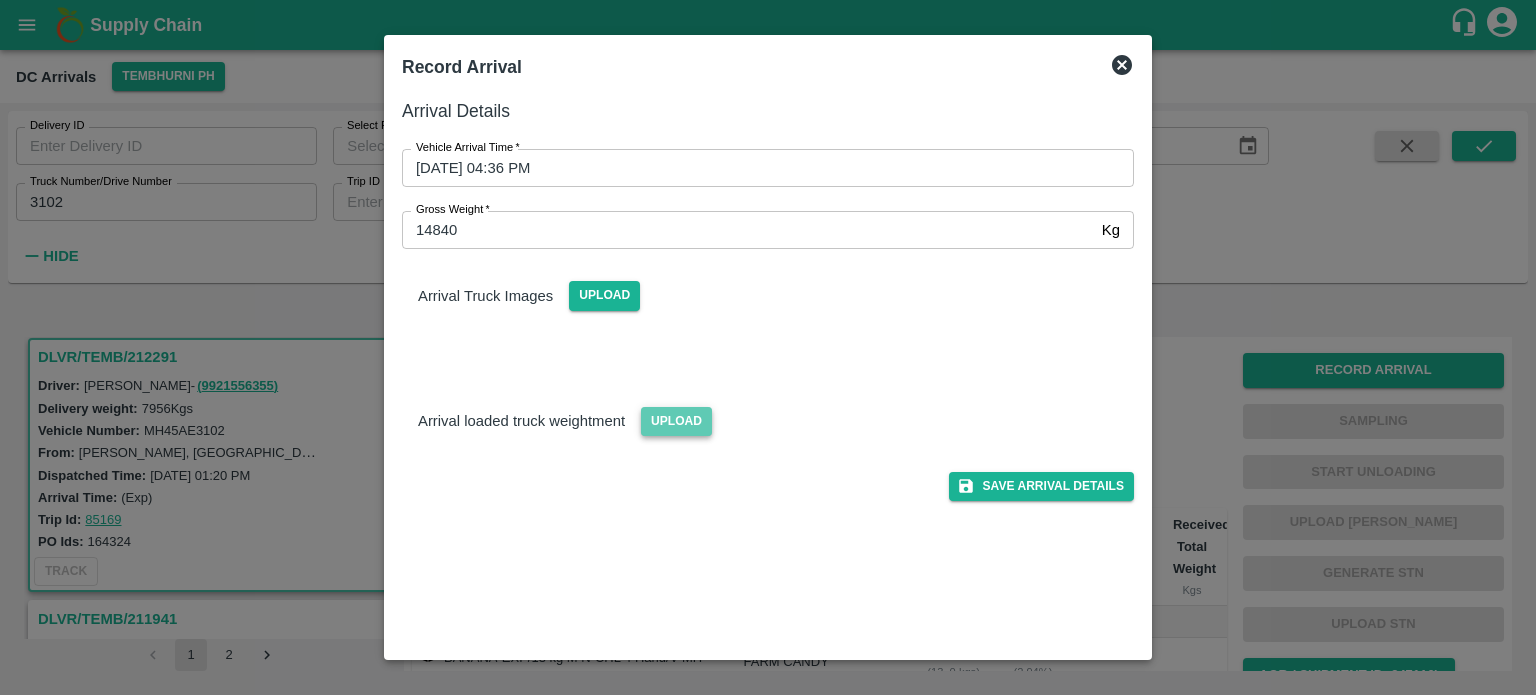 click on "Upload" at bounding box center (676, 421) 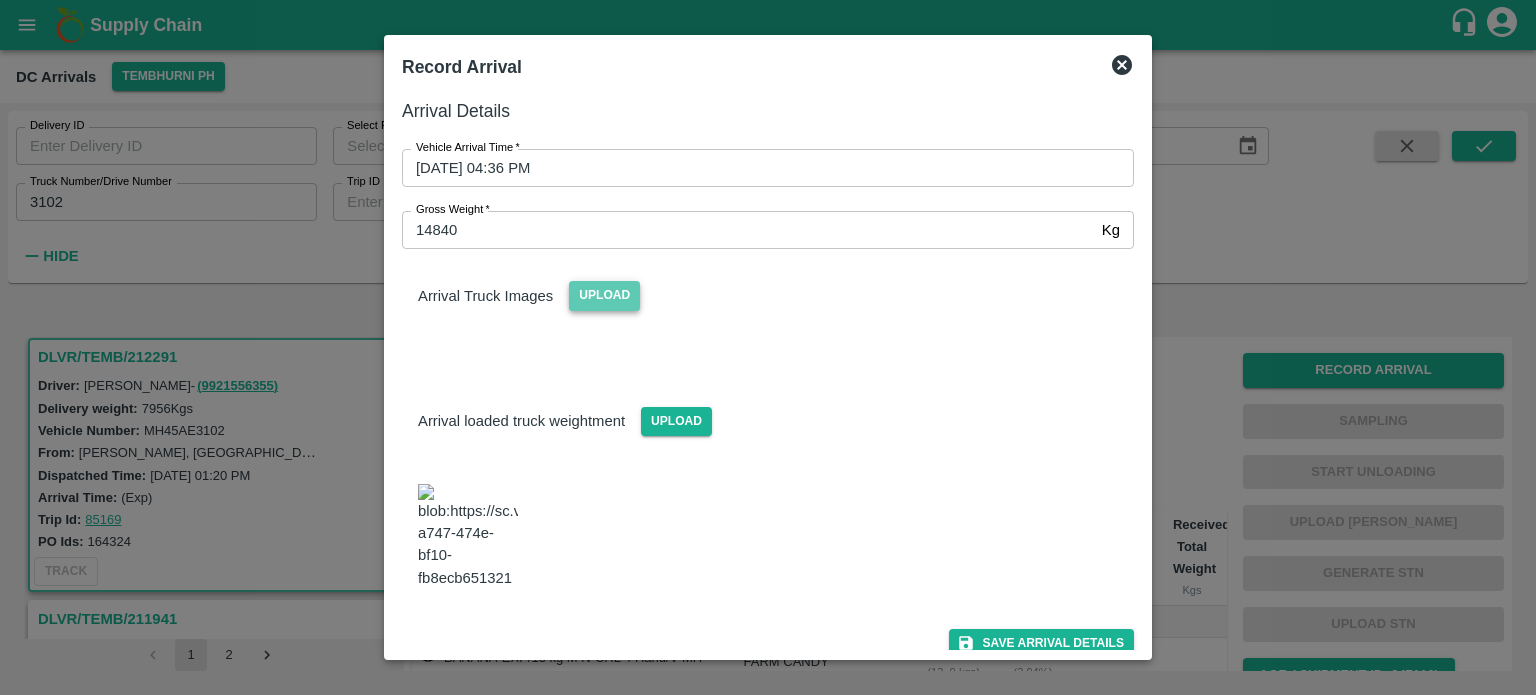 click on "Upload" at bounding box center (604, 295) 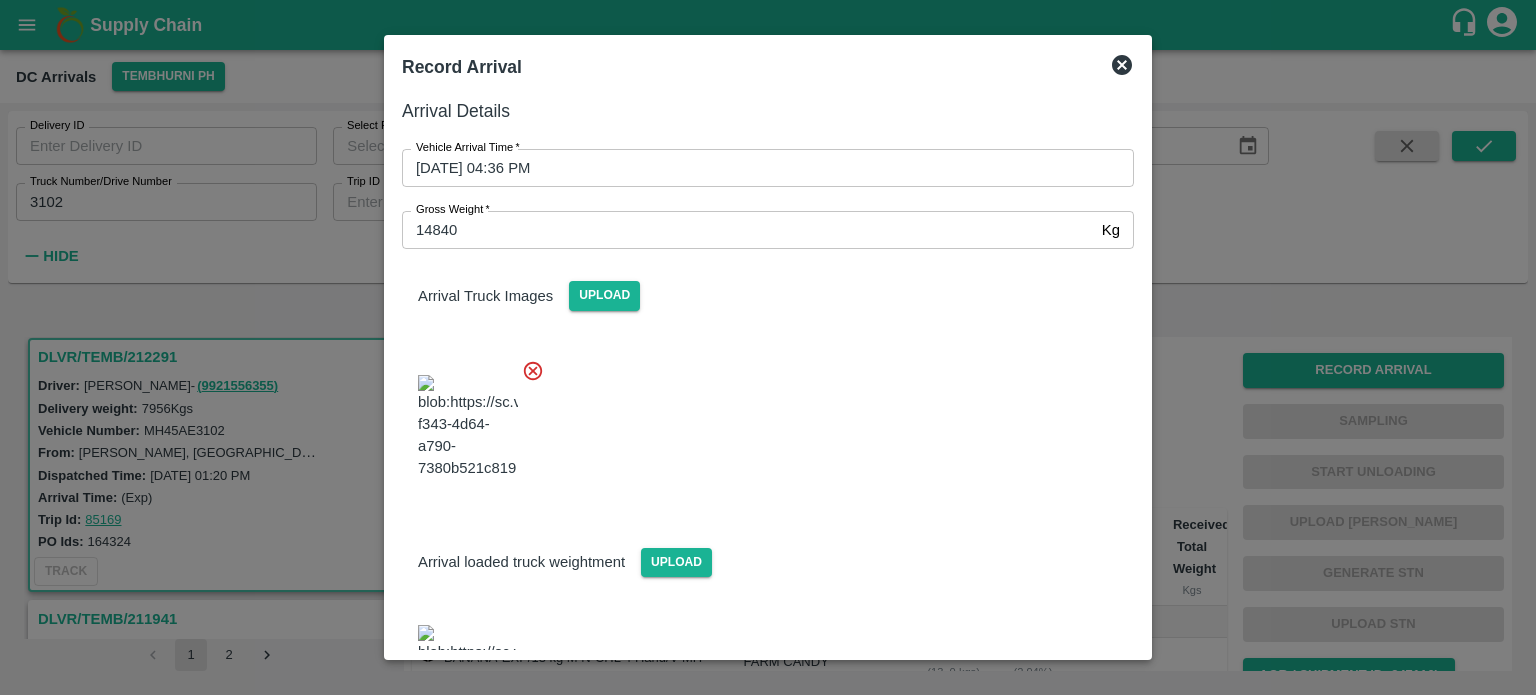 click at bounding box center (760, 421) 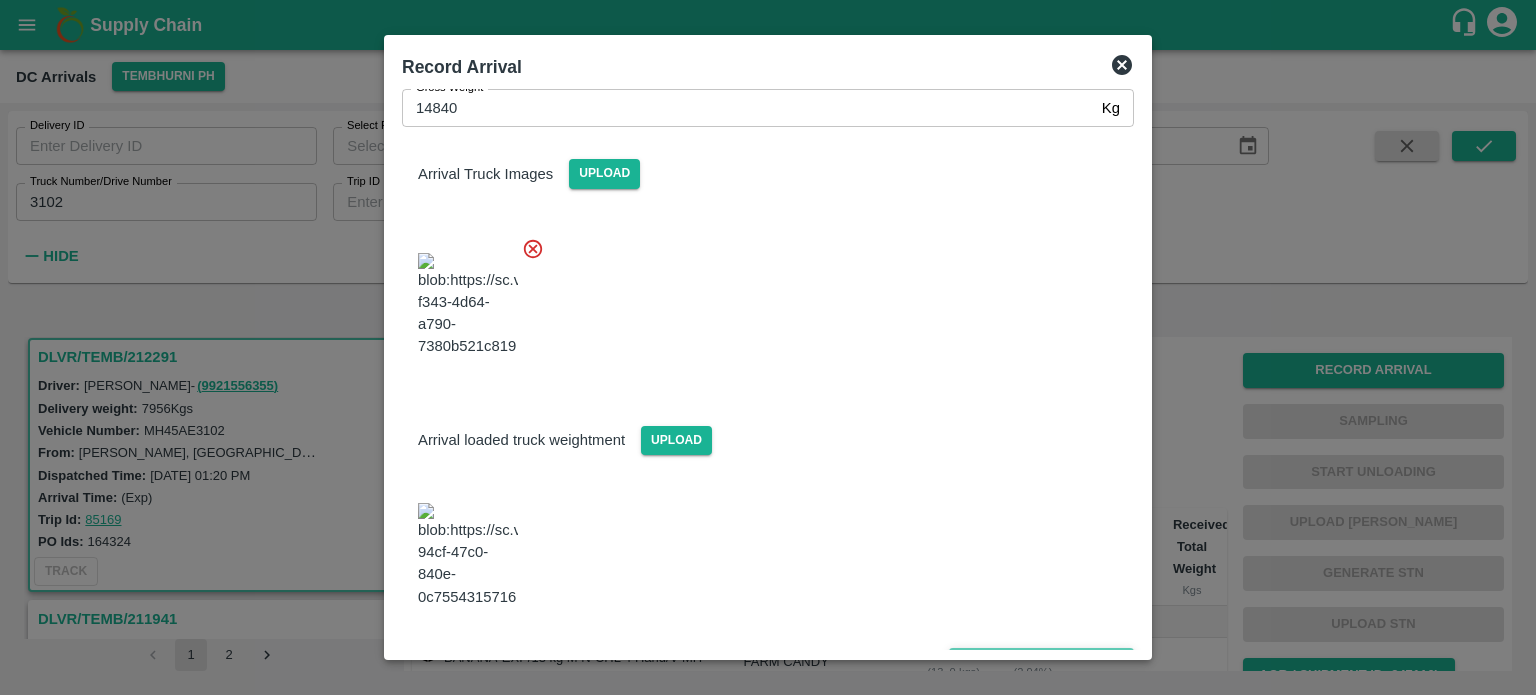 click on "Save Arrival Details" at bounding box center (1041, 662) 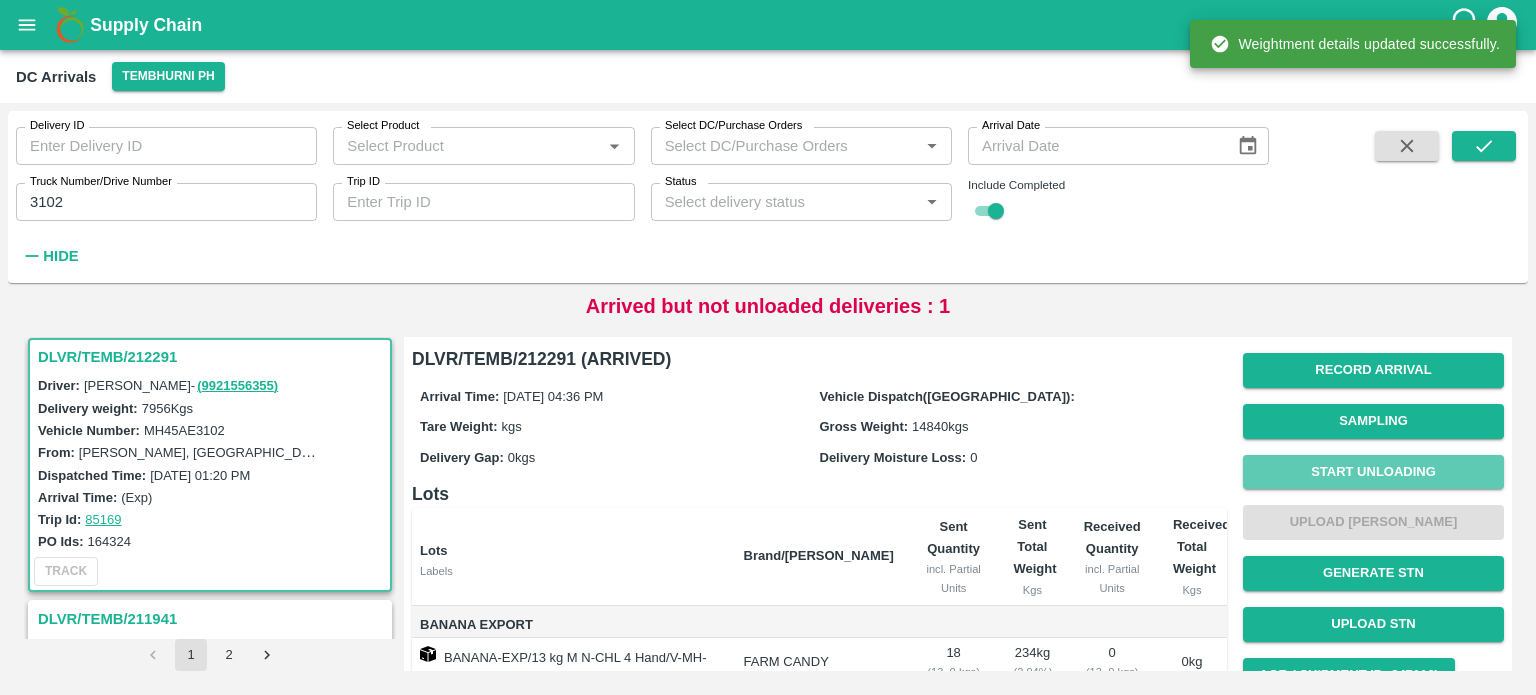 click on "Start Unloading" at bounding box center [1373, 472] 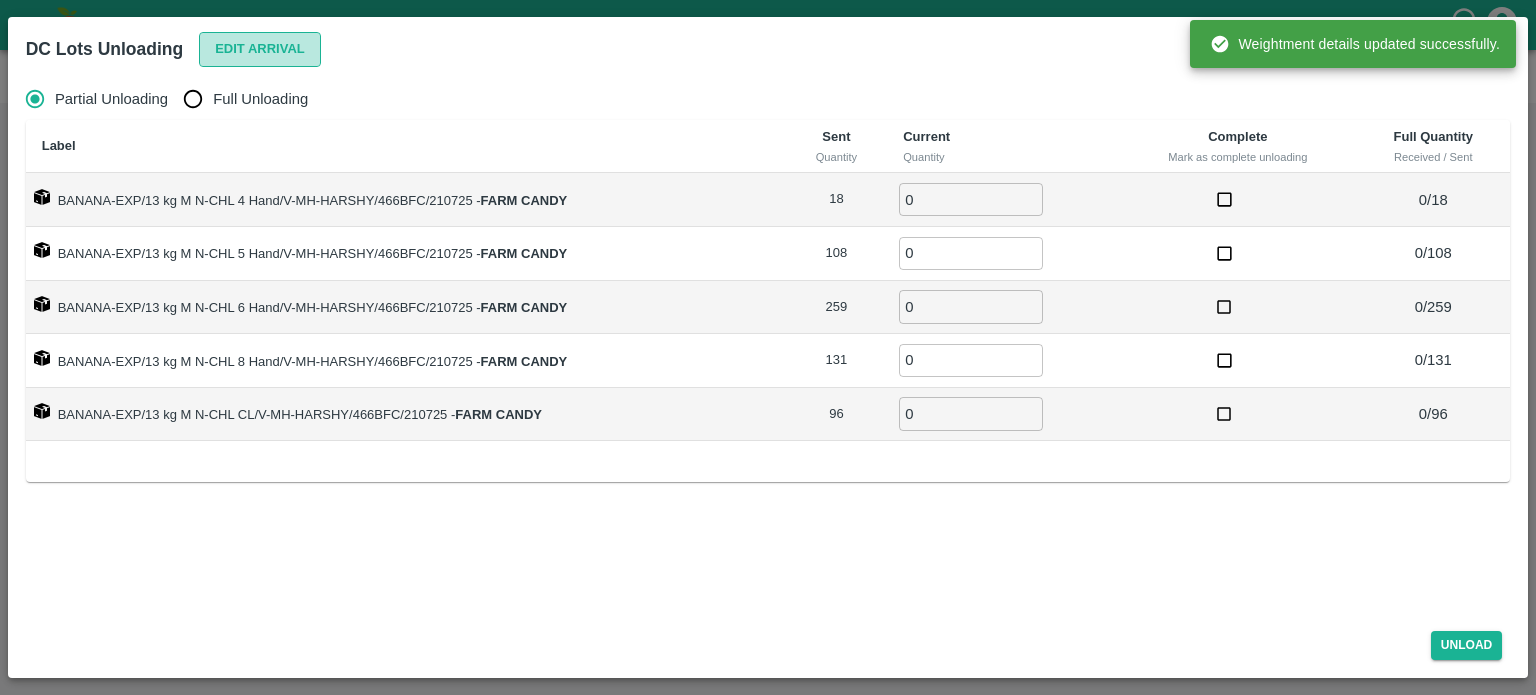 click on "Edit Arrival" at bounding box center (260, 49) 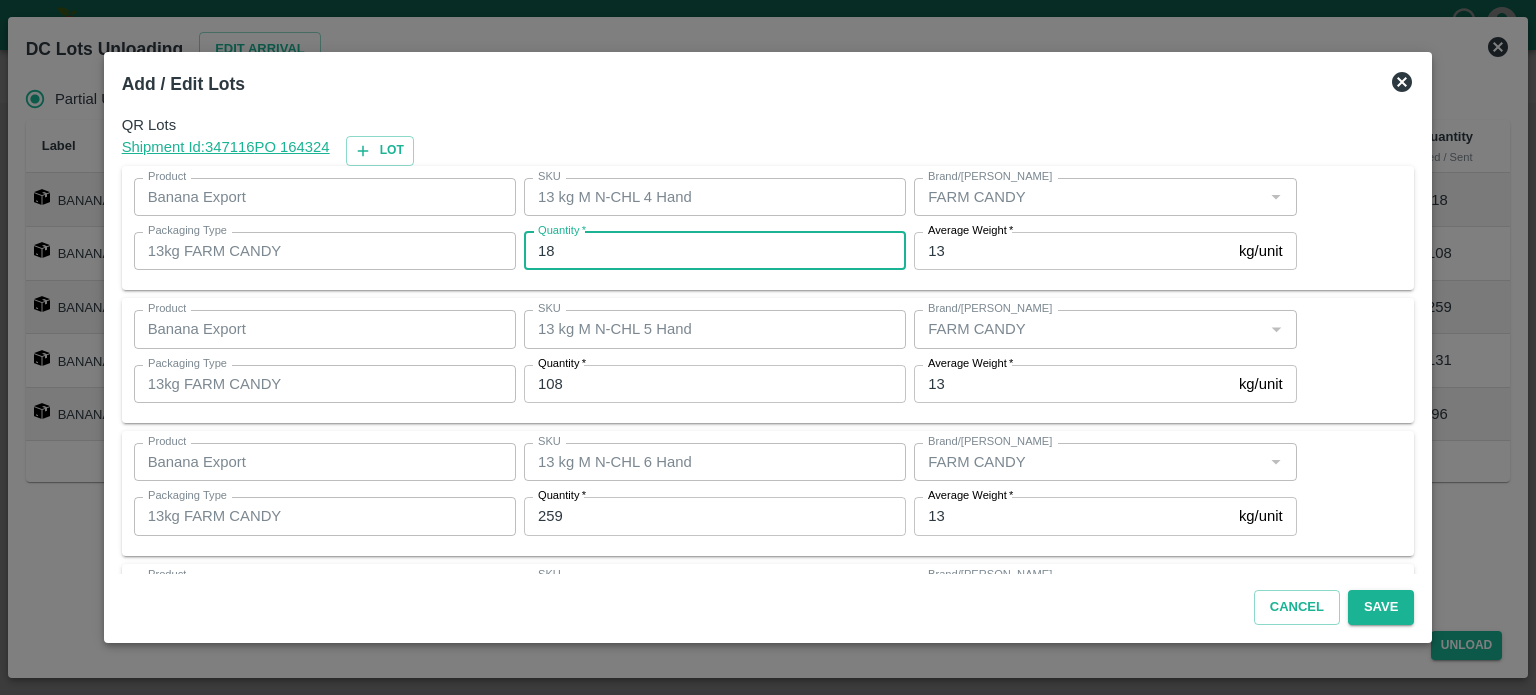 click on "18" at bounding box center (715, 251) 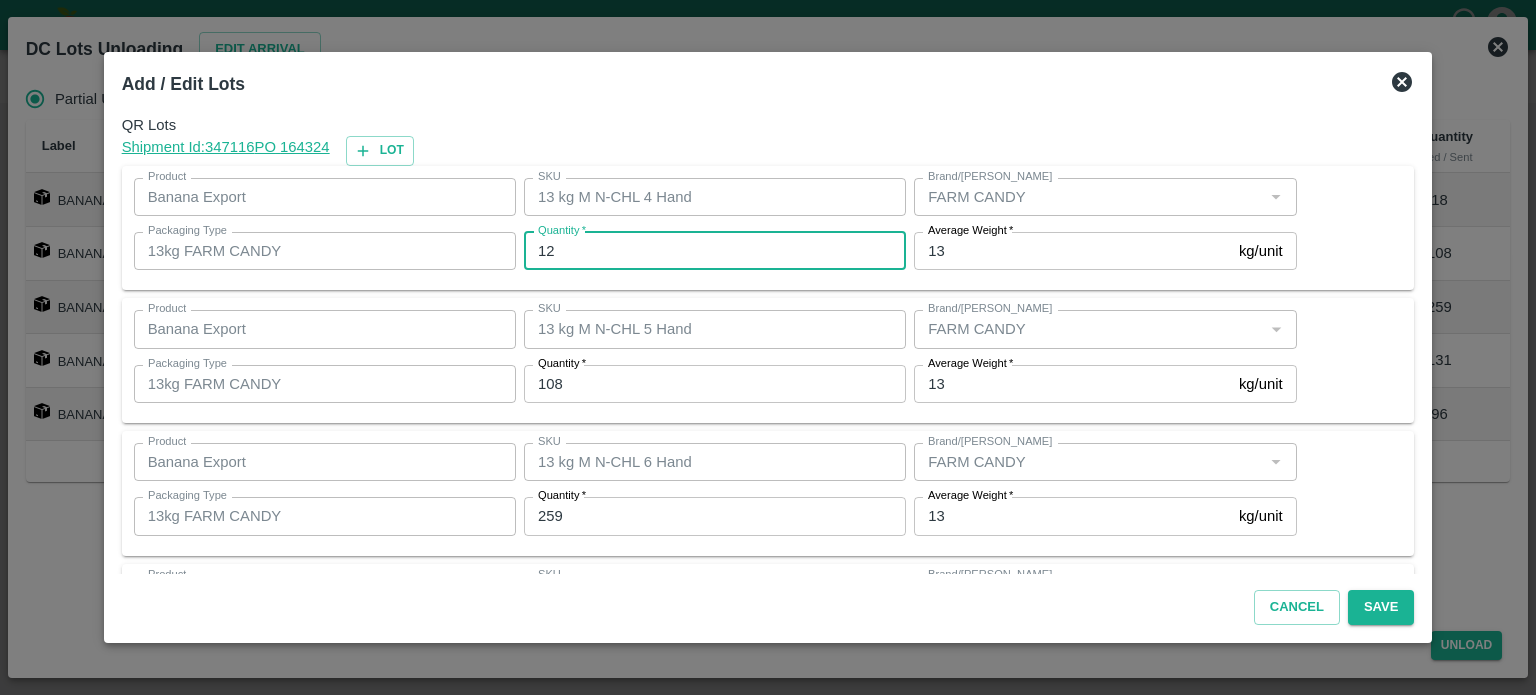 type on "12" 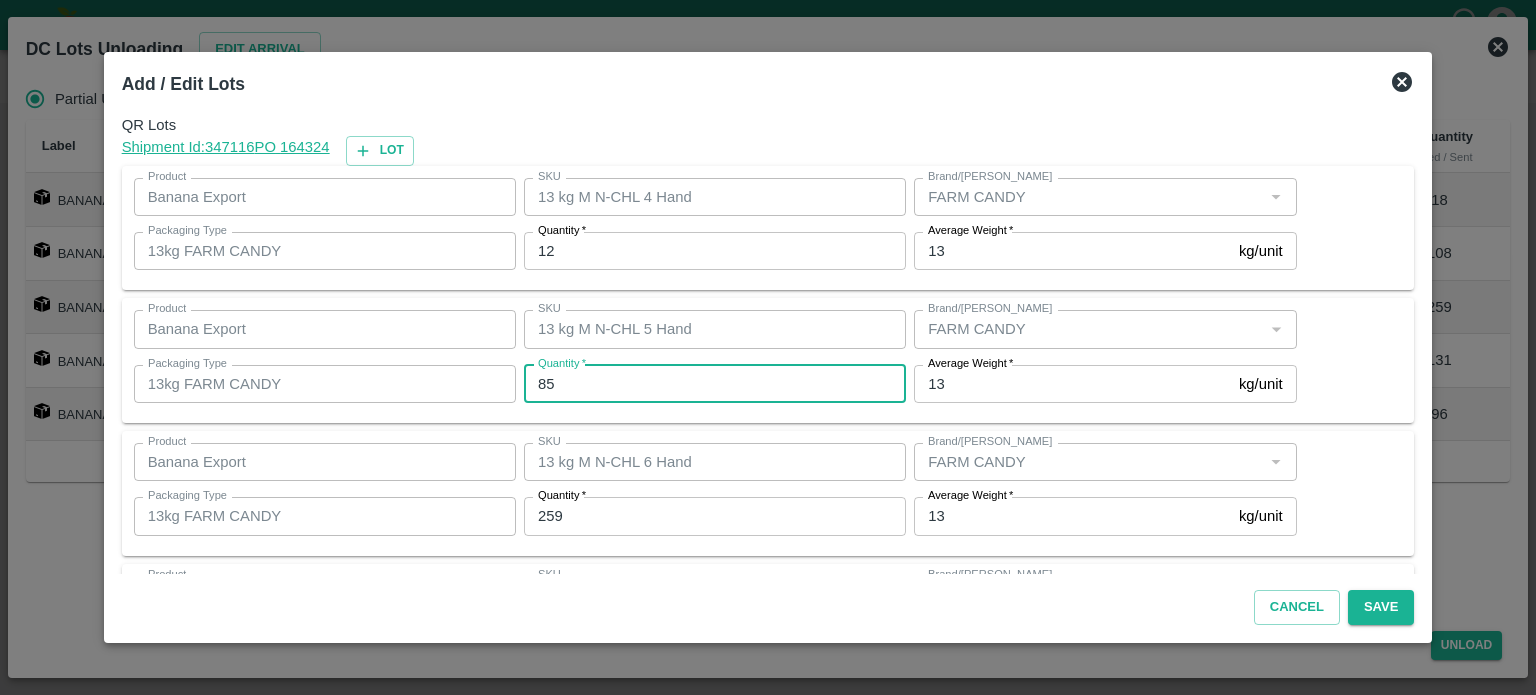 type on "85" 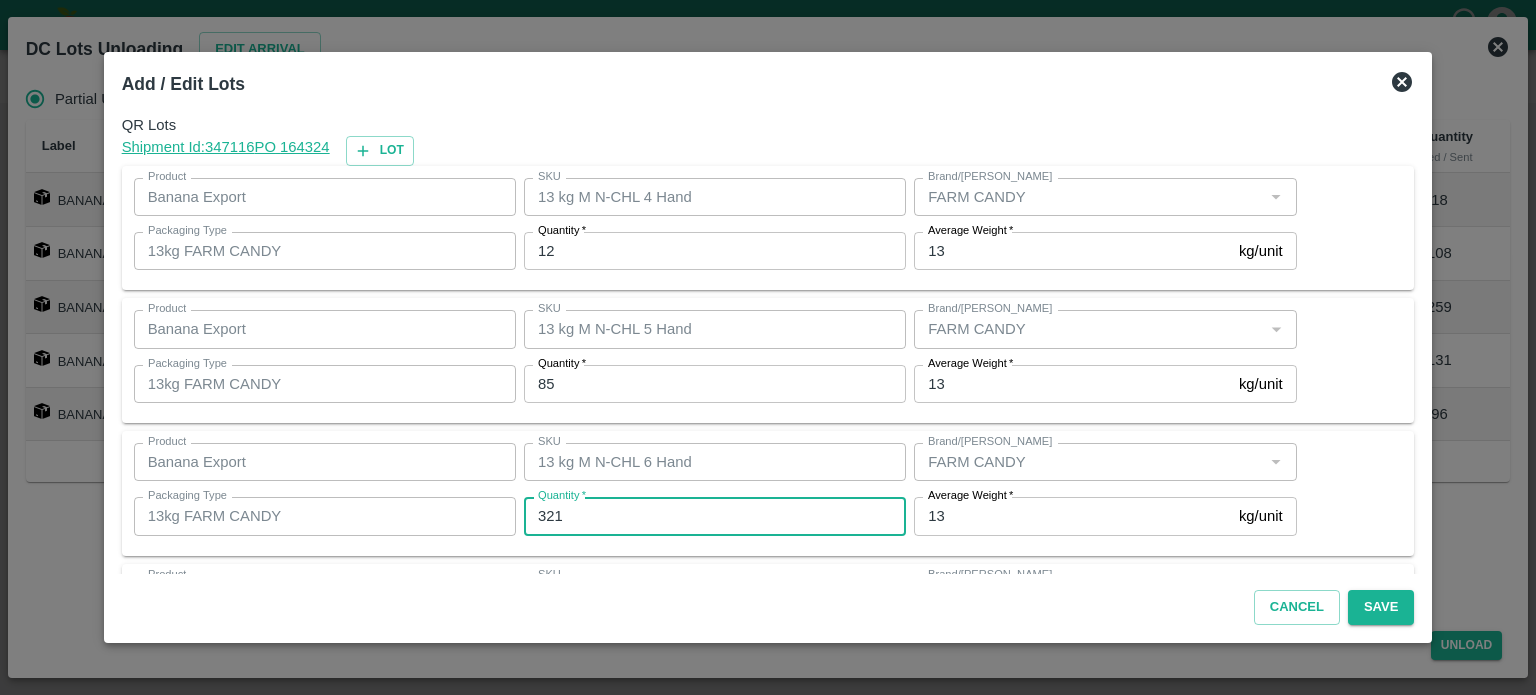type on "321" 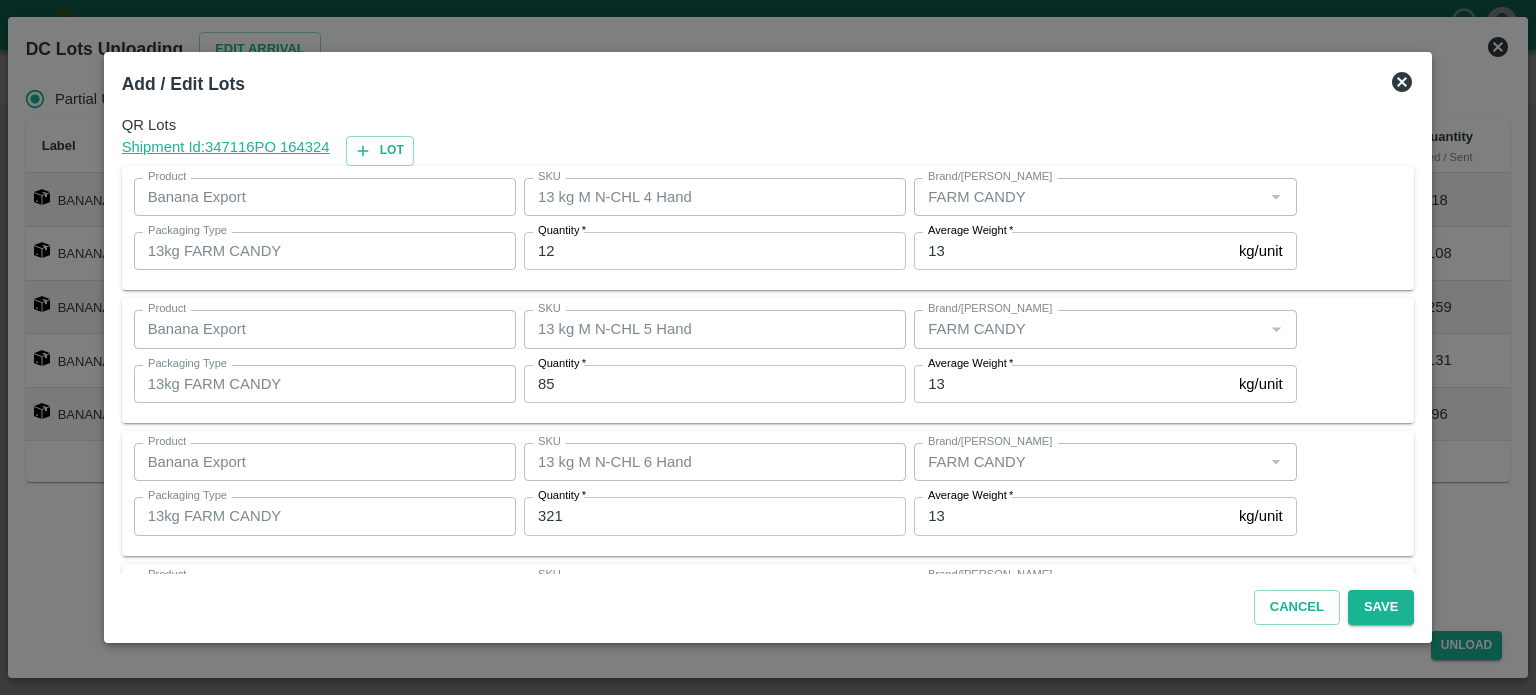 scroll, scrollTop: 262, scrollLeft: 0, axis: vertical 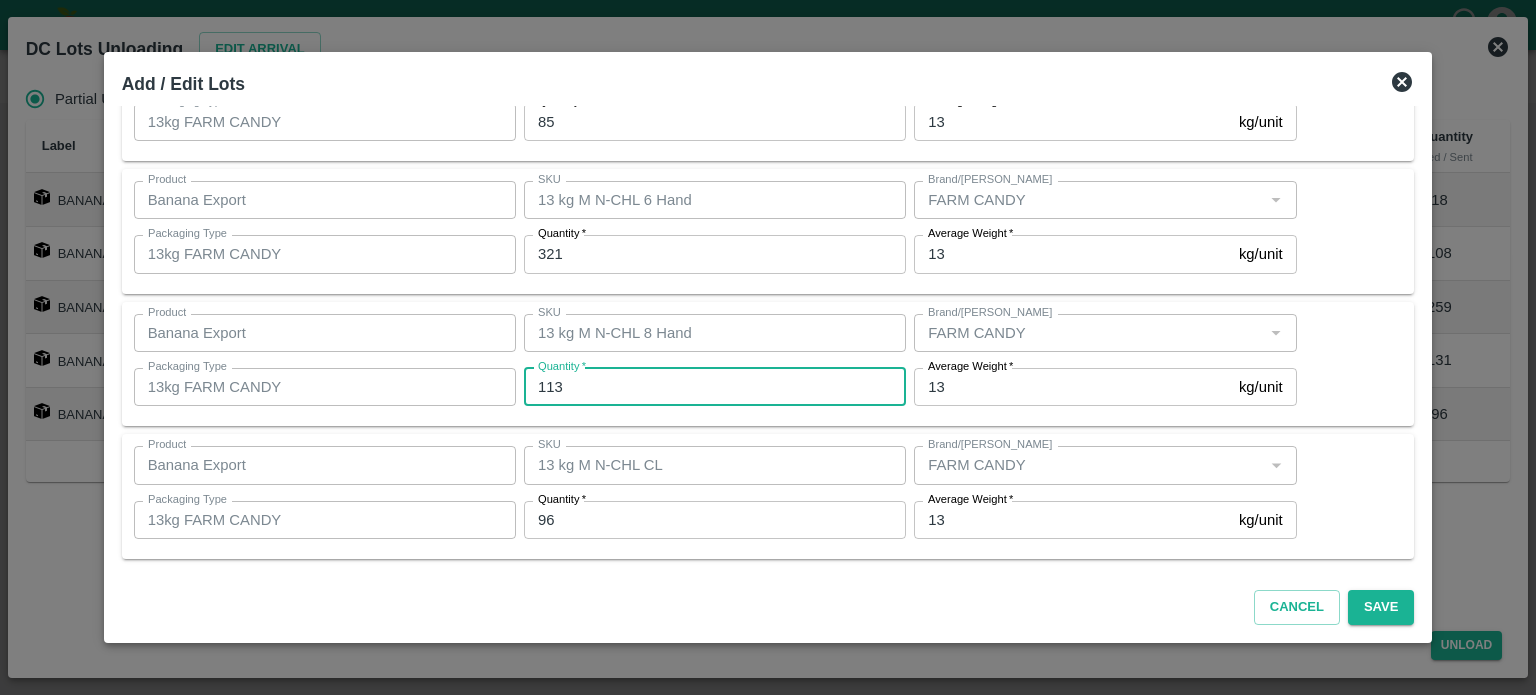 type on "113" 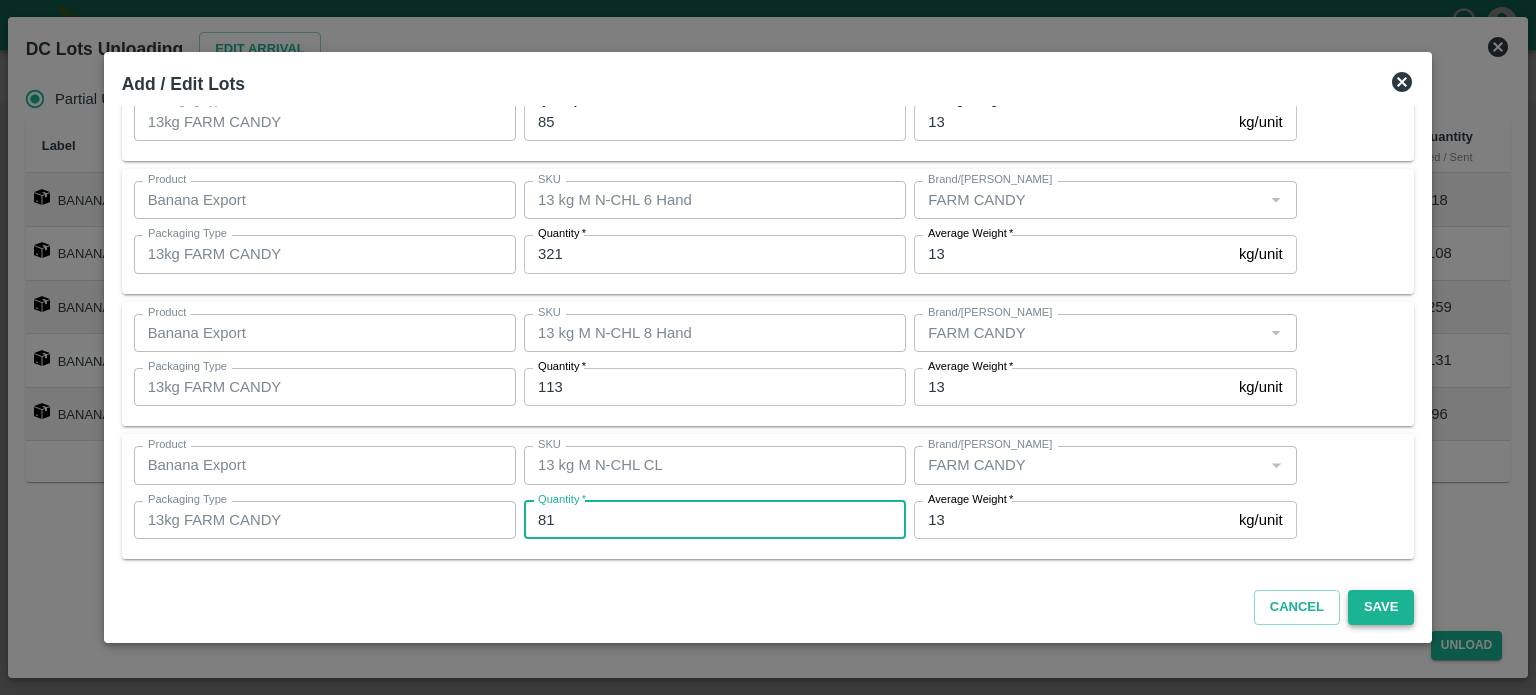 type on "81" 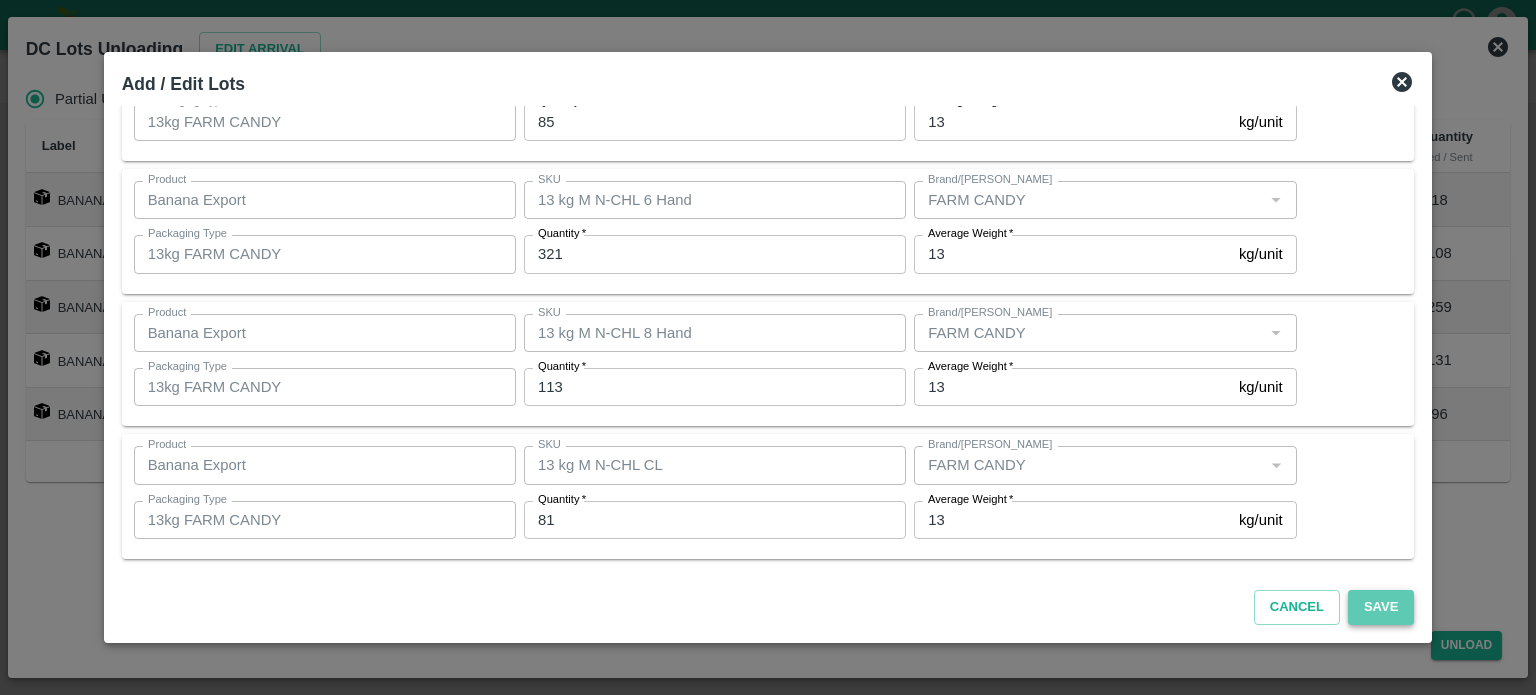 click on "Save" at bounding box center [1381, 607] 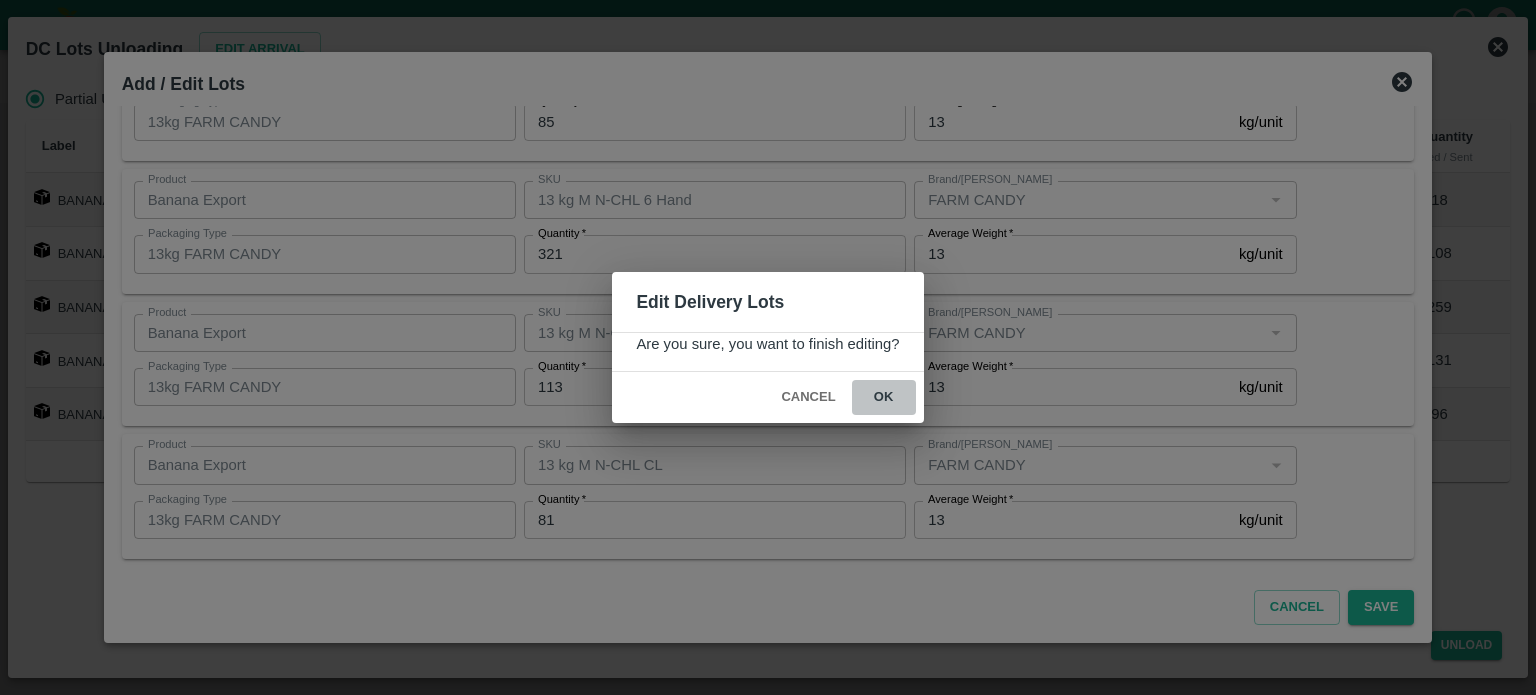 click on "ok" at bounding box center [884, 397] 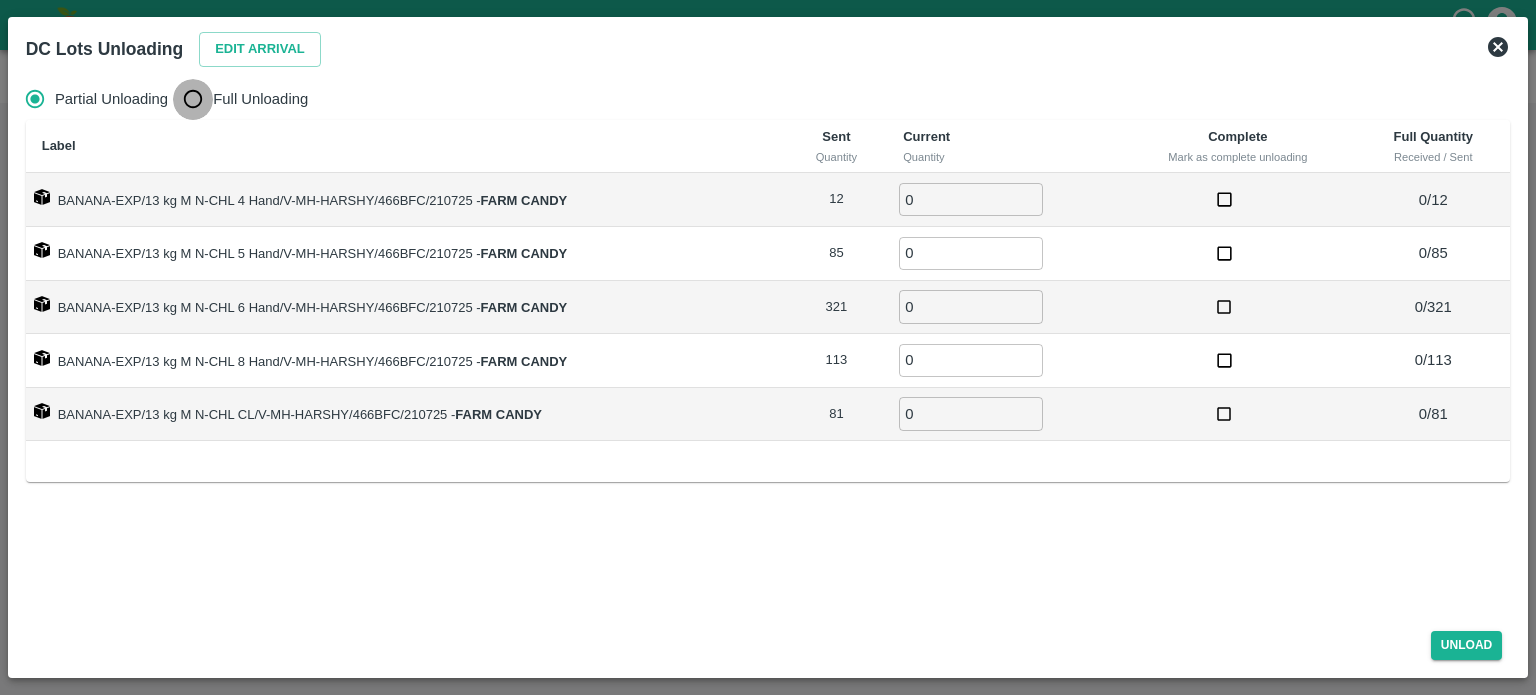 click on "Full Unloading" at bounding box center [193, 99] 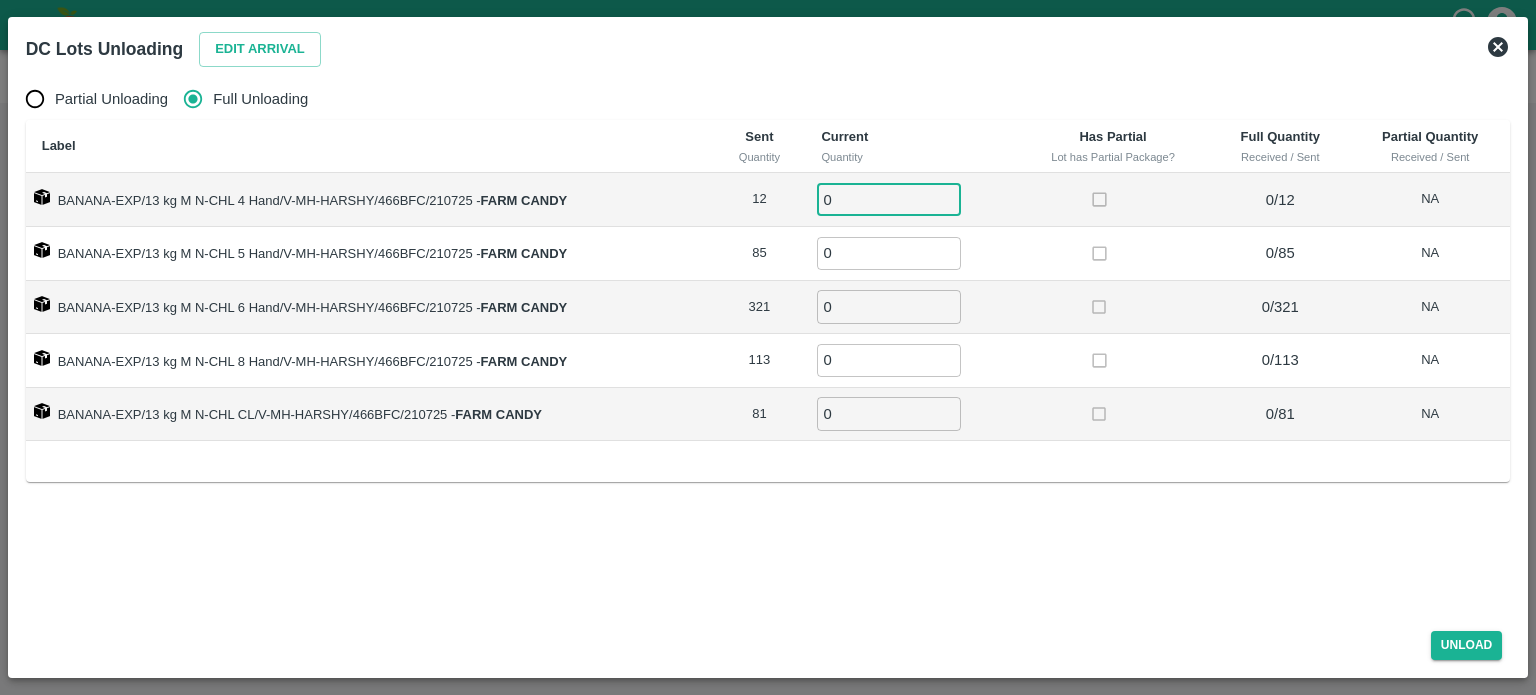 click on "0" at bounding box center [889, 199] 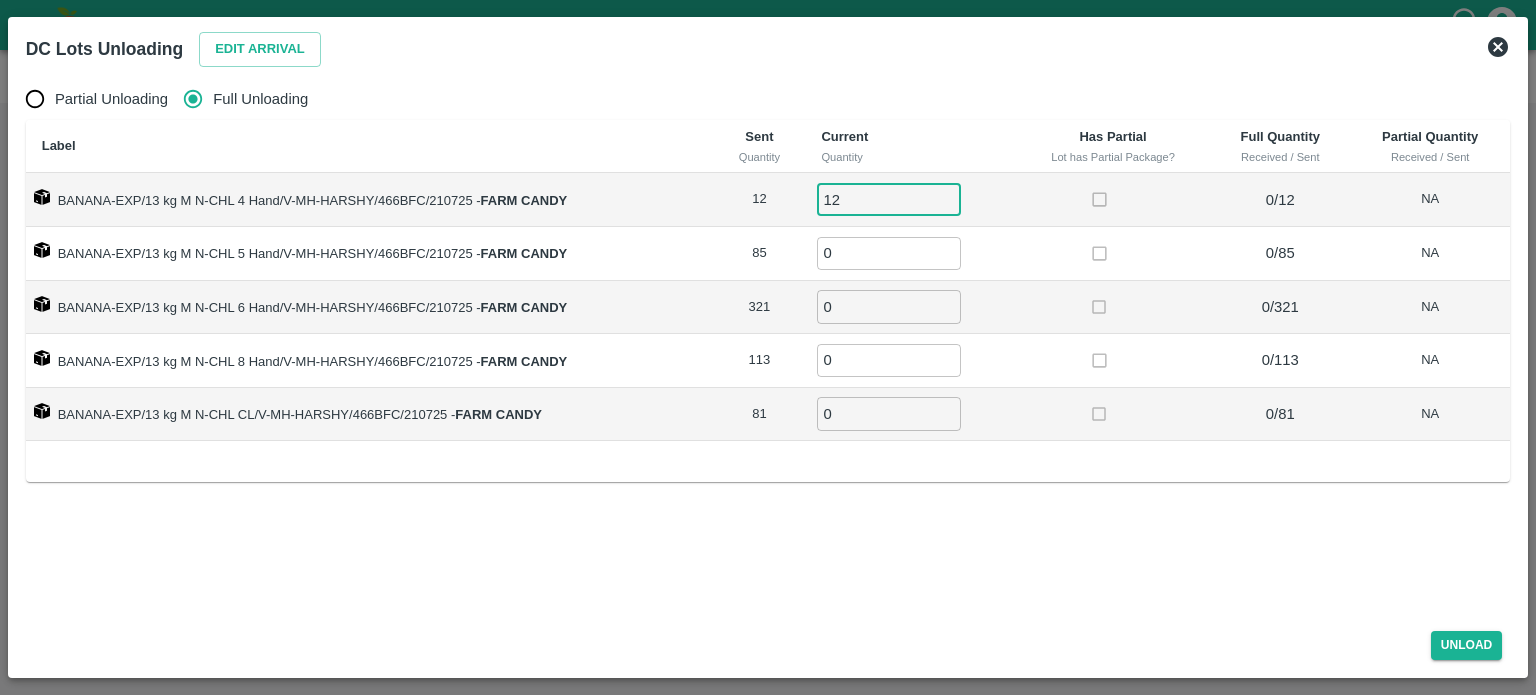 type on "12" 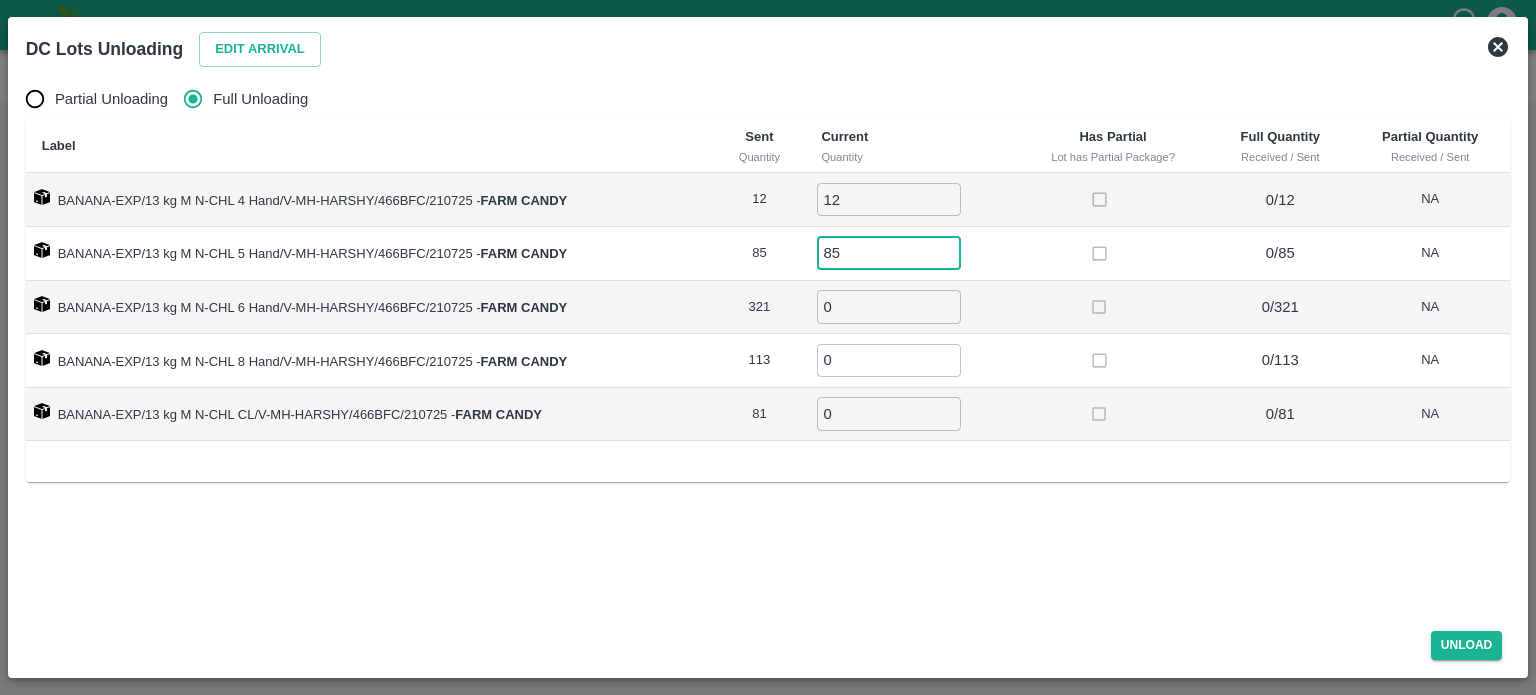 type on "85" 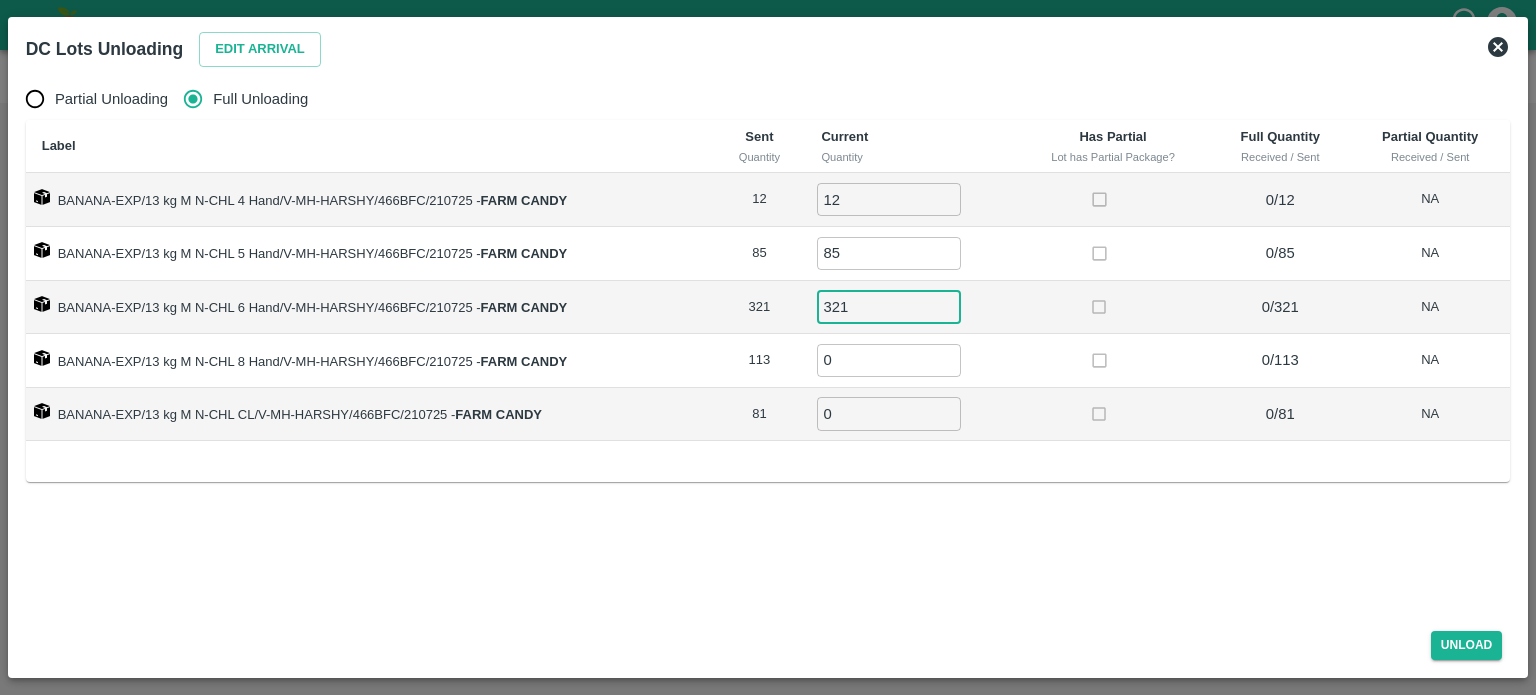type on "321" 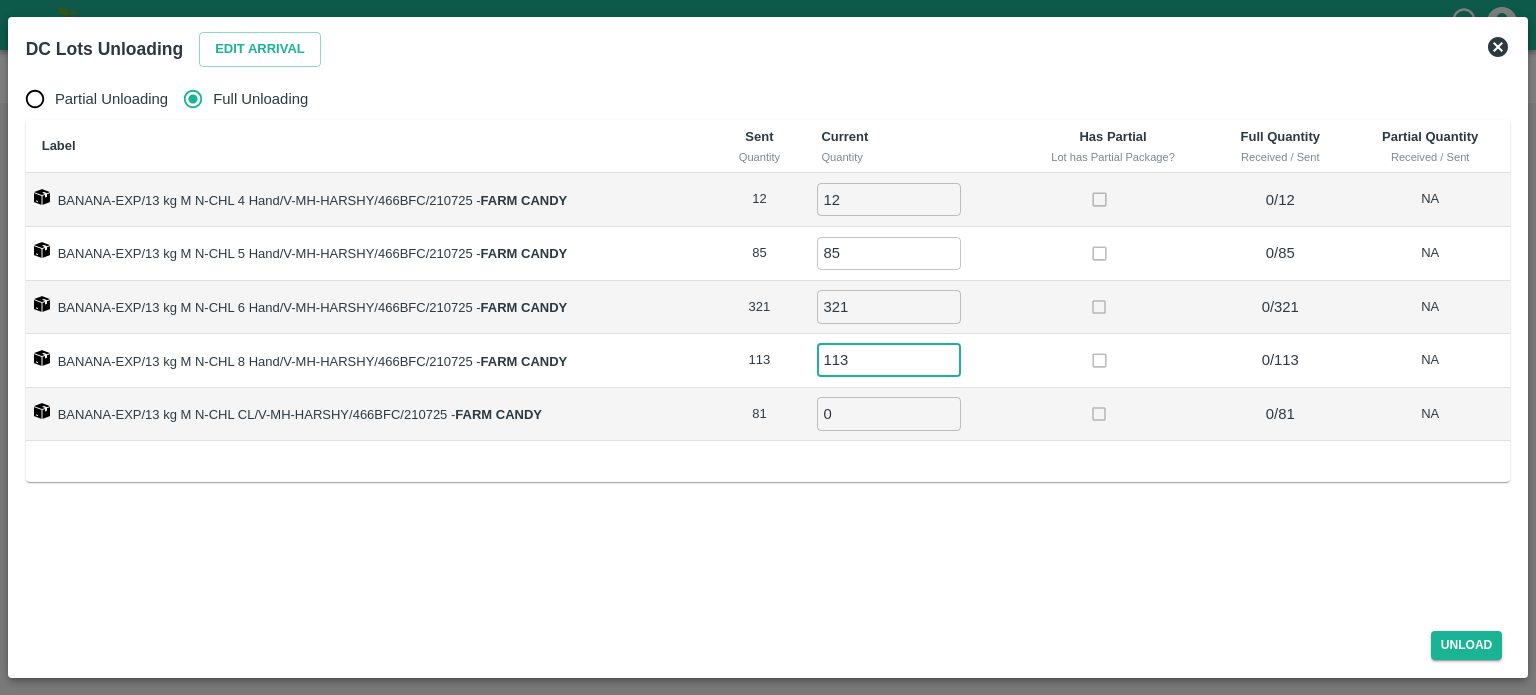 type on "113" 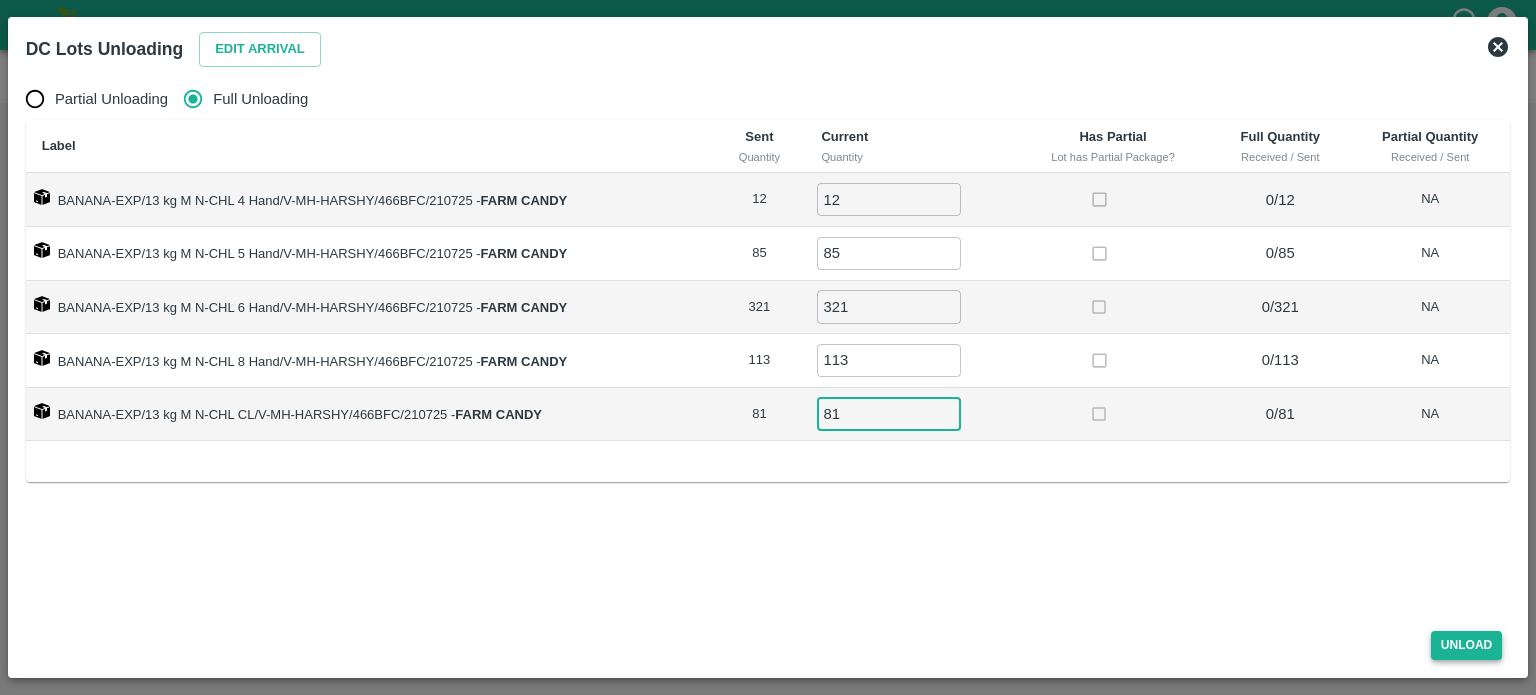 type on "81" 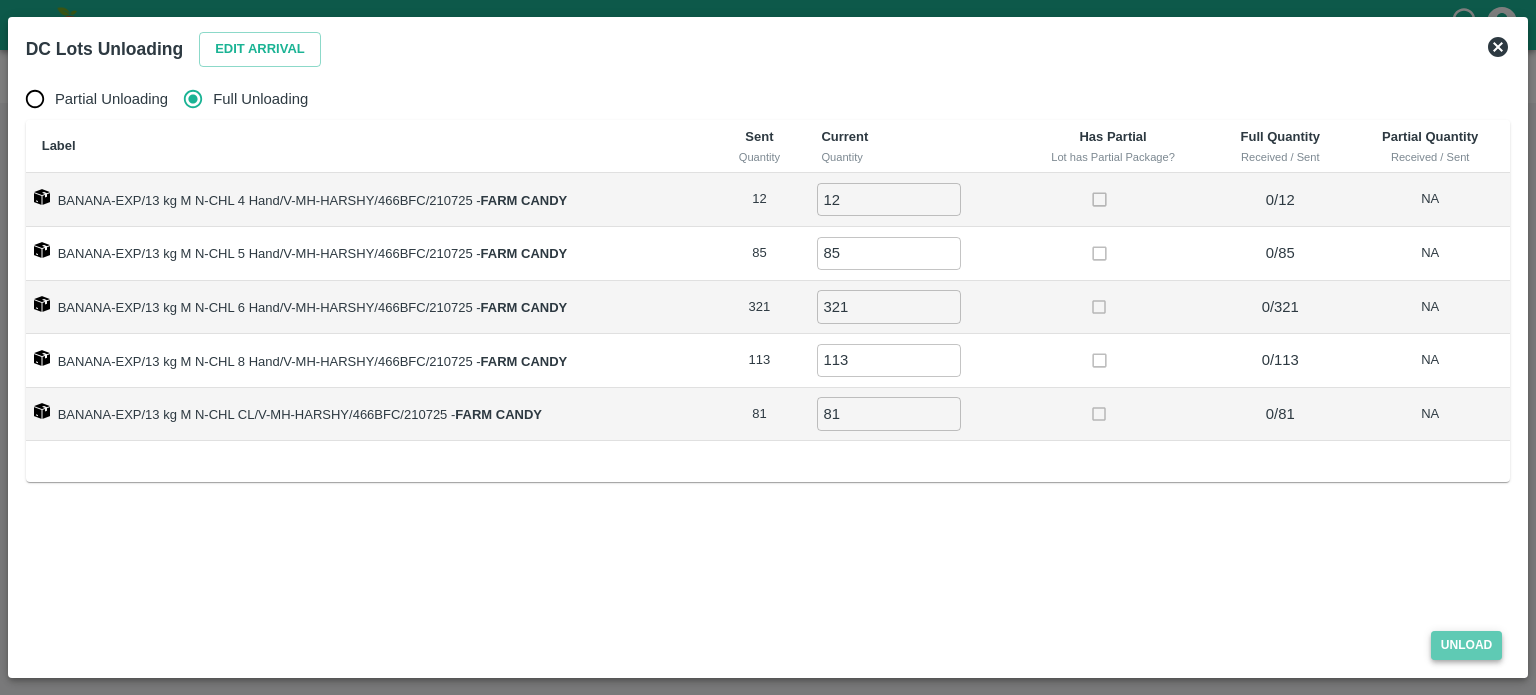 click on "Unload" at bounding box center (1467, 645) 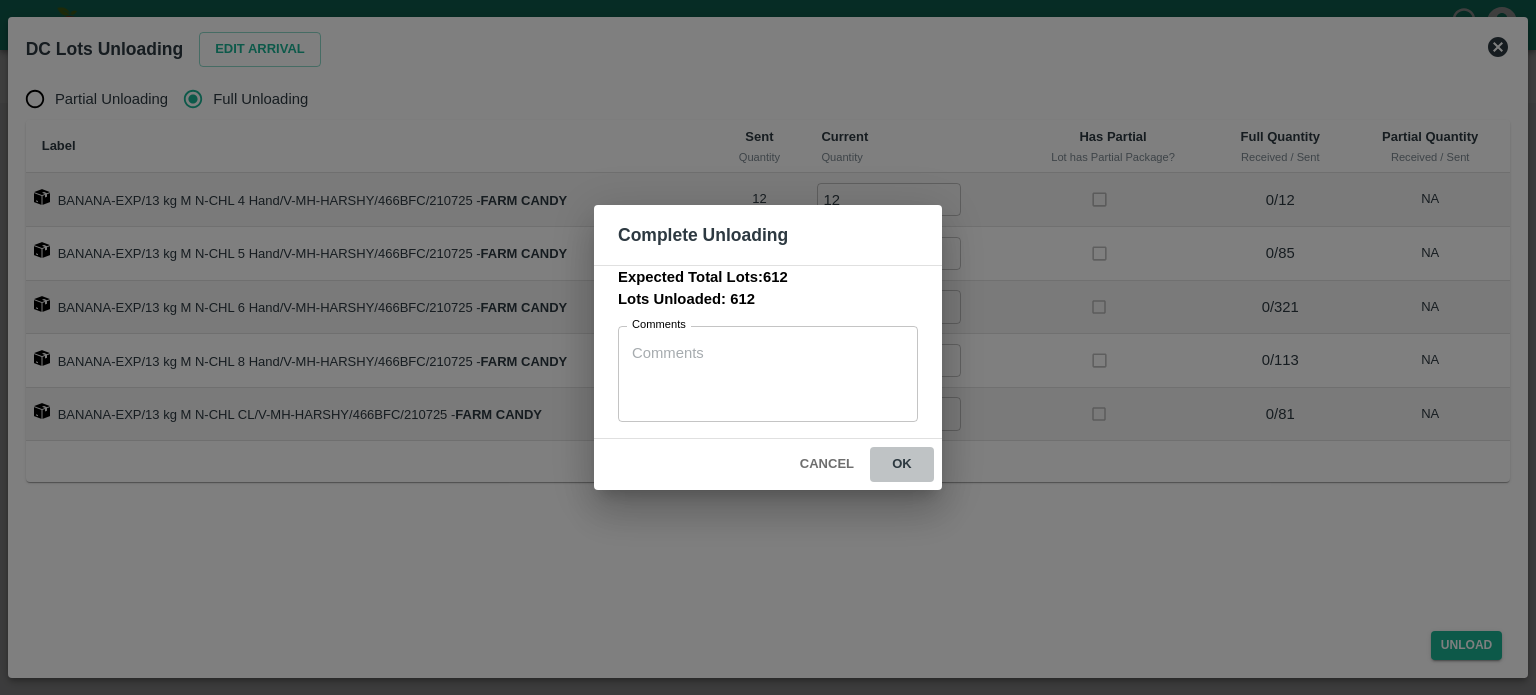 click on "ok" at bounding box center [902, 464] 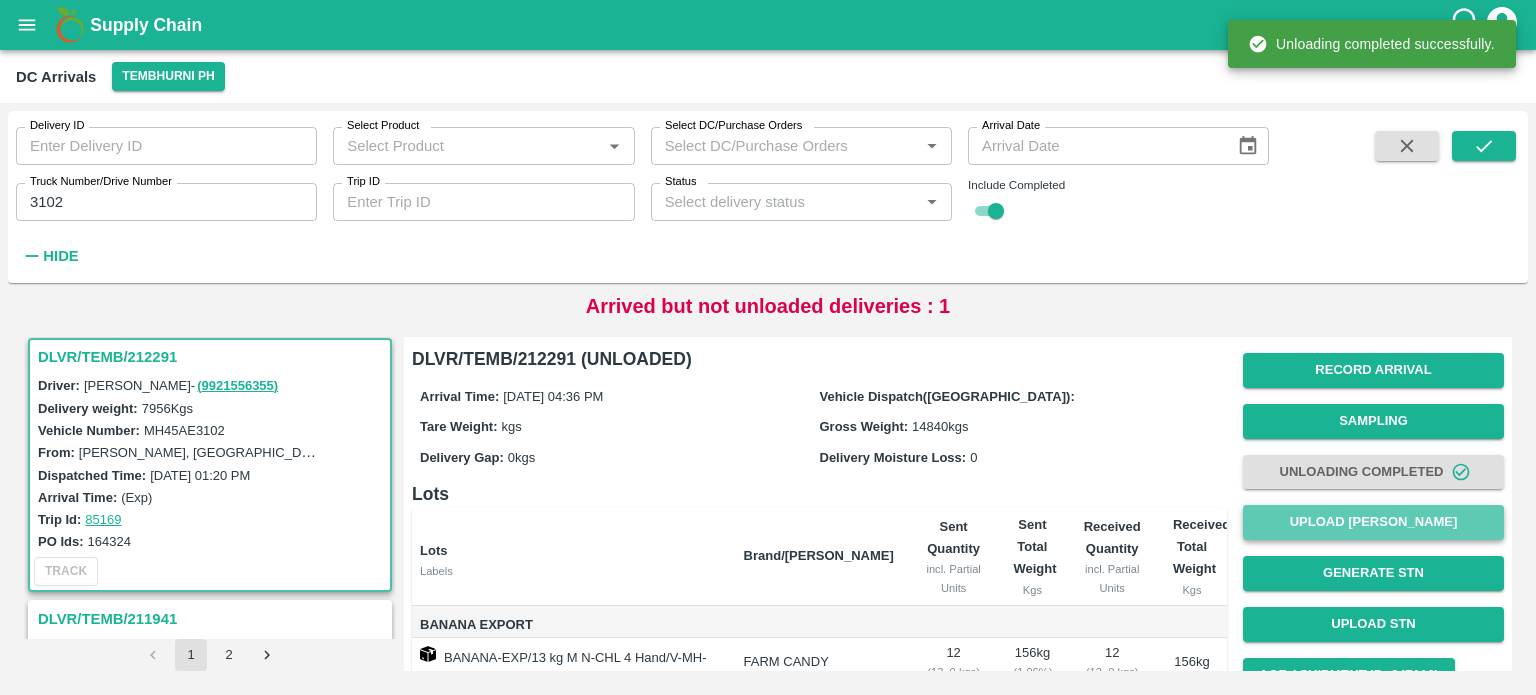 click on "Upload [PERSON_NAME]" at bounding box center [1373, 522] 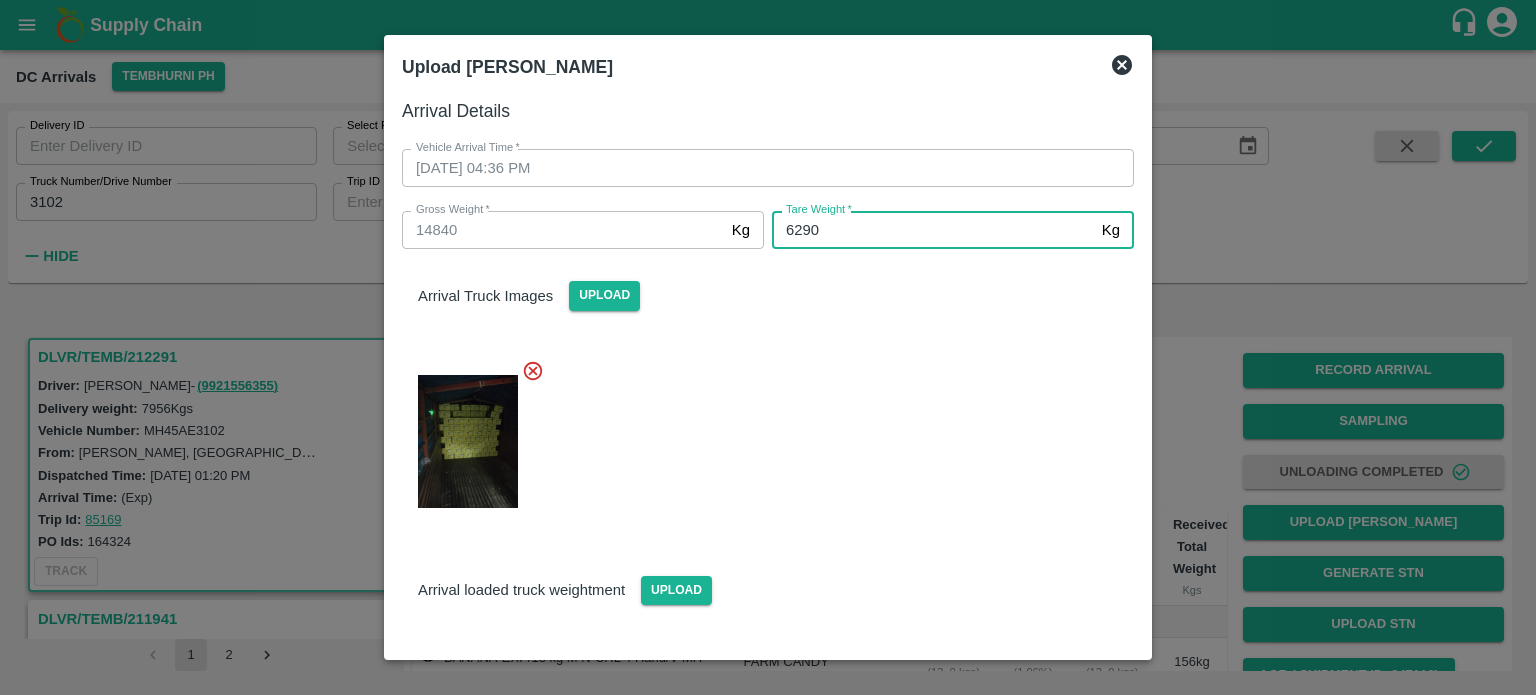 type on "6290" 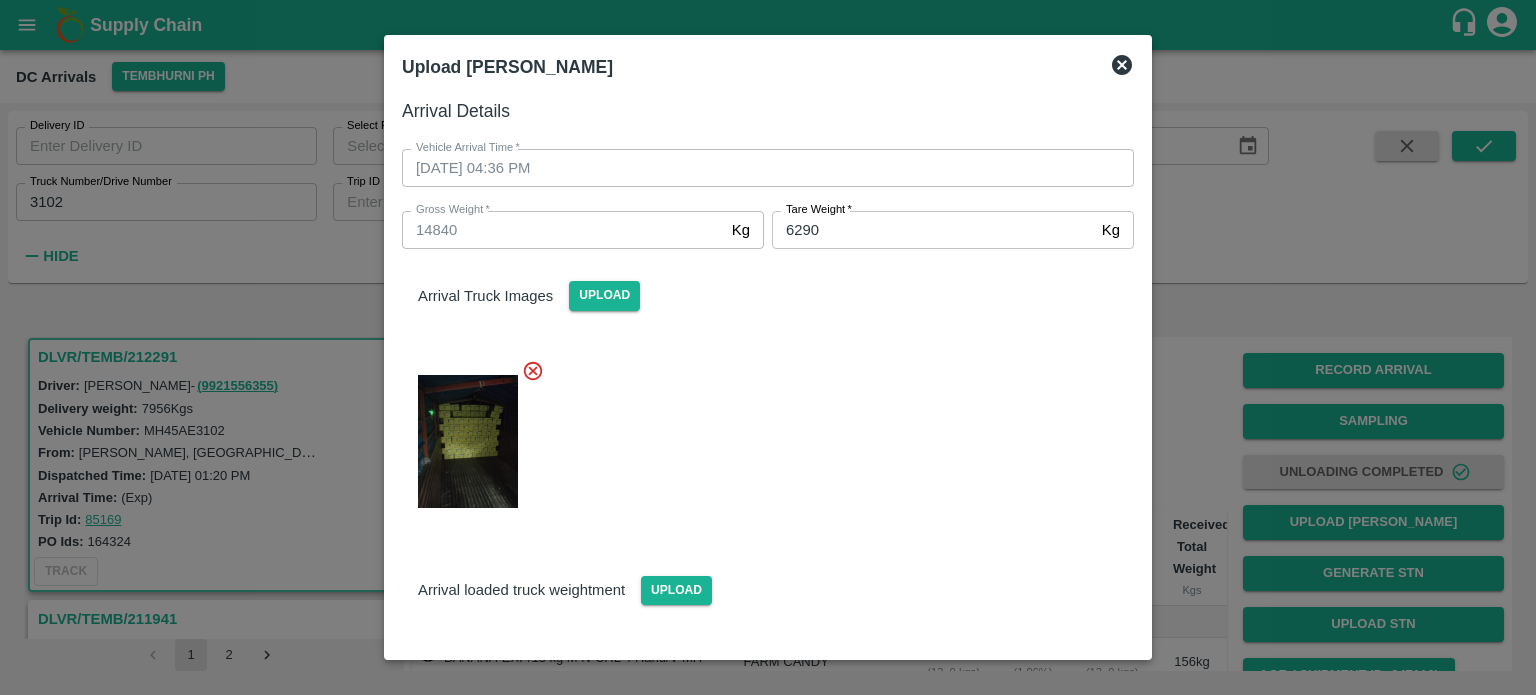 click at bounding box center [760, 435] 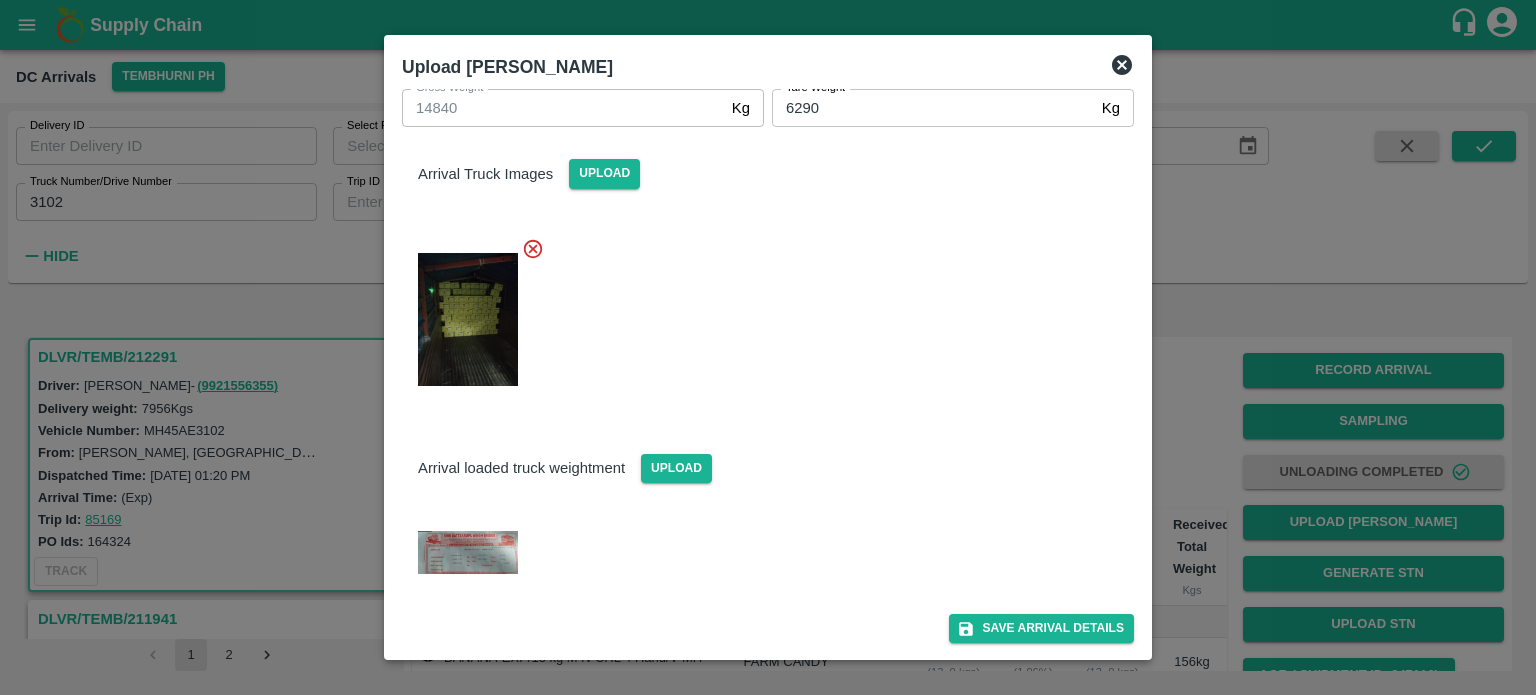 scroll, scrollTop: 121, scrollLeft: 0, axis: vertical 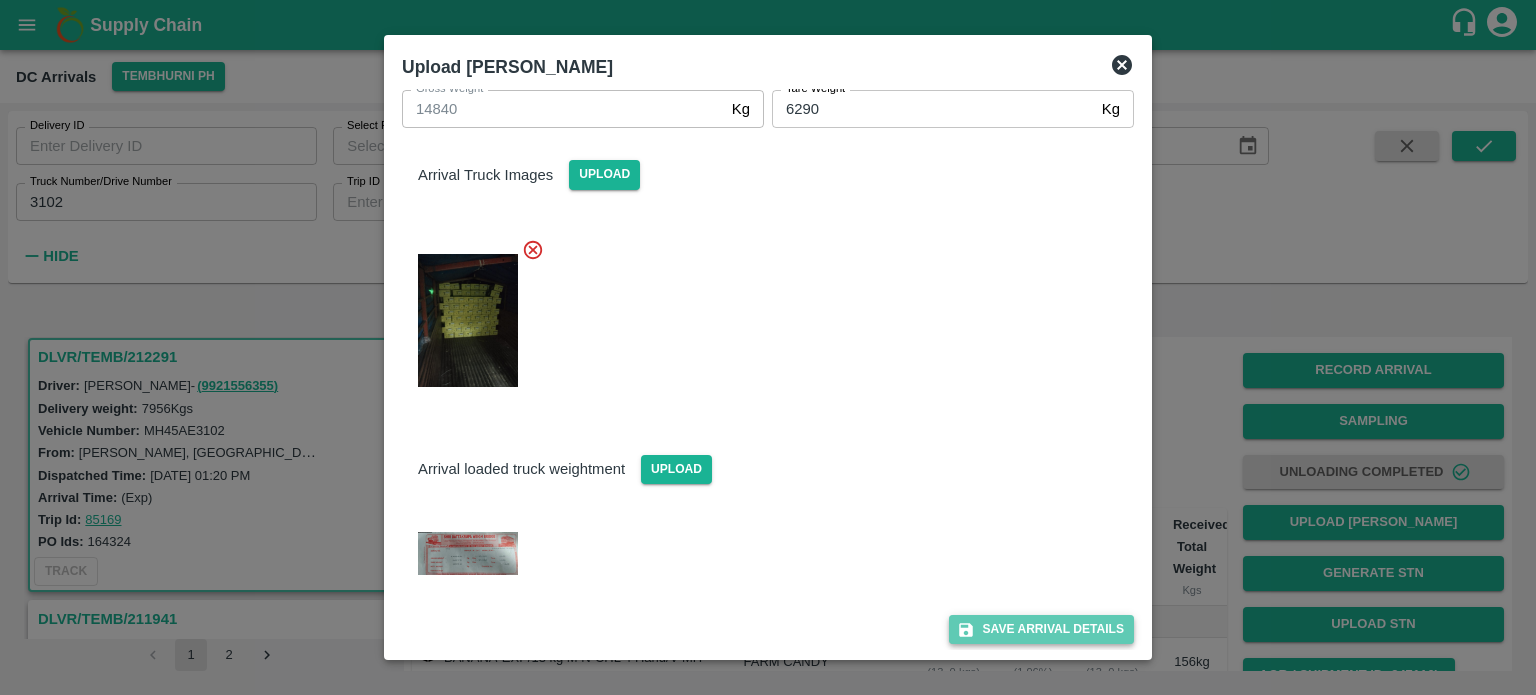 click on "Save Arrival Details" at bounding box center [1041, 629] 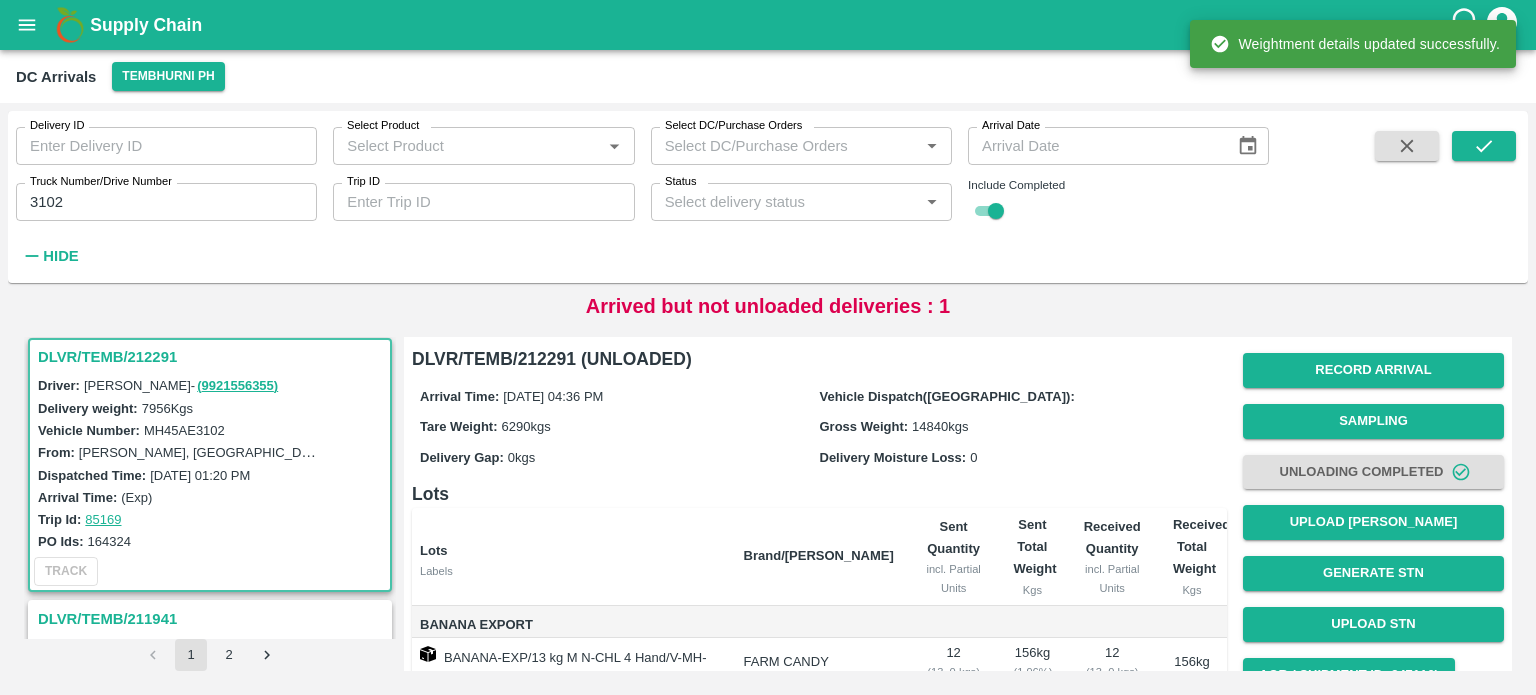 scroll, scrollTop: 175, scrollLeft: 0, axis: vertical 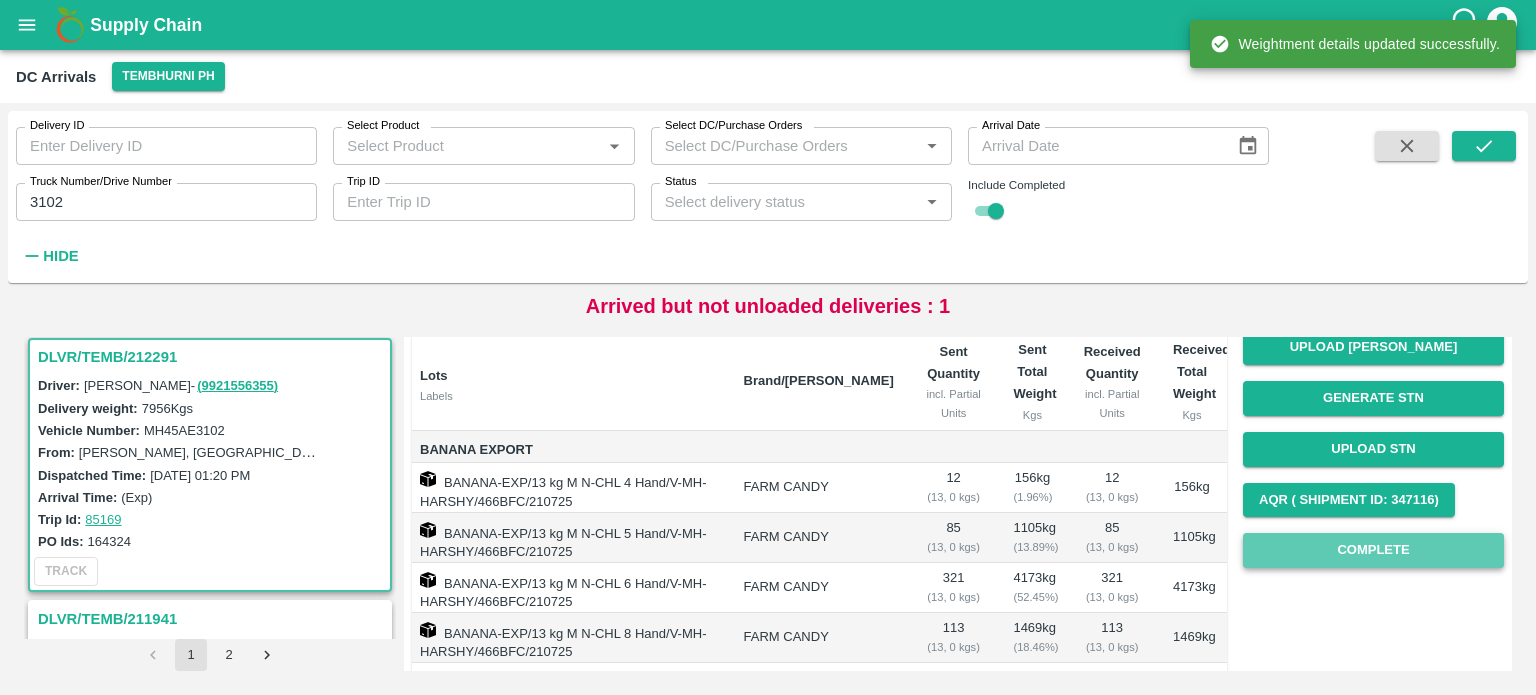click on "Complete" at bounding box center (1373, 550) 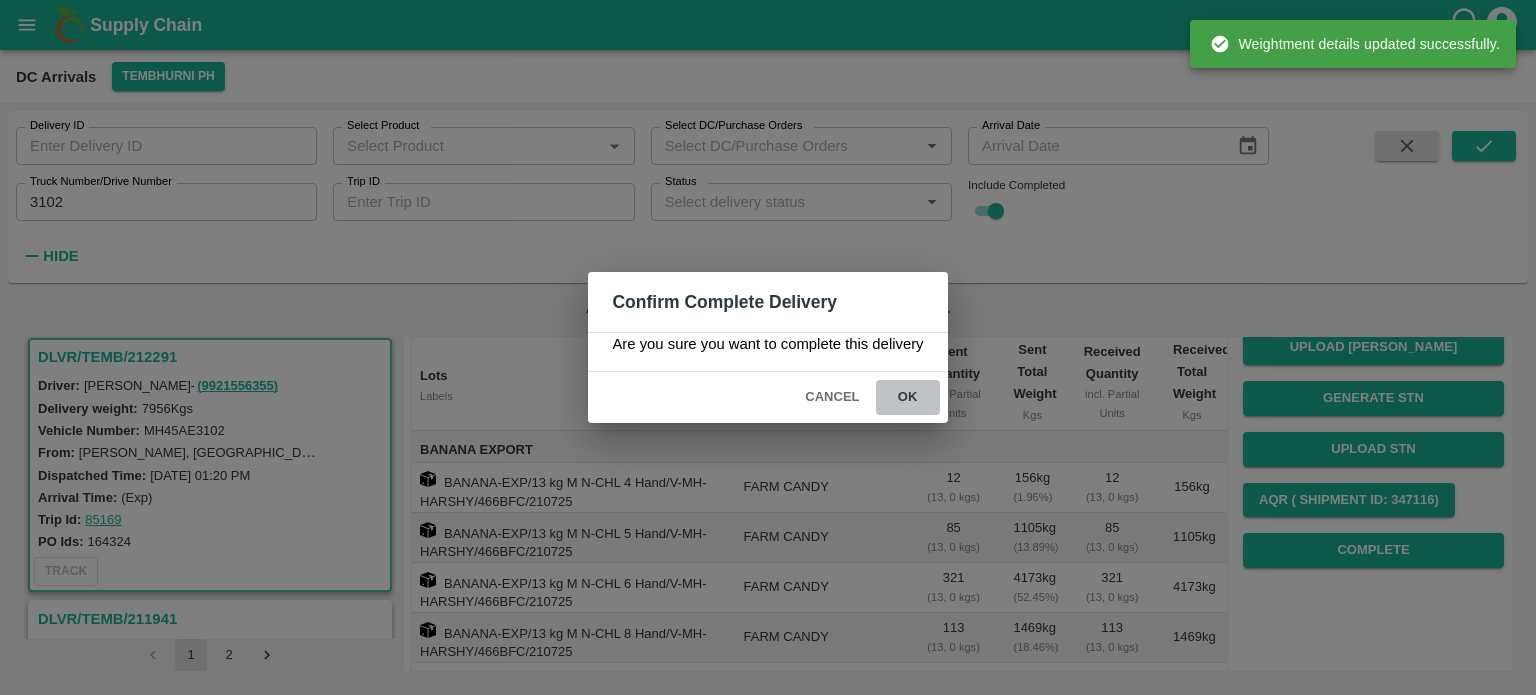 click on "ok" at bounding box center [908, 397] 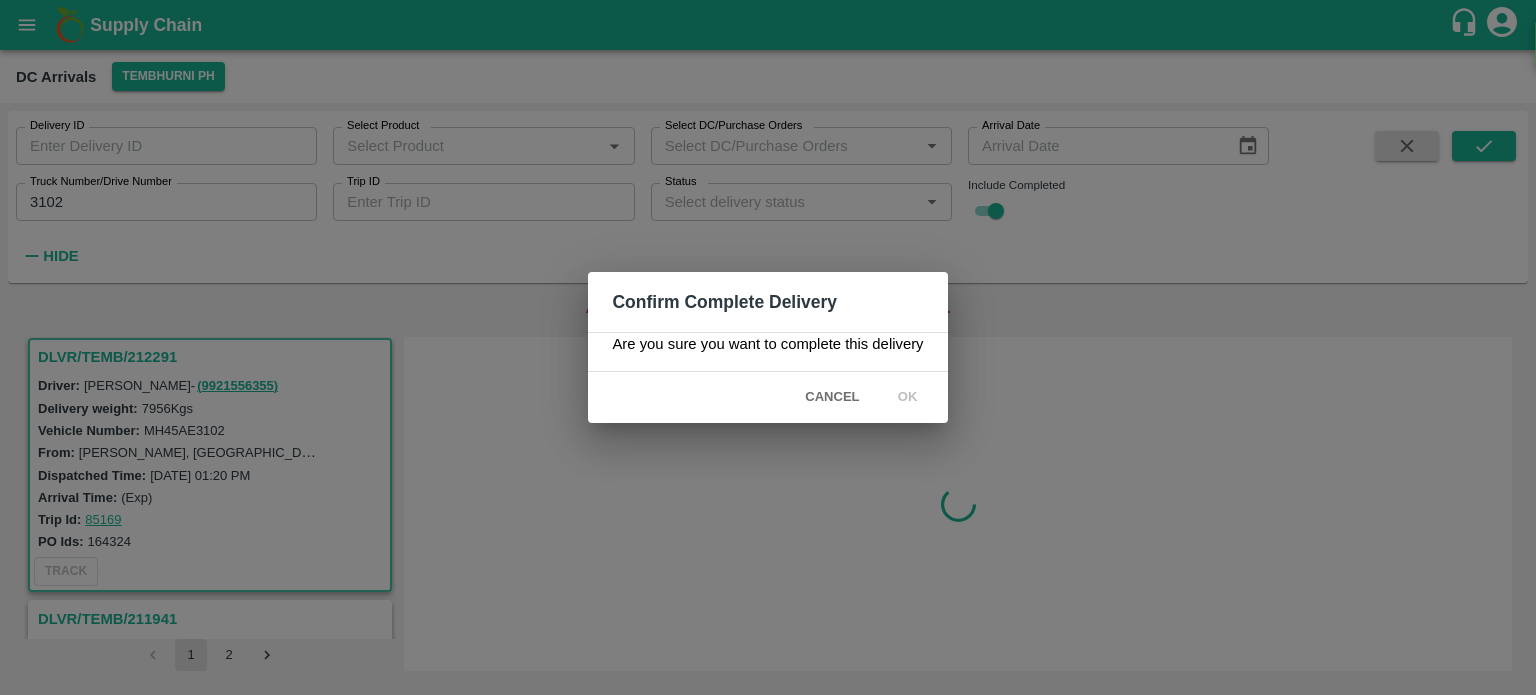 scroll, scrollTop: 0, scrollLeft: 0, axis: both 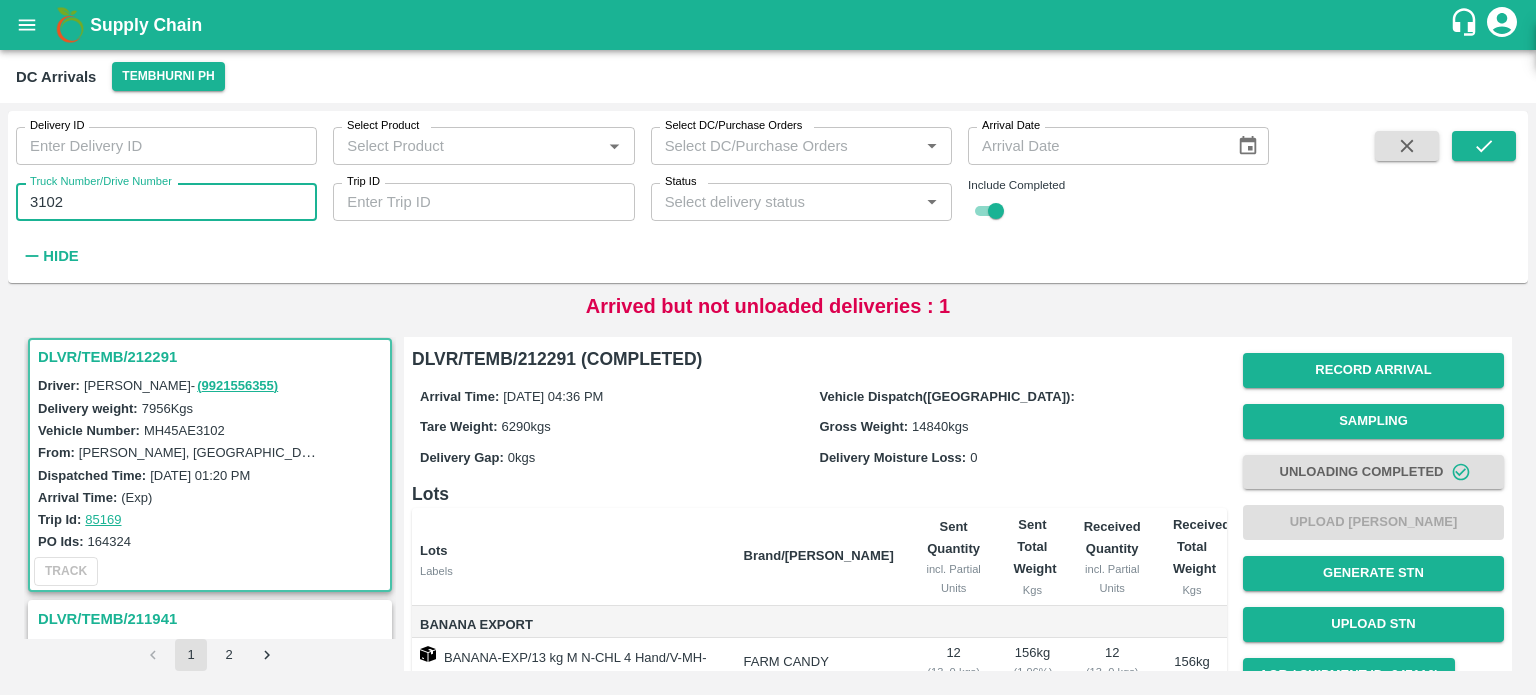 click on "3102" at bounding box center (166, 202) 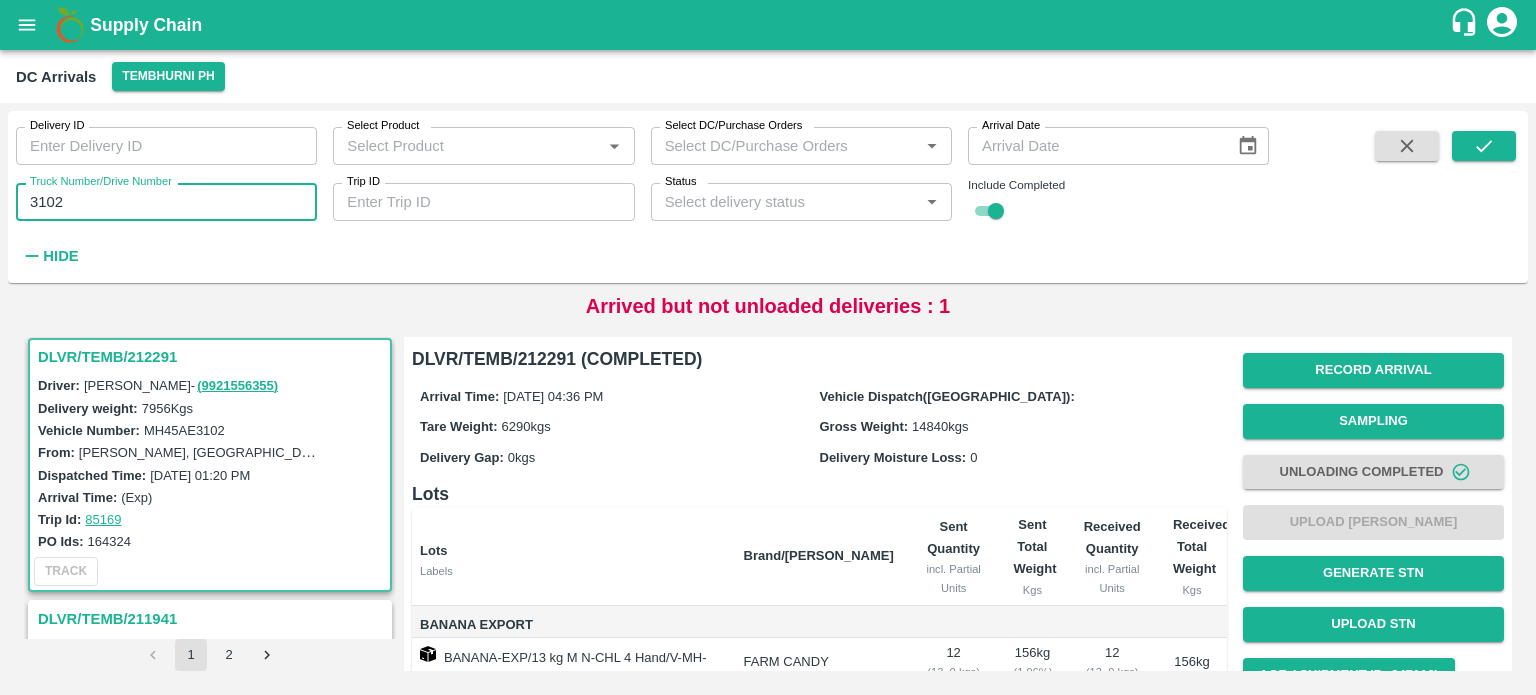 click on "3102" at bounding box center (166, 202) 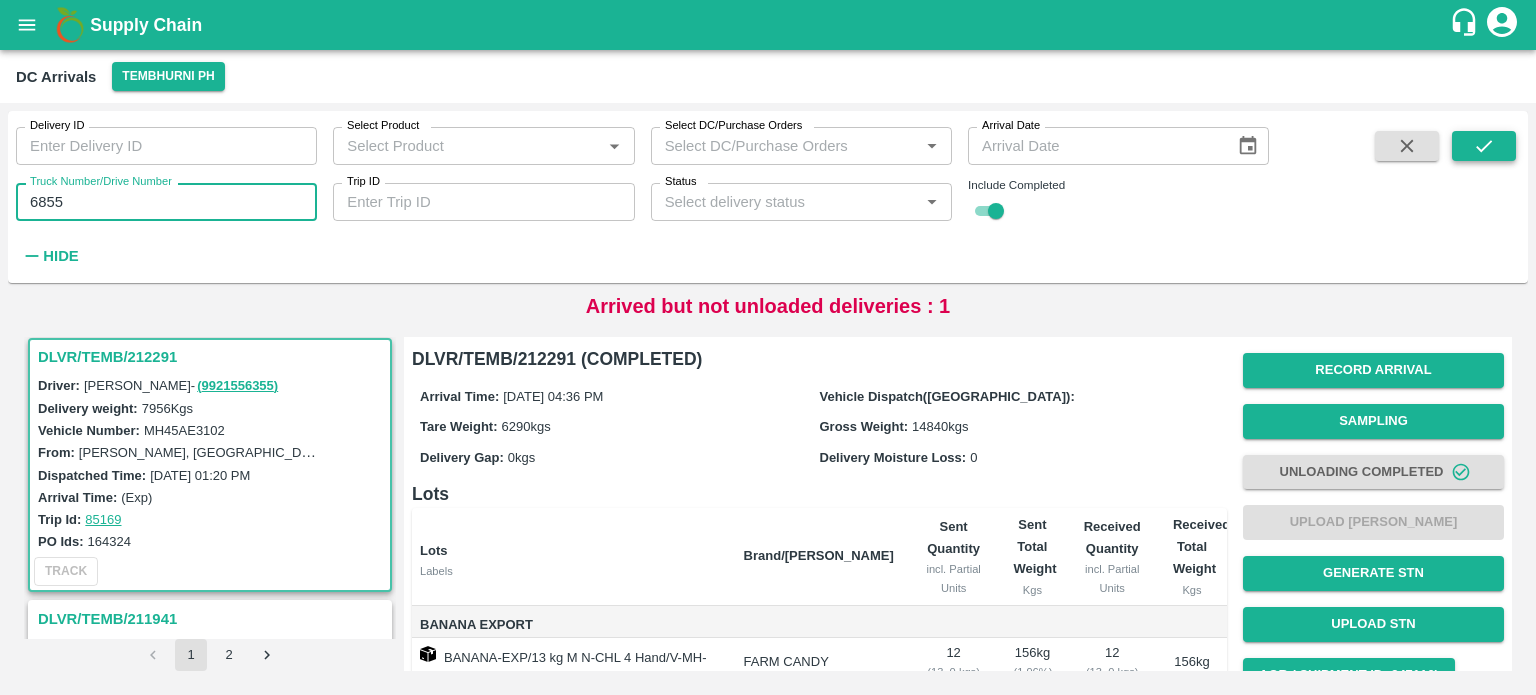 type on "6855" 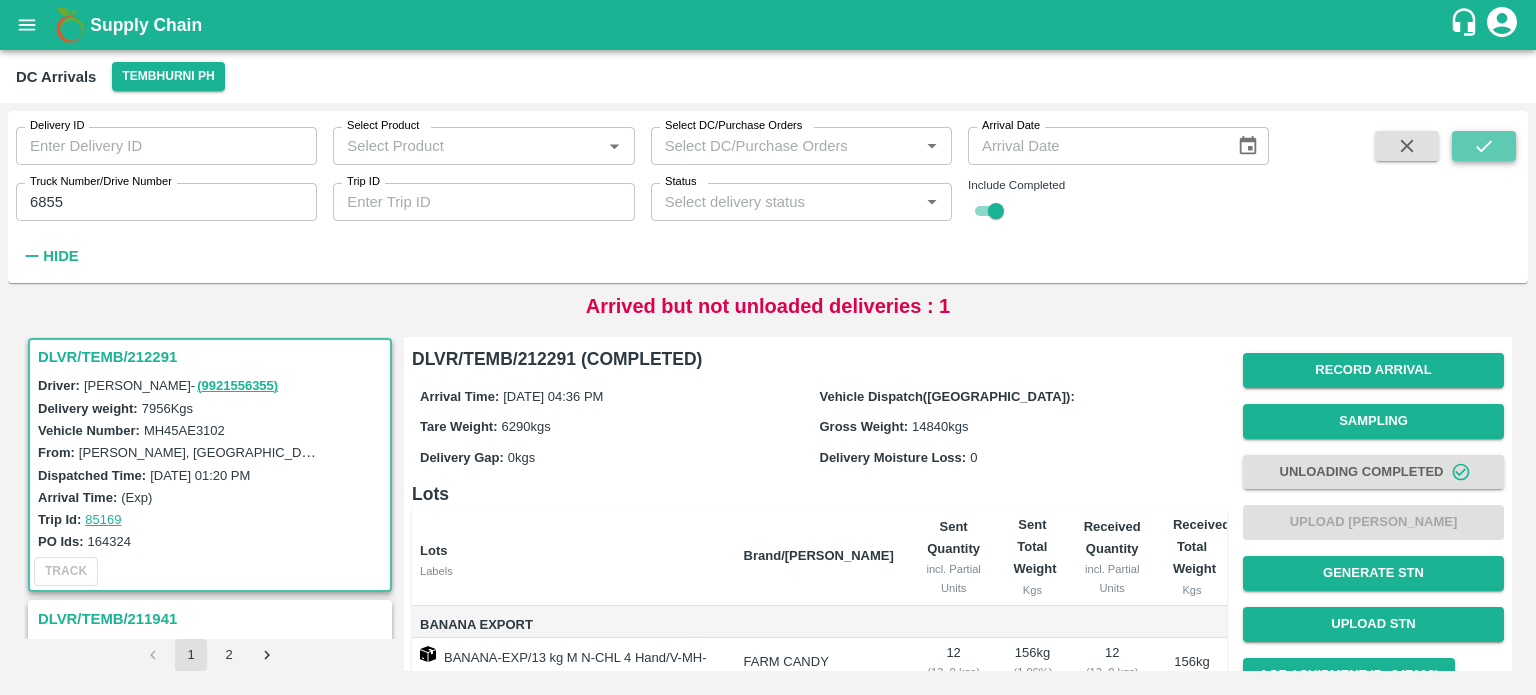 click 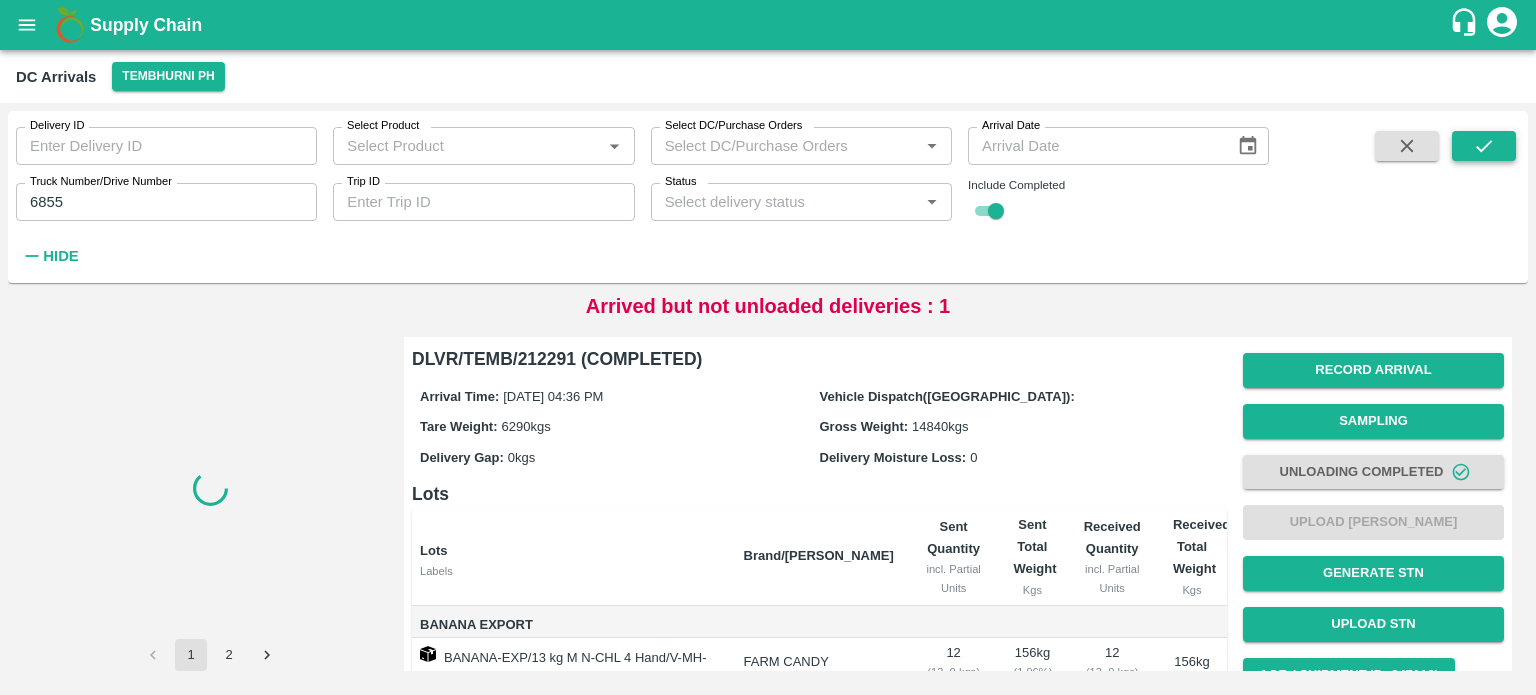 scroll, scrollTop: 0, scrollLeft: 0, axis: both 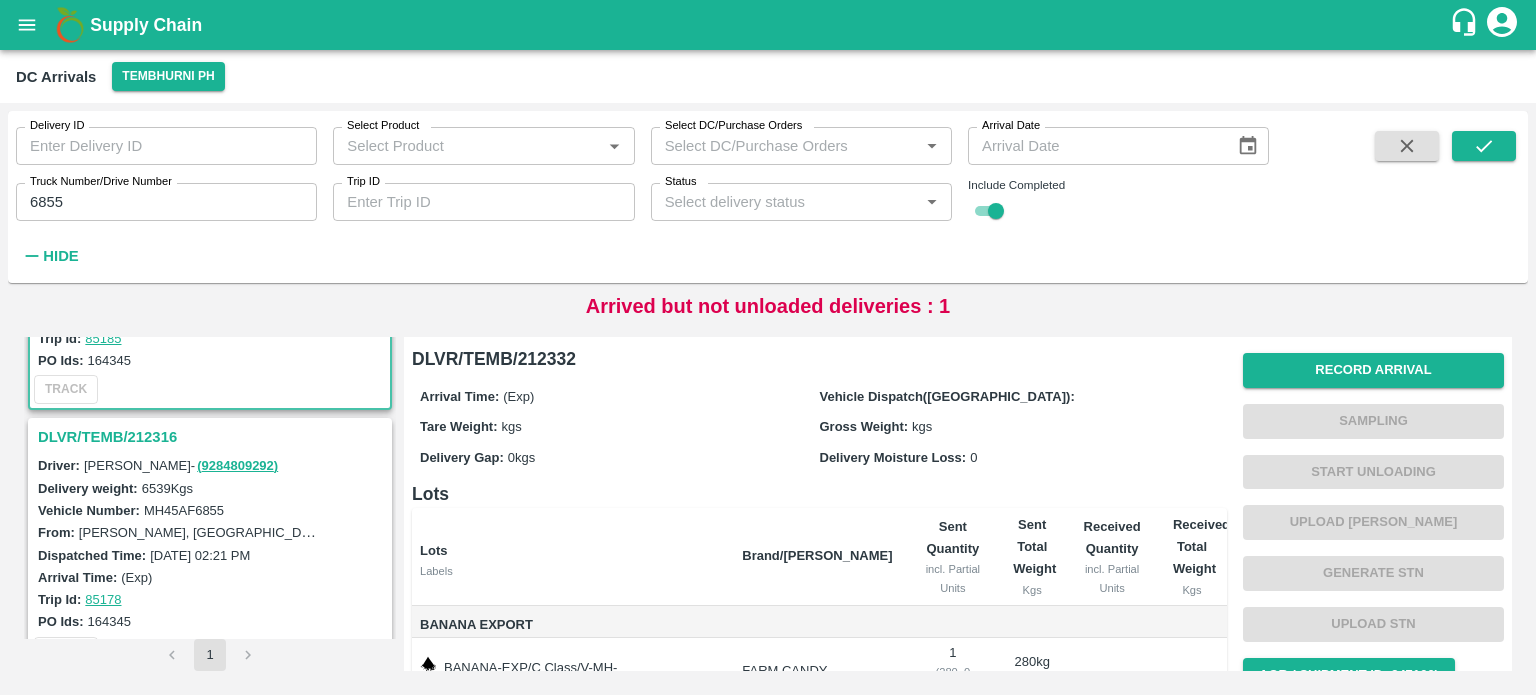 click on "DLVR/TEMB/212316" at bounding box center [213, 437] 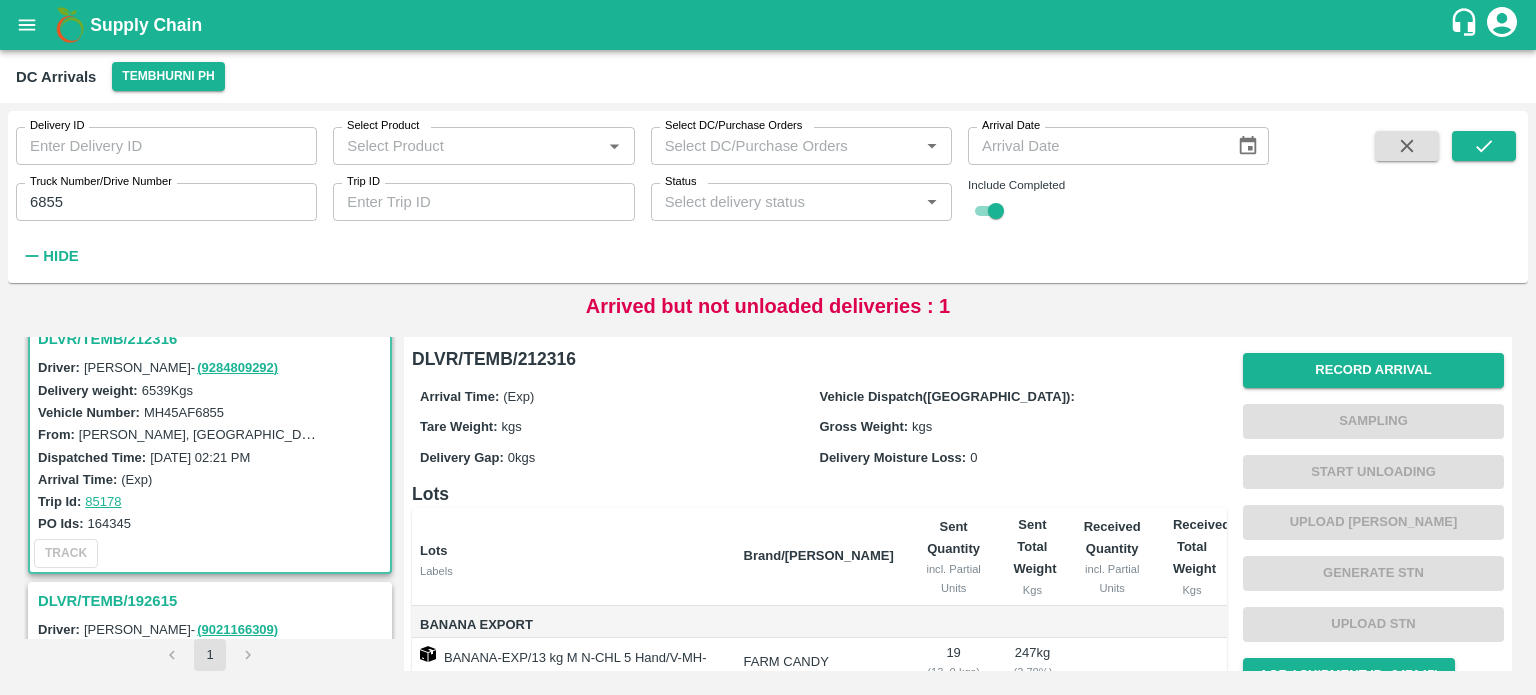 scroll, scrollTop: 278, scrollLeft: 0, axis: vertical 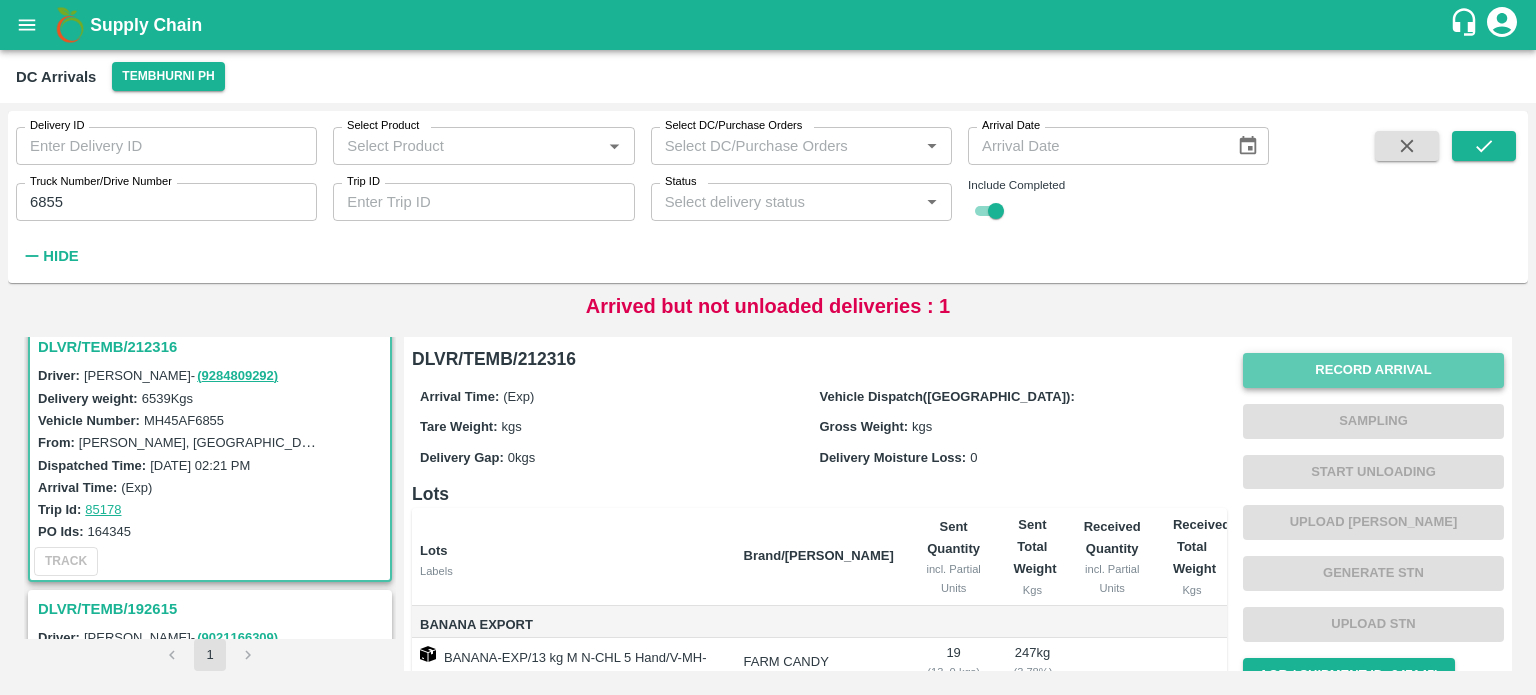 click on "Record Arrival" at bounding box center [1373, 370] 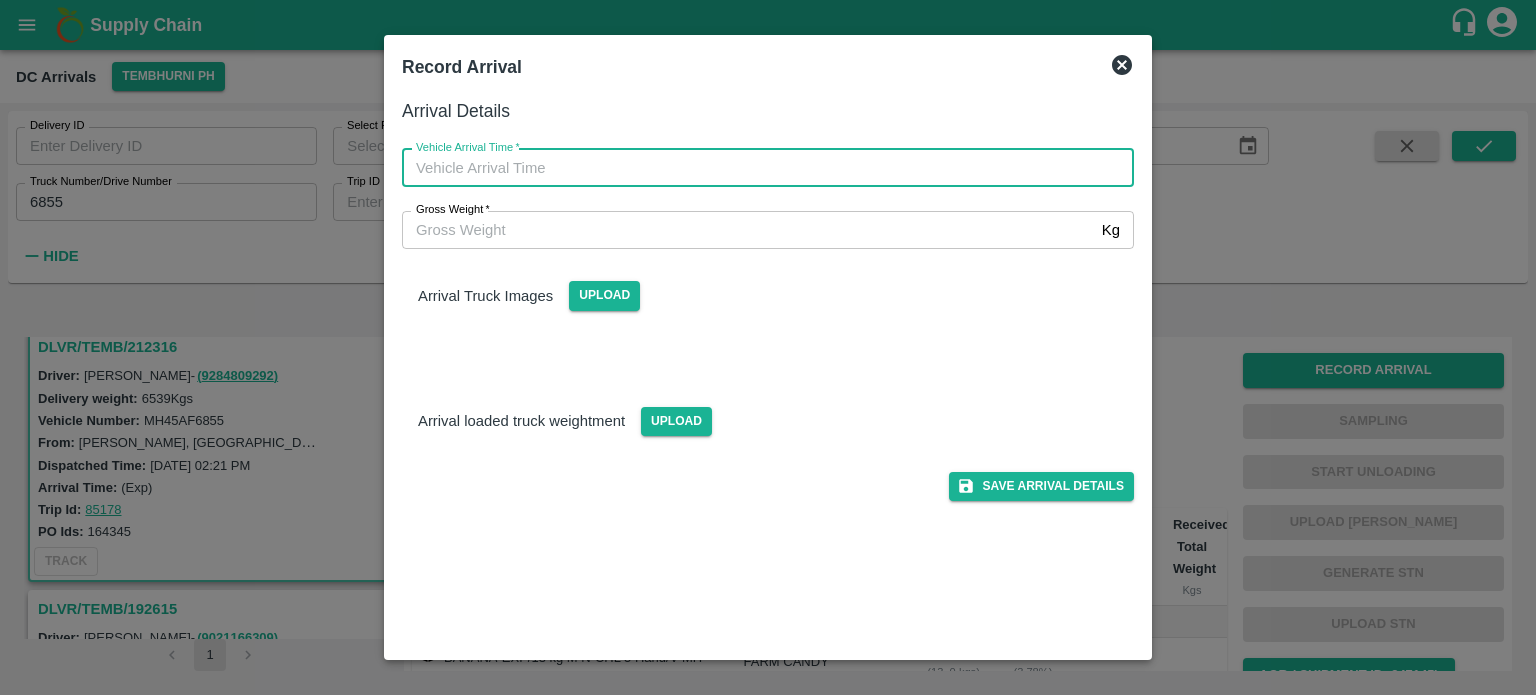 type on "DD/MM/YYYY hh:mm aa" 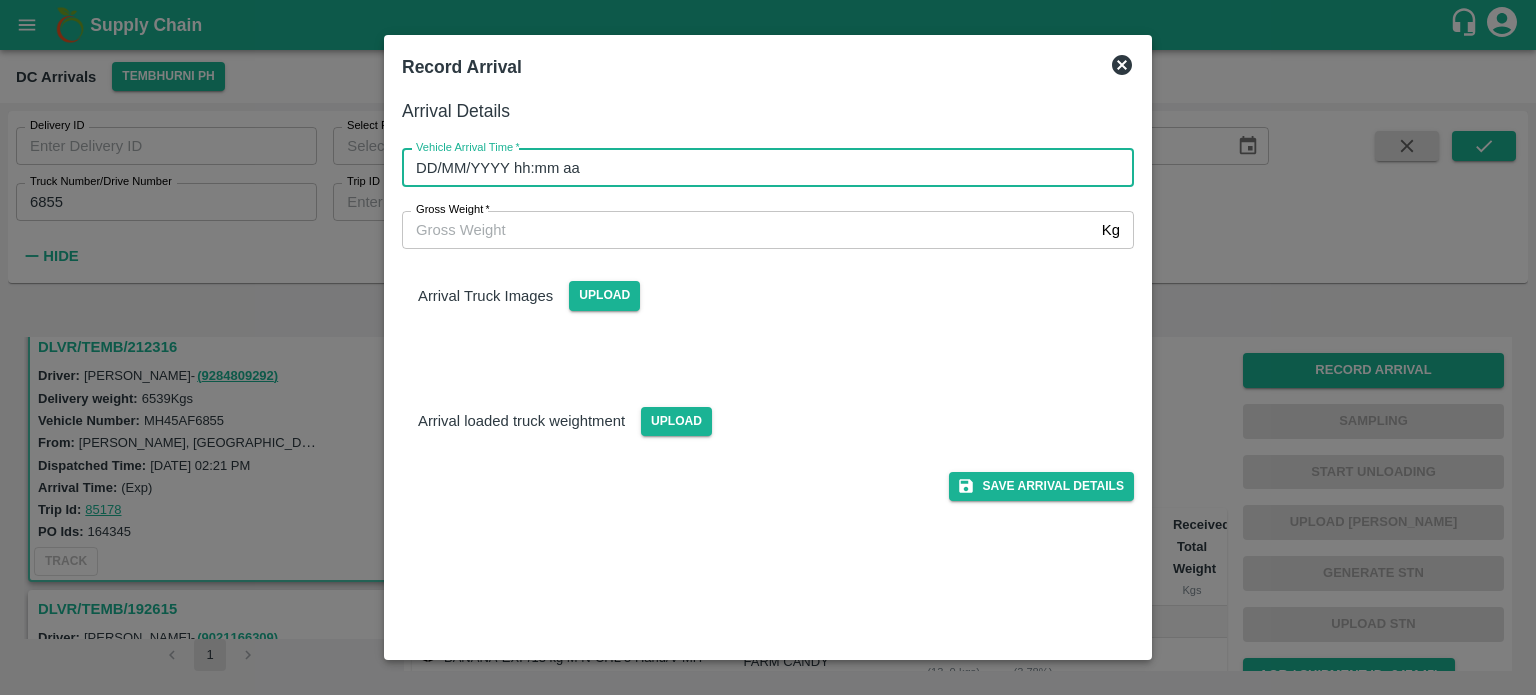 click on "DD/MM/YYYY hh:mm aa" at bounding box center (761, 168) 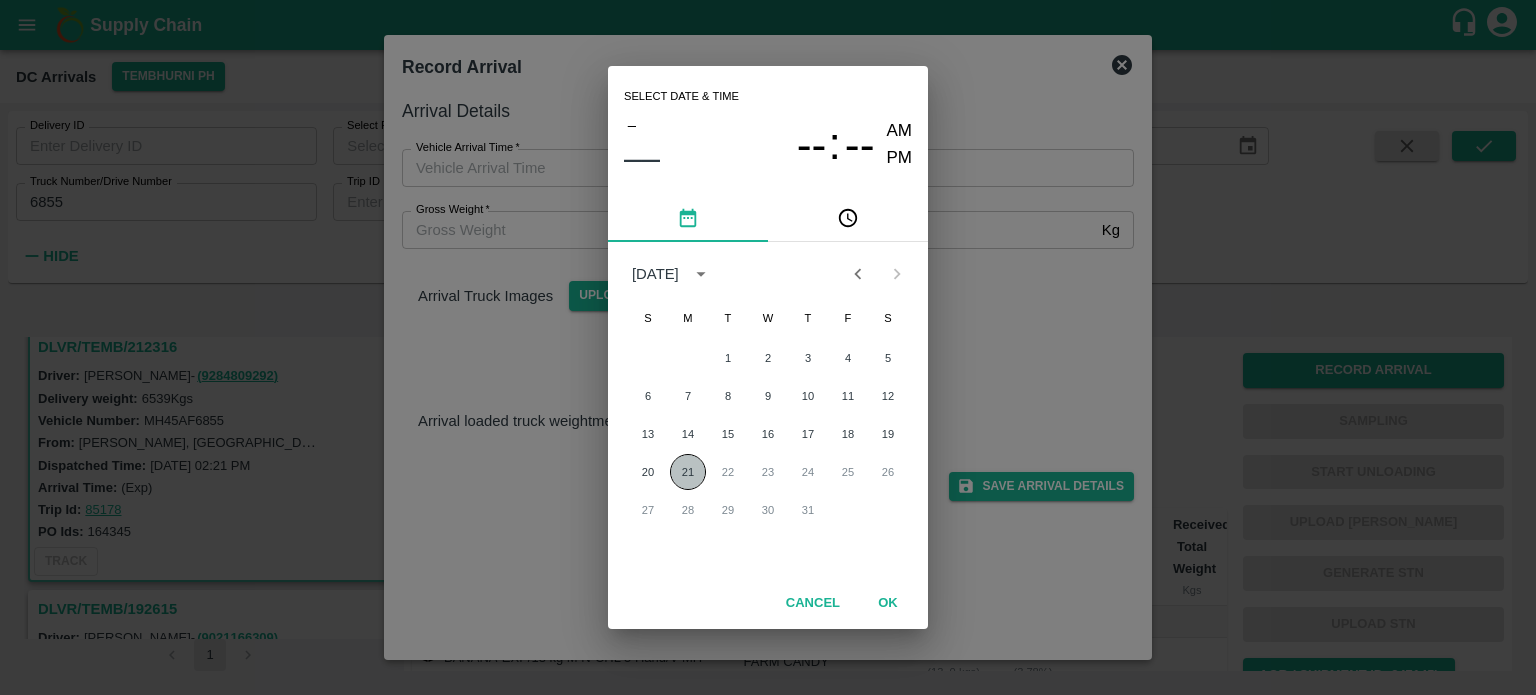 click on "21" at bounding box center (688, 472) 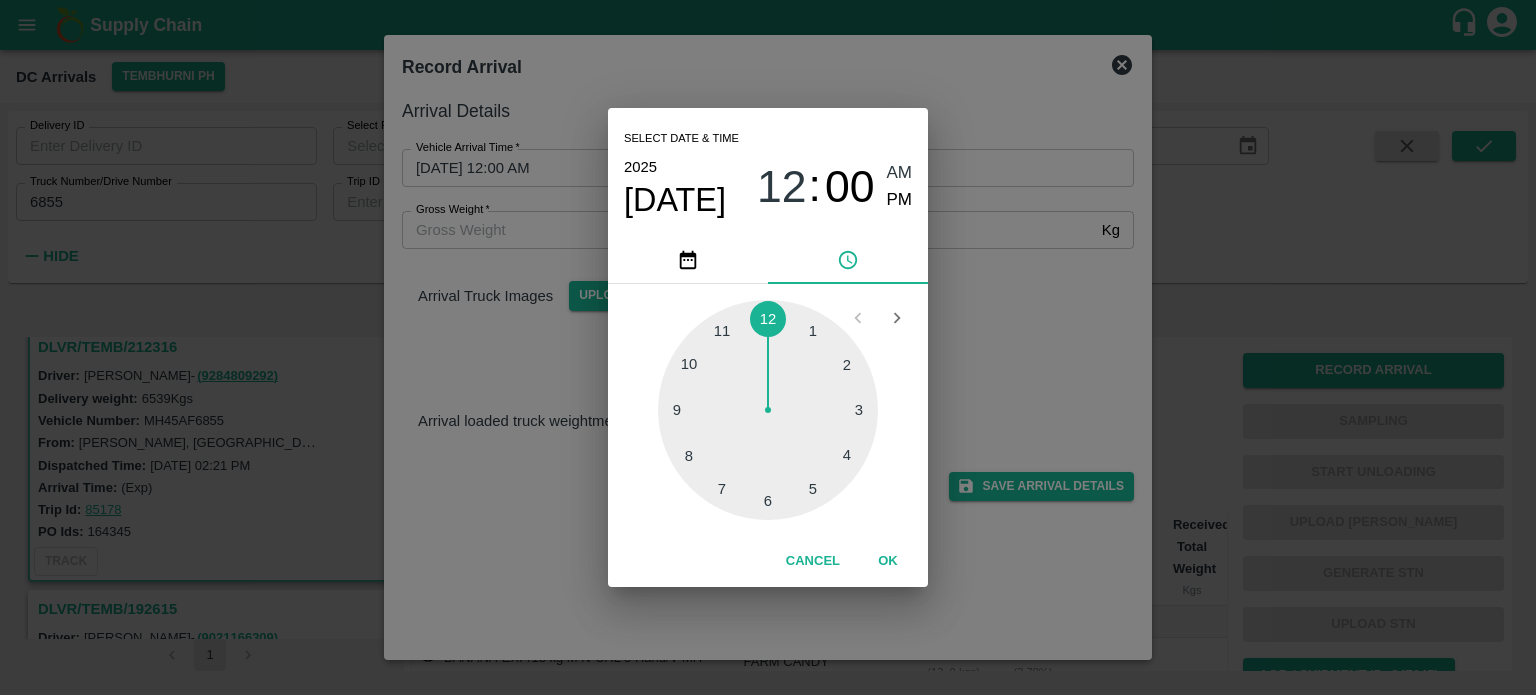 click at bounding box center [768, 410] 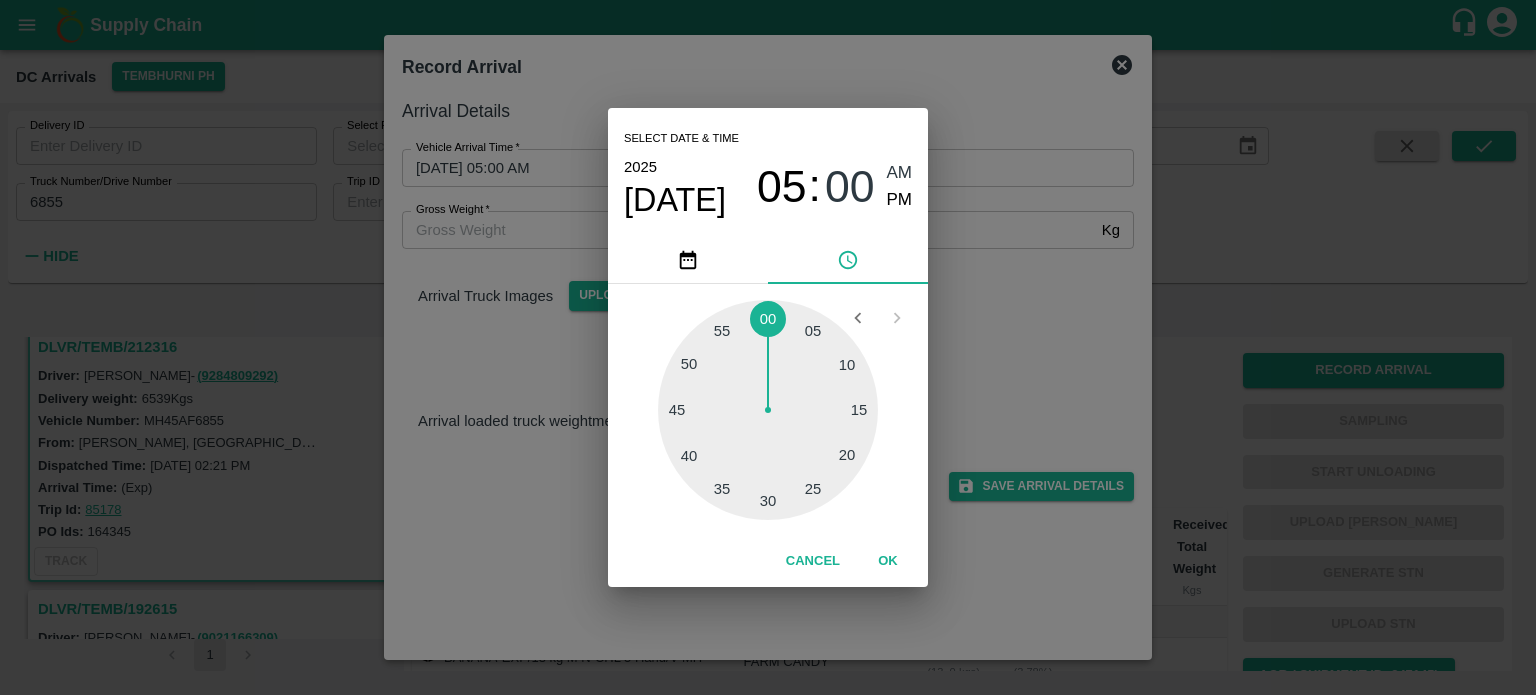 click at bounding box center [768, 410] 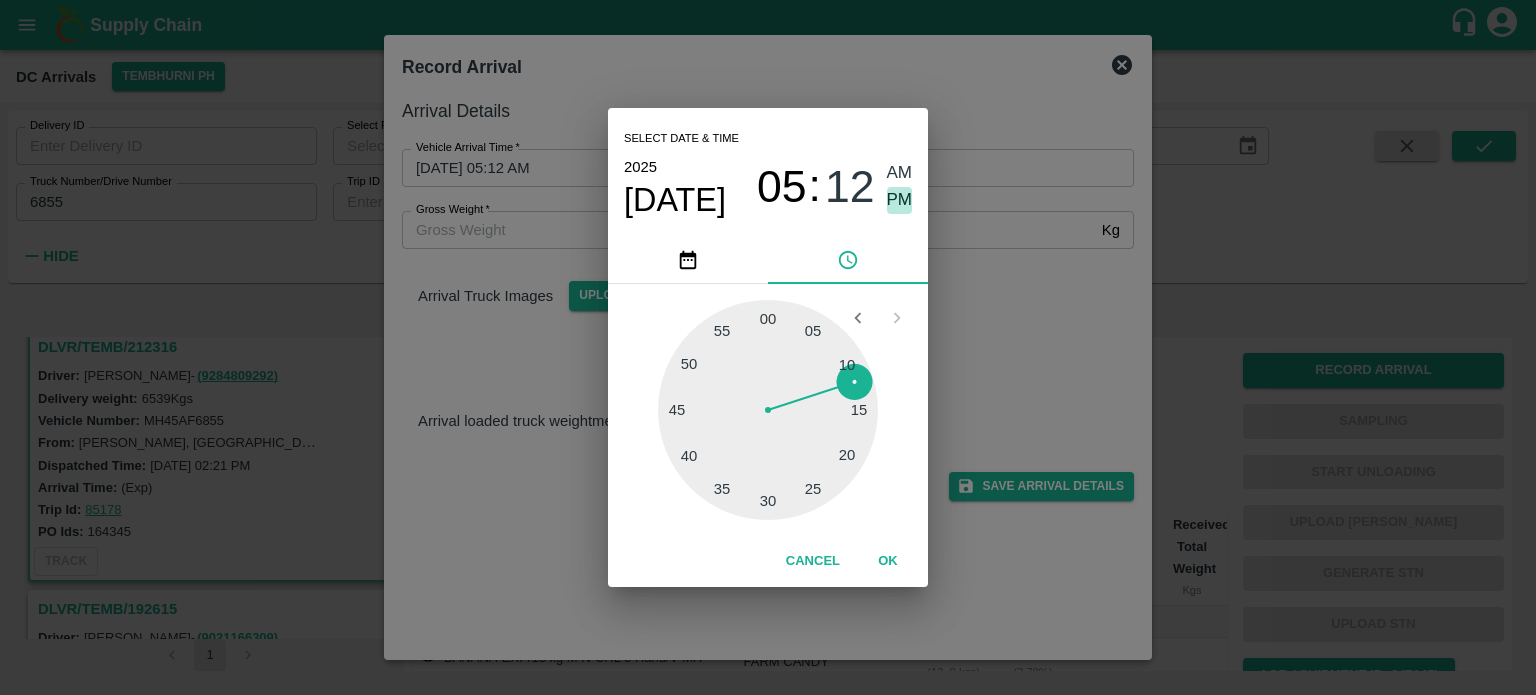 click on "PM" at bounding box center (900, 200) 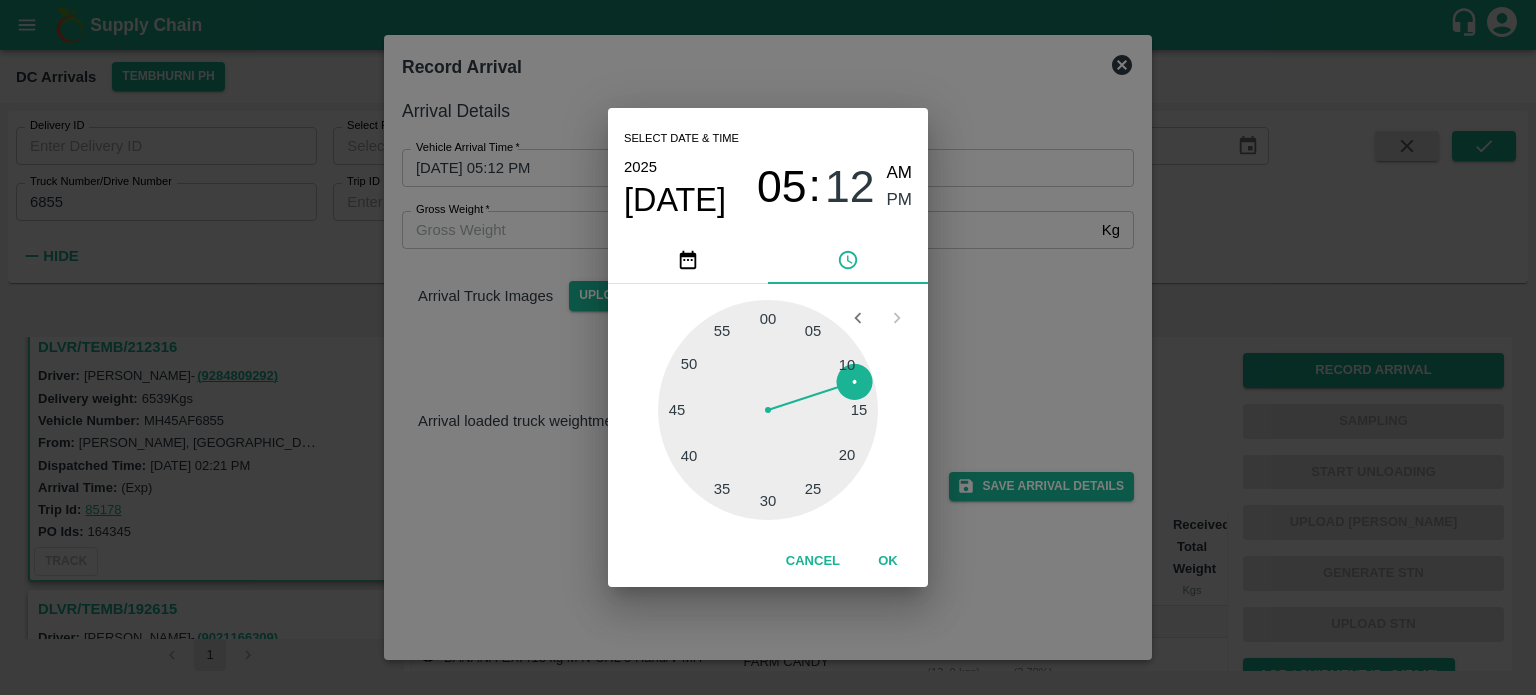 click on "Select date & time [DATE] 05 : 12 AM PM 05 10 15 20 25 30 35 40 45 50 55 00 Cancel OK" at bounding box center (768, 347) 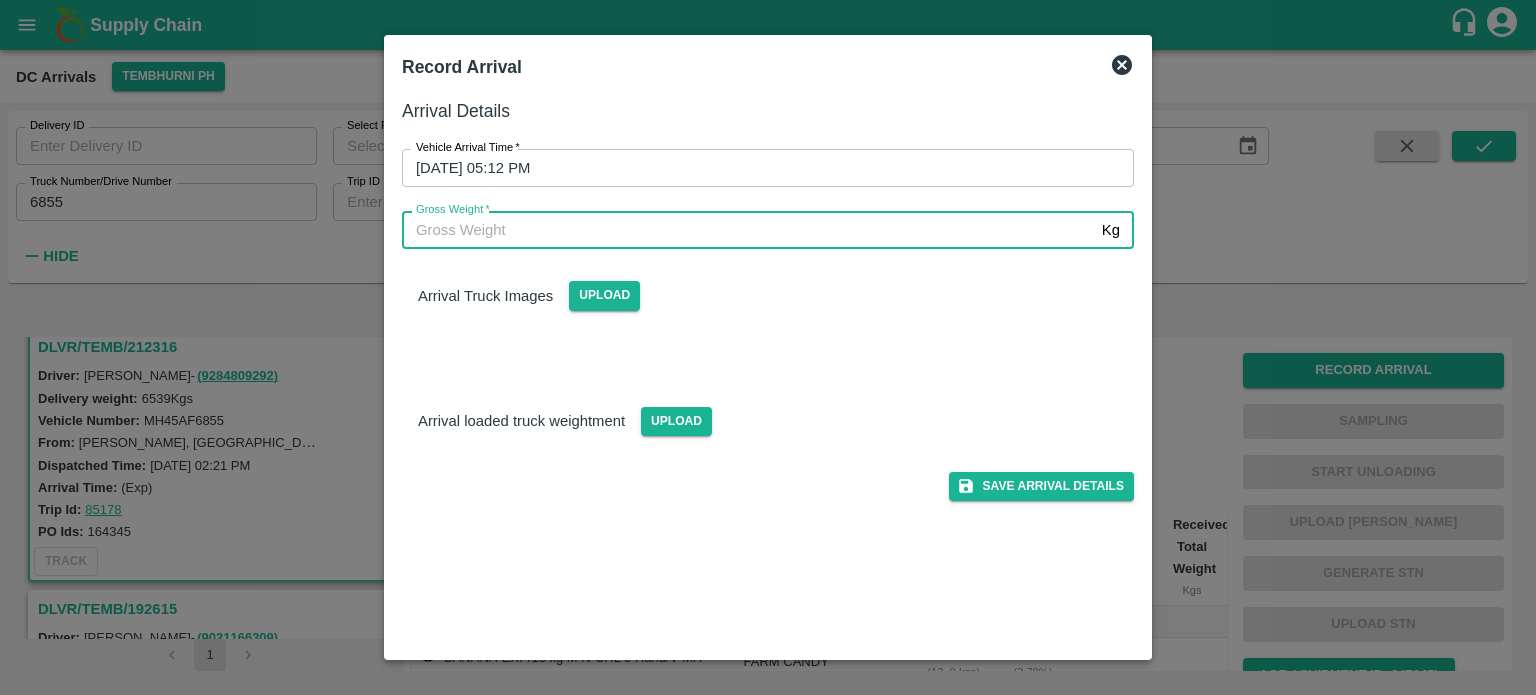 click on "Gross Weight   *" at bounding box center (748, 230) 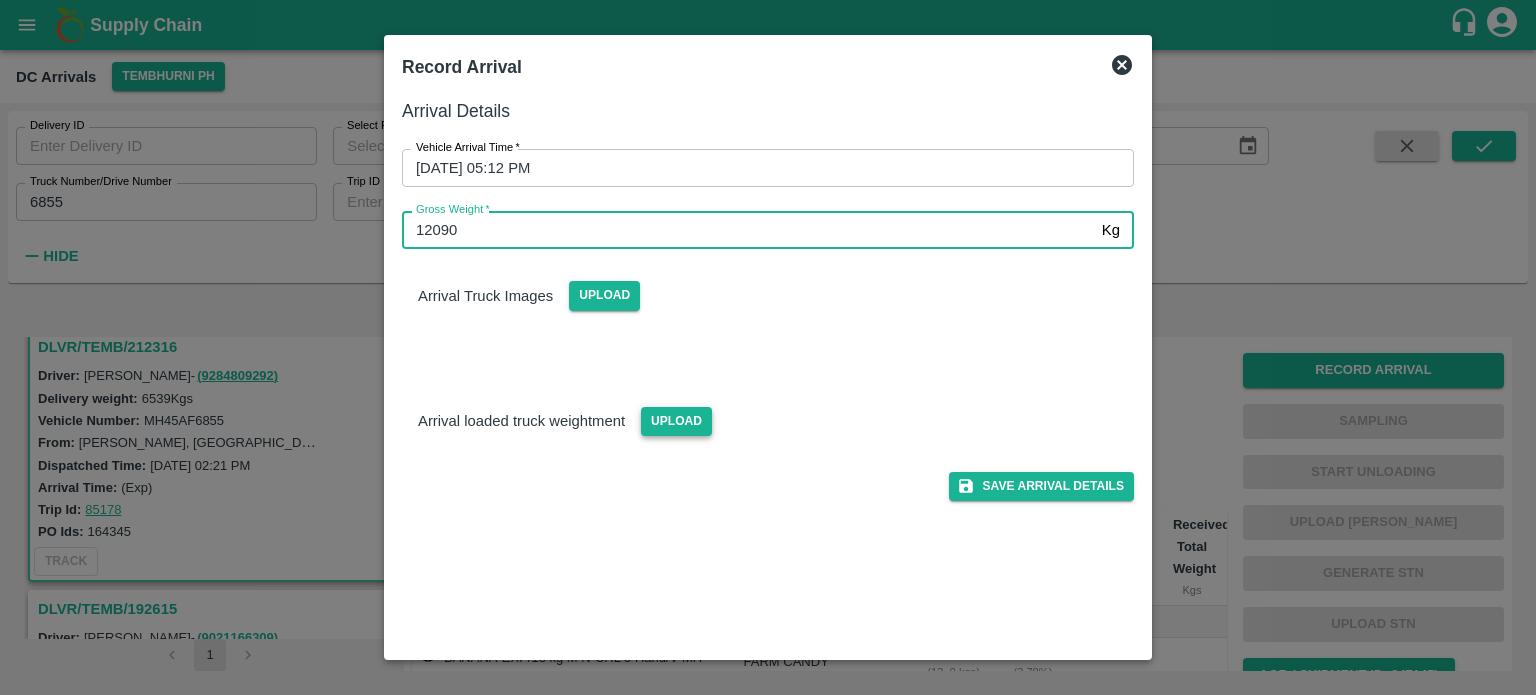 type on "12090" 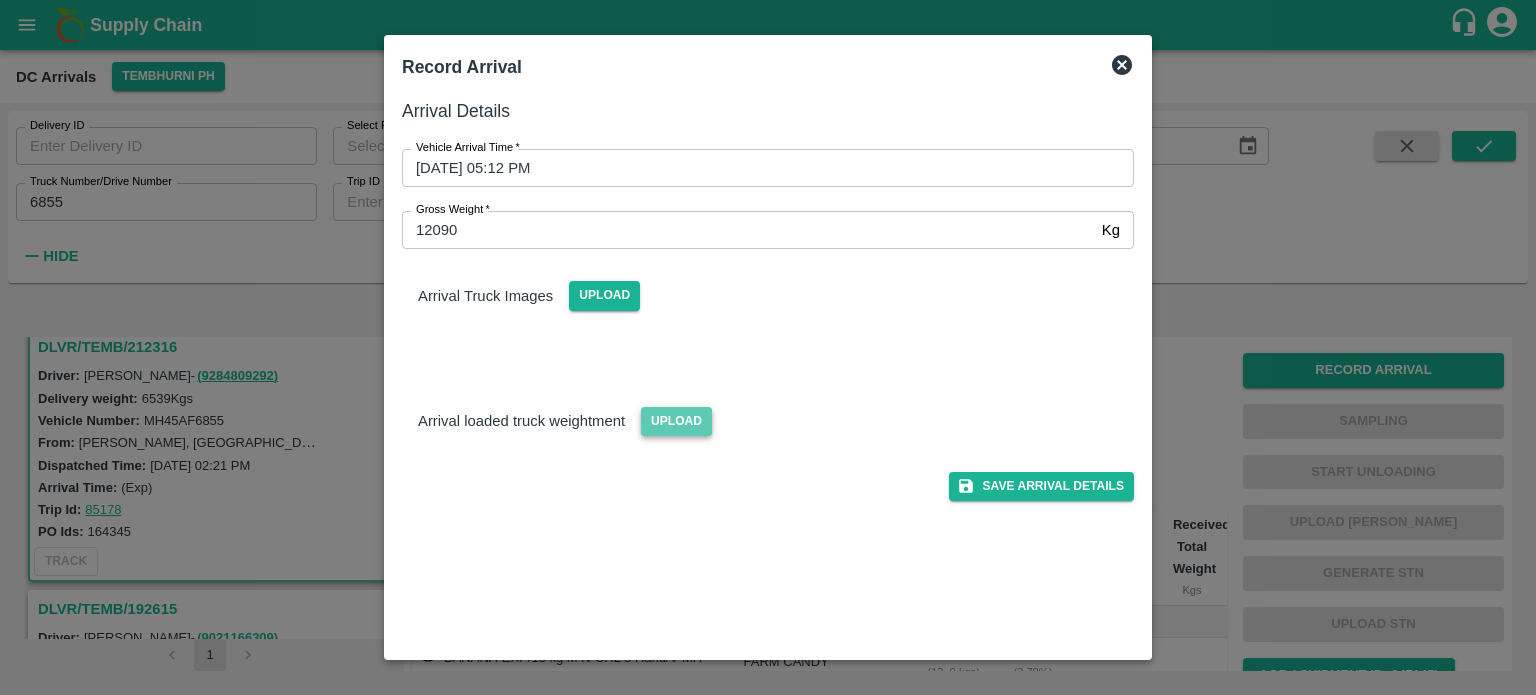 click on "Upload" at bounding box center [676, 421] 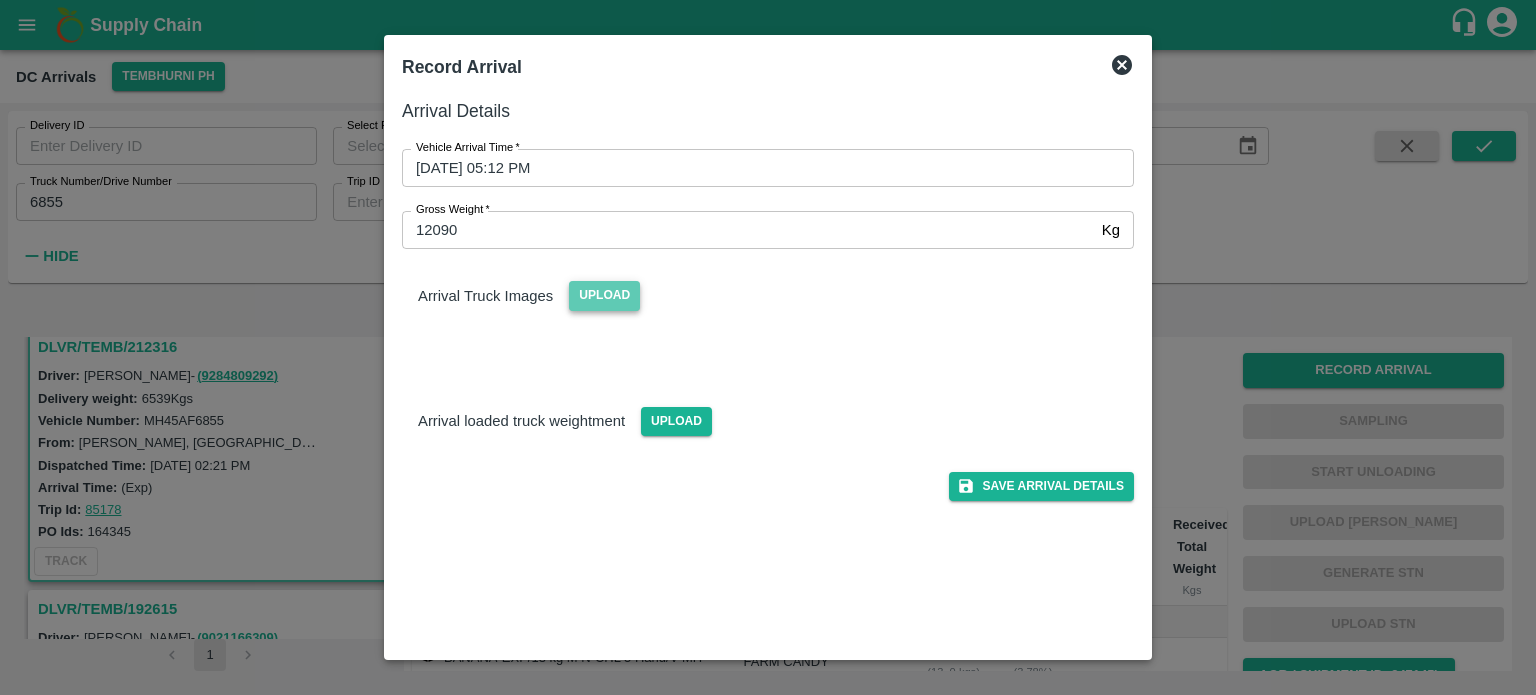 click on "Upload" at bounding box center [604, 295] 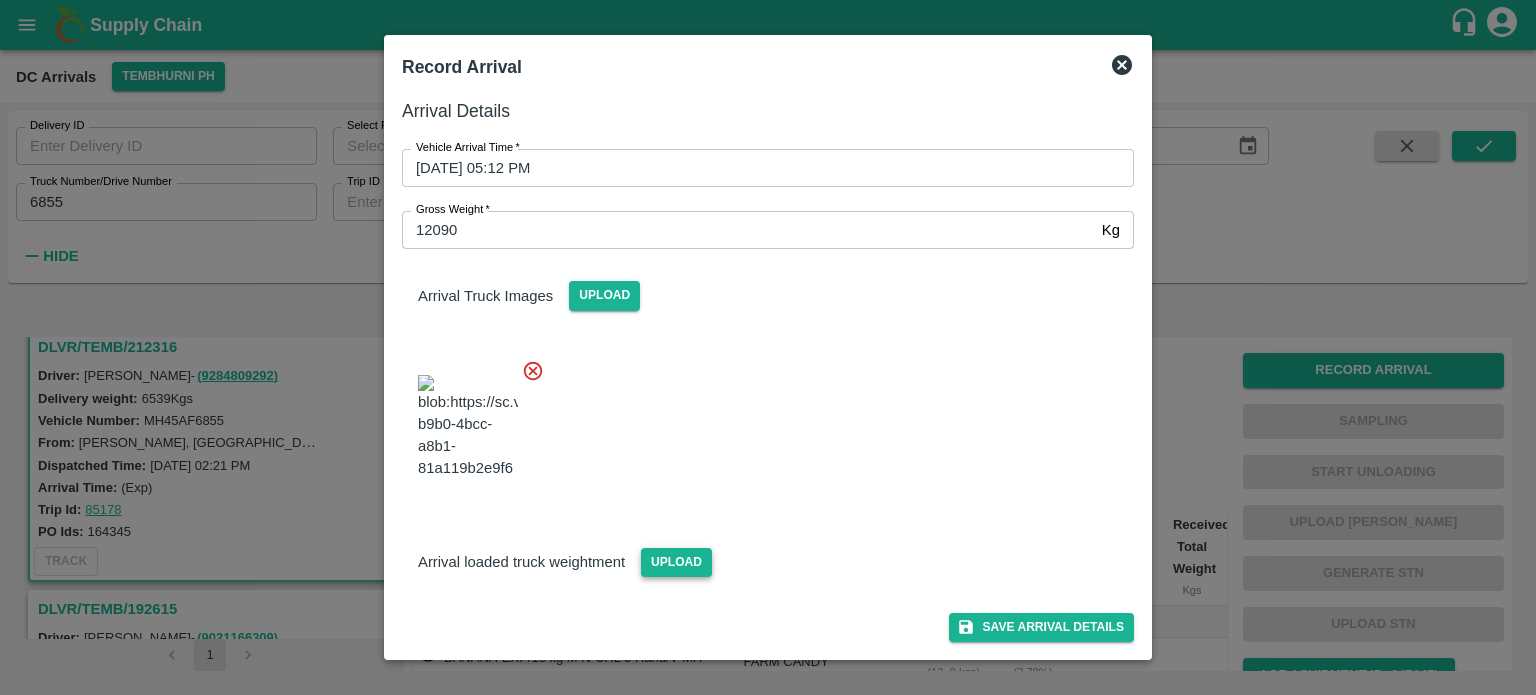 click on "Upload" at bounding box center [676, 562] 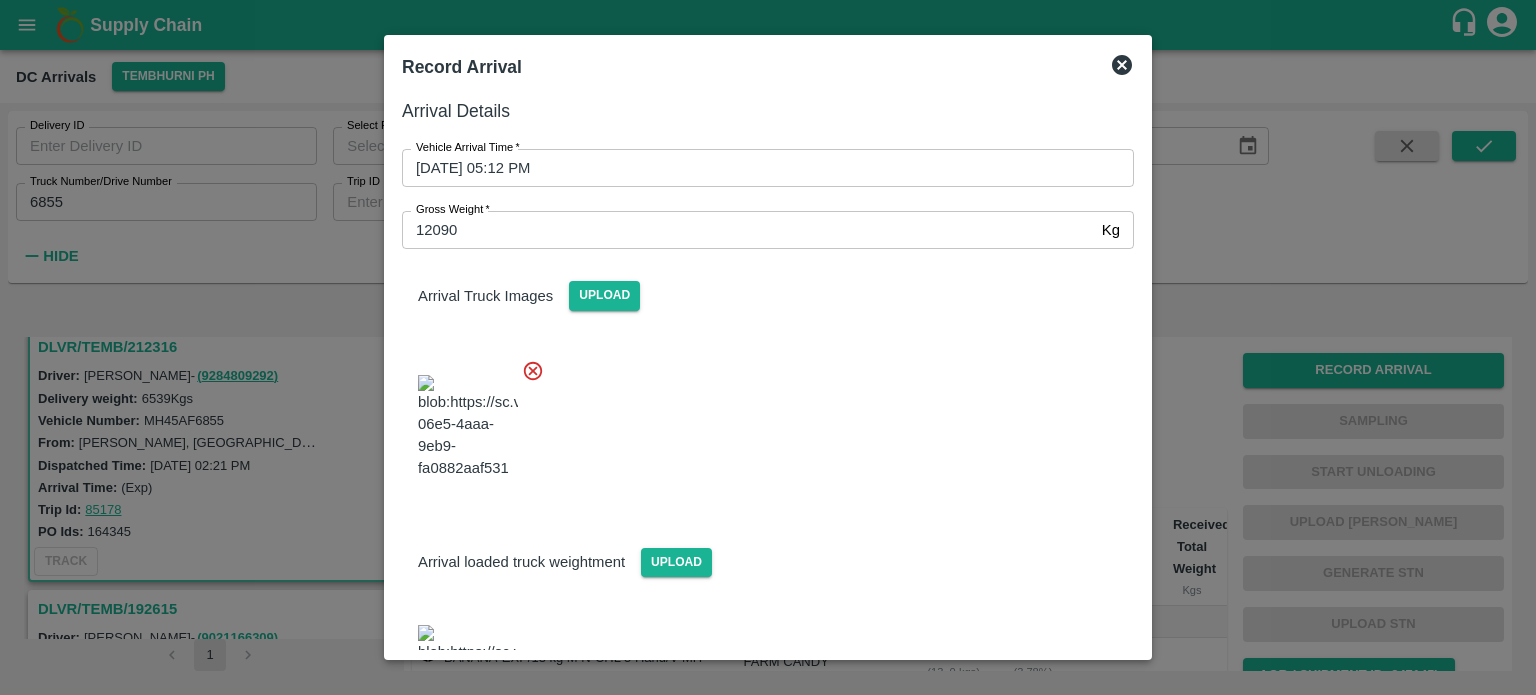 click at bounding box center (760, 421) 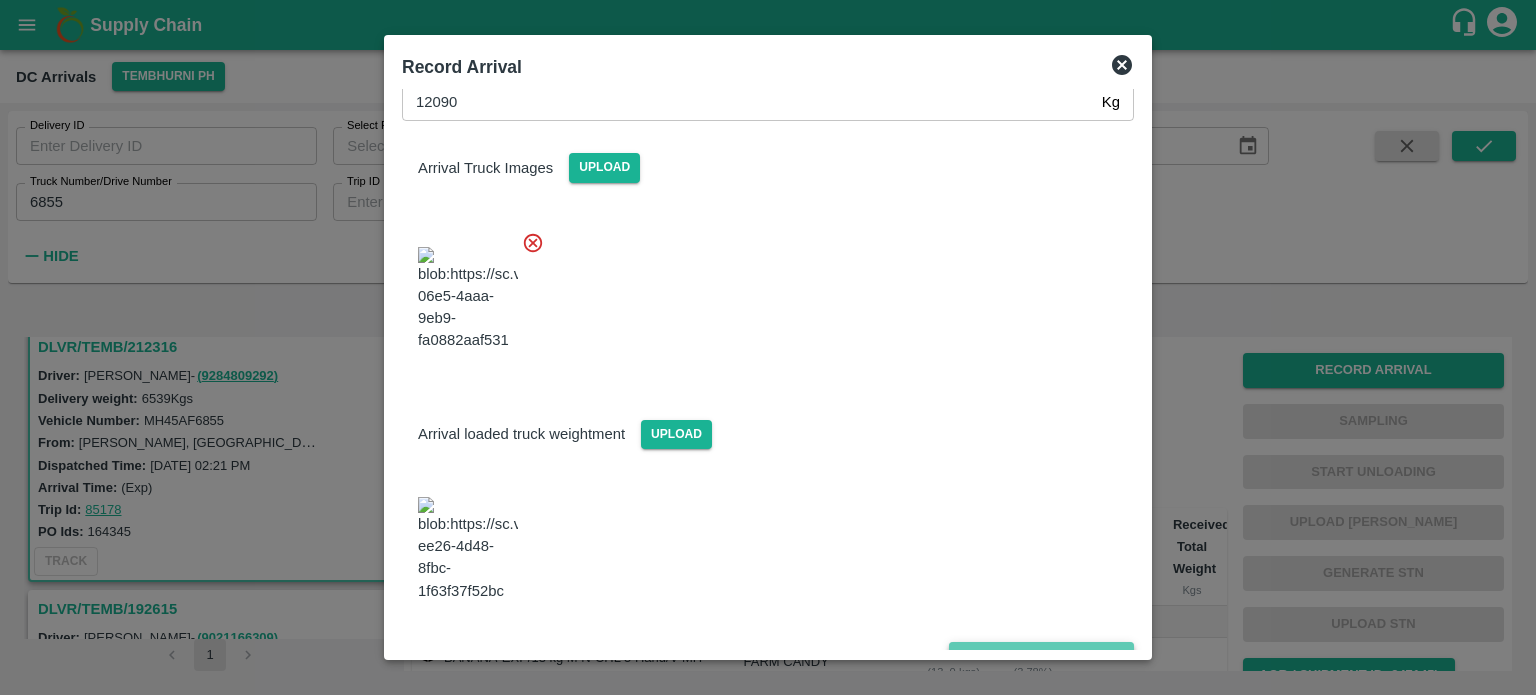 click on "Save Arrival Details" at bounding box center (1041, 656) 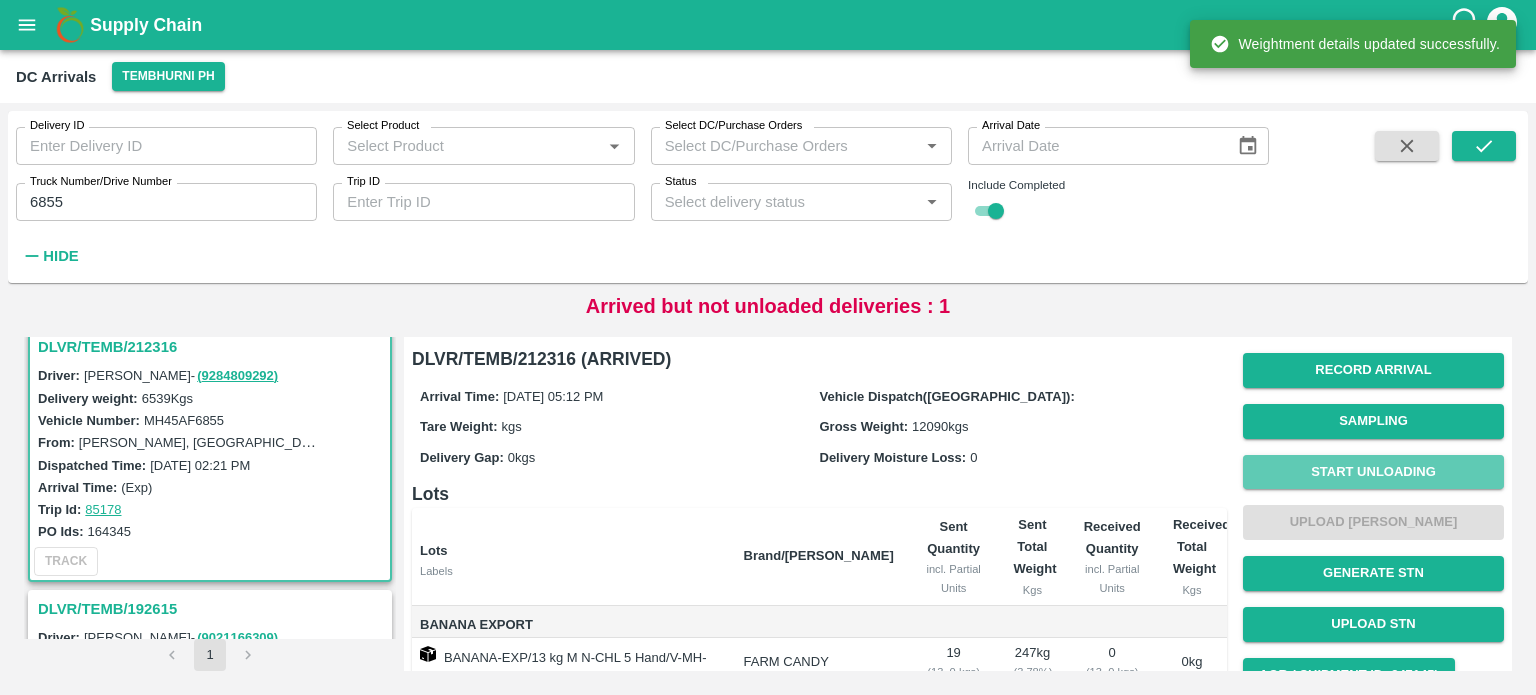 click on "Start Unloading" at bounding box center [1373, 472] 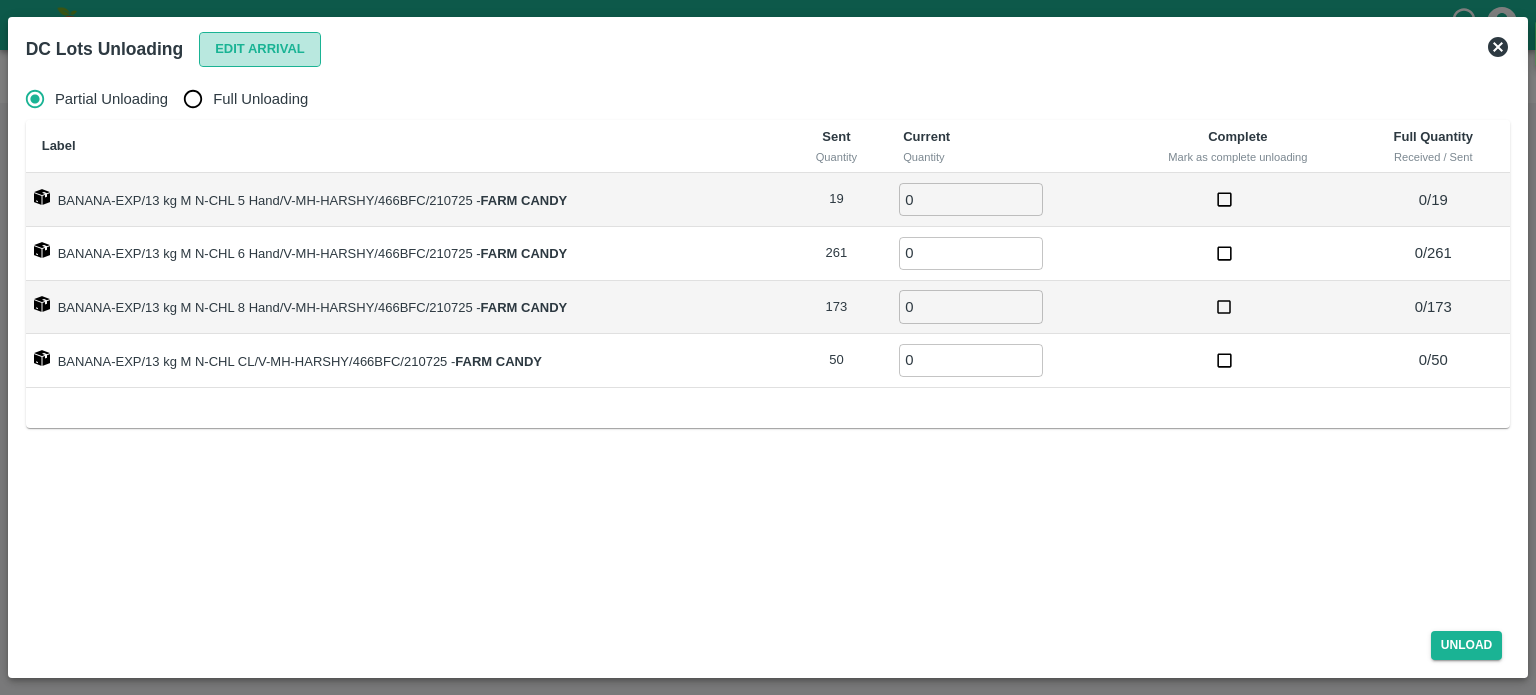 click on "Edit Arrival" at bounding box center [260, 49] 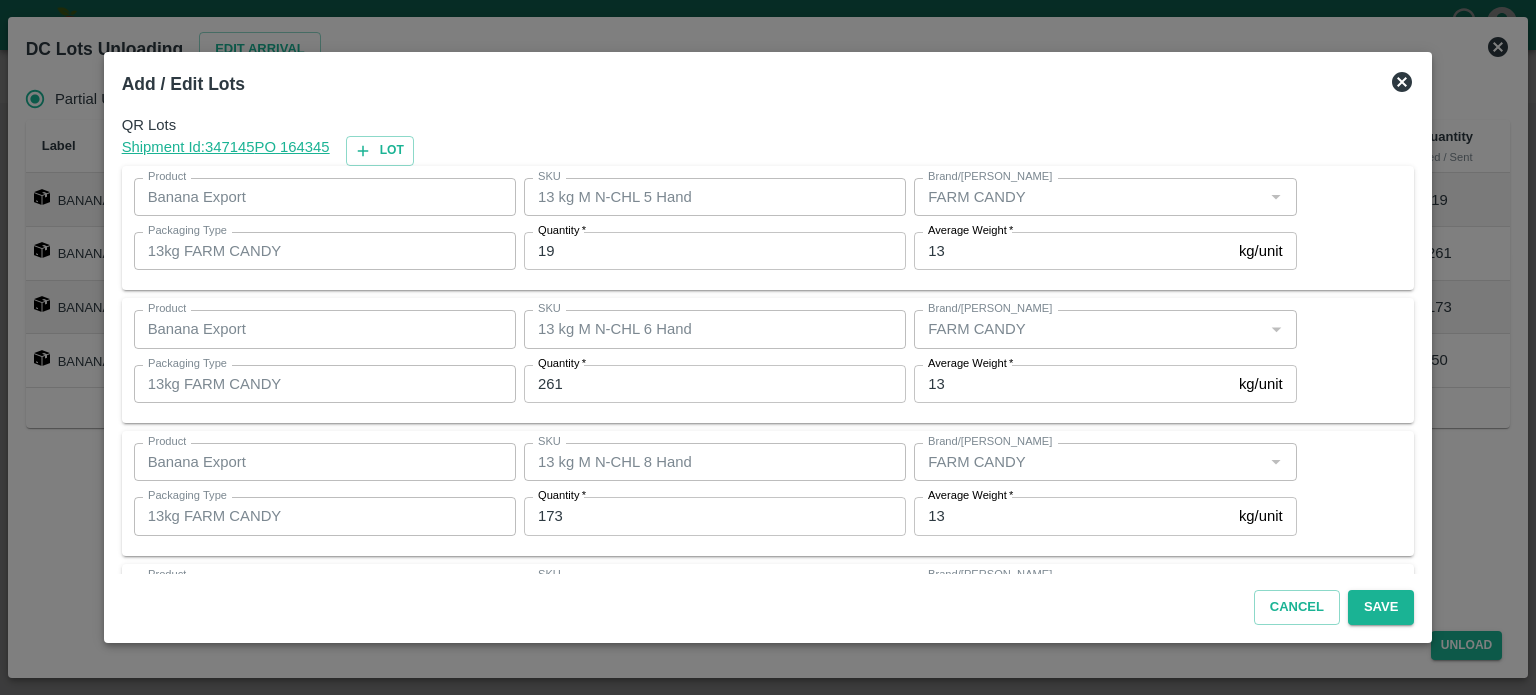 click on "19" at bounding box center [715, 251] 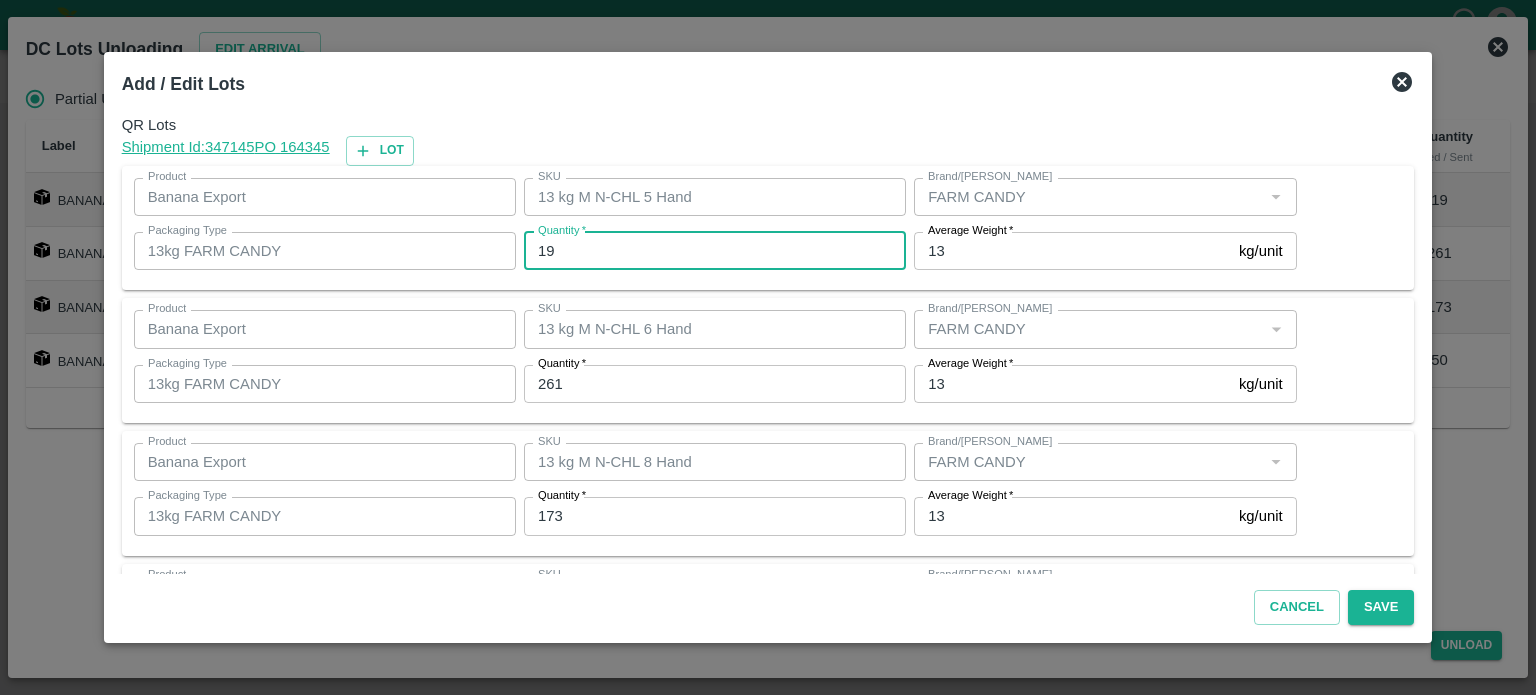 click on "19" at bounding box center (715, 251) 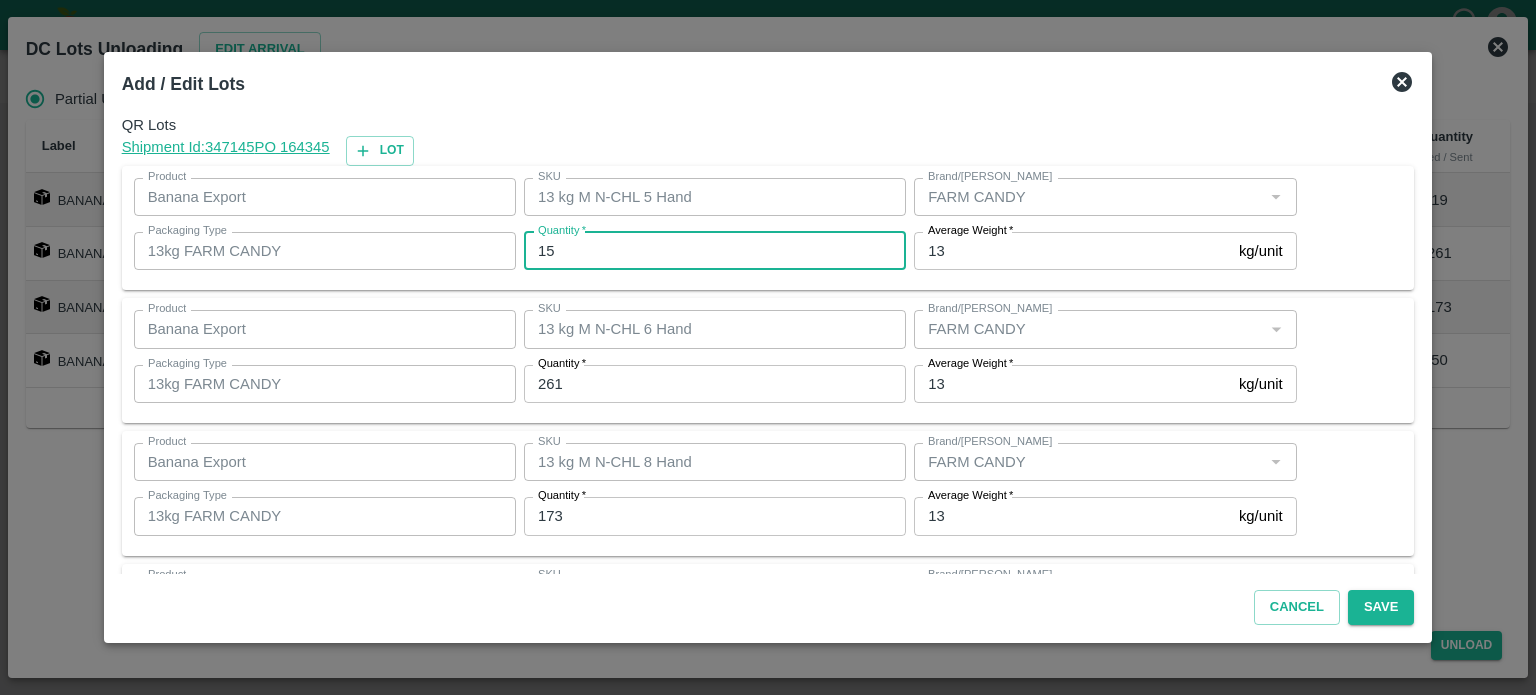 type on "15" 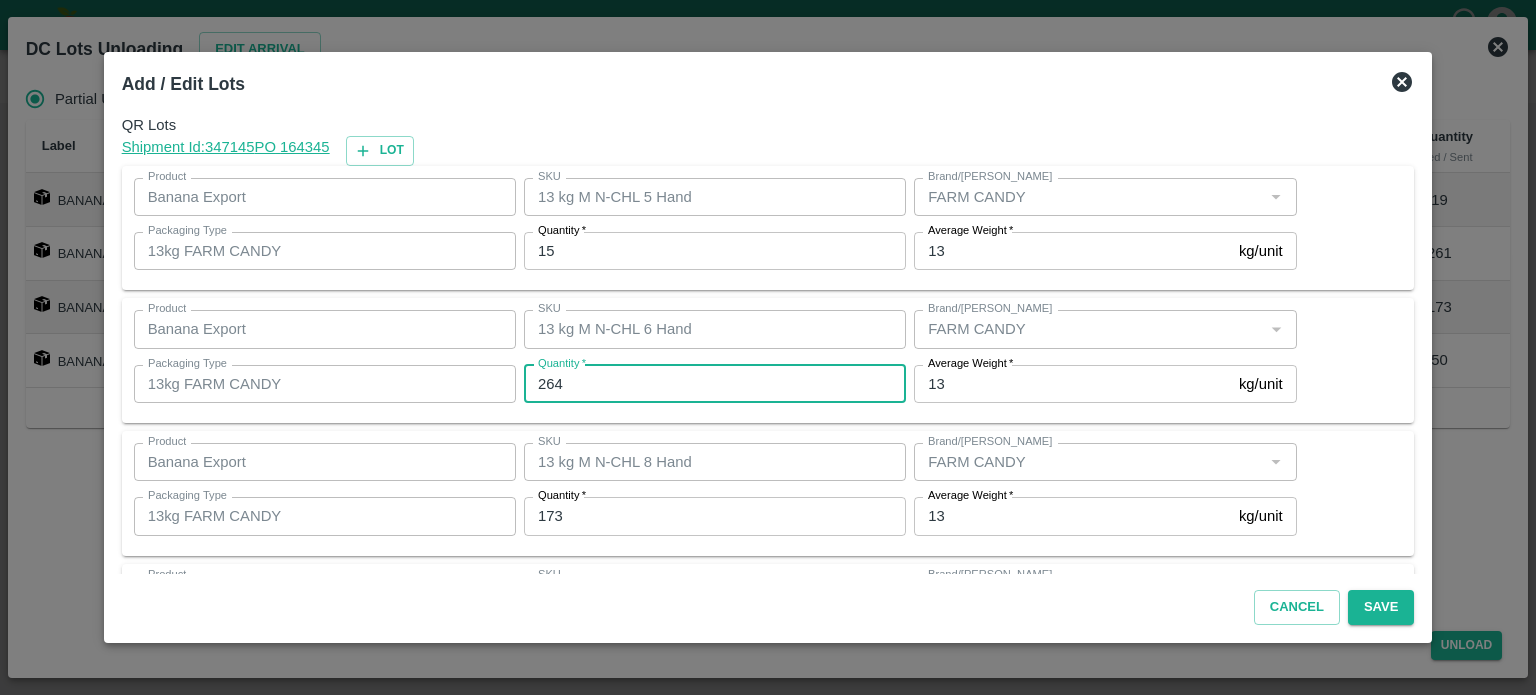 type on "264" 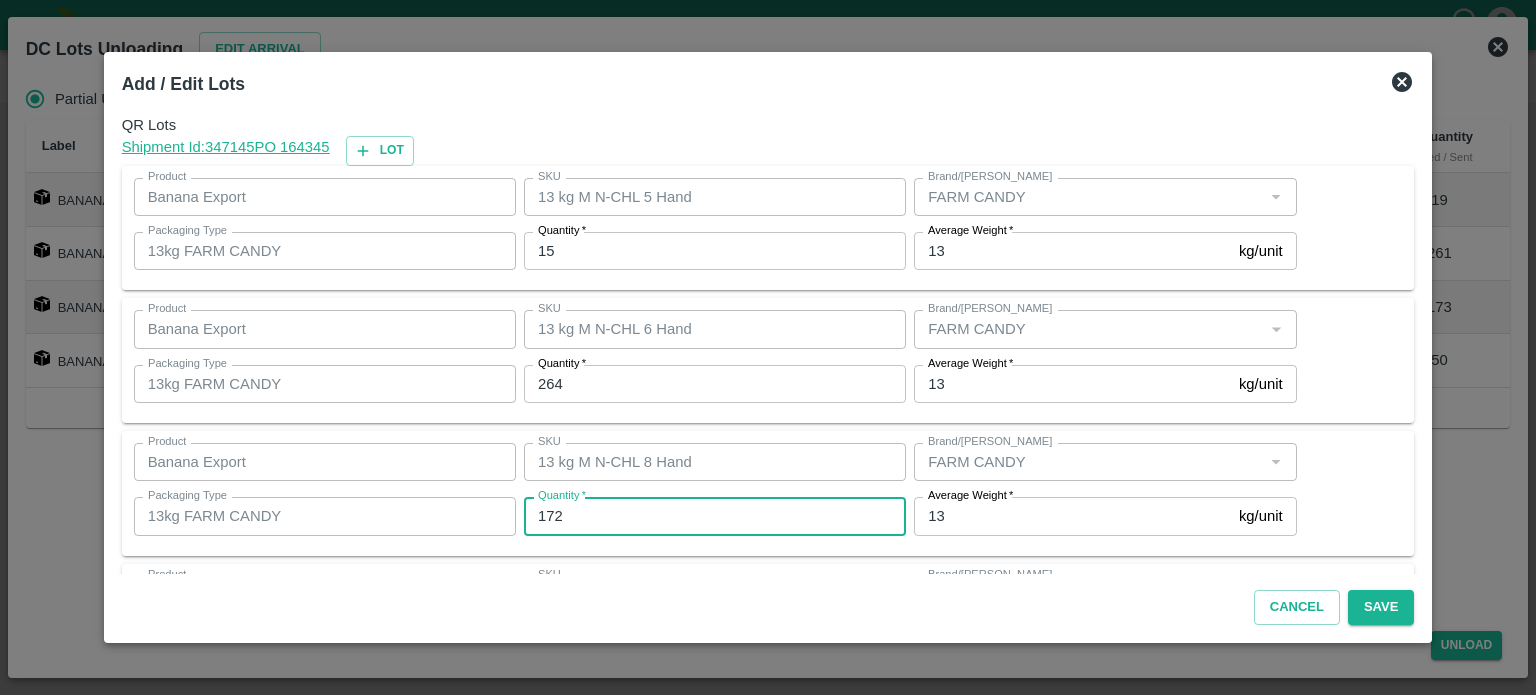 type on "172" 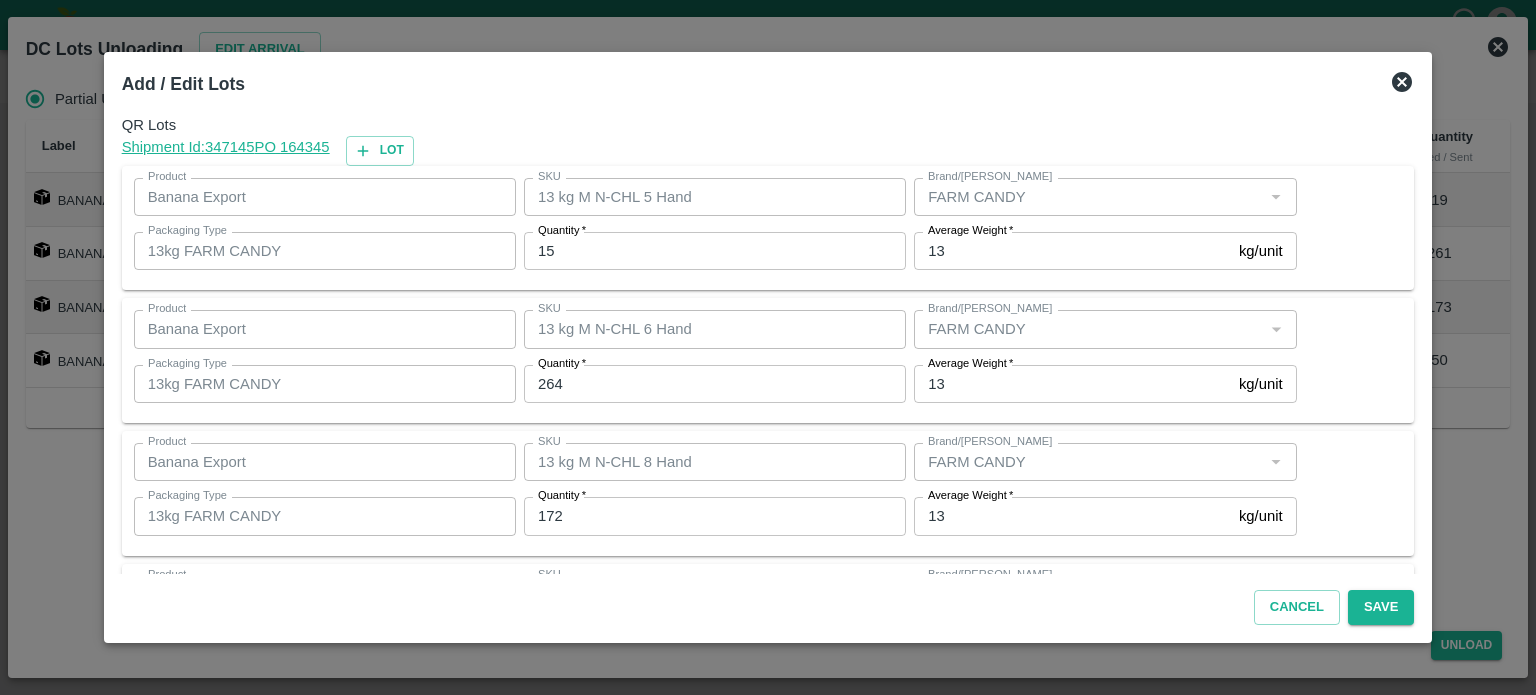 scroll, scrollTop: 129, scrollLeft: 0, axis: vertical 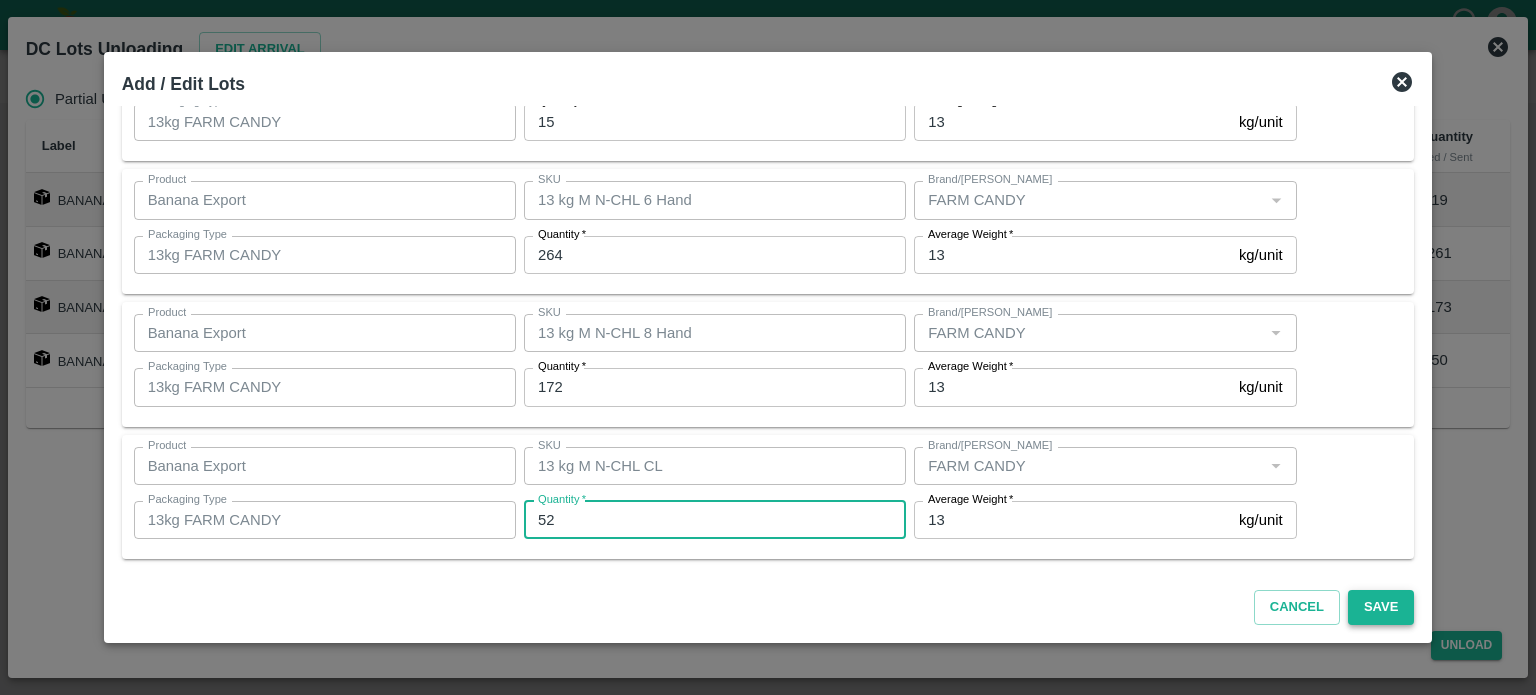 type on "52" 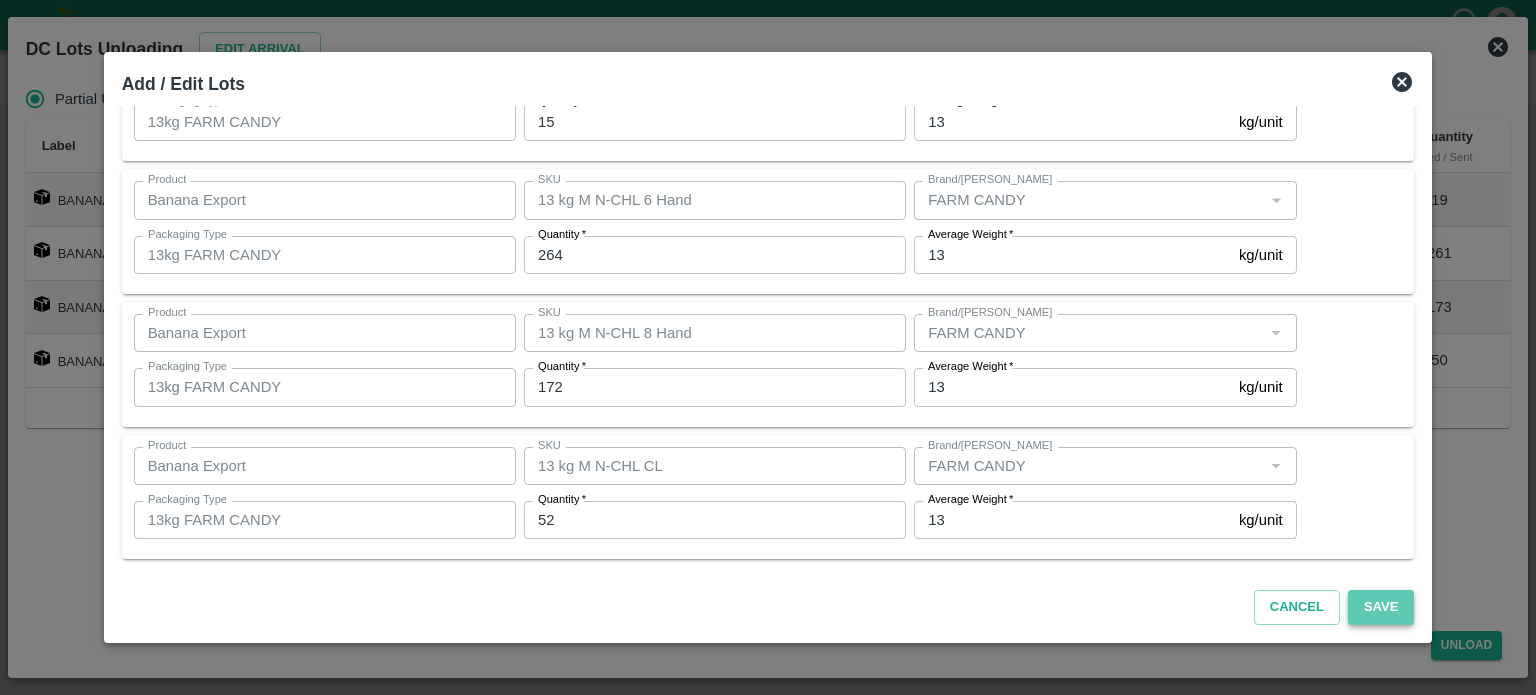 click on "Save" at bounding box center [1381, 607] 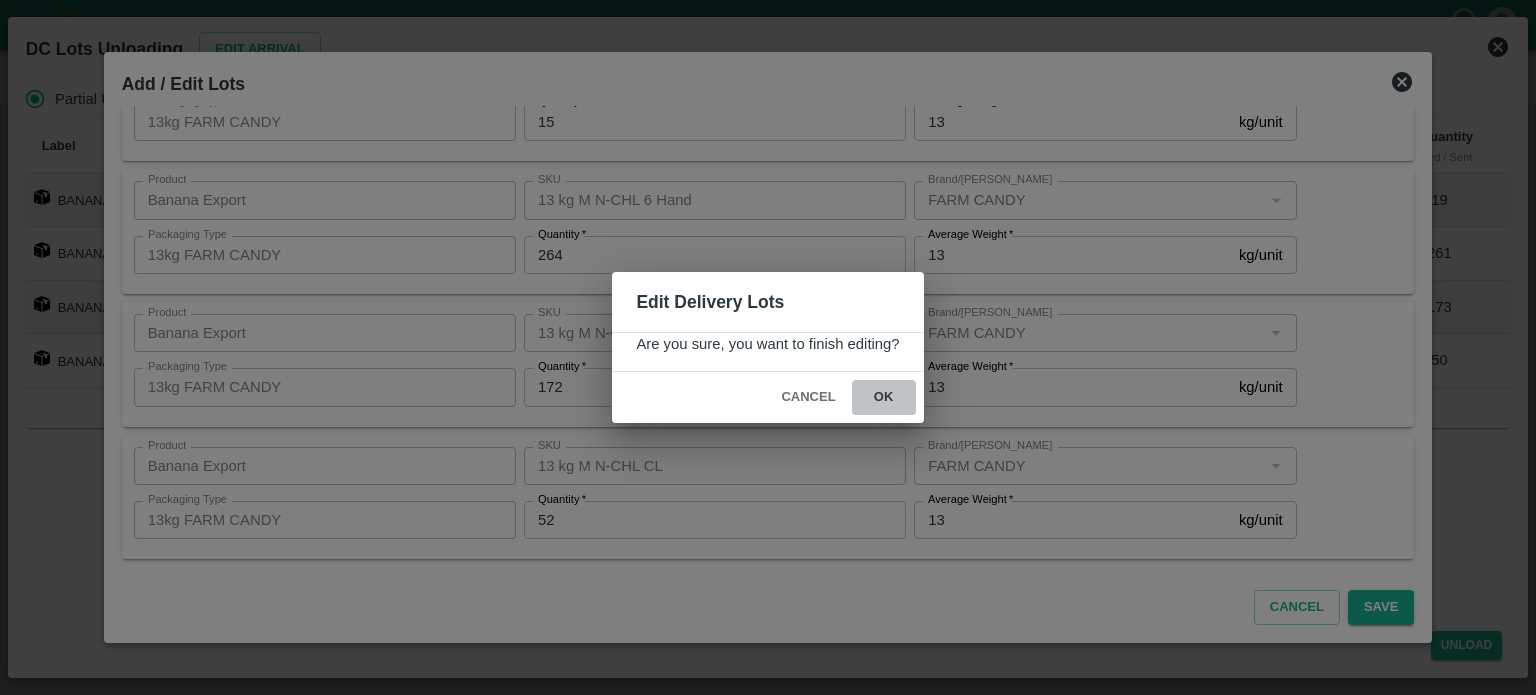 click on "ok" at bounding box center (884, 397) 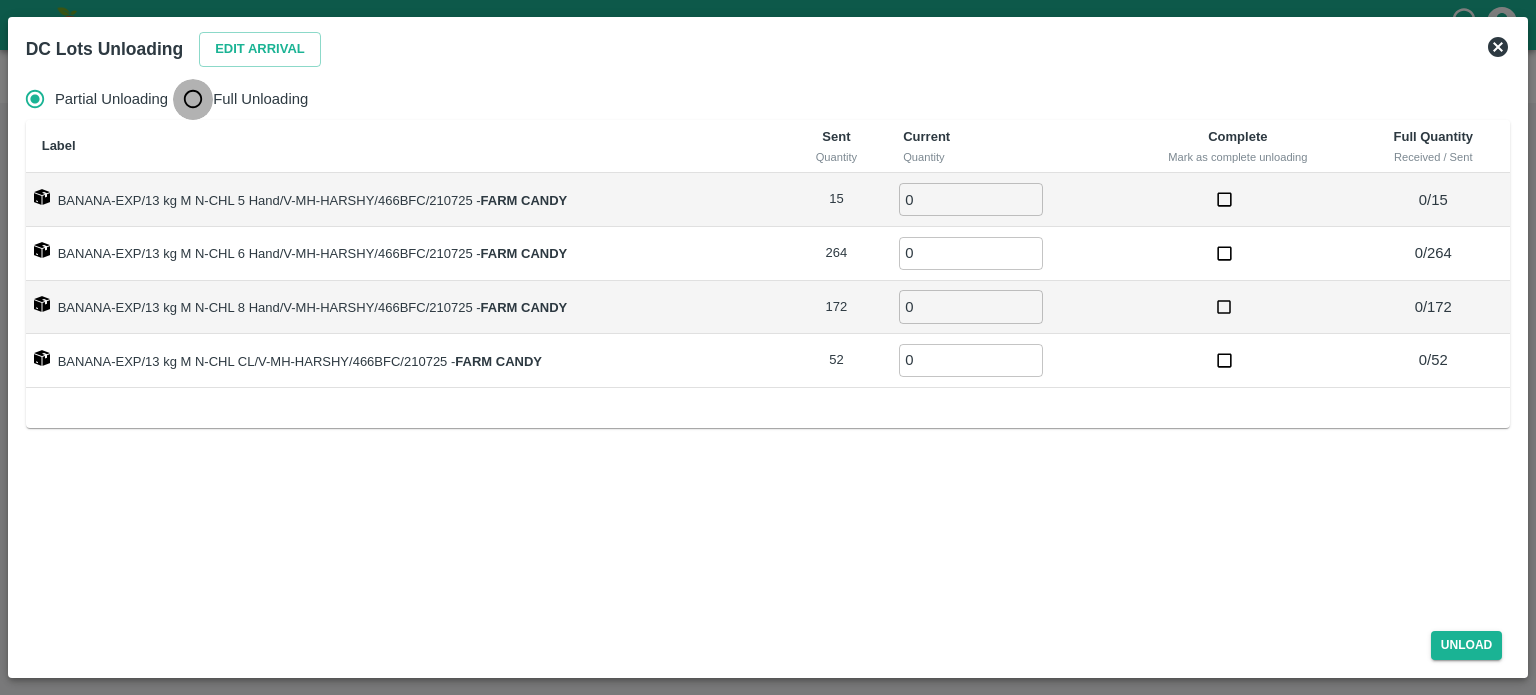 click on "Full Unloading" at bounding box center (193, 99) 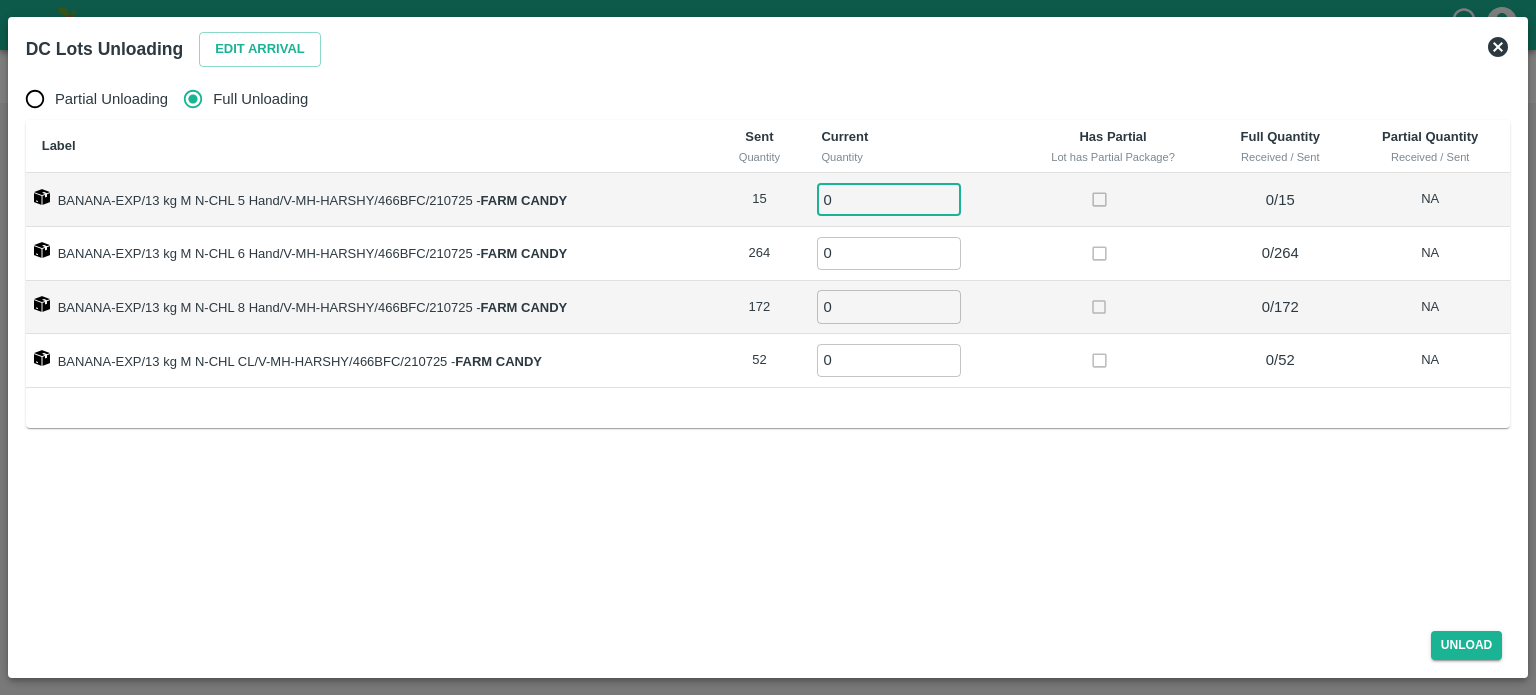 click on "0" at bounding box center [889, 199] 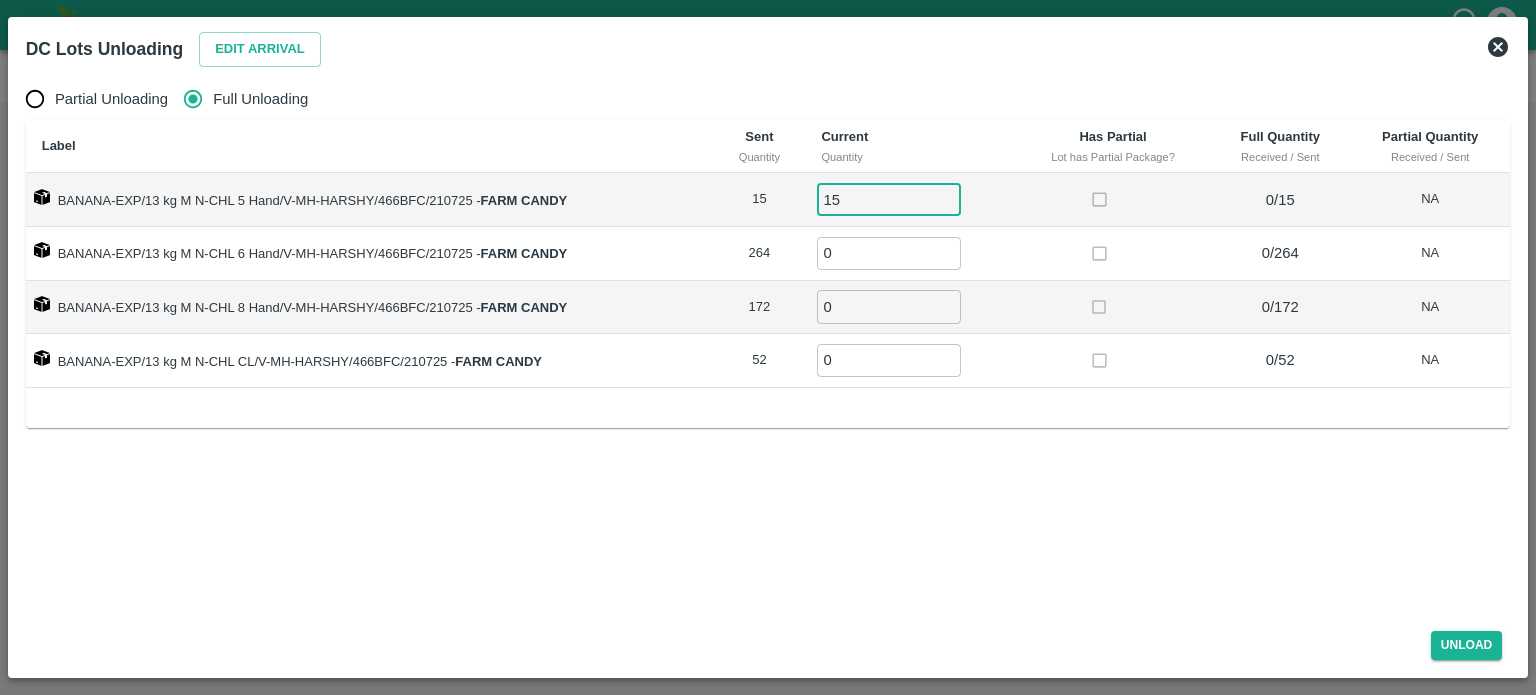type on "15" 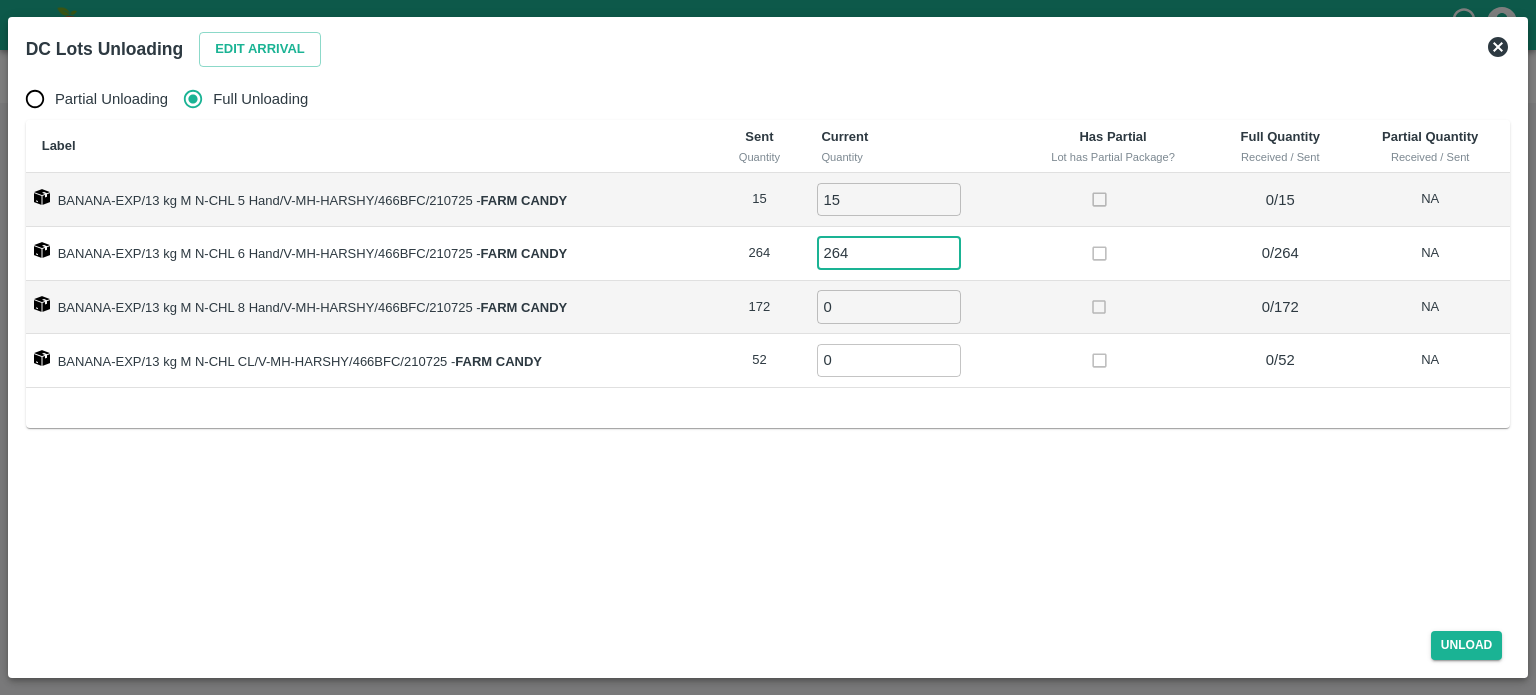 type on "264" 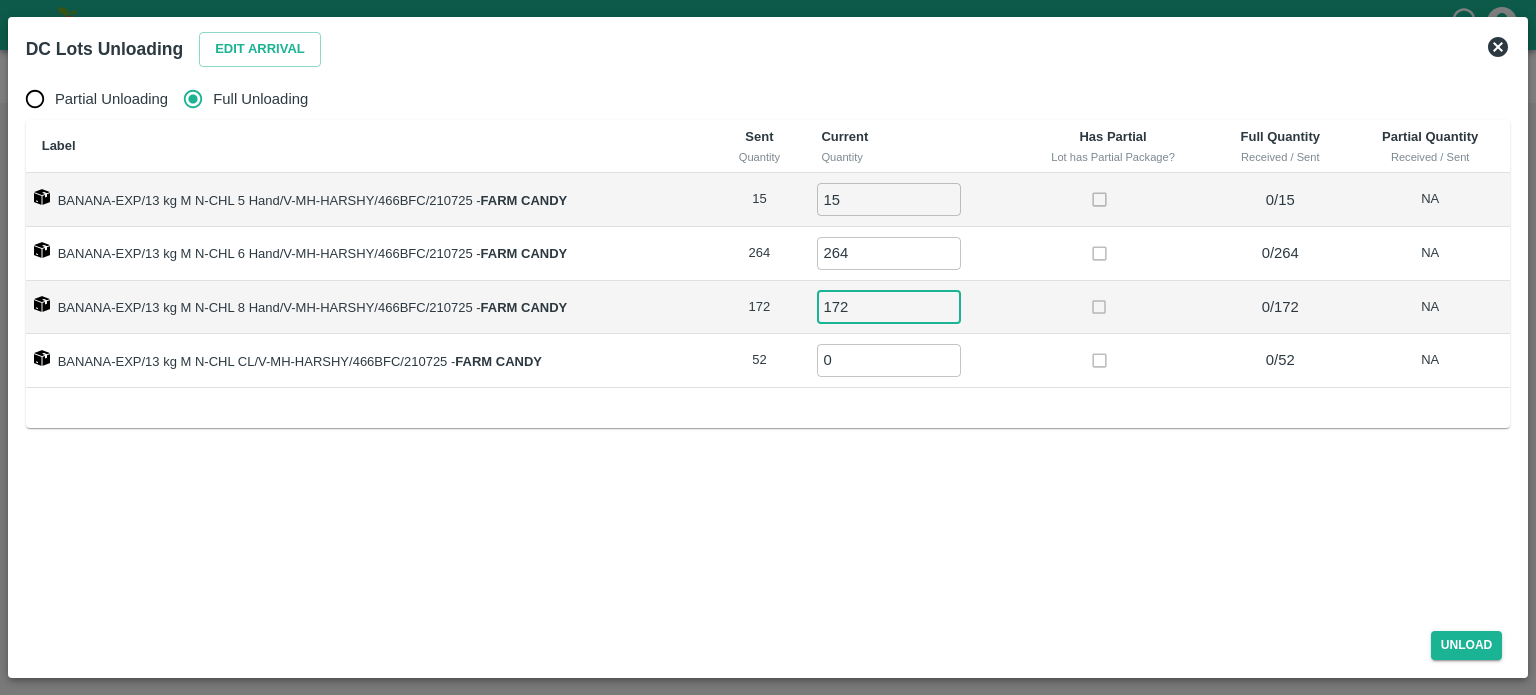 type on "172" 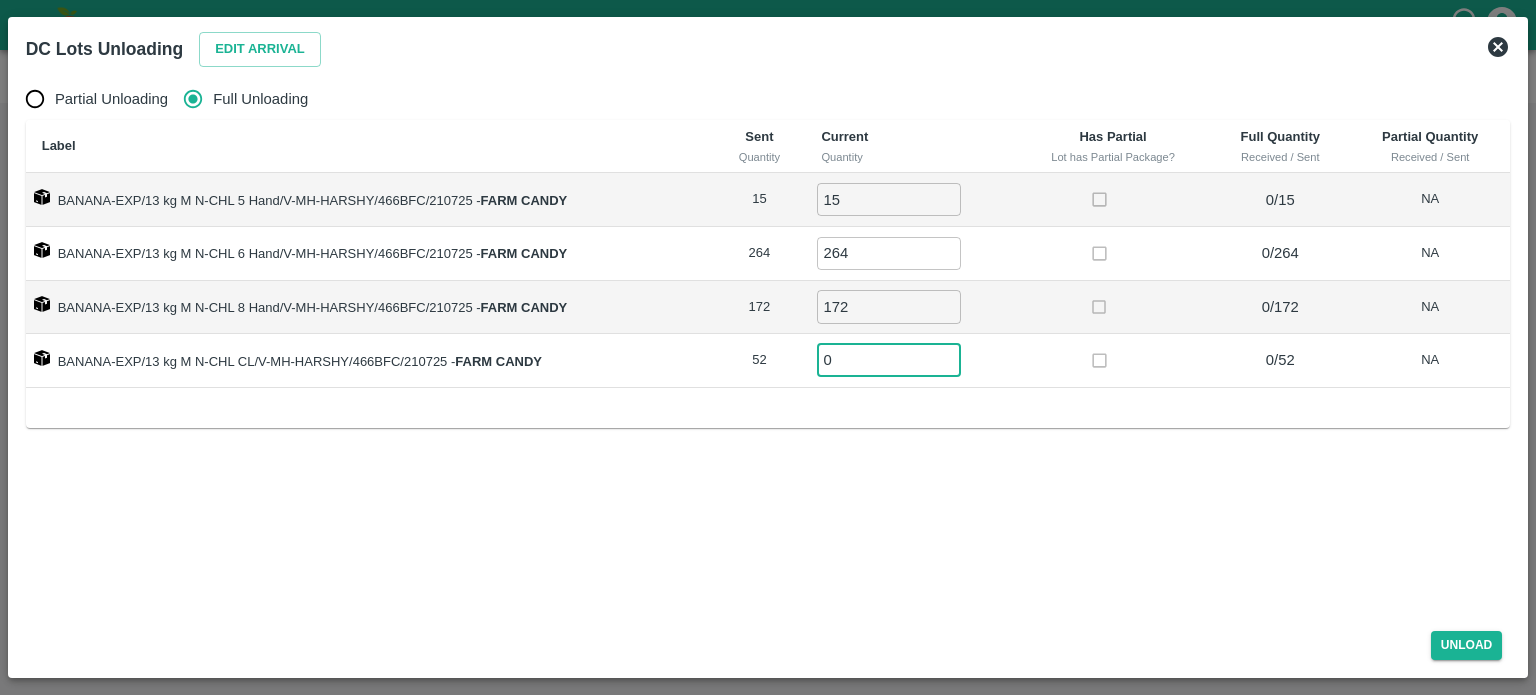 type on "1" 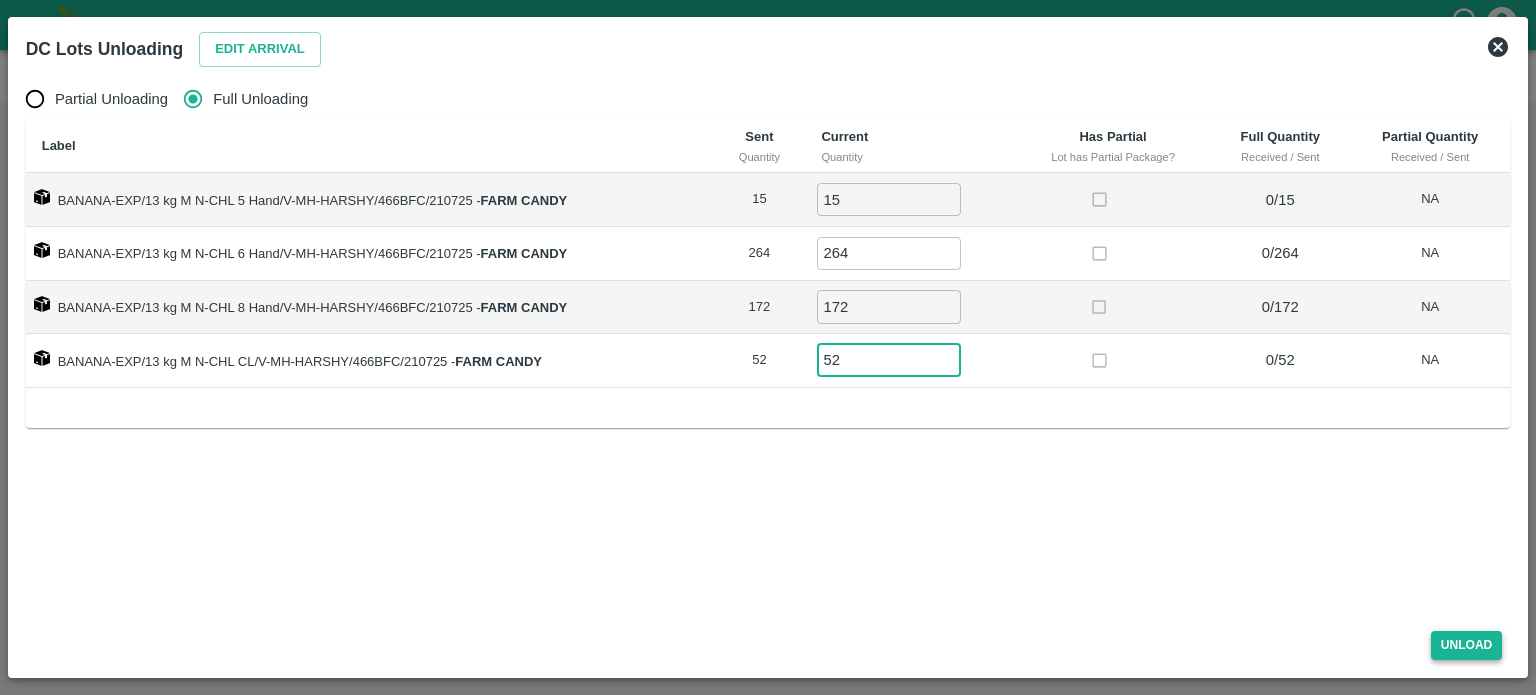 type on "52" 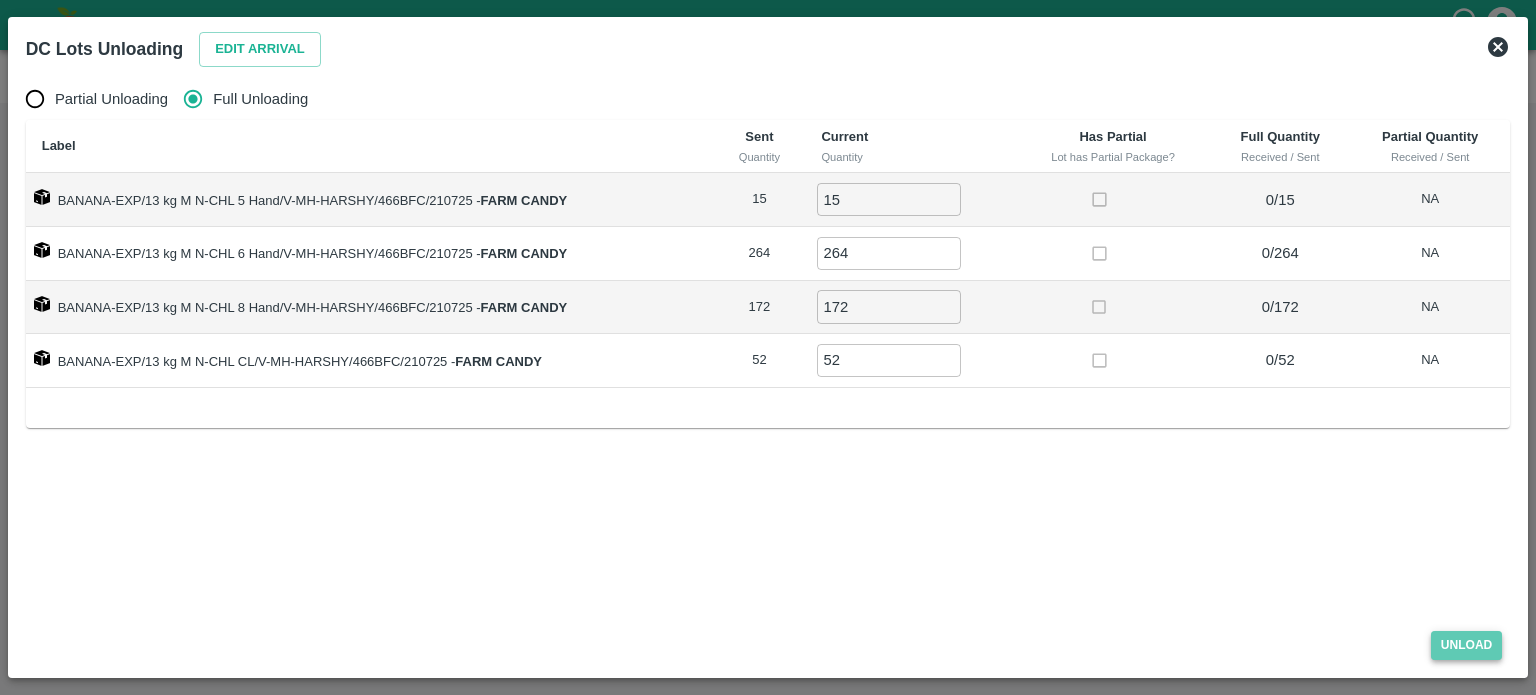 click on "Unload" at bounding box center [1467, 645] 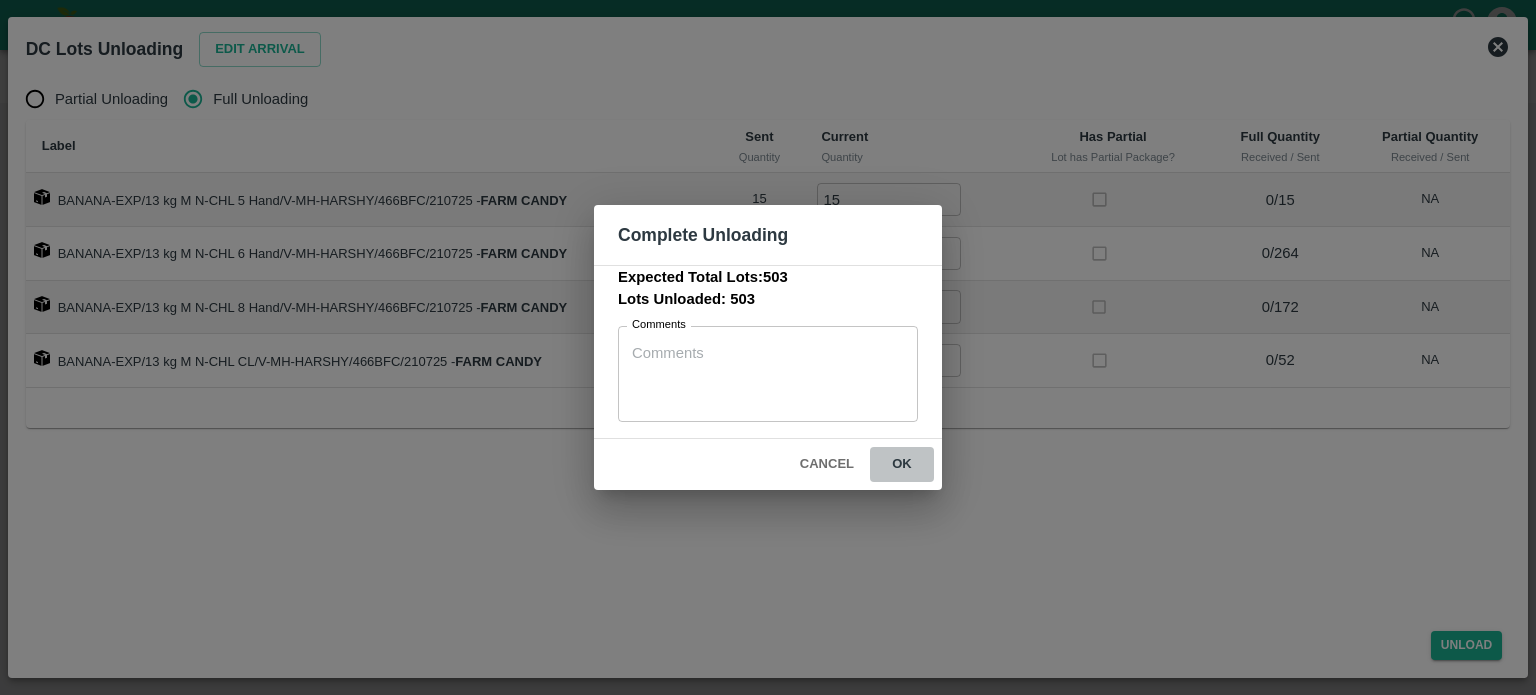 click on "ok" at bounding box center (902, 464) 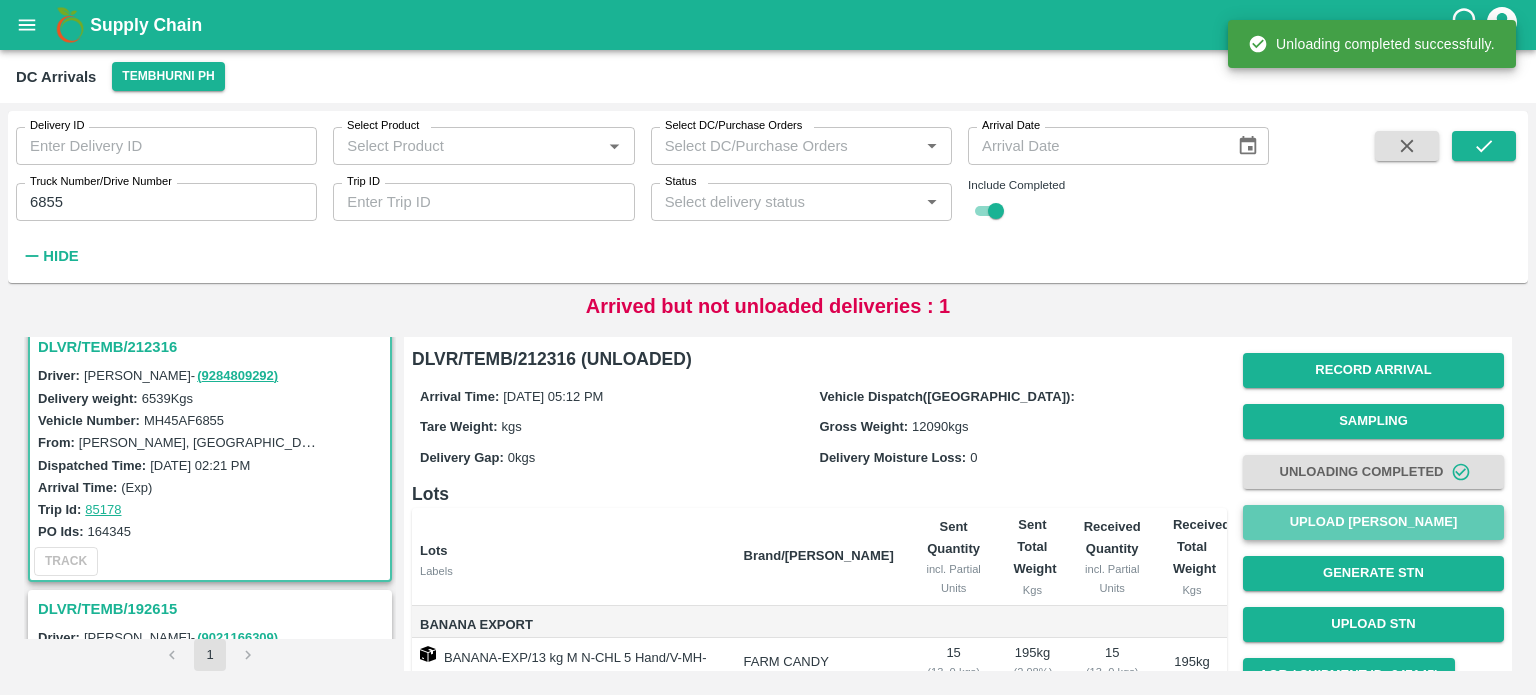 click on "Upload [PERSON_NAME]" at bounding box center (1373, 522) 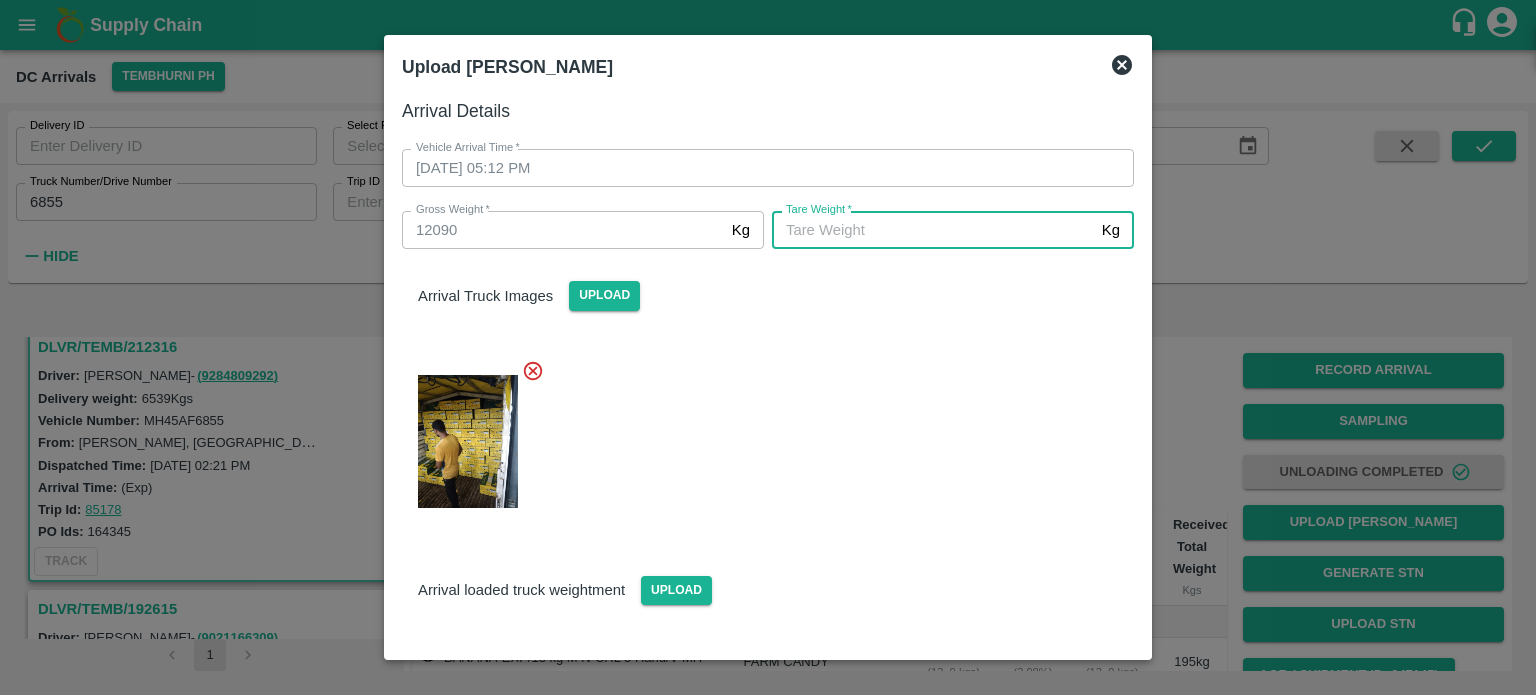 click on "[PERSON_NAME]   *" at bounding box center [933, 230] 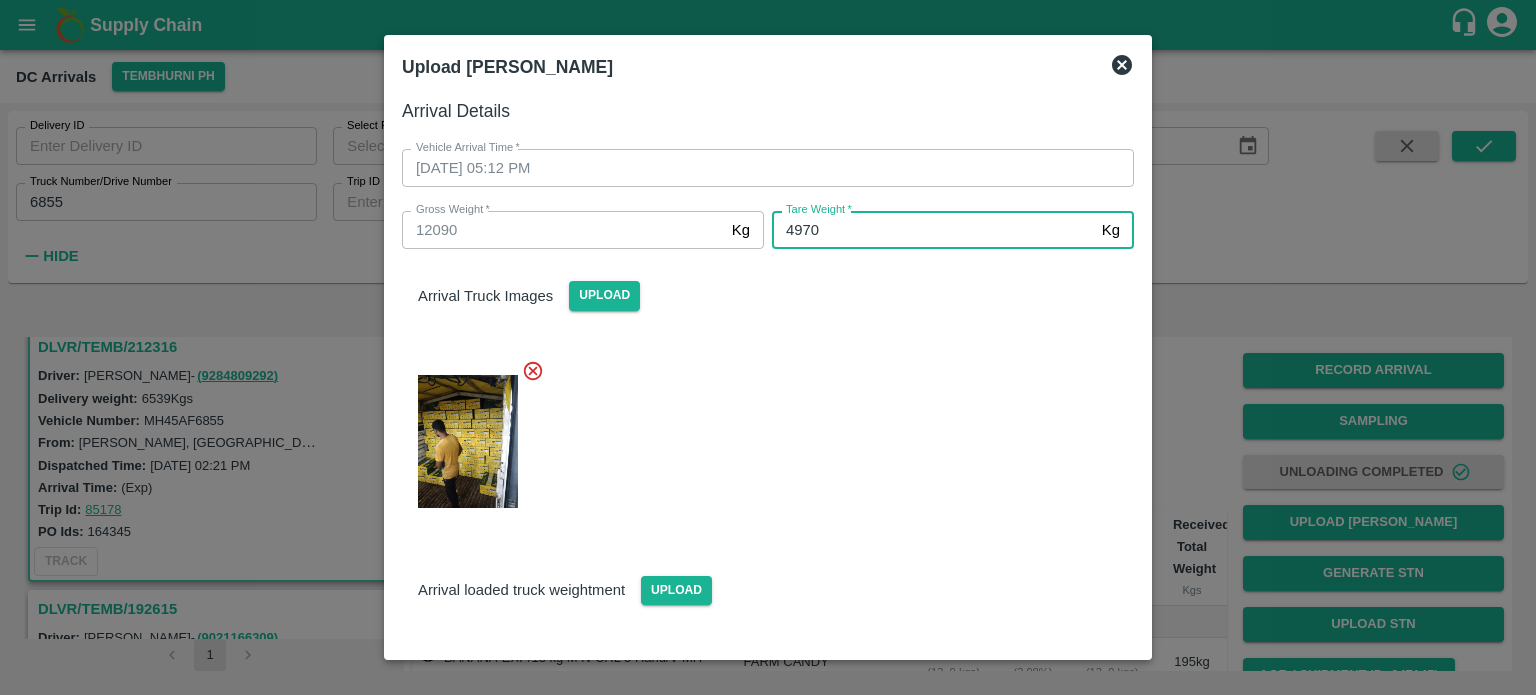 type on "4970" 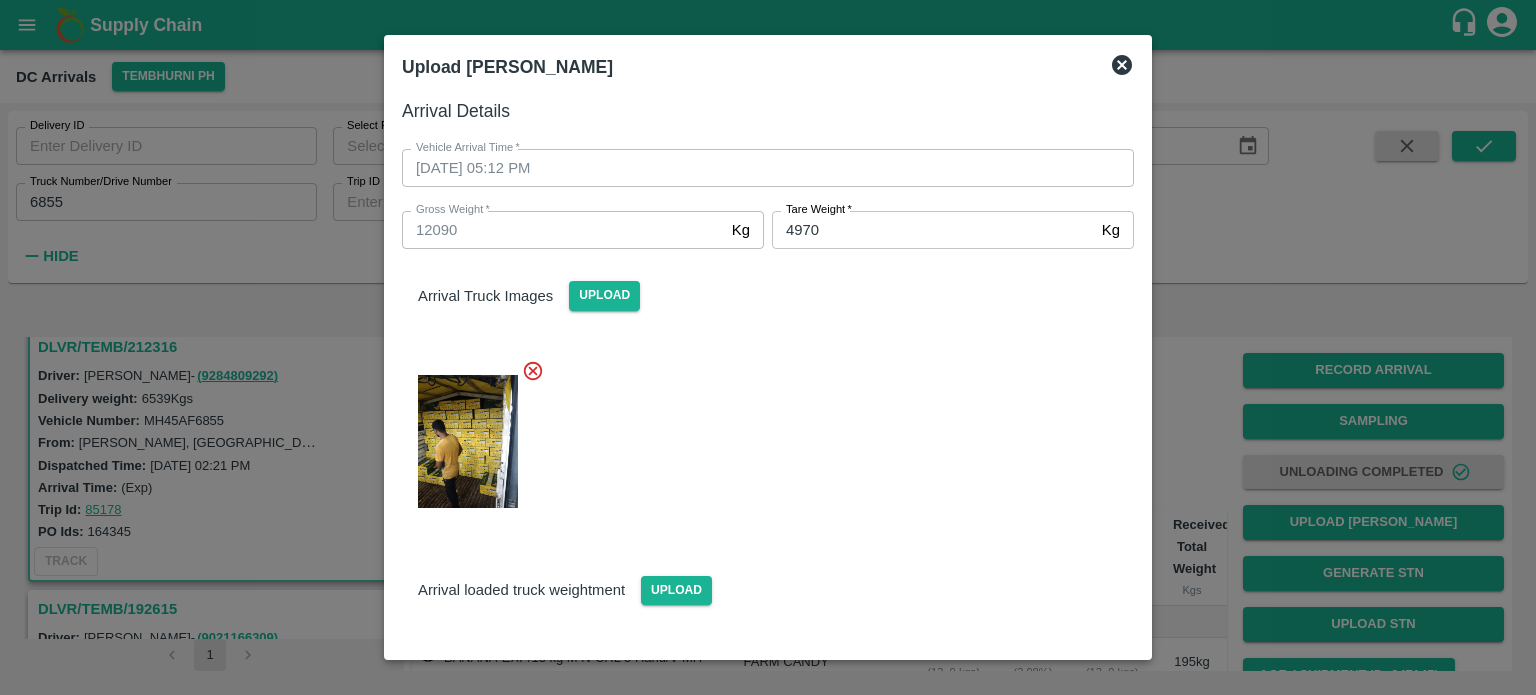 scroll, scrollTop: 128, scrollLeft: 0, axis: vertical 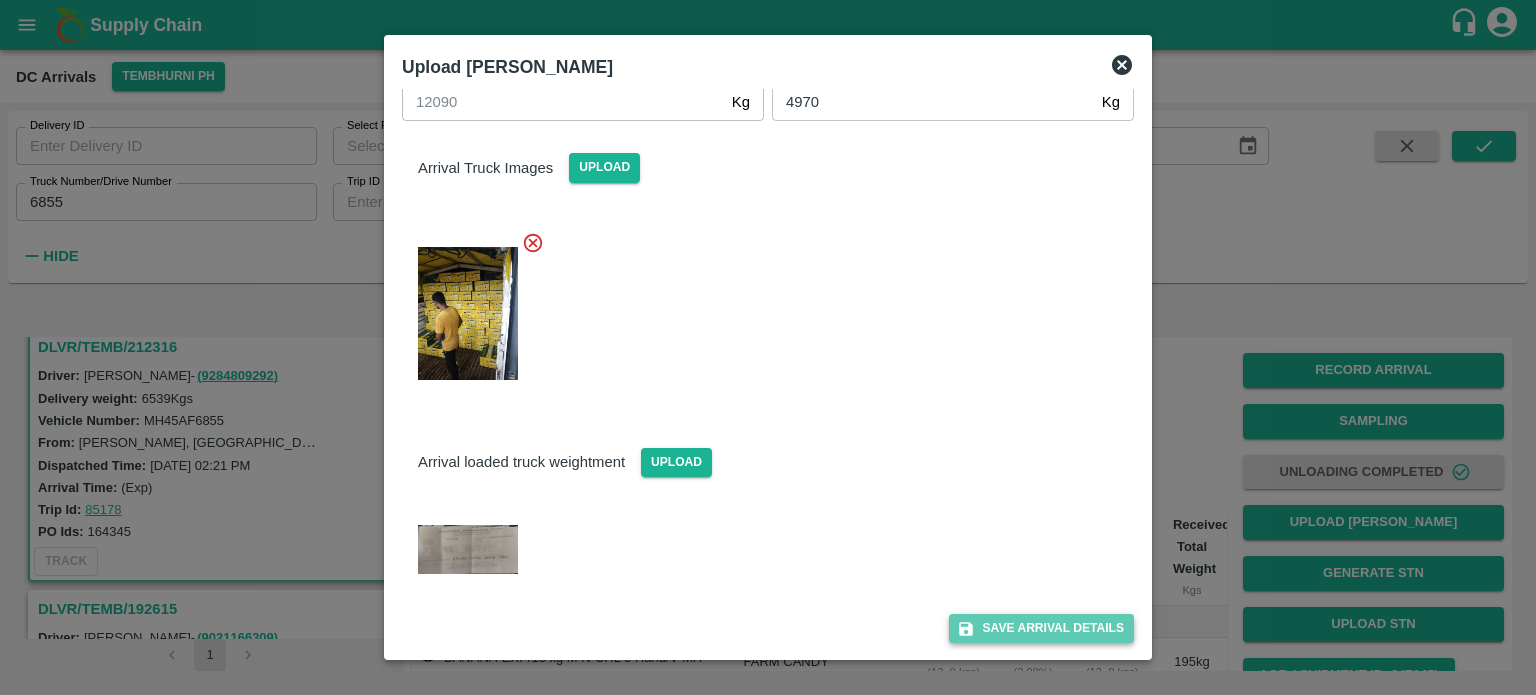 click on "Save Arrival Details" at bounding box center [1041, 628] 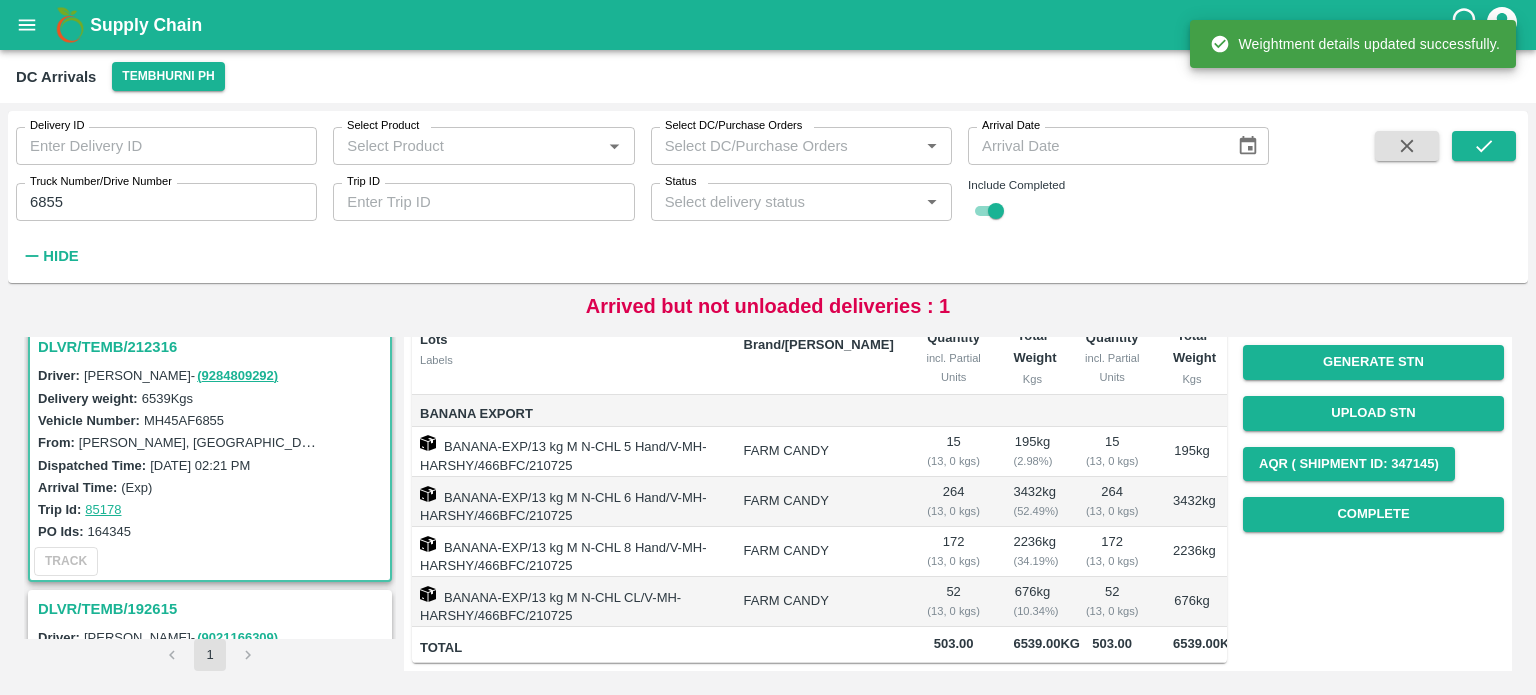 scroll, scrollTop: 228, scrollLeft: 0, axis: vertical 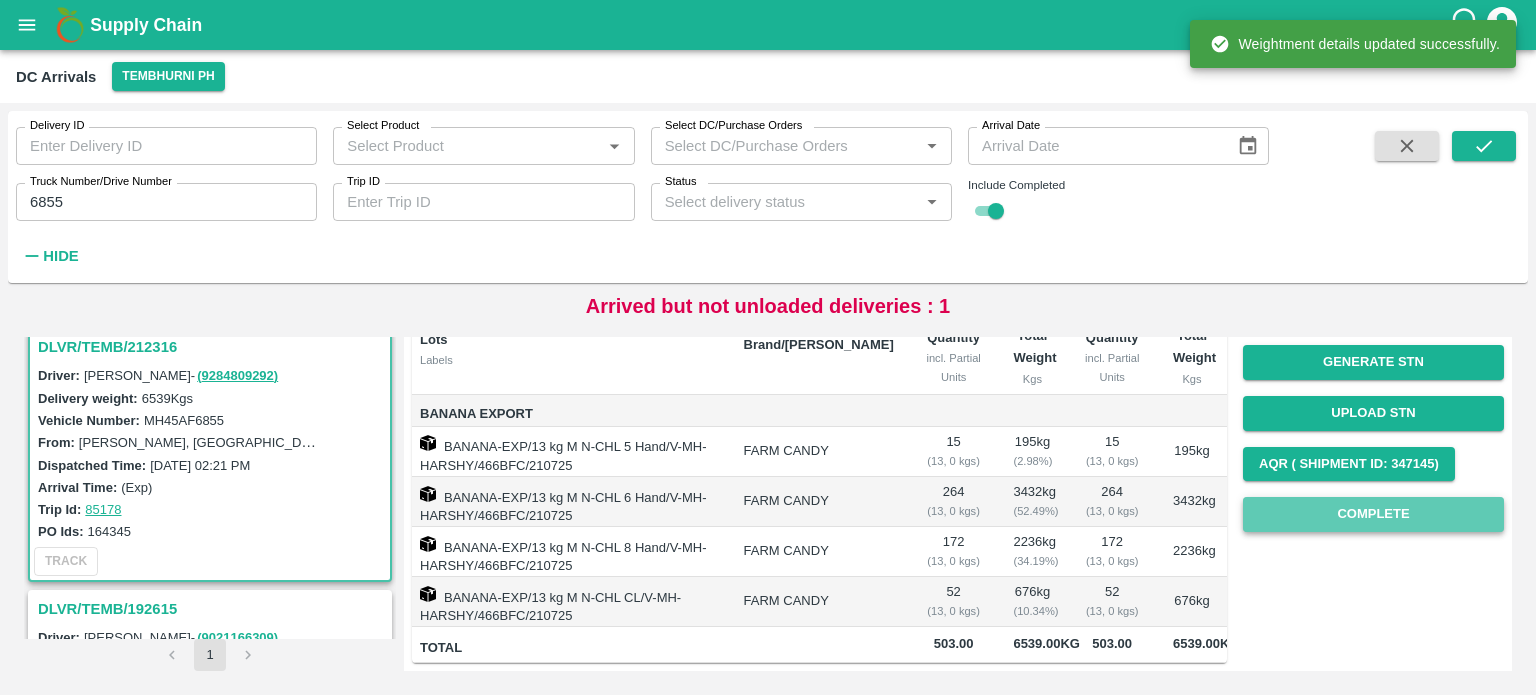 click on "Complete" at bounding box center (1373, 514) 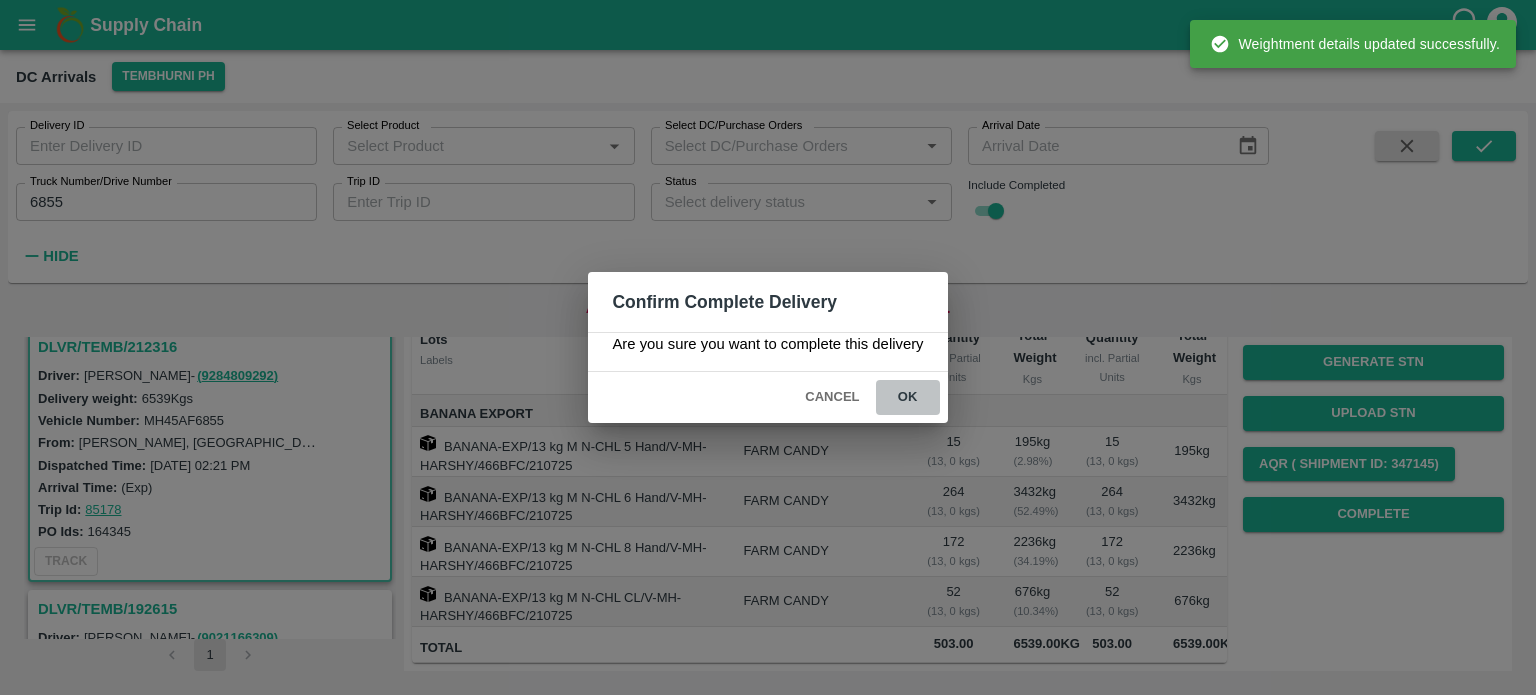 click on "ok" at bounding box center (908, 397) 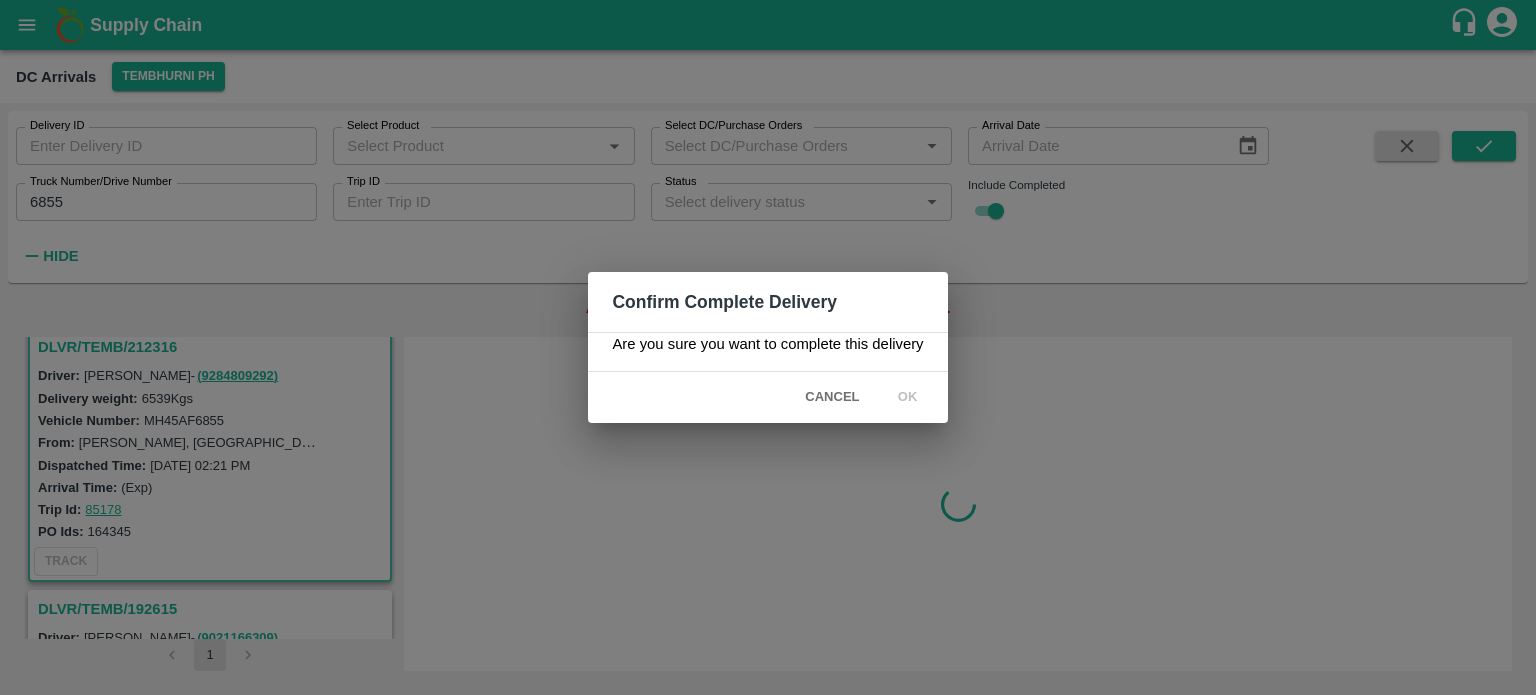 scroll, scrollTop: 0, scrollLeft: 0, axis: both 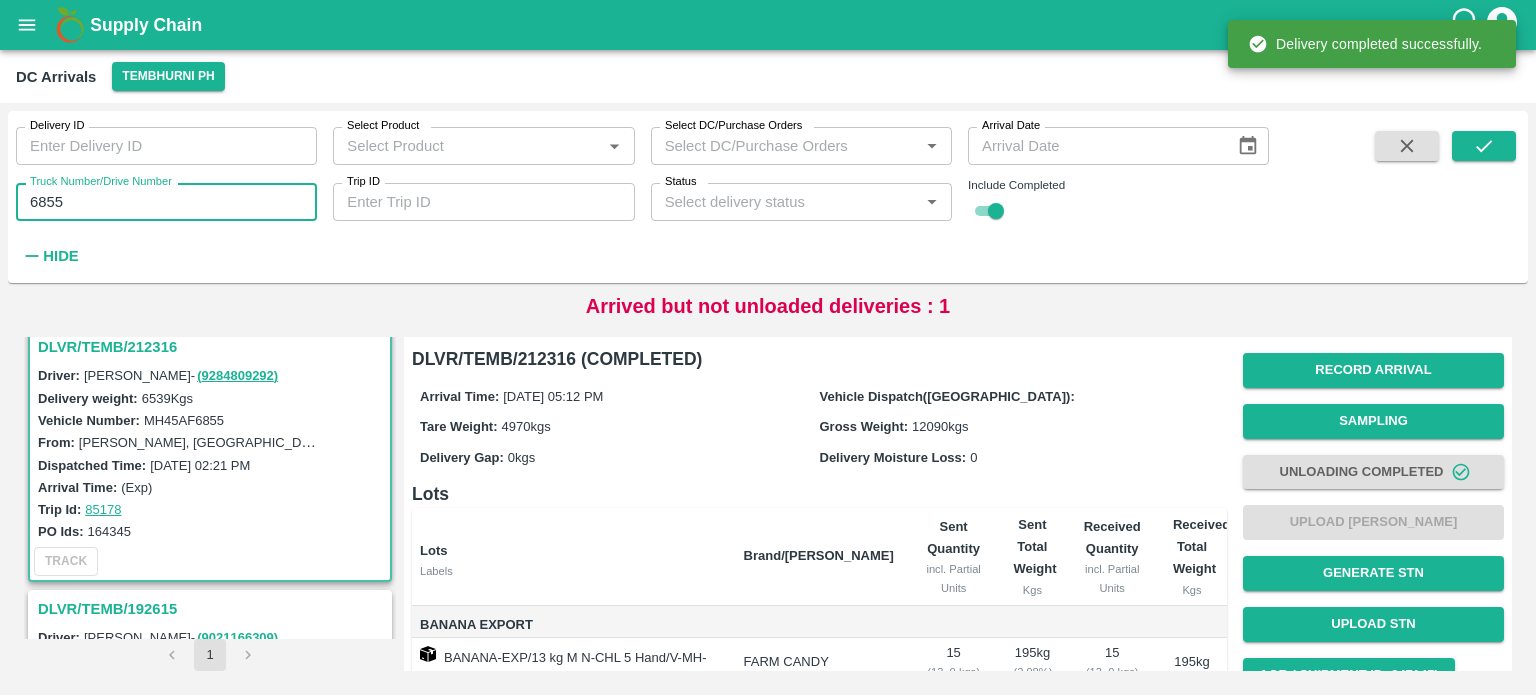 click on "6855" at bounding box center [166, 202] 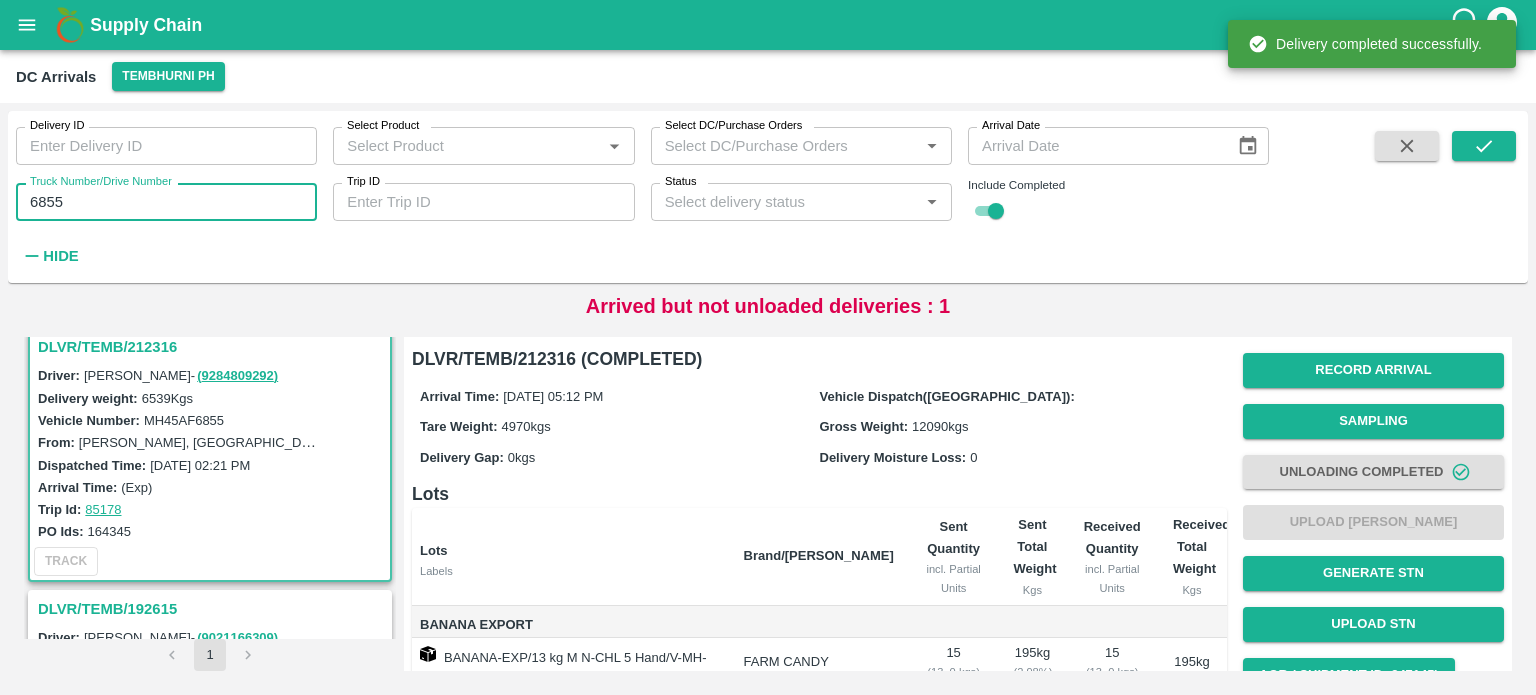 click on "6855" at bounding box center (166, 202) 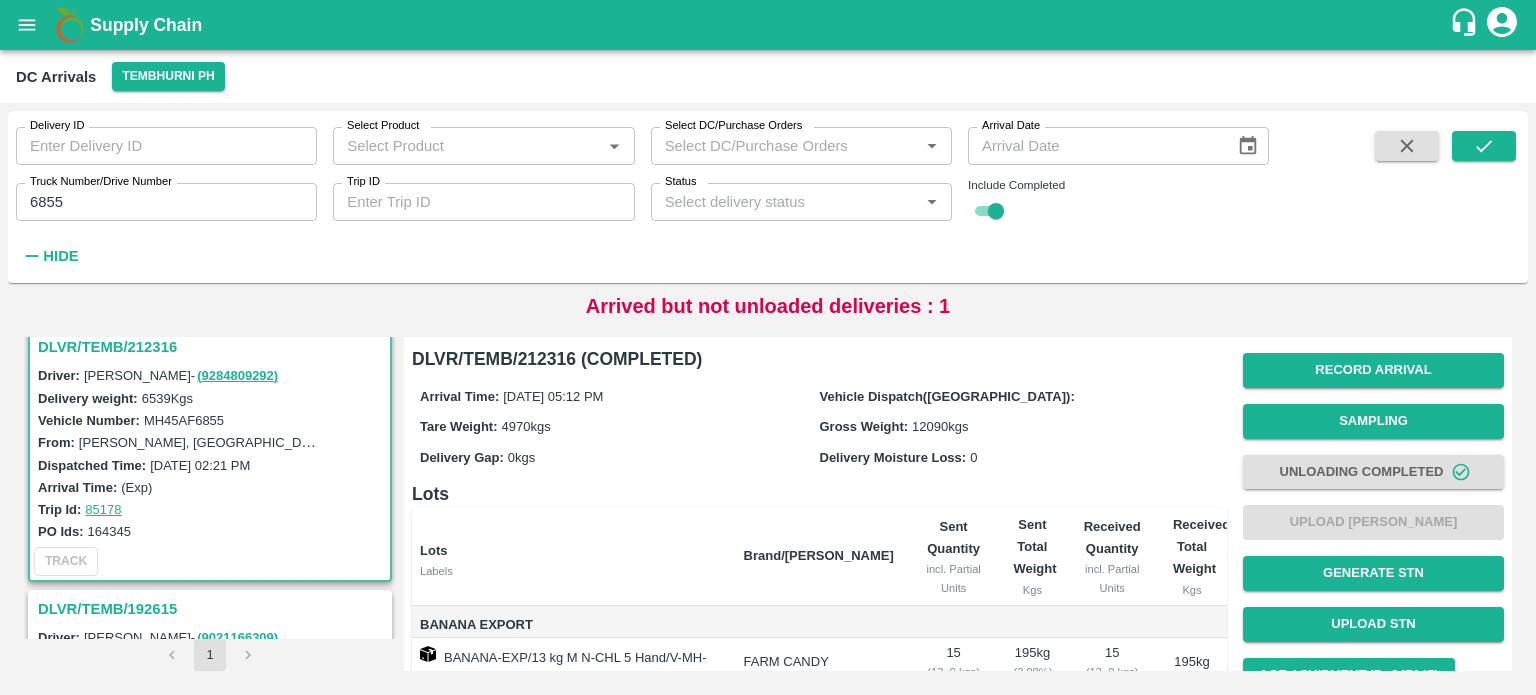 click on "Arrived but not unloaded deliveries : 1" at bounding box center [768, 306] 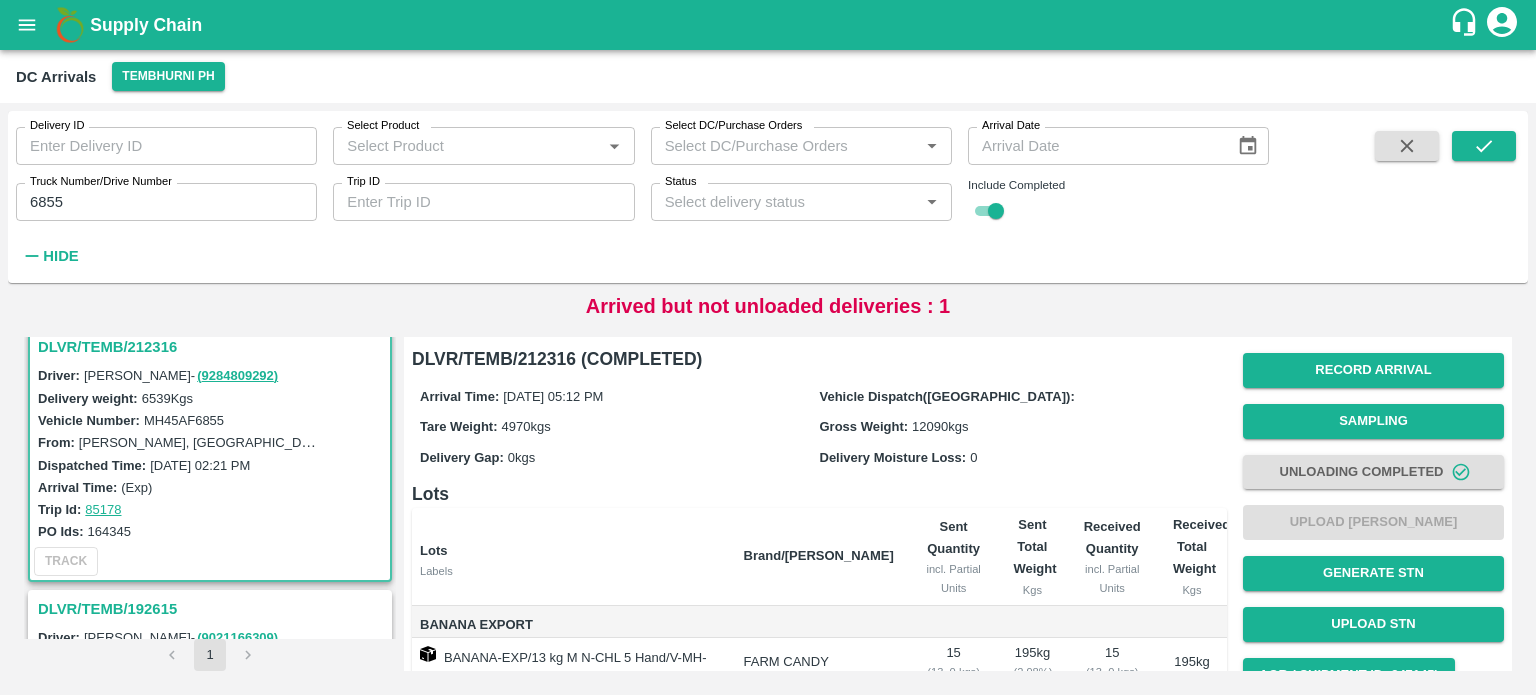 click on "6855" at bounding box center (166, 202) 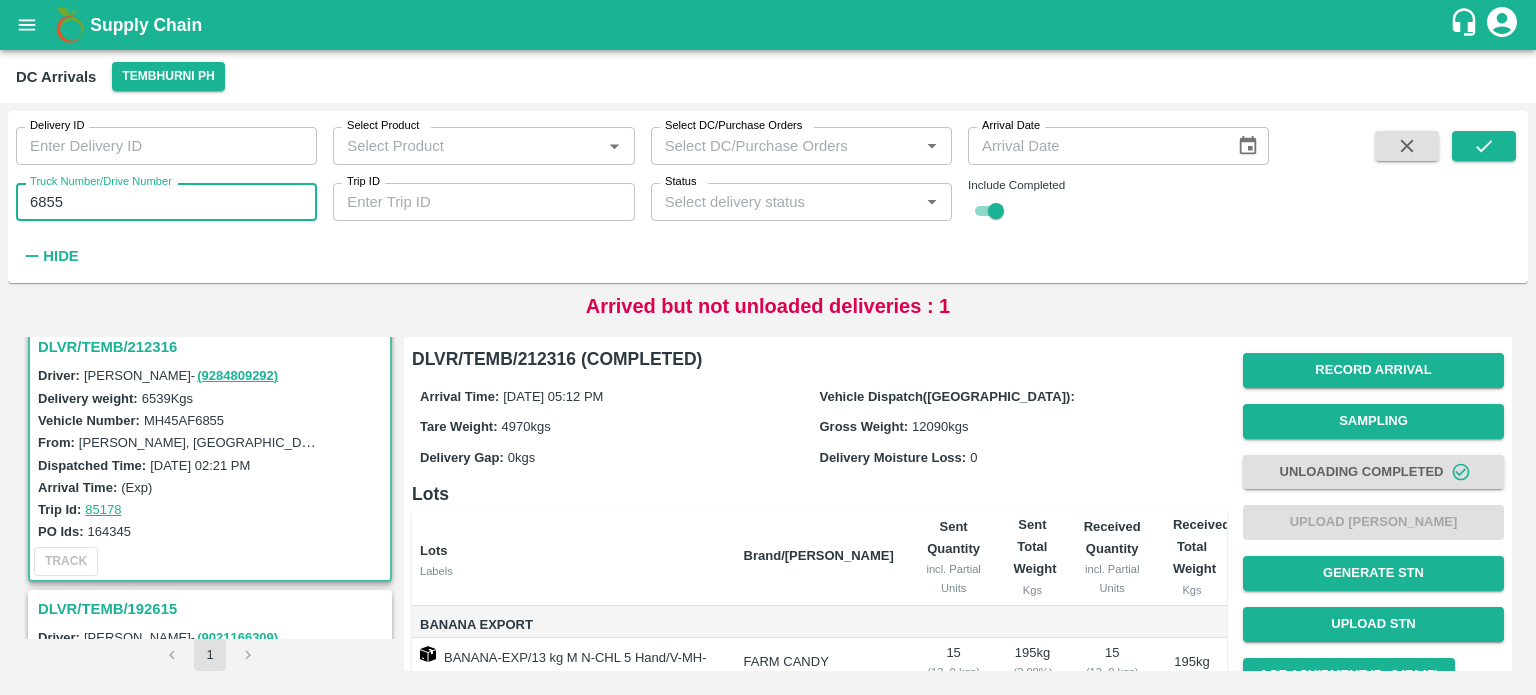 click on "6855" at bounding box center [166, 202] 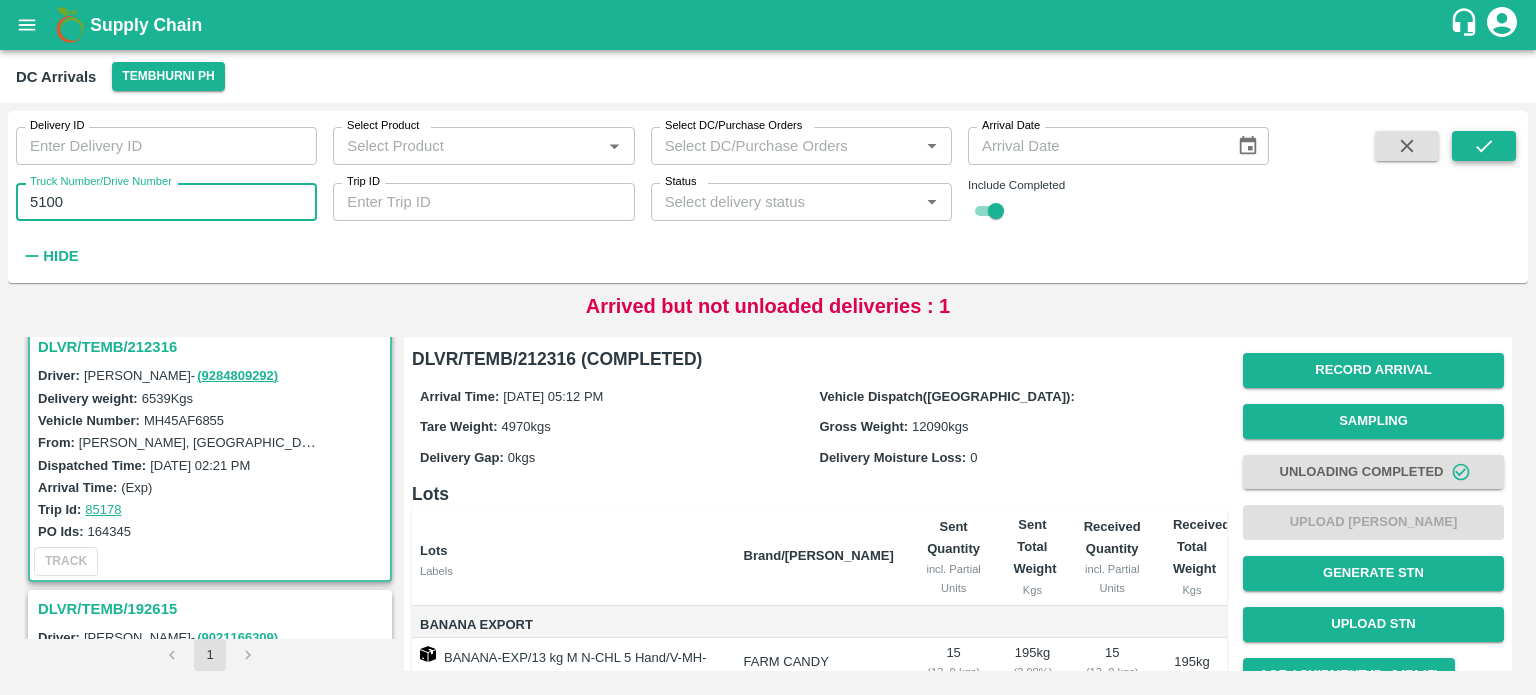 type on "5100" 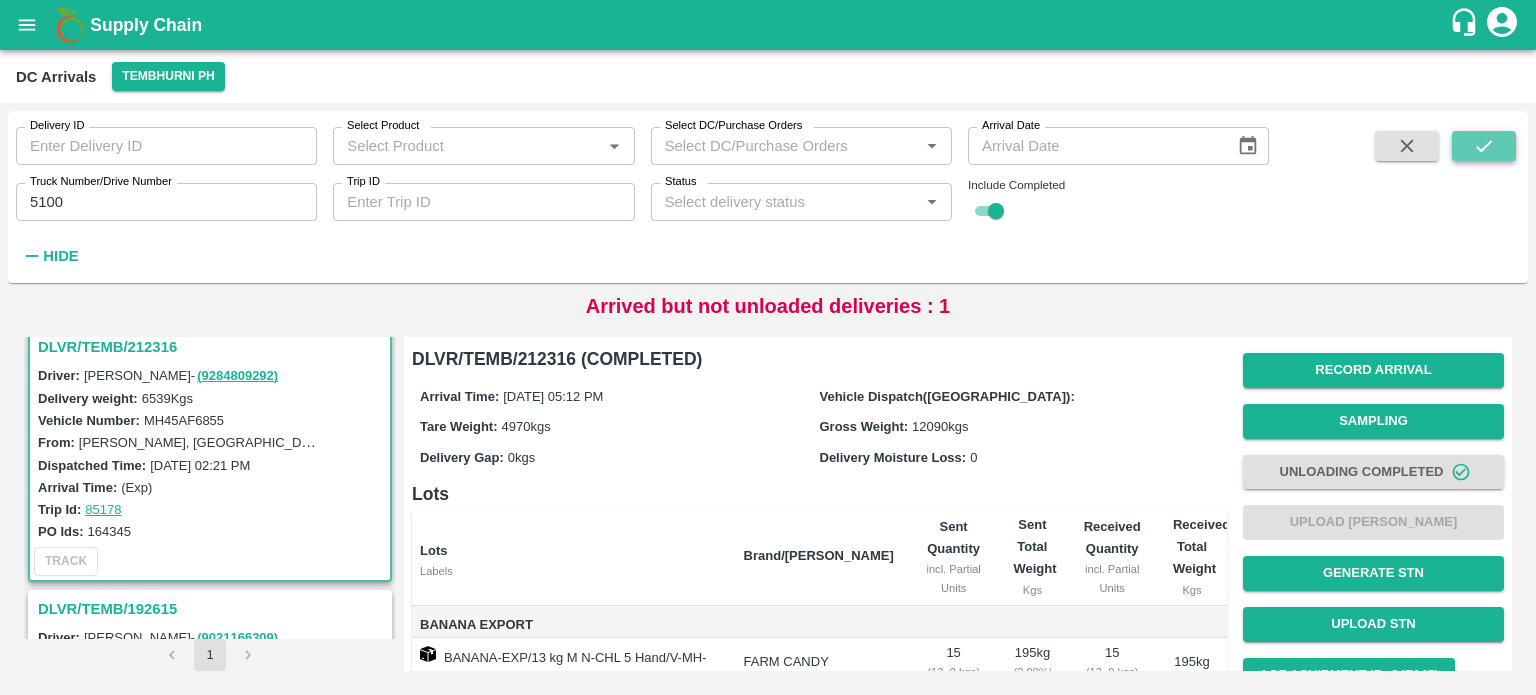 click 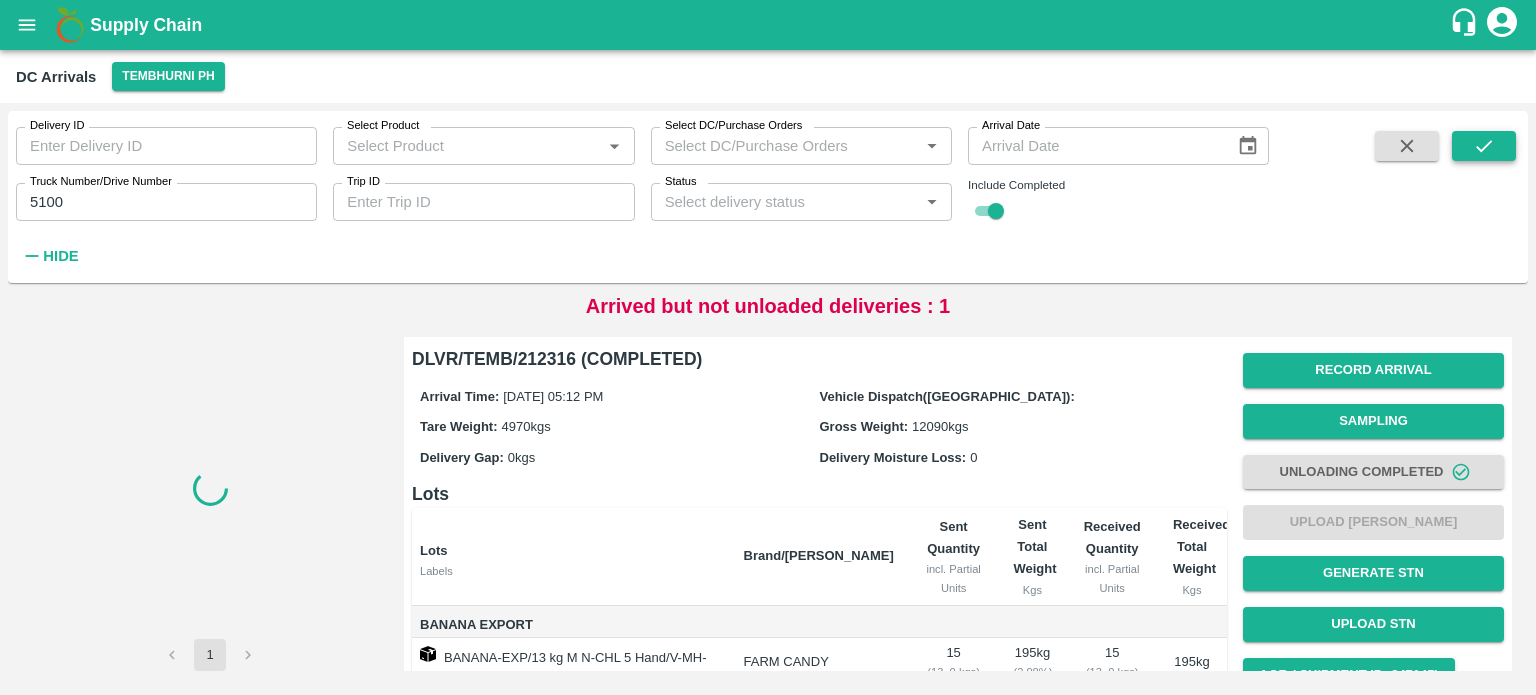 scroll, scrollTop: 0, scrollLeft: 0, axis: both 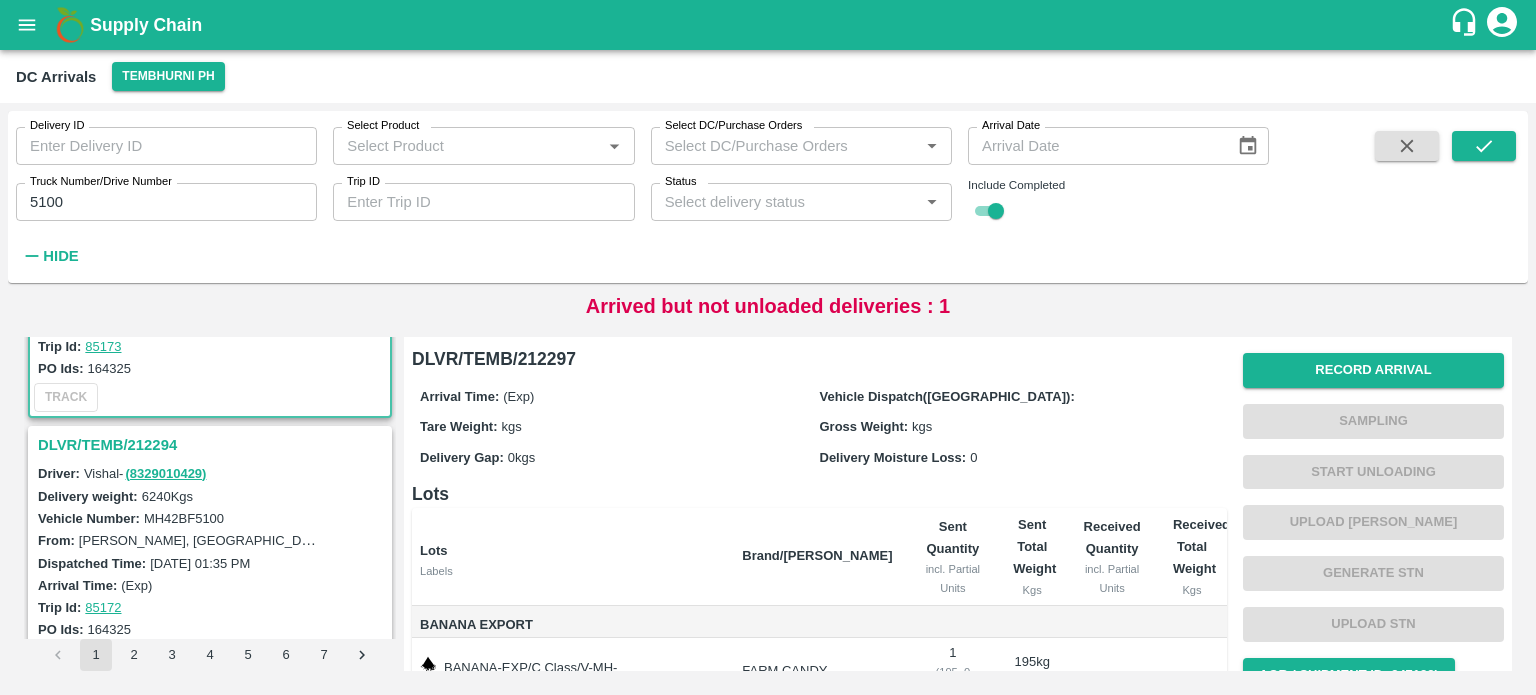 click on "DLVR/TEMB/212294" at bounding box center (213, 445) 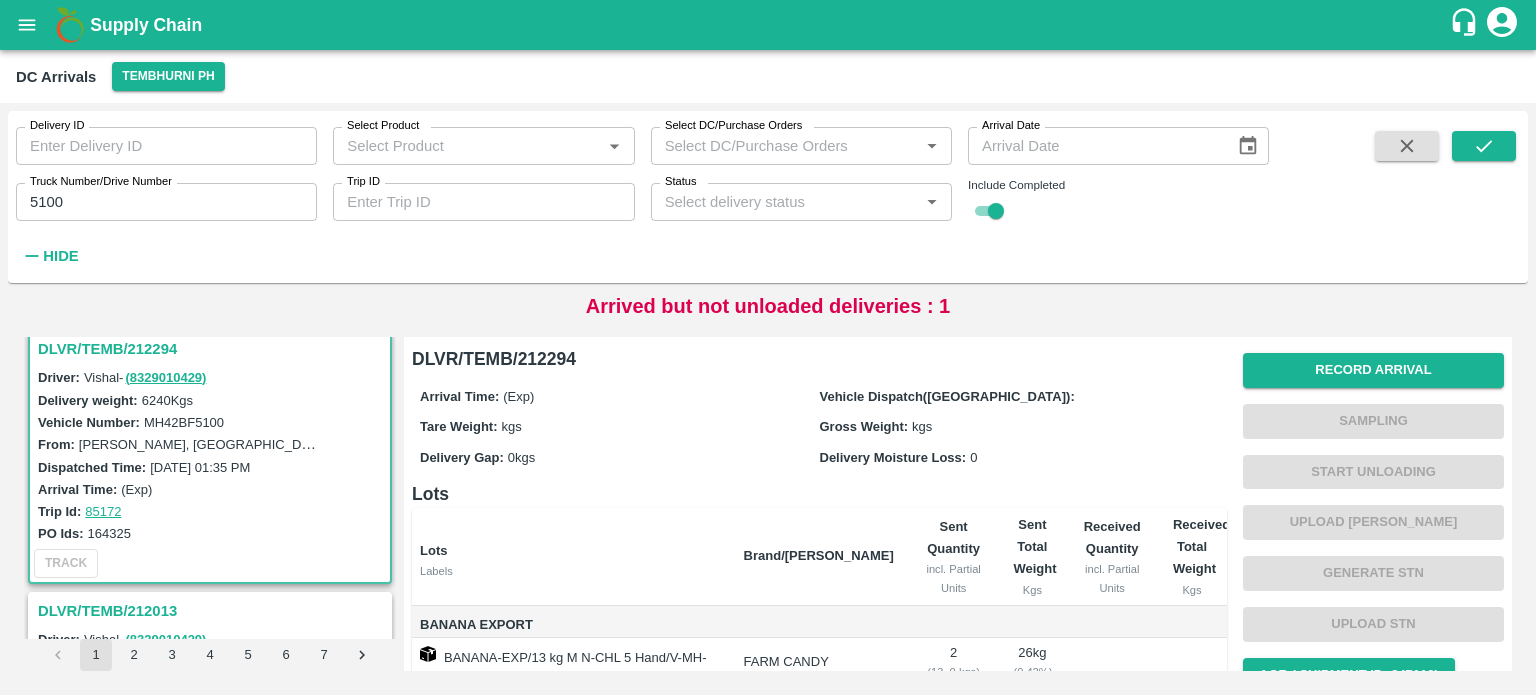 scroll, scrollTop: 252, scrollLeft: 0, axis: vertical 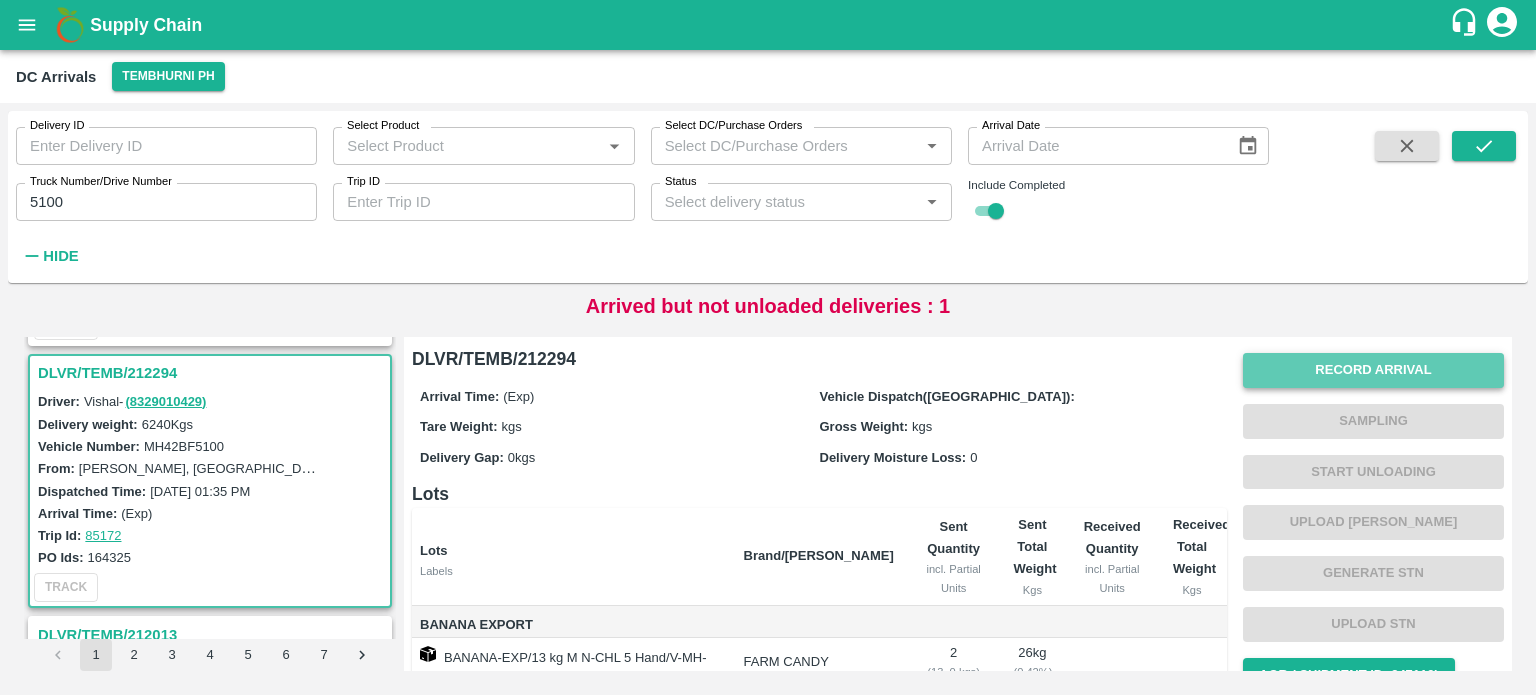 click on "Record Arrival" at bounding box center [1373, 370] 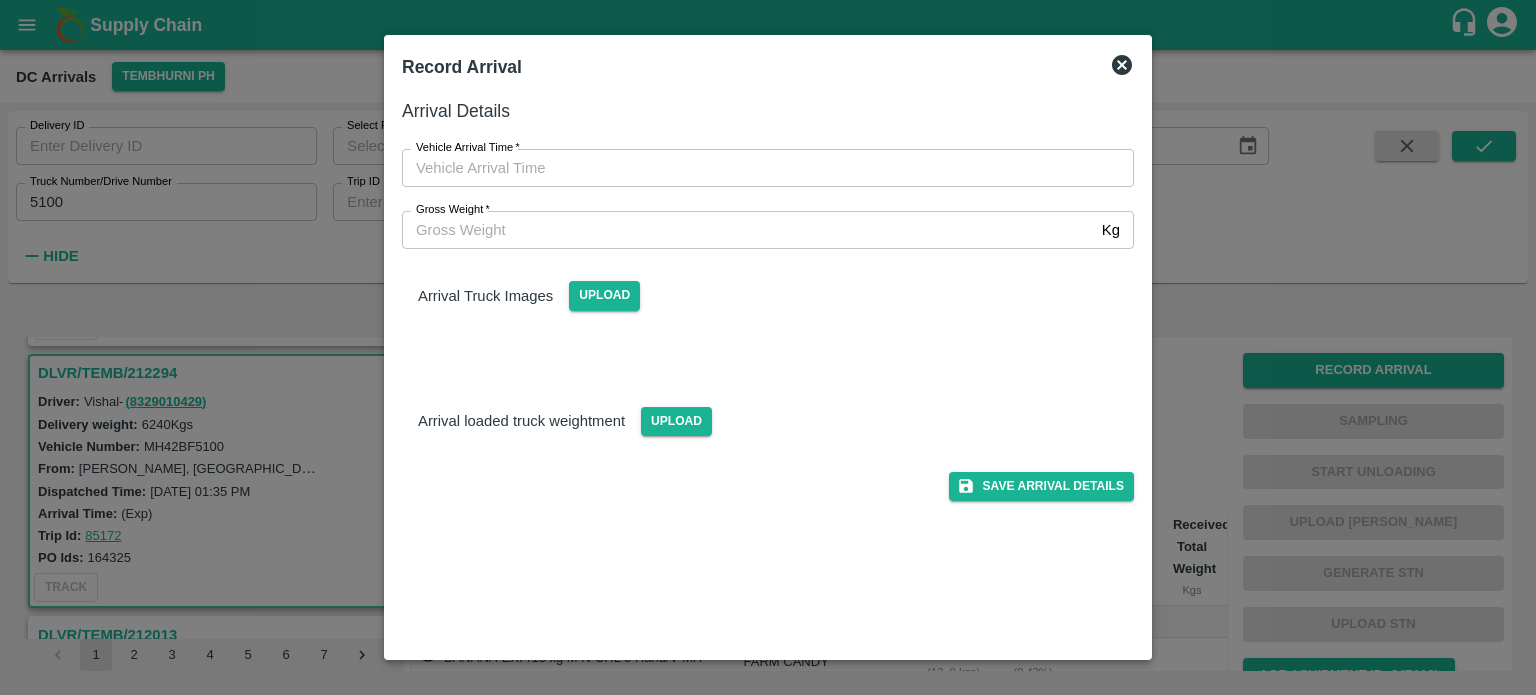 type on "DD/MM/YYYY hh:mm aa" 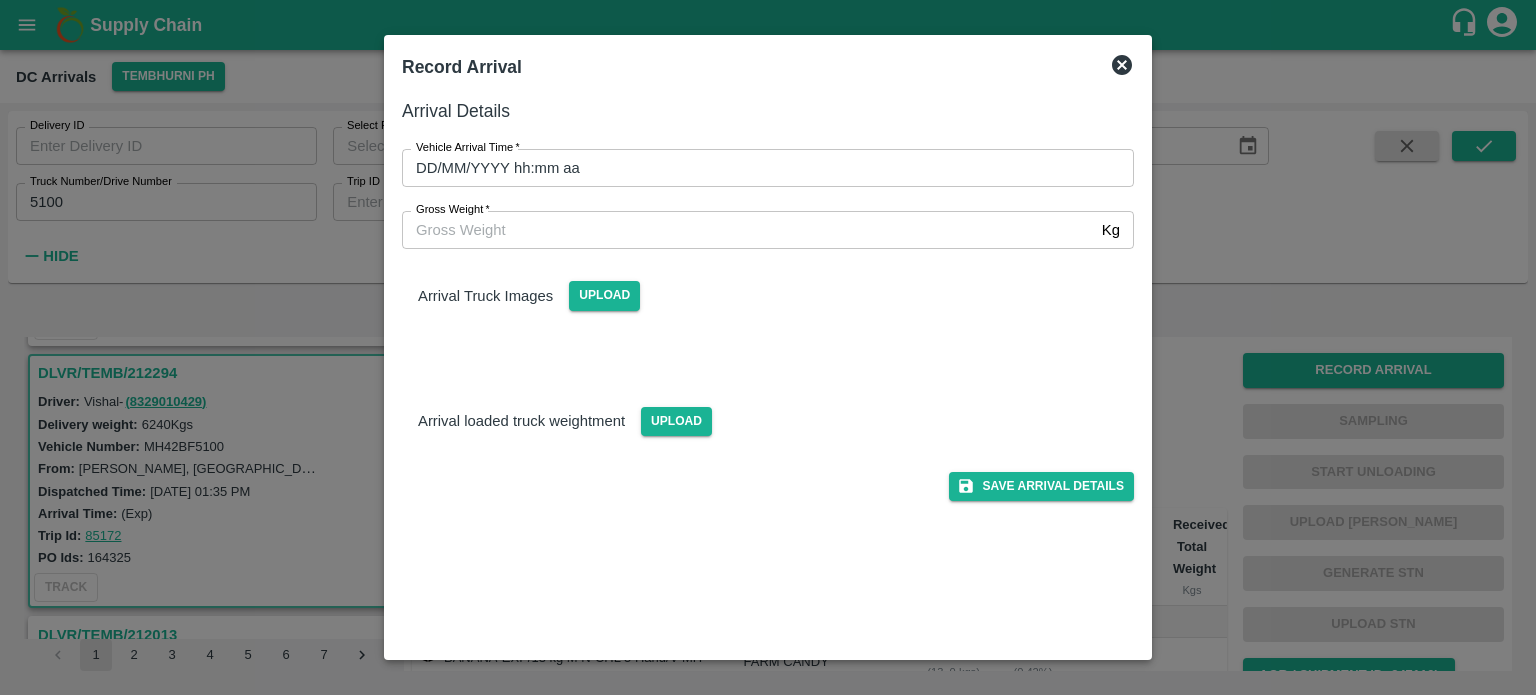 click on "DD/MM/YYYY hh:mm aa" at bounding box center (761, 168) 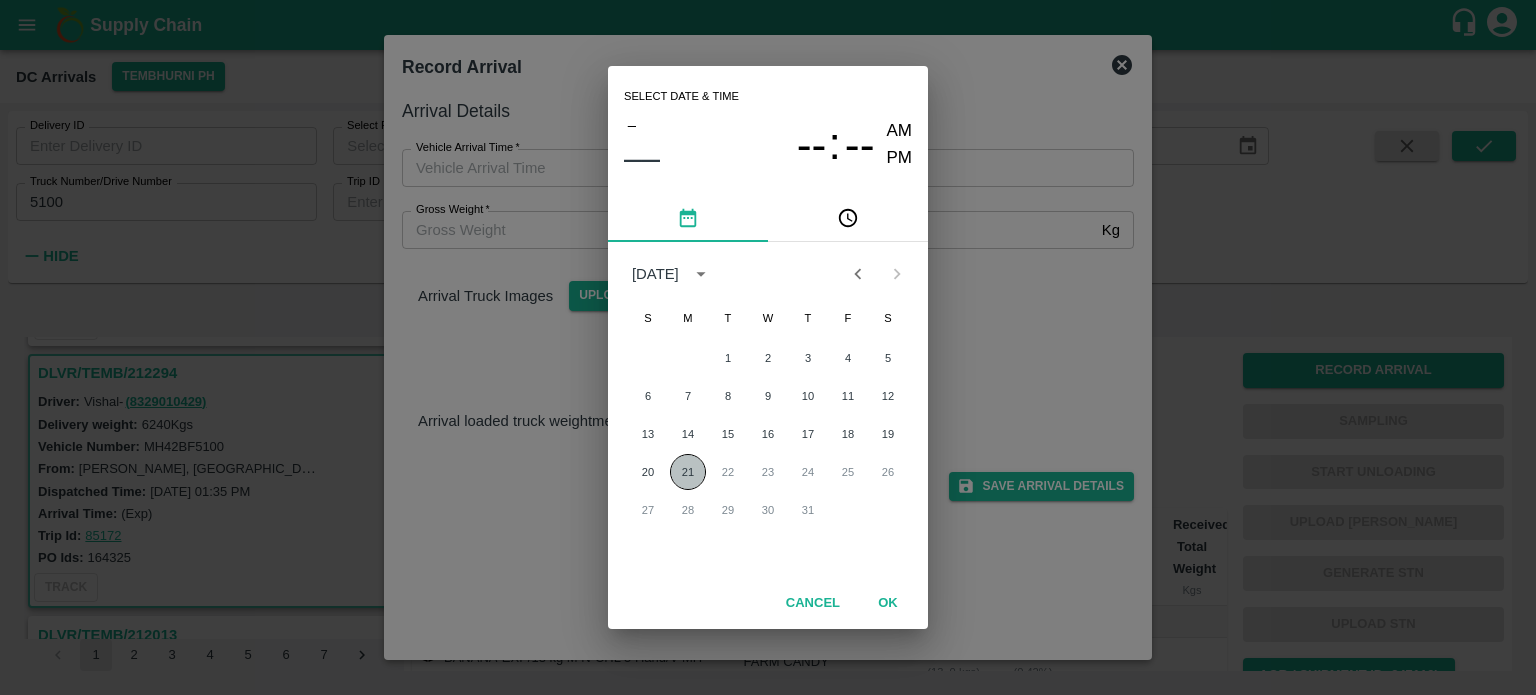 click on "21" at bounding box center (688, 472) 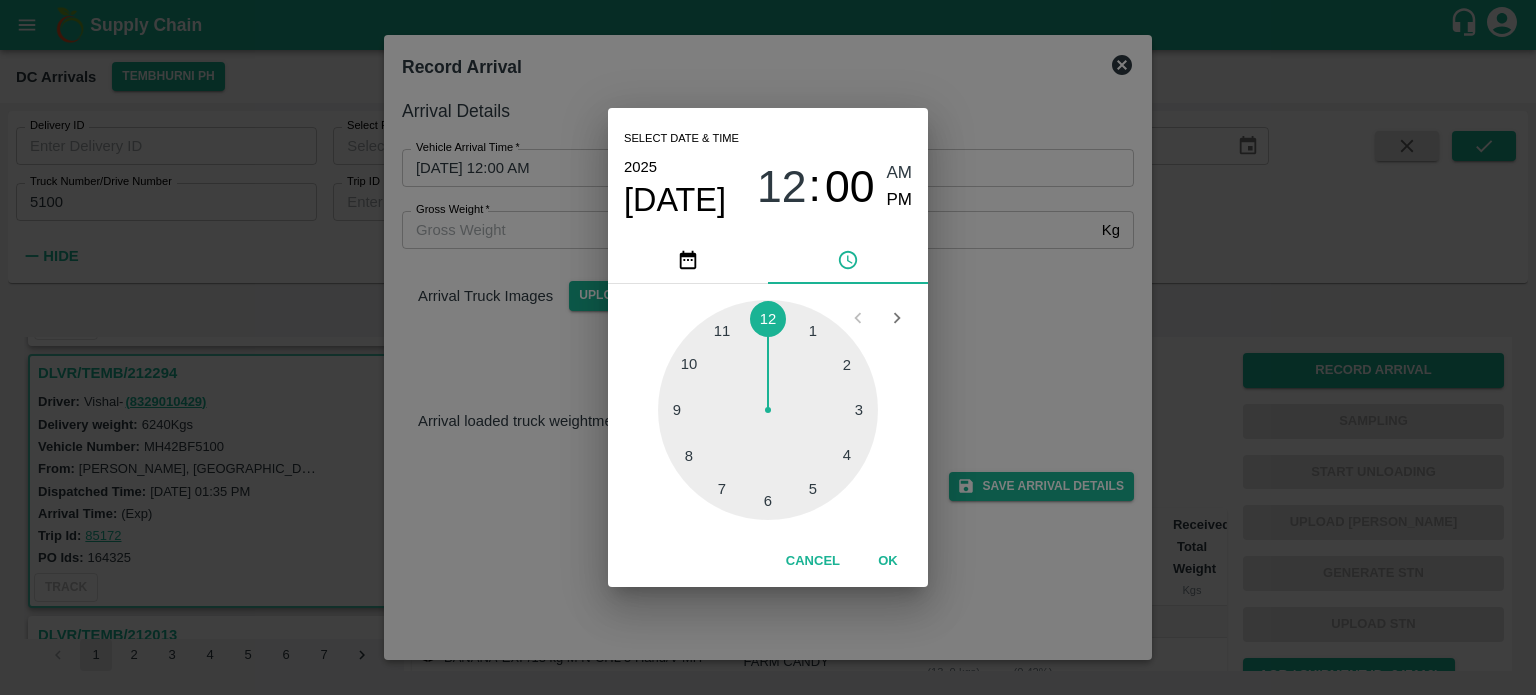 click at bounding box center [768, 410] 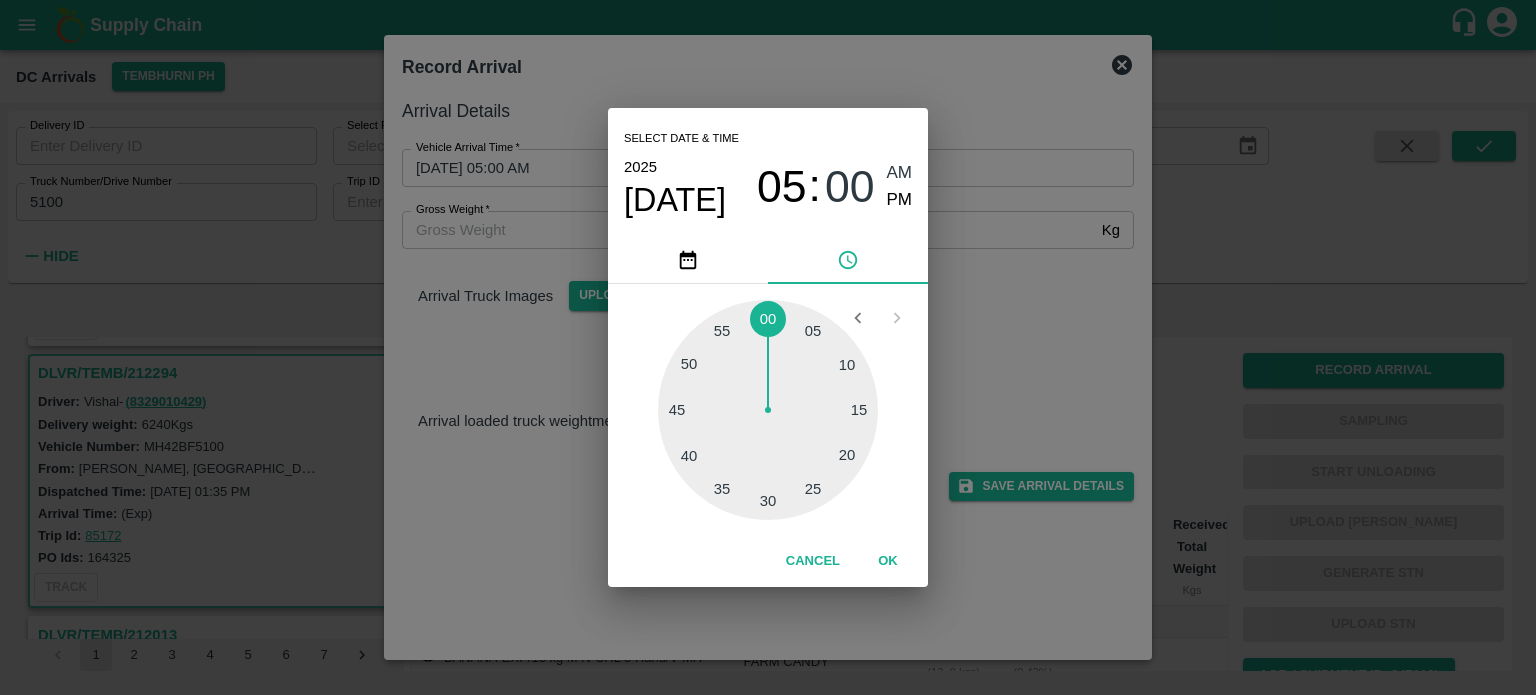 click at bounding box center (768, 410) 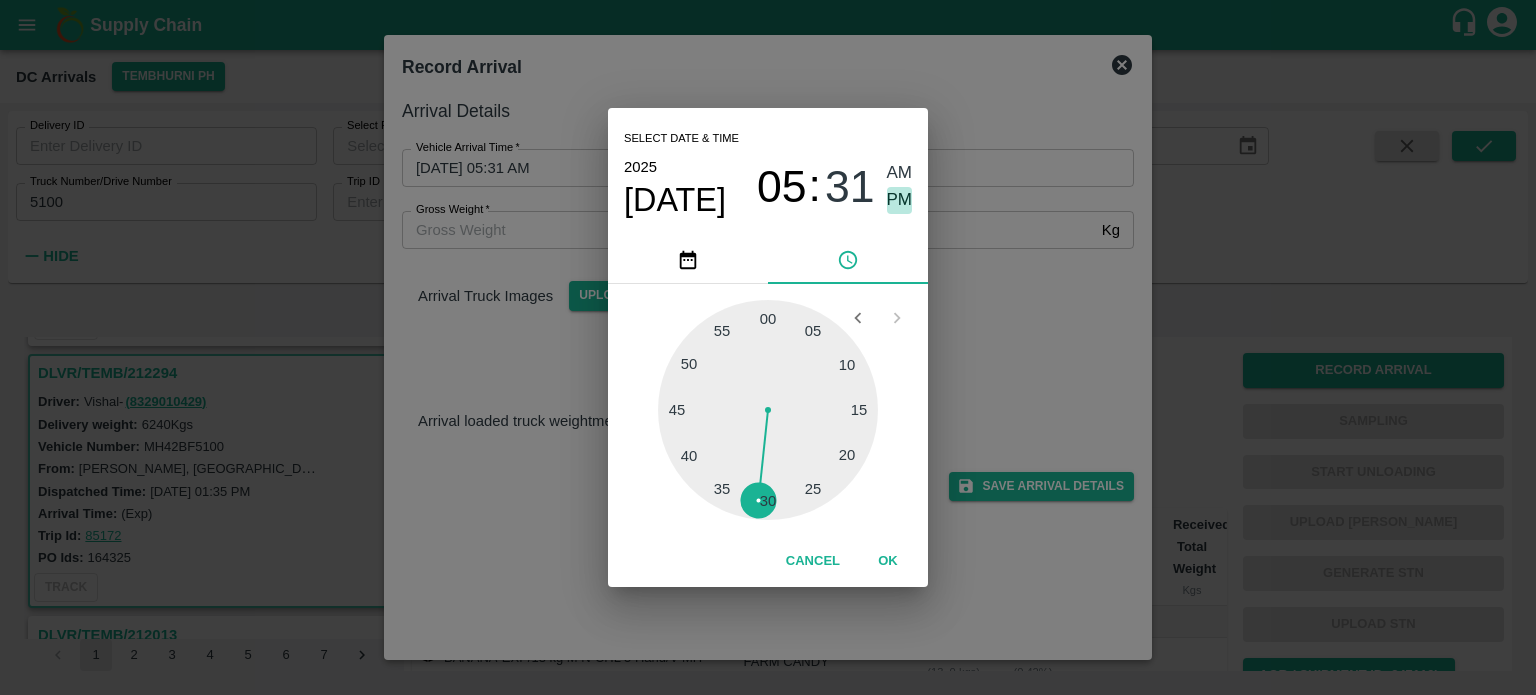 click on "PM" at bounding box center (900, 200) 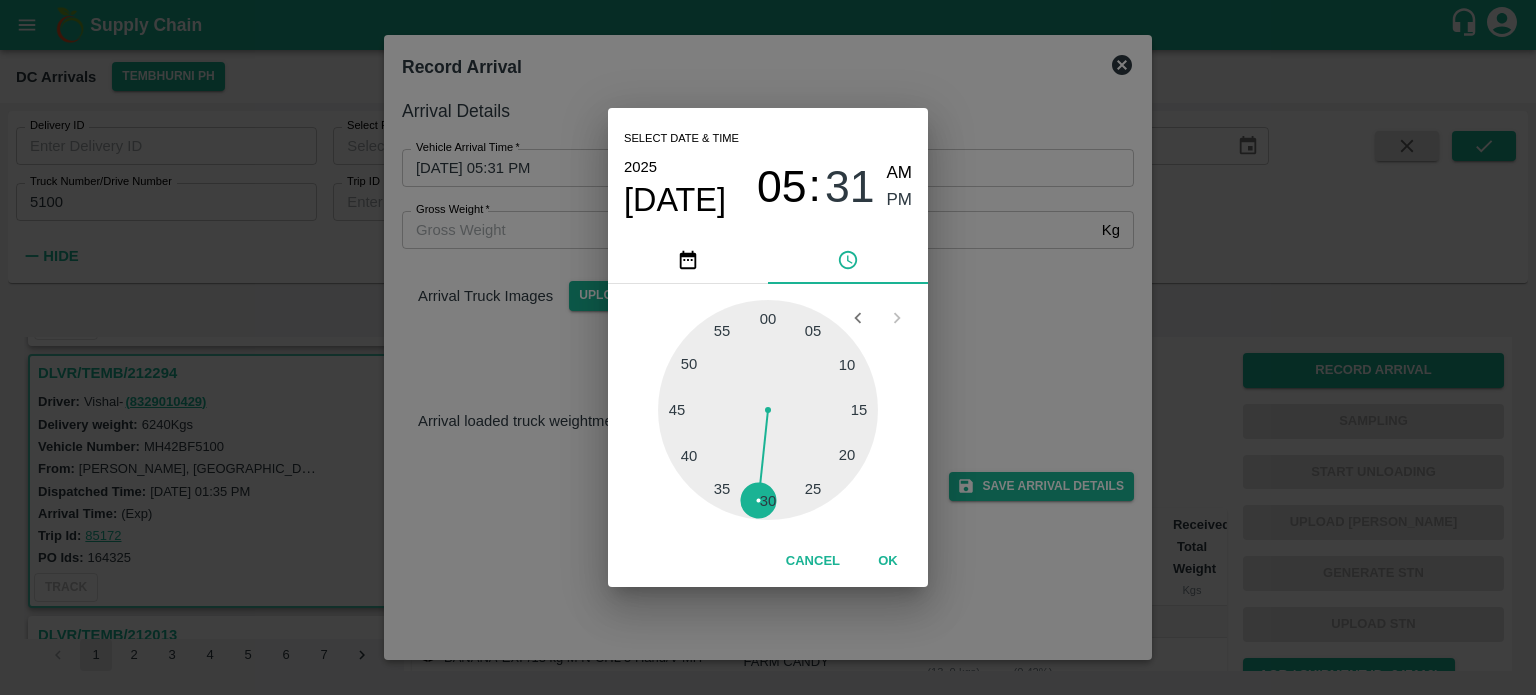 click on "Select date & time [DATE] 05 : 31 AM PM 05 10 15 20 25 30 35 40 45 50 55 00 Cancel OK" at bounding box center (768, 347) 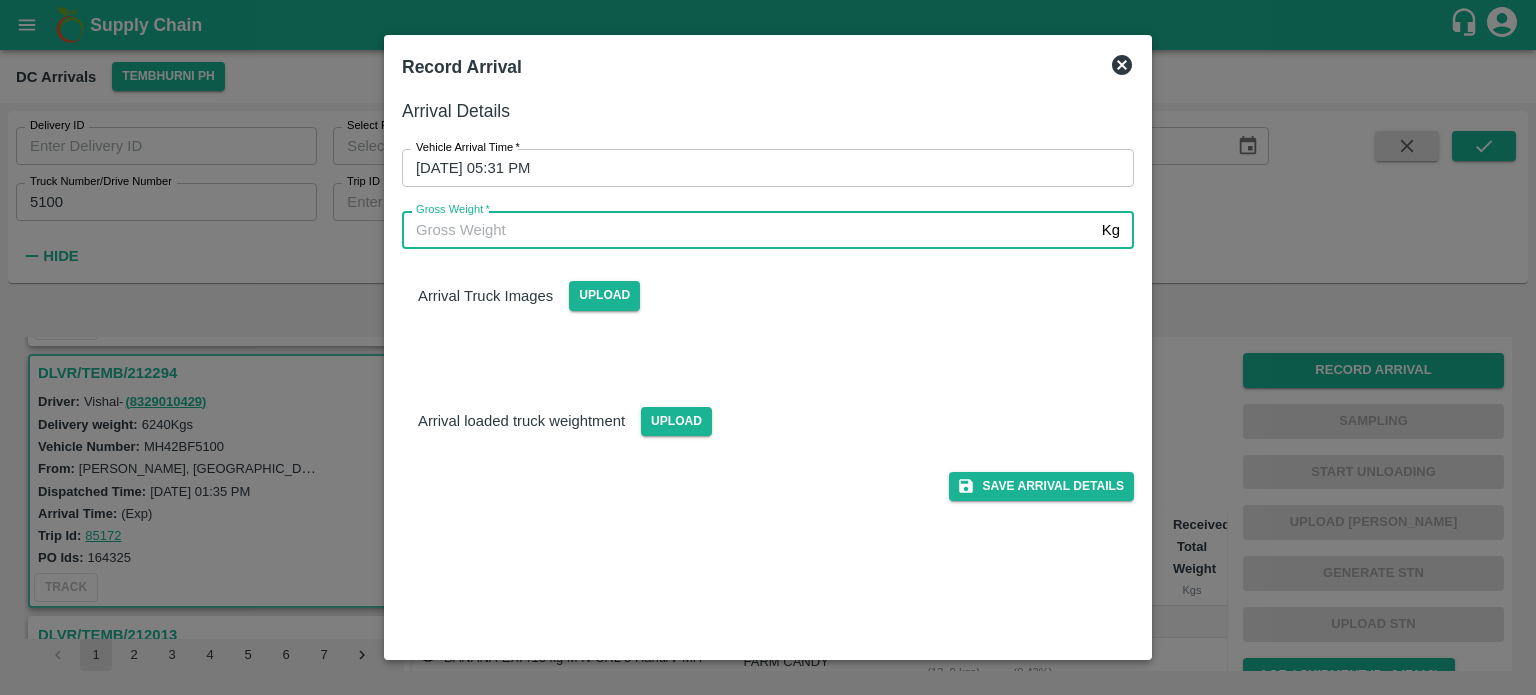 click on "Gross Weight   *" at bounding box center (748, 230) 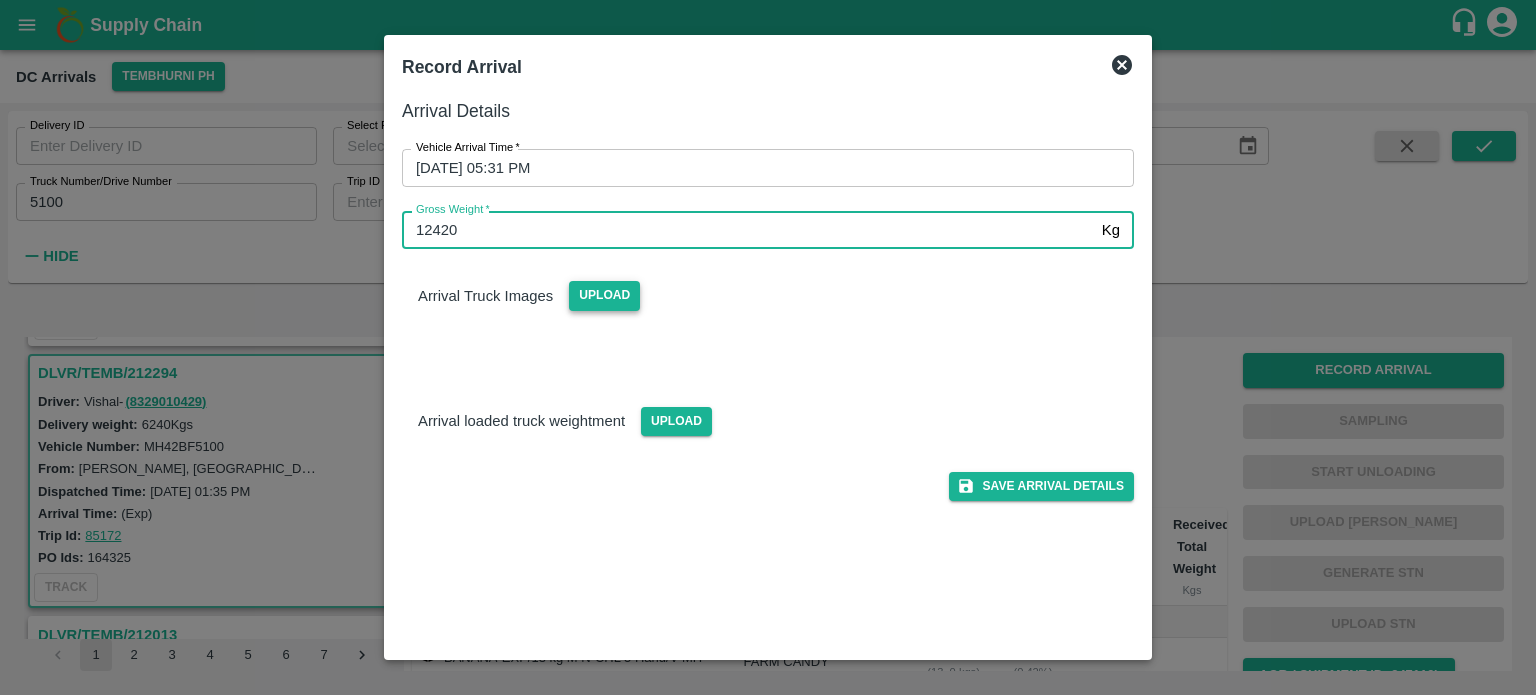 type on "12420" 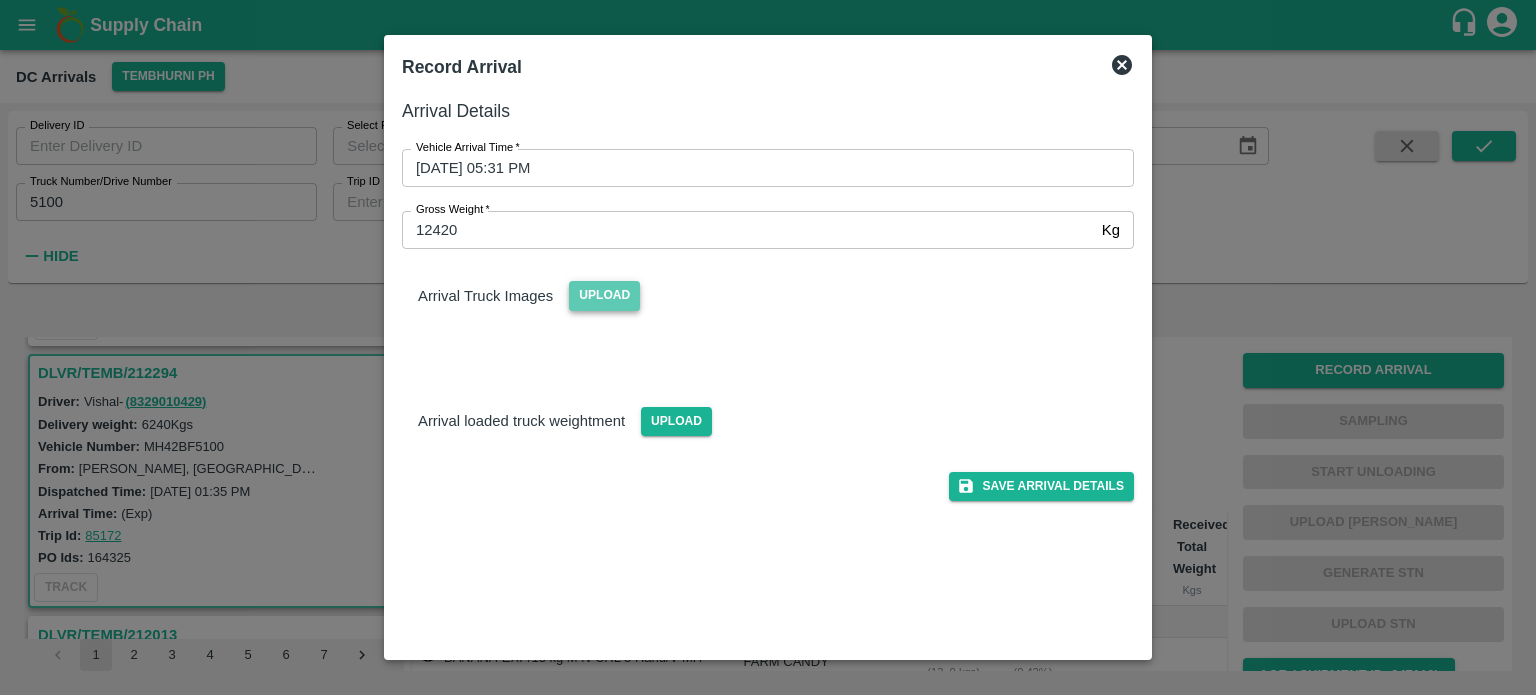 click on "Upload" at bounding box center (604, 295) 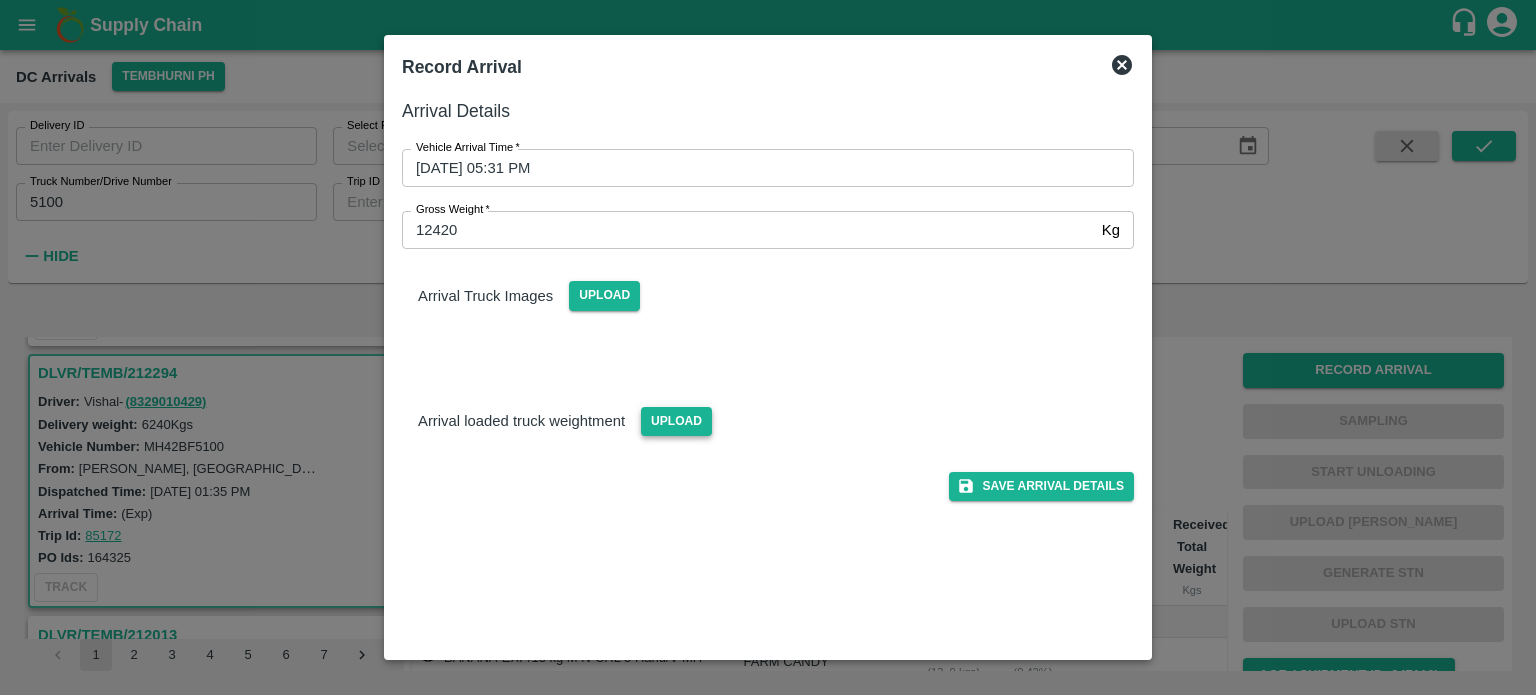 click on "Upload" at bounding box center (676, 421) 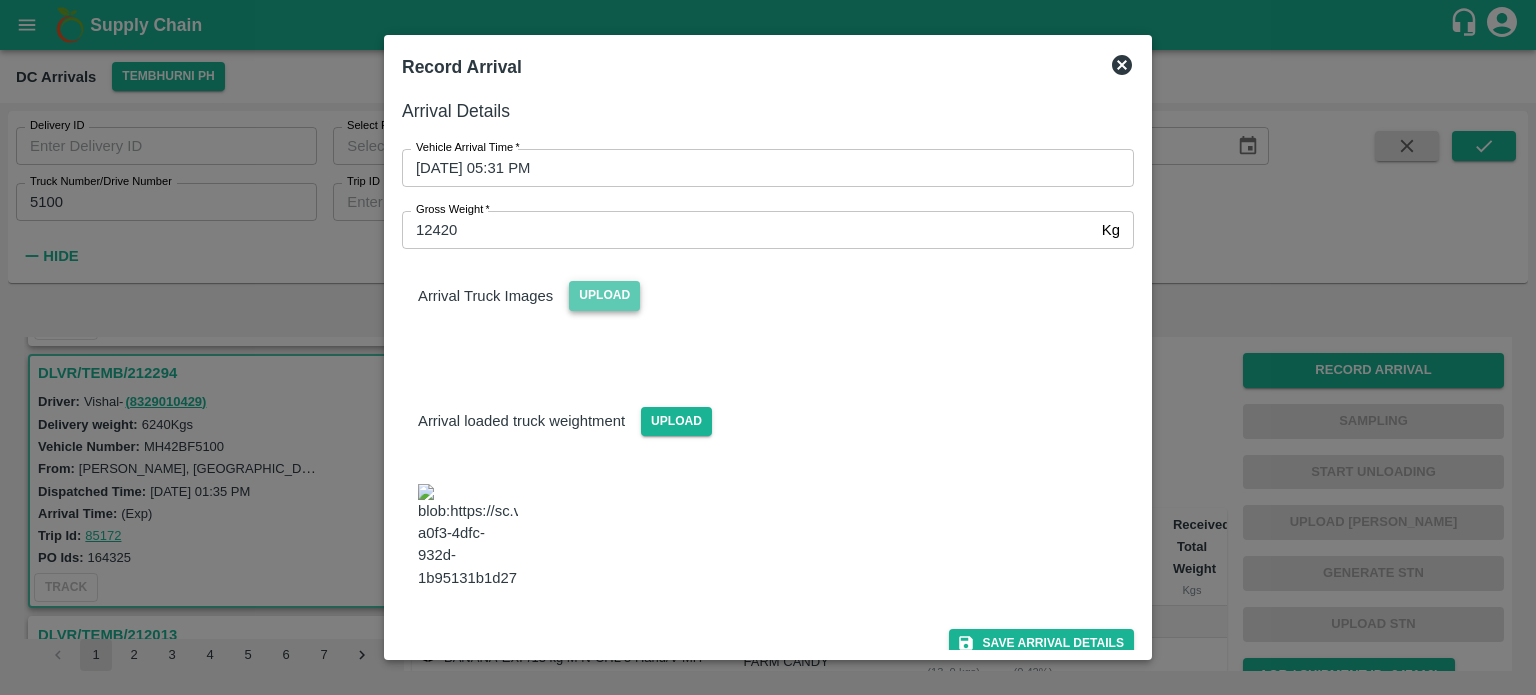 click on "Upload" at bounding box center (604, 295) 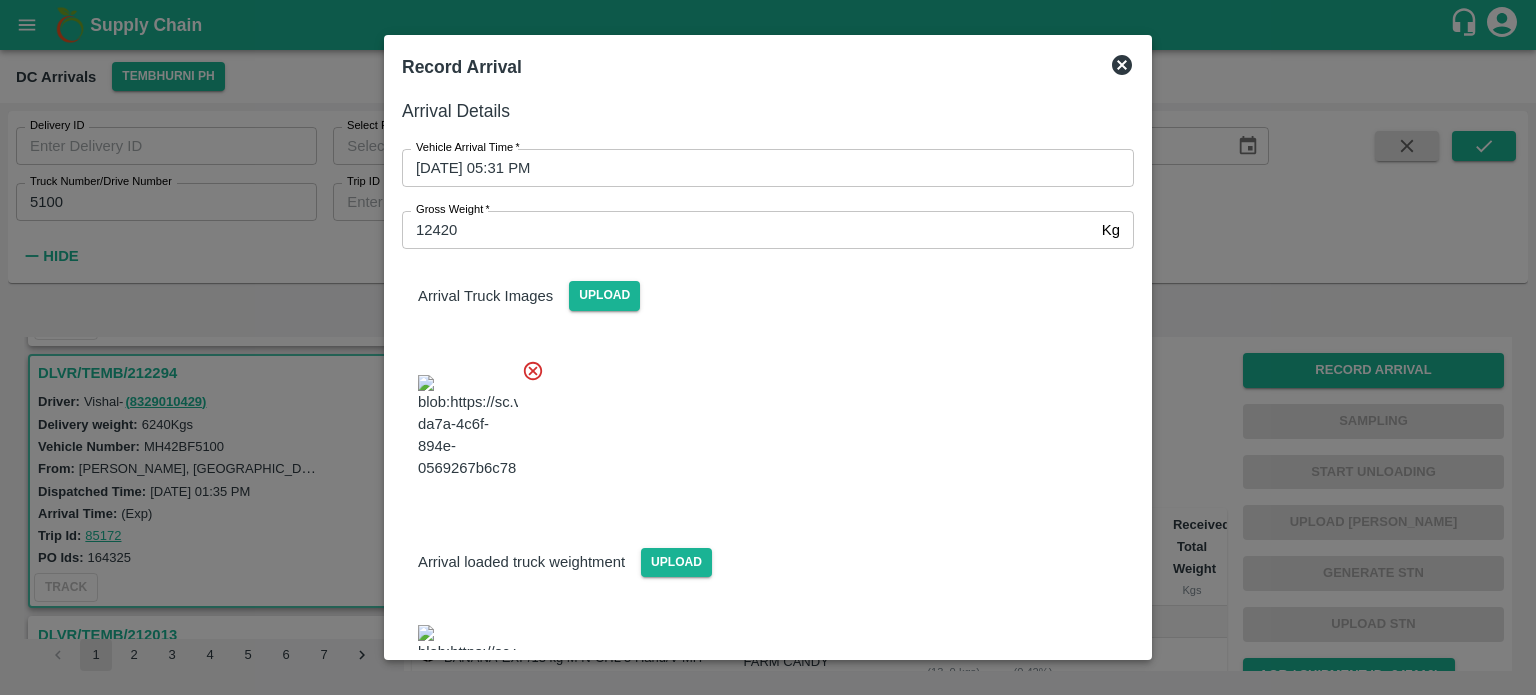 click at bounding box center [760, 421] 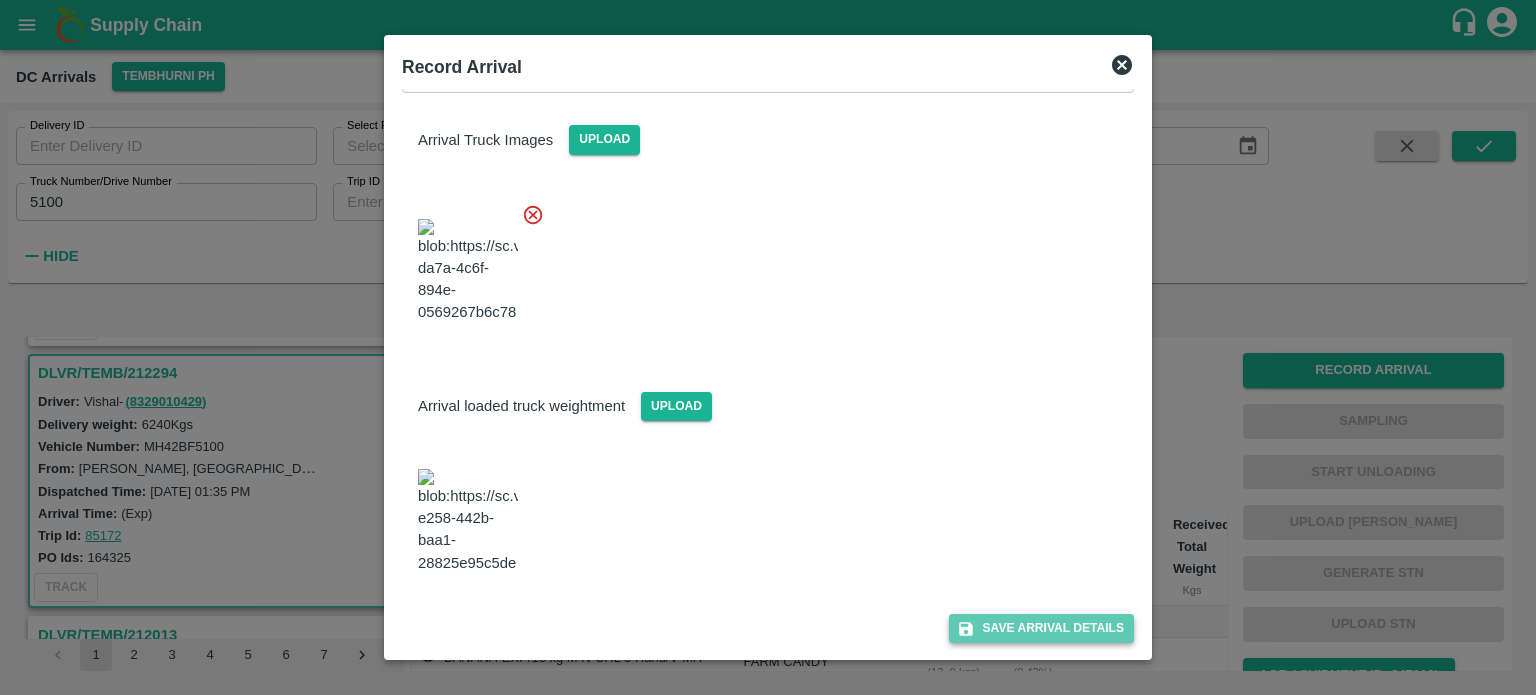 click on "Save Arrival Details" at bounding box center (1041, 628) 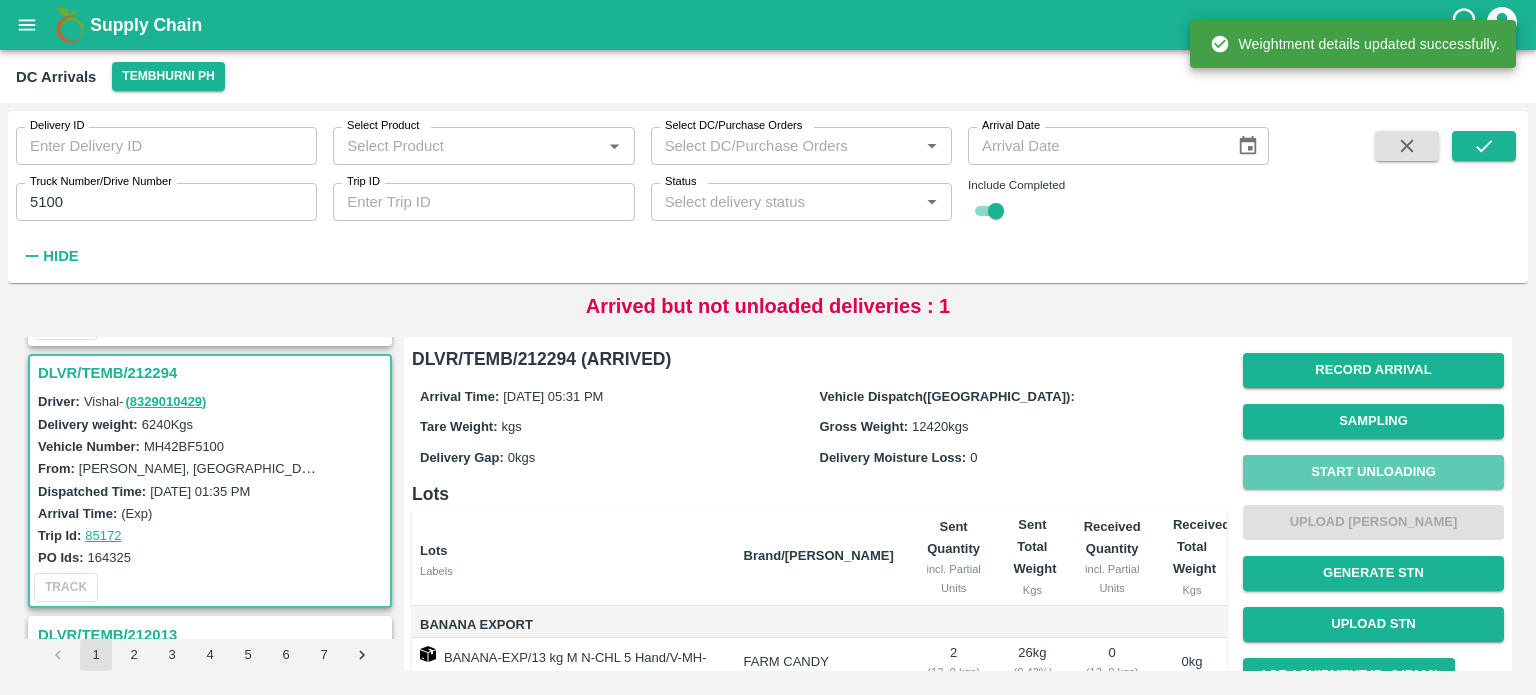 click on "Start Unloading" at bounding box center [1373, 472] 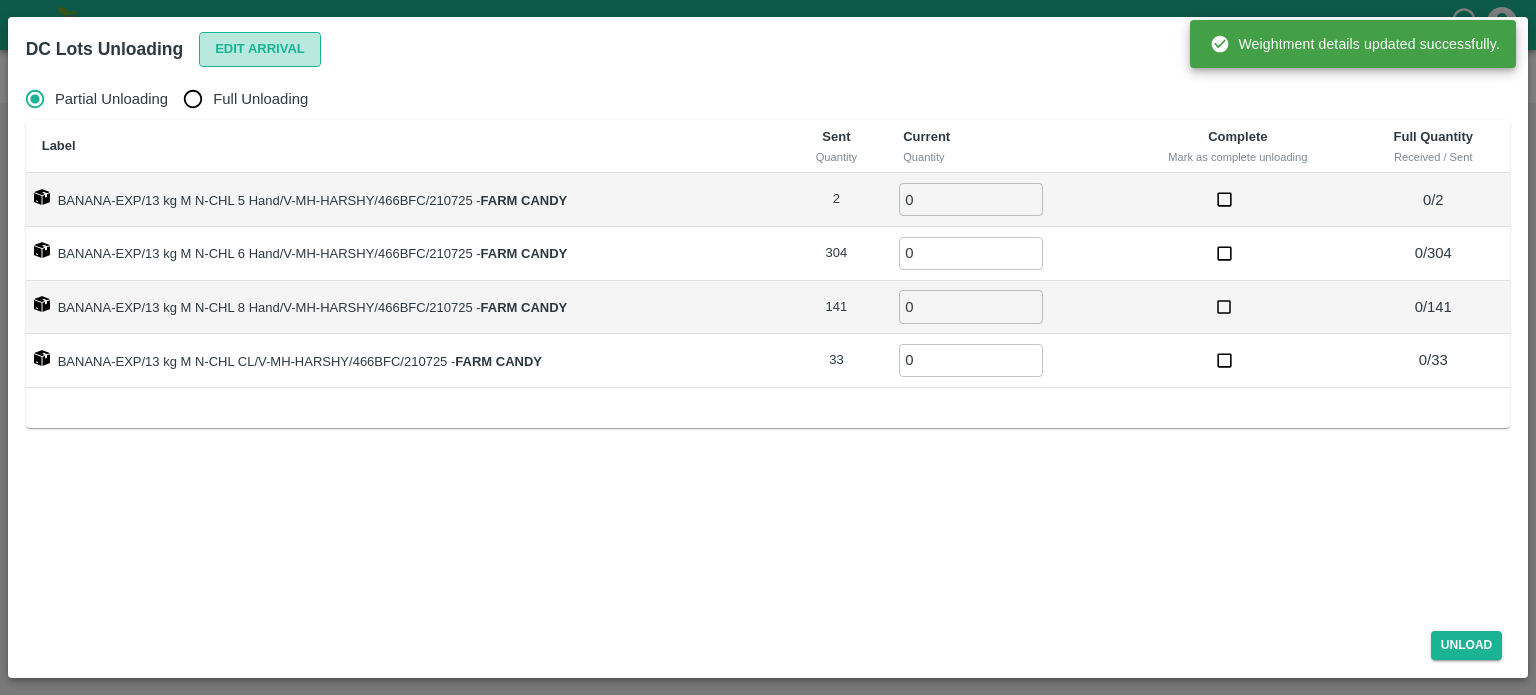 click on "Edit Arrival" at bounding box center [260, 49] 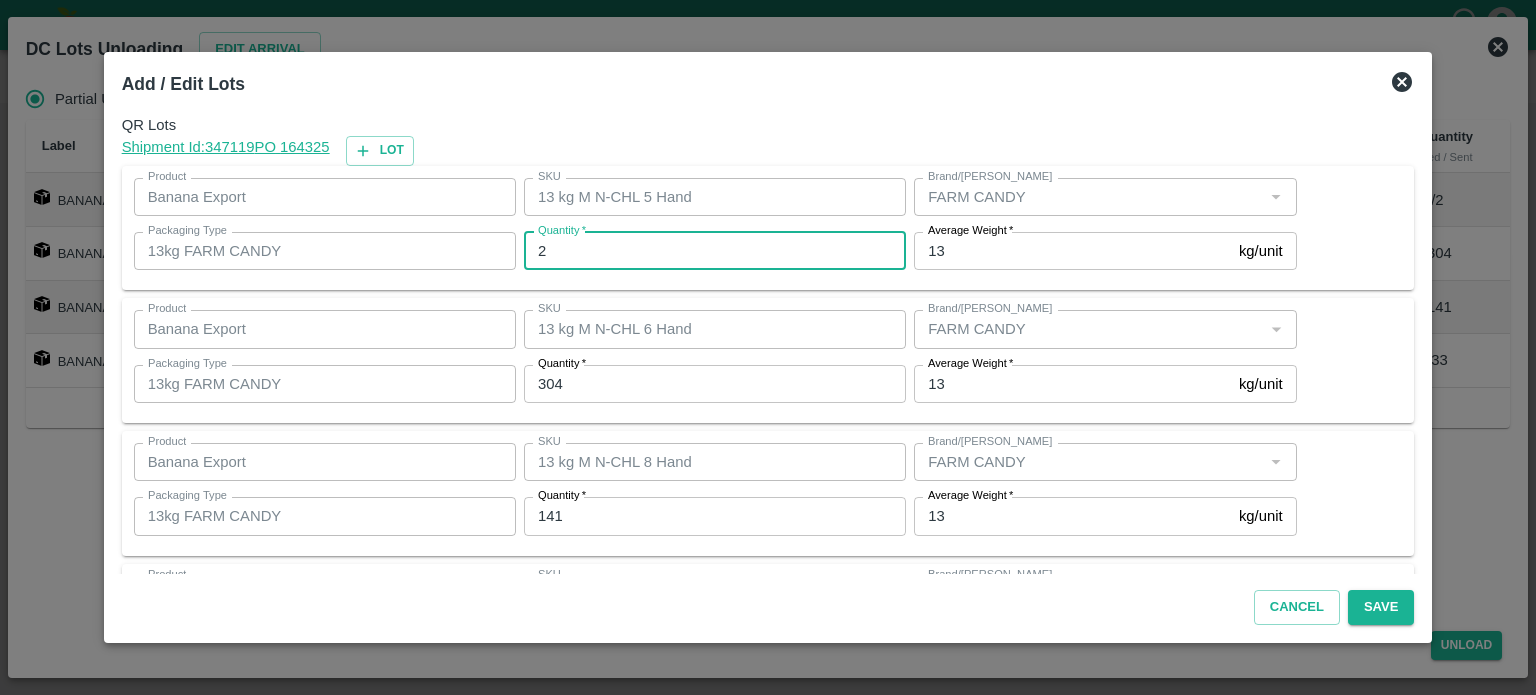 click on "2" at bounding box center [715, 251] 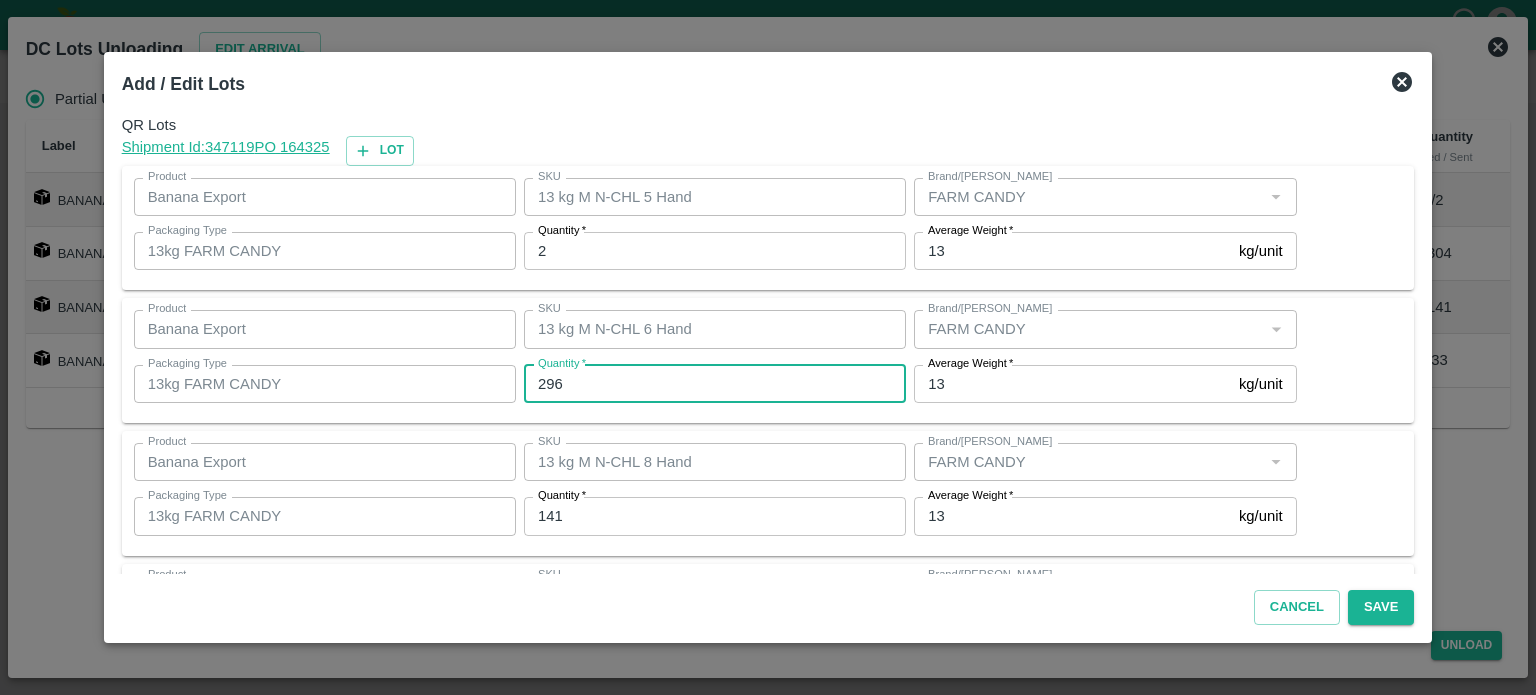 type on "296" 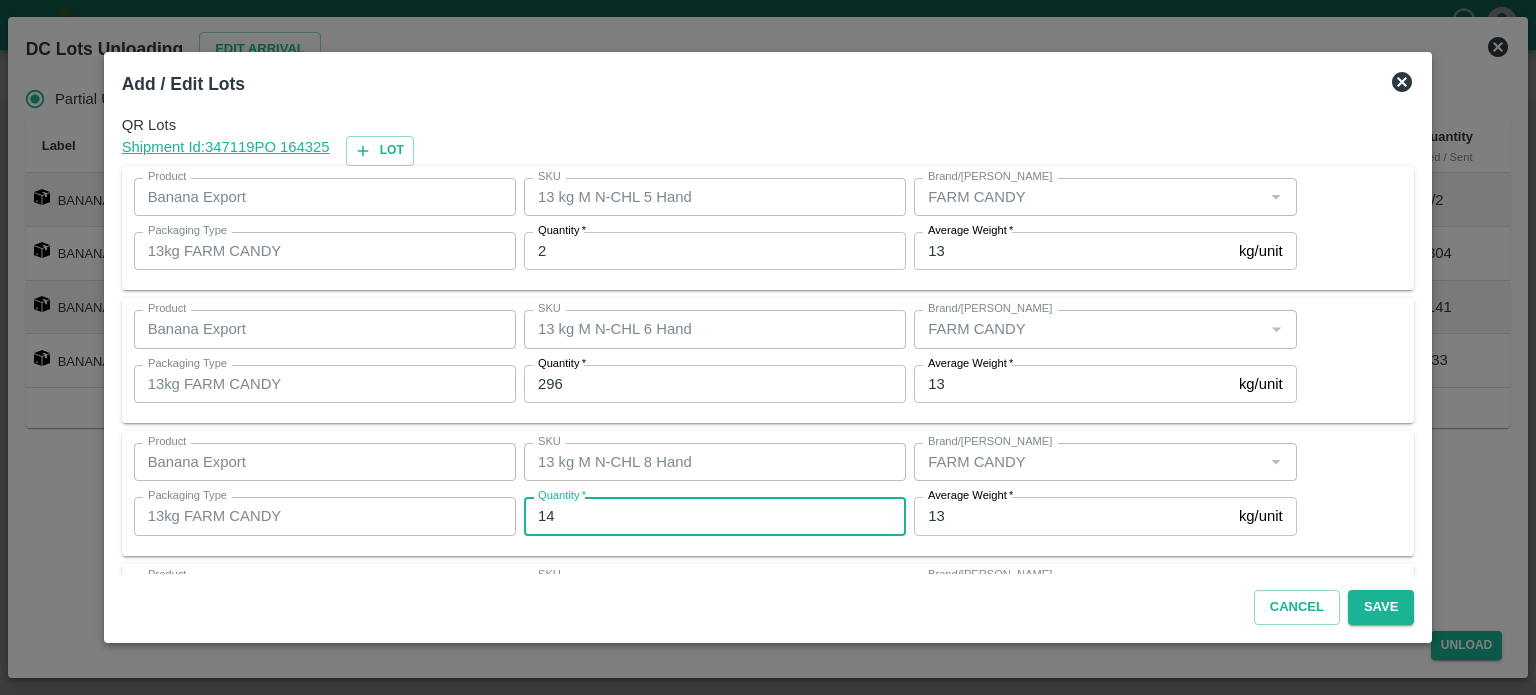 type on "141" 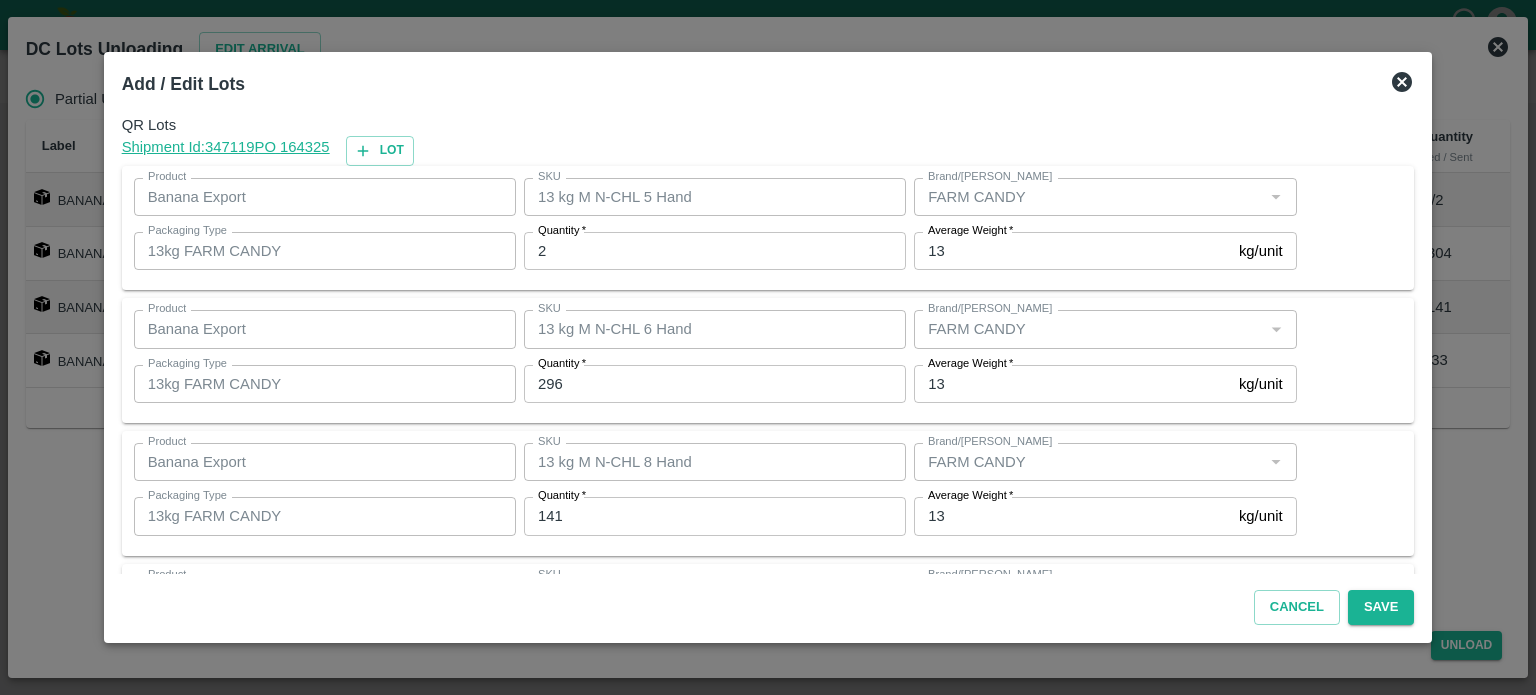 scroll, scrollTop: 129, scrollLeft: 0, axis: vertical 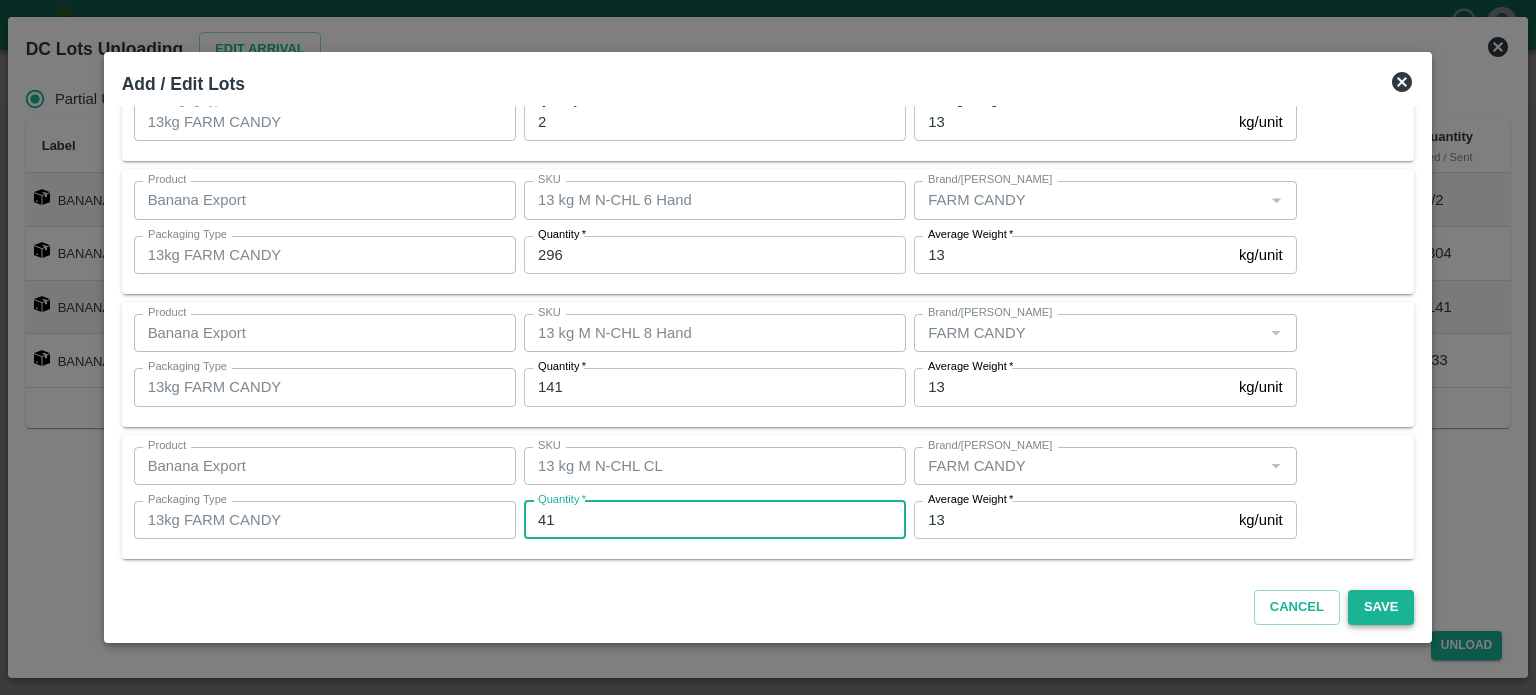 type on "41" 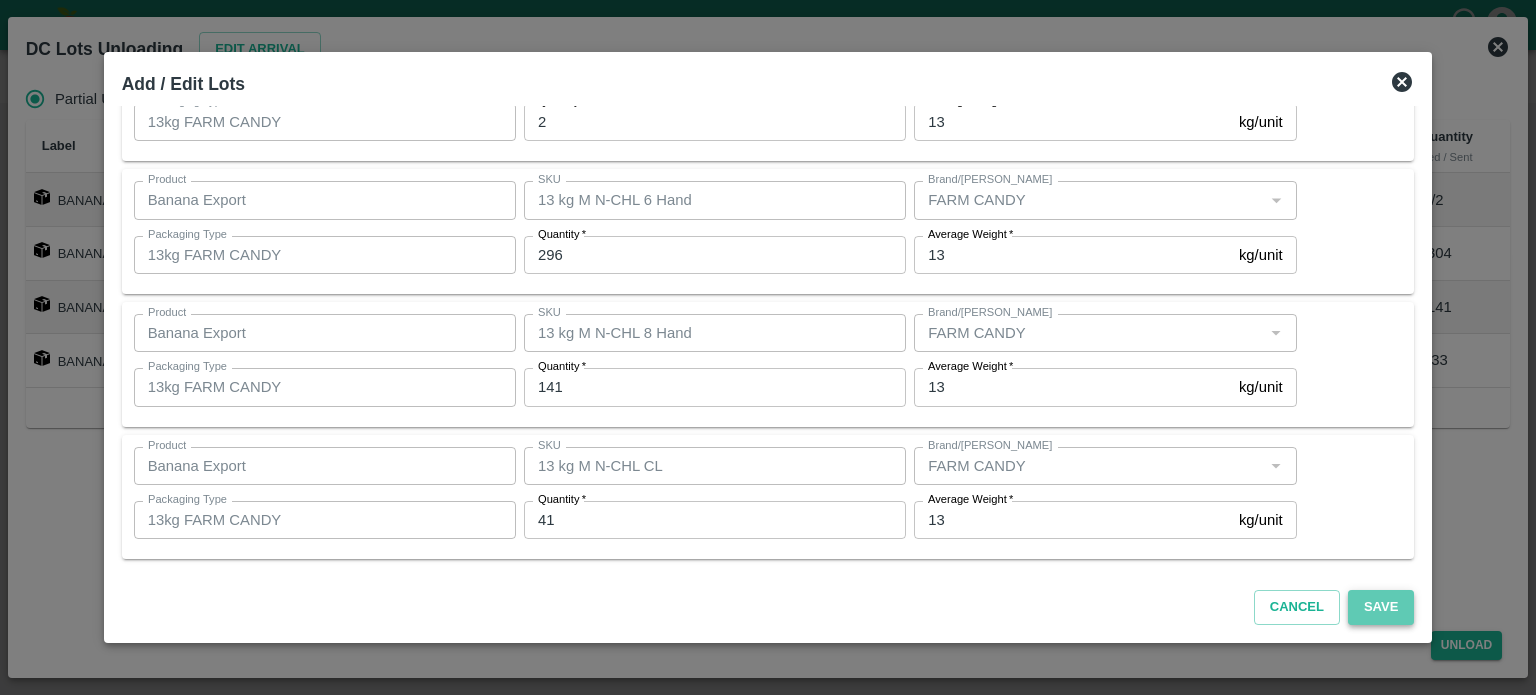 click on "Save" at bounding box center [1381, 607] 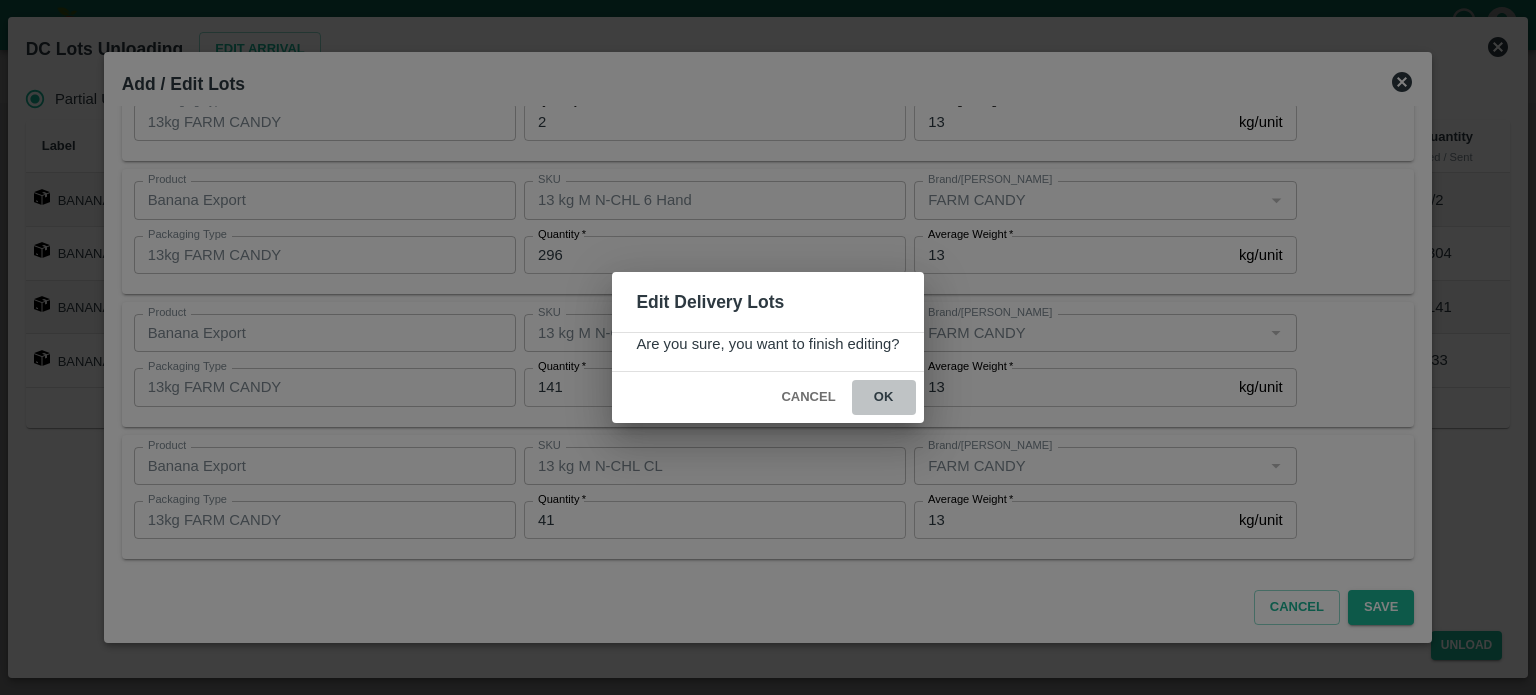 click on "ok" at bounding box center [884, 397] 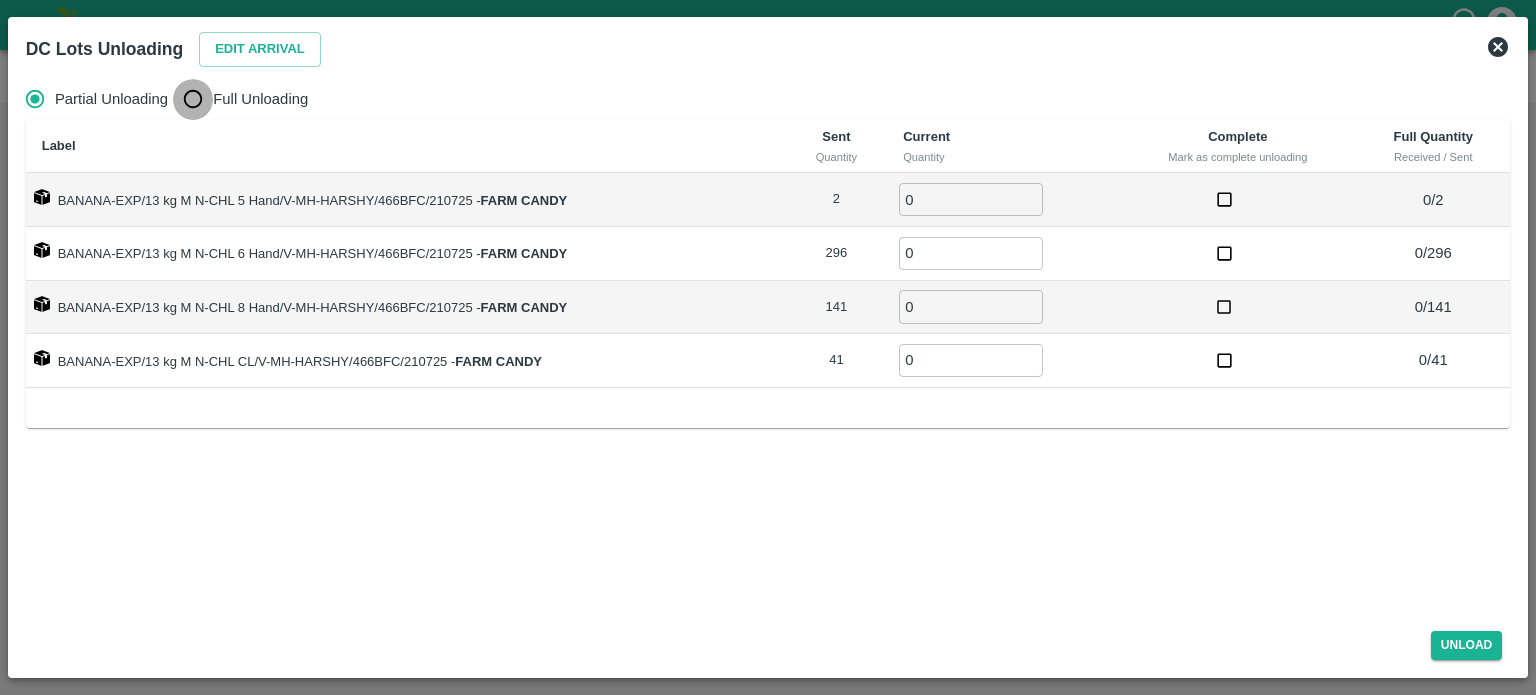 click on "Full Unloading" at bounding box center [193, 99] 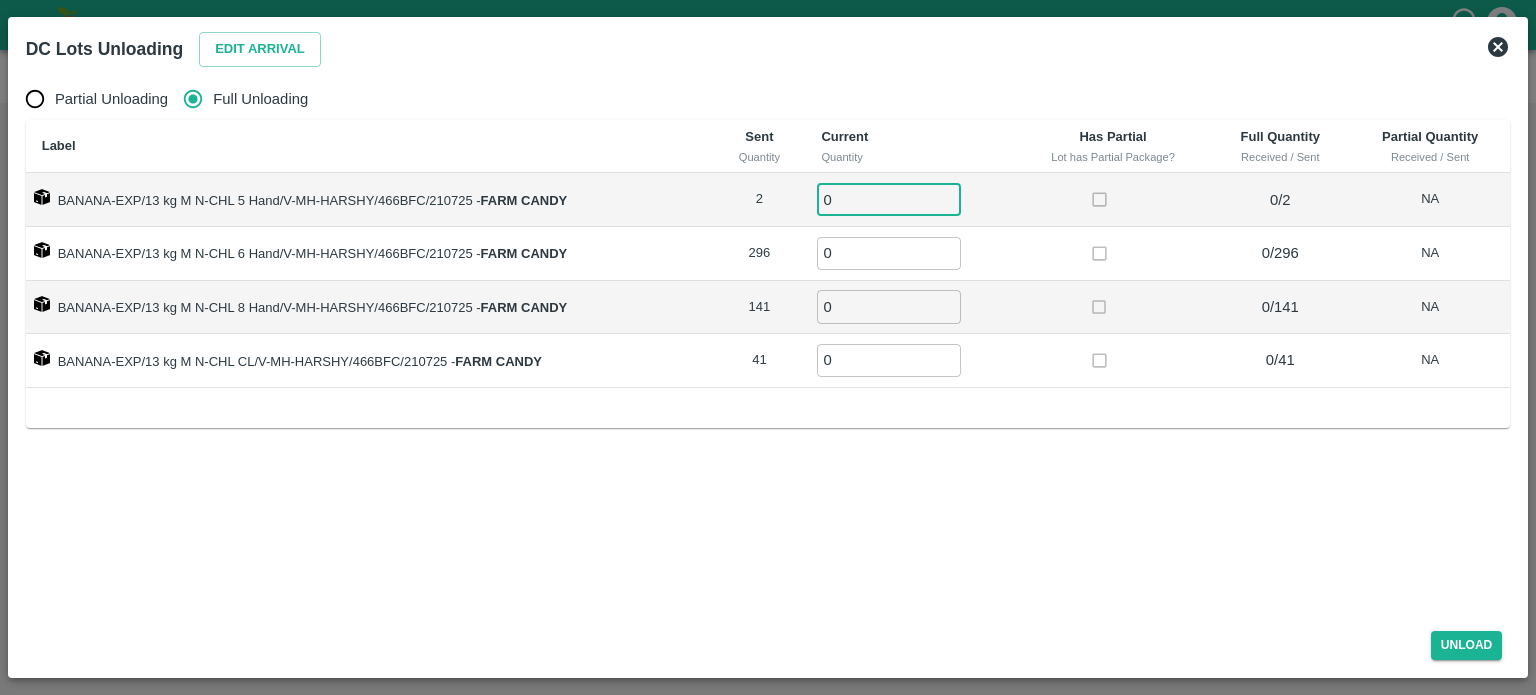 click on "0" at bounding box center (889, 199) 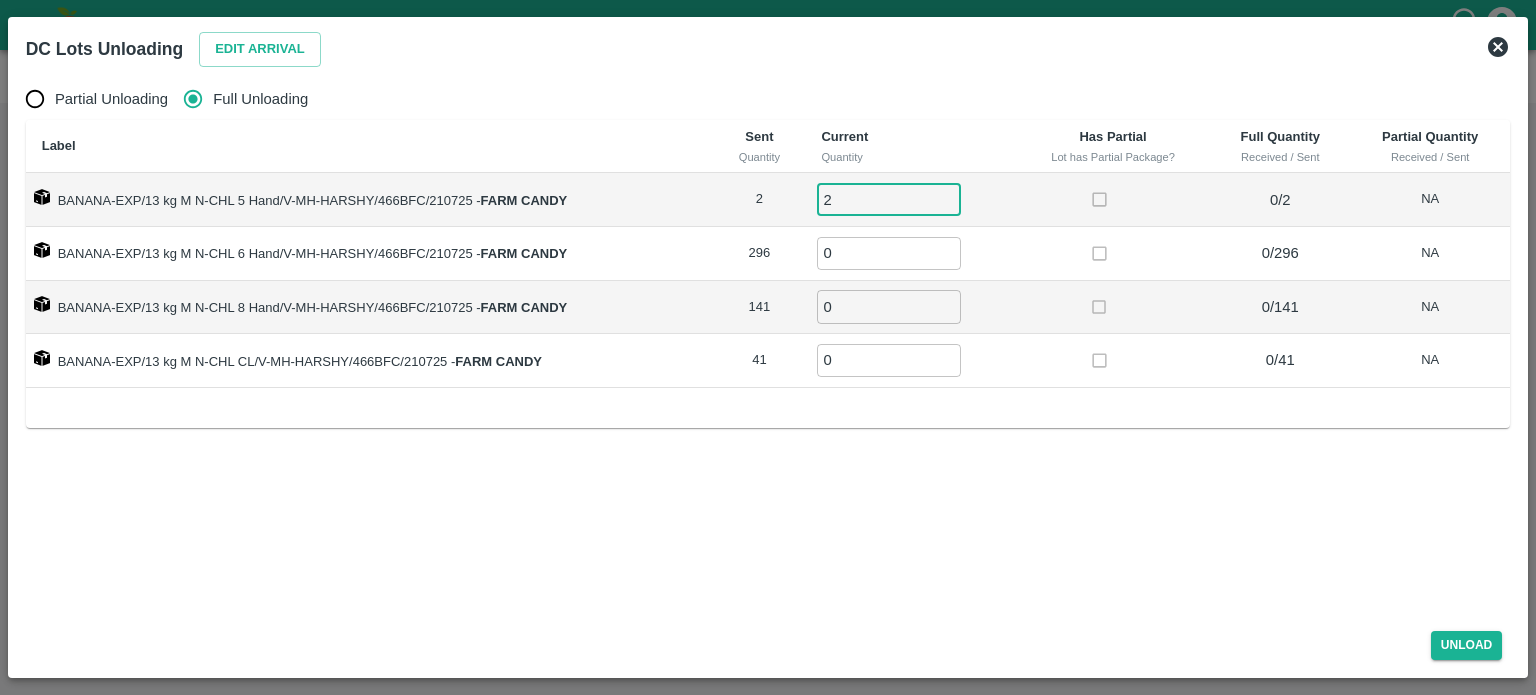 type on "2" 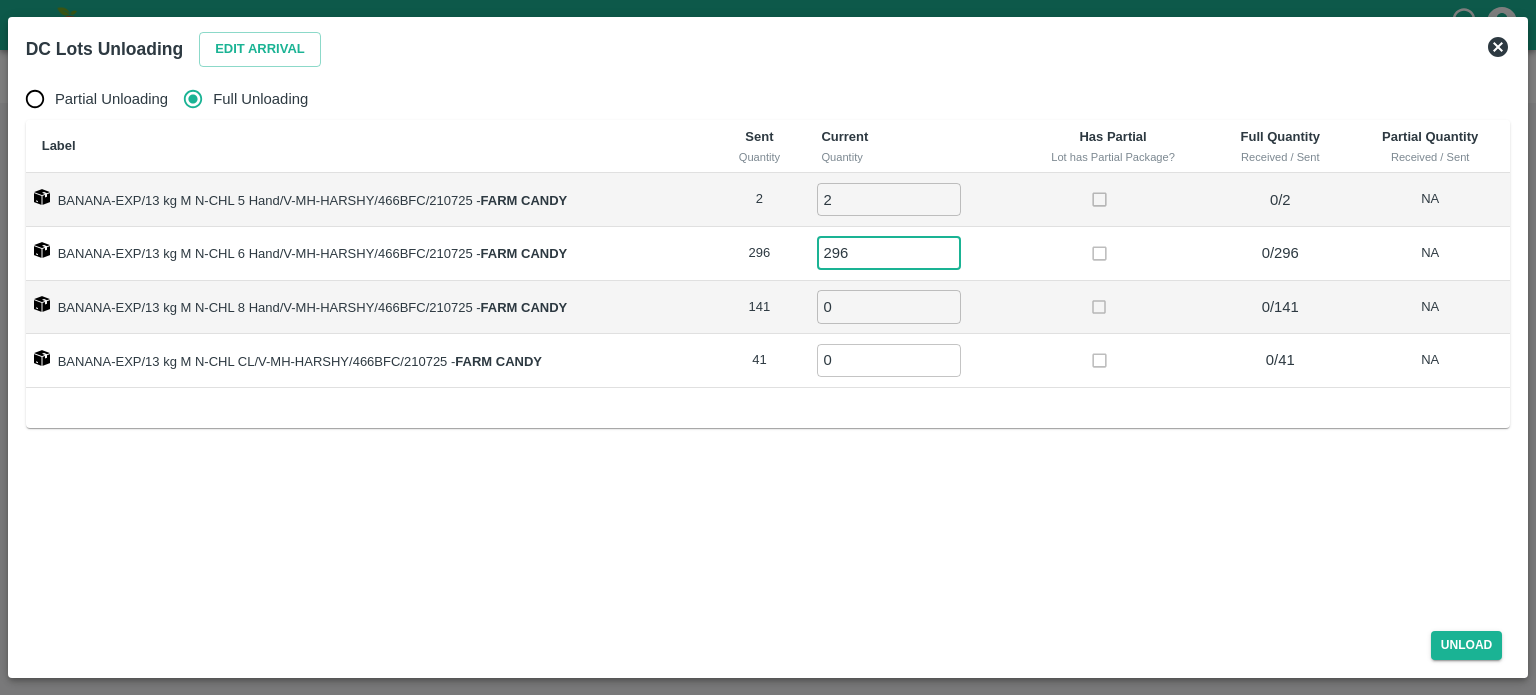 type on "296" 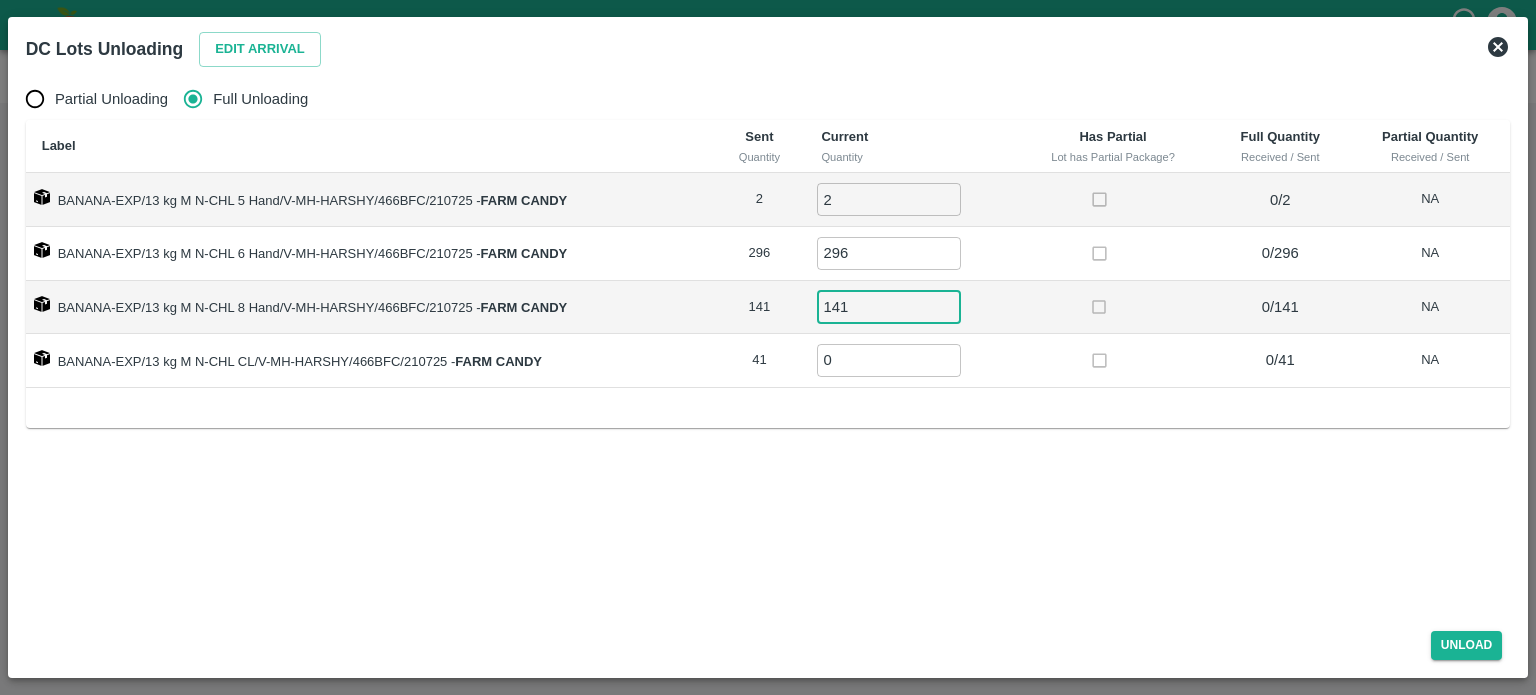 type on "141" 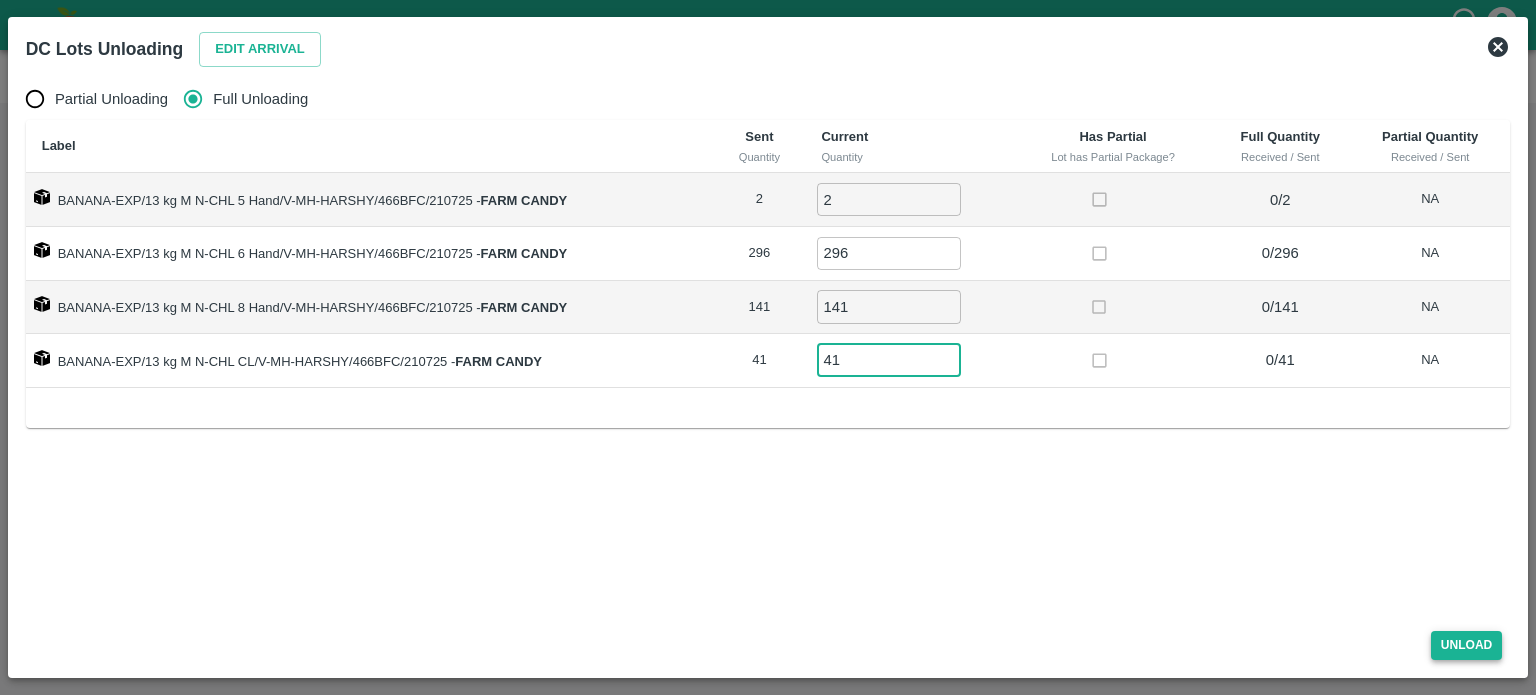 type on "41" 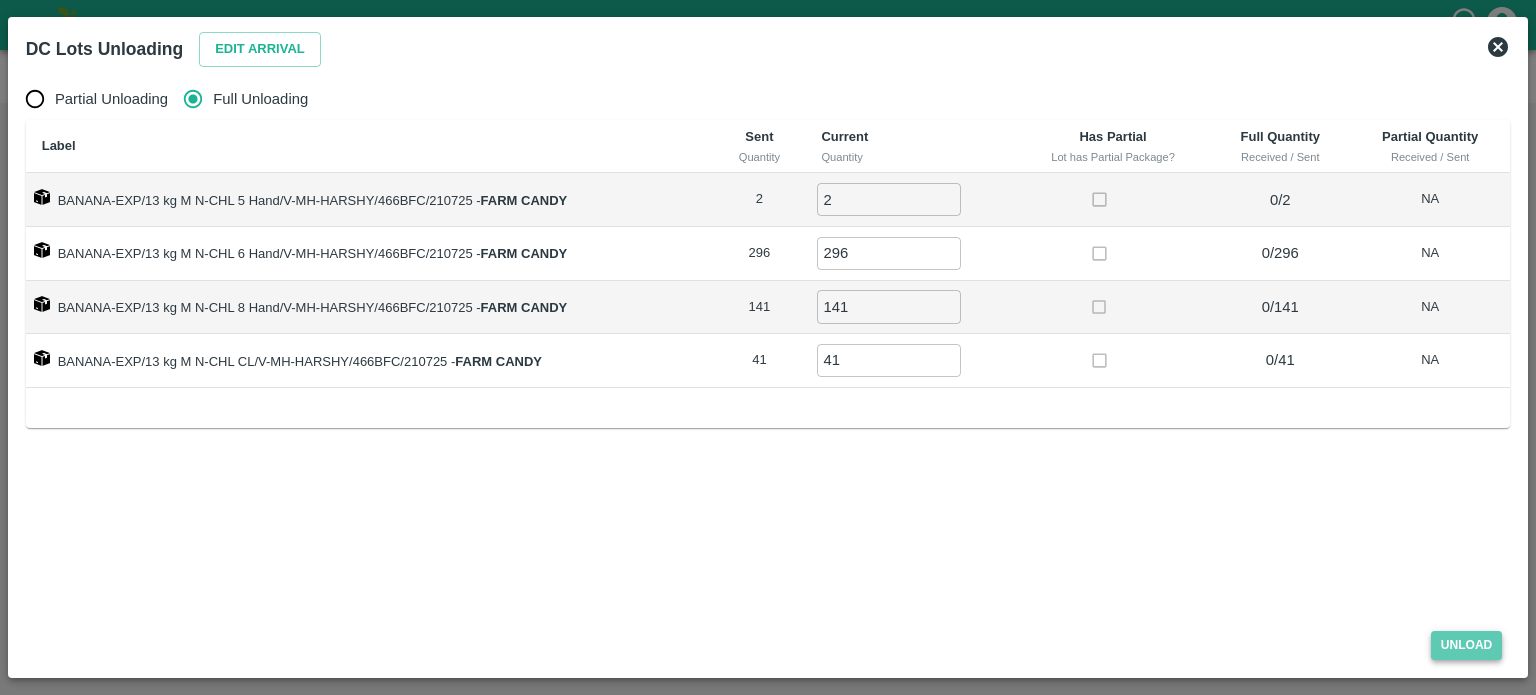 click on "Unload" at bounding box center [1467, 645] 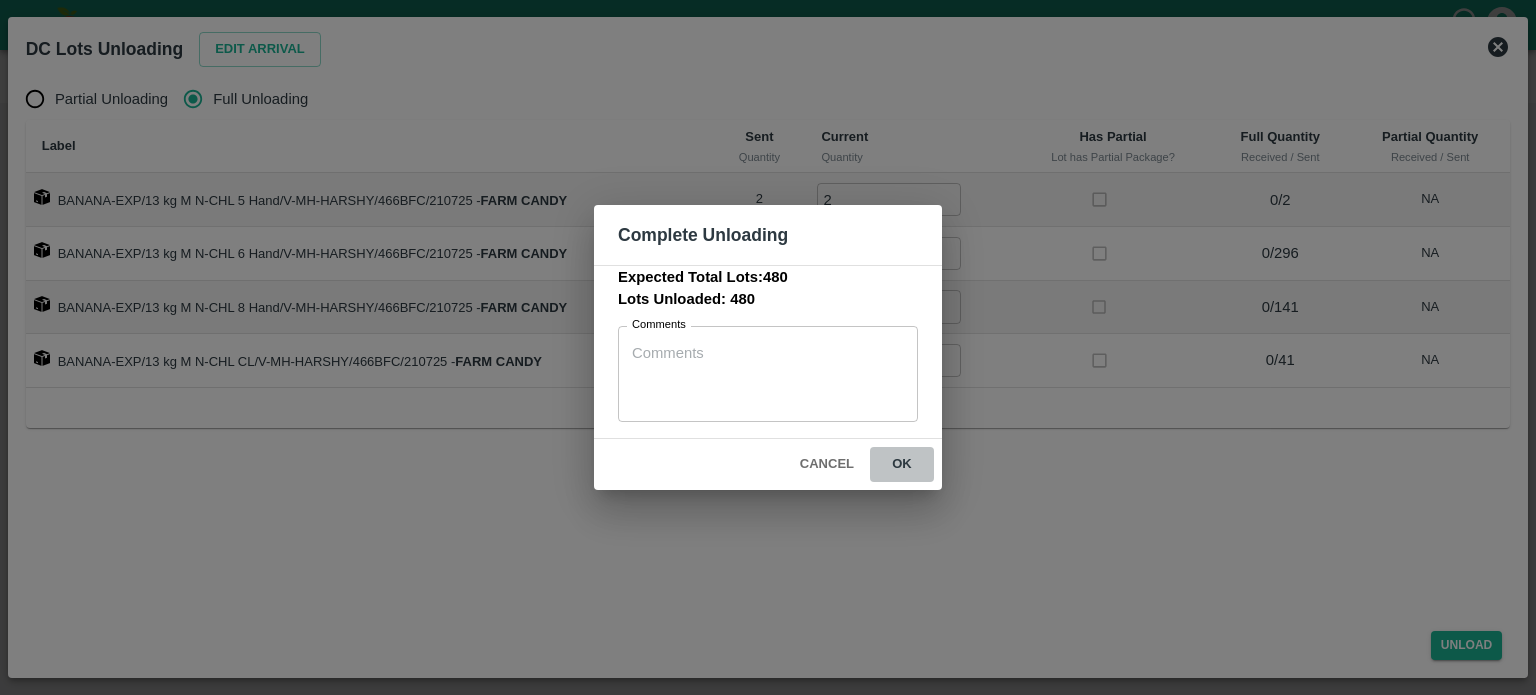 click on "ok" at bounding box center [902, 464] 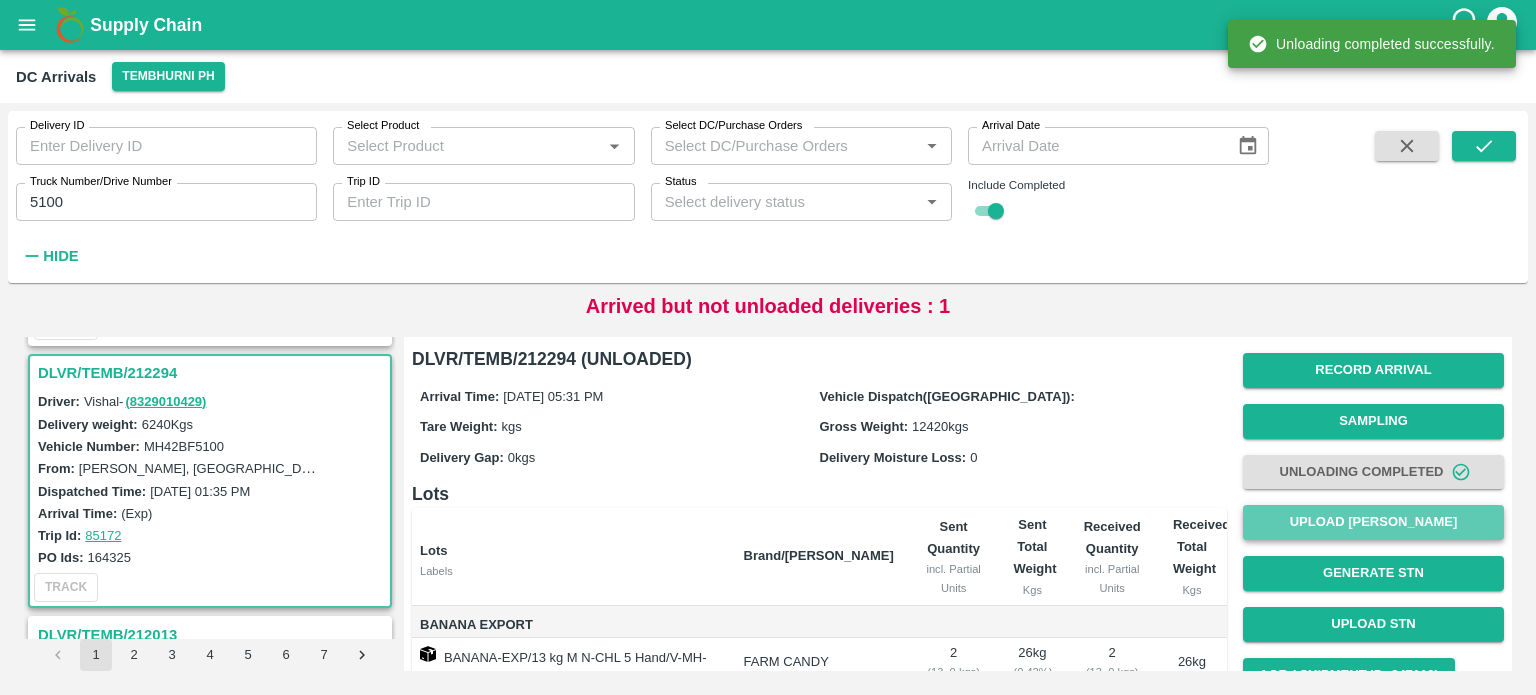 click on "Upload [PERSON_NAME]" at bounding box center (1373, 522) 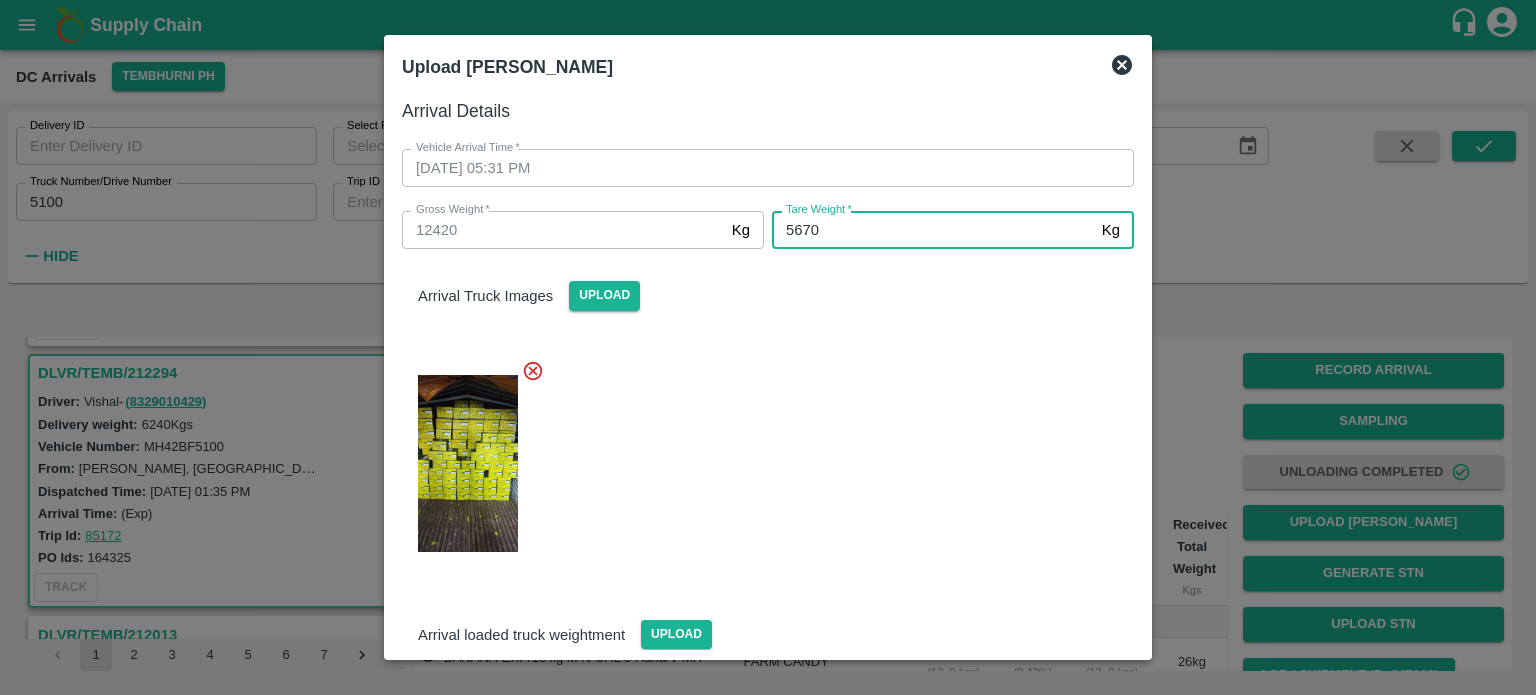 type on "5670" 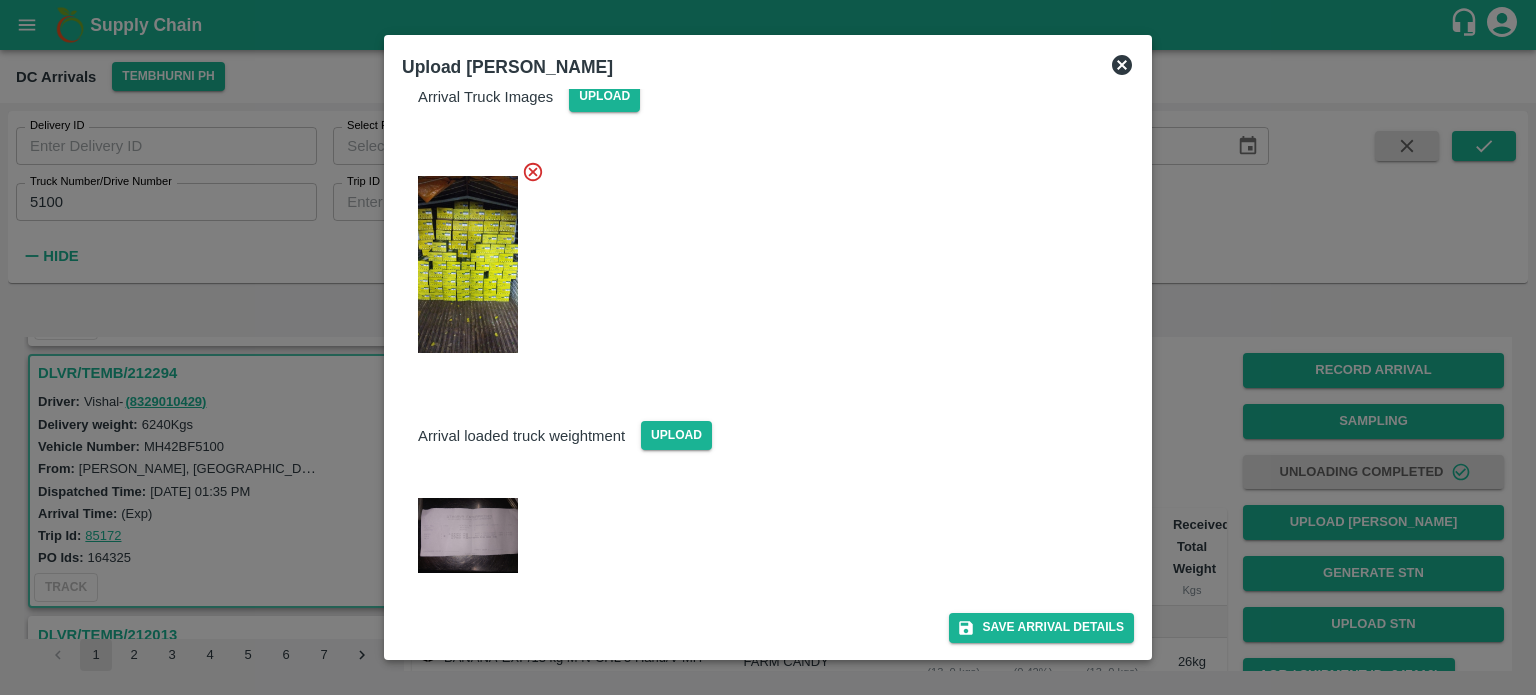 scroll, scrollTop: 198, scrollLeft: 0, axis: vertical 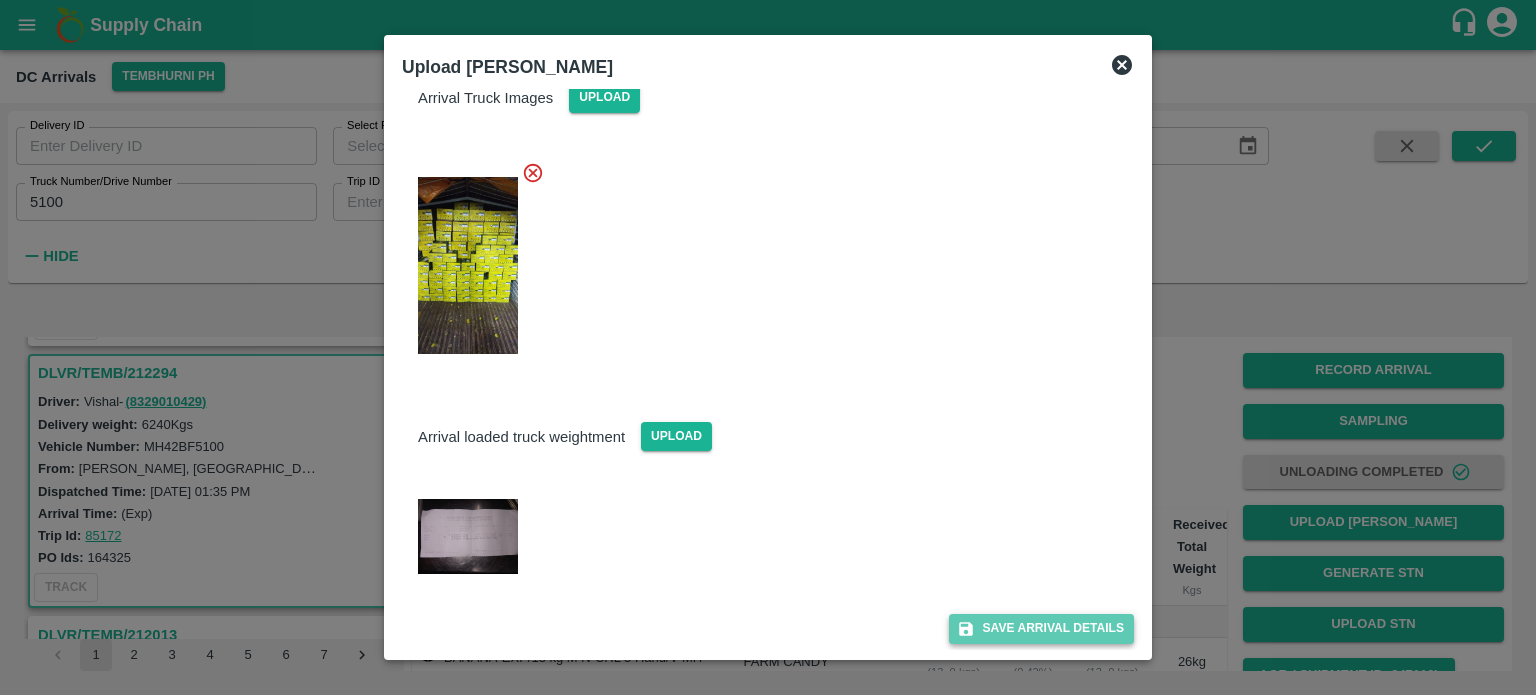 click on "Save Arrival Details" at bounding box center [1041, 628] 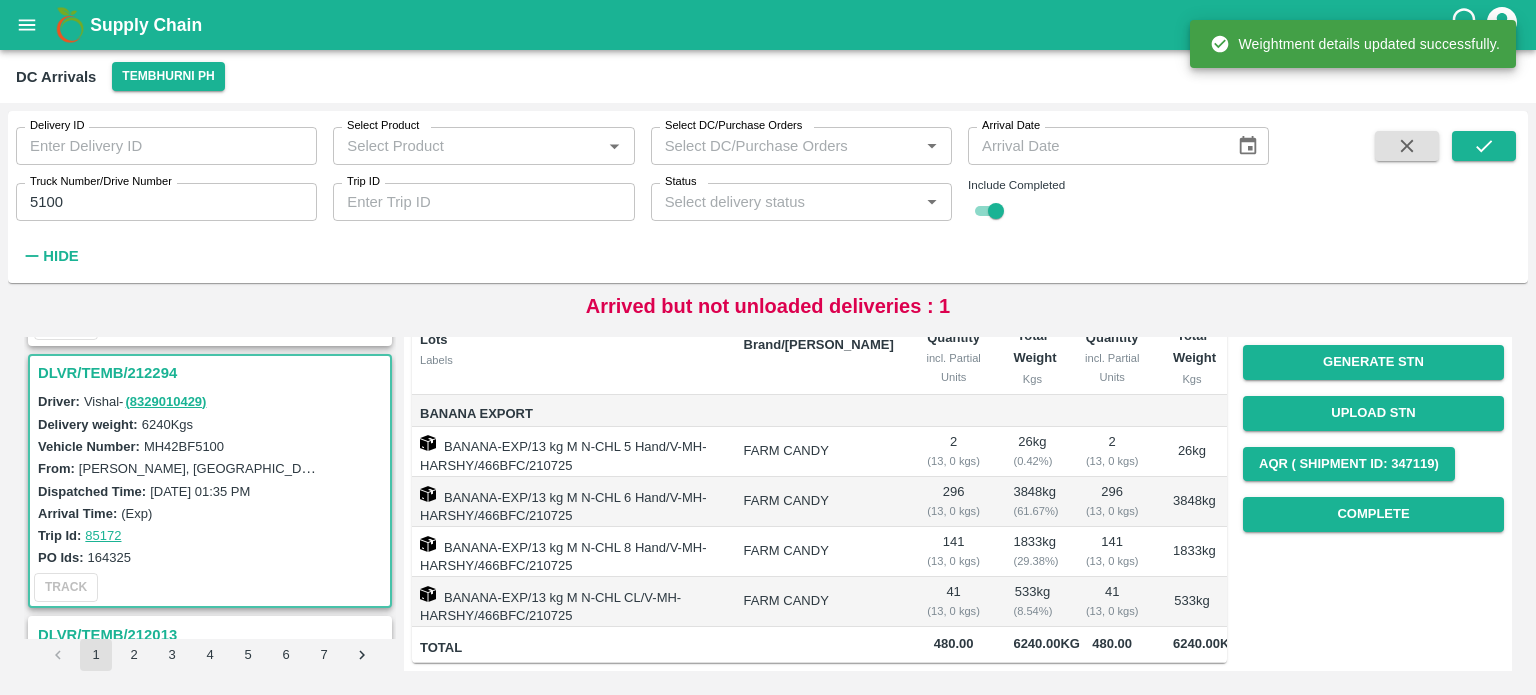 scroll, scrollTop: 212, scrollLeft: 0, axis: vertical 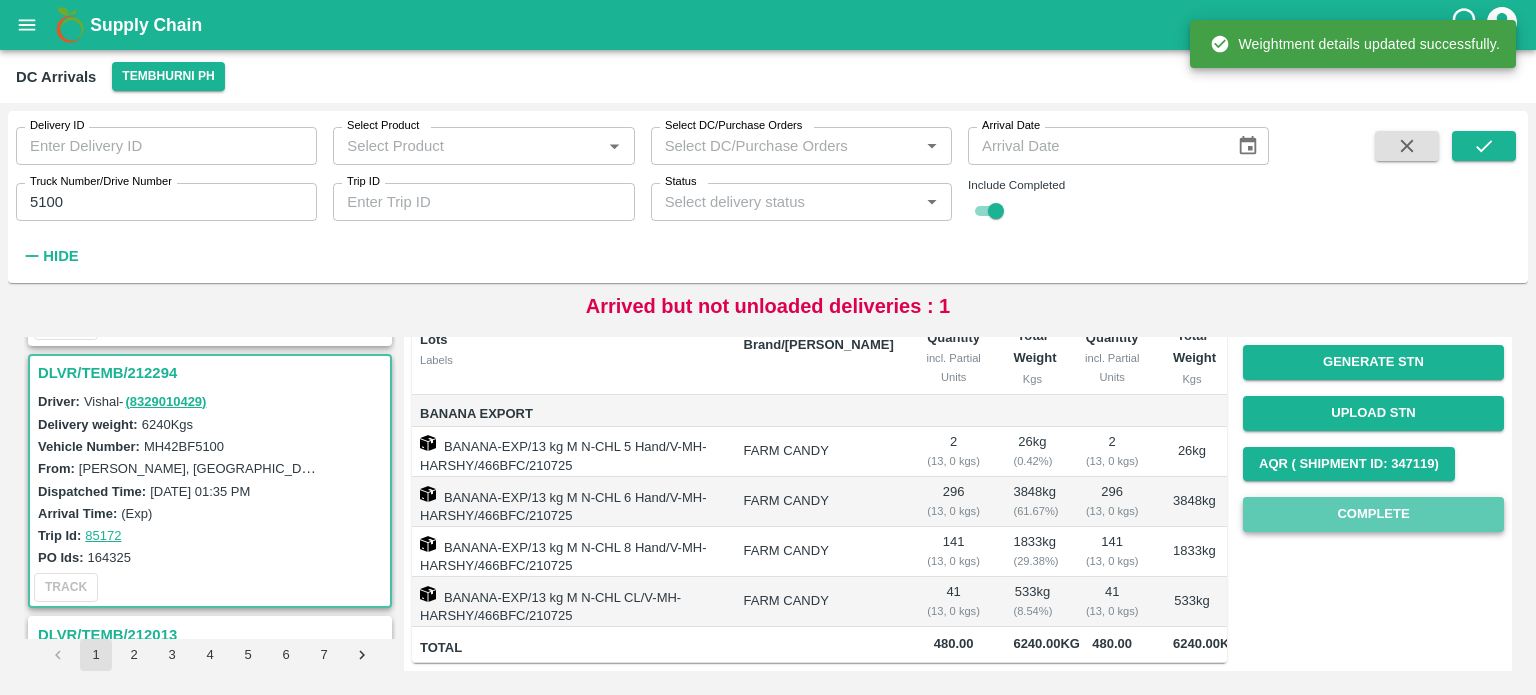 click on "Complete" at bounding box center [1373, 514] 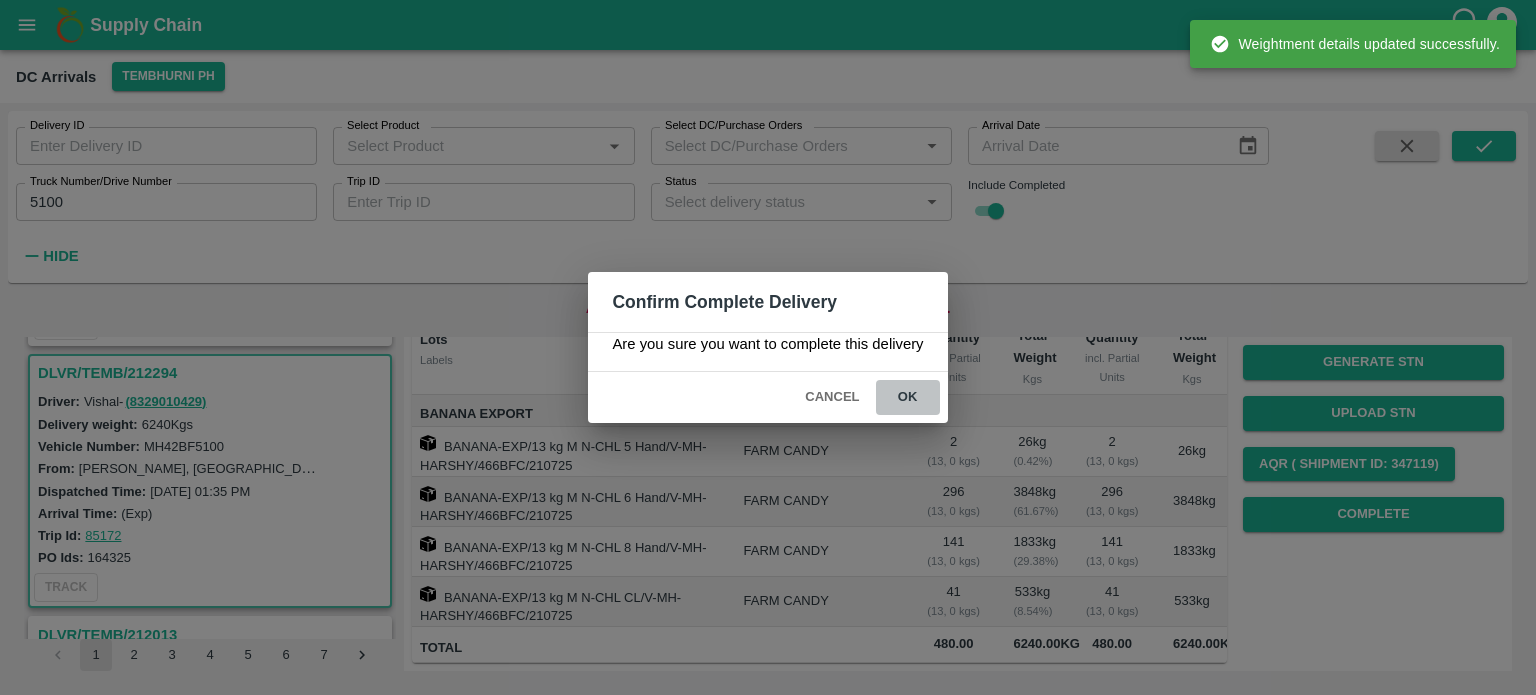 click on "ok" at bounding box center [908, 397] 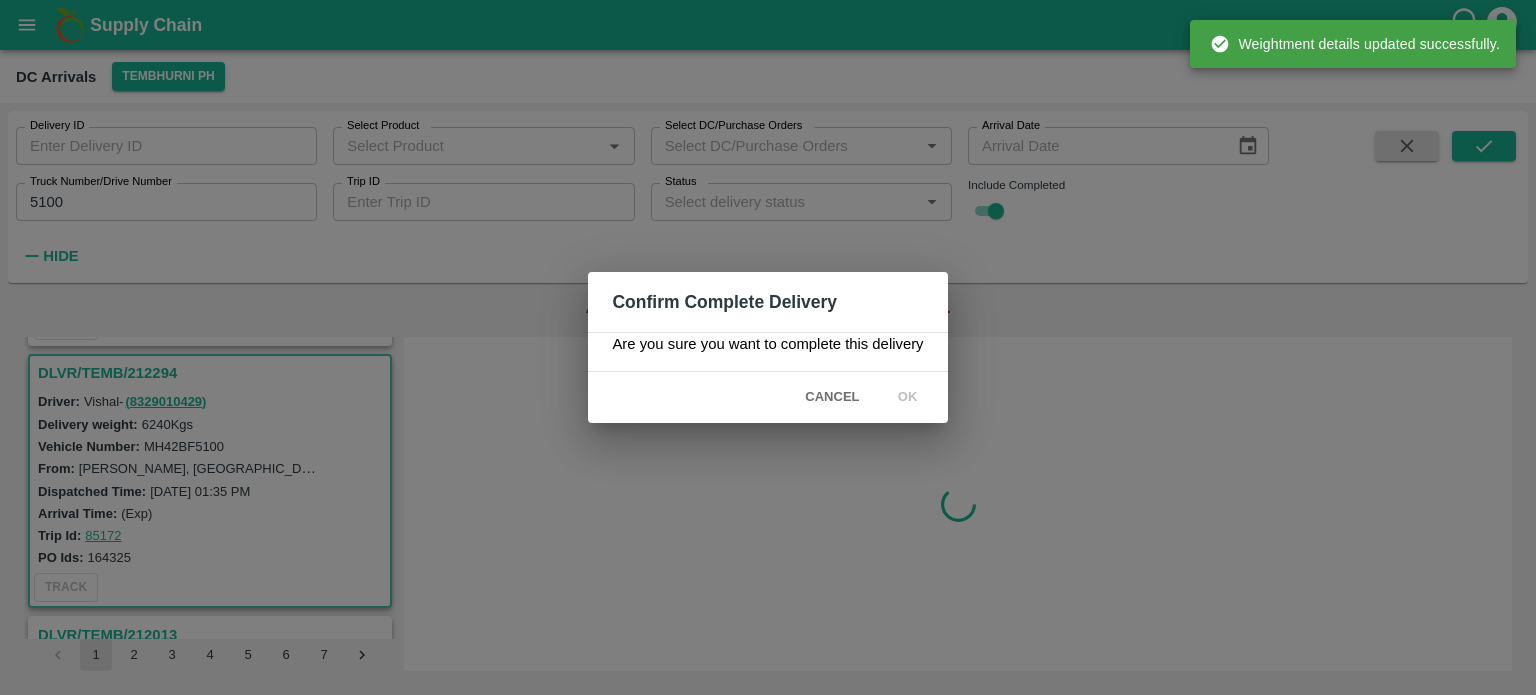 scroll, scrollTop: 0, scrollLeft: 0, axis: both 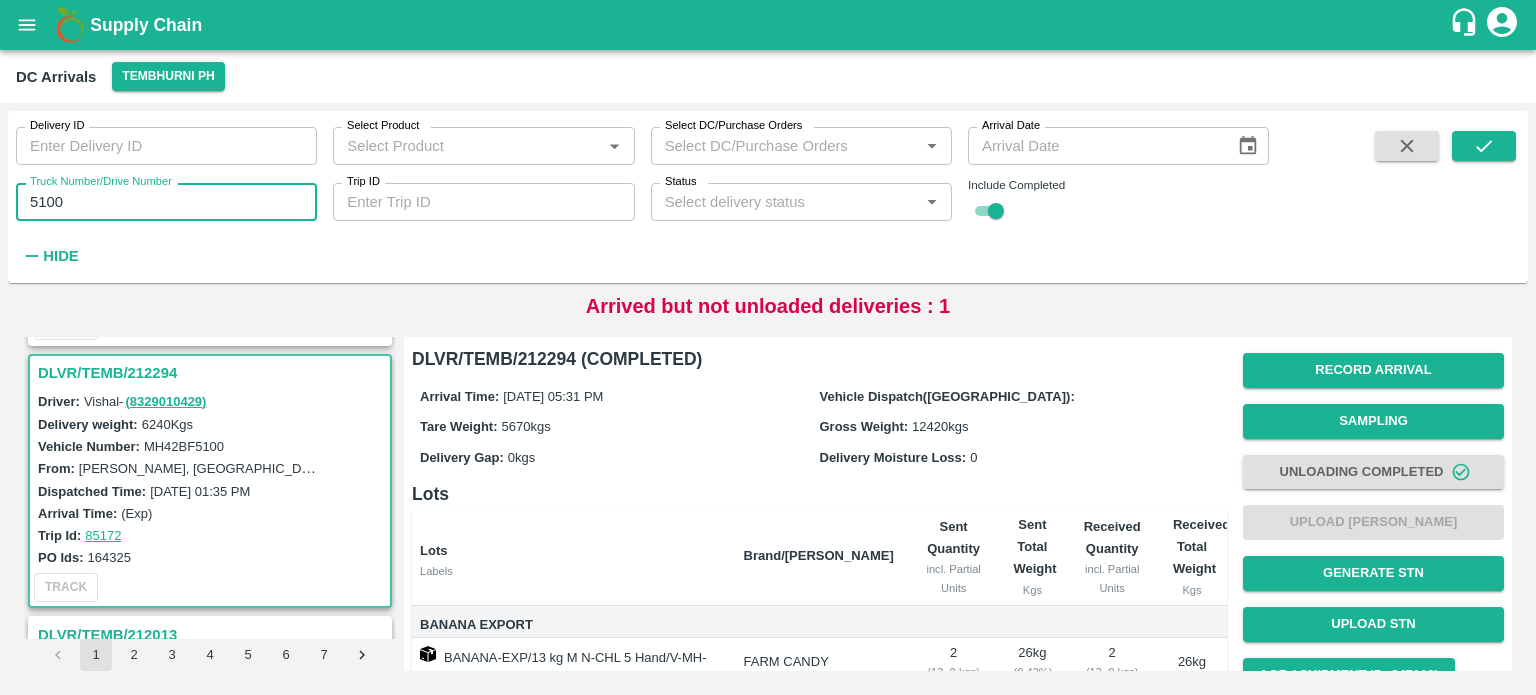 click on "5100" at bounding box center (166, 202) 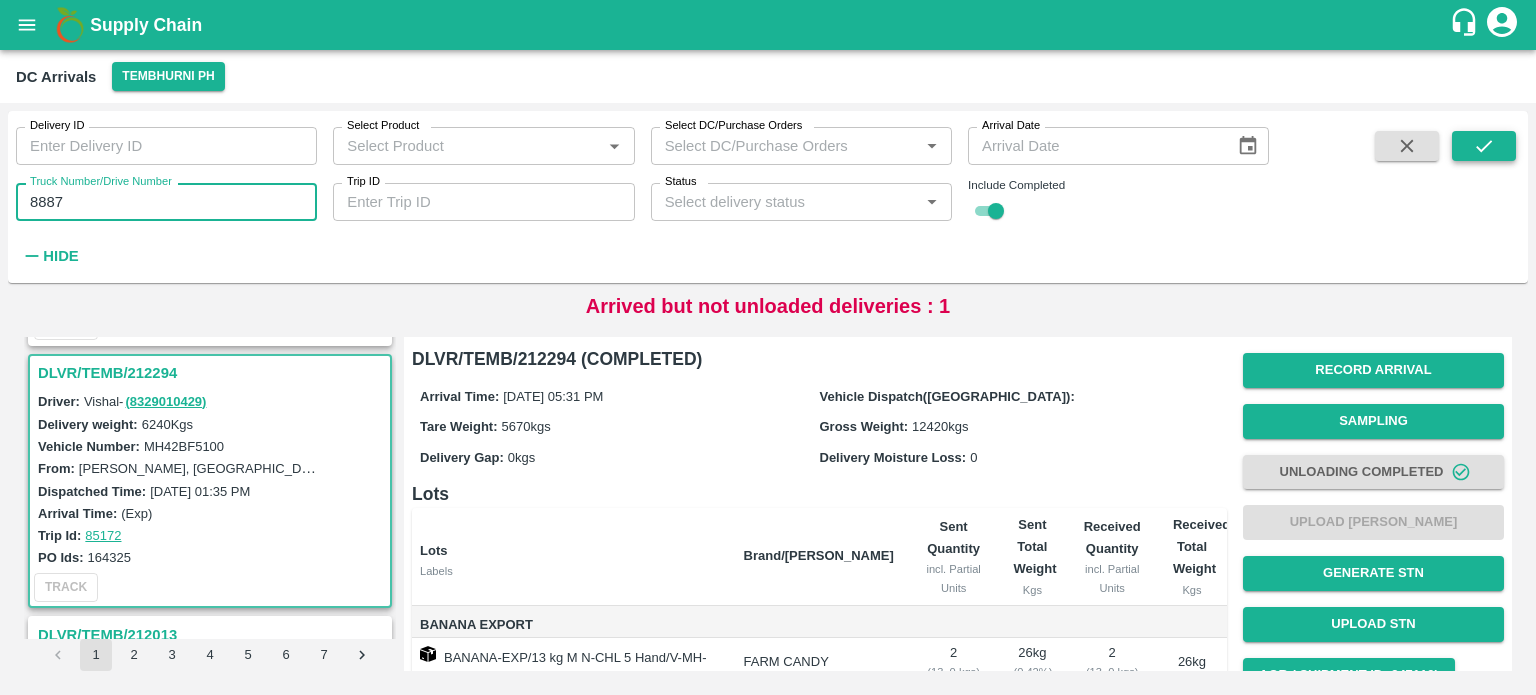 type on "8887" 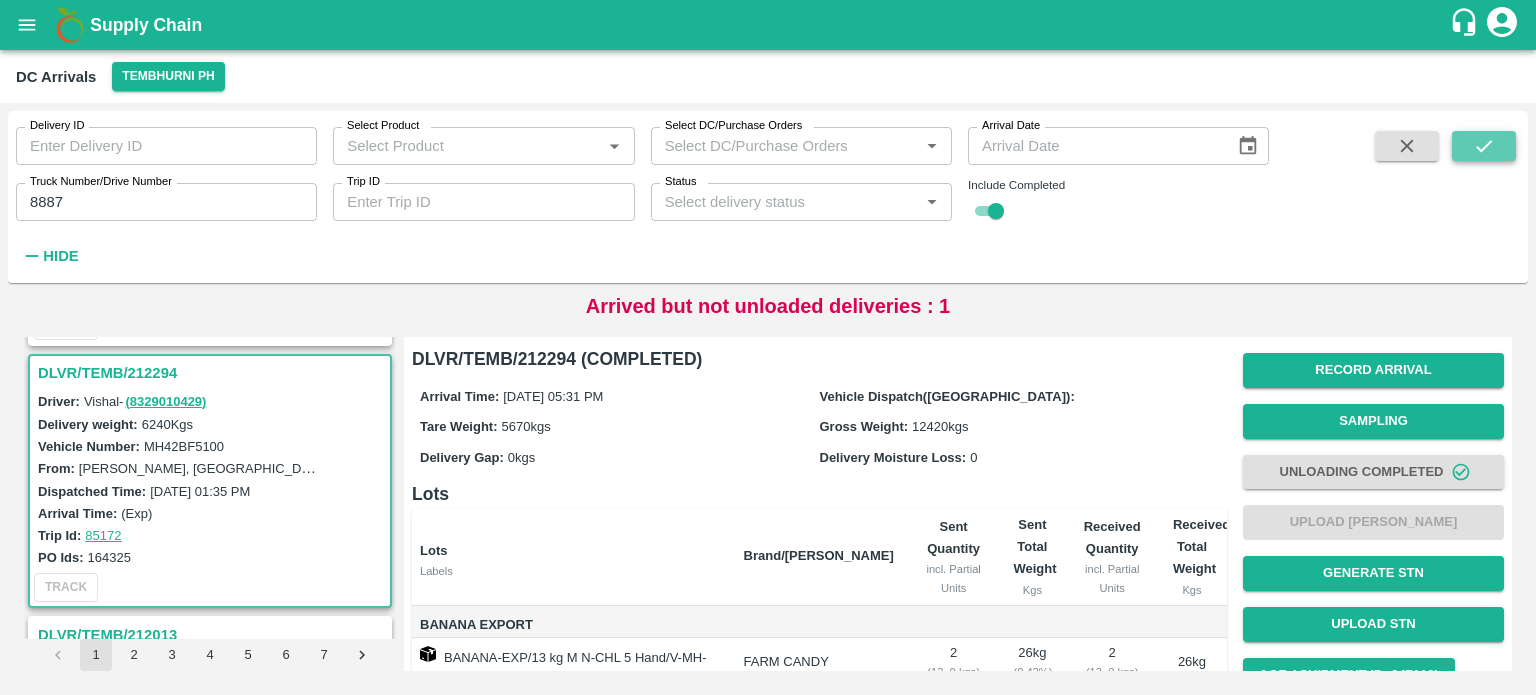 click at bounding box center [1484, 146] 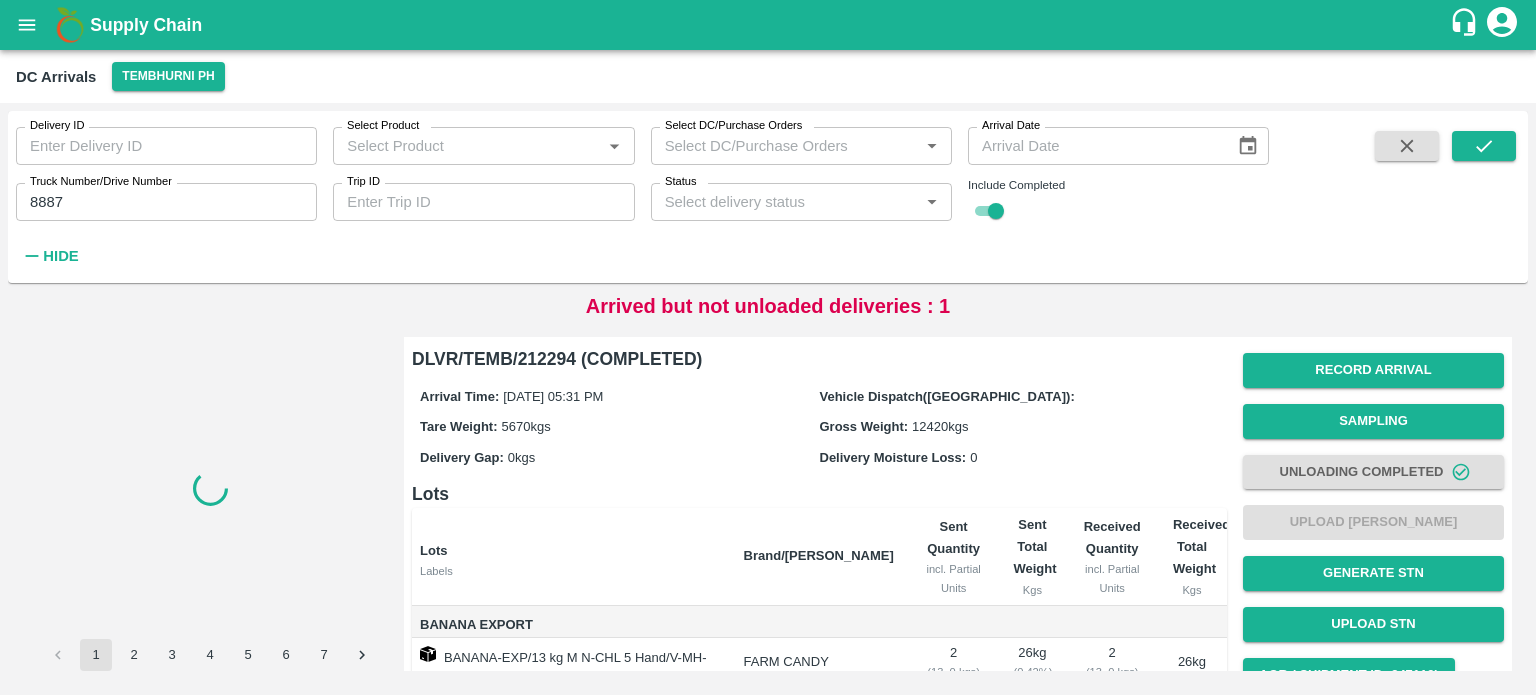 scroll, scrollTop: 0, scrollLeft: 0, axis: both 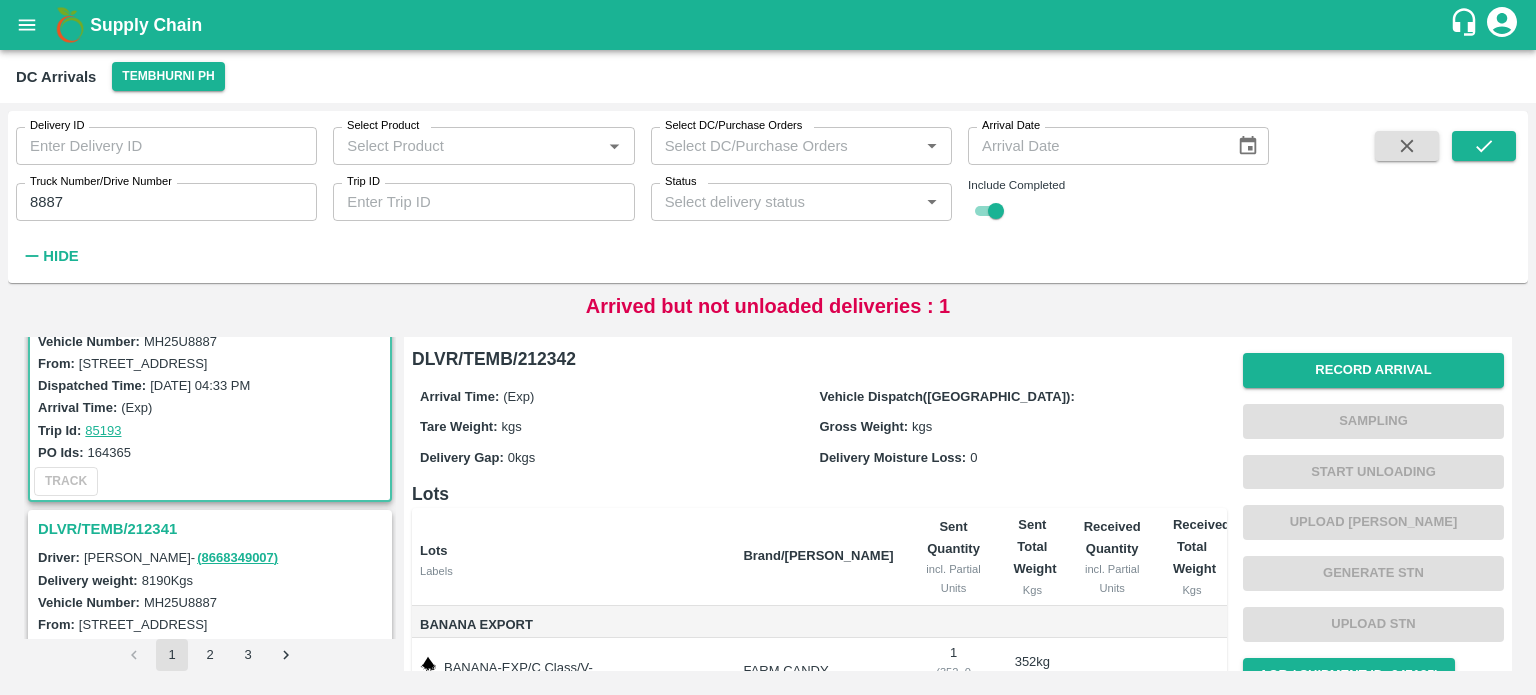 click on "DLVR/TEMB/212341" at bounding box center [213, 529] 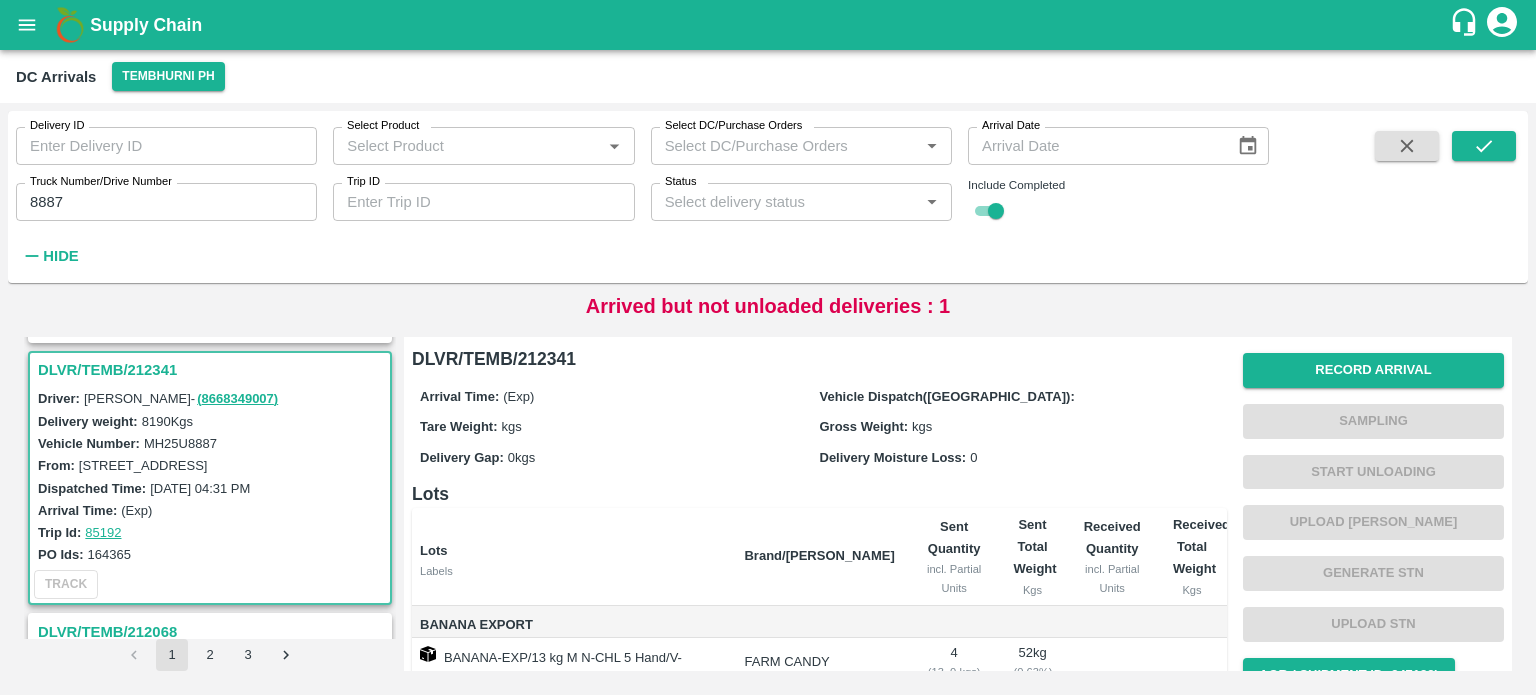 scroll, scrollTop: 252, scrollLeft: 0, axis: vertical 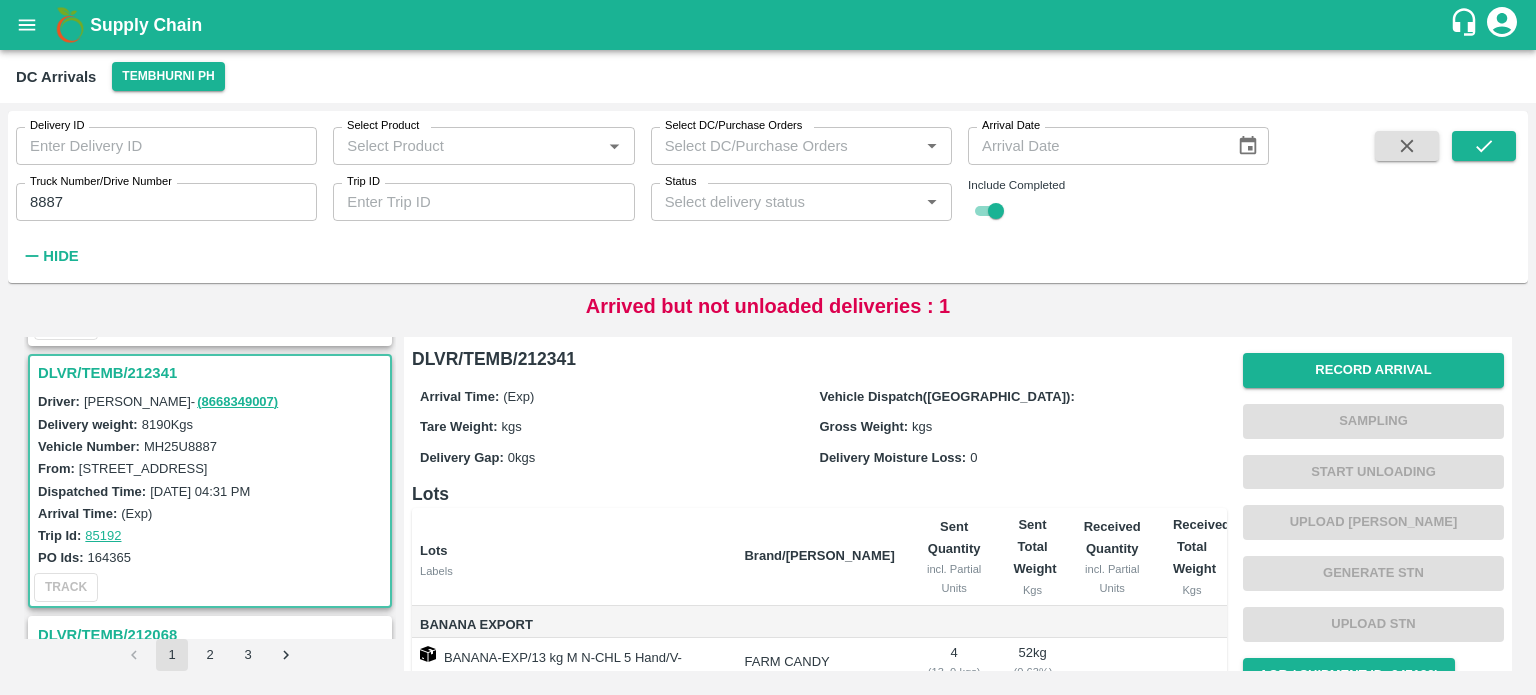 click on "MH25U8887" at bounding box center [180, 446] 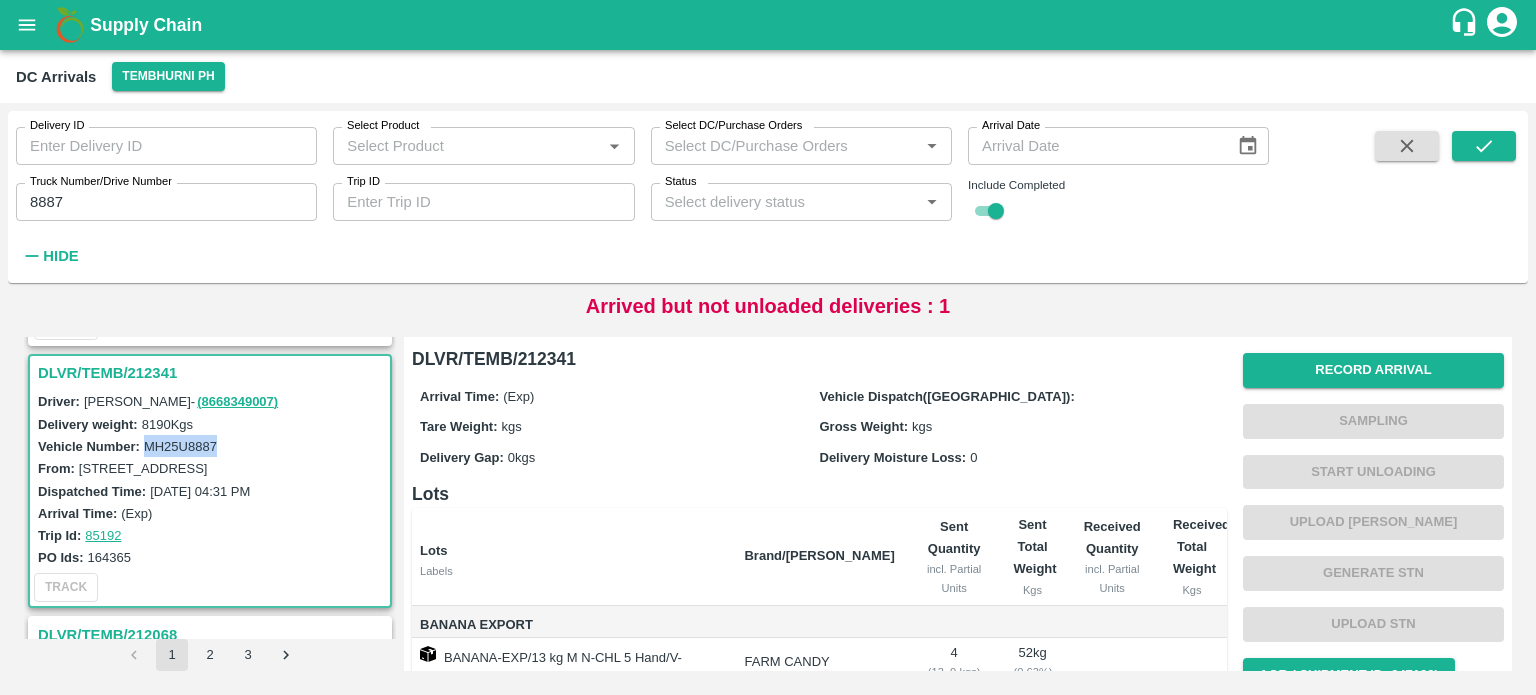 copy on "MH25U8887" 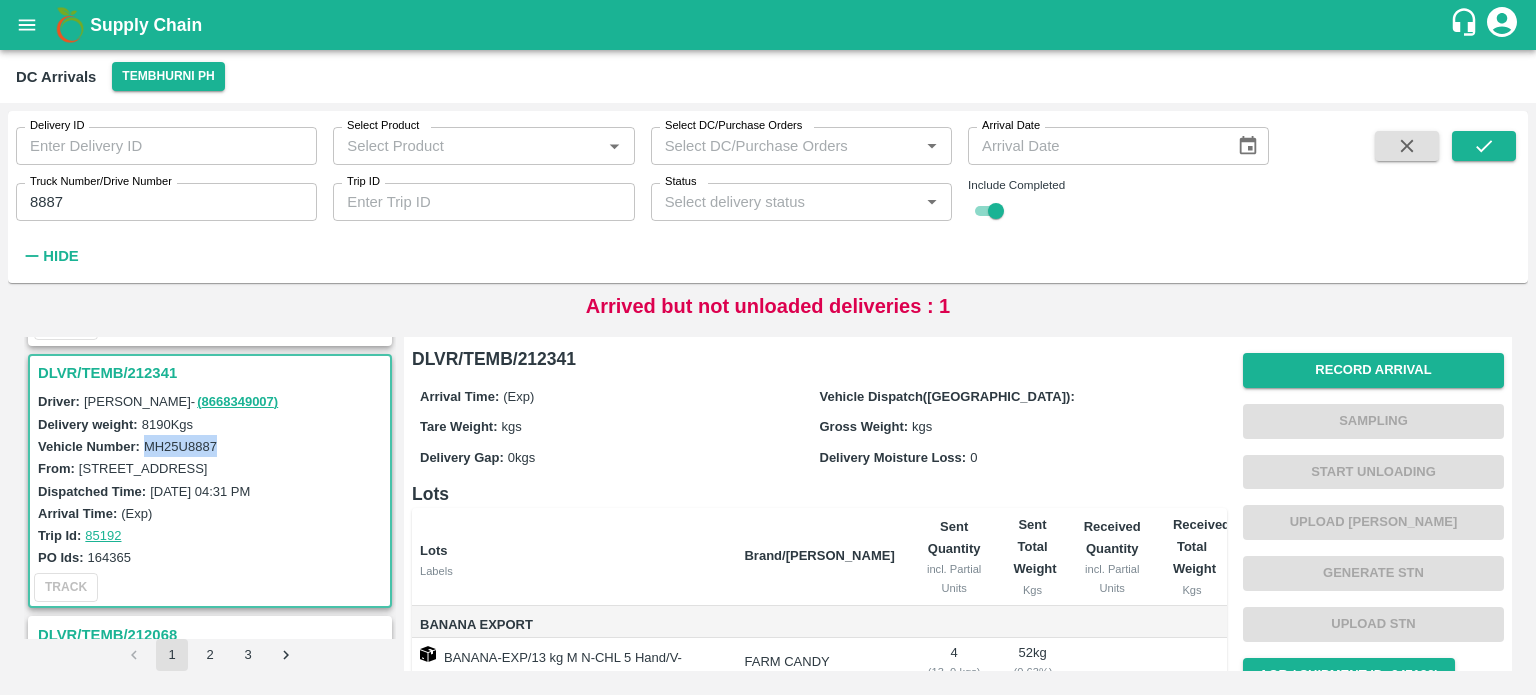 click on "MH25U8887" at bounding box center (180, 446) 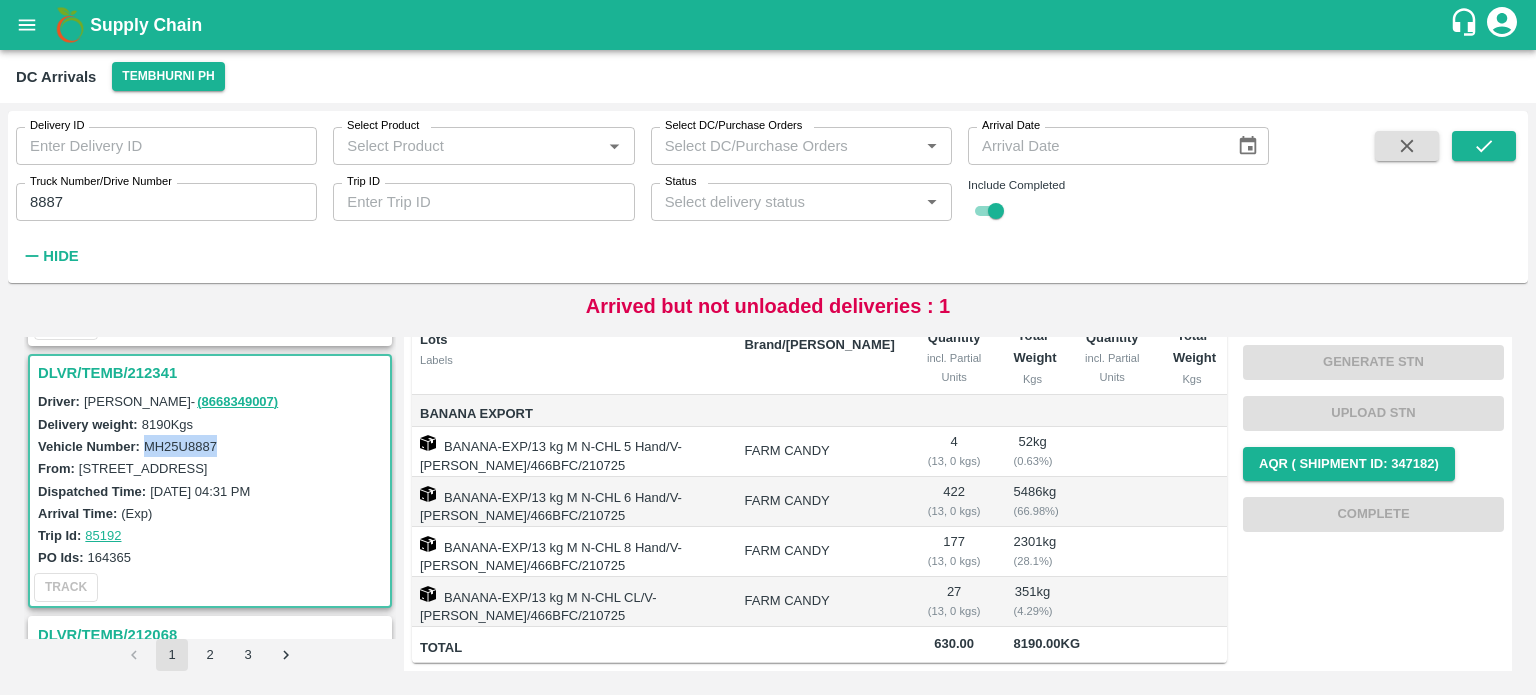 scroll, scrollTop: 0, scrollLeft: 0, axis: both 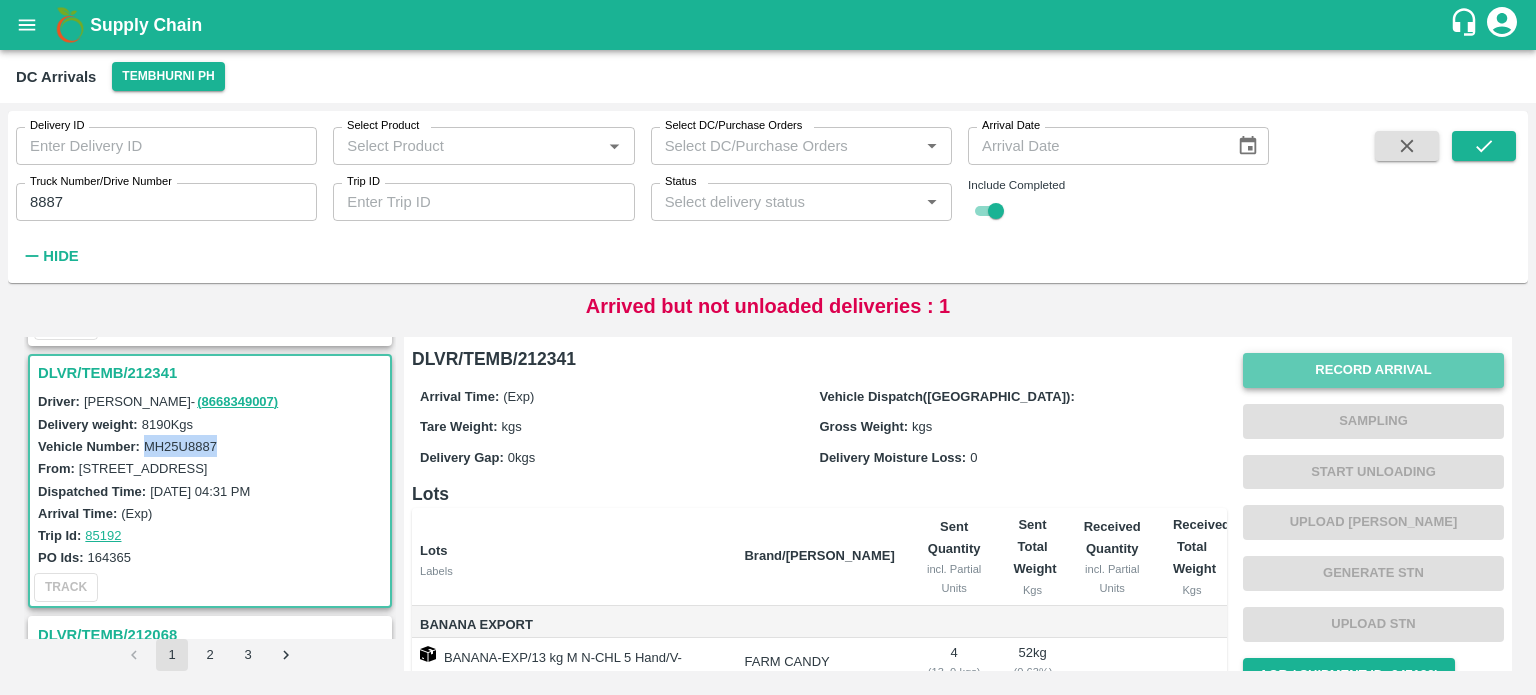 click on "Record Arrival" at bounding box center [1373, 370] 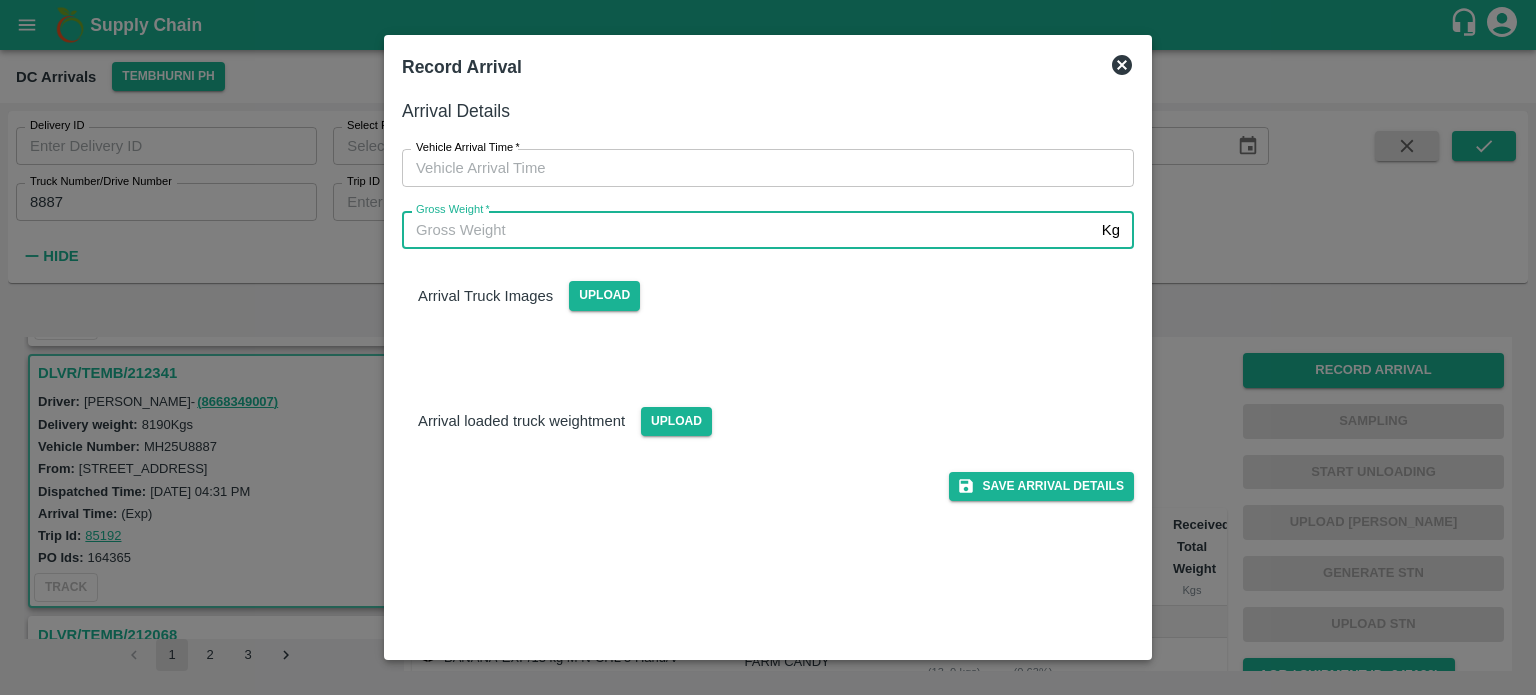 click on "Gross Weight   *" at bounding box center (748, 230) 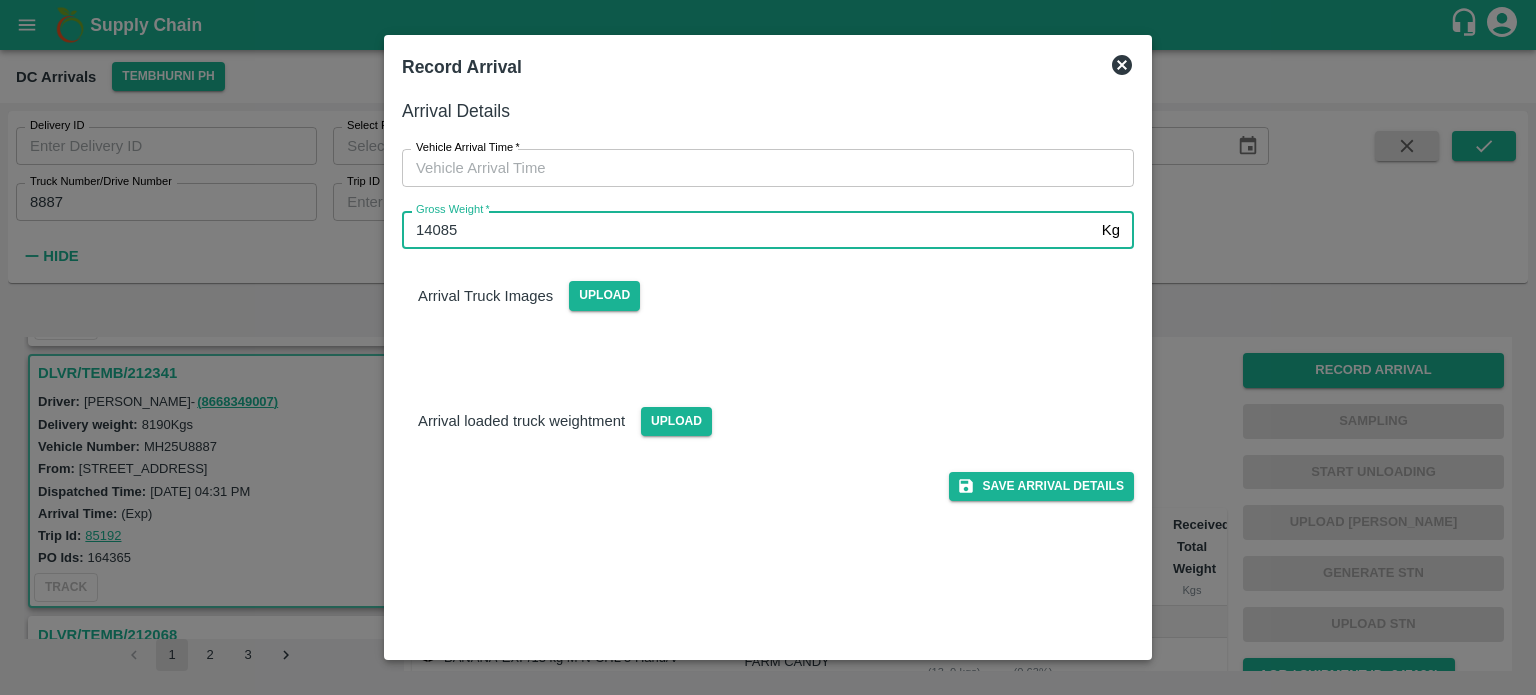 type on "14085" 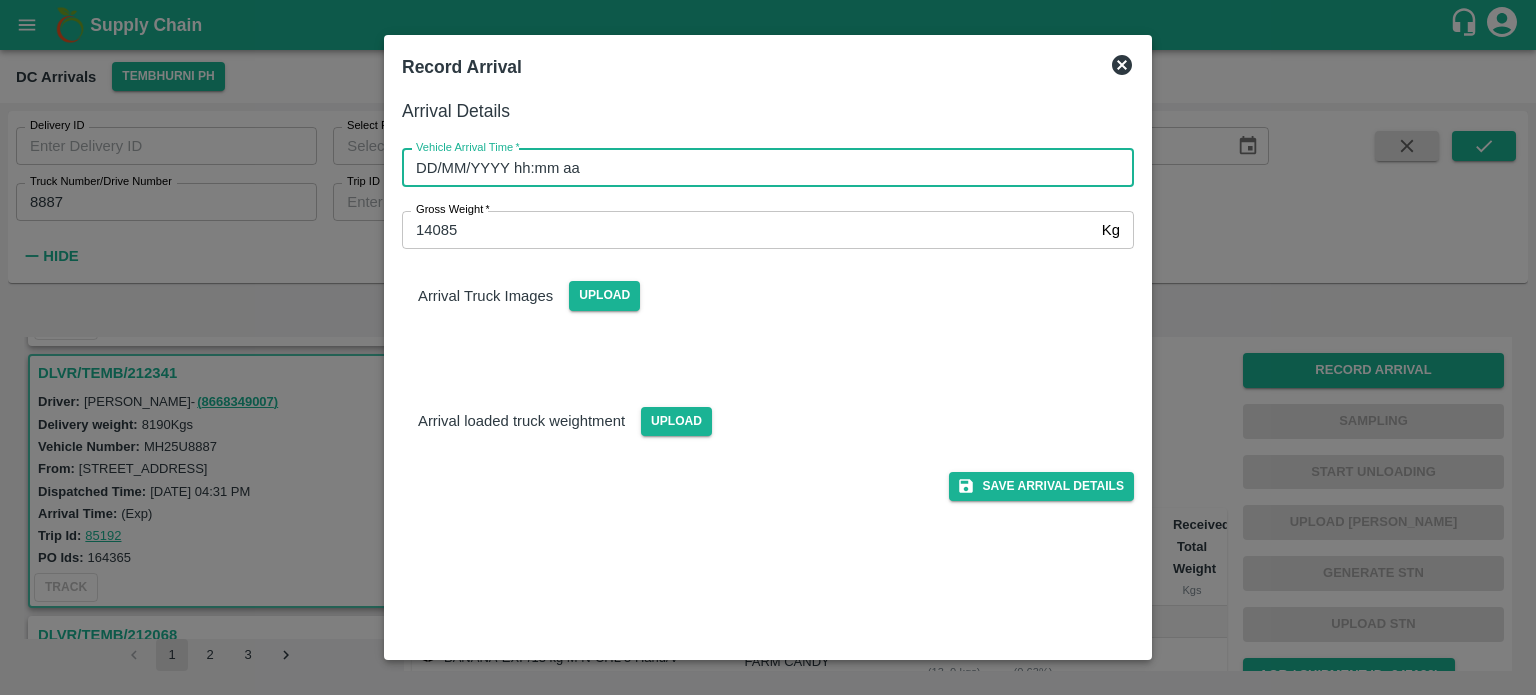 click on "DD/MM/YYYY hh:mm aa" at bounding box center (761, 168) 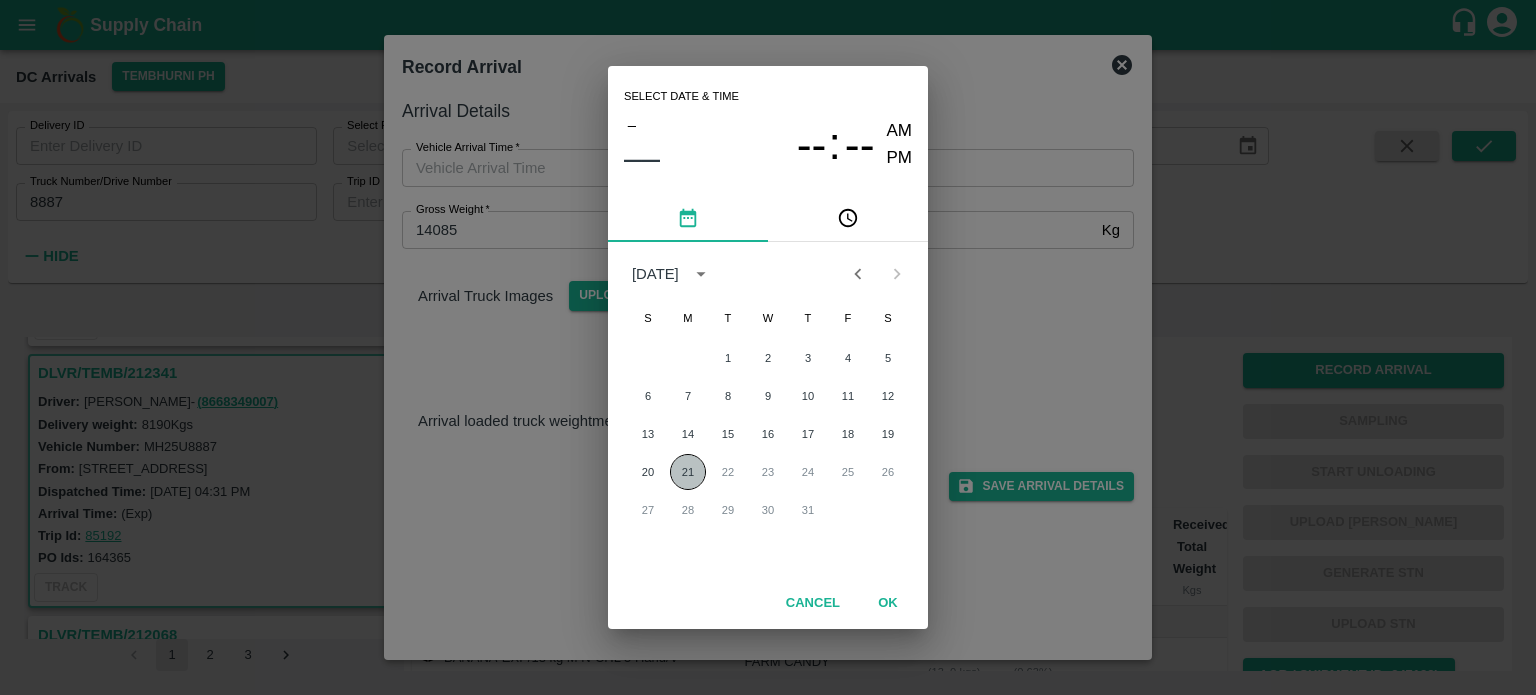 click on "21" at bounding box center [688, 472] 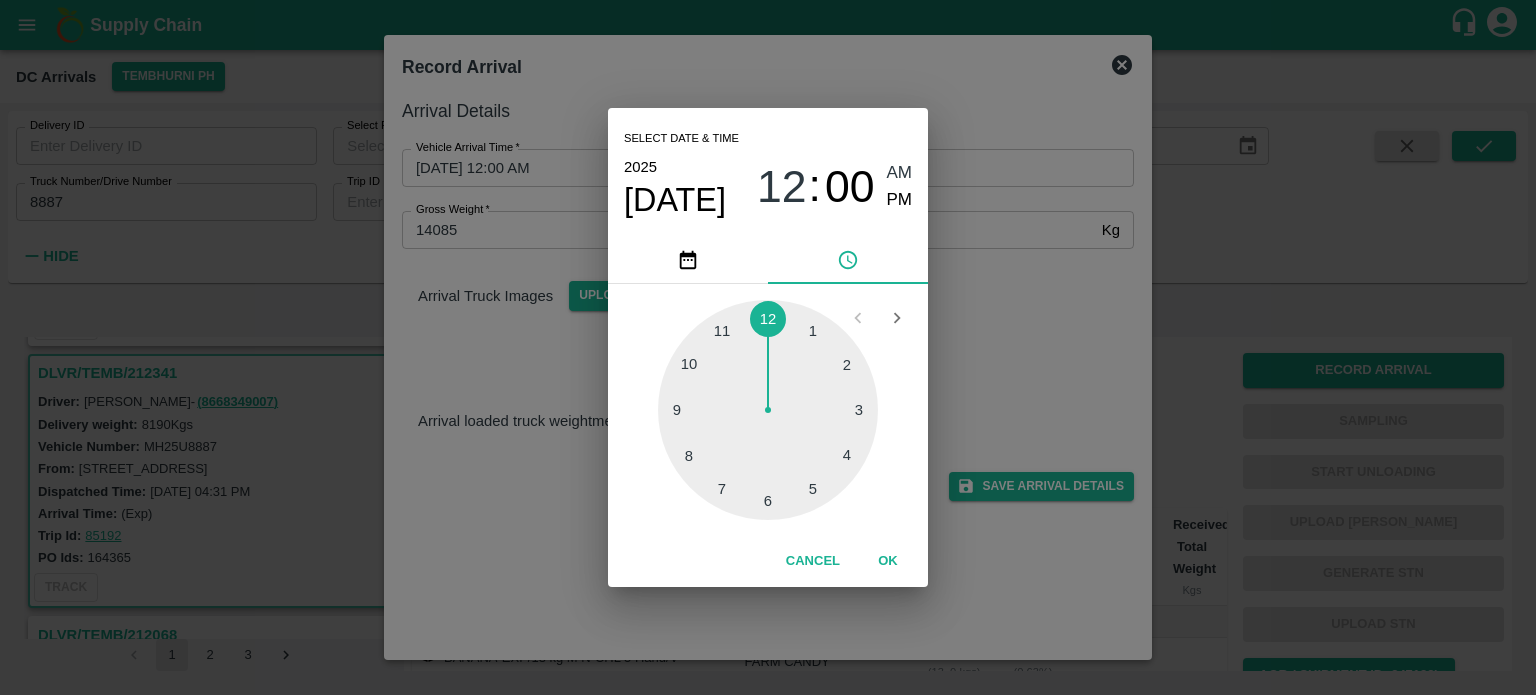 click at bounding box center (768, 410) 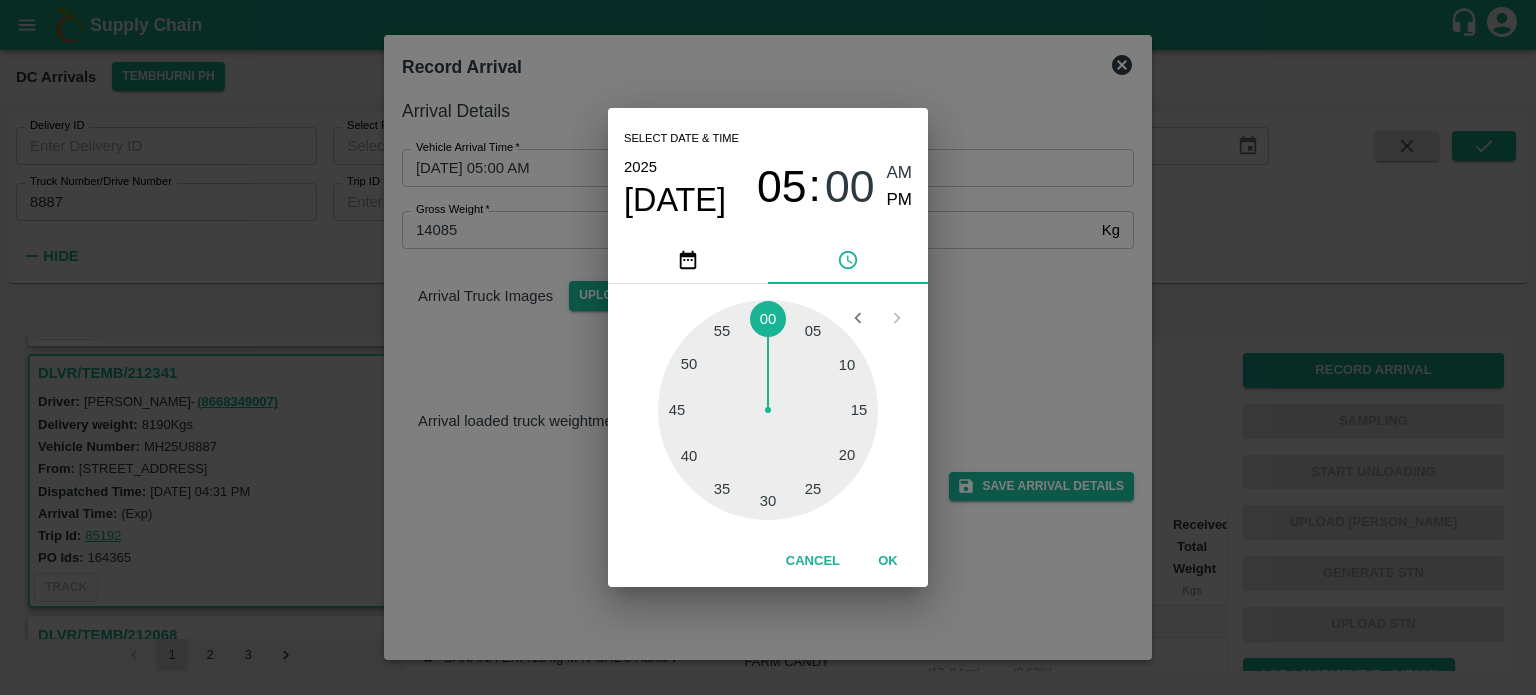 click at bounding box center [768, 410] 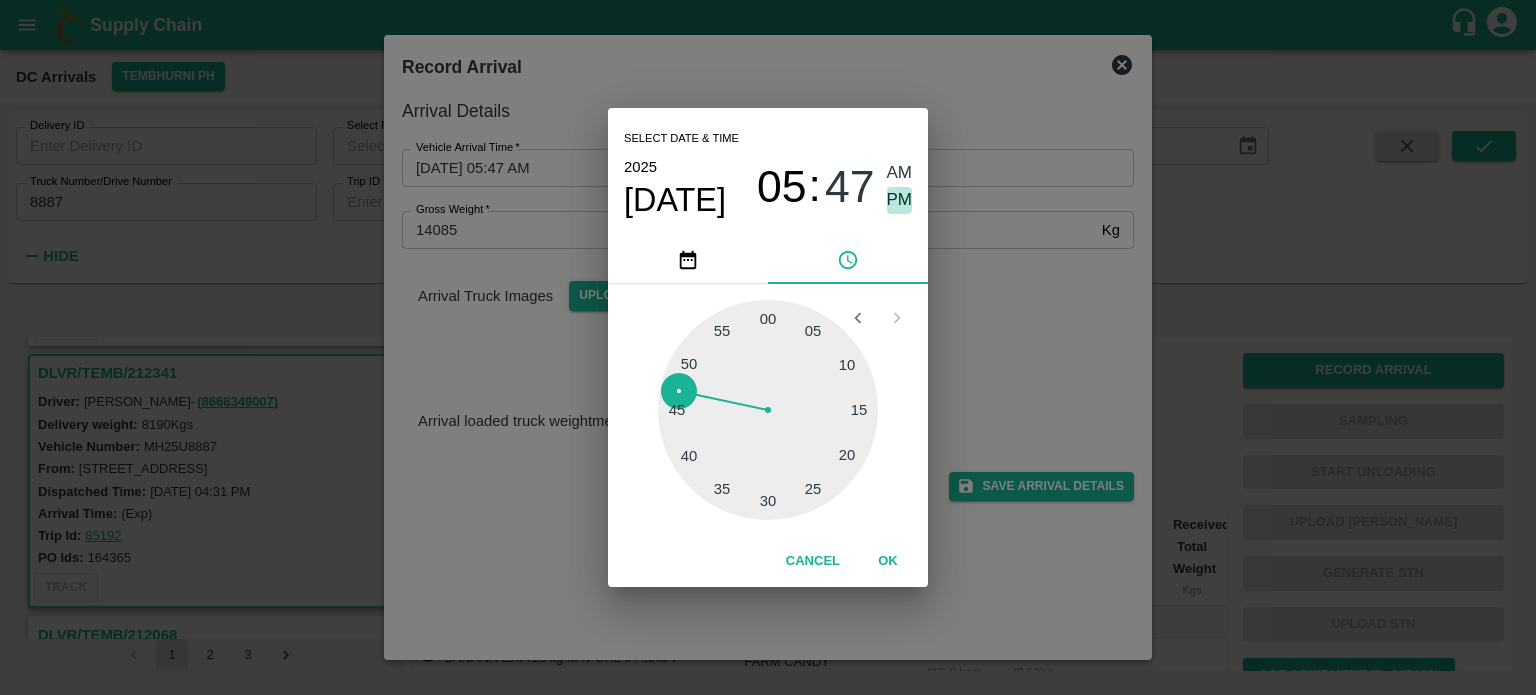 click on "PM" at bounding box center [900, 200] 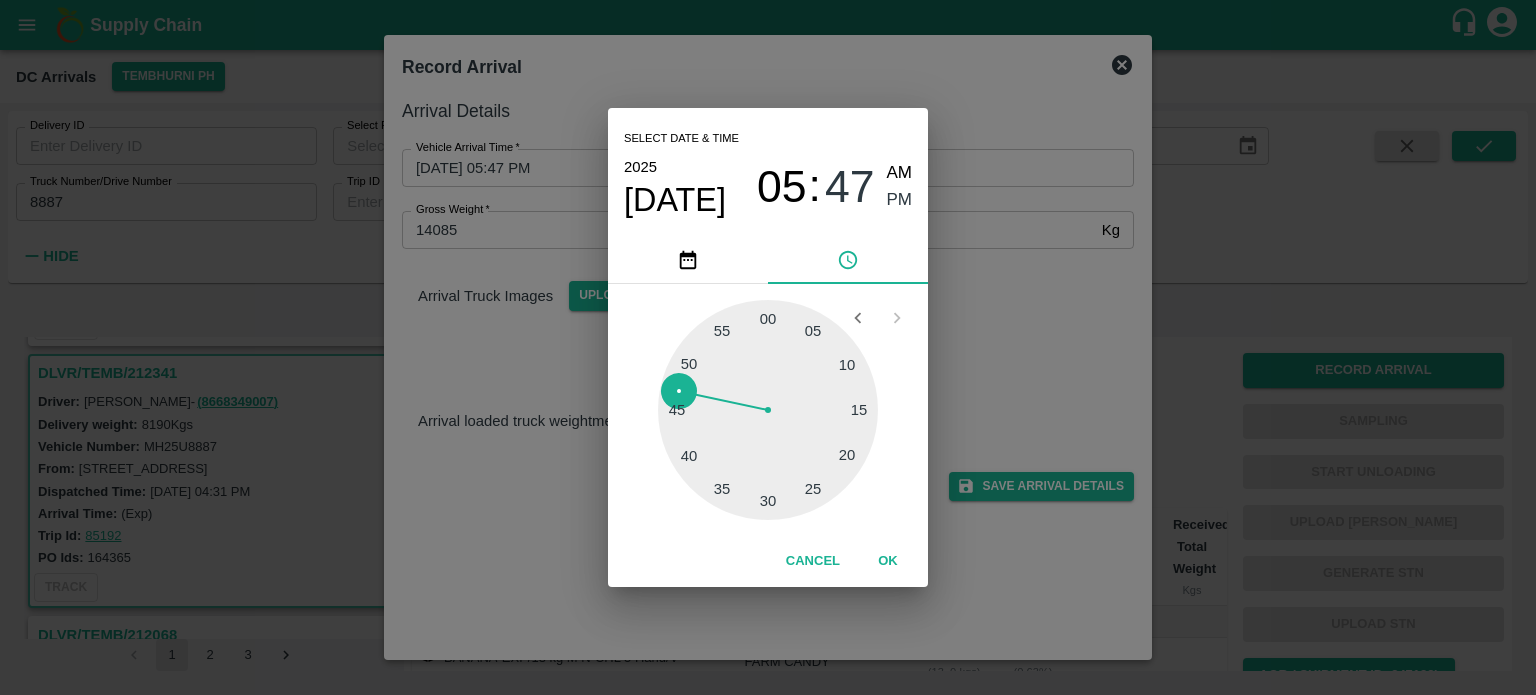 click on "Select date & time [DATE] 05 : 47 AM PM 05 10 15 20 25 30 35 40 45 50 55 00 Cancel OK" at bounding box center (768, 347) 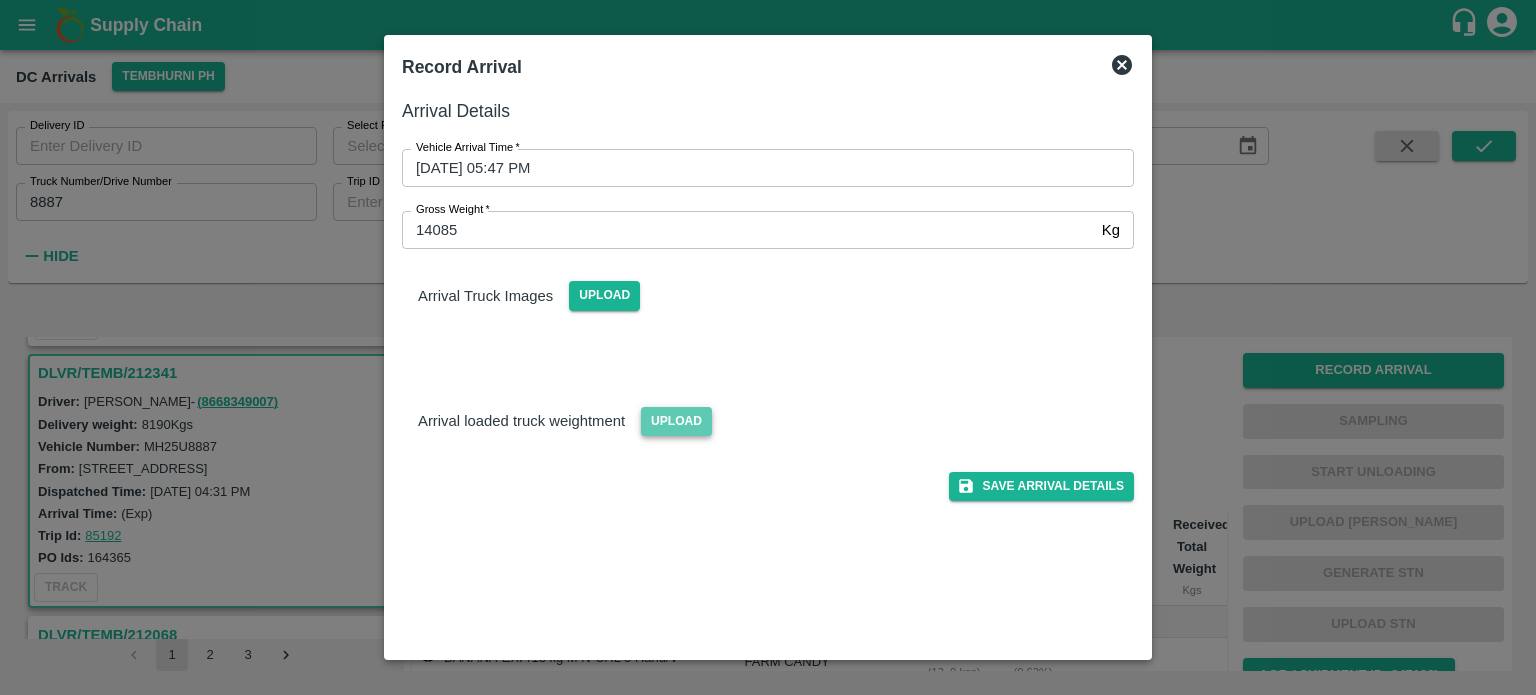 click on "Upload" at bounding box center [676, 421] 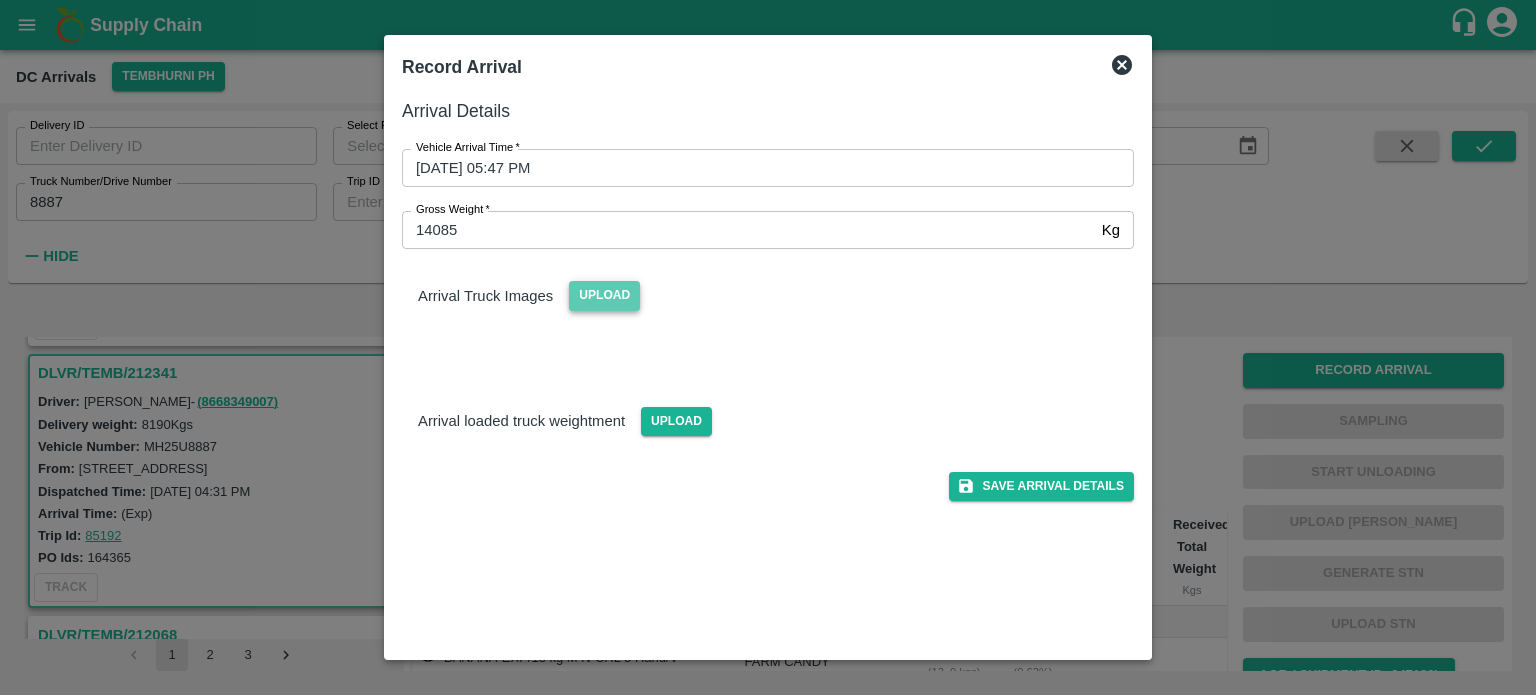 click on "Upload" at bounding box center [604, 295] 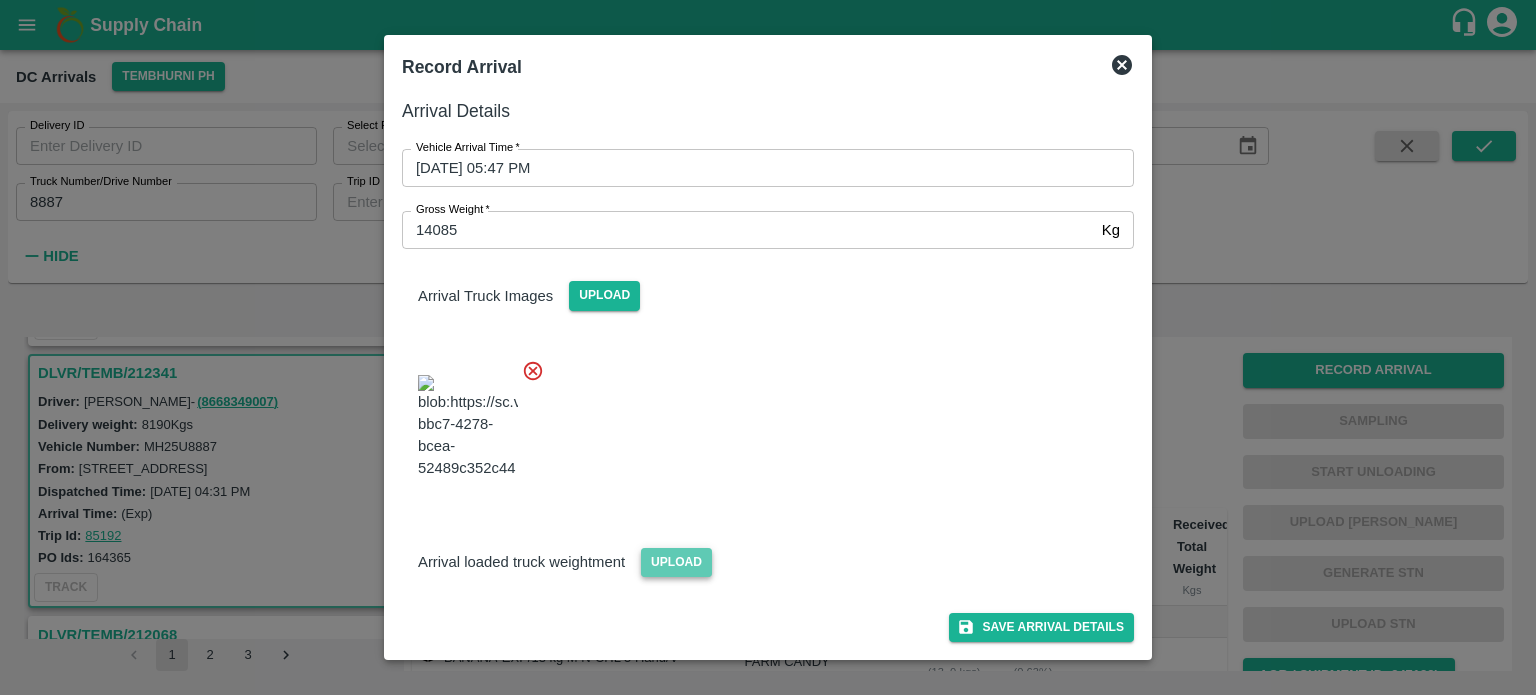 click on "Upload" at bounding box center [676, 562] 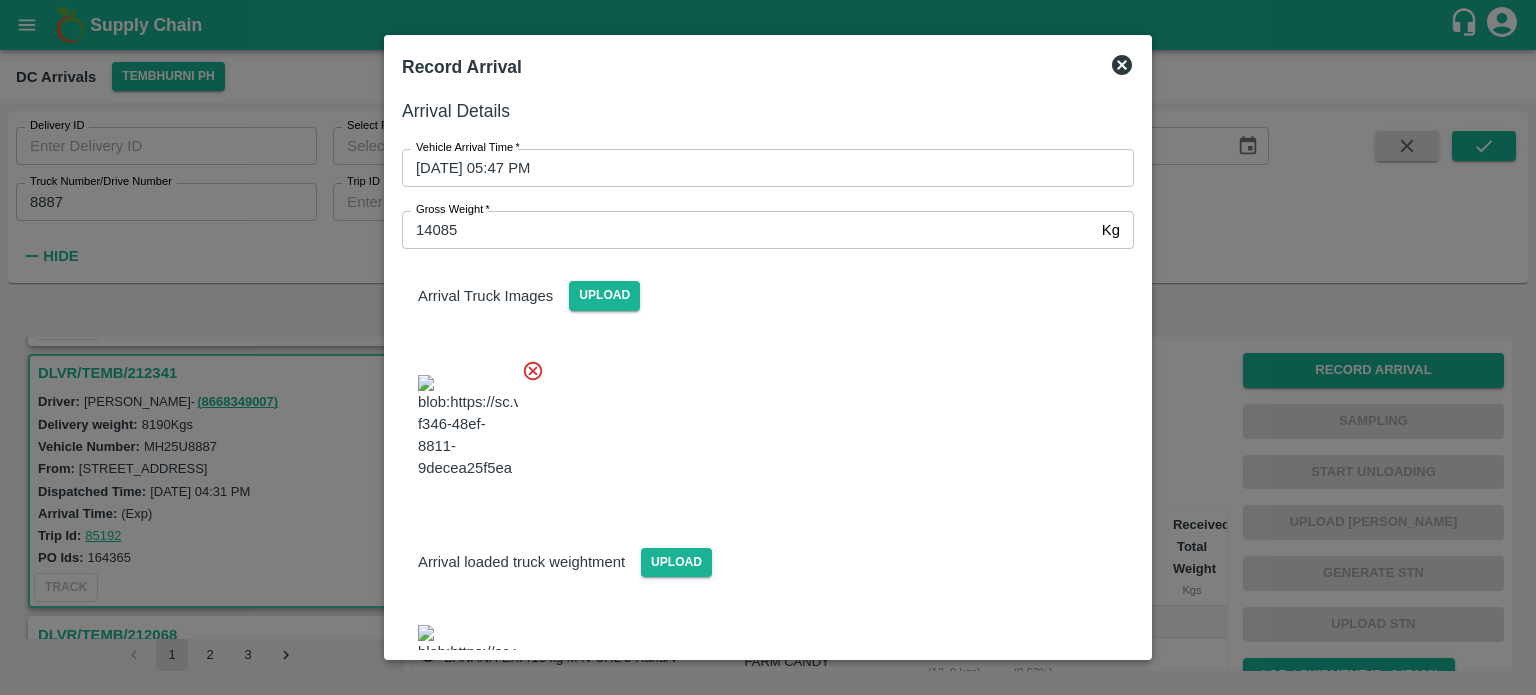 click at bounding box center (760, 421) 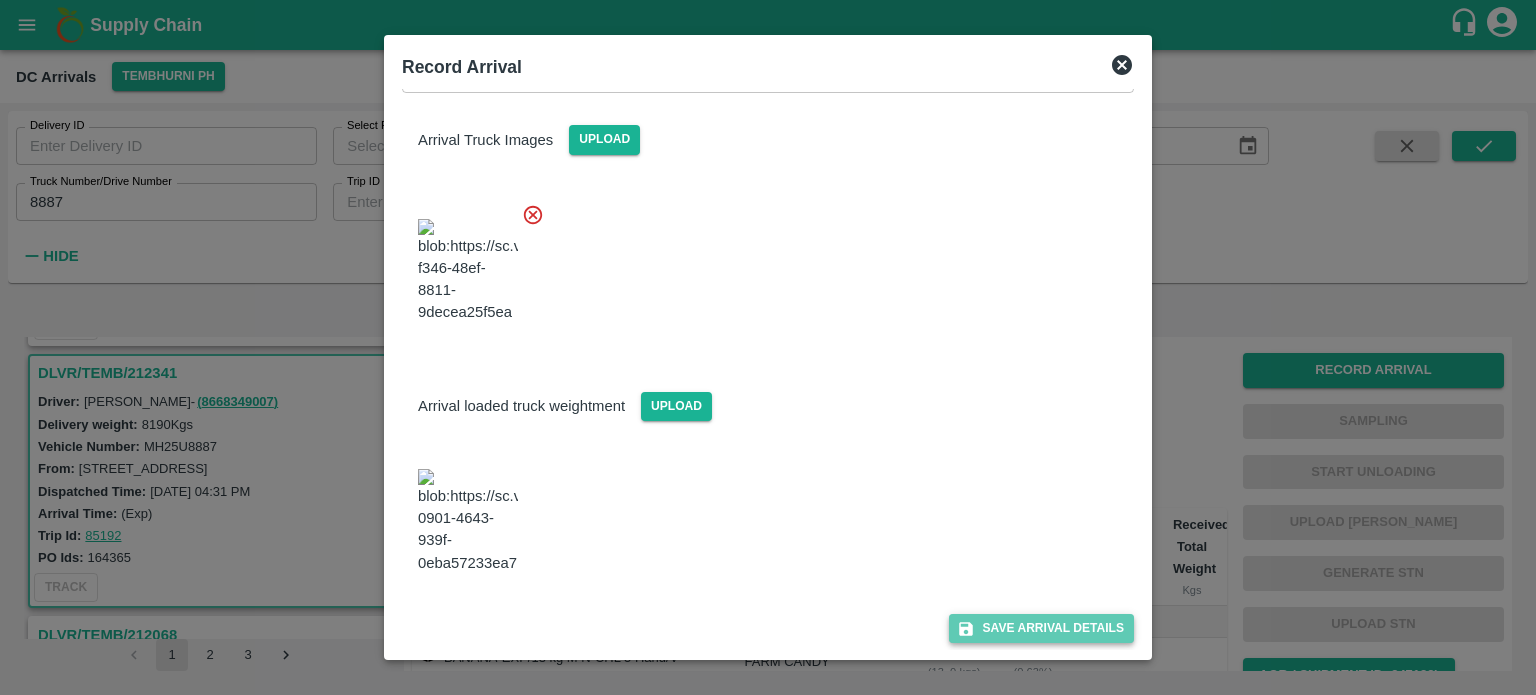 click on "Save Arrival Details" at bounding box center (1041, 628) 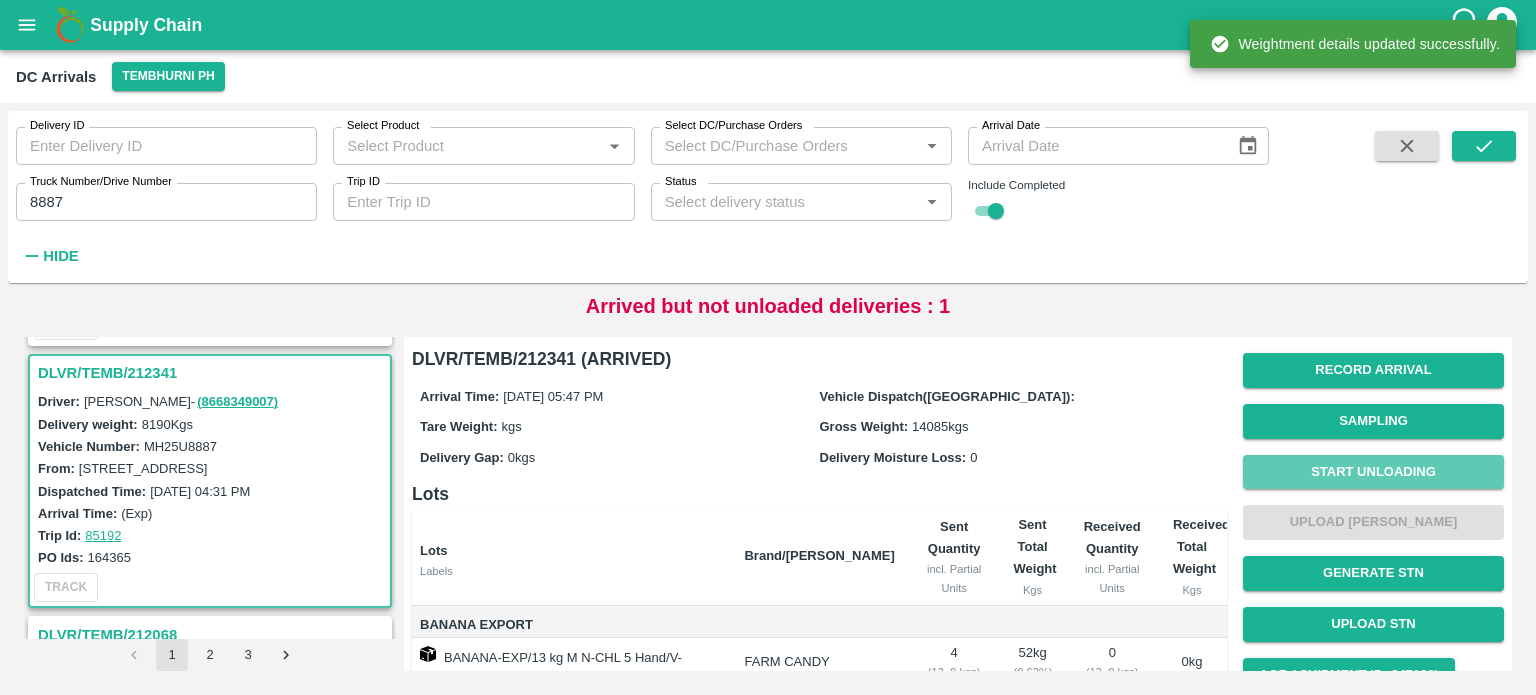 click on "Start Unloading" at bounding box center [1373, 472] 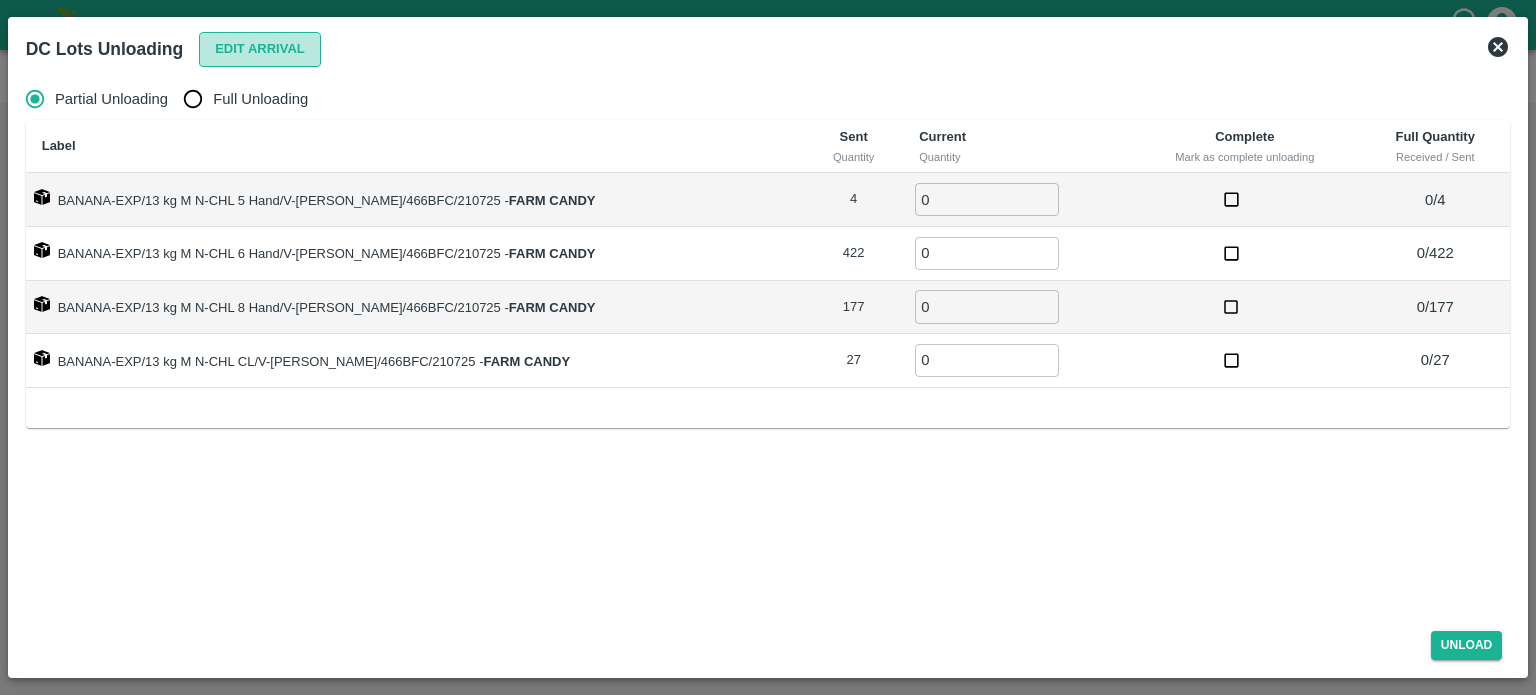 click on "Edit Arrival" at bounding box center (260, 49) 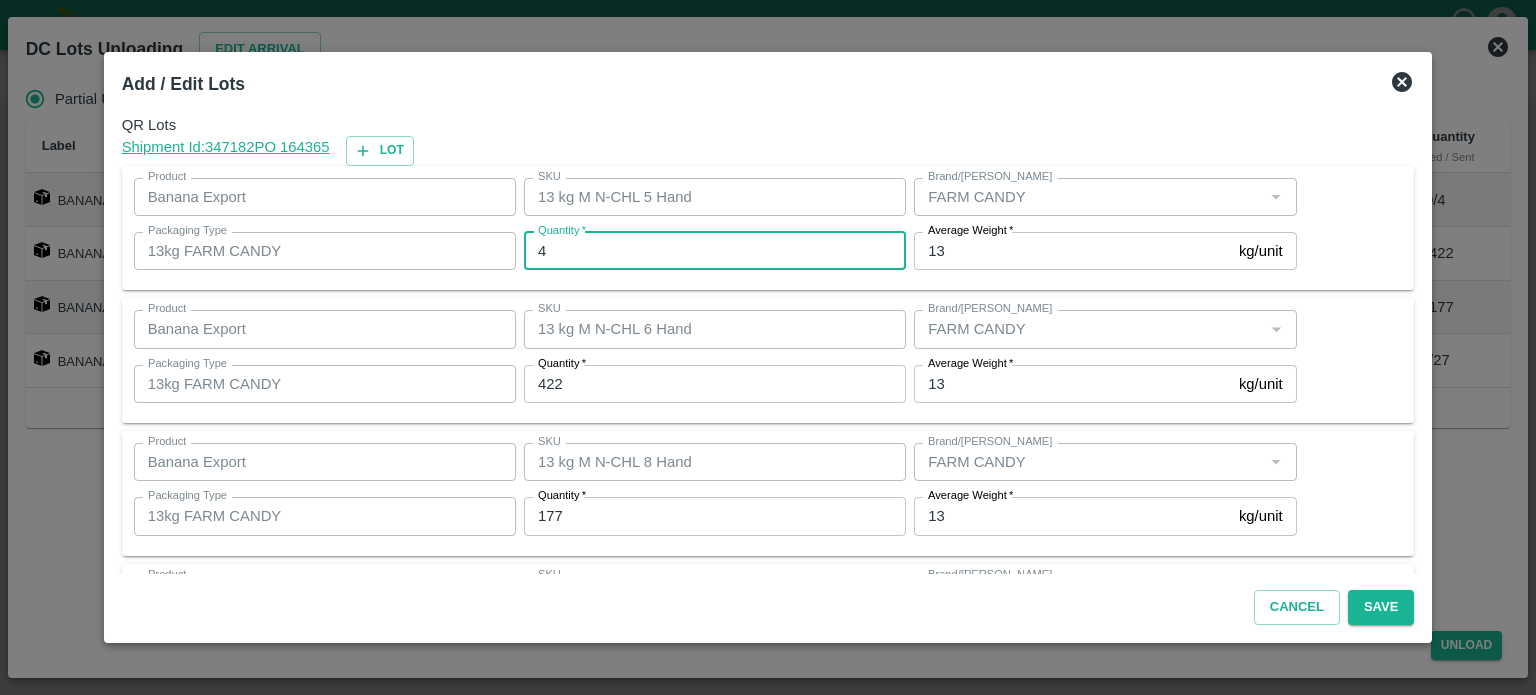 click on "4" at bounding box center [715, 251] 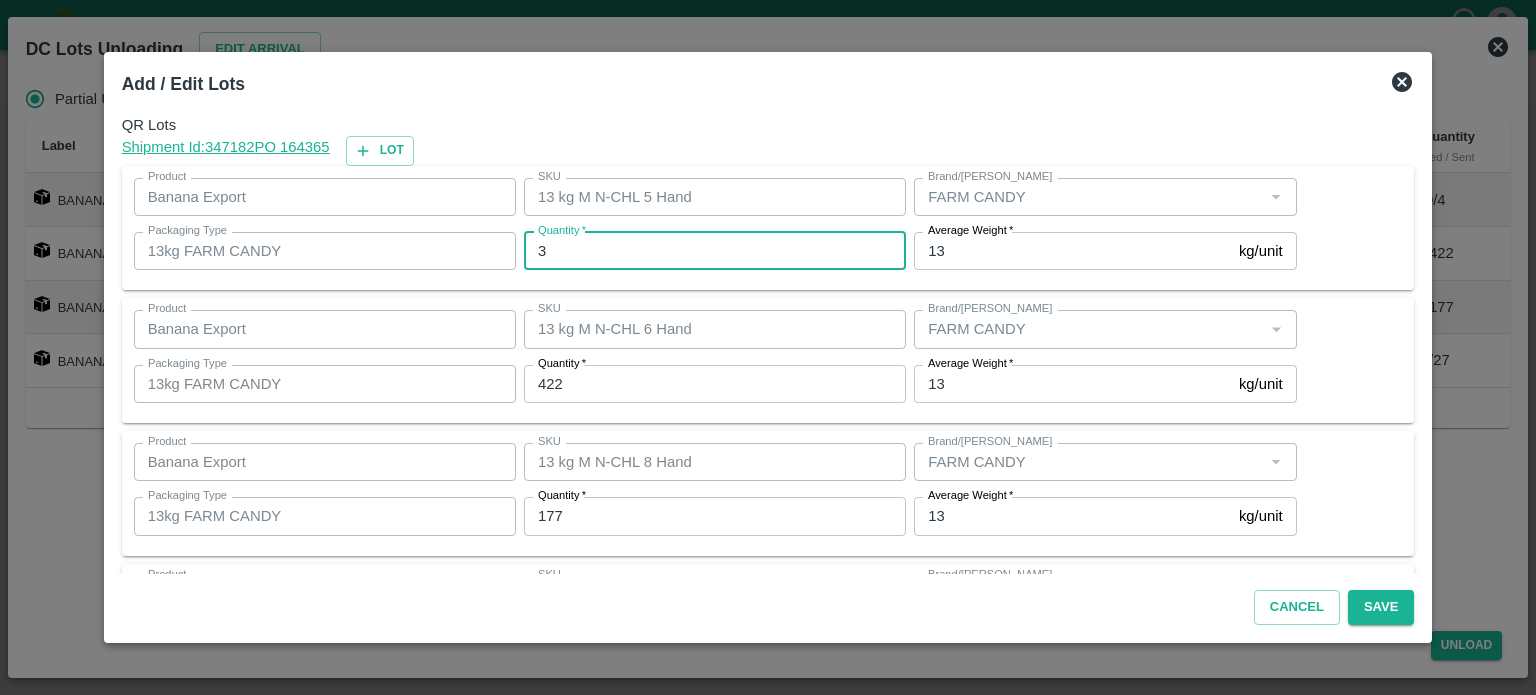 type on "3" 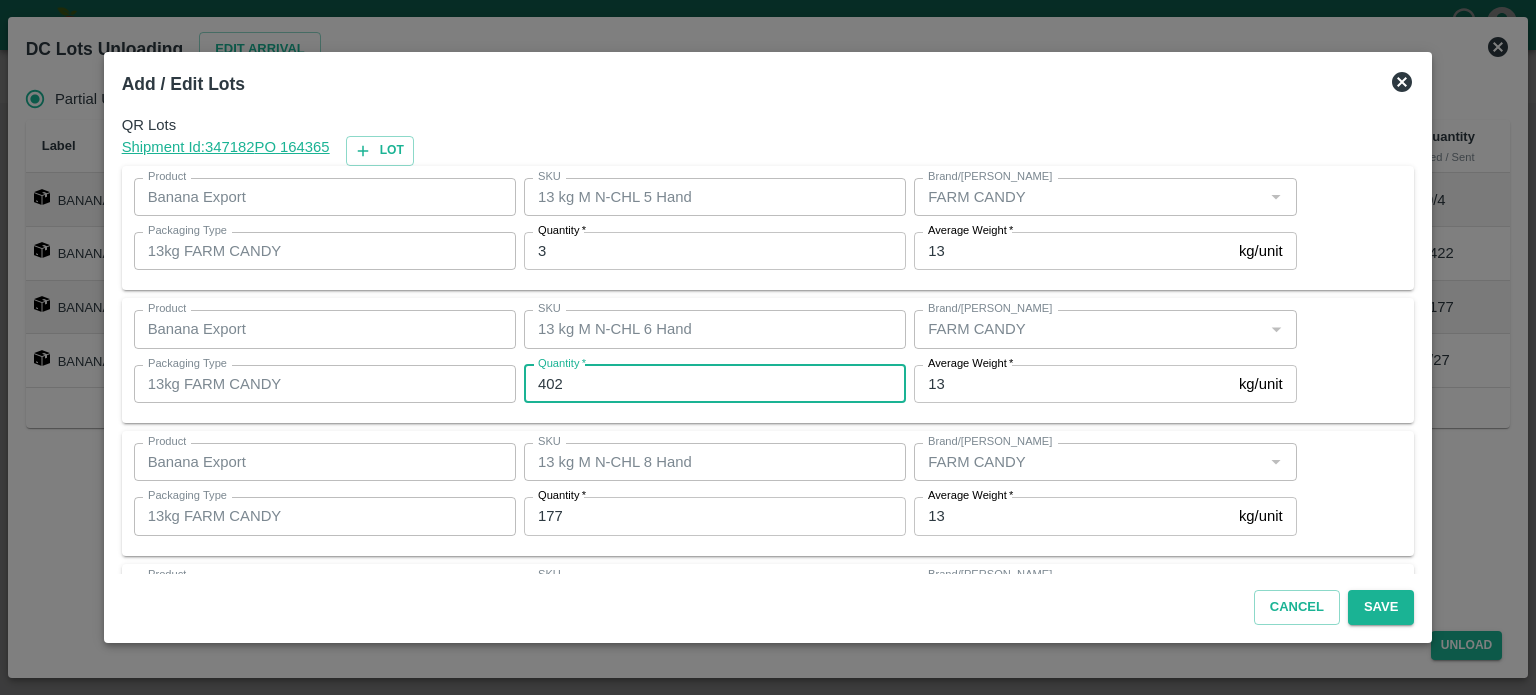 type on "402" 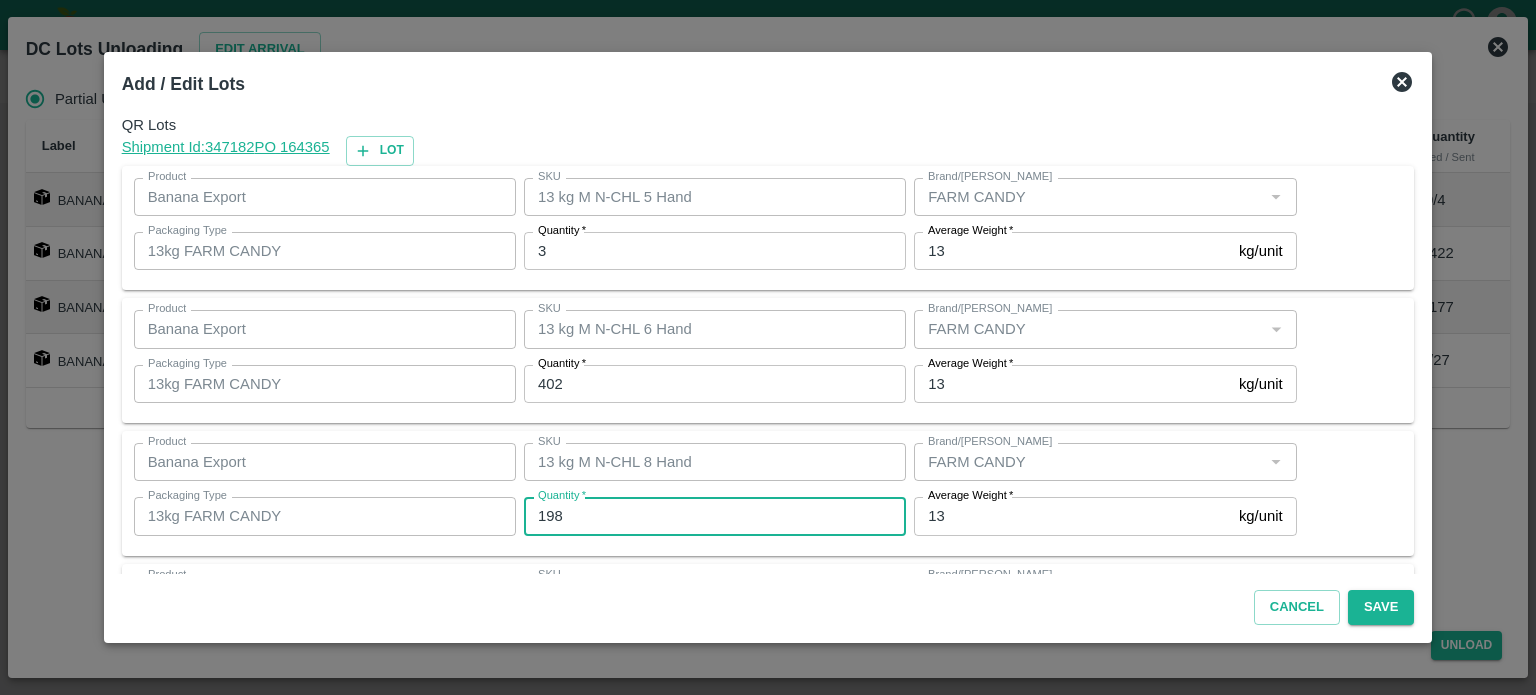 type on "198" 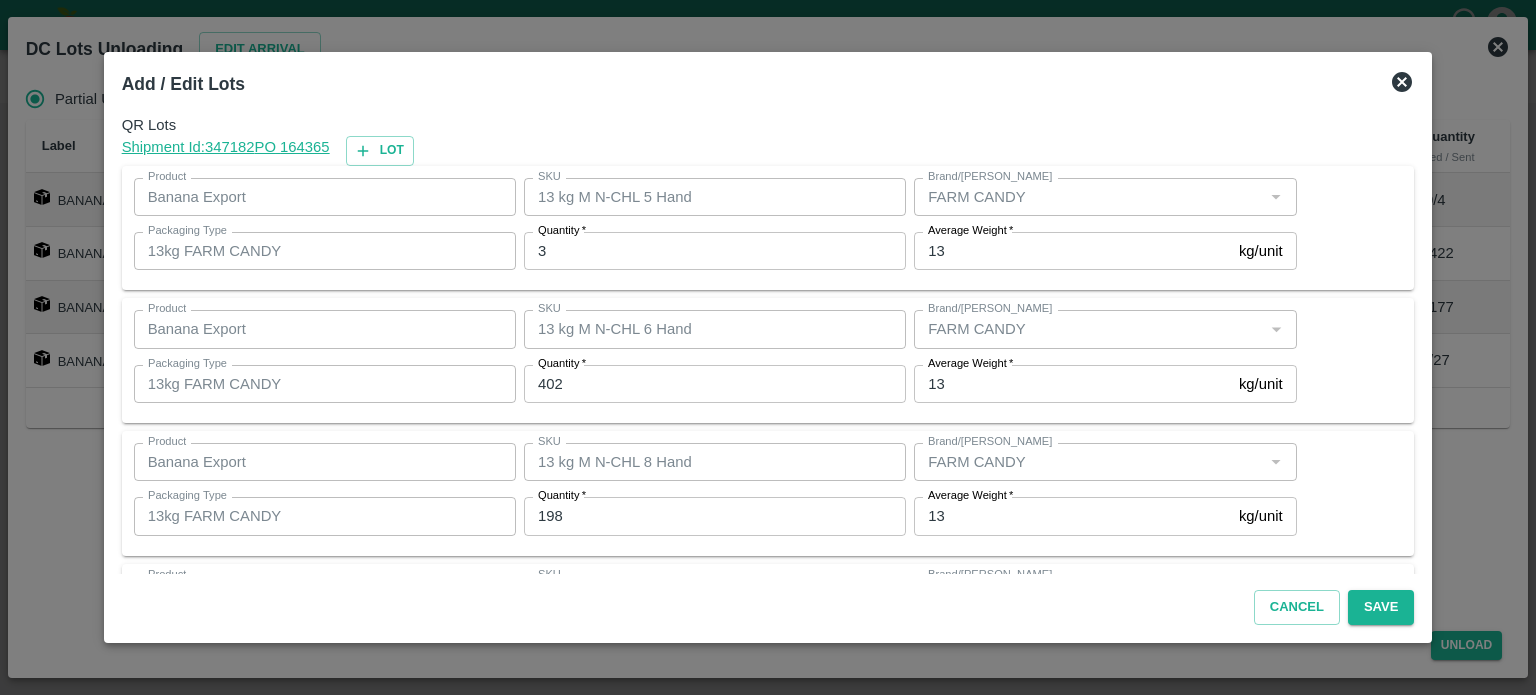scroll, scrollTop: 129, scrollLeft: 0, axis: vertical 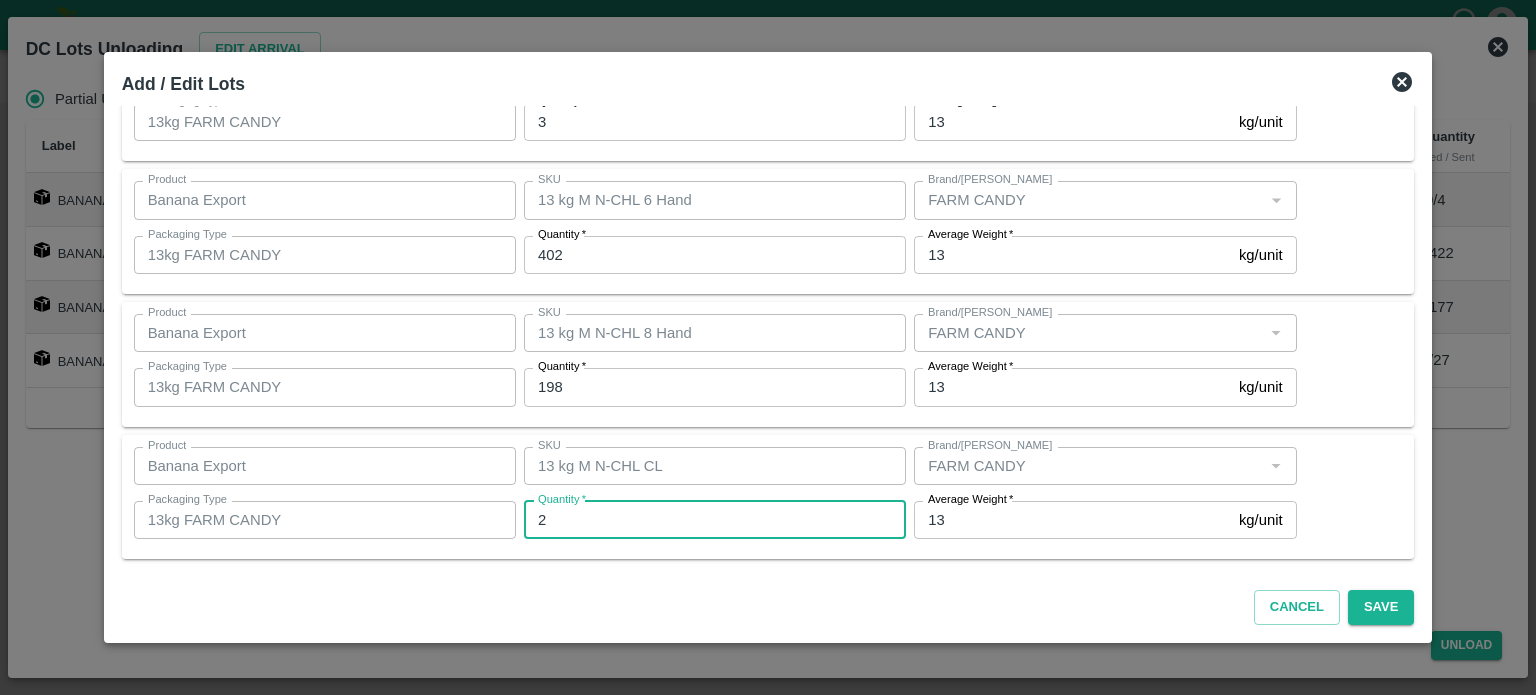 type on "27" 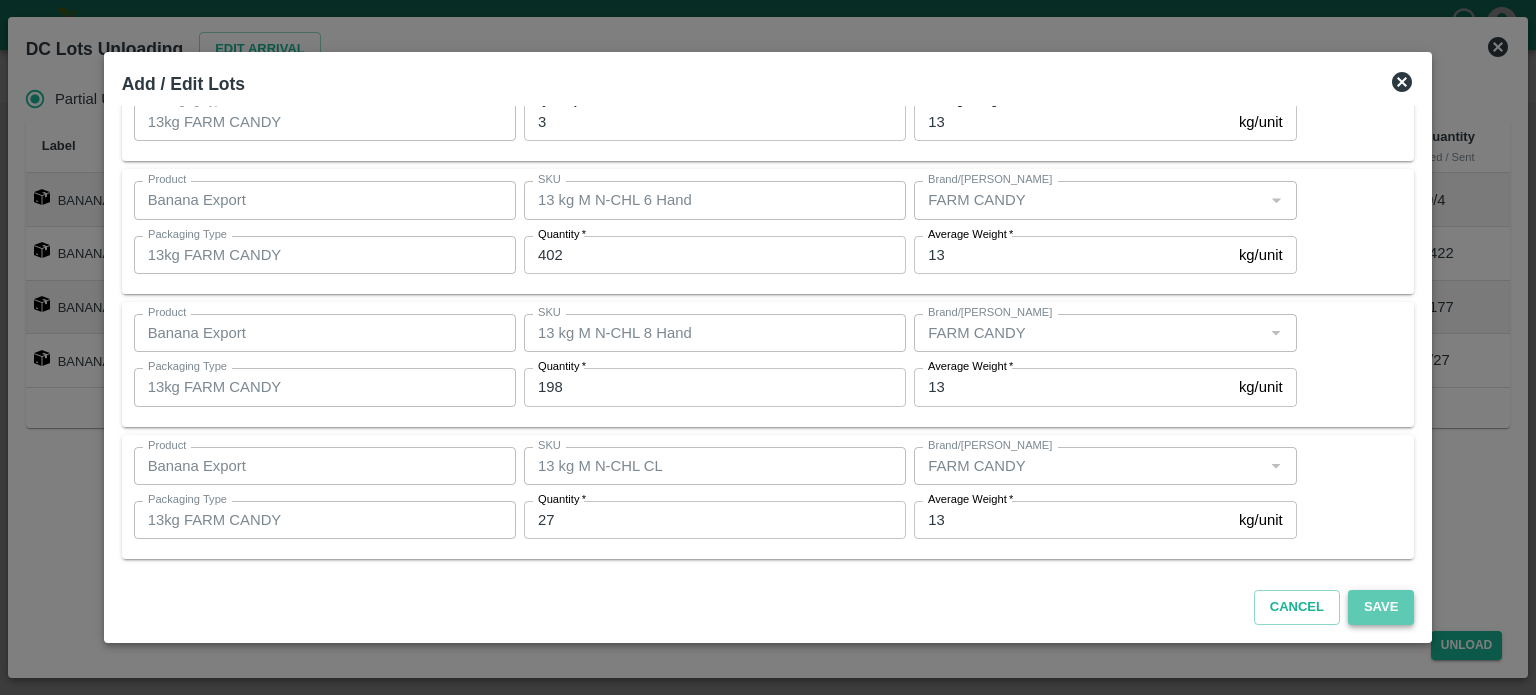 click on "Save" at bounding box center (1381, 607) 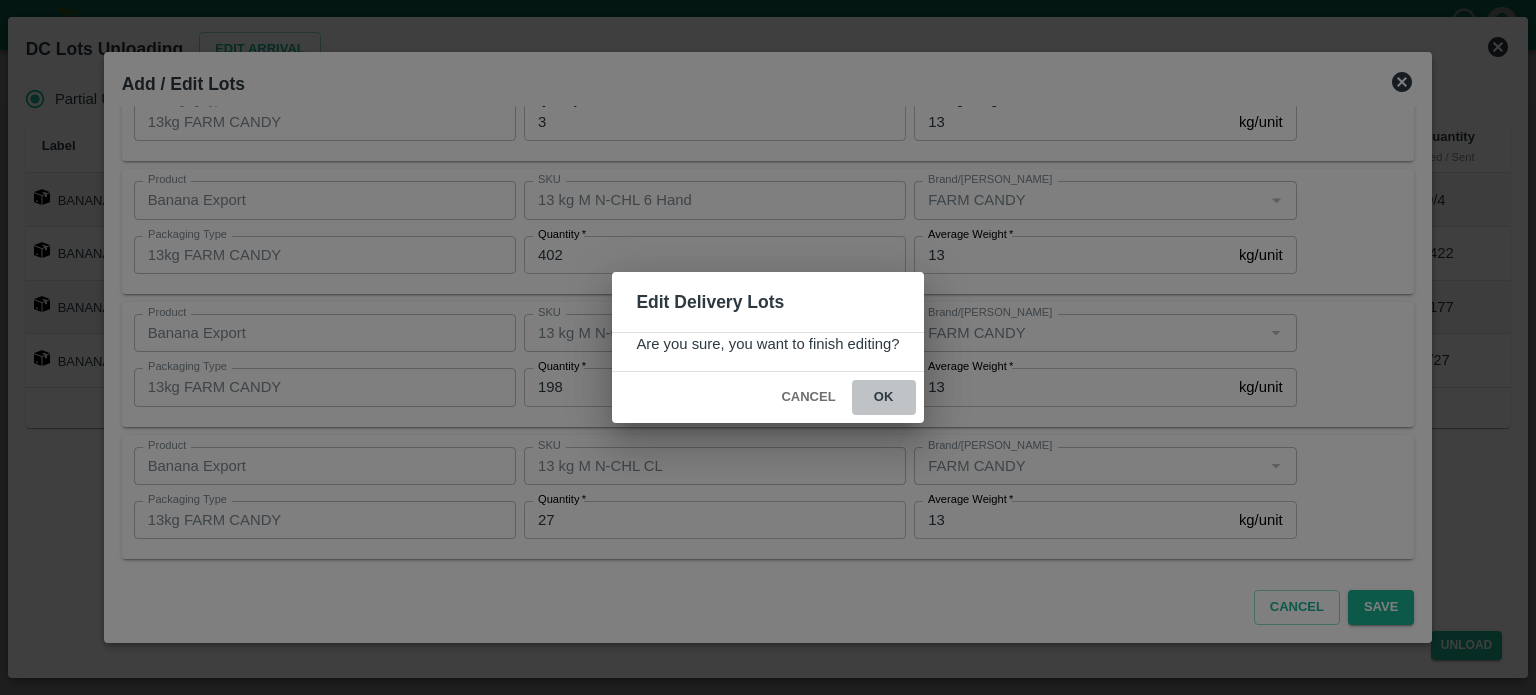 click on "ok" at bounding box center (884, 397) 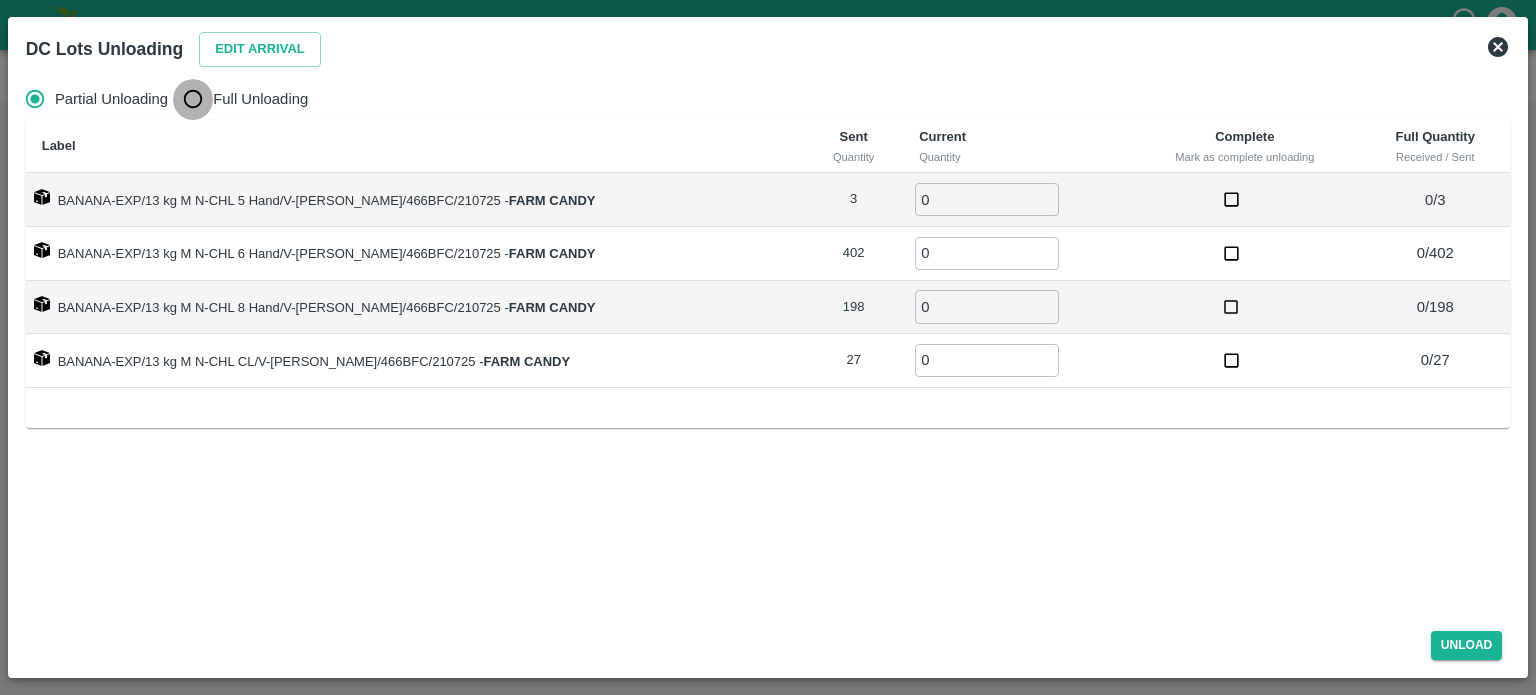 click on "Full Unloading" at bounding box center [193, 99] 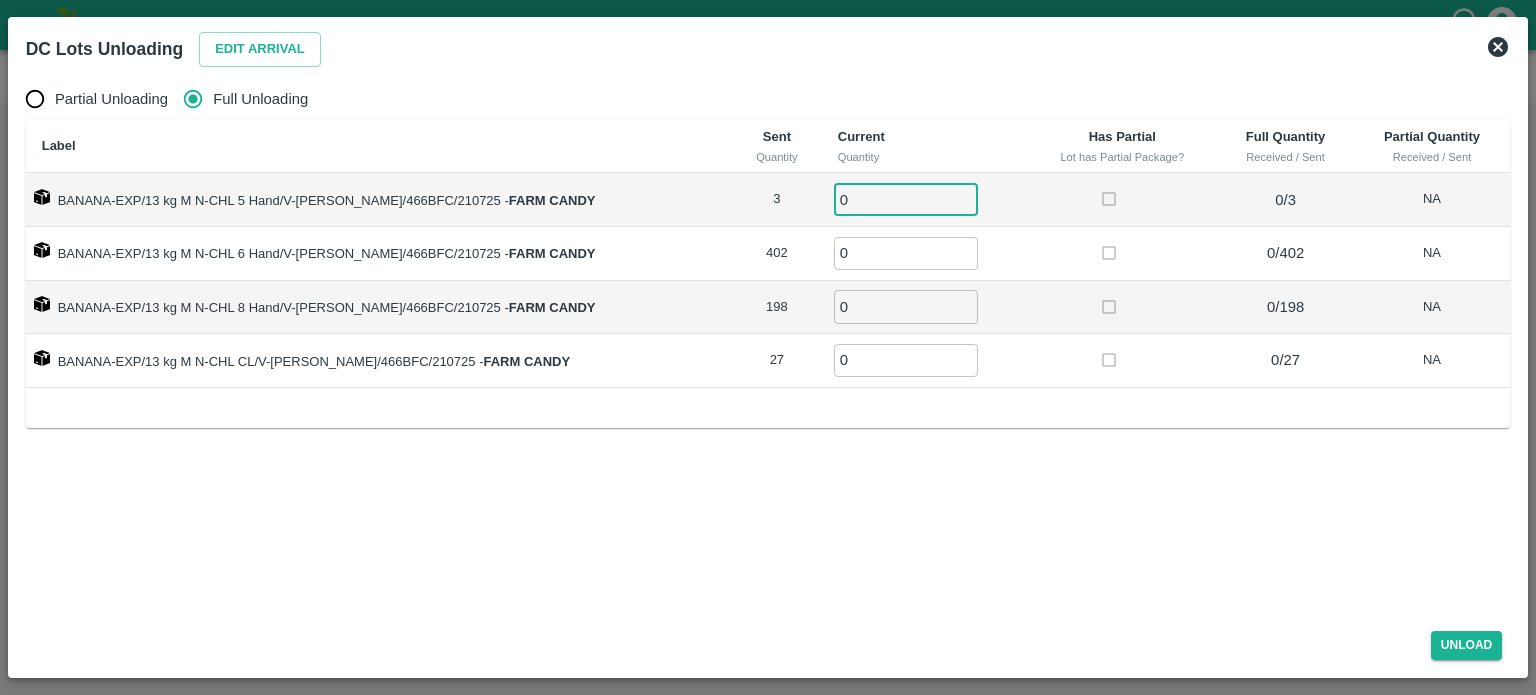 click on "0" at bounding box center [906, 199] 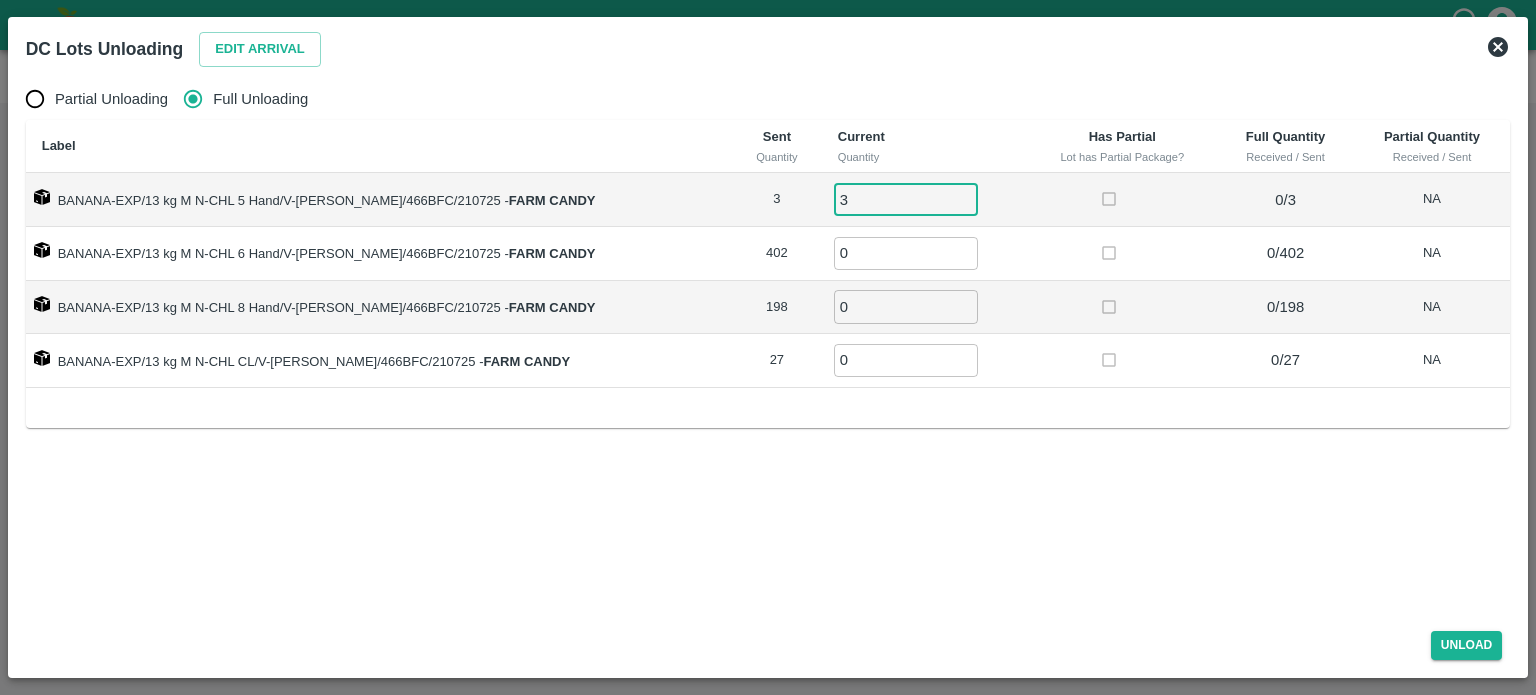 type on "3" 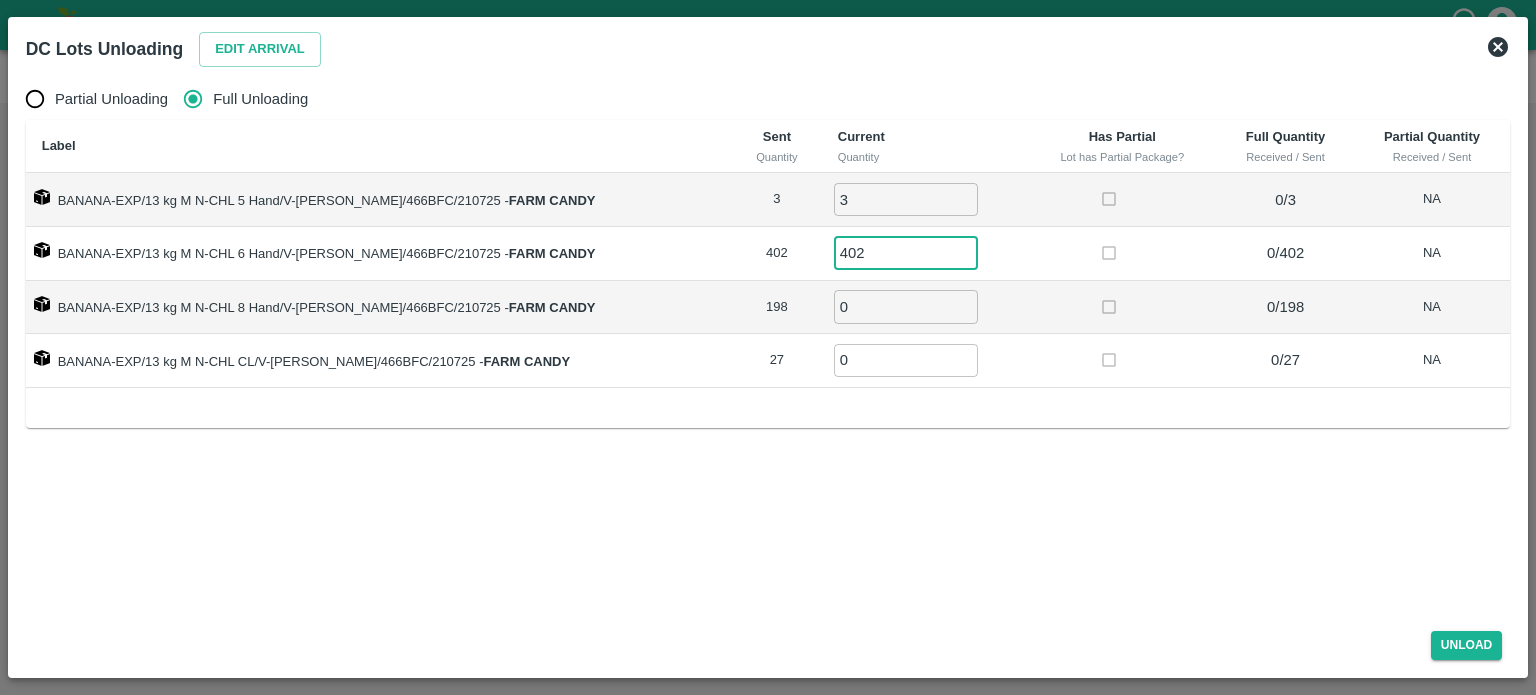 type on "402" 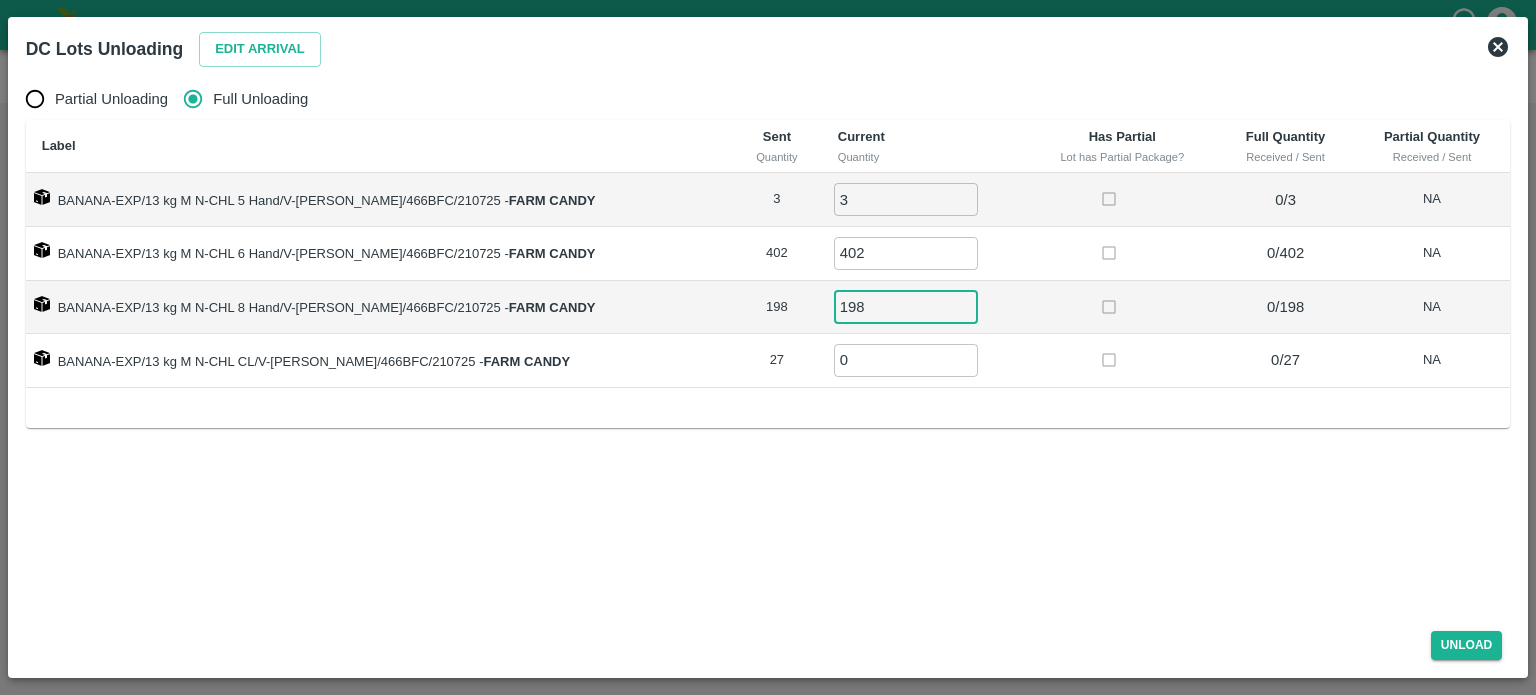 type on "198" 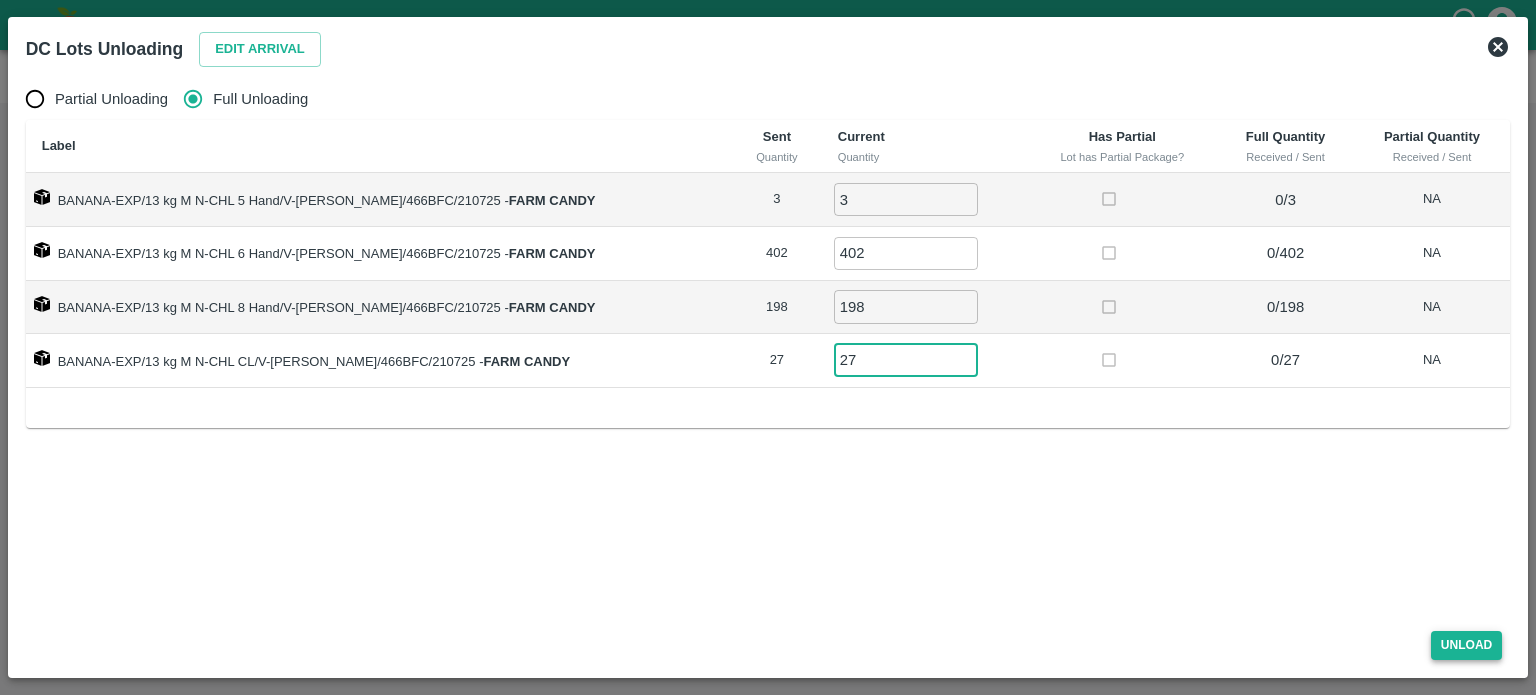 type on "27" 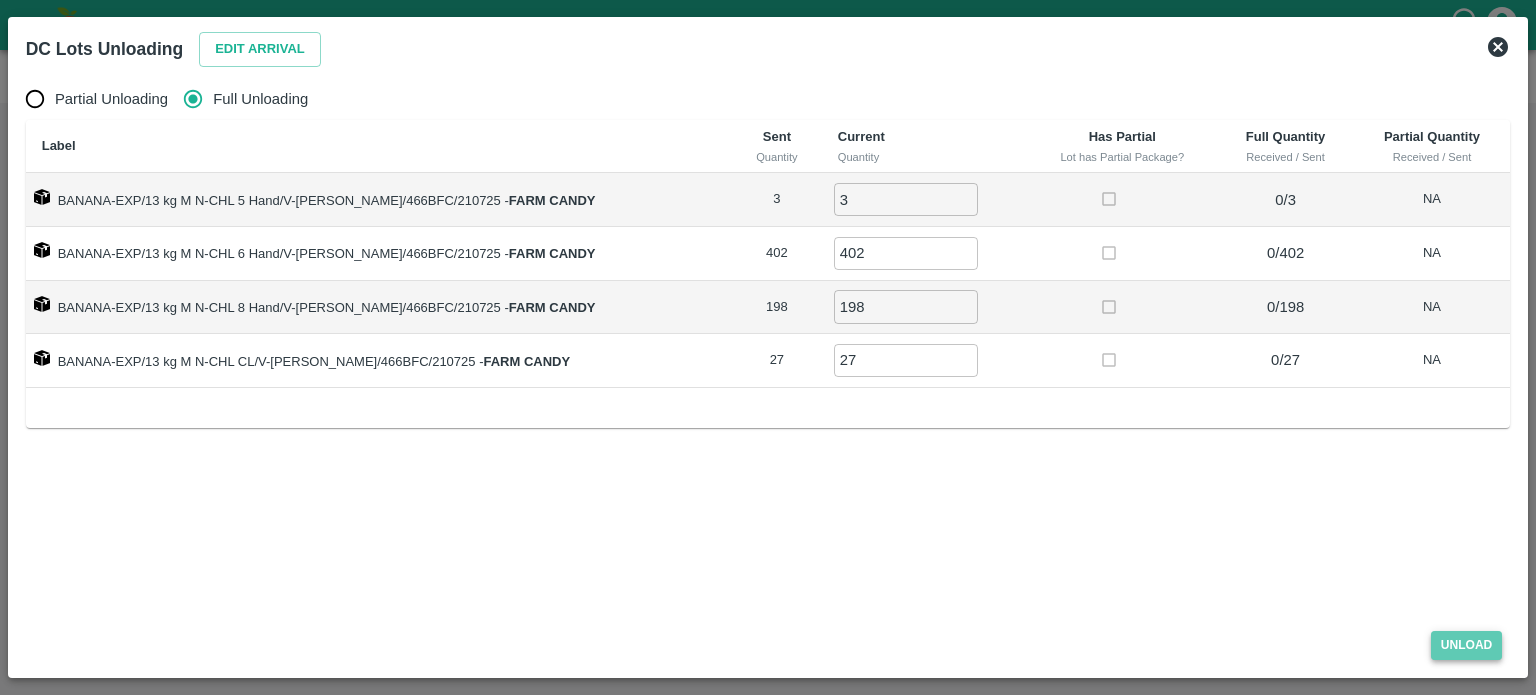 click on "Unload" at bounding box center [1467, 645] 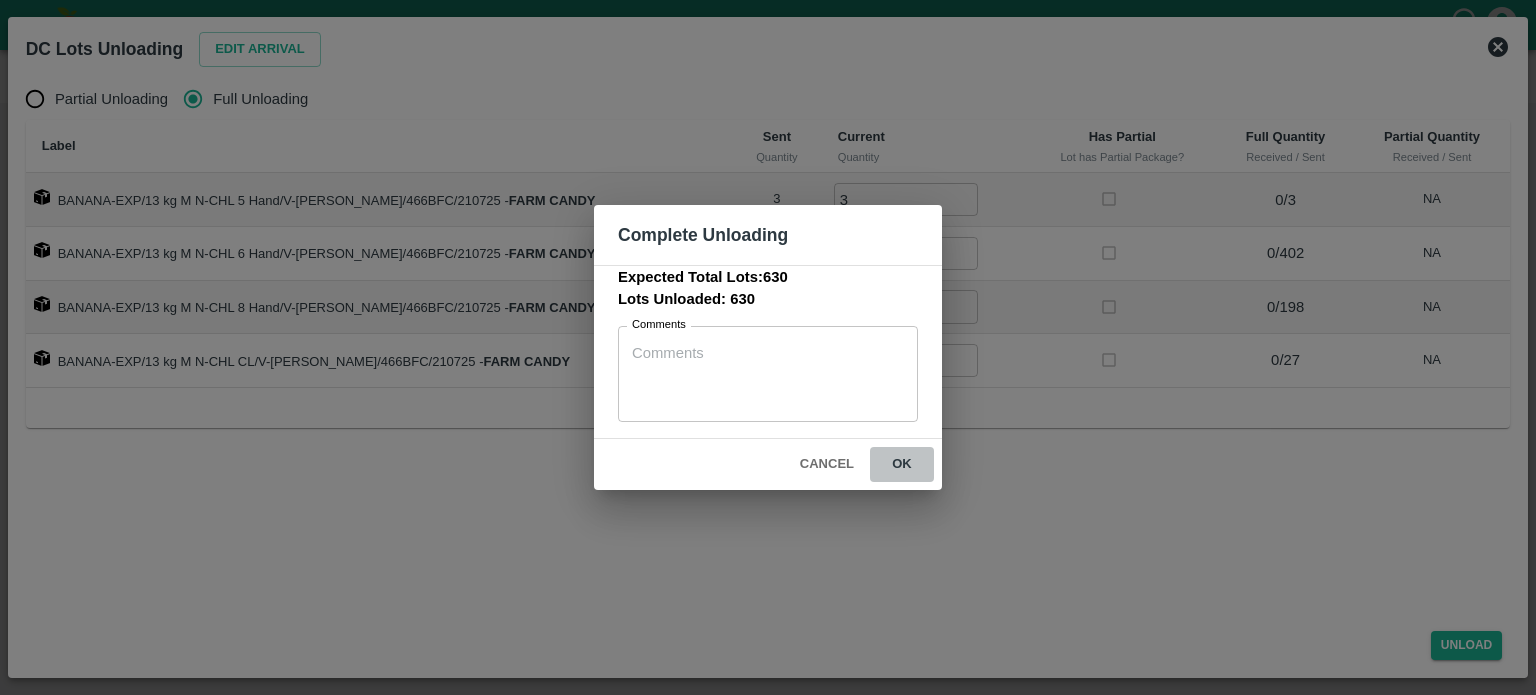 click on "ok" at bounding box center (902, 464) 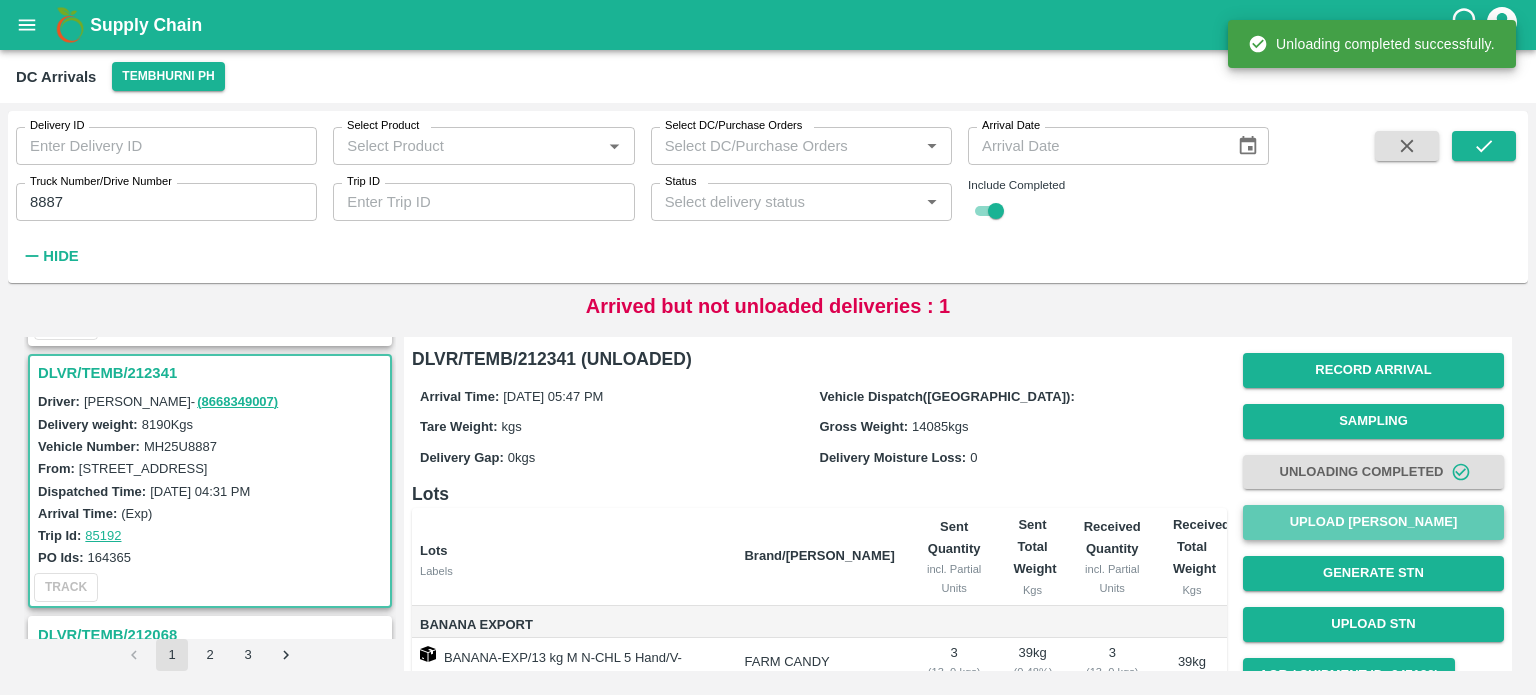 click on "Upload [PERSON_NAME]" at bounding box center [1373, 522] 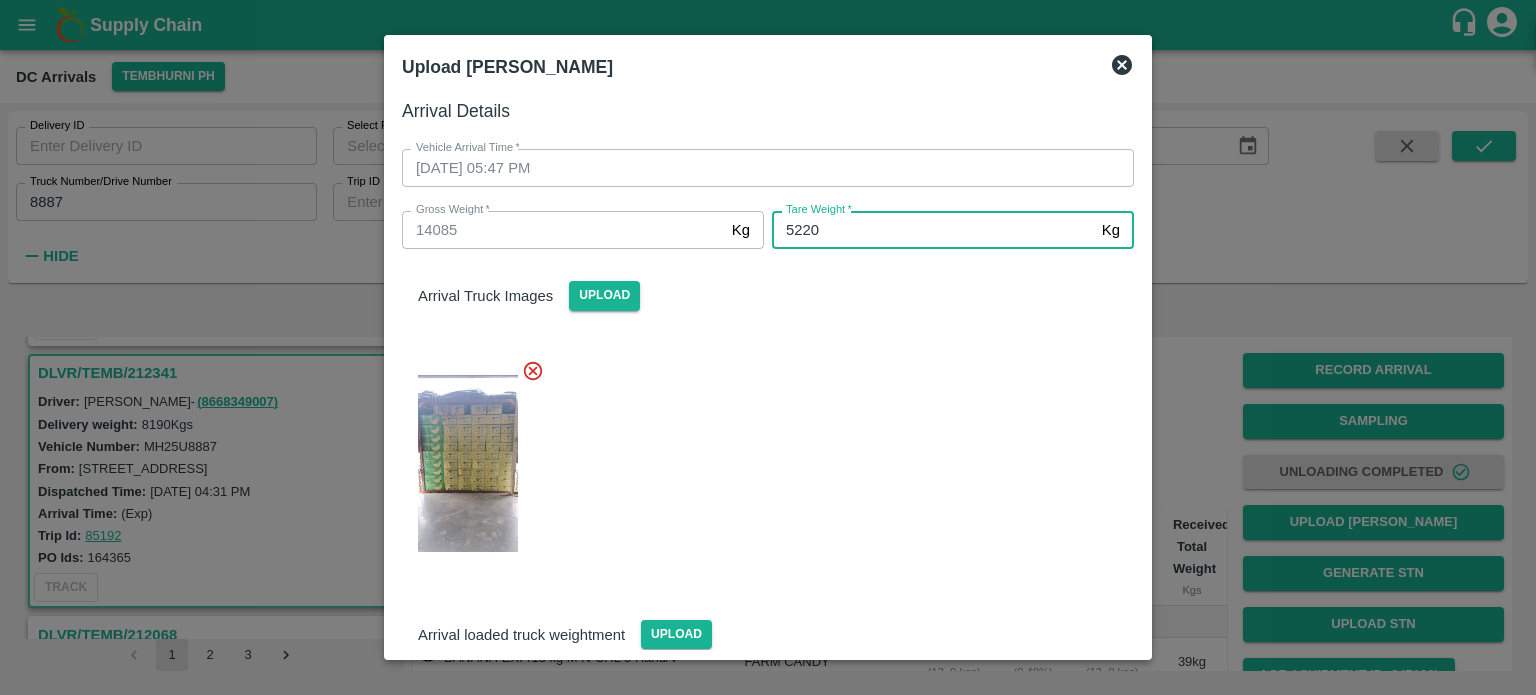 type on "5220" 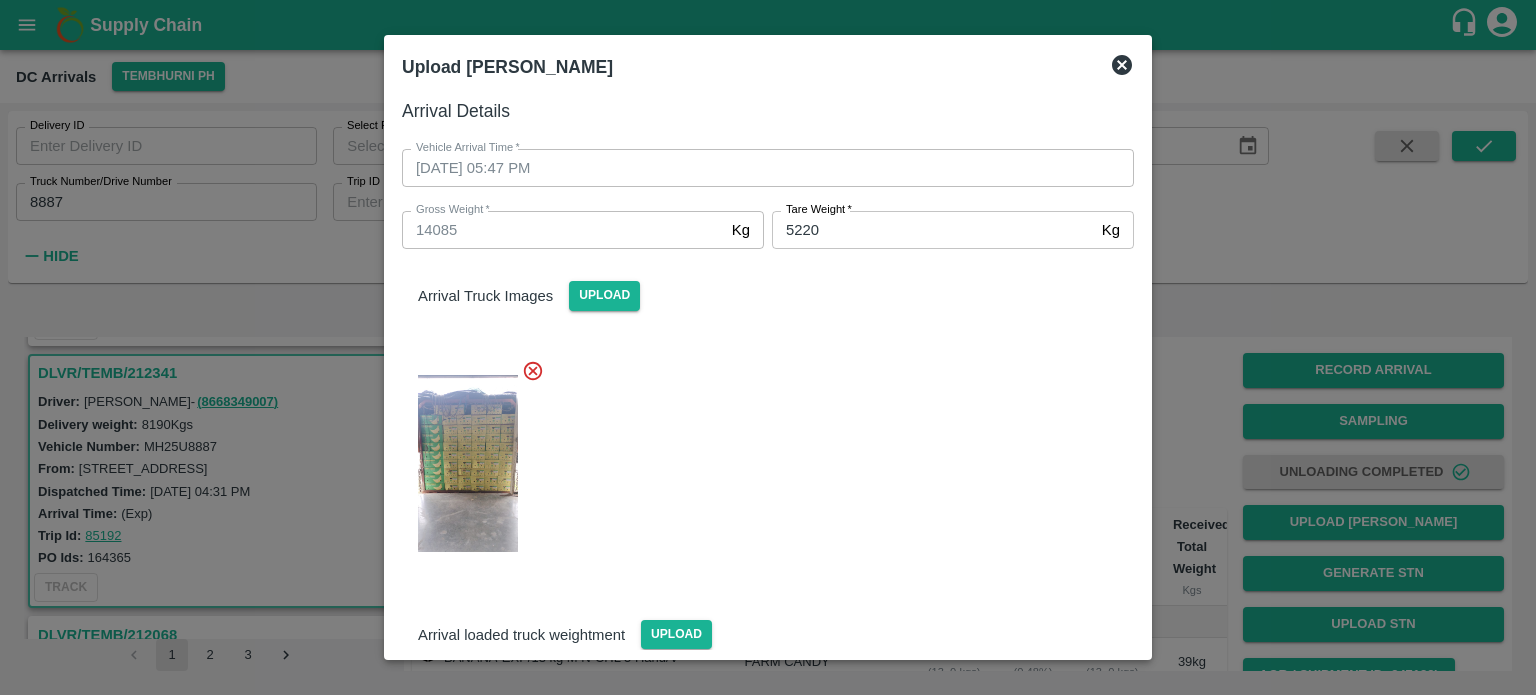click at bounding box center [760, 458] 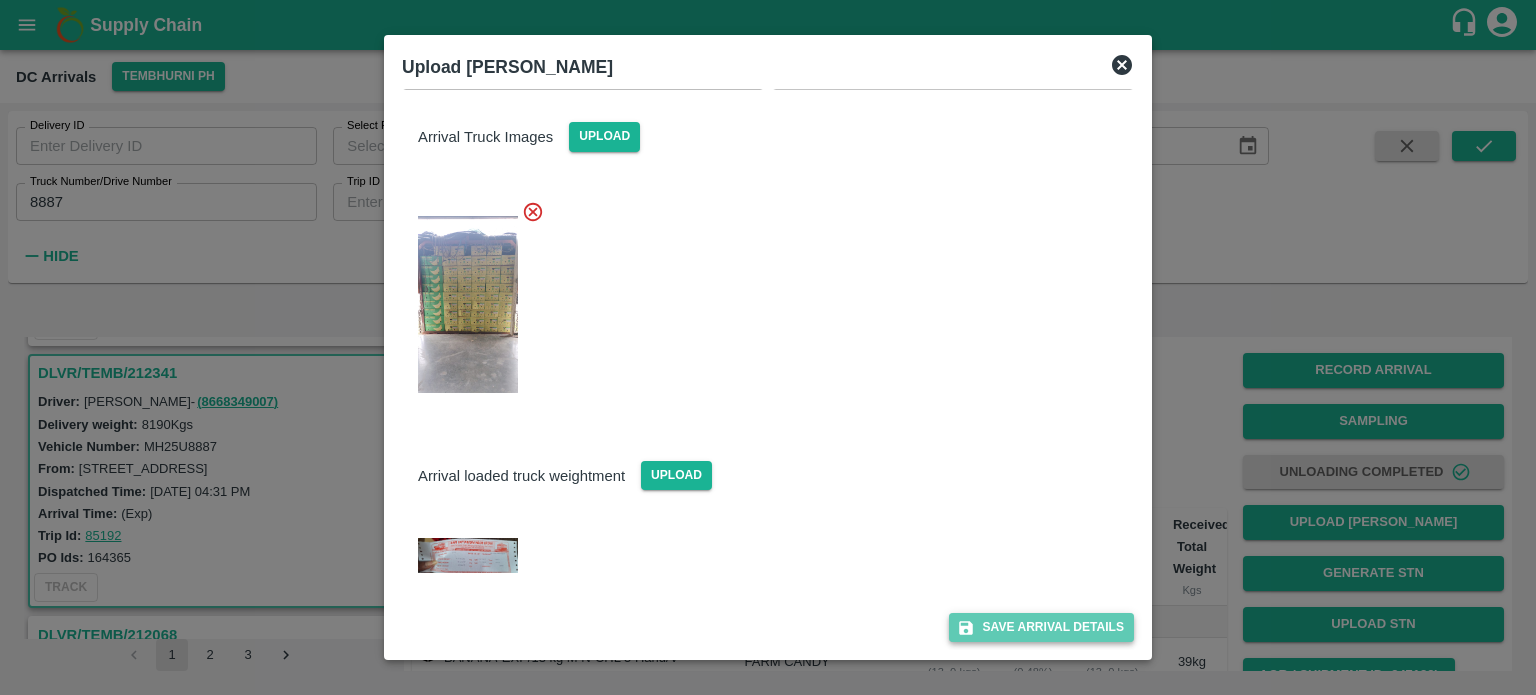 click on "Save Arrival Details" at bounding box center (1041, 627) 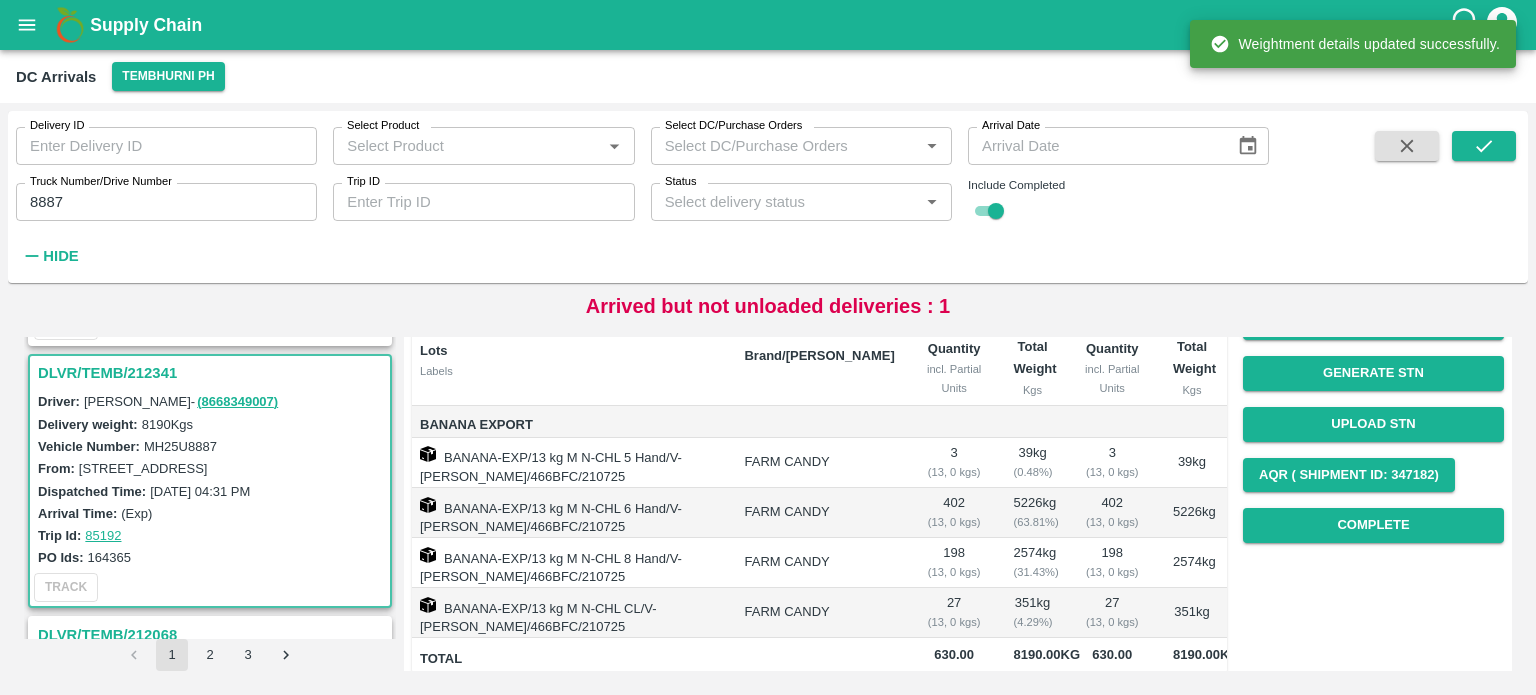 scroll, scrollTop: 206, scrollLeft: 0, axis: vertical 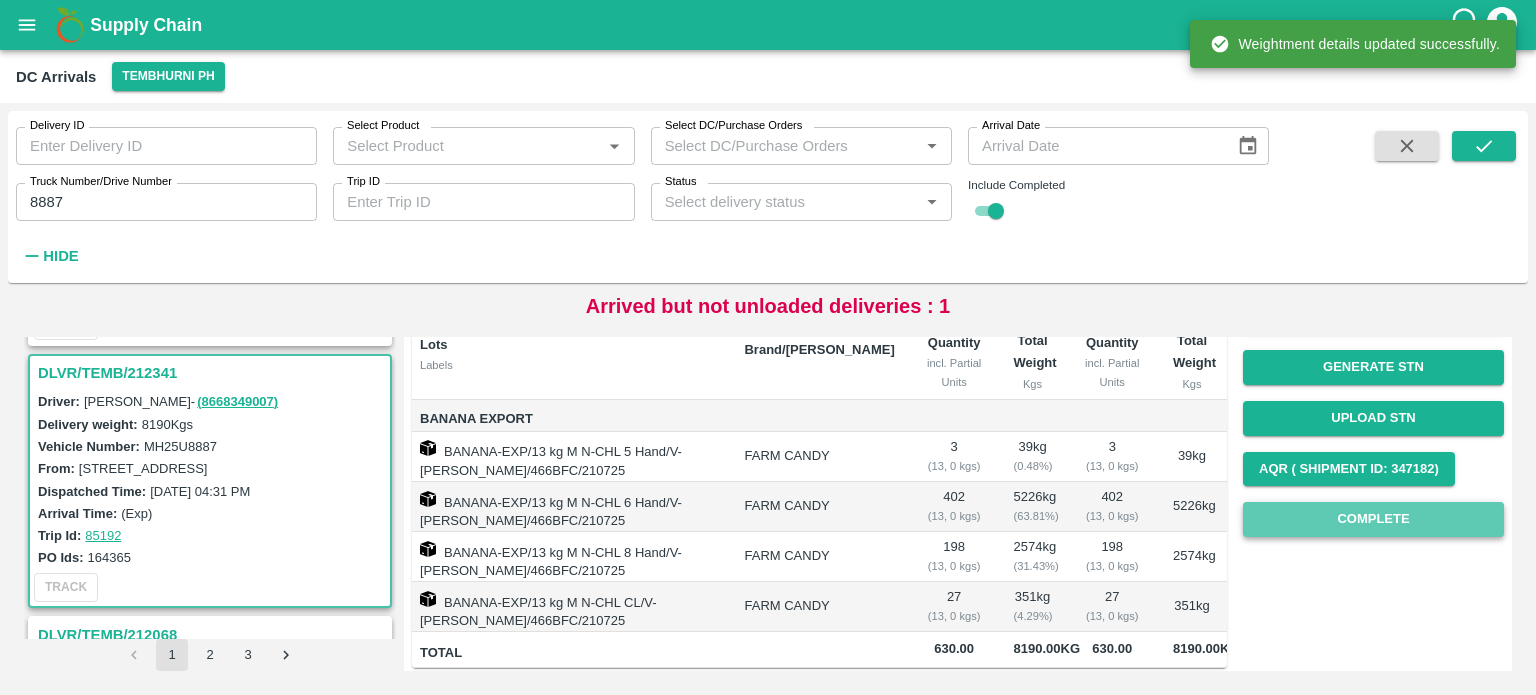click on "Complete" at bounding box center (1373, 519) 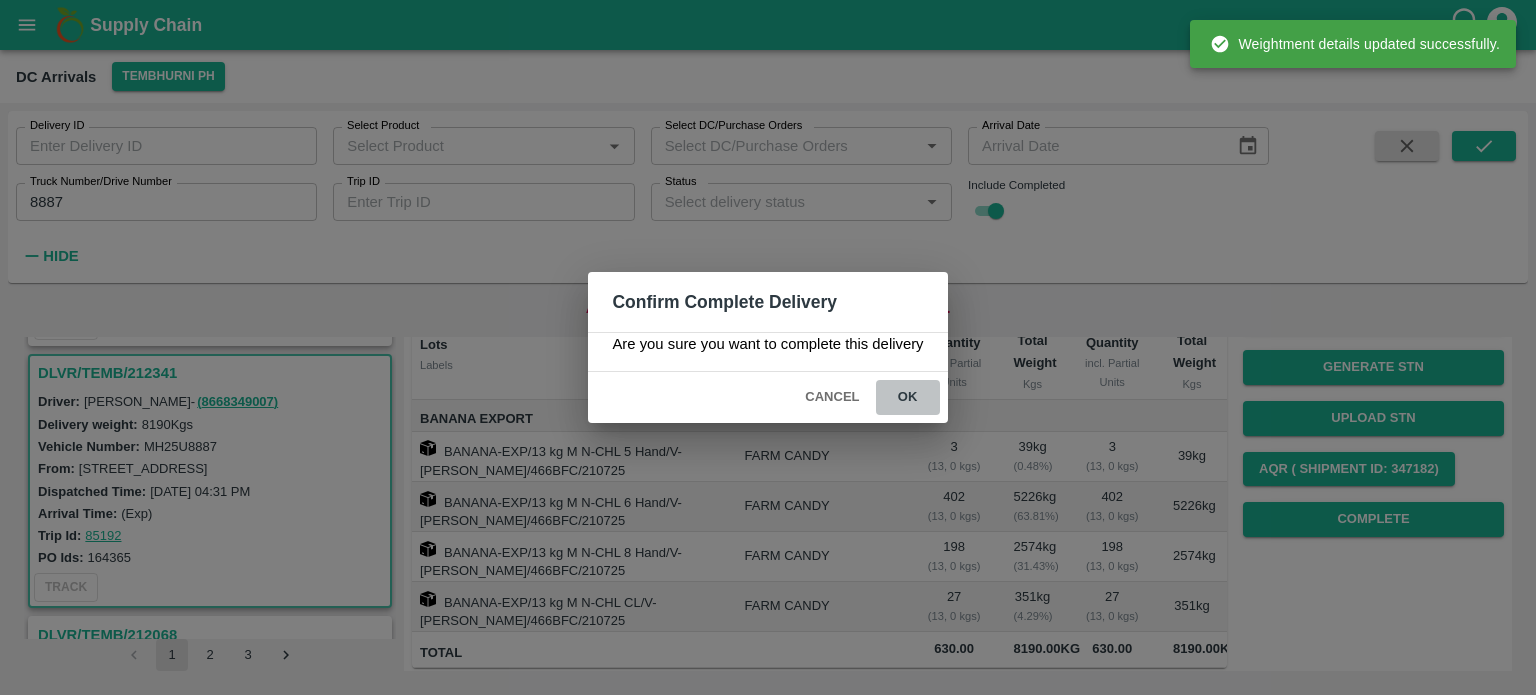 click on "ok" at bounding box center [908, 397] 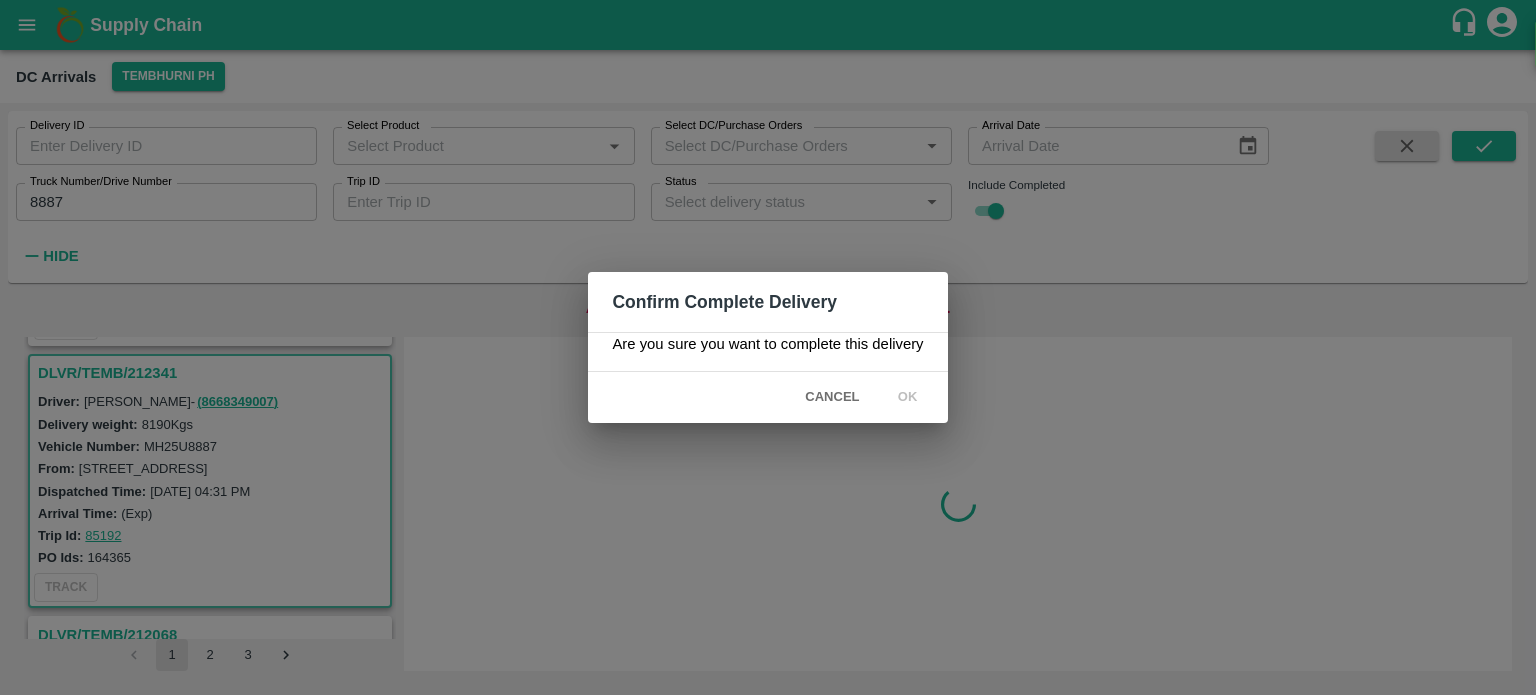 scroll, scrollTop: 0, scrollLeft: 0, axis: both 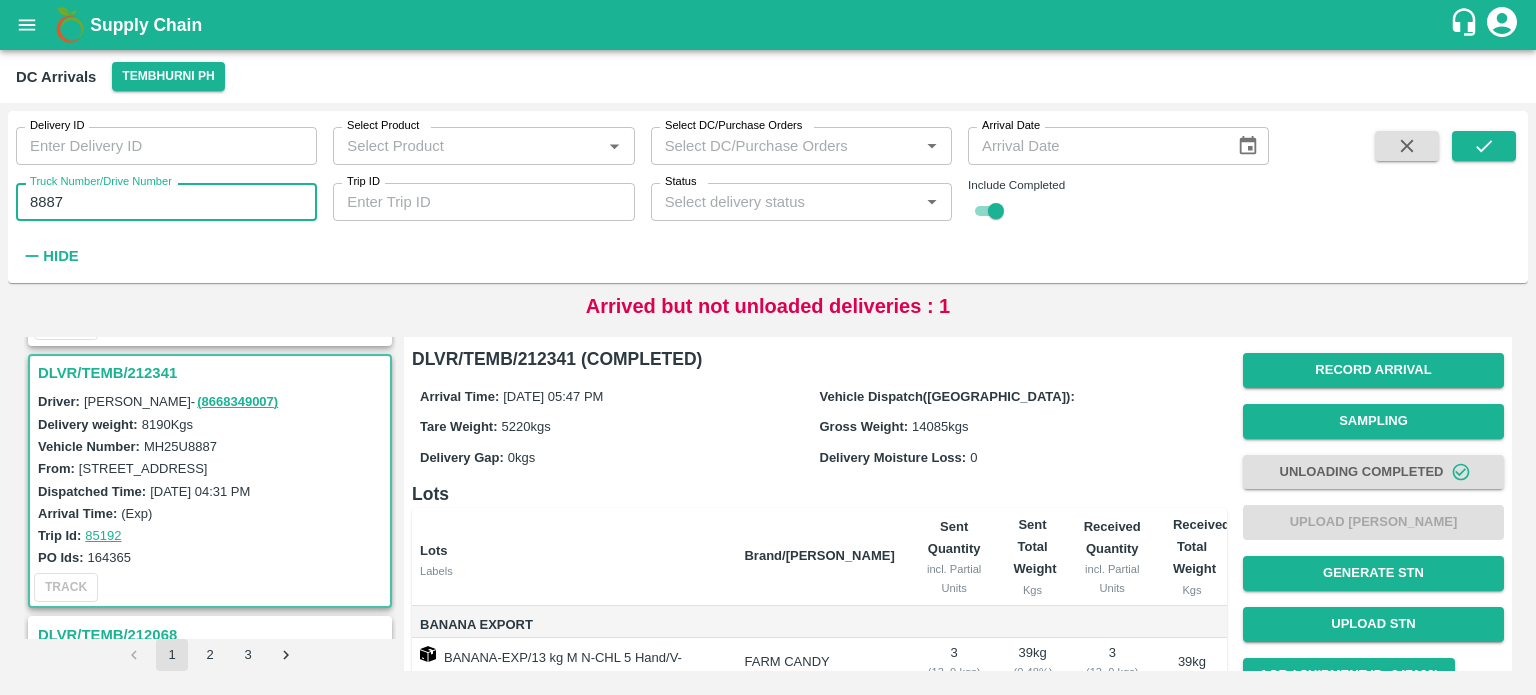 click on "8887" at bounding box center [166, 202] 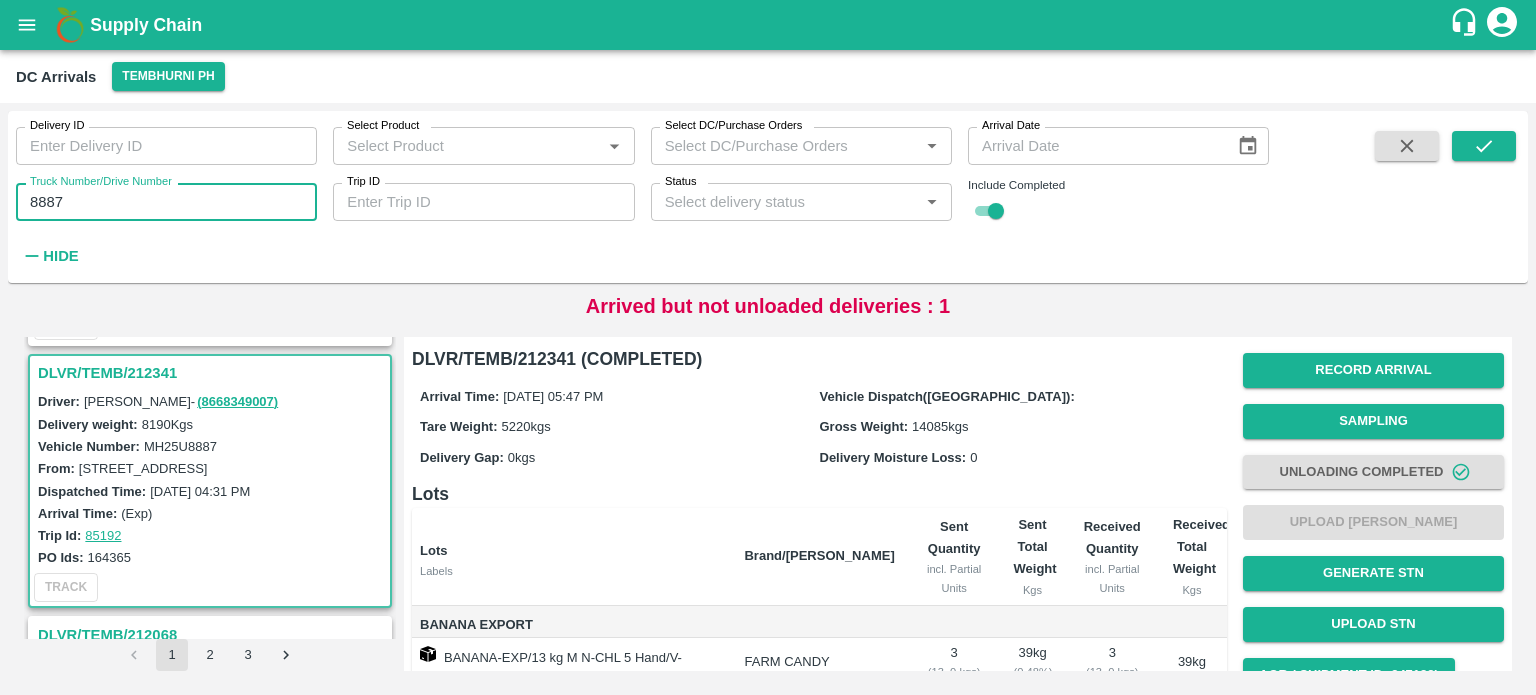 click on "8887" at bounding box center [166, 202] 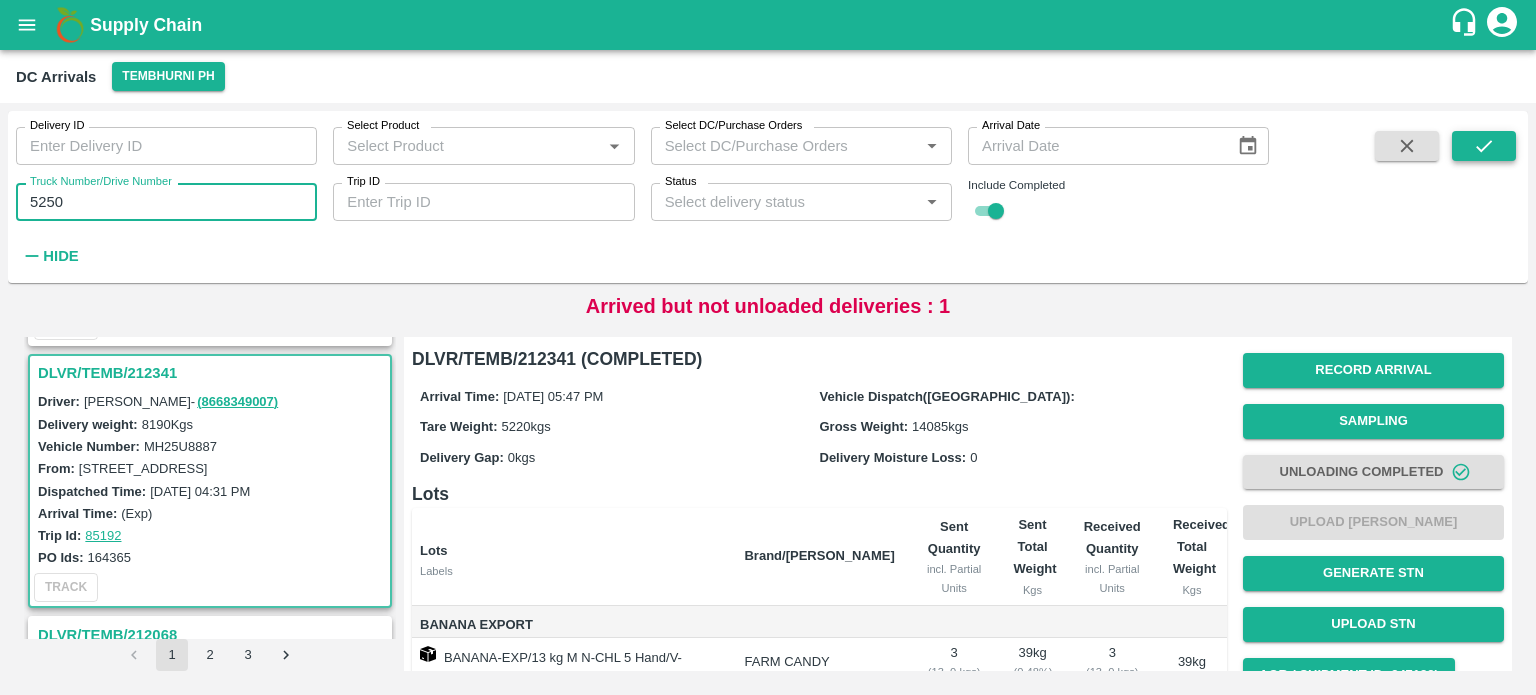 type on "5250" 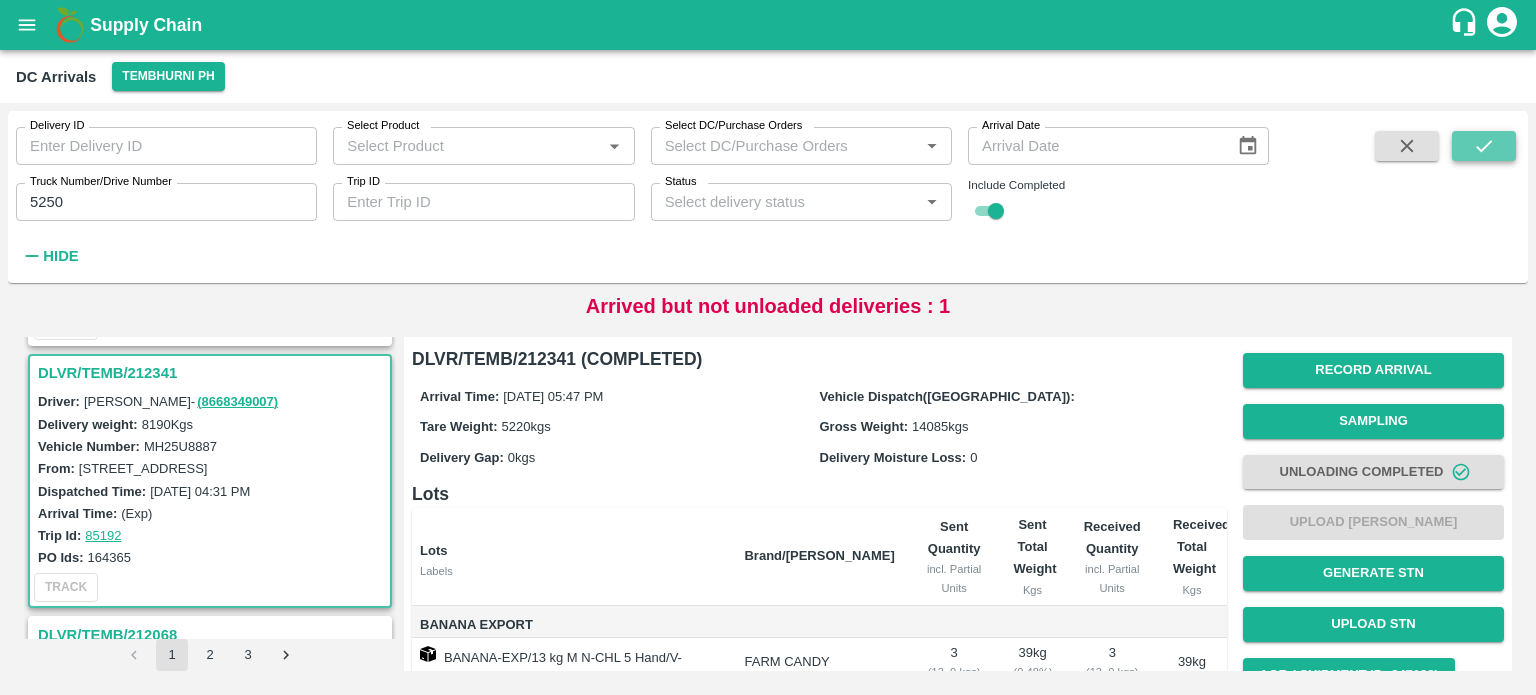 click at bounding box center (1484, 146) 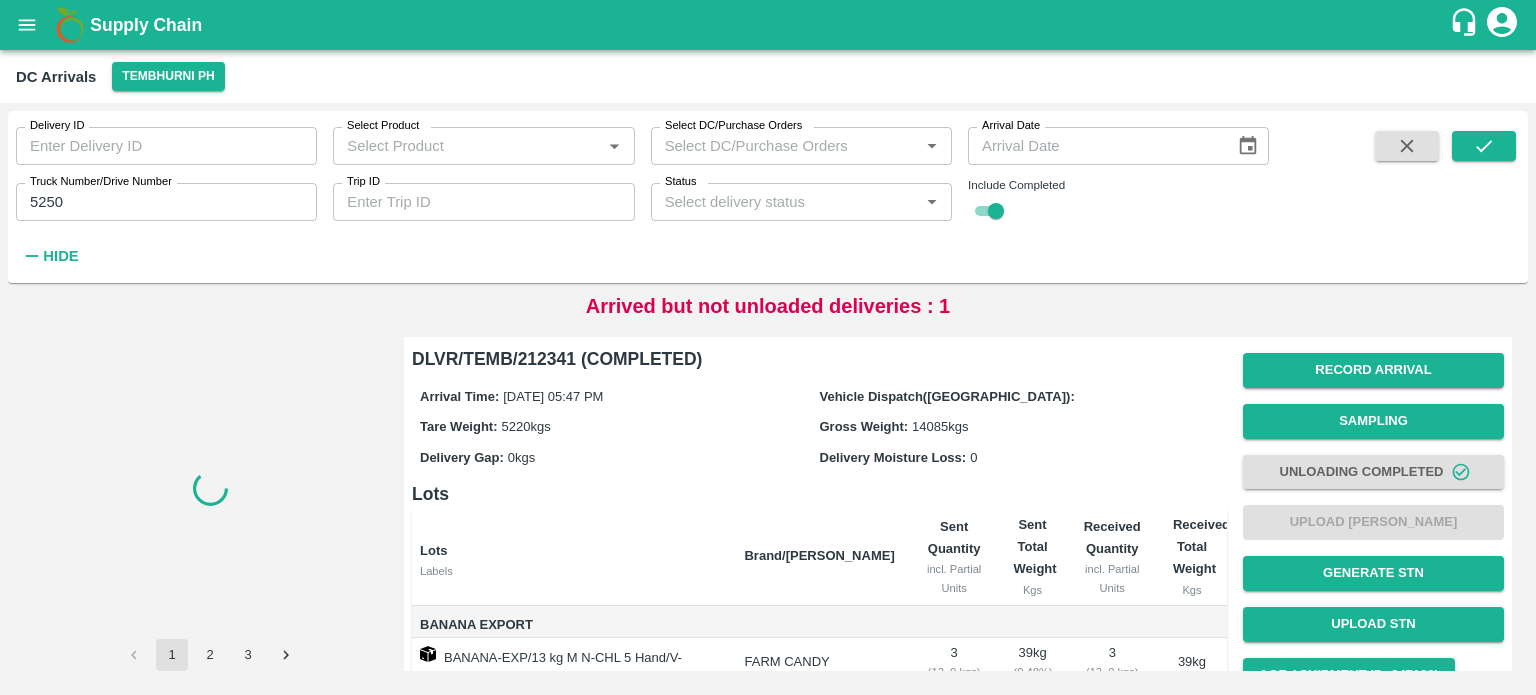 scroll, scrollTop: 0, scrollLeft: 0, axis: both 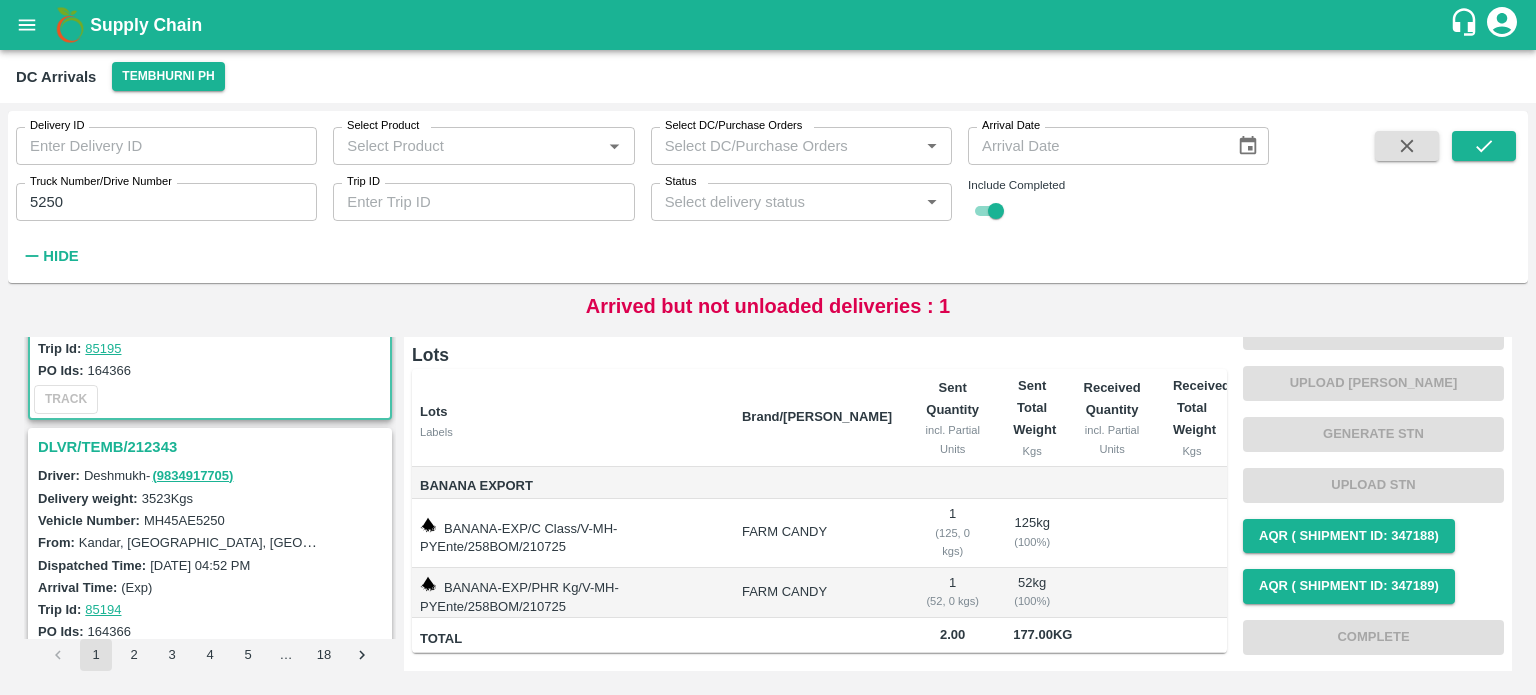 click on "DLVR/TEMB/212343" at bounding box center [213, 447] 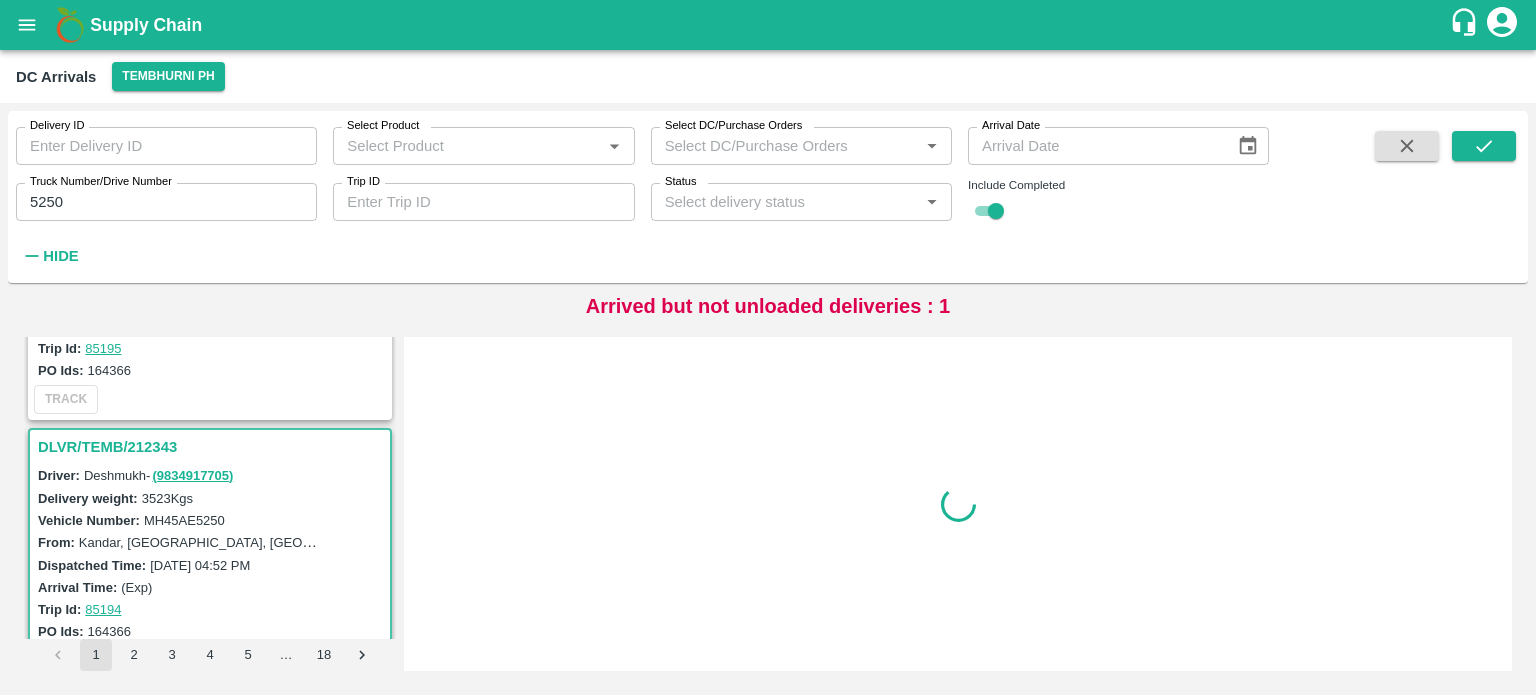 scroll, scrollTop: 0, scrollLeft: 0, axis: both 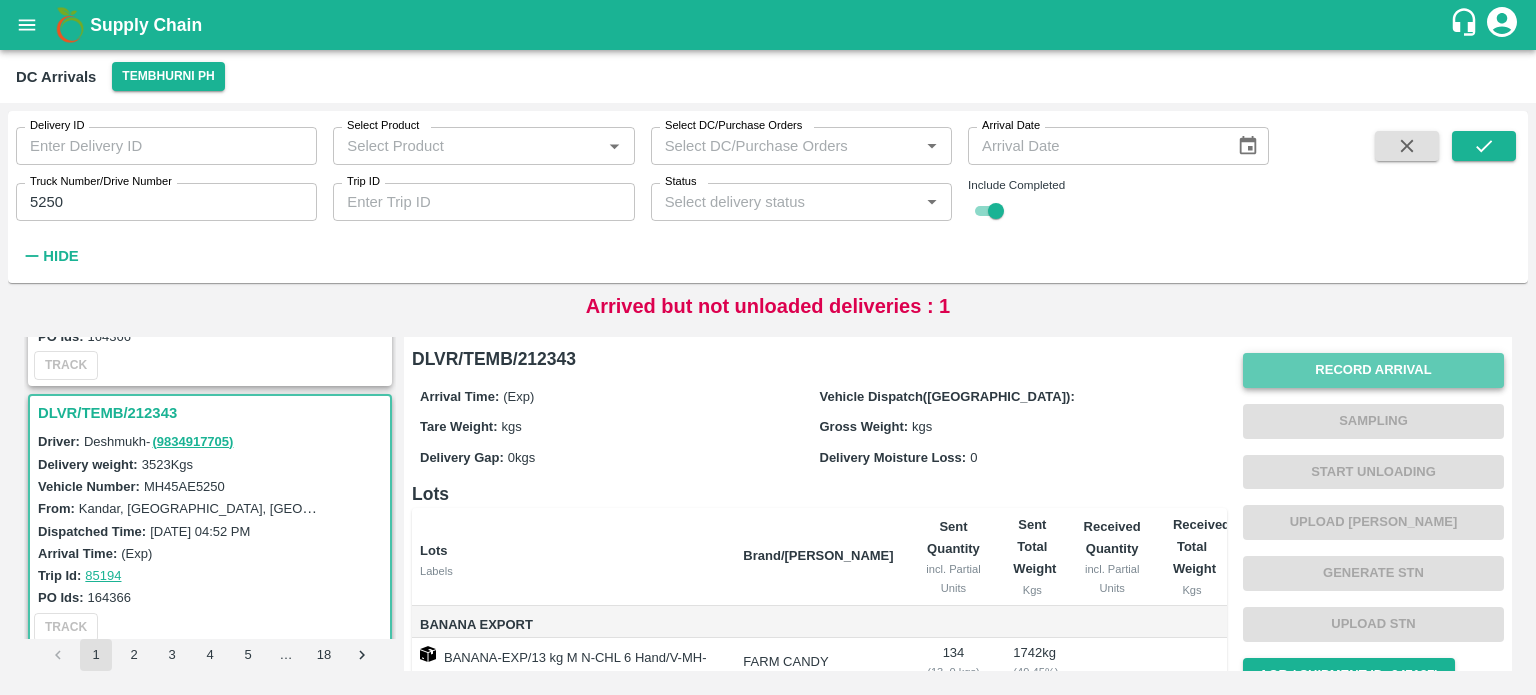click on "Record Arrival" at bounding box center [1373, 370] 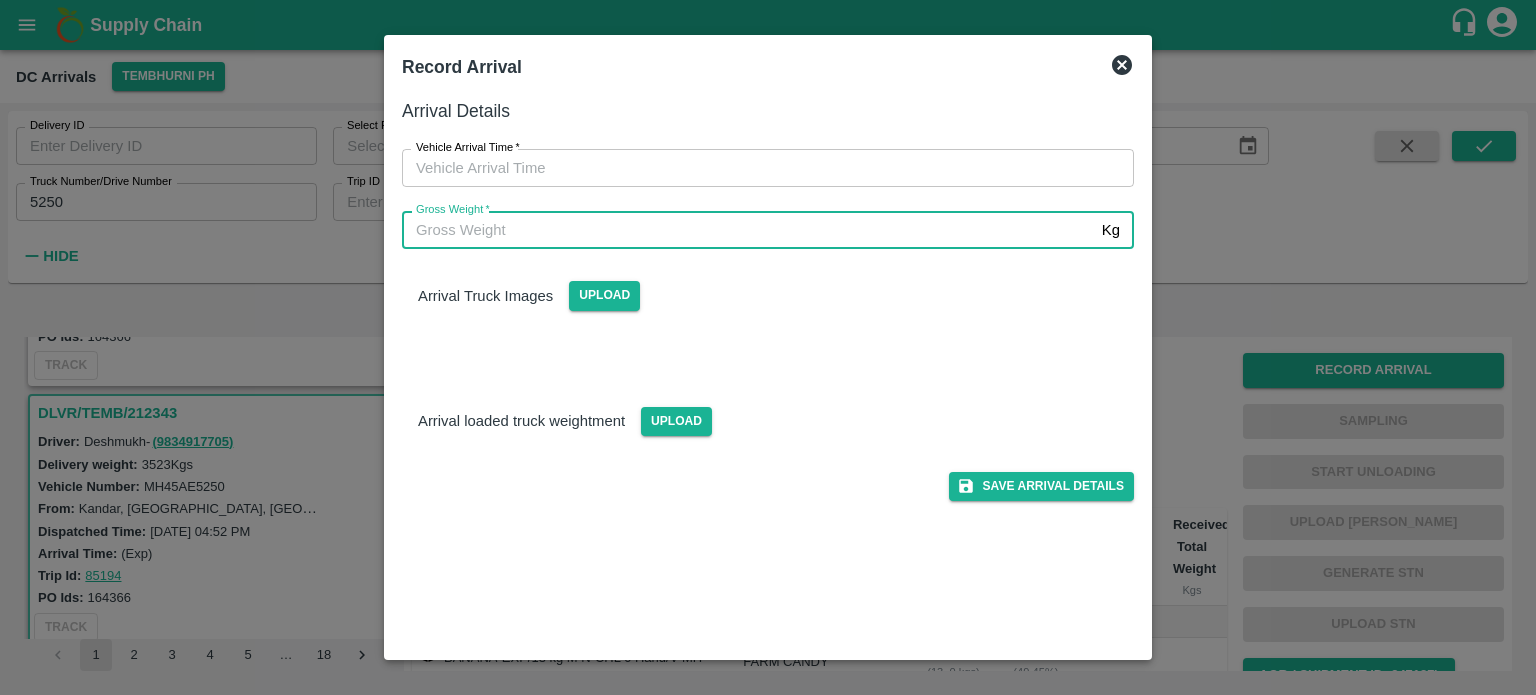 click on "Gross Weight   *" at bounding box center [748, 230] 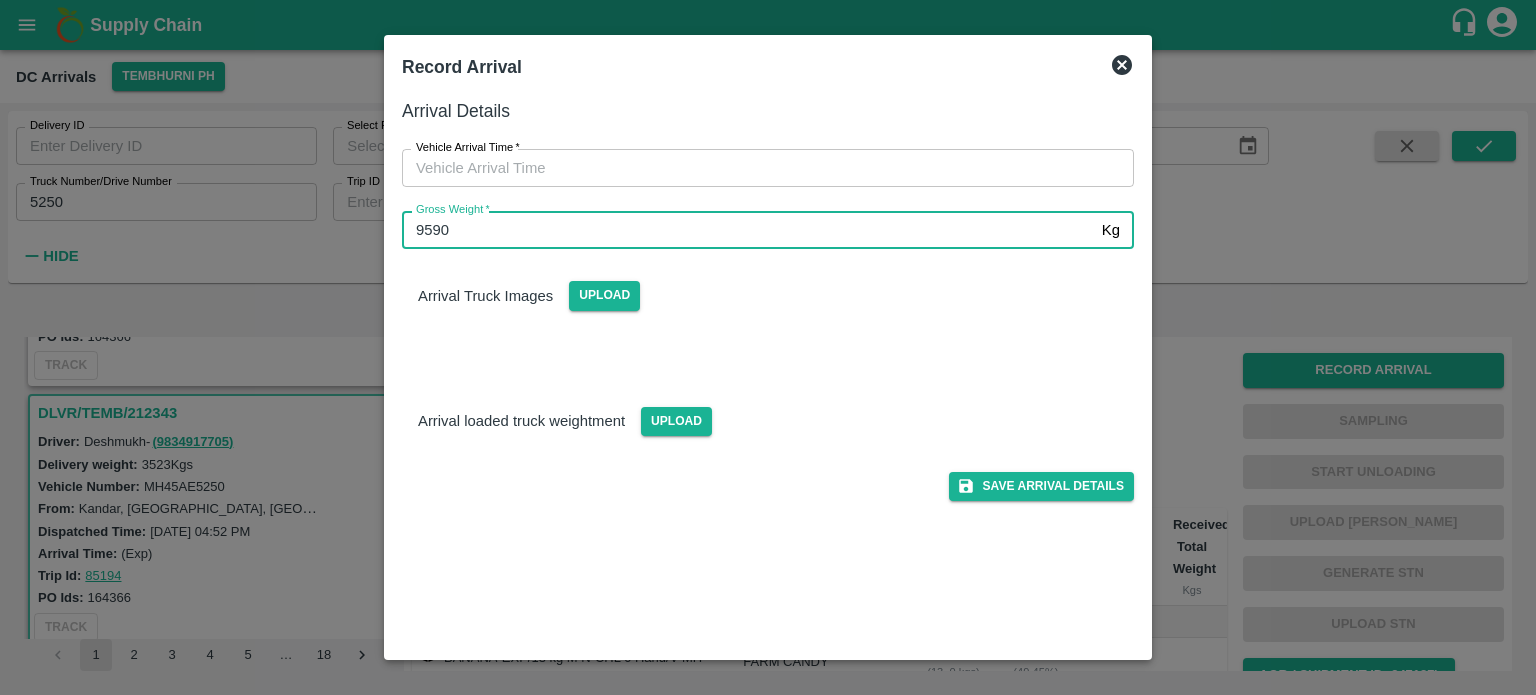 type on "9590" 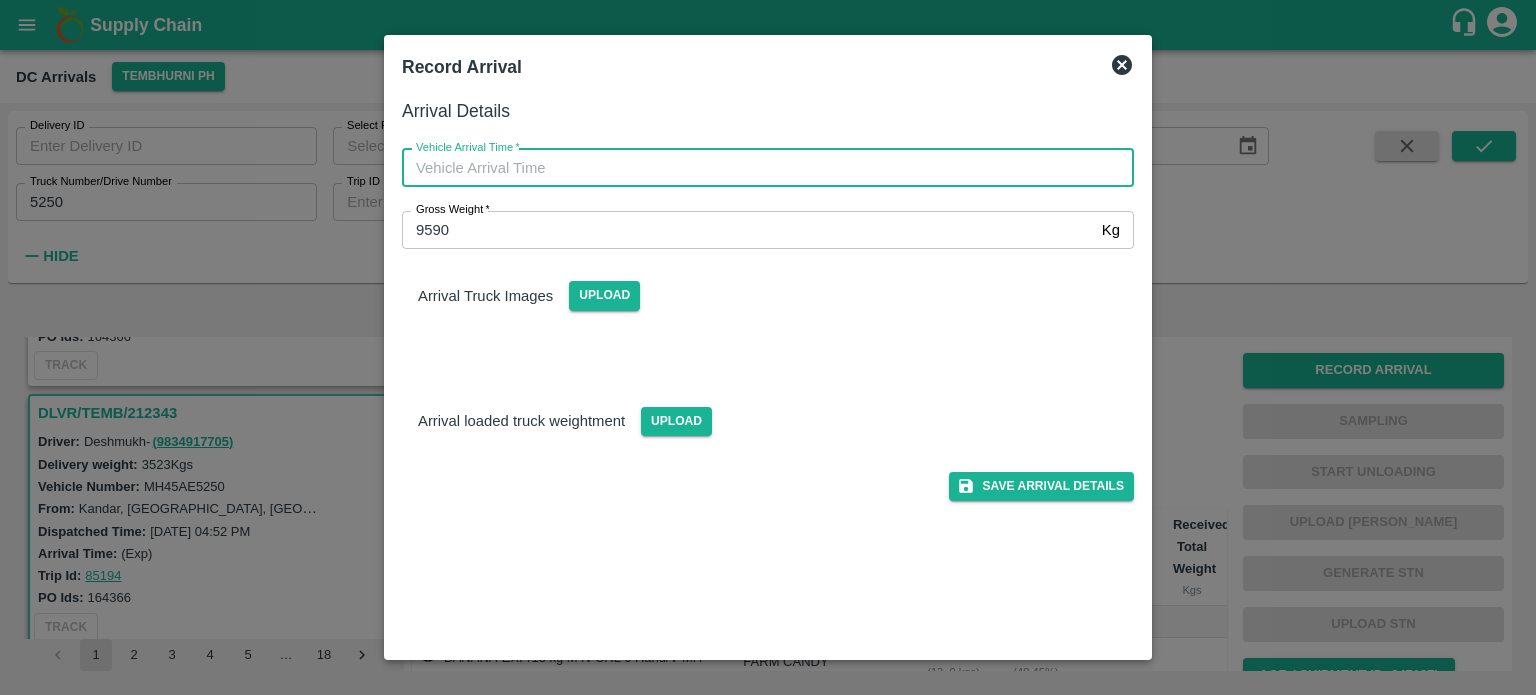 type on "DD/MM/YYYY hh:mm aa" 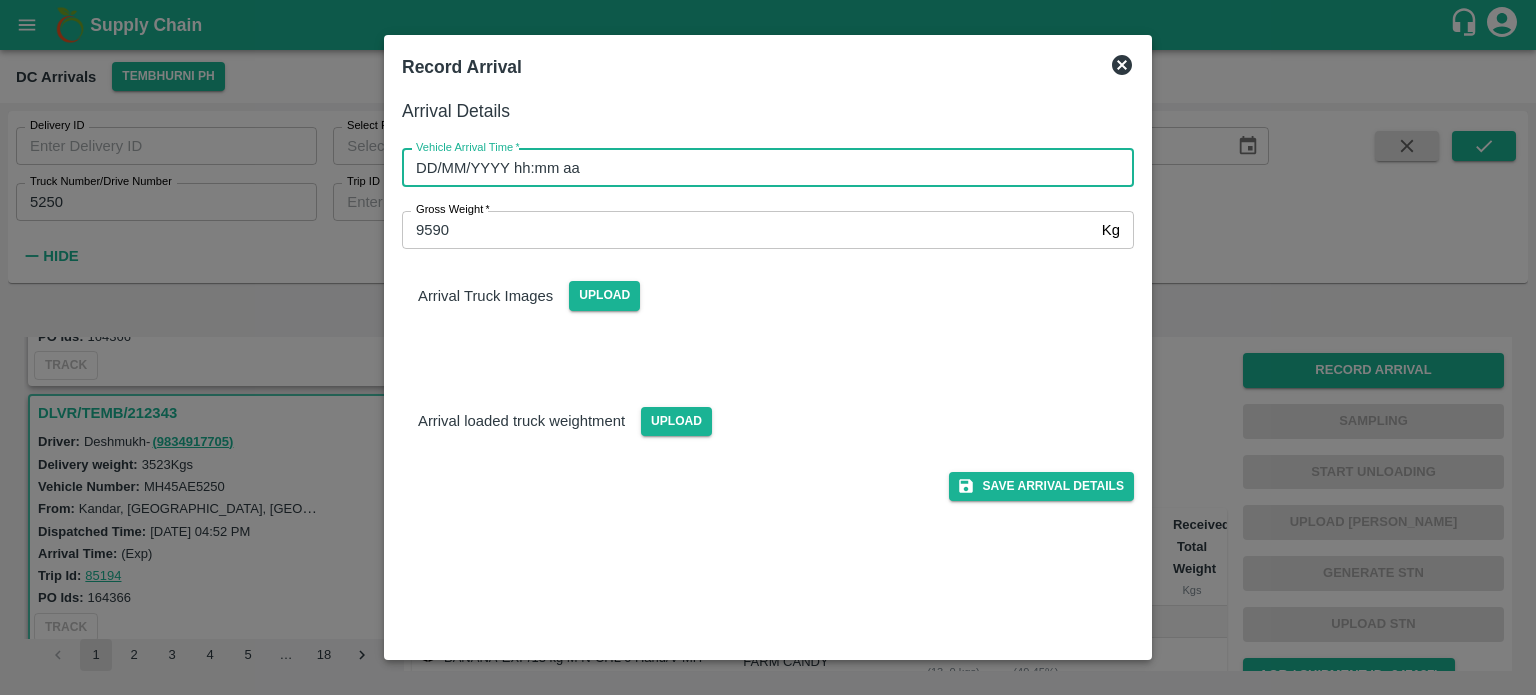 click on "DD/MM/YYYY hh:mm aa" at bounding box center [761, 168] 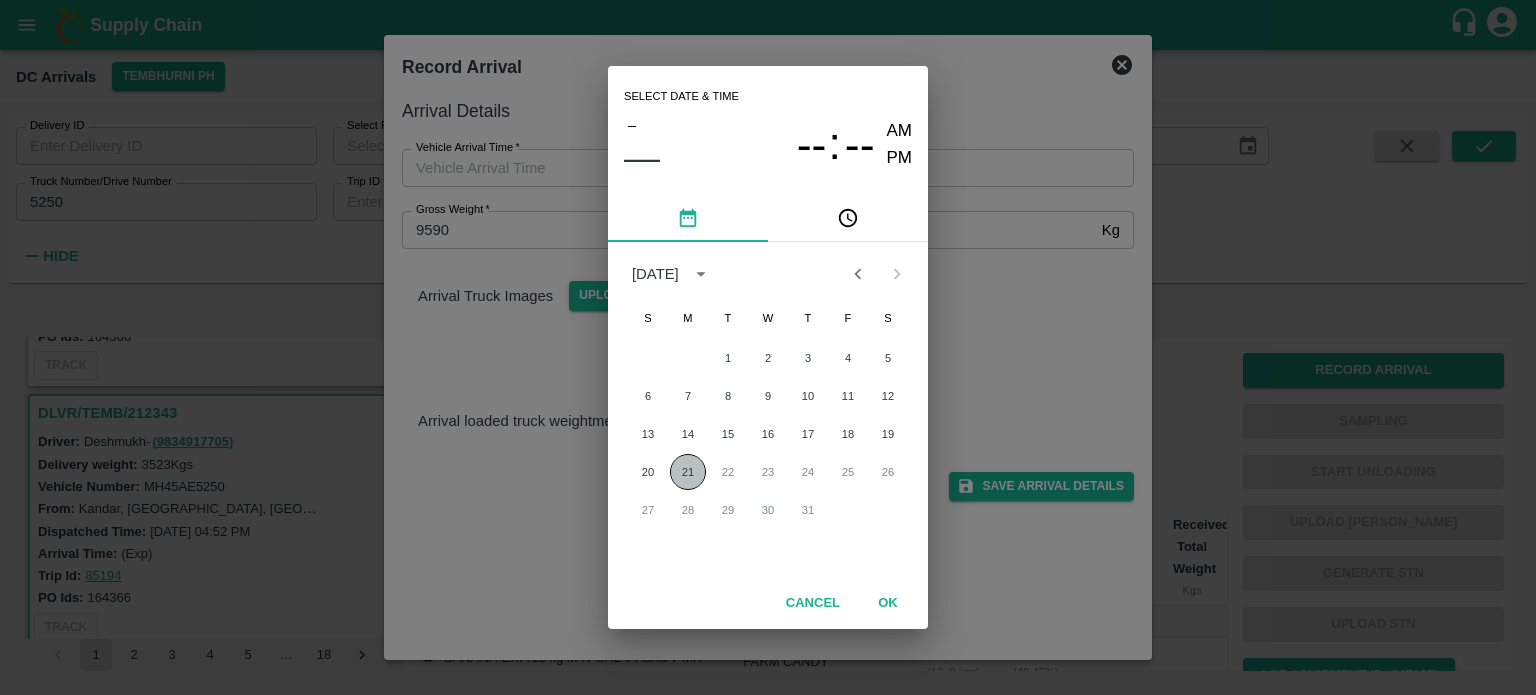 click on "21" at bounding box center [688, 472] 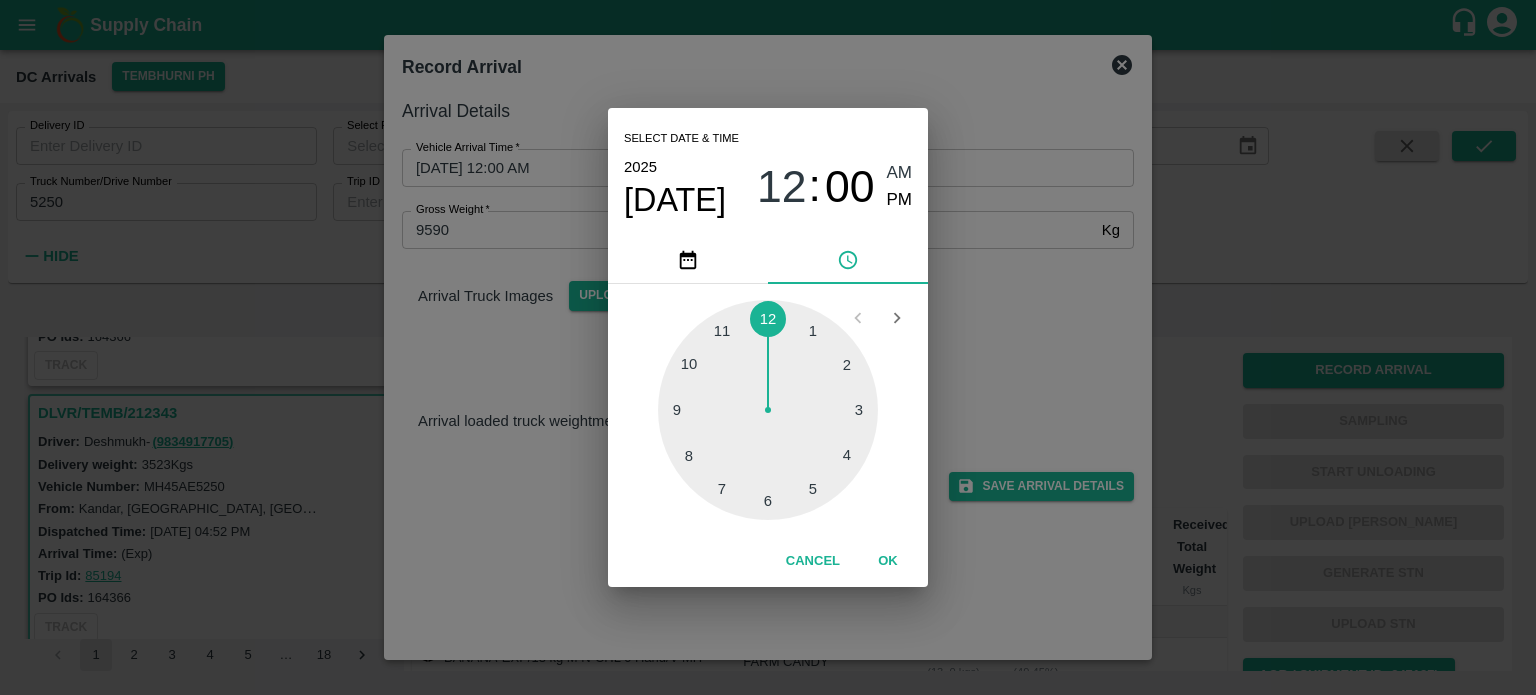 click at bounding box center (768, 410) 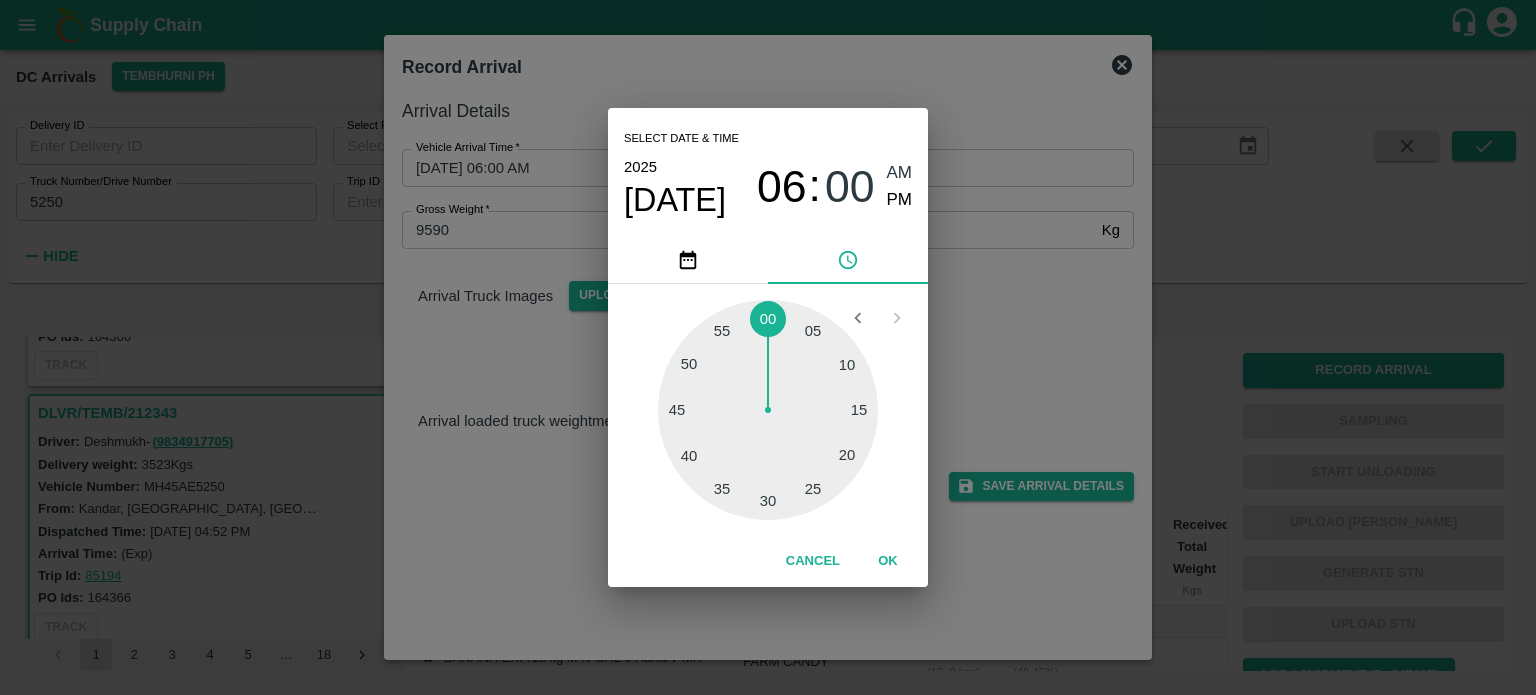 click at bounding box center [768, 410] 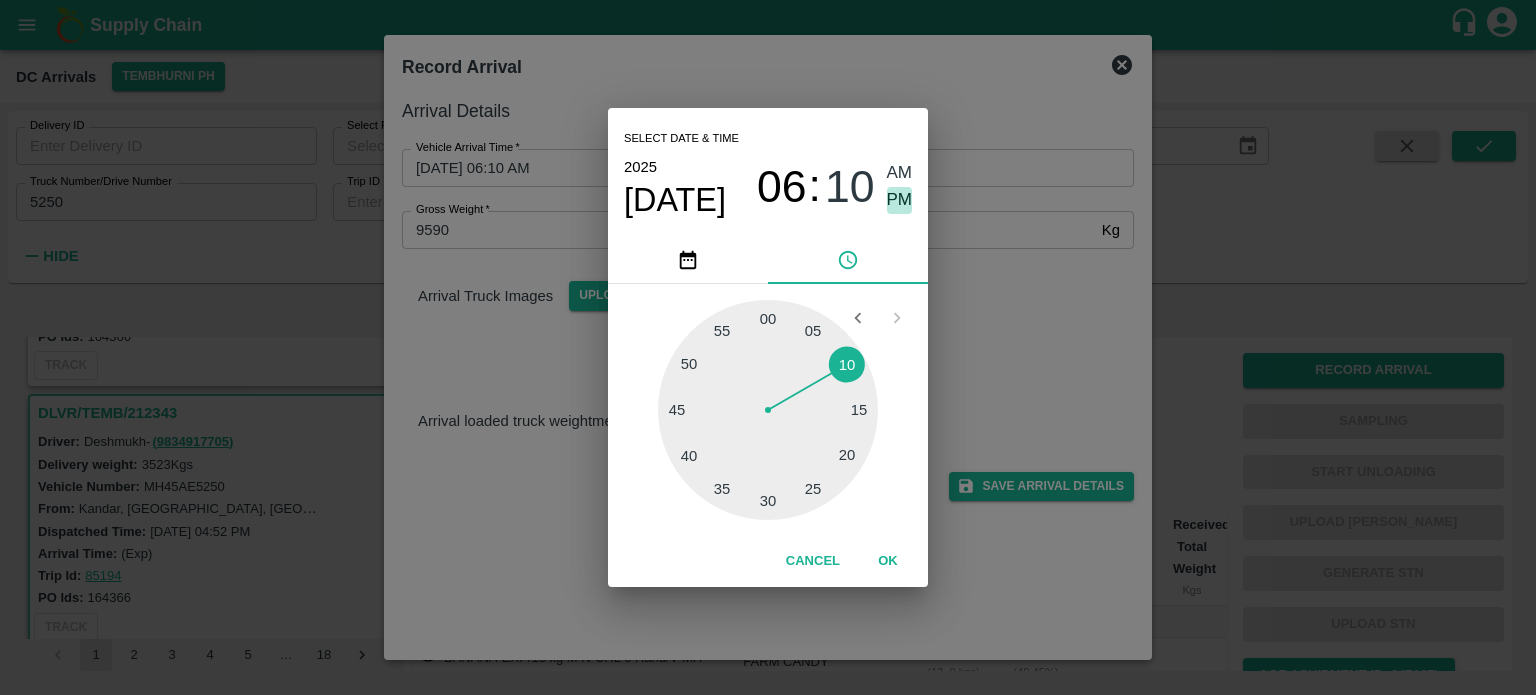 click on "PM" at bounding box center [900, 200] 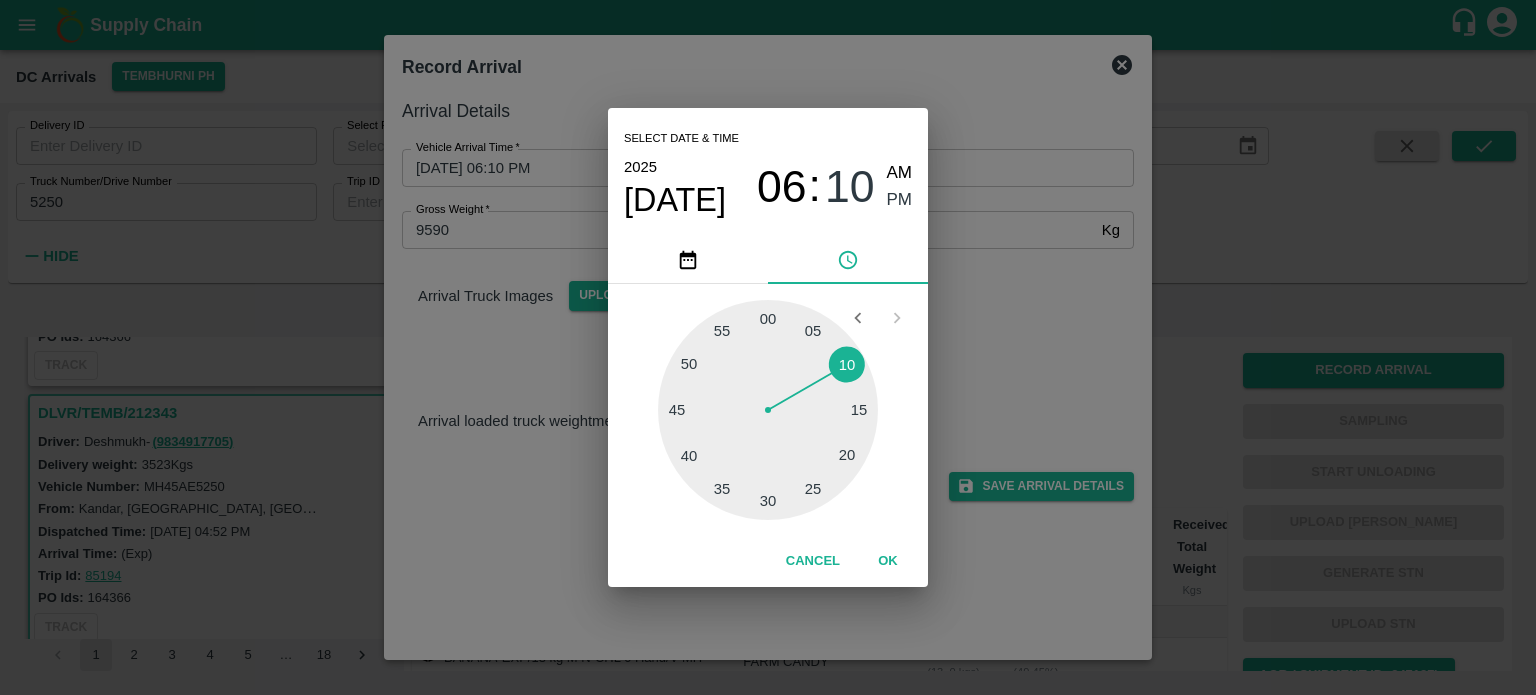 click on "Select date & time [DATE] 06 : 10 AM PM 05 10 15 20 25 30 35 40 45 50 55 00 Cancel OK" at bounding box center (768, 347) 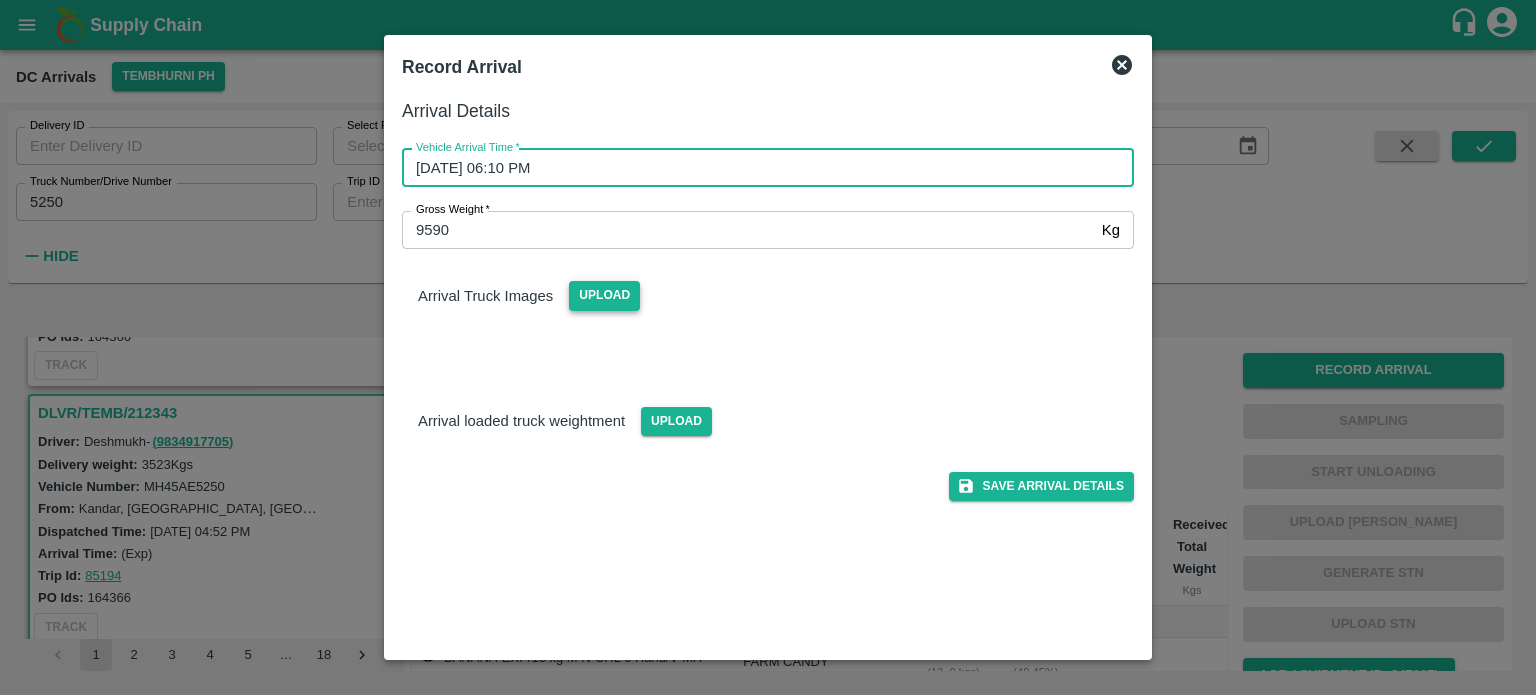 click on "Upload" at bounding box center [604, 295] 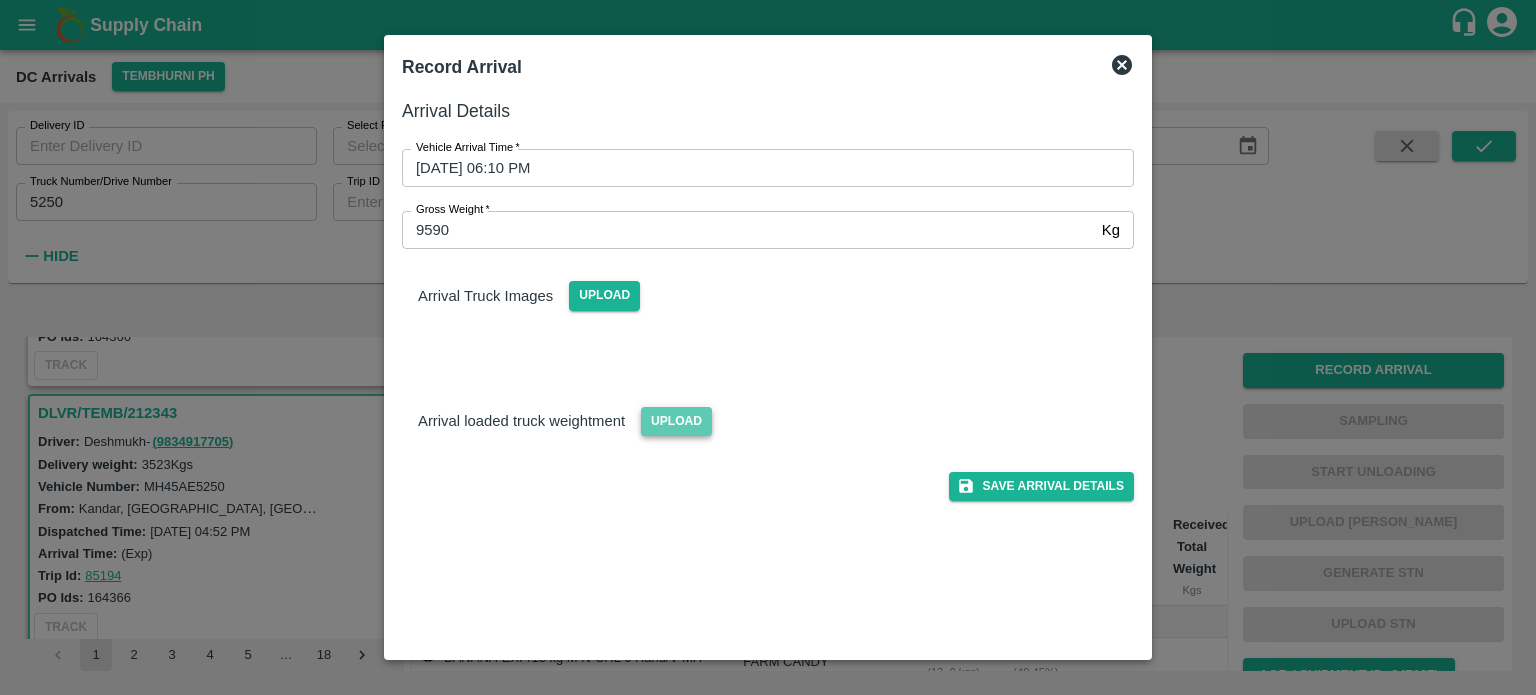 click on "Upload" at bounding box center [676, 421] 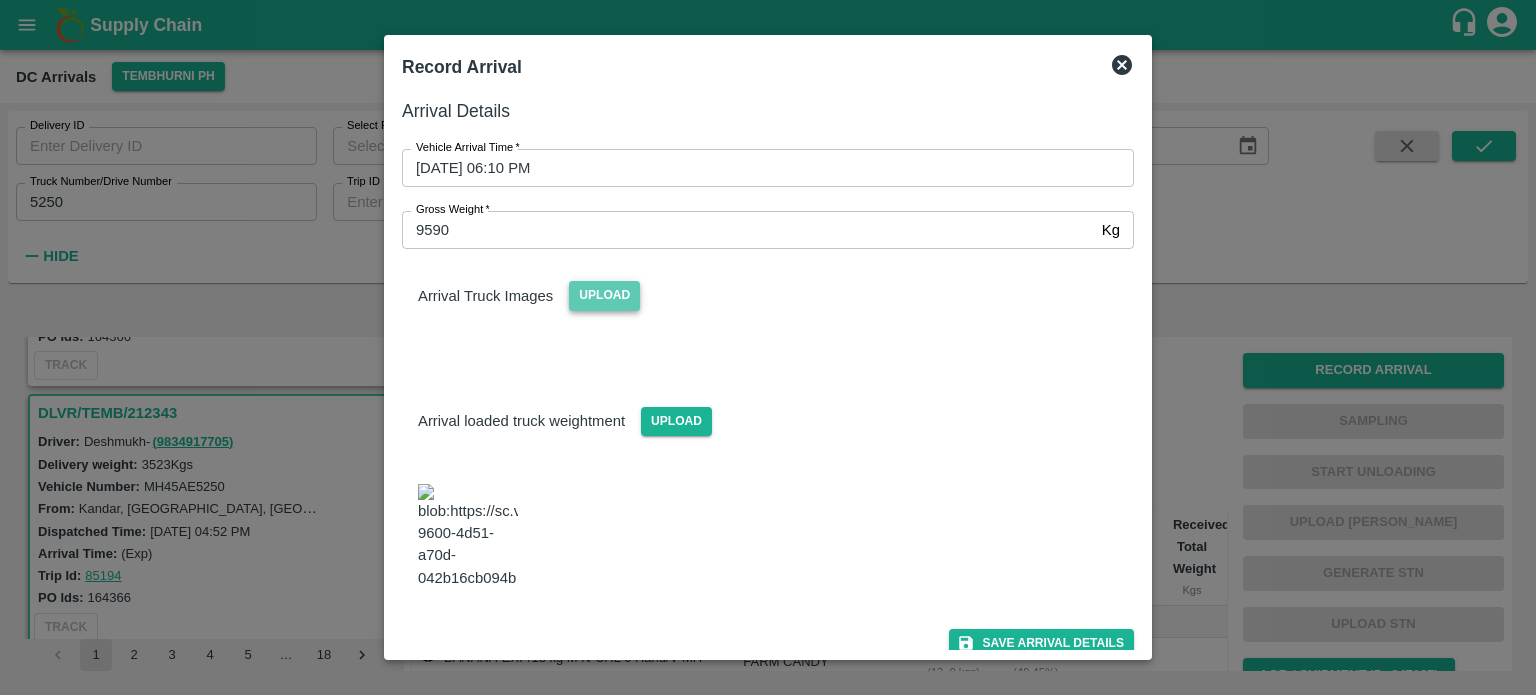 click on "Upload" at bounding box center (604, 295) 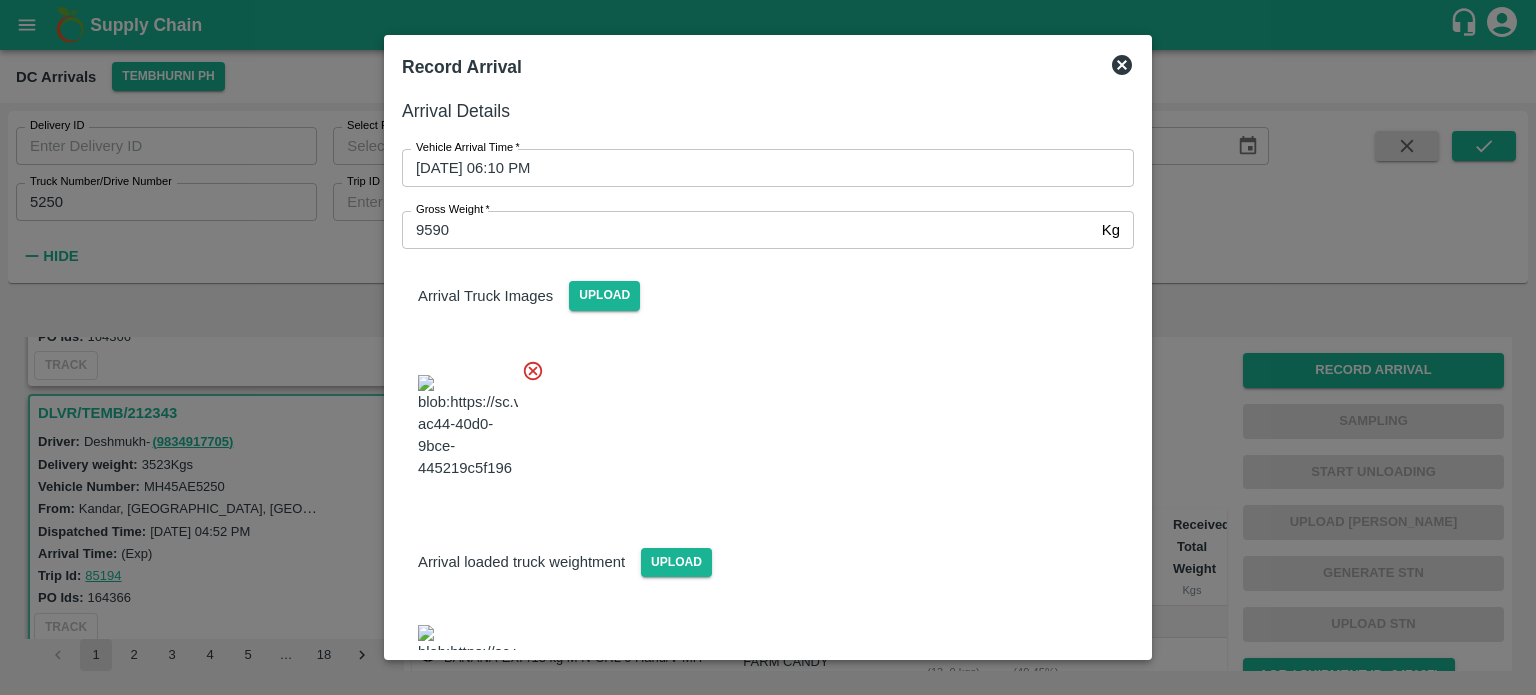 click at bounding box center (760, 421) 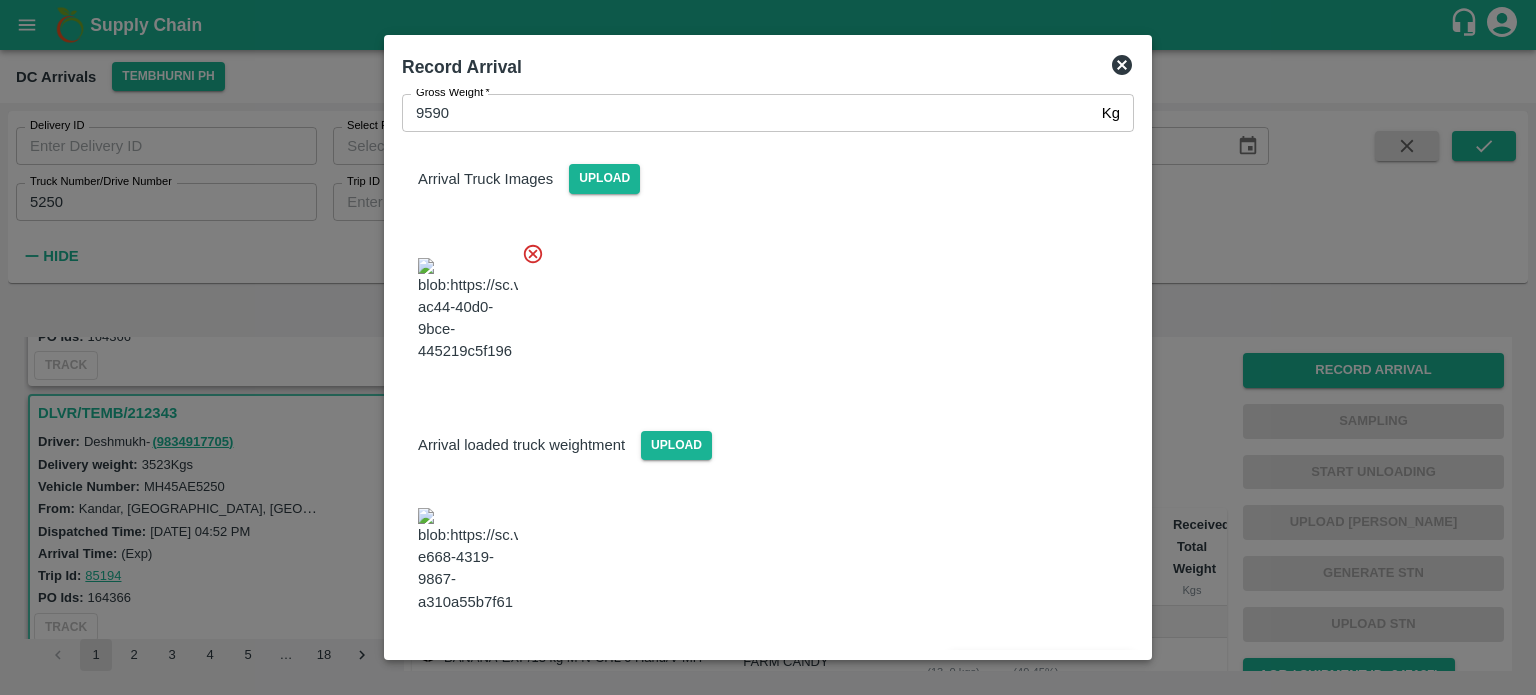 click on "Save Arrival Details" at bounding box center (1041, 667) 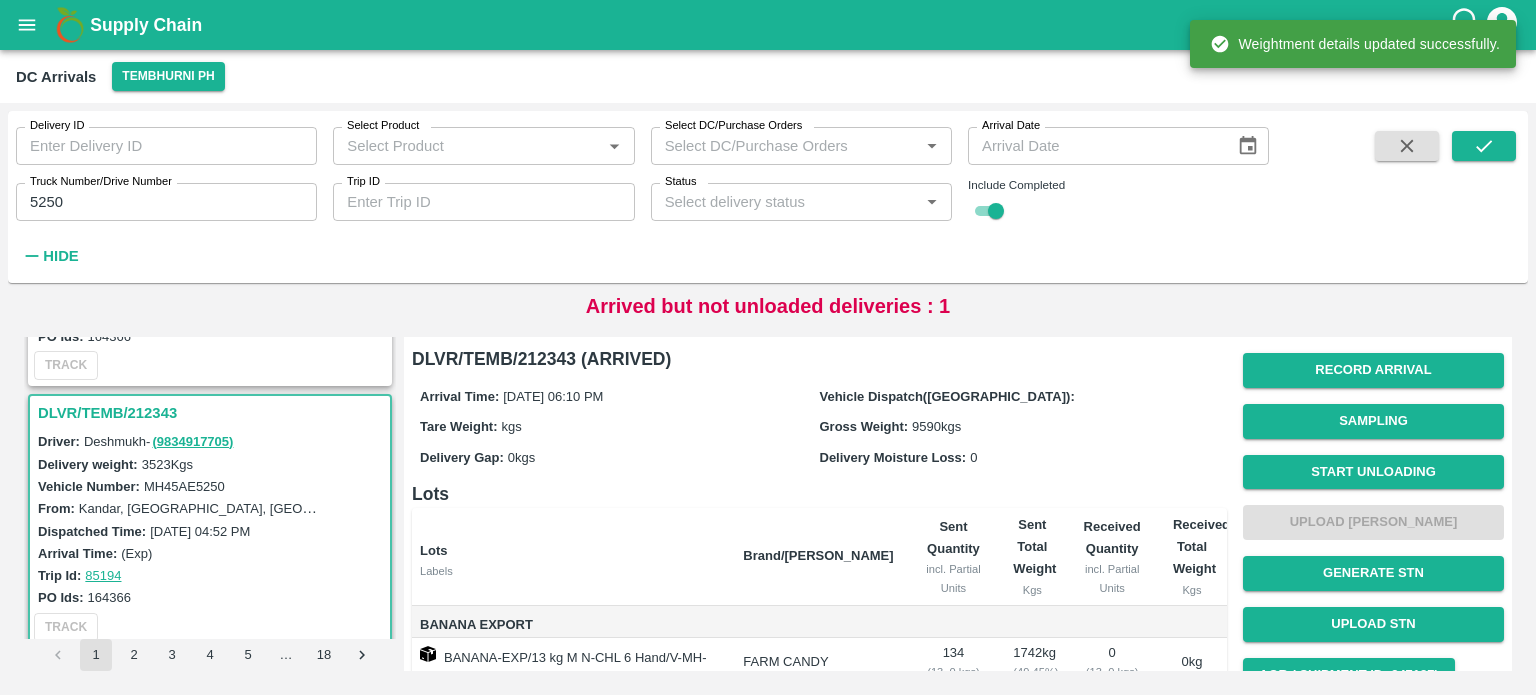 click on "Start Unloading" at bounding box center (1373, 472) 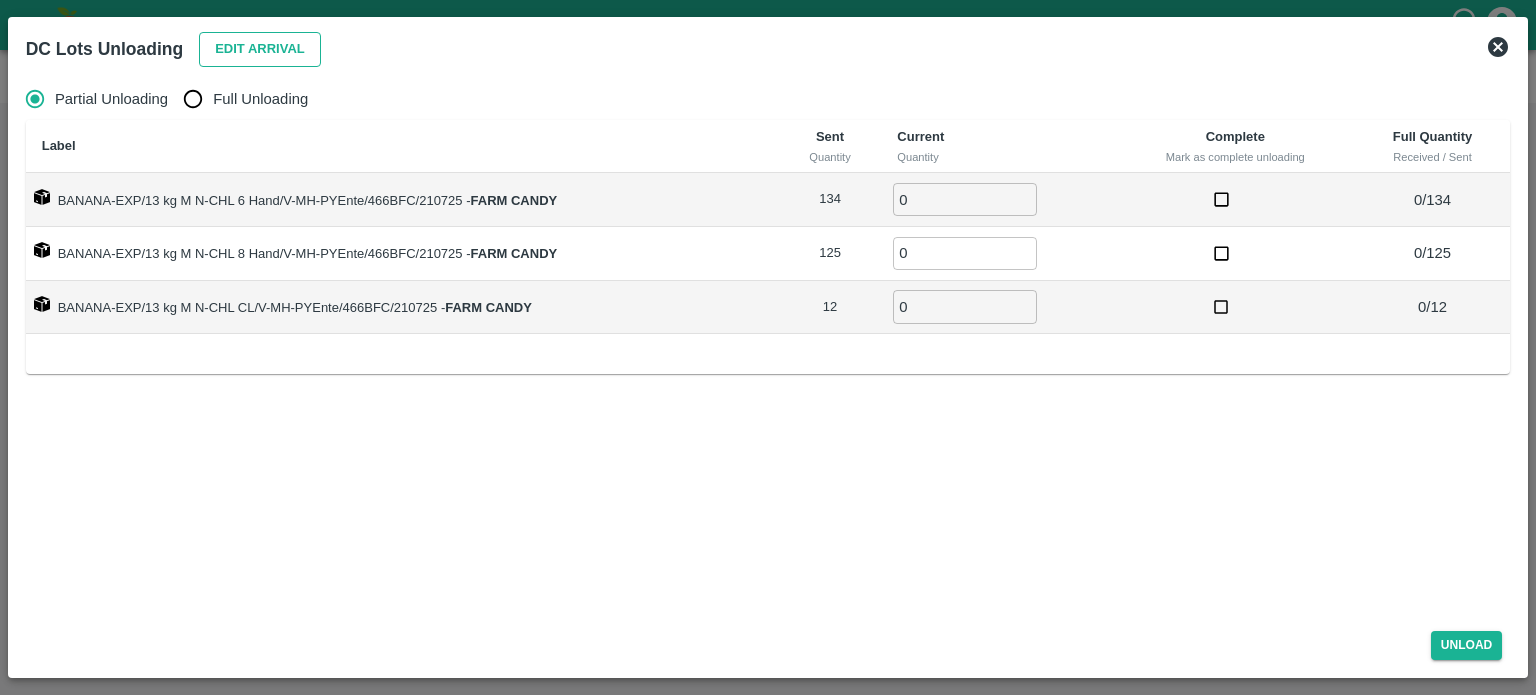 click on "Edit Arrival" at bounding box center (260, 49) 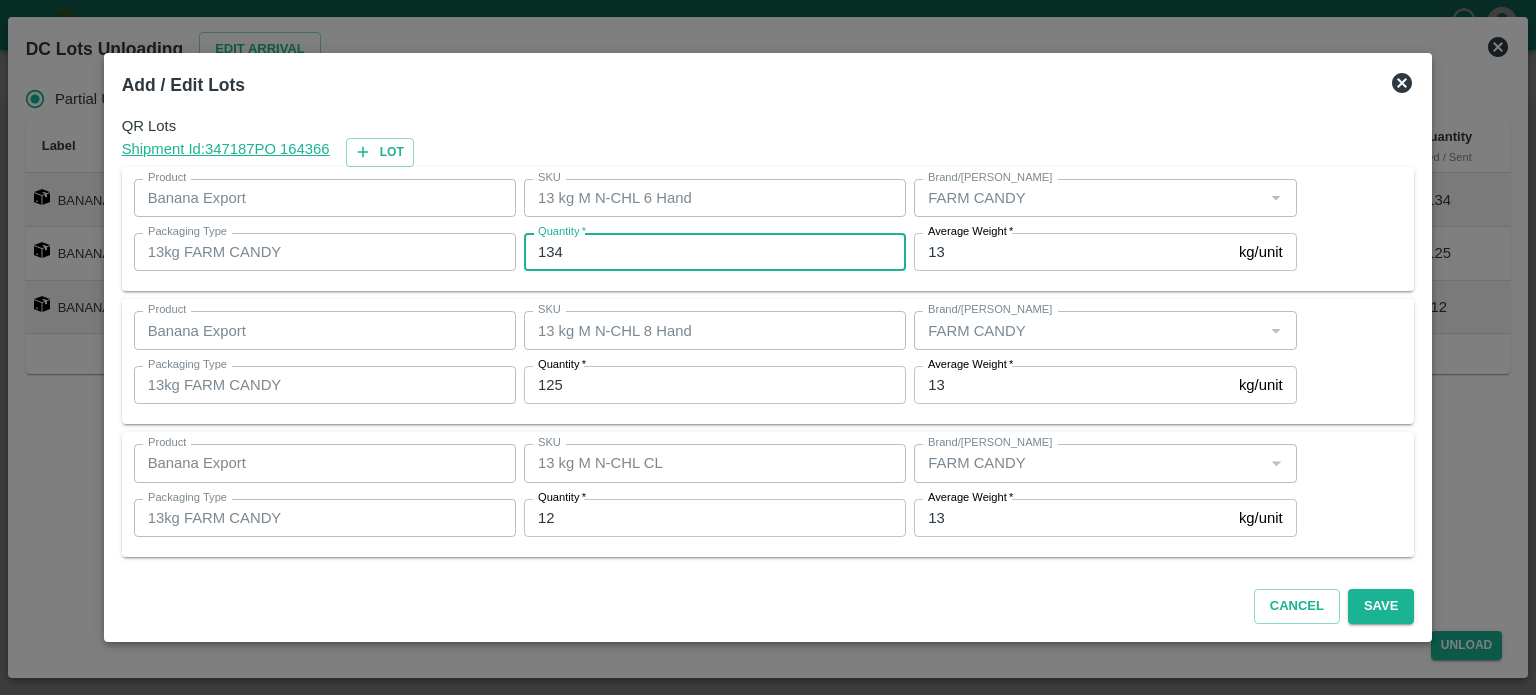 click on "134" at bounding box center [715, 252] 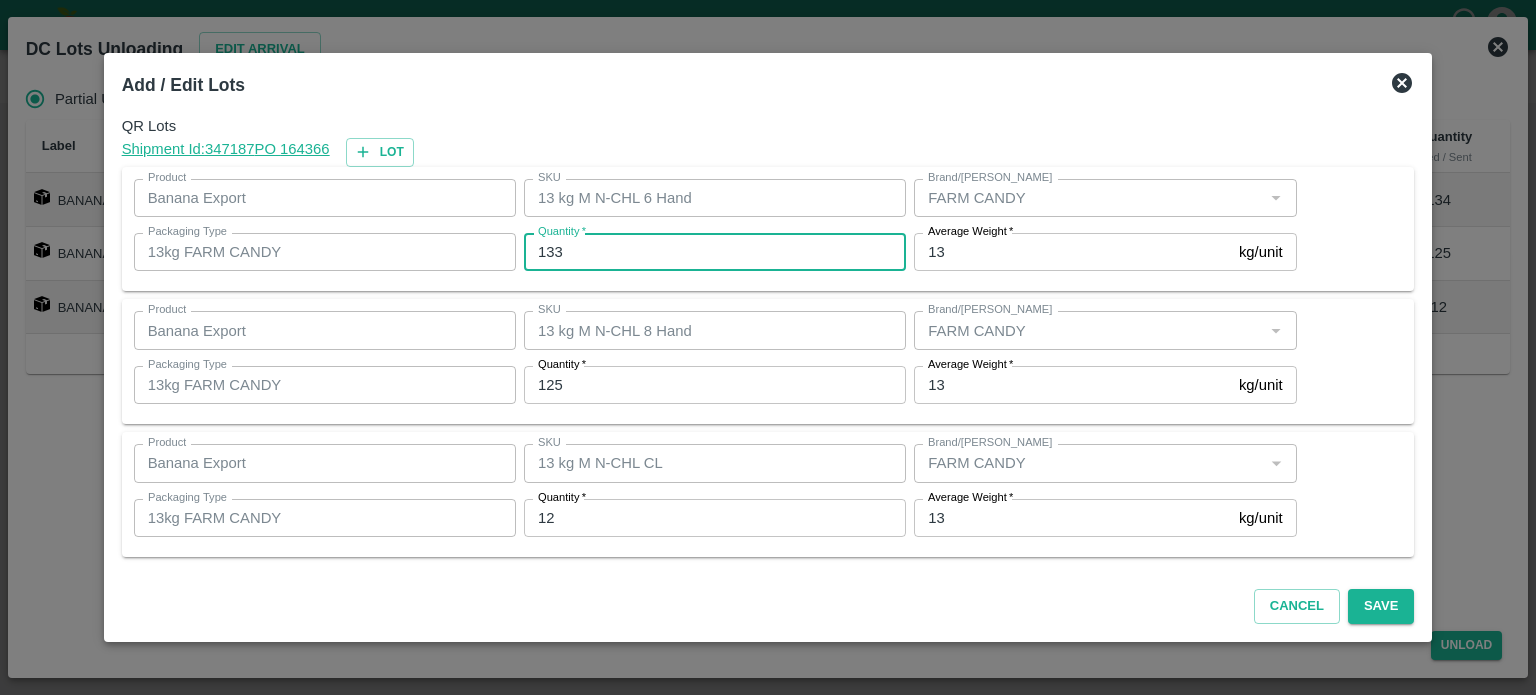 type on "133" 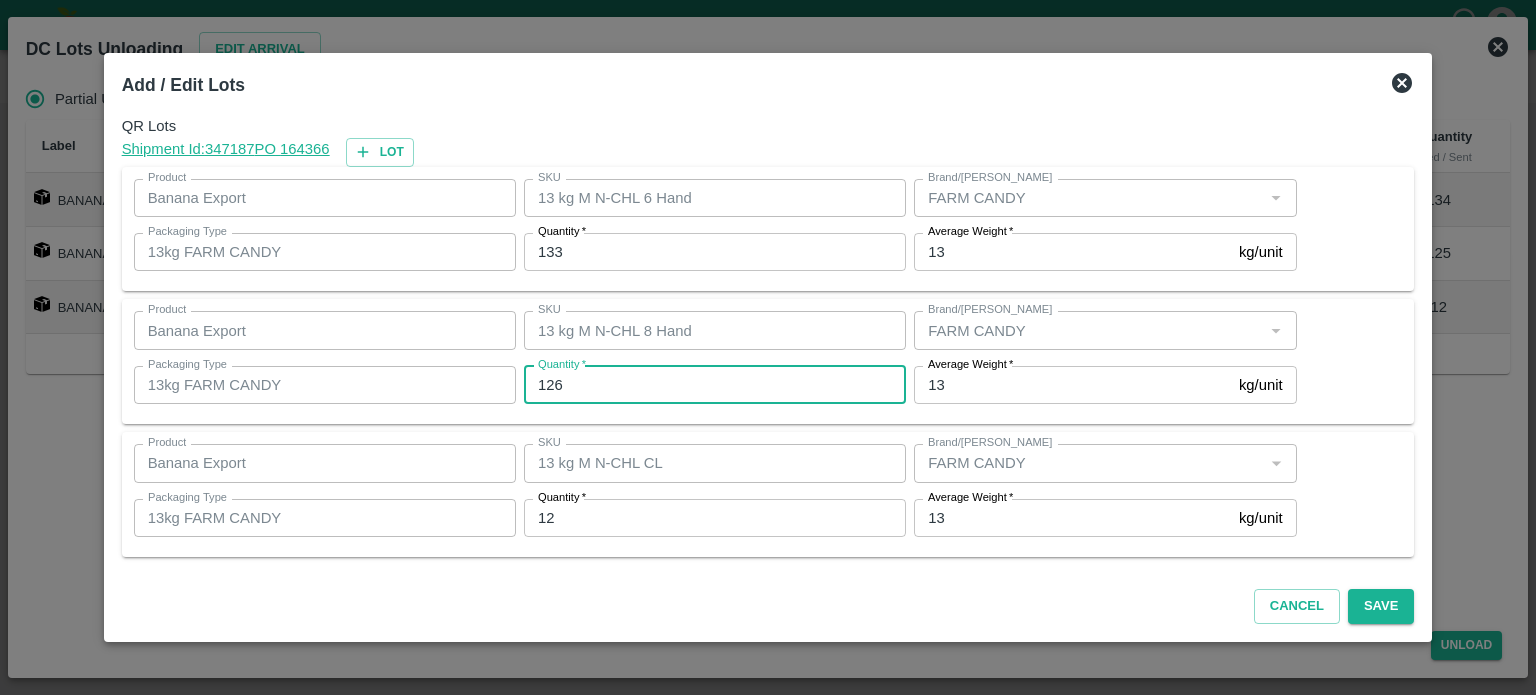 type on "126" 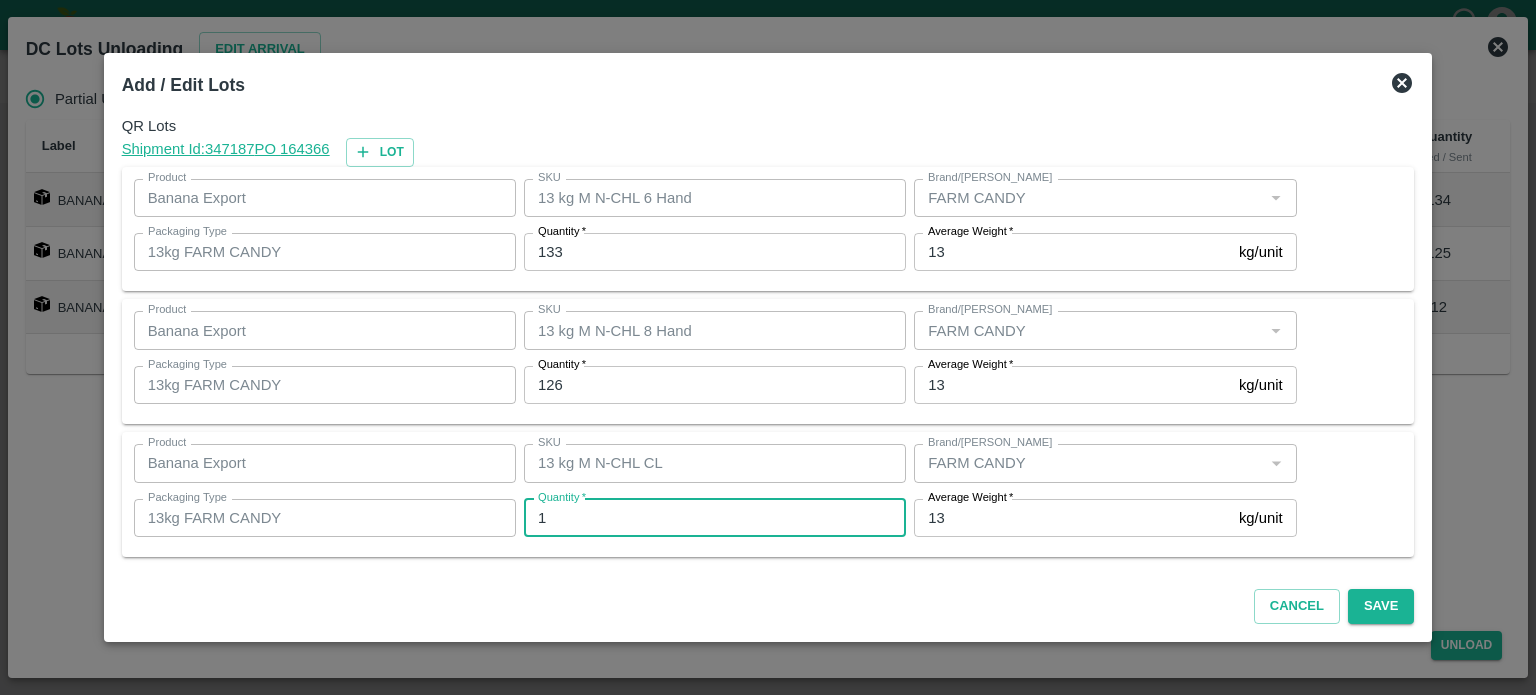 type on "12" 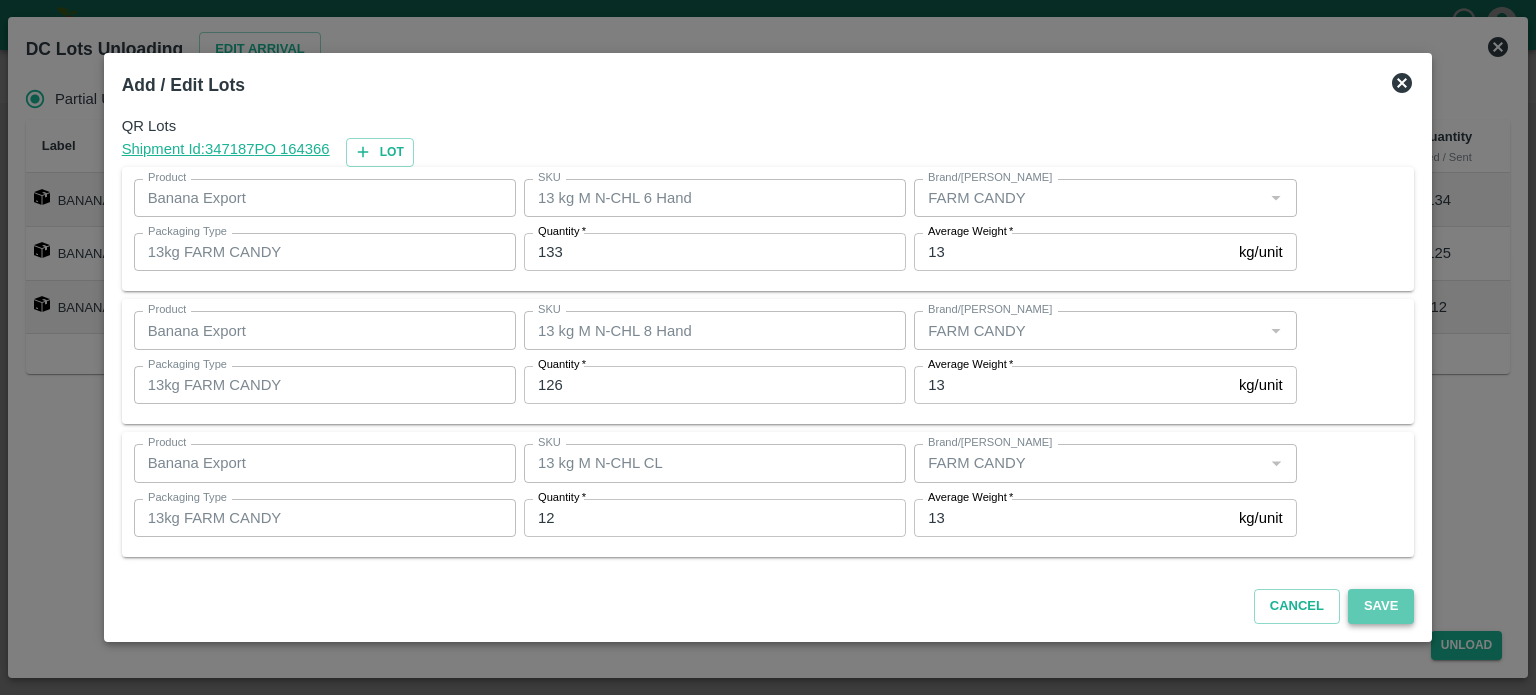 click on "Save" at bounding box center (1381, 606) 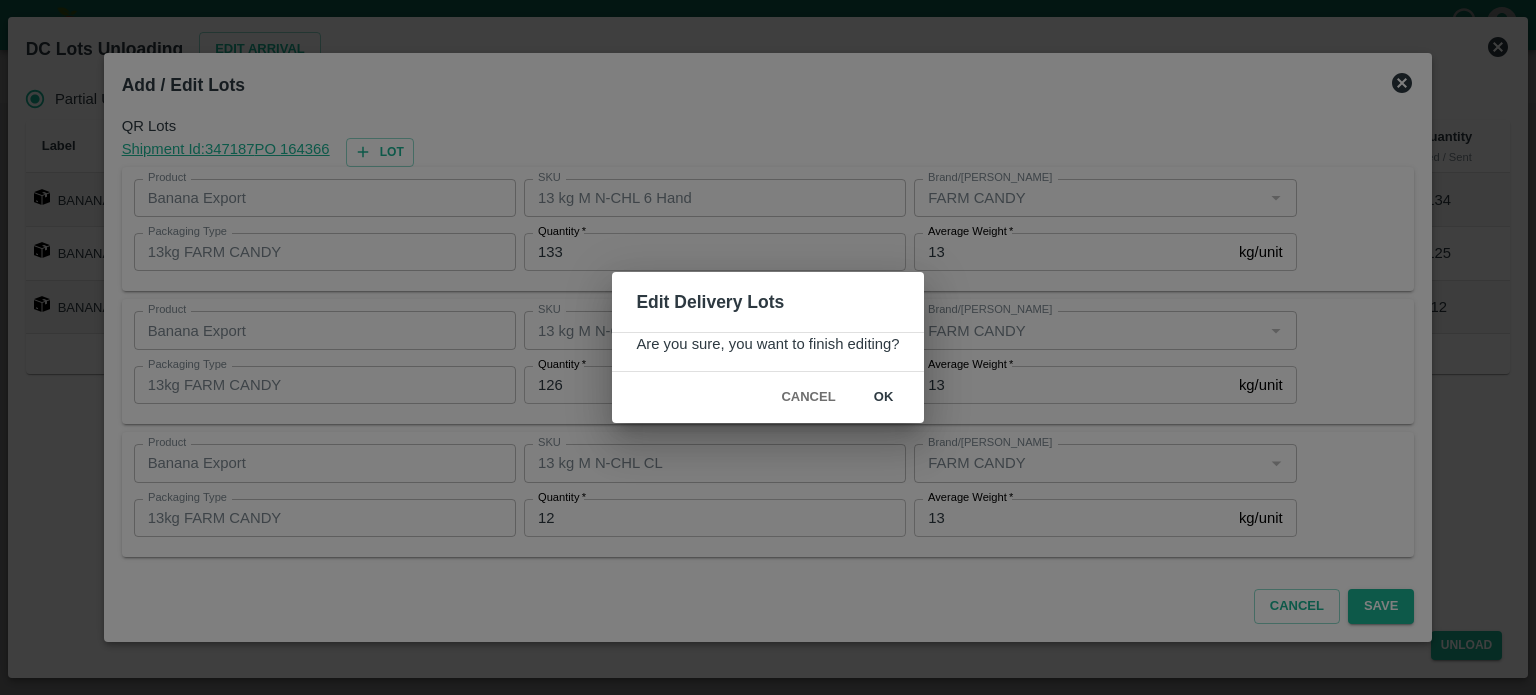 click on "ok" at bounding box center (884, 397) 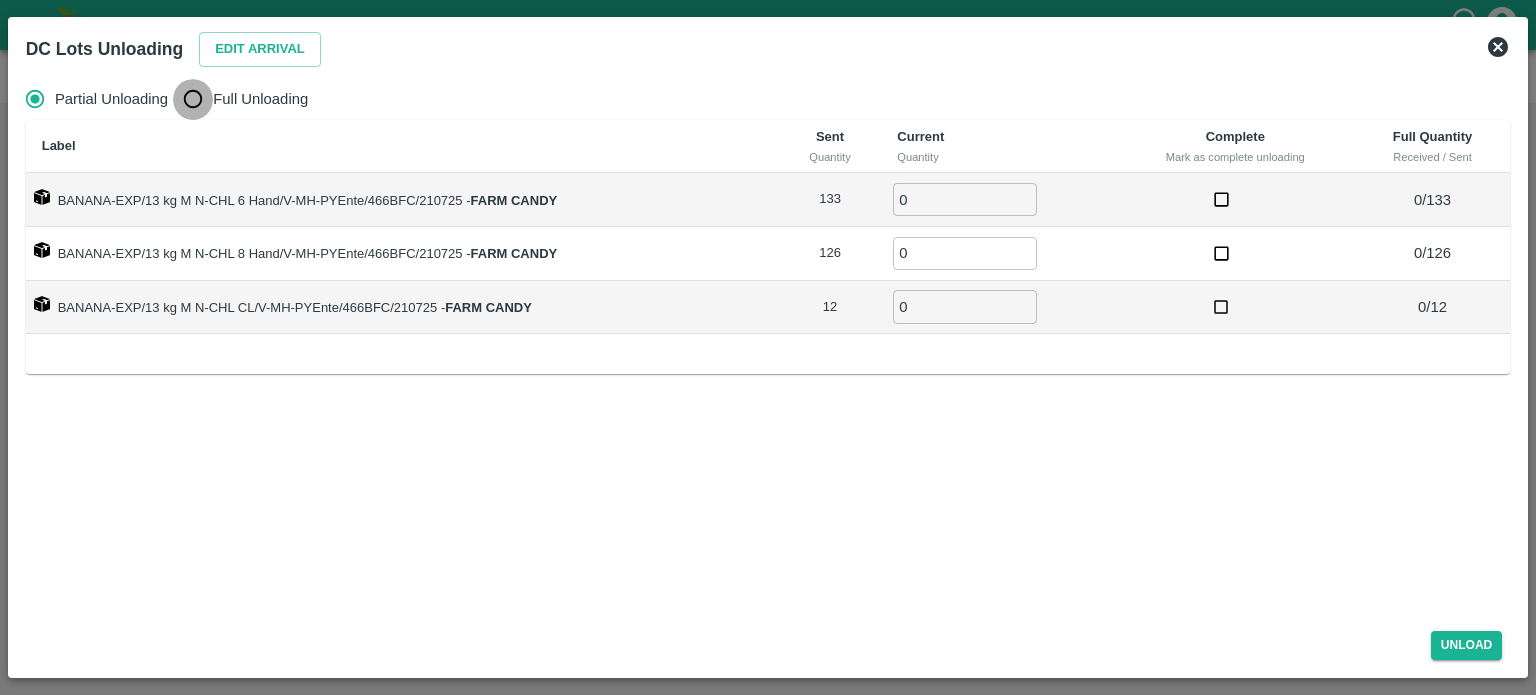 click on "Full Unloading" at bounding box center (193, 99) 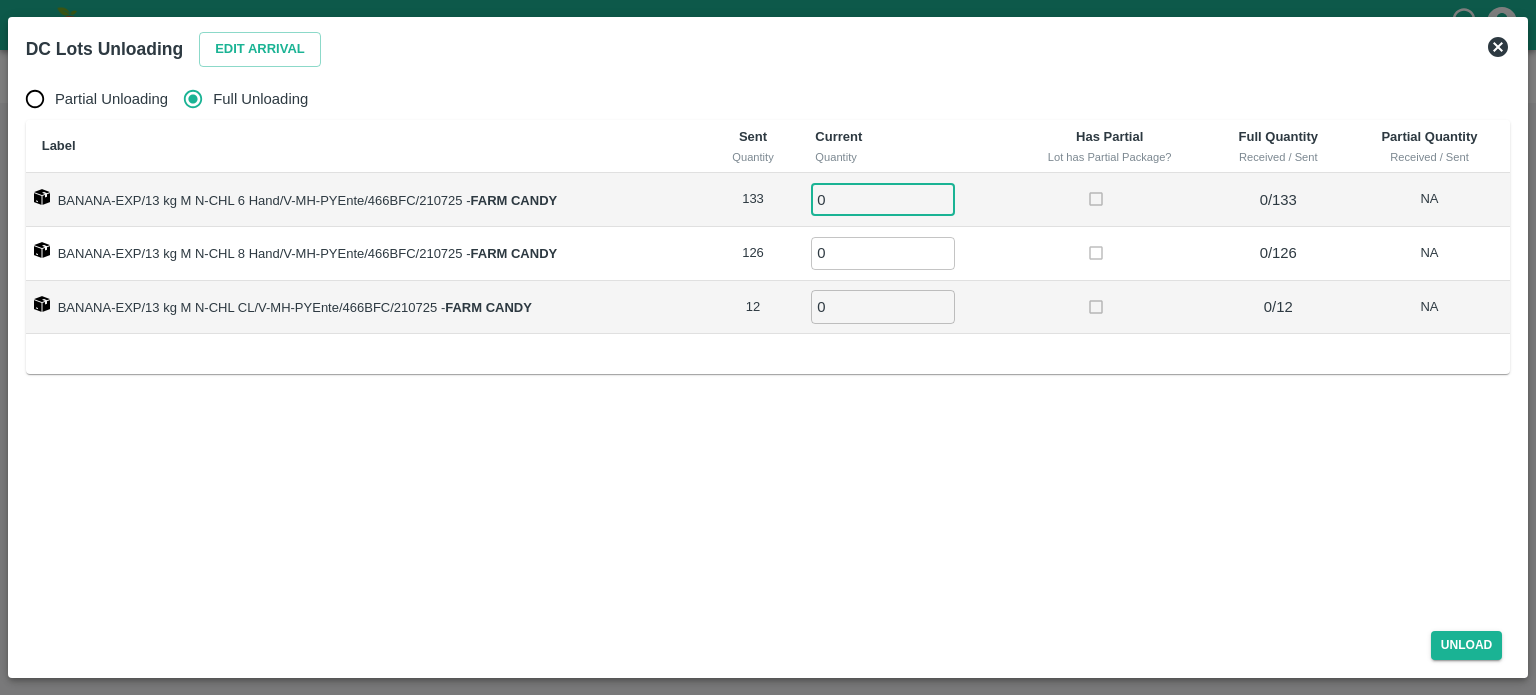 click on "0" at bounding box center [883, 199] 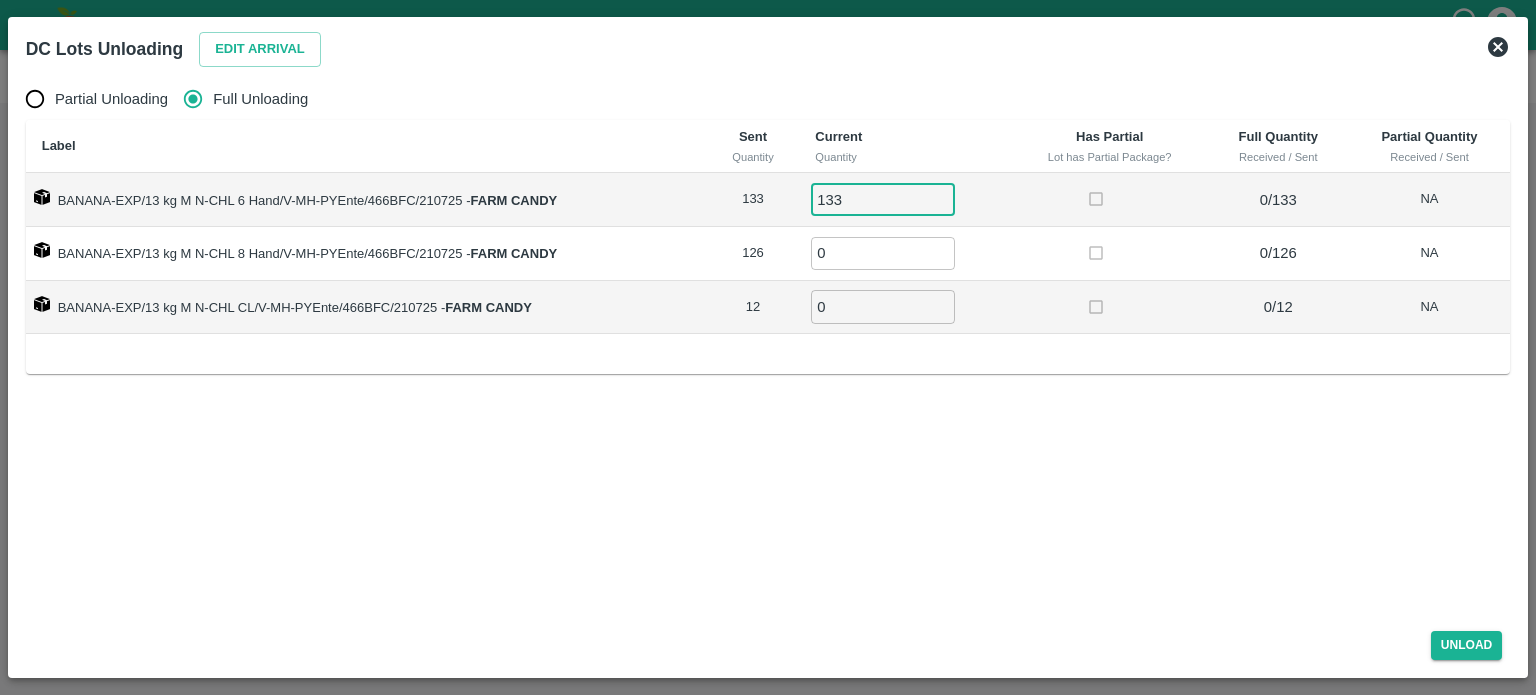 type on "133" 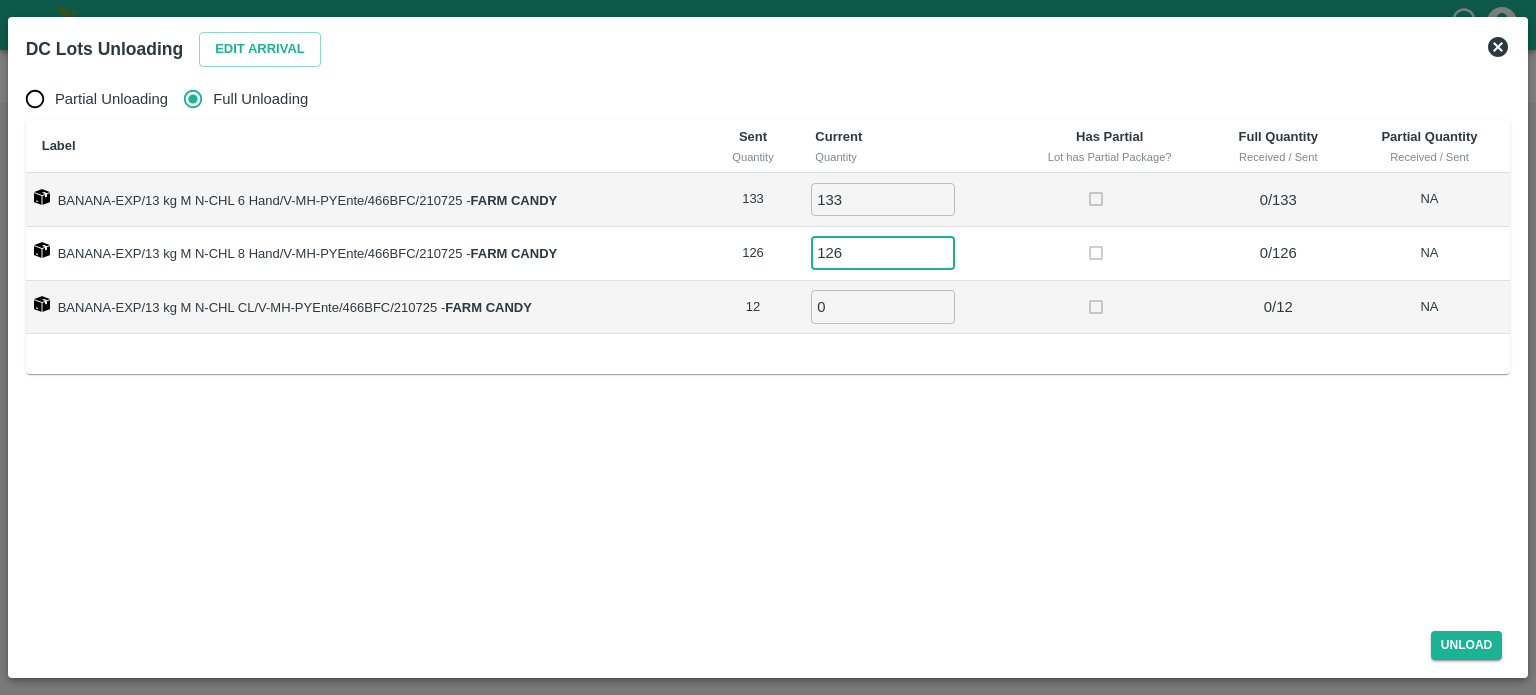 type on "126" 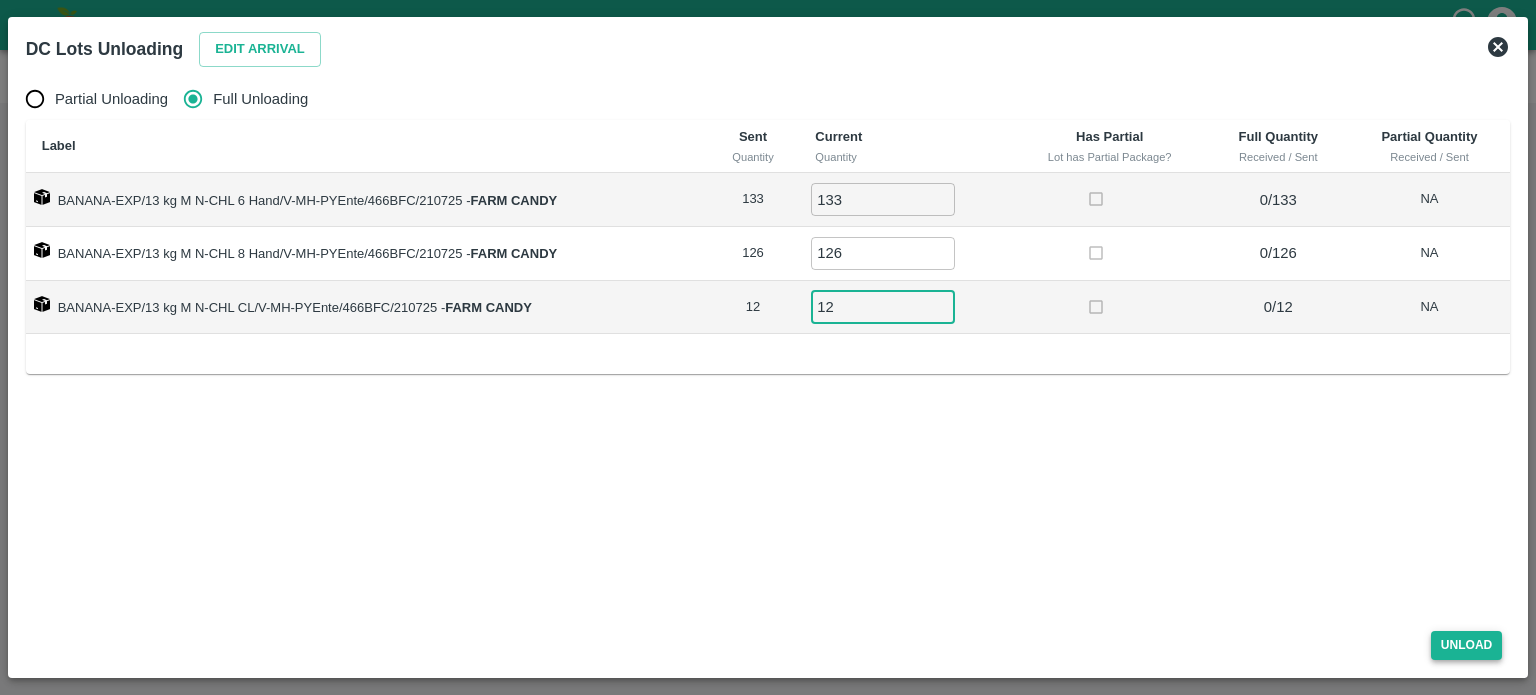 type on "12" 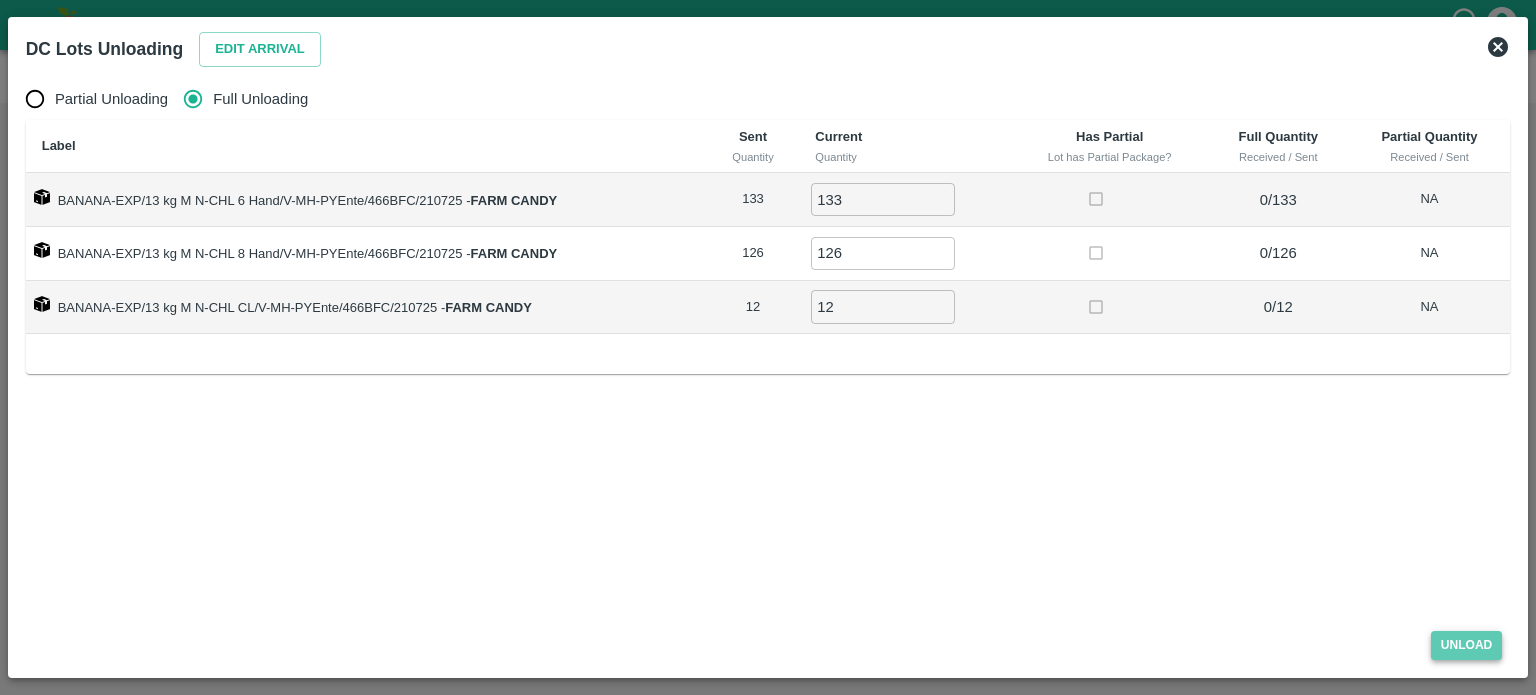 click on "Unload" at bounding box center [1467, 645] 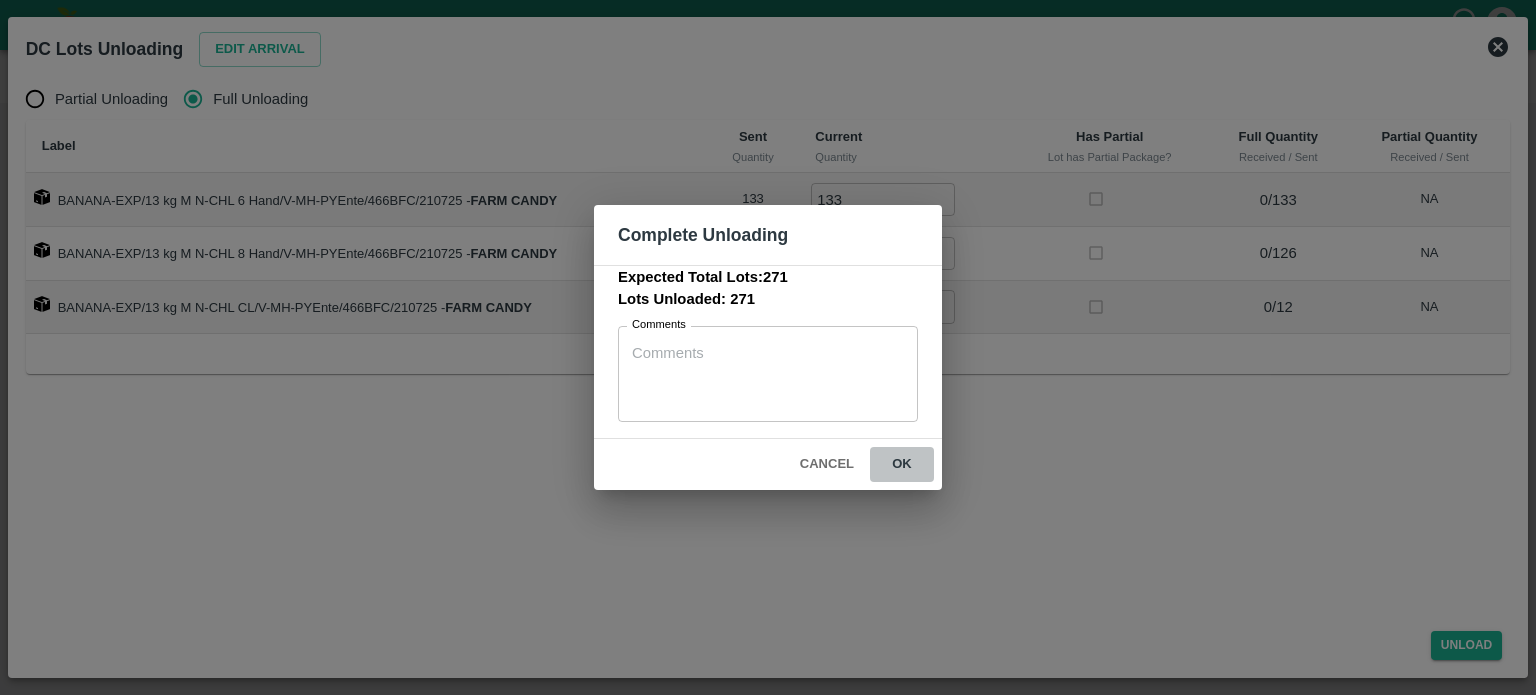 click on "ok" at bounding box center [902, 464] 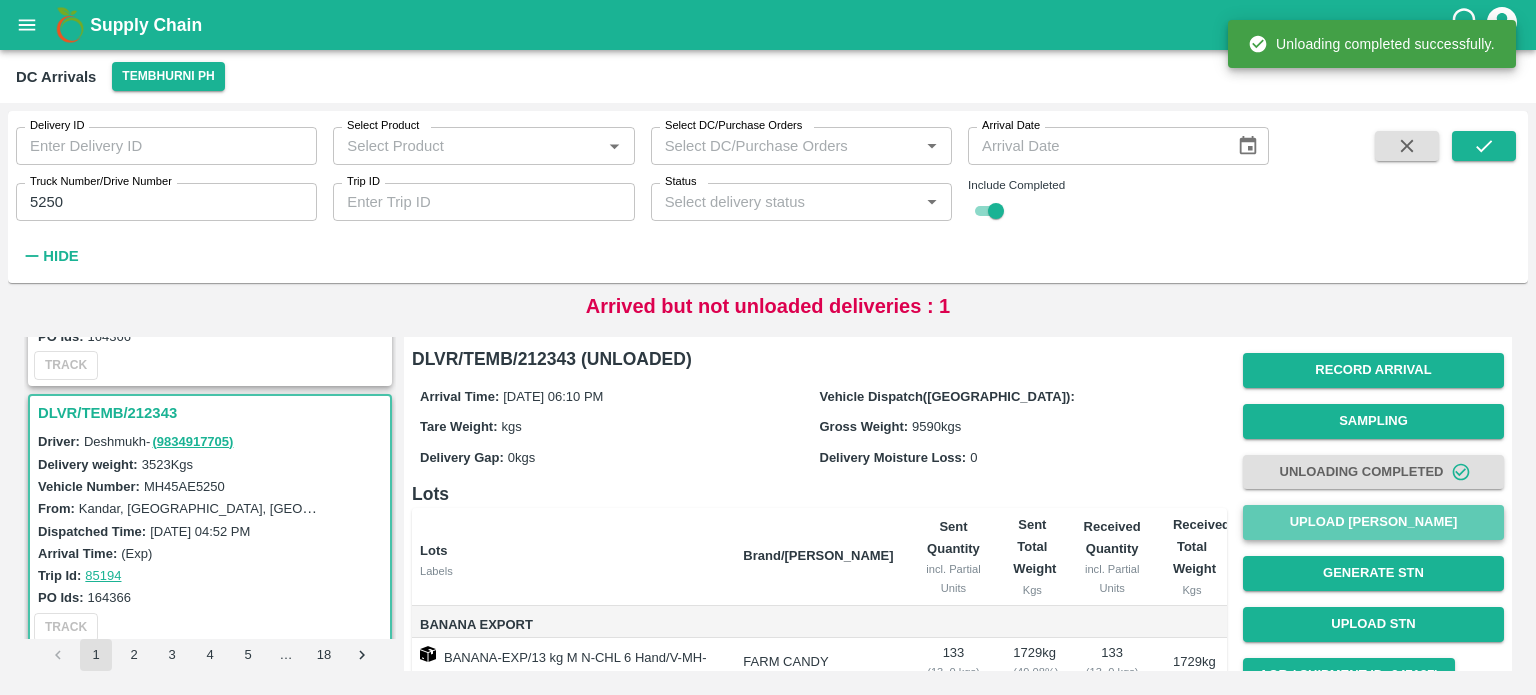 click on "Upload [PERSON_NAME]" at bounding box center [1373, 522] 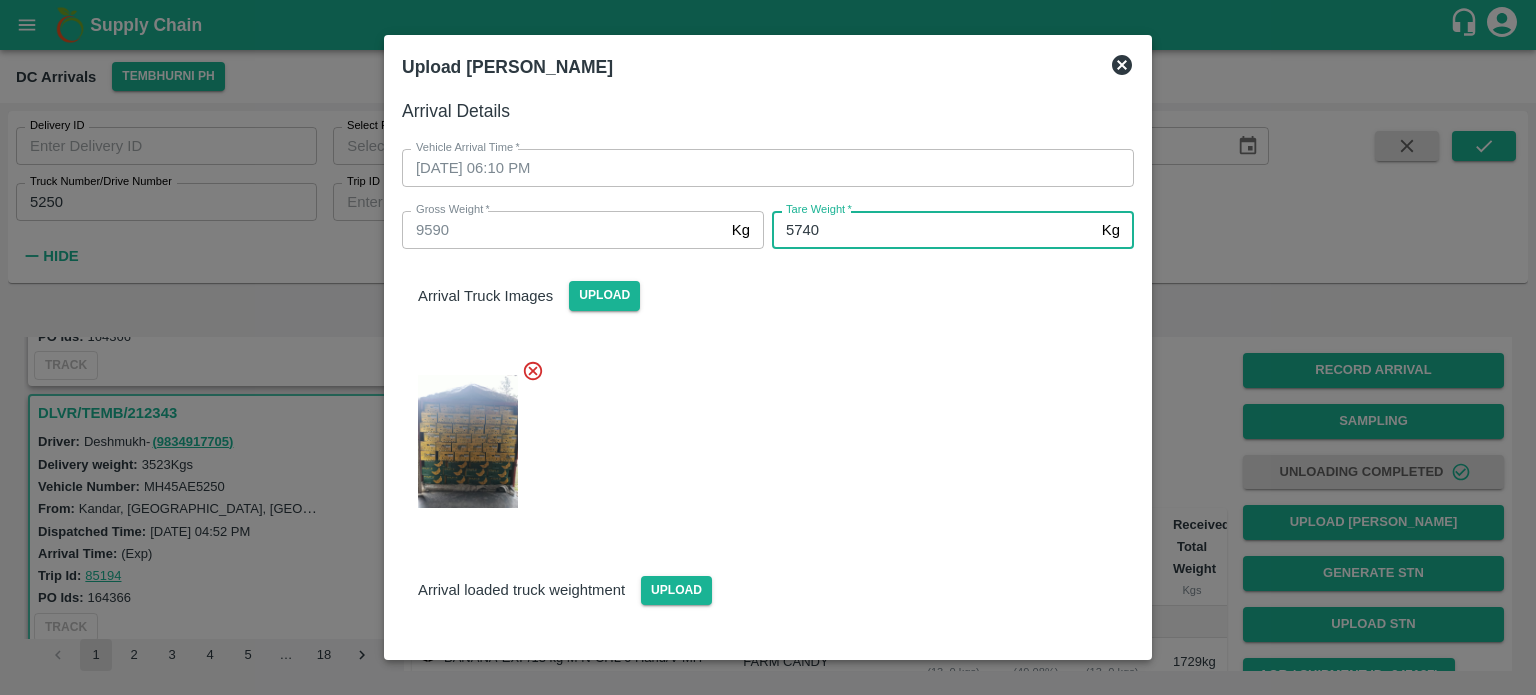 type on "5740" 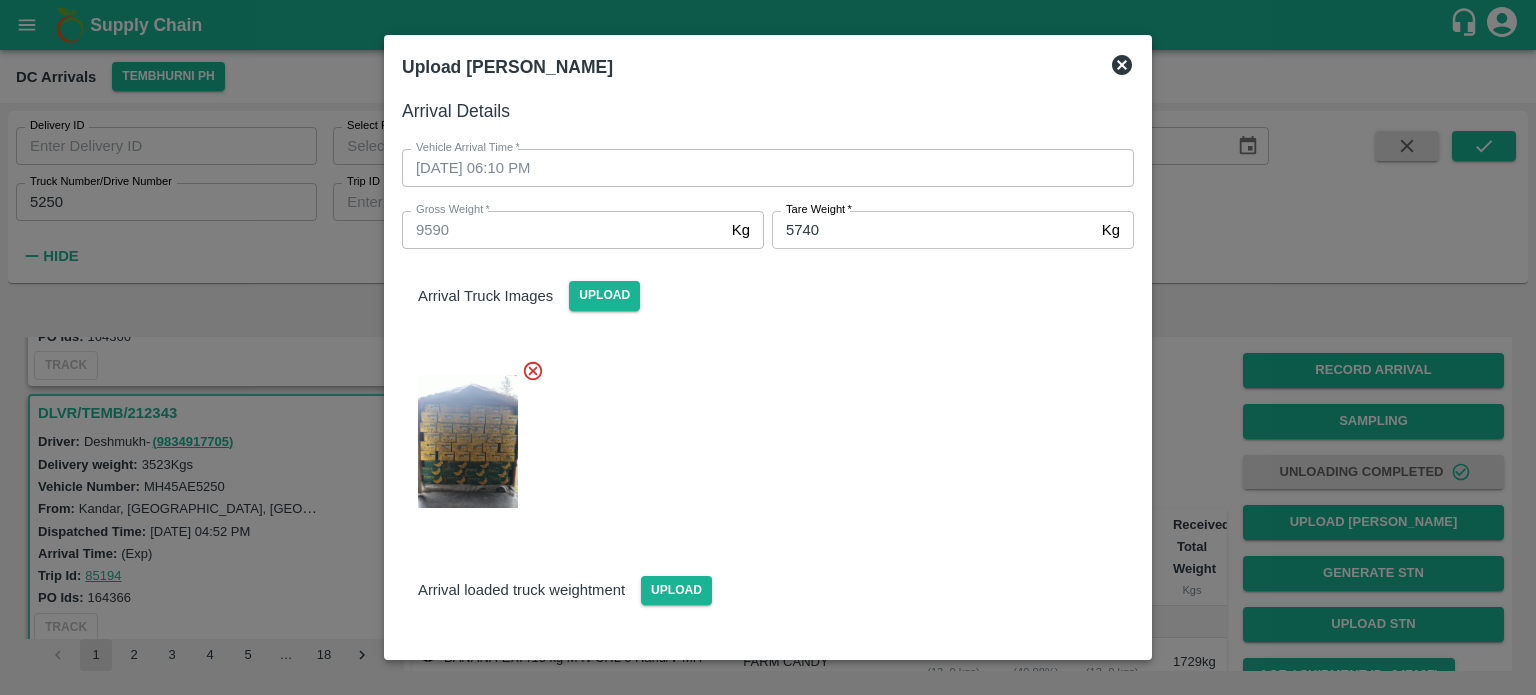 click at bounding box center (760, 435) 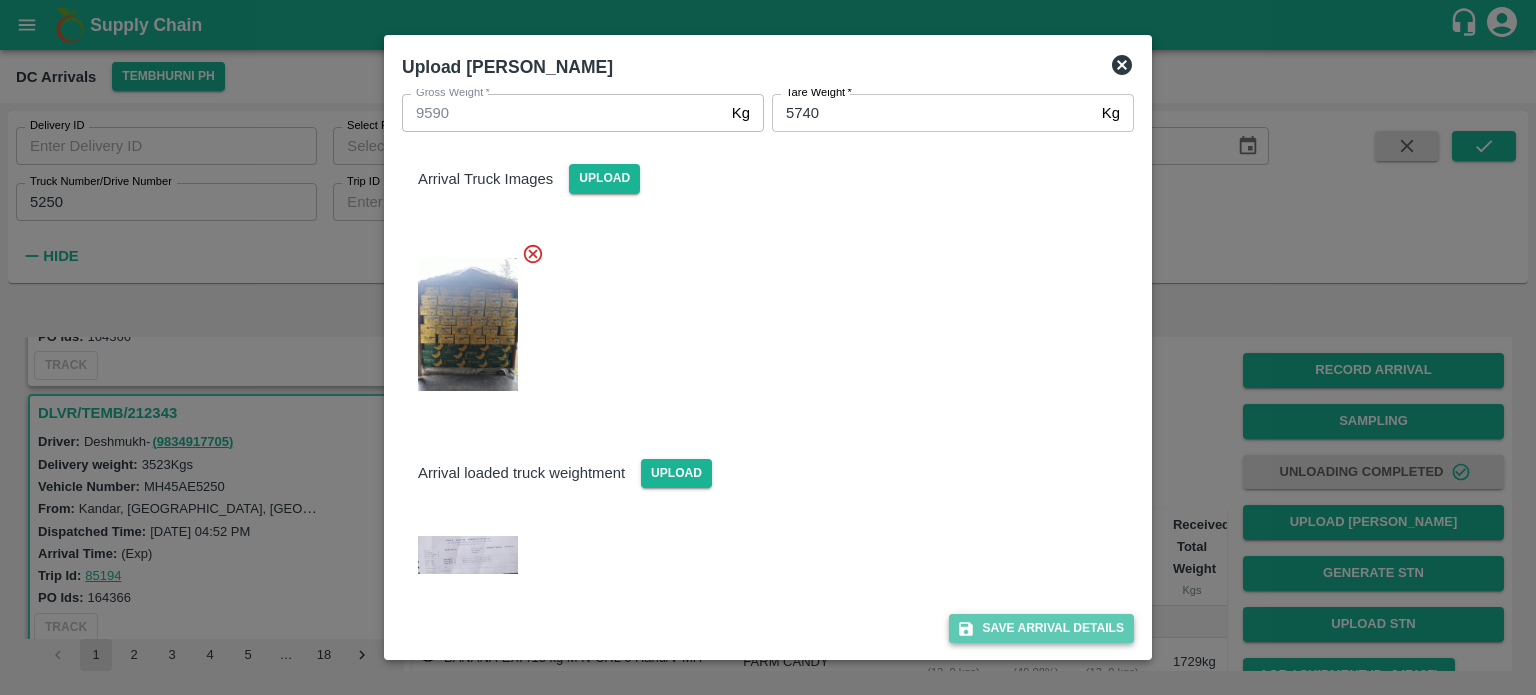 click on "Save Arrival Details" at bounding box center (1041, 628) 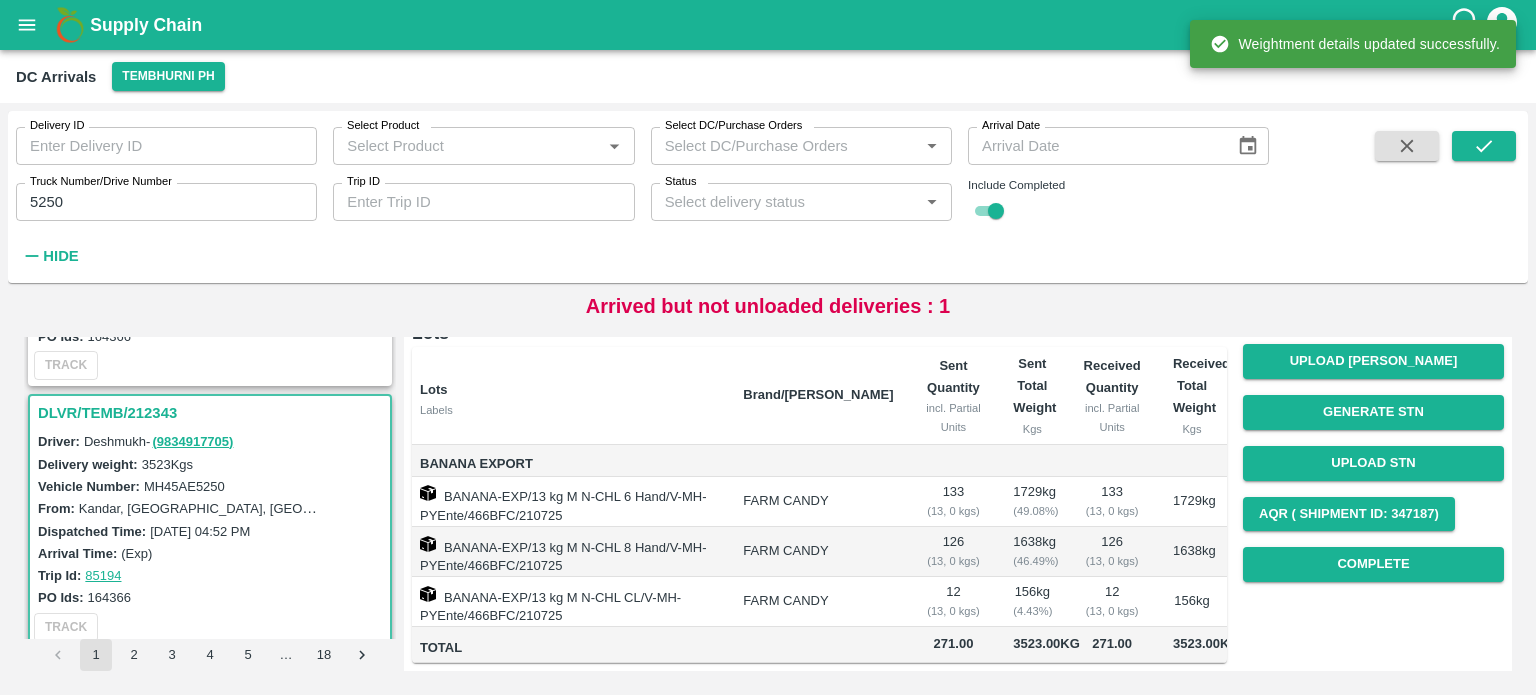 scroll, scrollTop: 200, scrollLeft: 0, axis: vertical 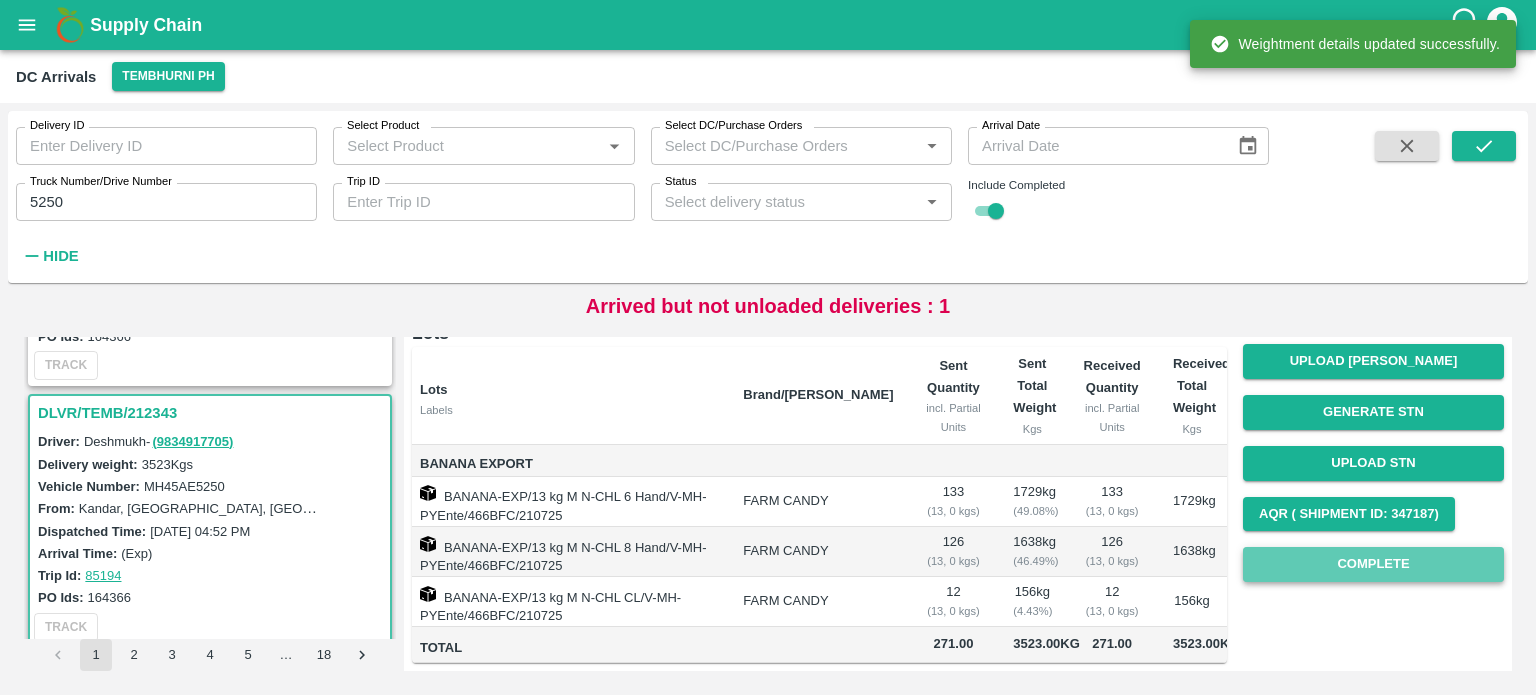 click on "Complete" at bounding box center [1373, 564] 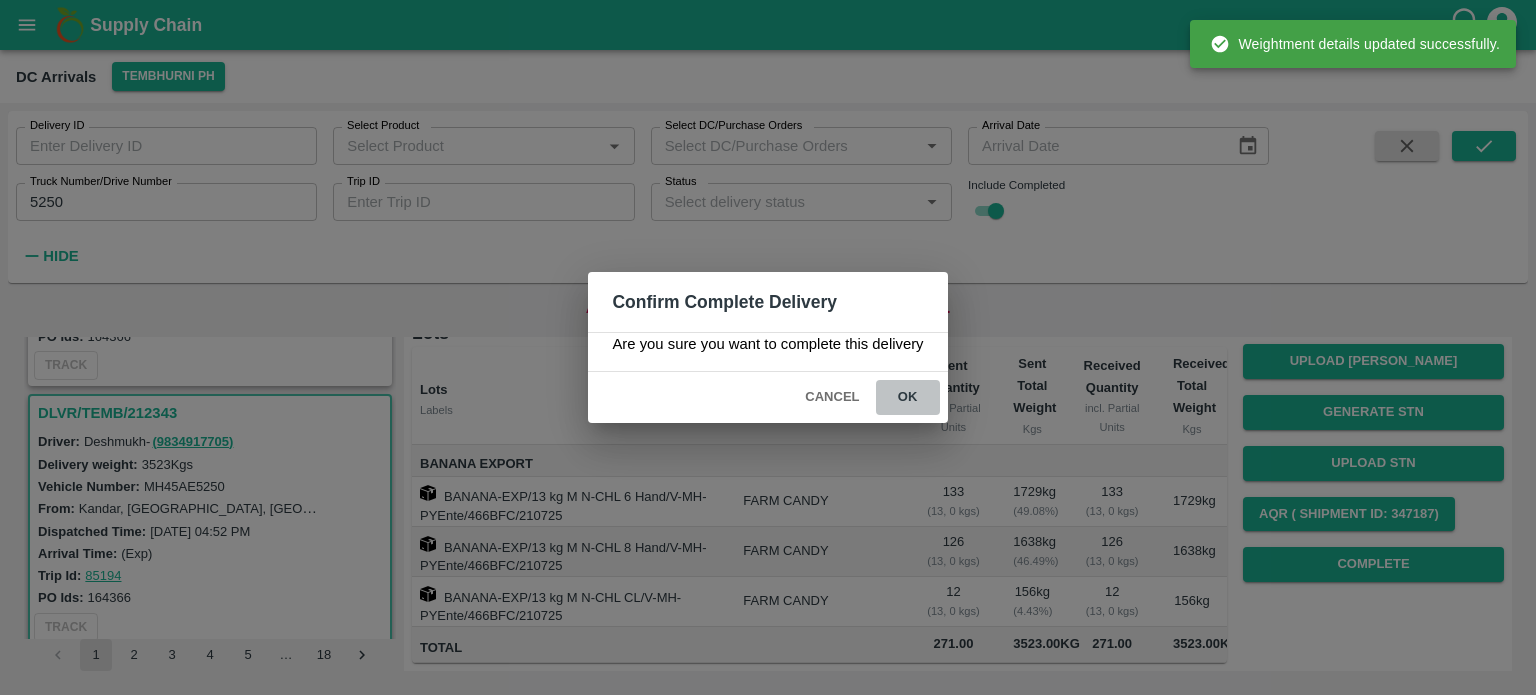 click on "ok" at bounding box center [908, 397] 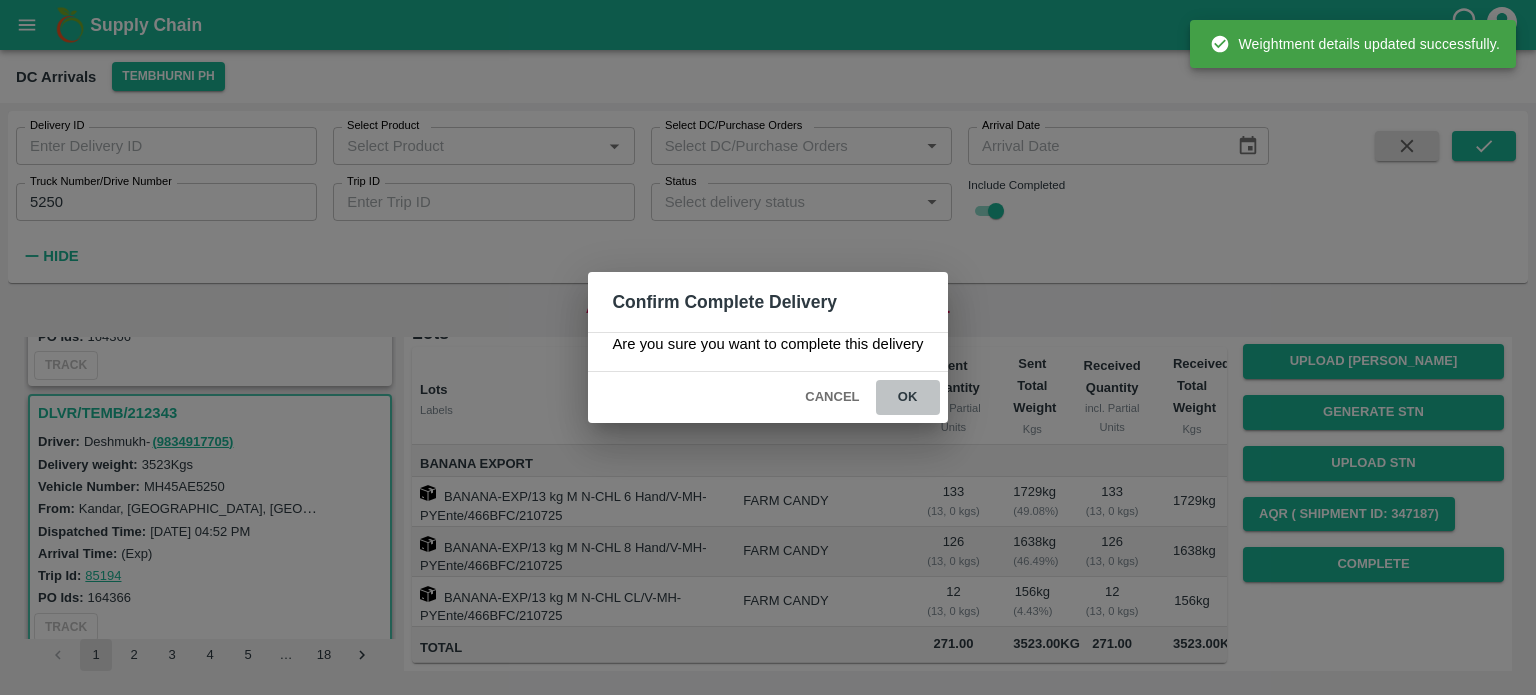 scroll, scrollTop: 0, scrollLeft: 0, axis: both 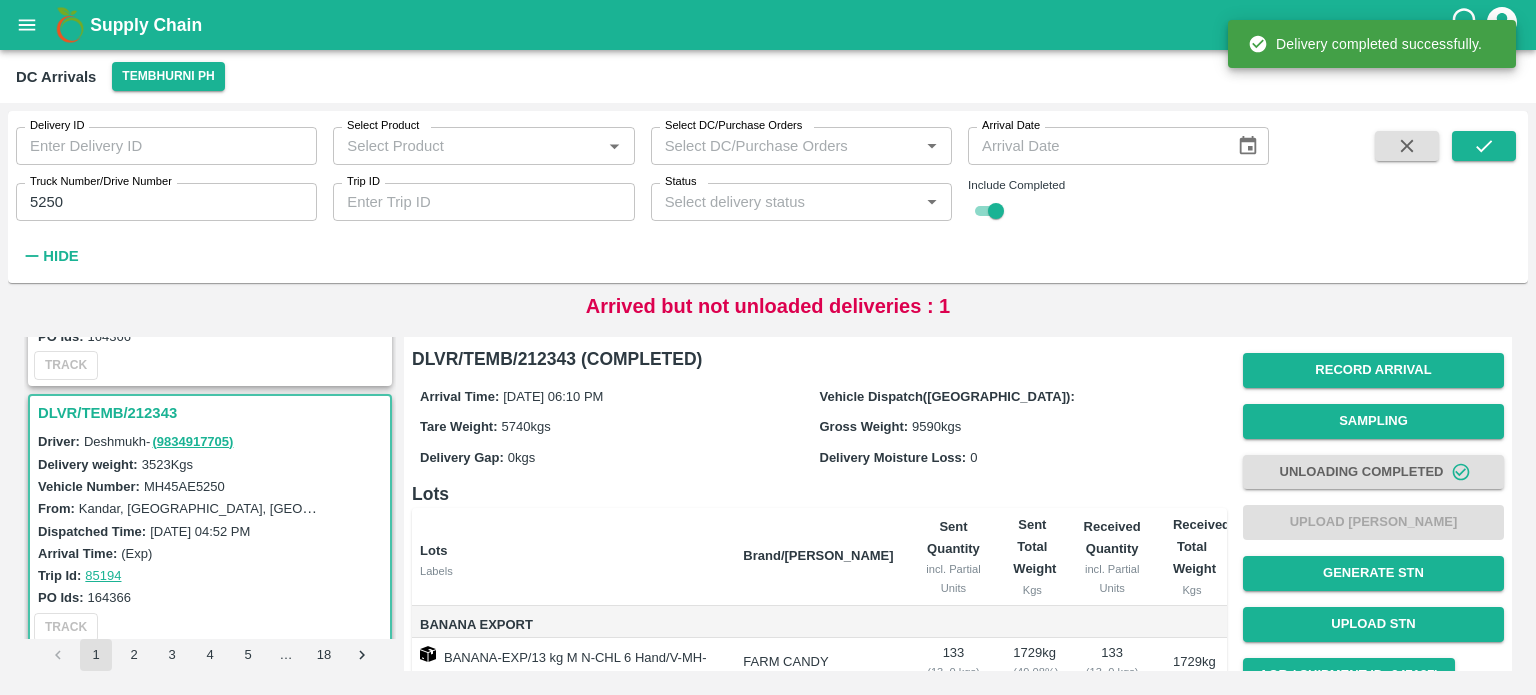 click on "5250" at bounding box center [166, 202] 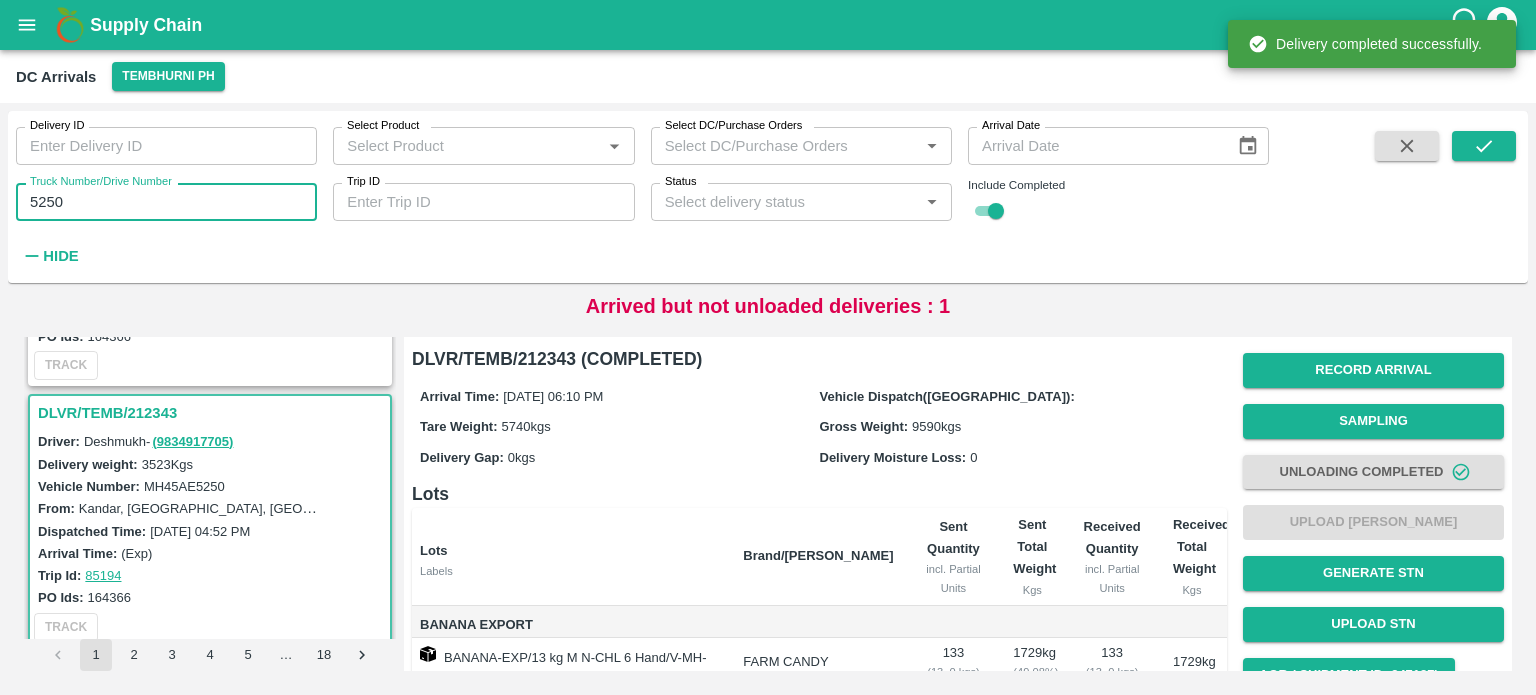 click on "5250" at bounding box center [166, 202] 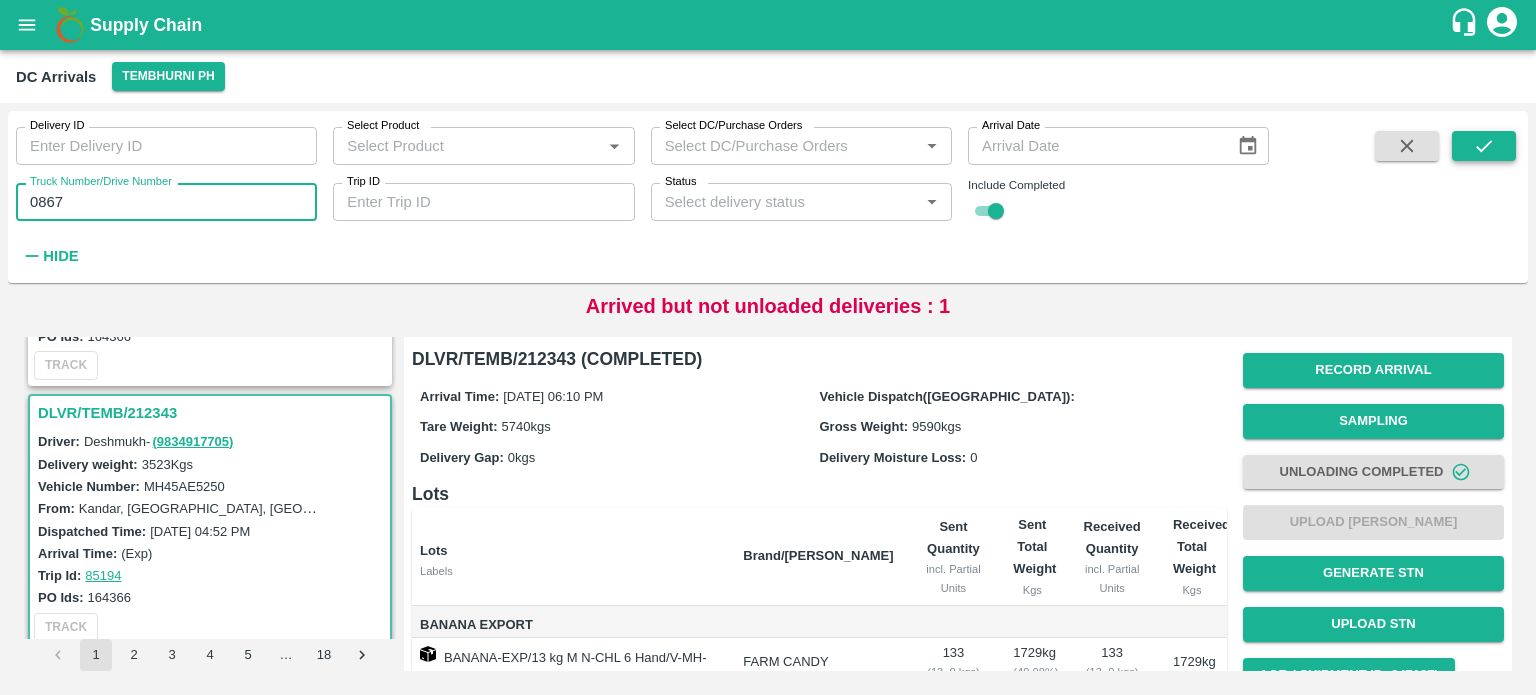 type on "0867" 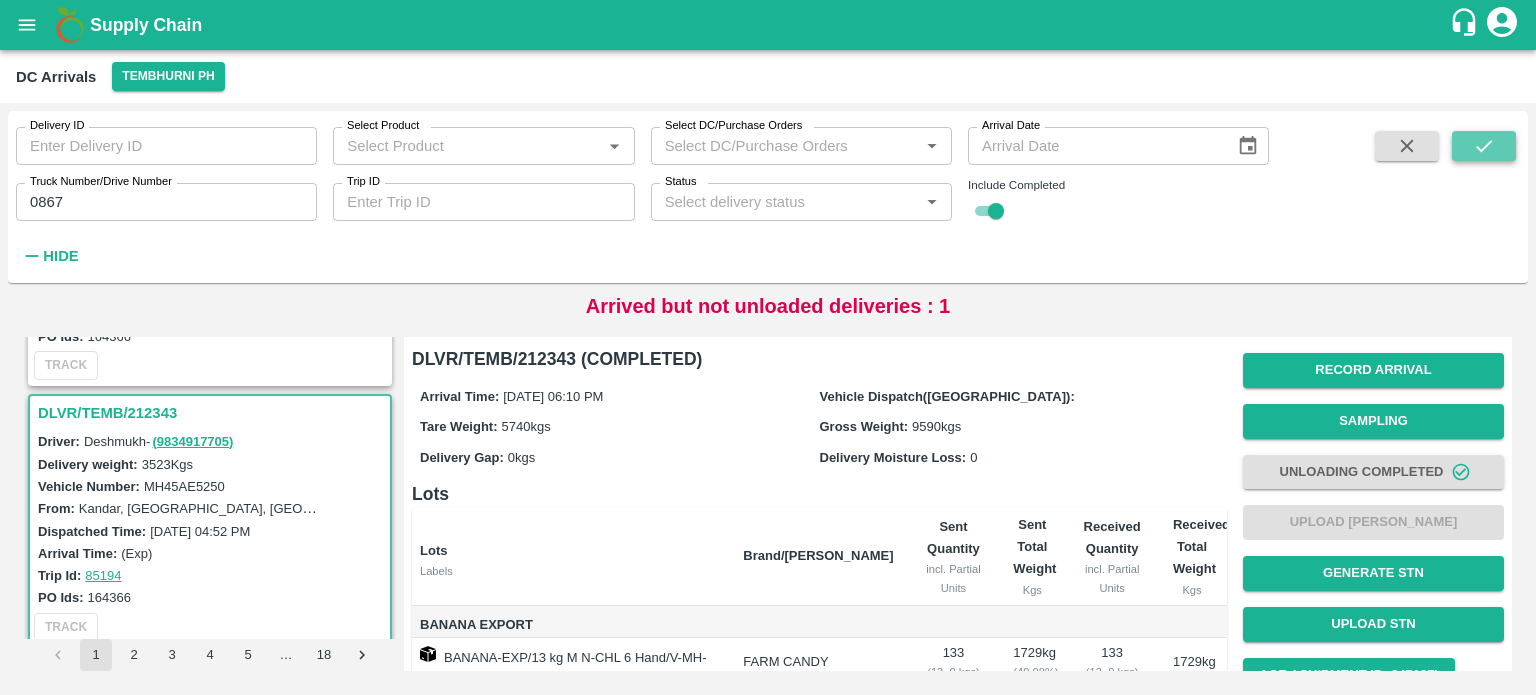 click at bounding box center [1484, 146] 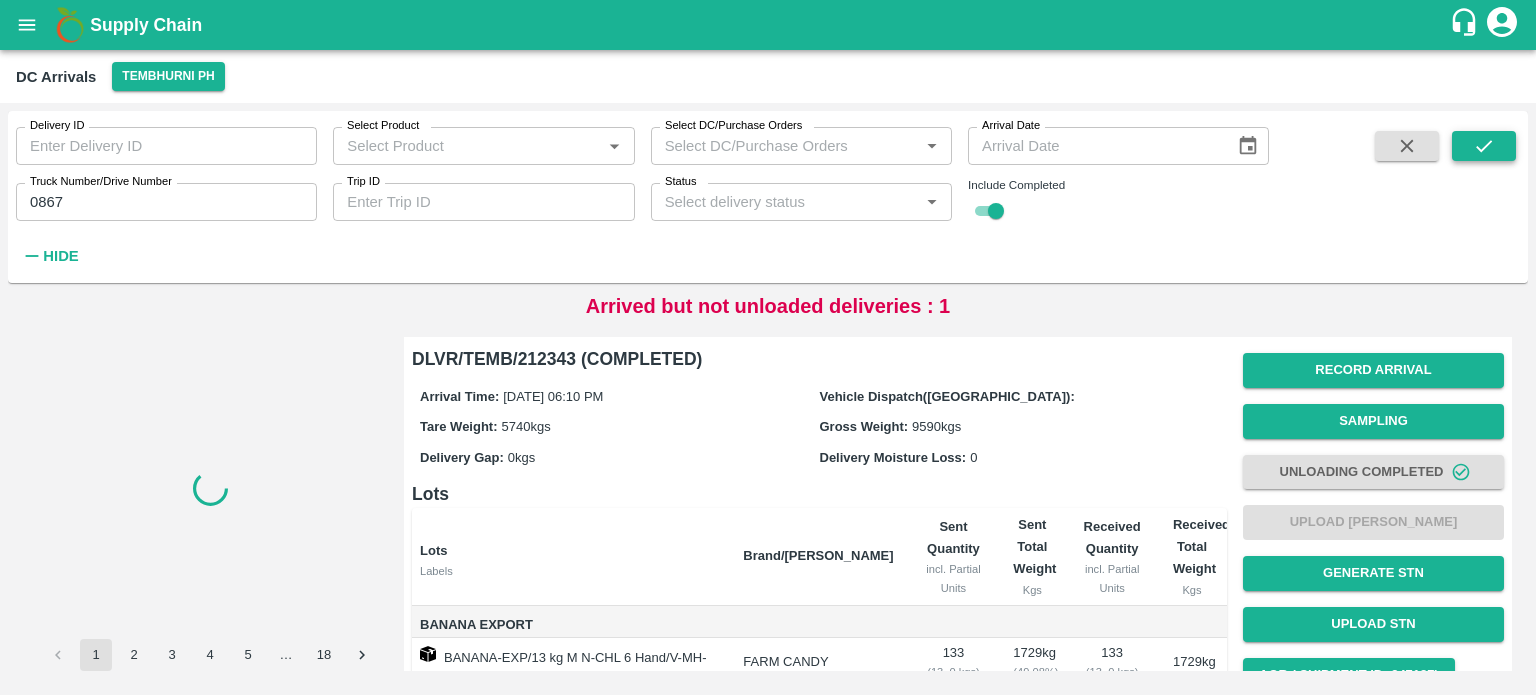 scroll, scrollTop: 0, scrollLeft: 0, axis: both 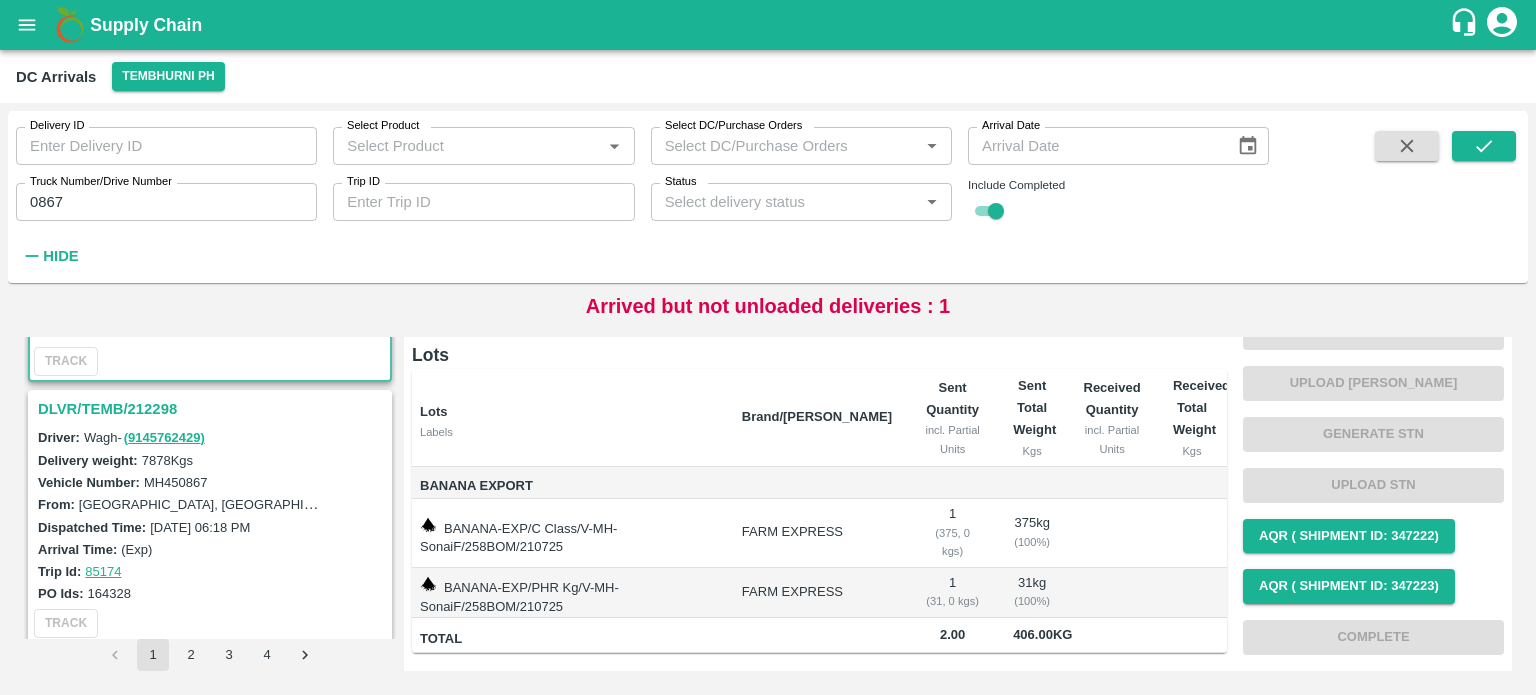 click on "DLVR/TEMB/212298" at bounding box center [213, 409] 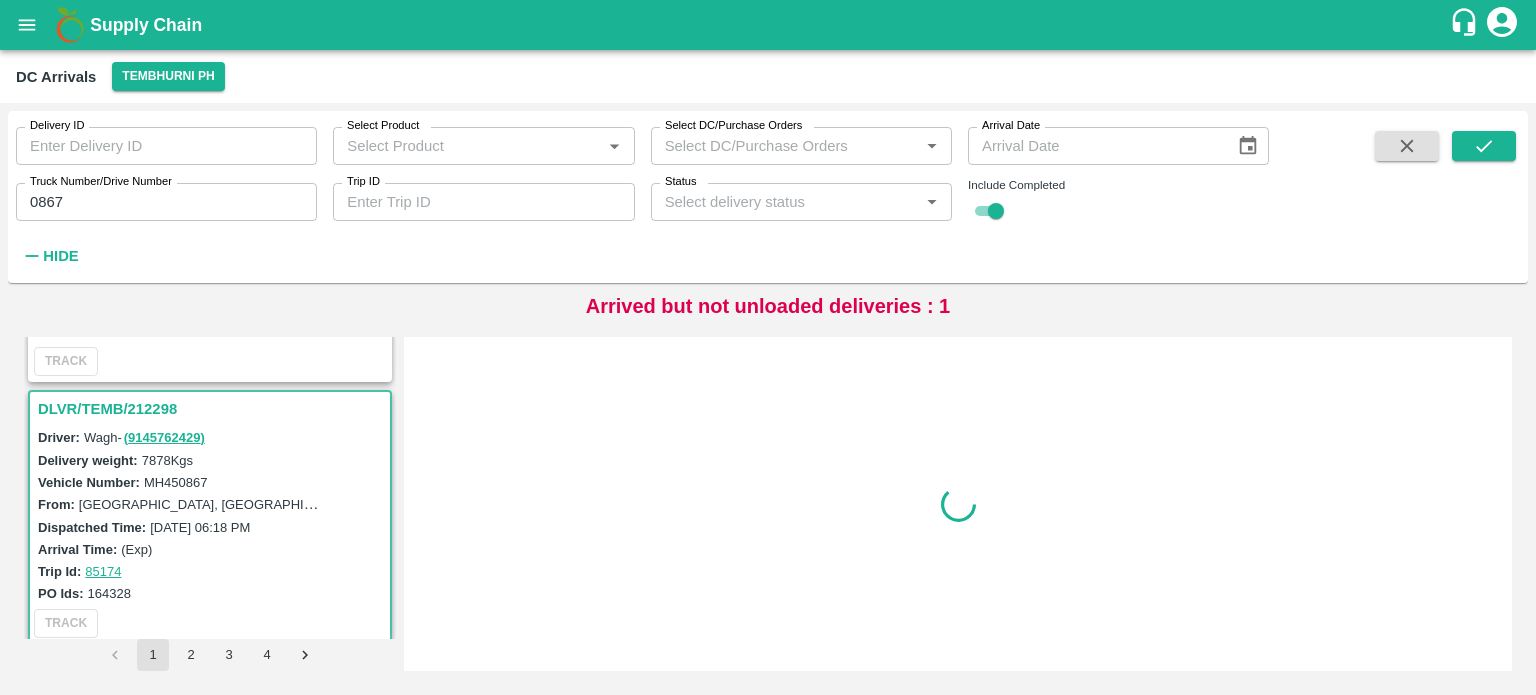 scroll, scrollTop: 0, scrollLeft: 0, axis: both 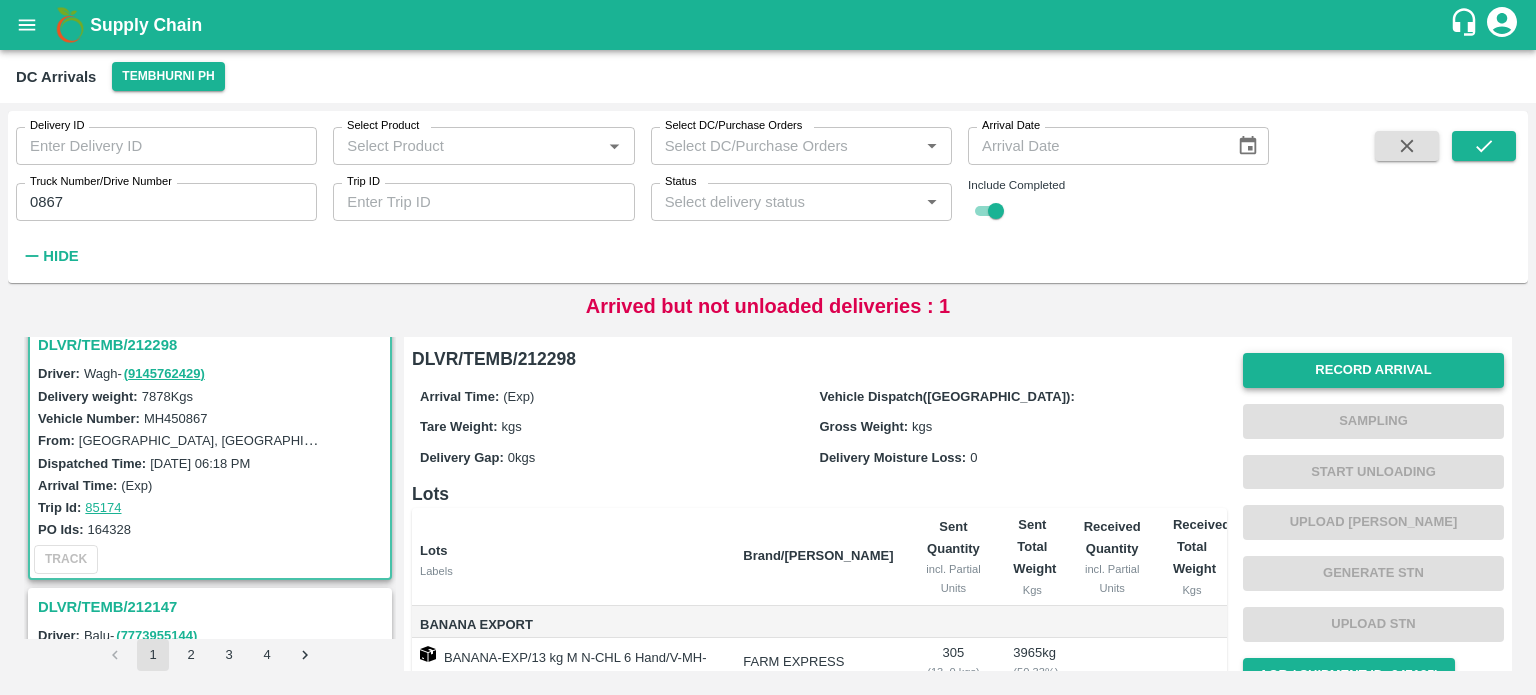 click on "Record Arrival" at bounding box center (1373, 370) 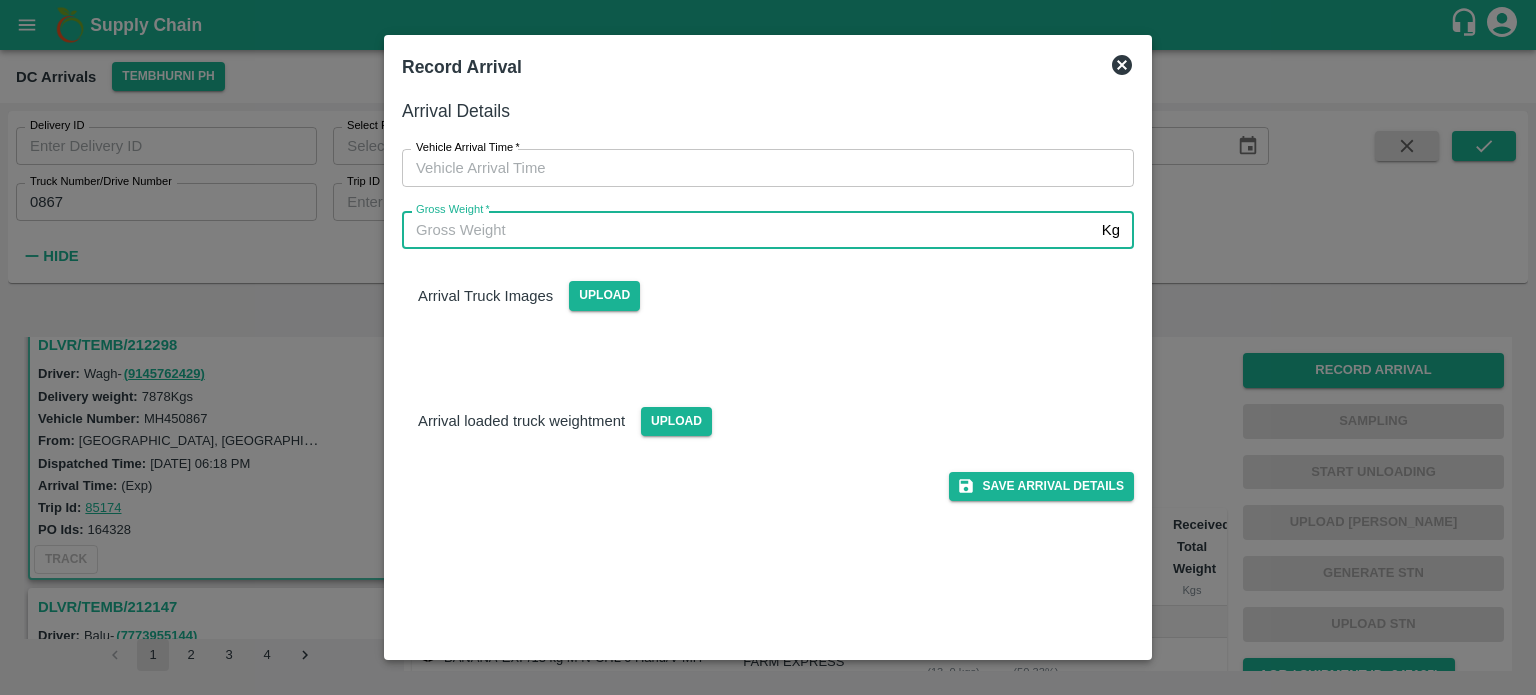 click on "Gross Weight   *" at bounding box center (748, 230) 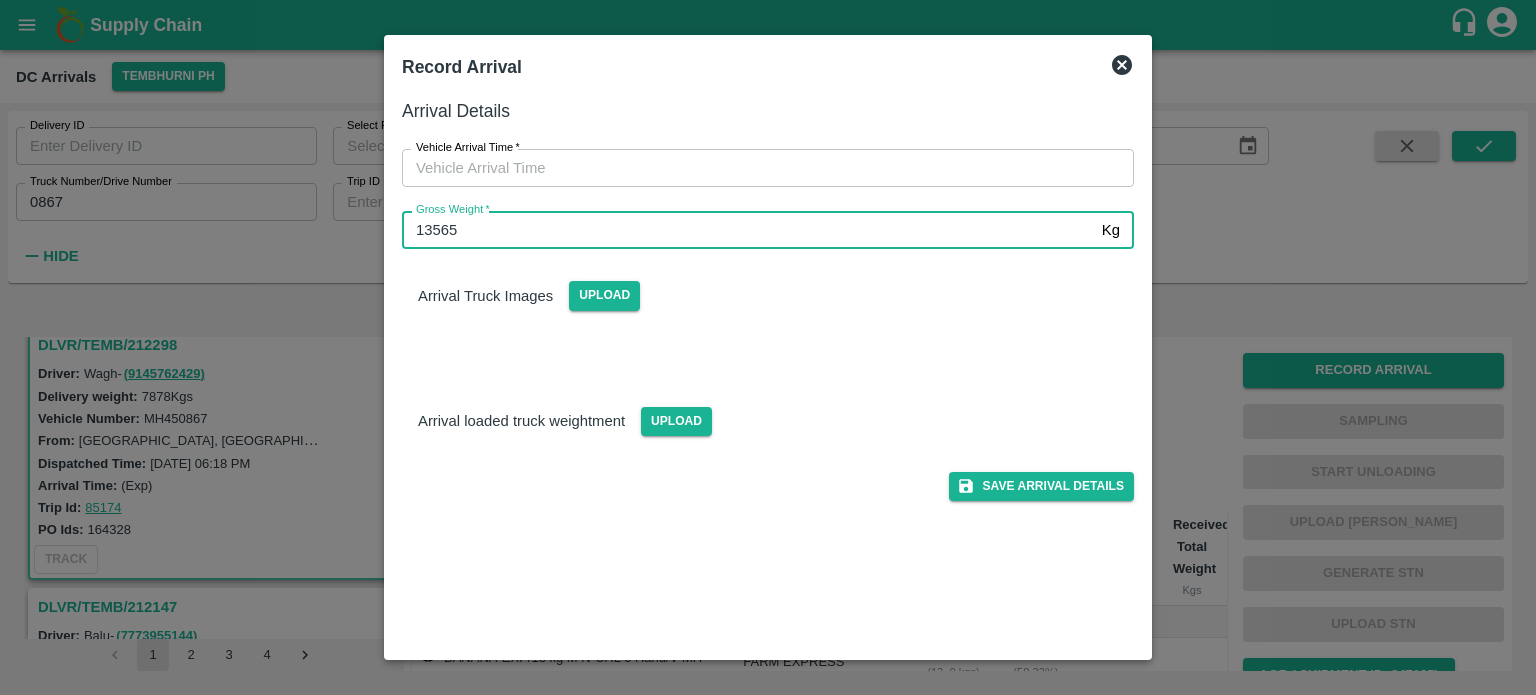type on "13565" 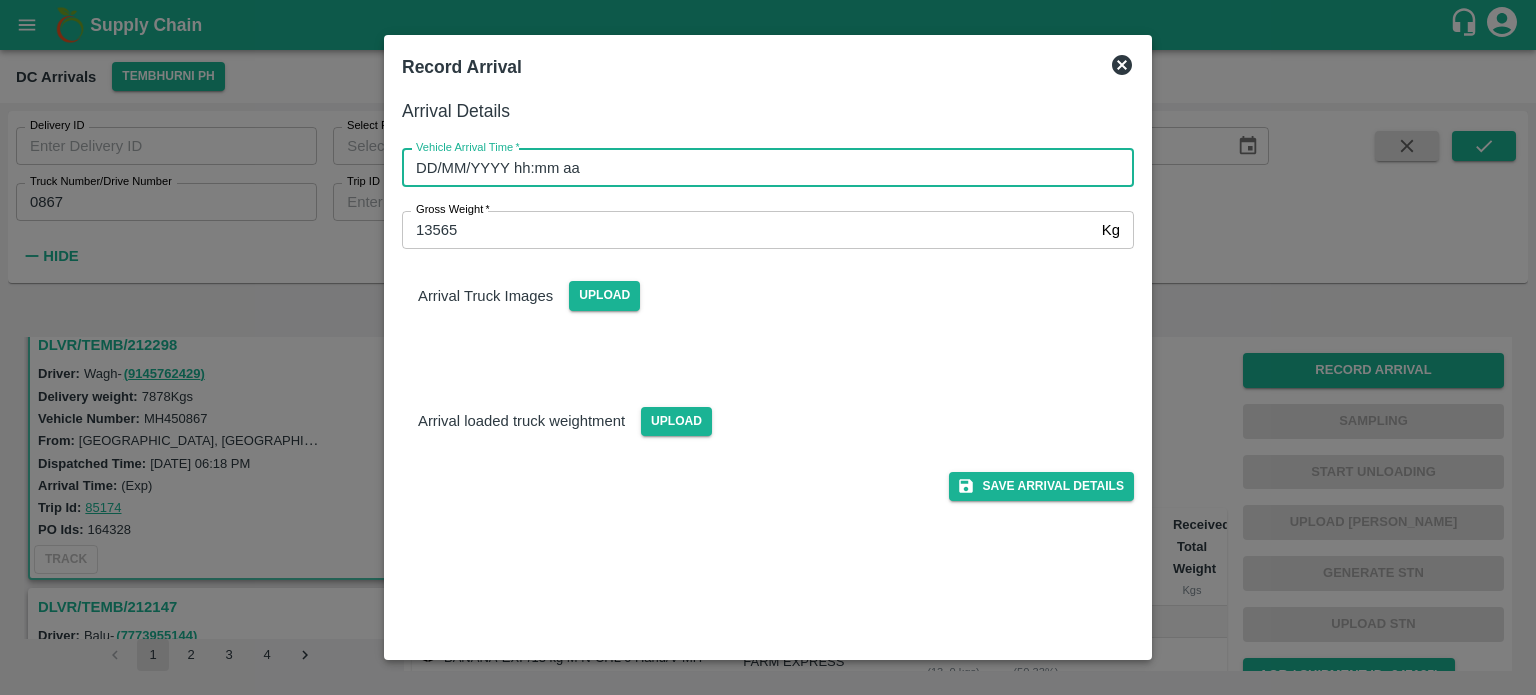 click on "DD/MM/YYYY hh:mm aa" at bounding box center [761, 168] 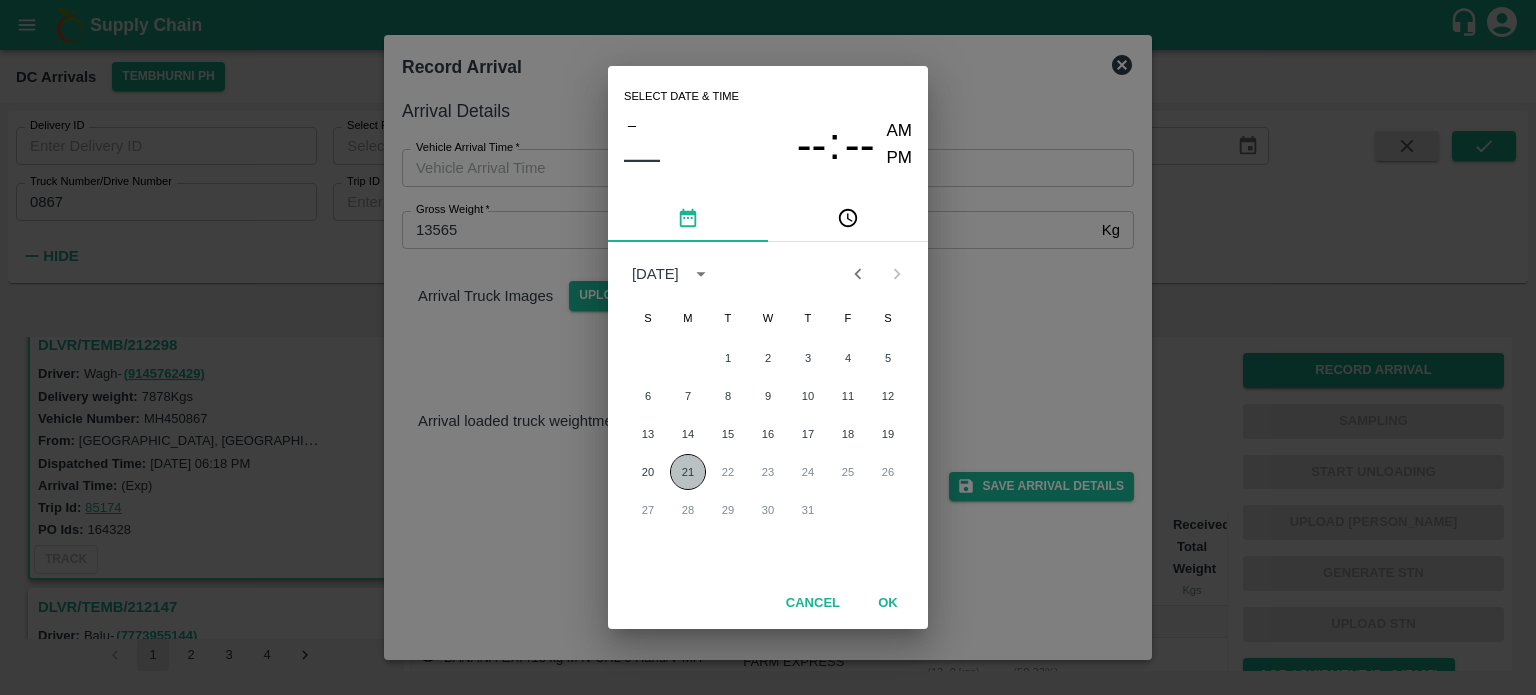 click on "21" at bounding box center [688, 472] 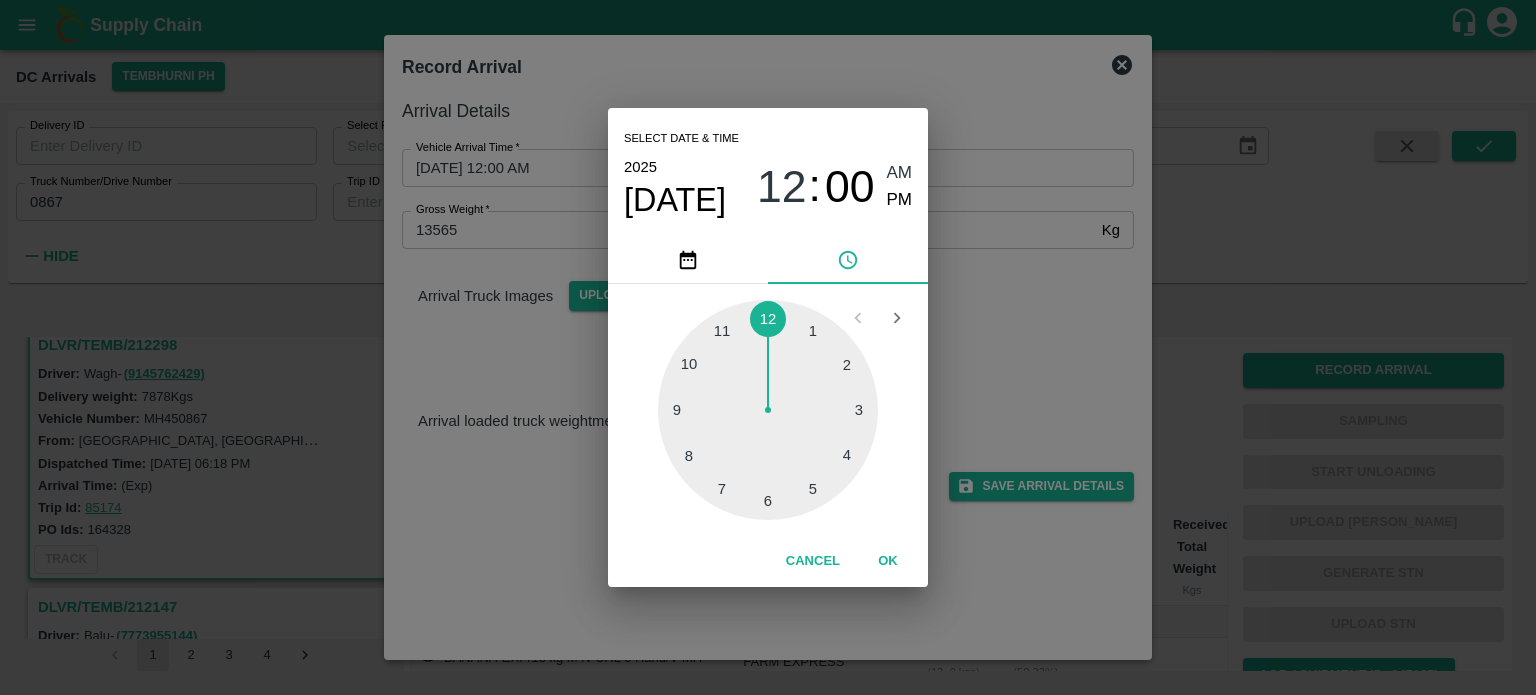 click at bounding box center (768, 410) 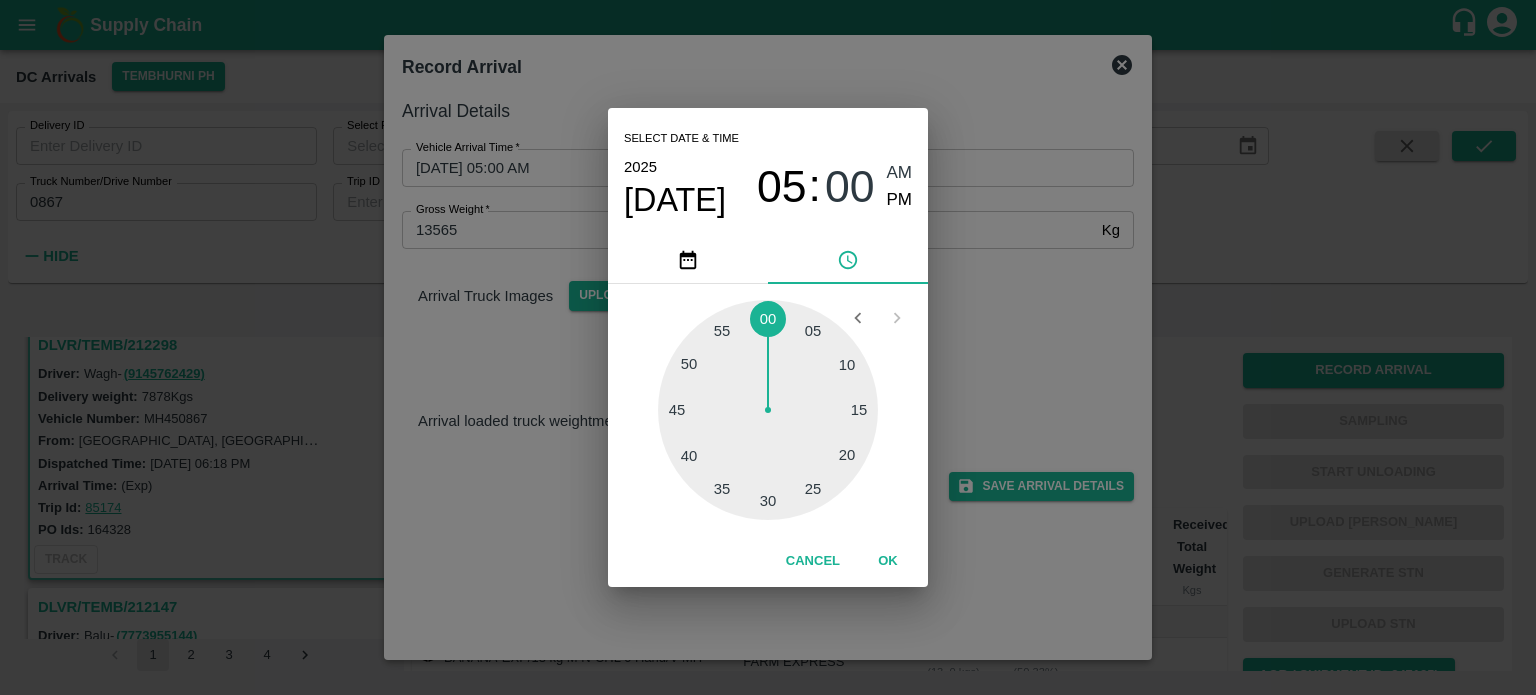 click at bounding box center [768, 410] 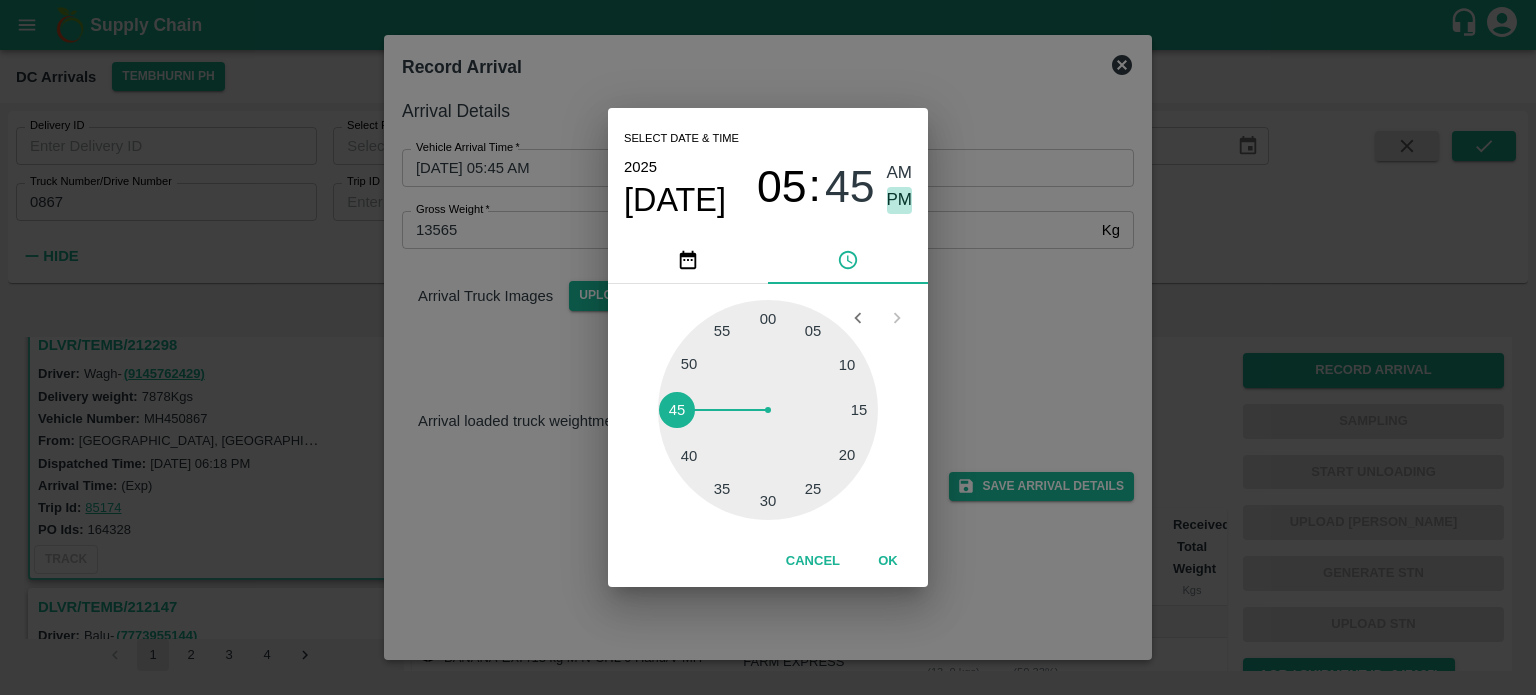 click on "PM" at bounding box center [900, 200] 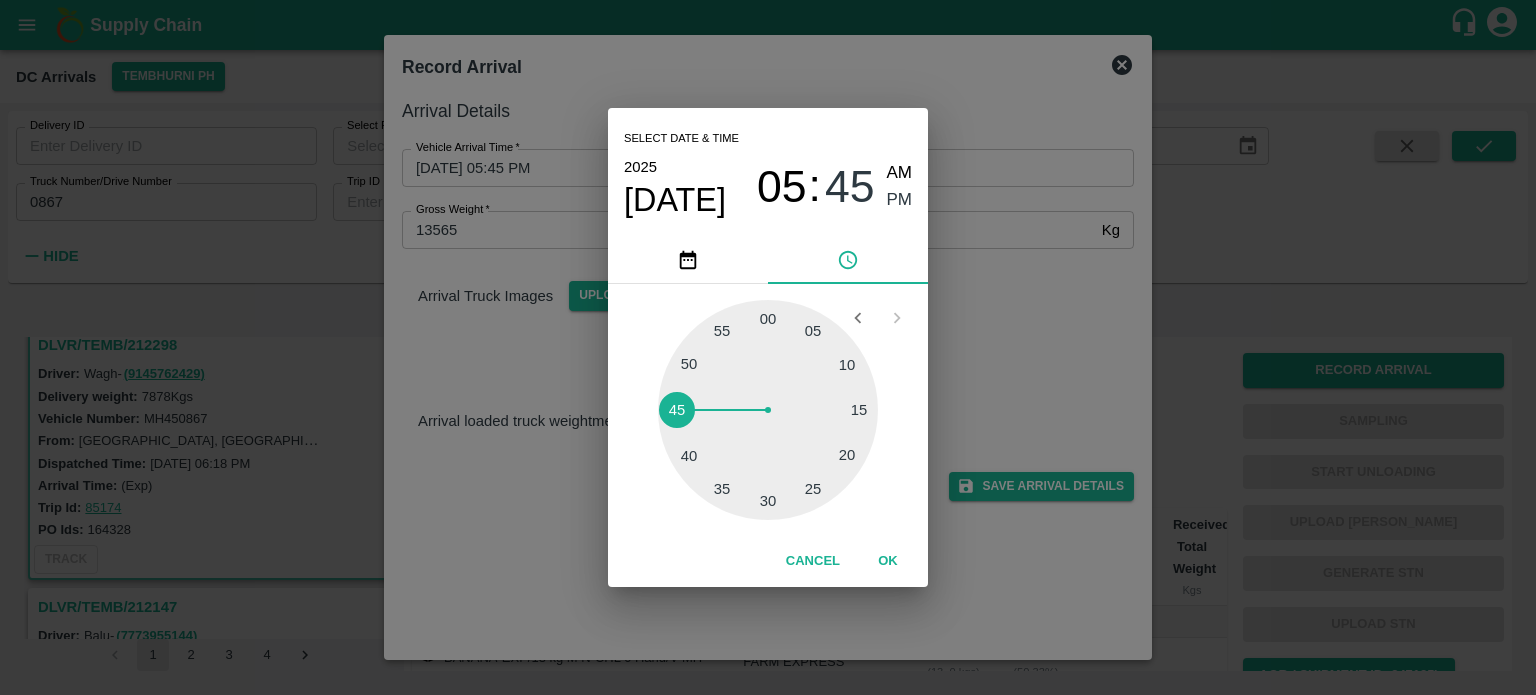 click on "Select date & time [DATE] 05 : 45 AM PM 05 10 15 20 25 30 35 40 45 50 55 00 Cancel OK" at bounding box center [768, 347] 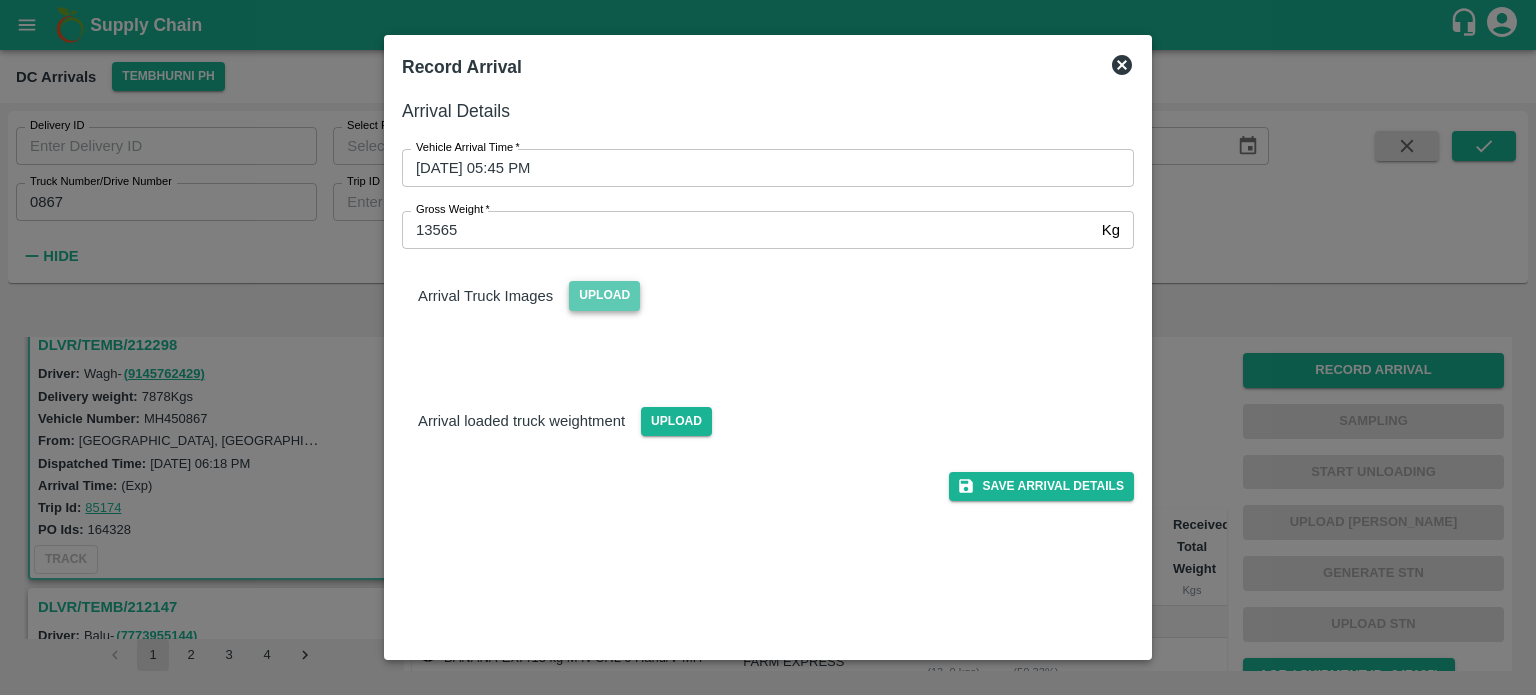 click on "Upload" at bounding box center [604, 295] 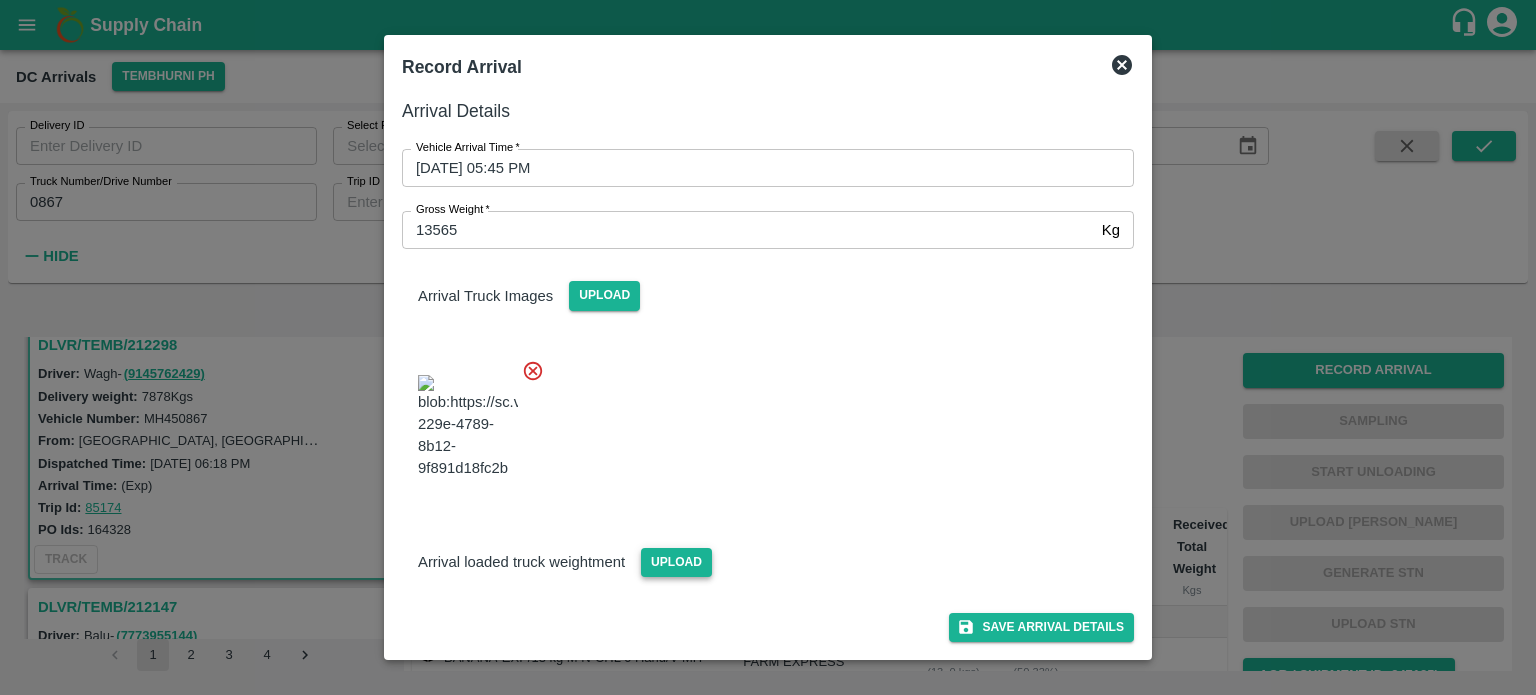click on "Upload" at bounding box center [676, 562] 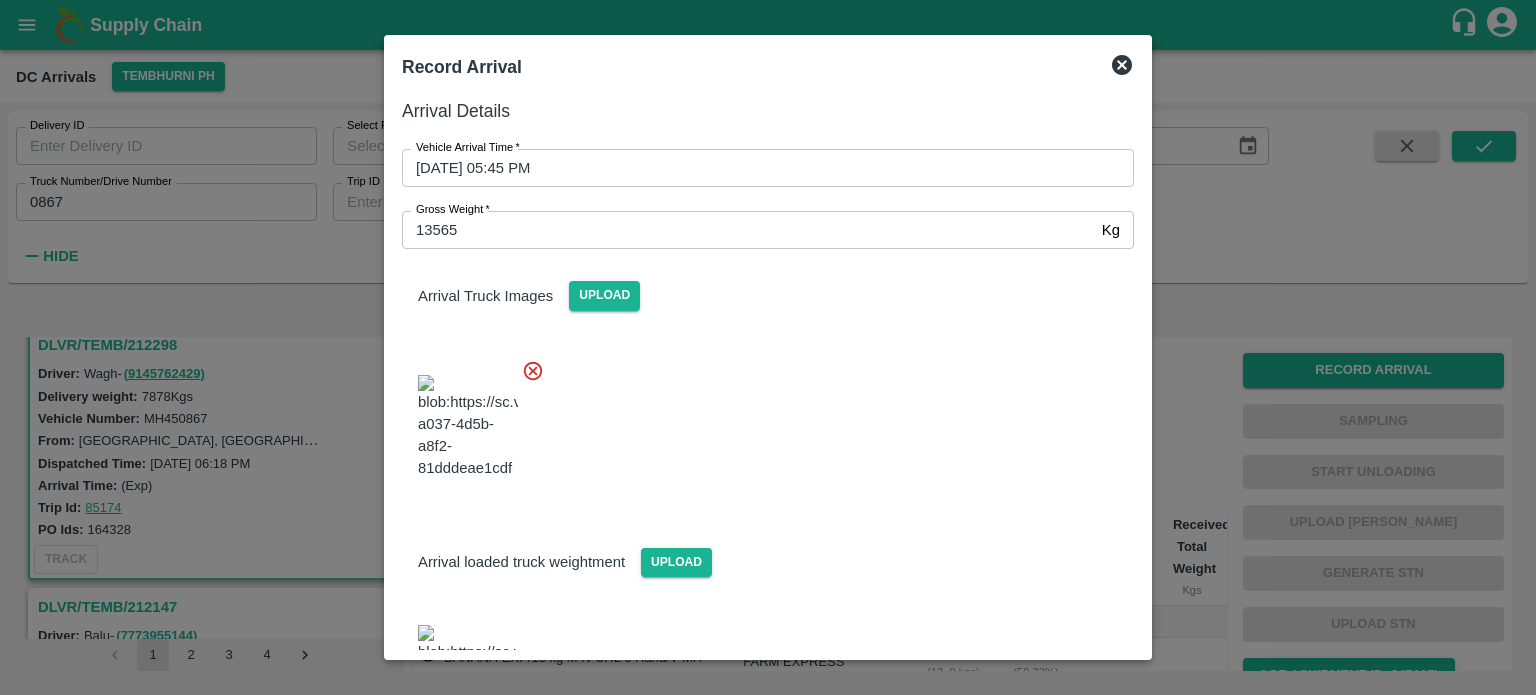 click at bounding box center [760, 421] 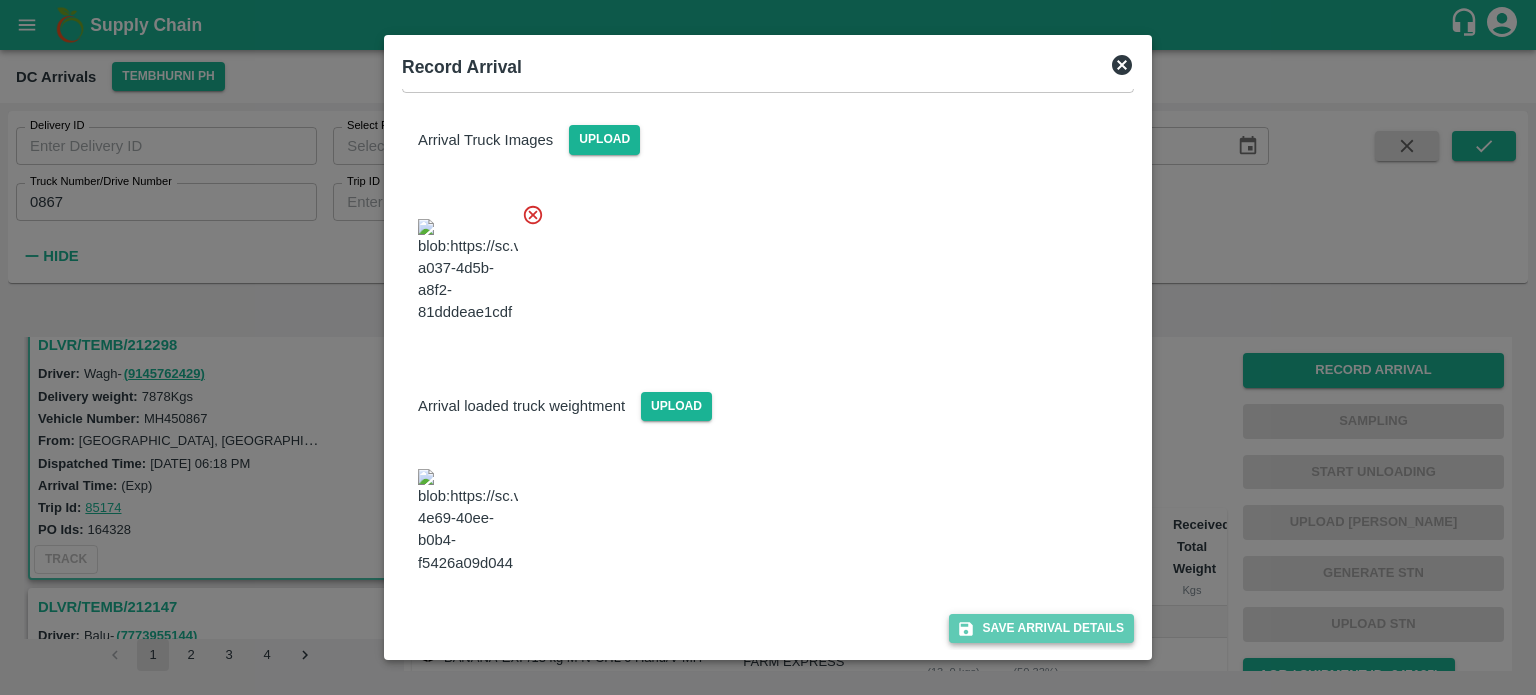 click on "Save Arrival Details" at bounding box center [1041, 628] 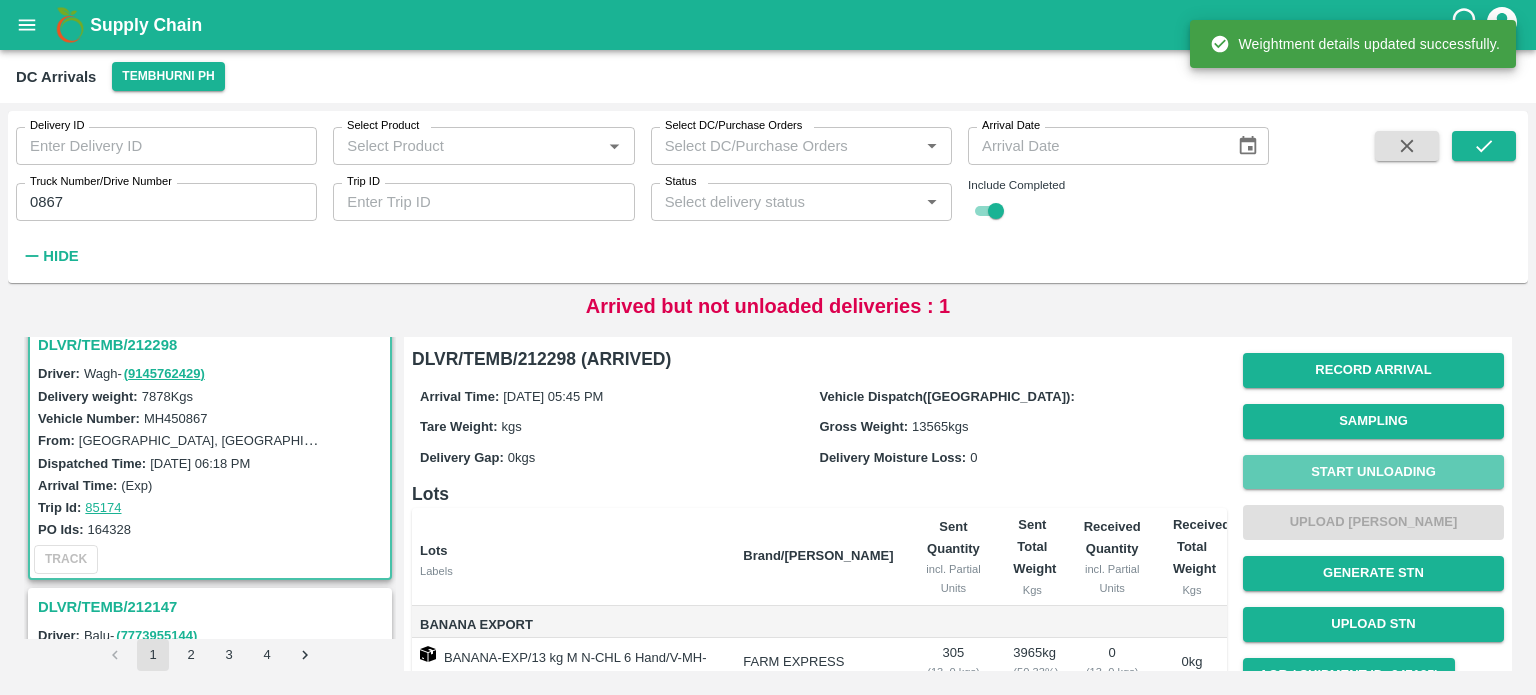 click on "Start Unloading" at bounding box center (1373, 472) 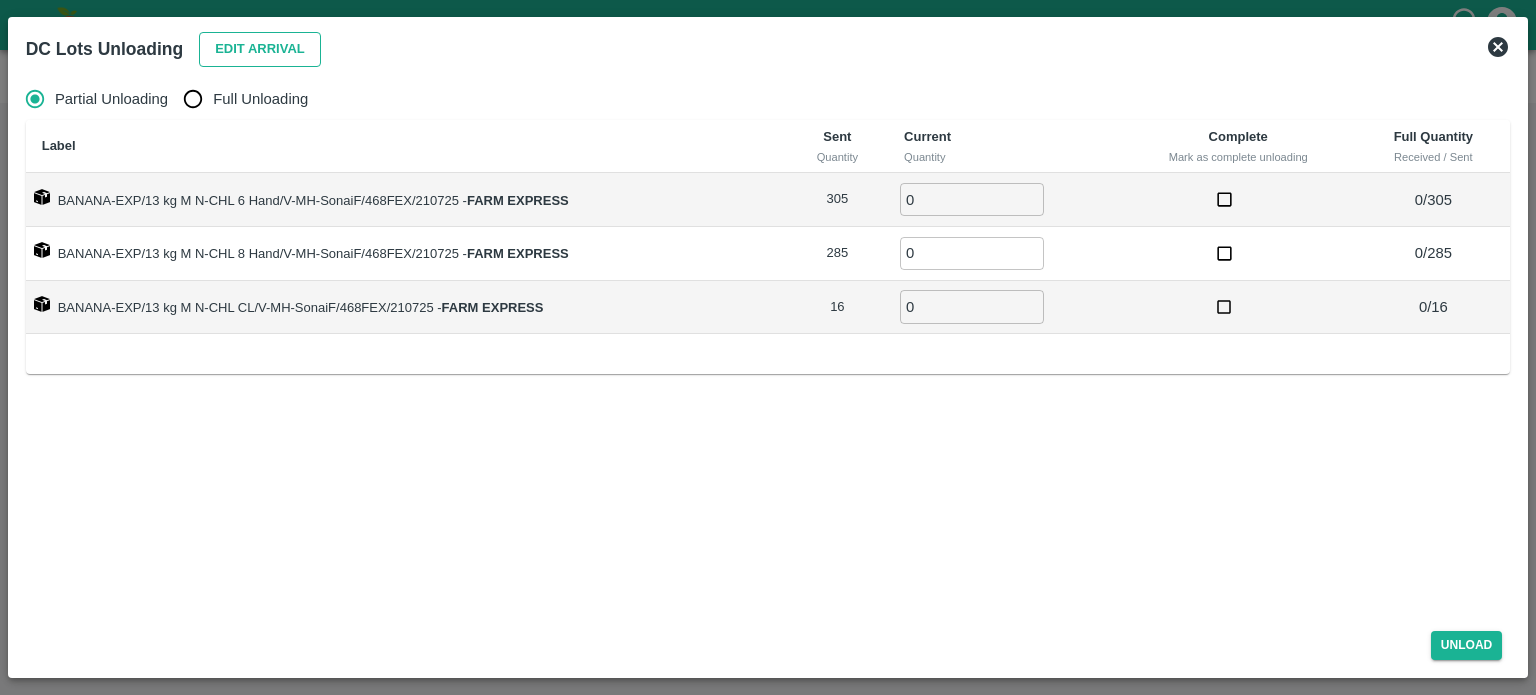 click on "Edit Arrival" at bounding box center (260, 49) 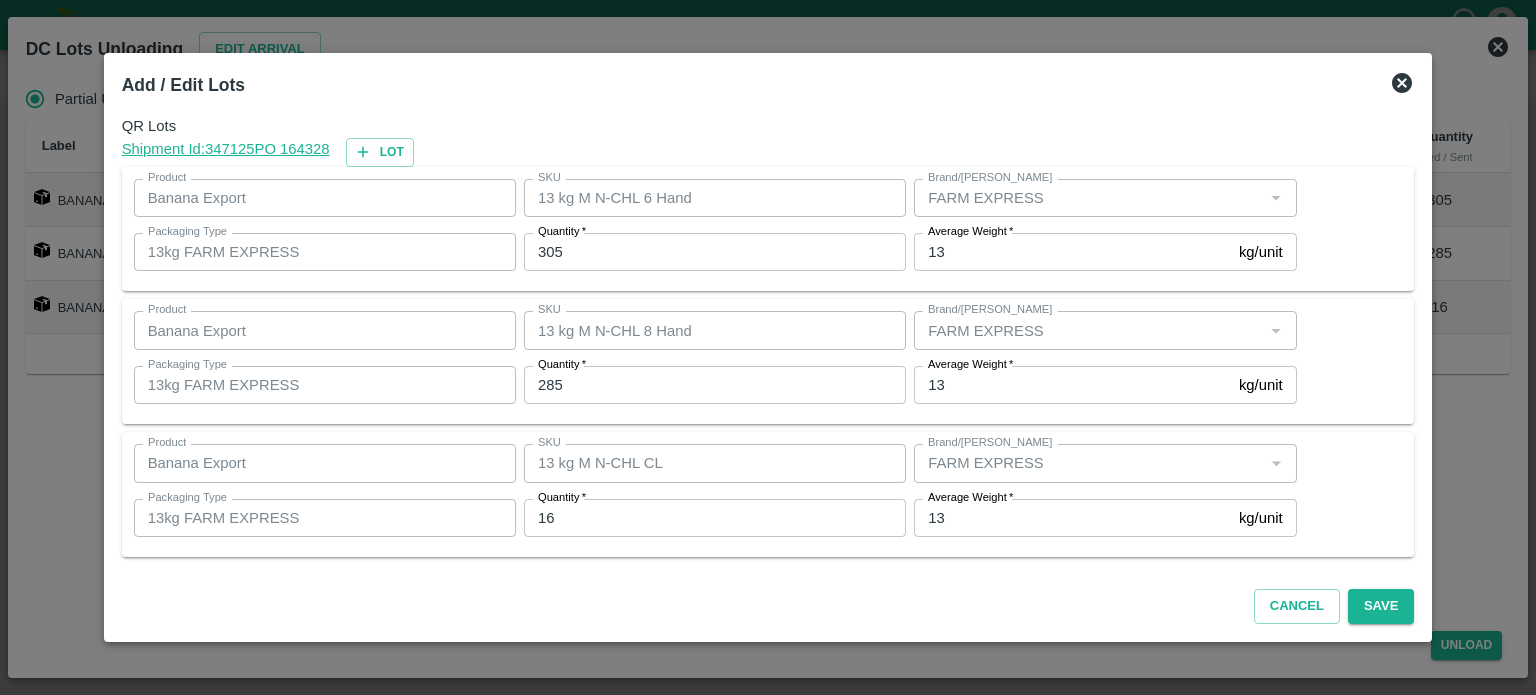 click on "305" at bounding box center [715, 252] 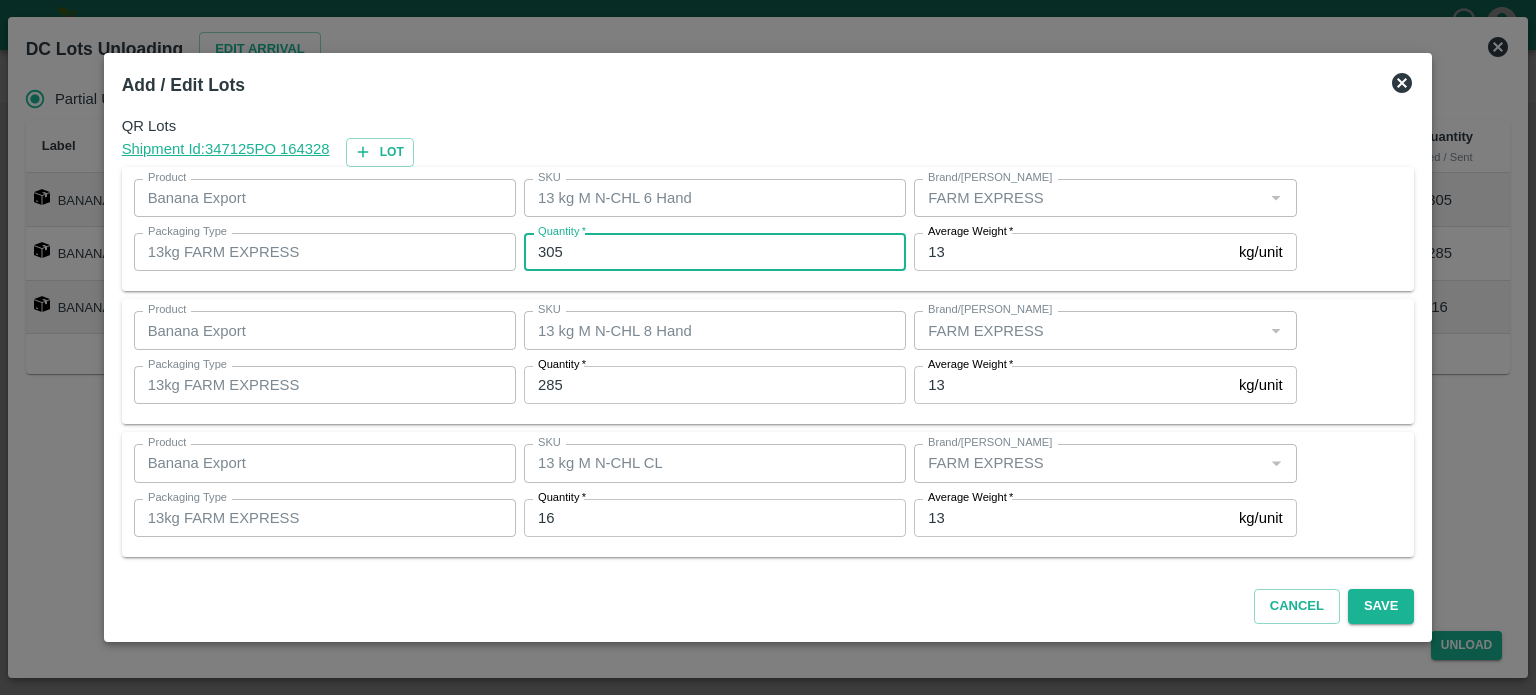 click on "305" at bounding box center [715, 252] 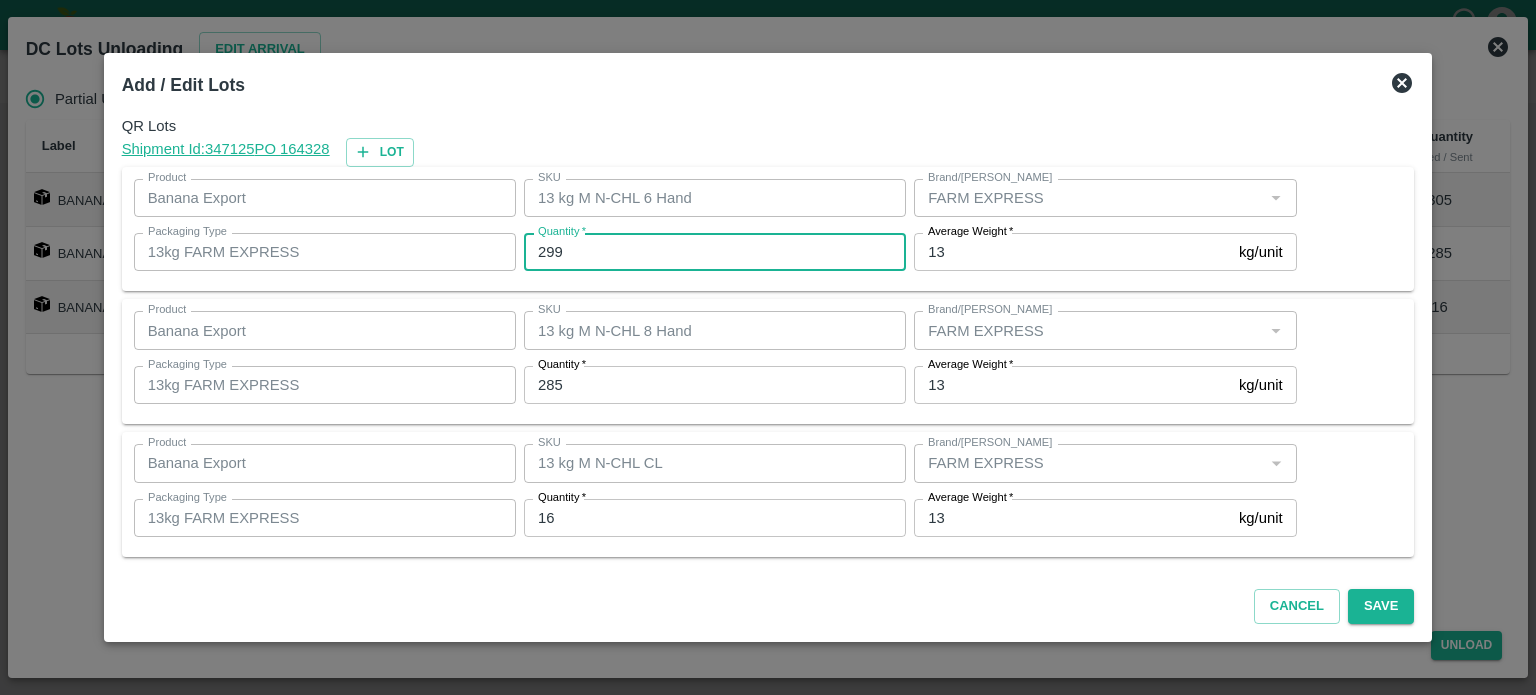 type on "299" 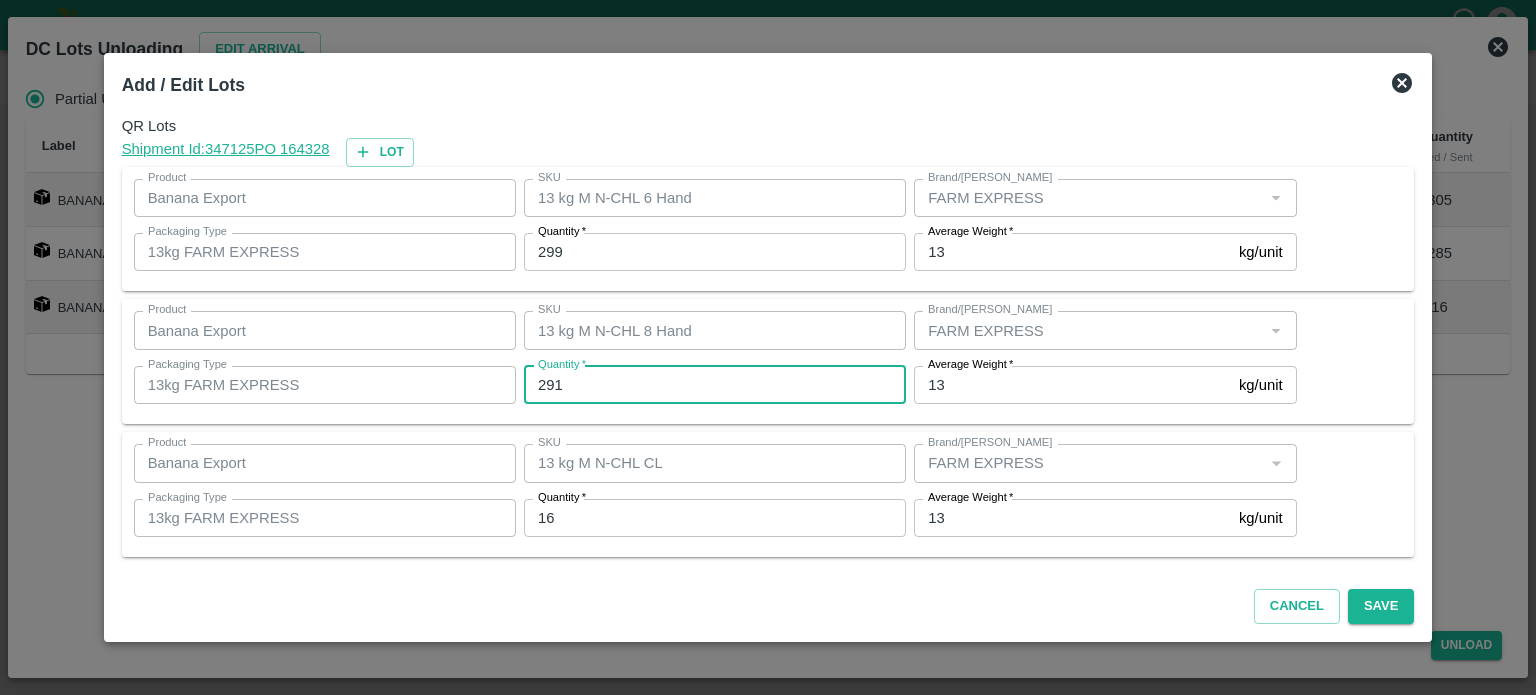 type on "291" 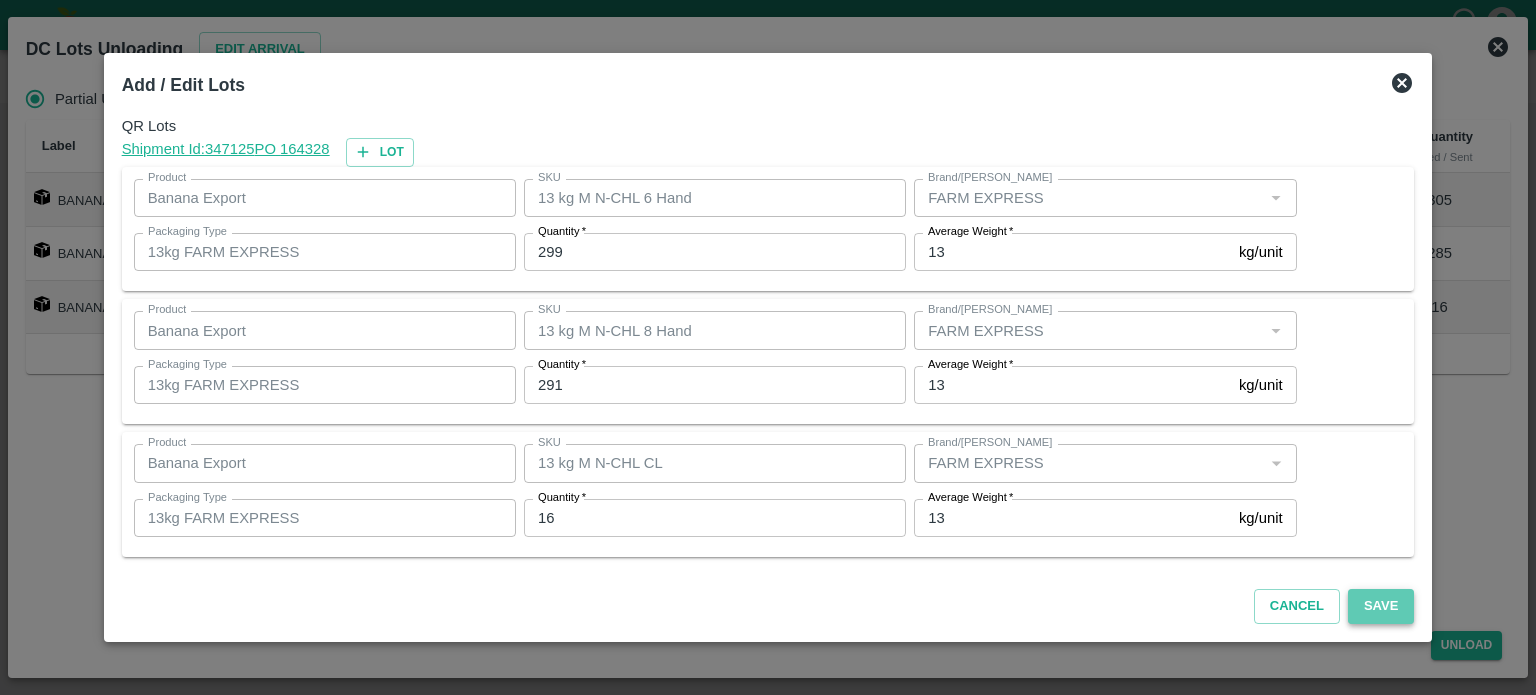 click on "Save" at bounding box center [1381, 606] 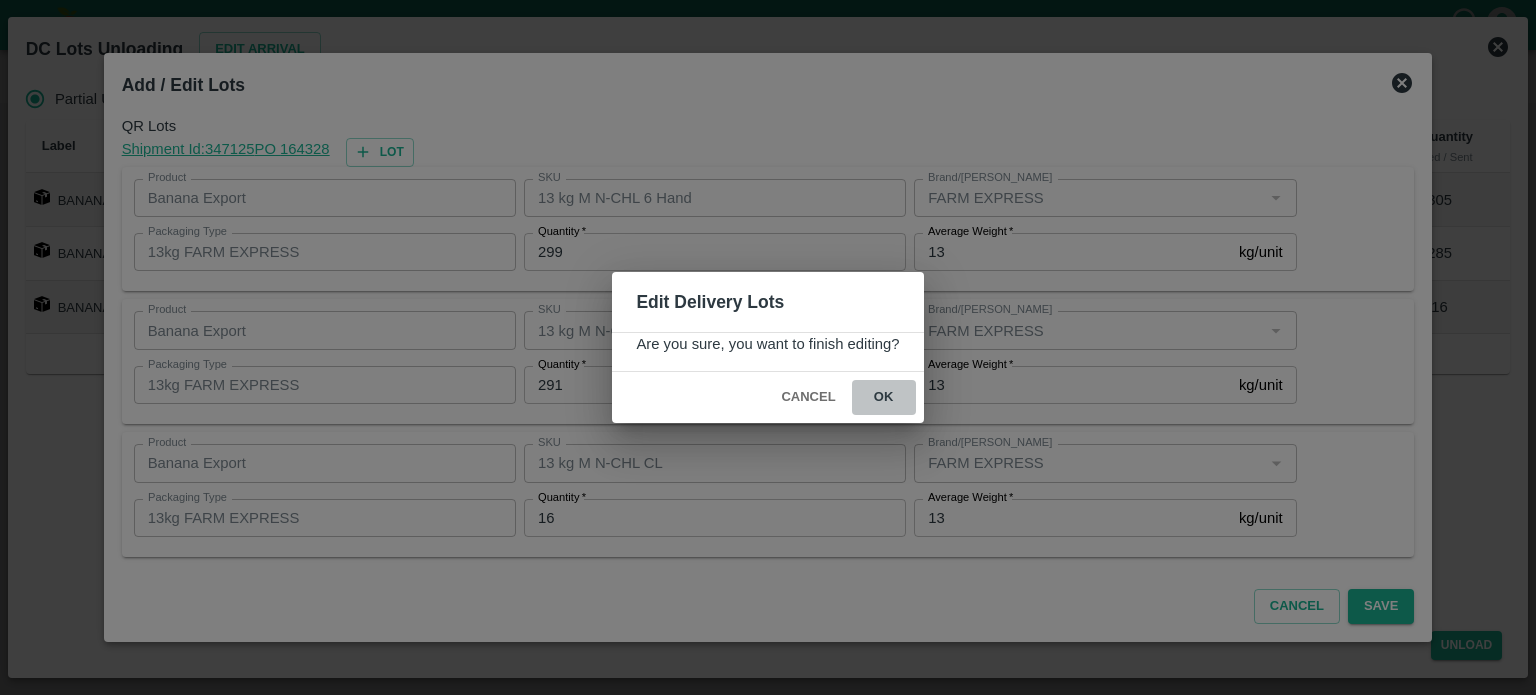 click on "ok" at bounding box center [884, 397] 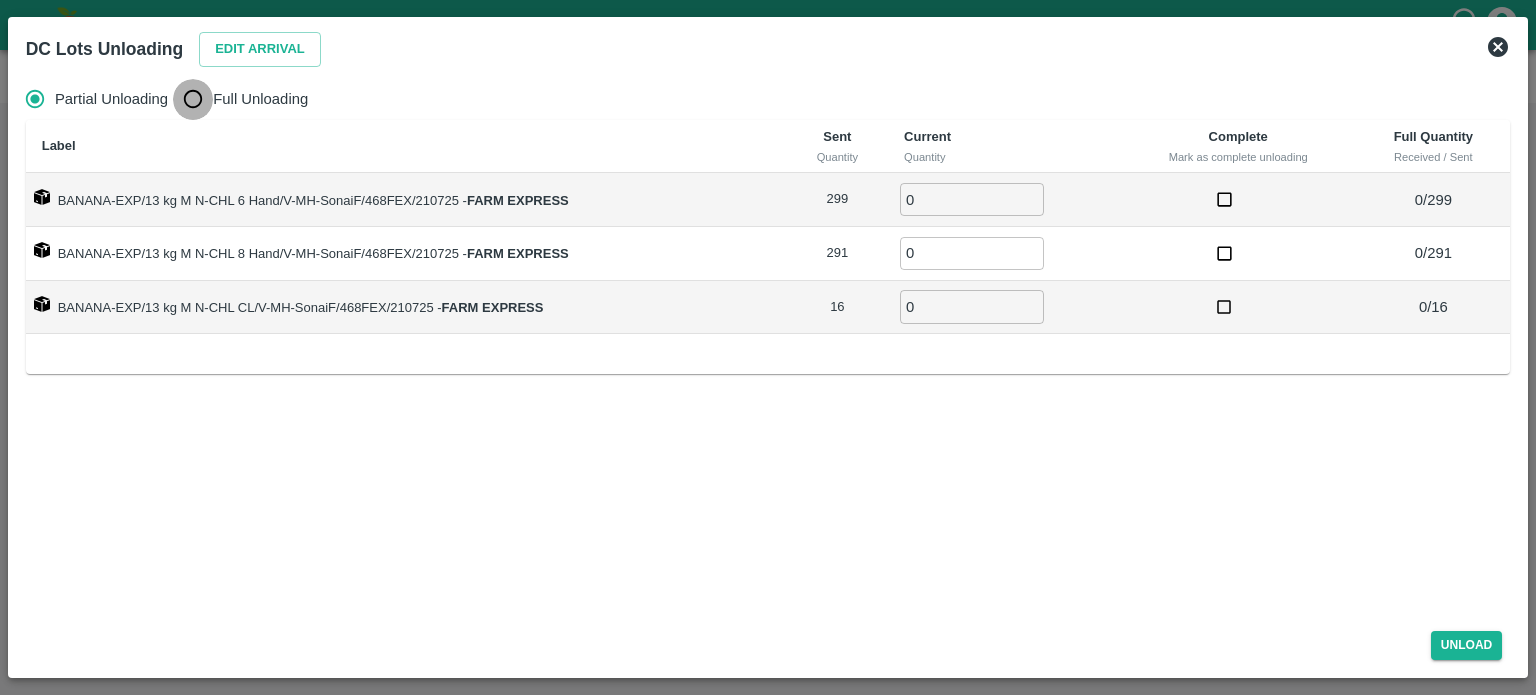 click on "Full Unloading" at bounding box center [193, 99] 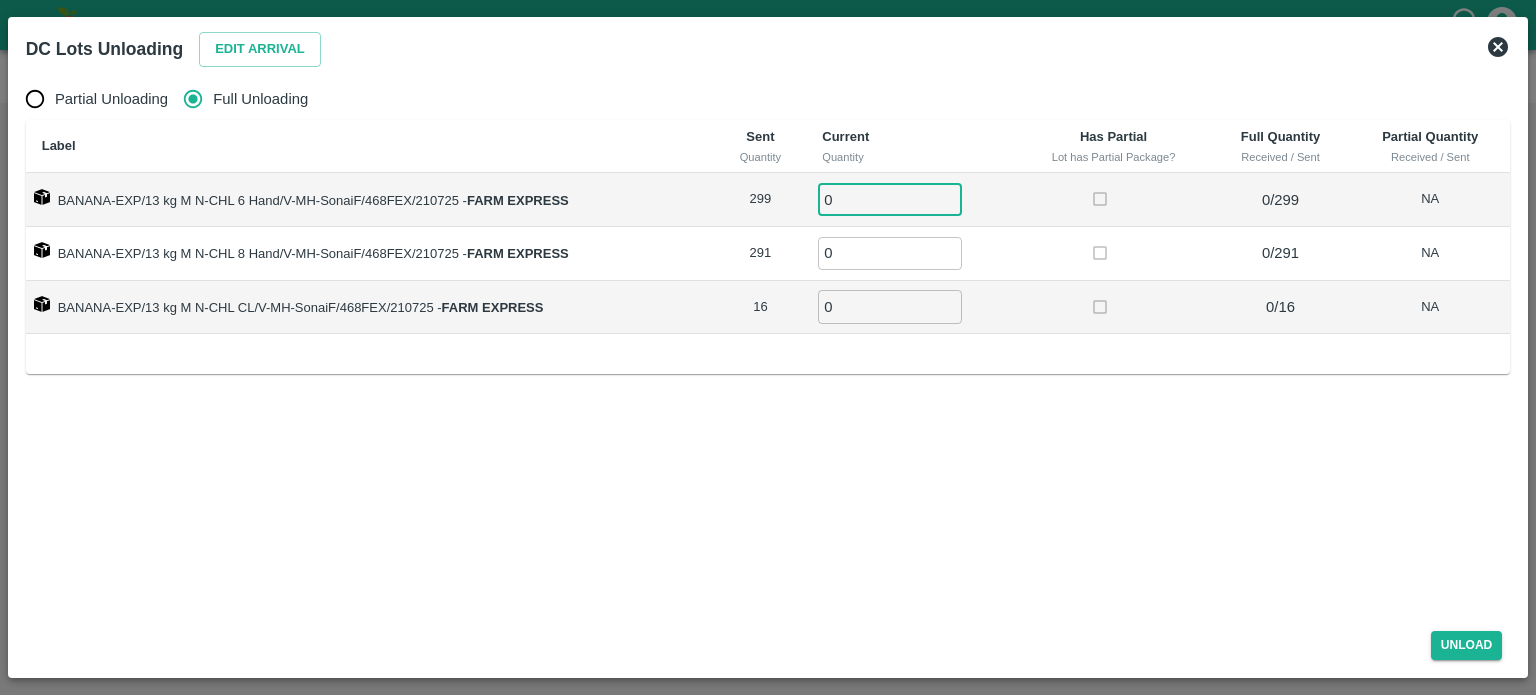 click on "0" at bounding box center [890, 199] 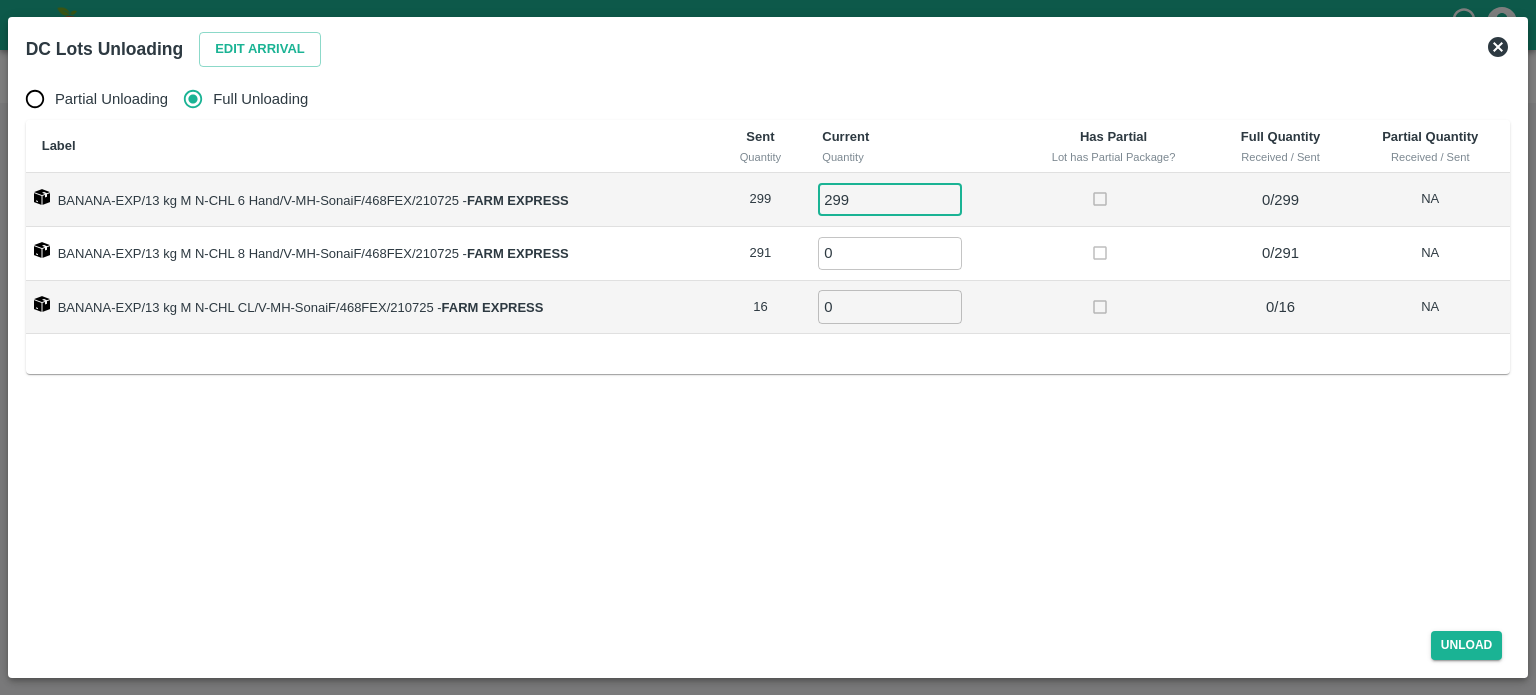 type on "299" 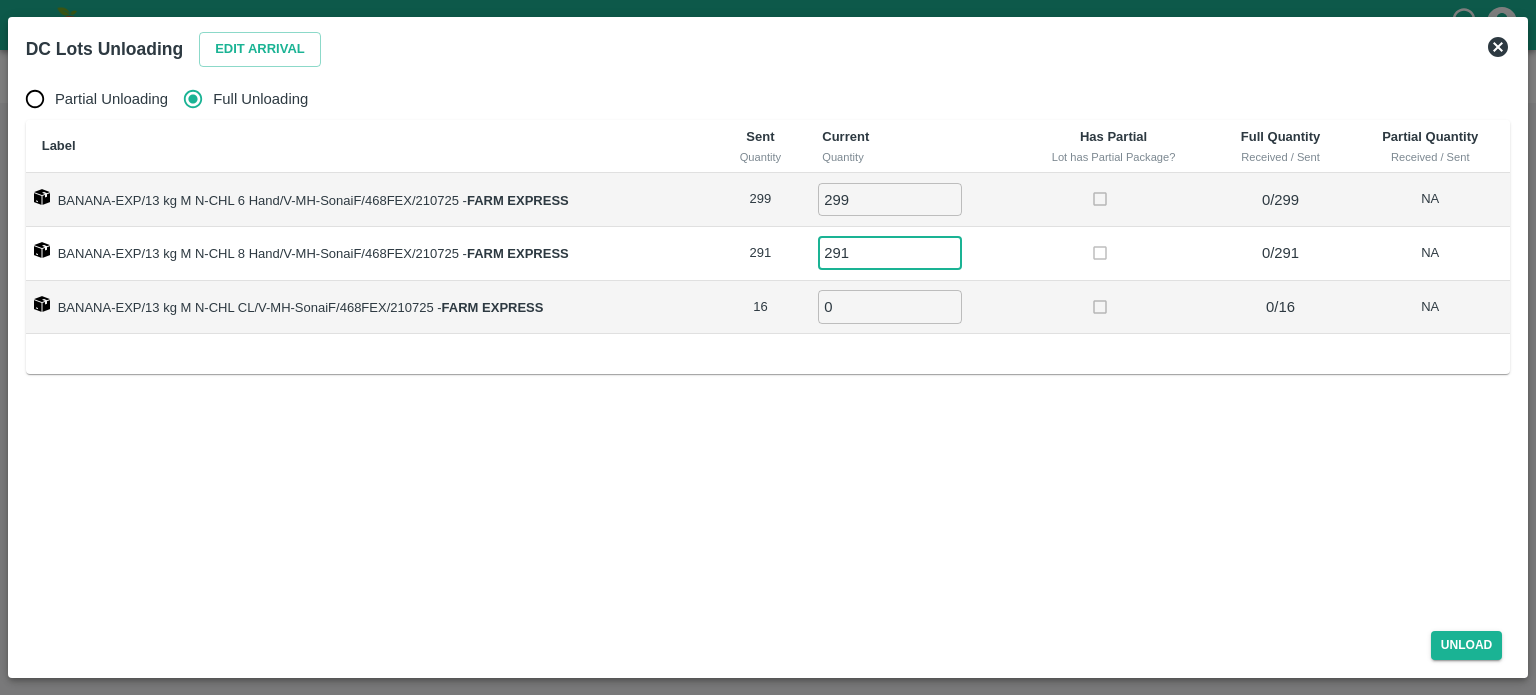 type on "291" 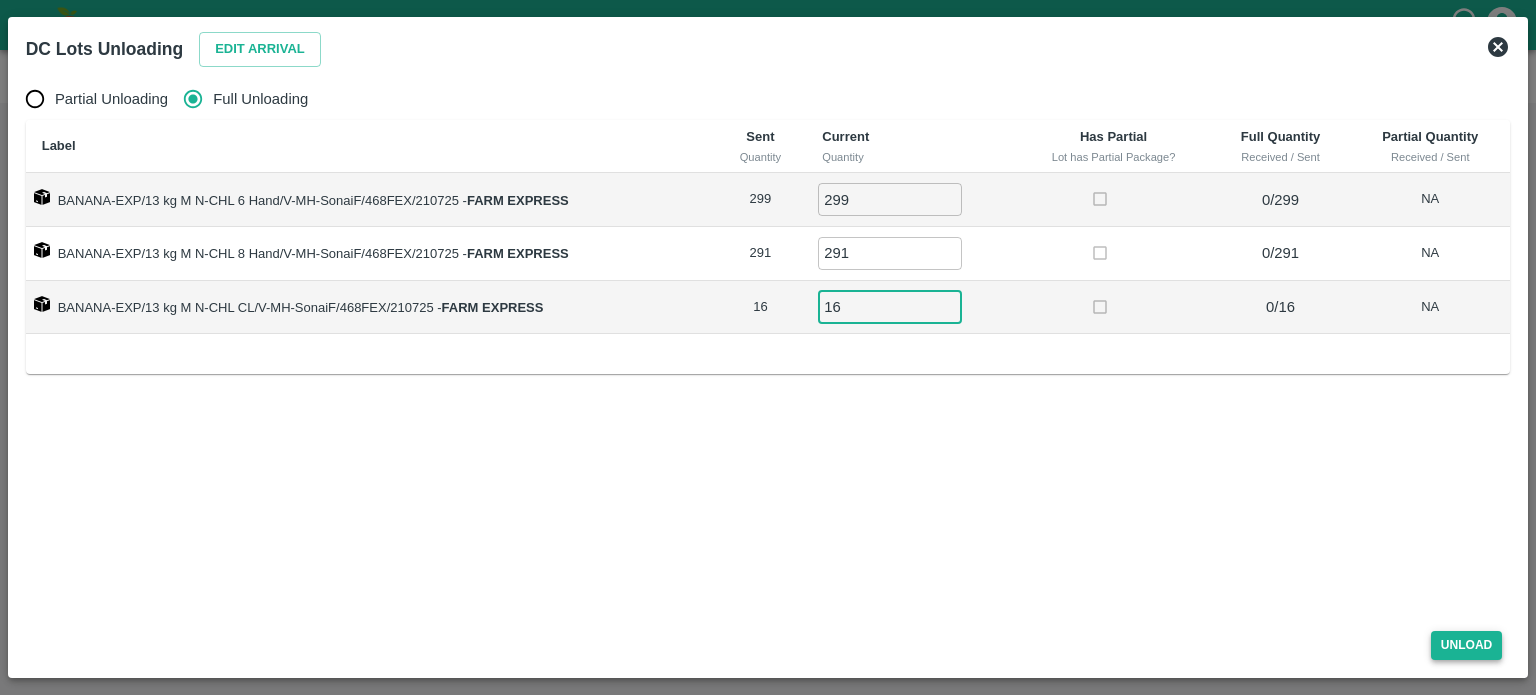 type on "16" 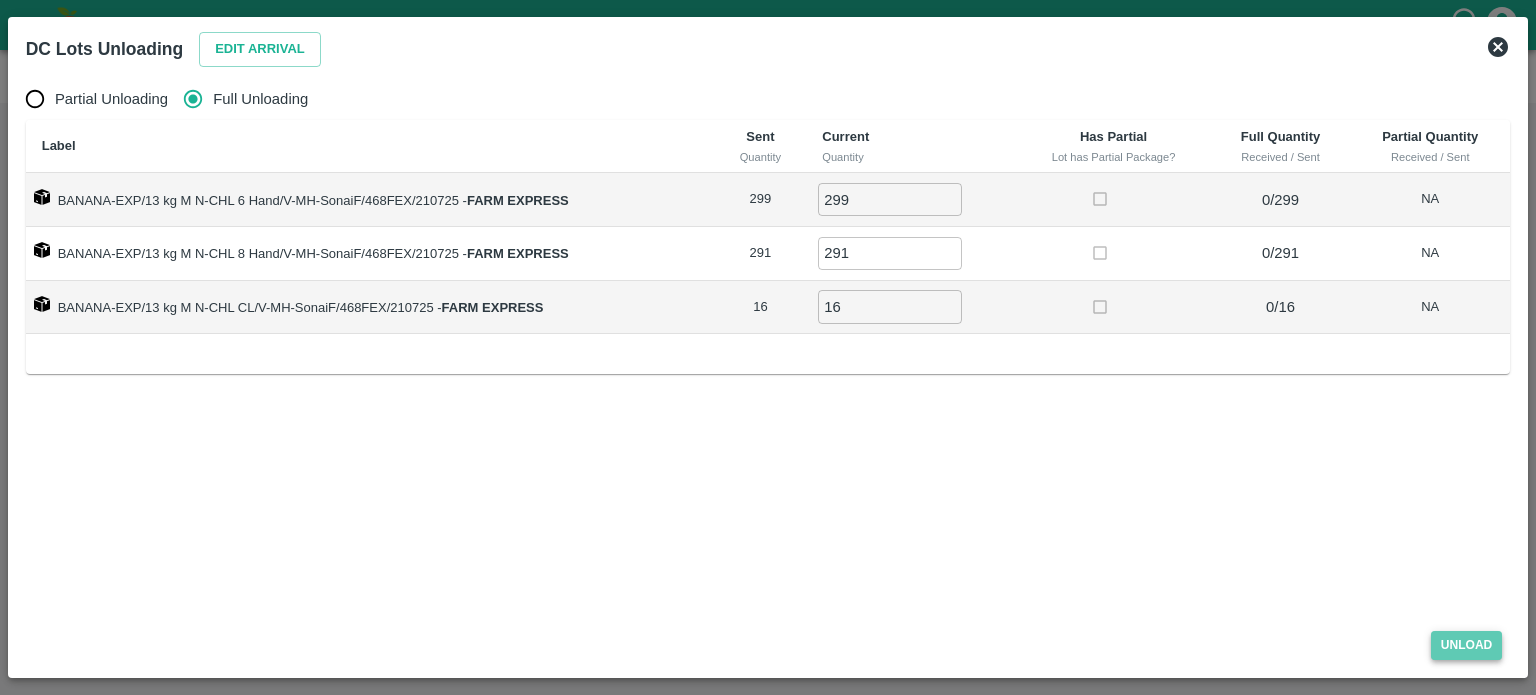 click on "Unload" at bounding box center [1467, 645] 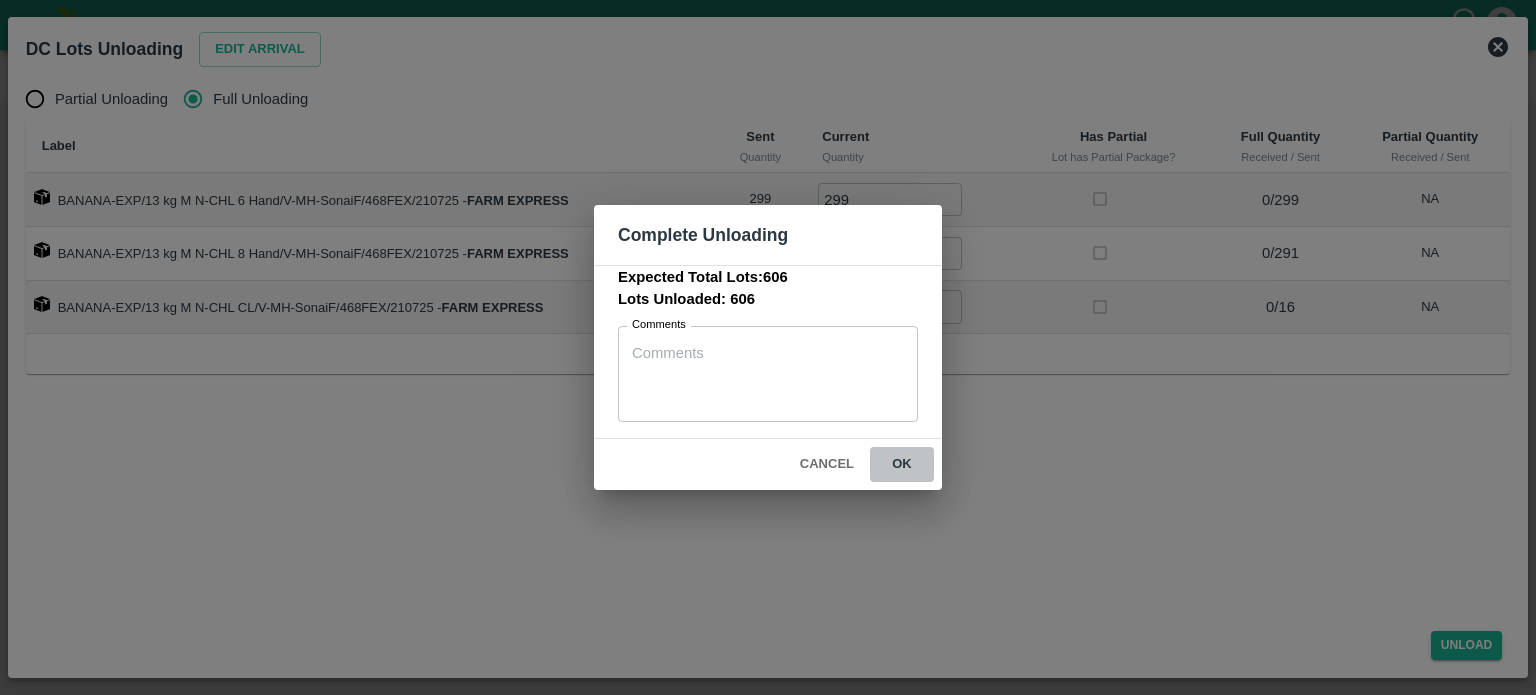 click on "ok" at bounding box center (902, 464) 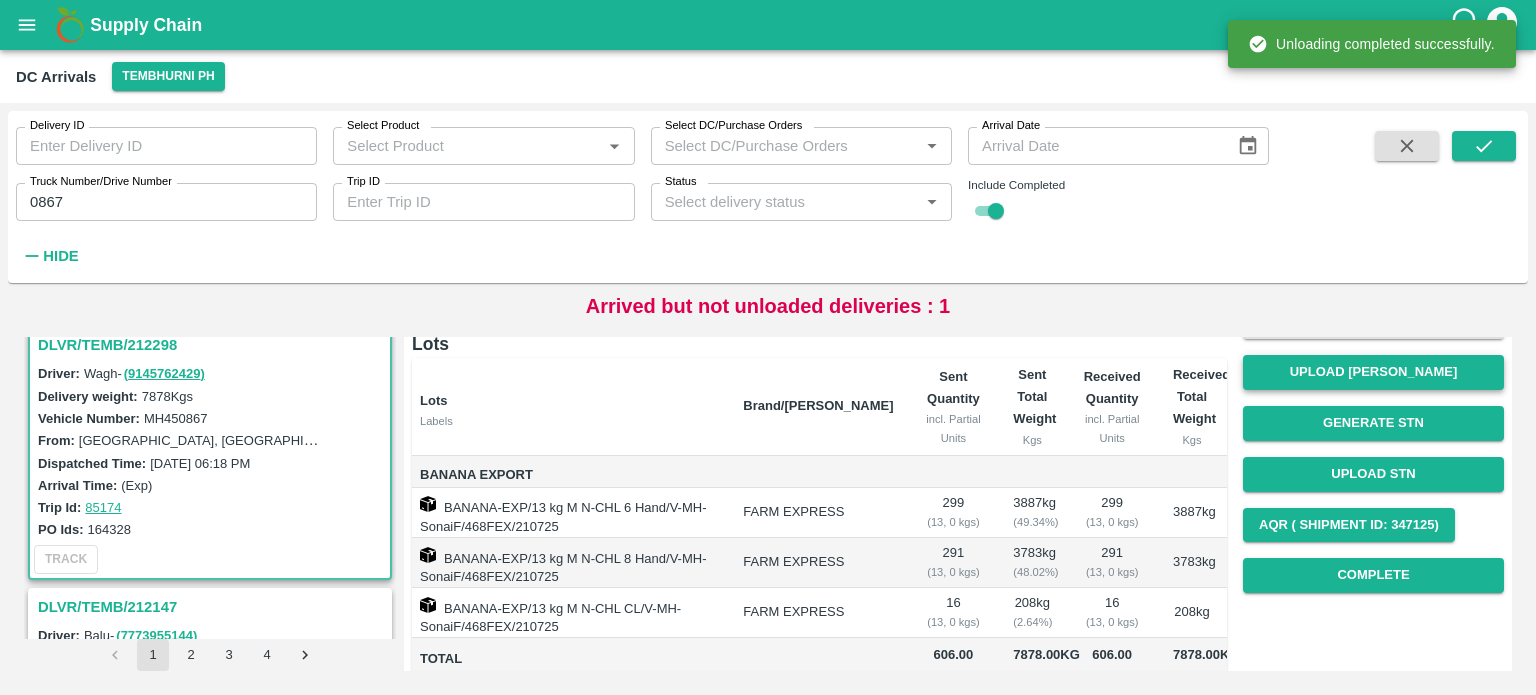scroll, scrollTop: 152, scrollLeft: 0, axis: vertical 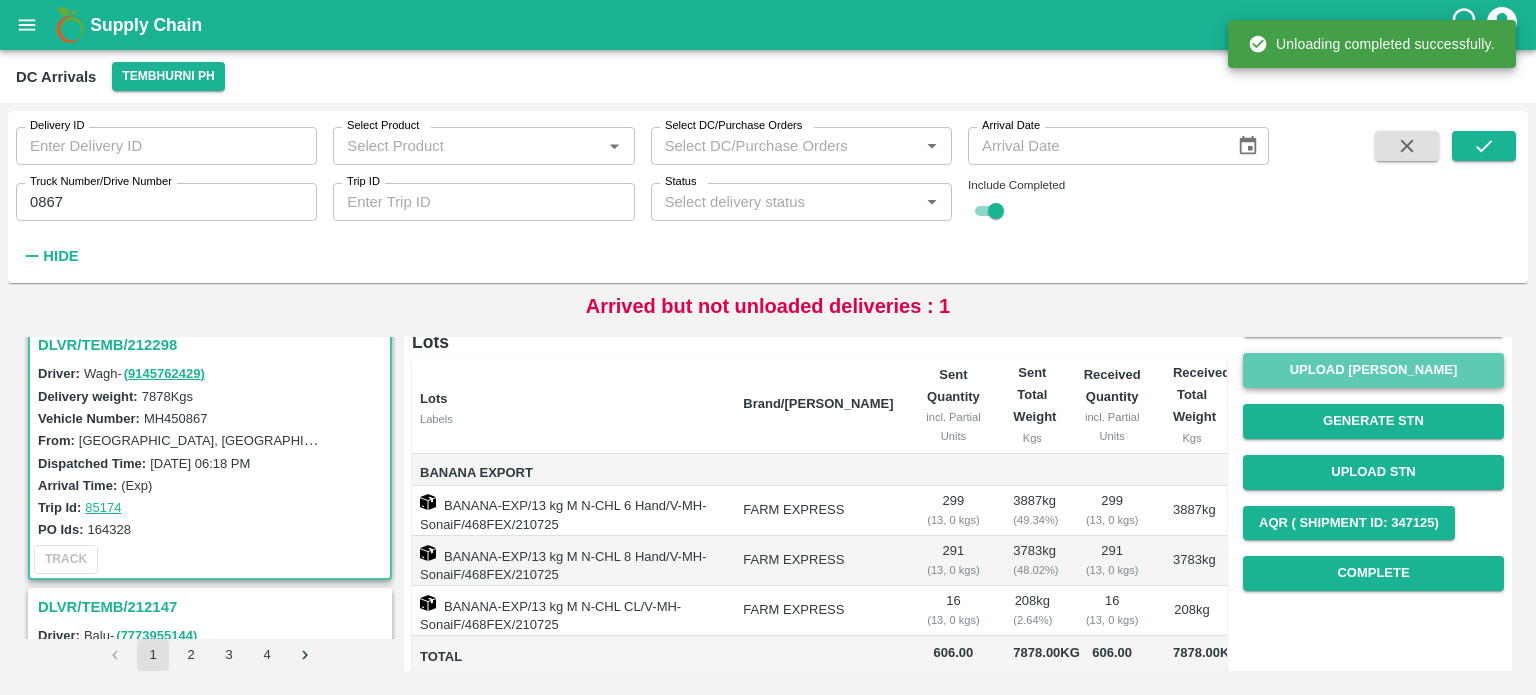 click on "Upload [PERSON_NAME]" at bounding box center [1373, 370] 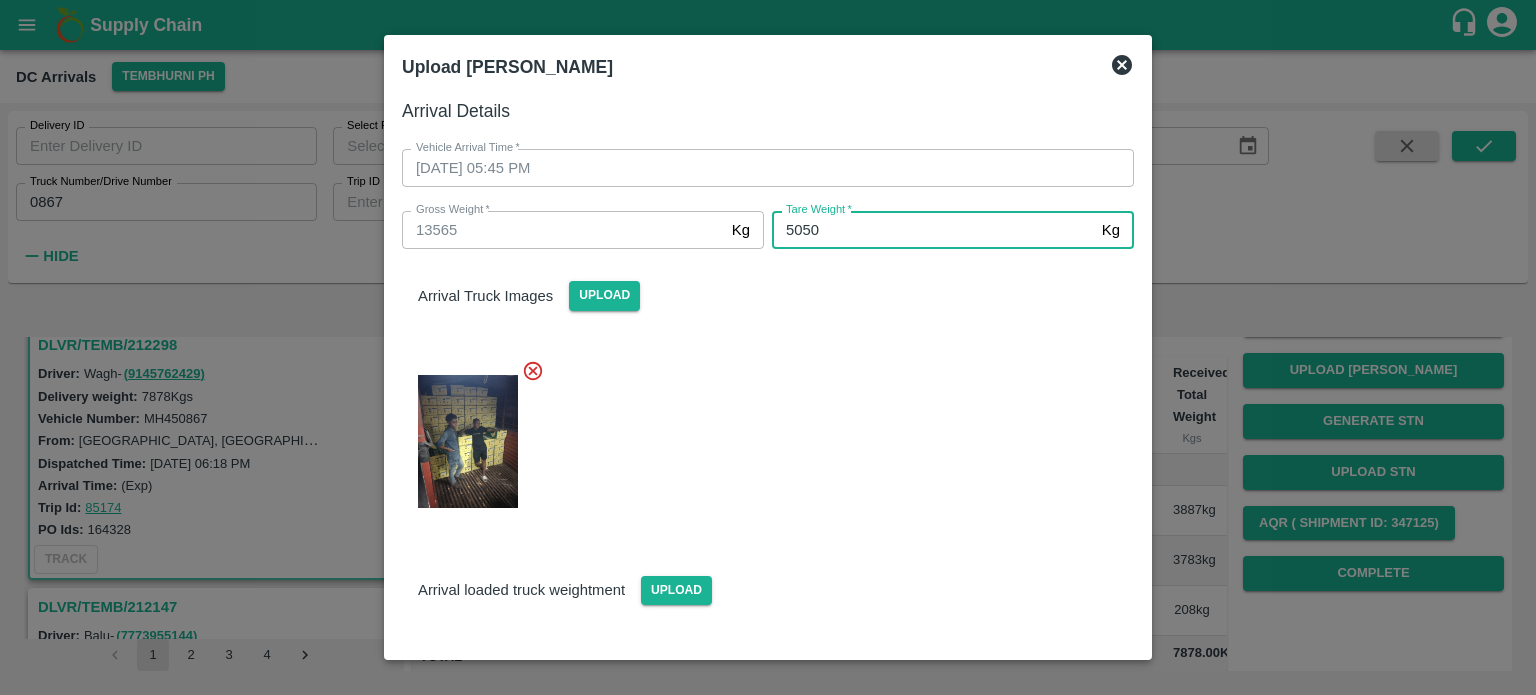 type on "5050" 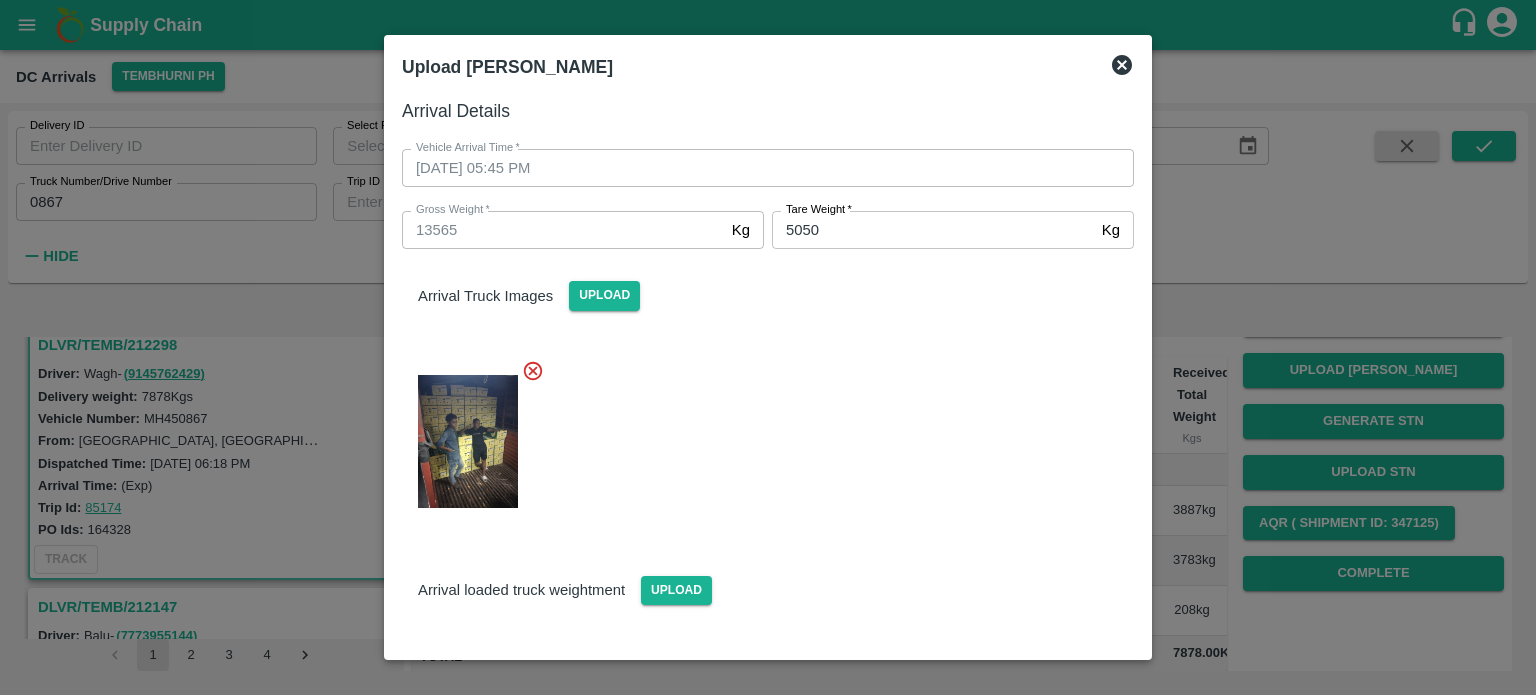 click at bounding box center (760, 435) 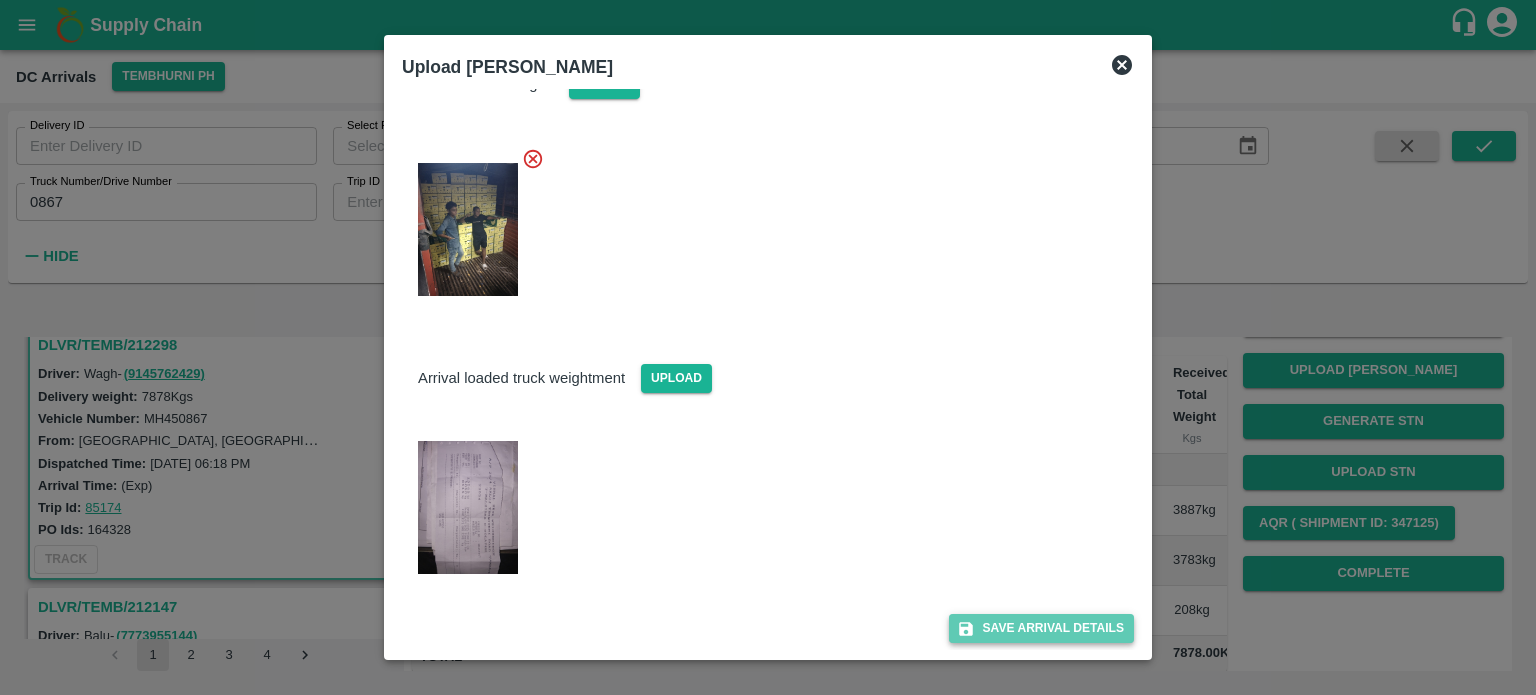 click on "Save Arrival Details" at bounding box center [1041, 628] 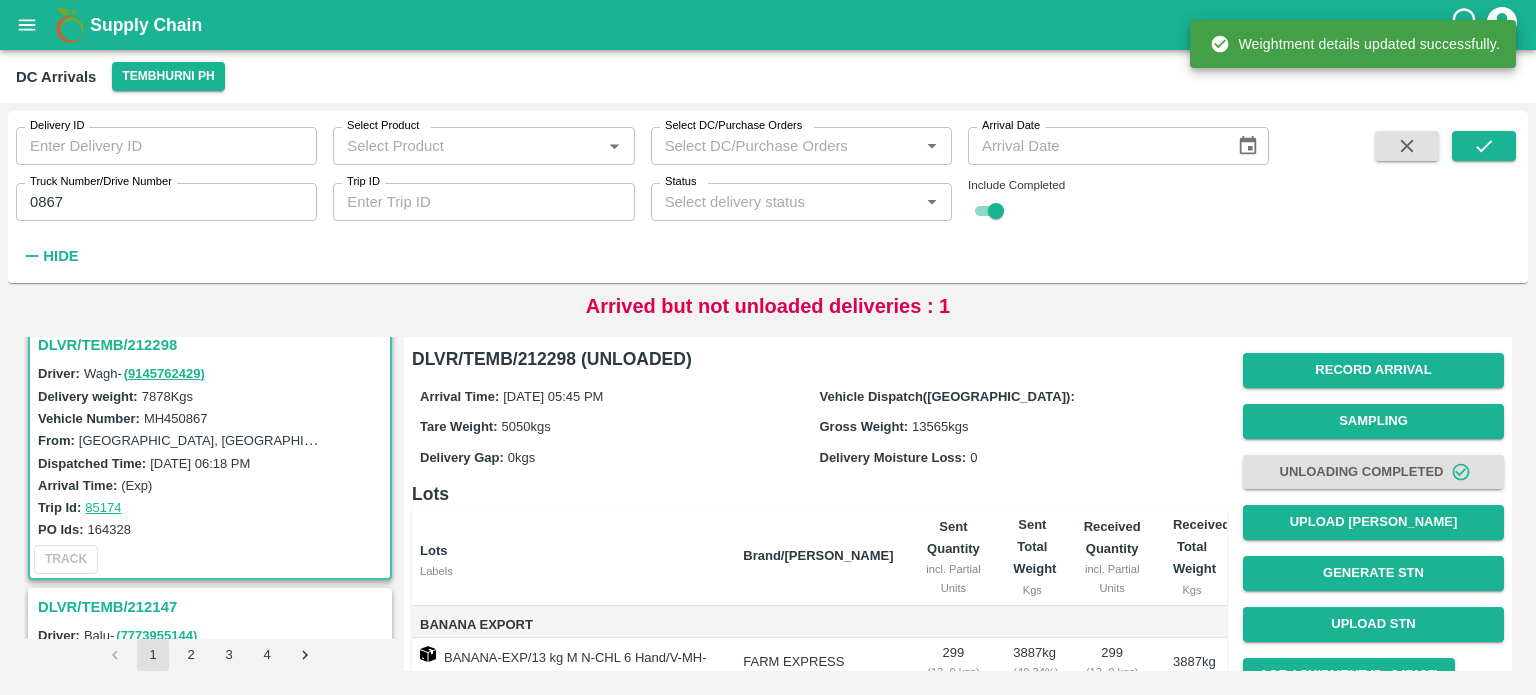 scroll, scrollTop: 245, scrollLeft: 0, axis: vertical 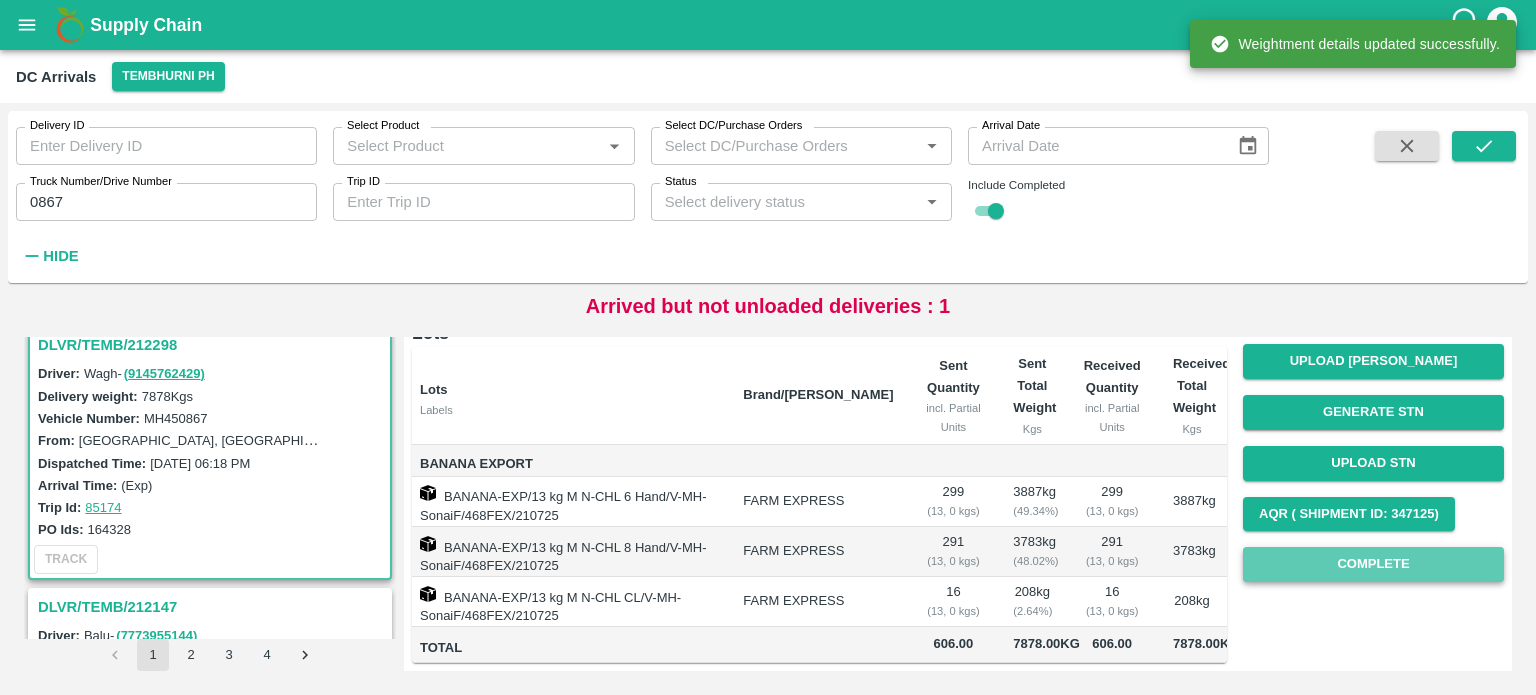 click on "Complete" at bounding box center [1373, 564] 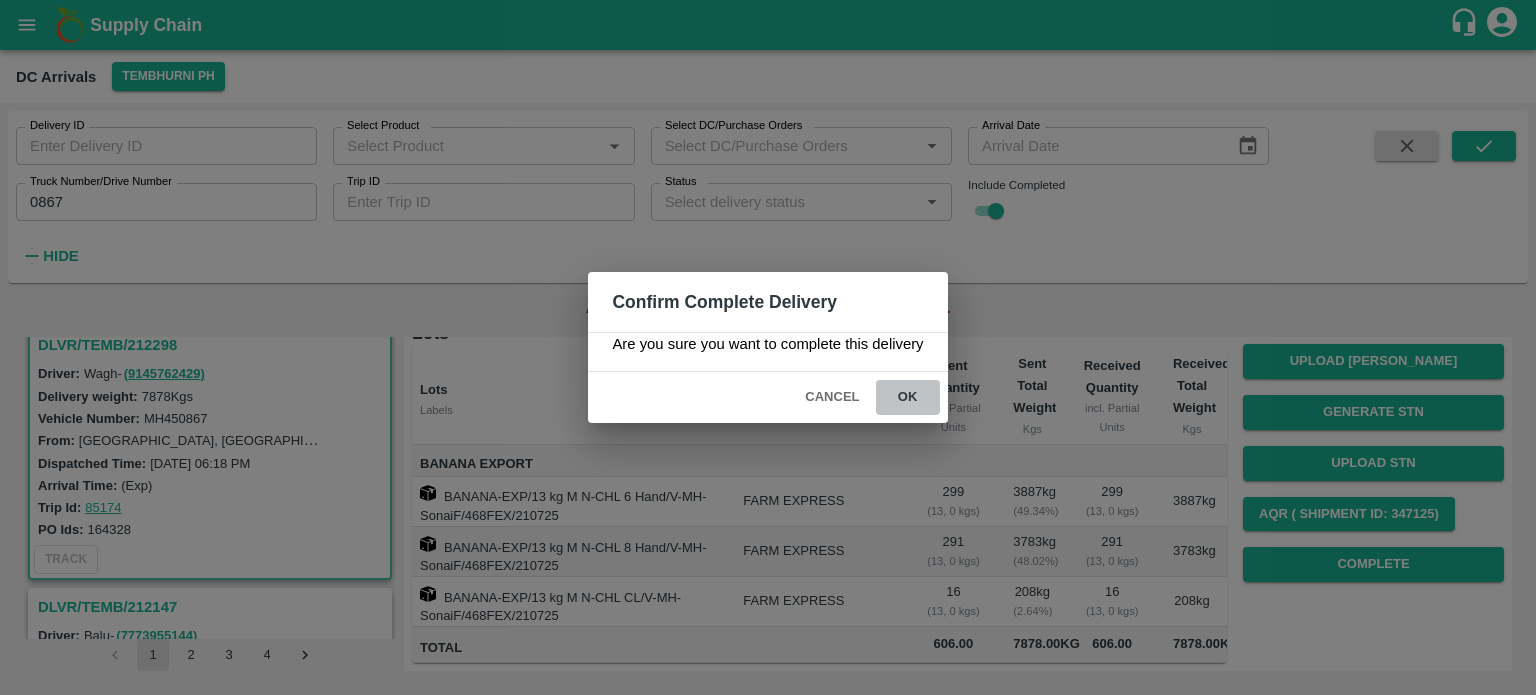 click on "ok" at bounding box center (908, 397) 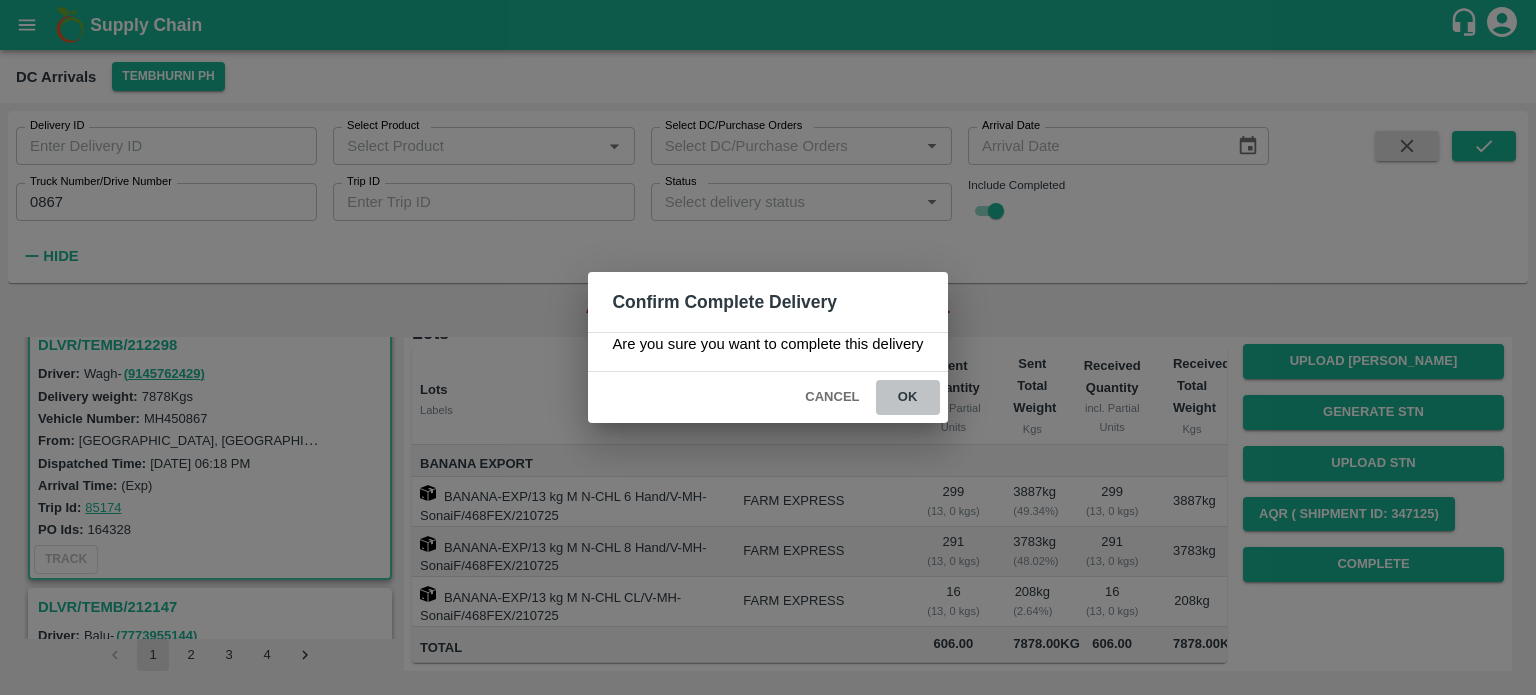 scroll, scrollTop: 0, scrollLeft: 0, axis: both 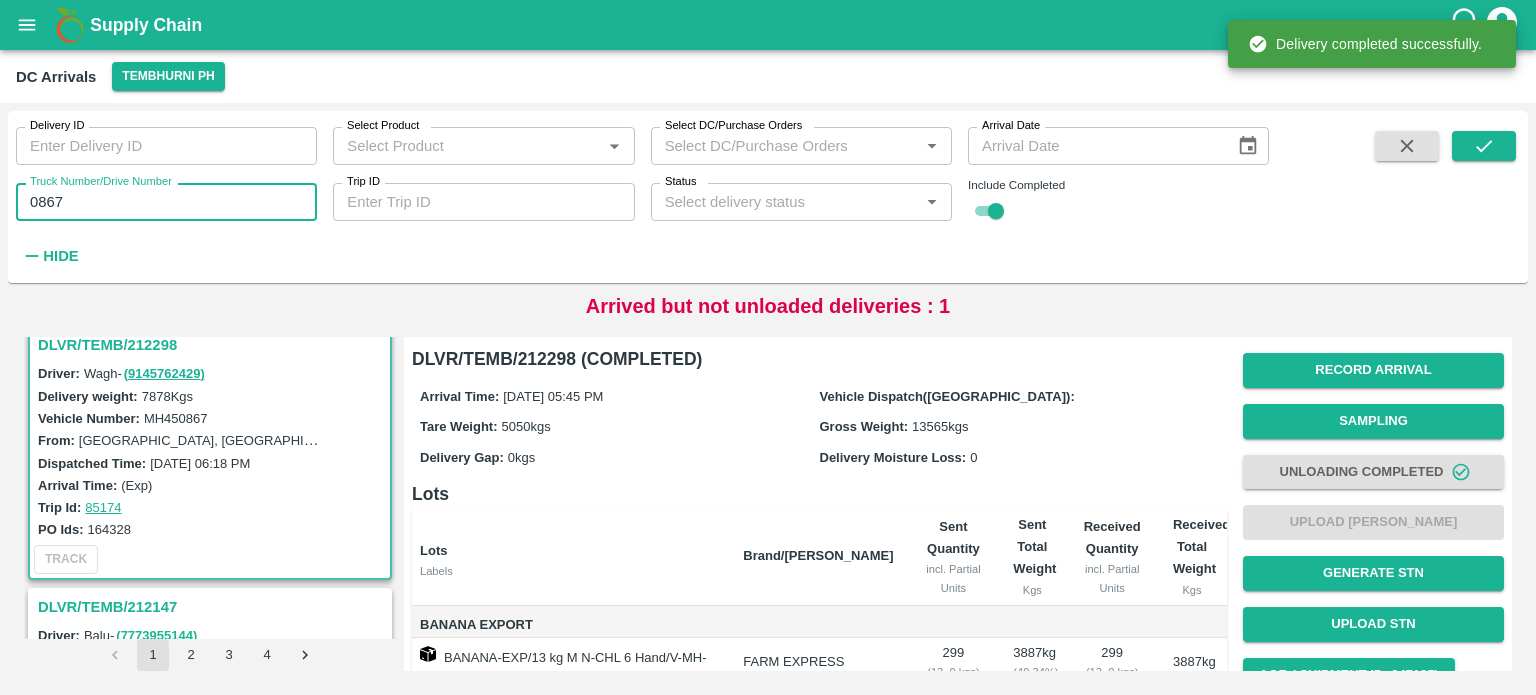 click on "0867" at bounding box center (166, 202) 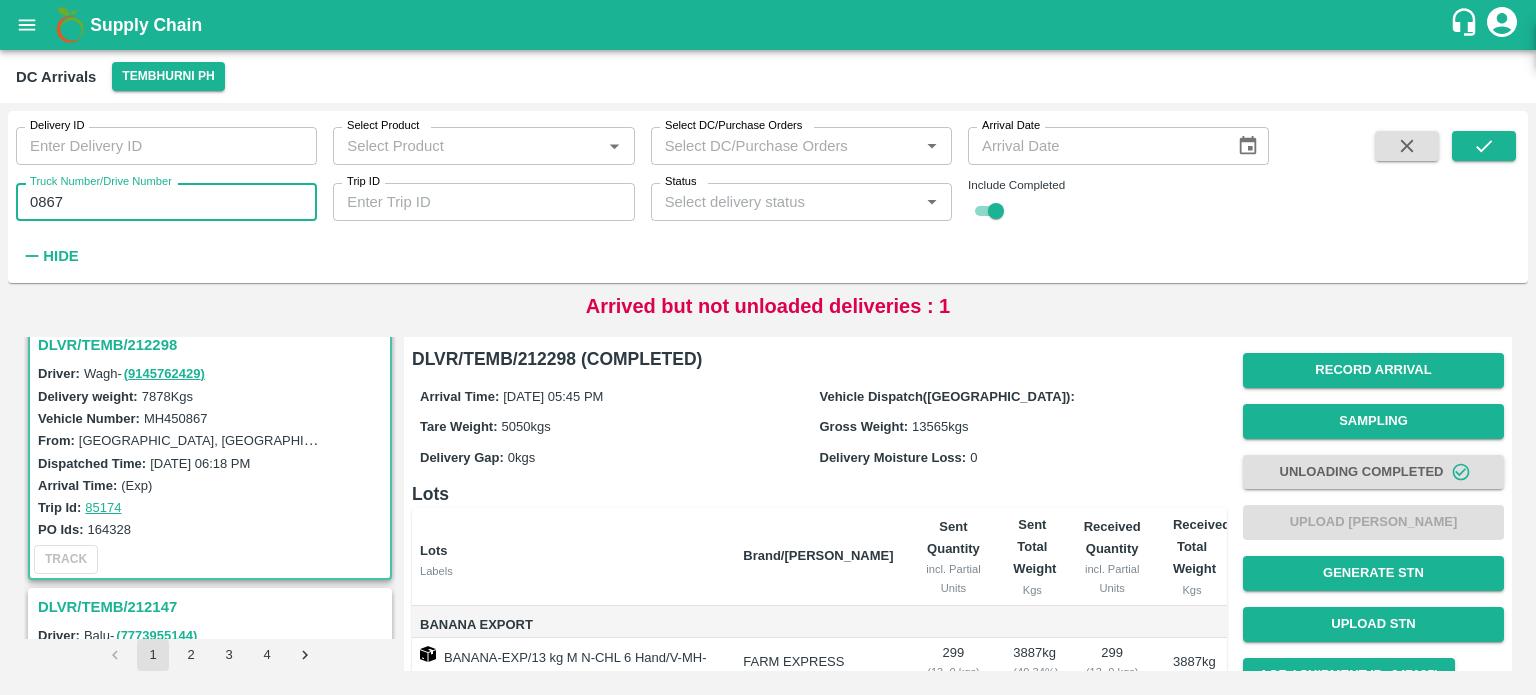 click on "0867" at bounding box center [166, 202] 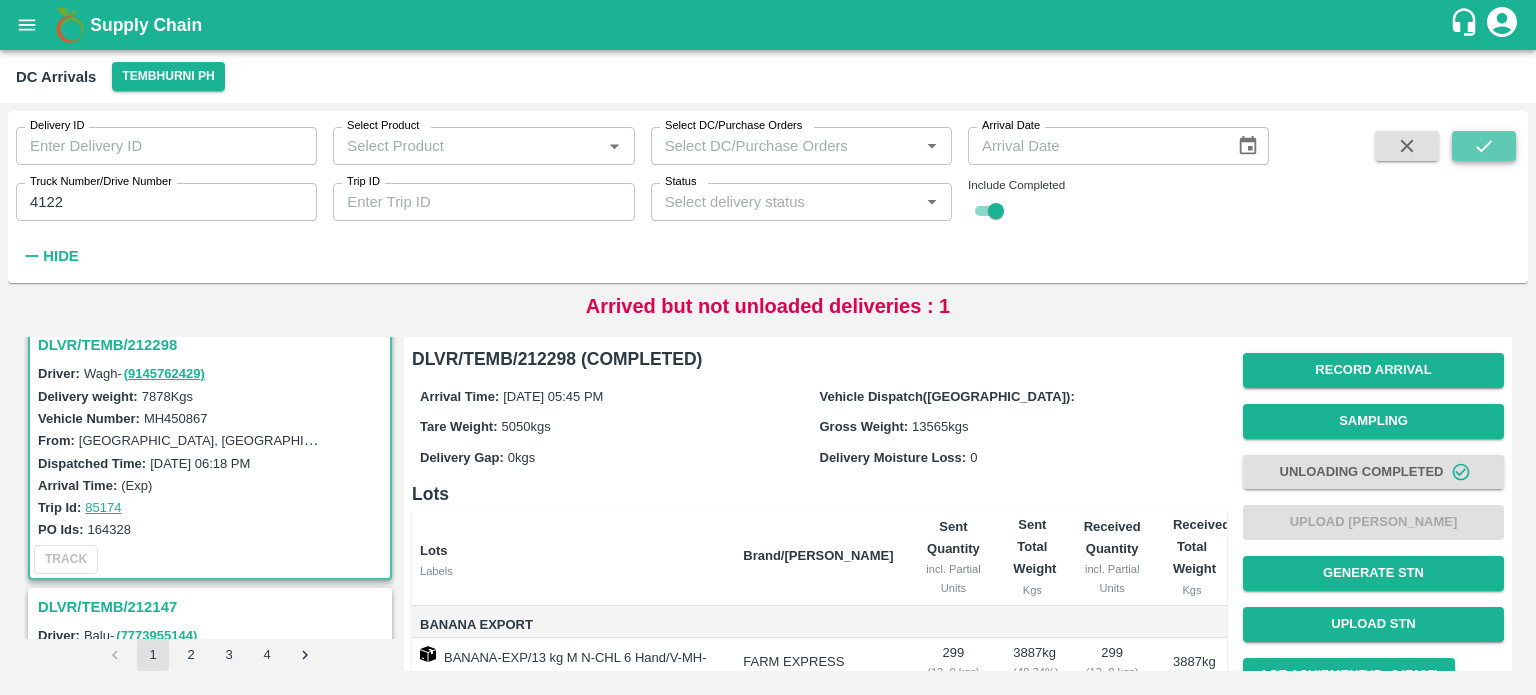 click 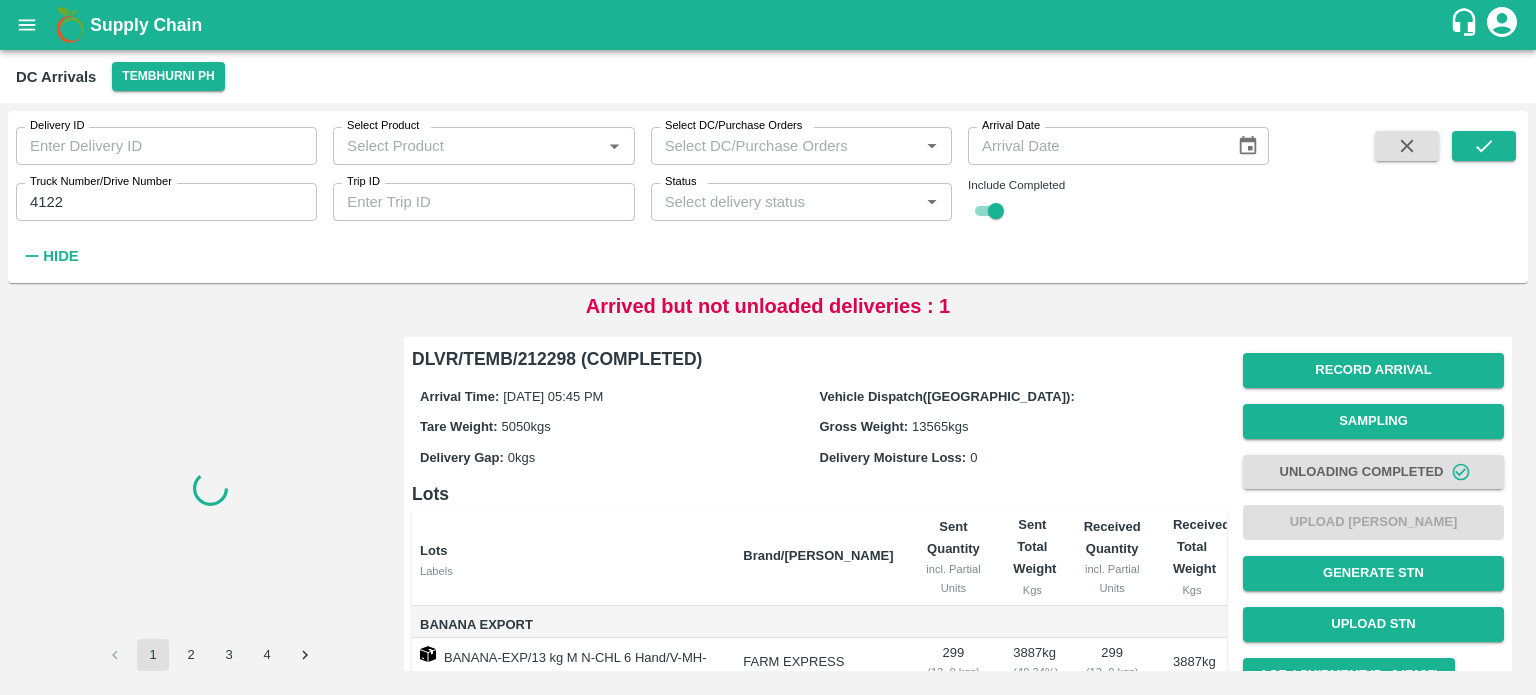 scroll, scrollTop: 0, scrollLeft: 0, axis: both 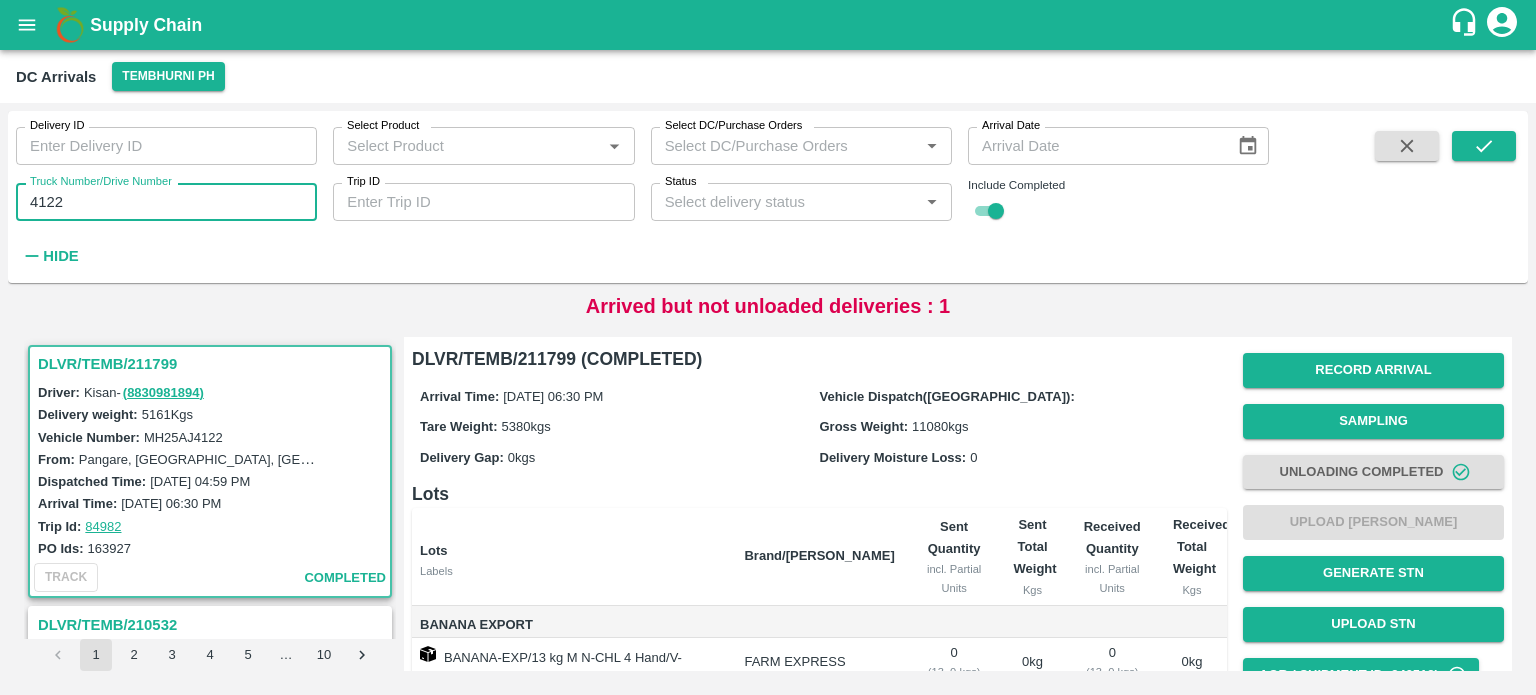 click on "4122" at bounding box center [166, 202] 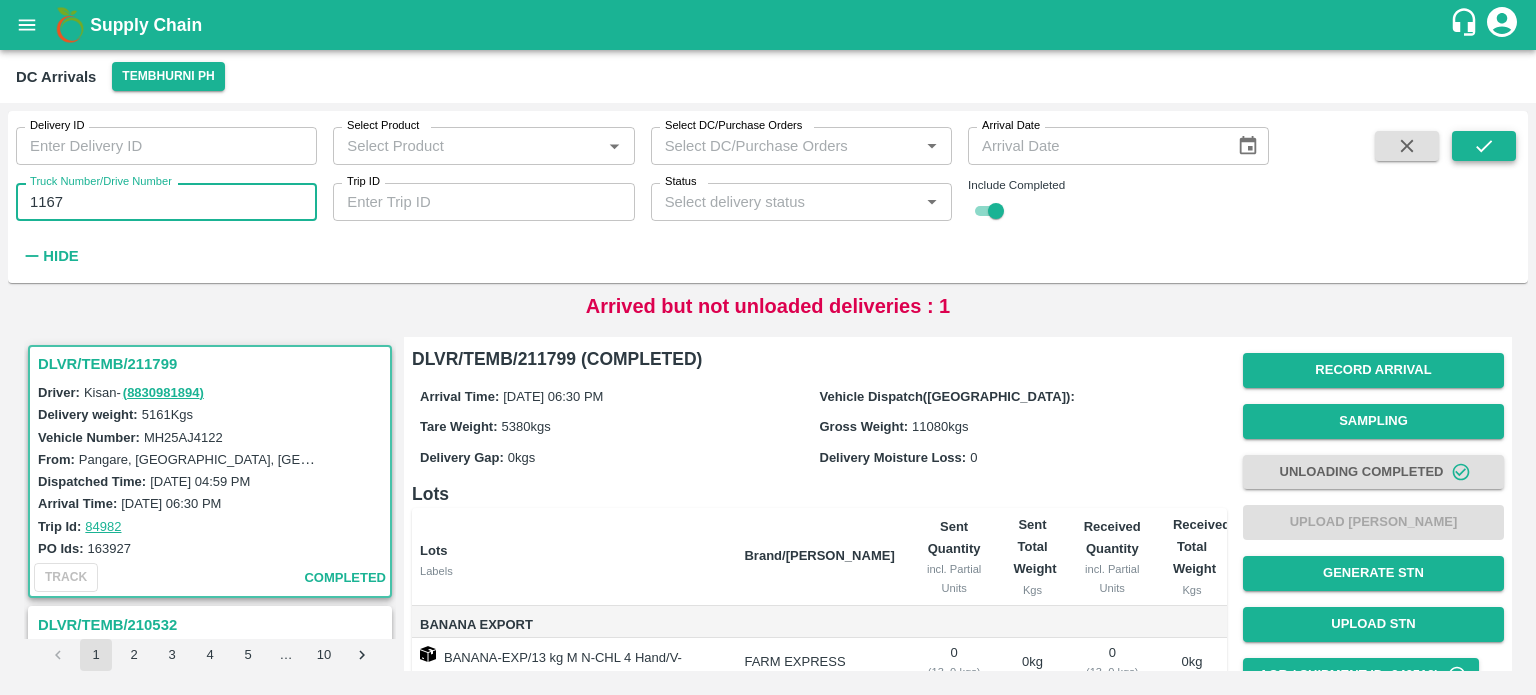 type on "1167" 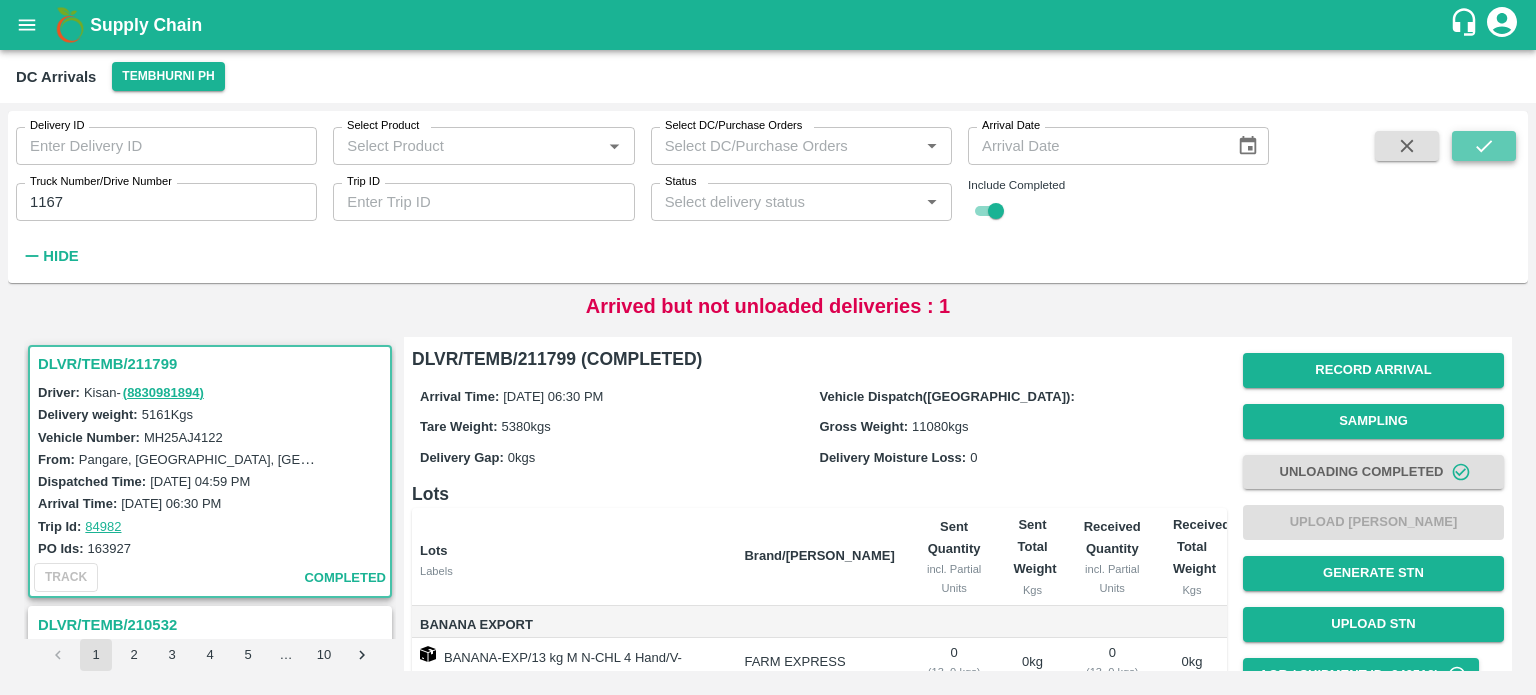 click 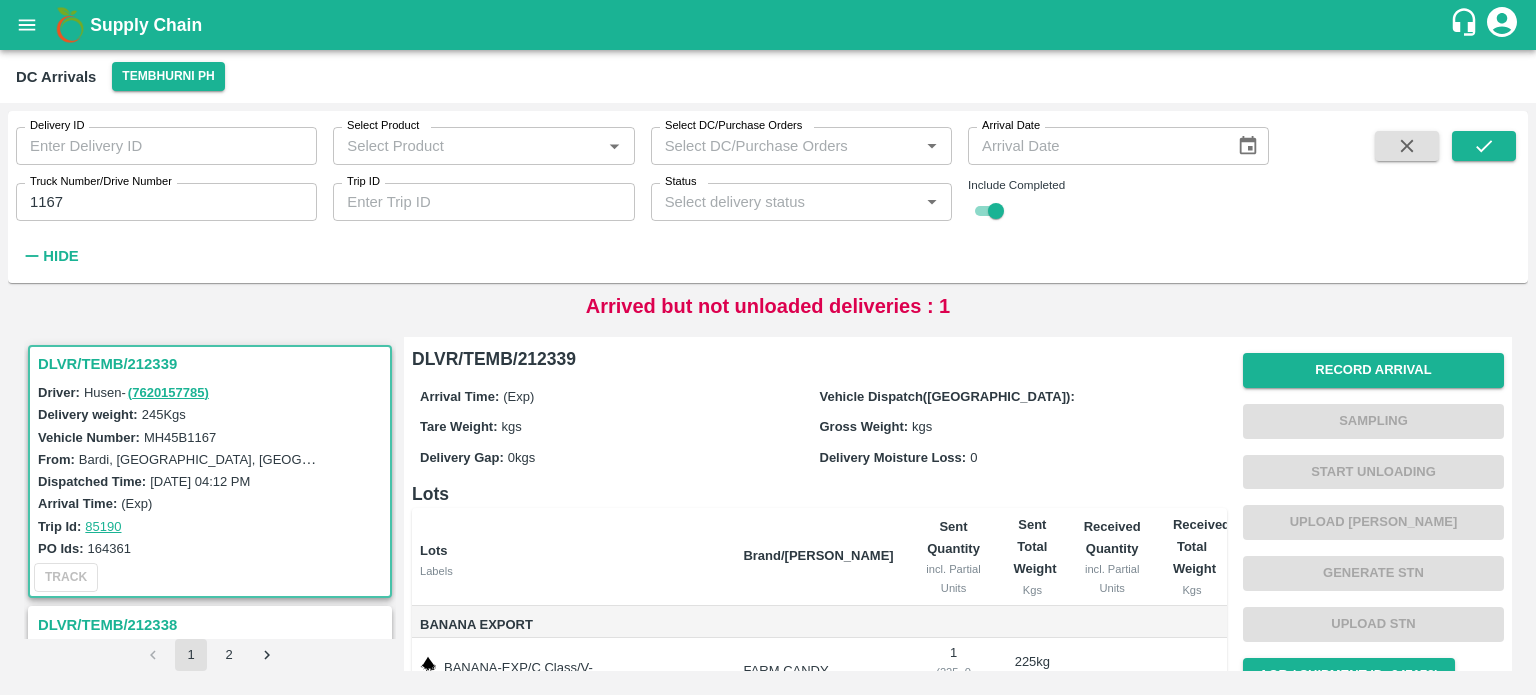 scroll, scrollTop: 248, scrollLeft: 0, axis: vertical 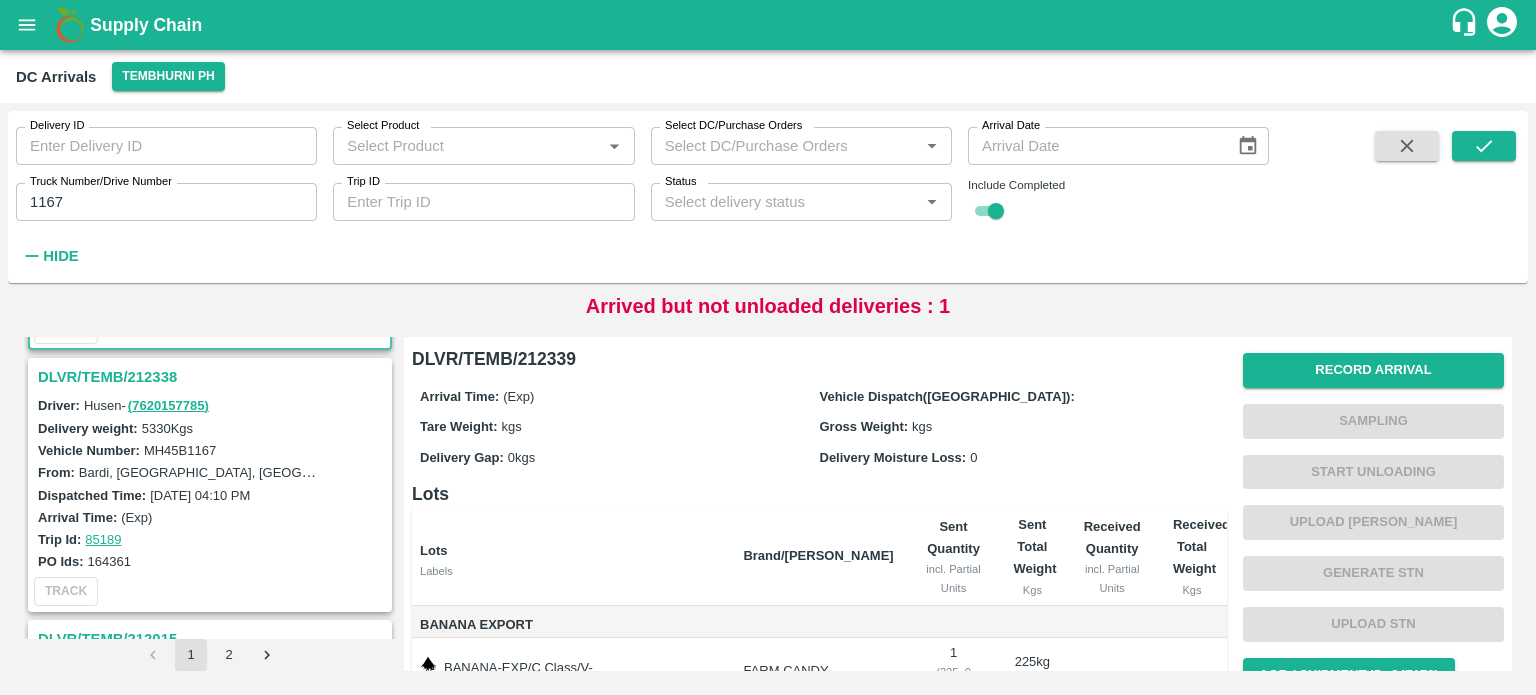 click on "DLVR/TEMB/212338" at bounding box center [213, 377] 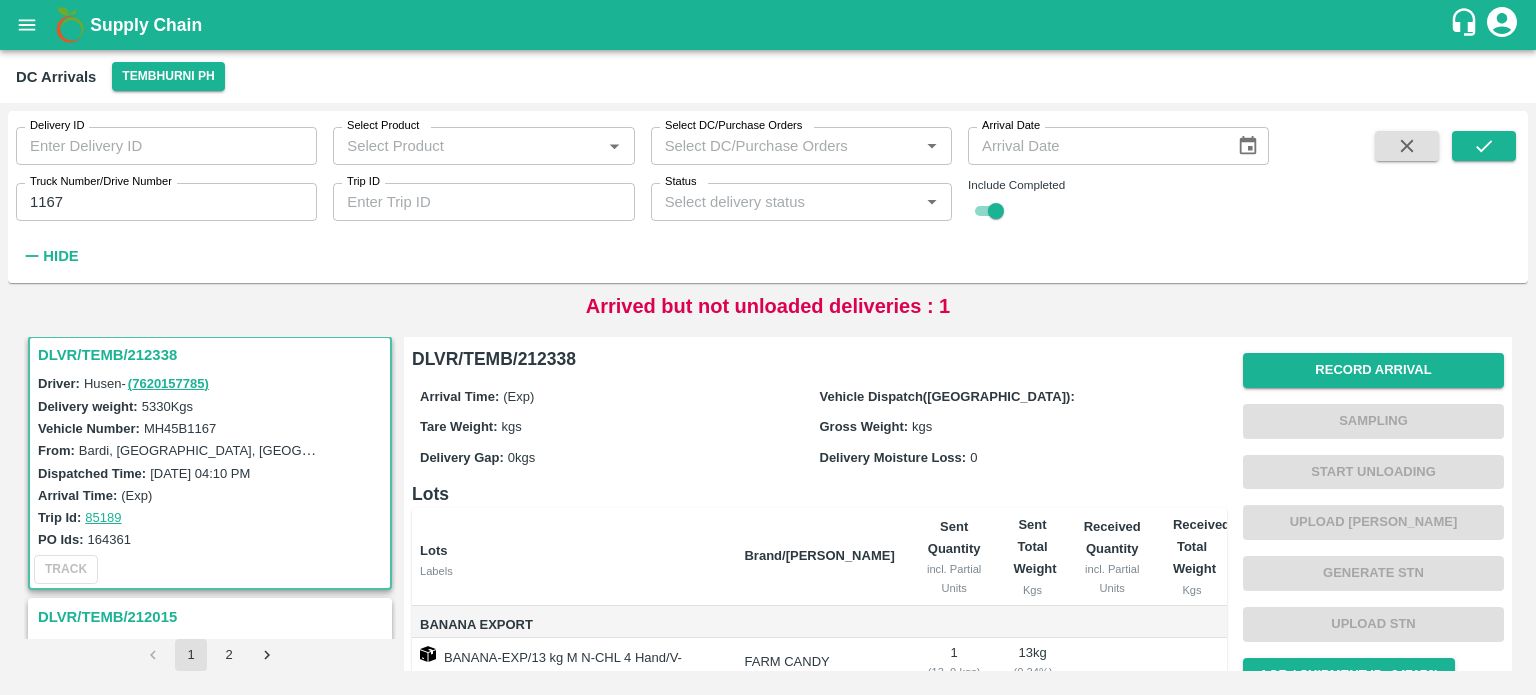 scroll, scrollTop: 271, scrollLeft: 0, axis: vertical 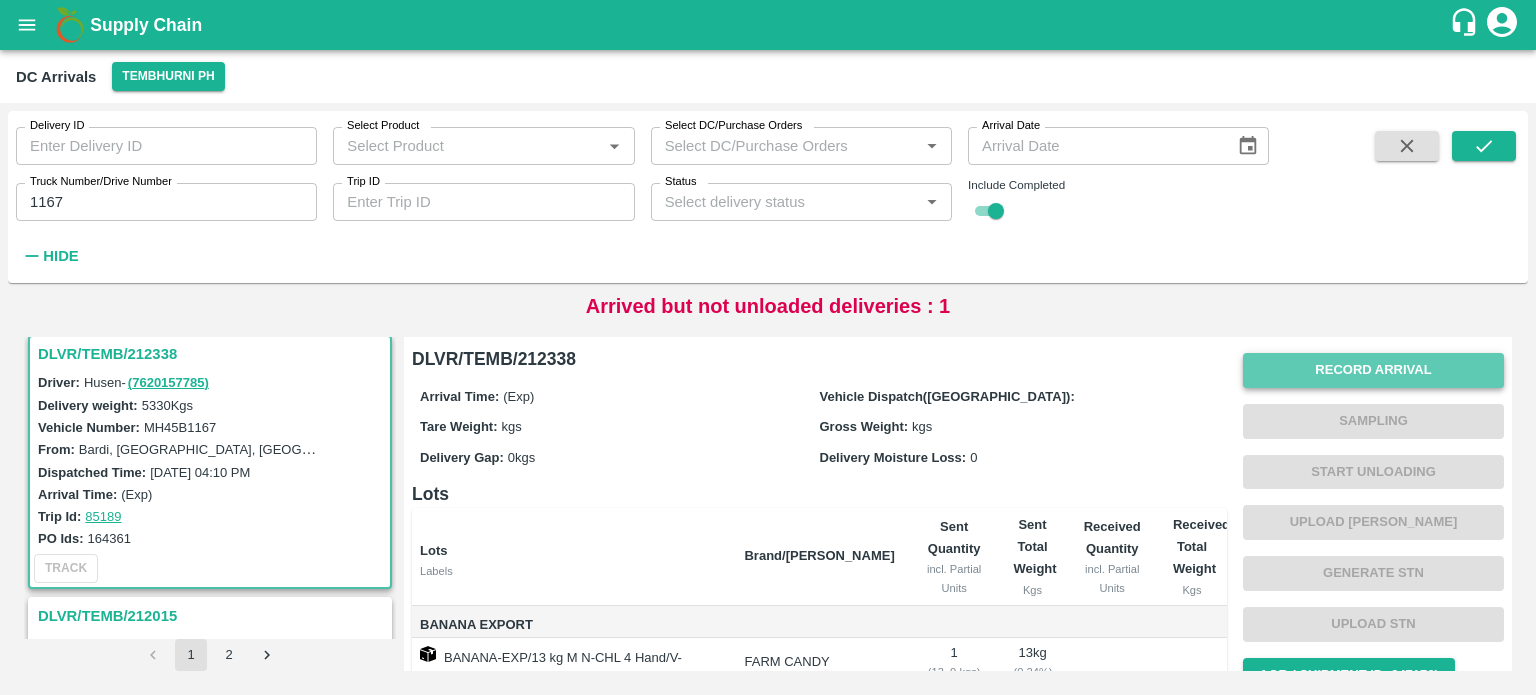 click on "Record Arrival" at bounding box center (1373, 370) 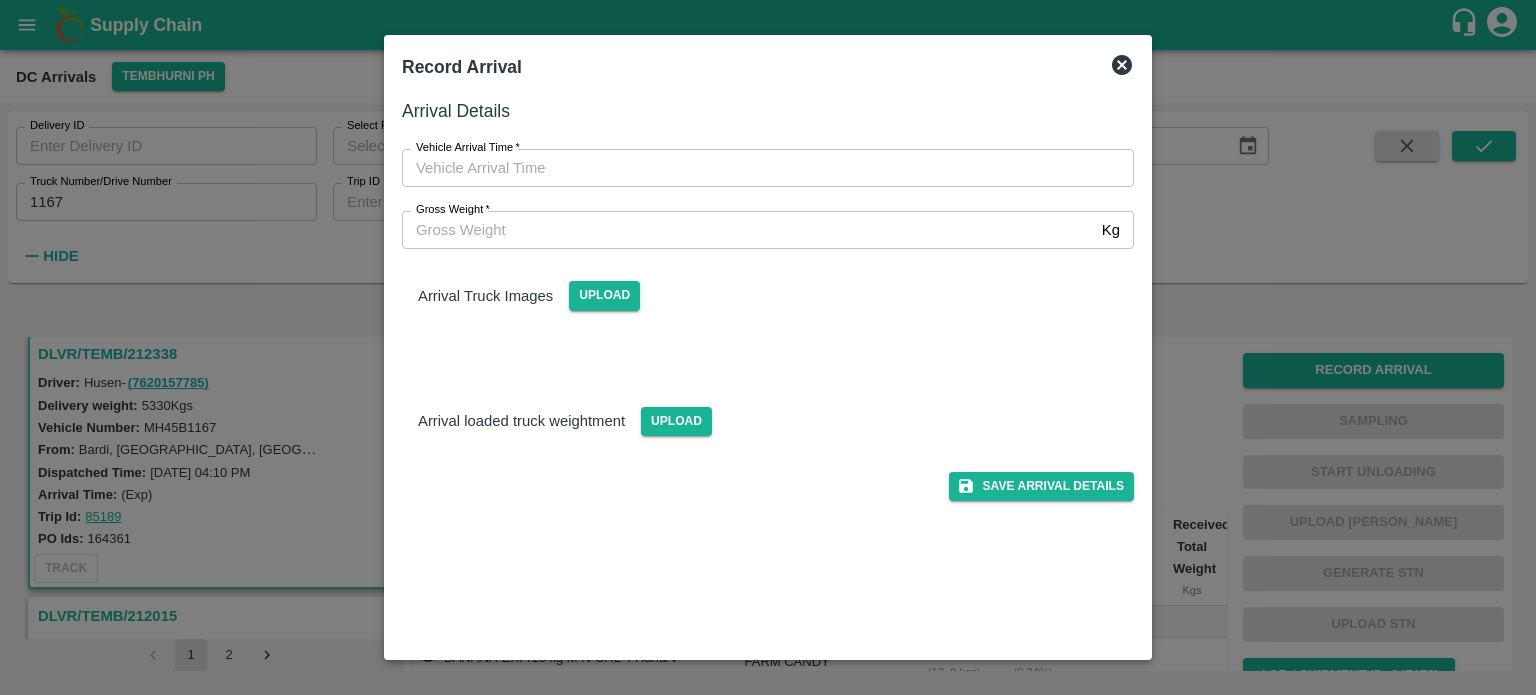 type on "DD/MM/YYYY hh:mm aa" 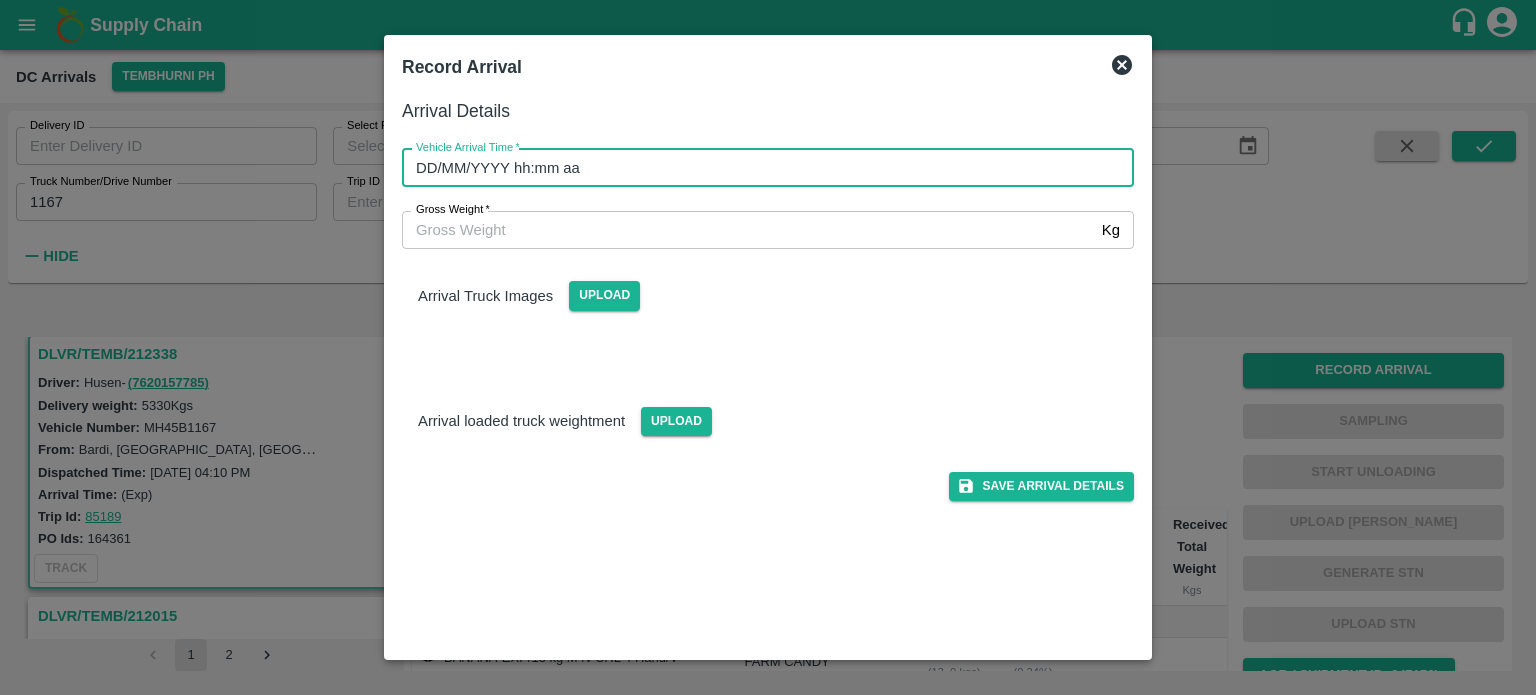 click on "DD/MM/YYYY hh:mm aa" at bounding box center (761, 168) 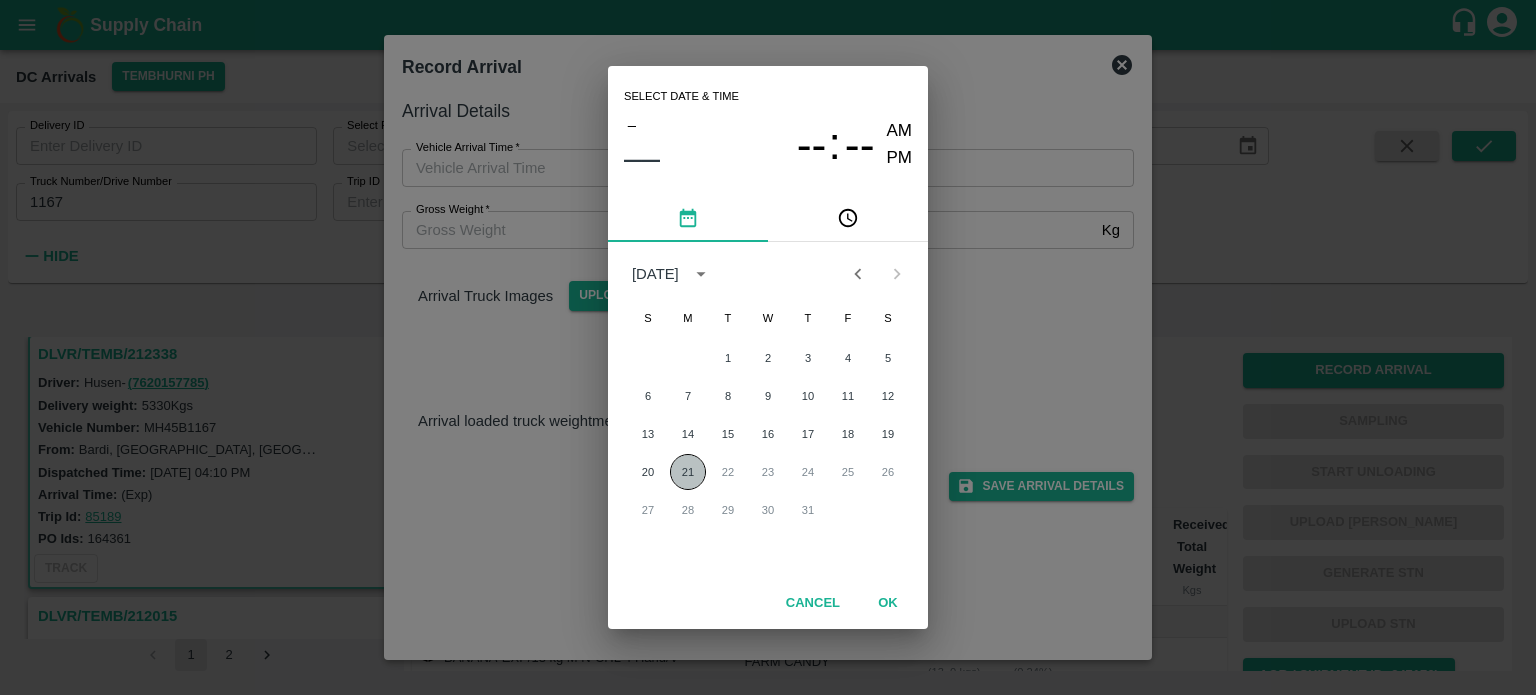 click on "21" at bounding box center (688, 472) 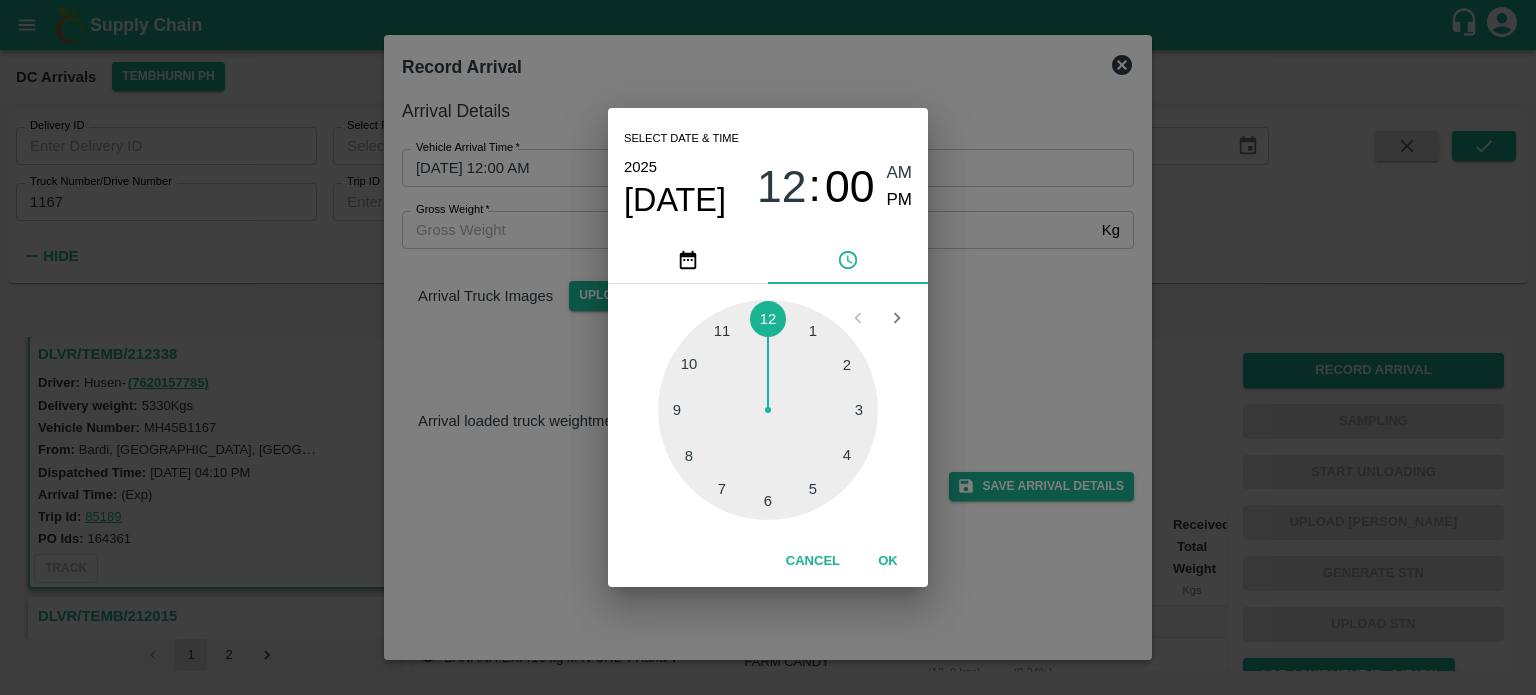click at bounding box center [768, 410] 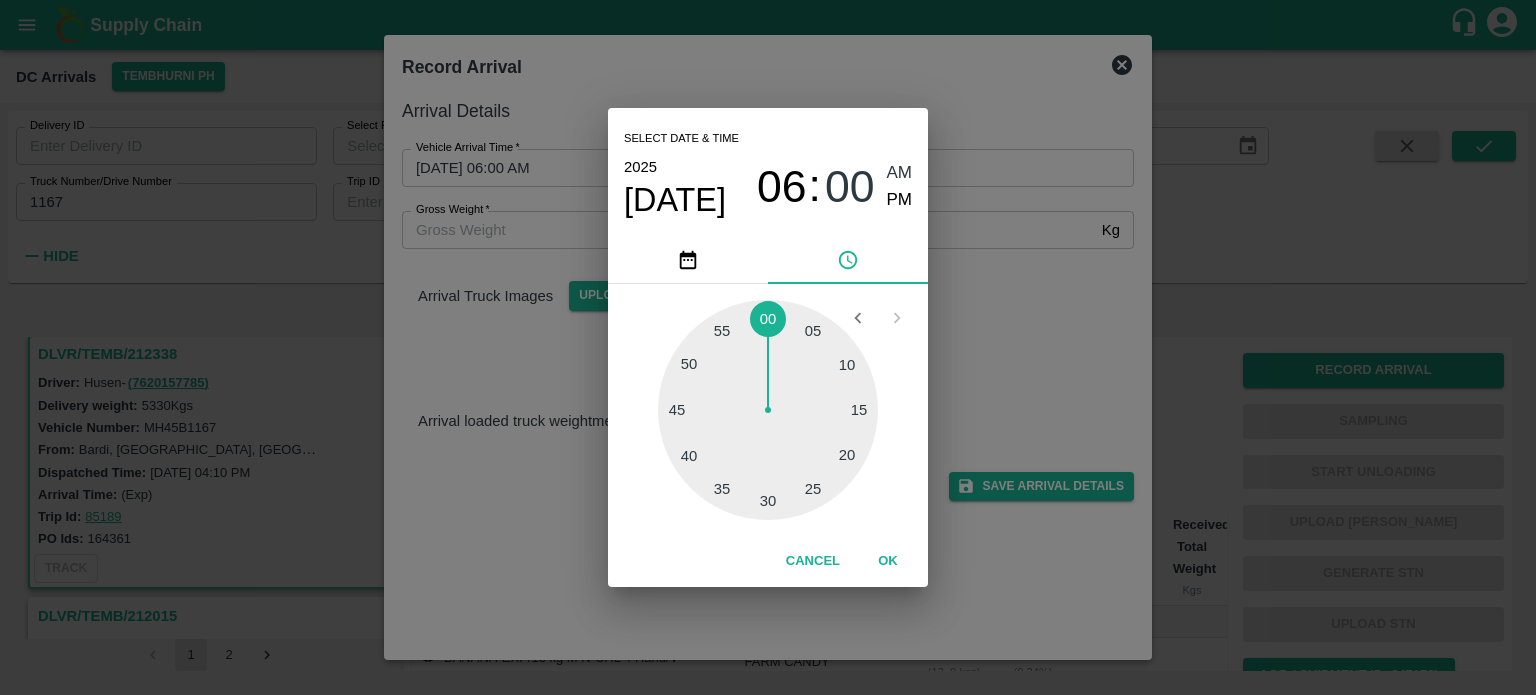 click at bounding box center (768, 410) 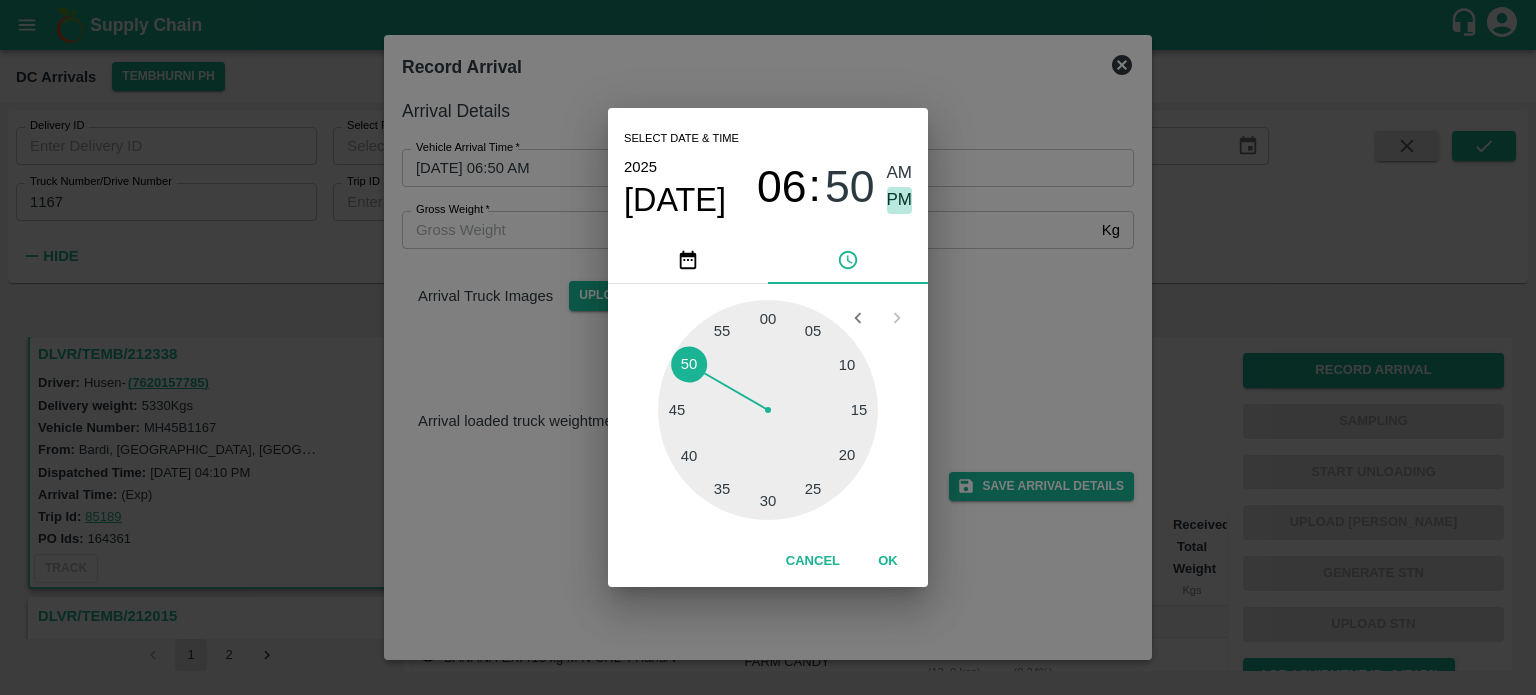 click on "PM" at bounding box center [900, 200] 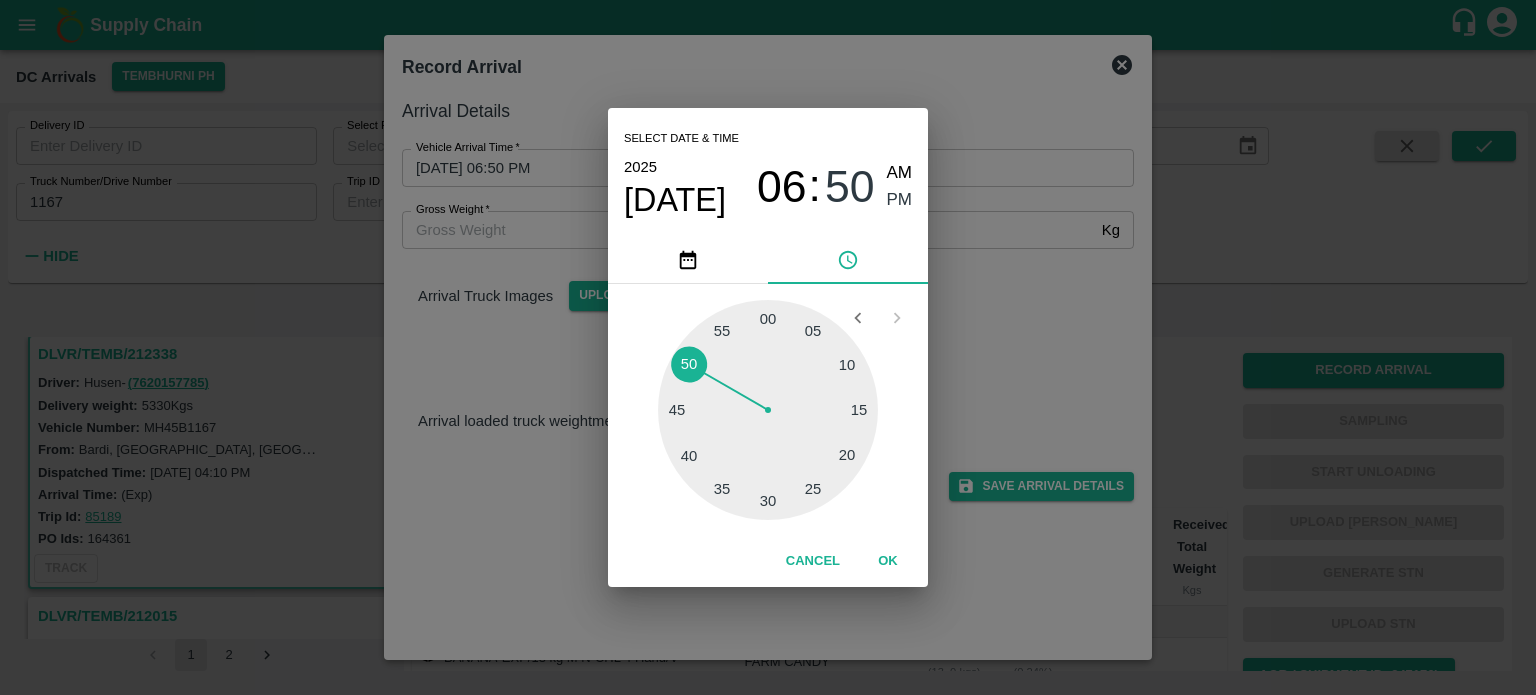 click on "Select date & time [DATE] 06 : 50 AM PM 05 10 15 20 25 30 35 40 45 50 55 00 Cancel OK" at bounding box center (768, 347) 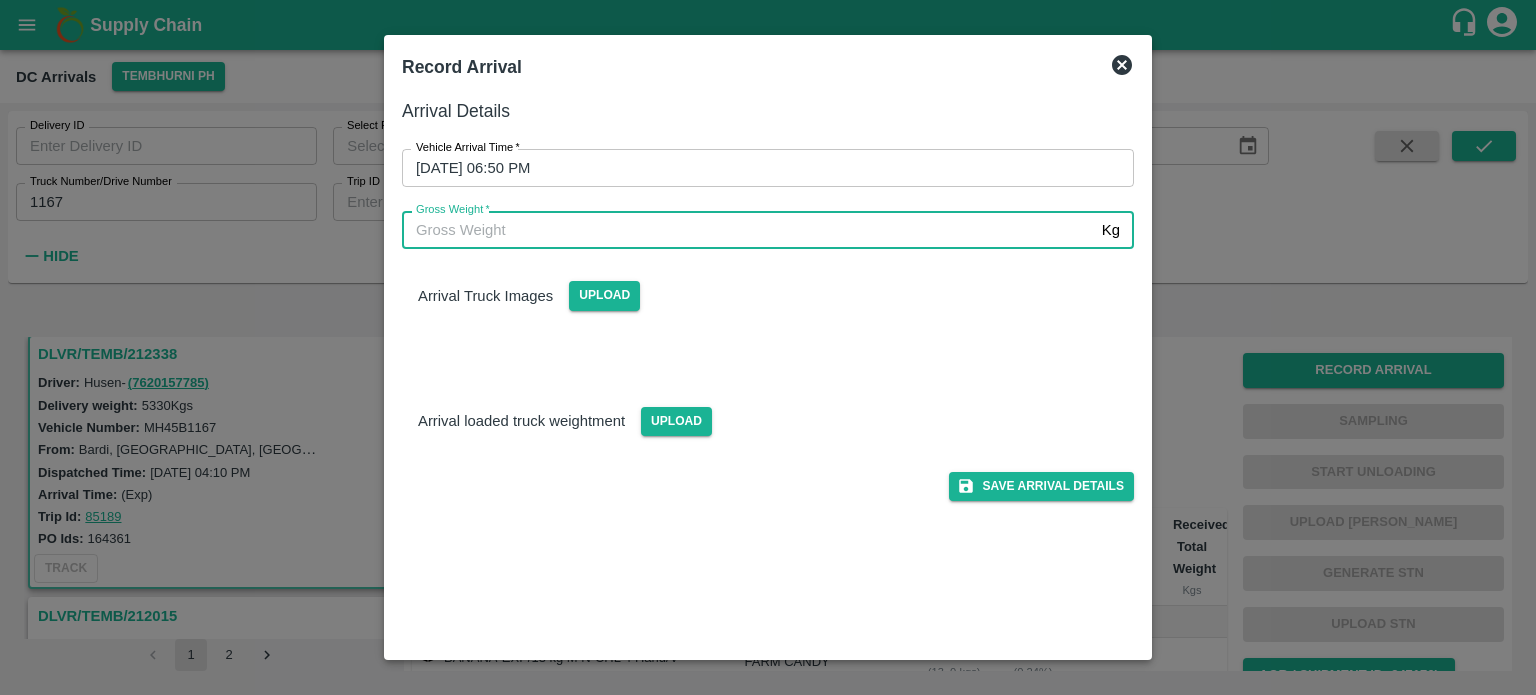 click on "Gross Weight   *" at bounding box center [748, 230] 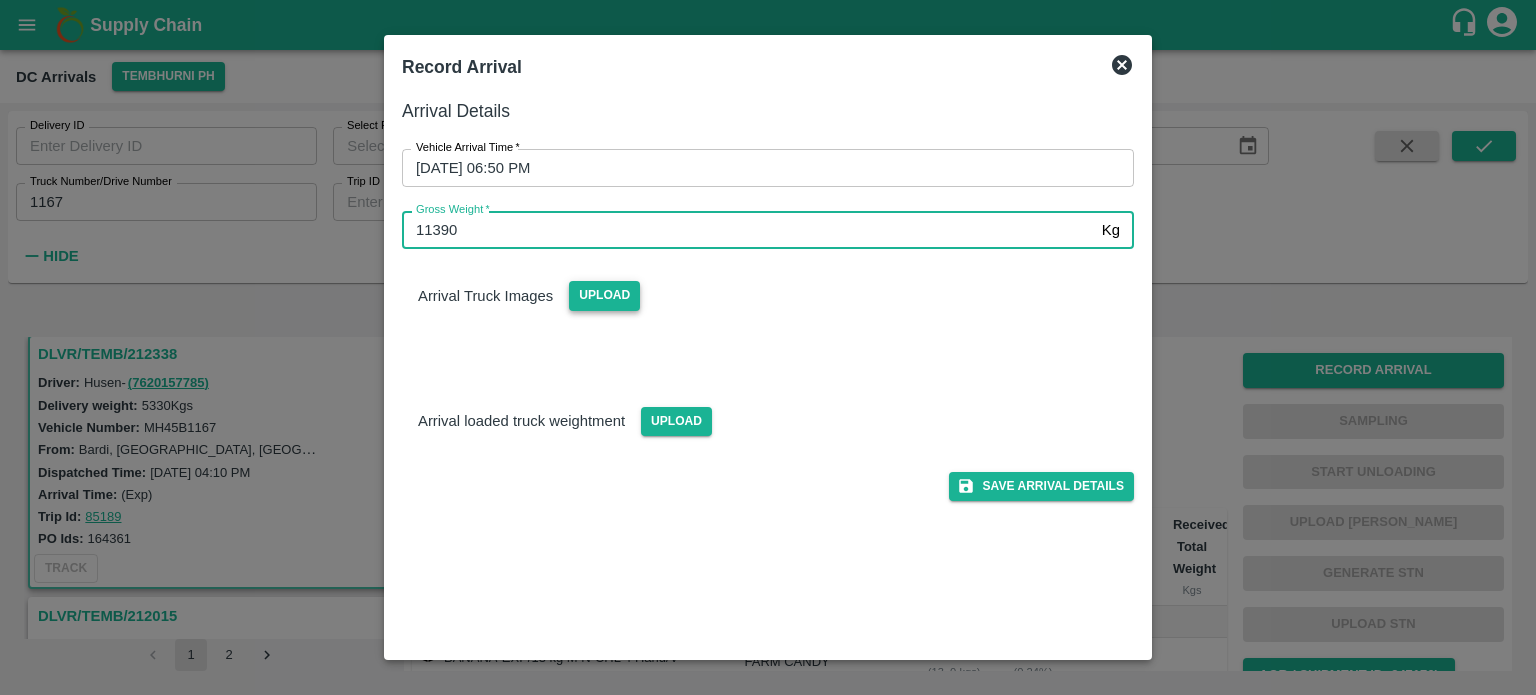 type on "11390" 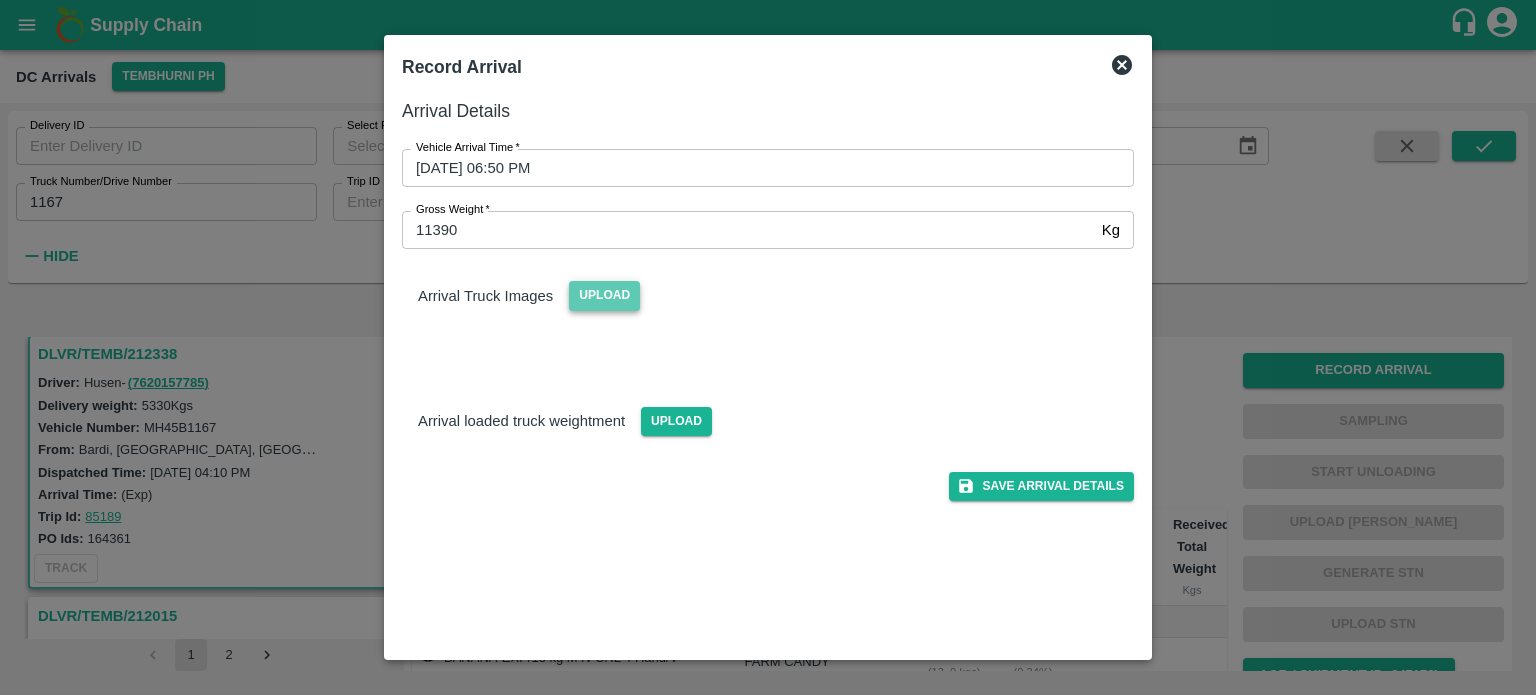 click on "Upload" at bounding box center (604, 295) 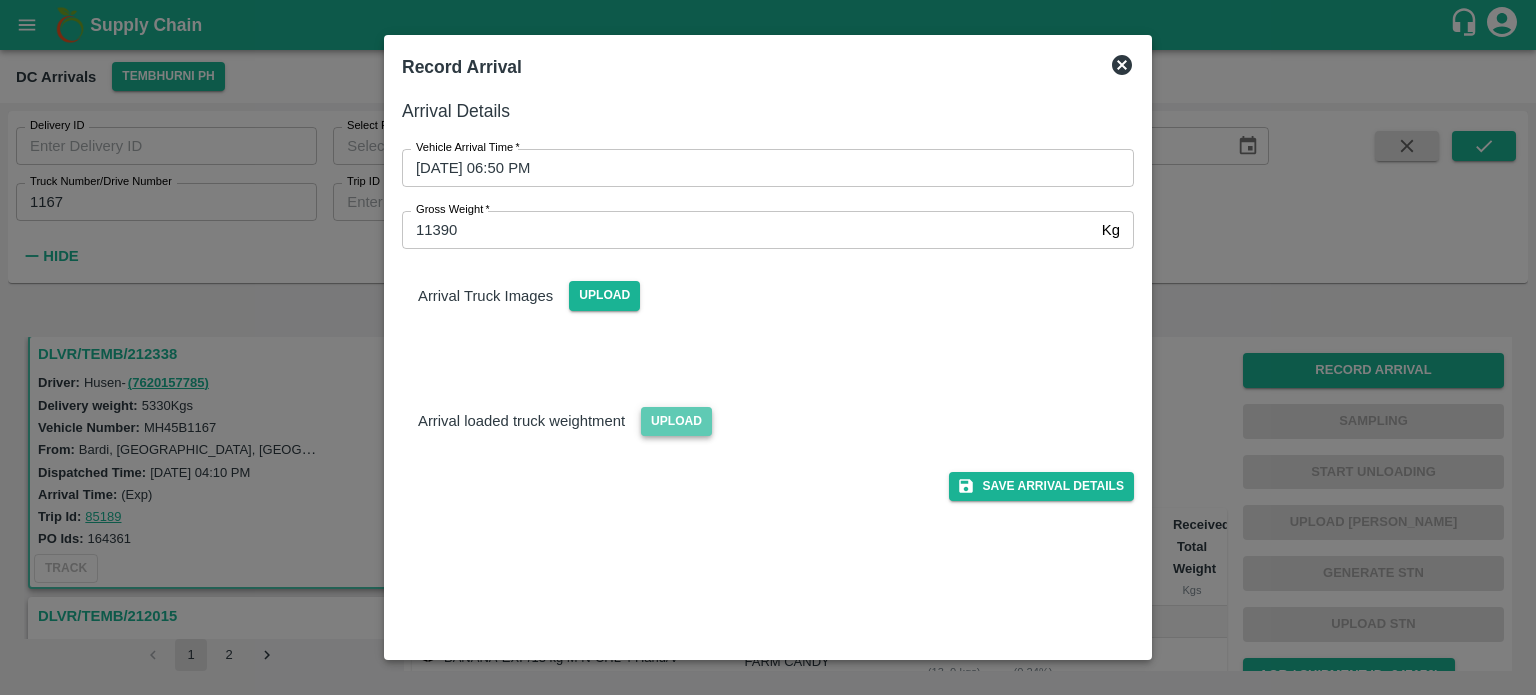 click on "Upload" at bounding box center [676, 421] 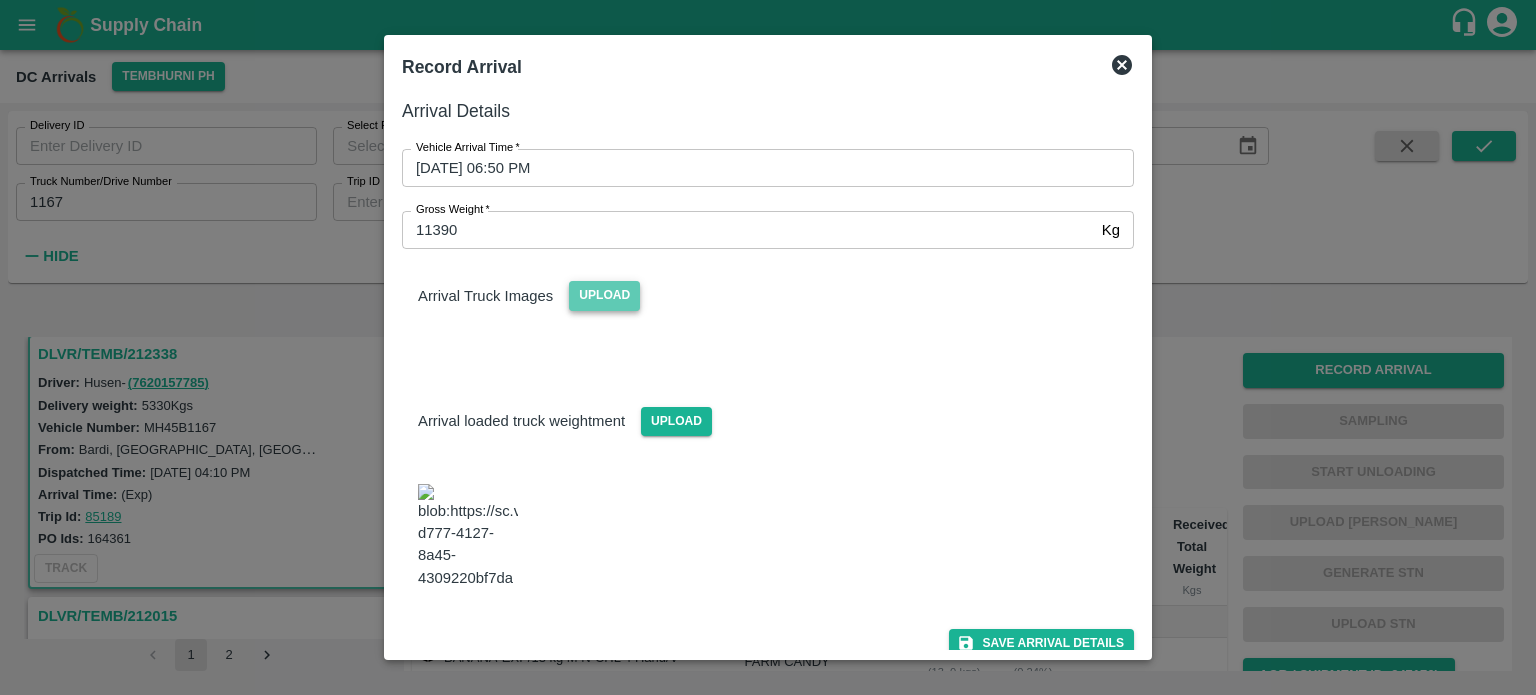 click on "Upload" at bounding box center [604, 295] 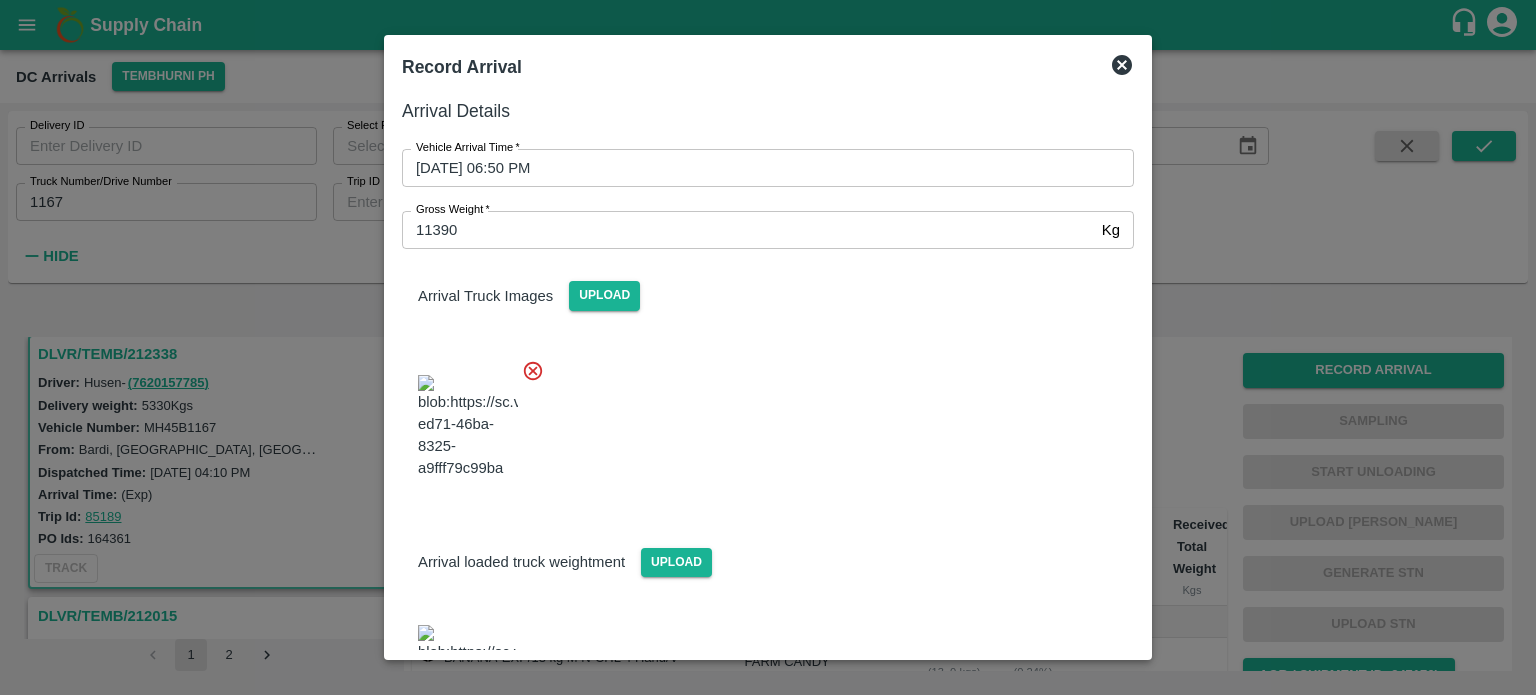 click at bounding box center (760, 421) 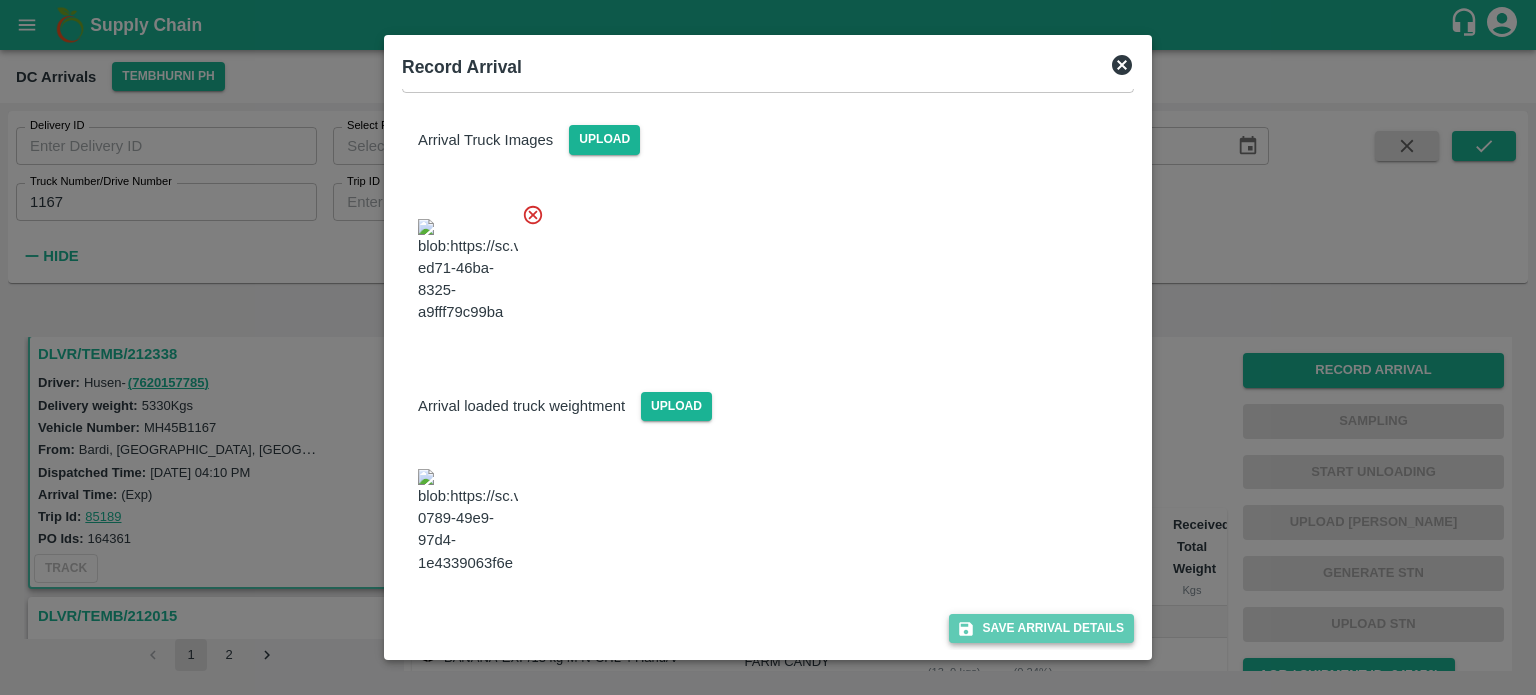 click on "Save Arrival Details" at bounding box center (1041, 628) 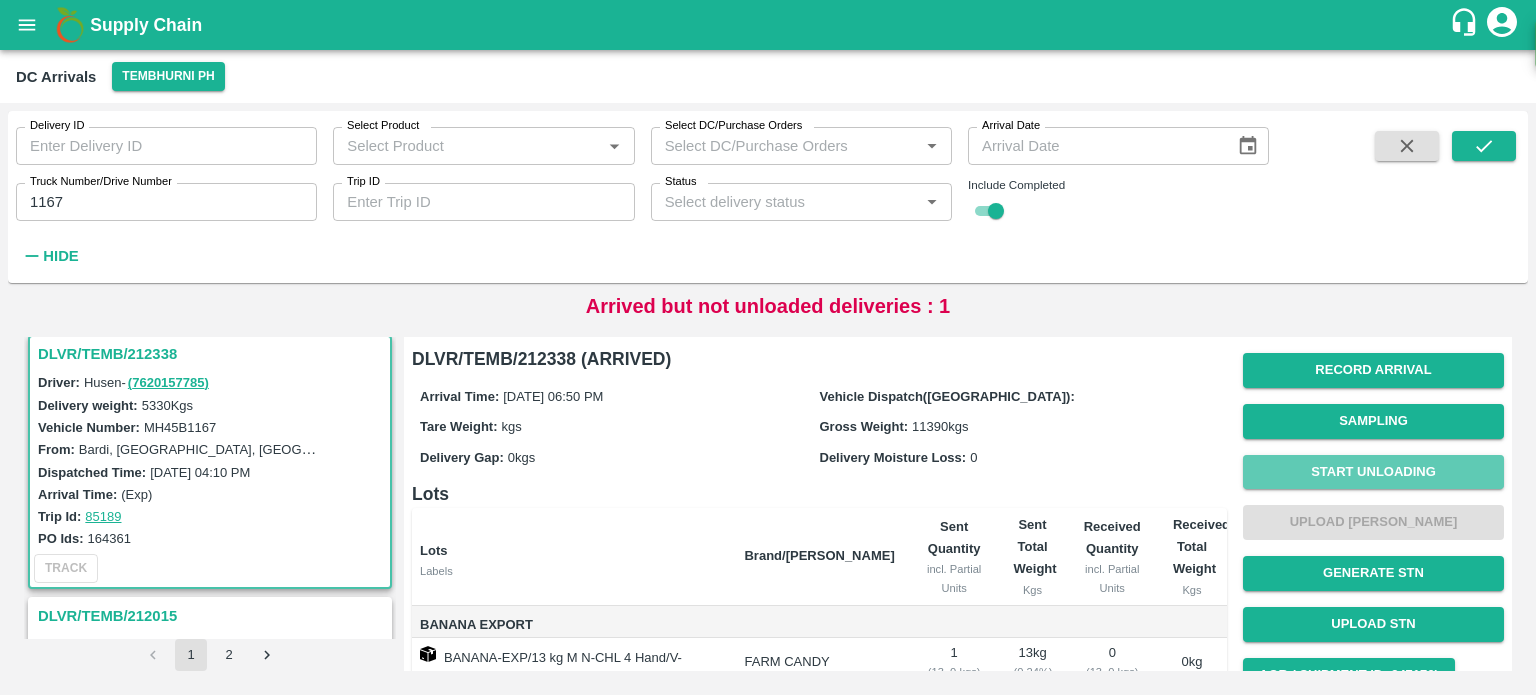 click on "Start Unloading" at bounding box center (1373, 472) 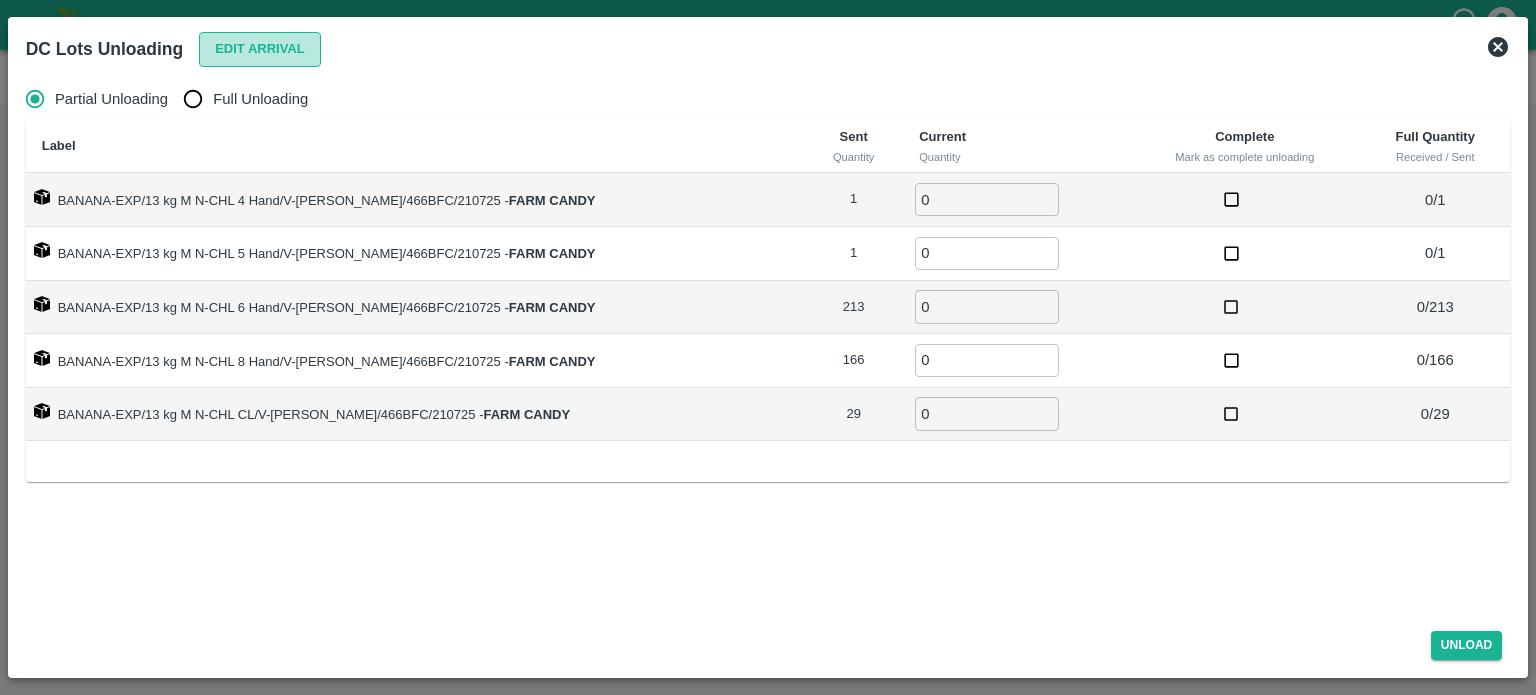 click on "Edit Arrival" at bounding box center [260, 49] 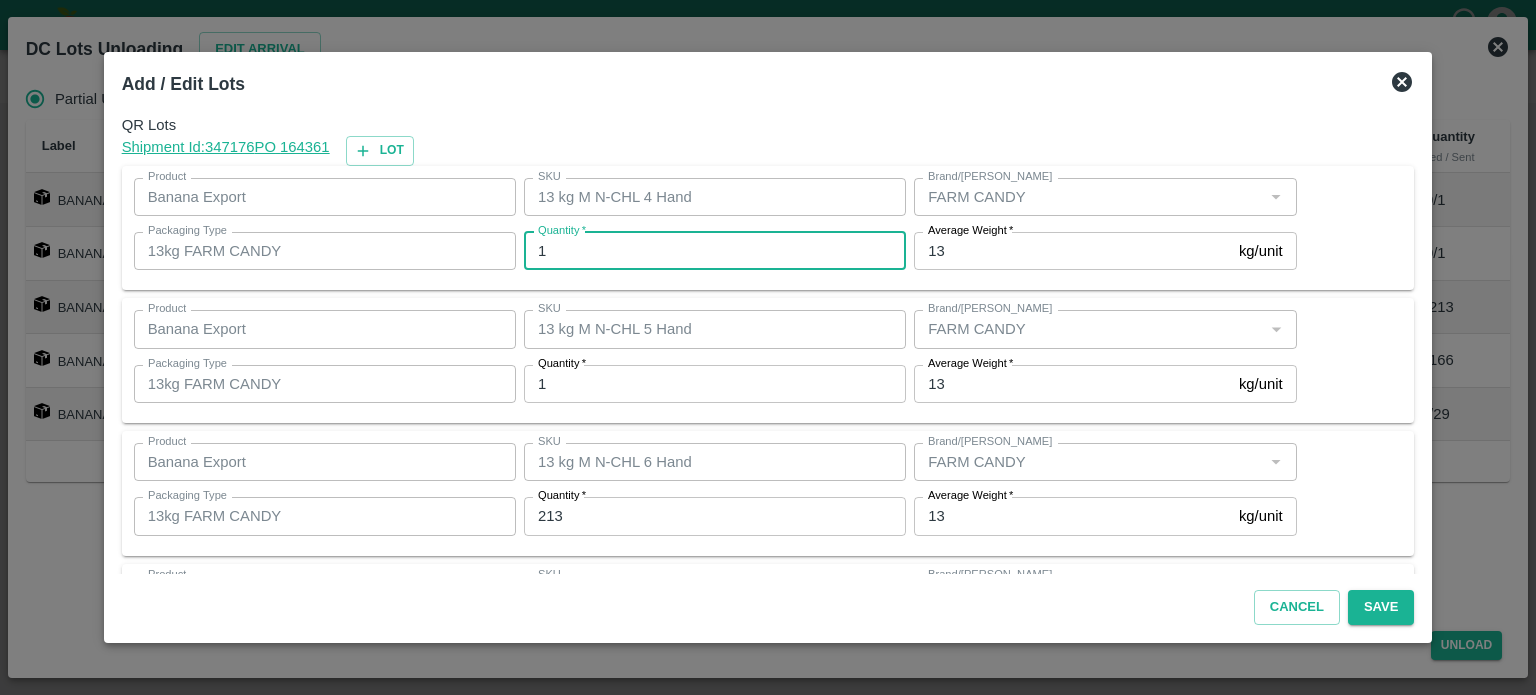 click on "1" at bounding box center [715, 251] 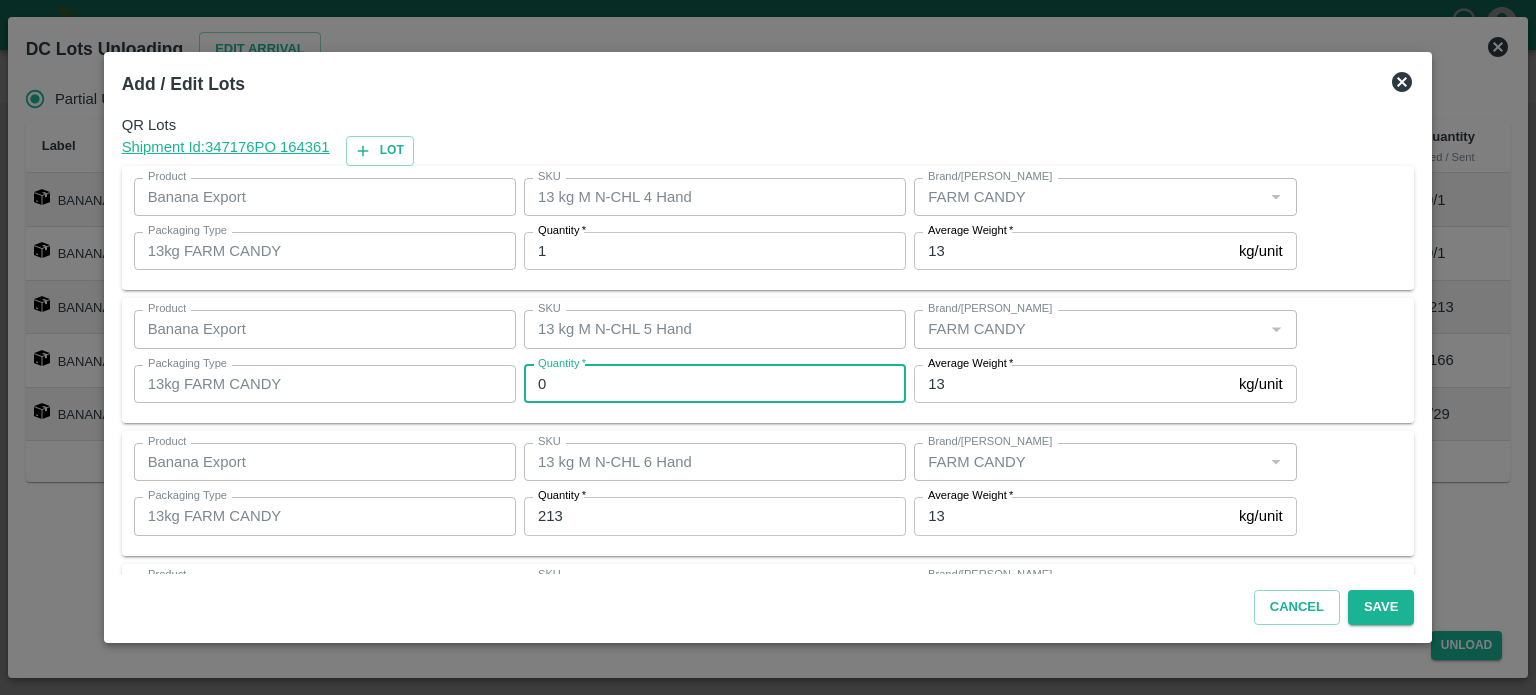 type on "0" 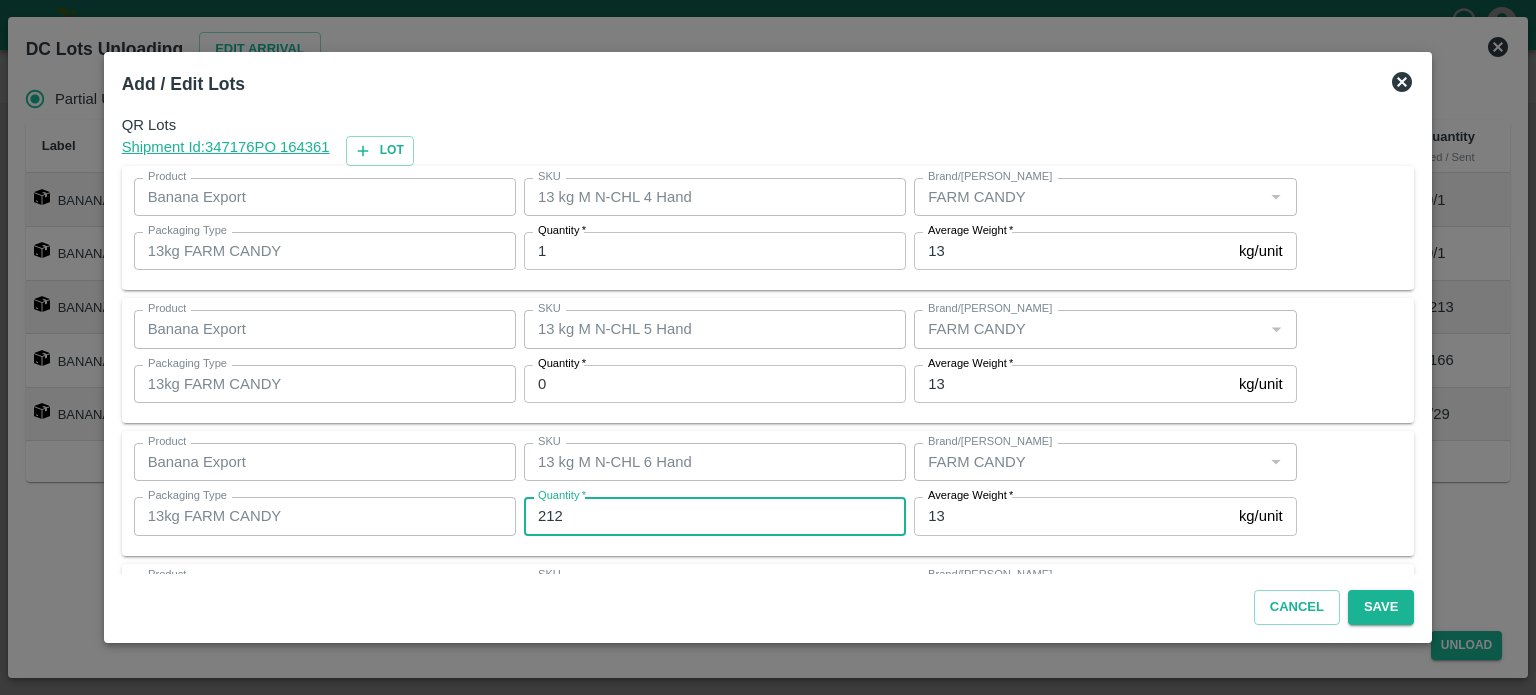 type on "212" 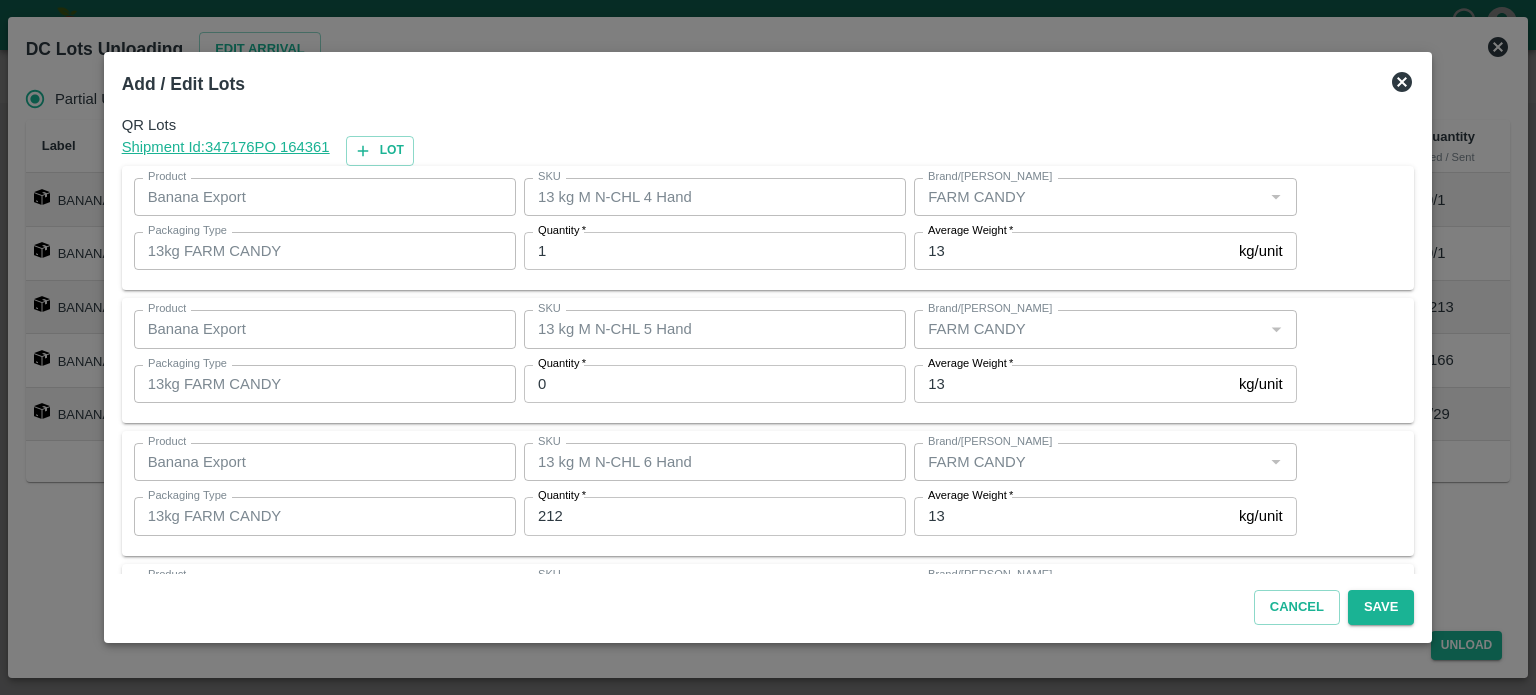 scroll, scrollTop: 262, scrollLeft: 0, axis: vertical 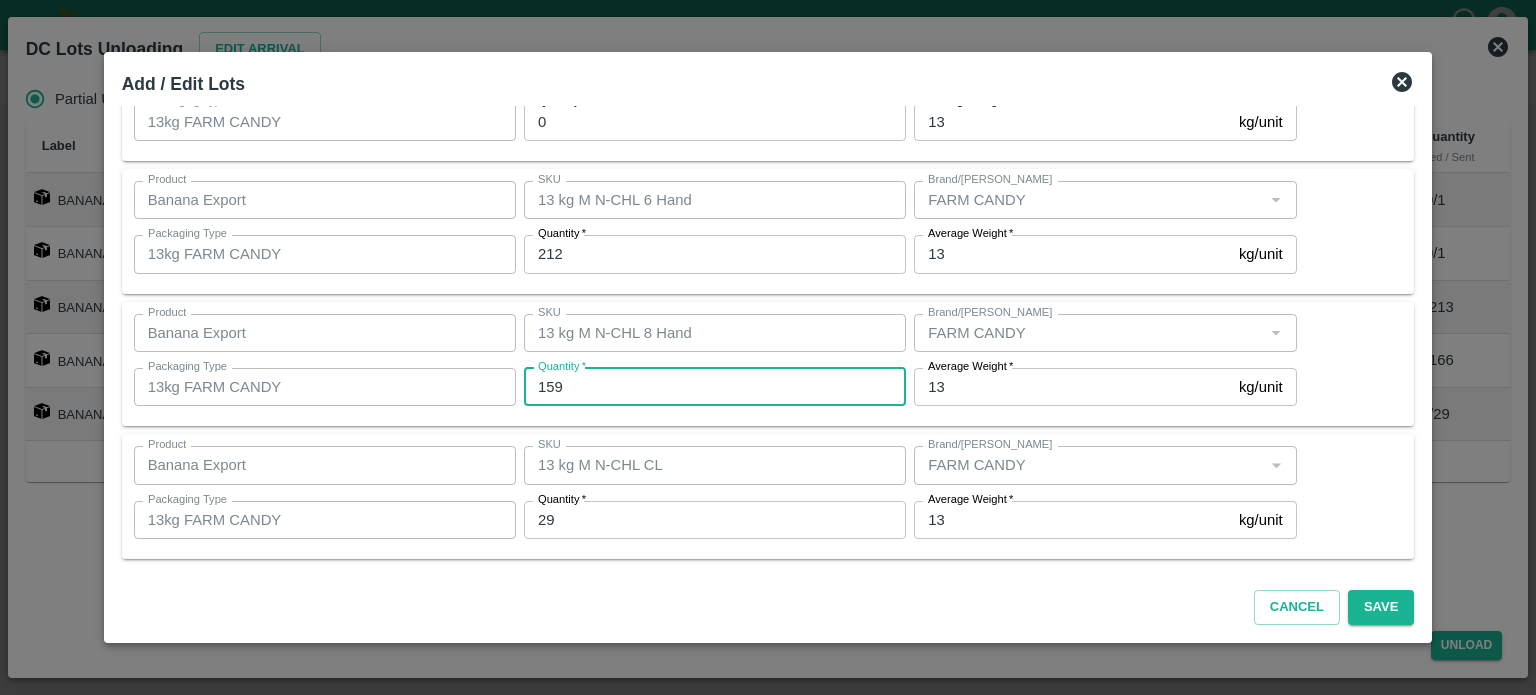 type on "159" 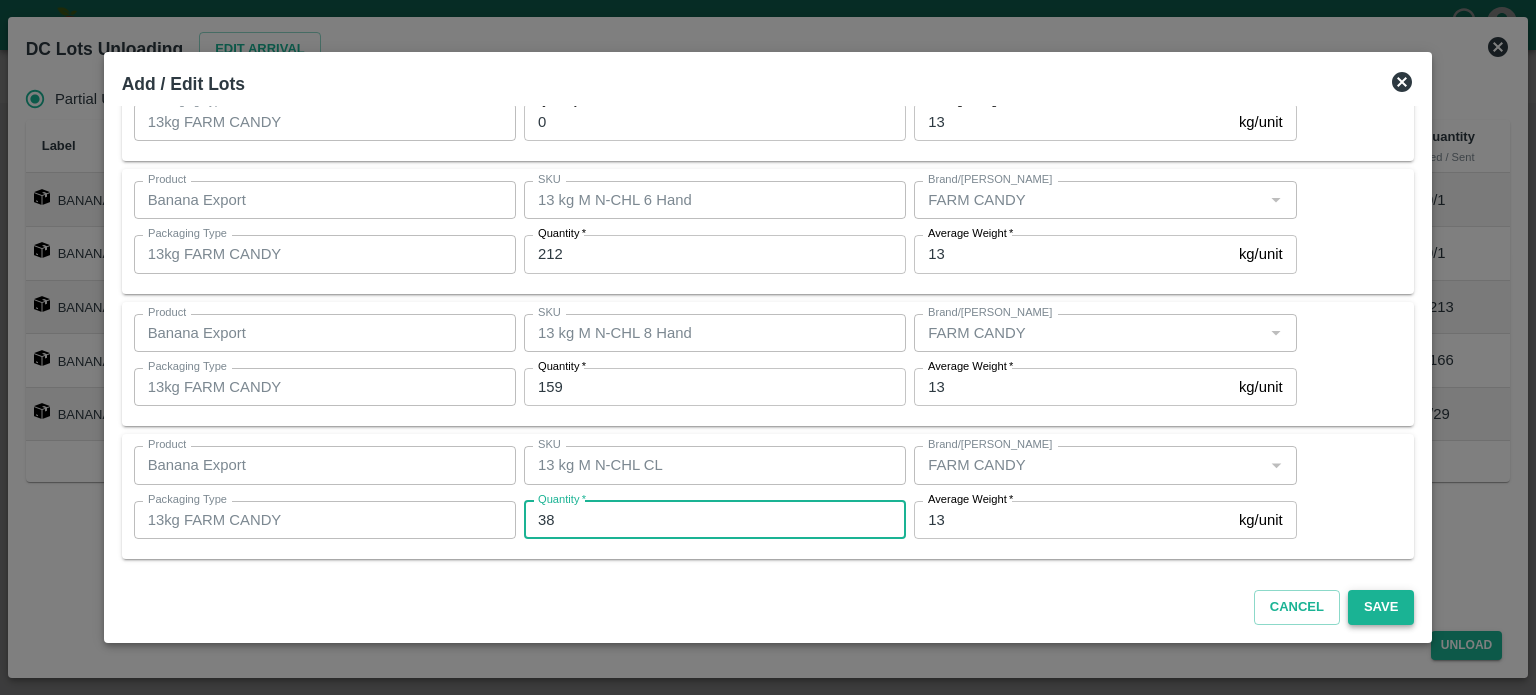 type on "38" 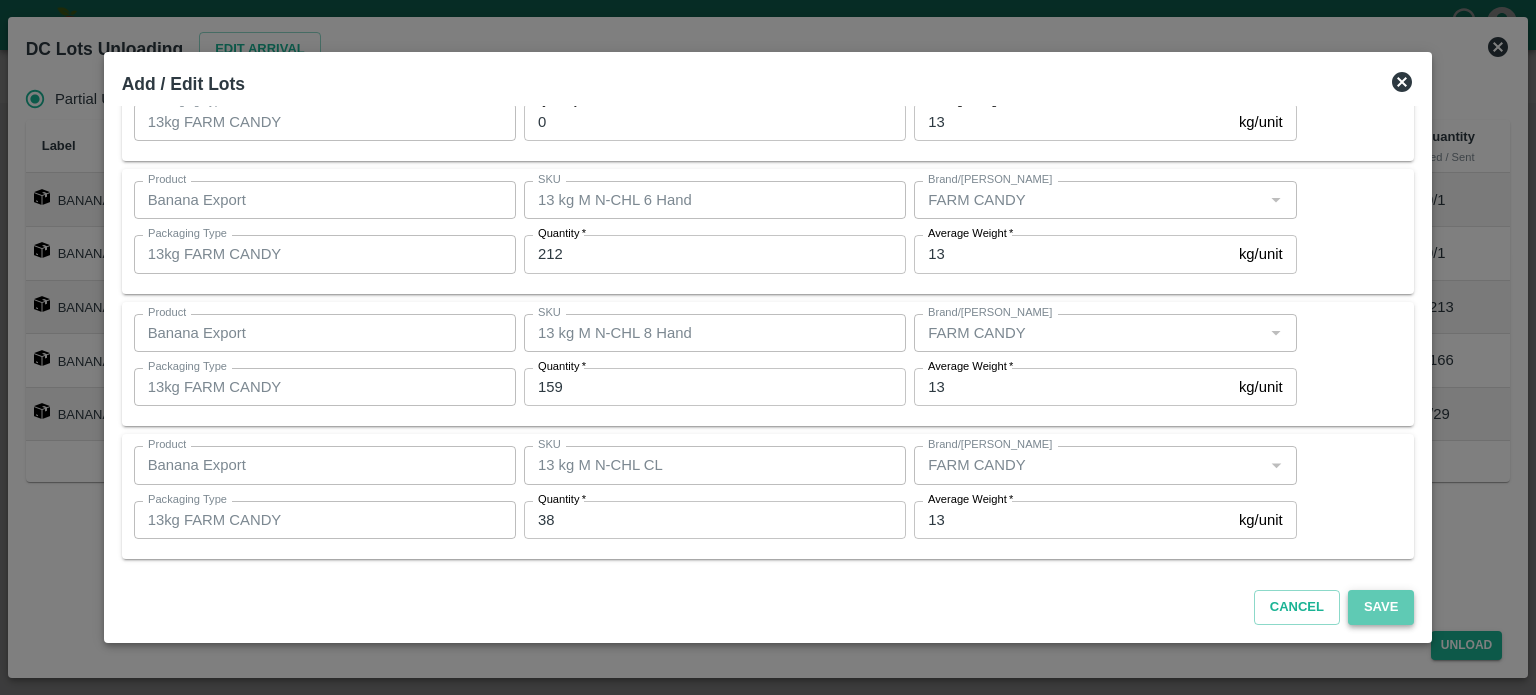click on "Save" at bounding box center [1381, 607] 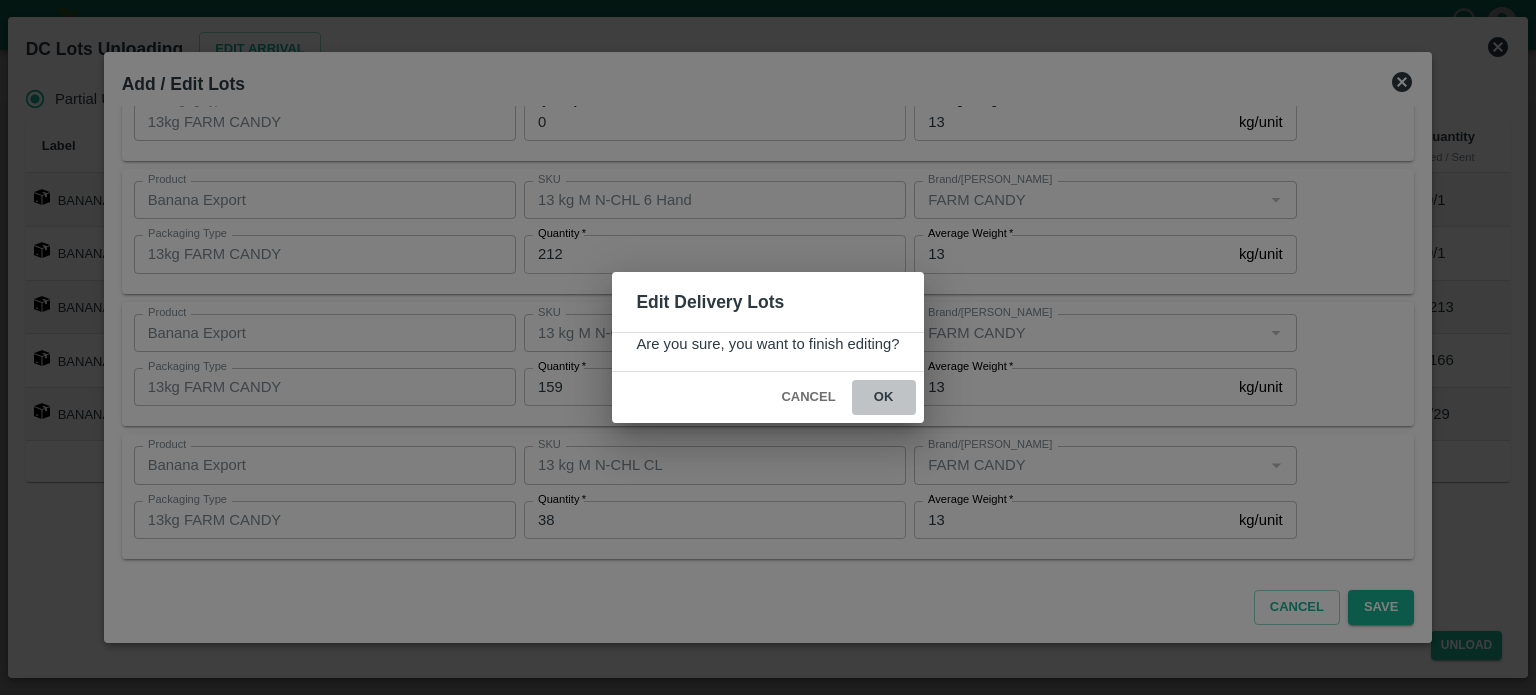 click on "ok" at bounding box center [884, 397] 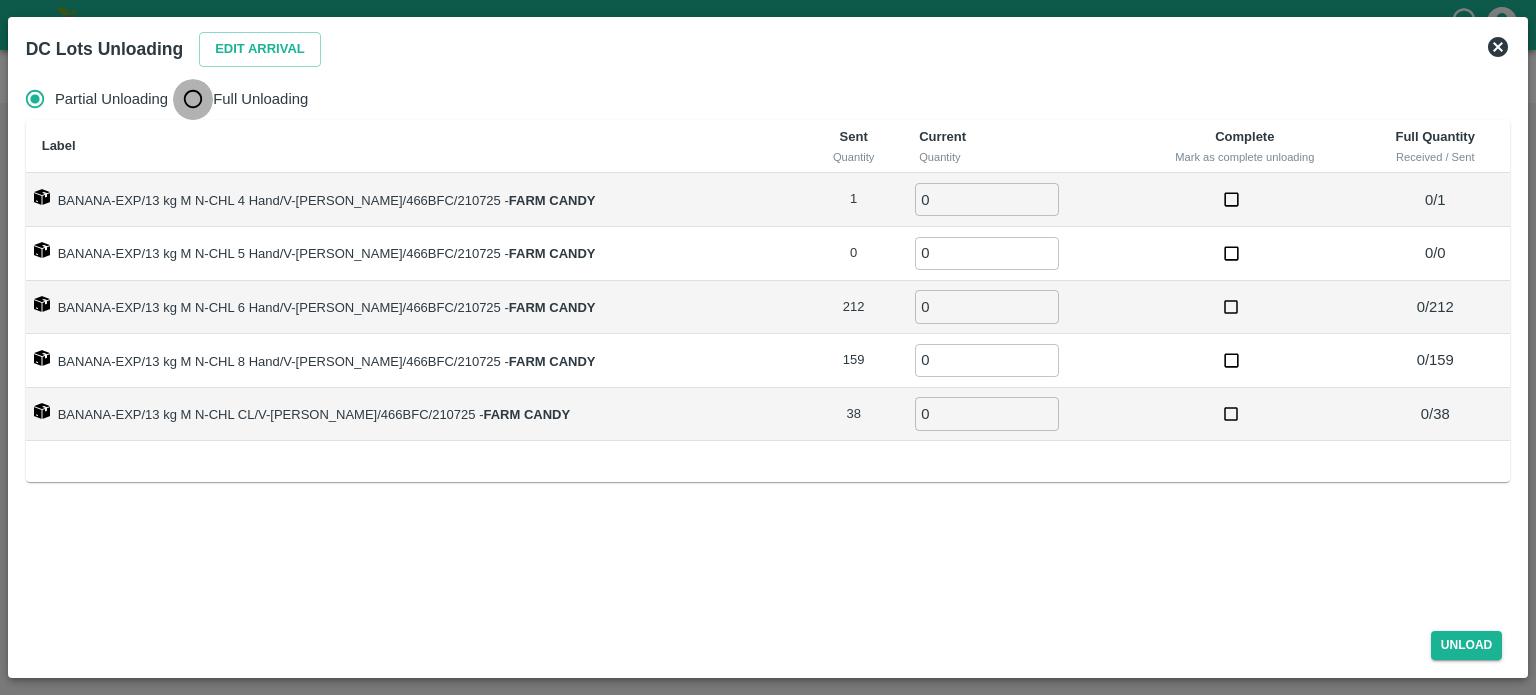 click on "Full Unloading" at bounding box center [193, 99] 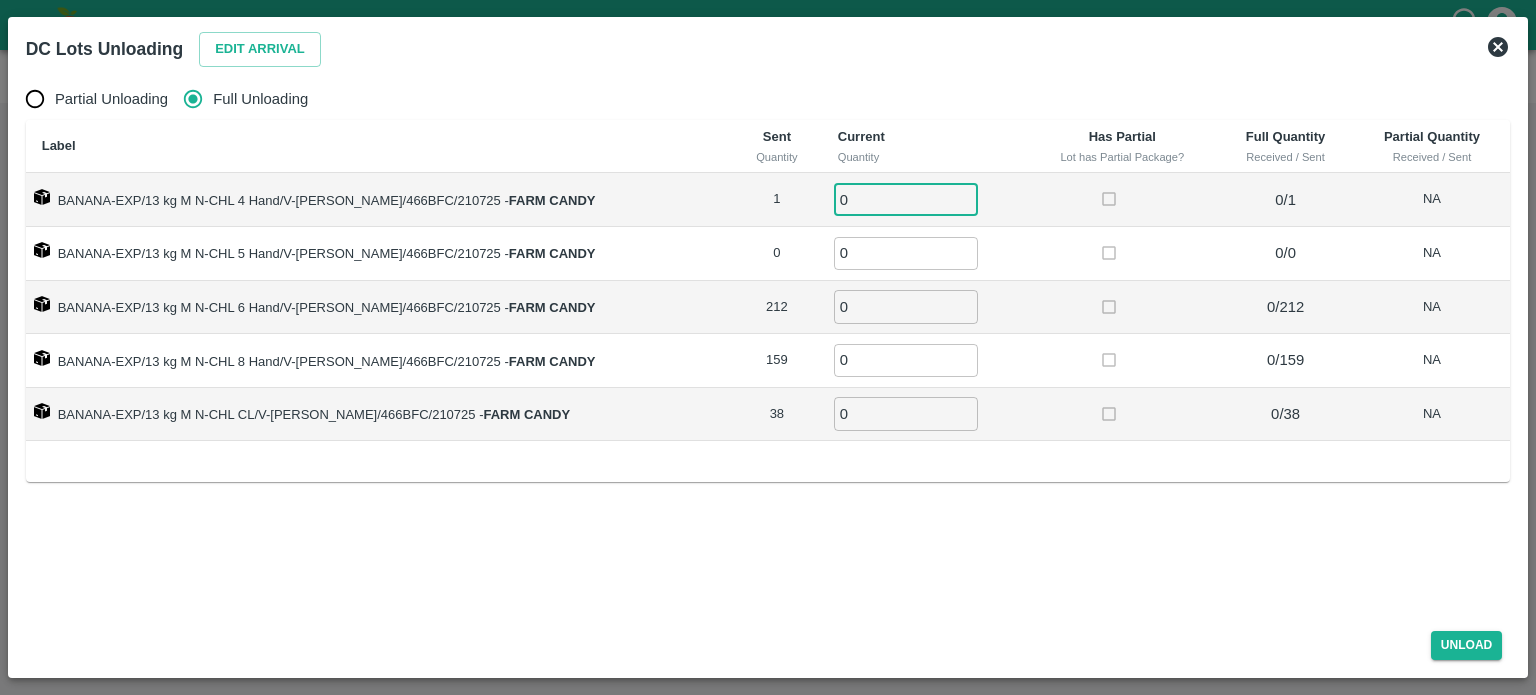click on "0" at bounding box center (906, 199) 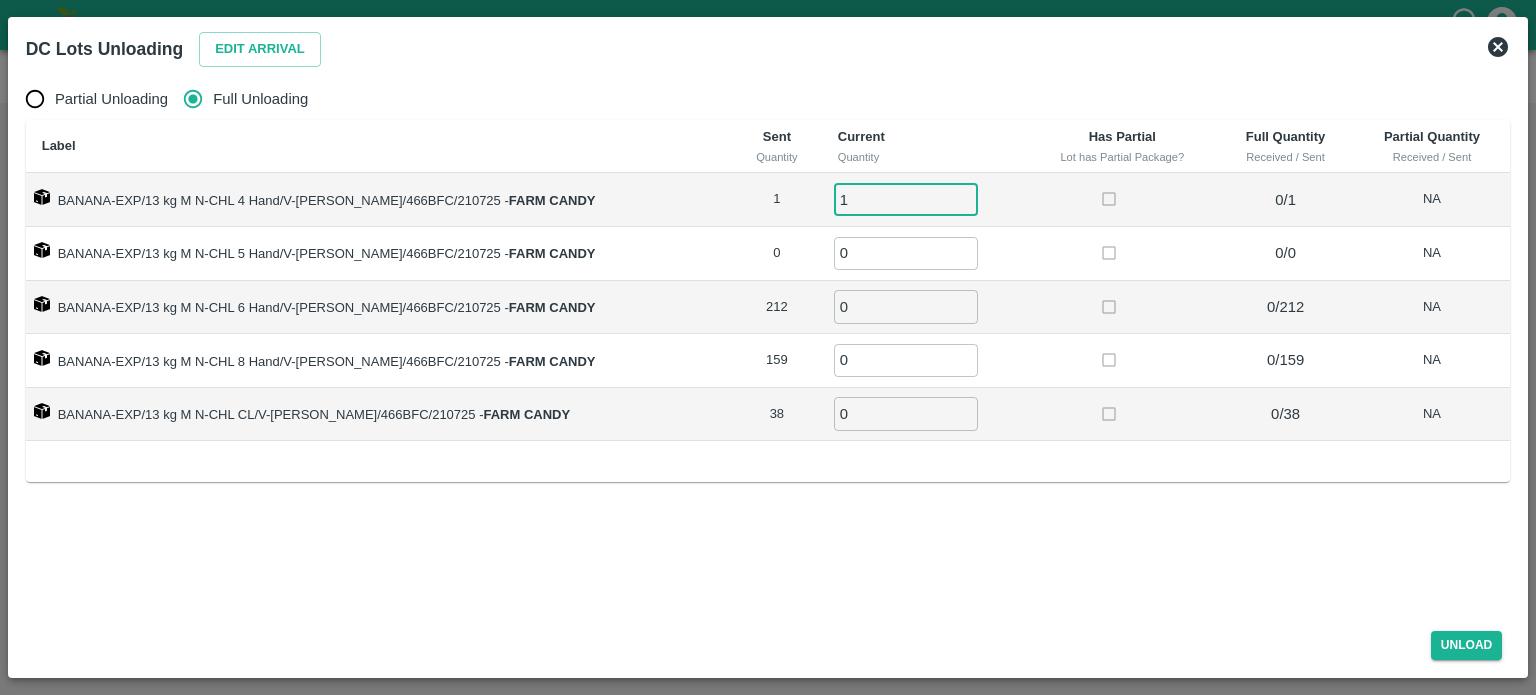 type on "1" 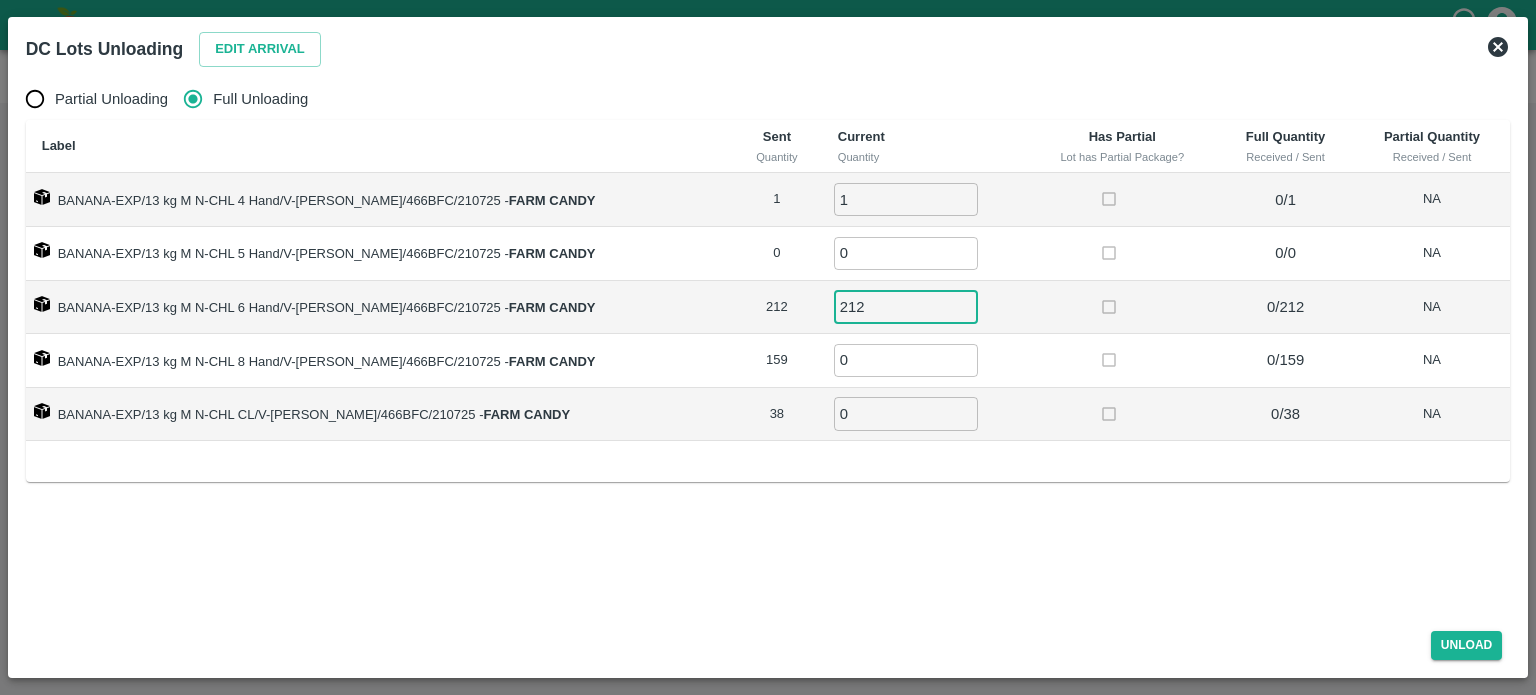 type on "212" 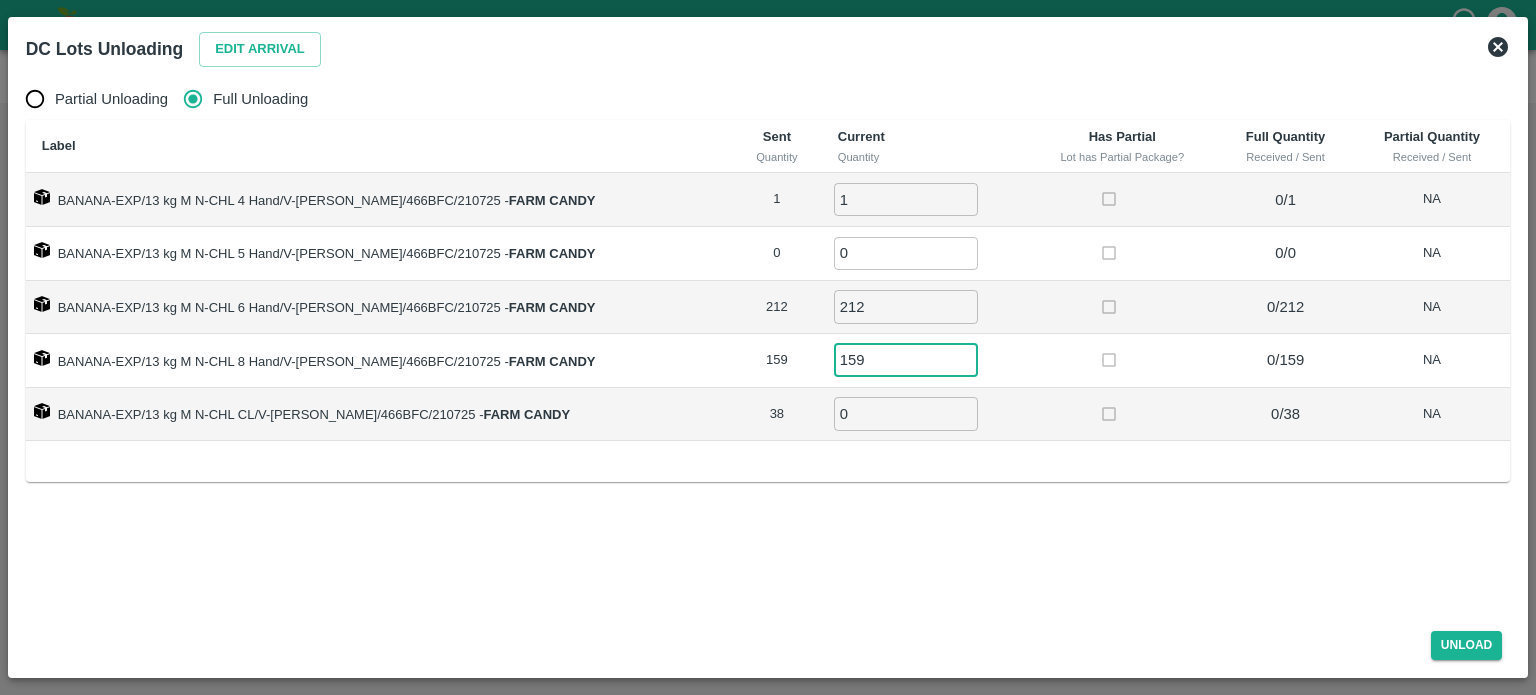 type on "159" 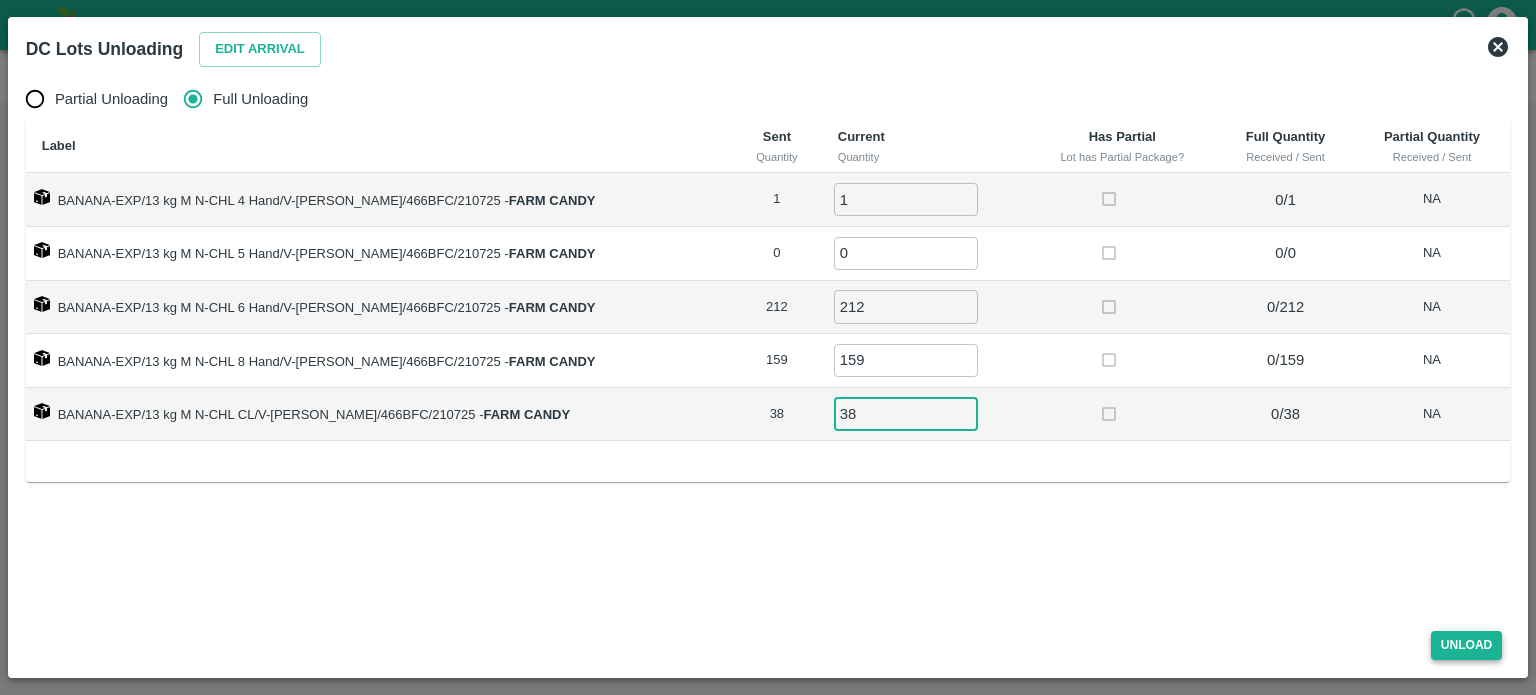 type on "38" 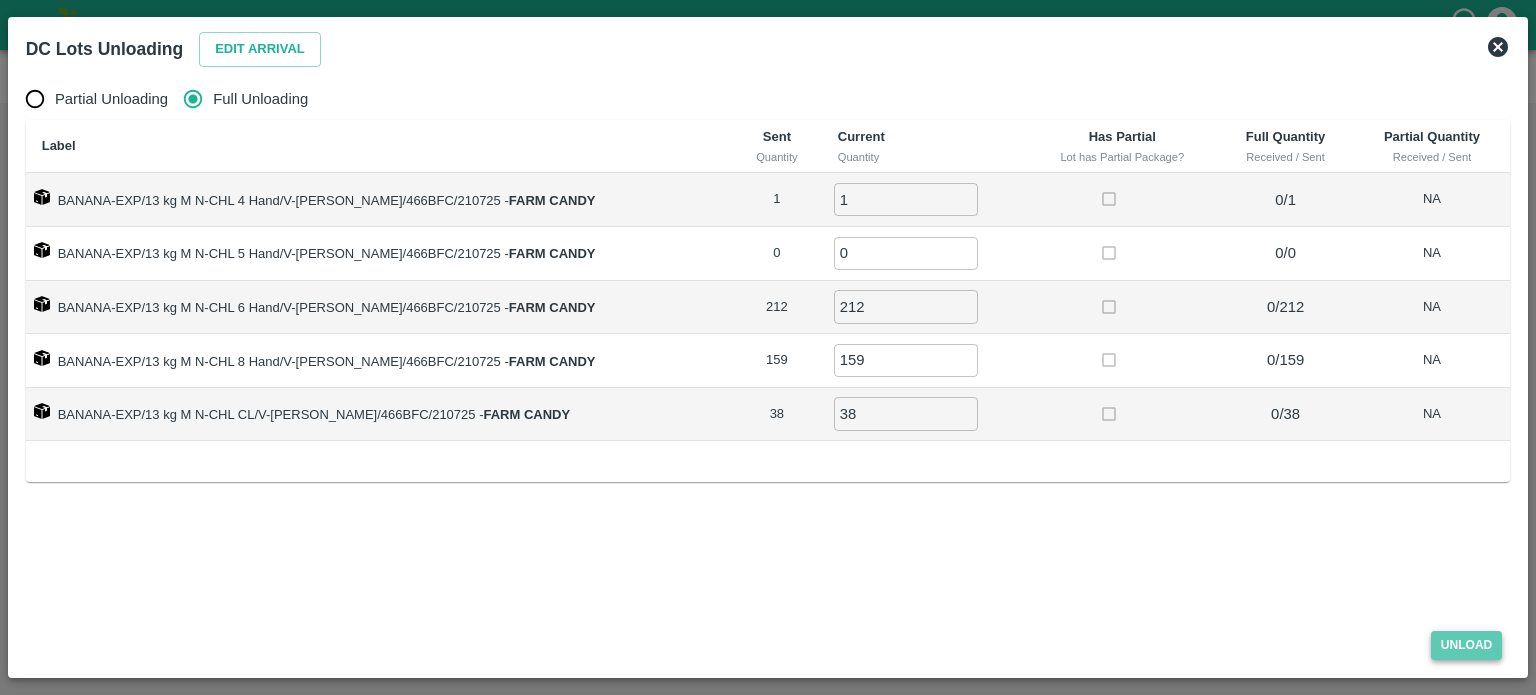 click on "Unload" at bounding box center (1467, 645) 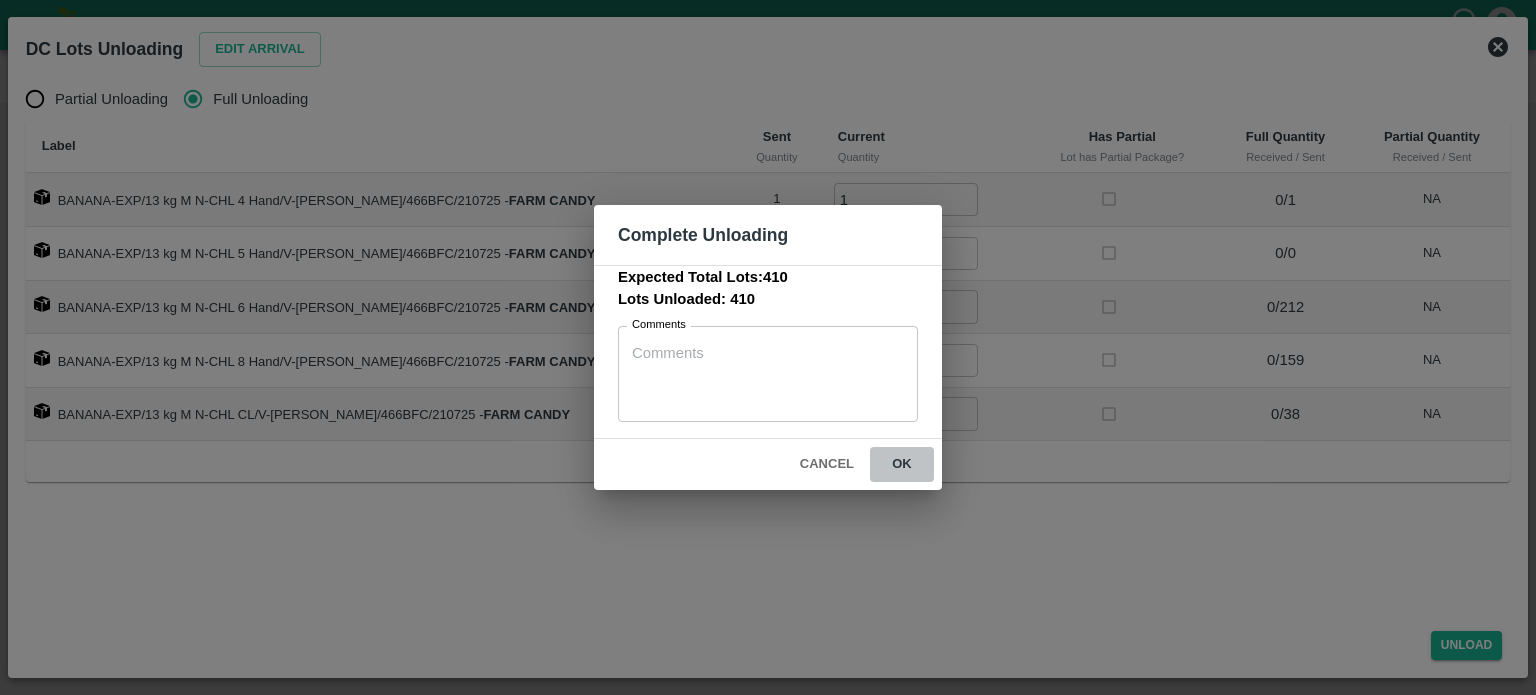 click on "ok" at bounding box center [902, 464] 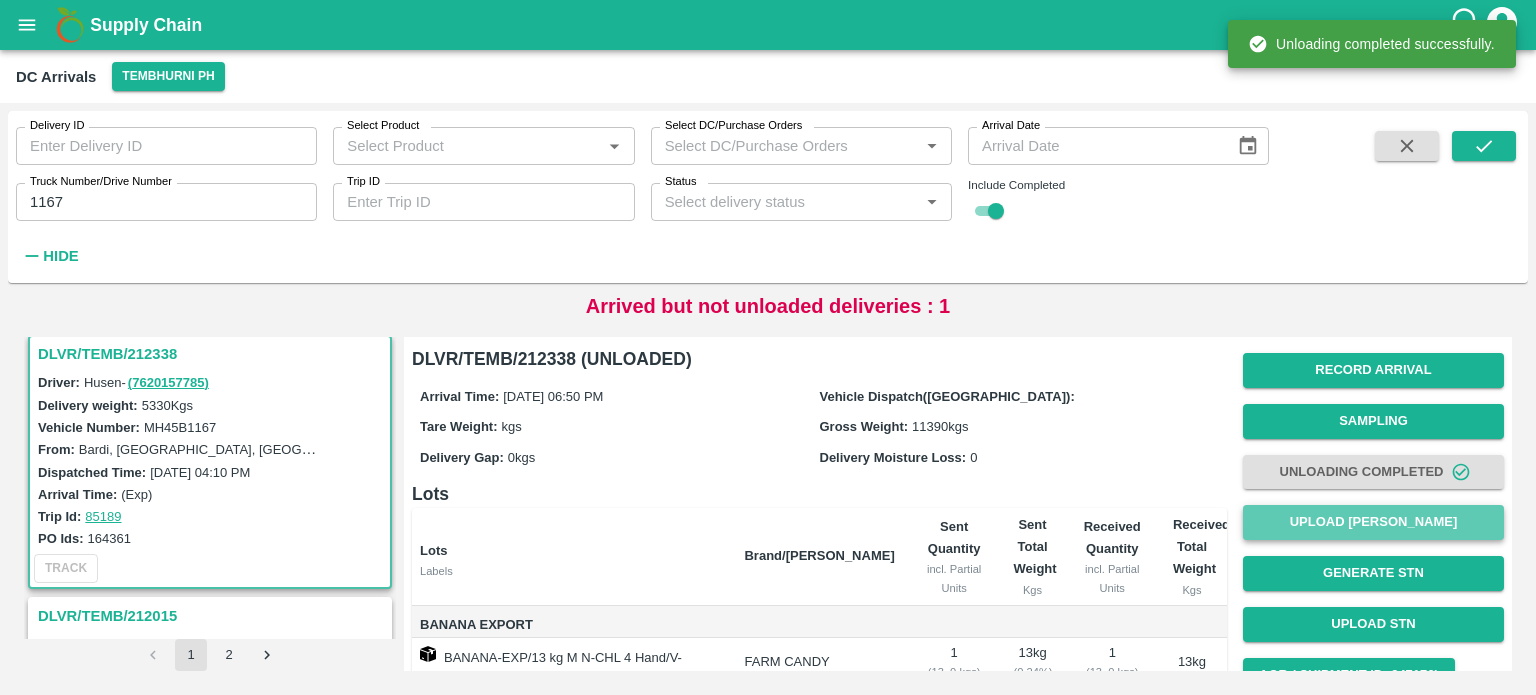 click on "Upload [PERSON_NAME]" at bounding box center (1373, 522) 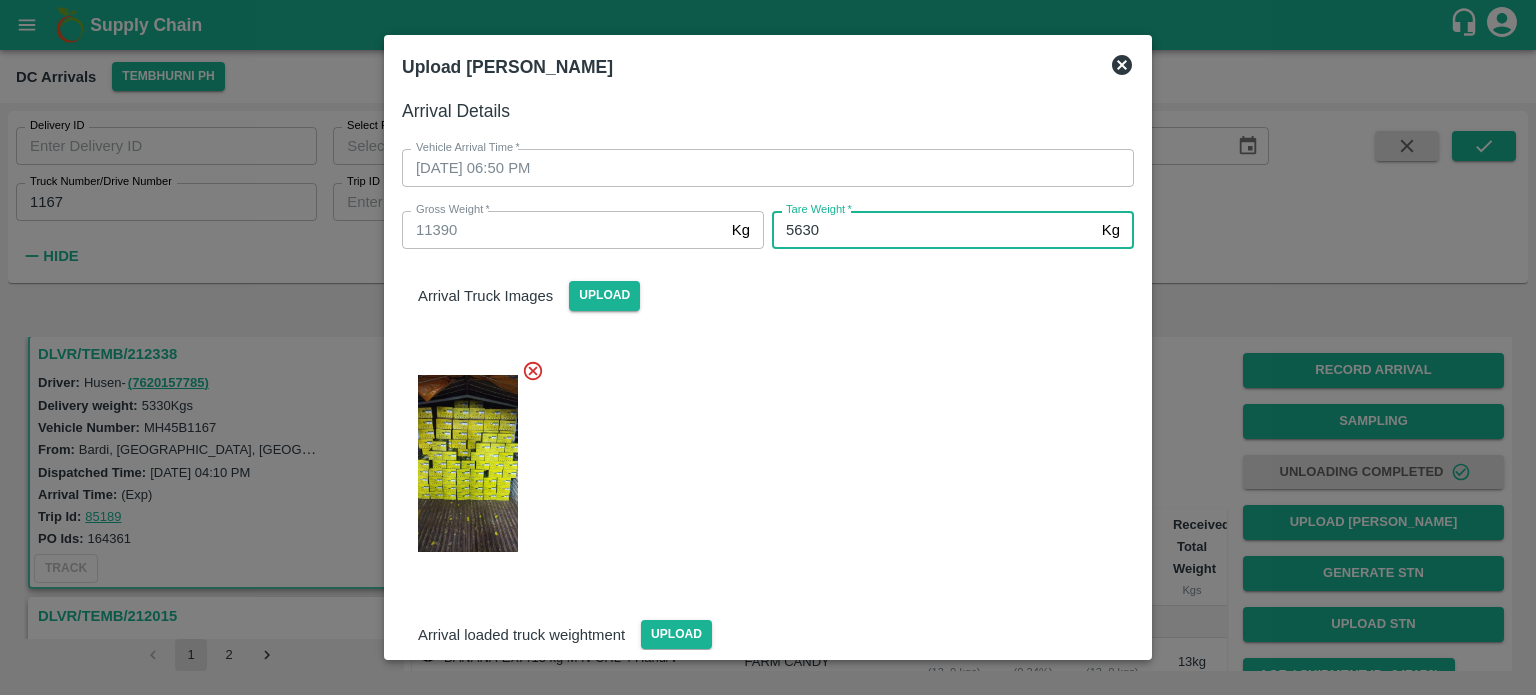 type on "5630" 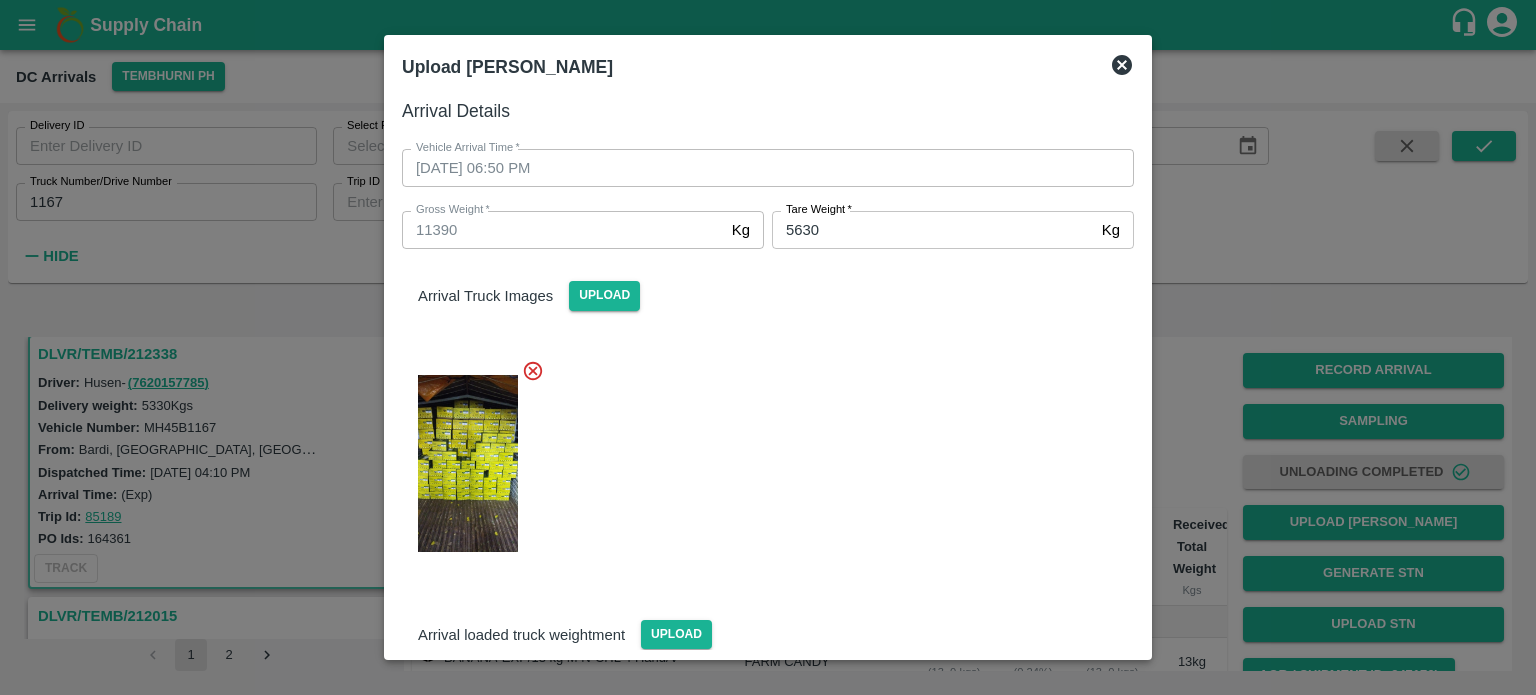 click at bounding box center (760, 458) 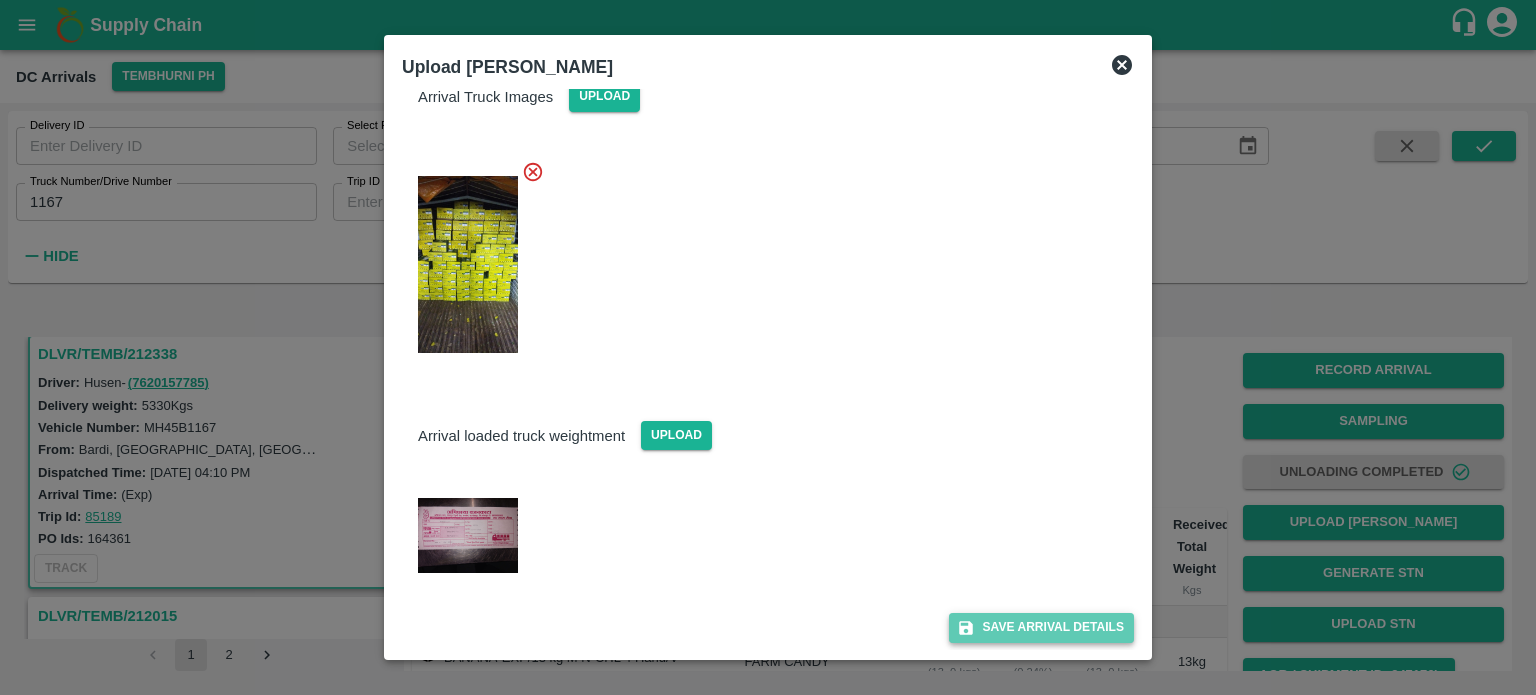 click on "Save Arrival Details" at bounding box center (1041, 627) 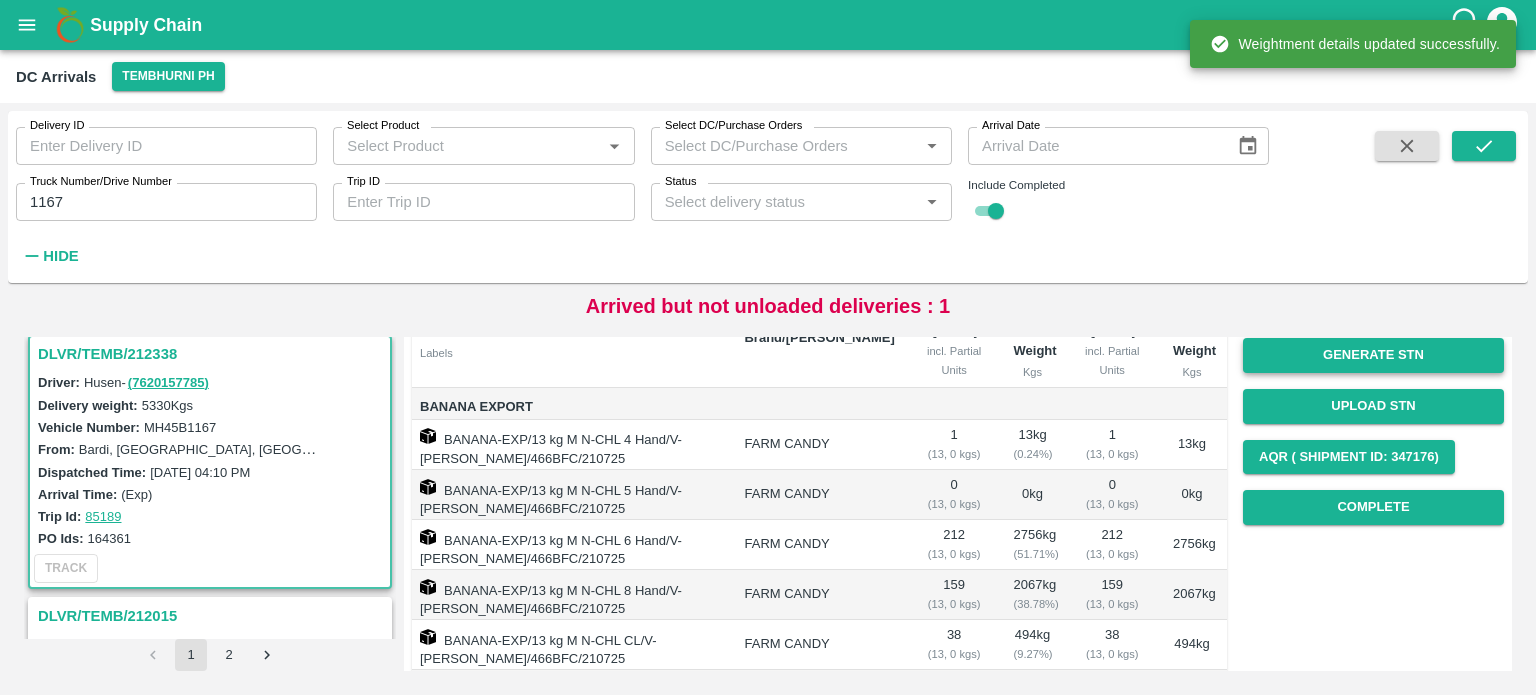 scroll, scrollTop: 220, scrollLeft: 0, axis: vertical 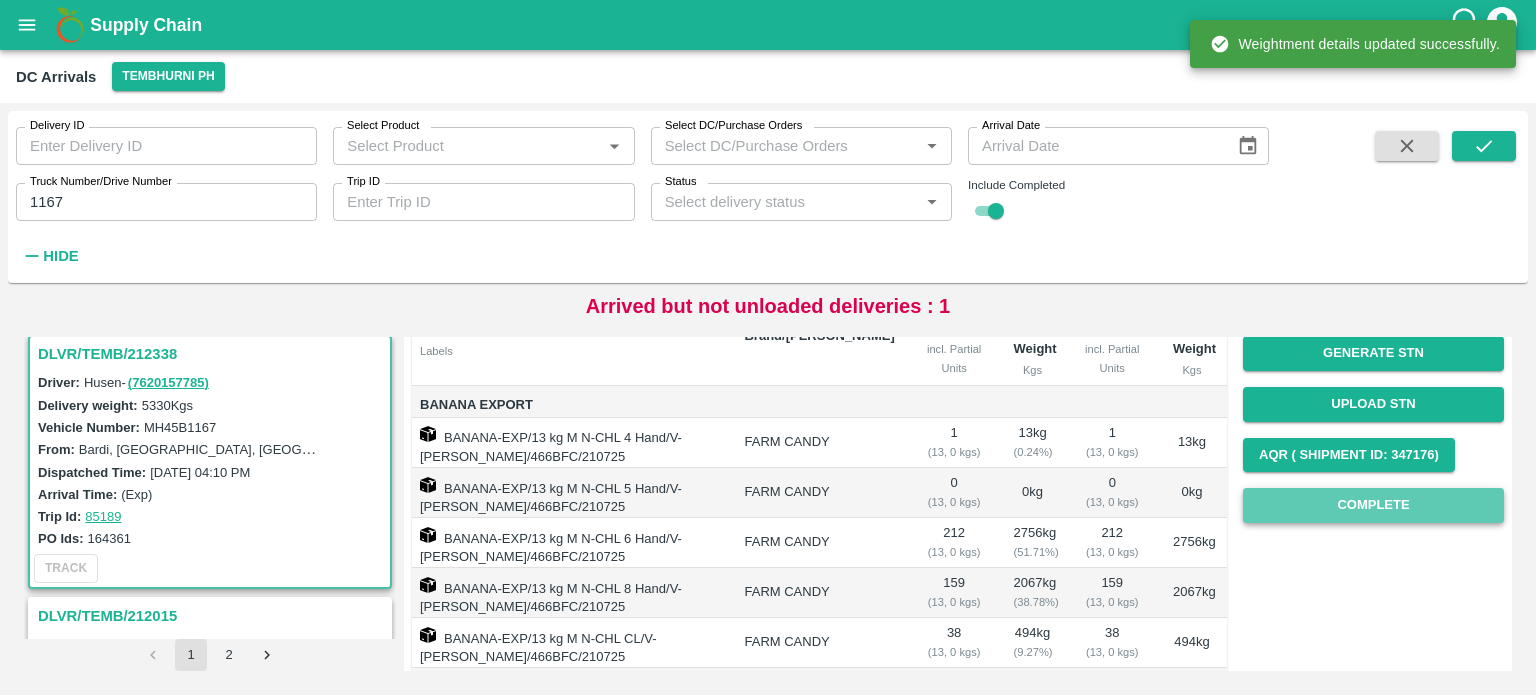 click on "Complete" at bounding box center (1373, 505) 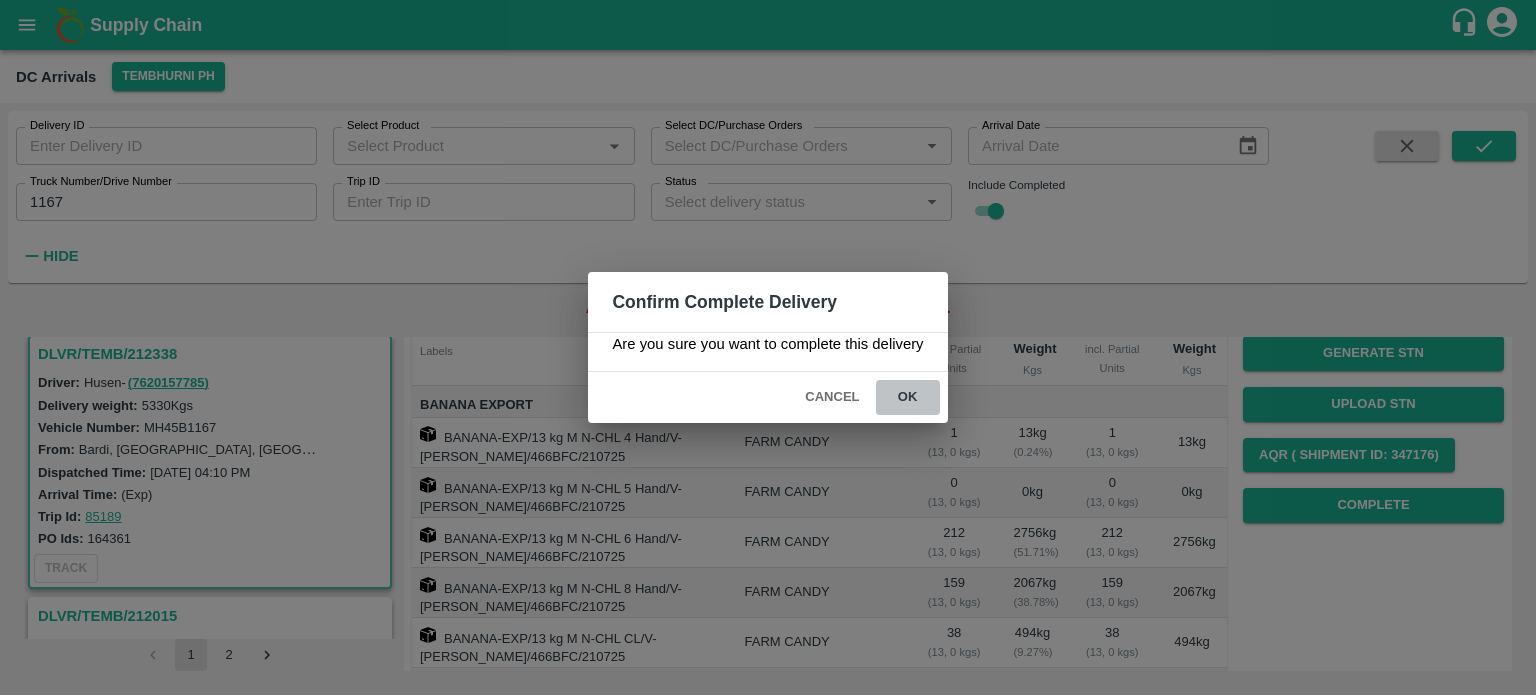 click on "ok" at bounding box center (908, 397) 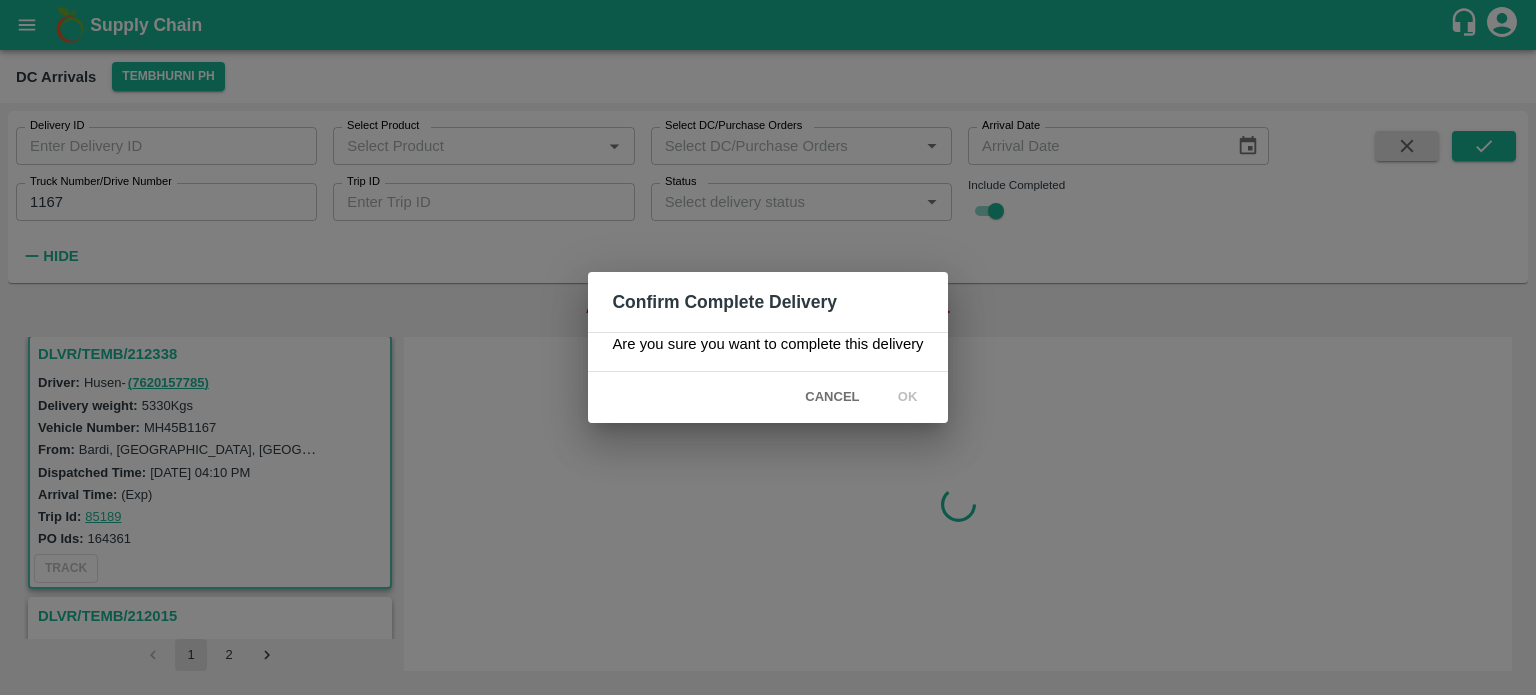 scroll, scrollTop: 0, scrollLeft: 0, axis: both 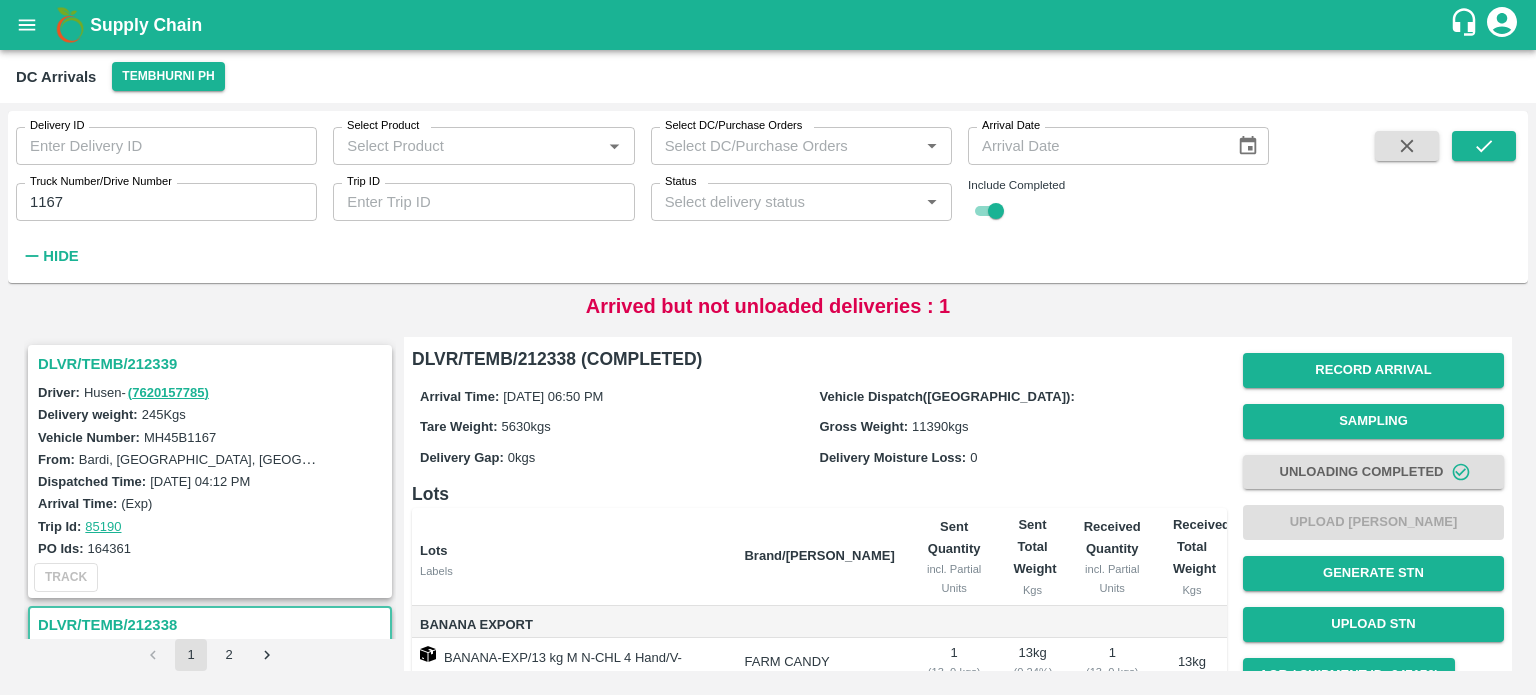click on "1167" at bounding box center [166, 202] 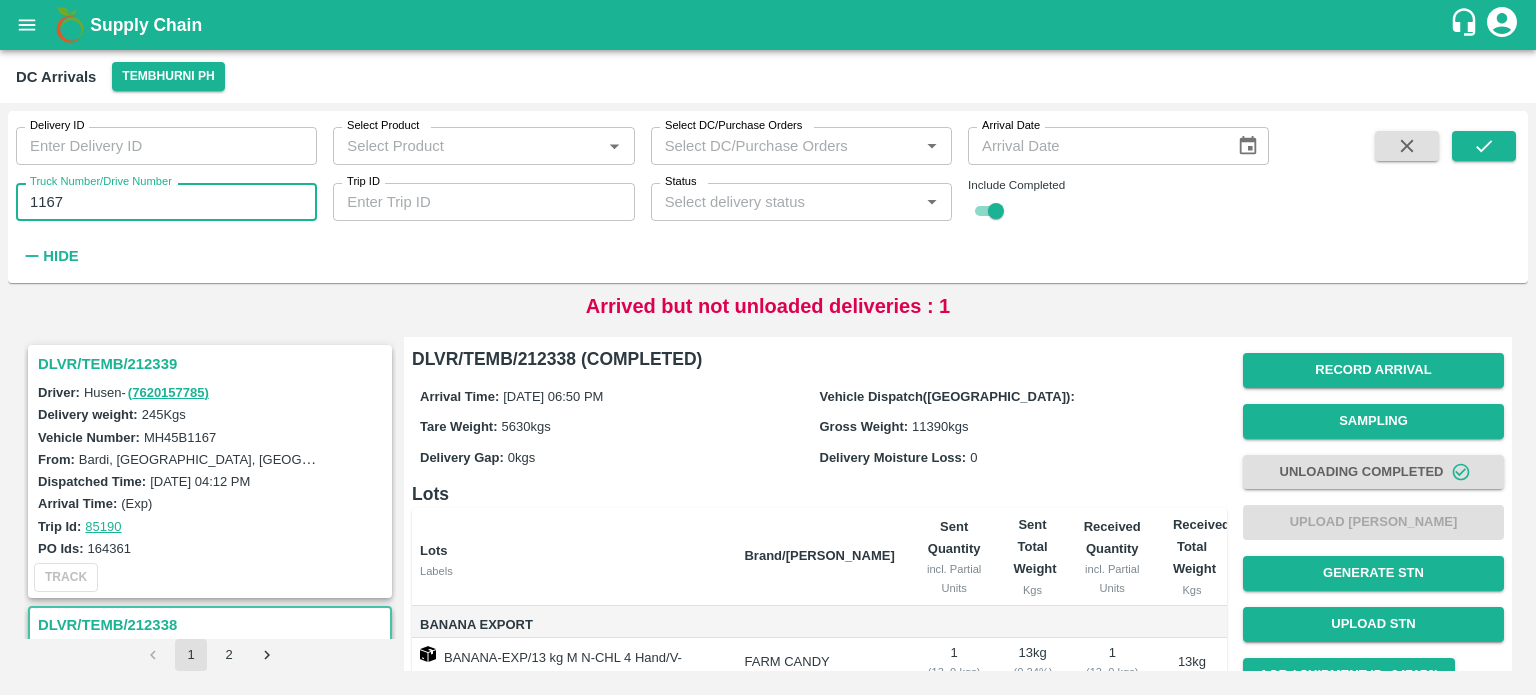 click on "1167" at bounding box center [166, 202] 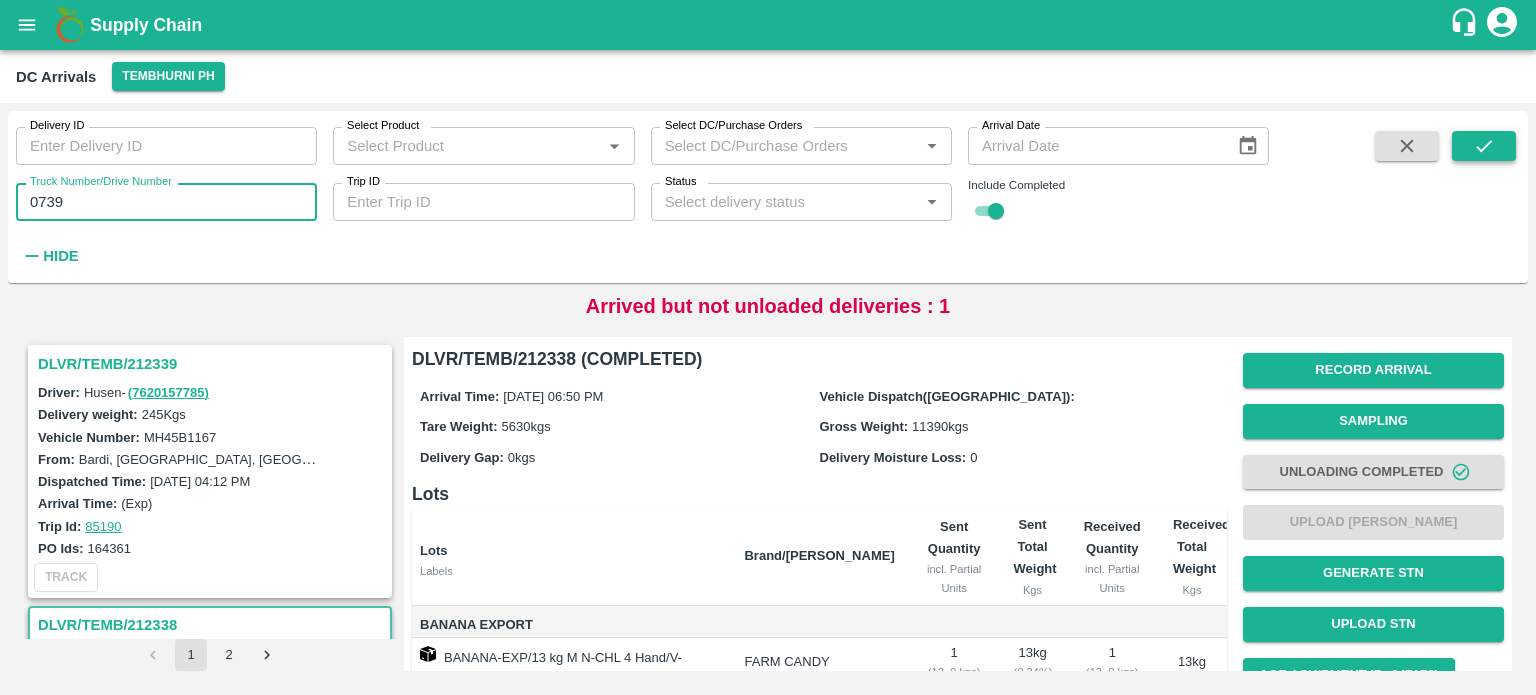 type on "0739" 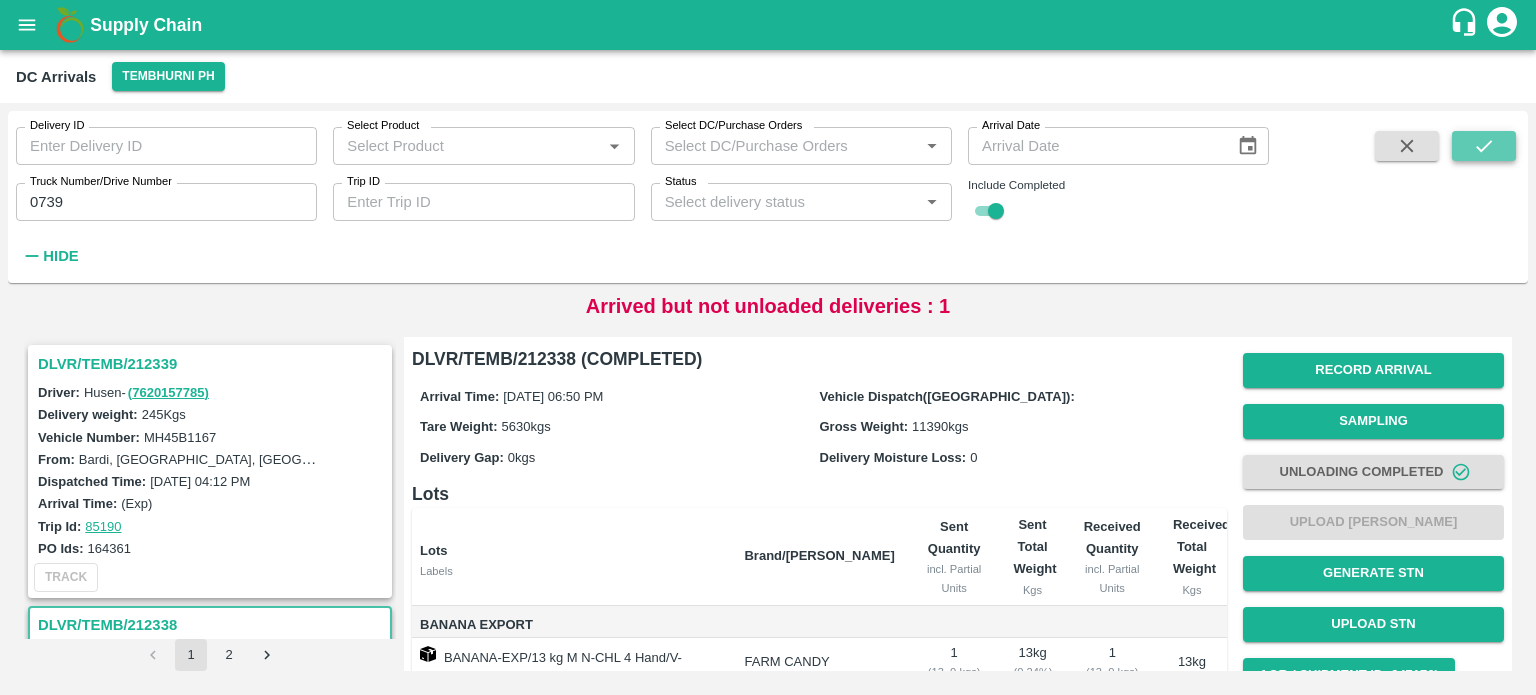 click 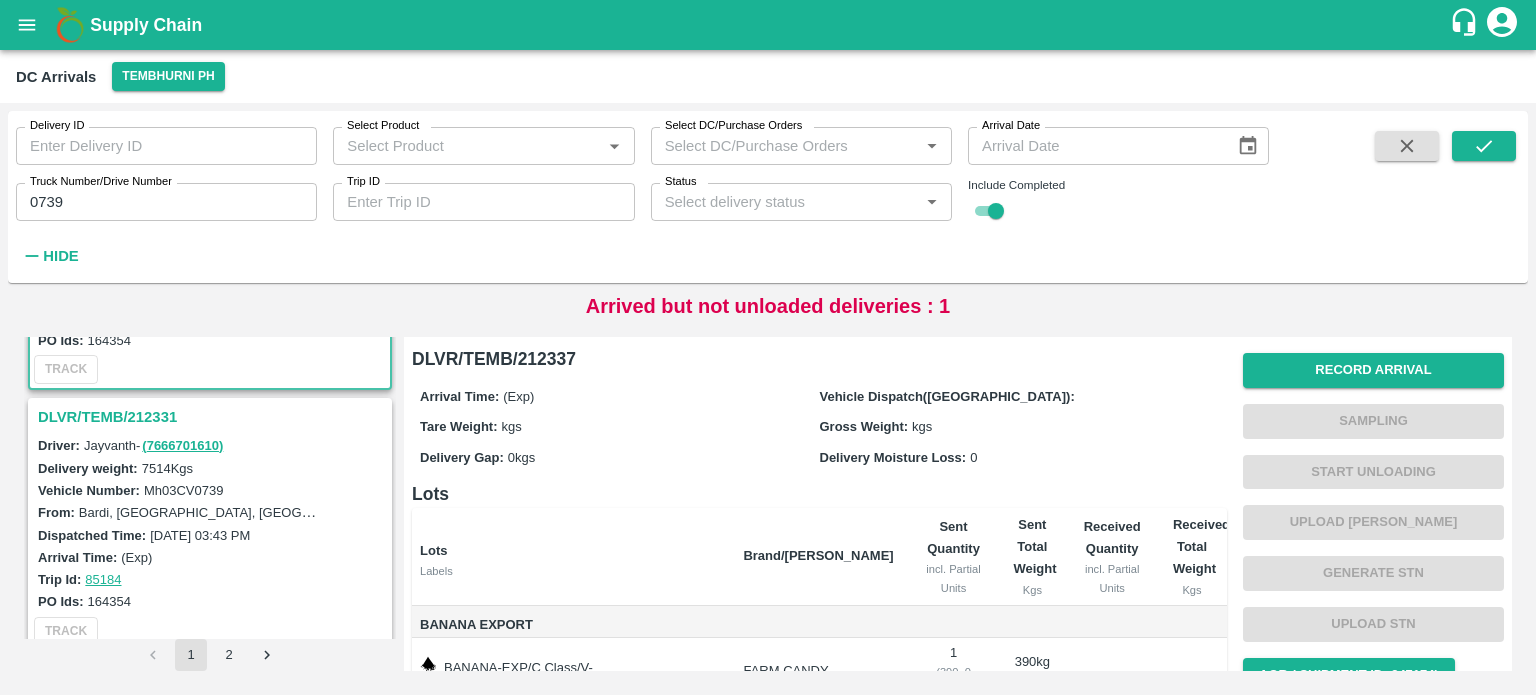 scroll, scrollTop: 211, scrollLeft: 0, axis: vertical 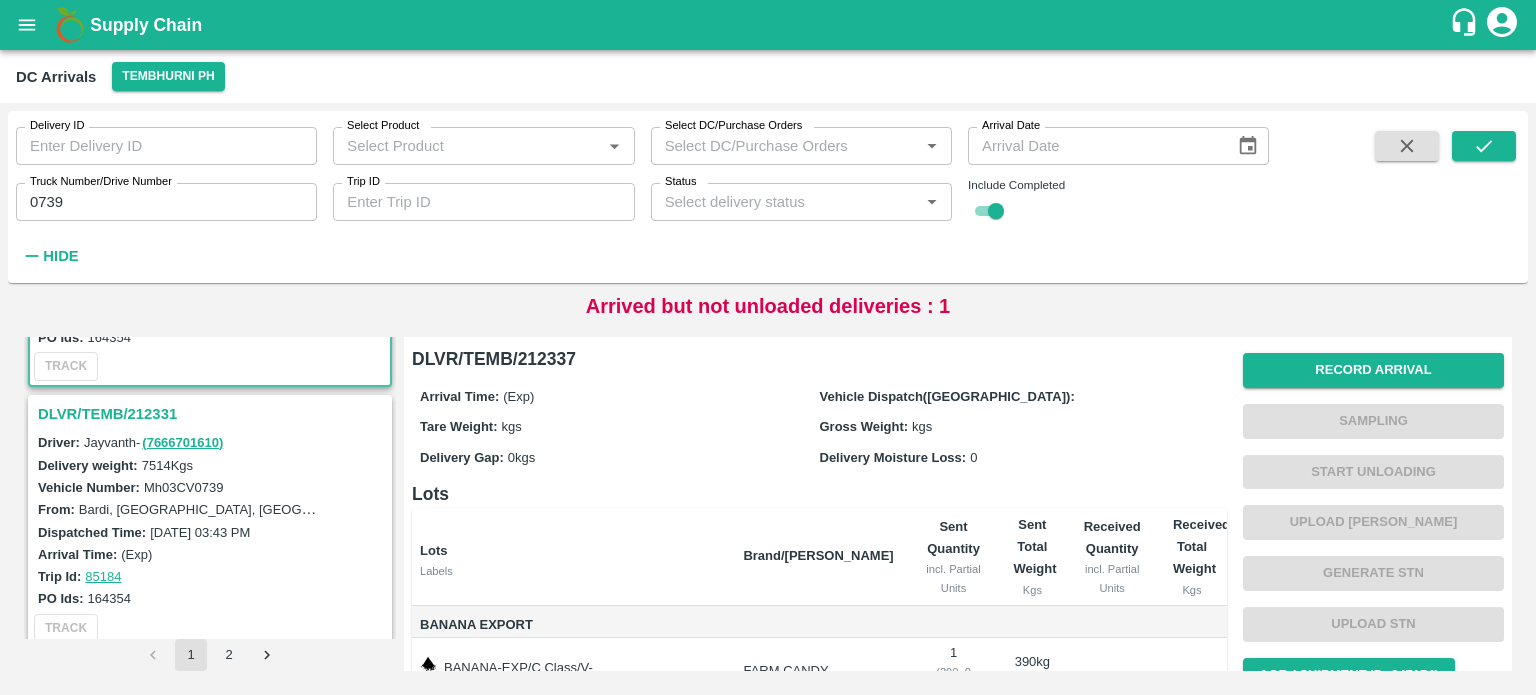 click on "DLVR/TEMB/212331" at bounding box center (213, 414) 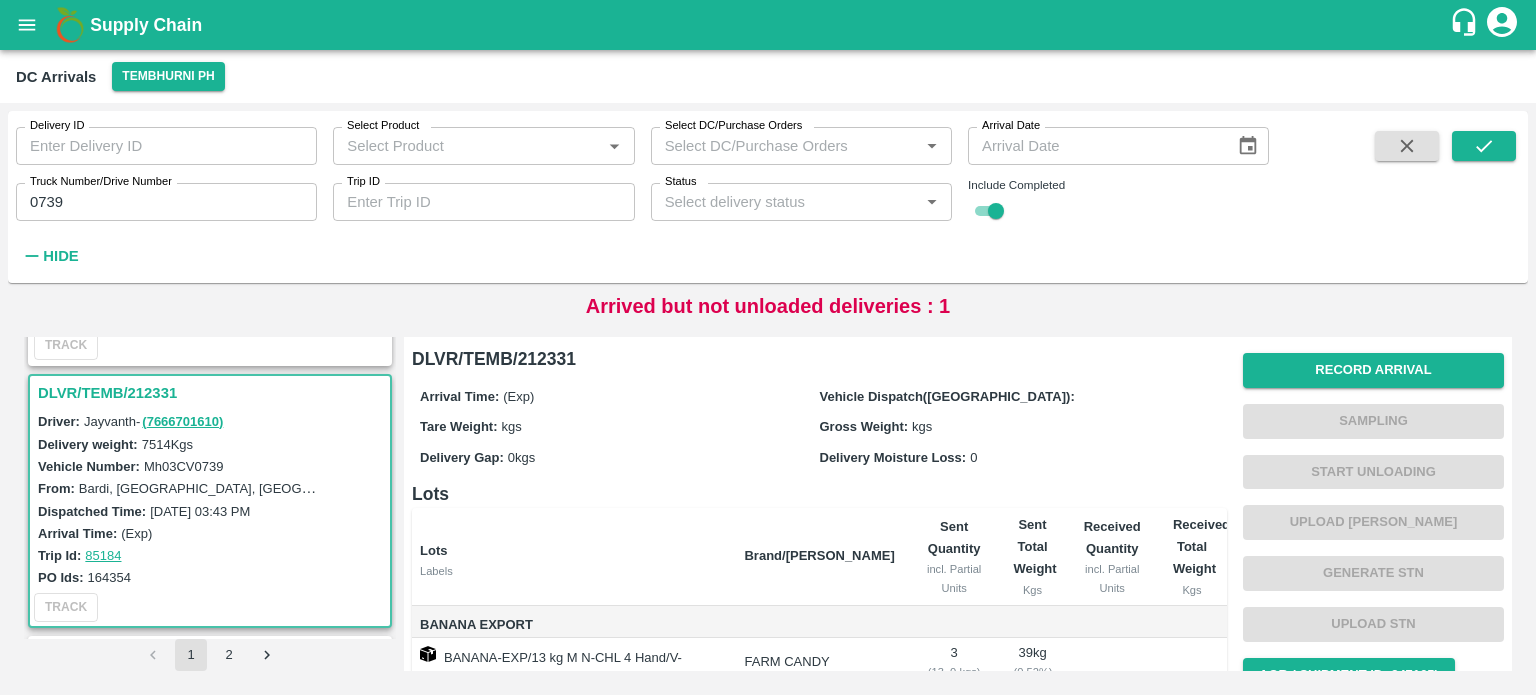 scroll, scrollTop: 226, scrollLeft: 0, axis: vertical 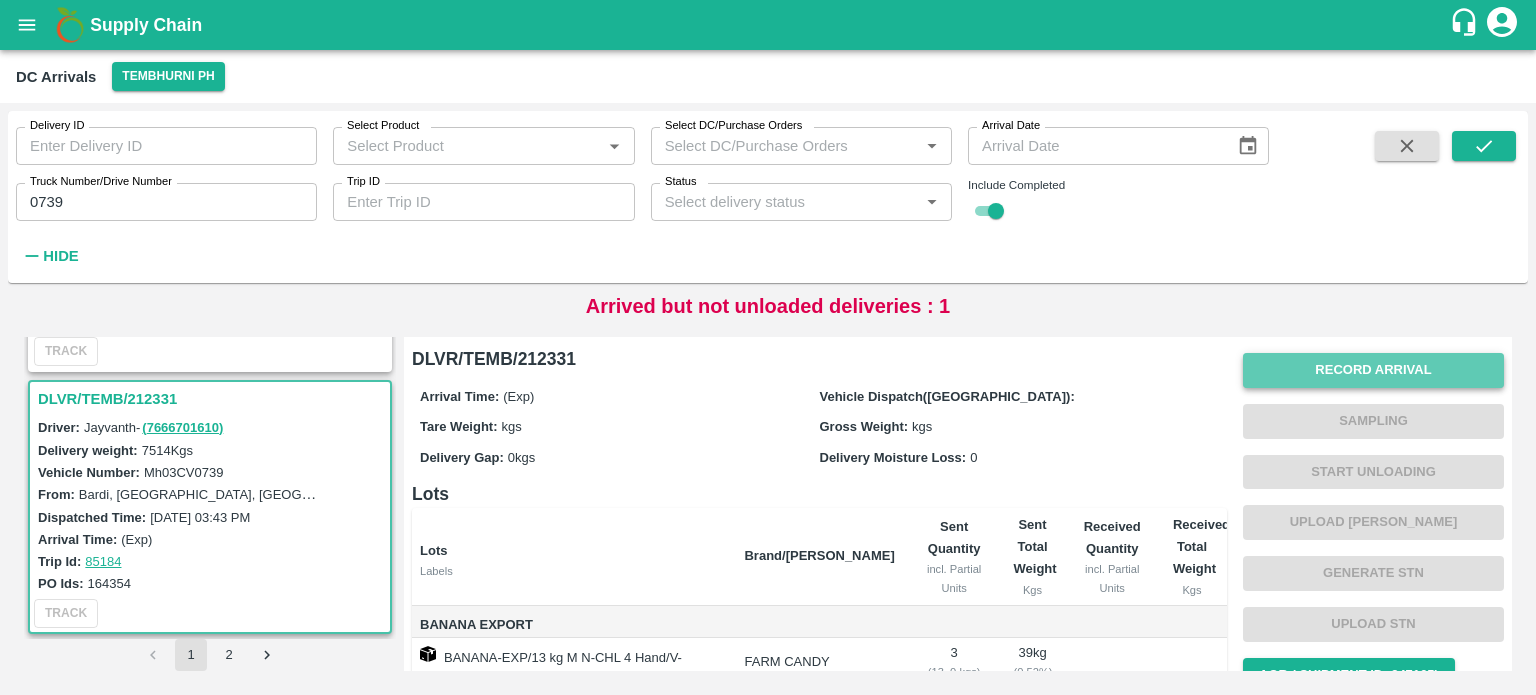 click on "Record Arrival" at bounding box center [1373, 370] 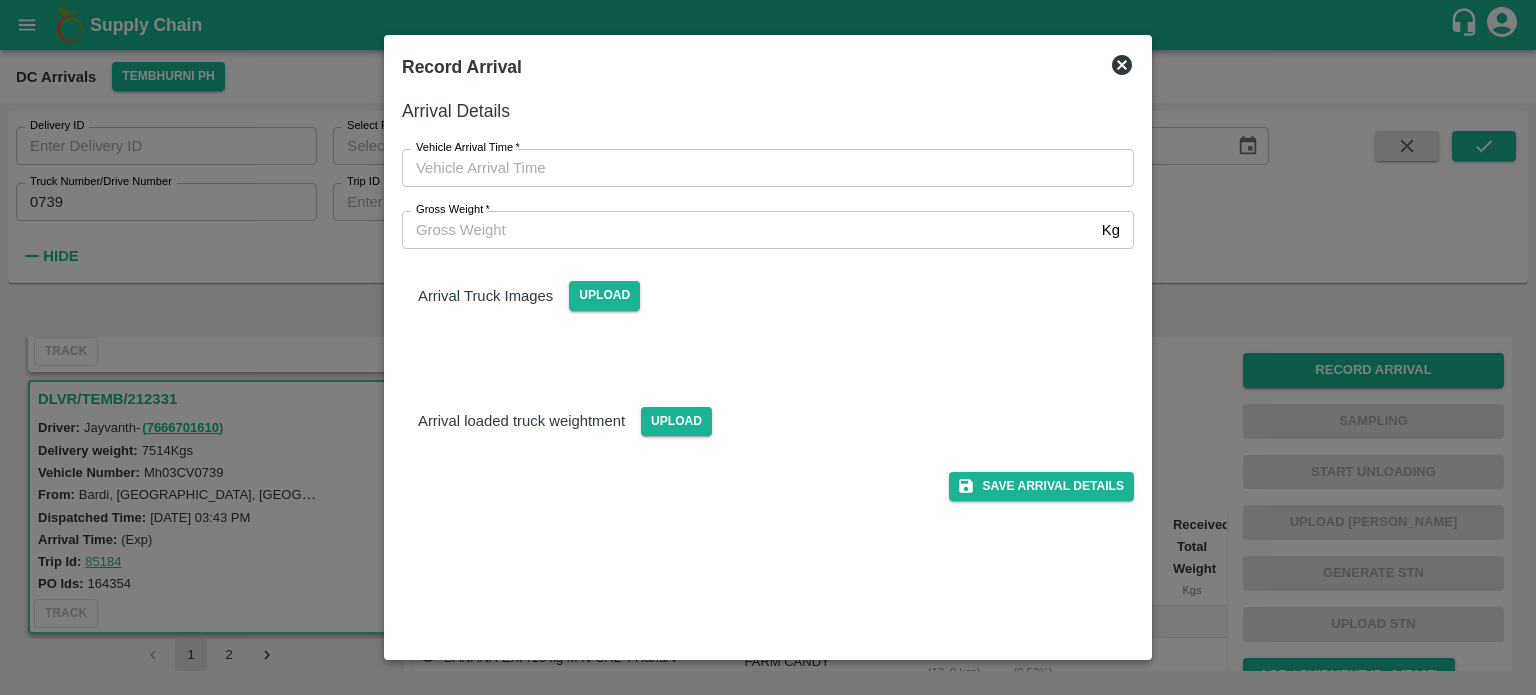 type on "DD/MM/YYYY hh:mm aa" 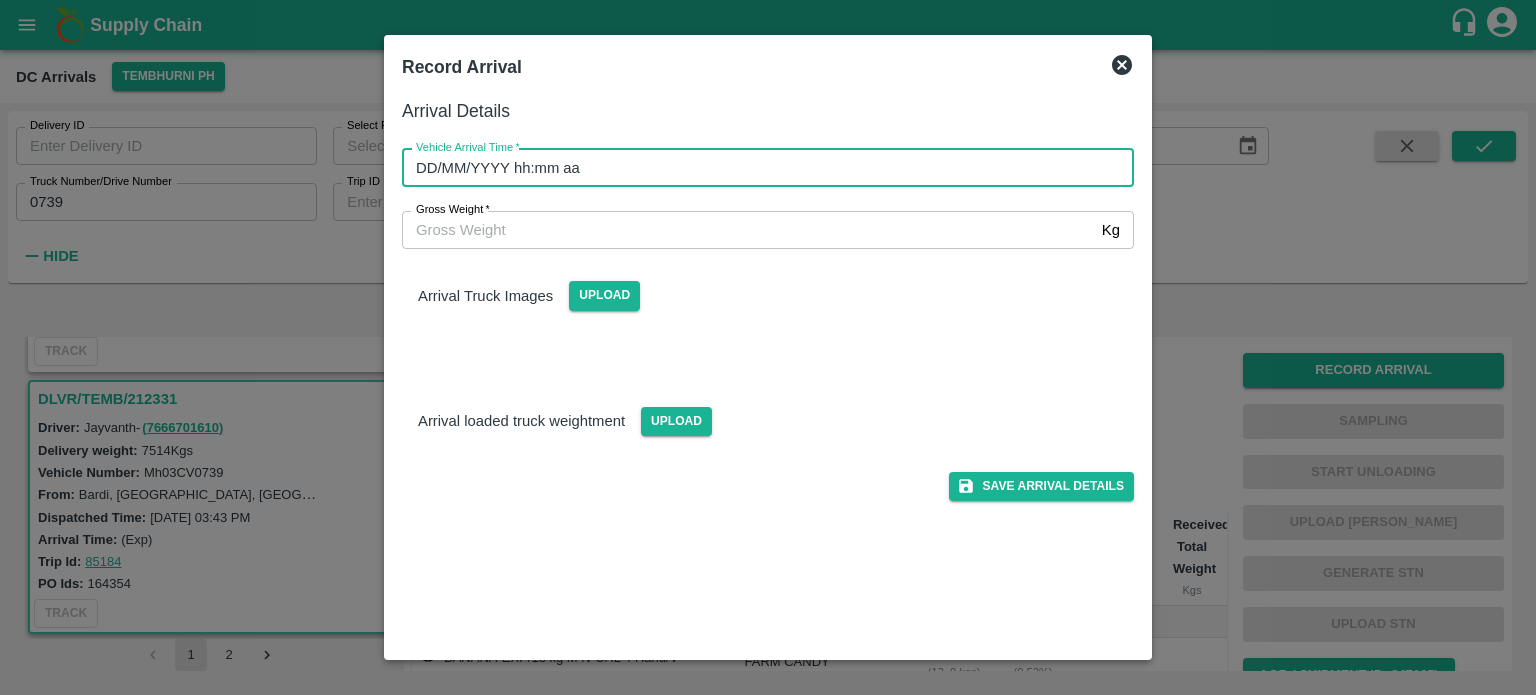 click on "DD/MM/YYYY hh:mm aa" at bounding box center [761, 168] 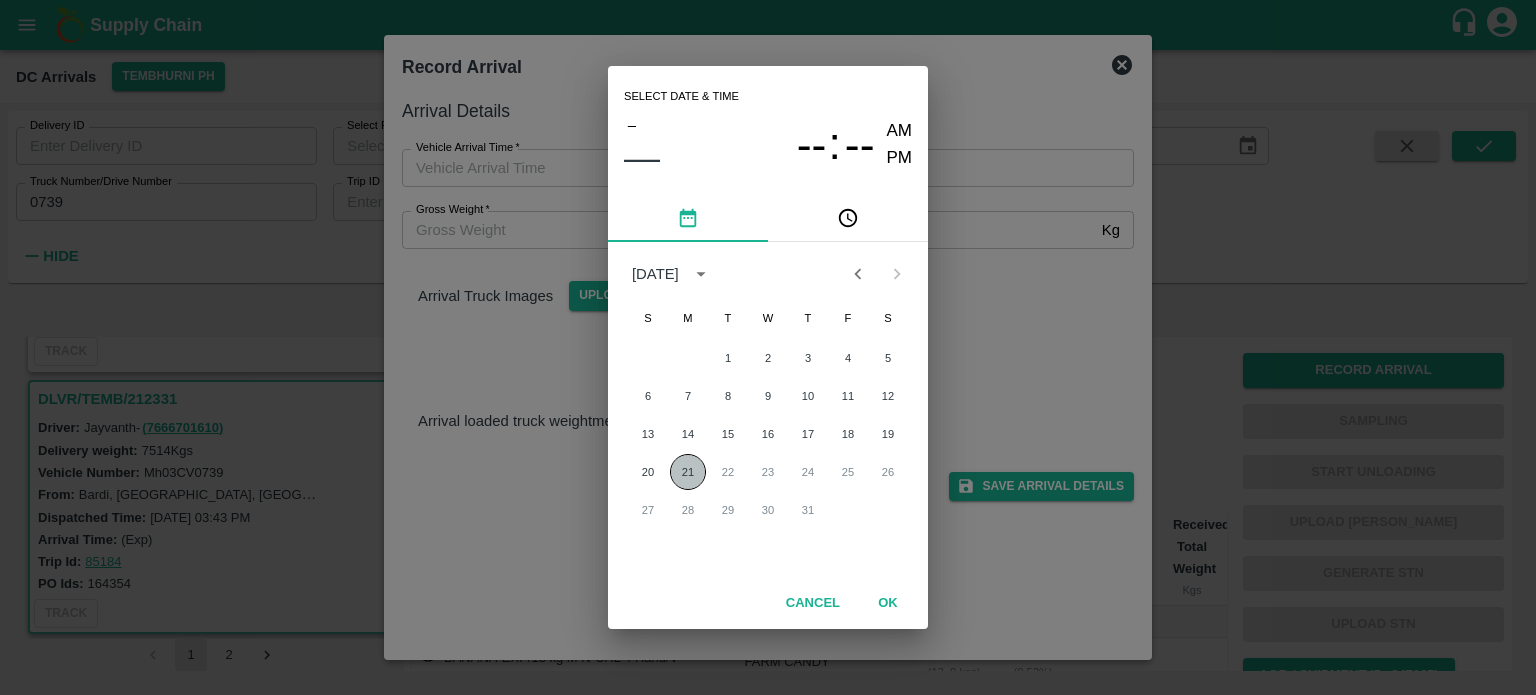 click on "21" at bounding box center (688, 472) 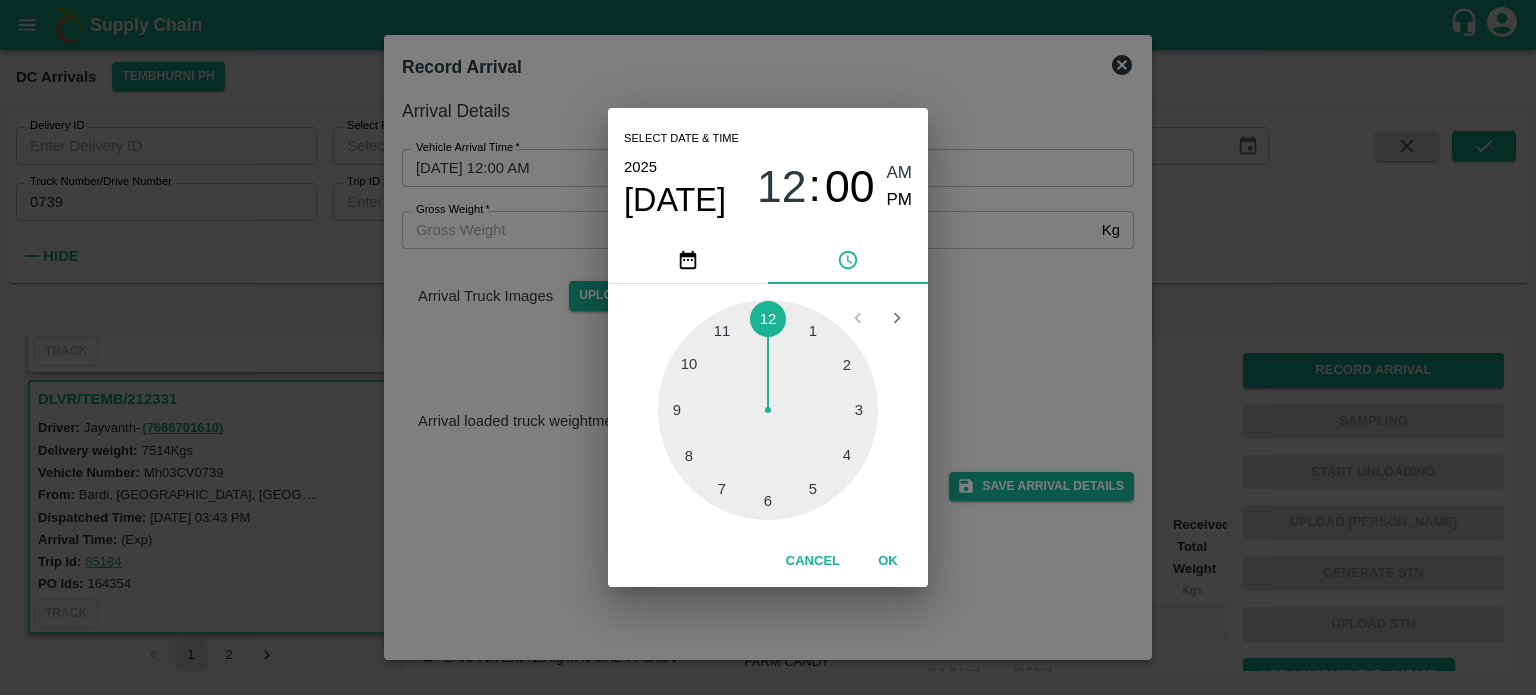 click at bounding box center (768, 410) 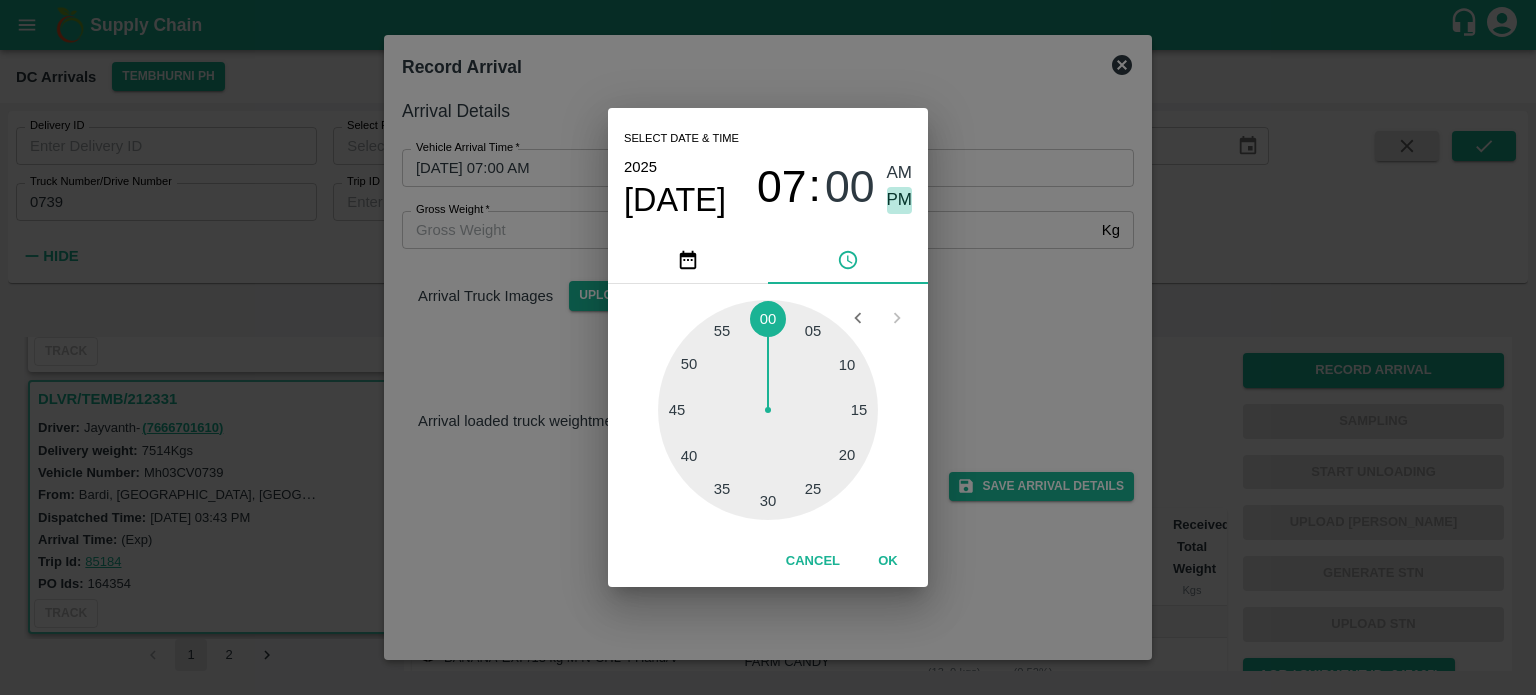 click on "PM" at bounding box center (900, 200) 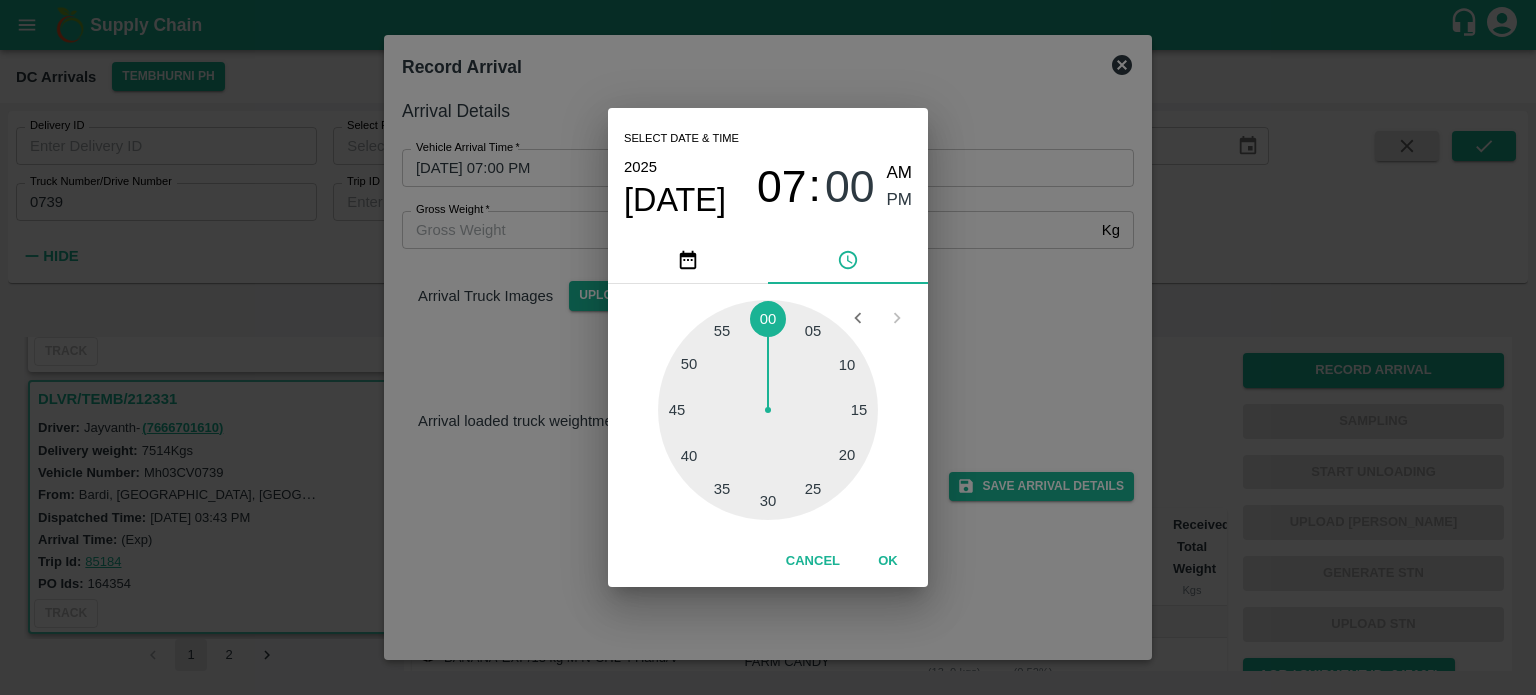 click on "Select date & time [DATE] 07 : 00 AM PM 05 10 15 20 25 30 35 40 45 50 55 00 Cancel OK" at bounding box center (768, 347) 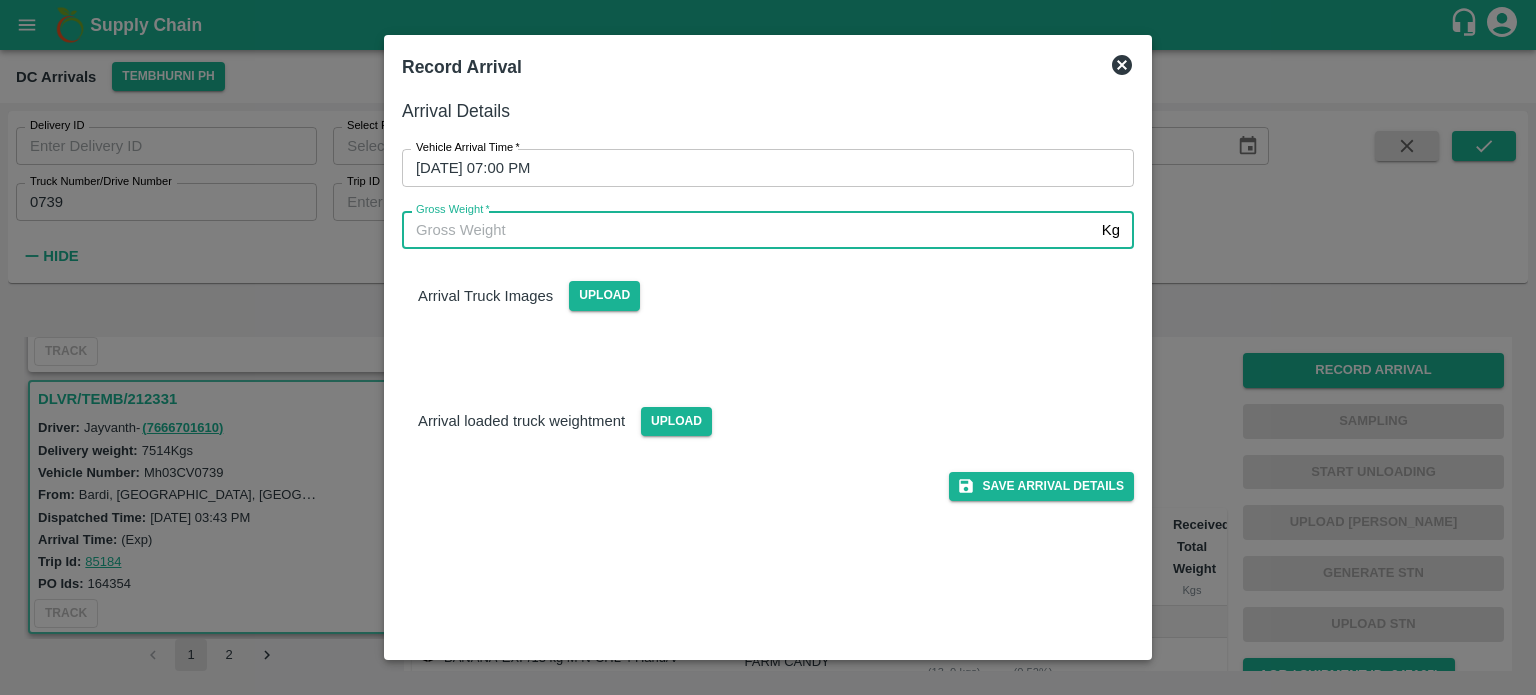 click on "Gross Weight   *" at bounding box center [748, 230] 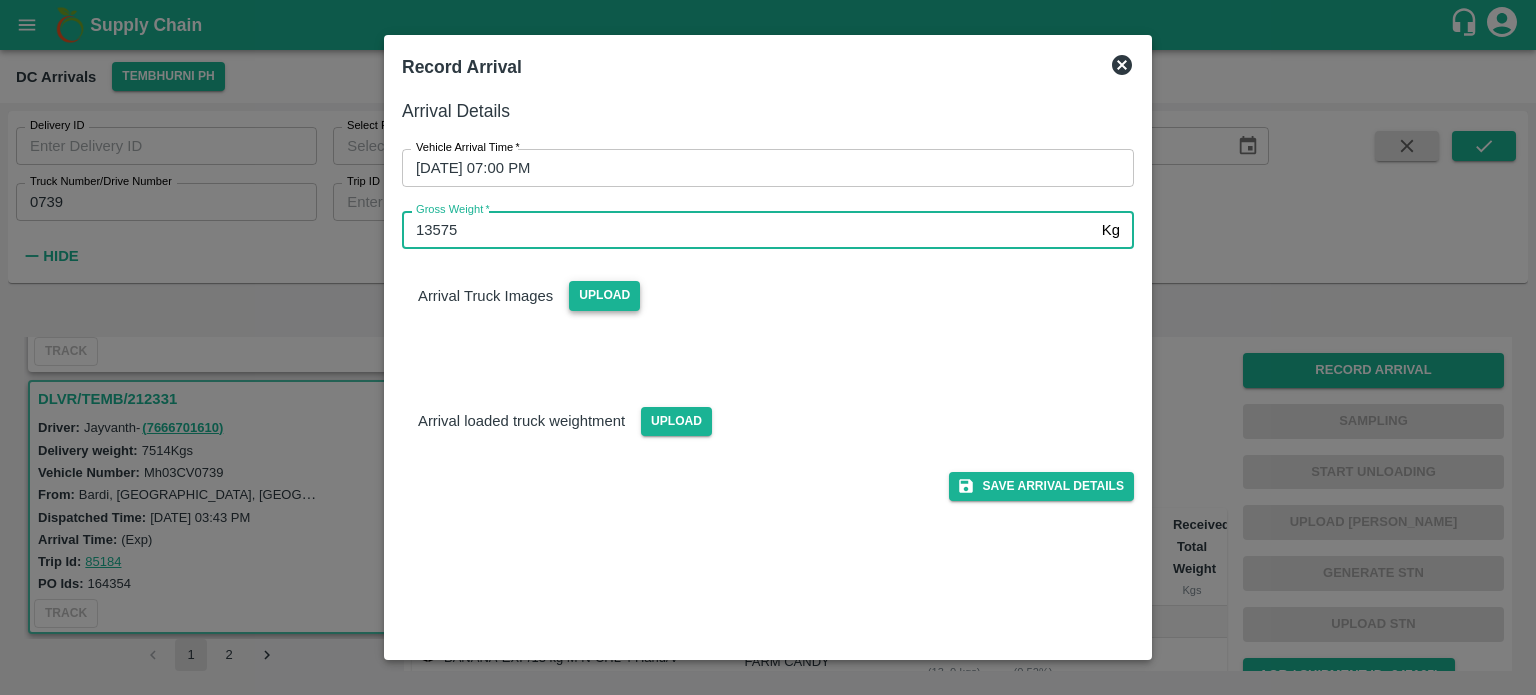 type on "13575" 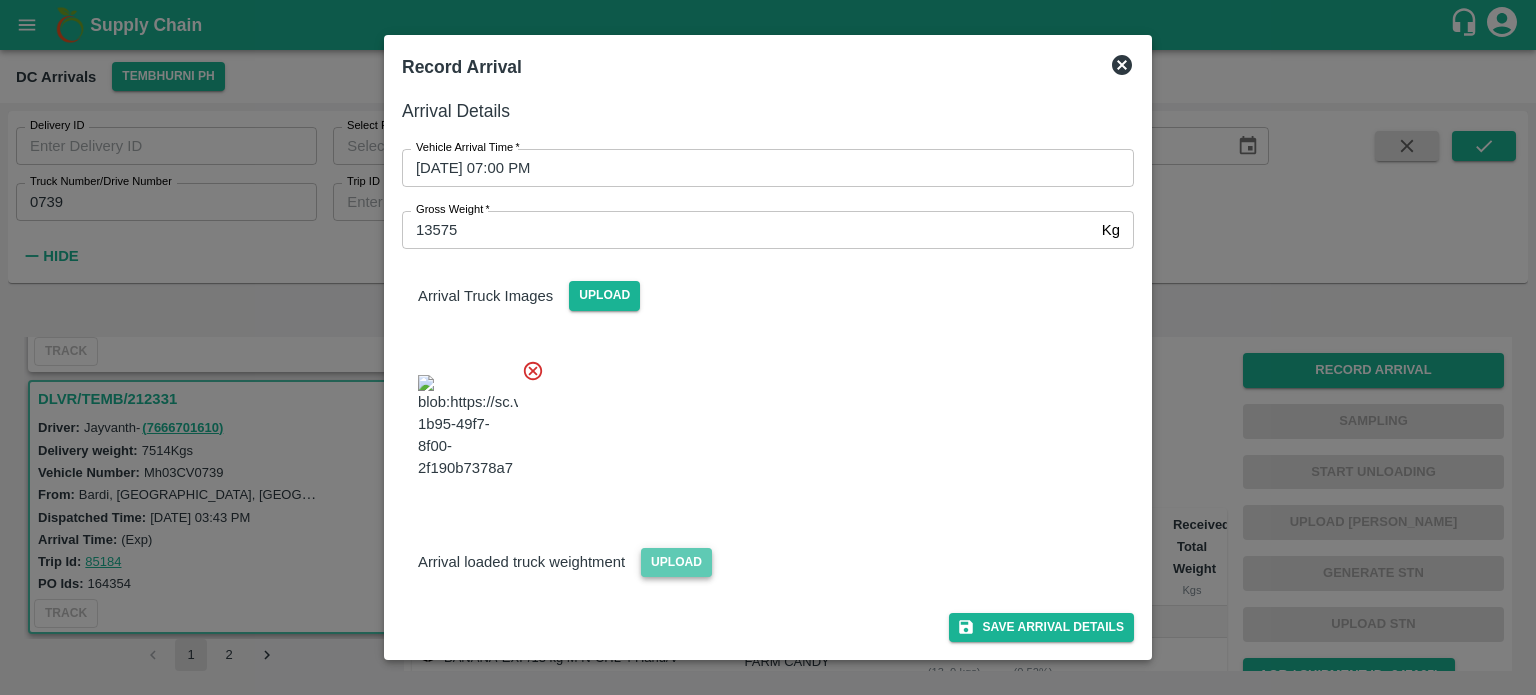 click on "Upload" at bounding box center [676, 562] 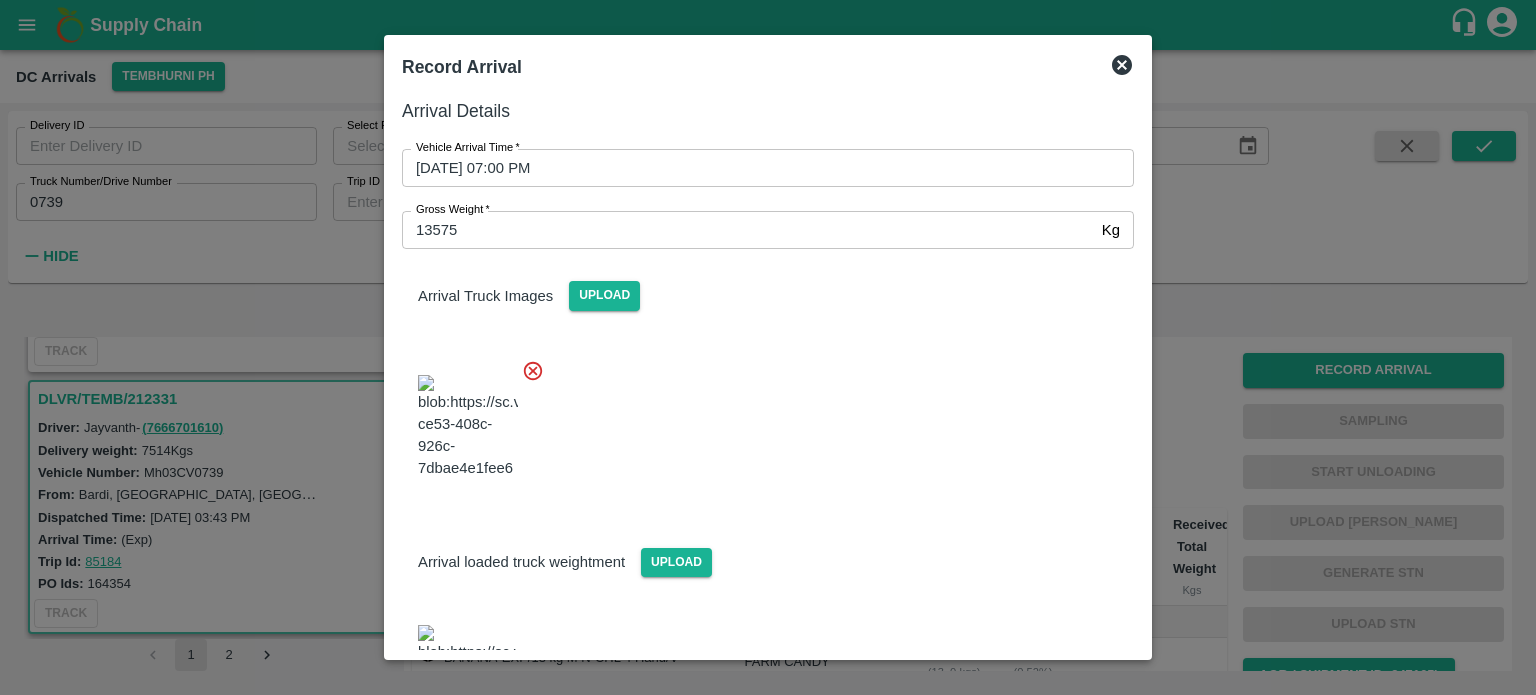 click at bounding box center [760, 421] 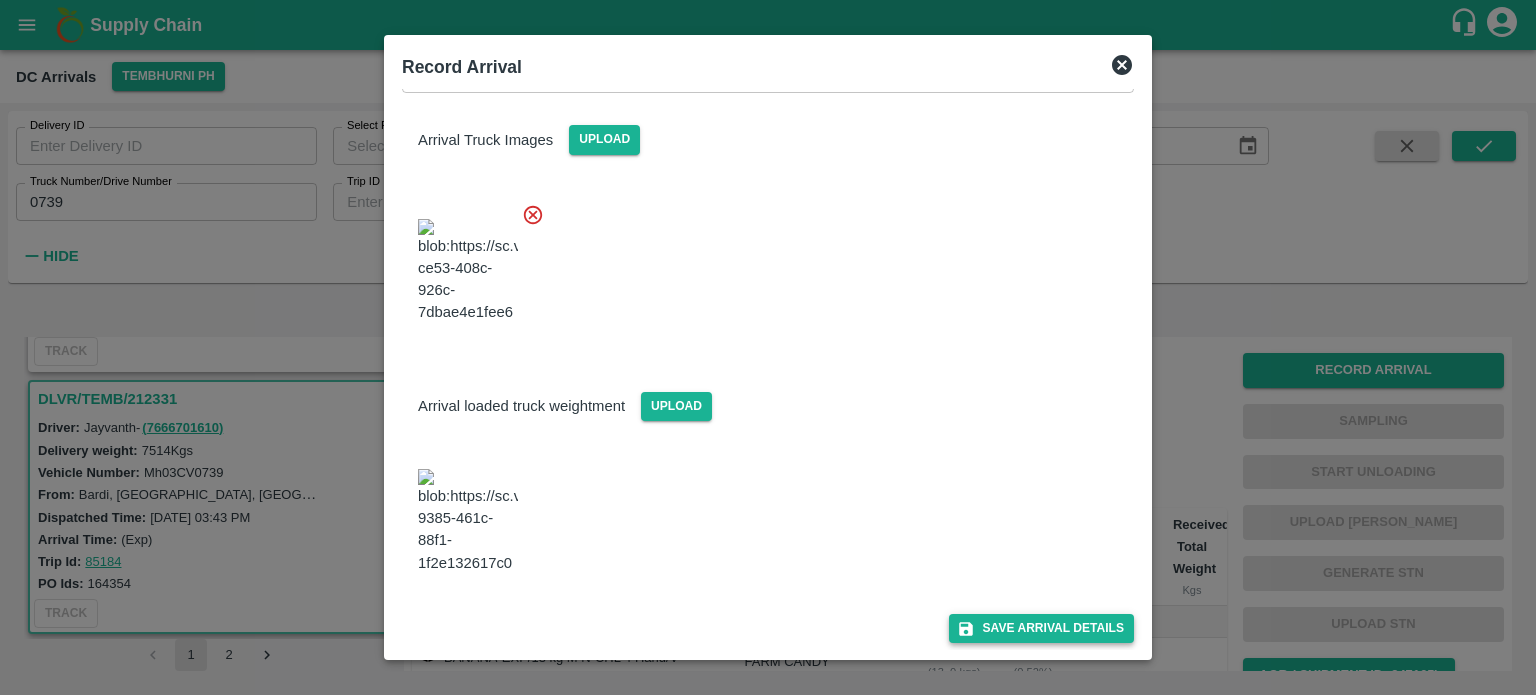 click on "Save Arrival Details" at bounding box center [1041, 628] 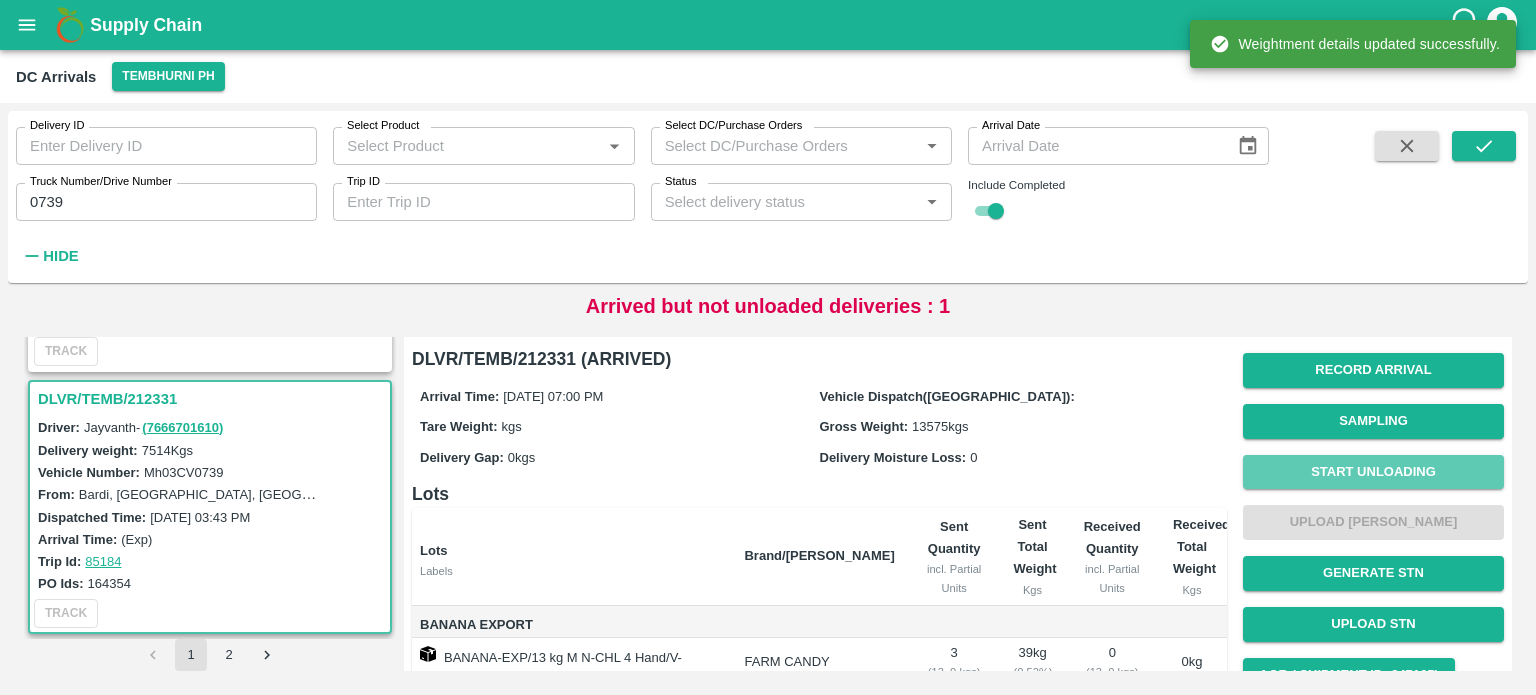 click on "Start Unloading" at bounding box center [1373, 472] 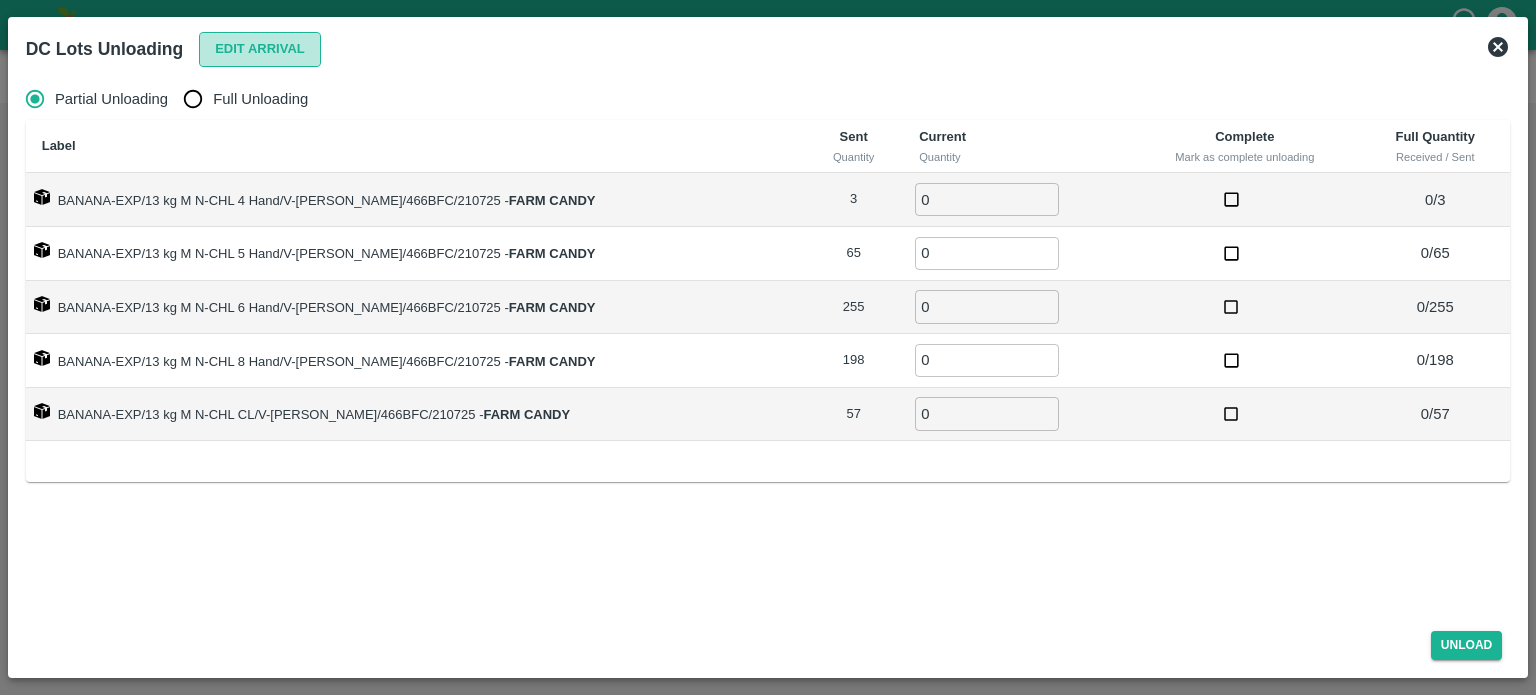click on "Edit Arrival" at bounding box center (260, 49) 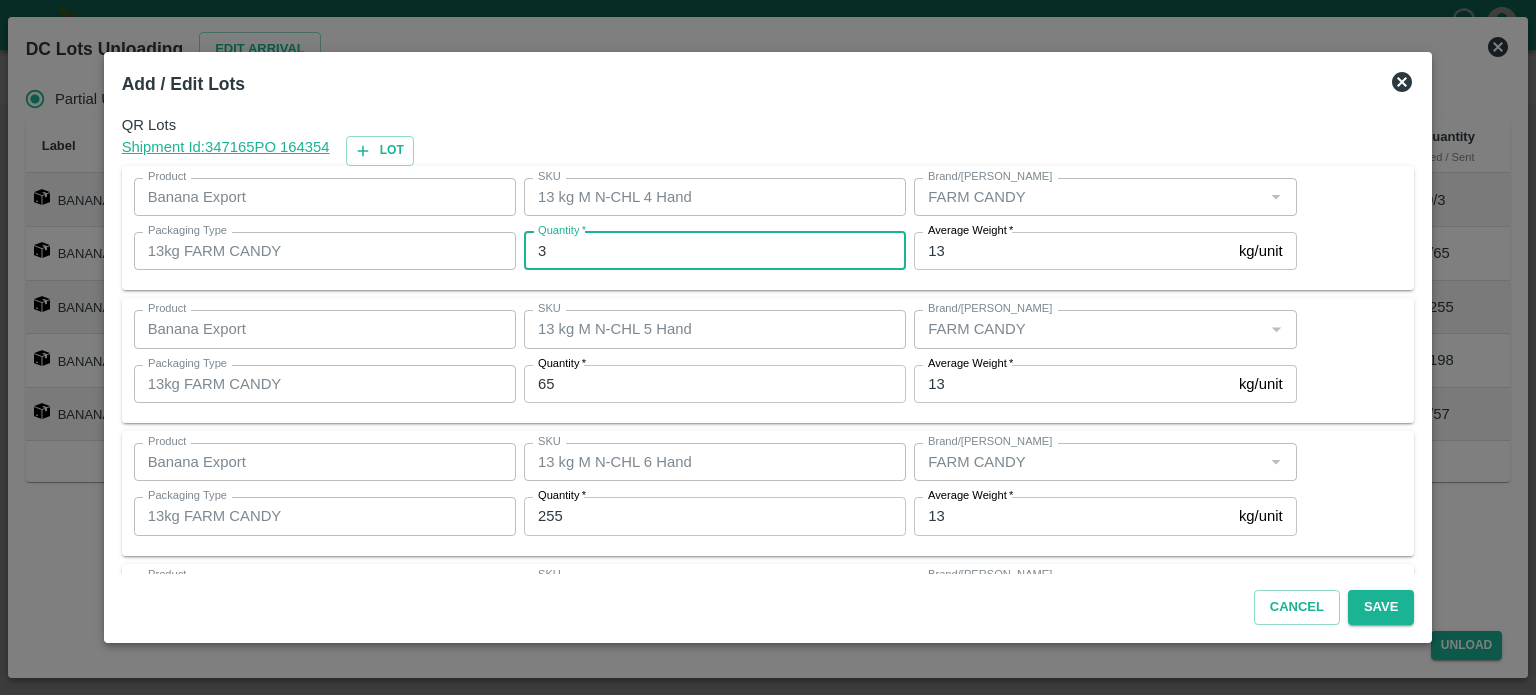 click on "3" at bounding box center (715, 251) 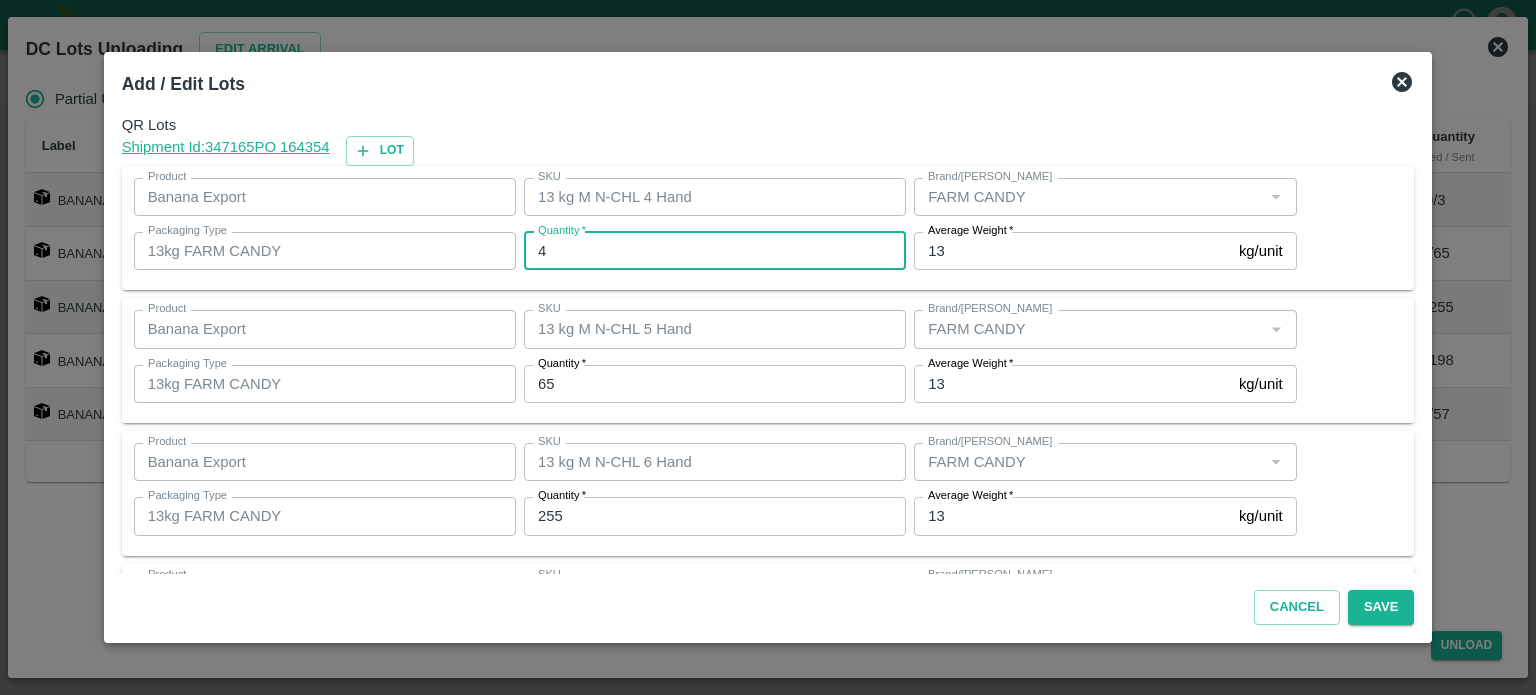 type on "4" 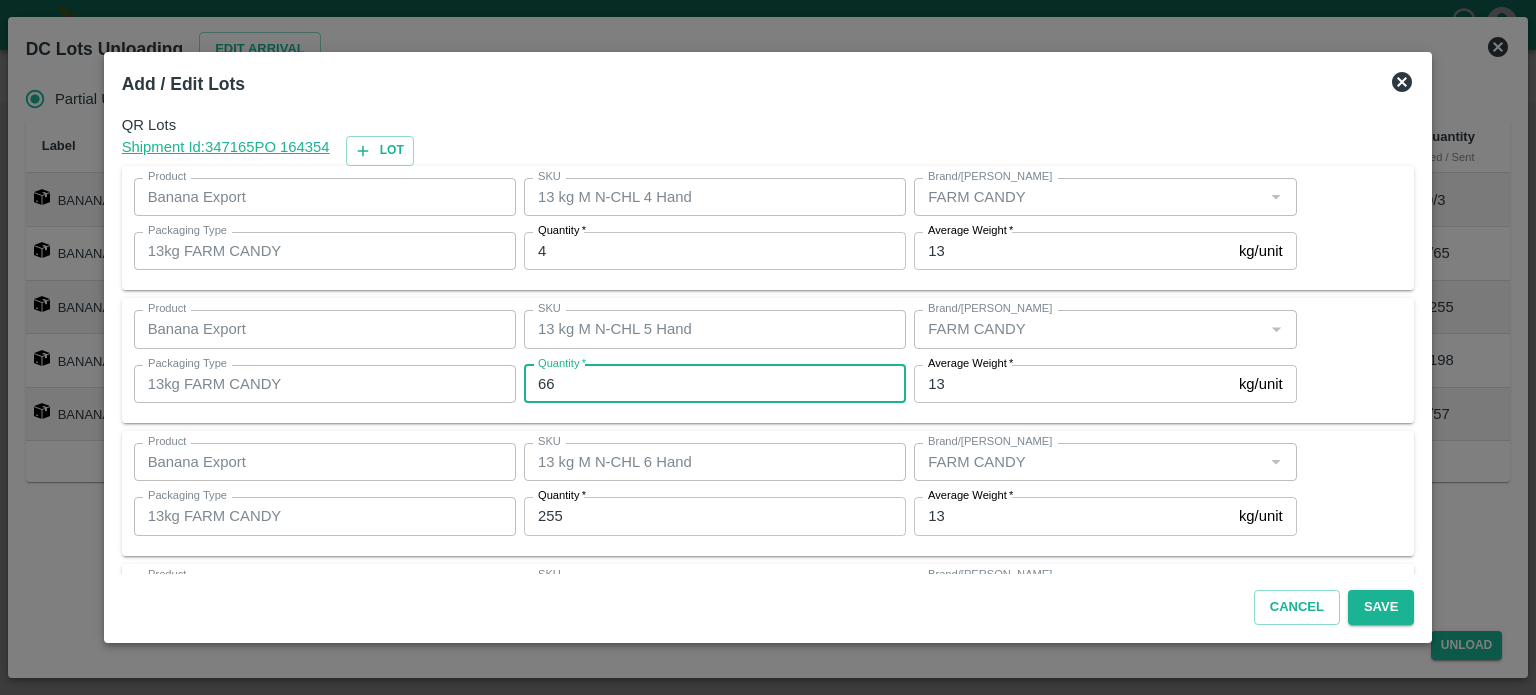 type on "66" 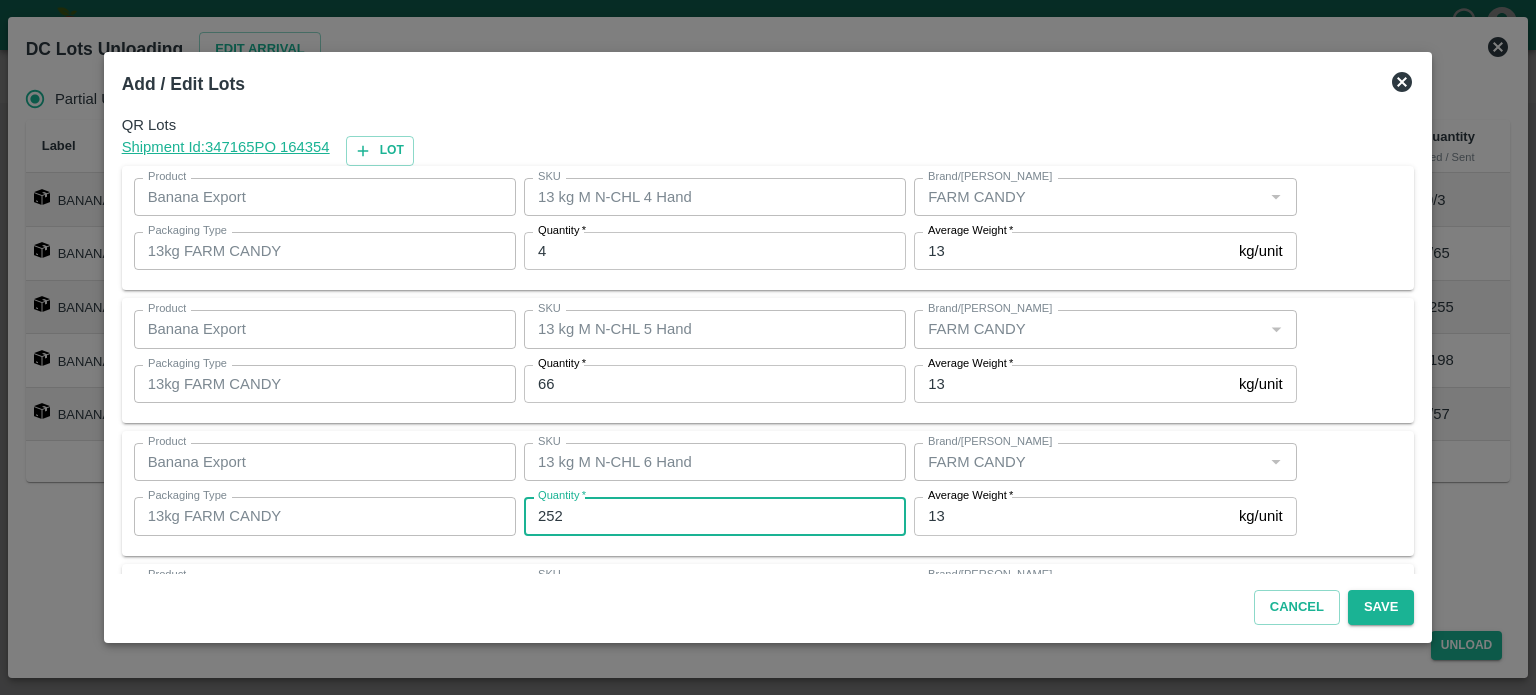 type on "252" 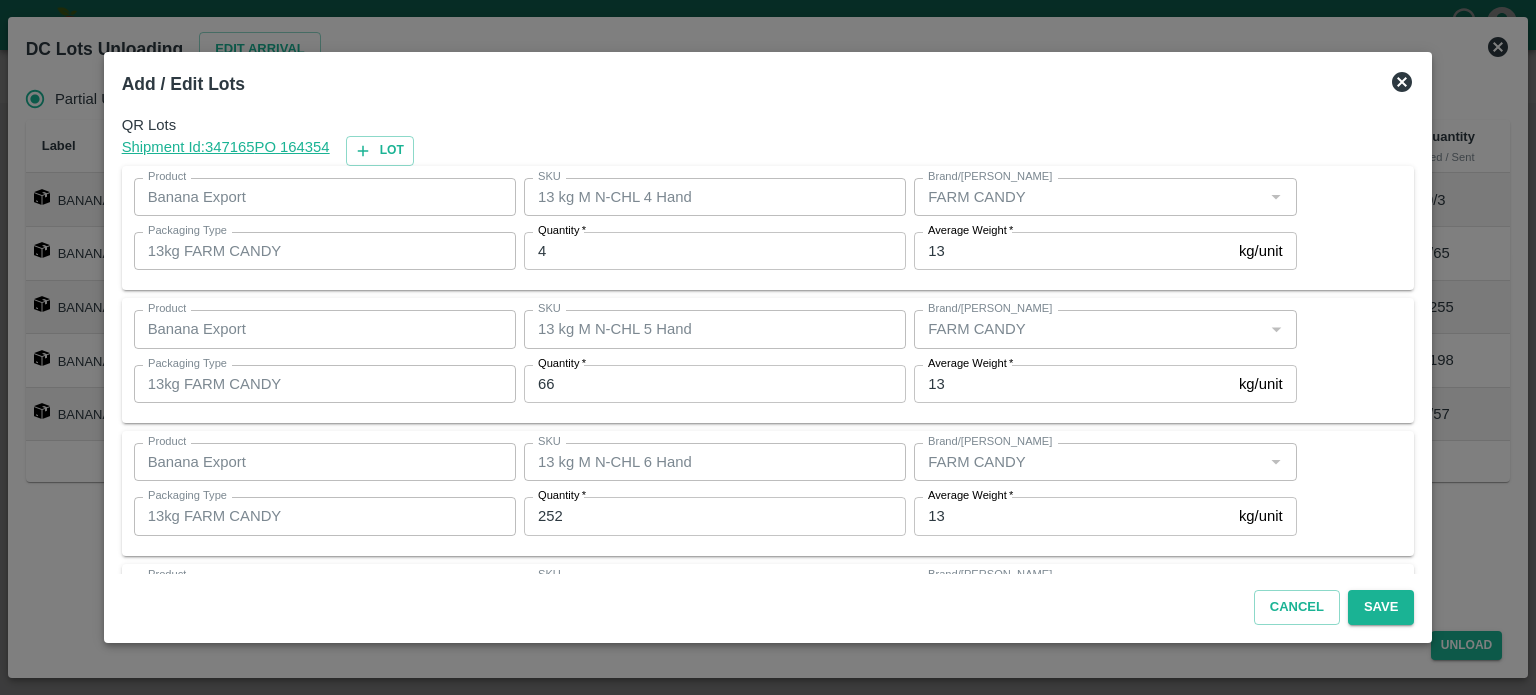 scroll, scrollTop: 262, scrollLeft: 0, axis: vertical 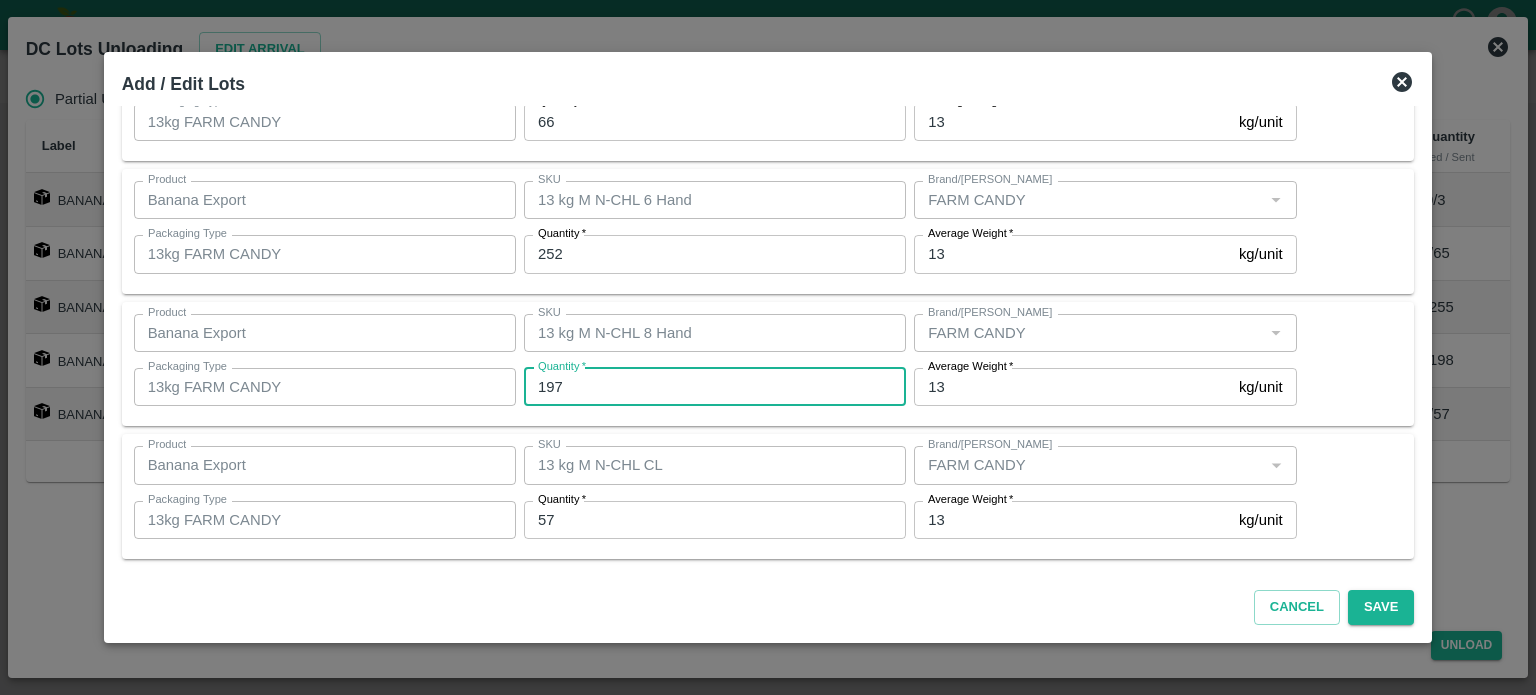 type on "197" 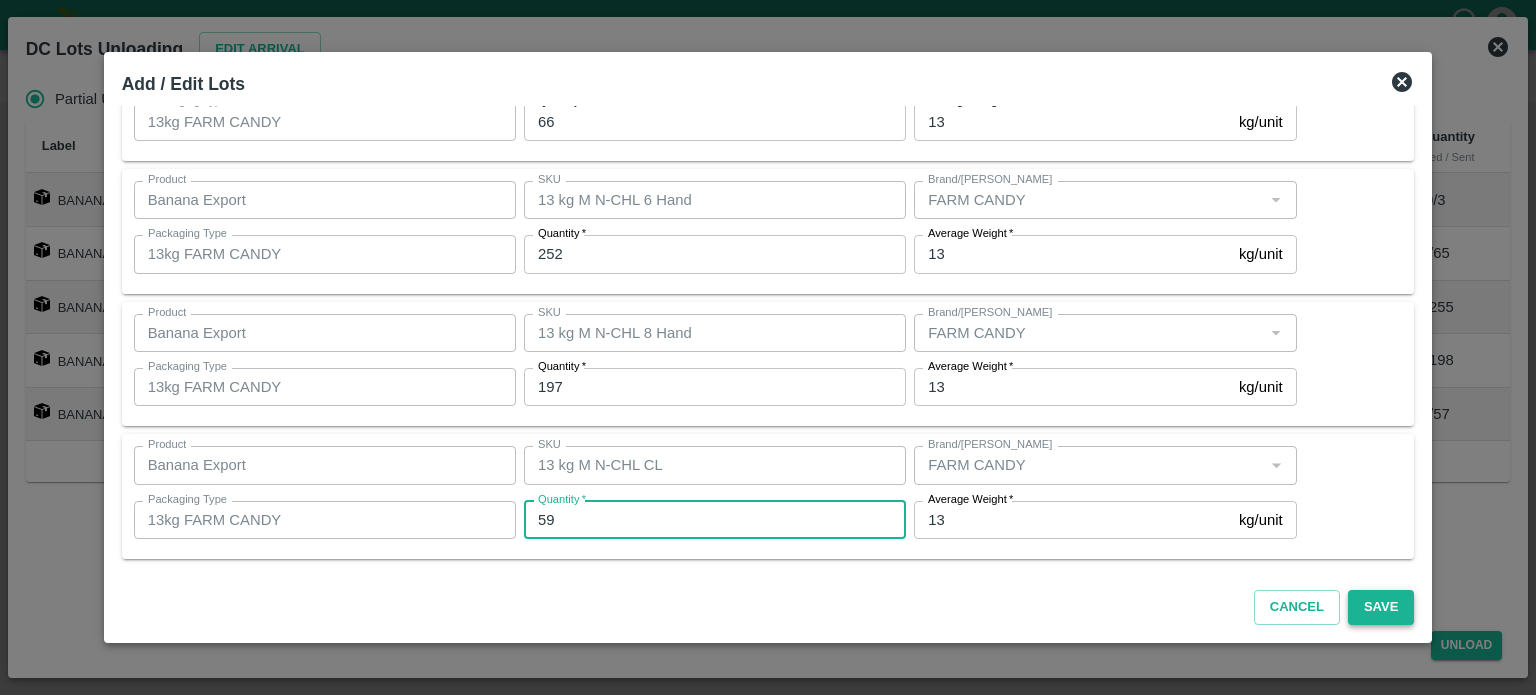 type on "59" 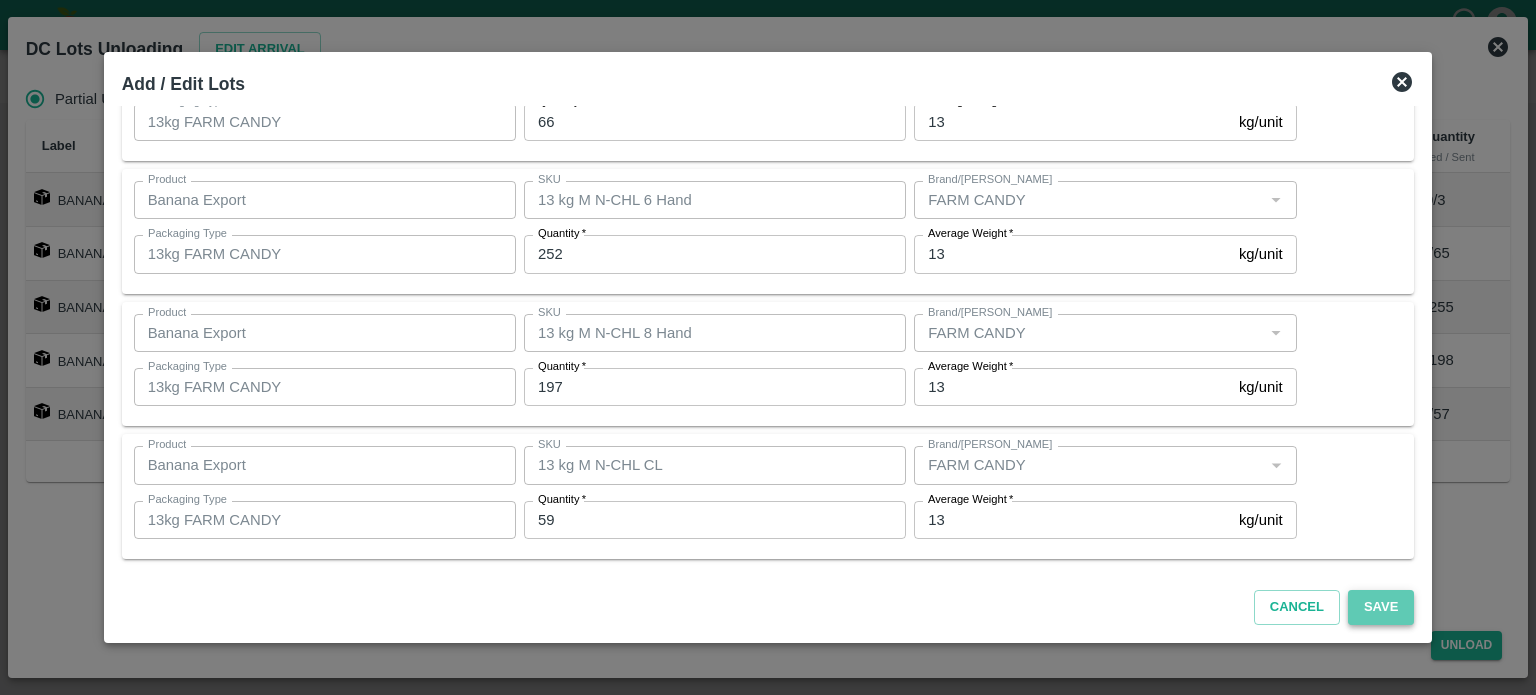 click on "Save" at bounding box center (1381, 607) 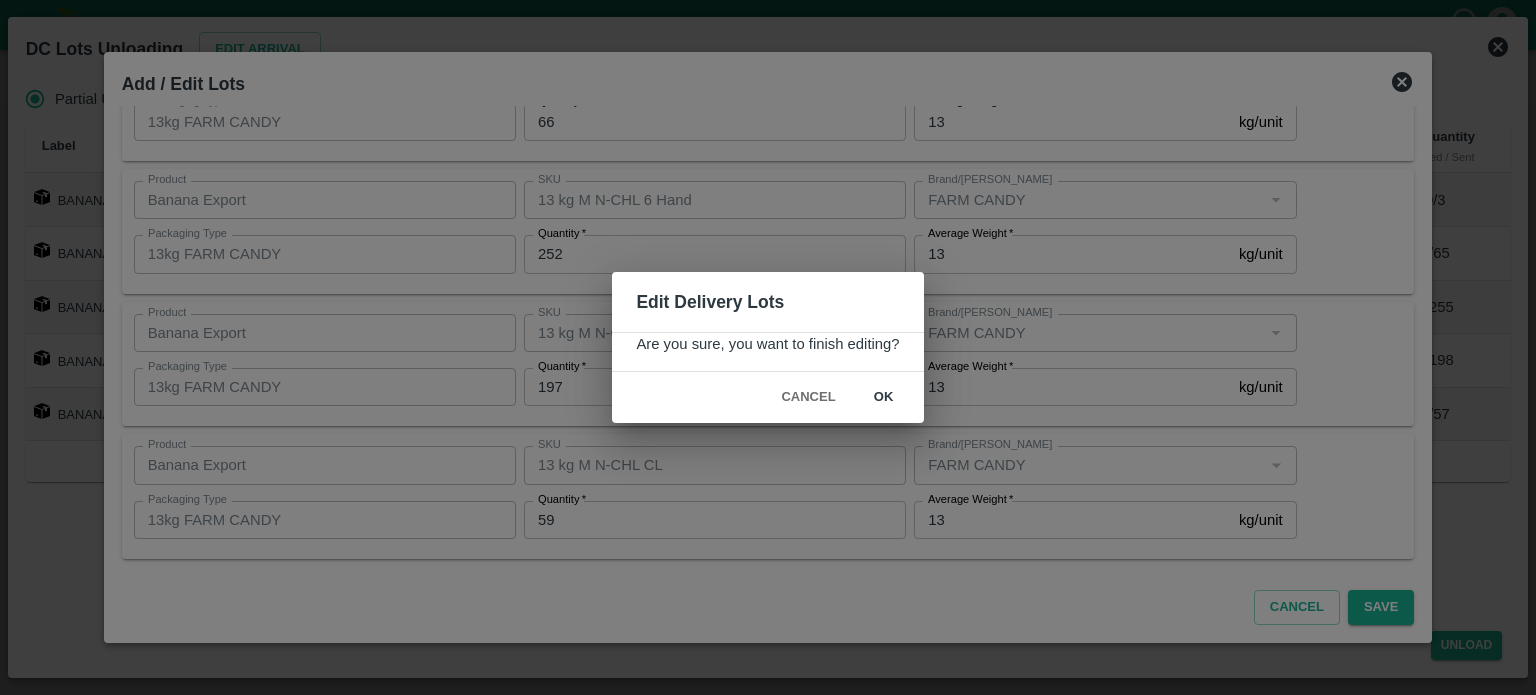 click on "ok" at bounding box center [884, 397] 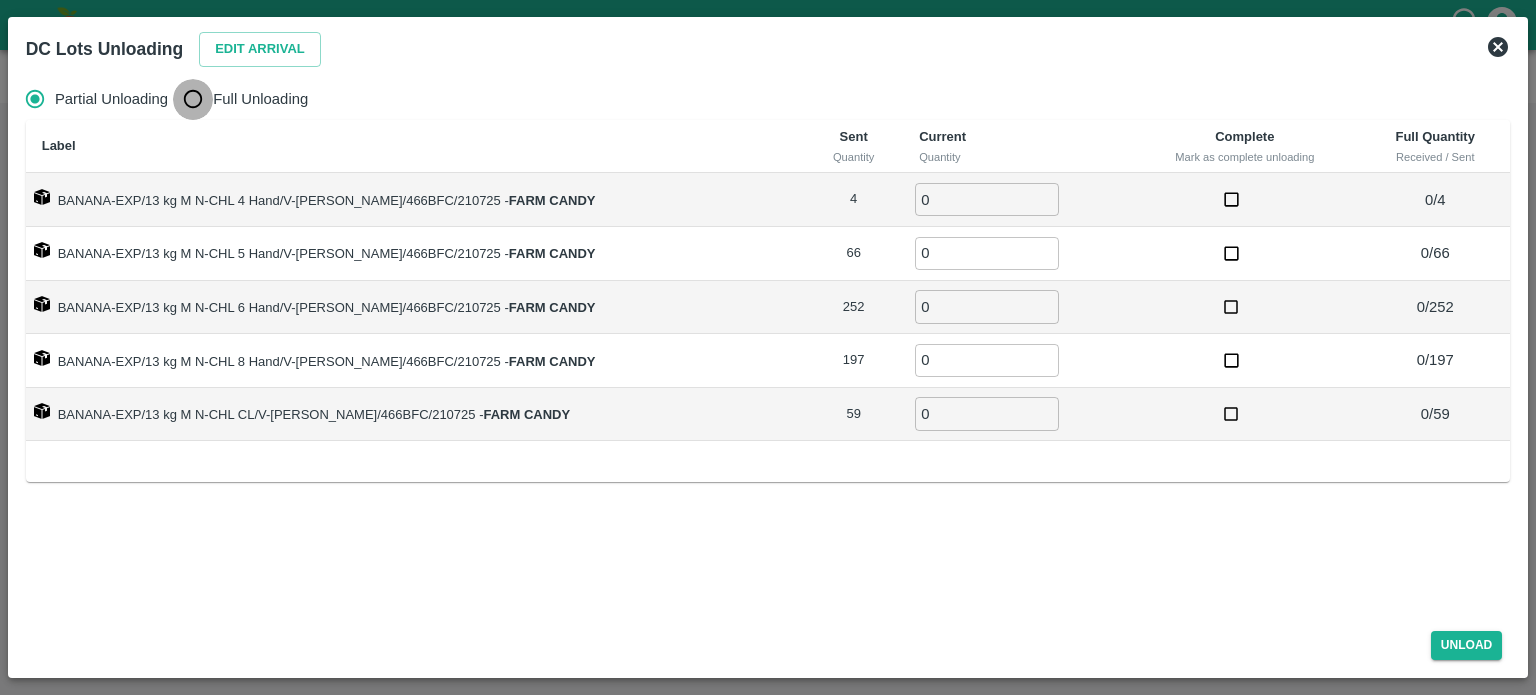 click on "Full Unloading" at bounding box center [193, 99] 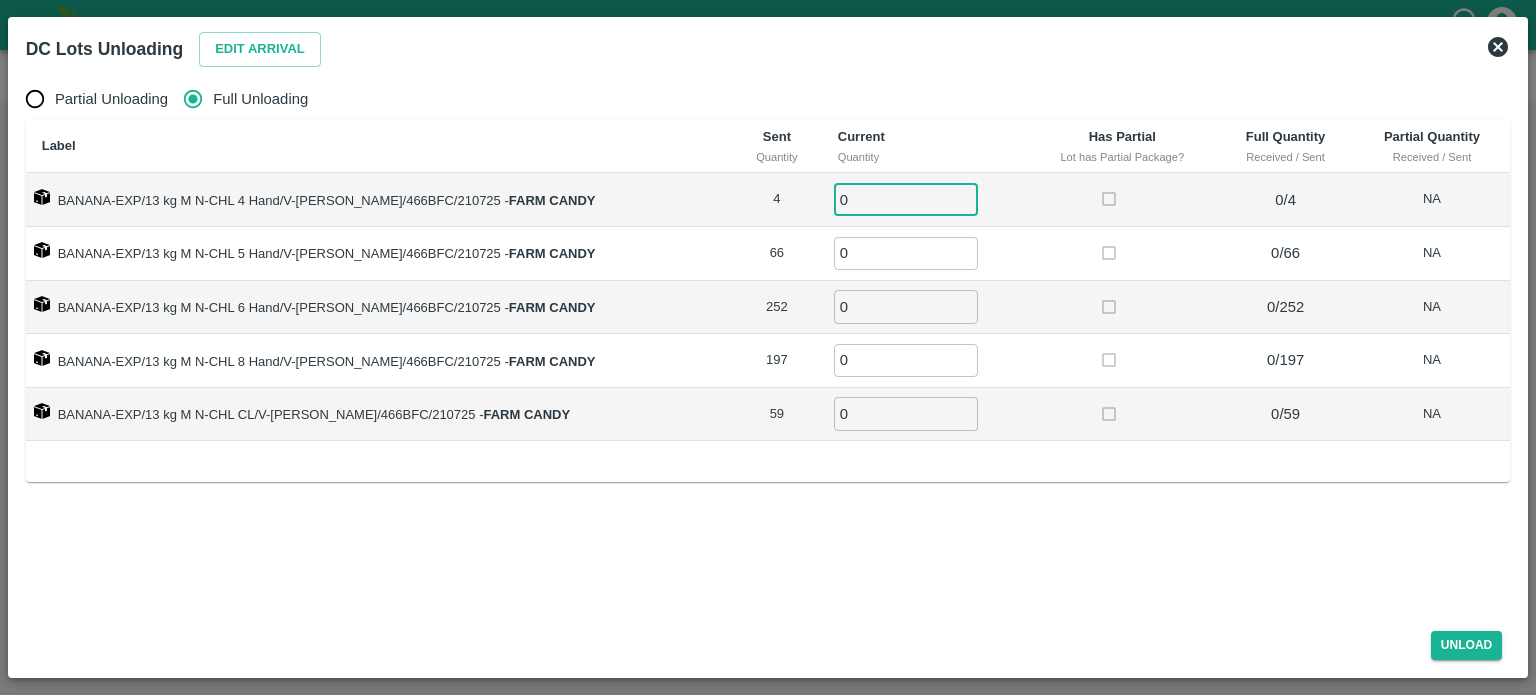 click on "0" at bounding box center [906, 199] 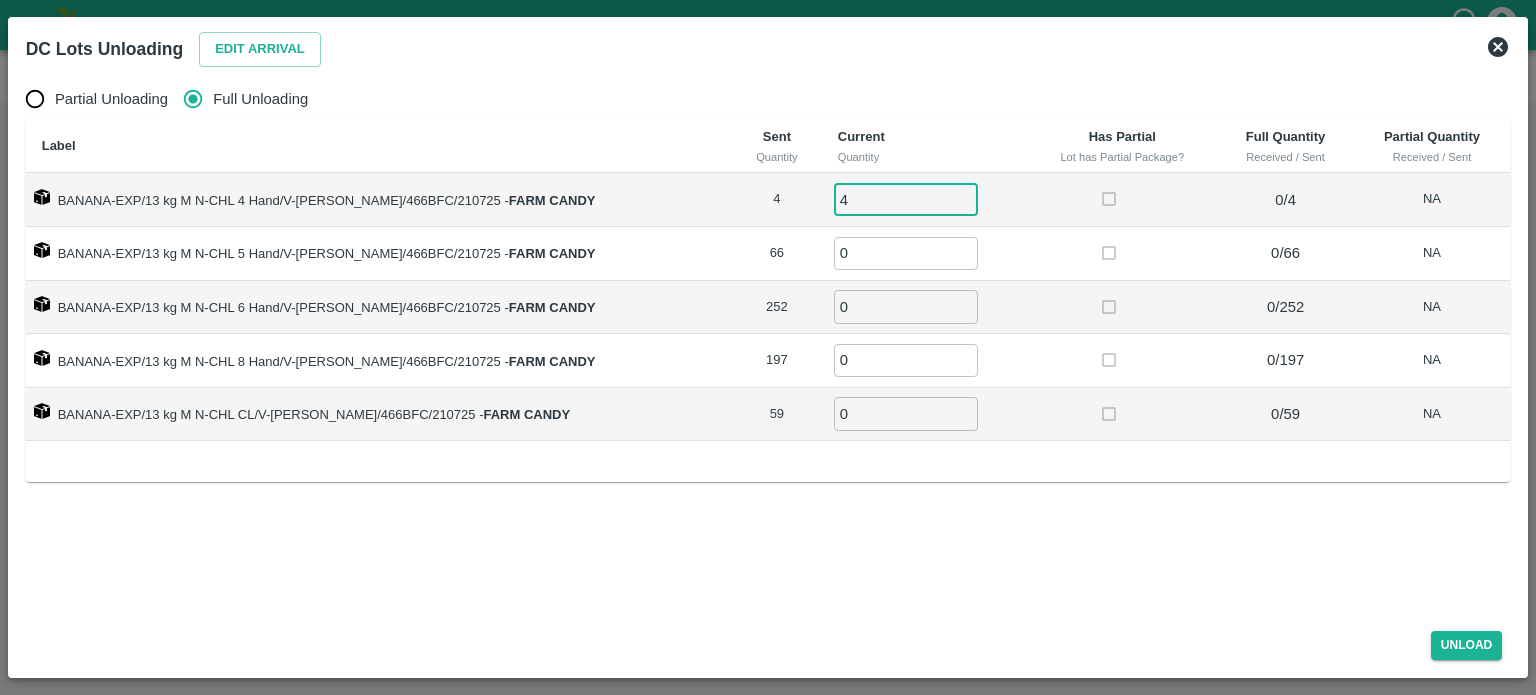 type on "4" 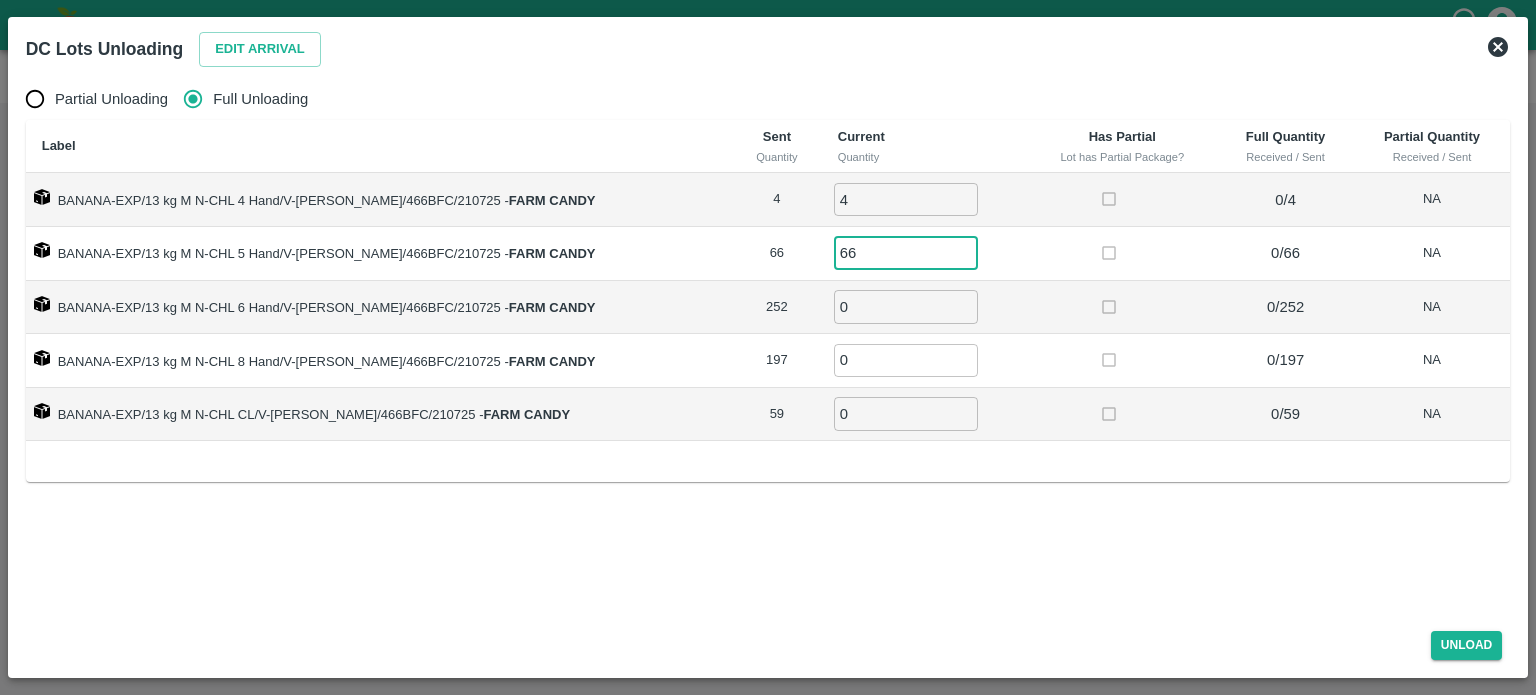 type on "66" 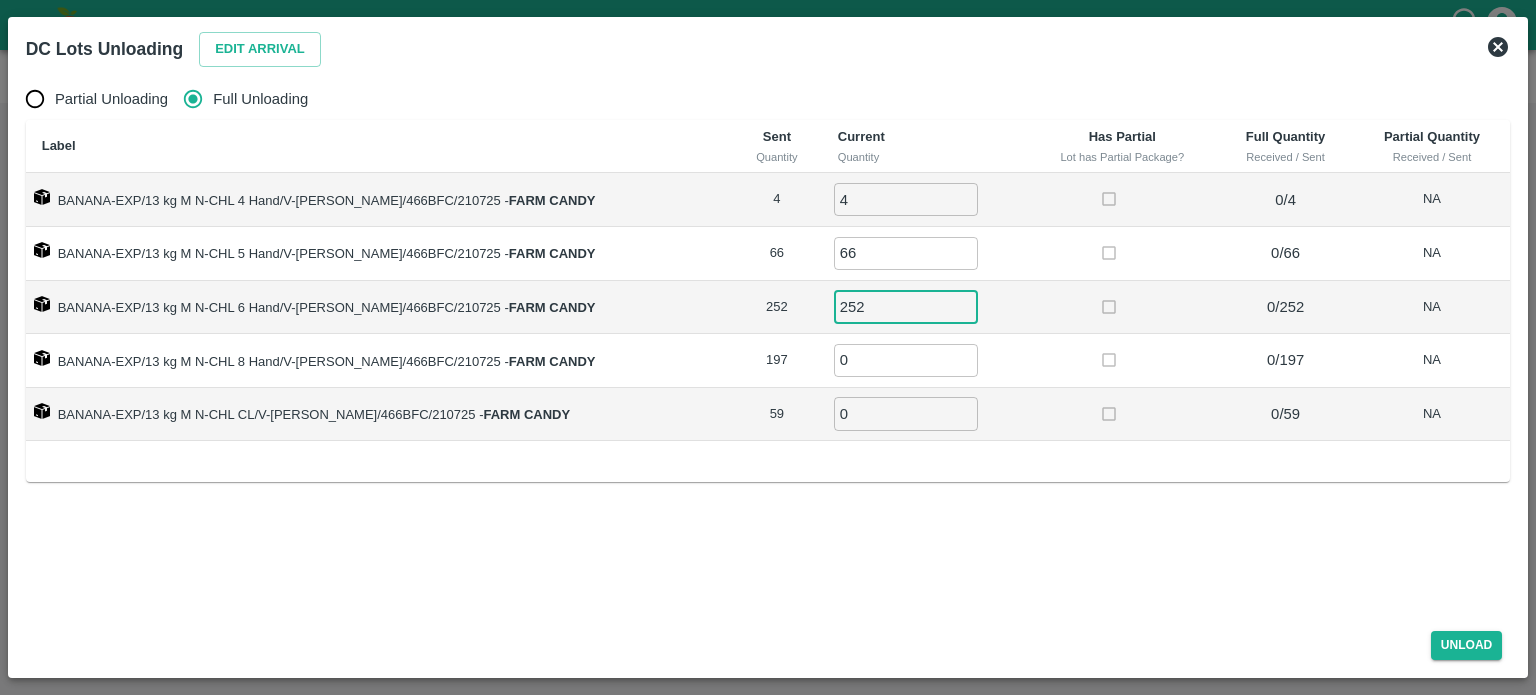 type on "252" 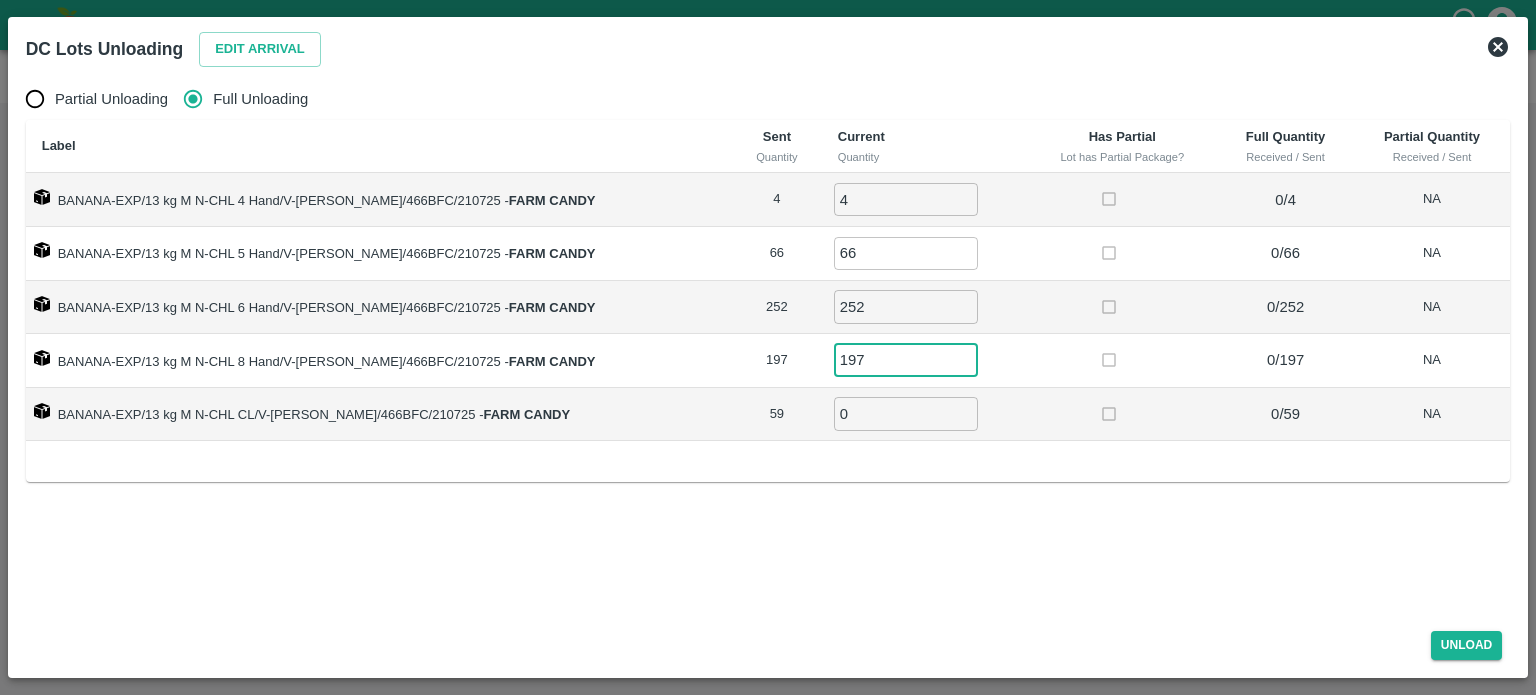 type on "197" 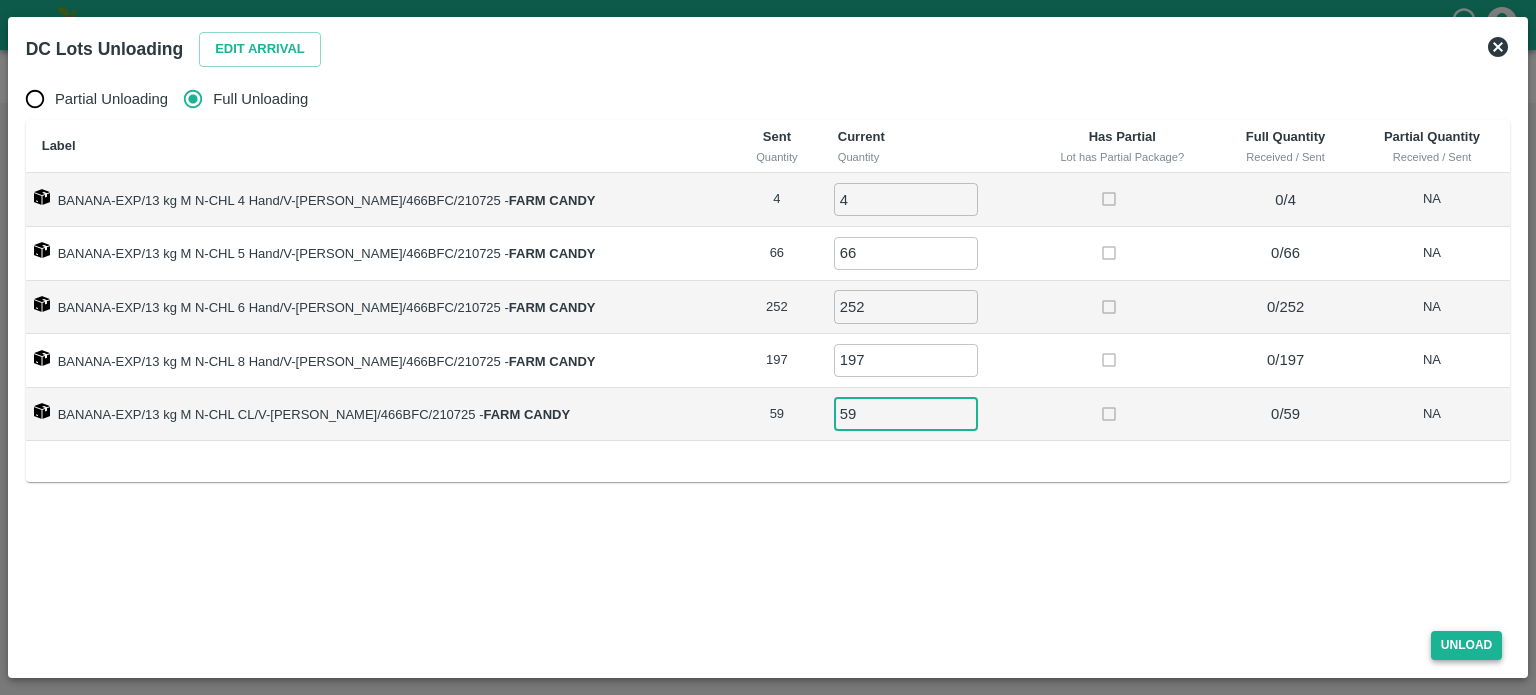type on "59" 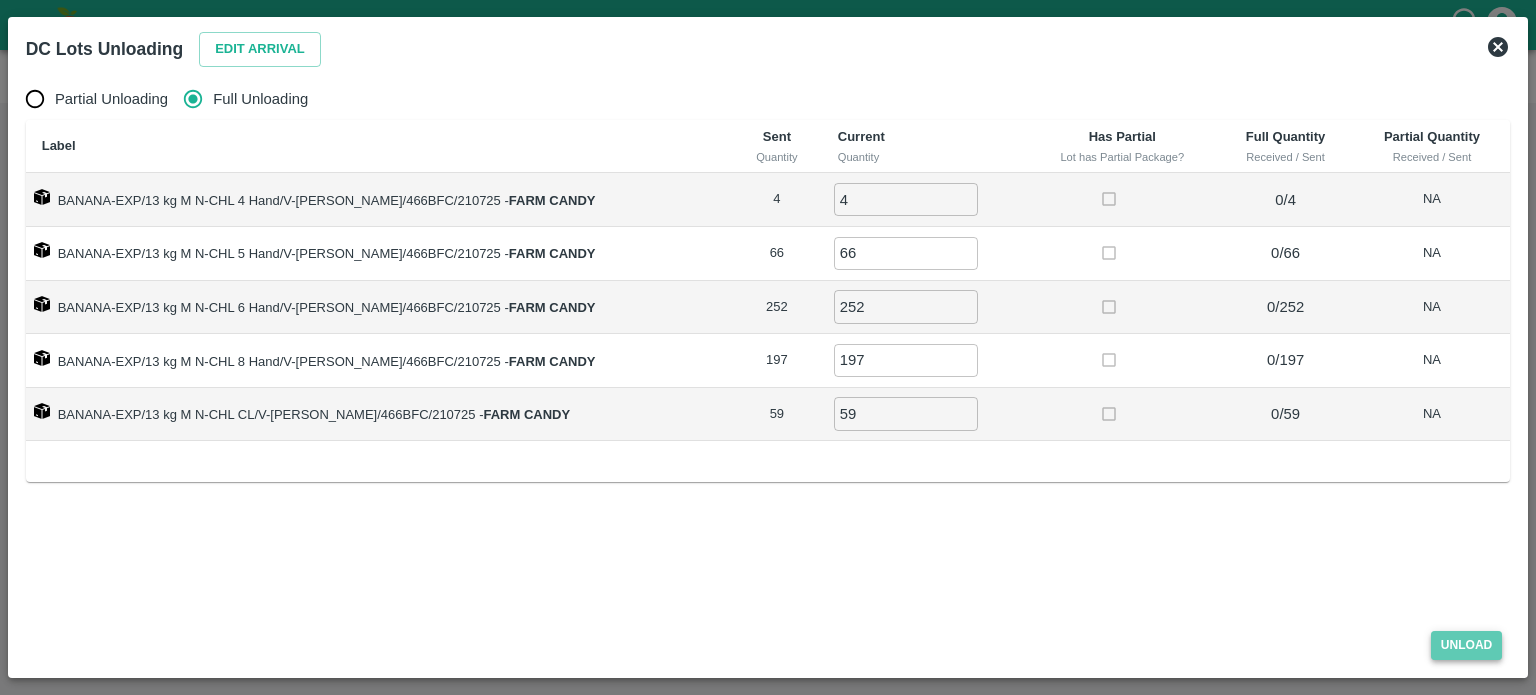 click on "Unload" at bounding box center (1467, 645) 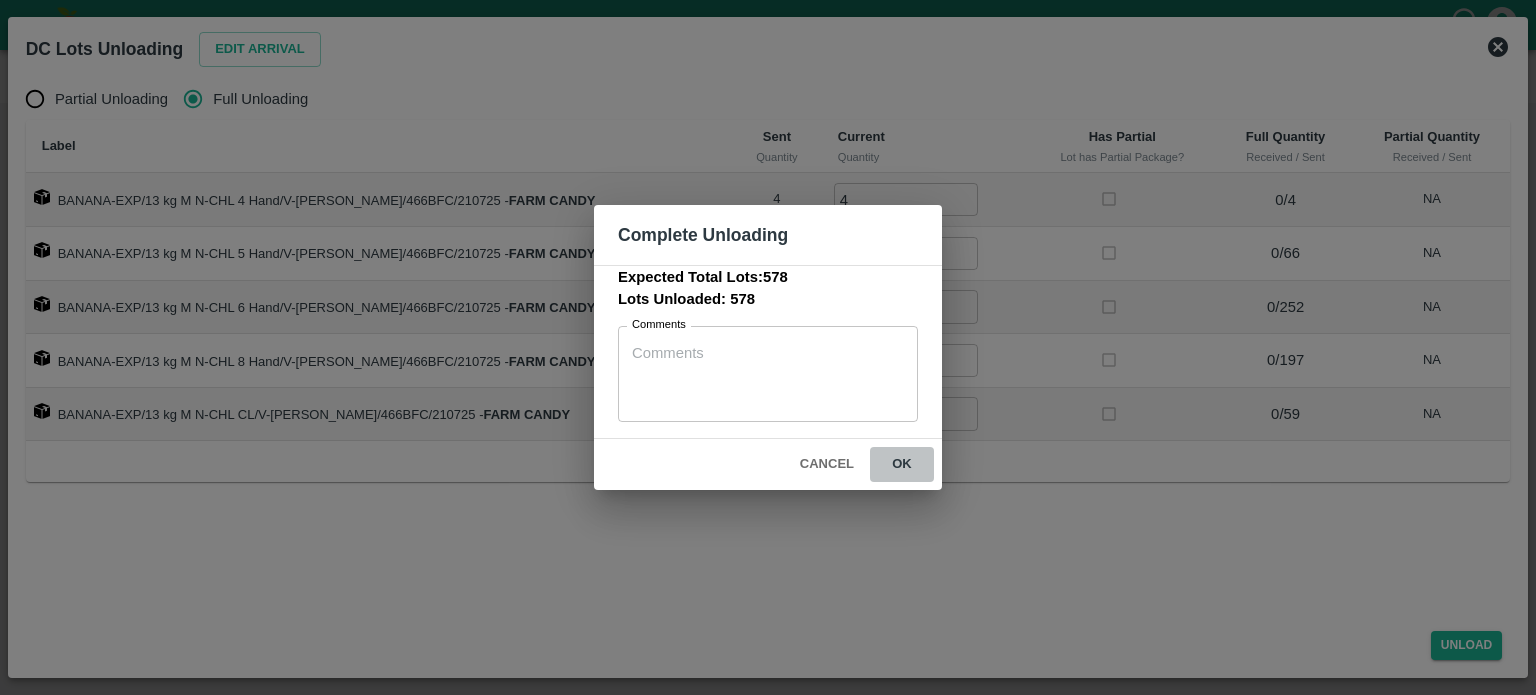 click on "ok" at bounding box center [902, 464] 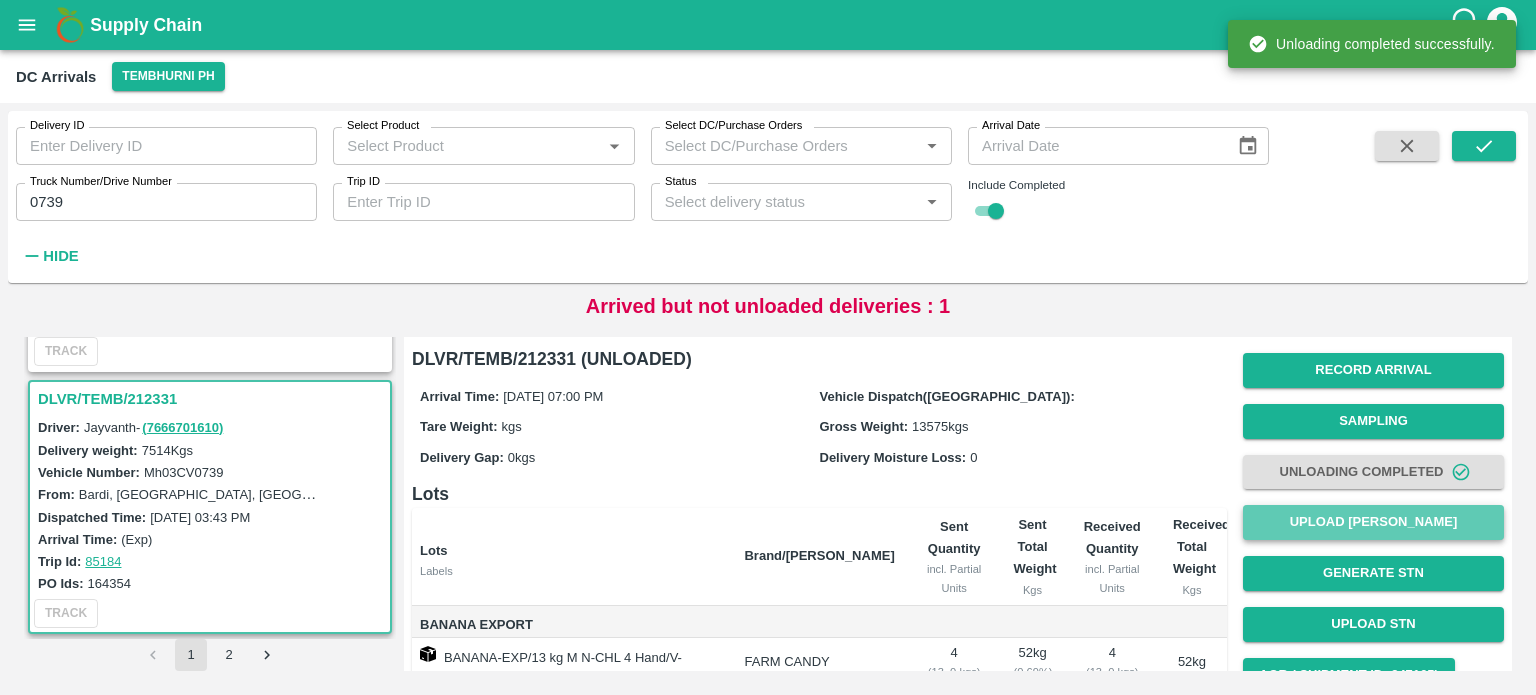click on "Upload [PERSON_NAME]" at bounding box center [1373, 522] 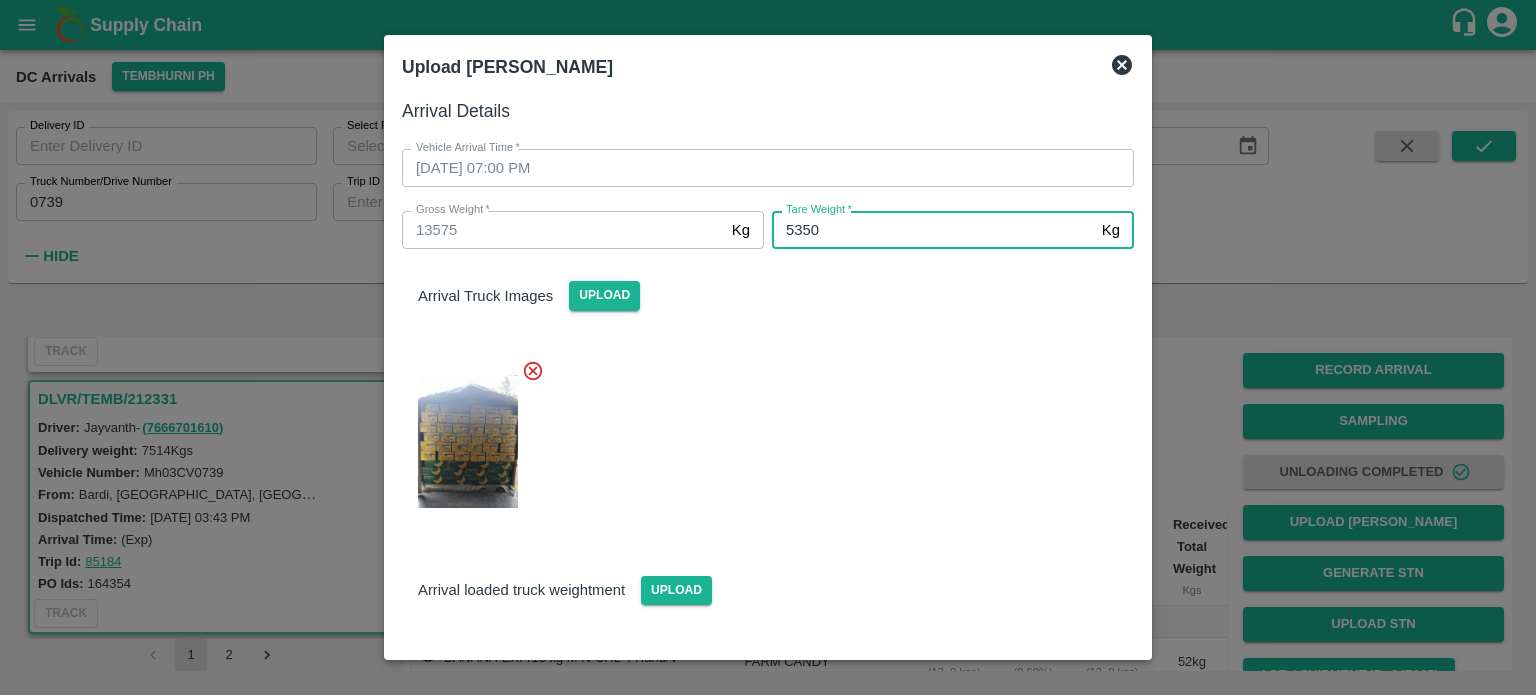 type on "5350" 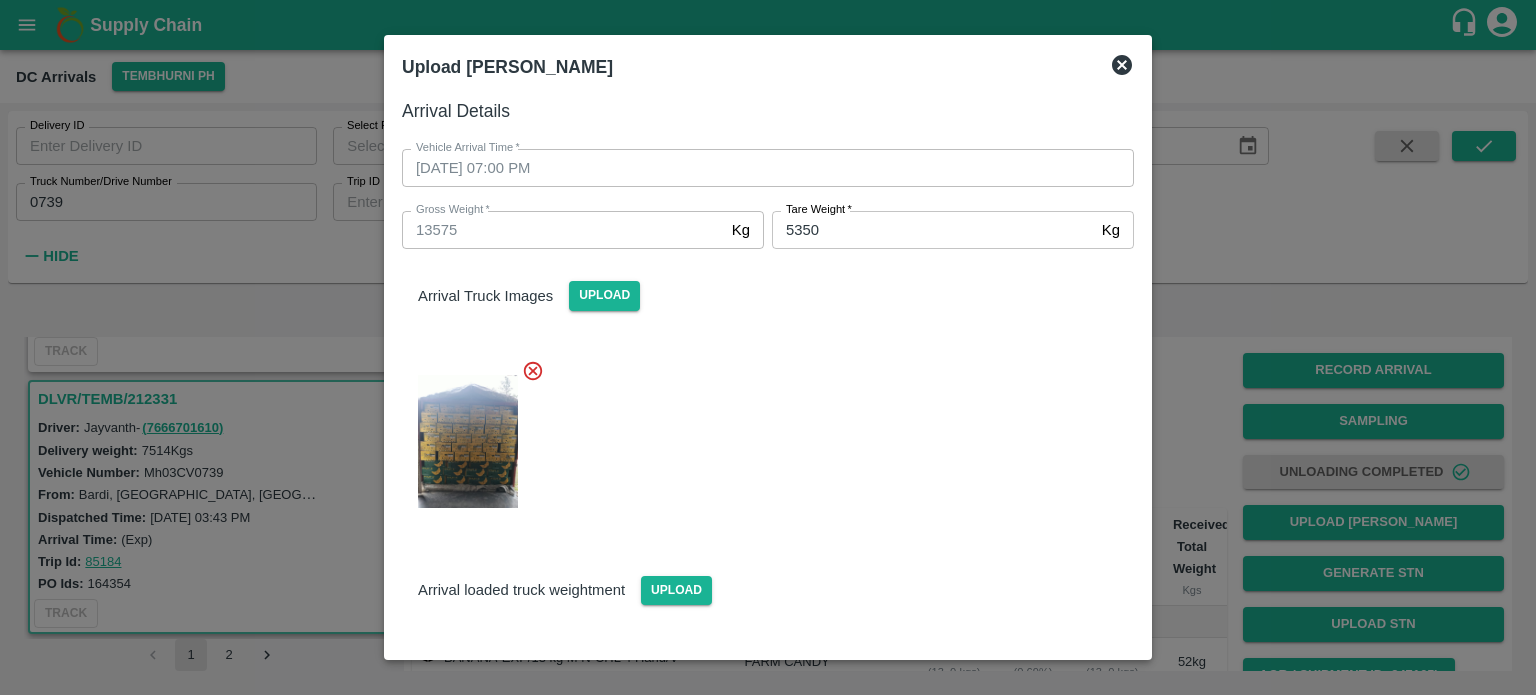 click at bounding box center (760, 435) 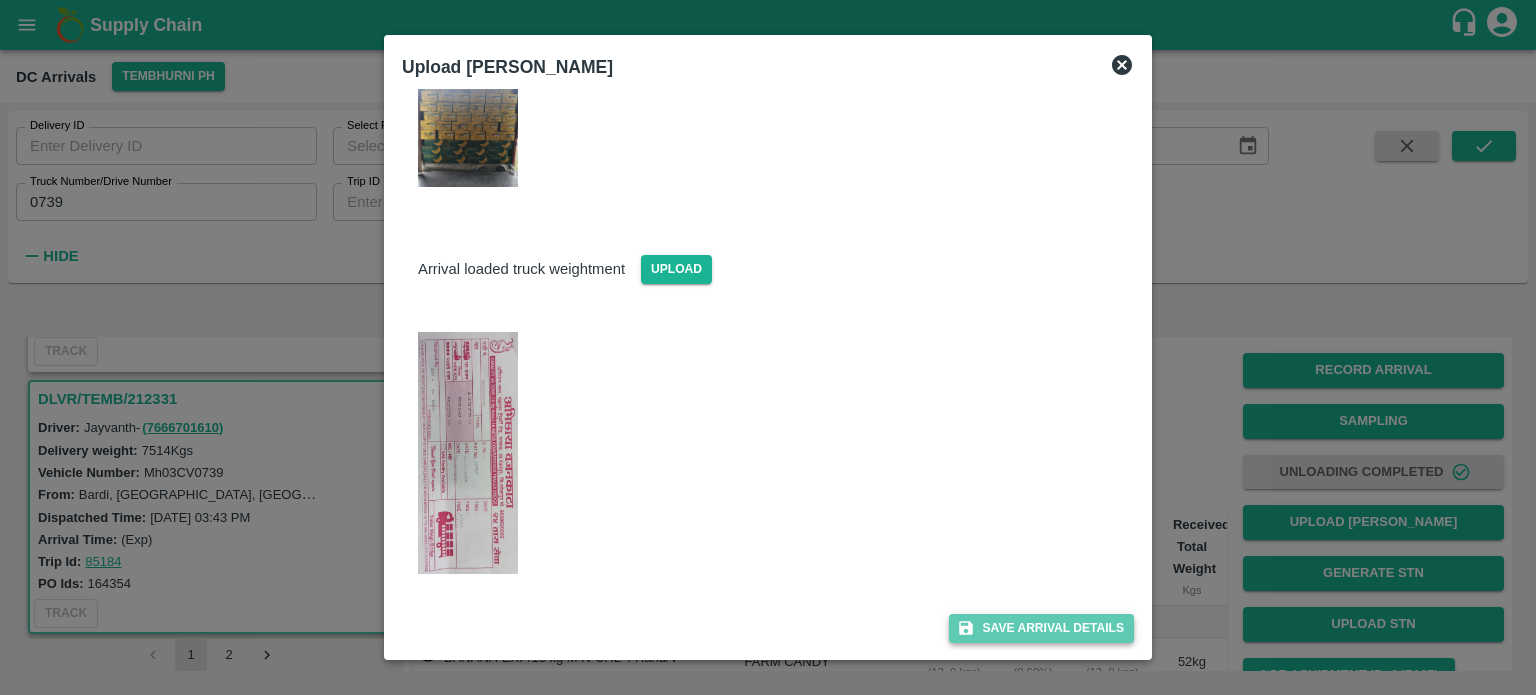 click on "Save Arrival Details" at bounding box center (1041, 628) 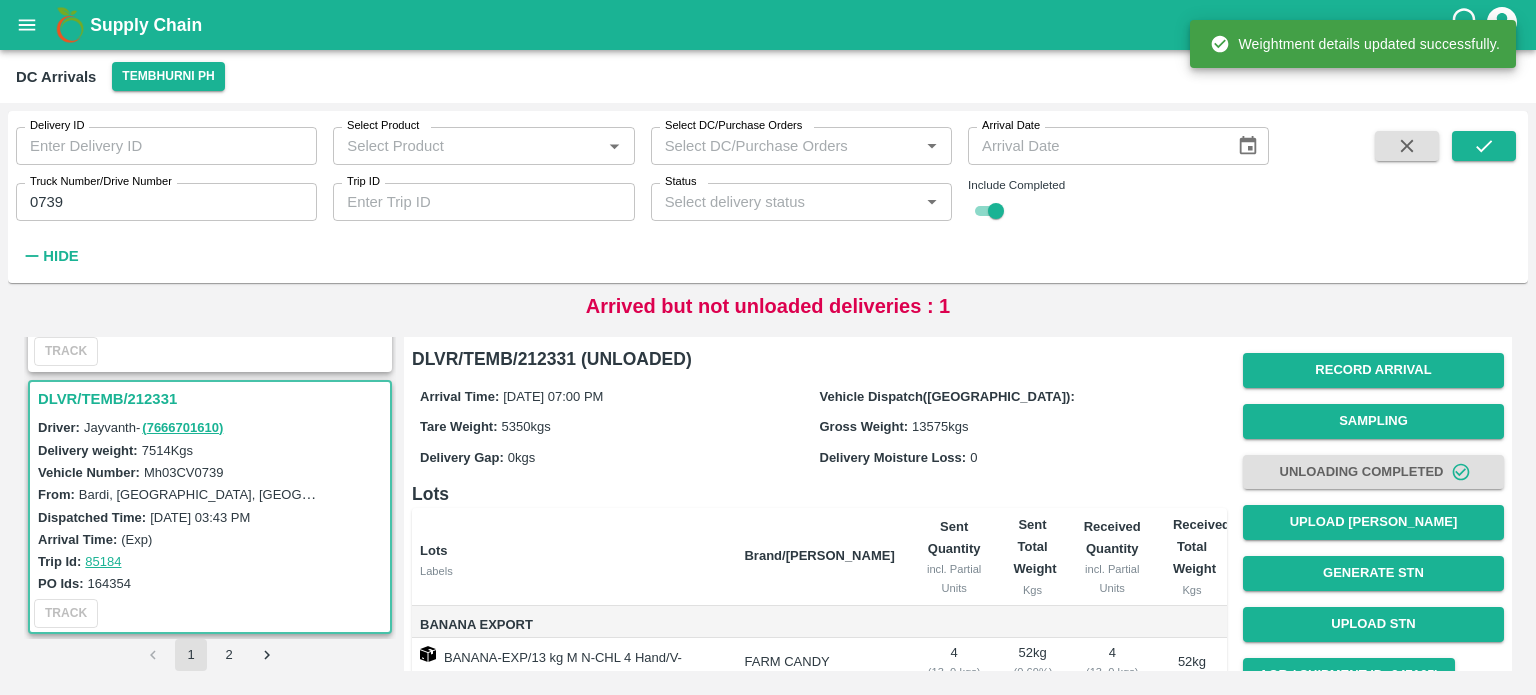 scroll, scrollTop: 99, scrollLeft: 0, axis: vertical 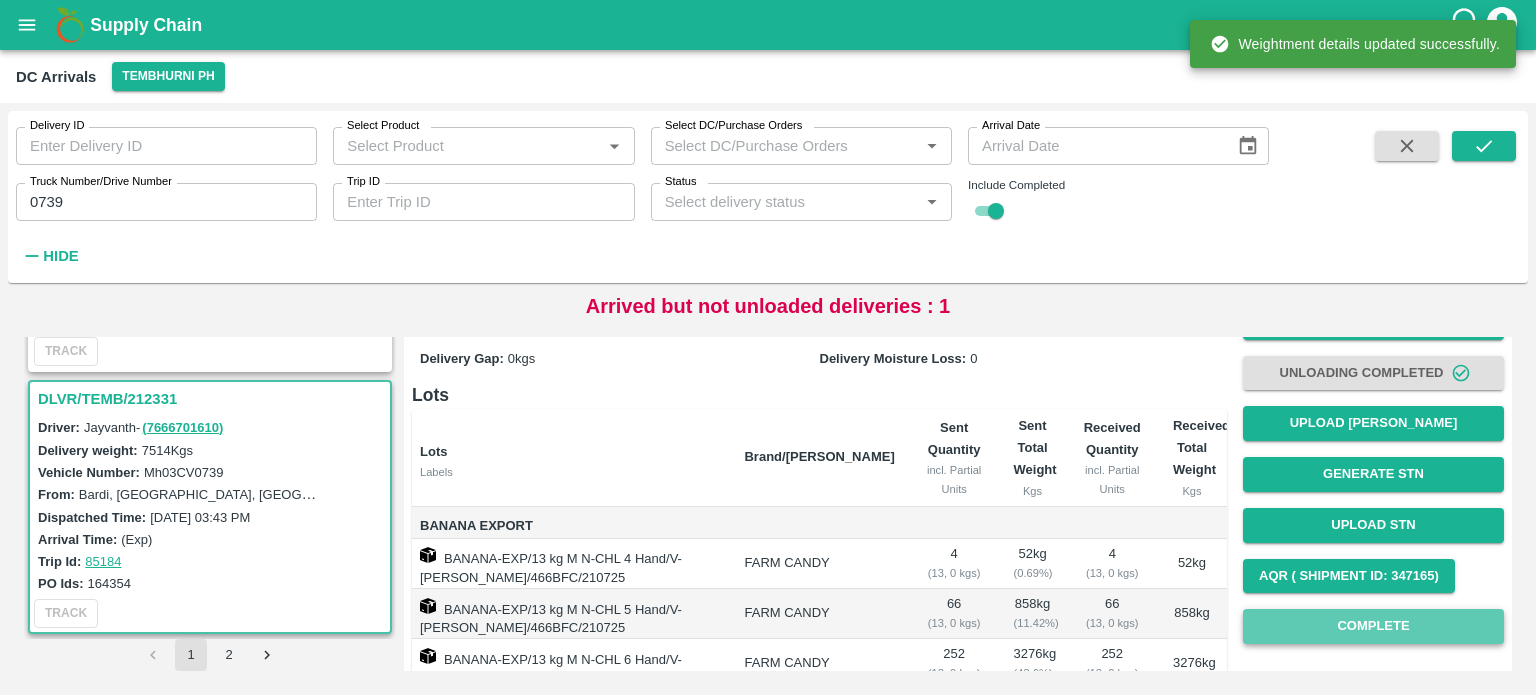 click on "Complete" at bounding box center [1373, 626] 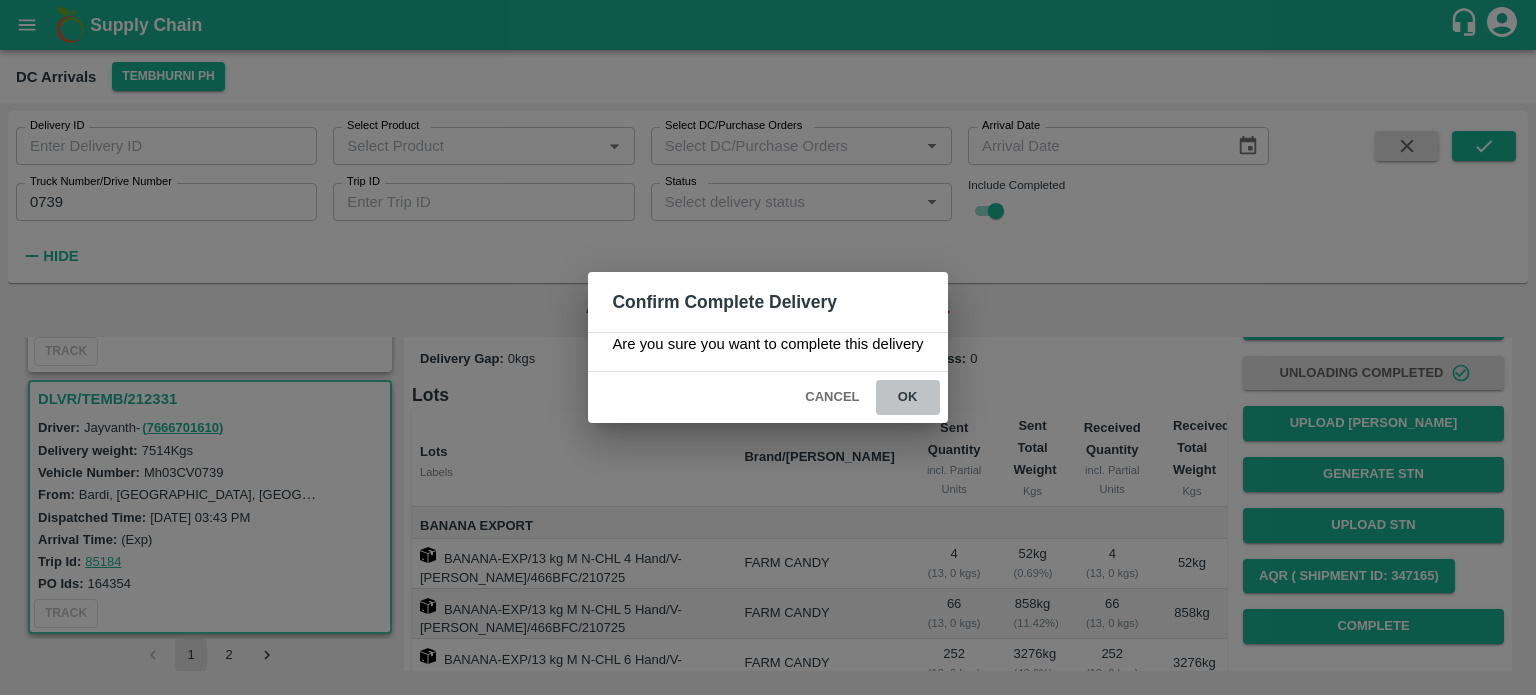 click on "ok" at bounding box center (908, 397) 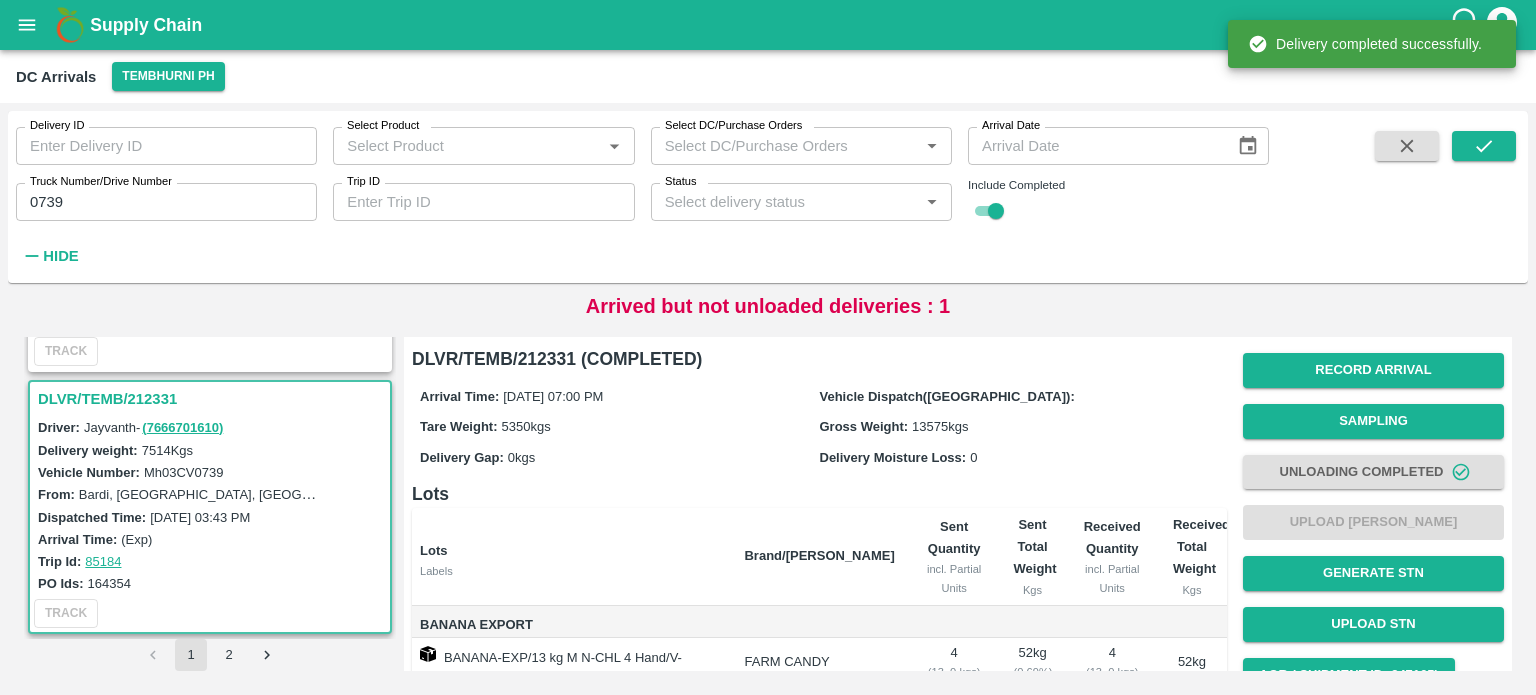 scroll, scrollTop: 364, scrollLeft: 0, axis: vertical 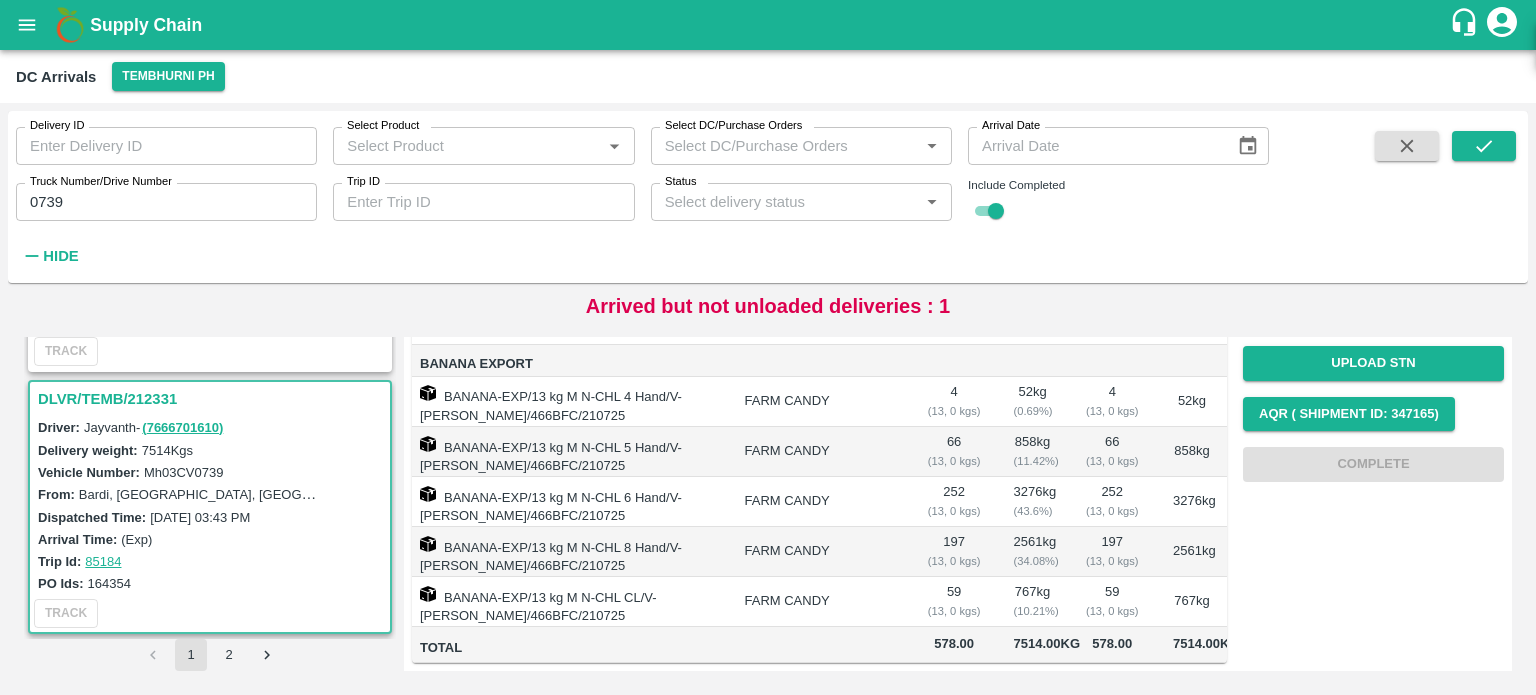 click on "0739" at bounding box center [166, 202] 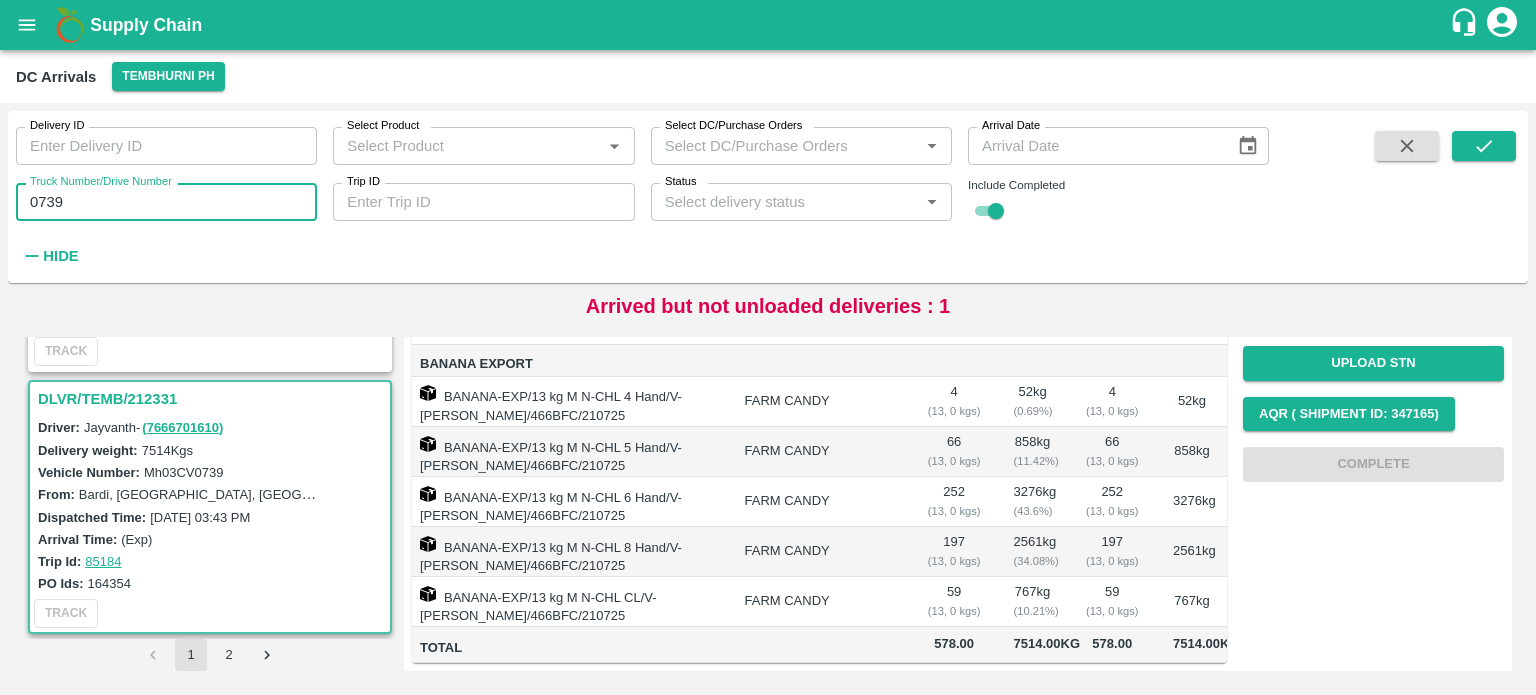 click on "0739" at bounding box center (166, 202) 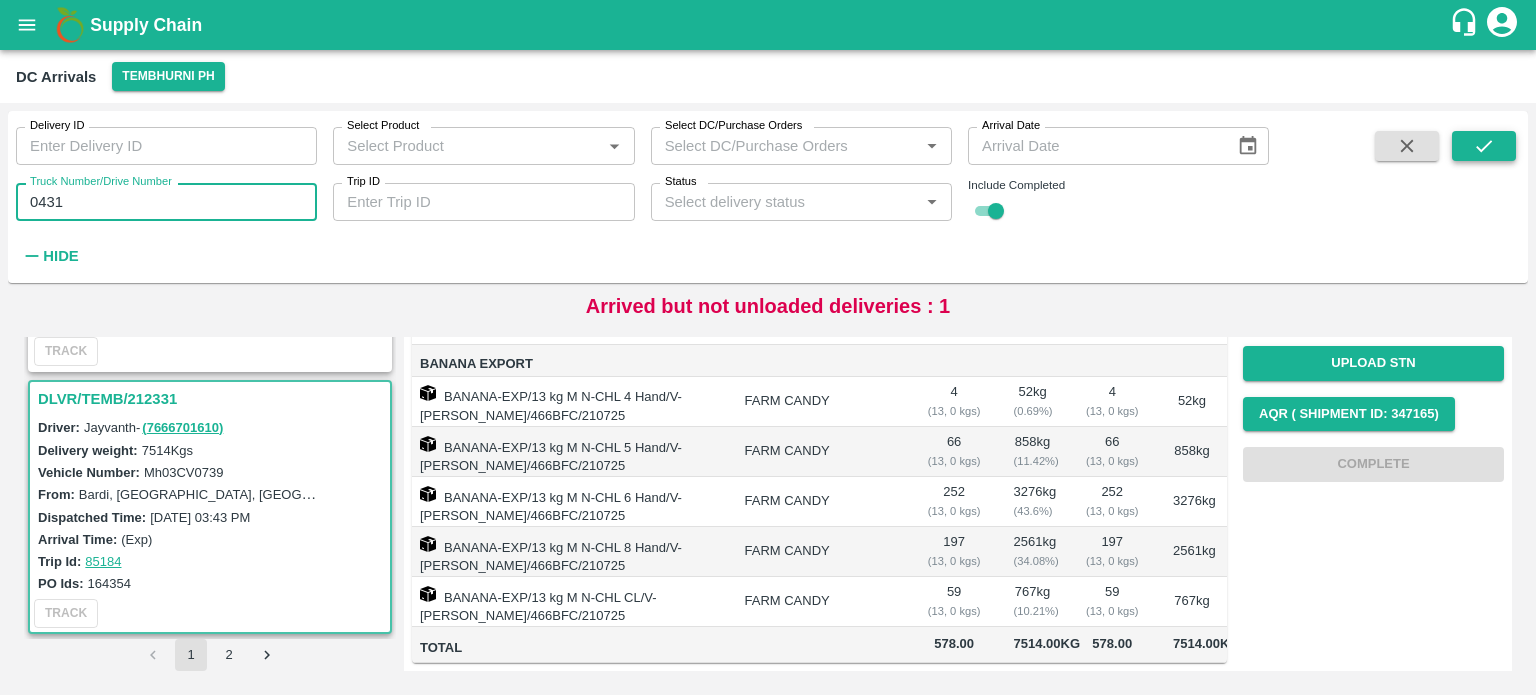 type on "0431" 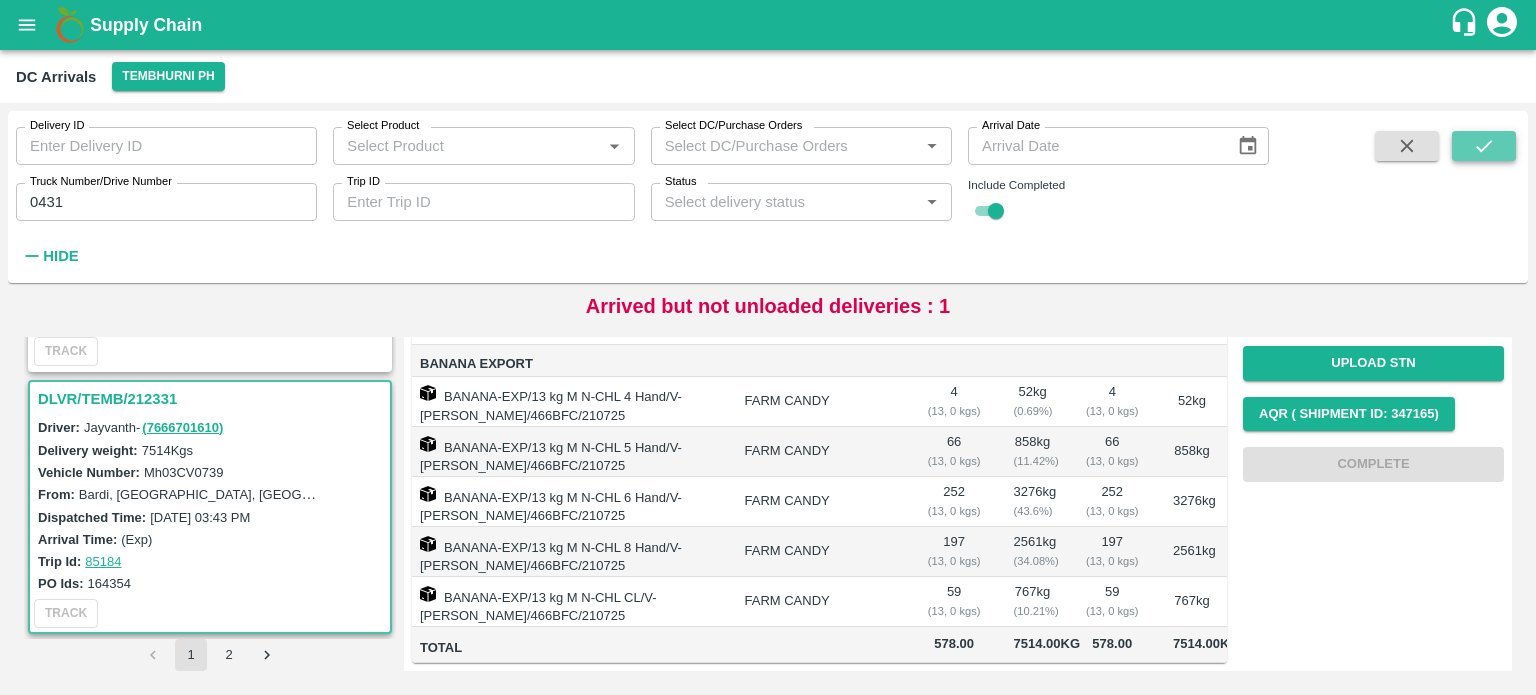 click at bounding box center [1484, 146] 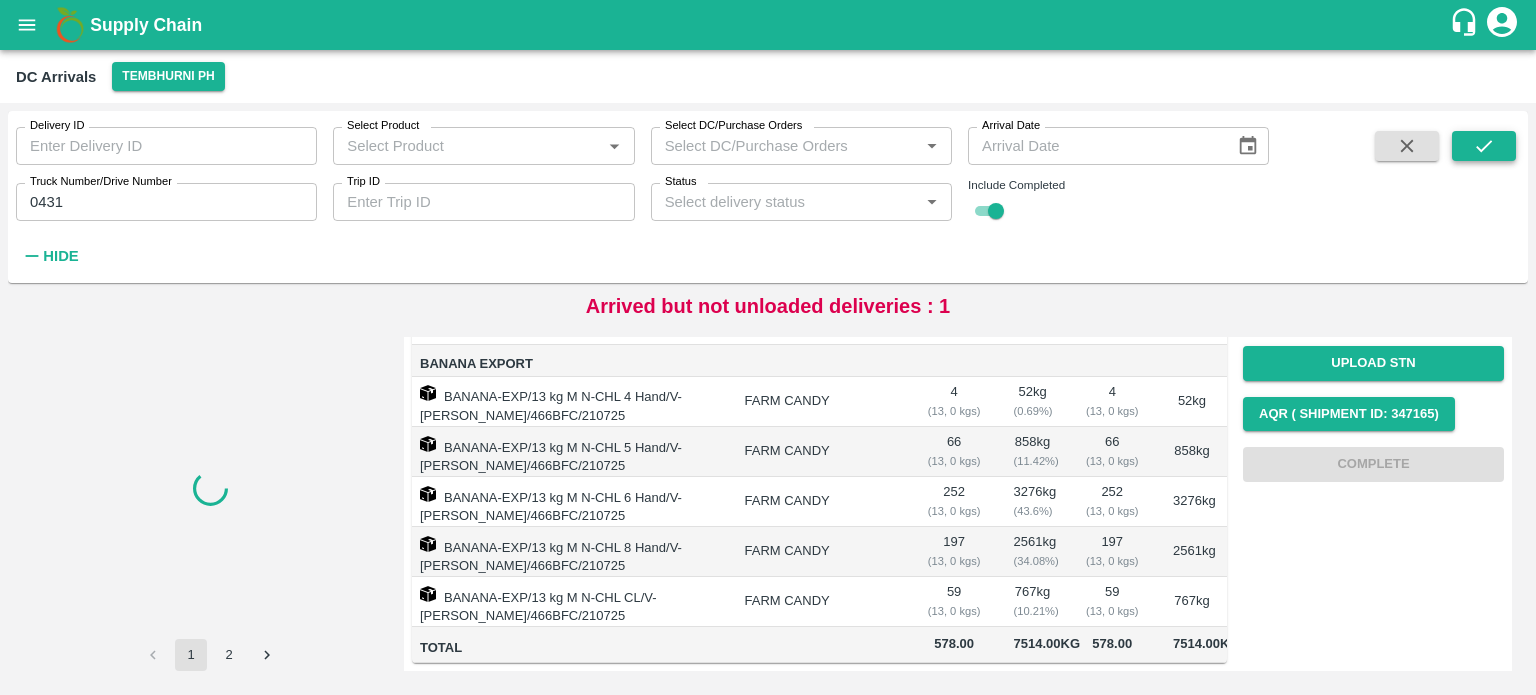 scroll, scrollTop: 0, scrollLeft: 0, axis: both 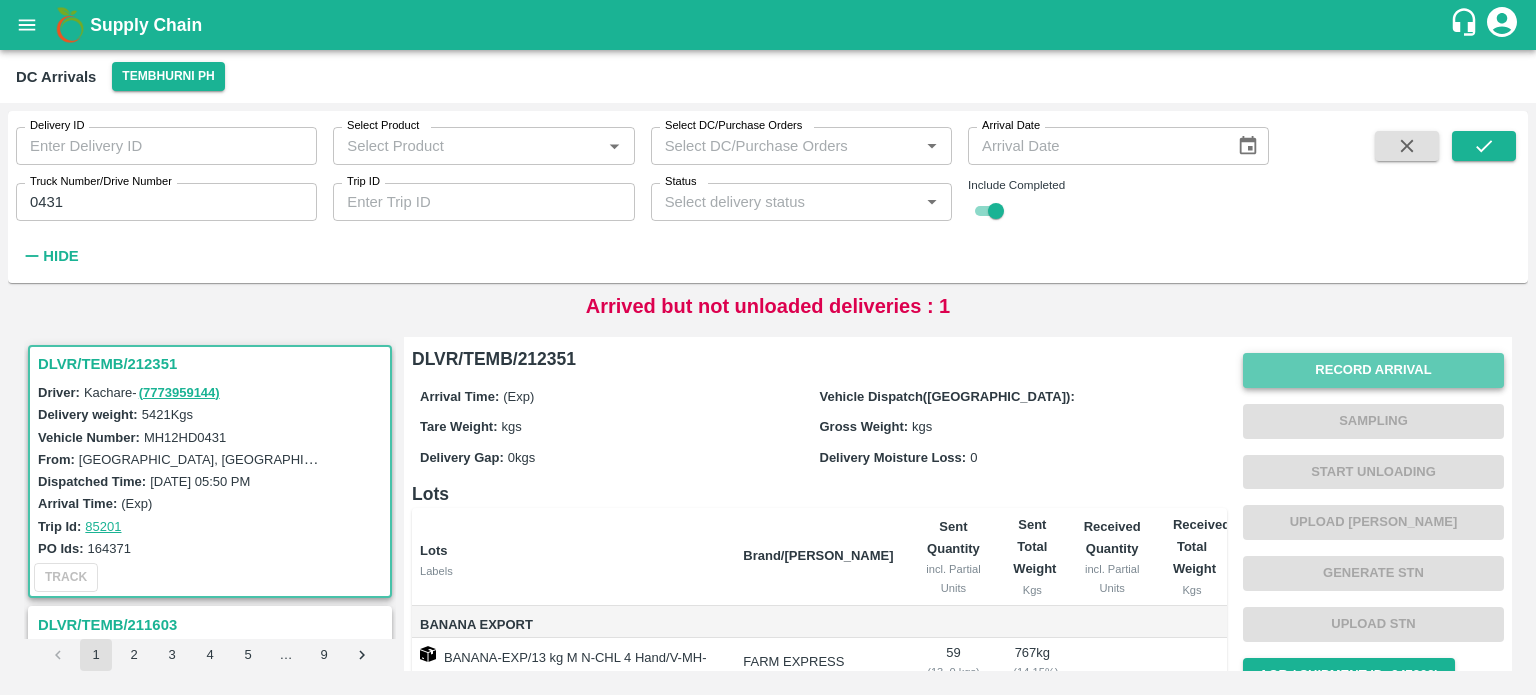 click on "Record Arrival" at bounding box center (1373, 370) 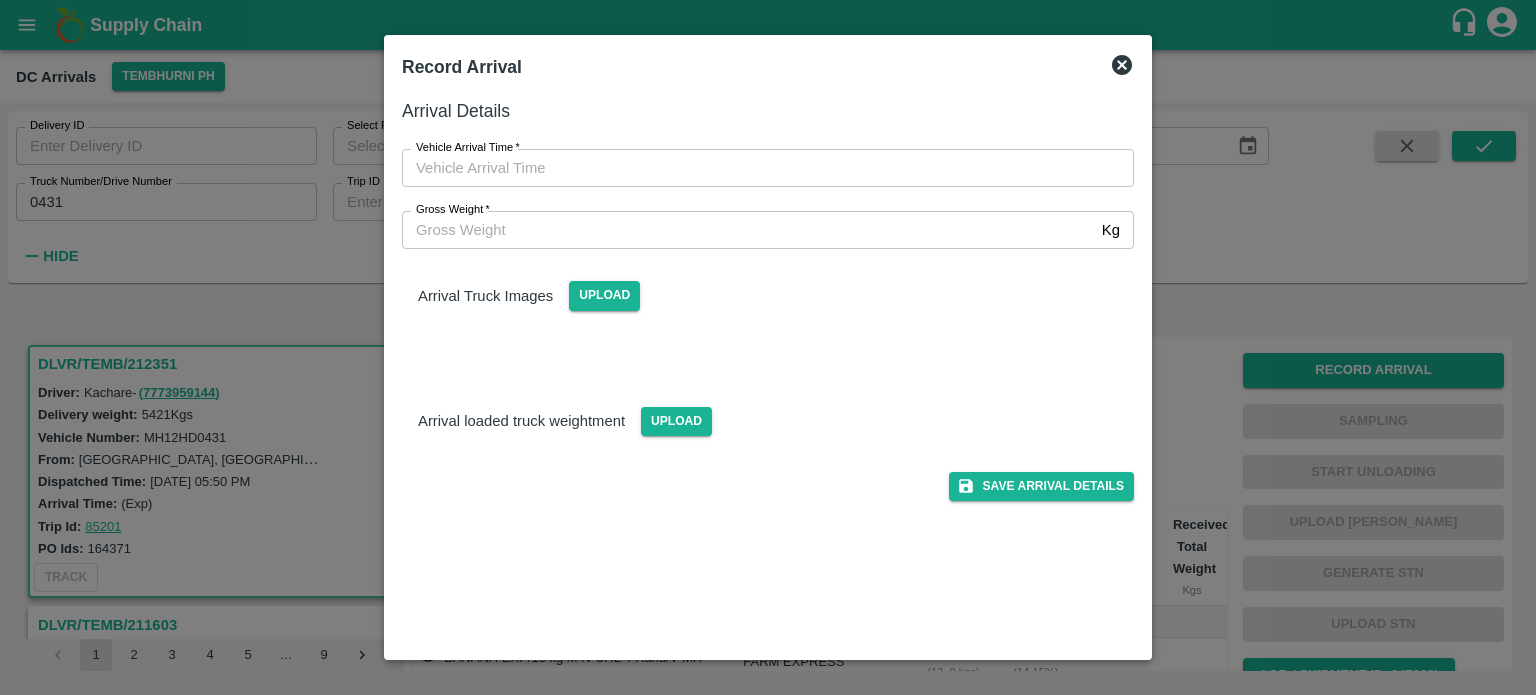 type on "DD/MM/YYYY hh:mm aa" 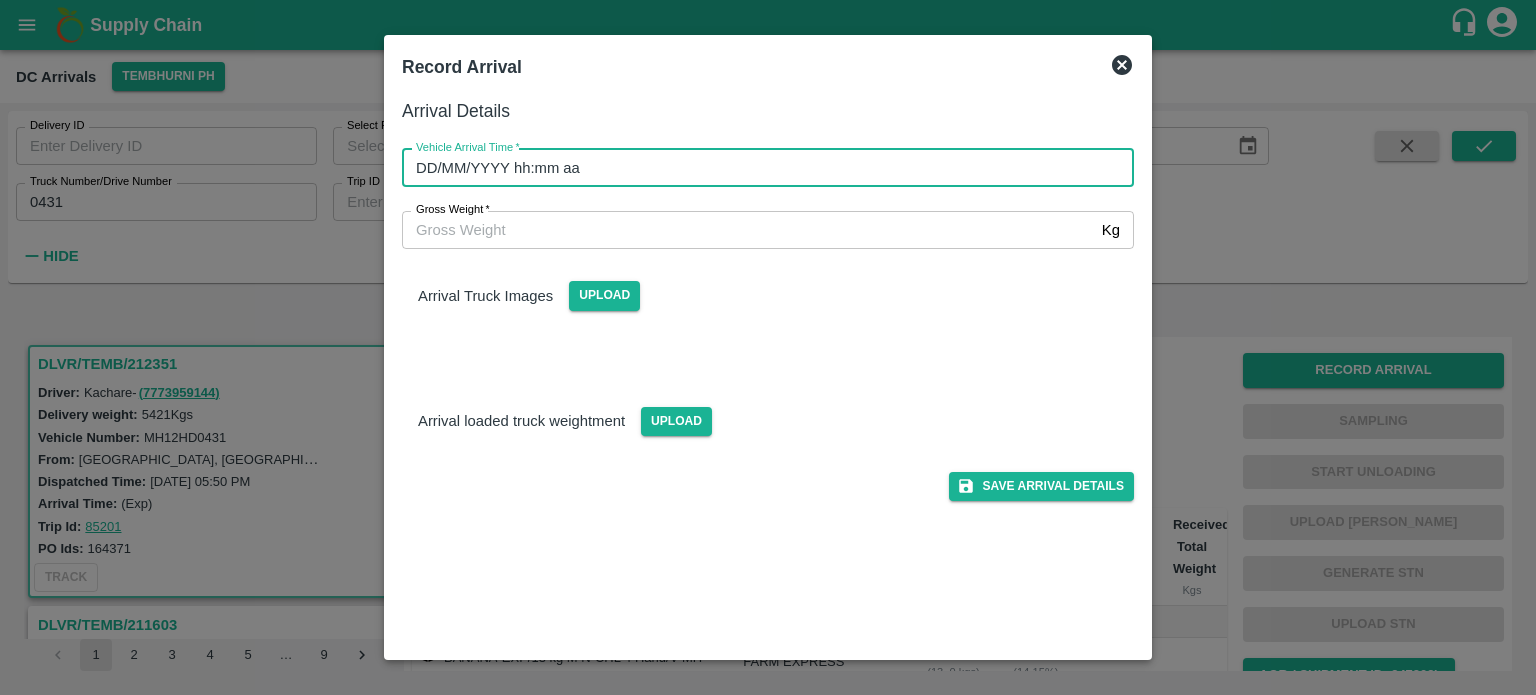 click on "DD/MM/YYYY hh:mm aa" at bounding box center [761, 168] 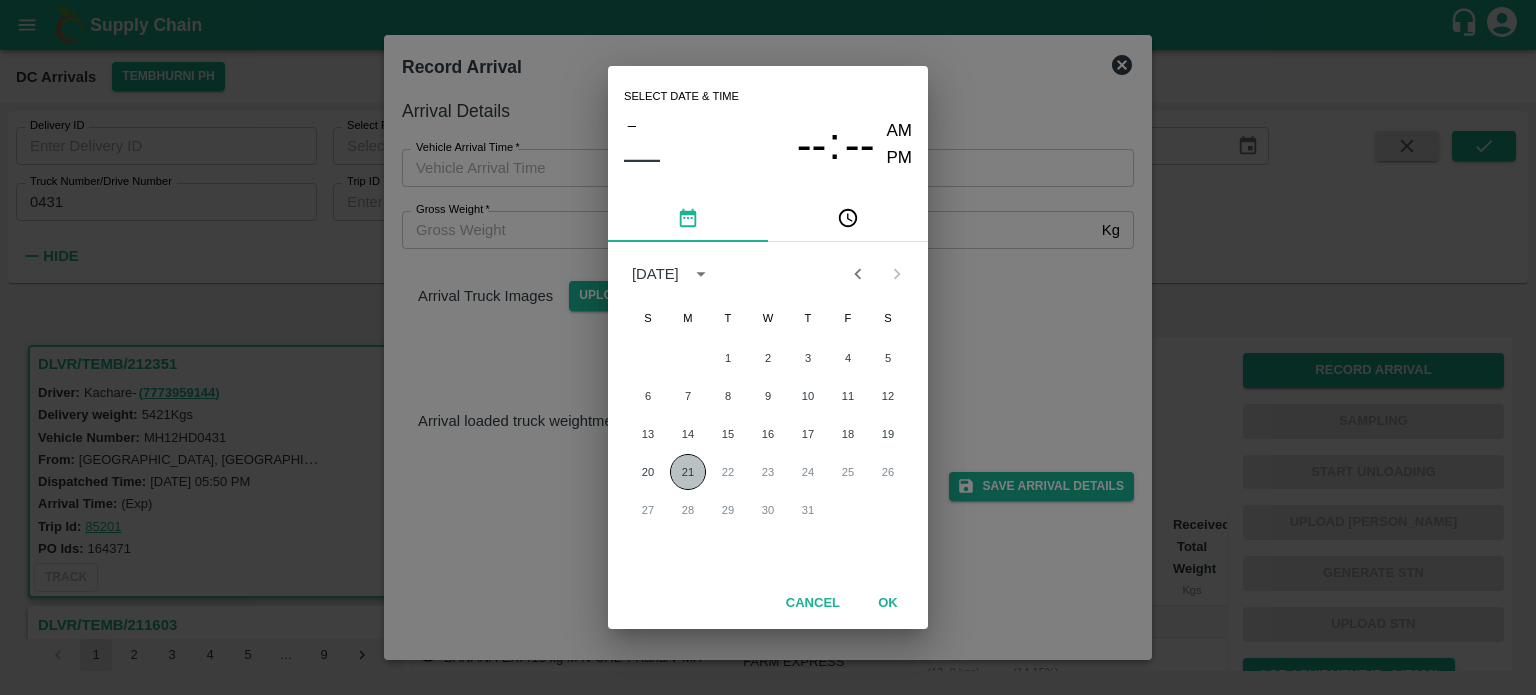 click on "21" at bounding box center [688, 472] 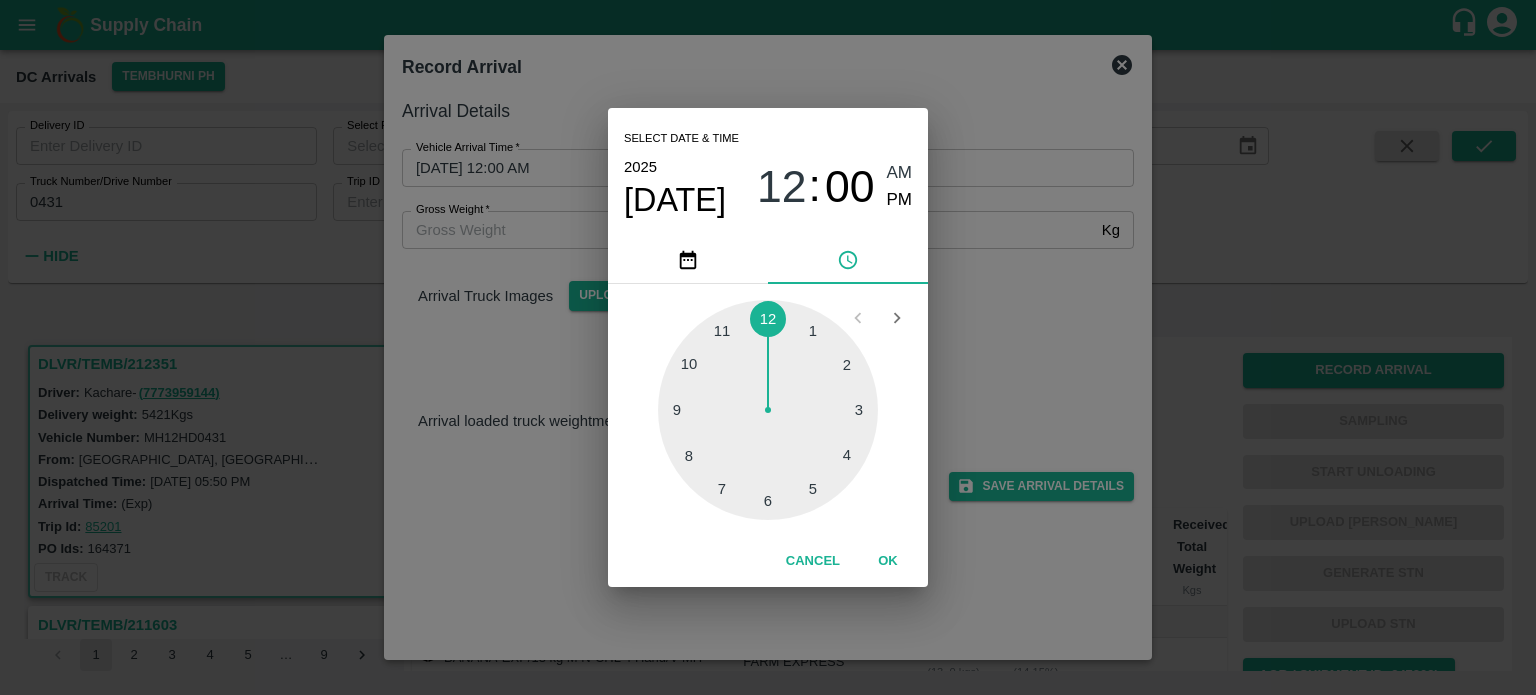 click at bounding box center (768, 410) 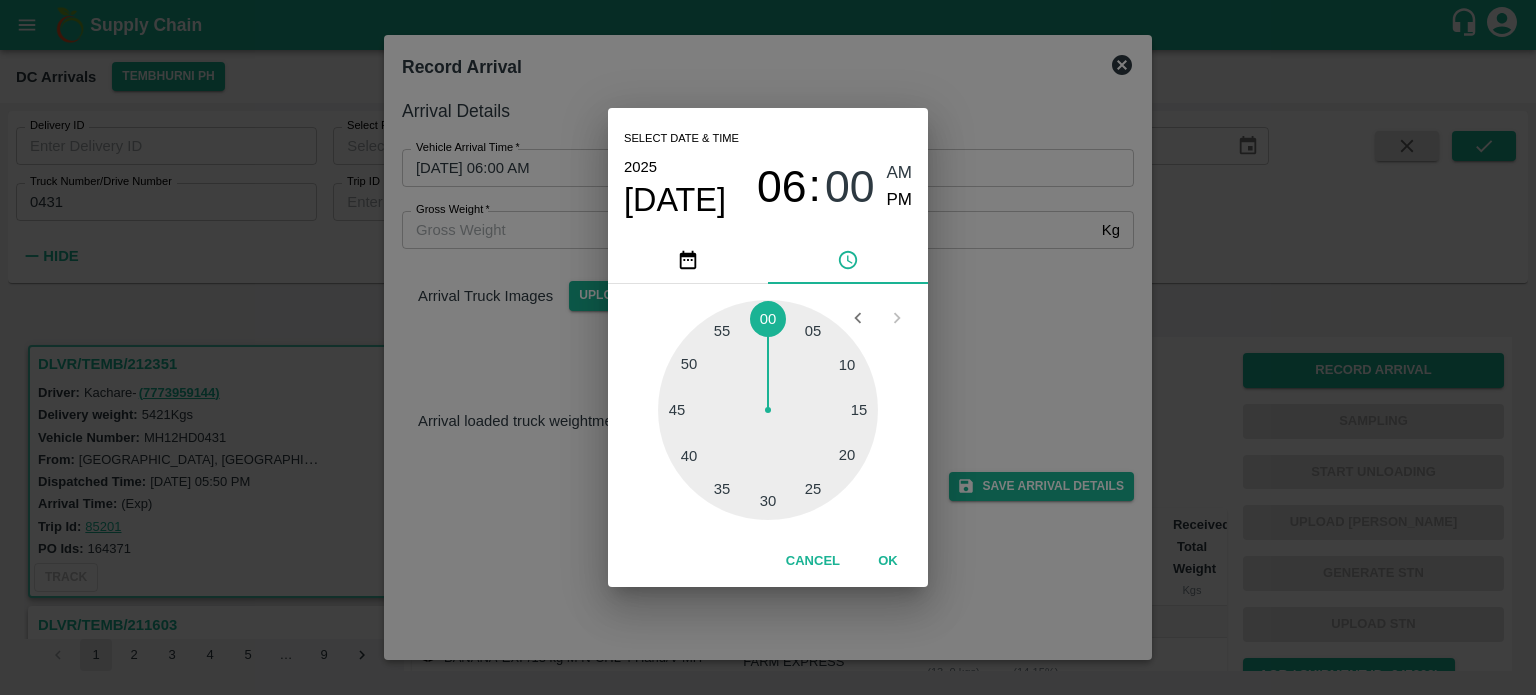 click at bounding box center (768, 410) 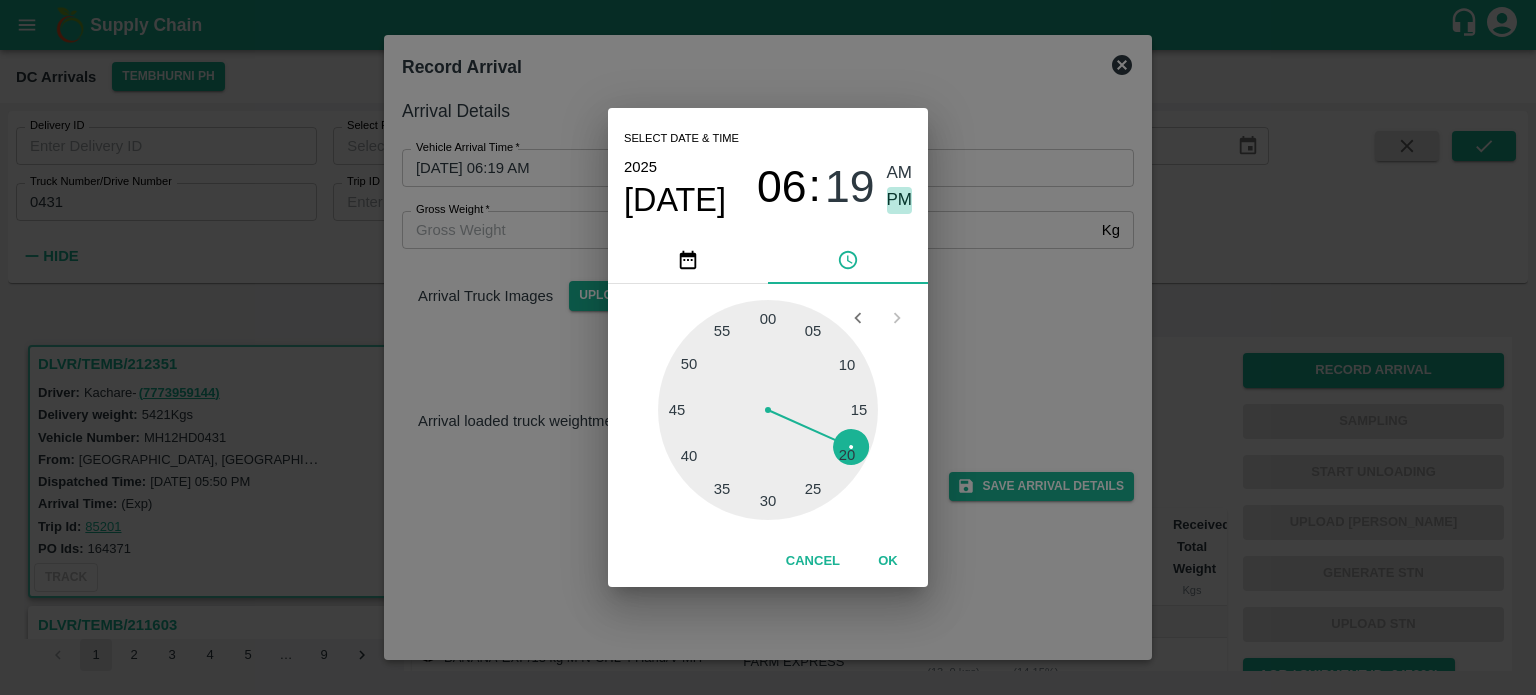 click on "PM" at bounding box center (900, 200) 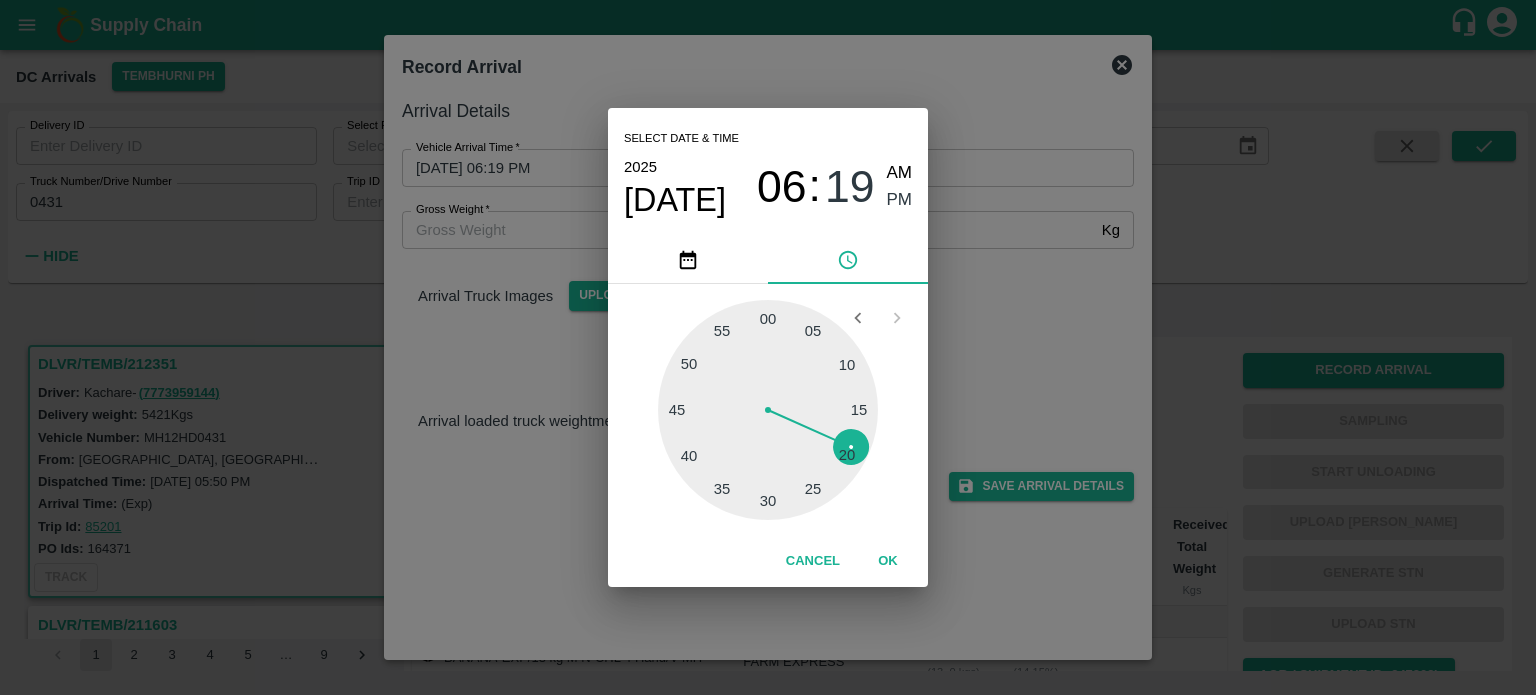 click on "Select date & time [DATE] 06 : 19 AM PM 05 10 15 20 25 30 35 40 45 50 55 00 Cancel OK" at bounding box center (768, 347) 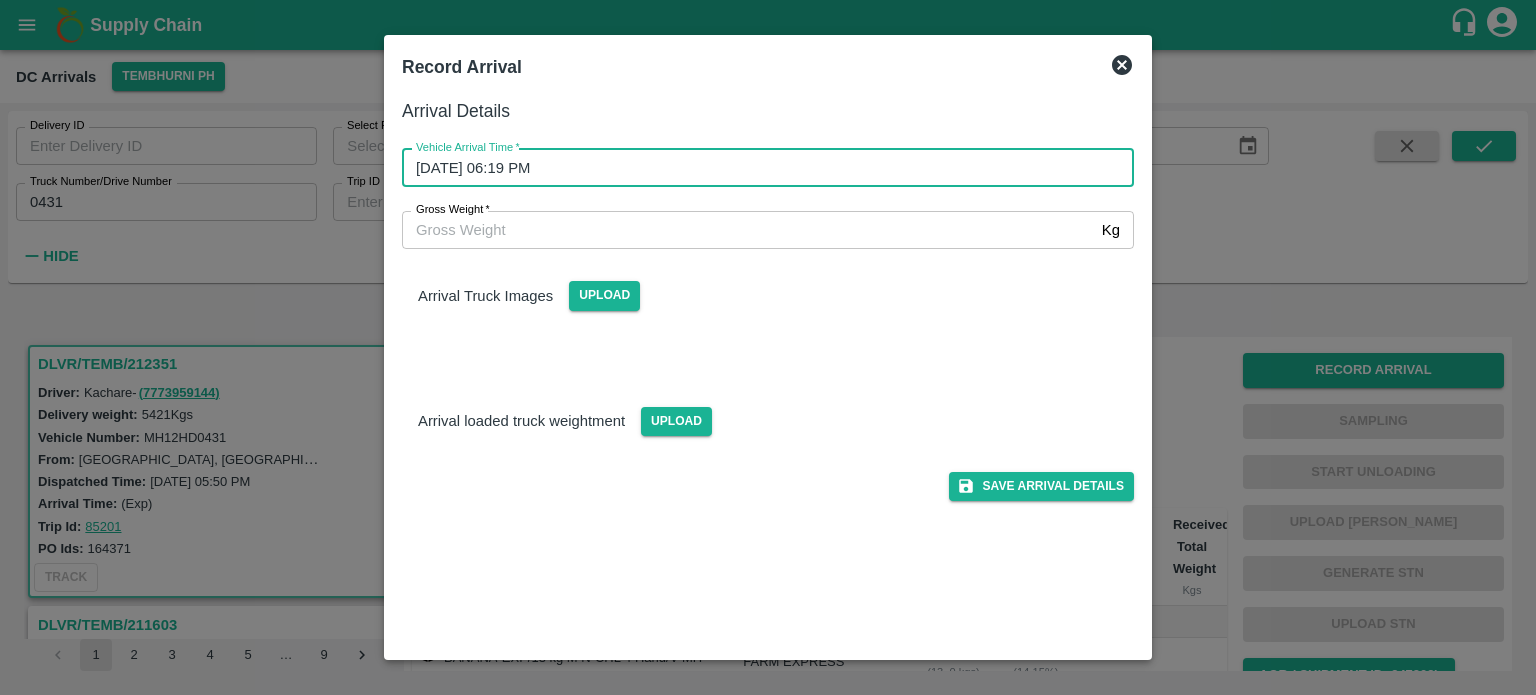 click on "Gross Weight   *" at bounding box center (748, 230) 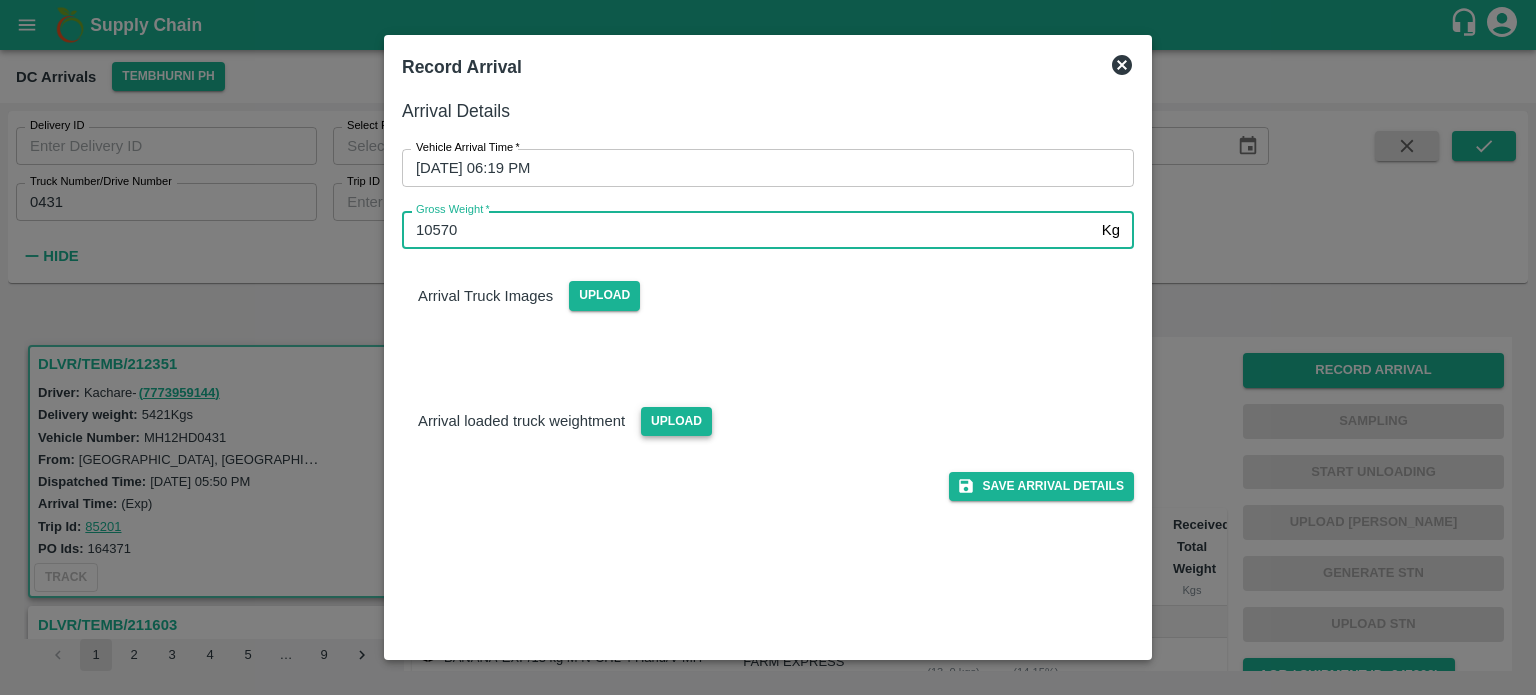 type on "10570" 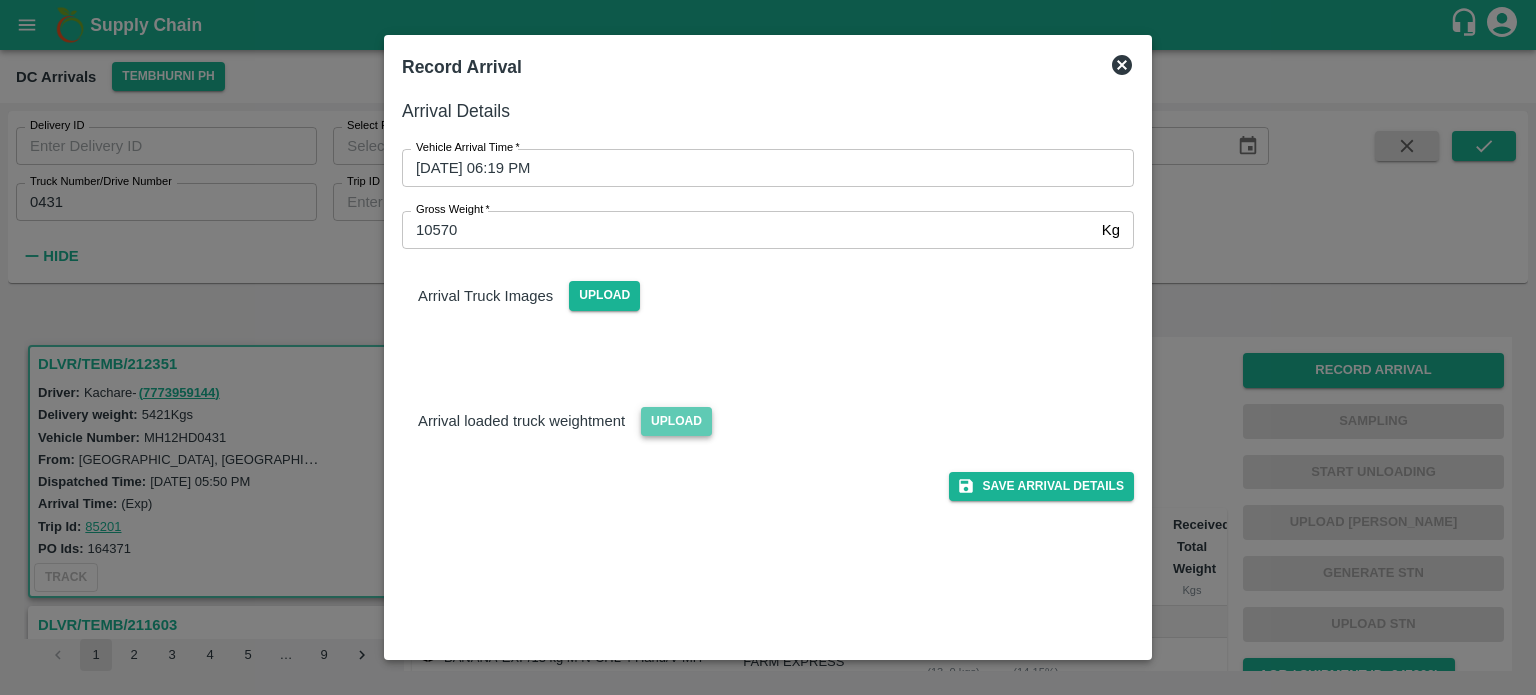 click on "Upload" at bounding box center [676, 421] 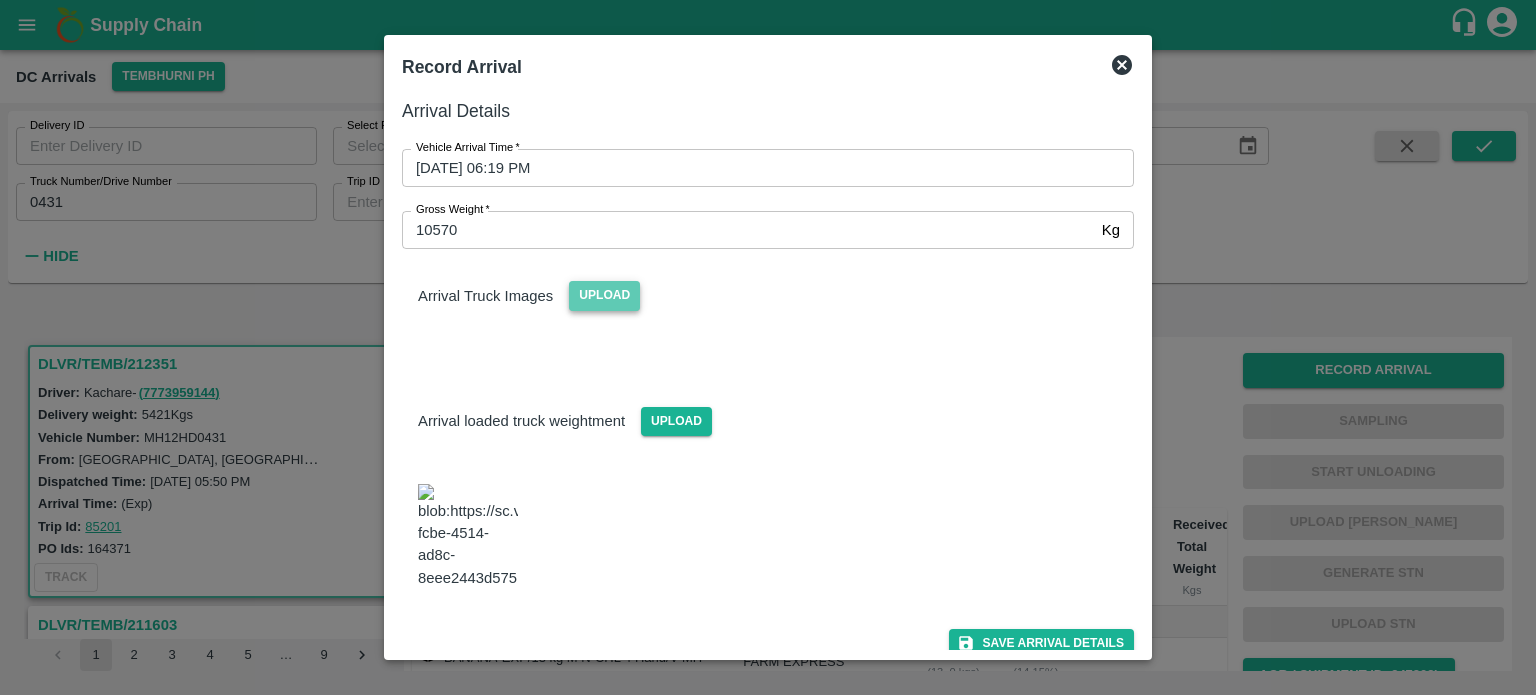 click on "Upload" at bounding box center (604, 295) 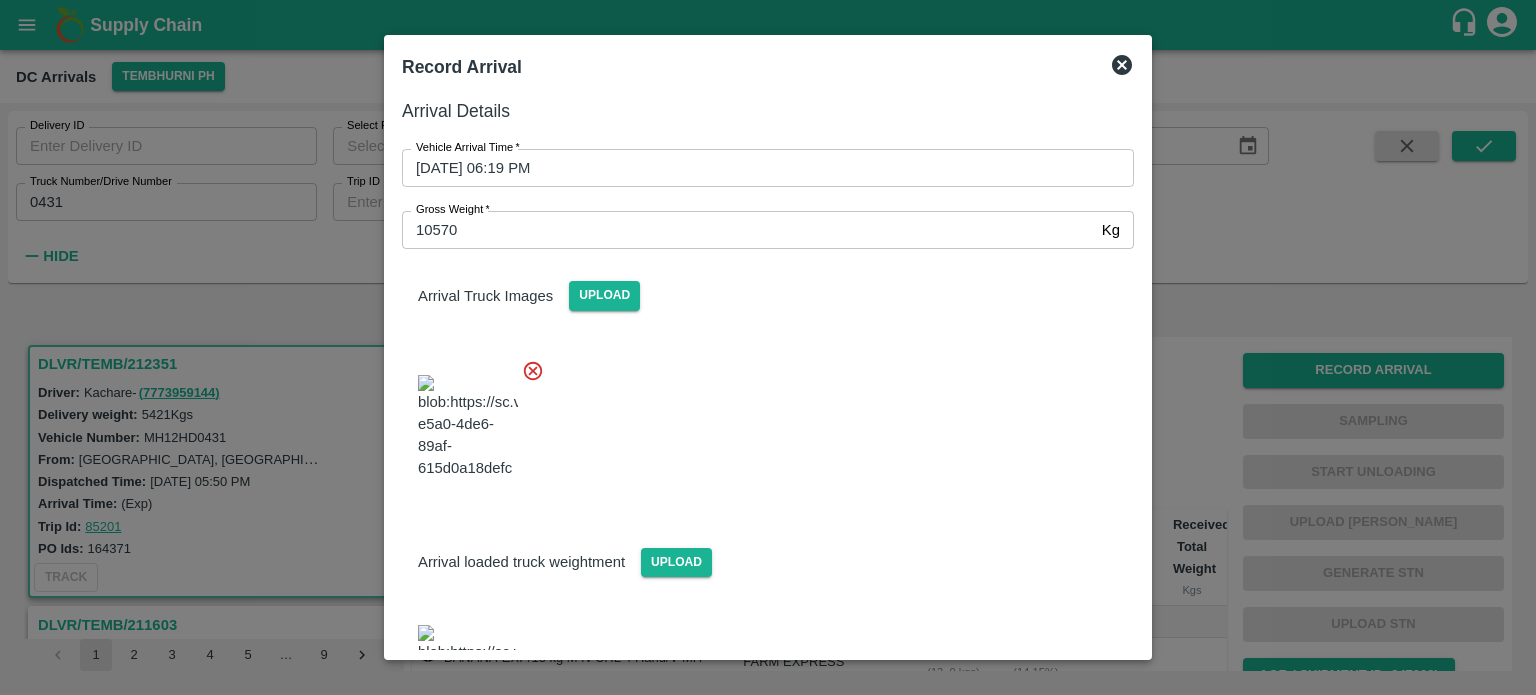 click at bounding box center (760, 421) 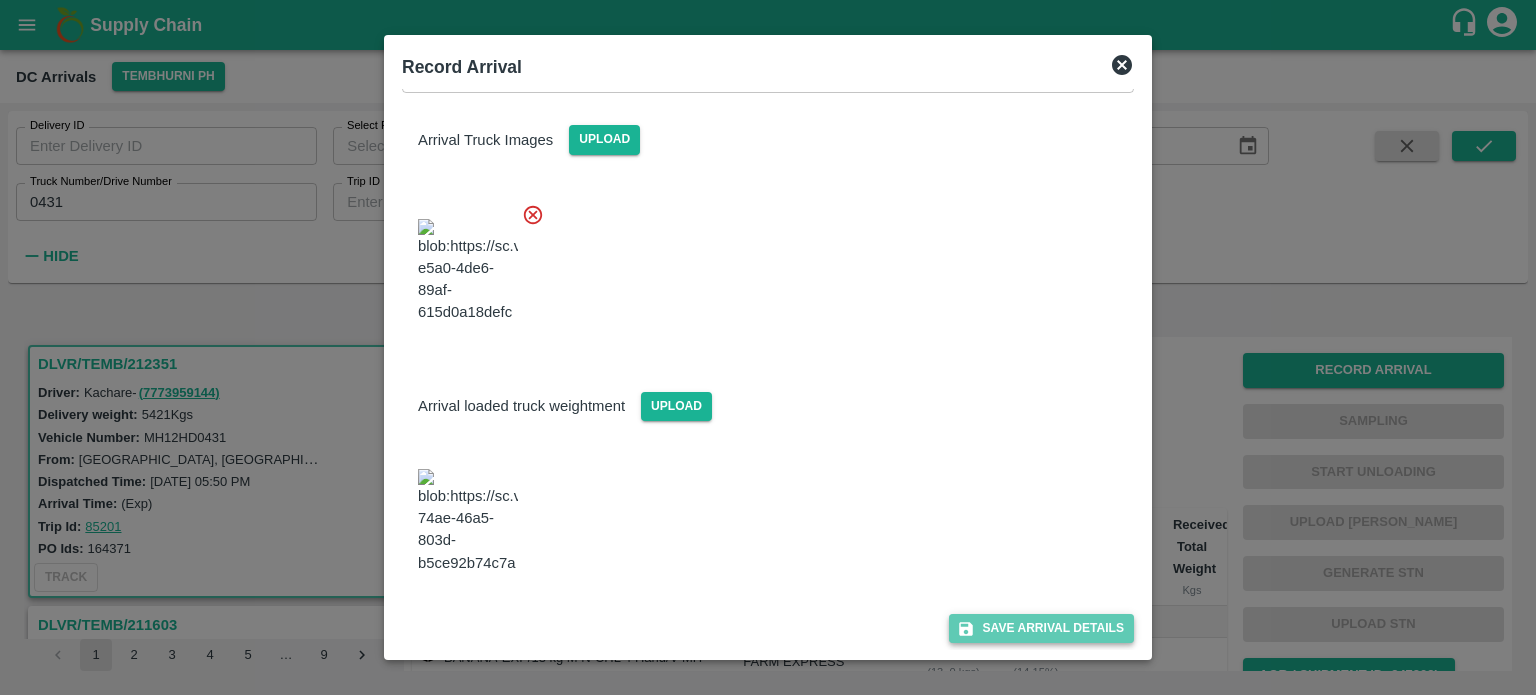 click on "Save Arrival Details" at bounding box center (1041, 628) 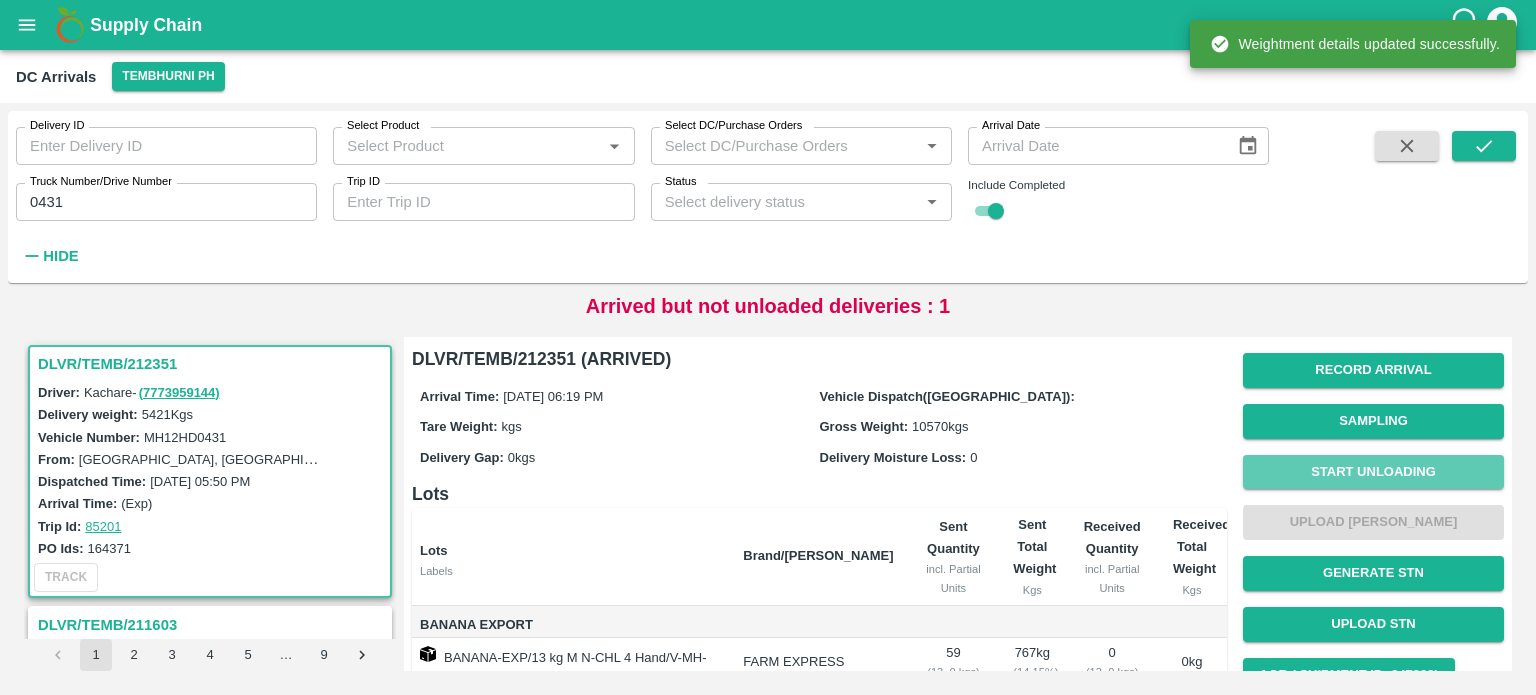 click on "Start Unloading" at bounding box center [1373, 472] 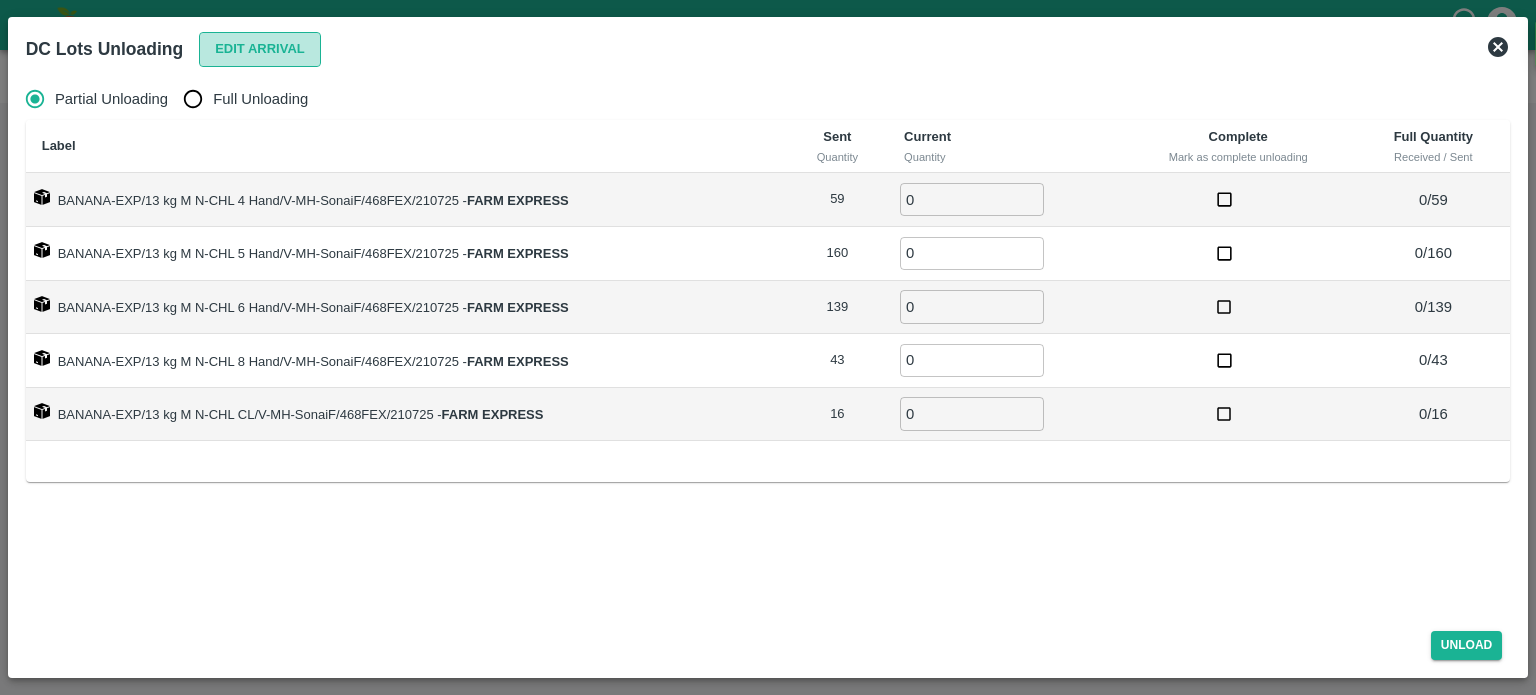 click on "Edit Arrival" at bounding box center (260, 49) 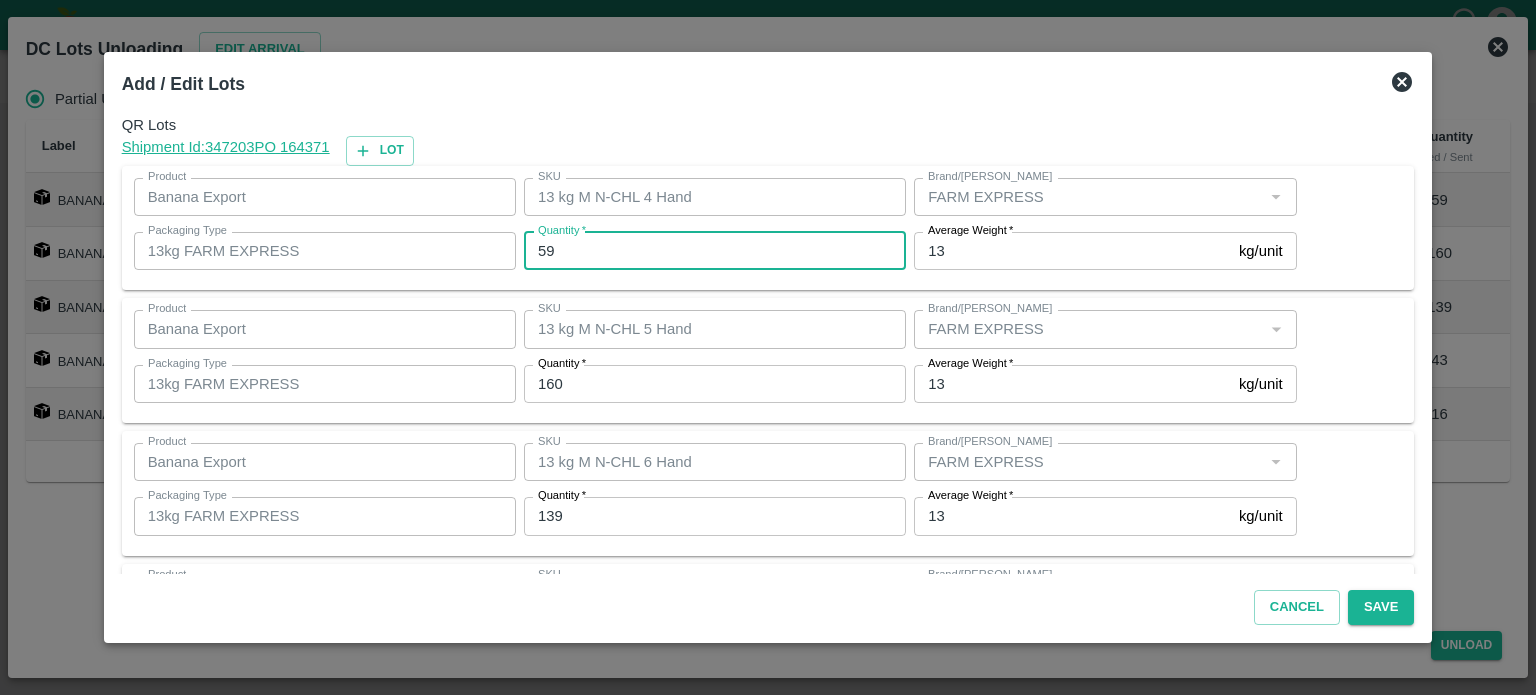 click on "59" at bounding box center [715, 251] 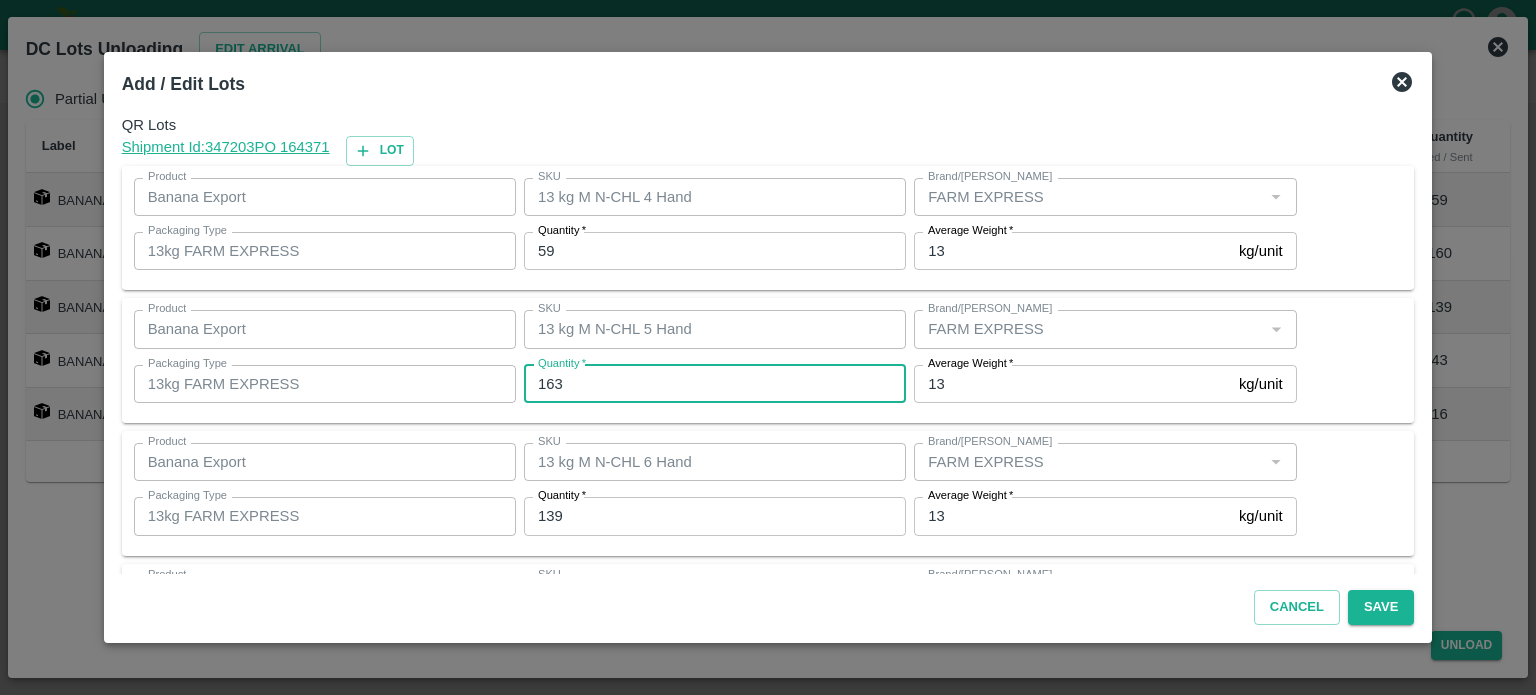 type on "163" 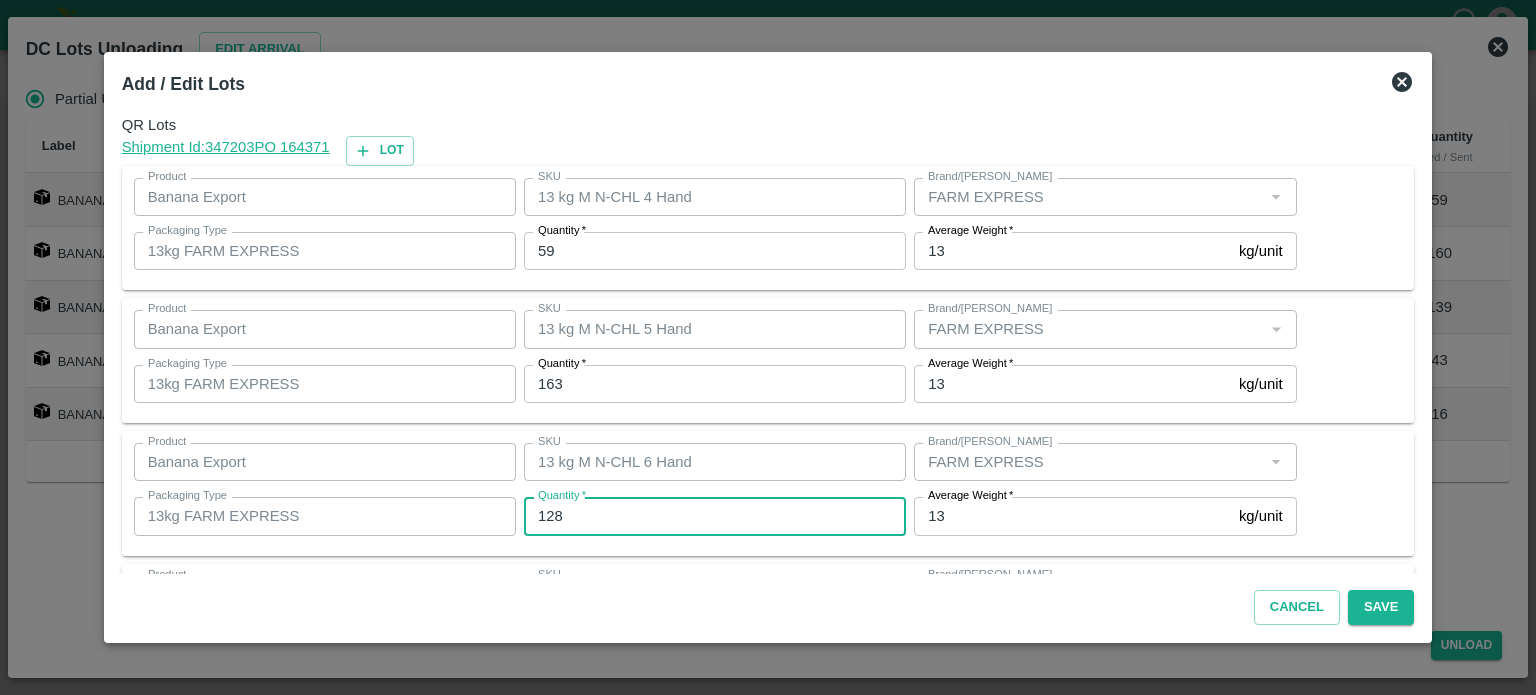 type 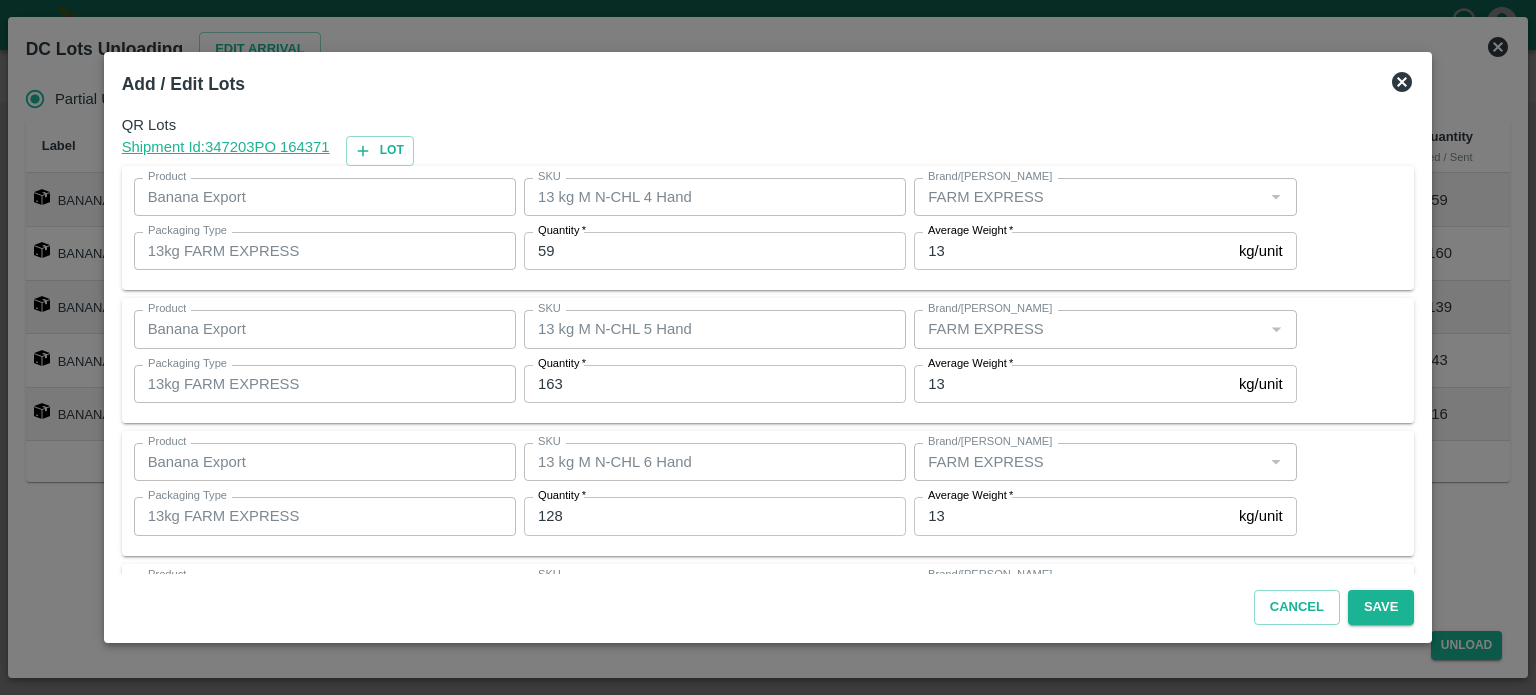 scroll, scrollTop: 262, scrollLeft: 0, axis: vertical 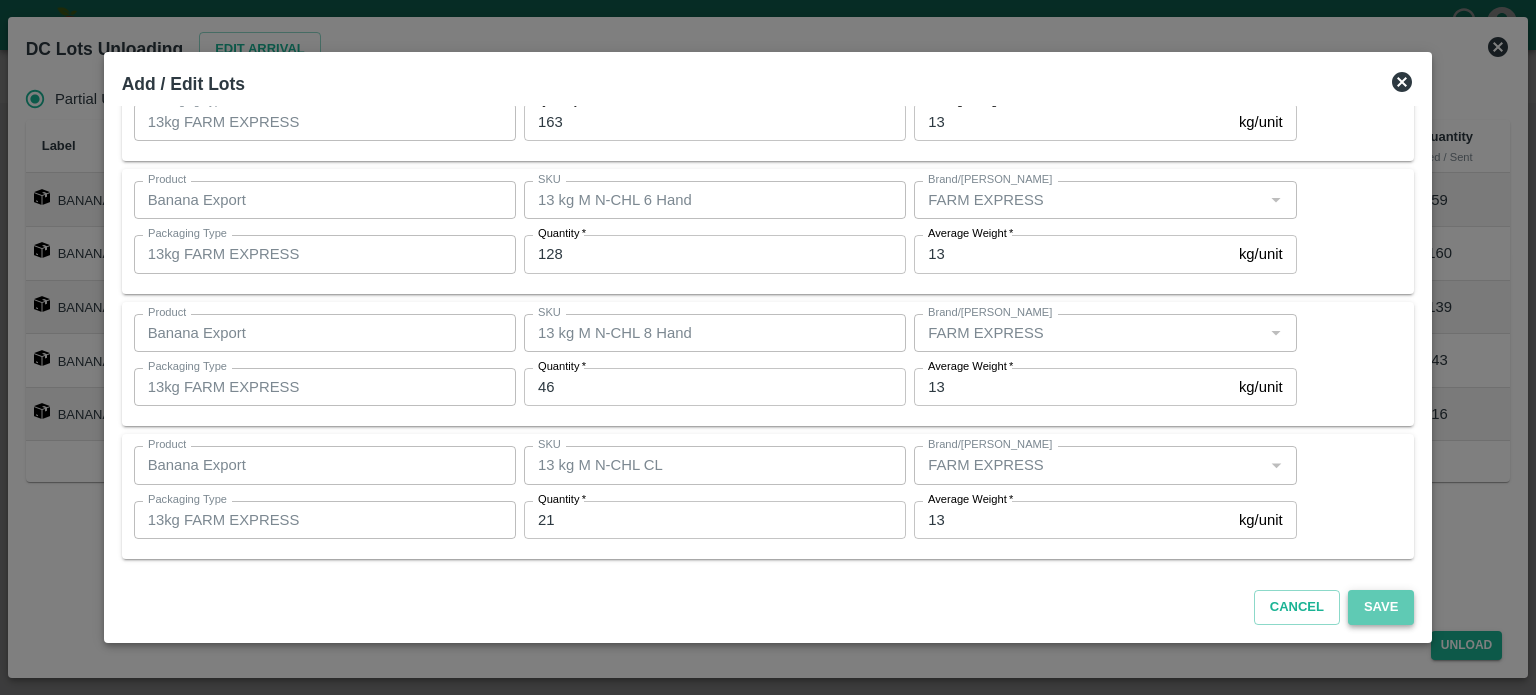 click on "Save" at bounding box center (1381, 607) 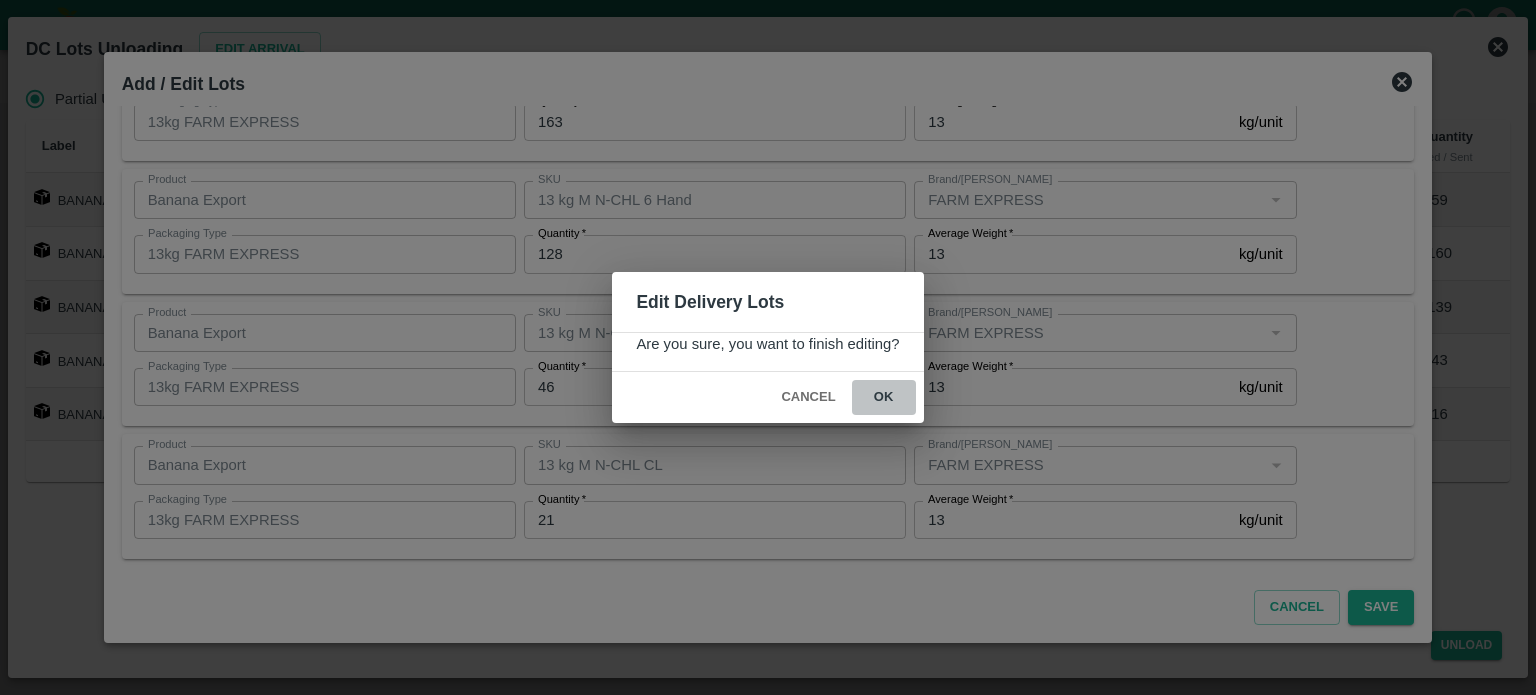 click on "ok" at bounding box center [884, 397] 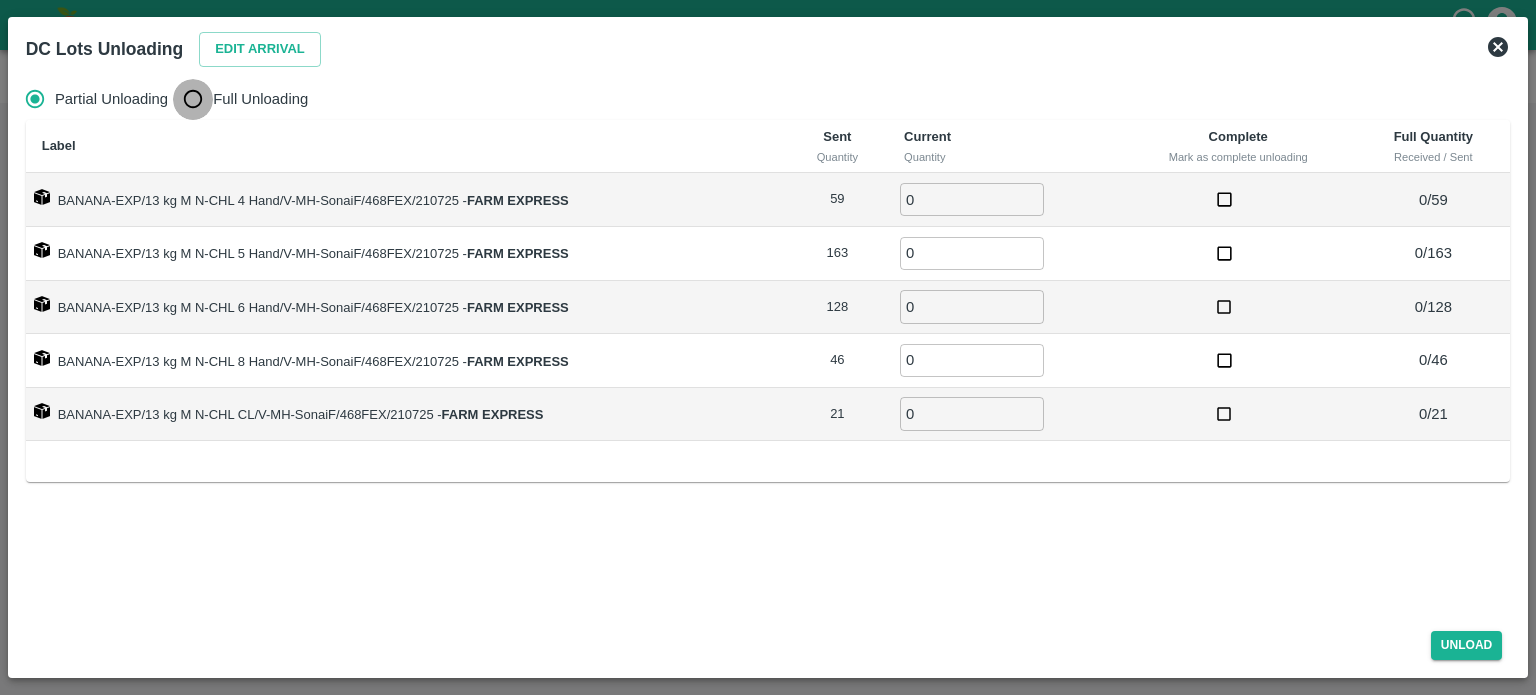 click on "Full Unloading" at bounding box center [193, 99] 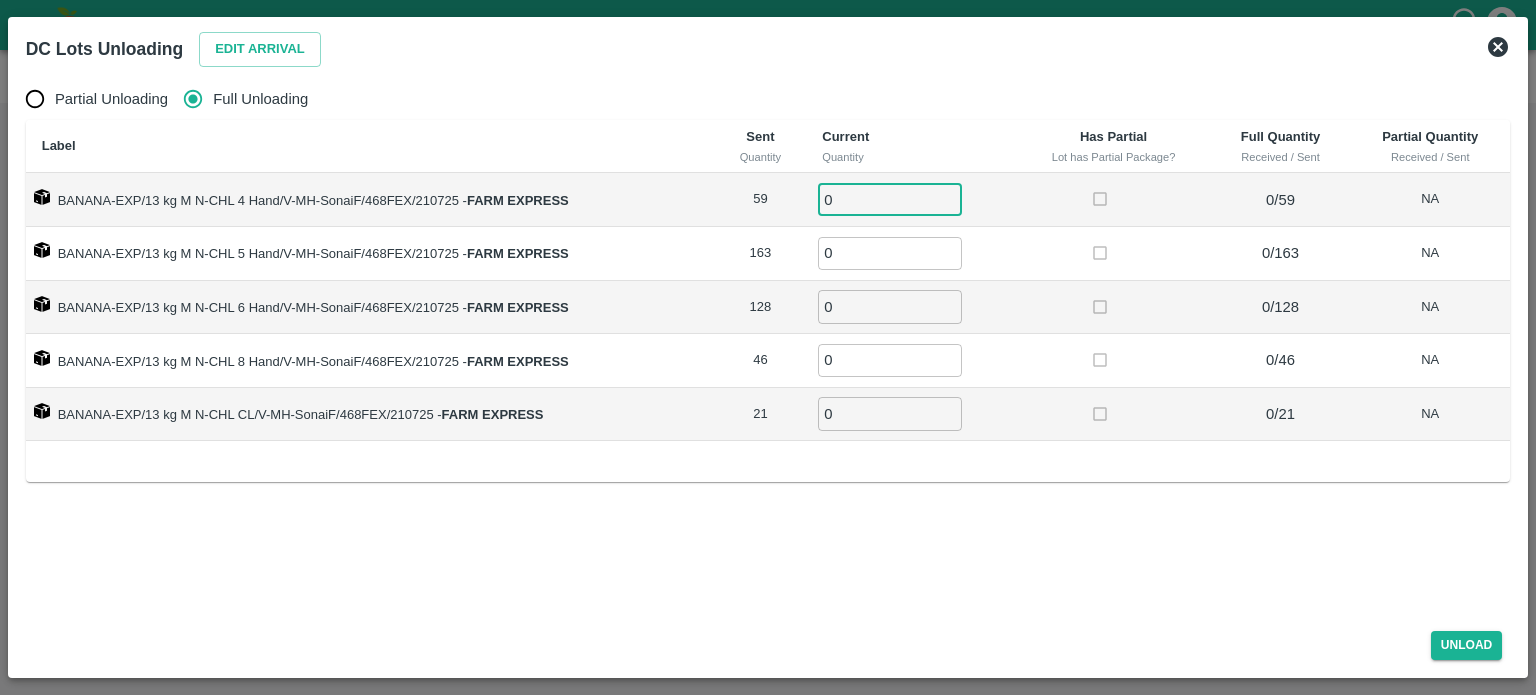 click on "0" at bounding box center (890, 199) 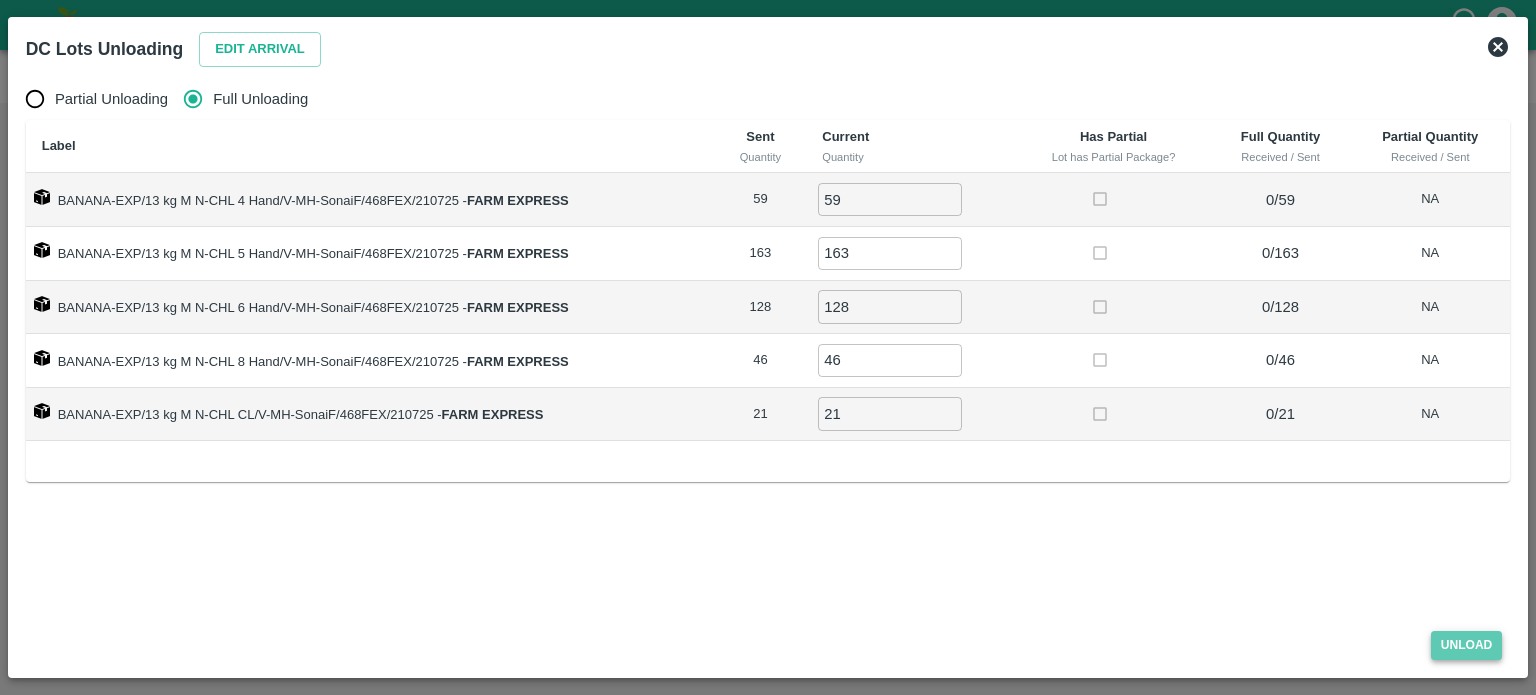 click on "Unload" at bounding box center (1467, 645) 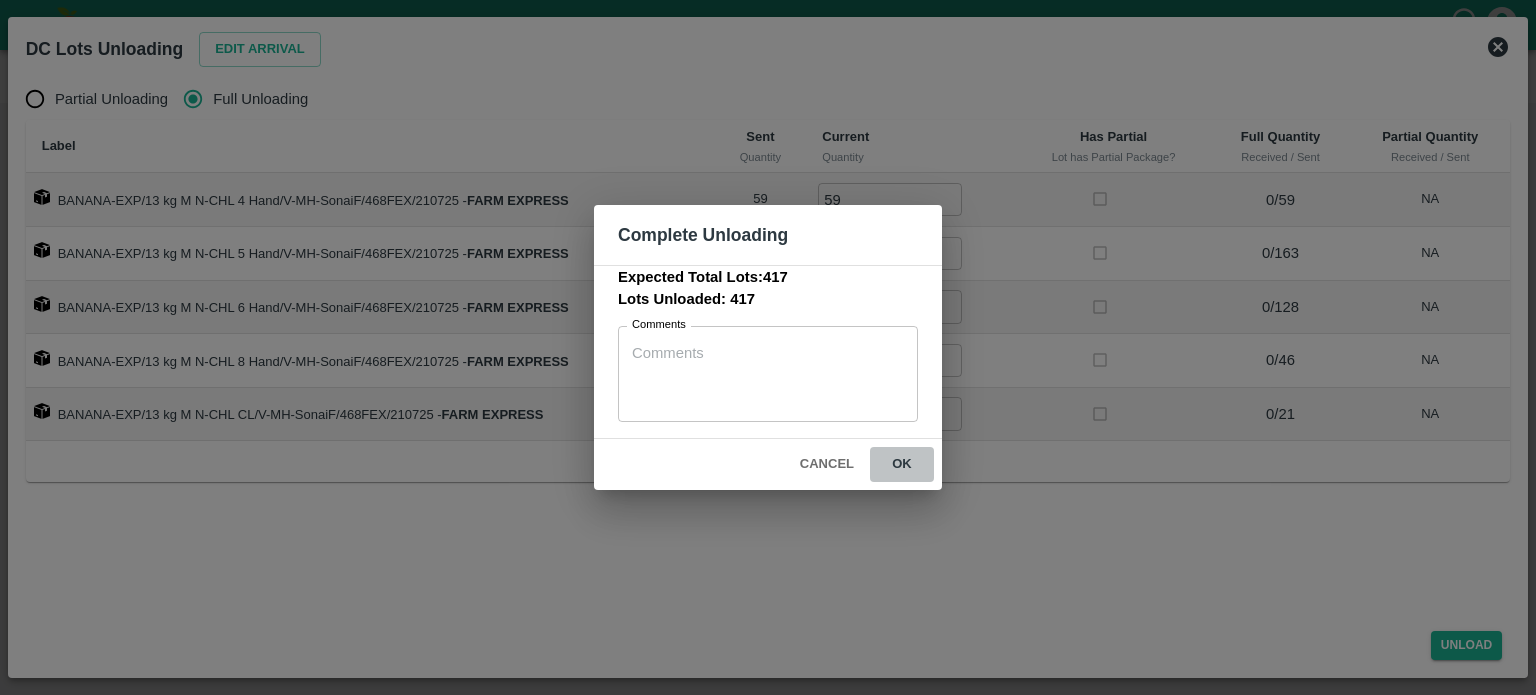 click on "ok" at bounding box center (902, 464) 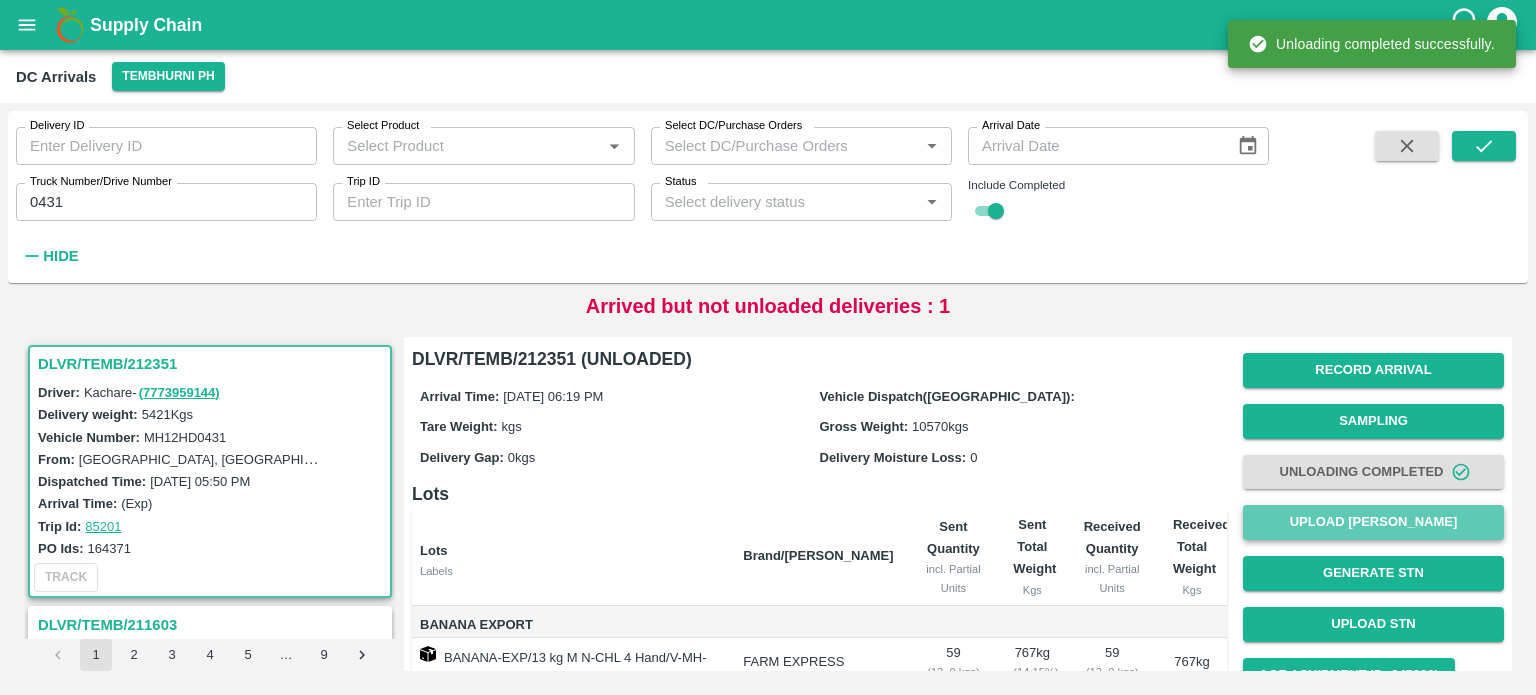 click on "Upload [PERSON_NAME]" at bounding box center (1373, 522) 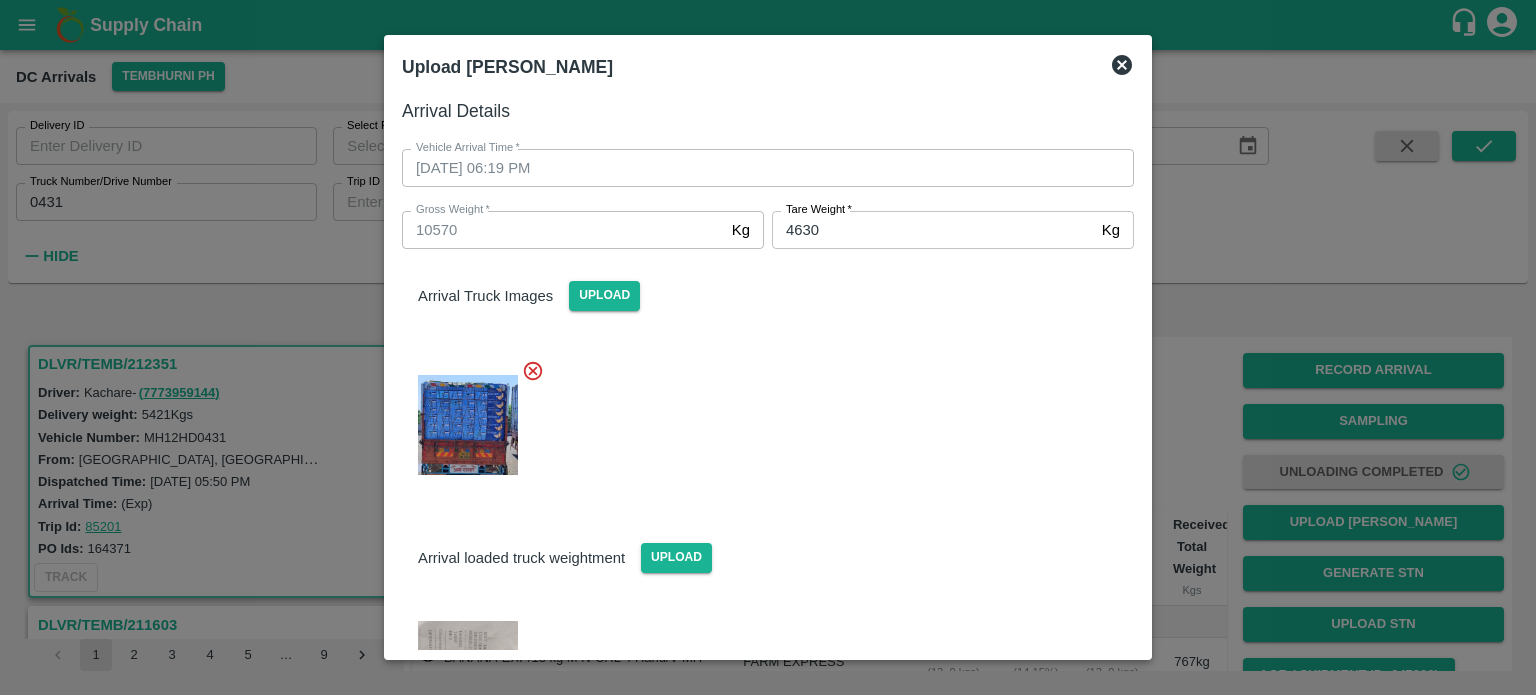 click at bounding box center (760, 419) 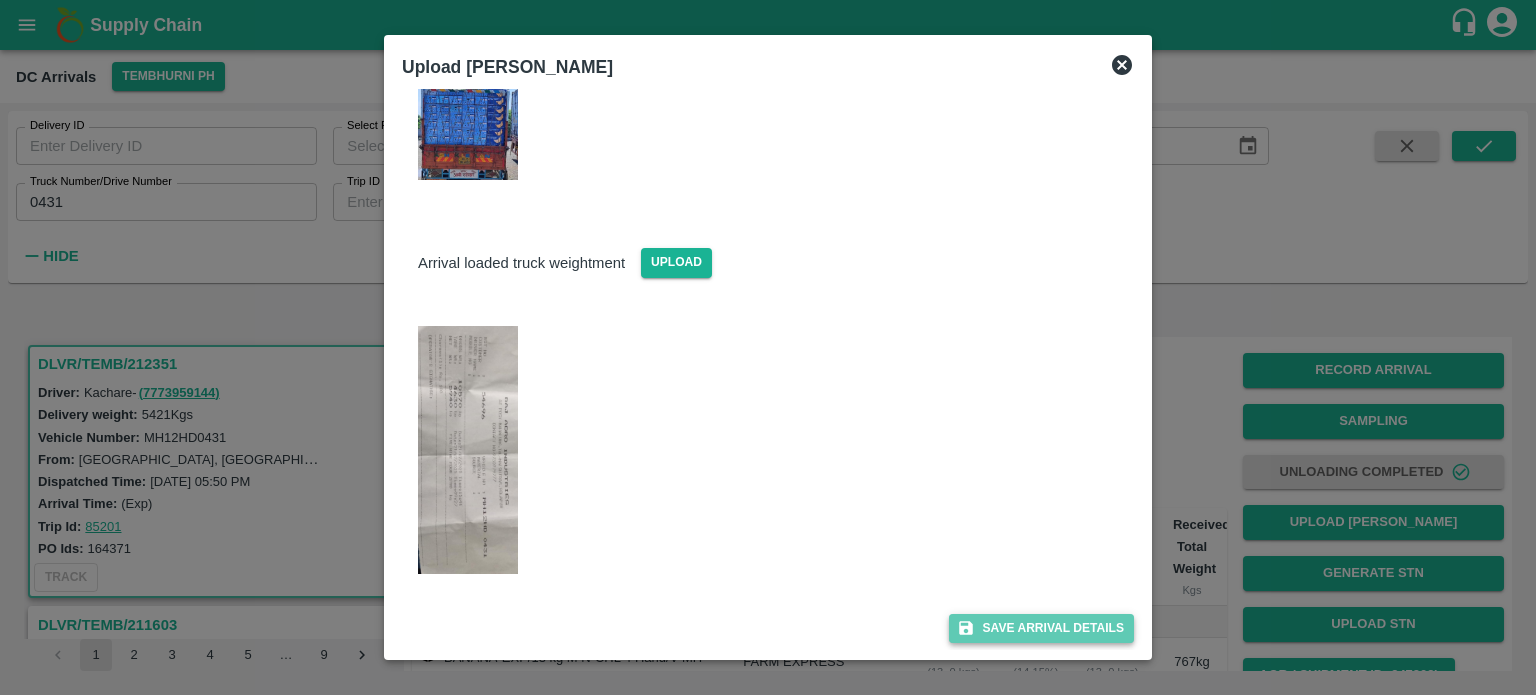 click on "Save Arrival Details" at bounding box center (1041, 628) 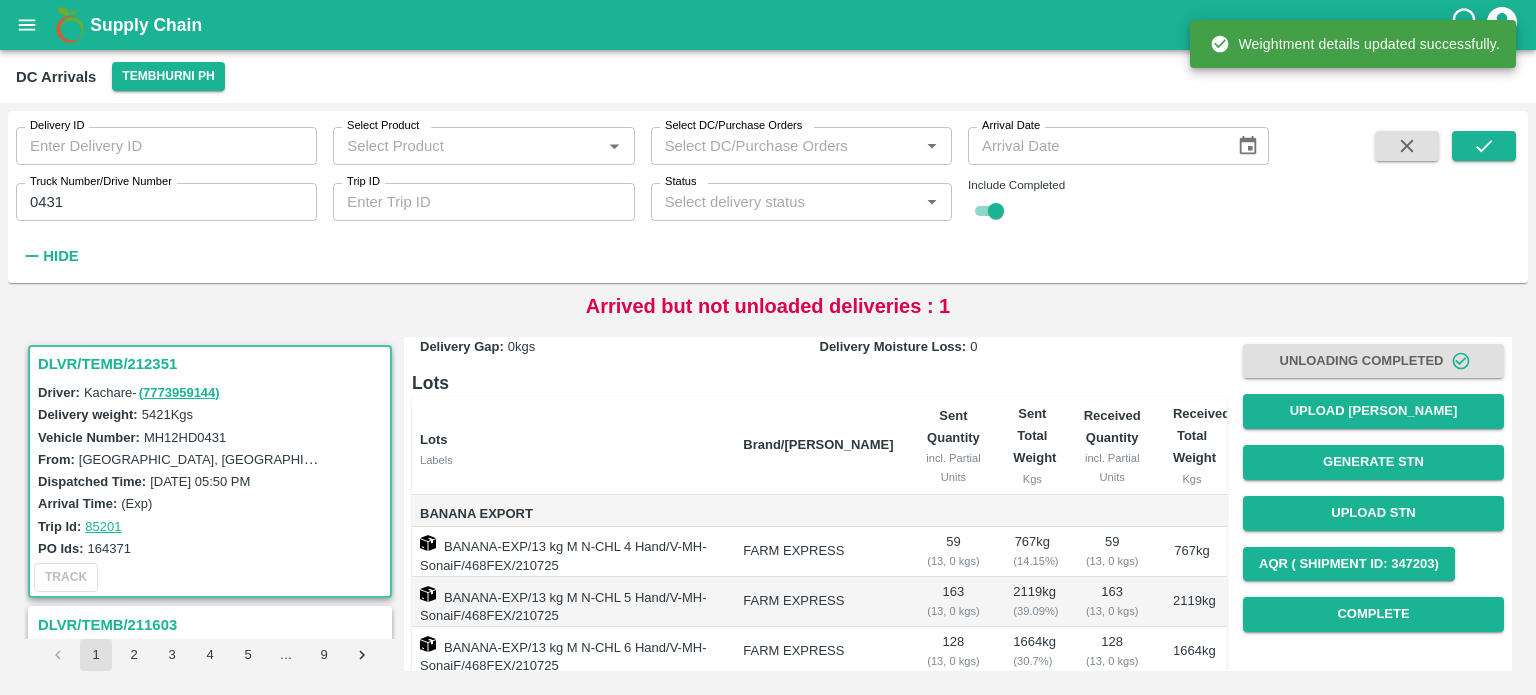 scroll, scrollTop: 119, scrollLeft: 0, axis: vertical 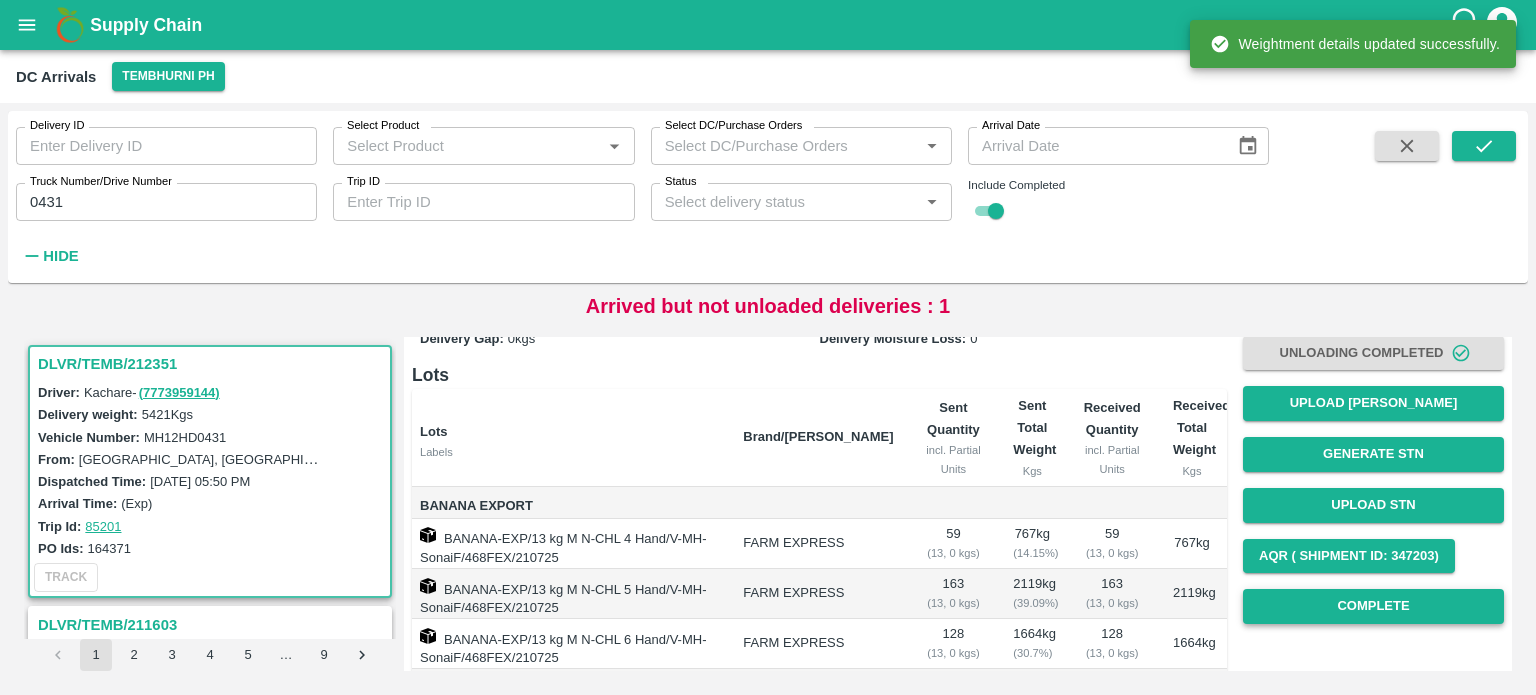 click on "Complete" at bounding box center (1373, 606) 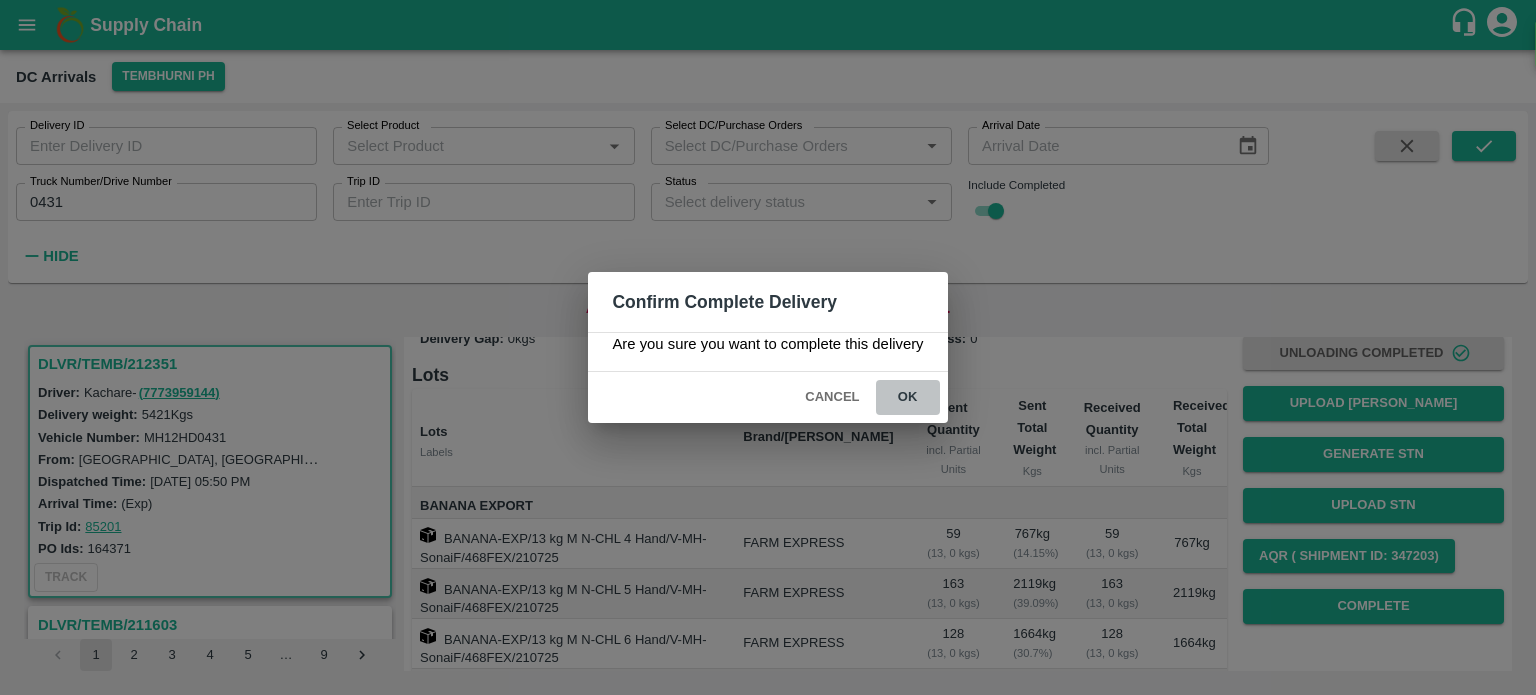 click on "ok" at bounding box center [908, 397] 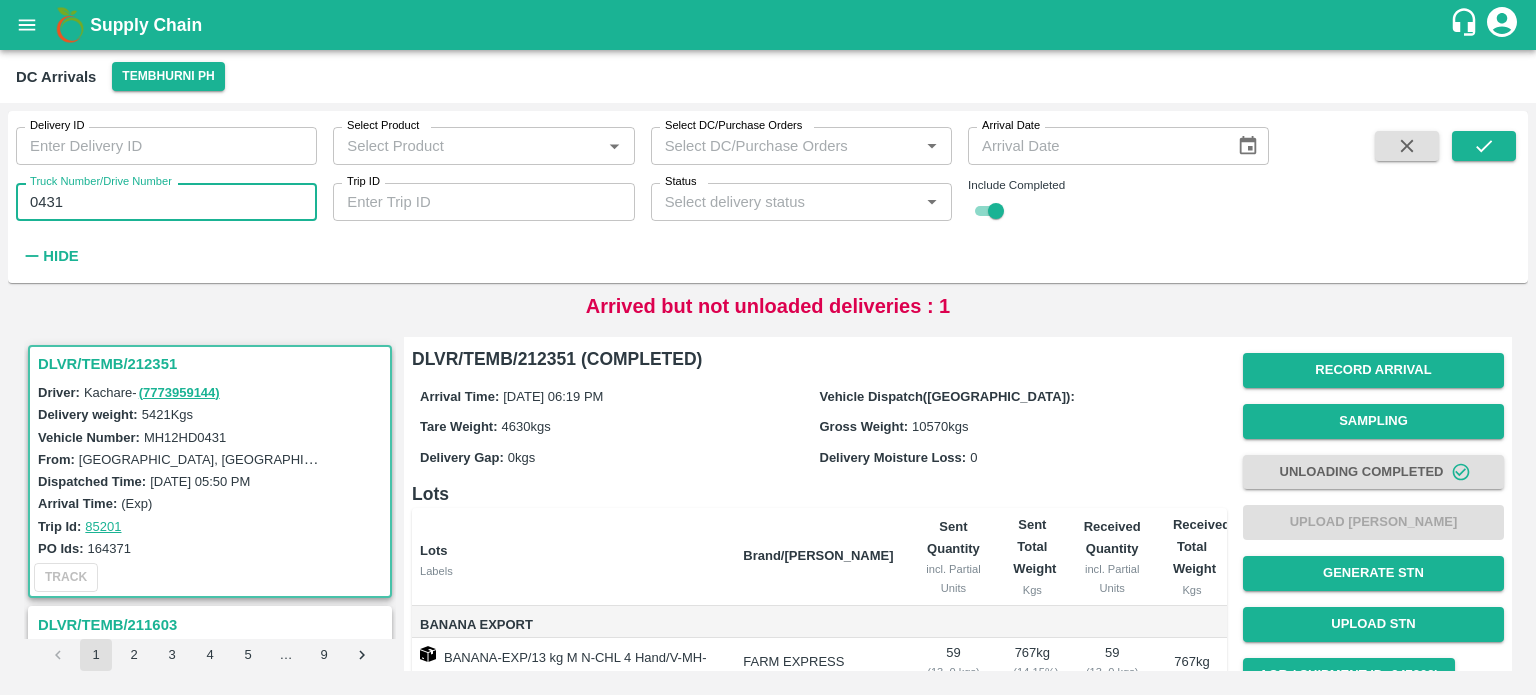 click on "0431" at bounding box center (166, 202) 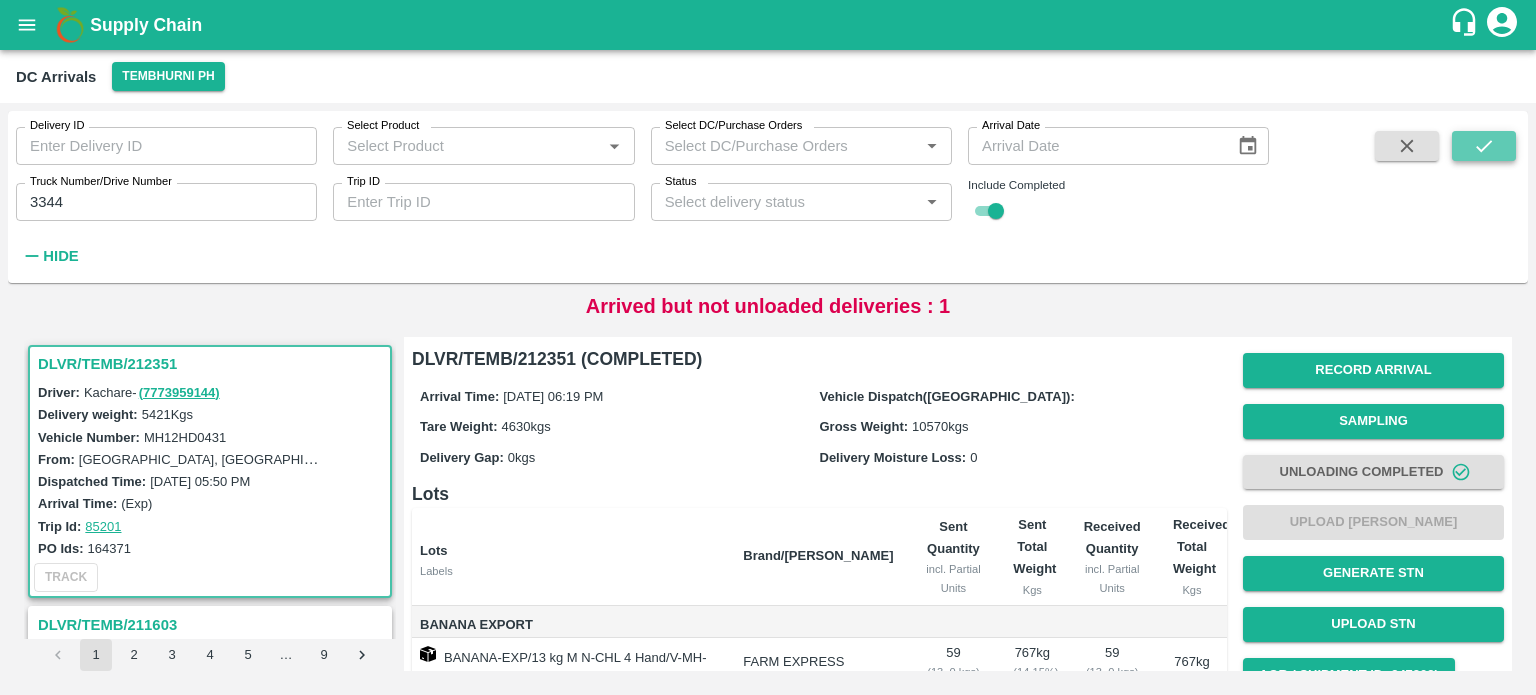 click at bounding box center [1484, 146] 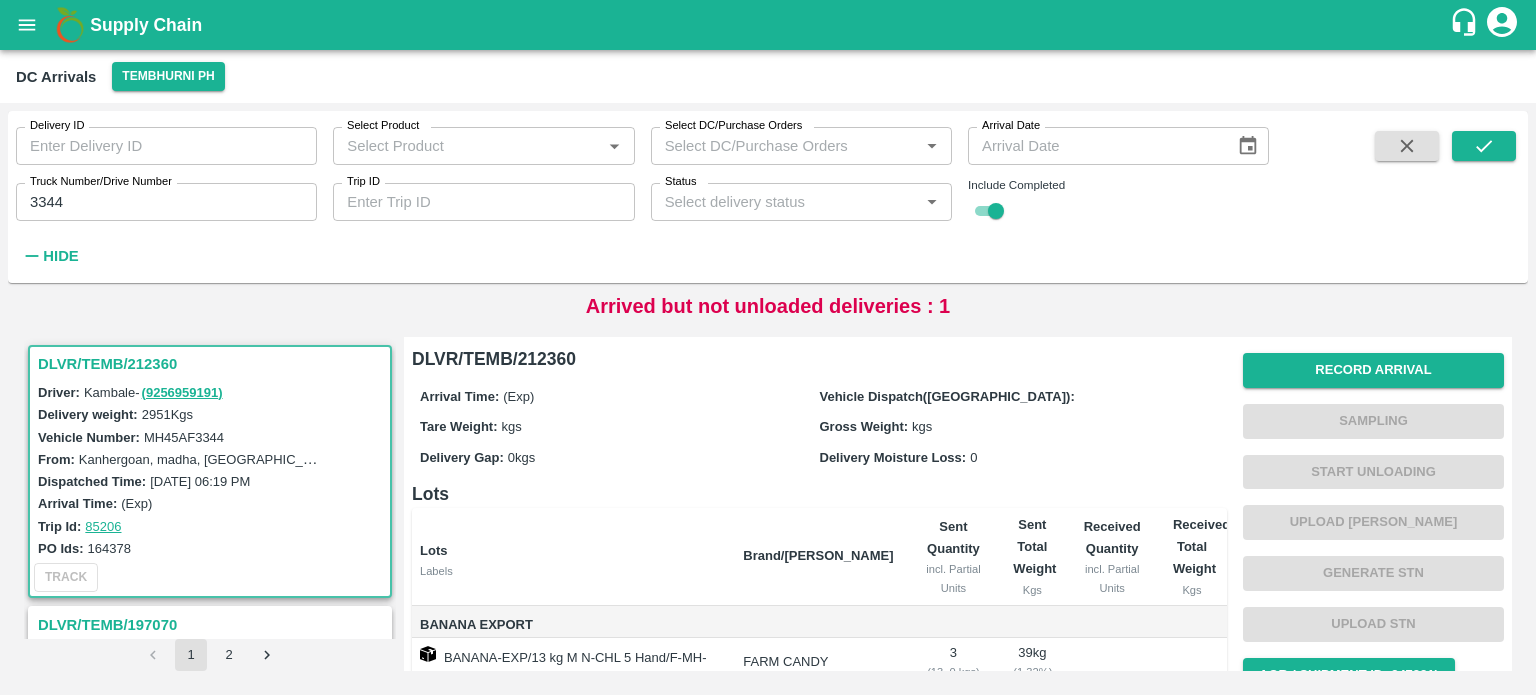scroll, scrollTop: 0, scrollLeft: 0, axis: both 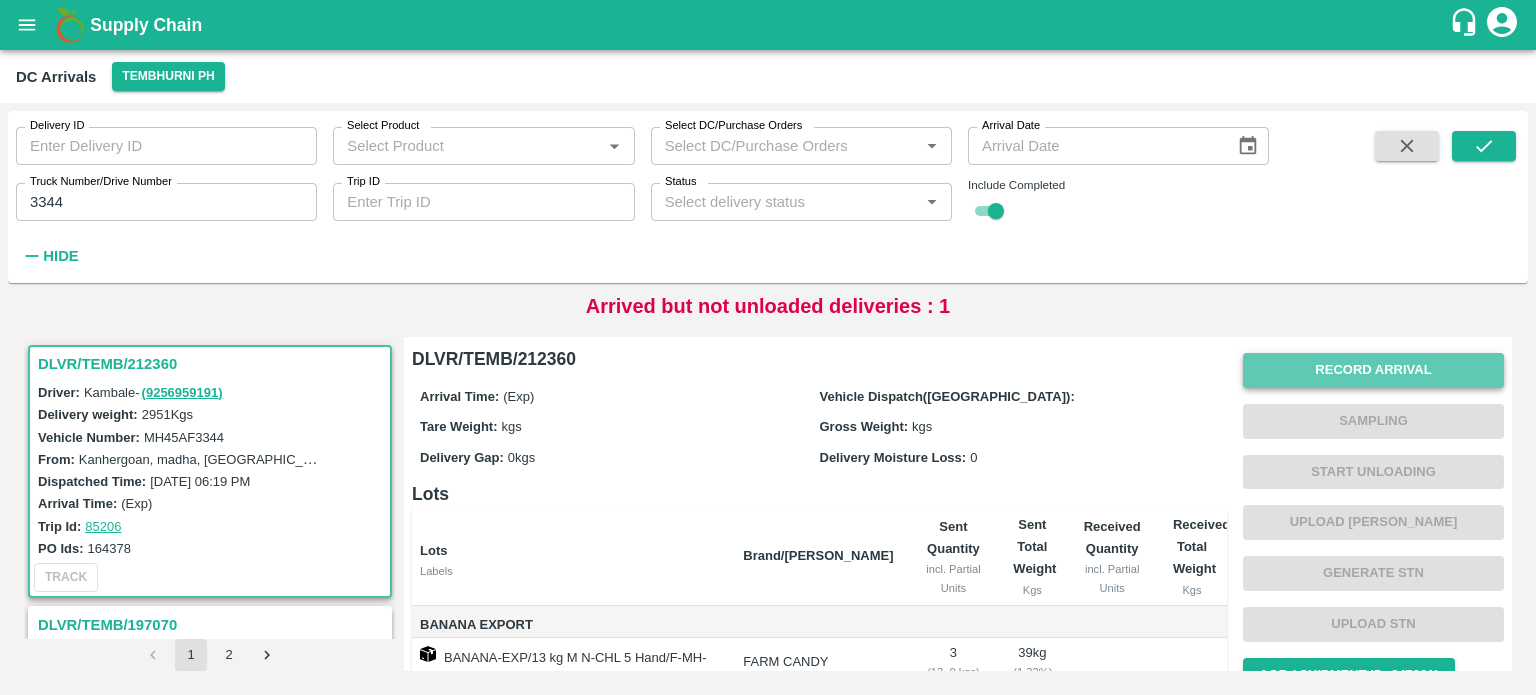 click on "Record Arrival" at bounding box center [1373, 370] 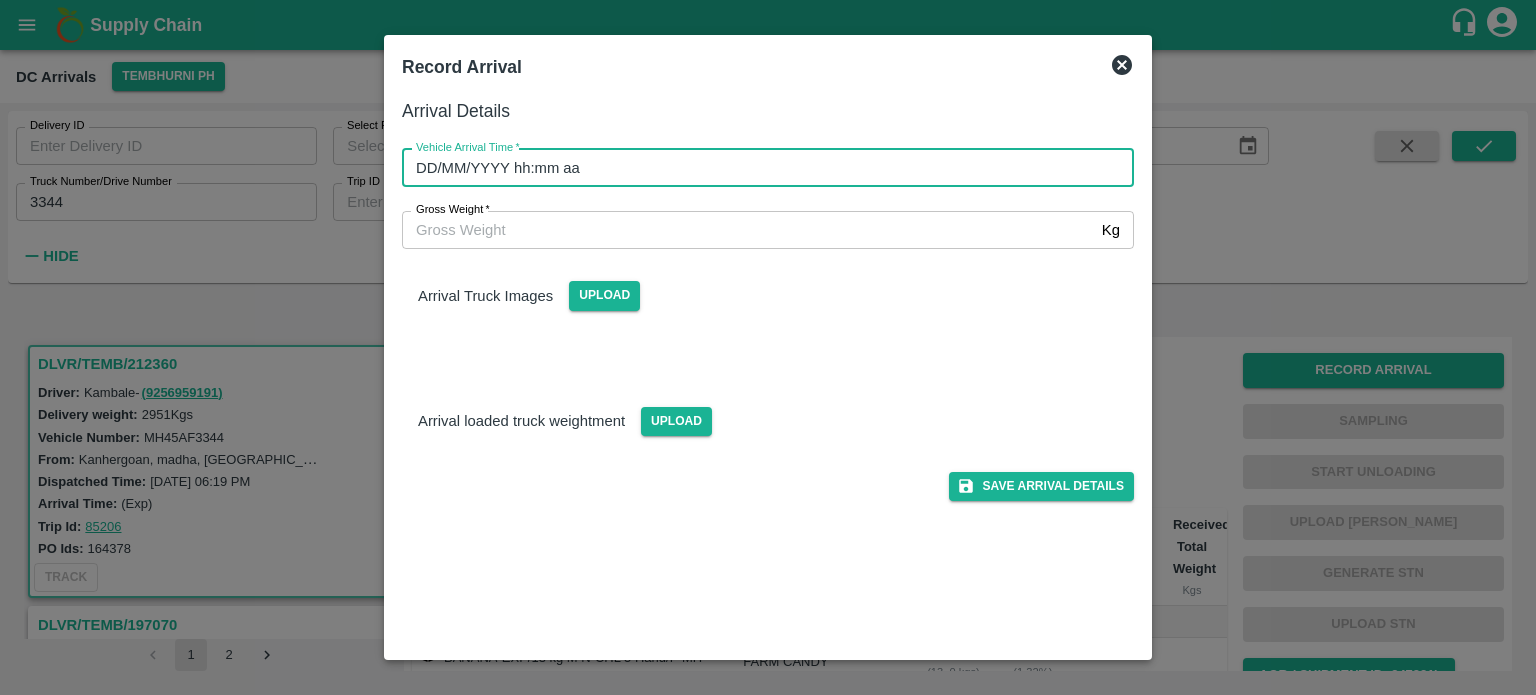 click on "DD/MM/YYYY hh:mm aa" at bounding box center (761, 168) 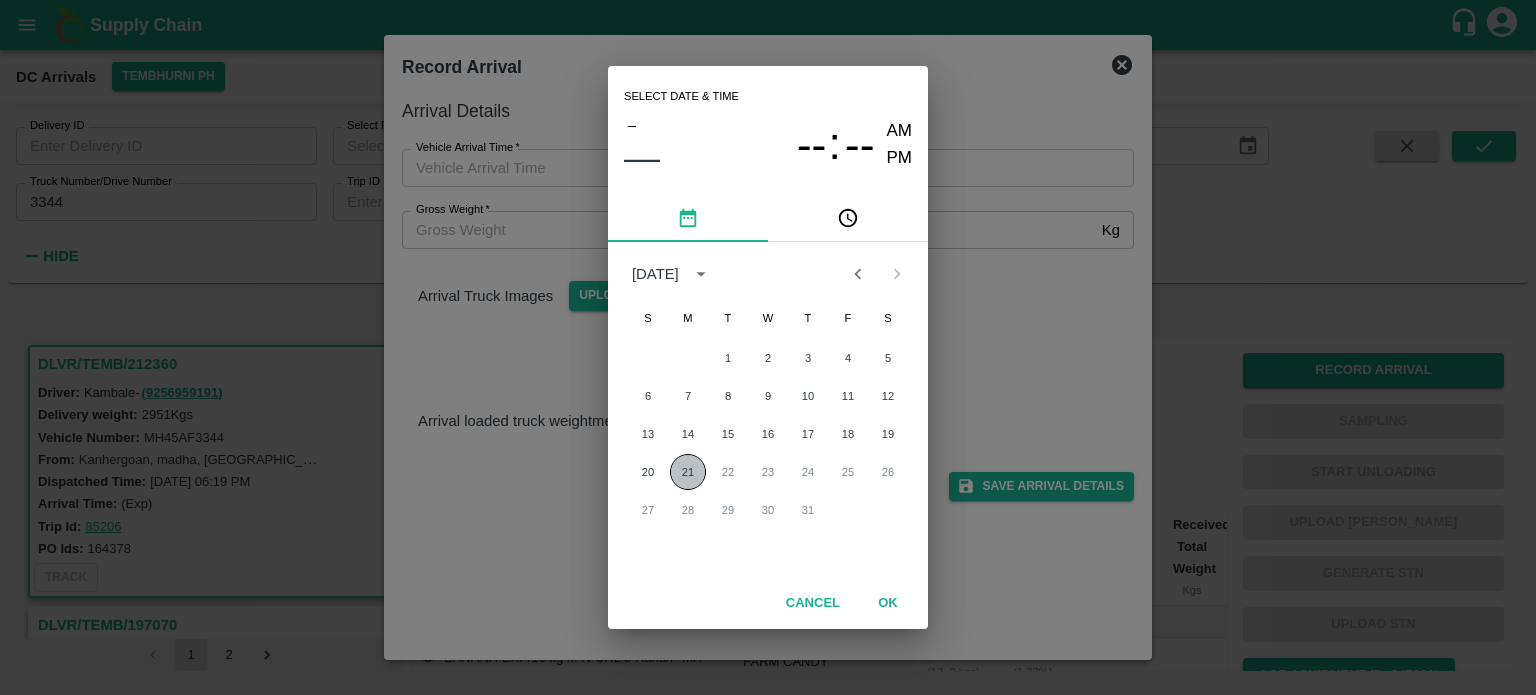 click on "21" at bounding box center [688, 472] 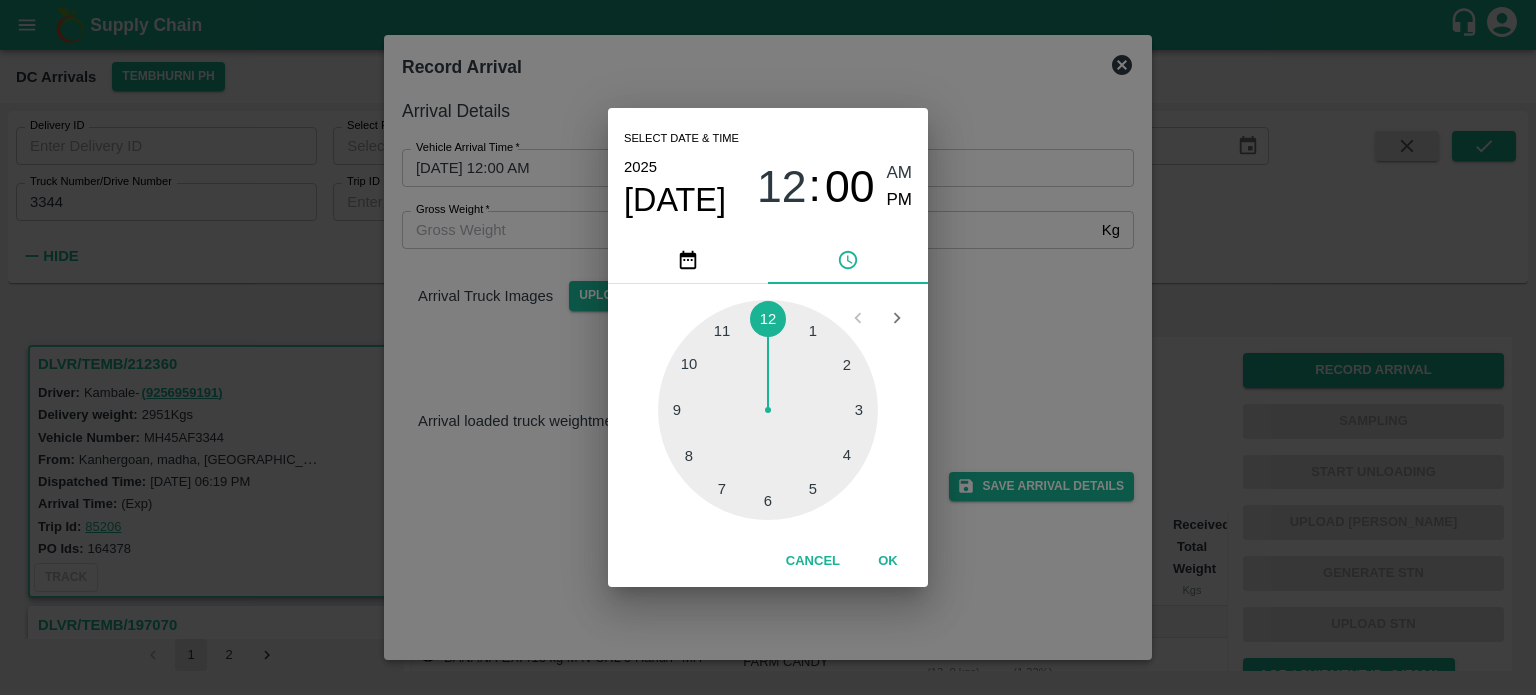 click at bounding box center [768, 410] 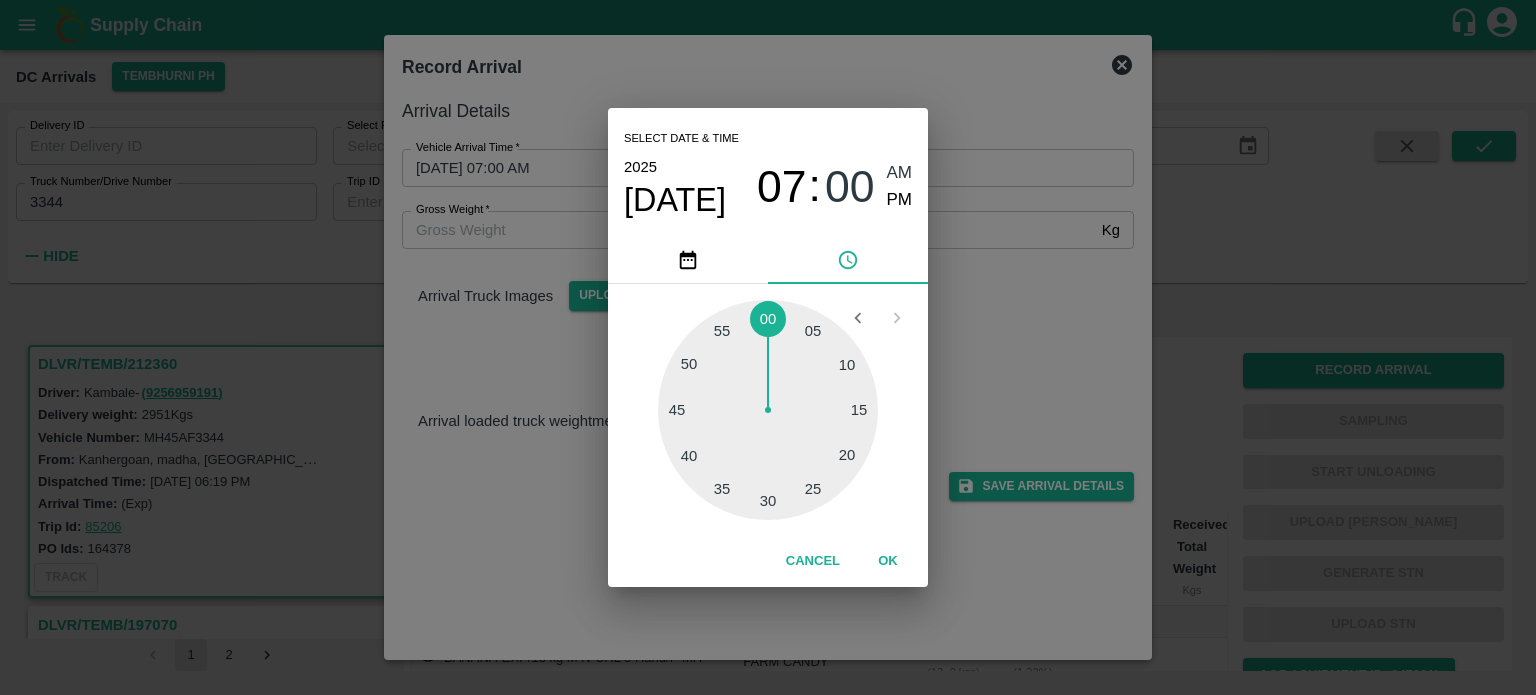click at bounding box center [768, 410] 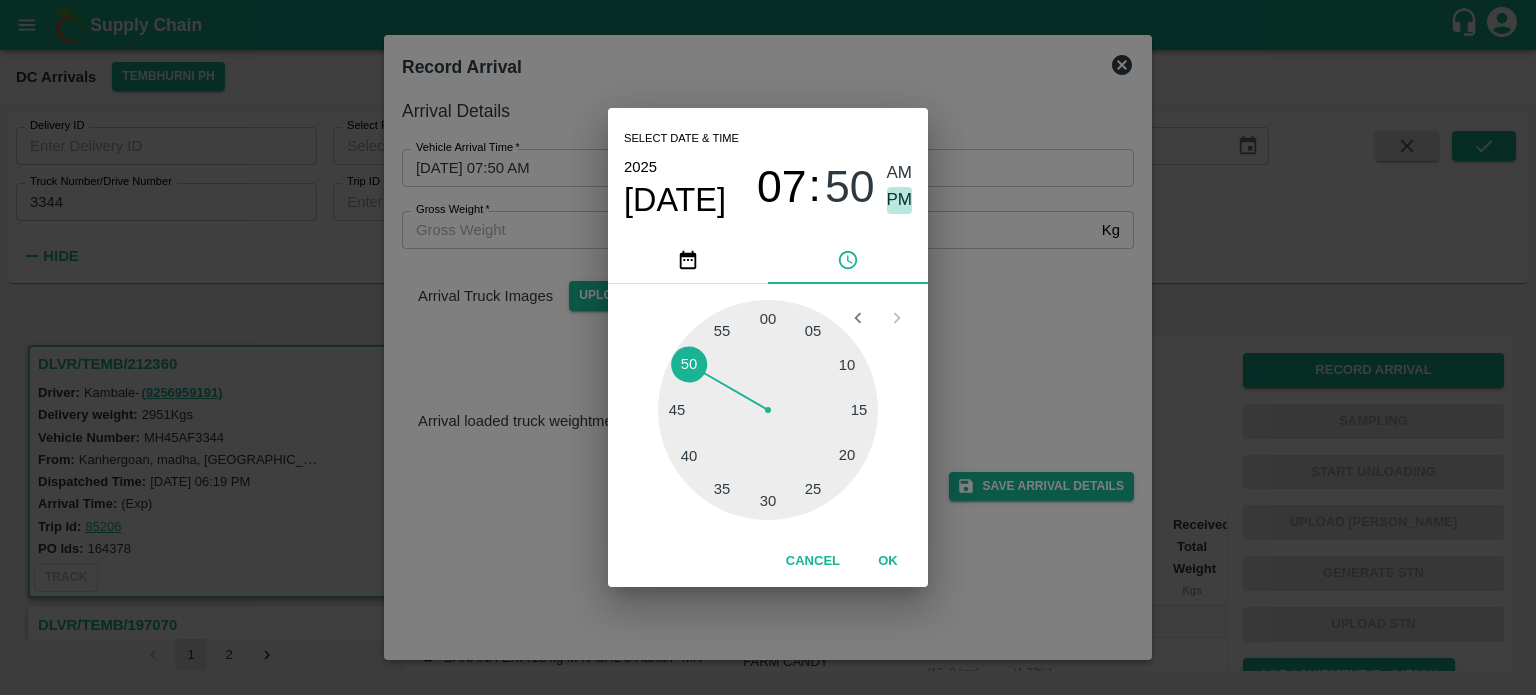 click on "PM" at bounding box center (900, 200) 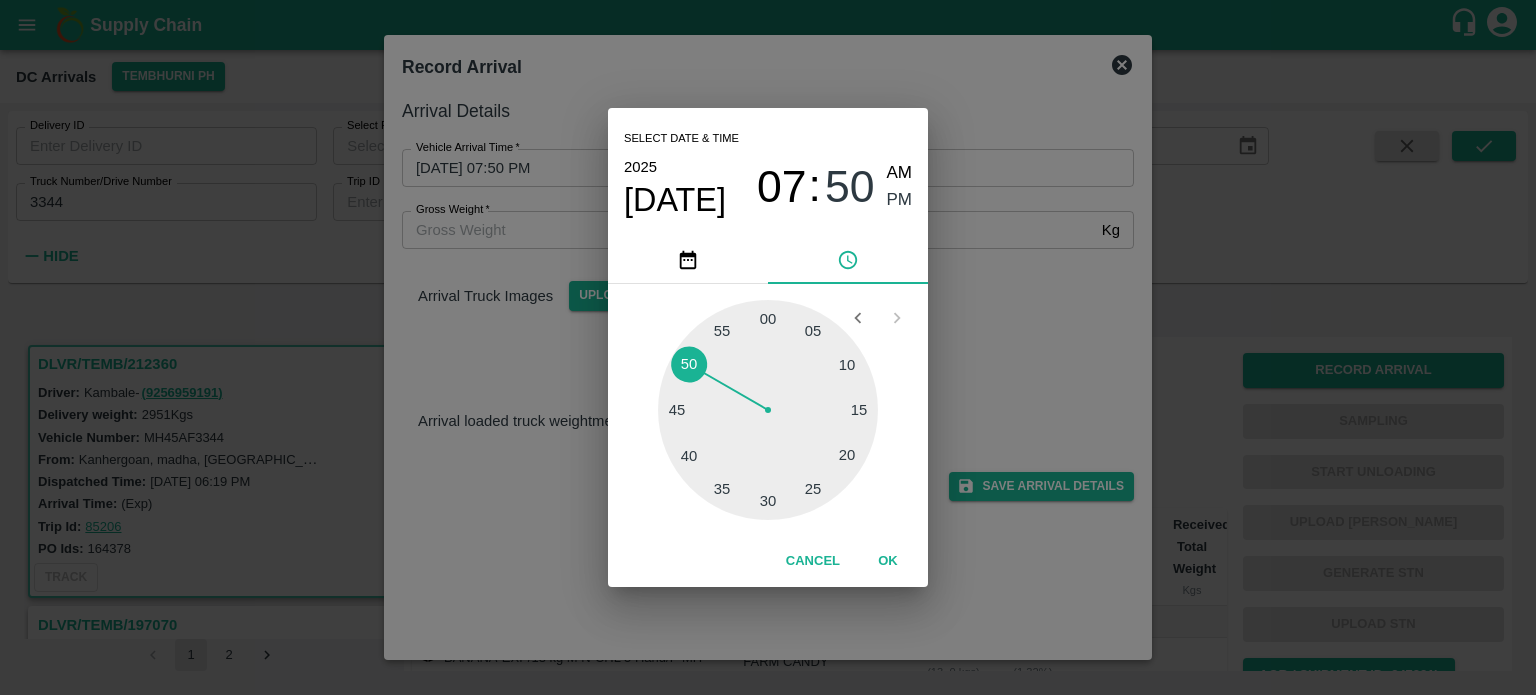 click on "Select date & time [DATE] 07 : 50 AM PM 05 10 15 20 25 30 35 40 45 50 55 00 Cancel OK" at bounding box center [768, 347] 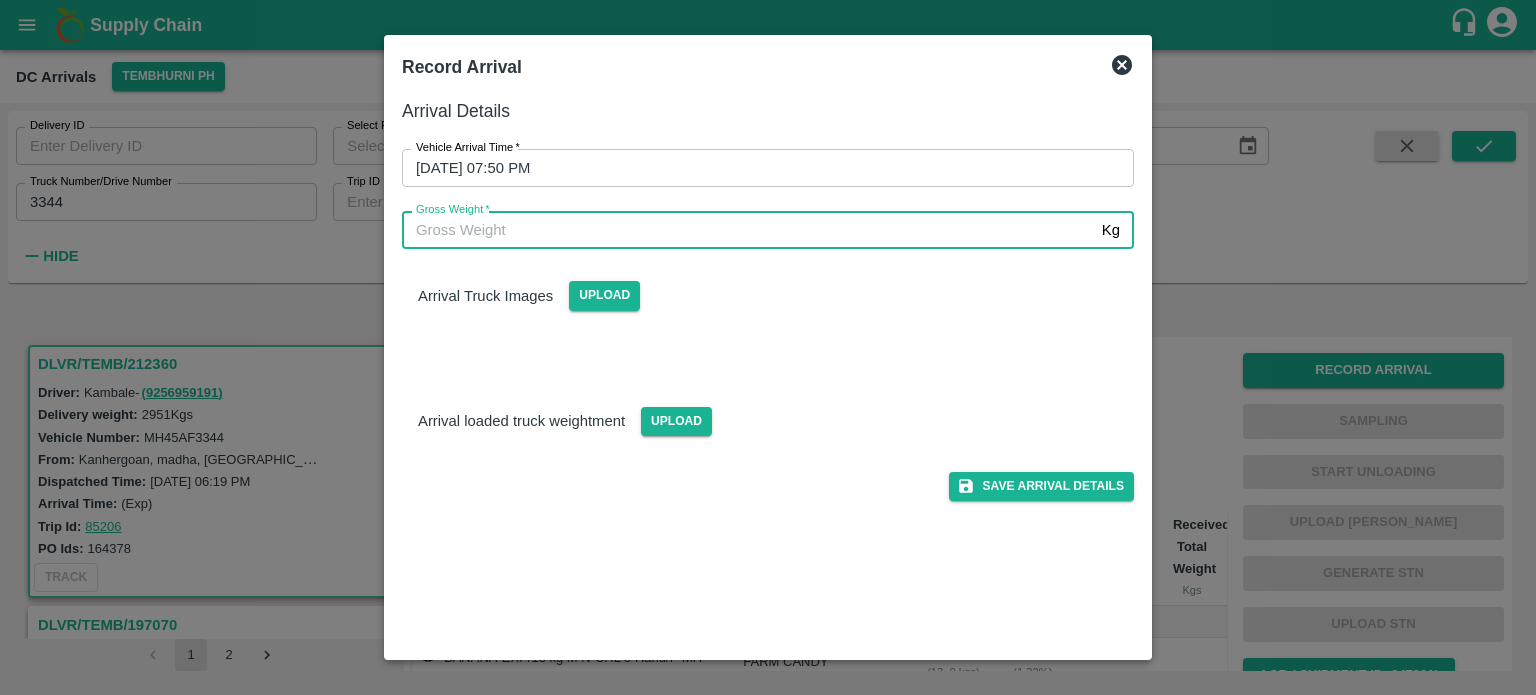 click on "Gross Weight   *" at bounding box center [748, 230] 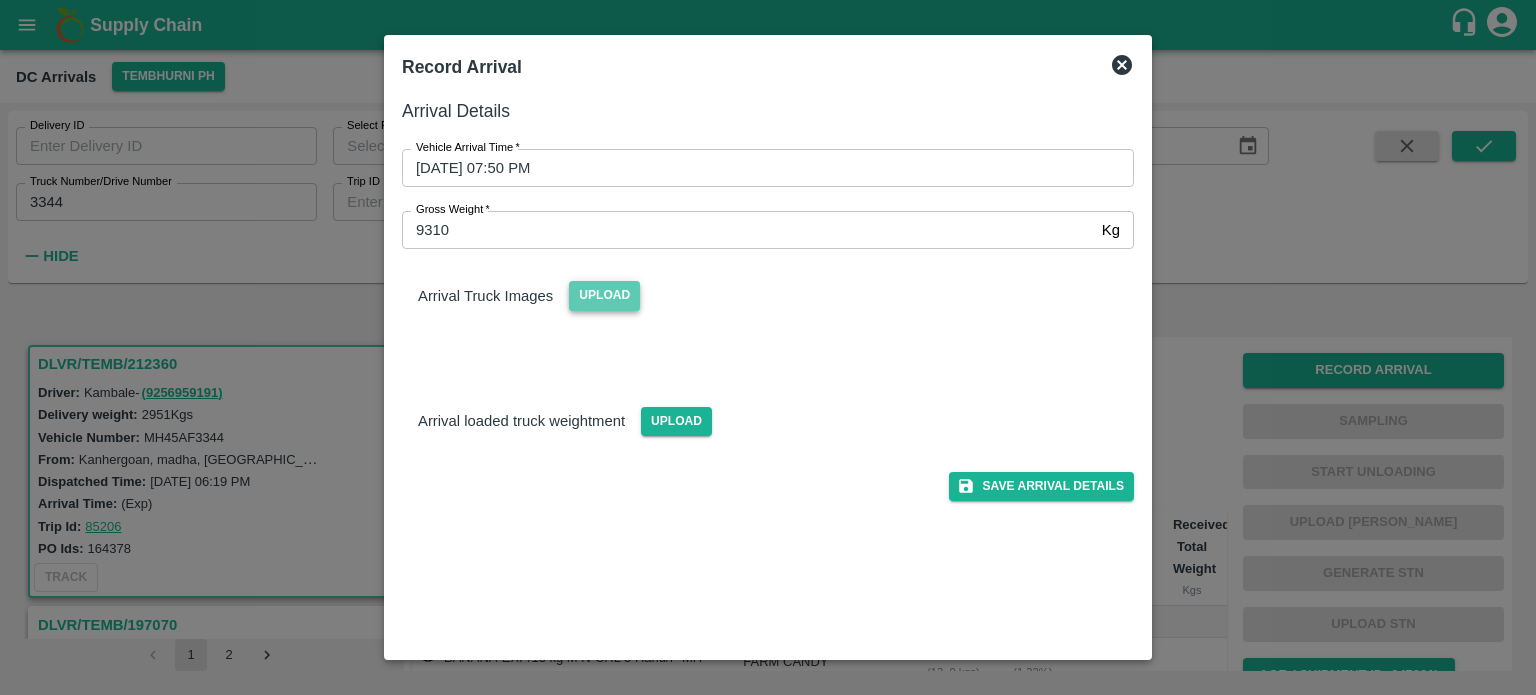click on "Upload" at bounding box center [604, 295] 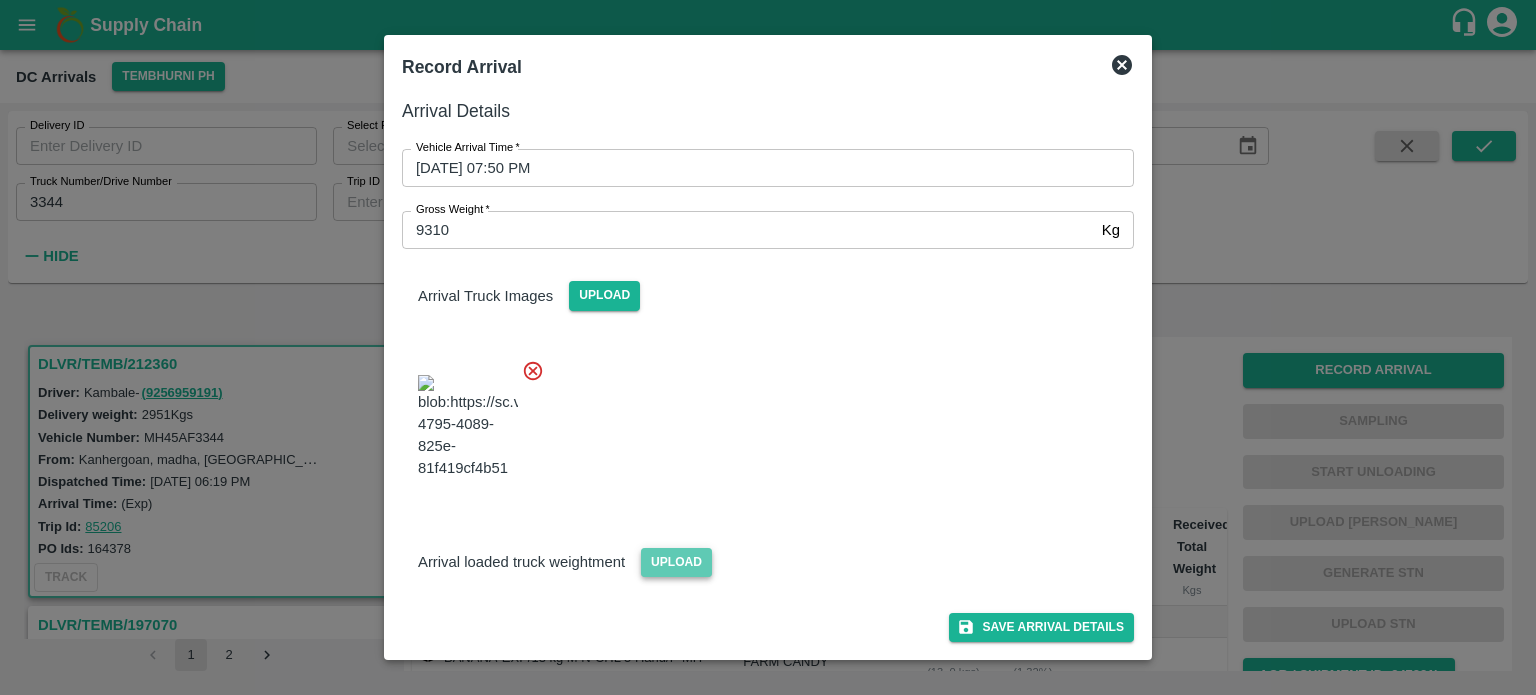 click on "Upload" at bounding box center (676, 562) 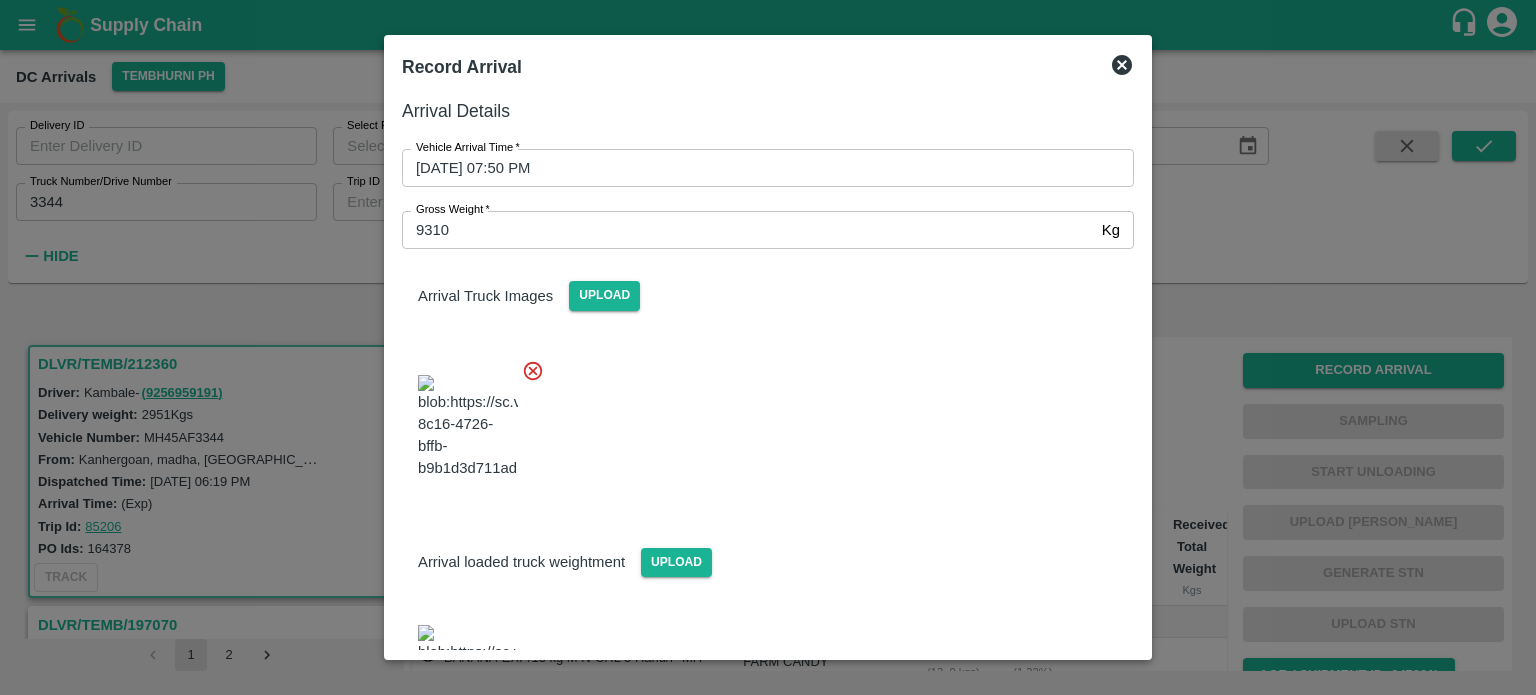 click at bounding box center [760, 421] 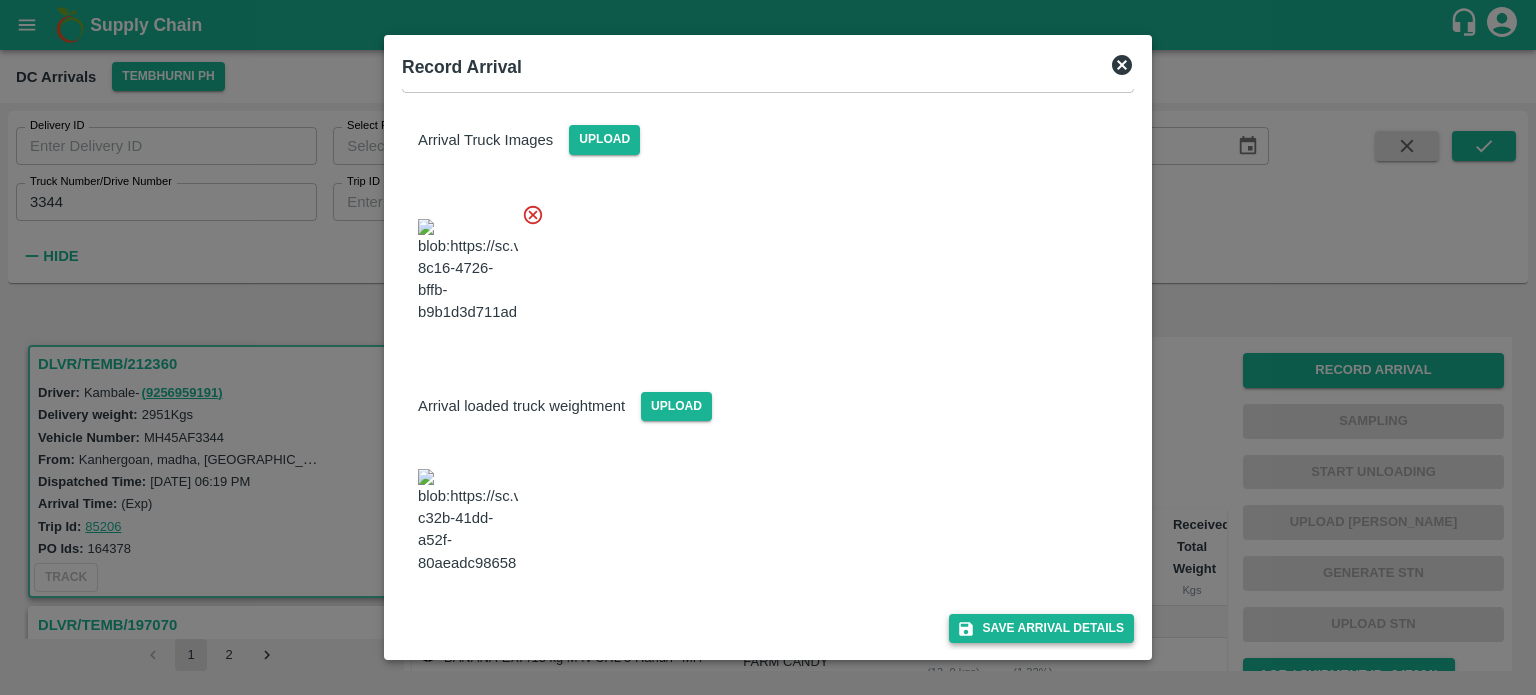 click on "Save Arrival Details" at bounding box center (1041, 628) 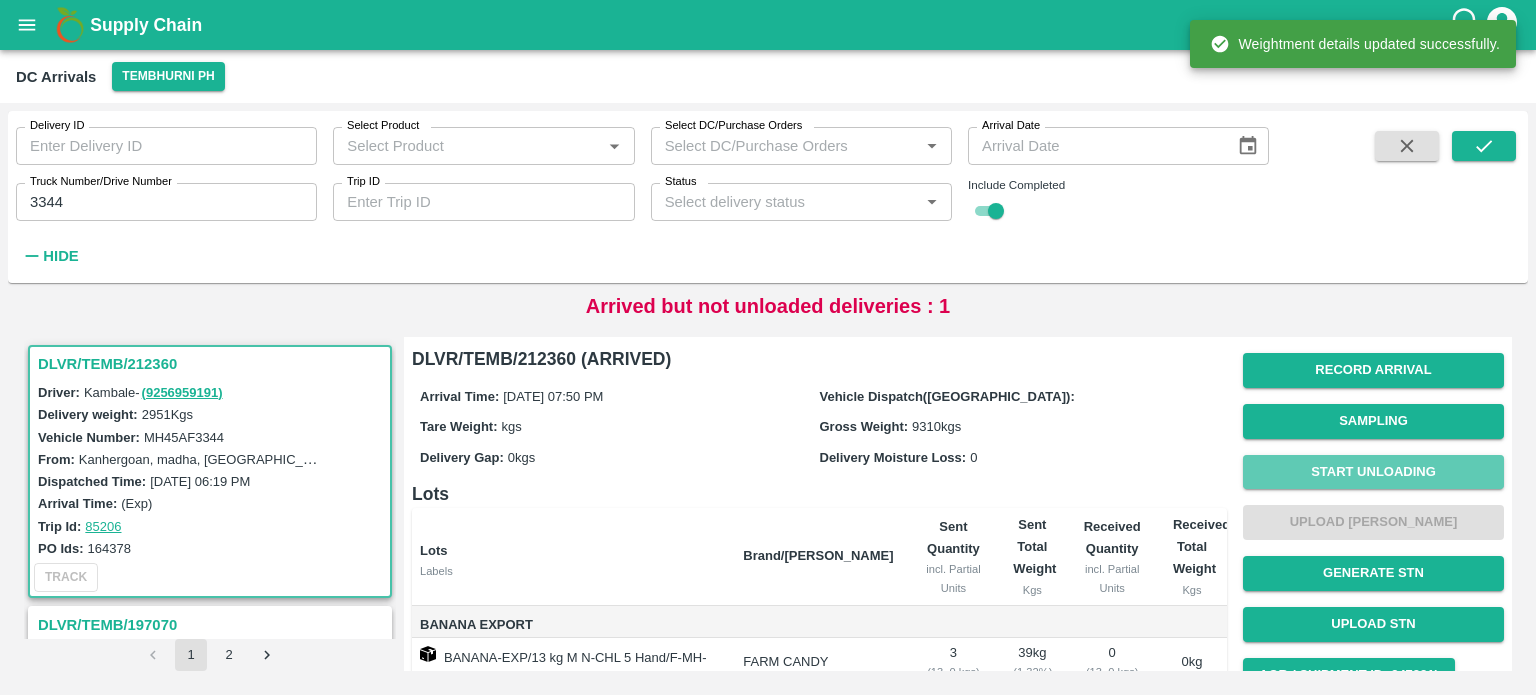 click on "Start Unloading" at bounding box center (1373, 472) 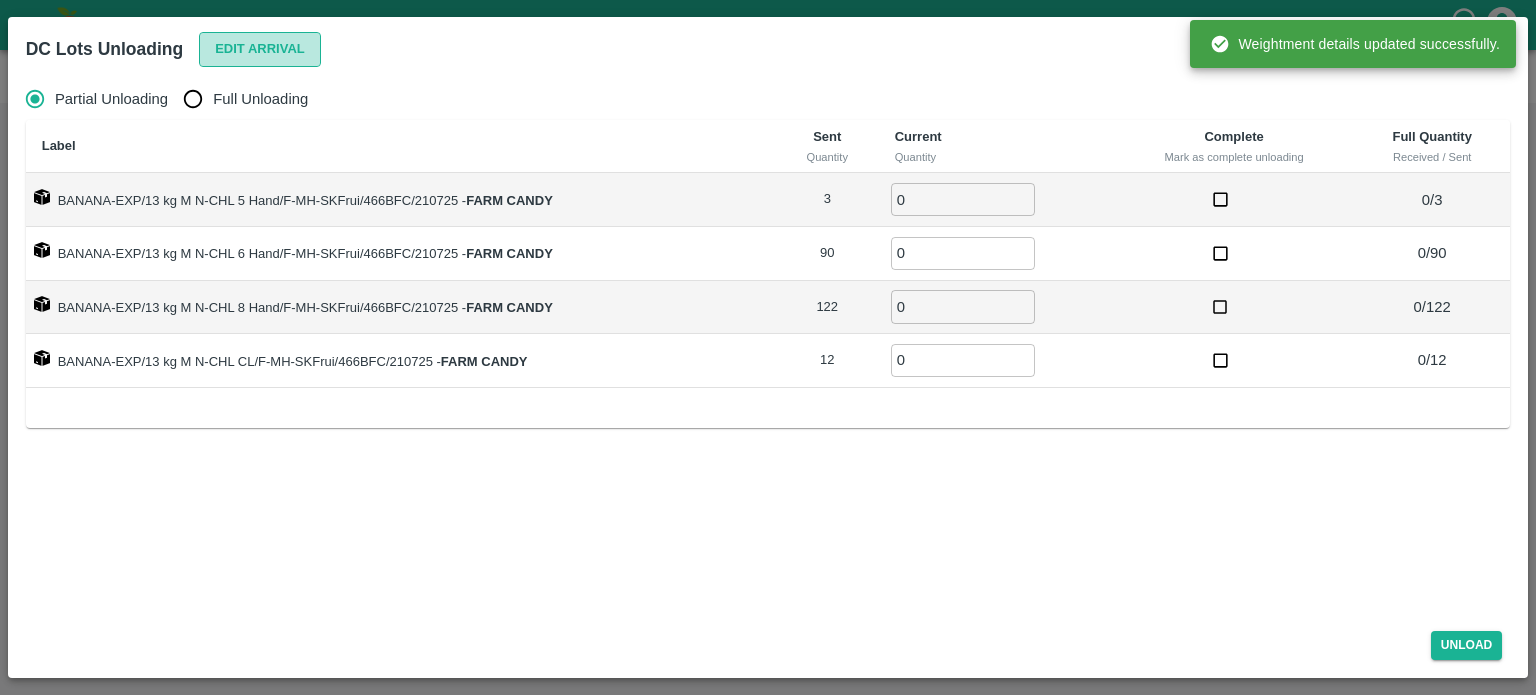 click on "Edit Arrival" at bounding box center (260, 49) 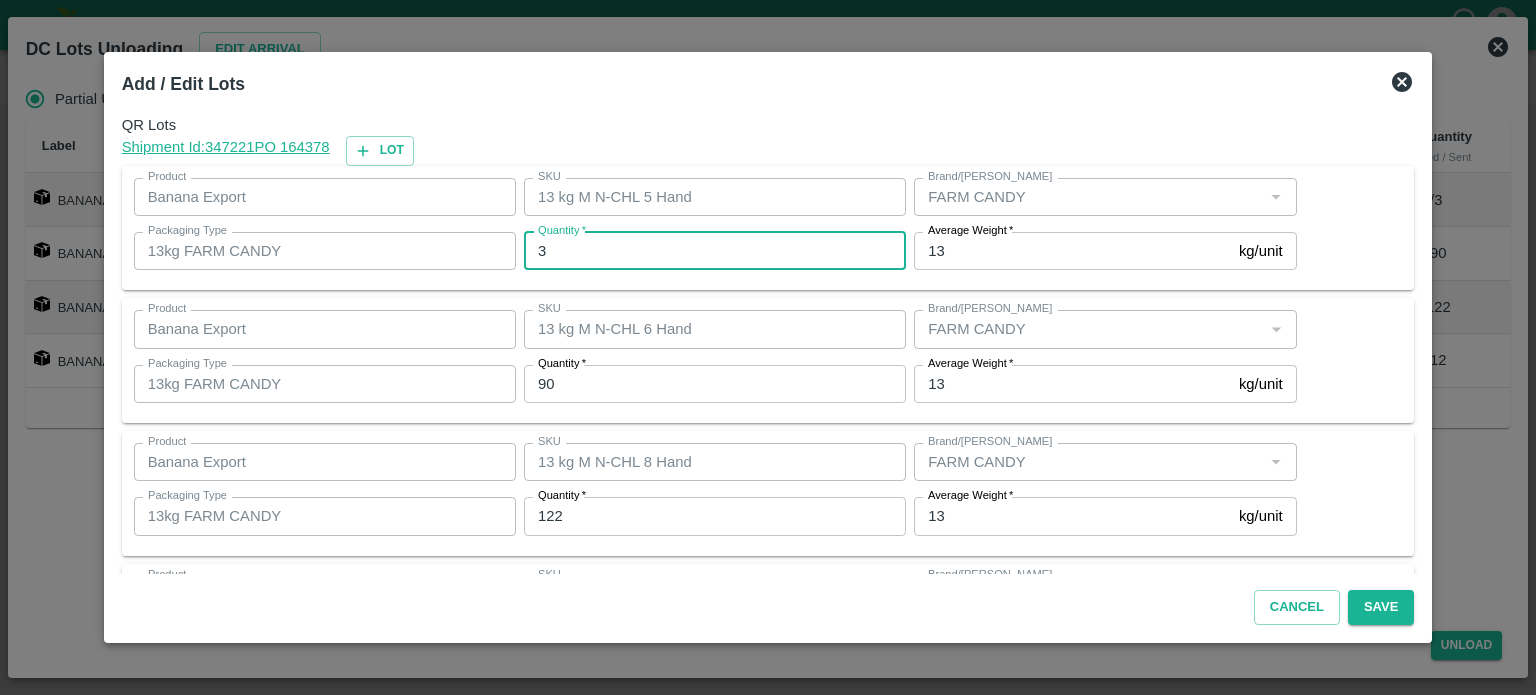 click on "3" at bounding box center (715, 251) 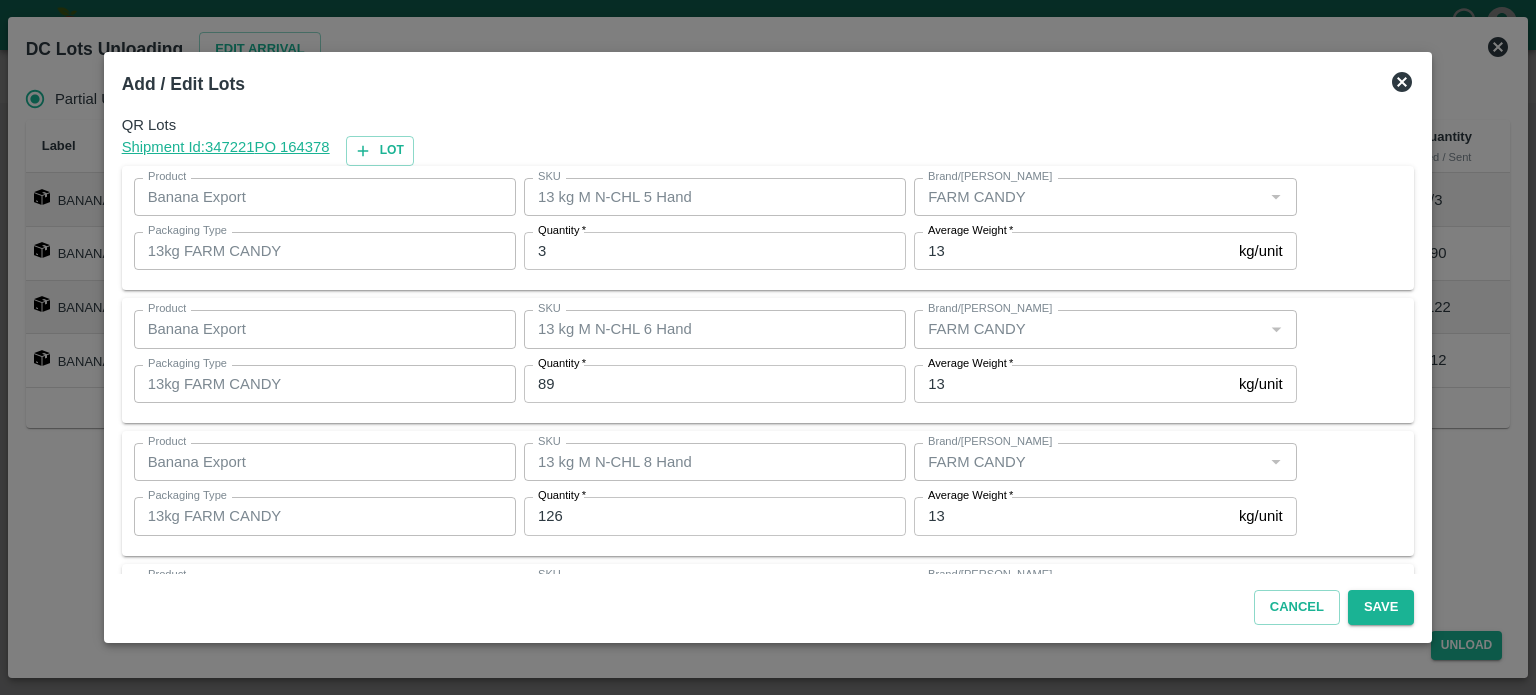 scroll, scrollTop: 129, scrollLeft: 0, axis: vertical 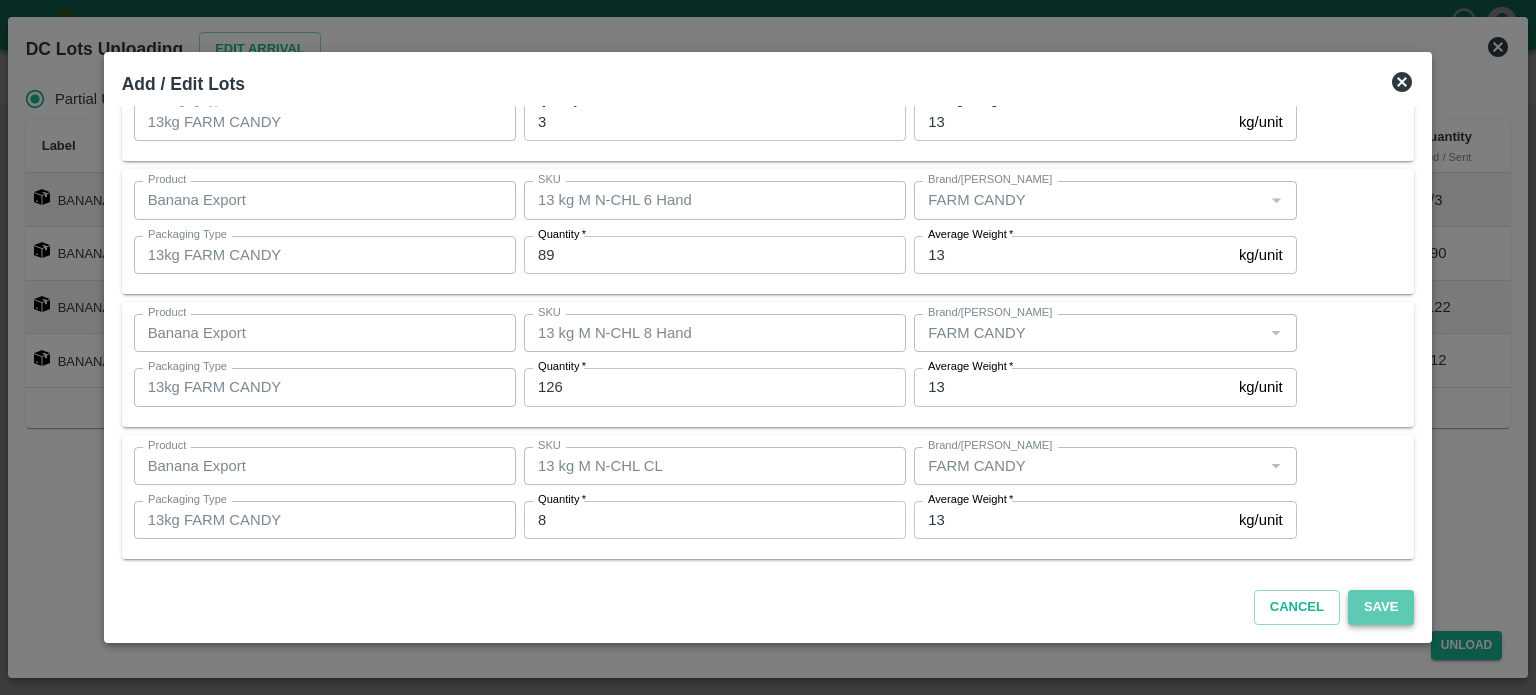 click on "Save" at bounding box center [1381, 607] 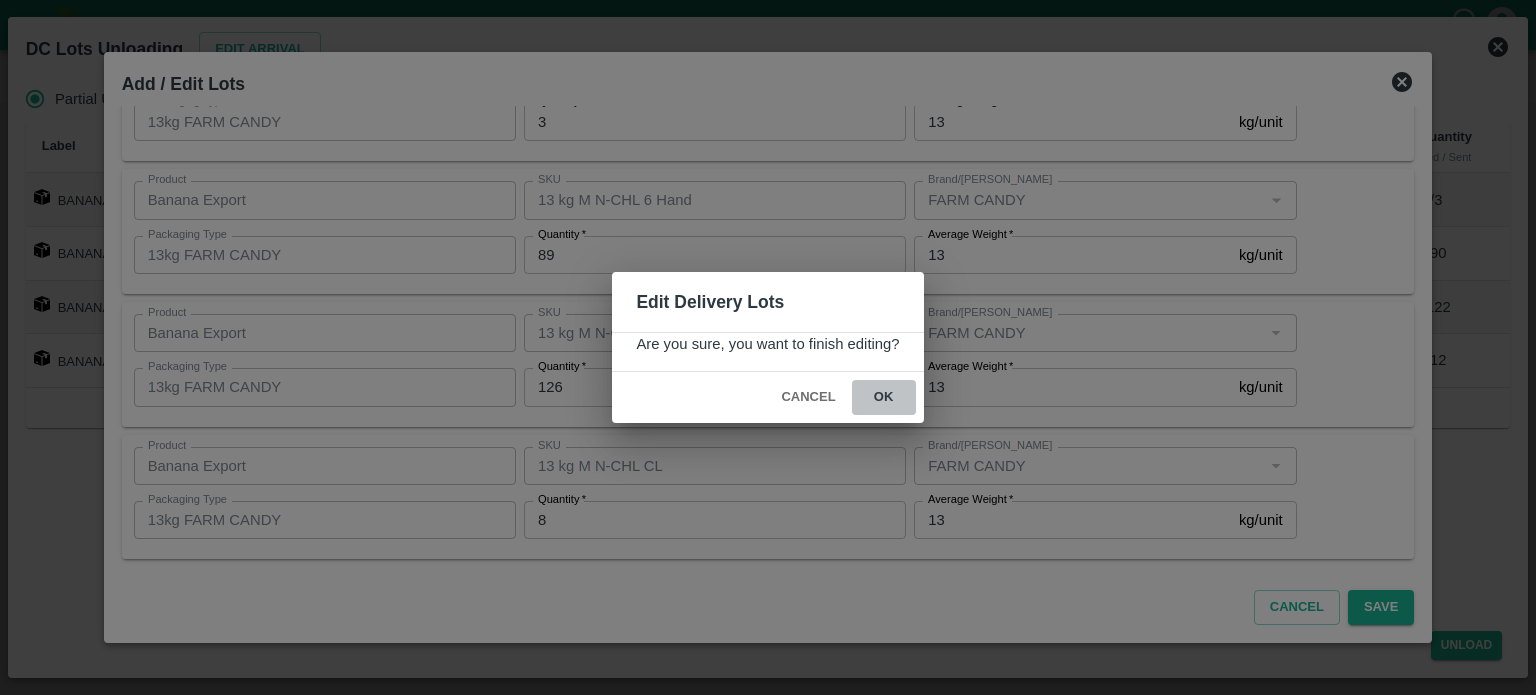click on "ok" at bounding box center [884, 397] 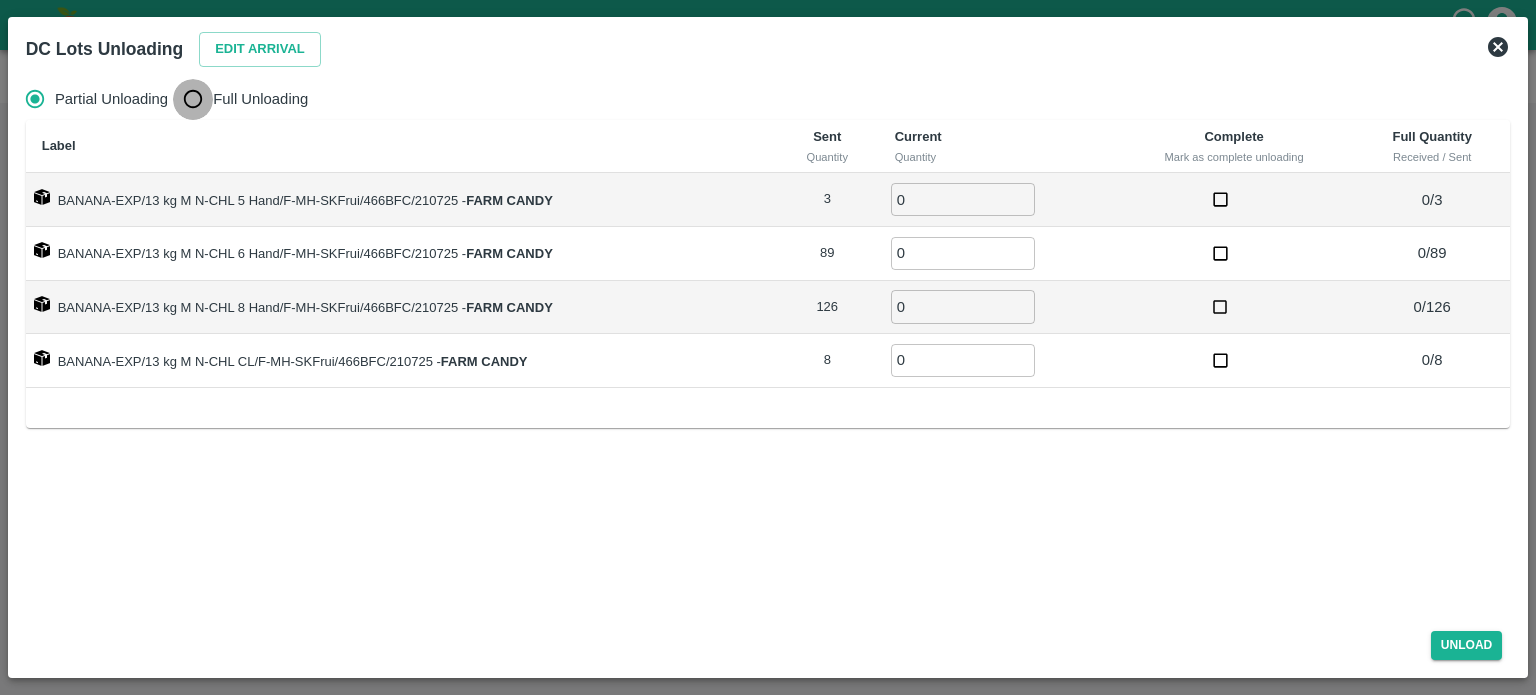 click on "Full Unloading" at bounding box center (193, 99) 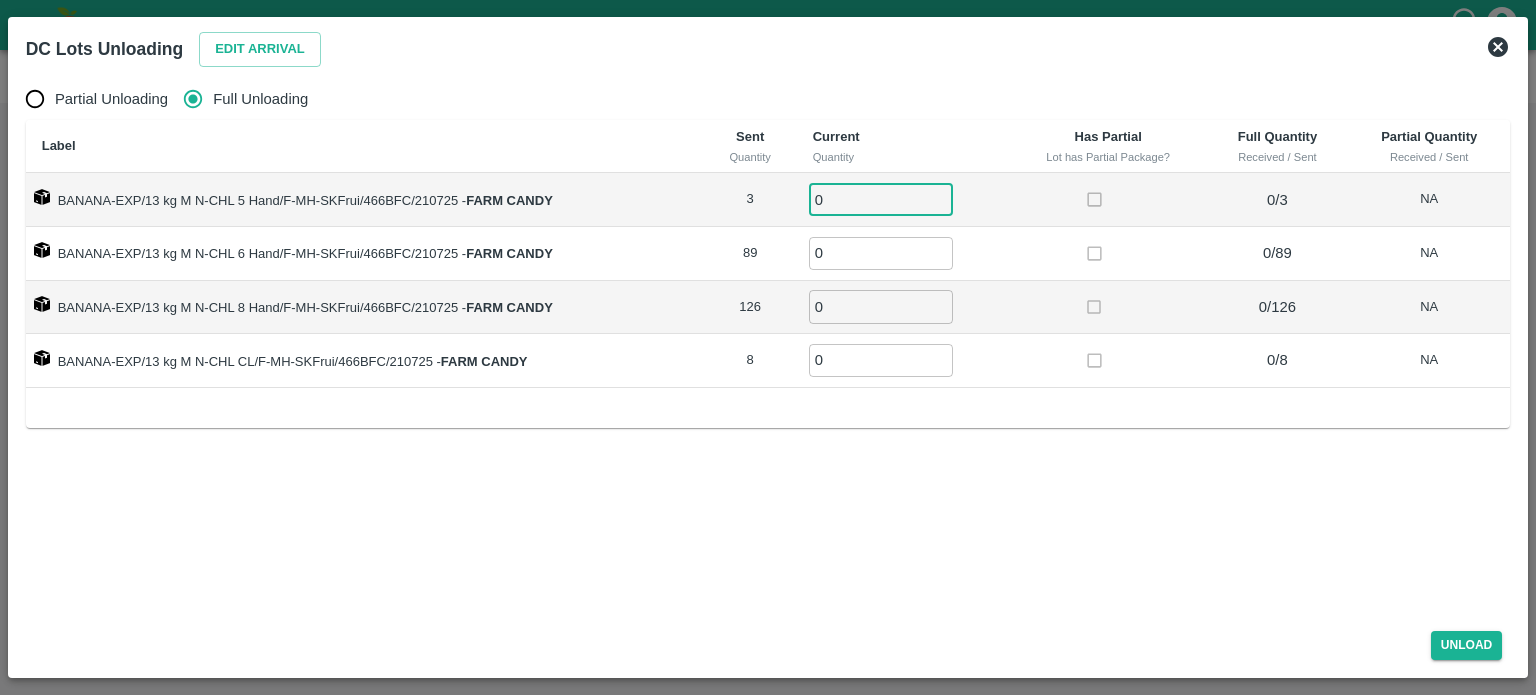 click on "0" at bounding box center (881, 199) 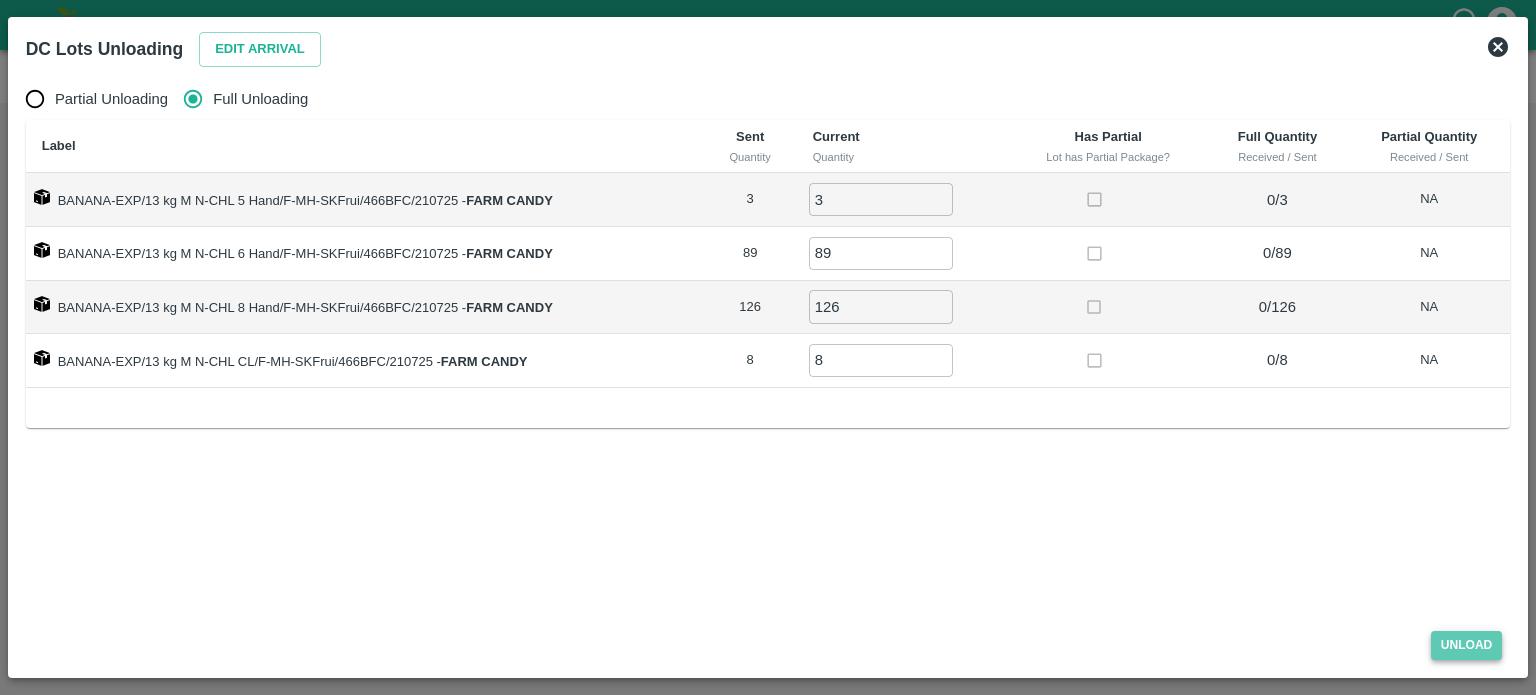 click on "Unload" at bounding box center (1467, 645) 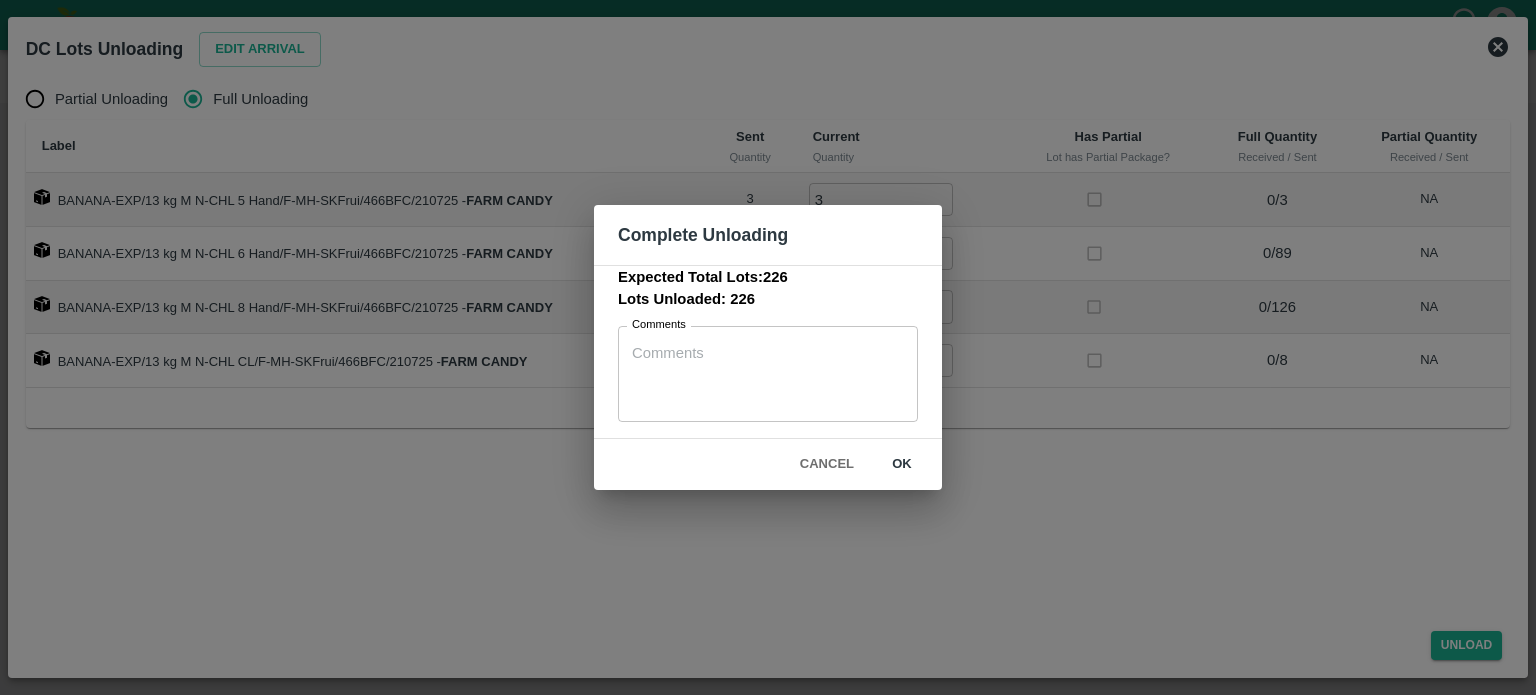 click on "ok" at bounding box center (902, 464) 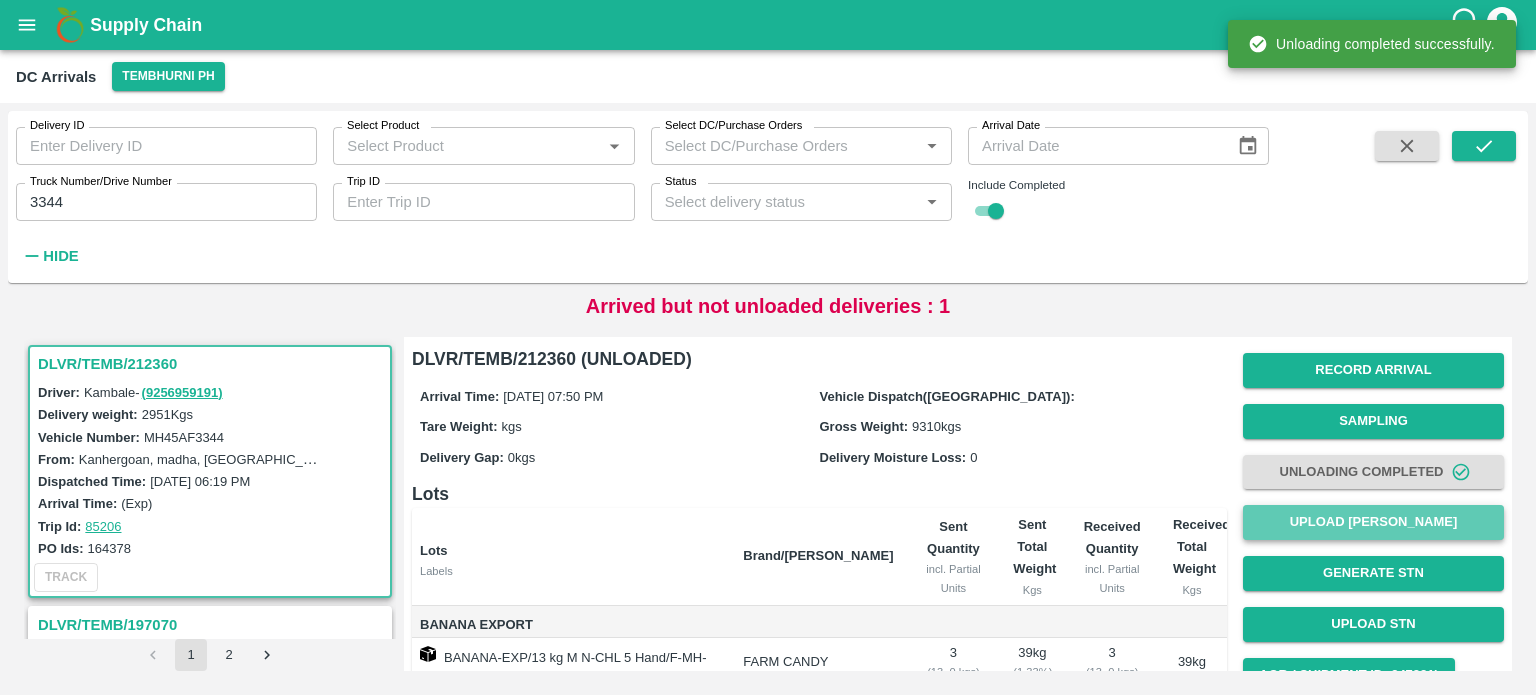click on "Upload [PERSON_NAME]" at bounding box center (1373, 522) 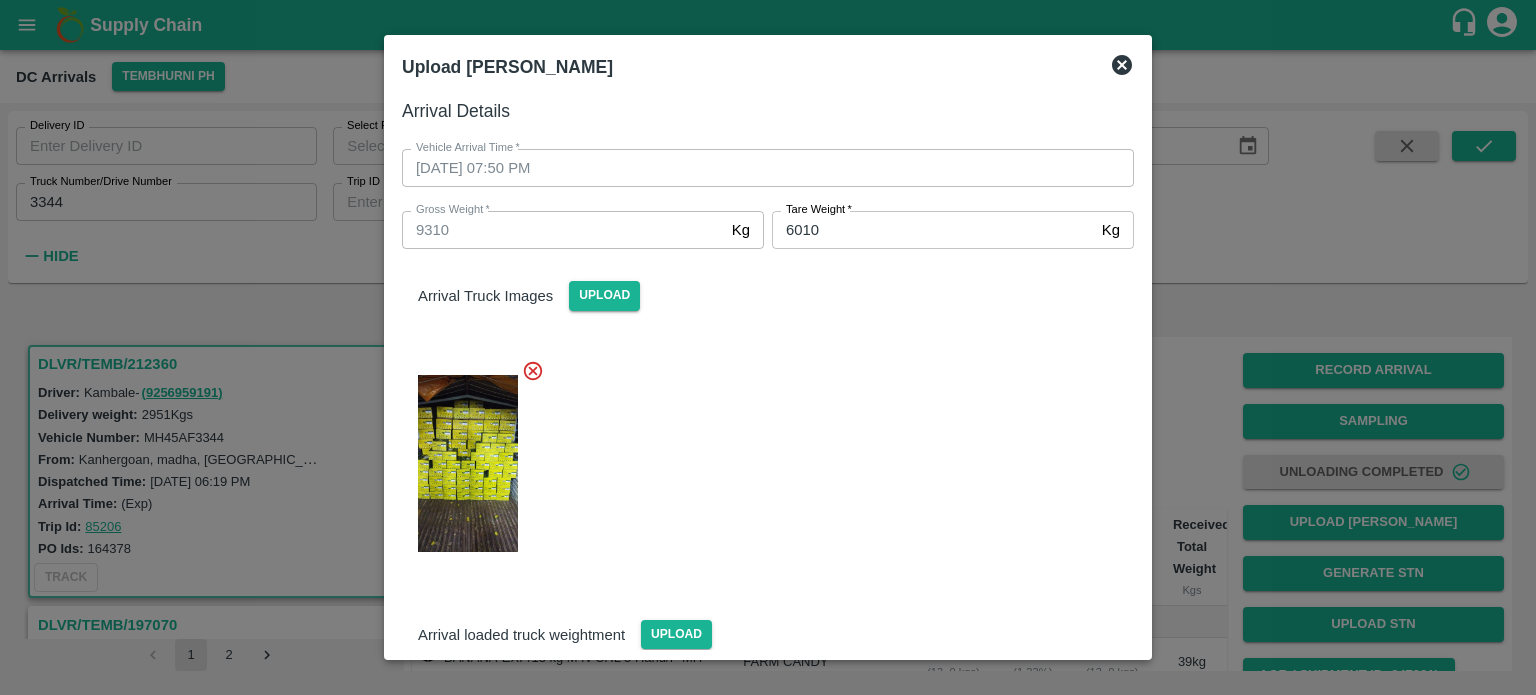 click at bounding box center (760, 458) 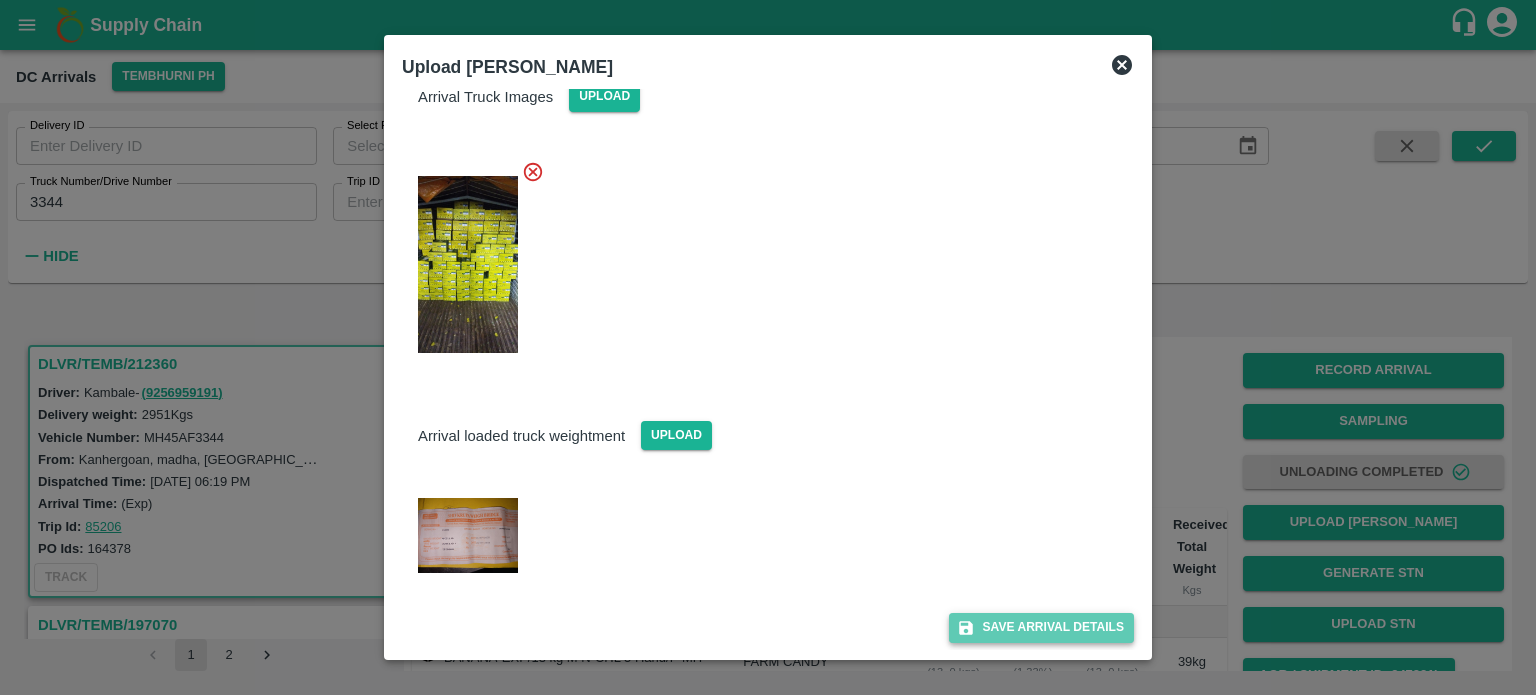 click on "Save Arrival Details" at bounding box center (1041, 627) 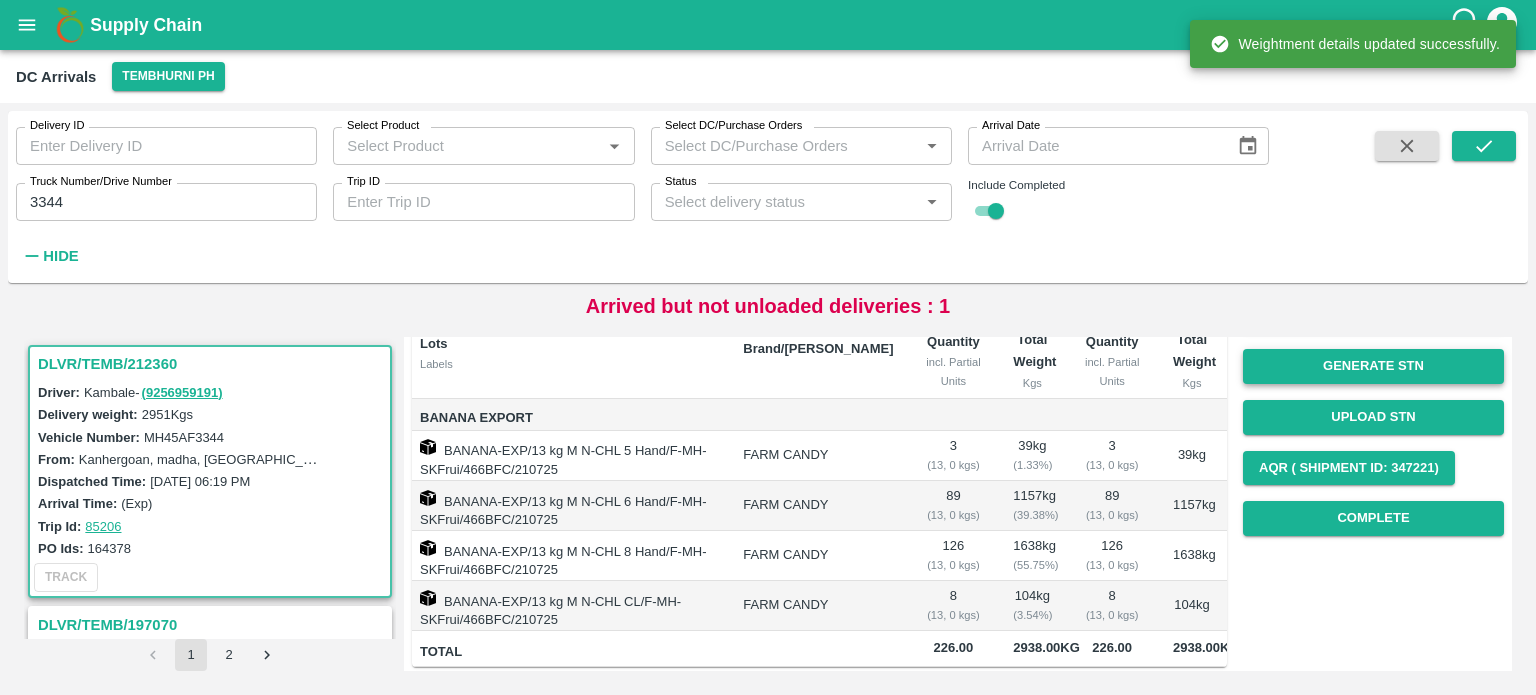 scroll, scrollTop: 208, scrollLeft: 0, axis: vertical 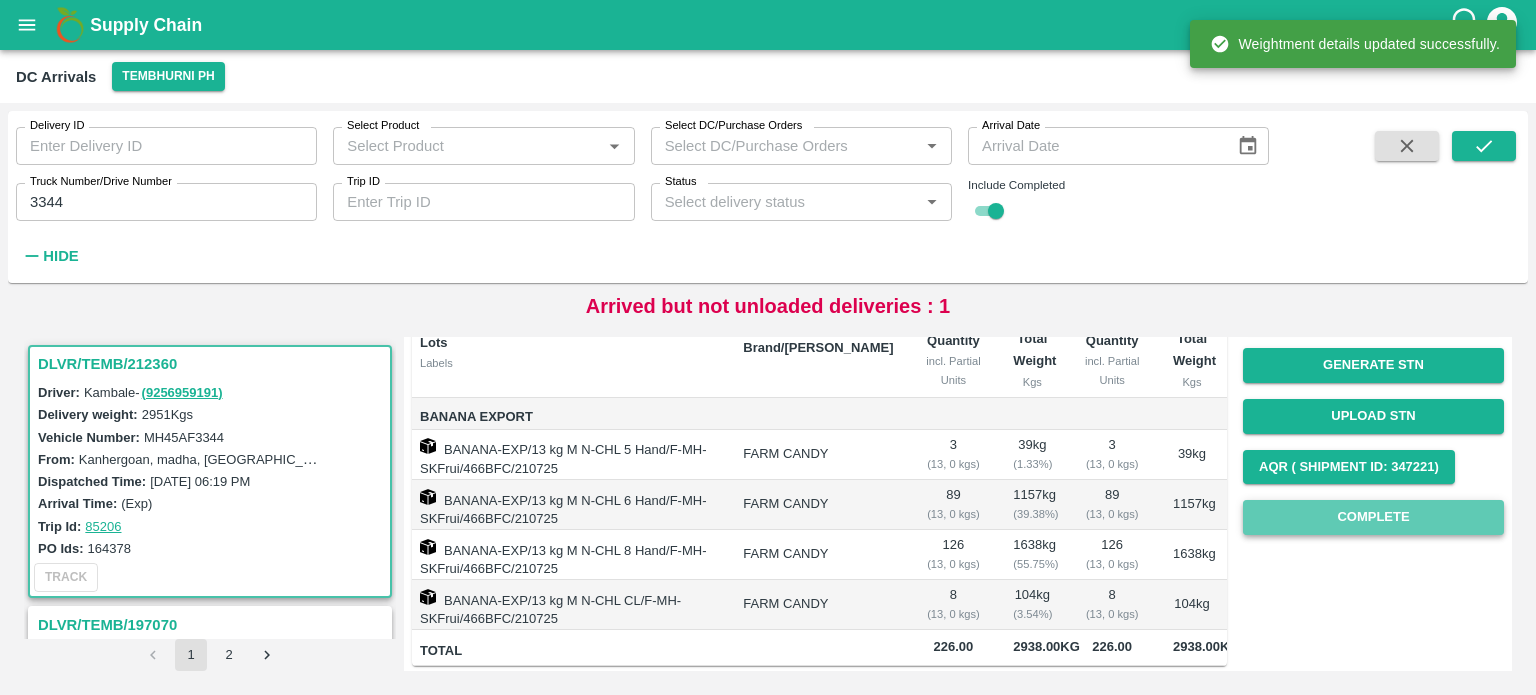 click on "Complete" at bounding box center [1373, 517] 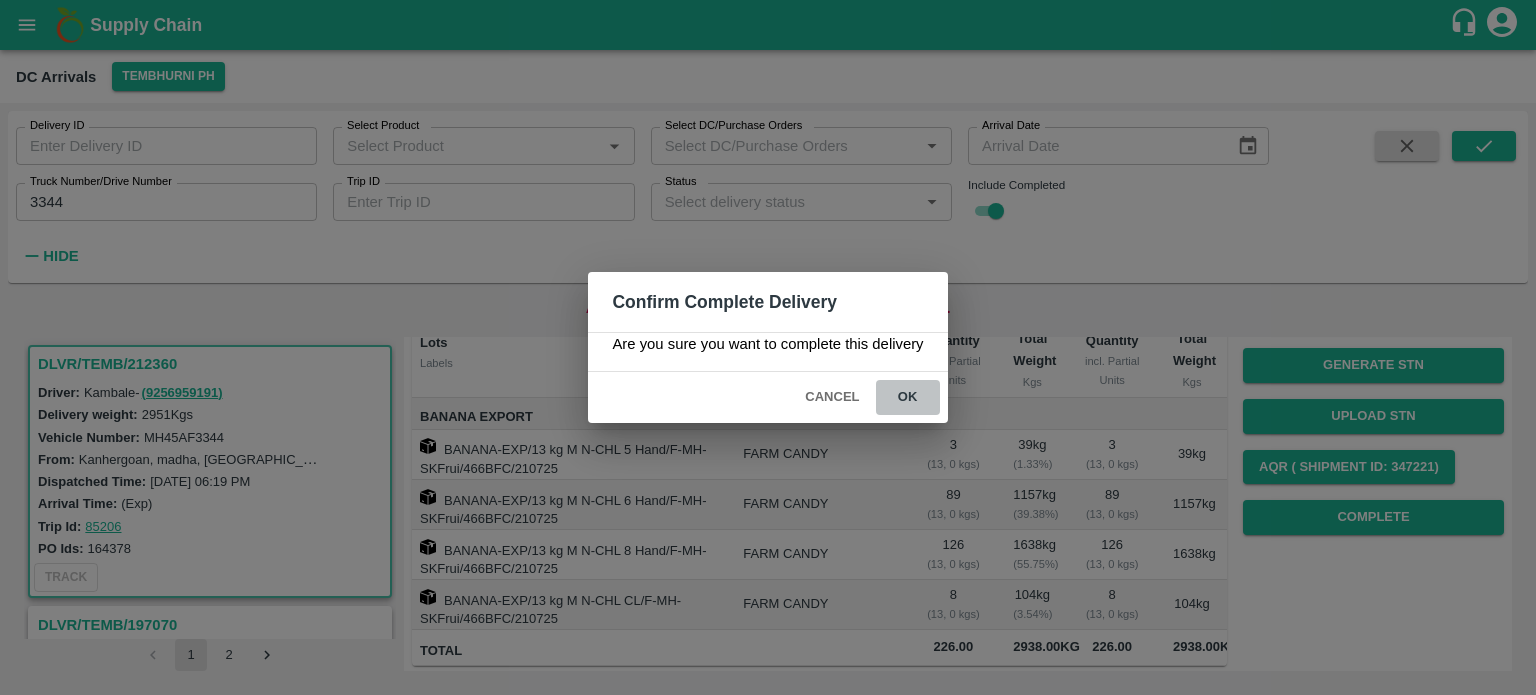 click on "ok" at bounding box center [908, 397] 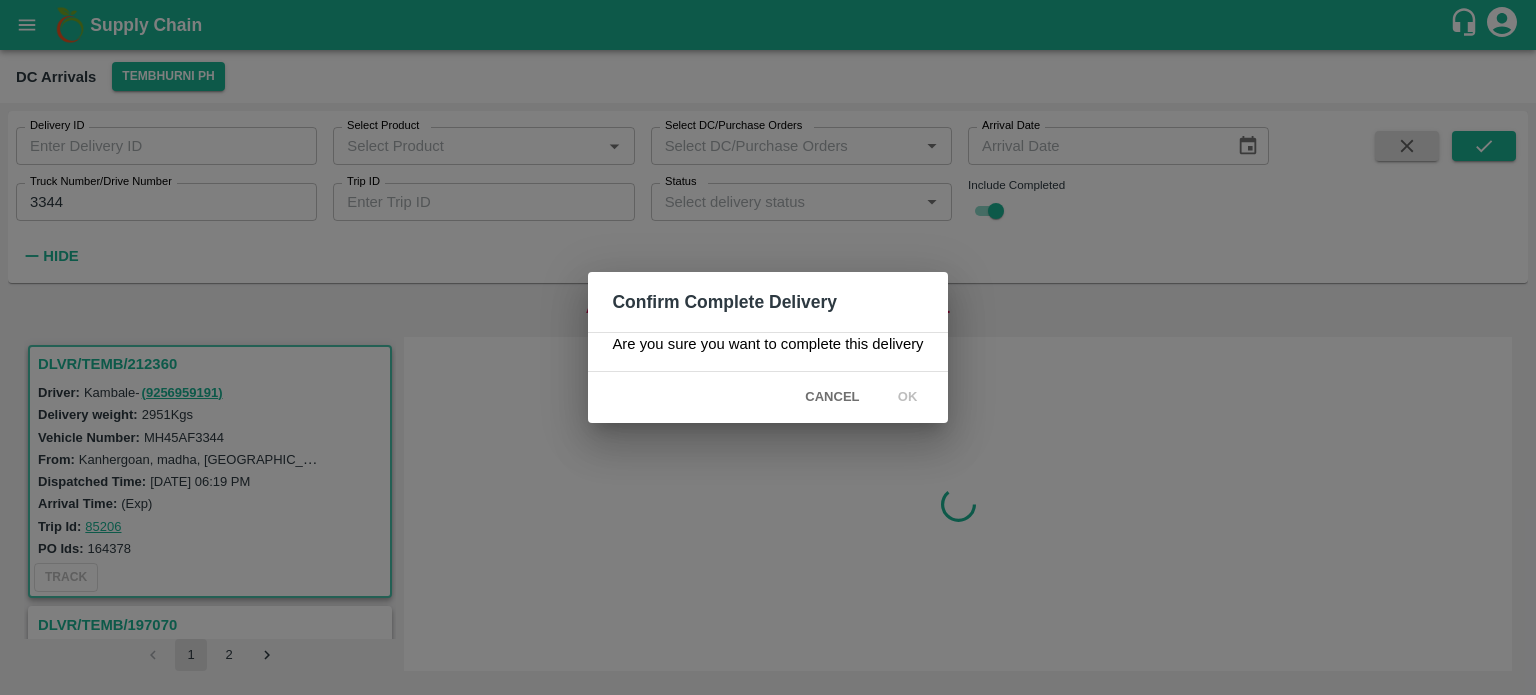 scroll, scrollTop: 0, scrollLeft: 0, axis: both 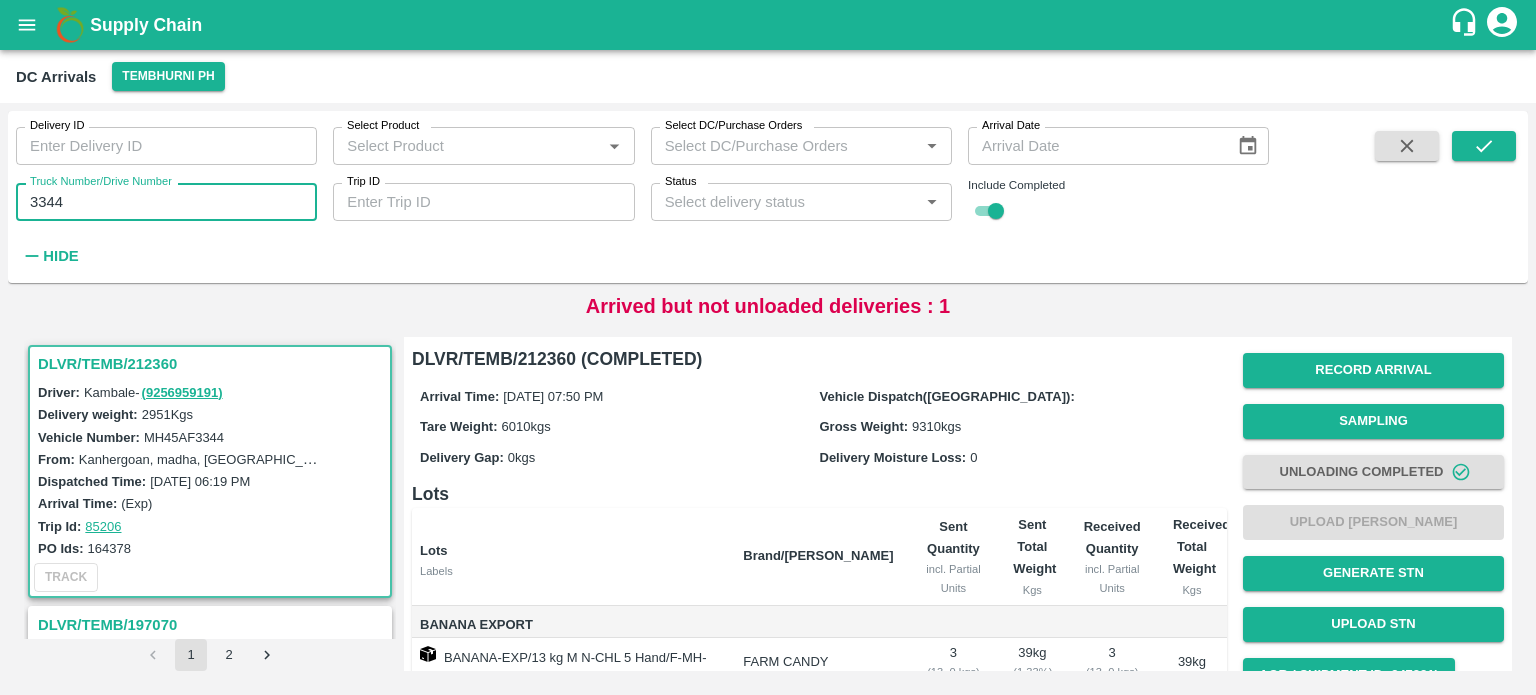 click on "3344" at bounding box center [166, 202] 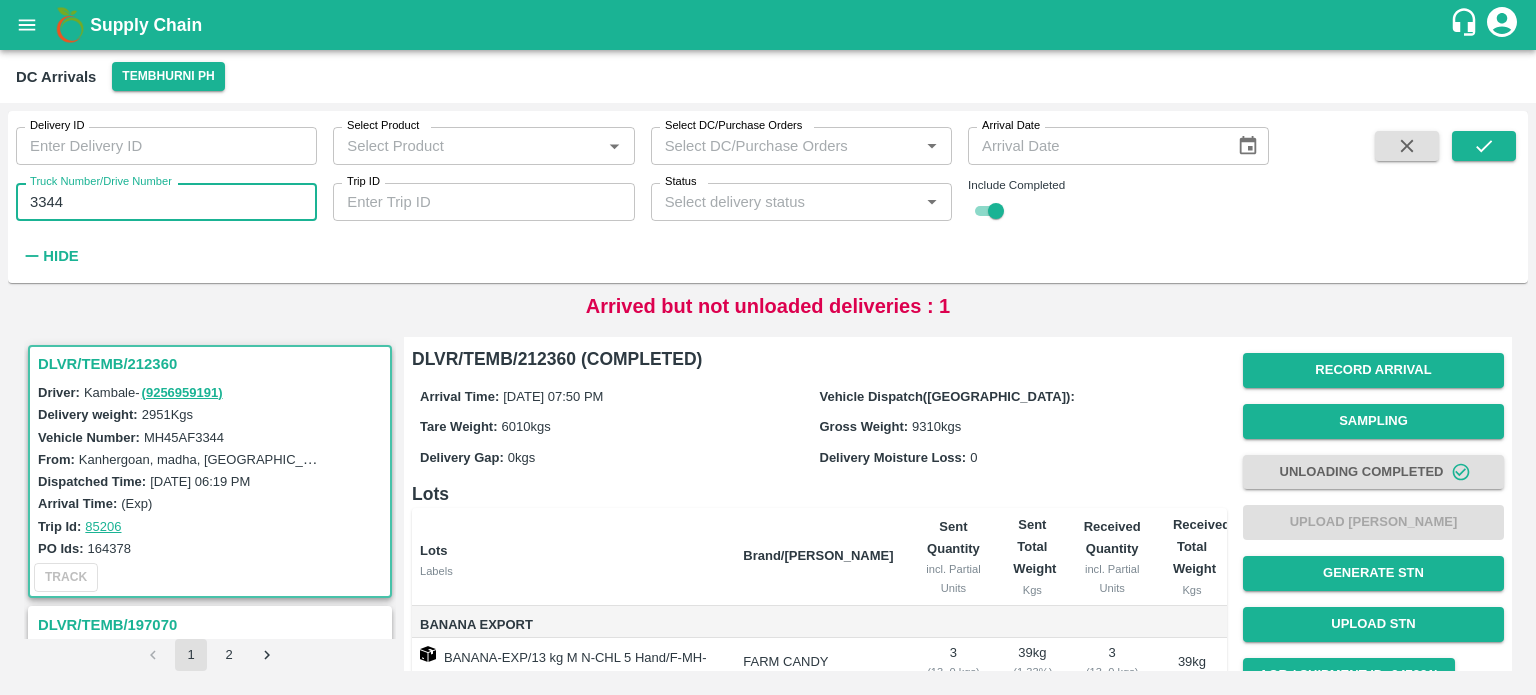 click on "3344" at bounding box center [166, 202] 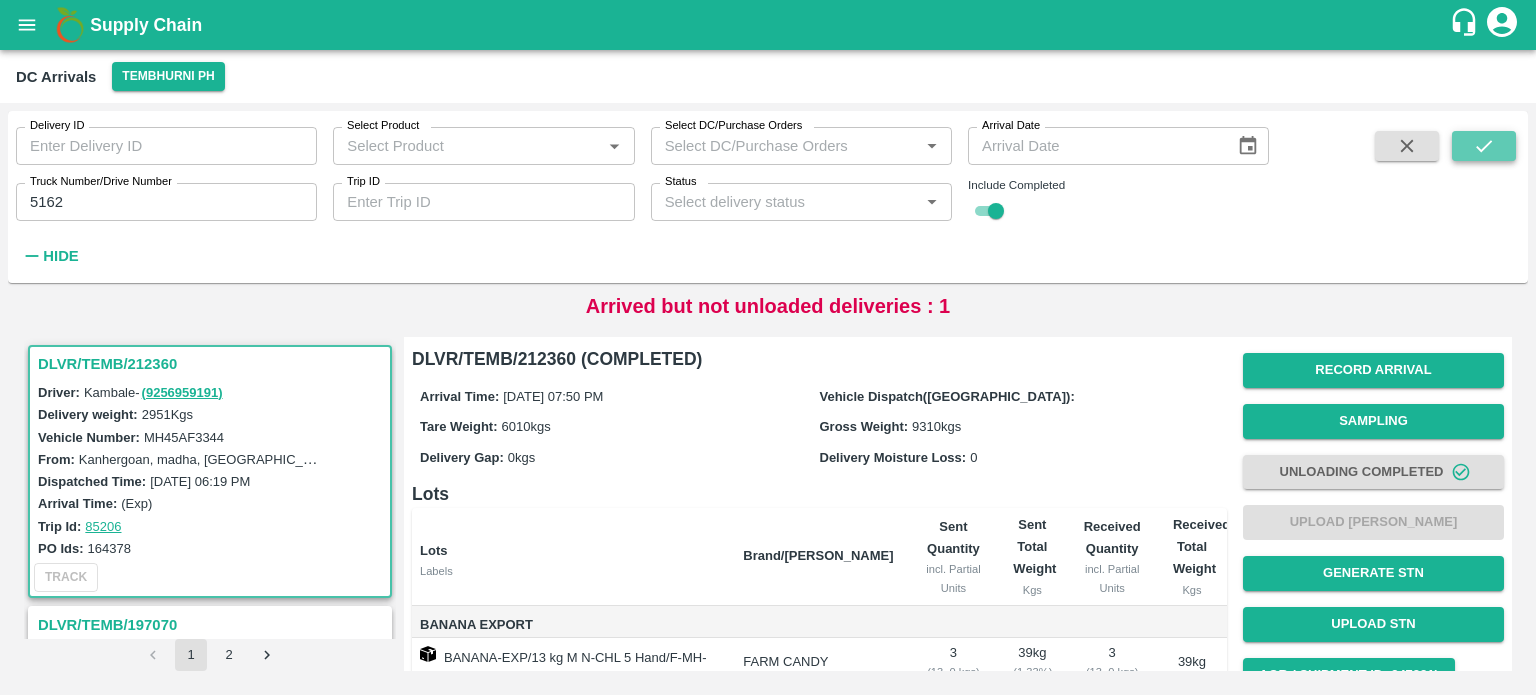 click at bounding box center [1484, 146] 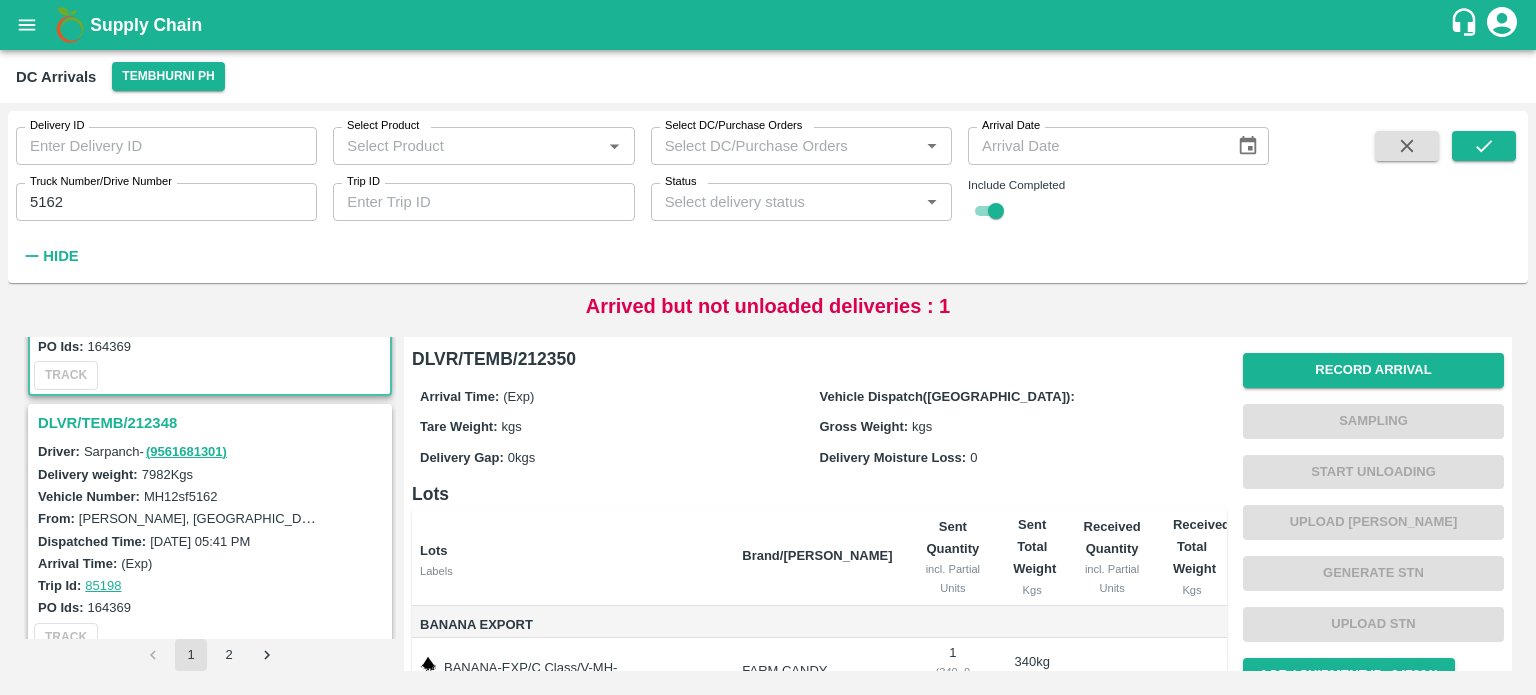 scroll, scrollTop: 246, scrollLeft: 0, axis: vertical 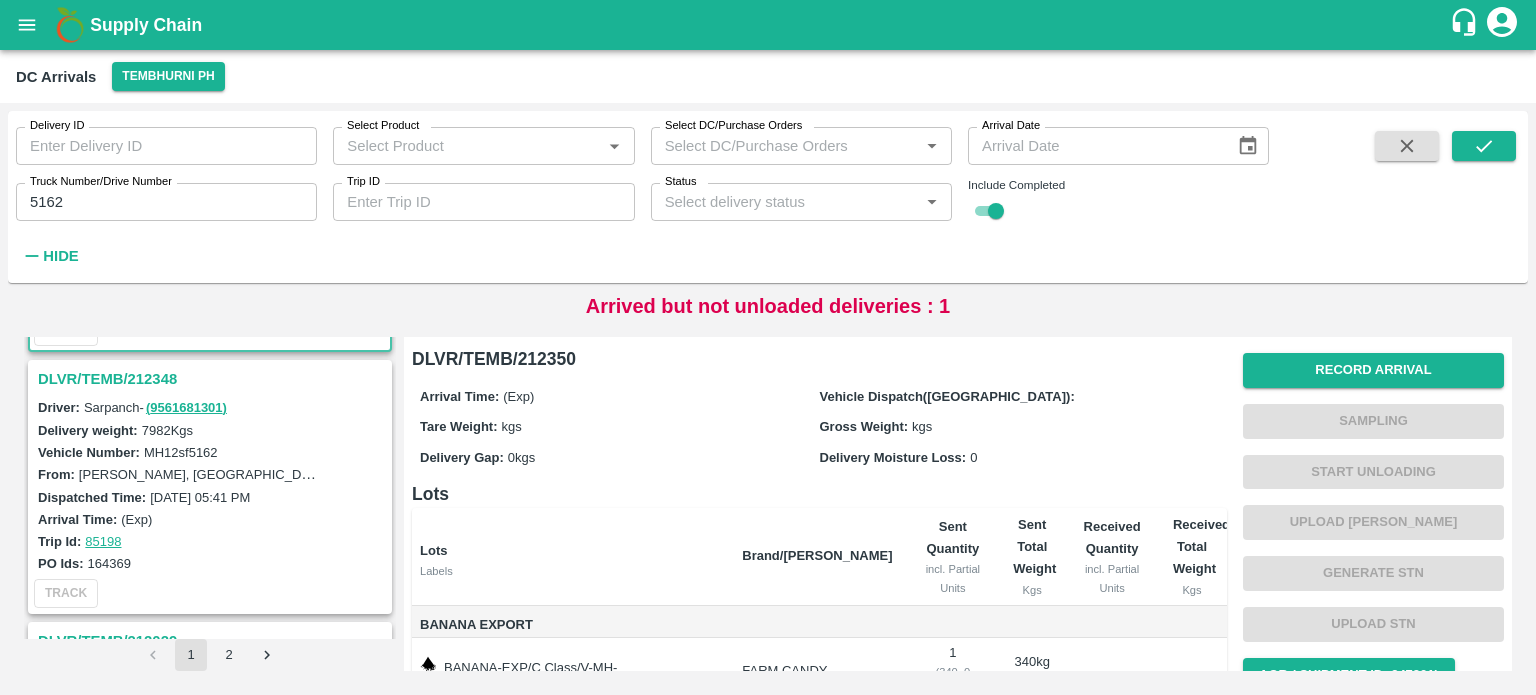 click on "DLVR/TEMB/212348" at bounding box center [213, 379] 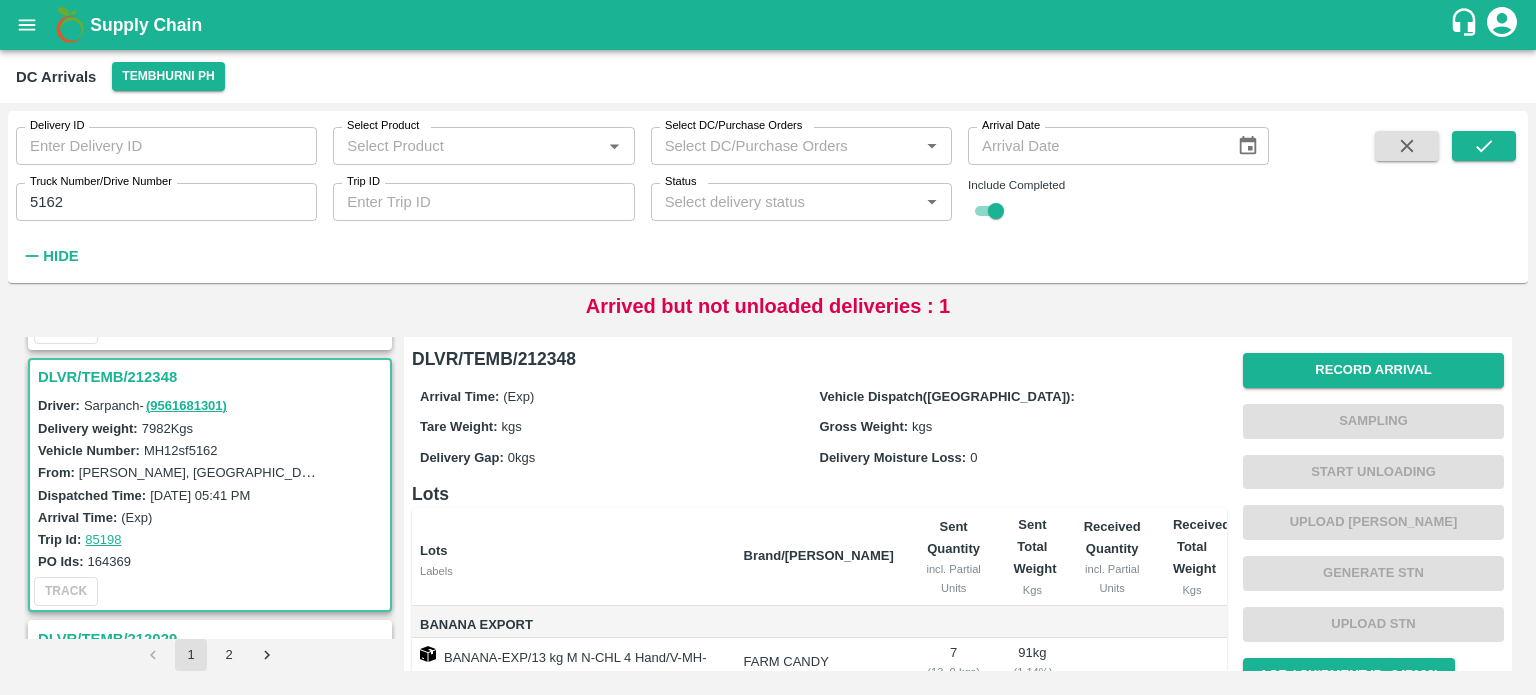 scroll, scrollTop: 250, scrollLeft: 0, axis: vertical 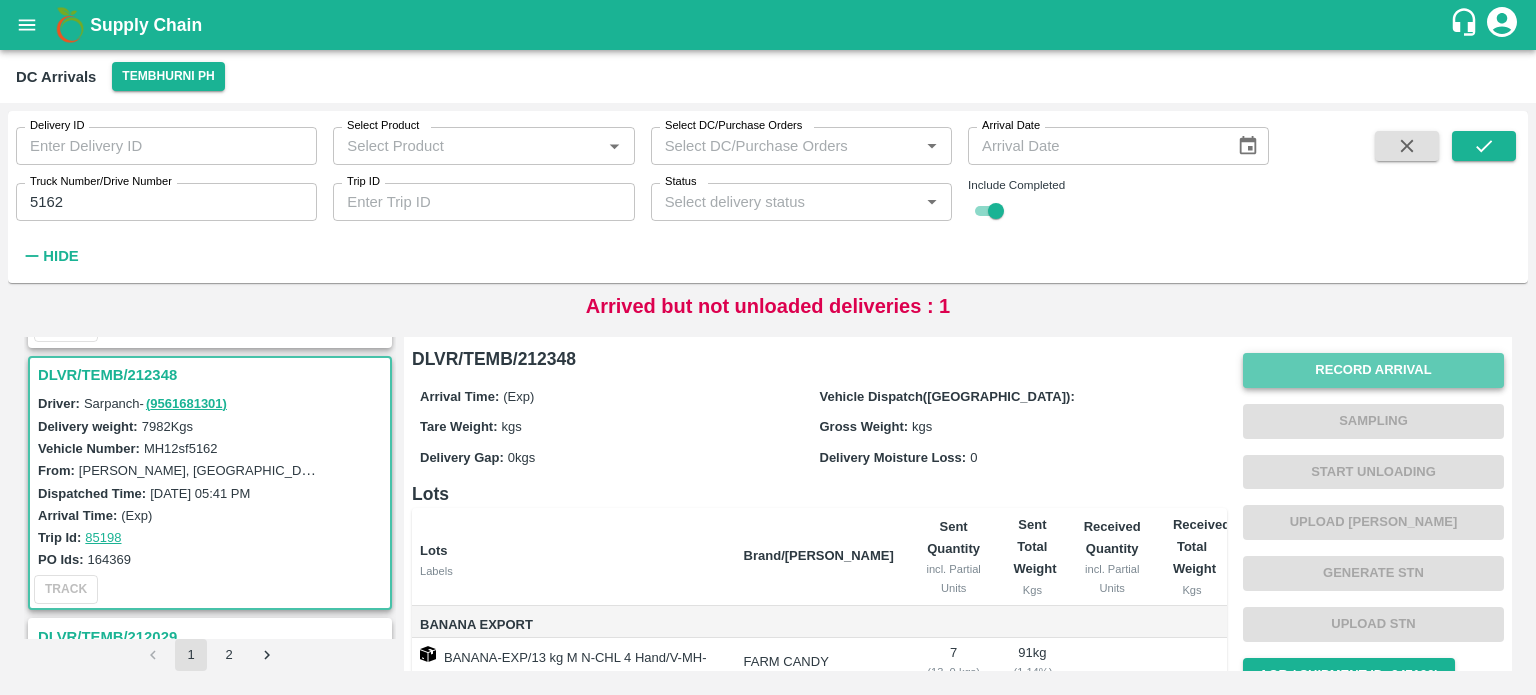 click on "Record Arrival" at bounding box center (1373, 370) 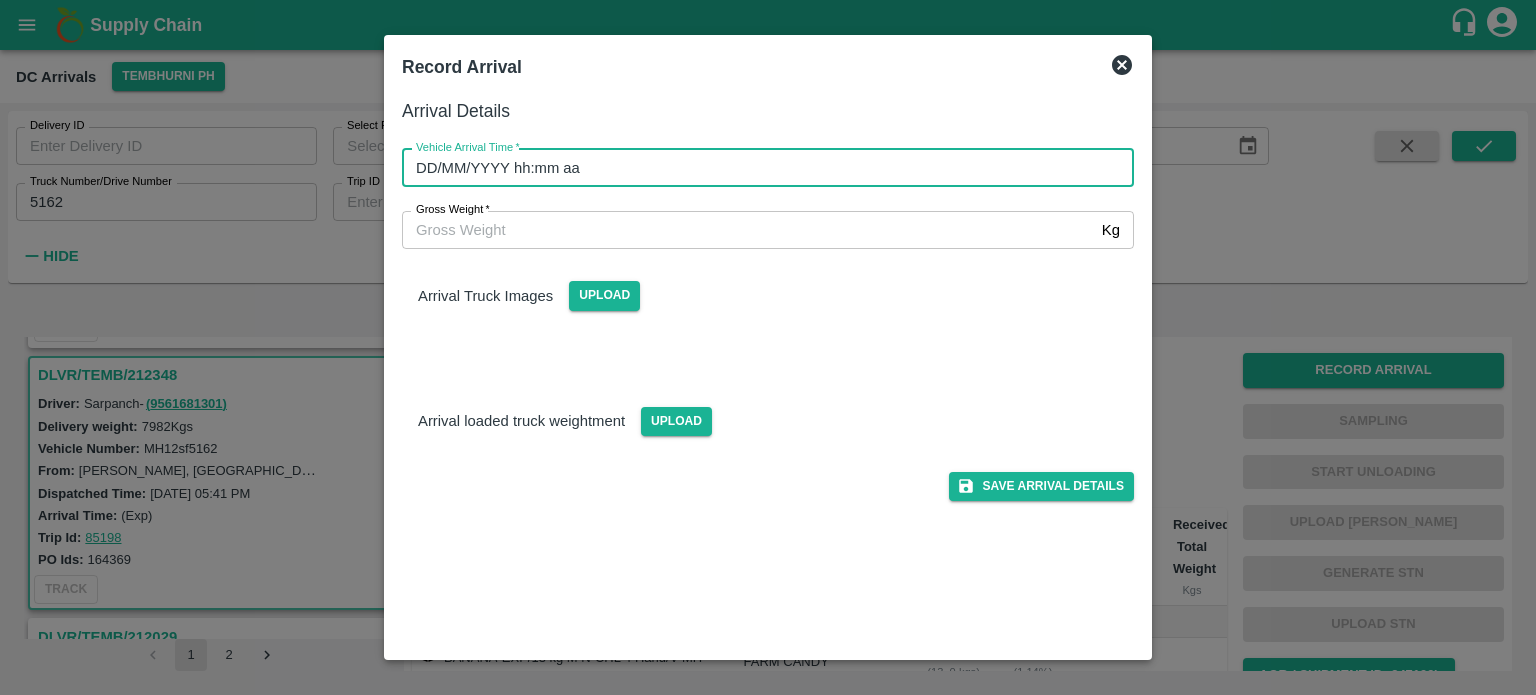 click on "DD/MM/YYYY hh:mm aa" at bounding box center (761, 168) 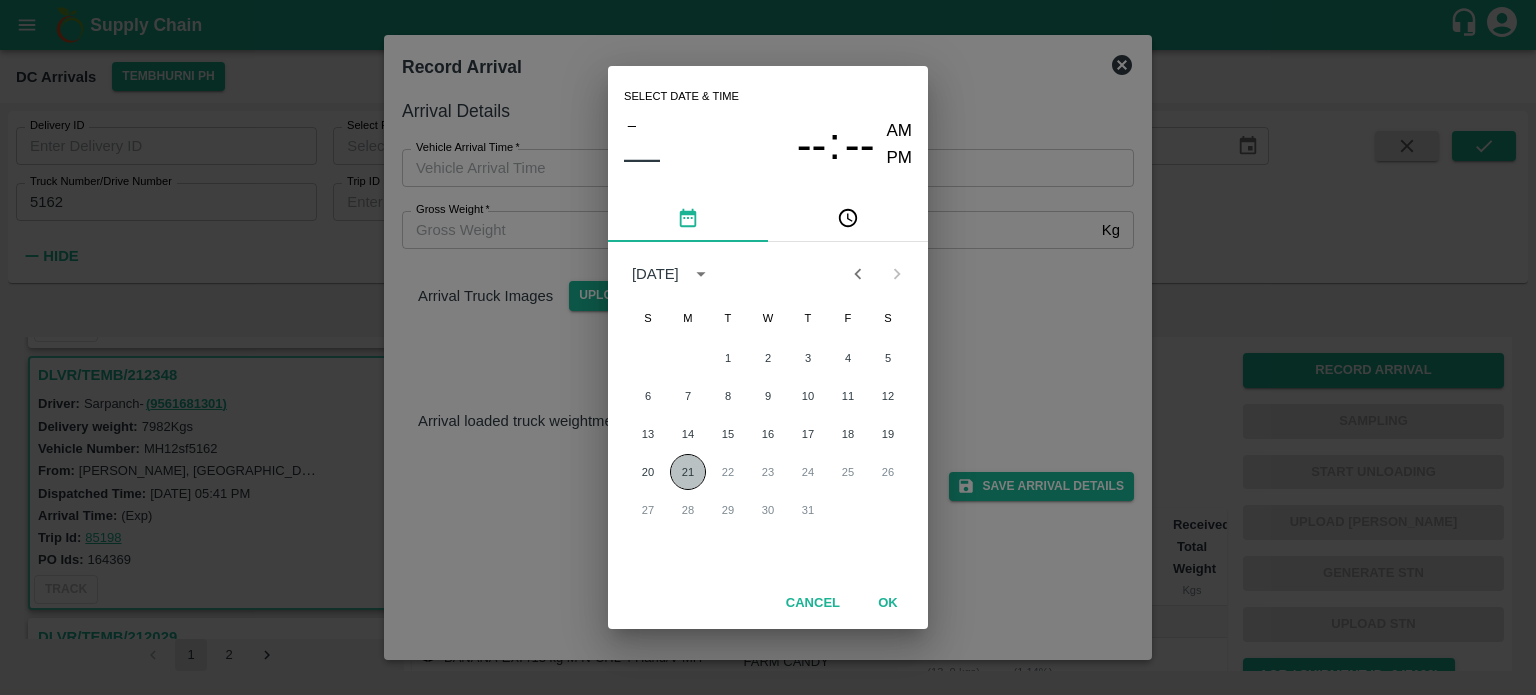 click on "21" at bounding box center (688, 472) 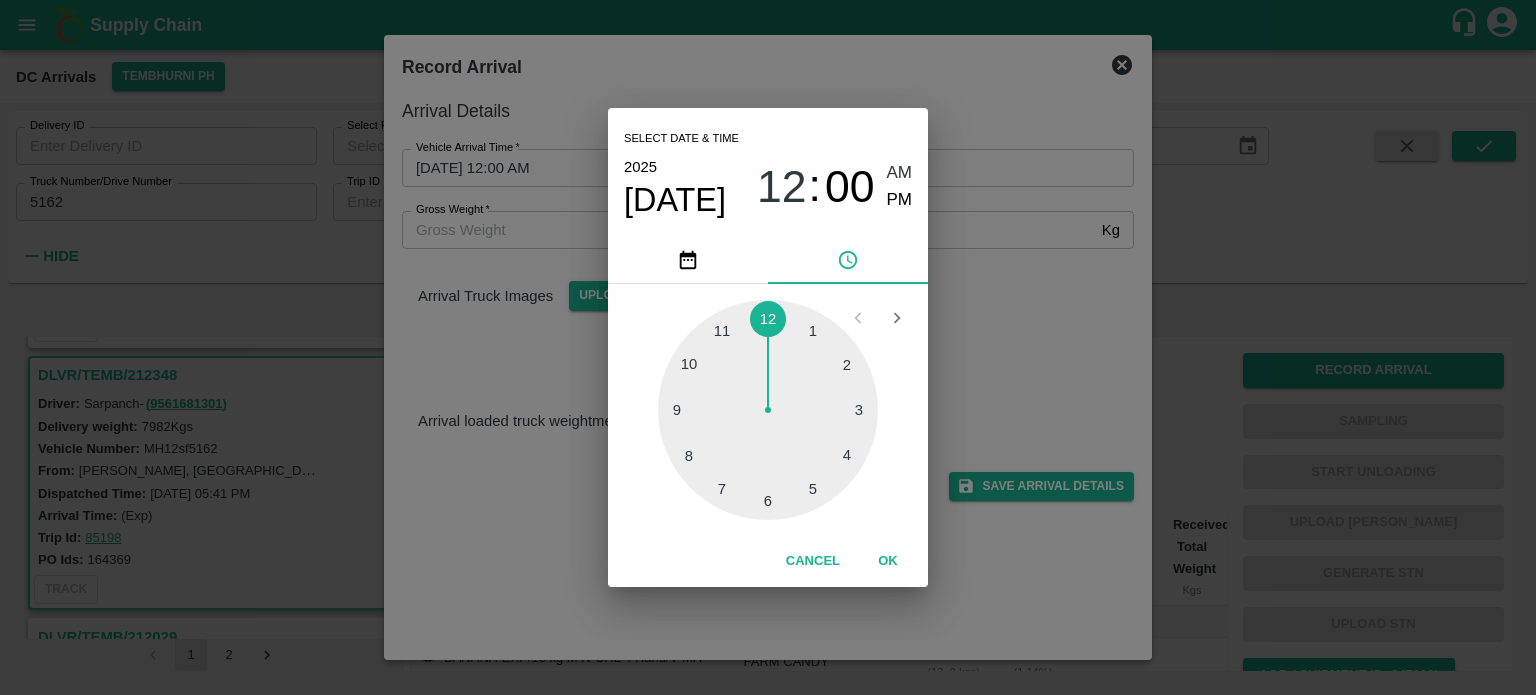 click at bounding box center (768, 410) 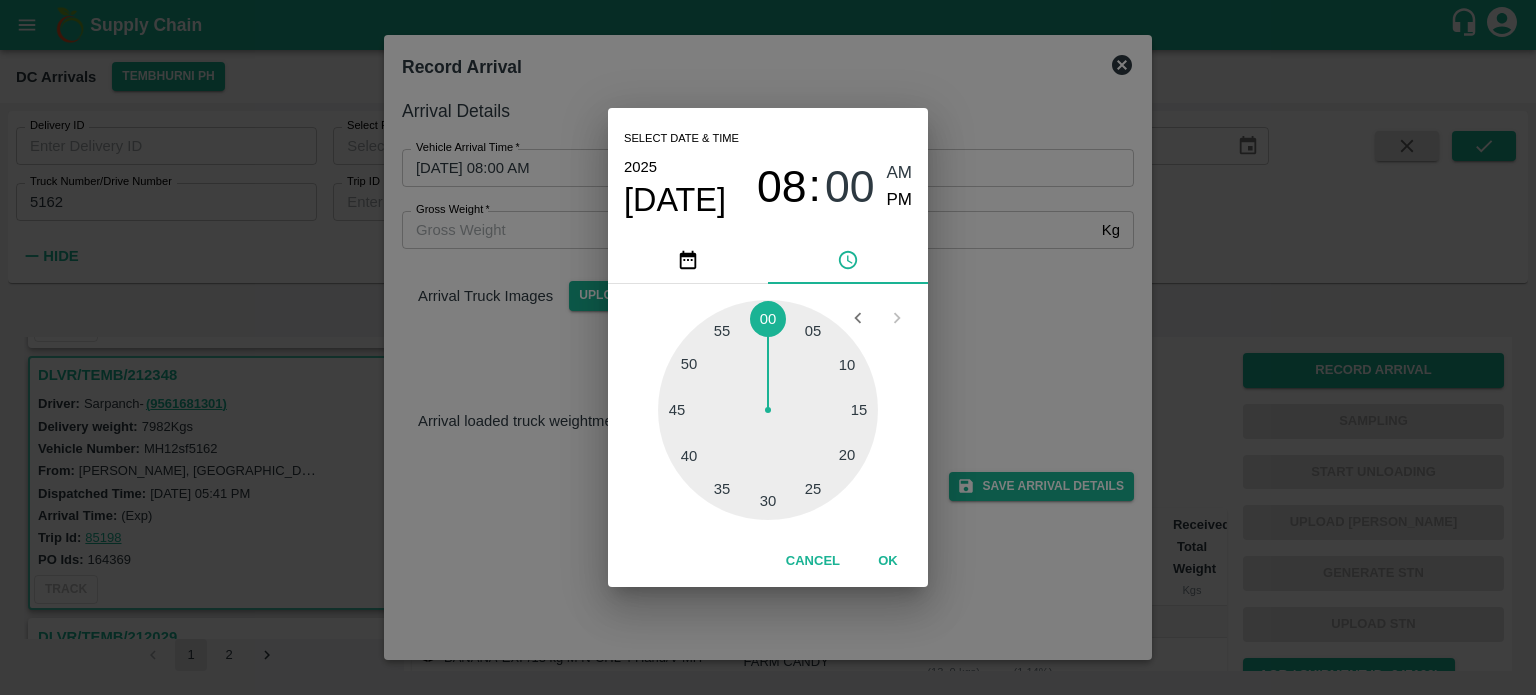 click at bounding box center [768, 410] 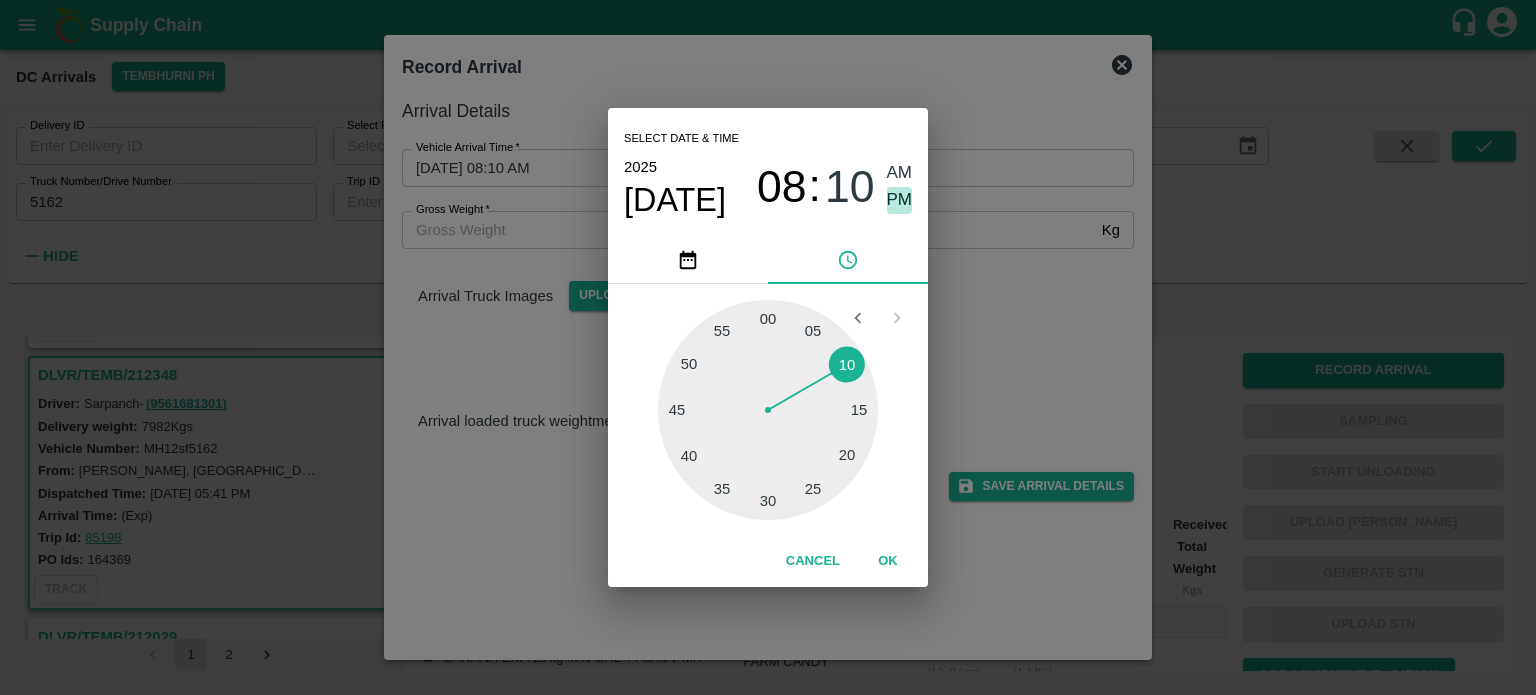 click on "PM" at bounding box center [900, 200] 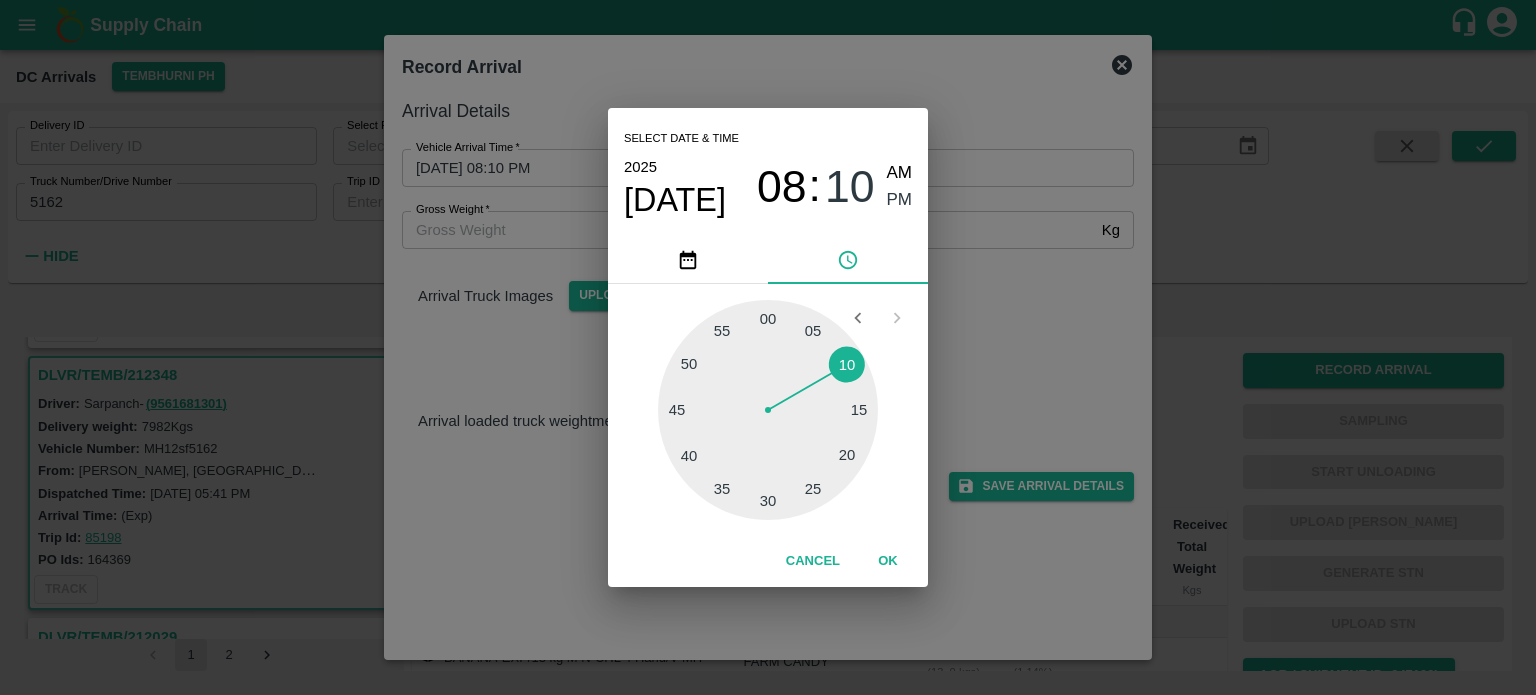 click on "Select date & time [DATE] 08 : 10 AM PM 05 10 15 20 25 30 35 40 45 50 55 00 Cancel OK" at bounding box center (768, 347) 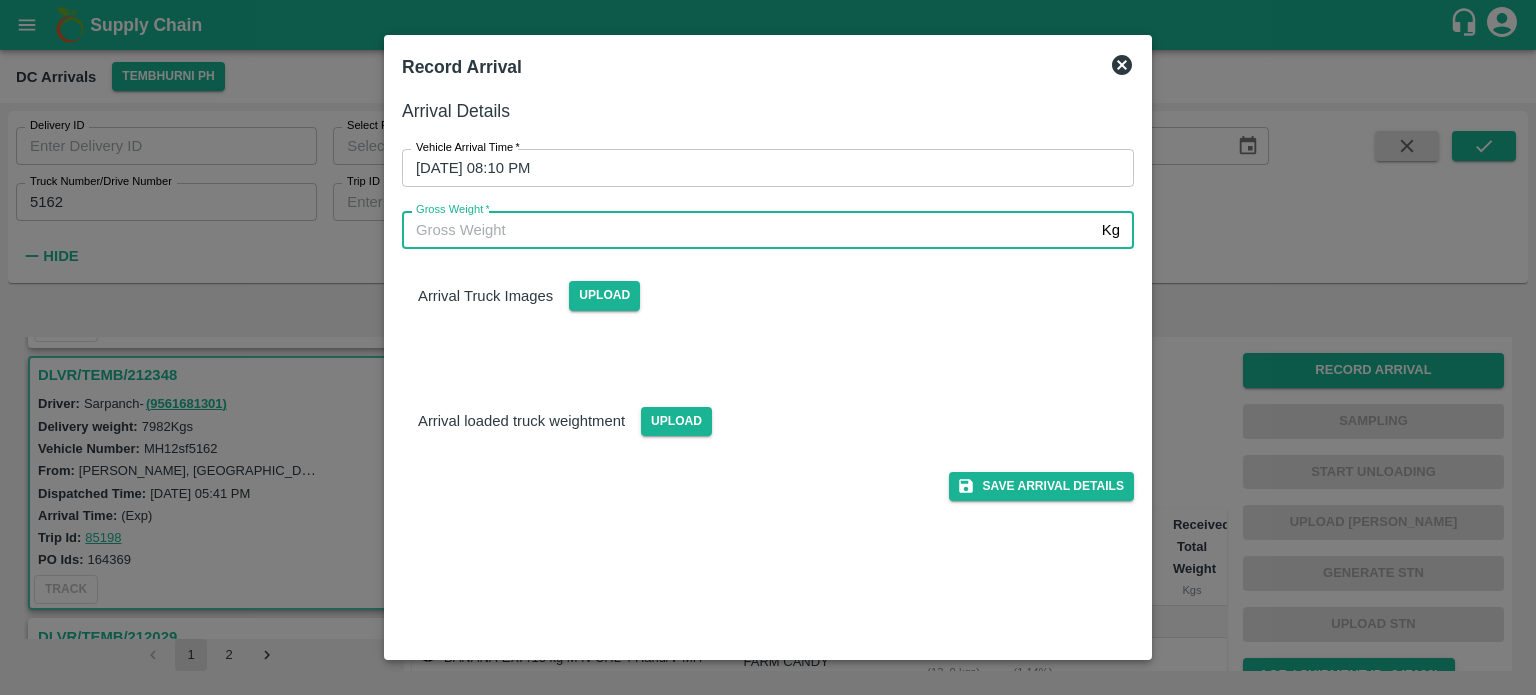 click on "Gross Weight   *" at bounding box center (748, 230) 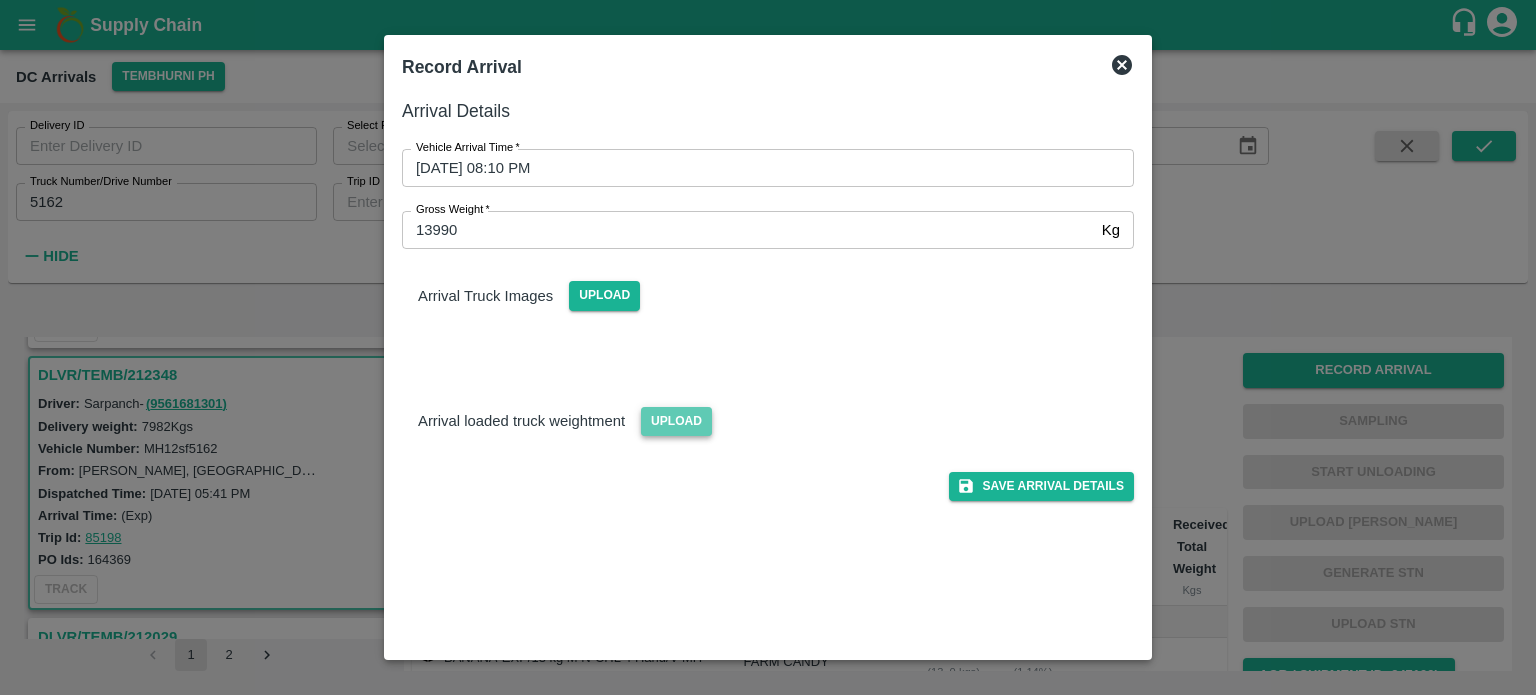 click on "Upload" at bounding box center (676, 421) 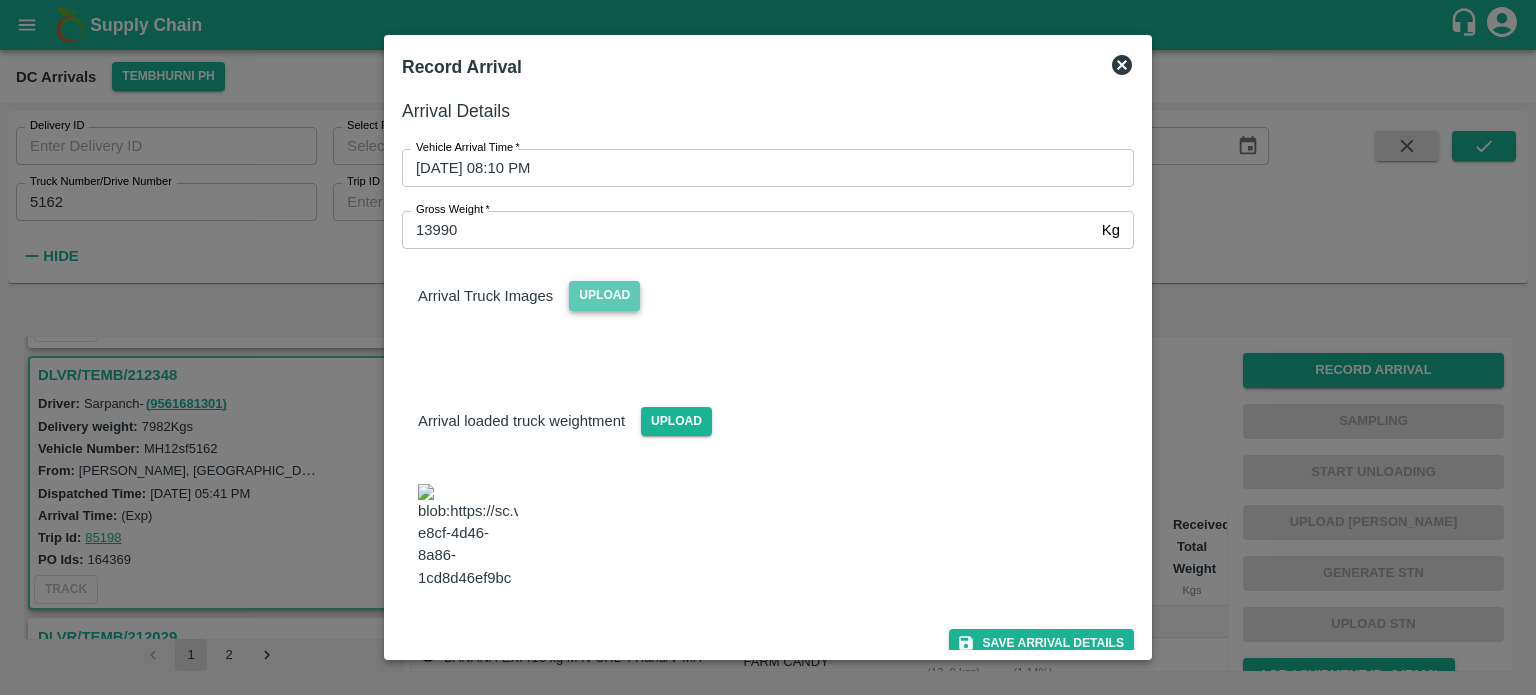 click on "Upload" at bounding box center [604, 295] 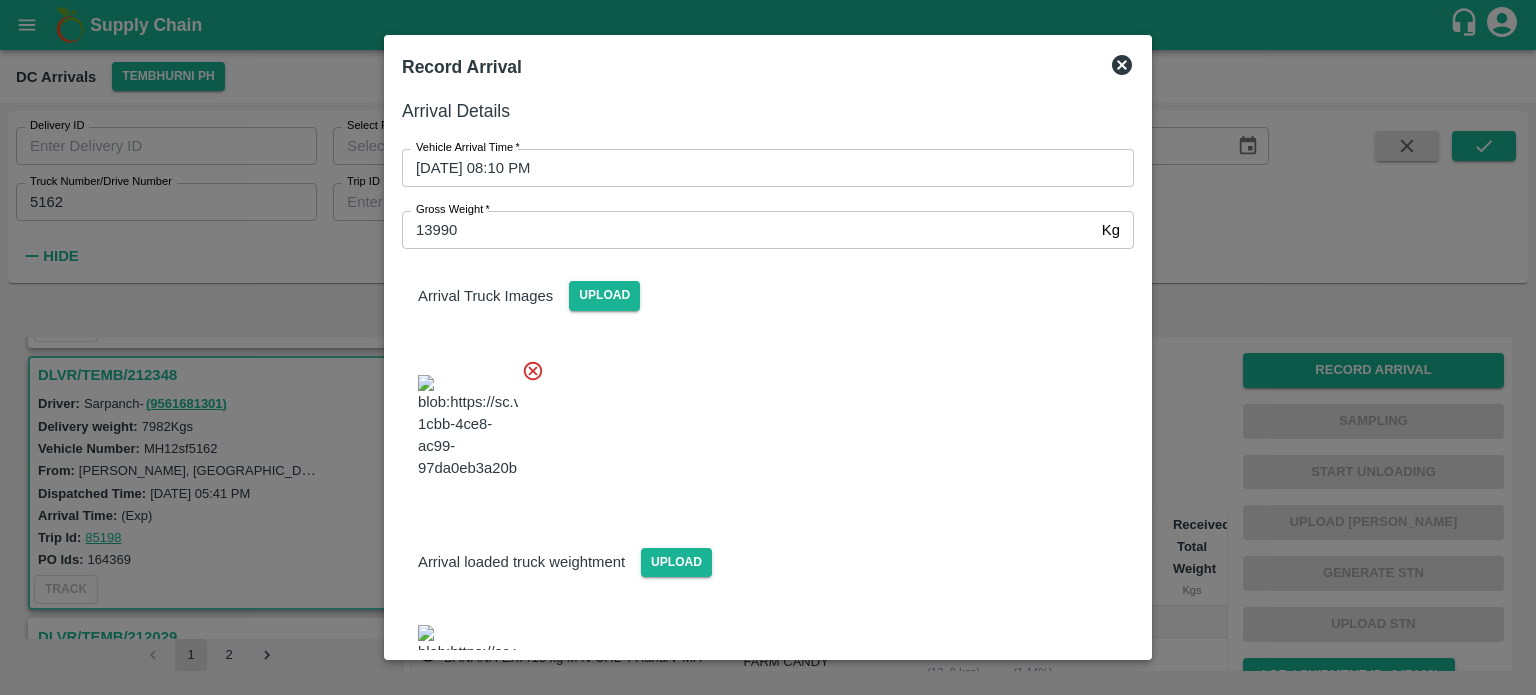 click at bounding box center (760, 421) 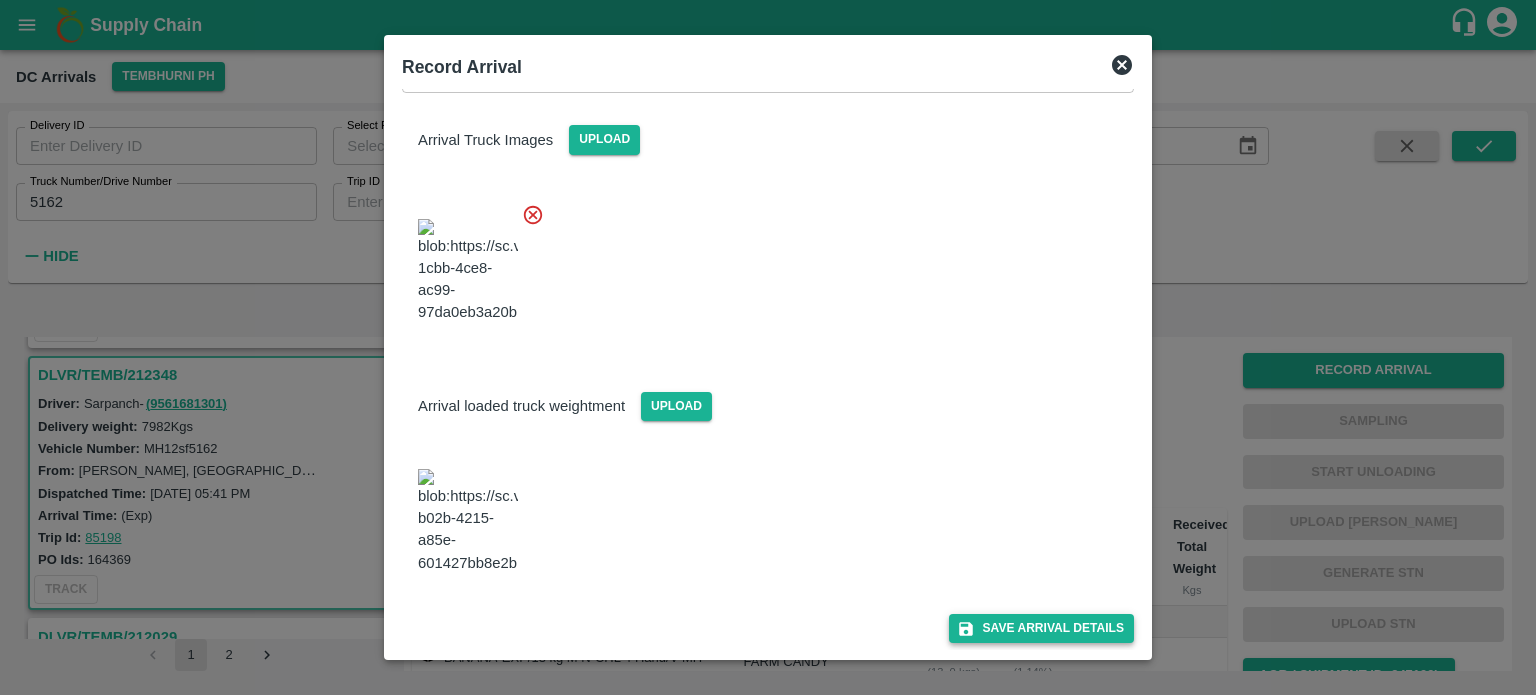 click on "Save Arrival Details" at bounding box center (1041, 628) 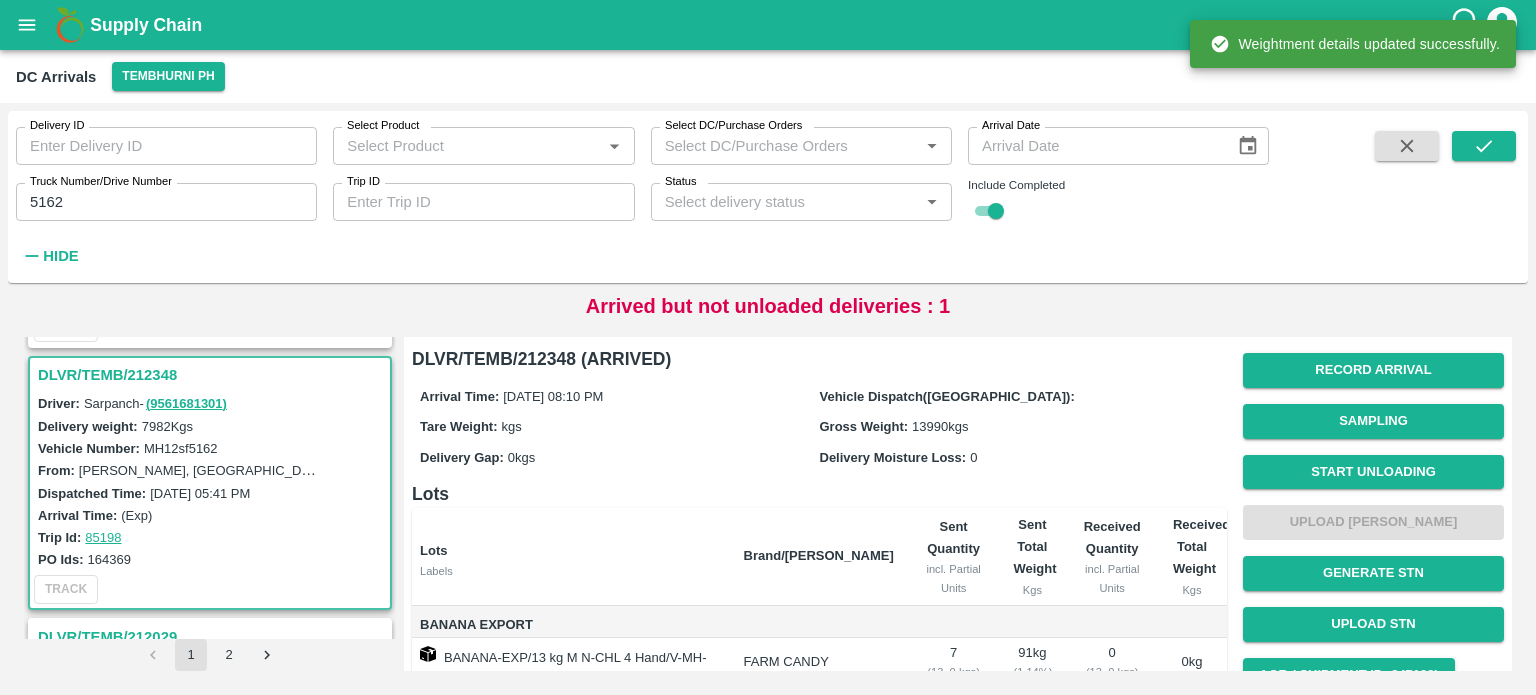 click on "Start Unloading" at bounding box center [1373, 472] 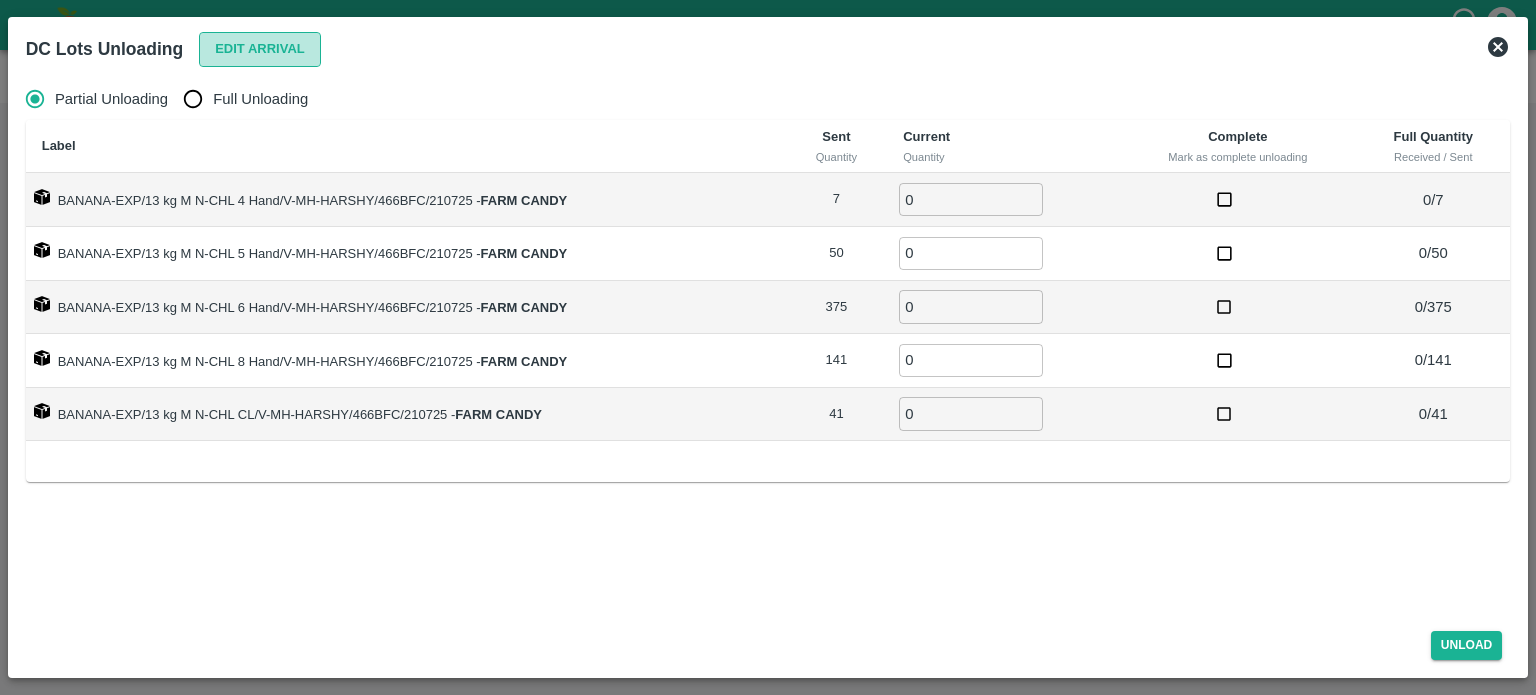 click on "Edit Arrival" at bounding box center (260, 49) 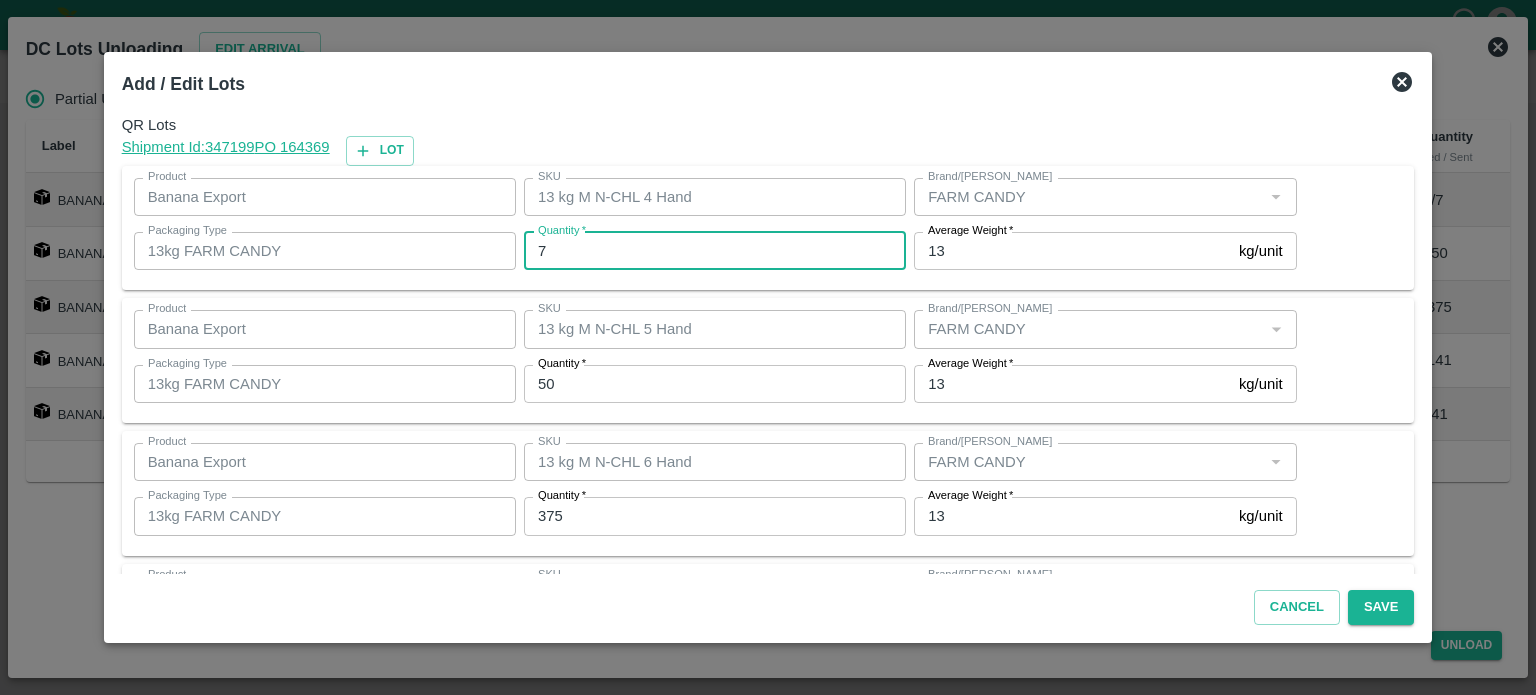 click on "7" at bounding box center (715, 251) 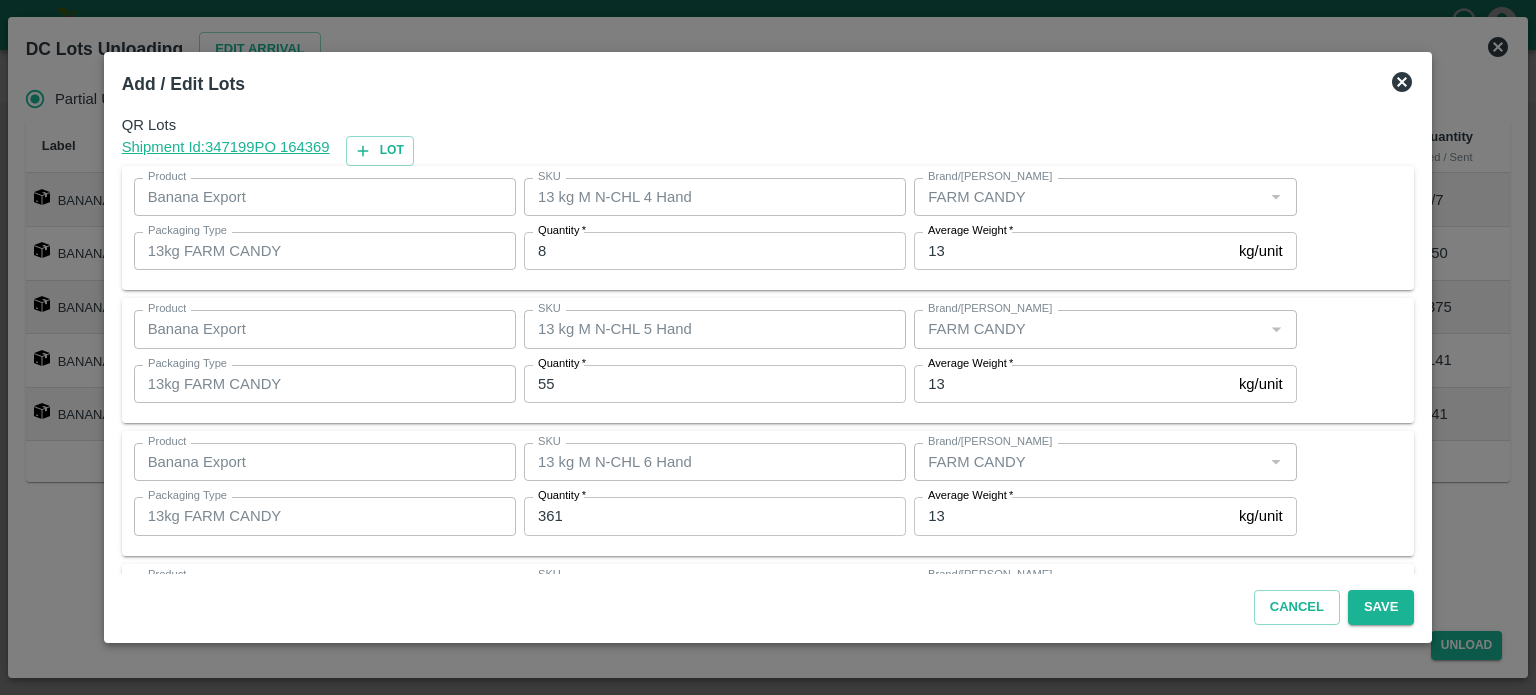 scroll, scrollTop: 262, scrollLeft: 0, axis: vertical 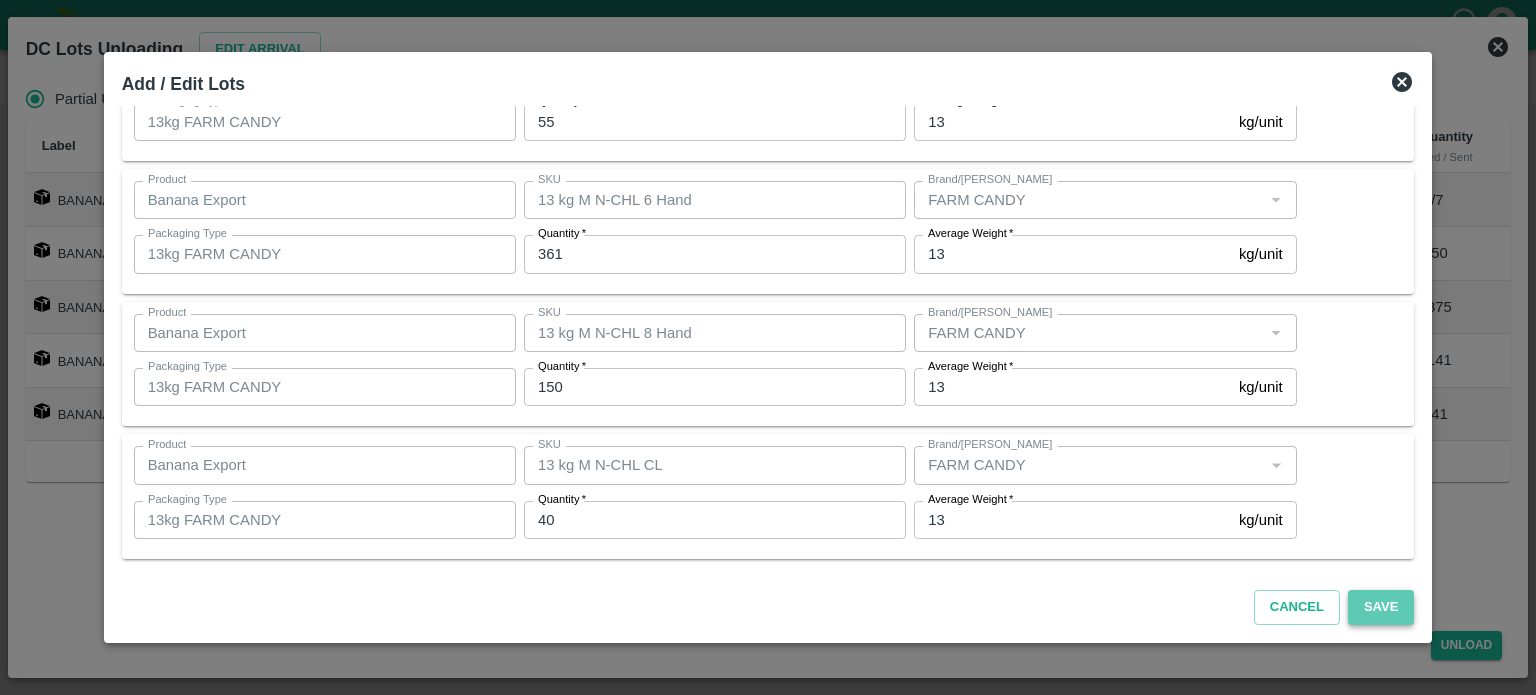 click on "Save" at bounding box center (1381, 607) 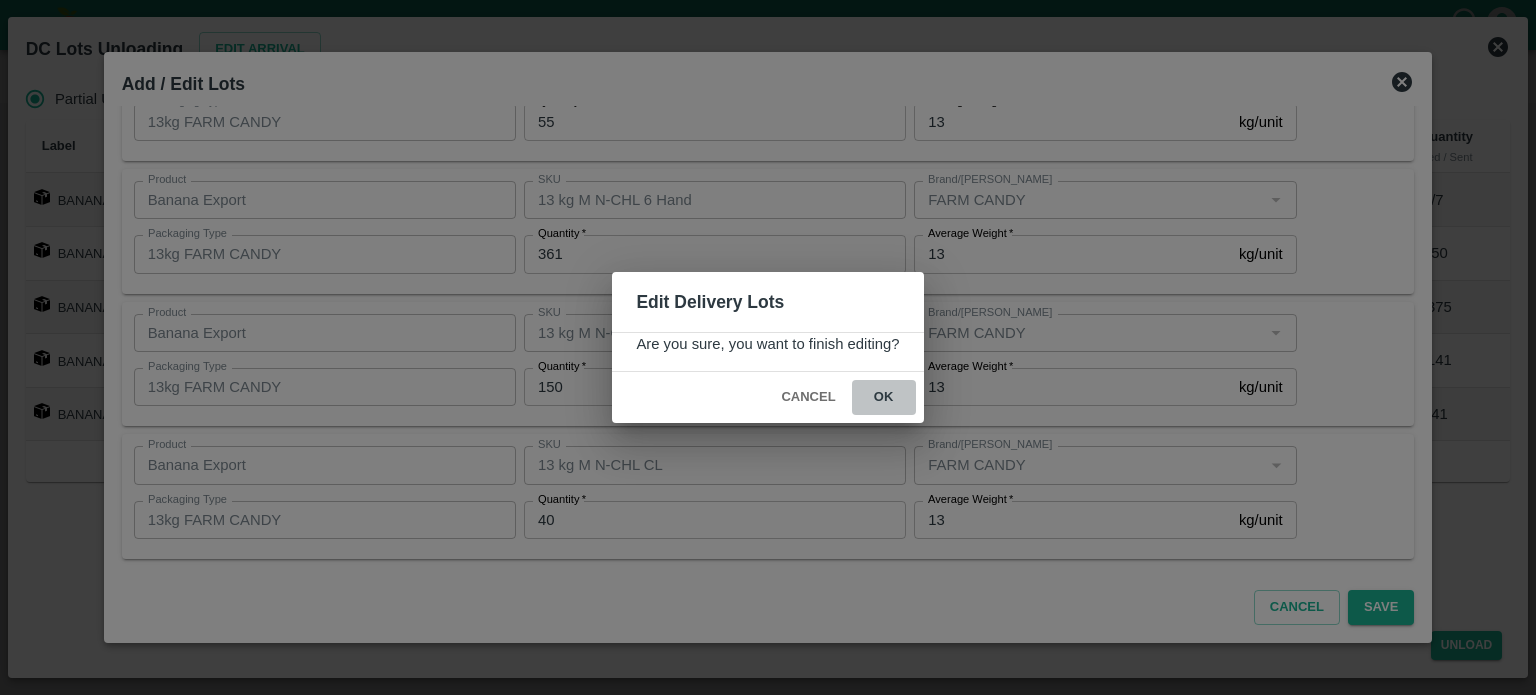 click on "ok" at bounding box center [884, 397] 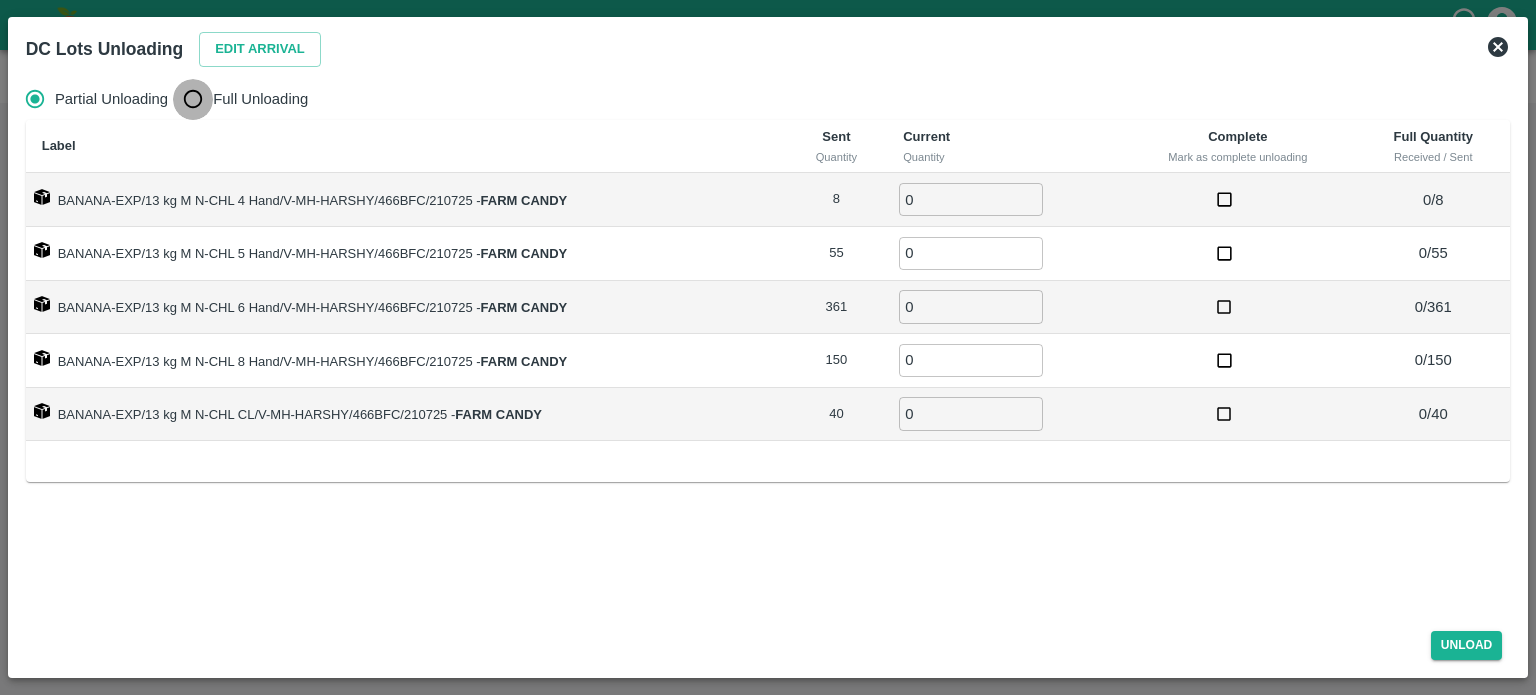 click on "Full Unloading" at bounding box center [193, 99] 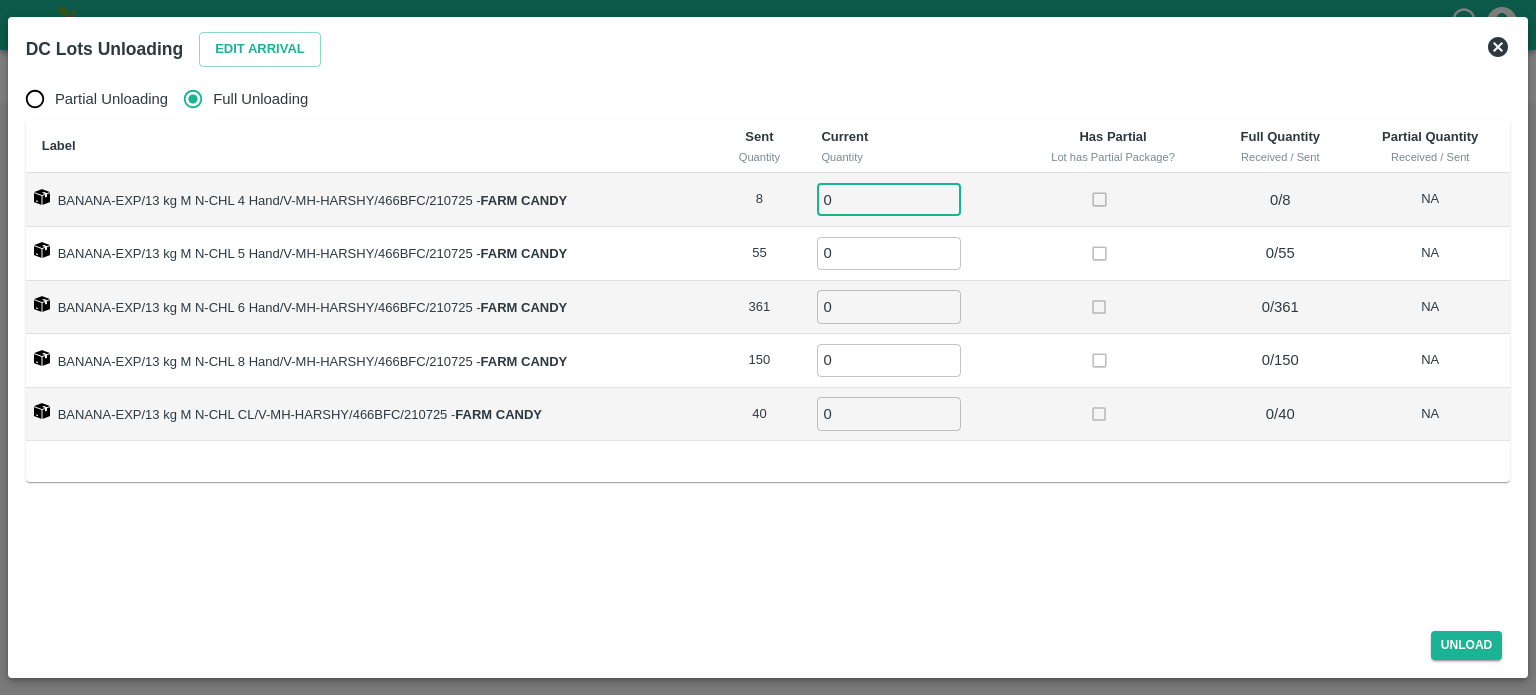 click on "0" at bounding box center (889, 199) 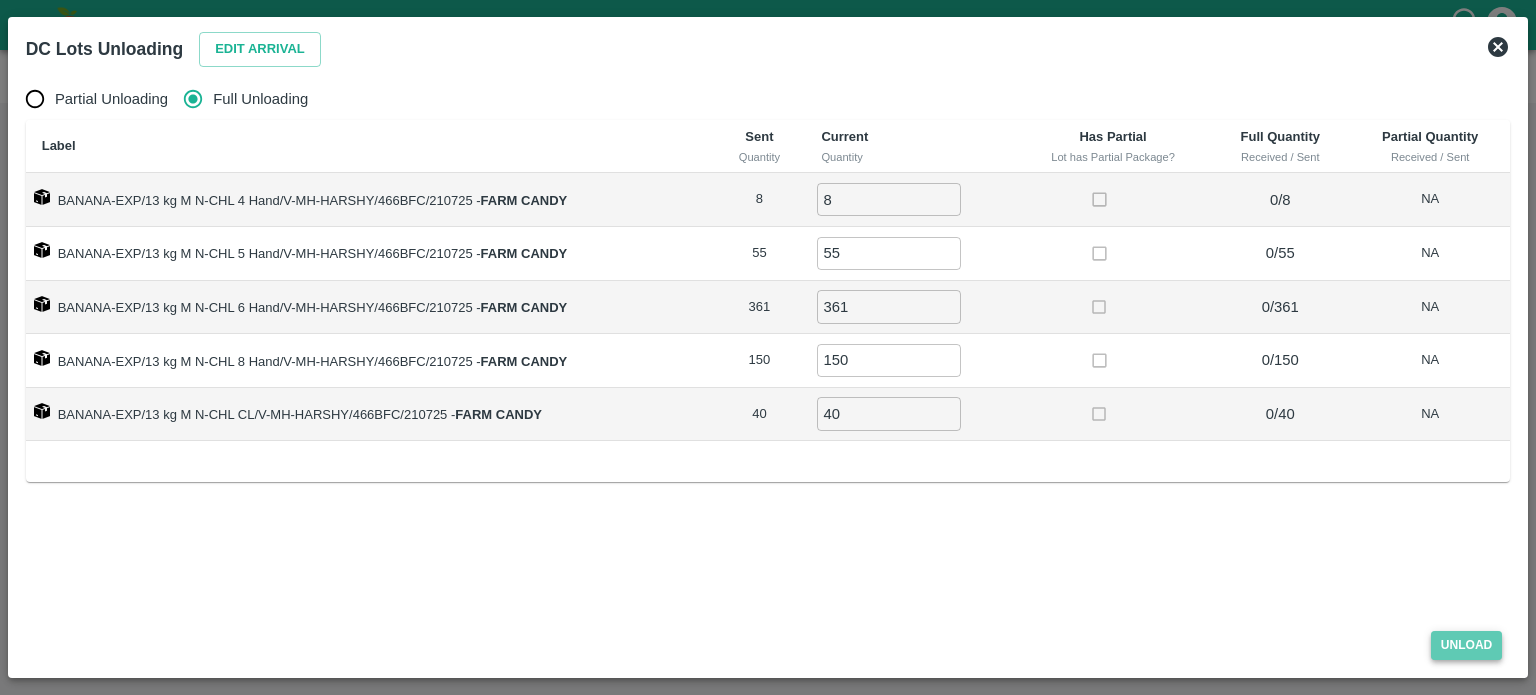 click on "Unload" at bounding box center (1467, 645) 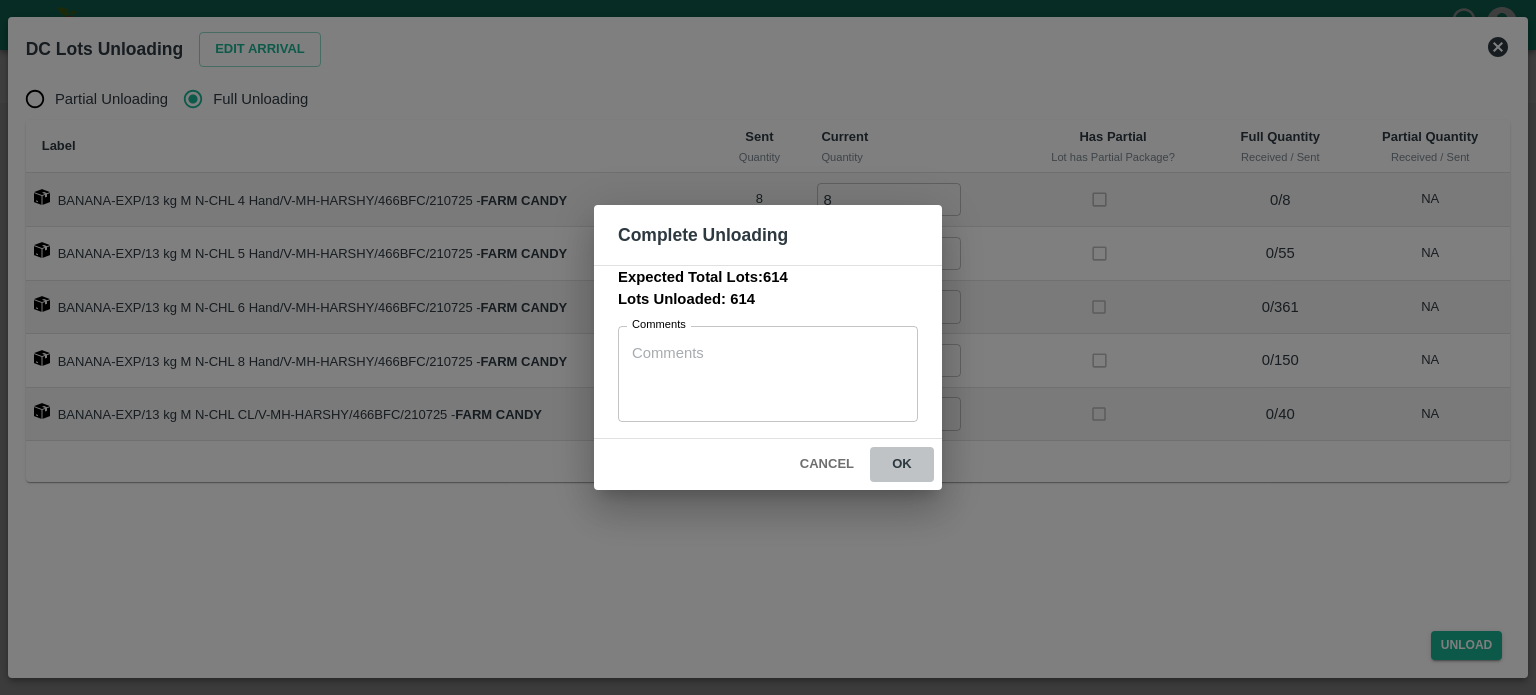 click on "ok" at bounding box center (902, 464) 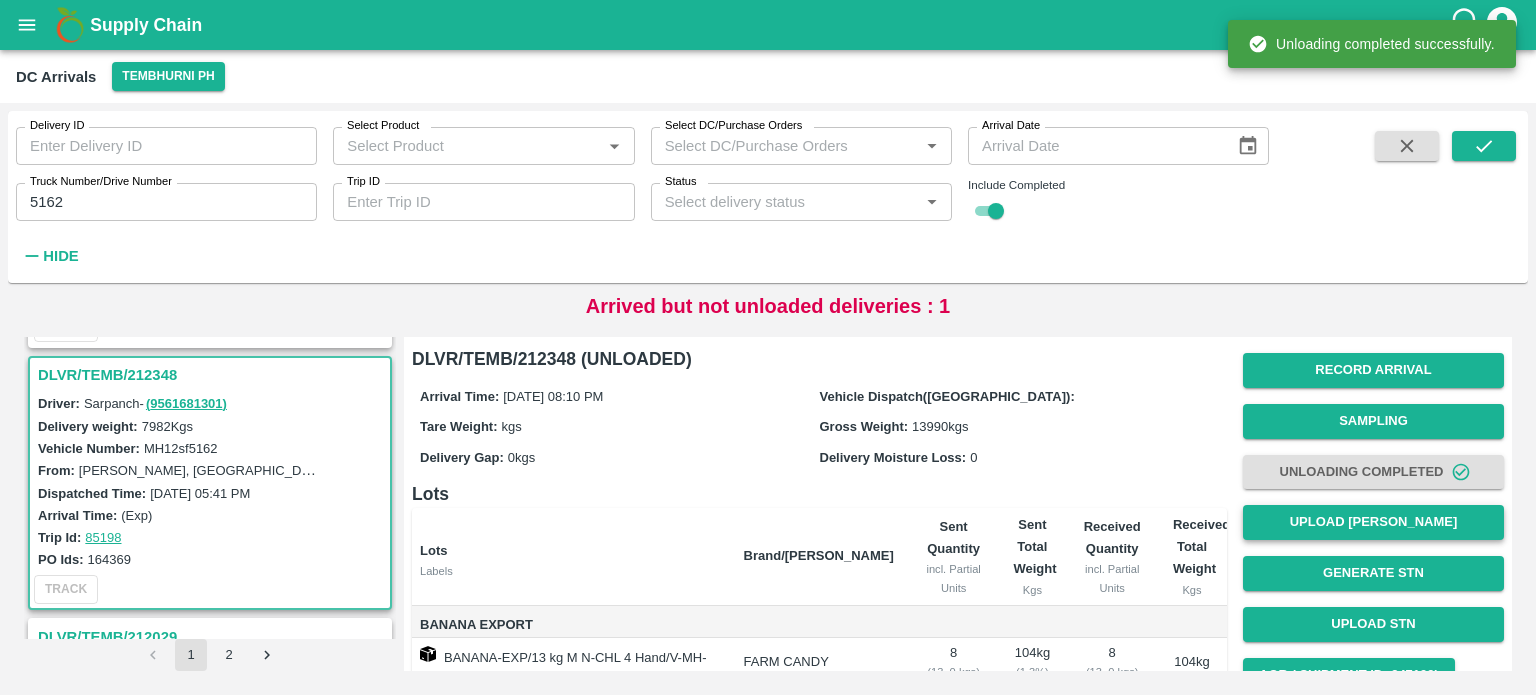 click on "Upload [PERSON_NAME]" at bounding box center (1373, 522) 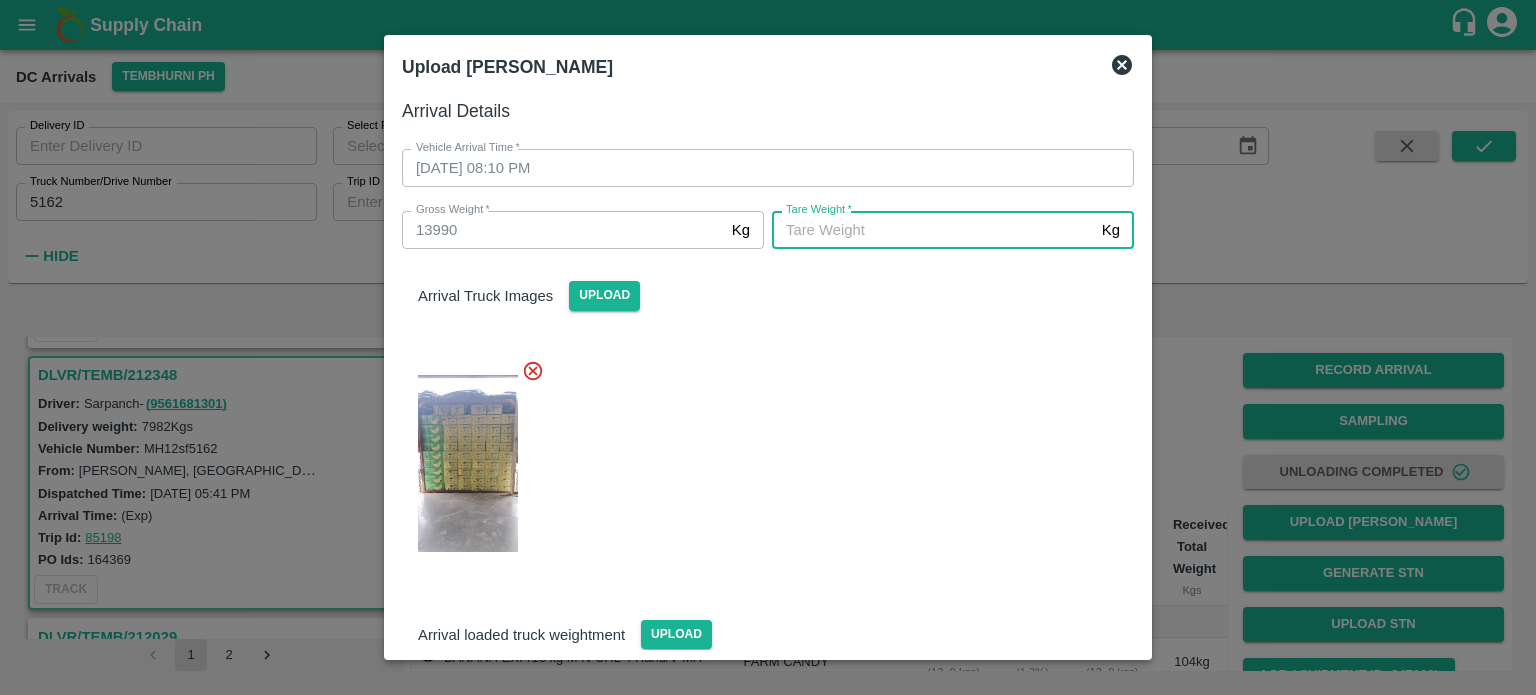 click on "[PERSON_NAME]   *" at bounding box center (933, 230) 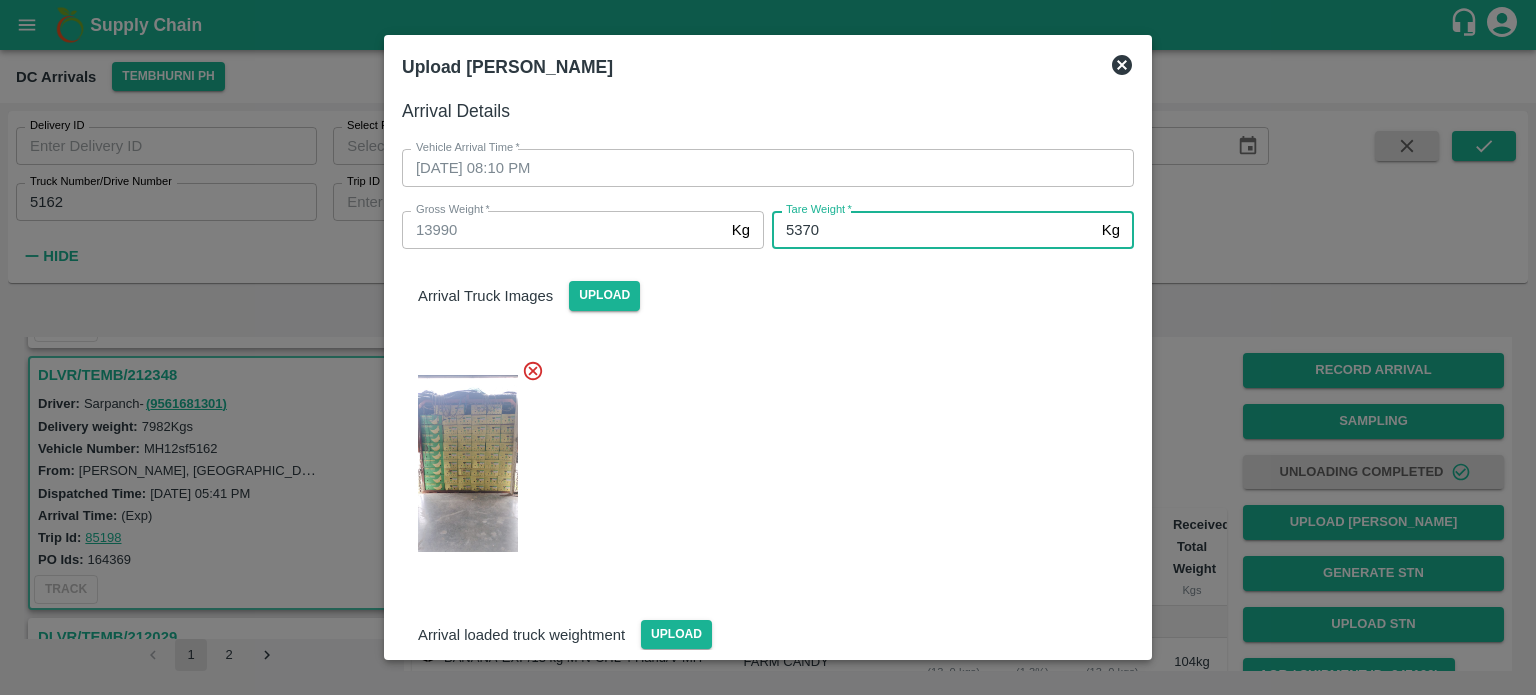 click at bounding box center [760, 458] 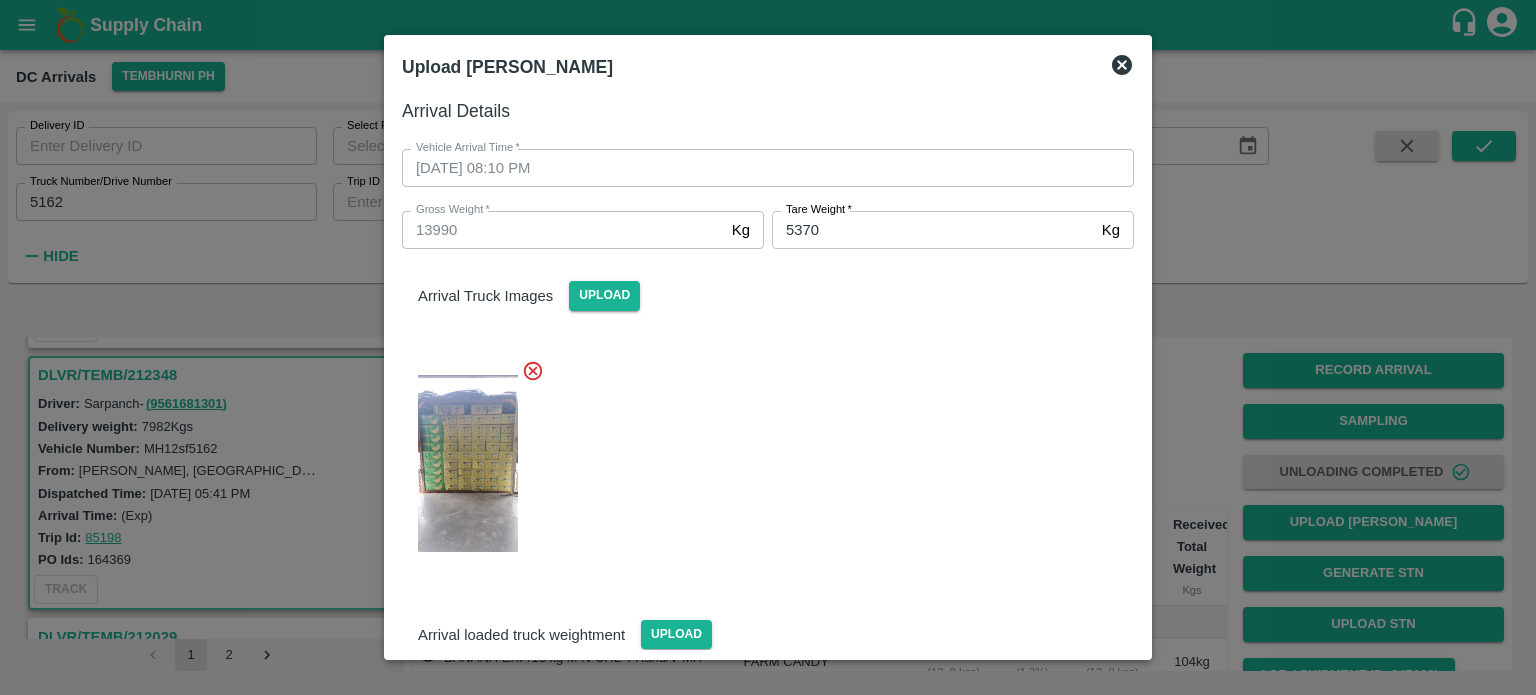 scroll, scrollTop: 356, scrollLeft: 0, axis: vertical 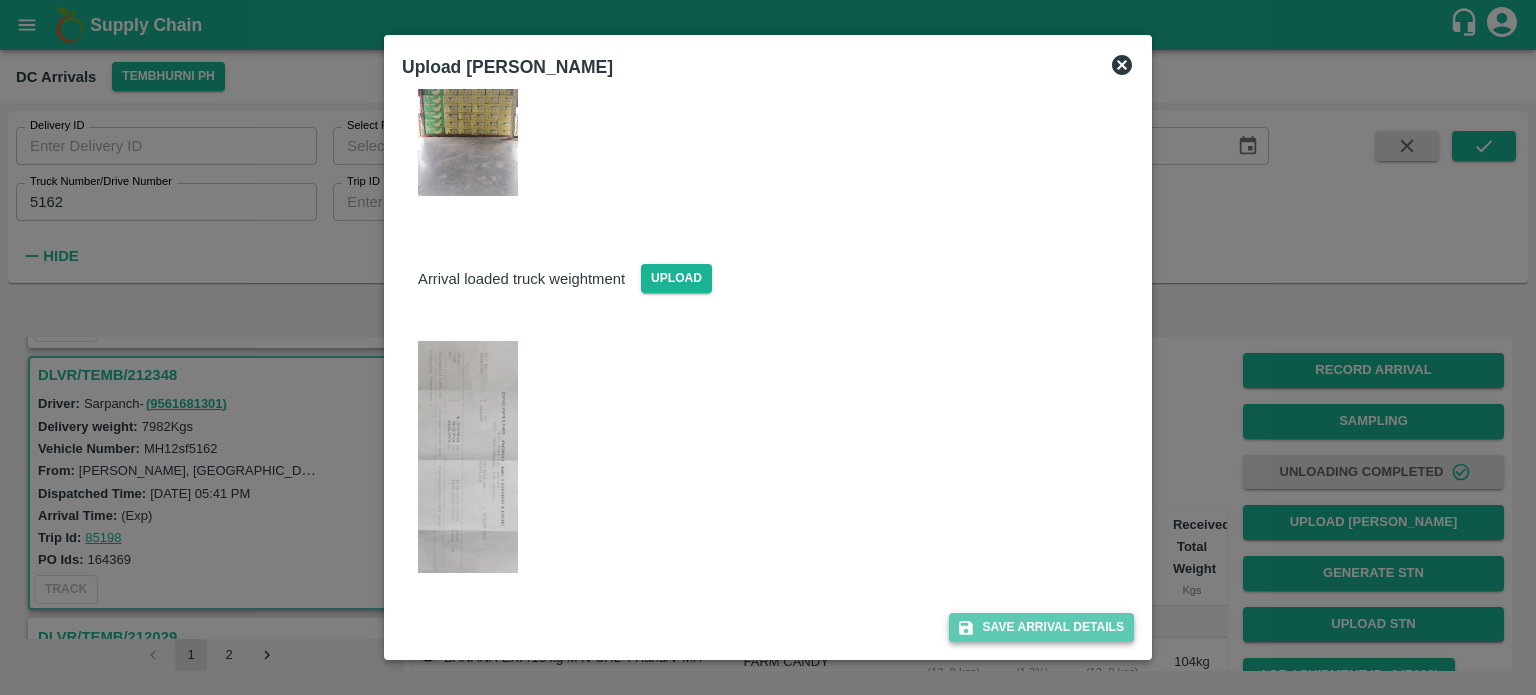click on "Save Arrival Details" at bounding box center [1041, 627] 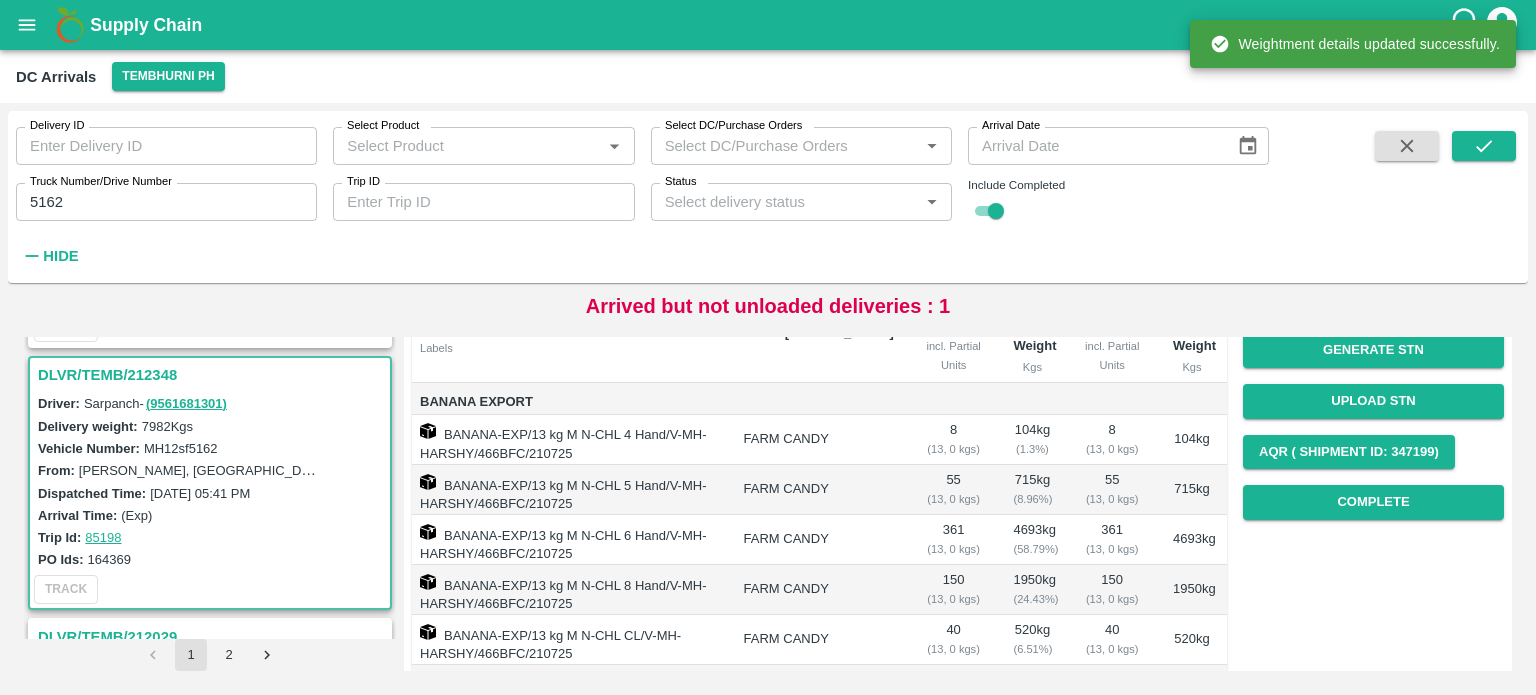 scroll, scrollTop: 224, scrollLeft: 0, axis: vertical 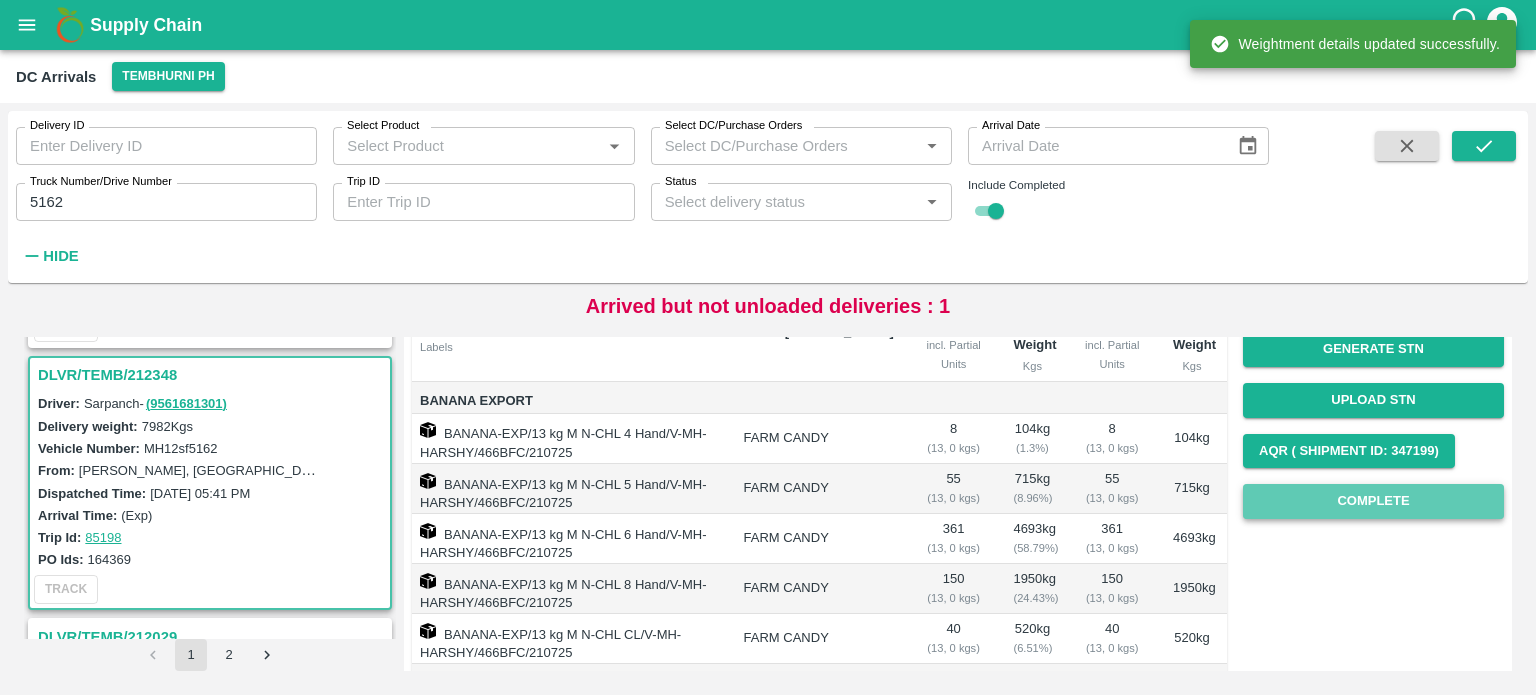 click on "Complete" at bounding box center (1373, 501) 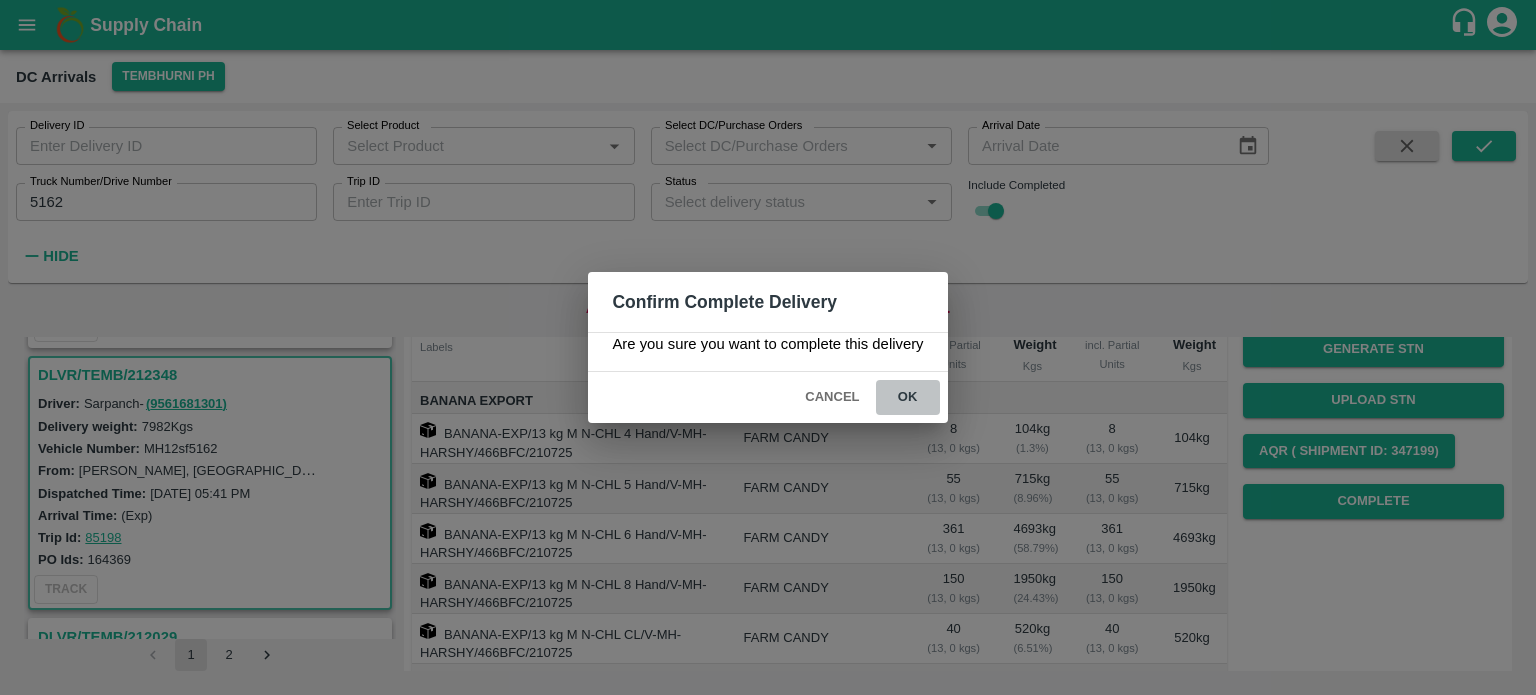click on "ok" at bounding box center [908, 397] 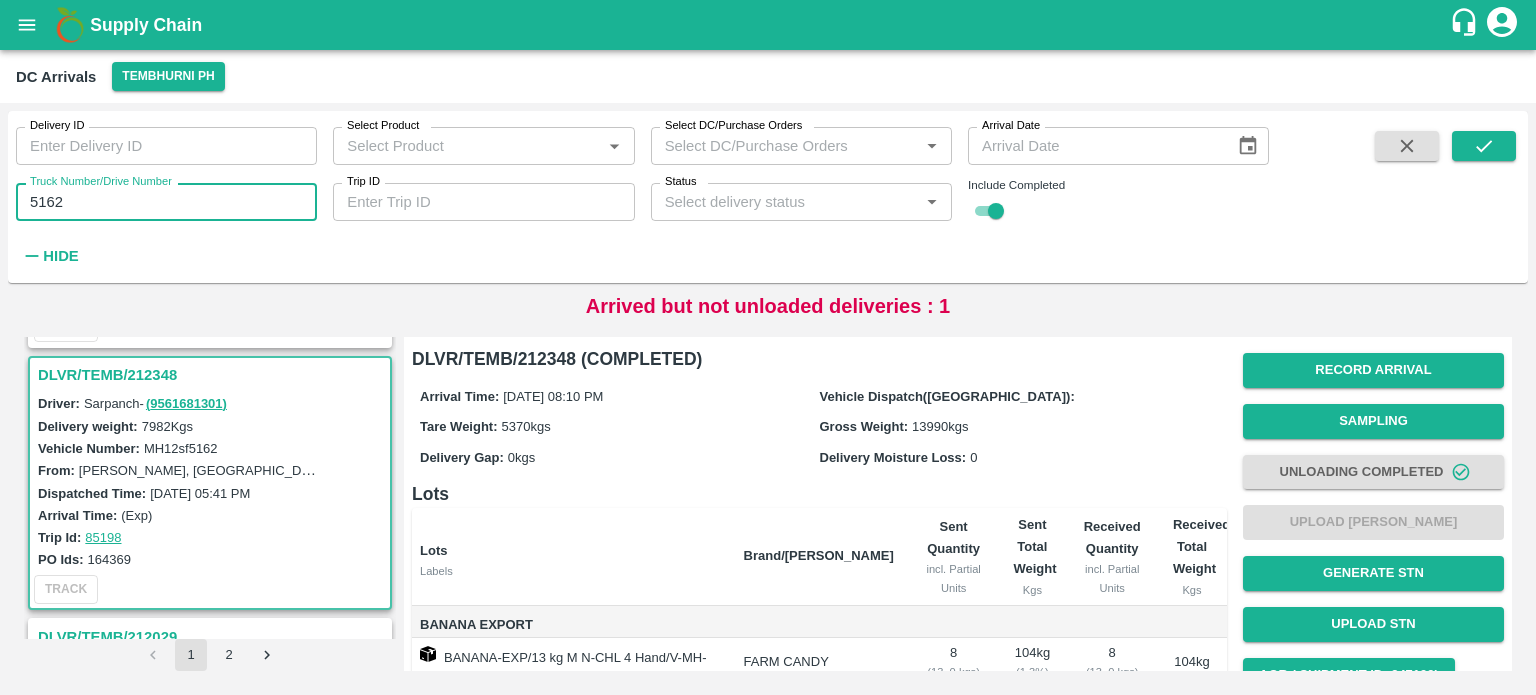 click on "5162" at bounding box center [166, 202] 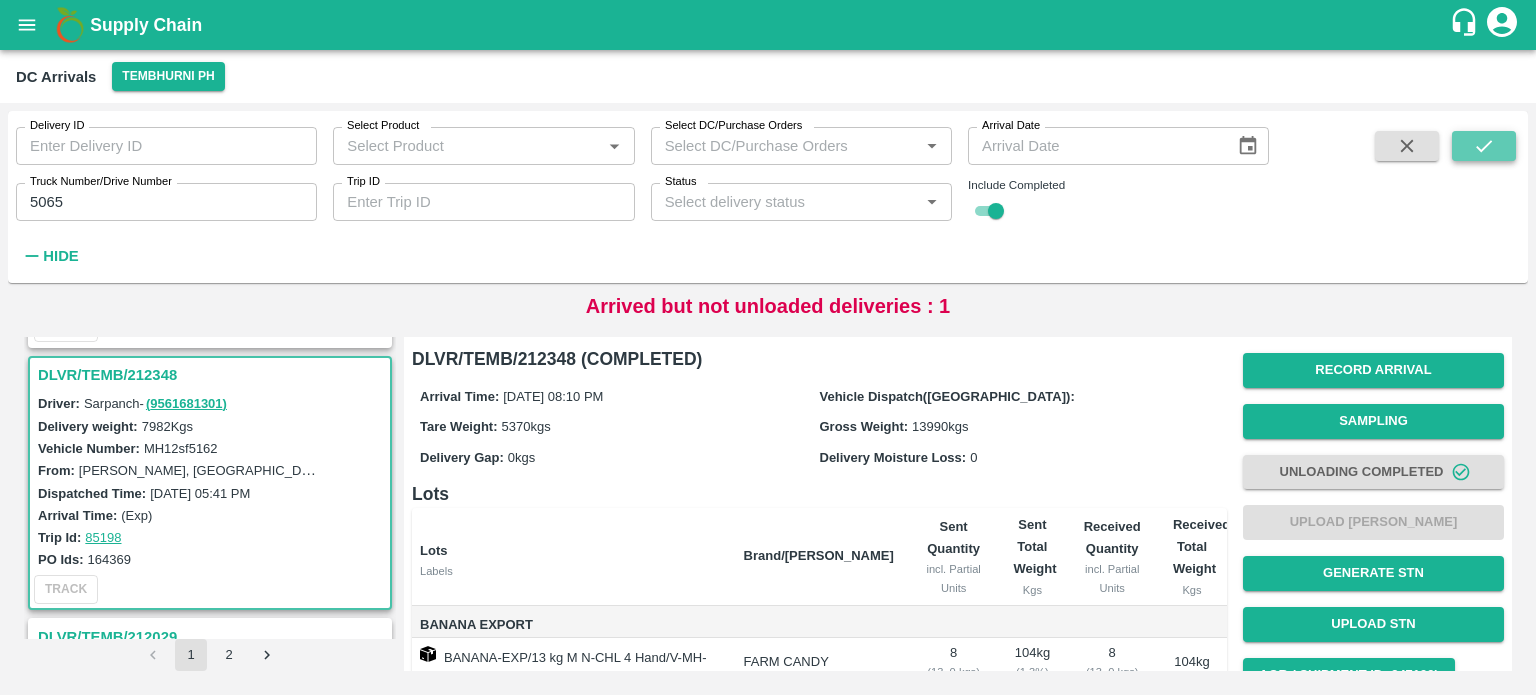 click at bounding box center (1484, 146) 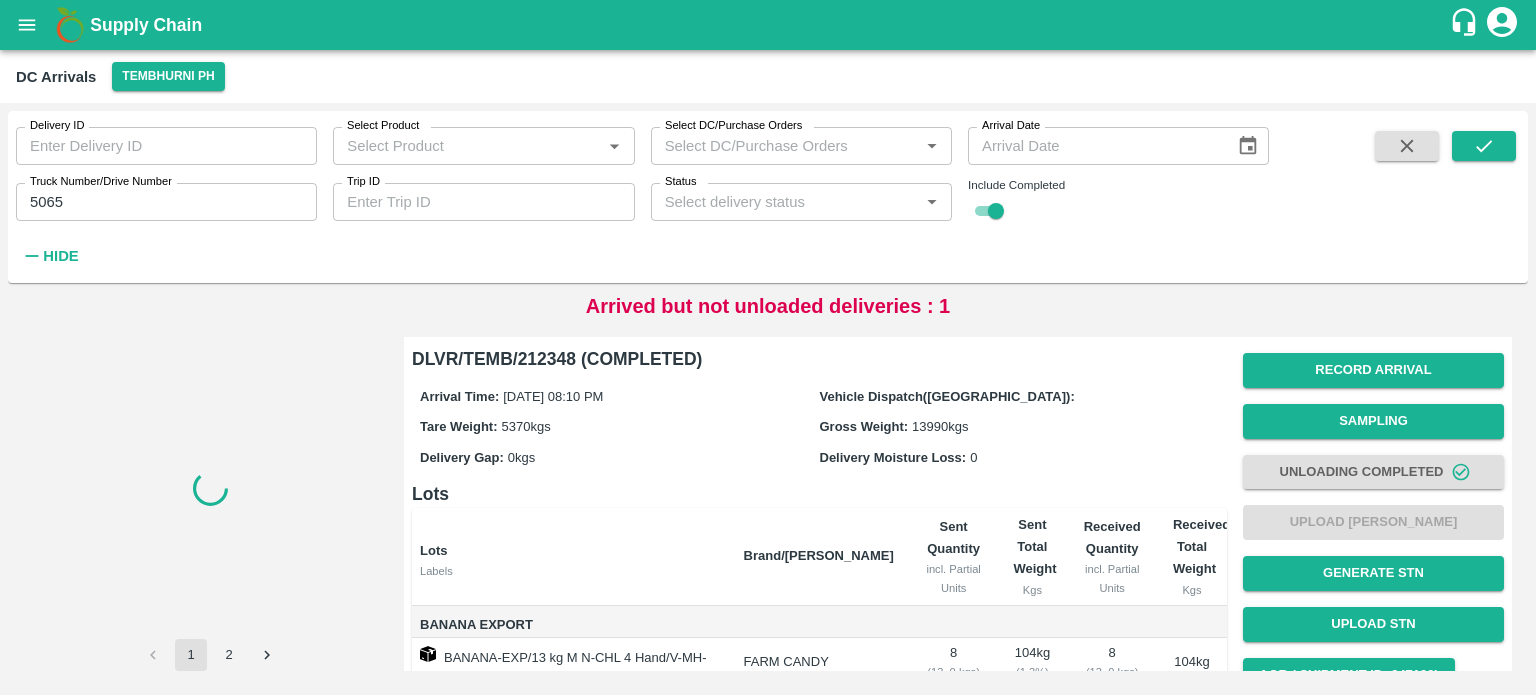 scroll, scrollTop: 0, scrollLeft: 0, axis: both 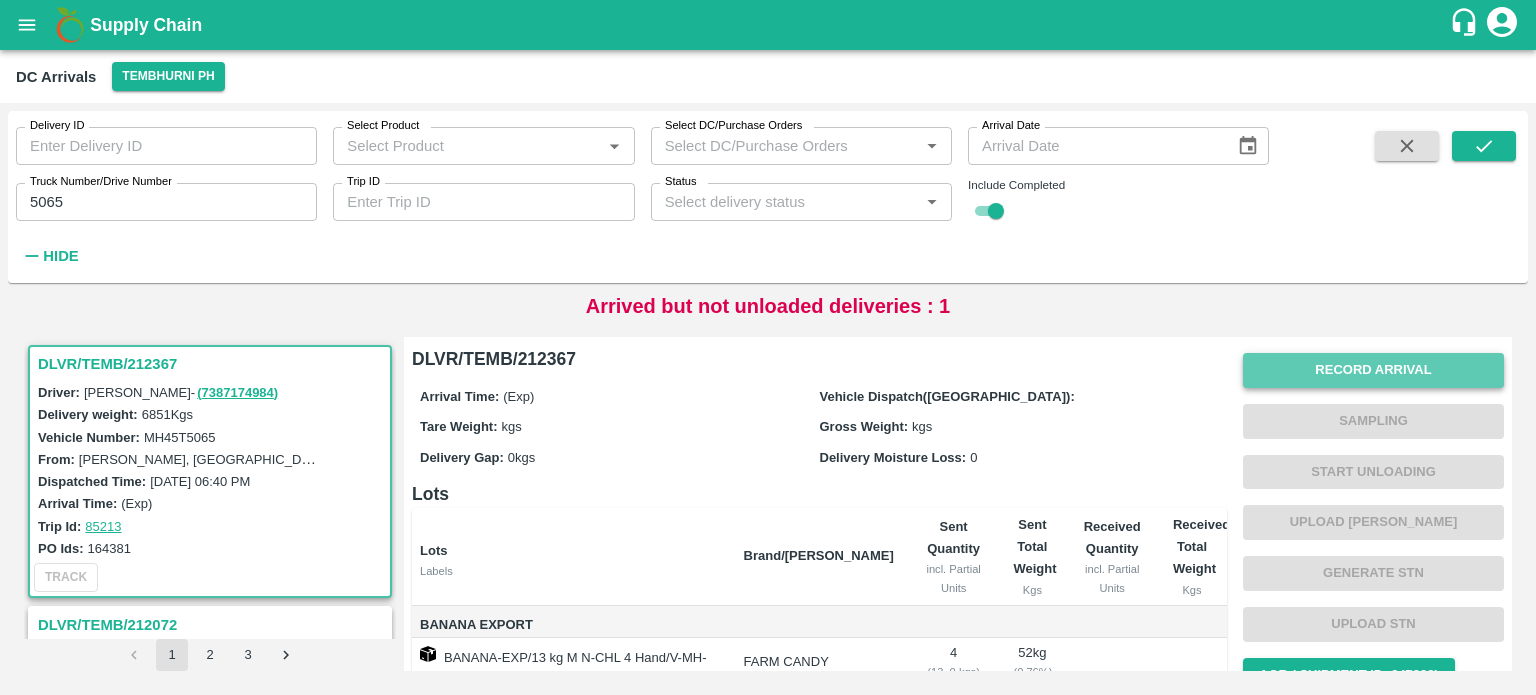 click on "Record Arrival" at bounding box center (1373, 370) 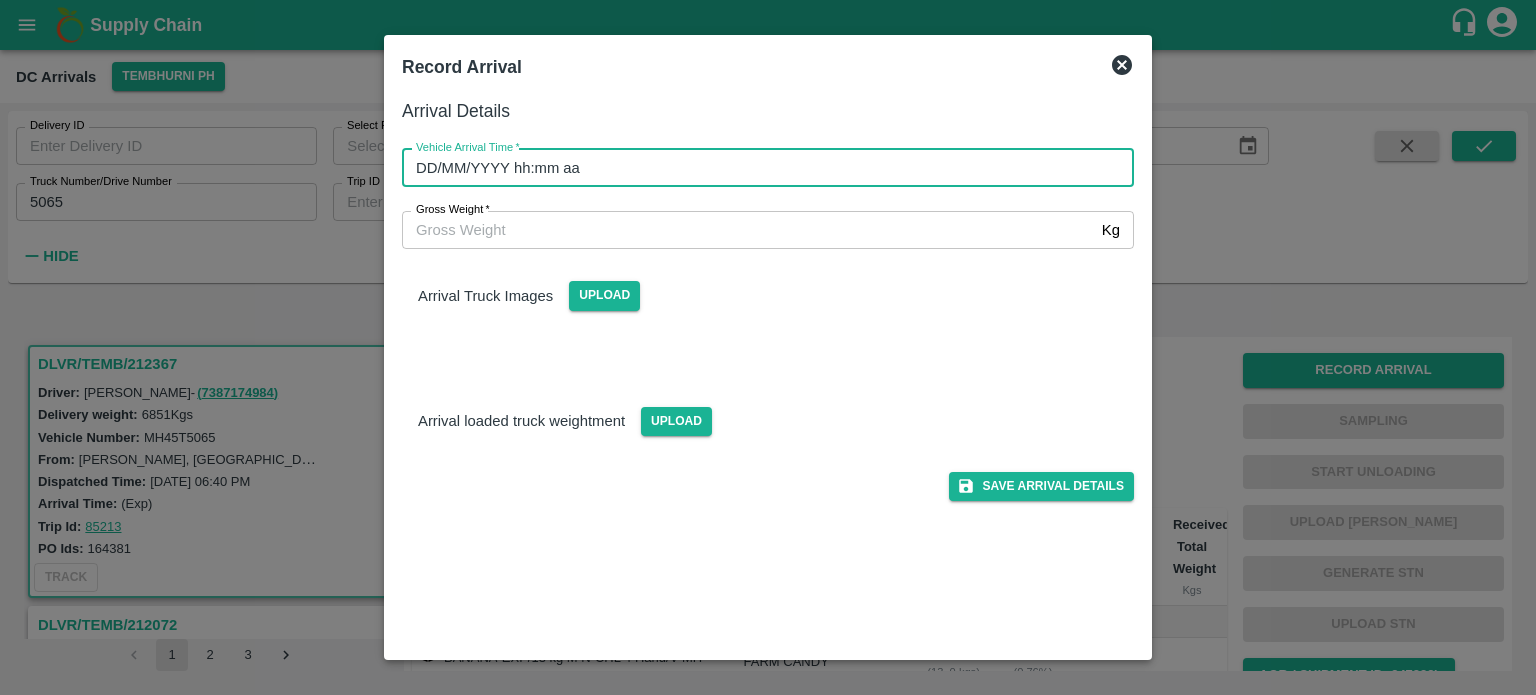 click on "DD/MM/YYYY hh:mm aa" at bounding box center (761, 168) 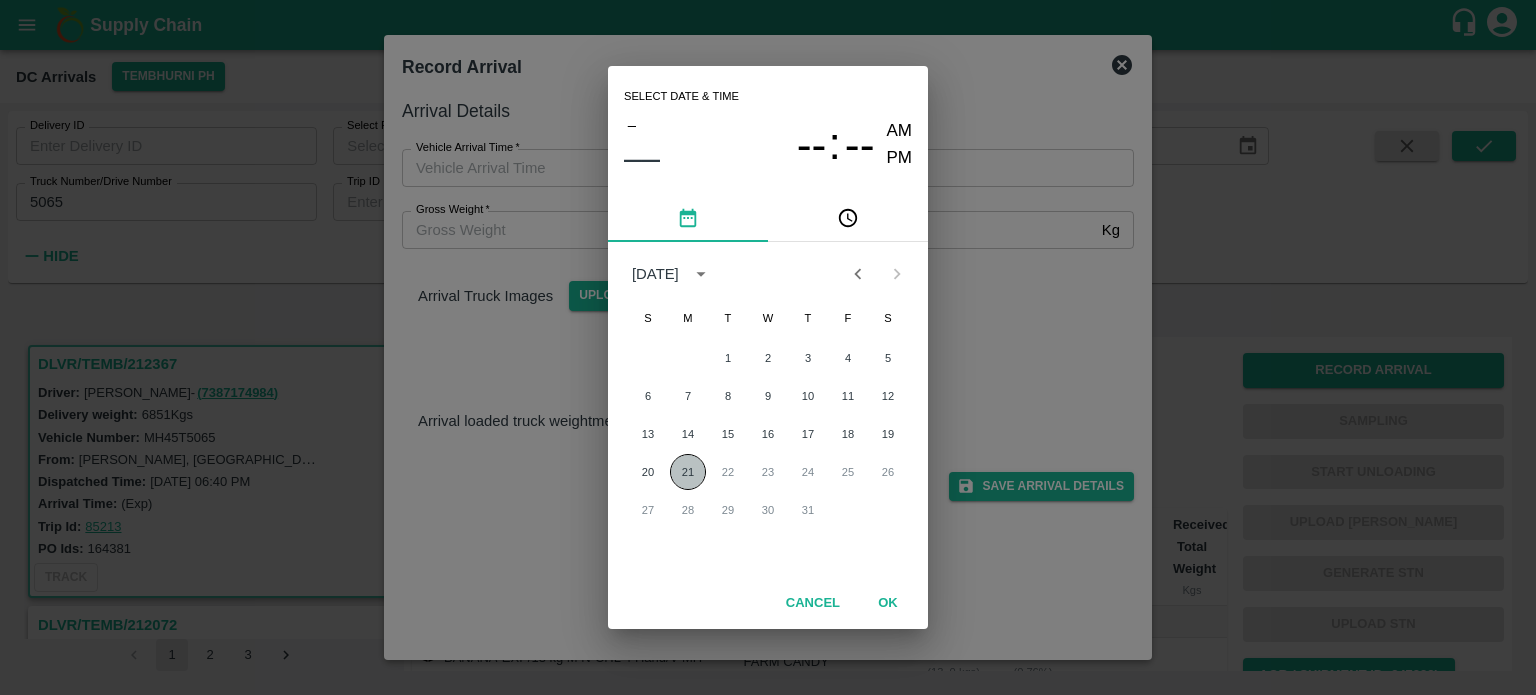 click on "21" at bounding box center [688, 472] 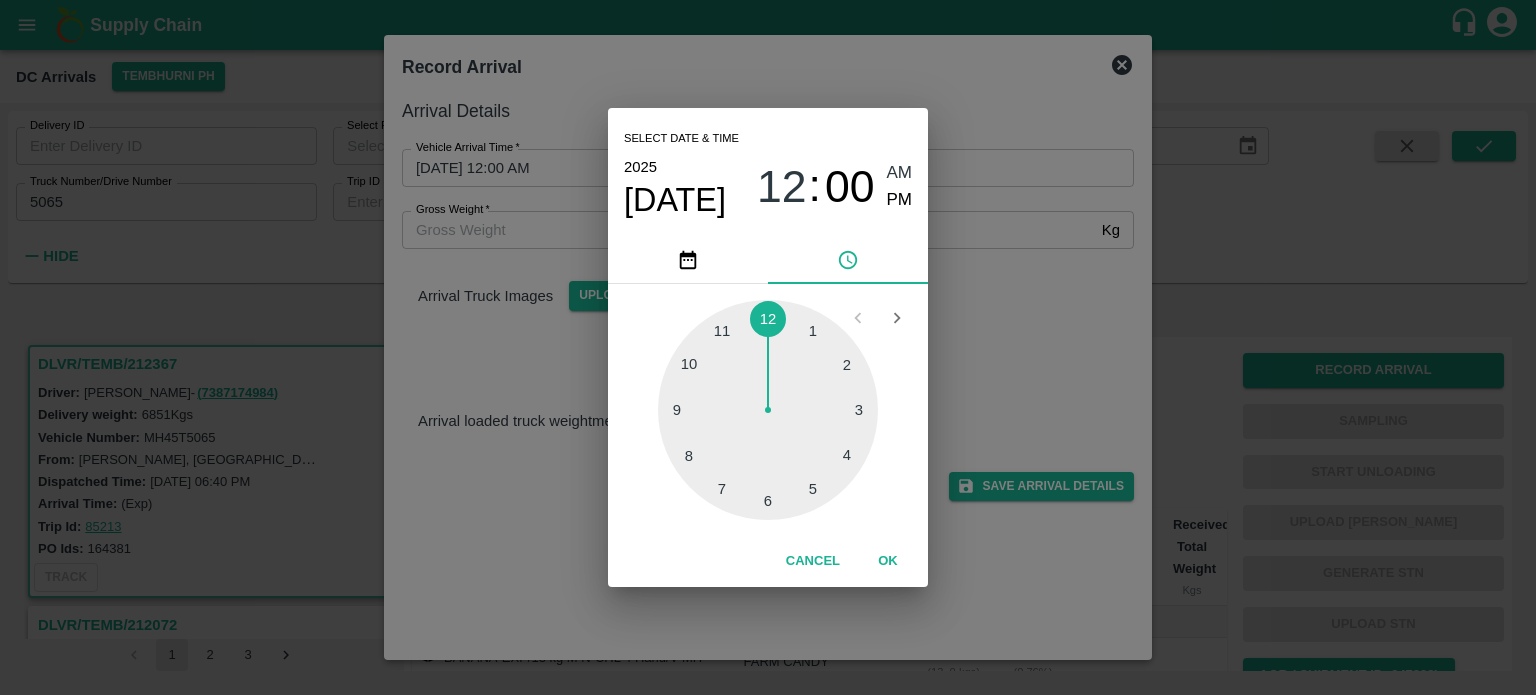 click at bounding box center [768, 410] 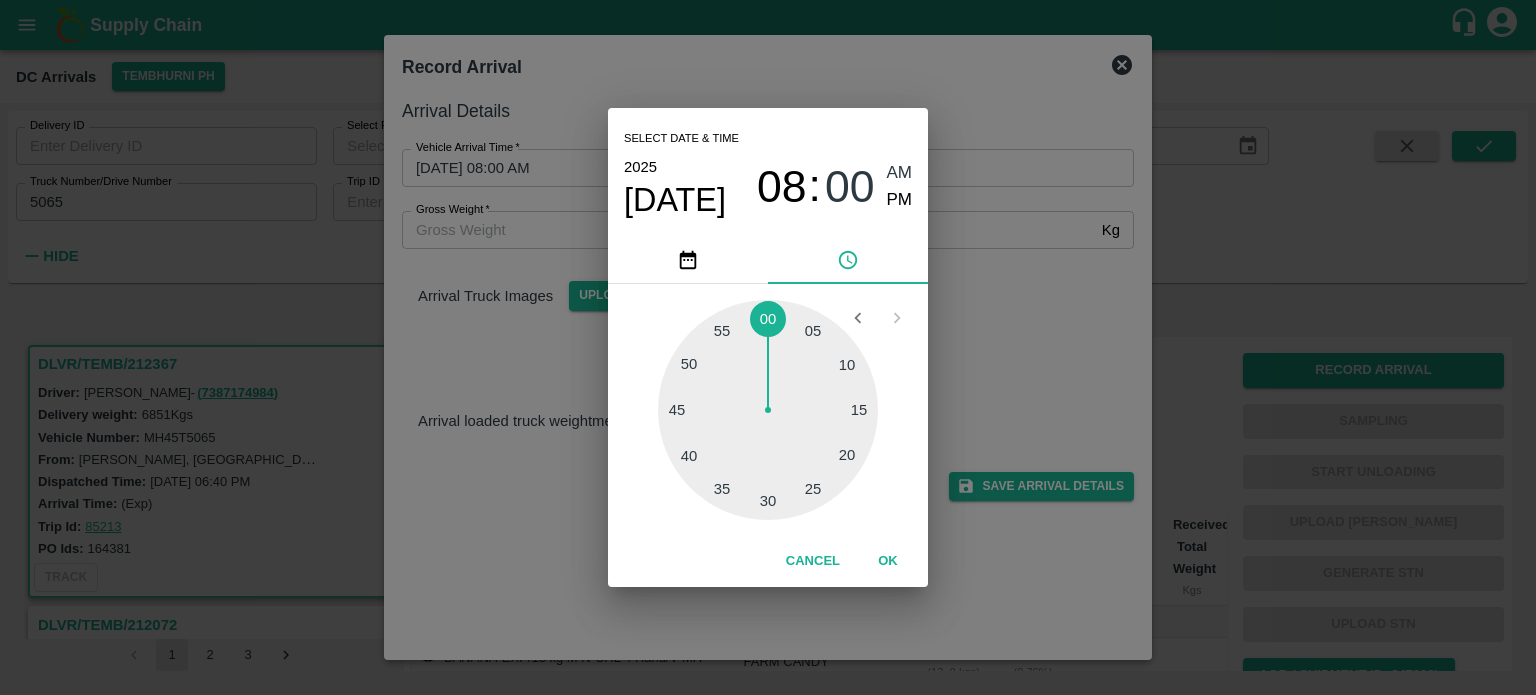 click at bounding box center [768, 410] 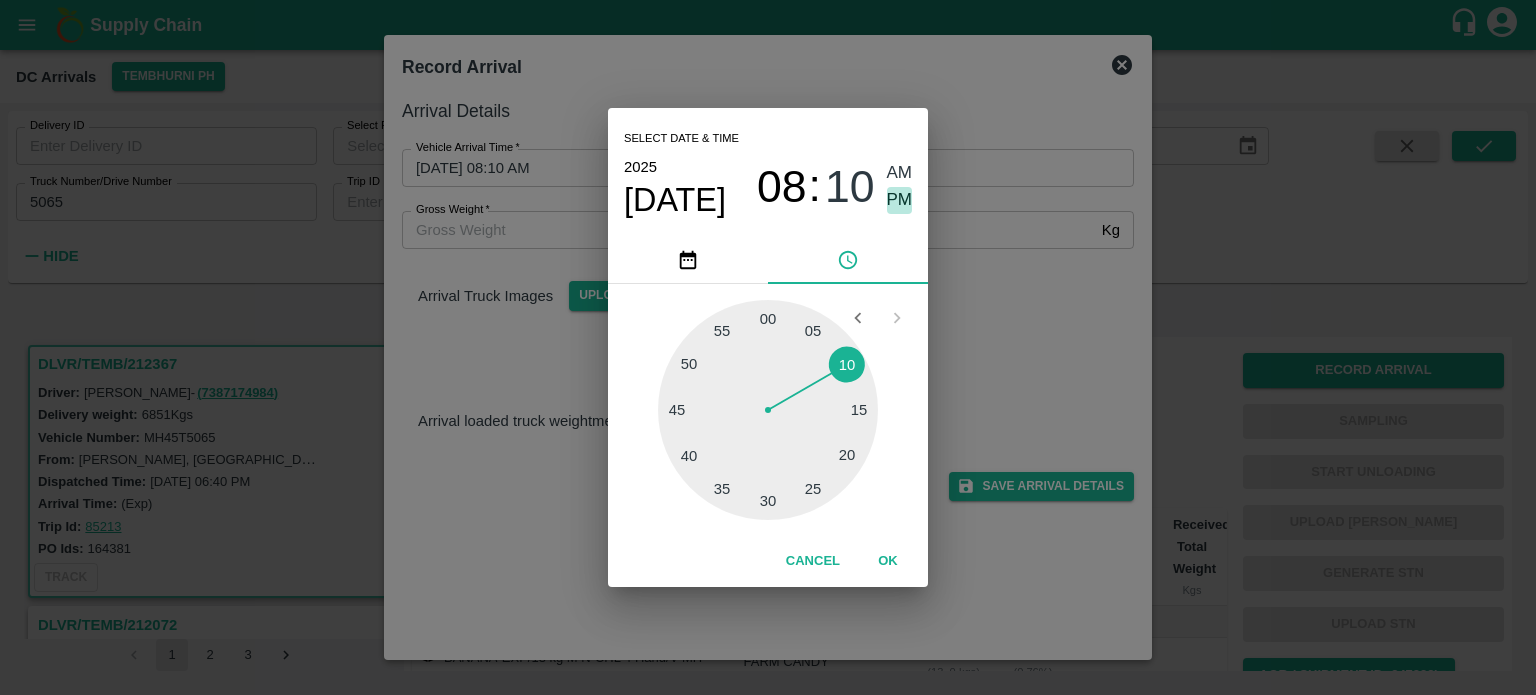 click on "PM" at bounding box center [900, 200] 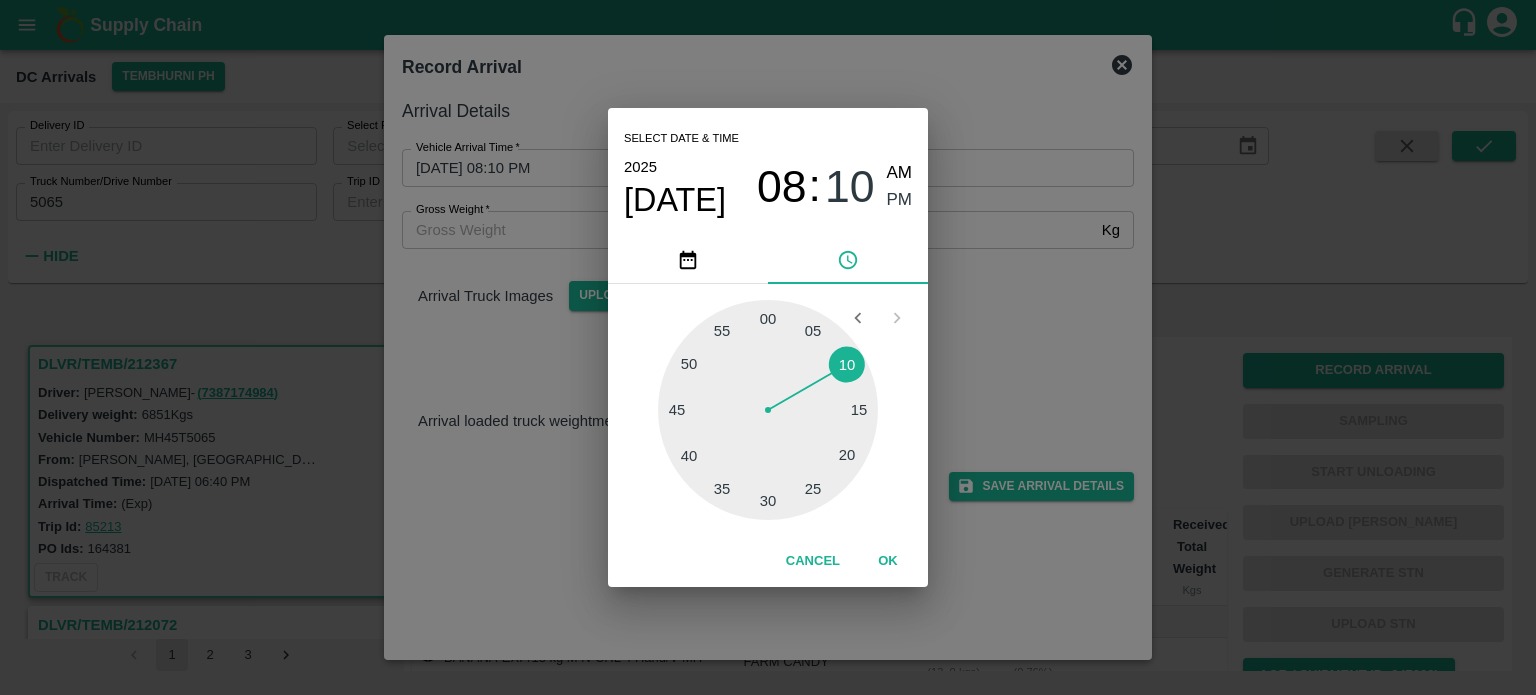 click on "Select date & time [DATE] 08 : 10 AM PM 05 10 15 20 25 30 35 40 45 50 55 00 Cancel OK" at bounding box center [768, 347] 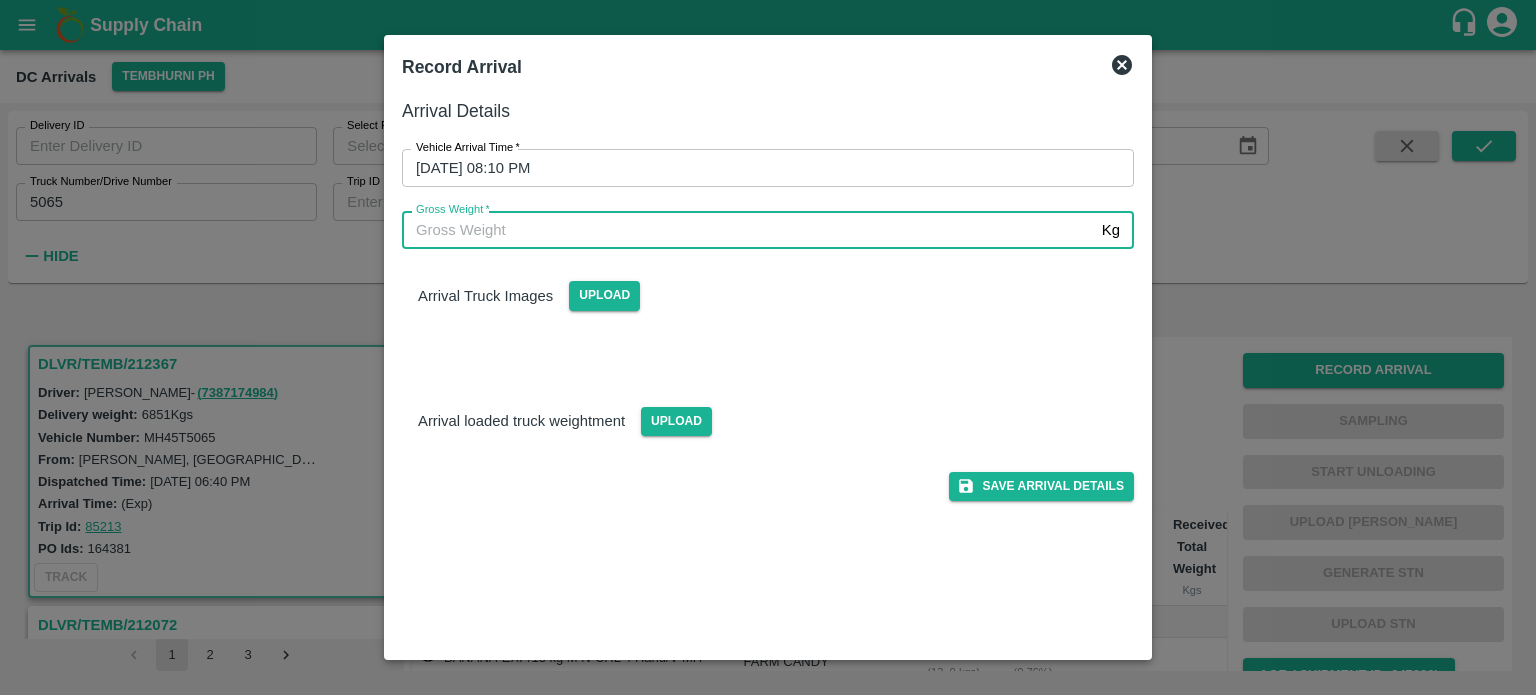 click on "Gross Weight   *" at bounding box center (748, 230) 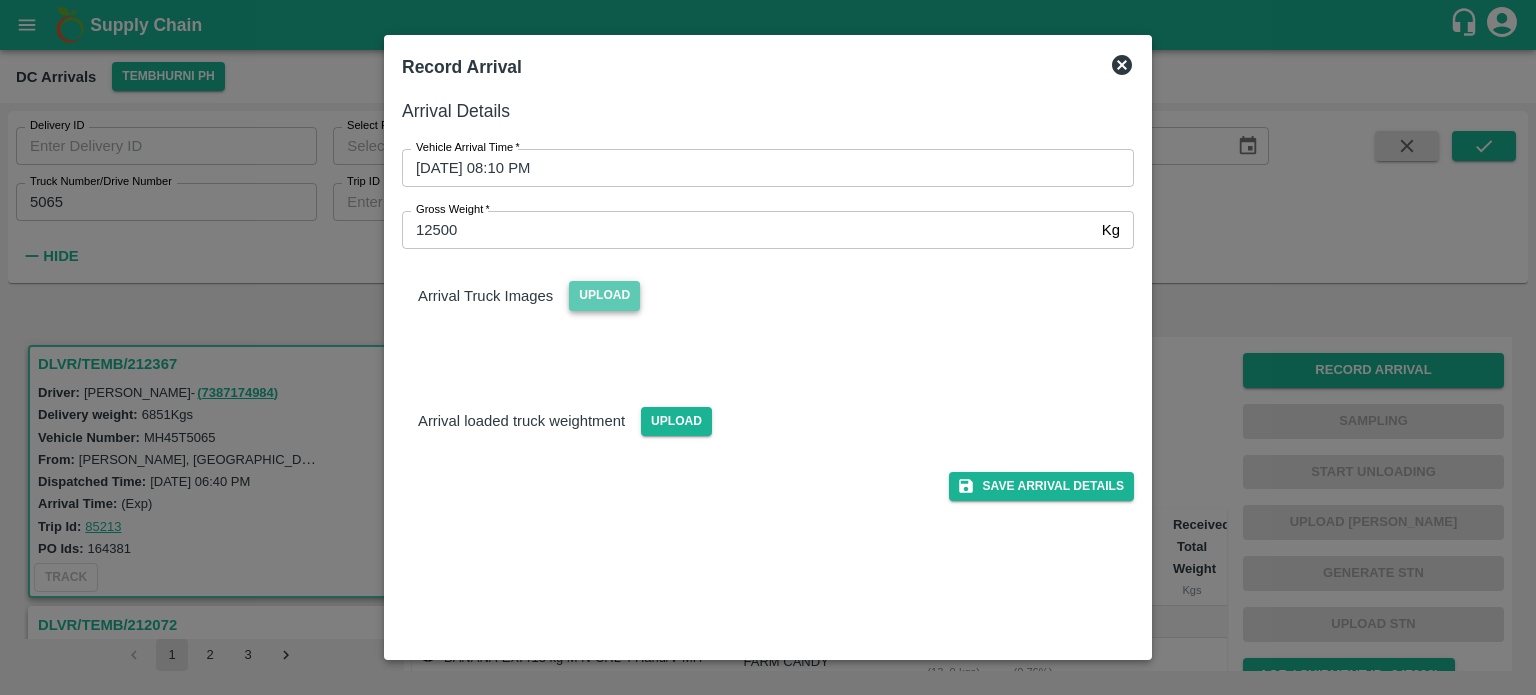 click on "Upload" at bounding box center (604, 295) 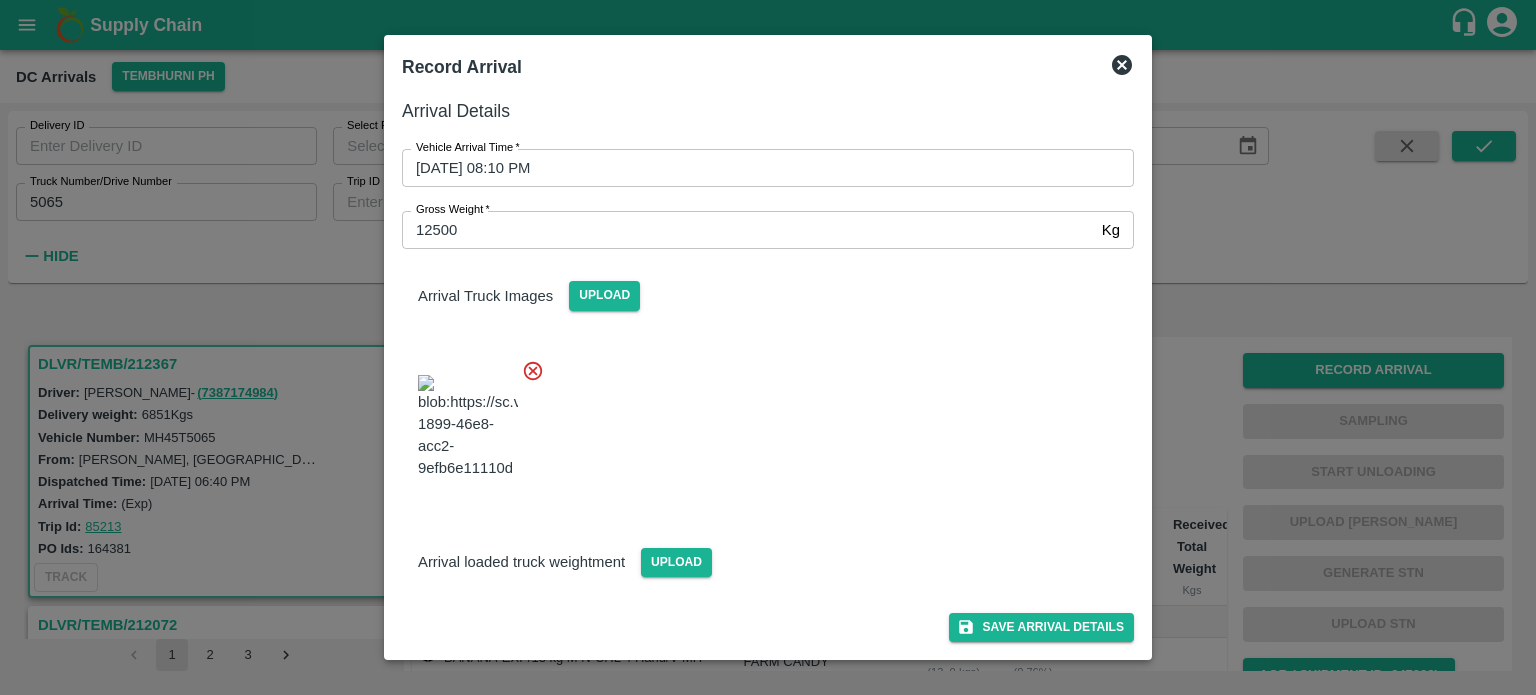 scroll, scrollTop: 28, scrollLeft: 0, axis: vertical 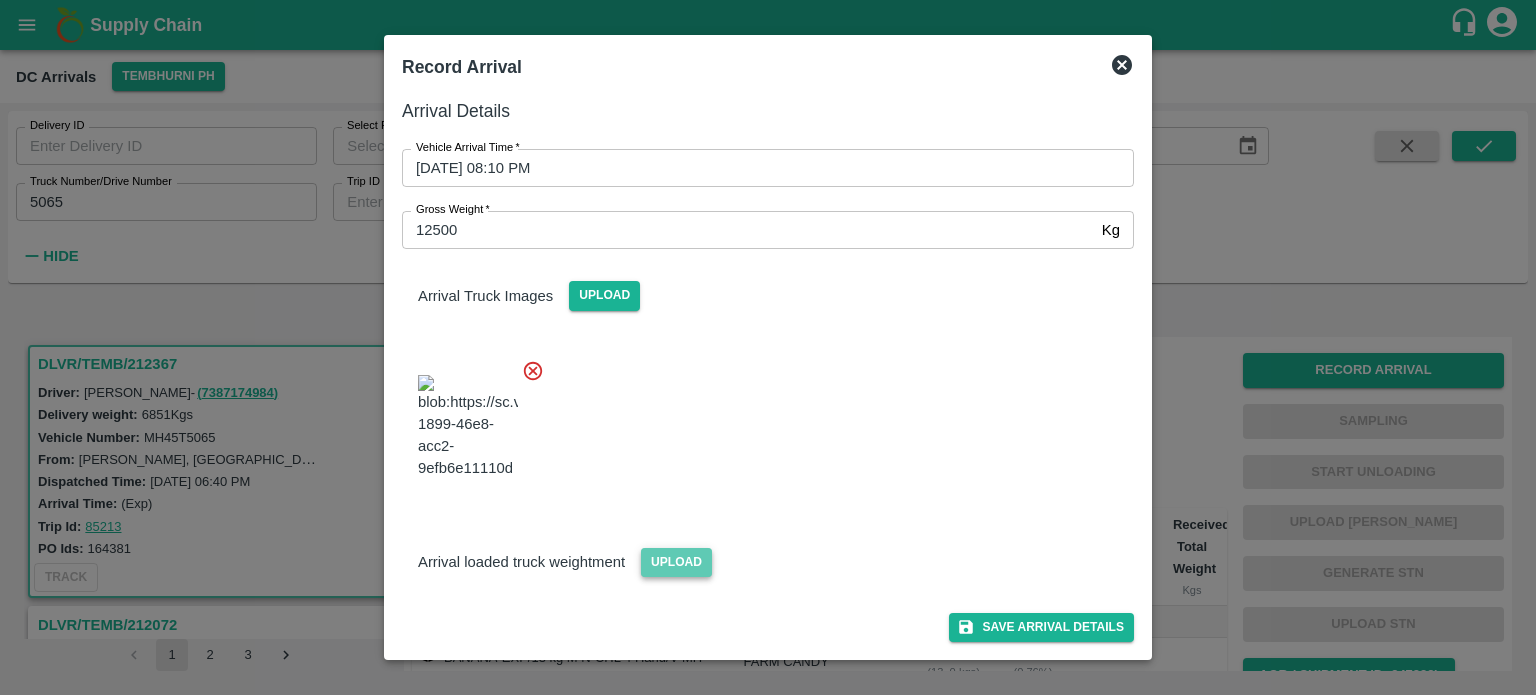 click on "Upload" at bounding box center [676, 562] 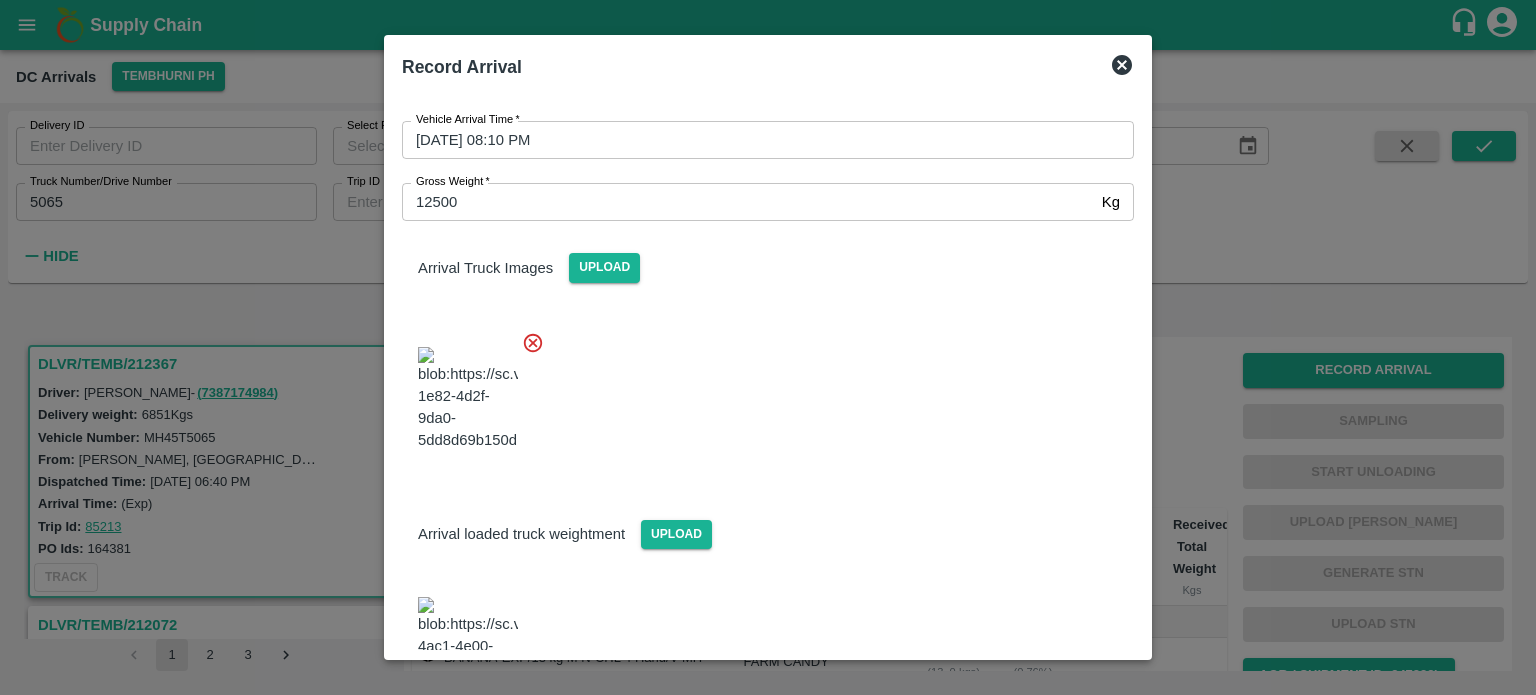 click at bounding box center (760, 393) 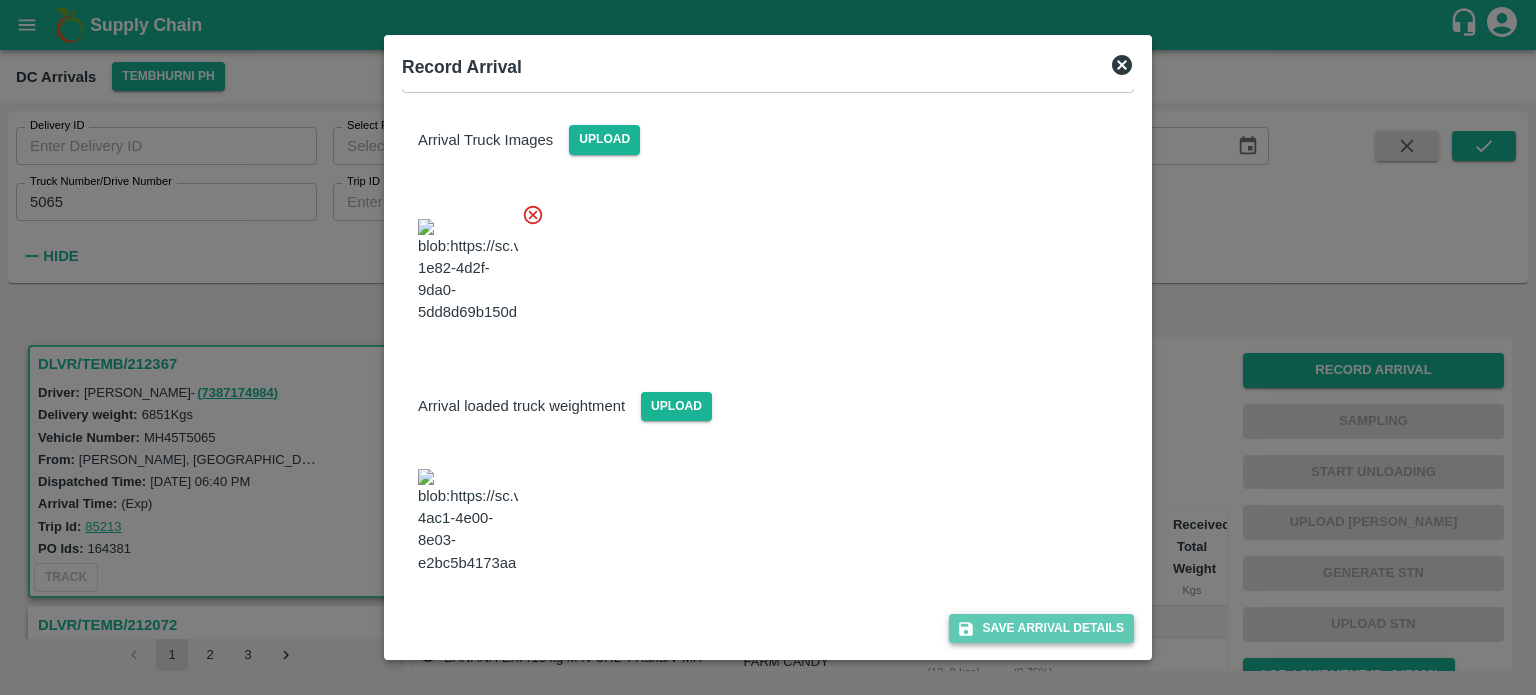 click on "Save Arrival Details" at bounding box center (1041, 628) 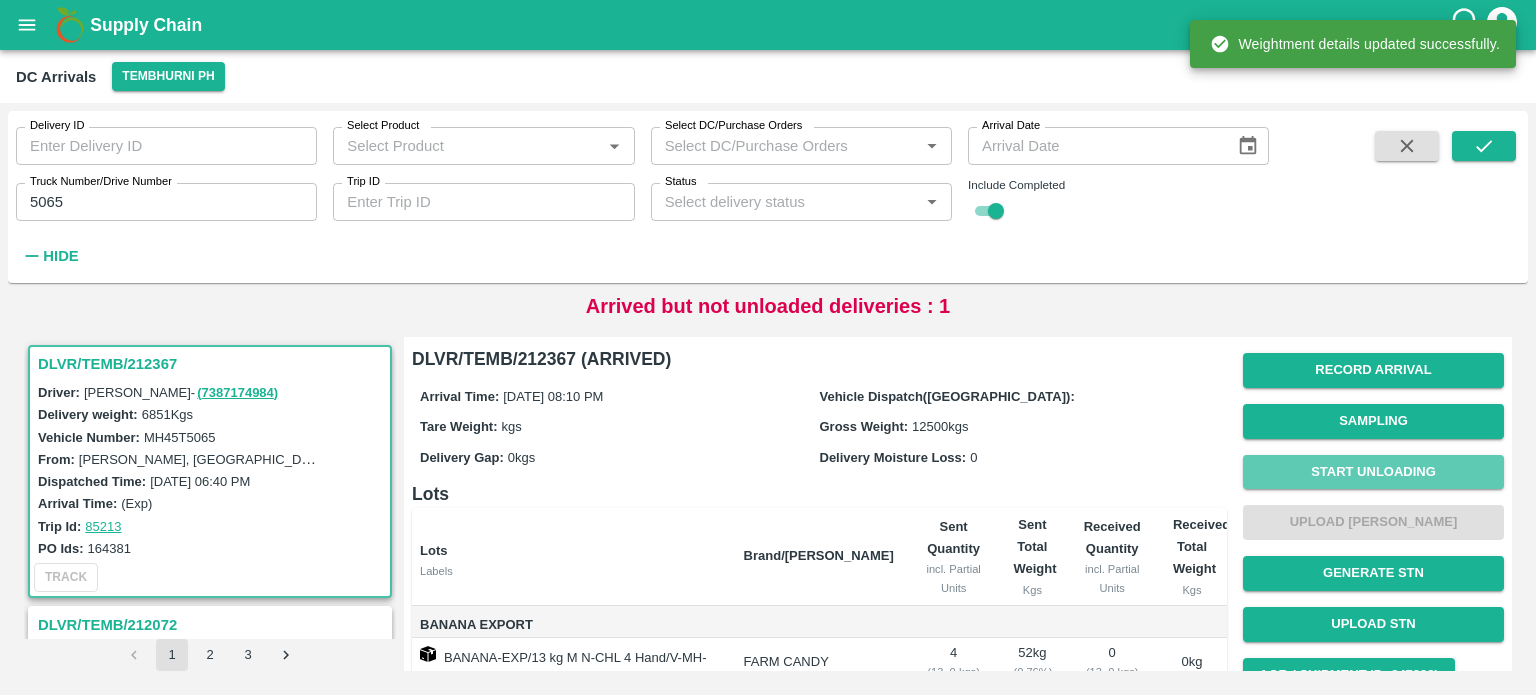 click on "Start Unloading" at bounding box center (1373, 472) 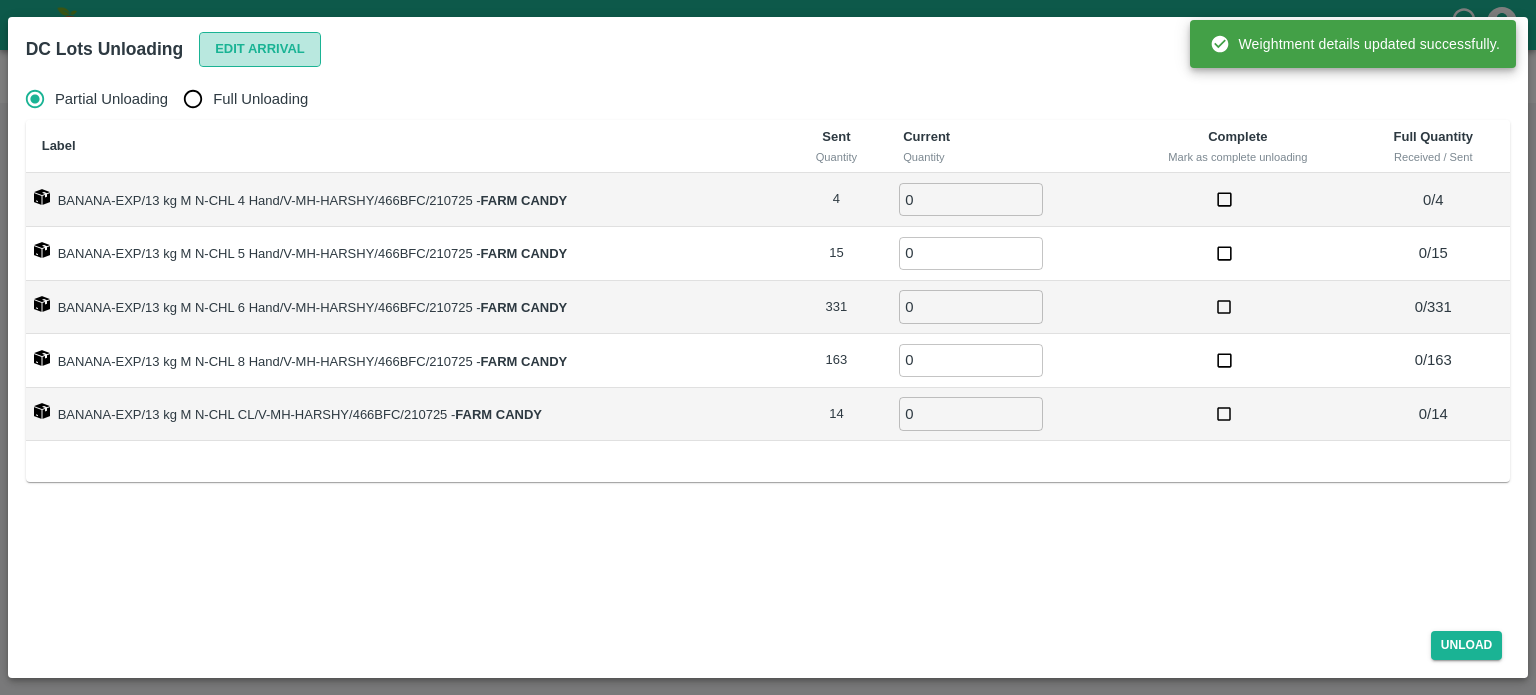 click on "Edit Arrival" at bounding box center [260, 49] 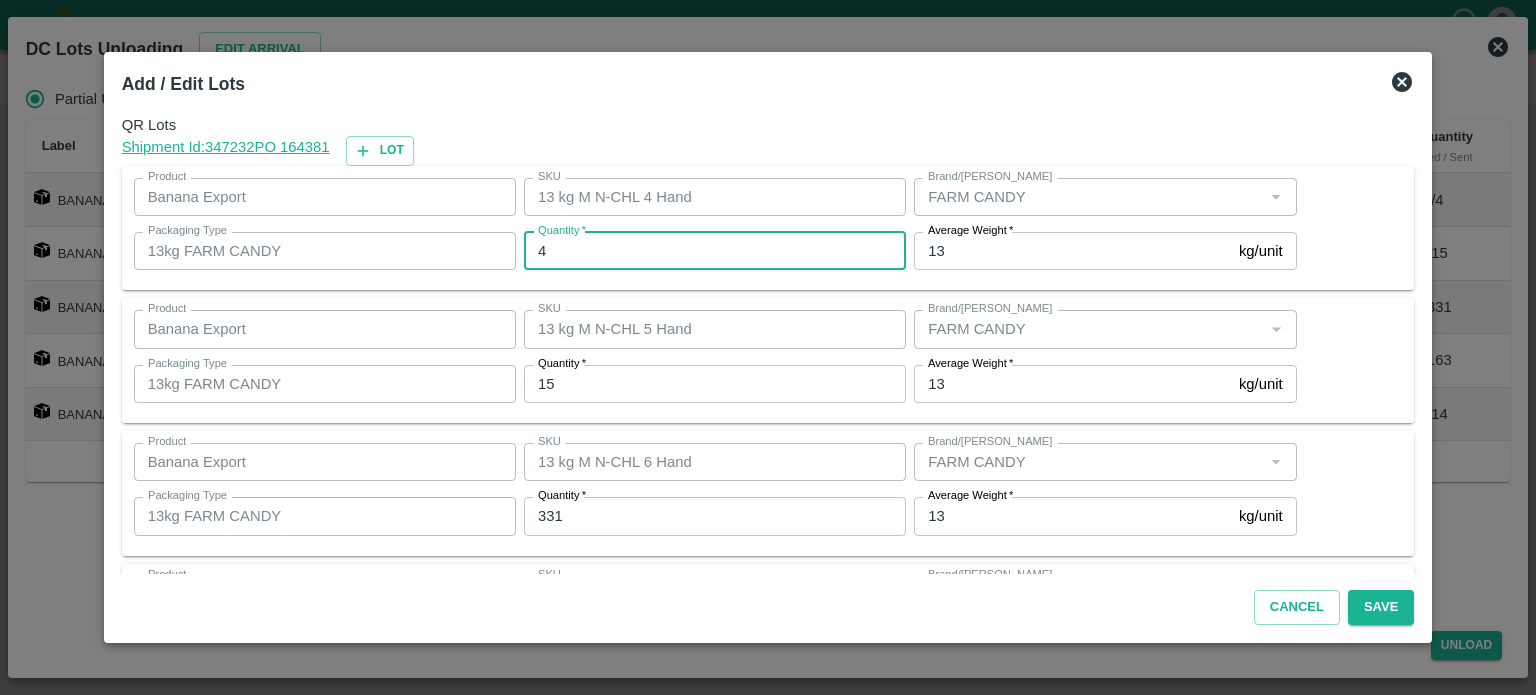 click on "4" at bounding box center (715, 251) 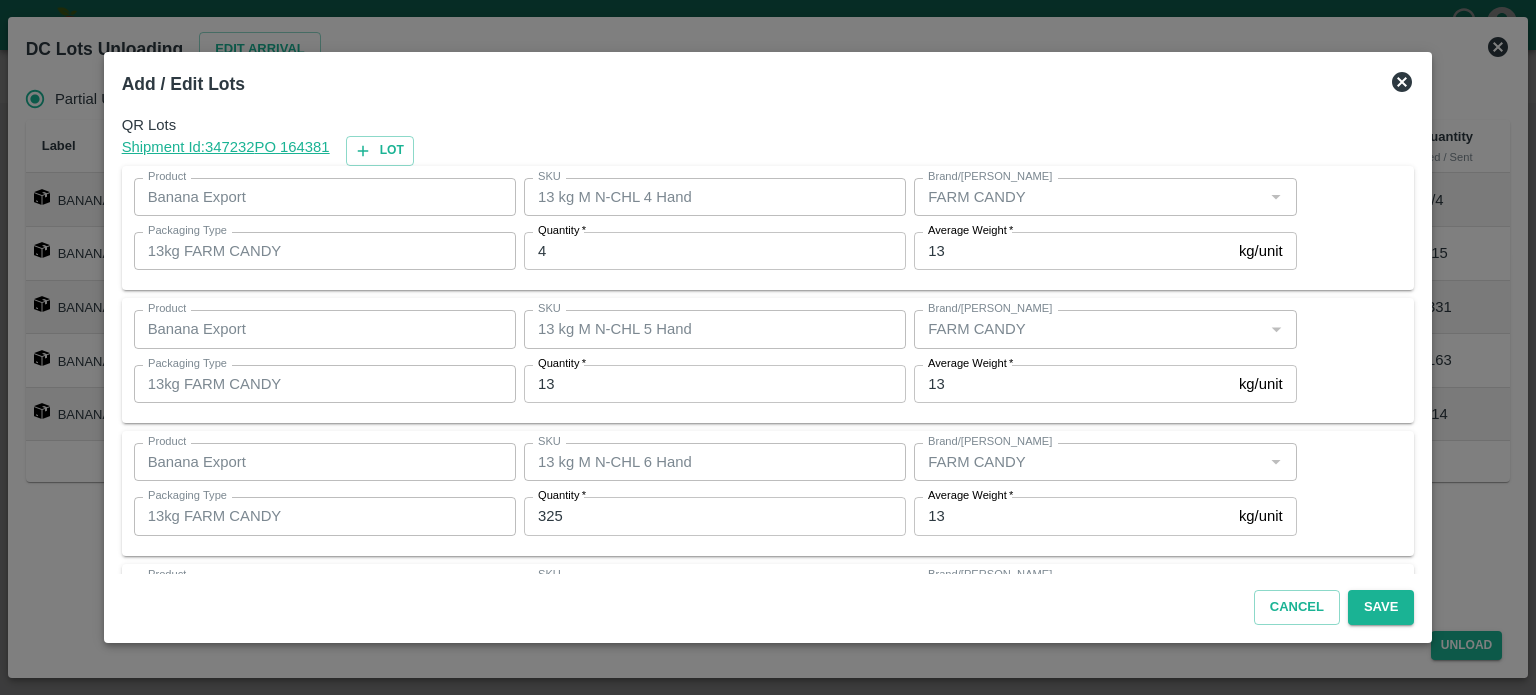 scroll, scrollTop: 262, scrollLeft: 0, axis: vertical 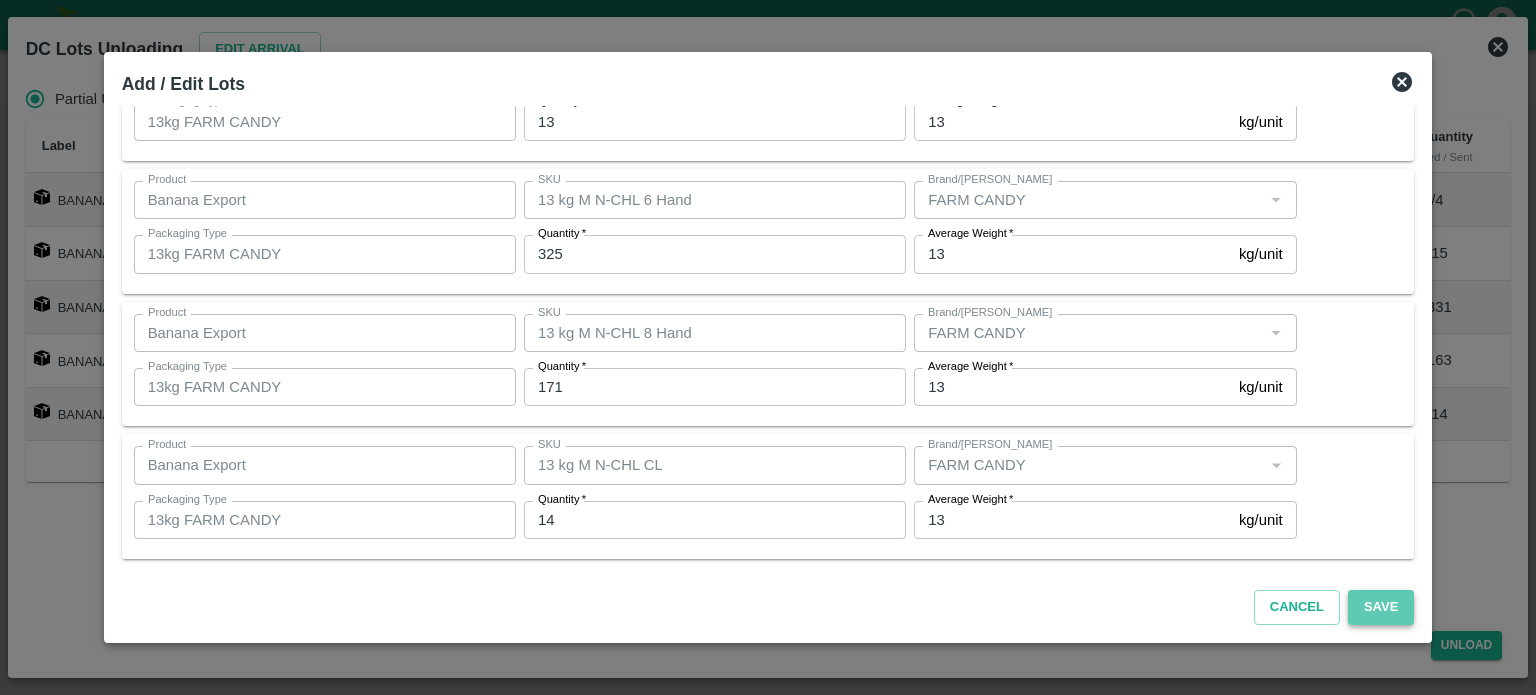 click on "Save" at bounding box center [1381, 607] 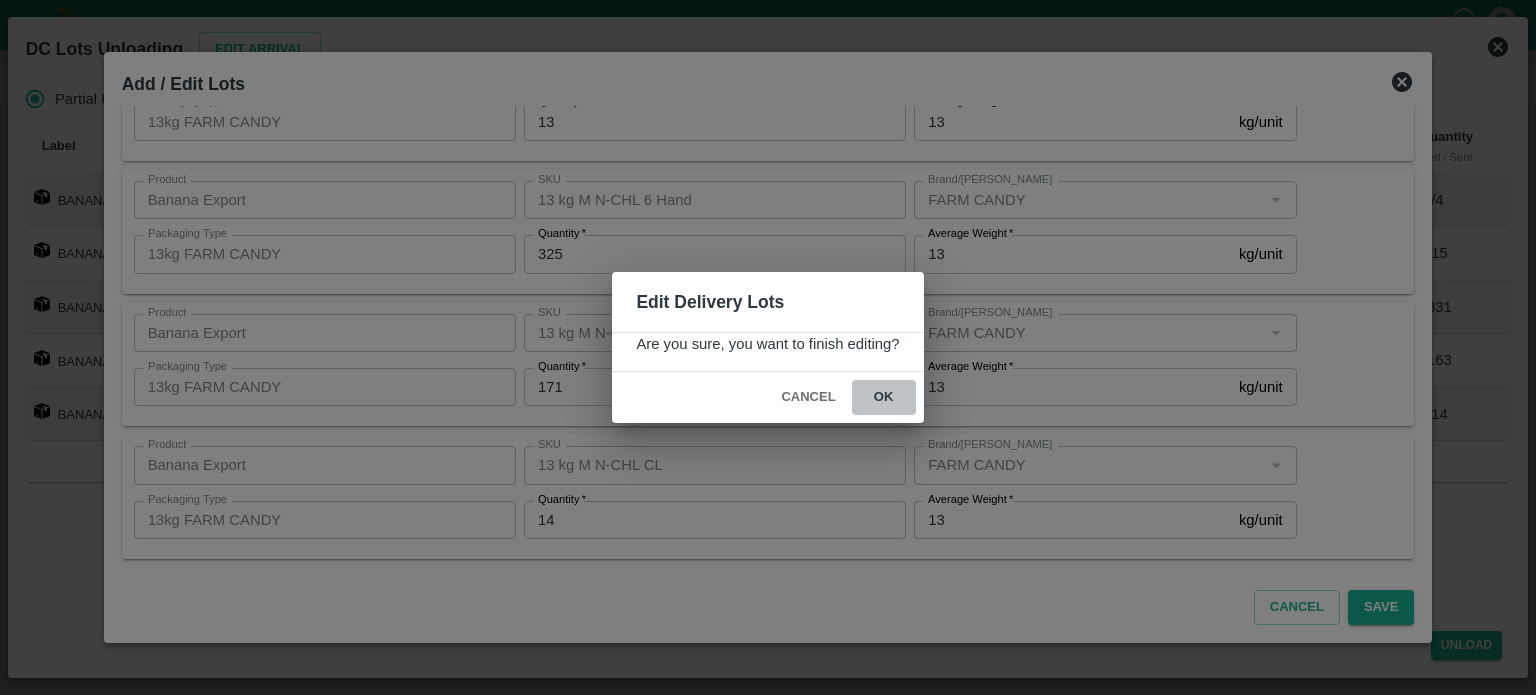 click on "ok" at bounding box center (884, 397) 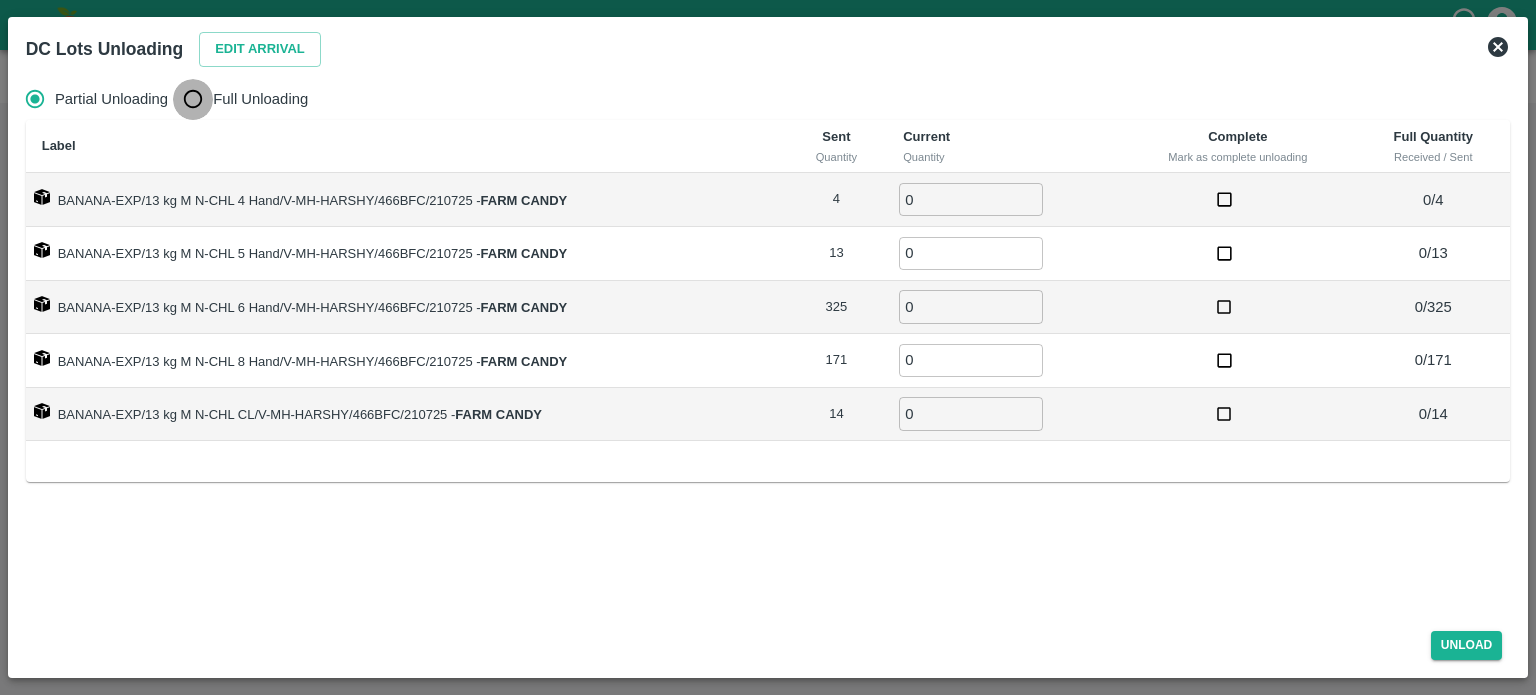click on "Full Unloading" at bounding box center [193, 99] 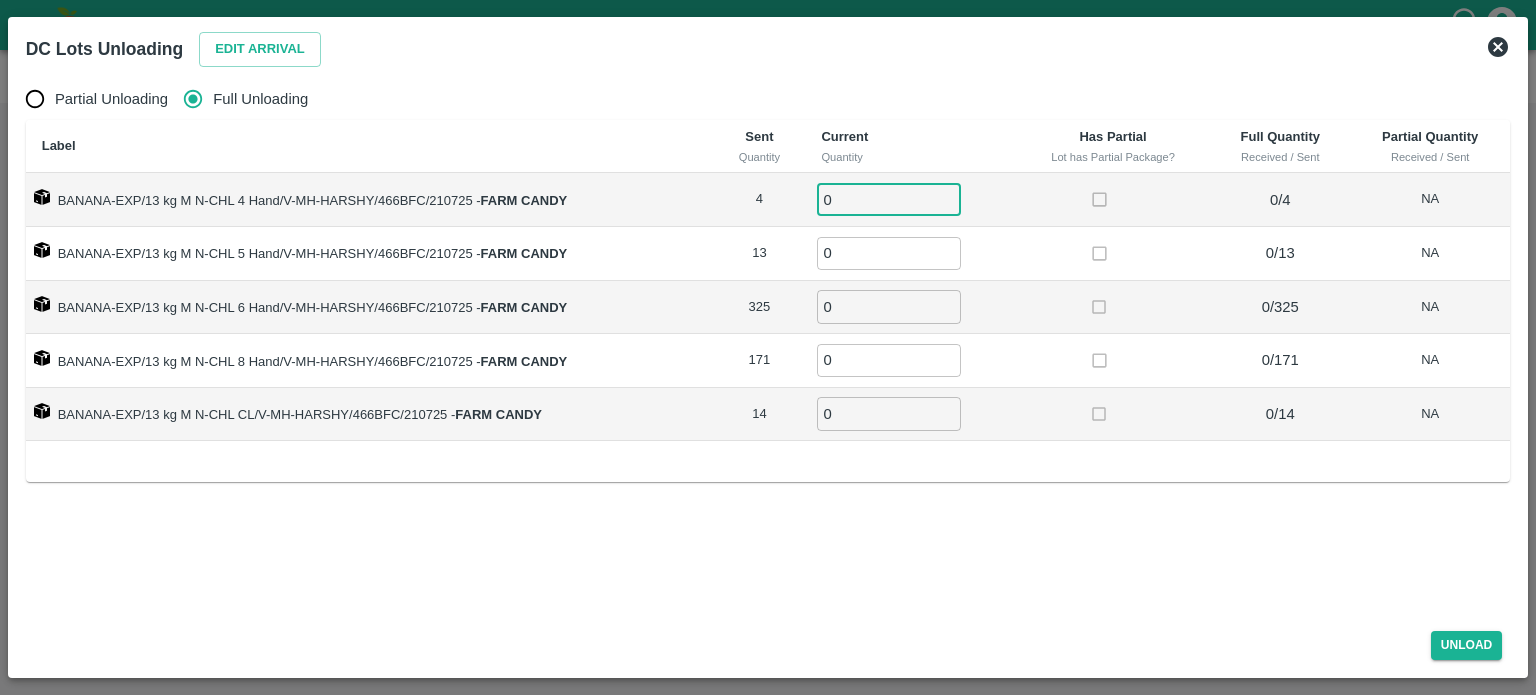 click on "0" at bounding box center (889, 199) 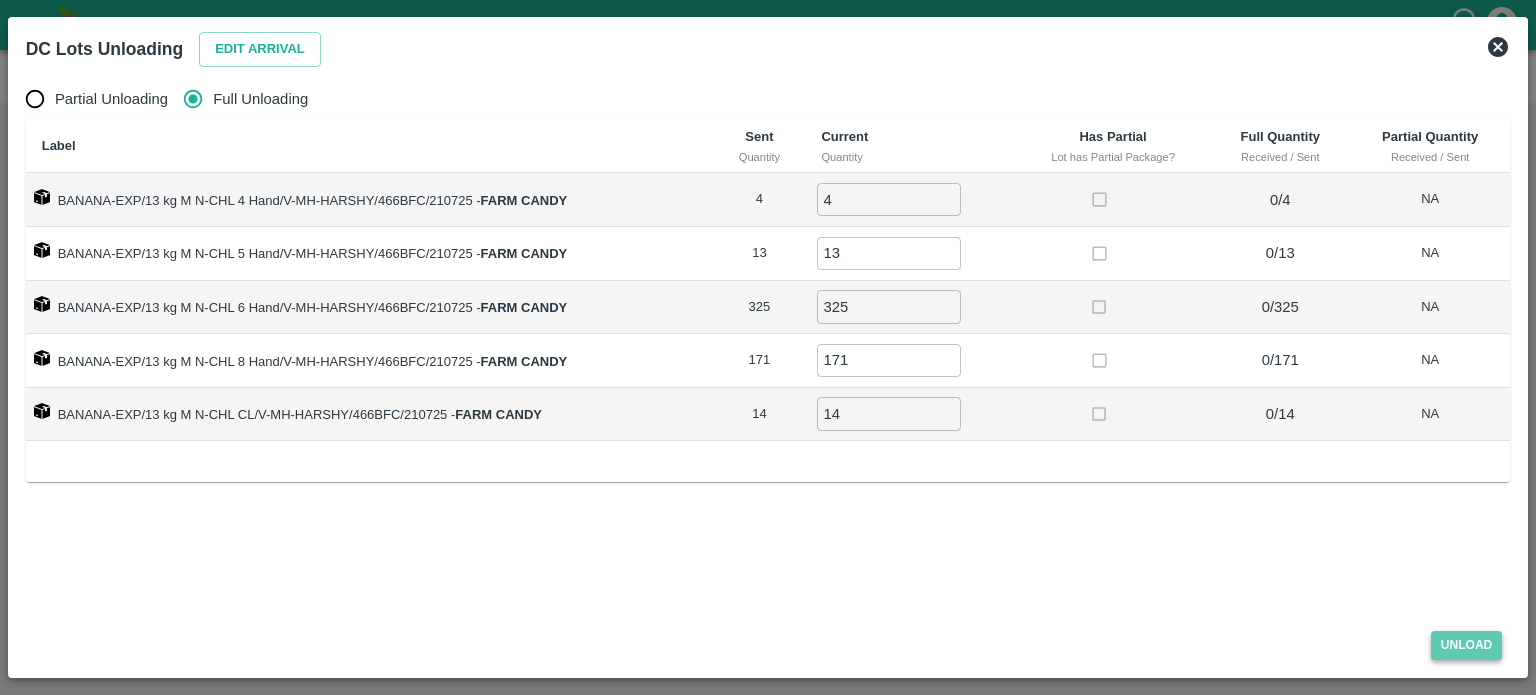 click on "Unload" at bounding box center (1467, 645) 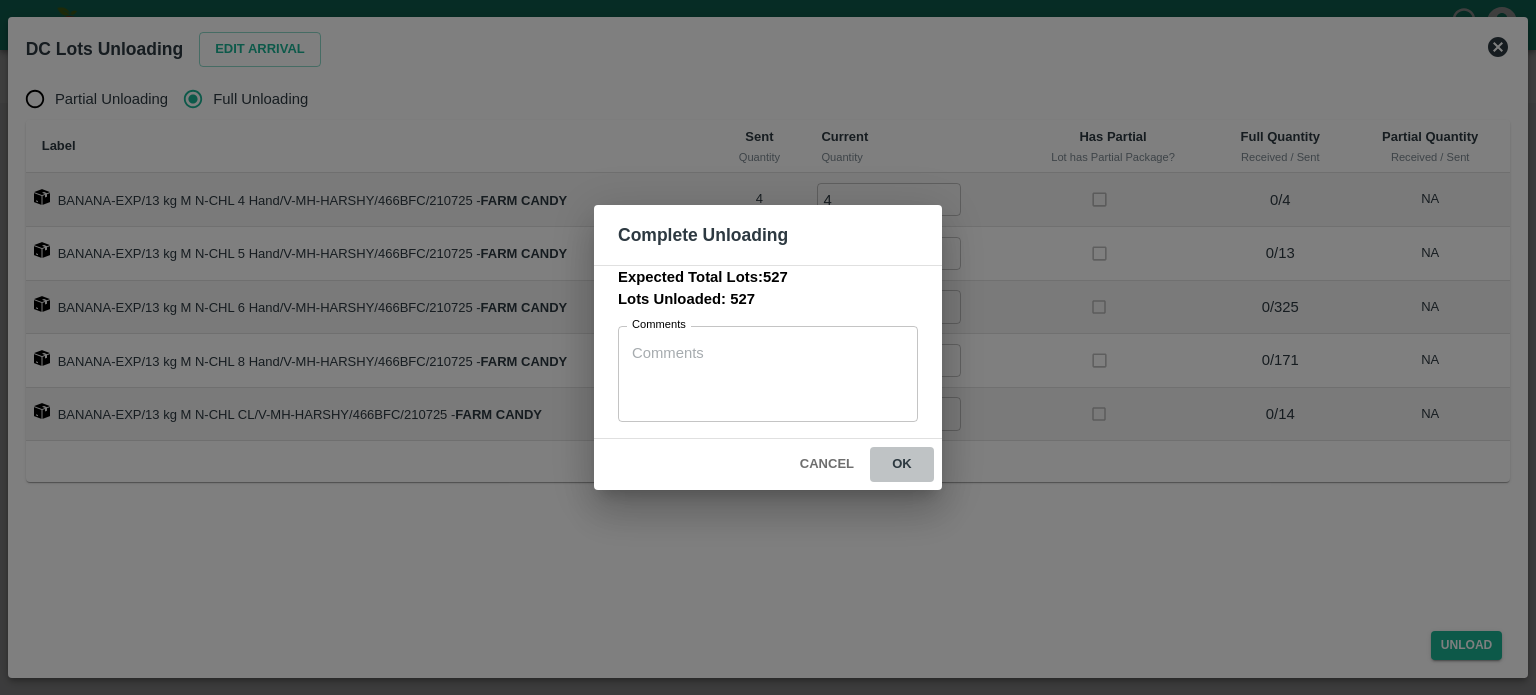 click on "ok" at bounding box center [902, 464] 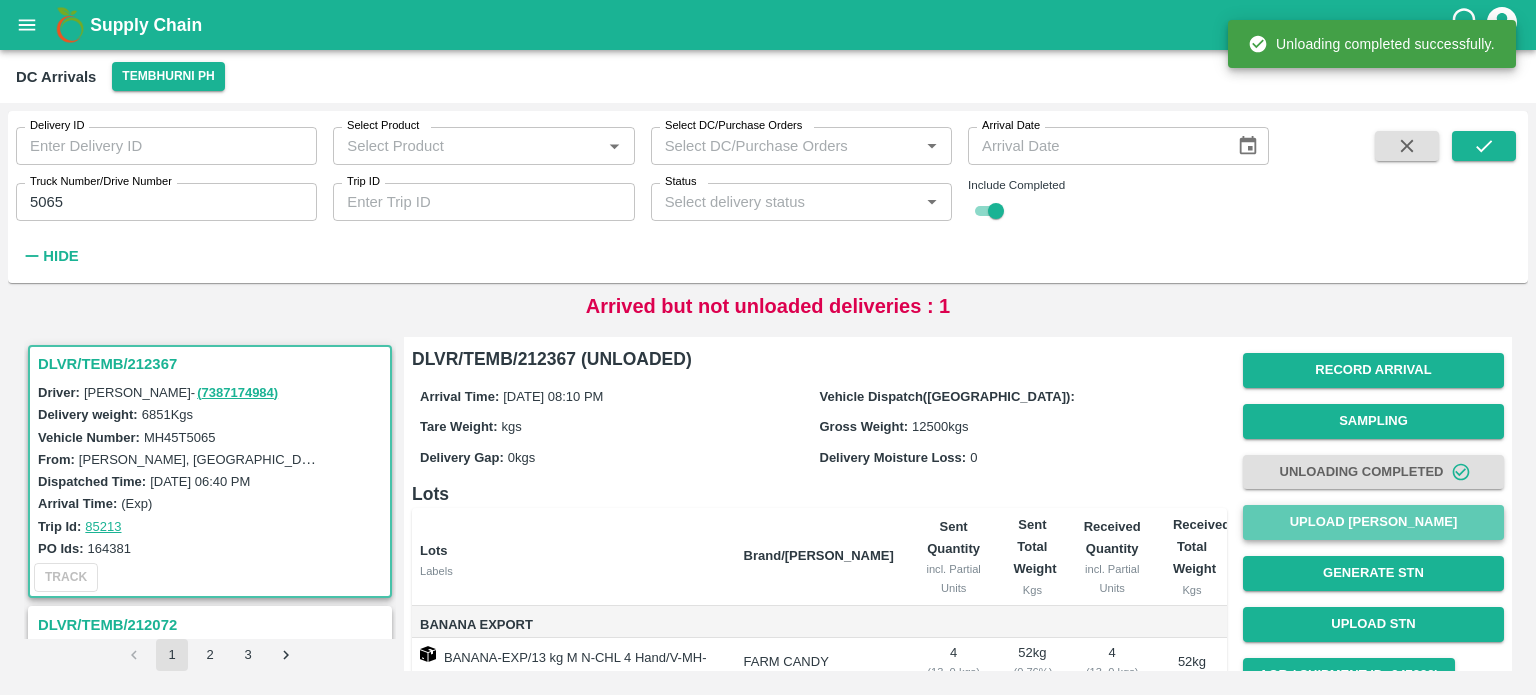 click on "Upload [PERSON_NAME]" at bounding box center [1373, 522] 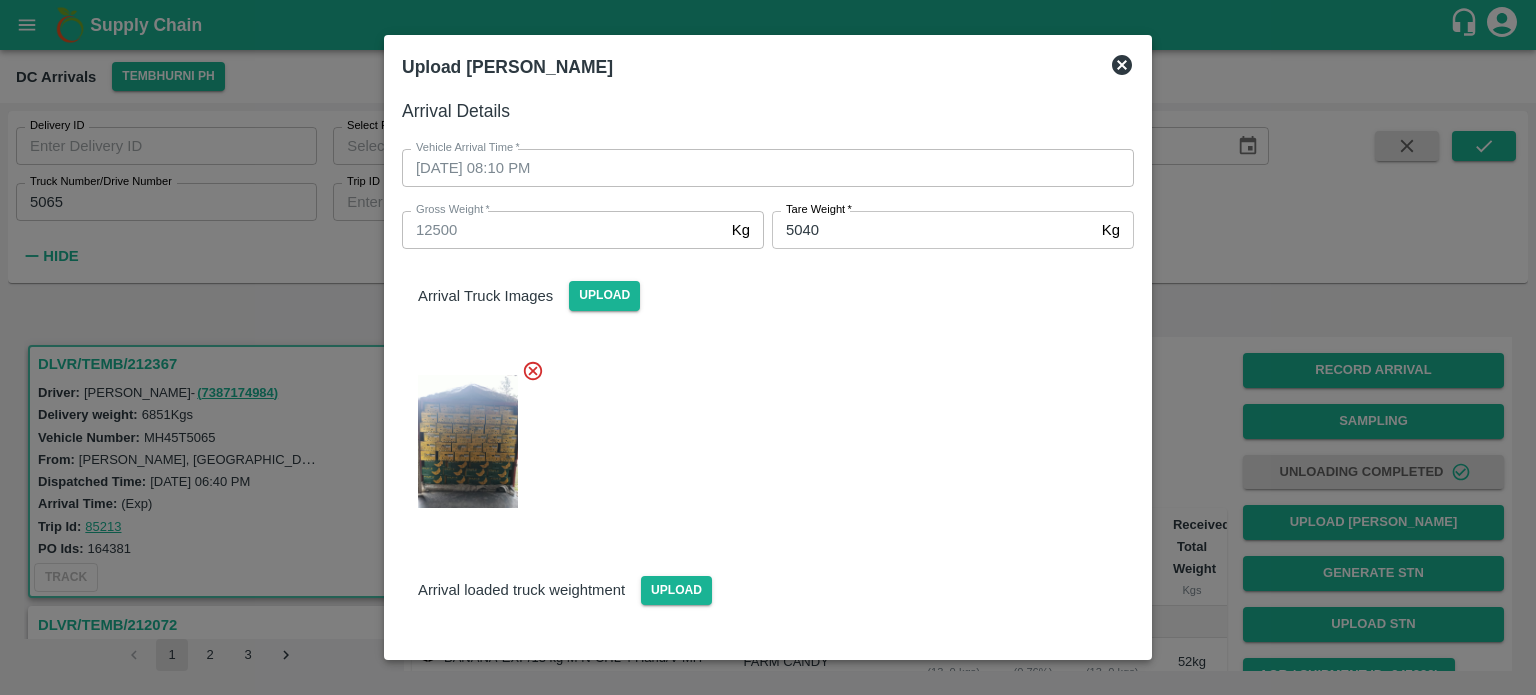 click at bounding box center [760, 435] 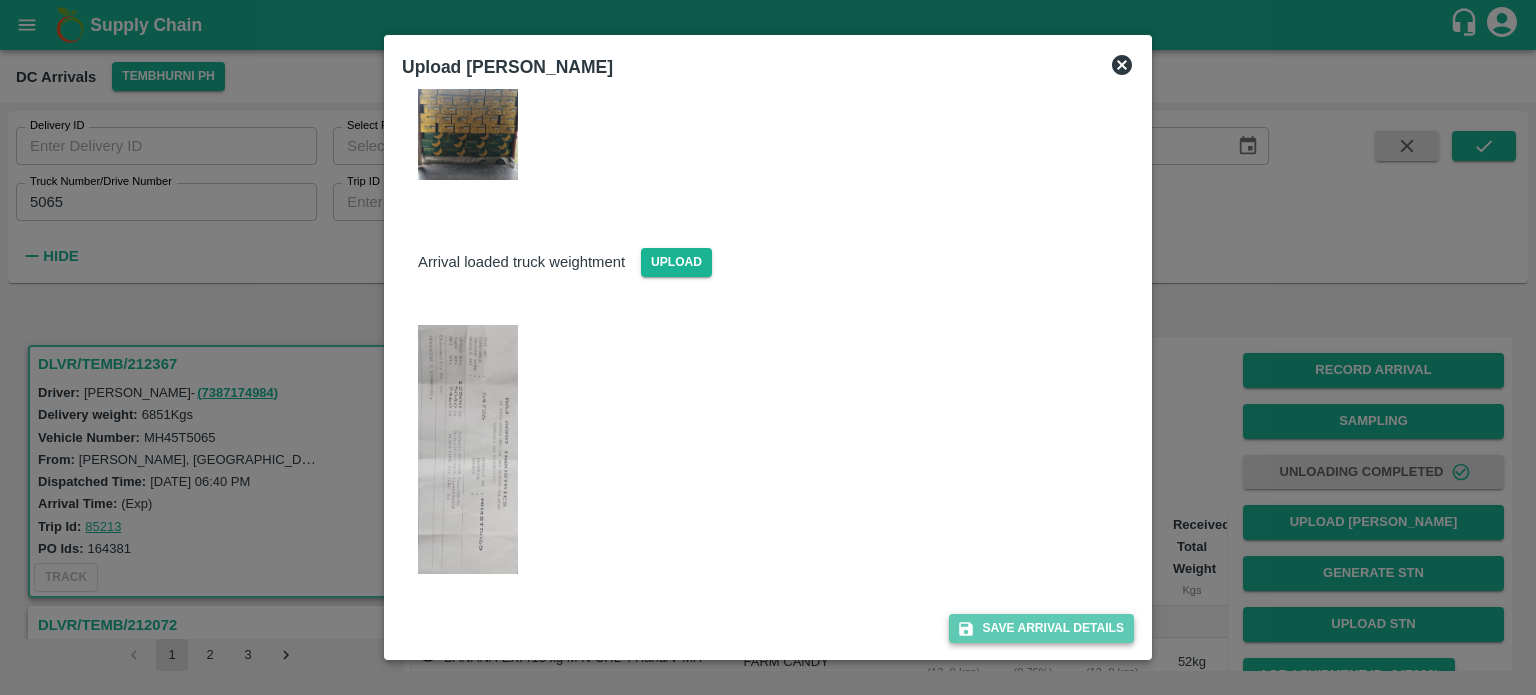 click on "Save Arrival Details" at bounding box center (1041, 628) 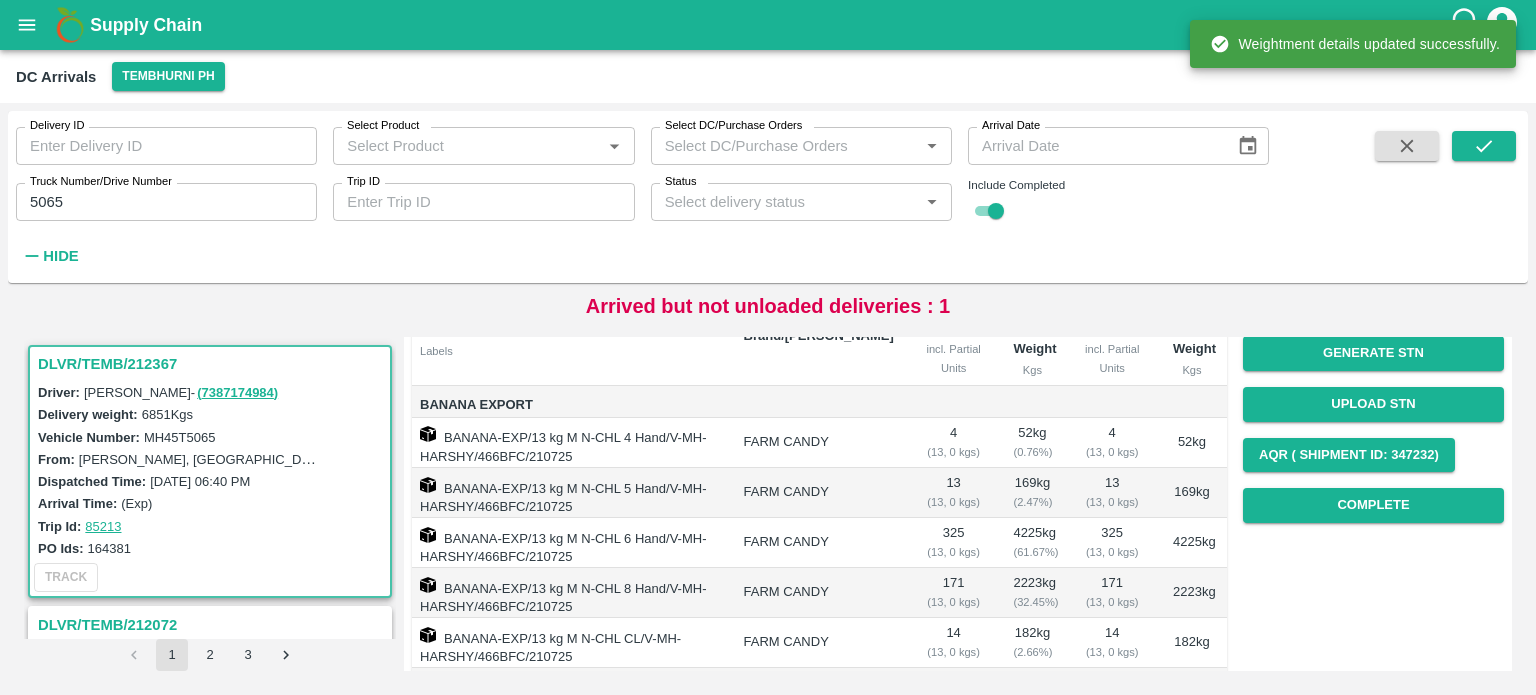 scroll, scrollTop: 234, scrollLeft: 0, axis: vertical 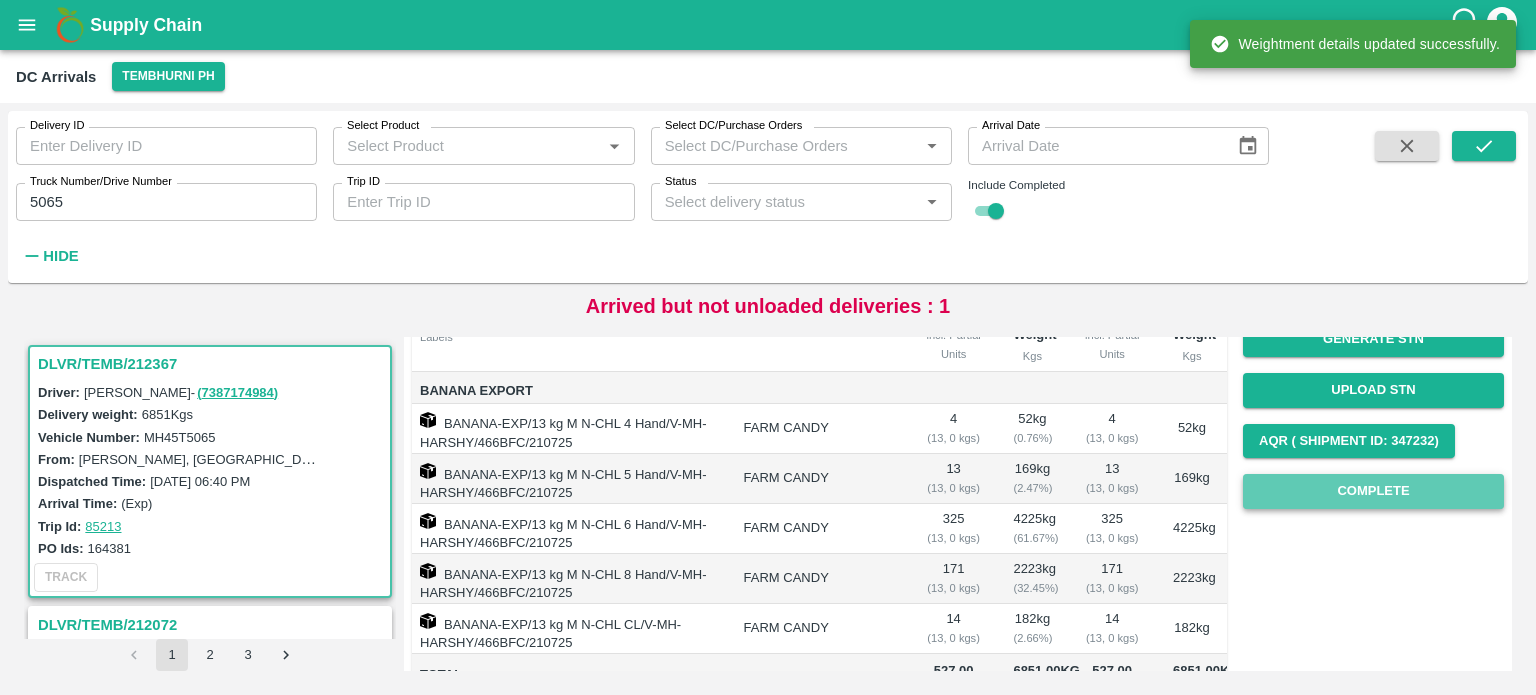 click on "Complete" at bounding box center (1373, 491) 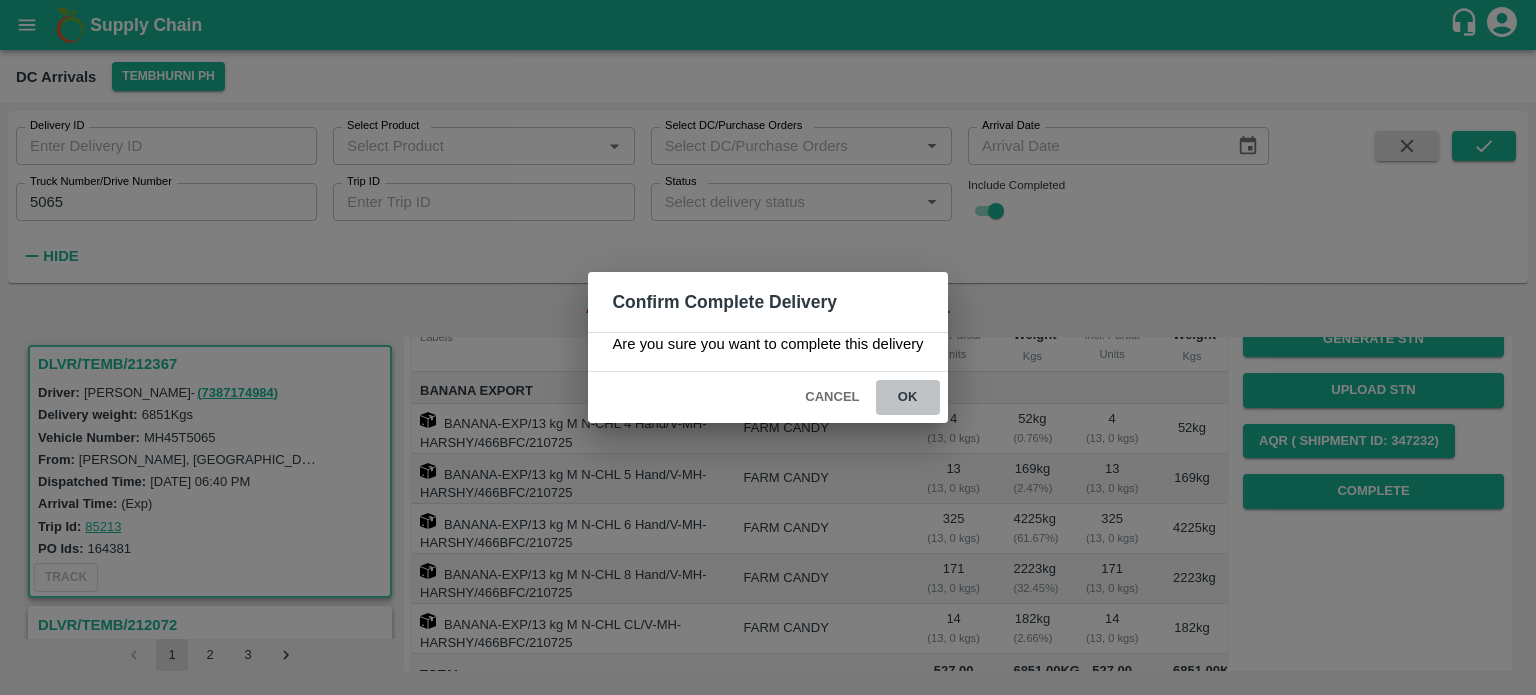 click on "ok" at bounding box center [908, 397] 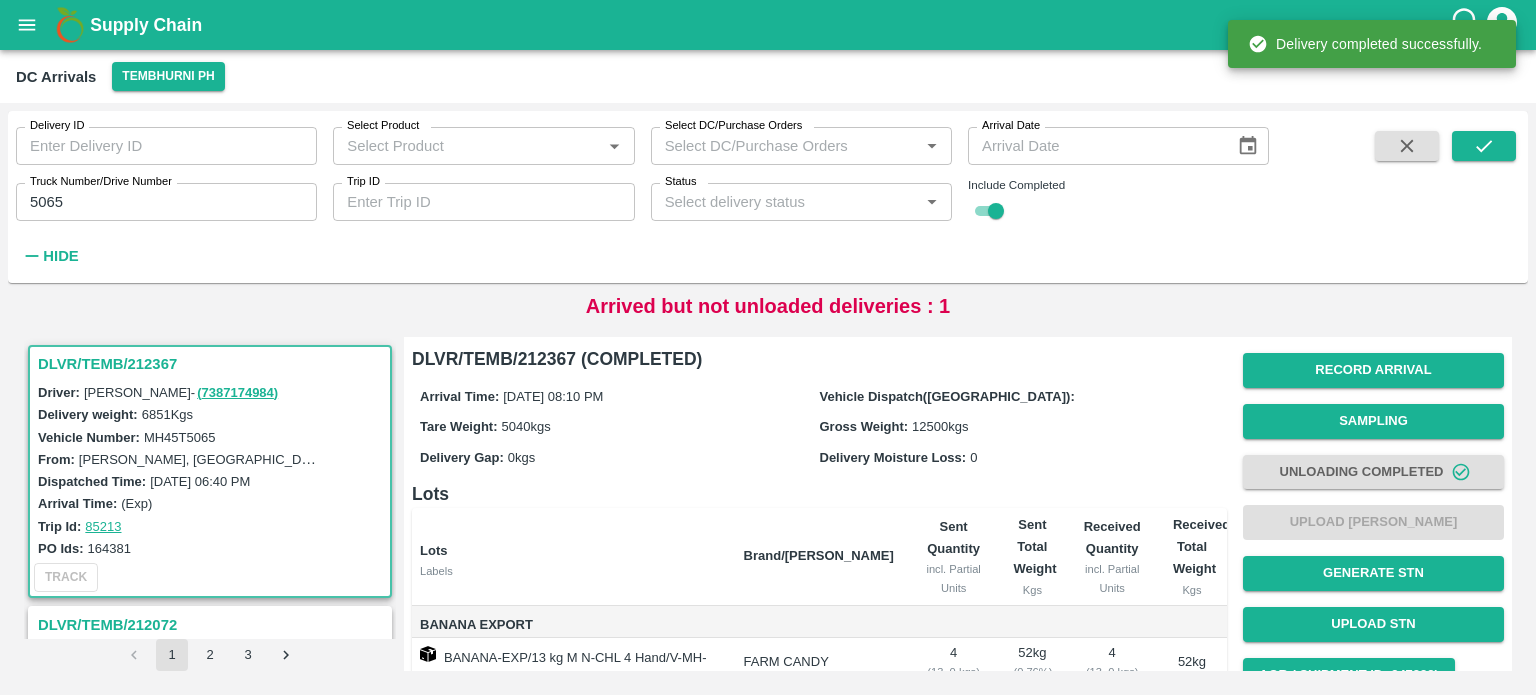 click on "5065" at bounding box center [166, 202] 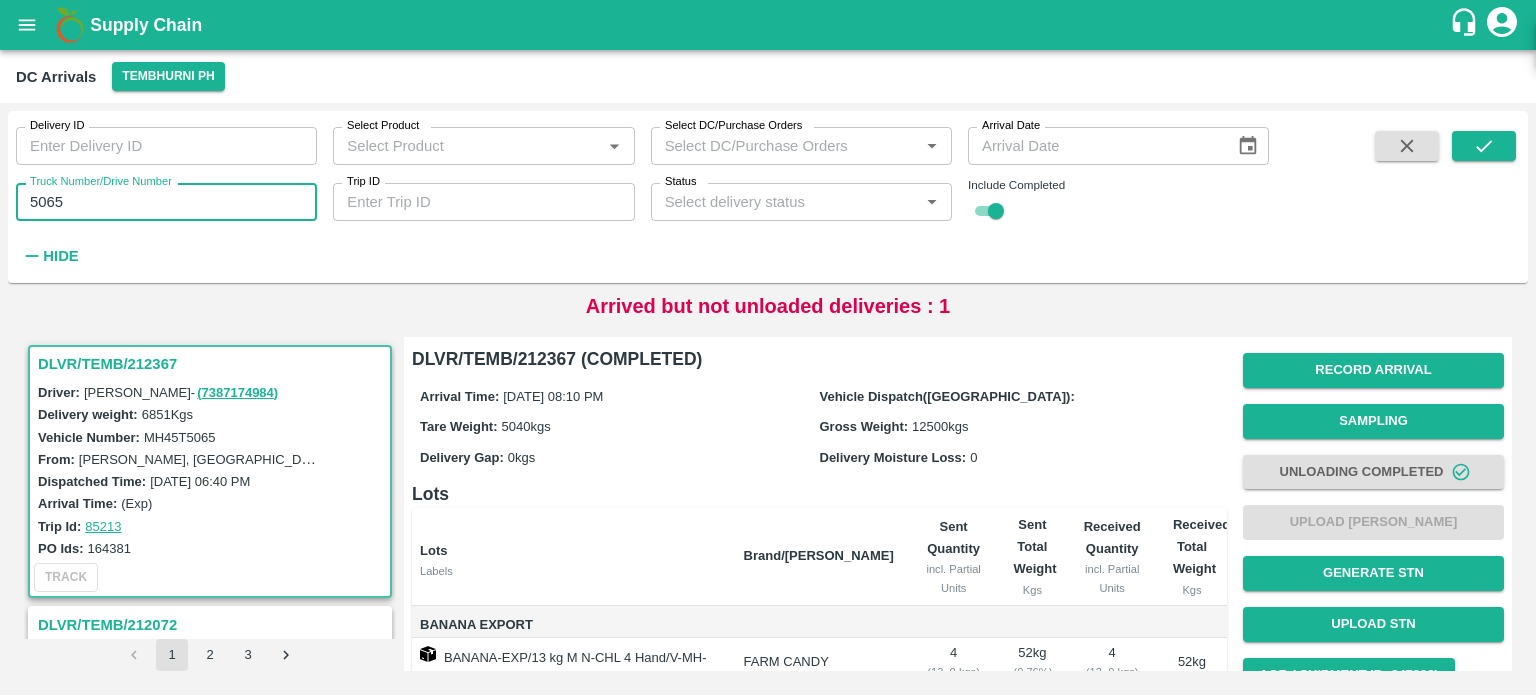 click on "5065" at bounding box center [166, 202] 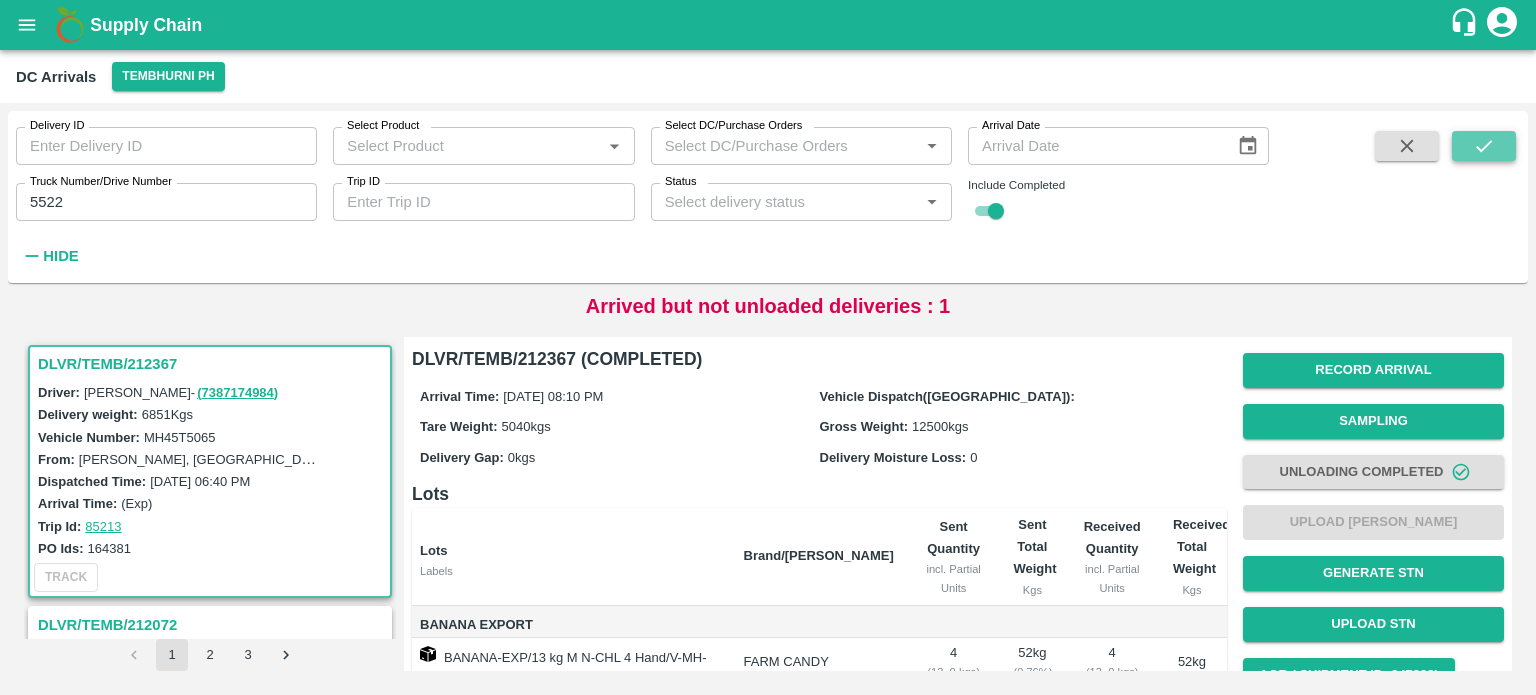 click 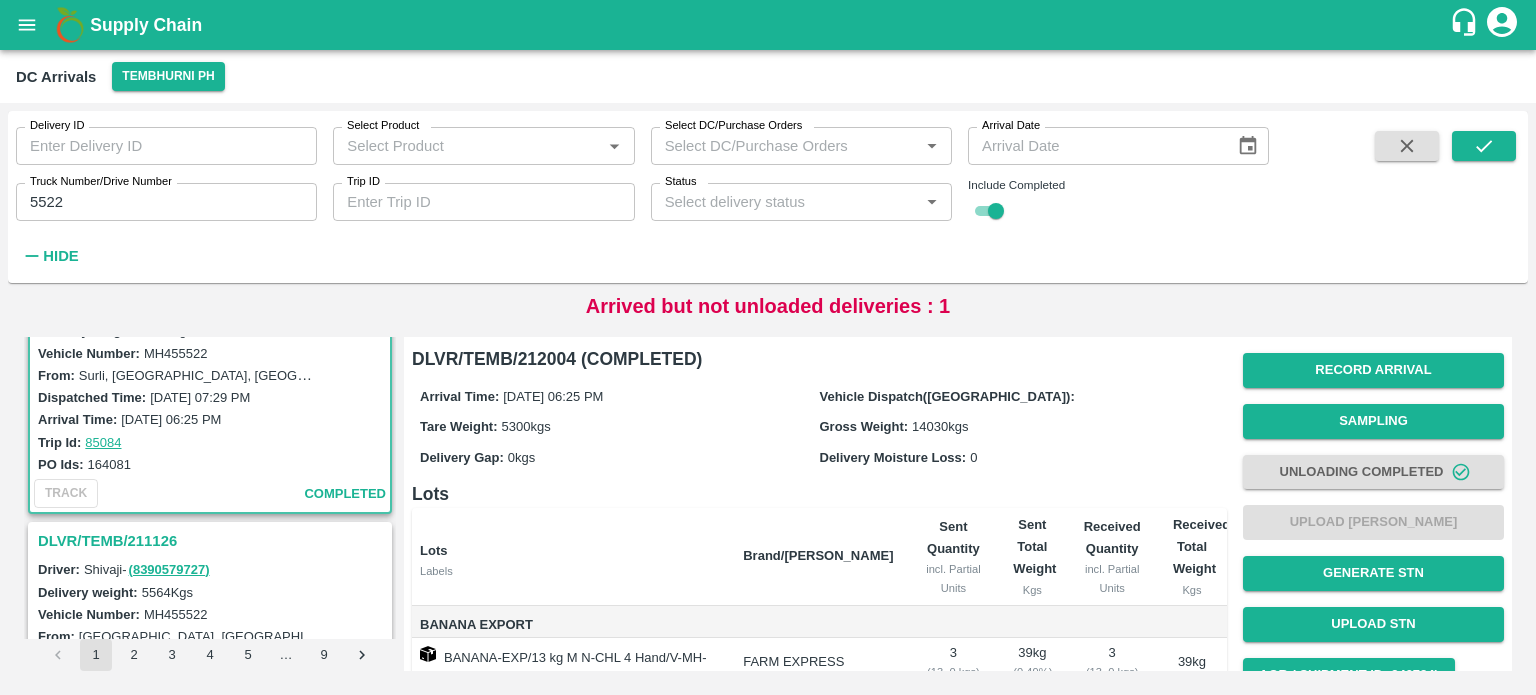 scroll, scrollTop: 0, scrollLeft: 0, axis: both 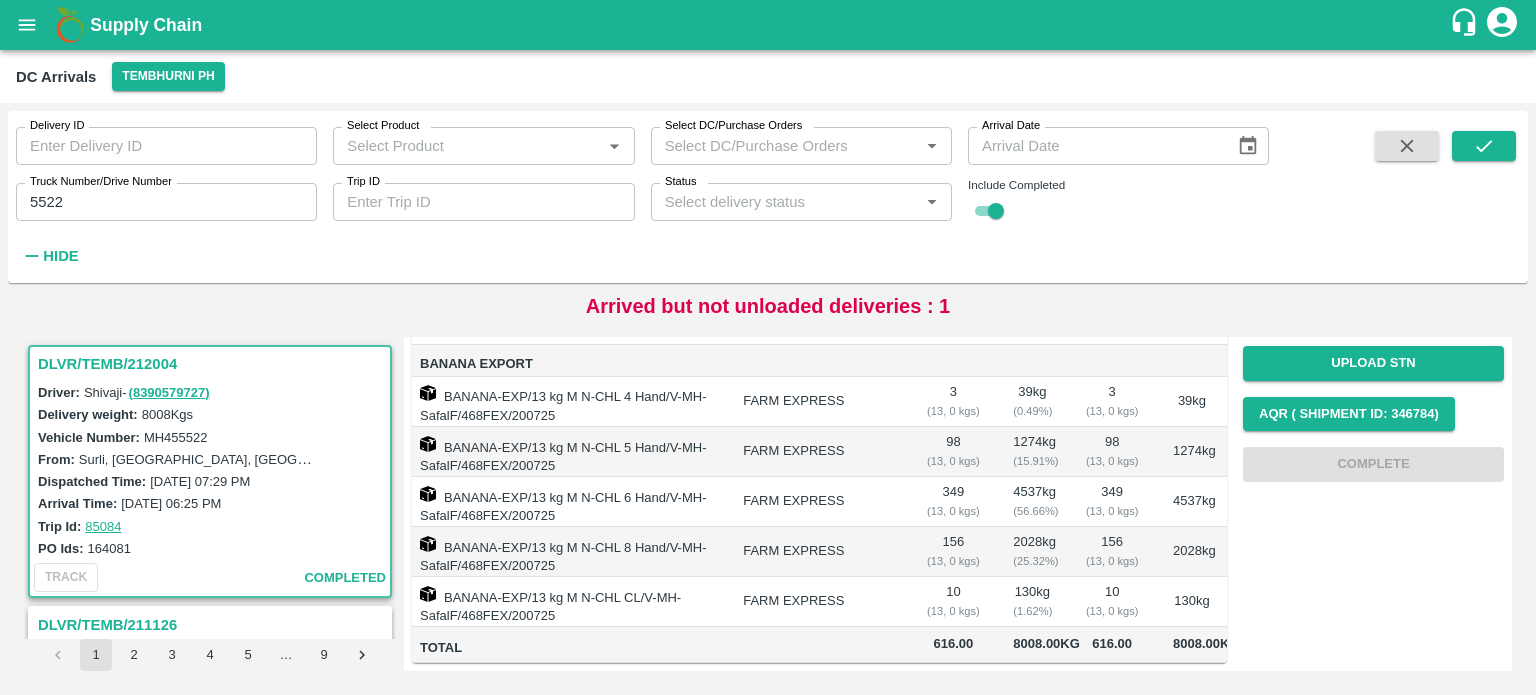 click on "5522" at bounding box center [166, 202] 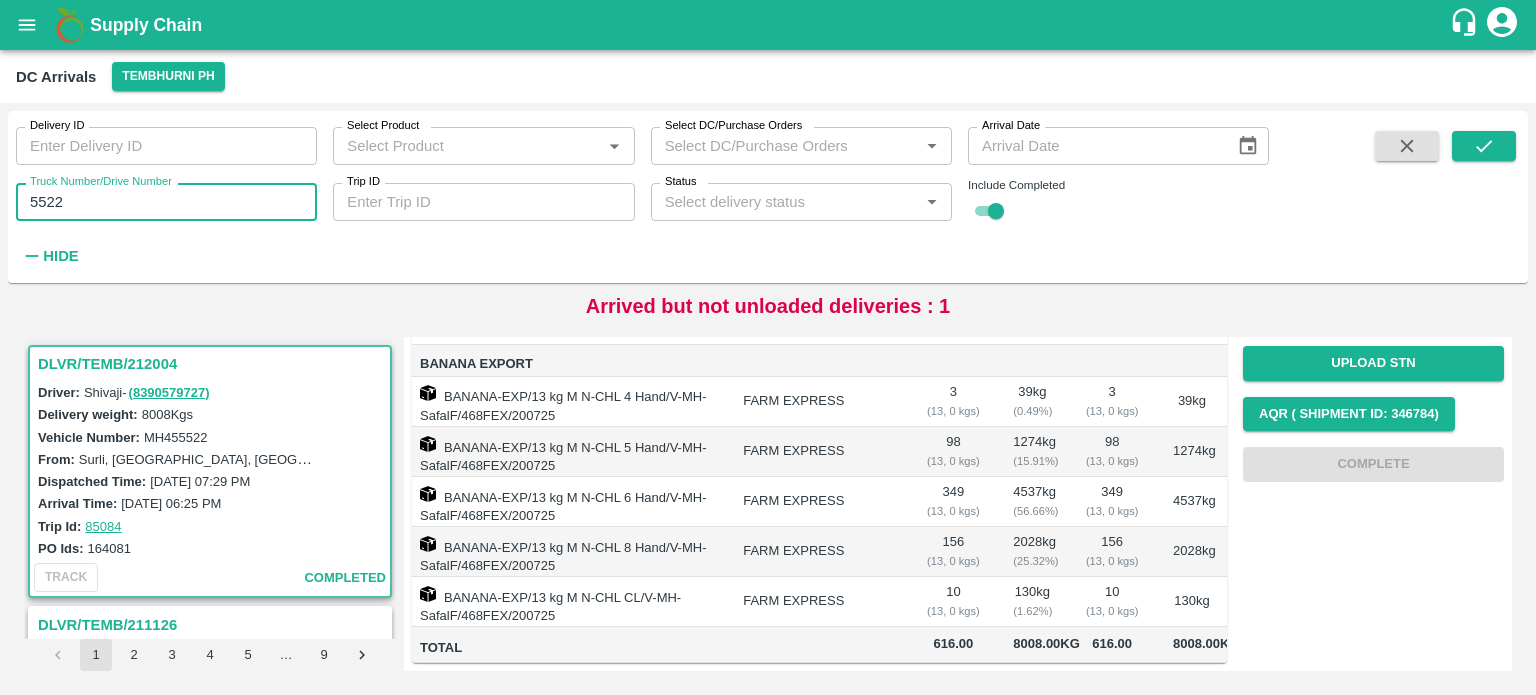 click on "5522" at bounding box center (166, 202) 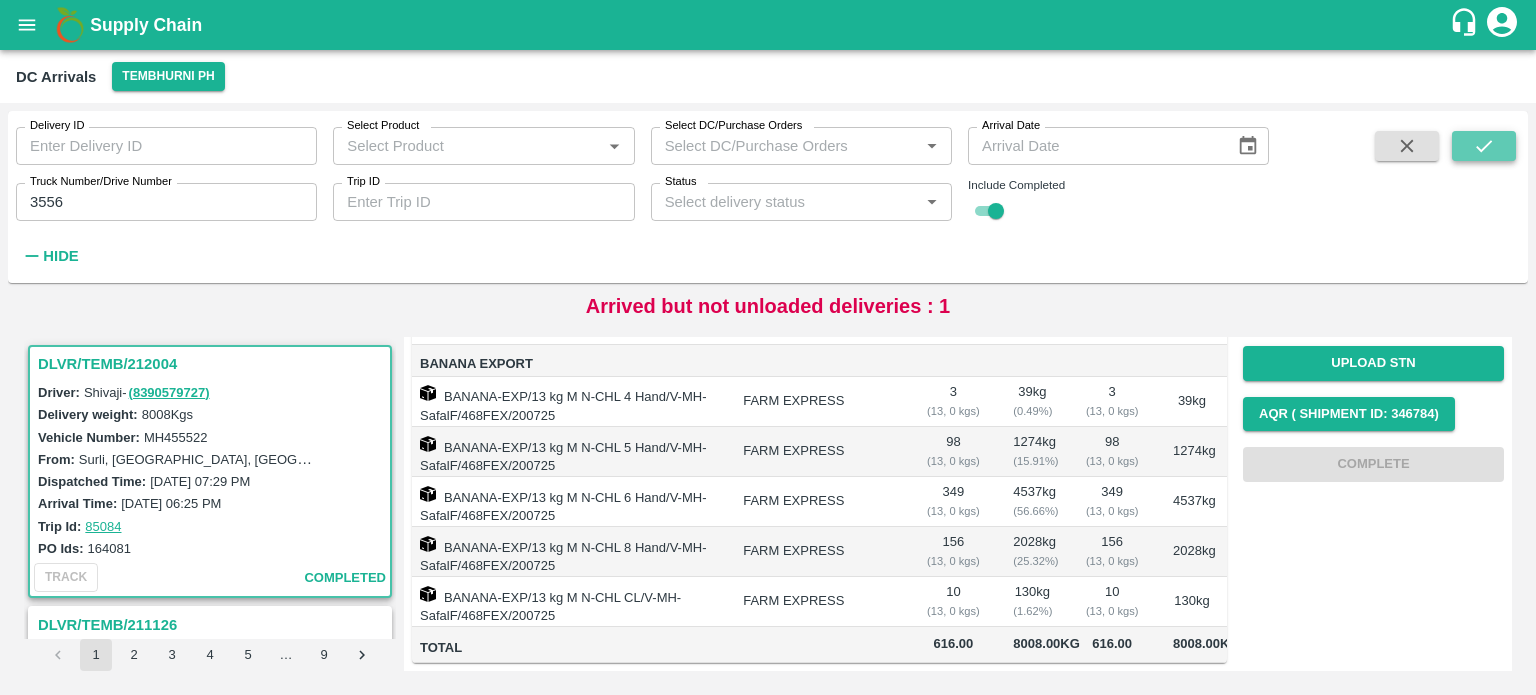 click 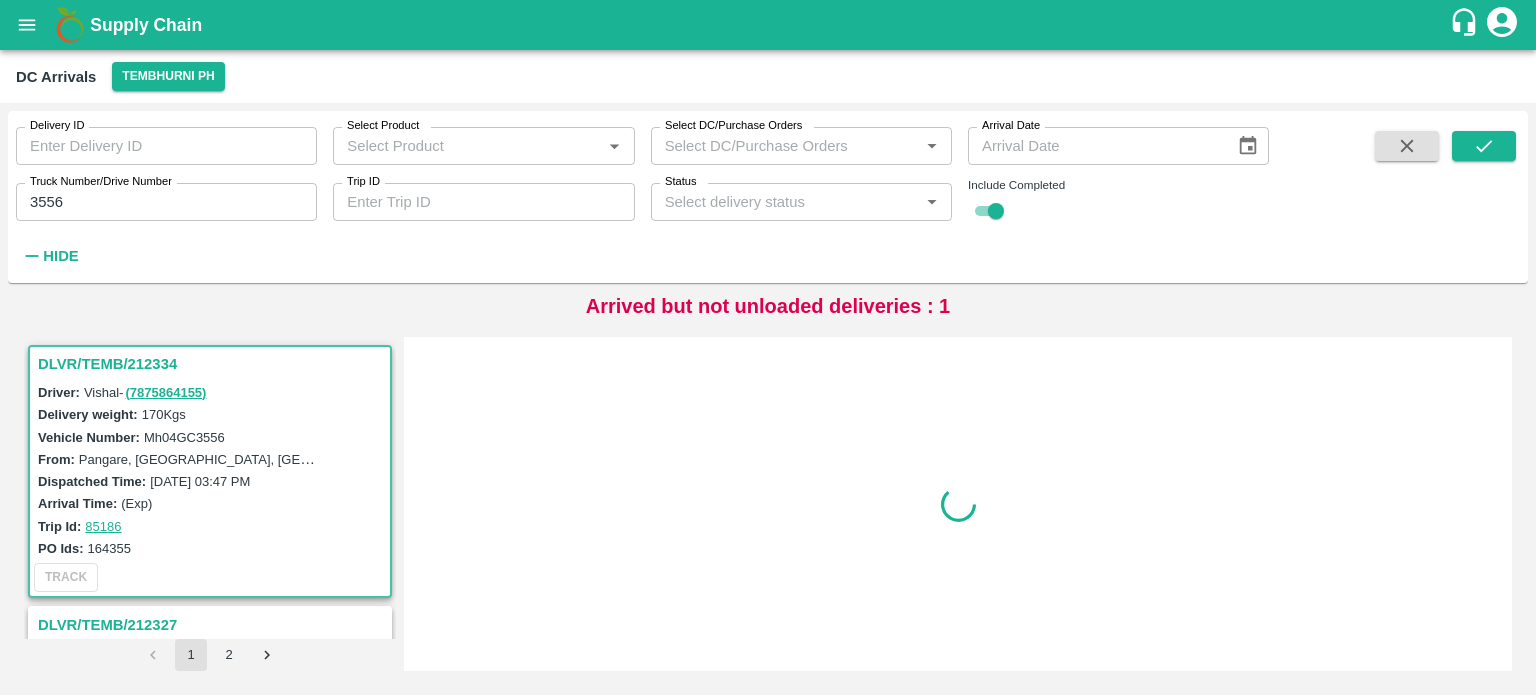 scroll, scrollTop: 0, scrollLeft: 0, axis: both 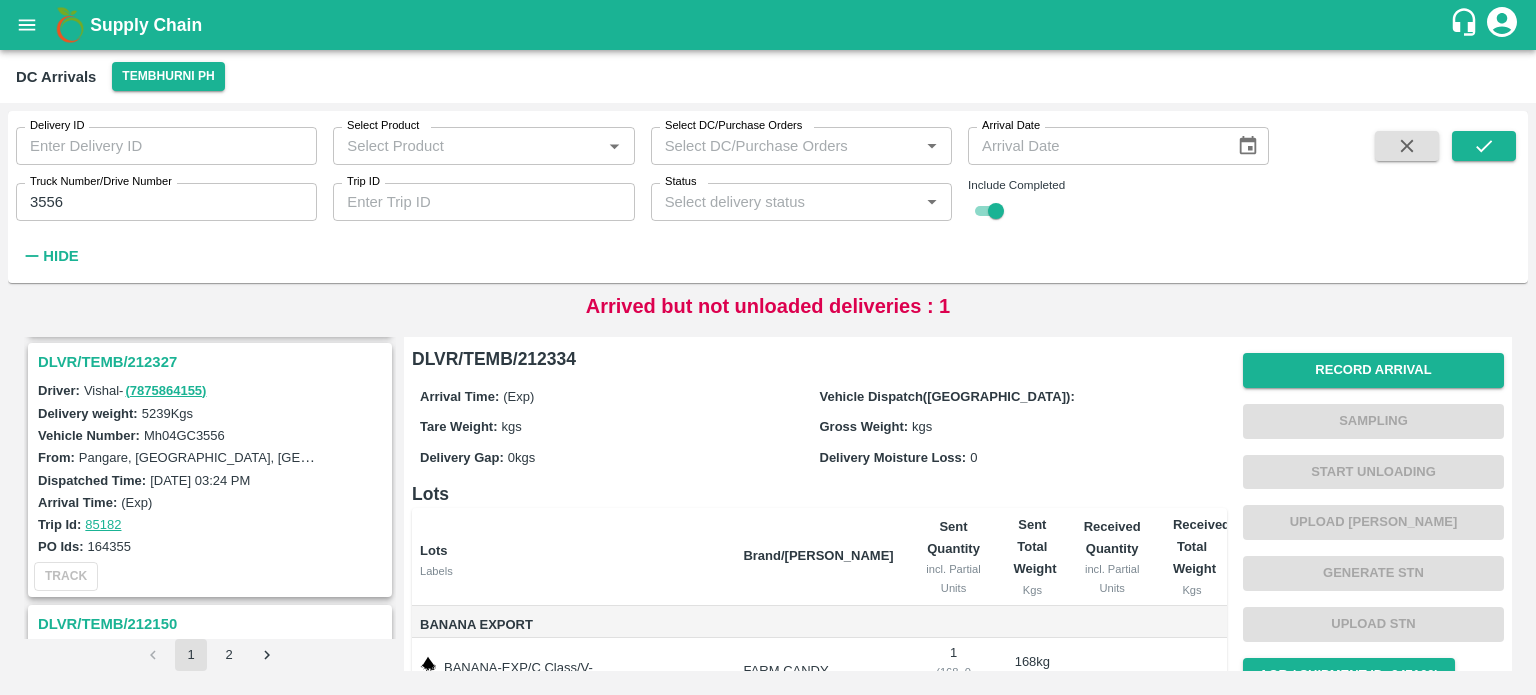 click on "DLVR/TEMB/212327" at bounding box center [213, 362] 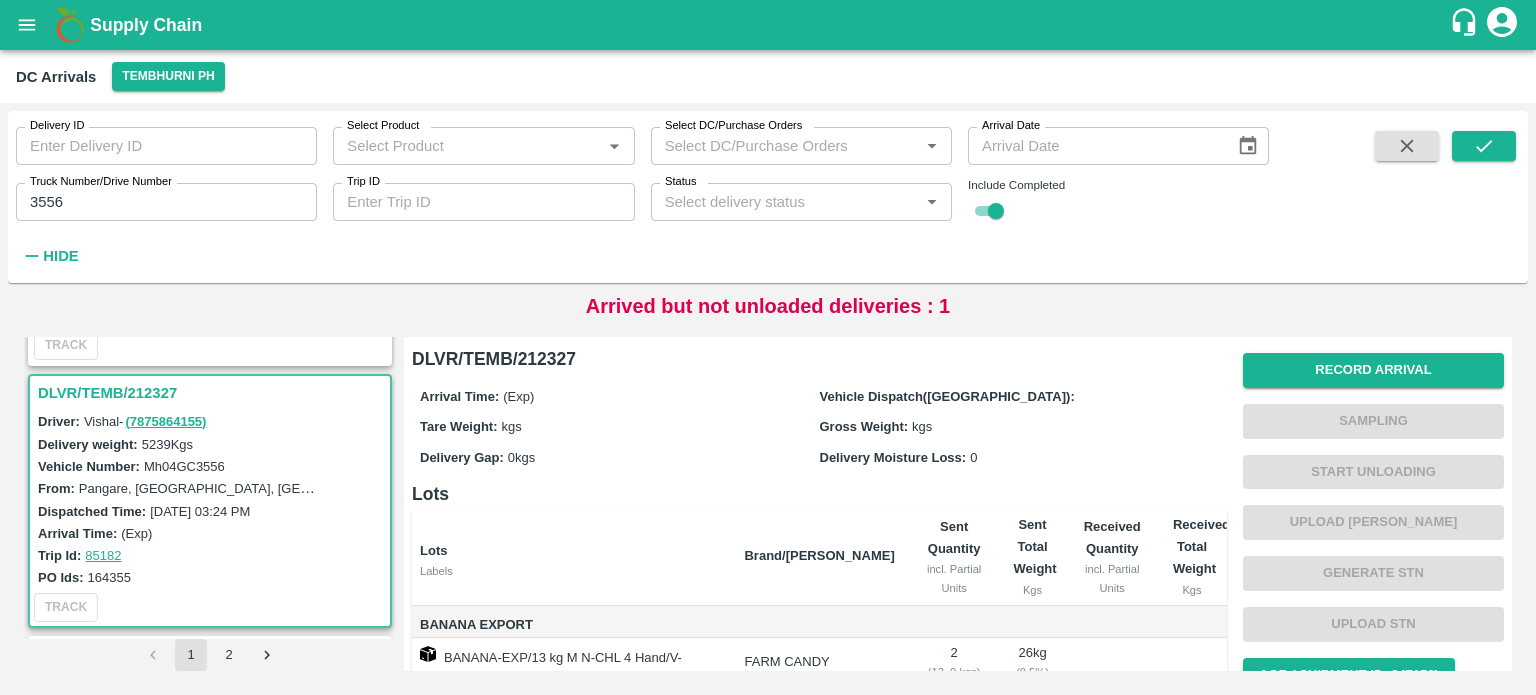 scroll, scrollTop: 232, scrollLeft: 0, axis: vertical 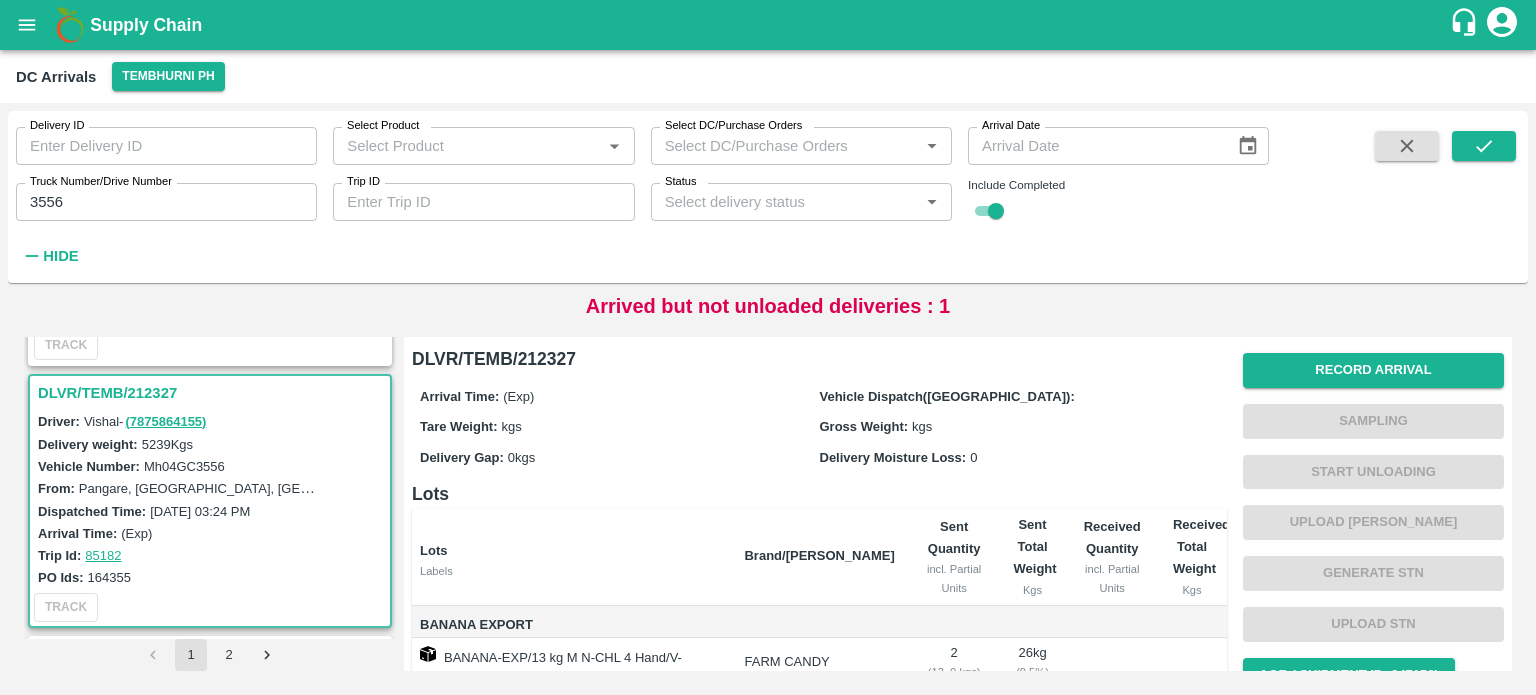 click on "Mh04GC3556" at bounding box center (184, 466) 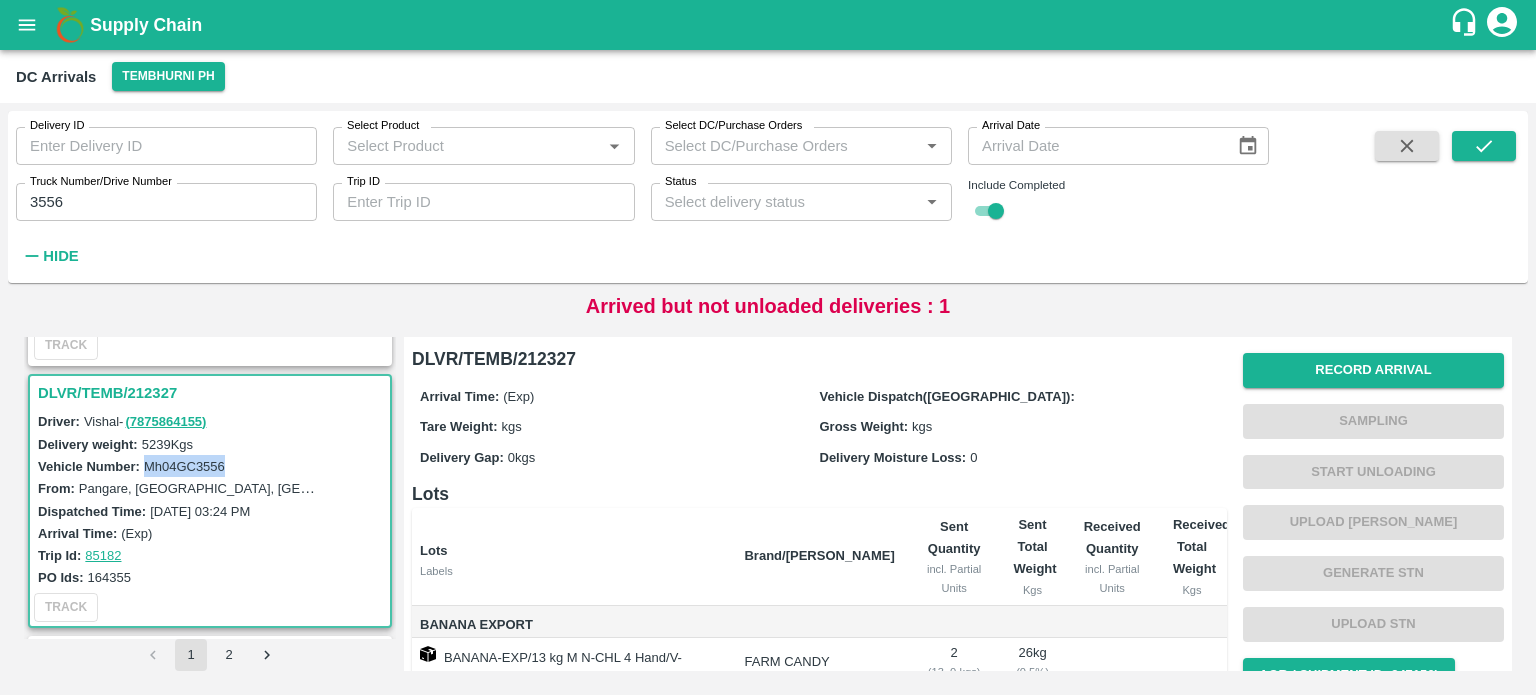 click on "Mh04GC3556" at bounding box center [184, 466] 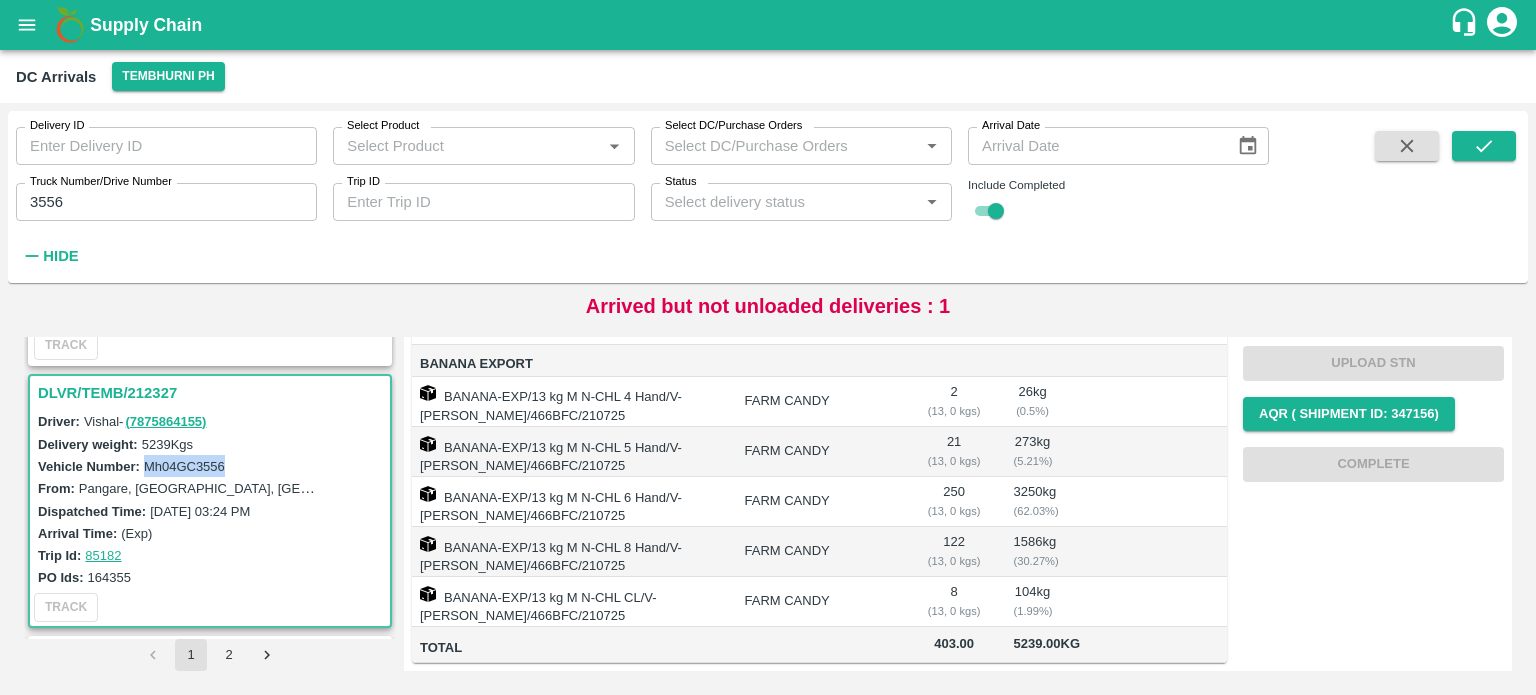 scroll, scrollTop: 0, scrollLeft: 0, axis: both 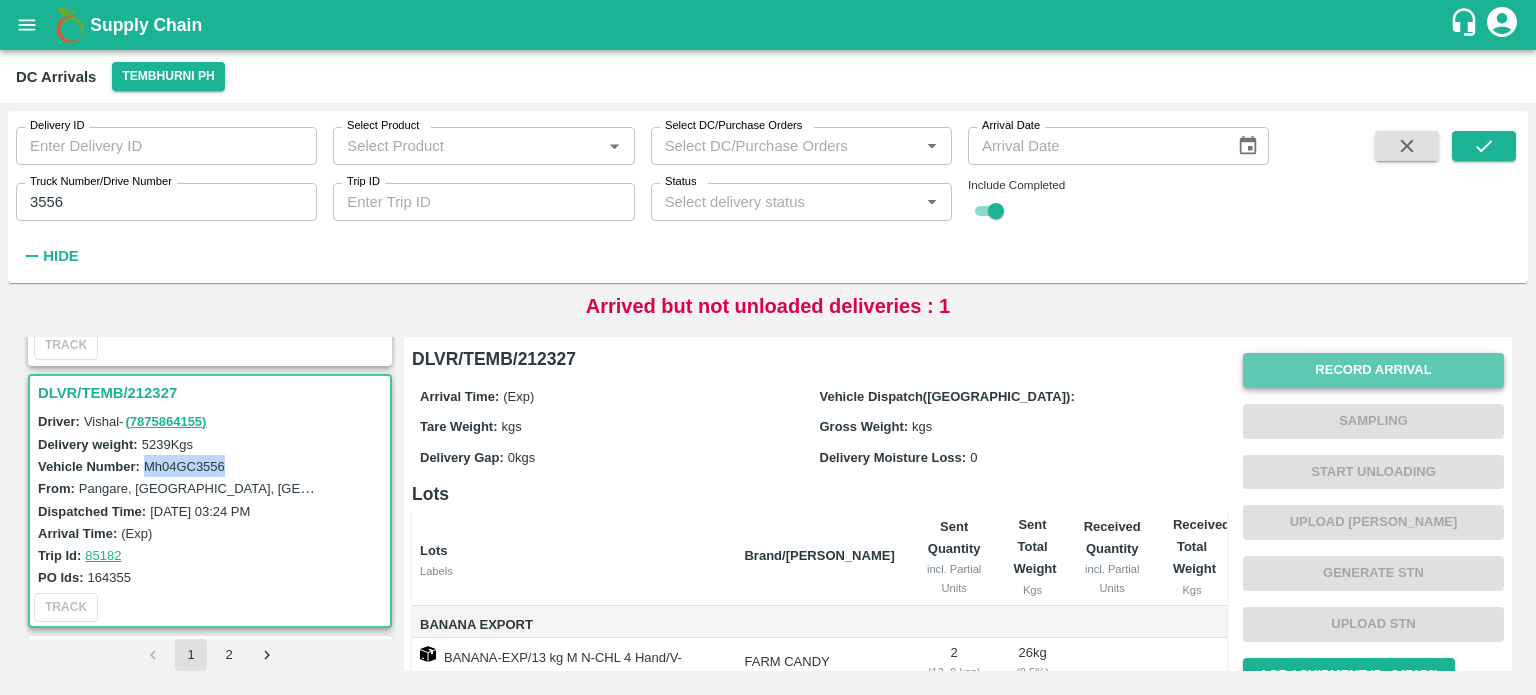 click on "Record Arrival" at bounding box center (1373, 370) 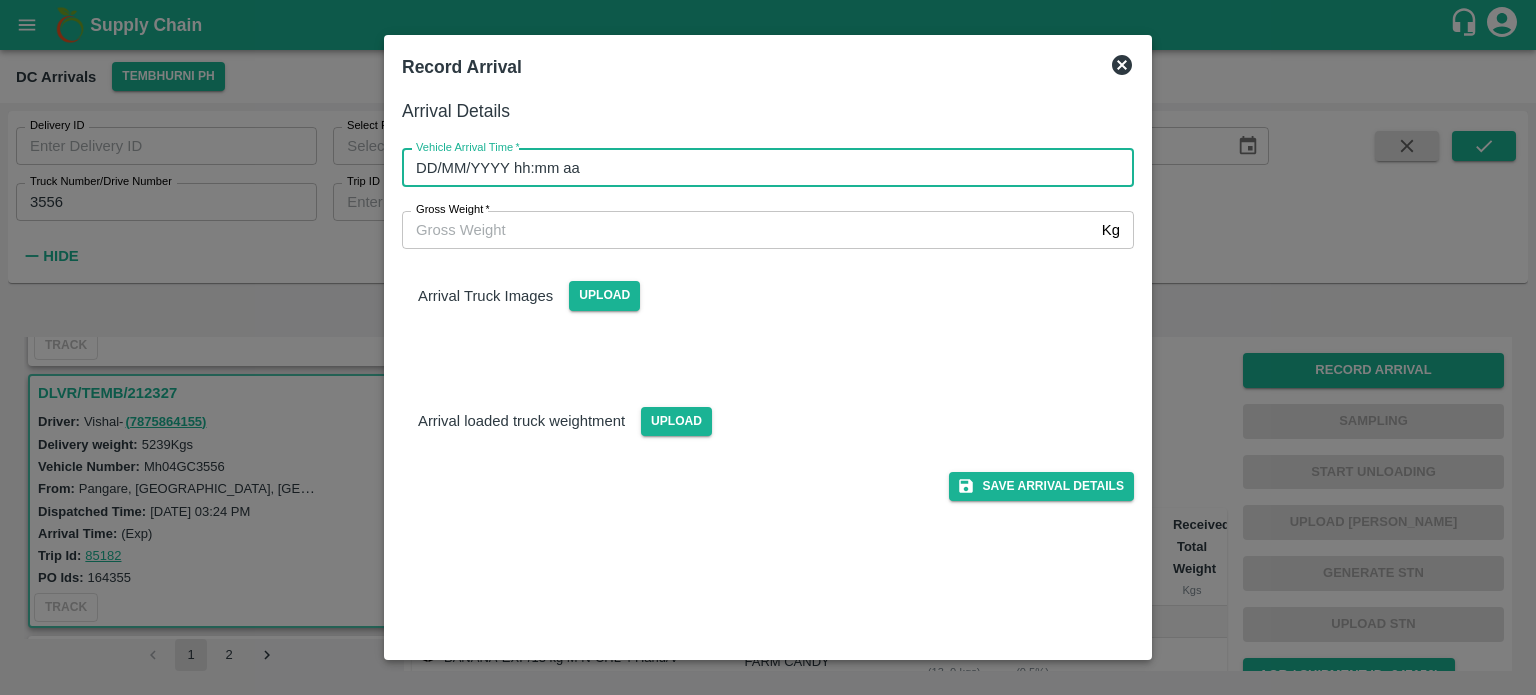 click on "DD/MM/YYYY hh:mm aa" at bounding box center (761, 168) 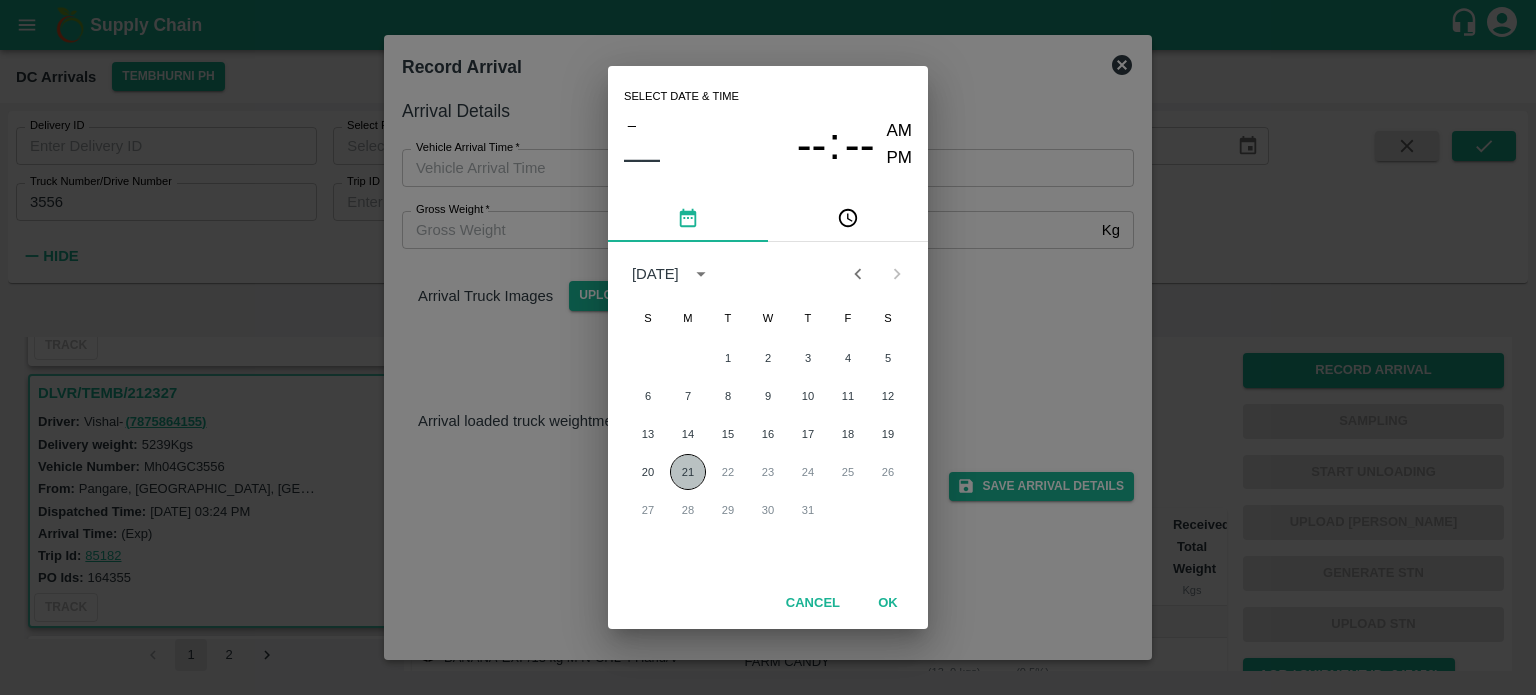 click on "21" at bounding box center (688, 472) 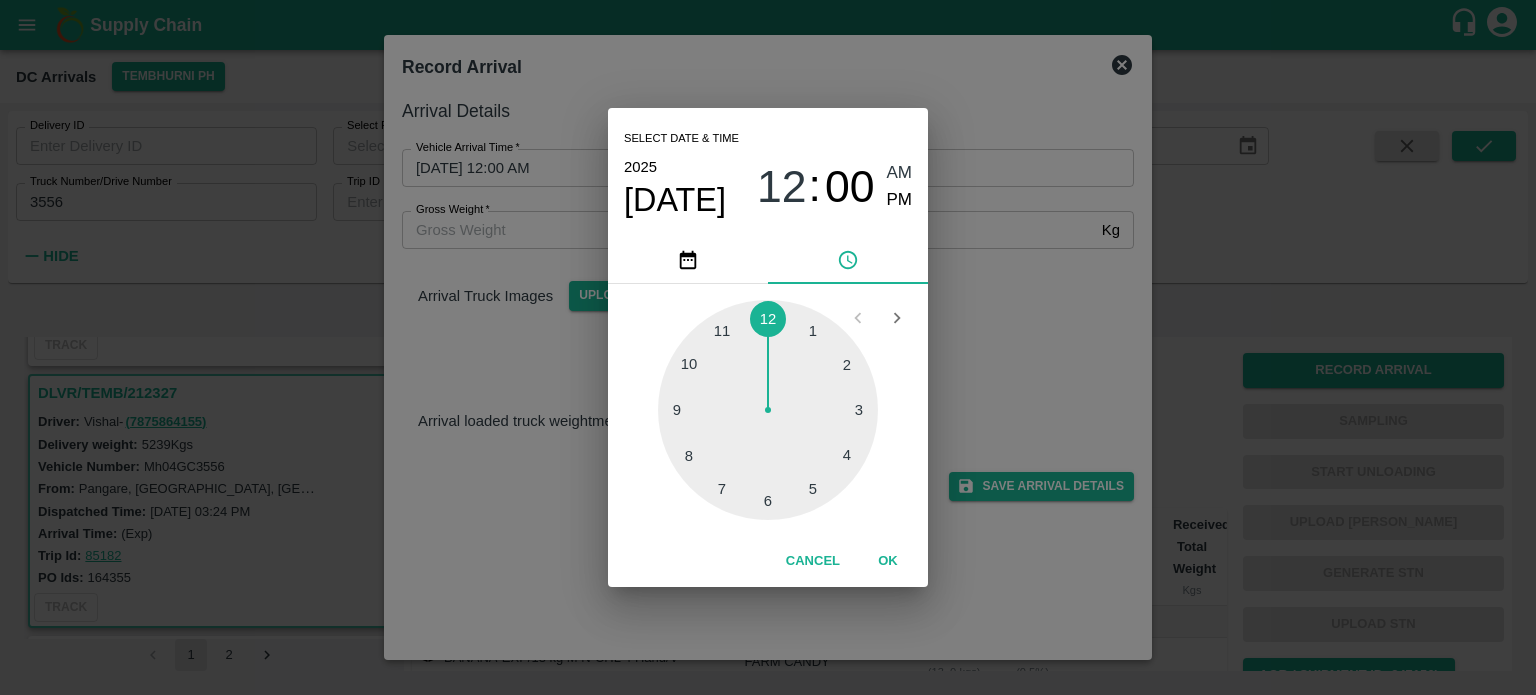 click at bounding box center (768, 410) 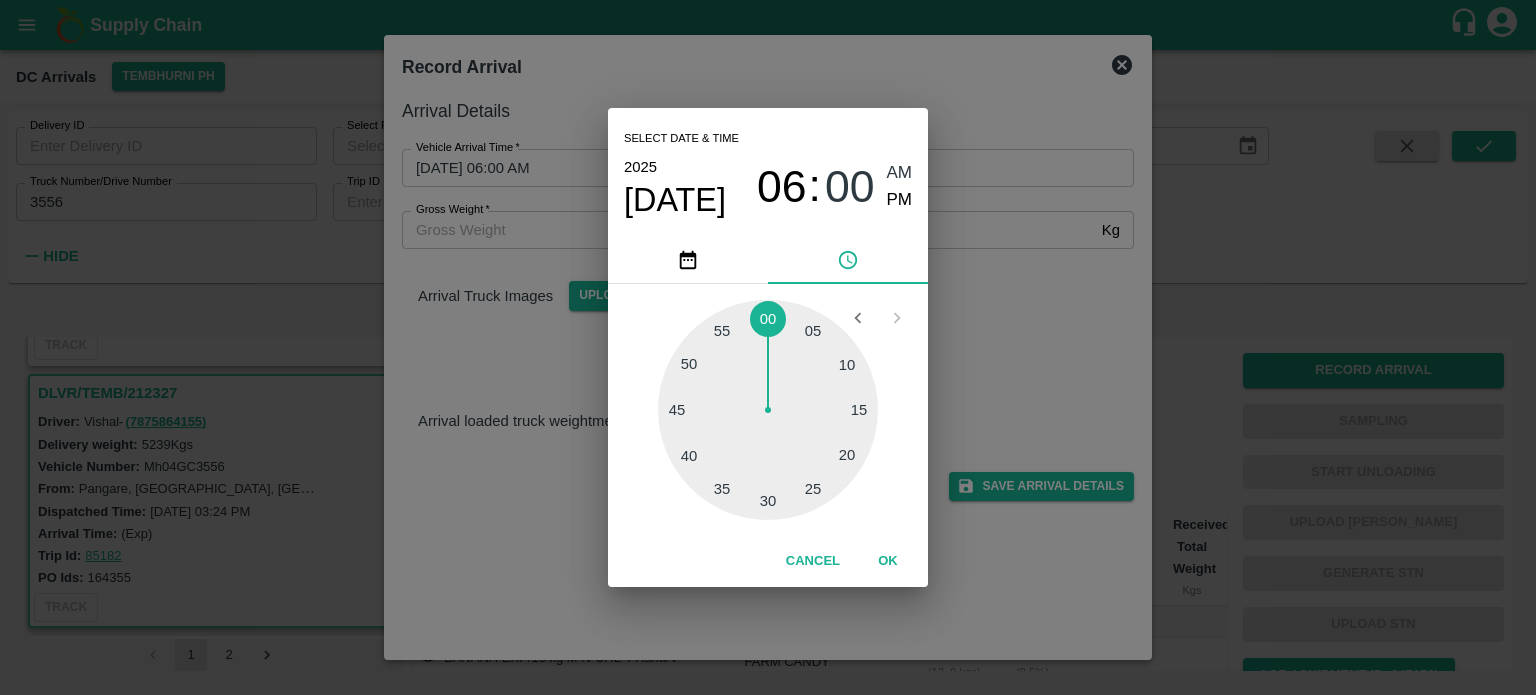 click at bounding box center (768, 410) 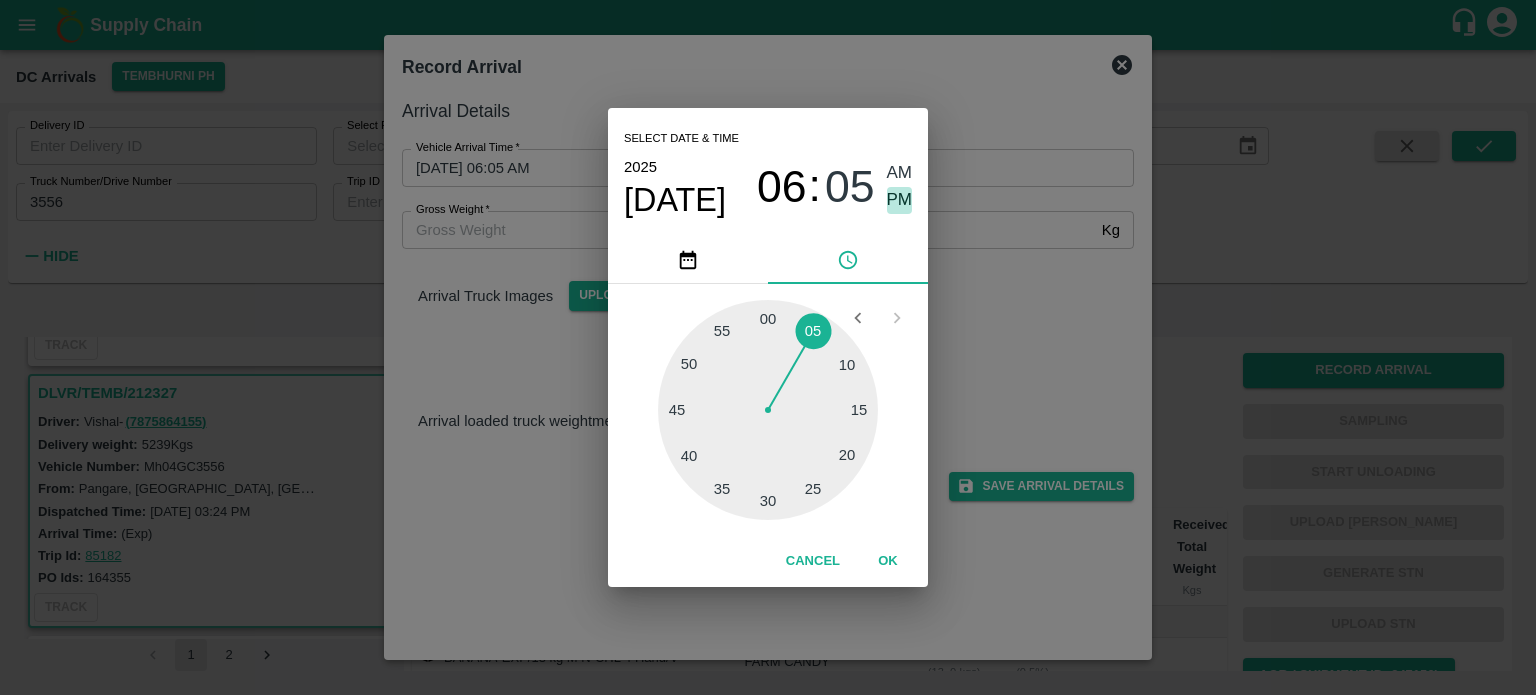click on "PM" at bounding box center (900, 200) 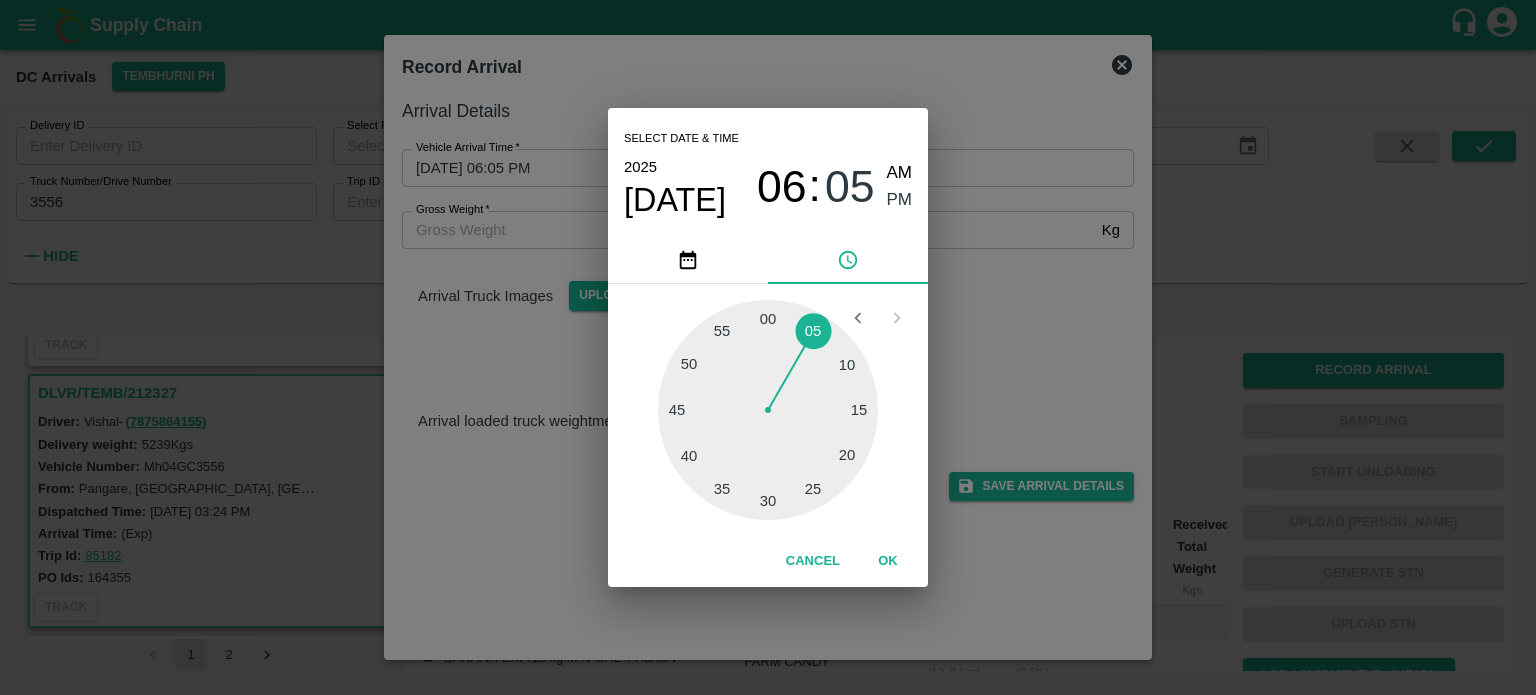 click on "Select date & time [DATE] 06 : 05 AM PM 05 10 15 20 25 30 35 40 45 50 55 00 Cancel OK" at bounding box center (768, 347) 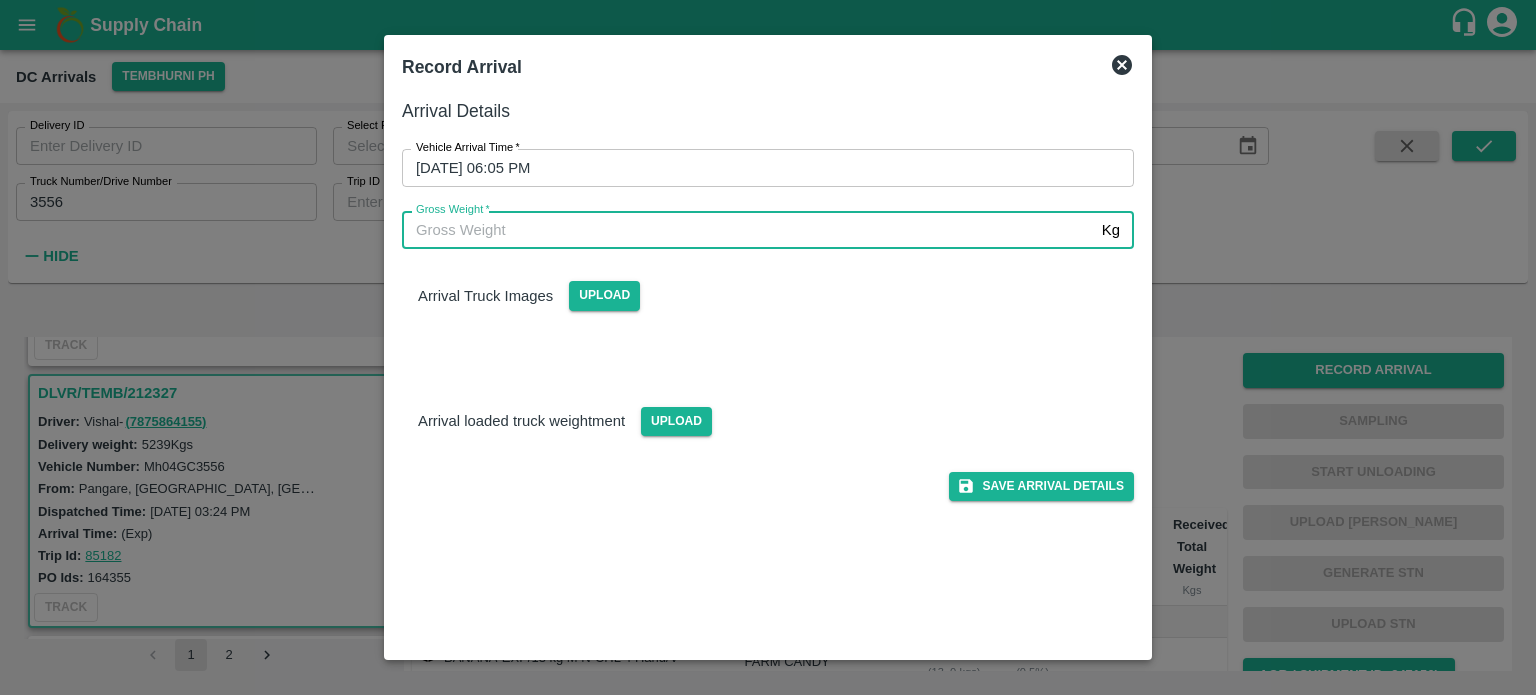 click on "Gross Weight   *" at bounding box center [748, 230] 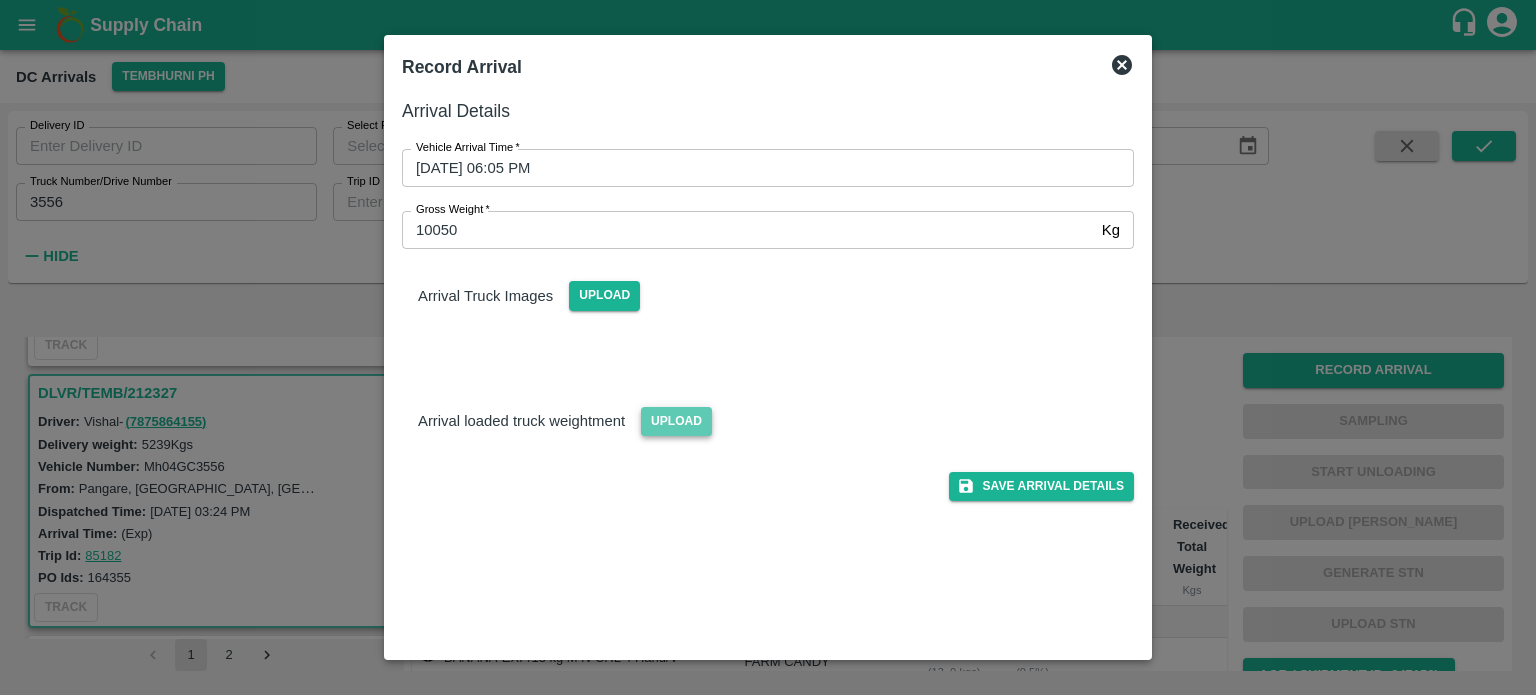 click on "Upload" at bounding box center [676, 421] 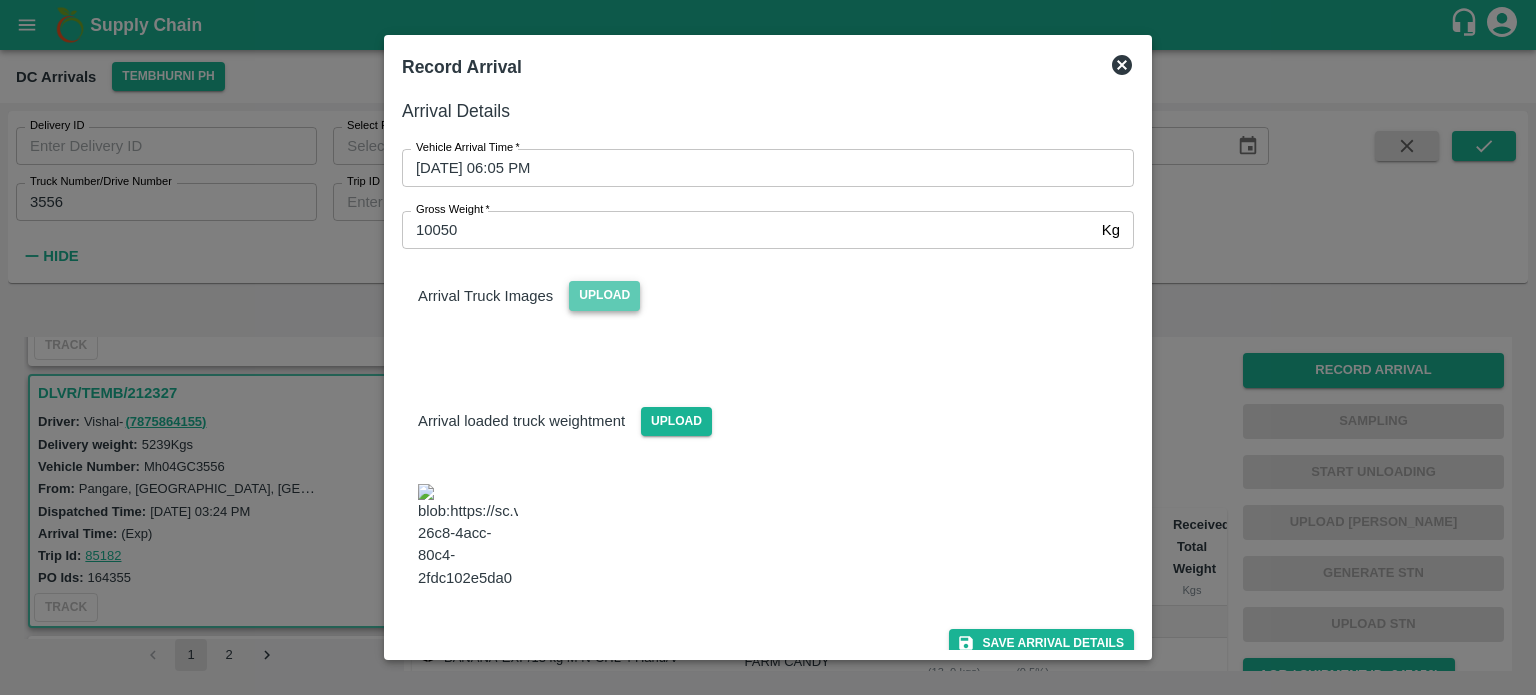 click on "Upload" at bounding box center [604, 295] 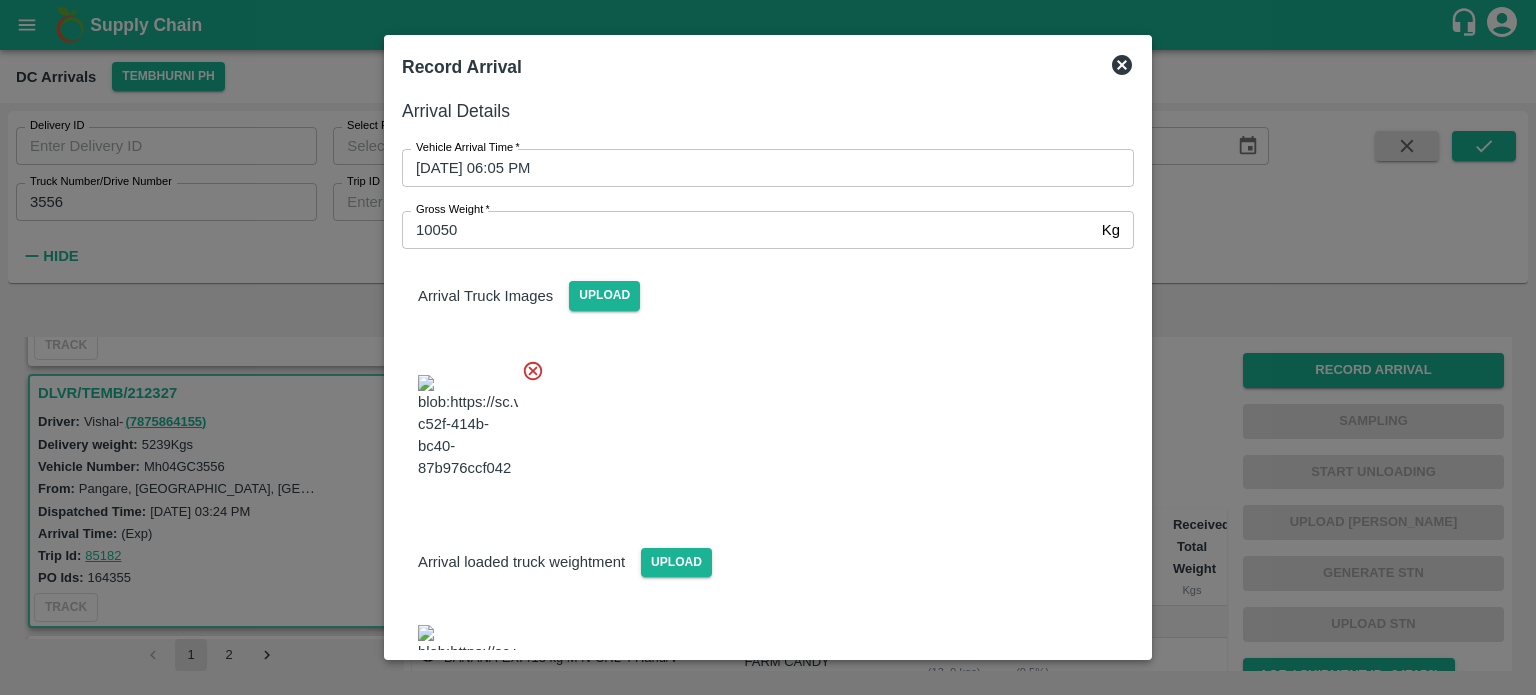 click at bounding box center (760, 421) 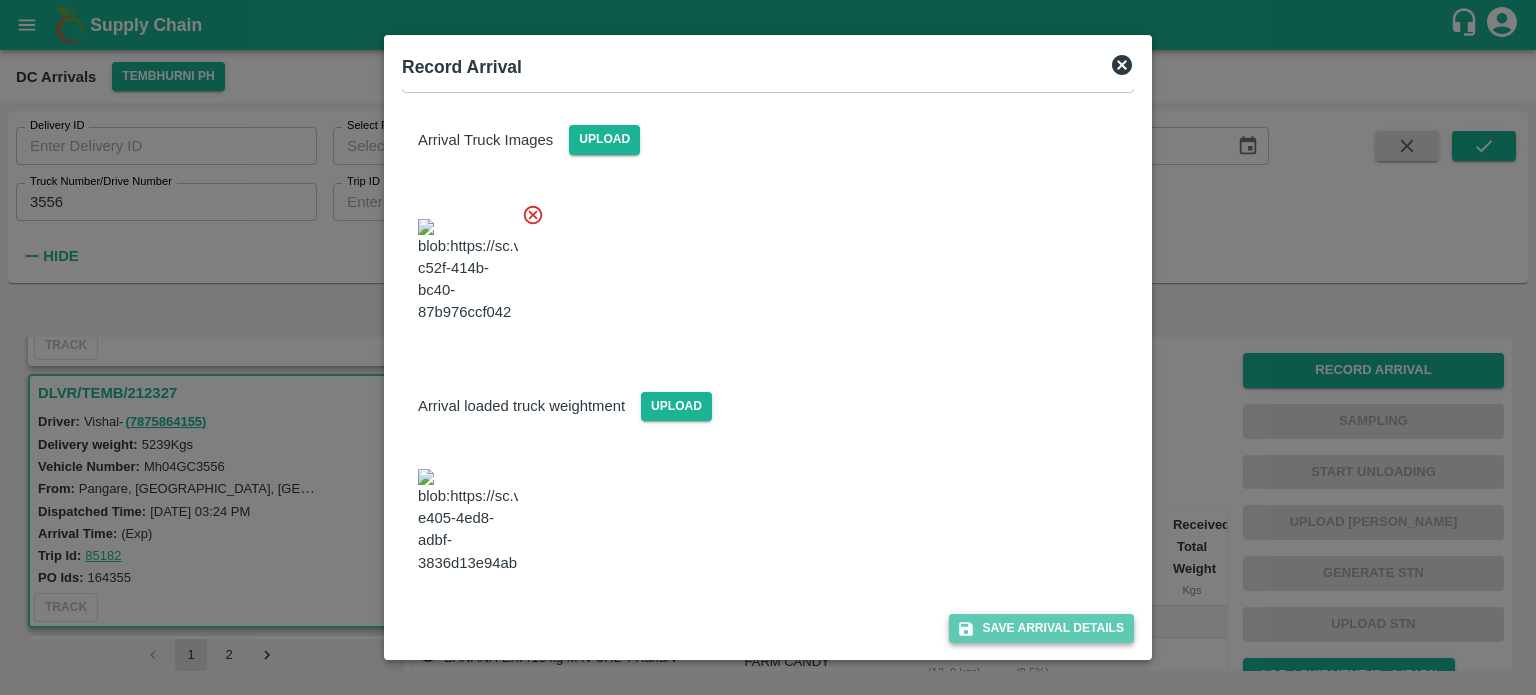 click on "Save Arrival Details" at bounding box center [1041, 628] 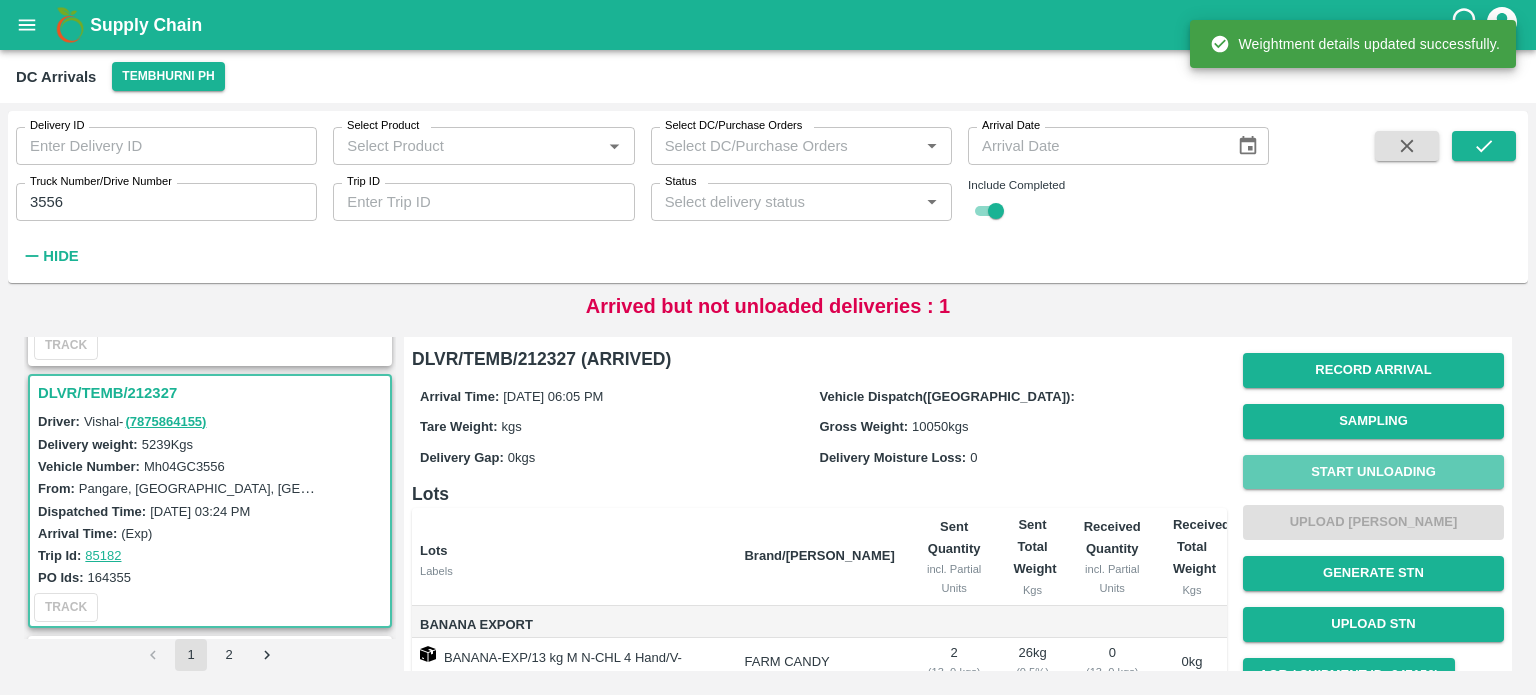 click on "Start Unloading" at bounding box center (1373, 472) 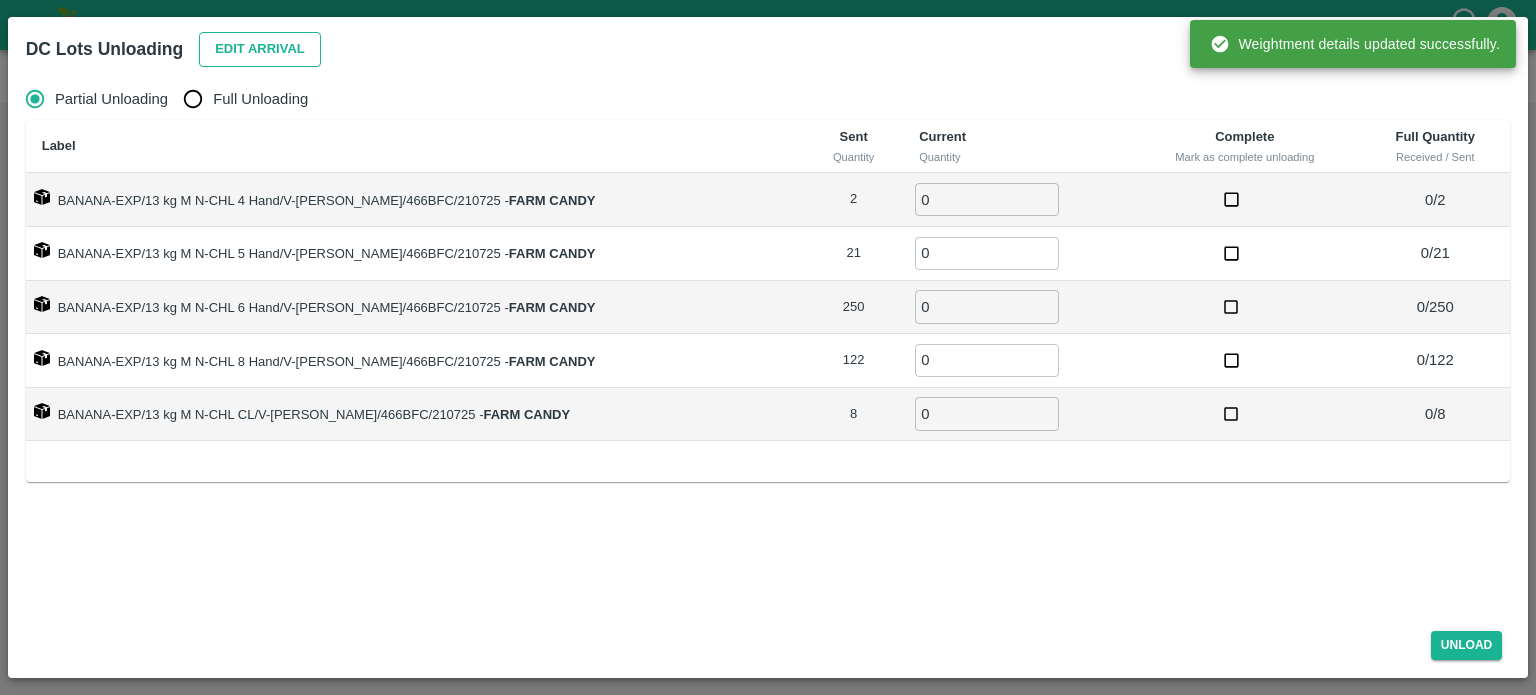 click on "Edit Arrival" at bounding box center (260, 49) 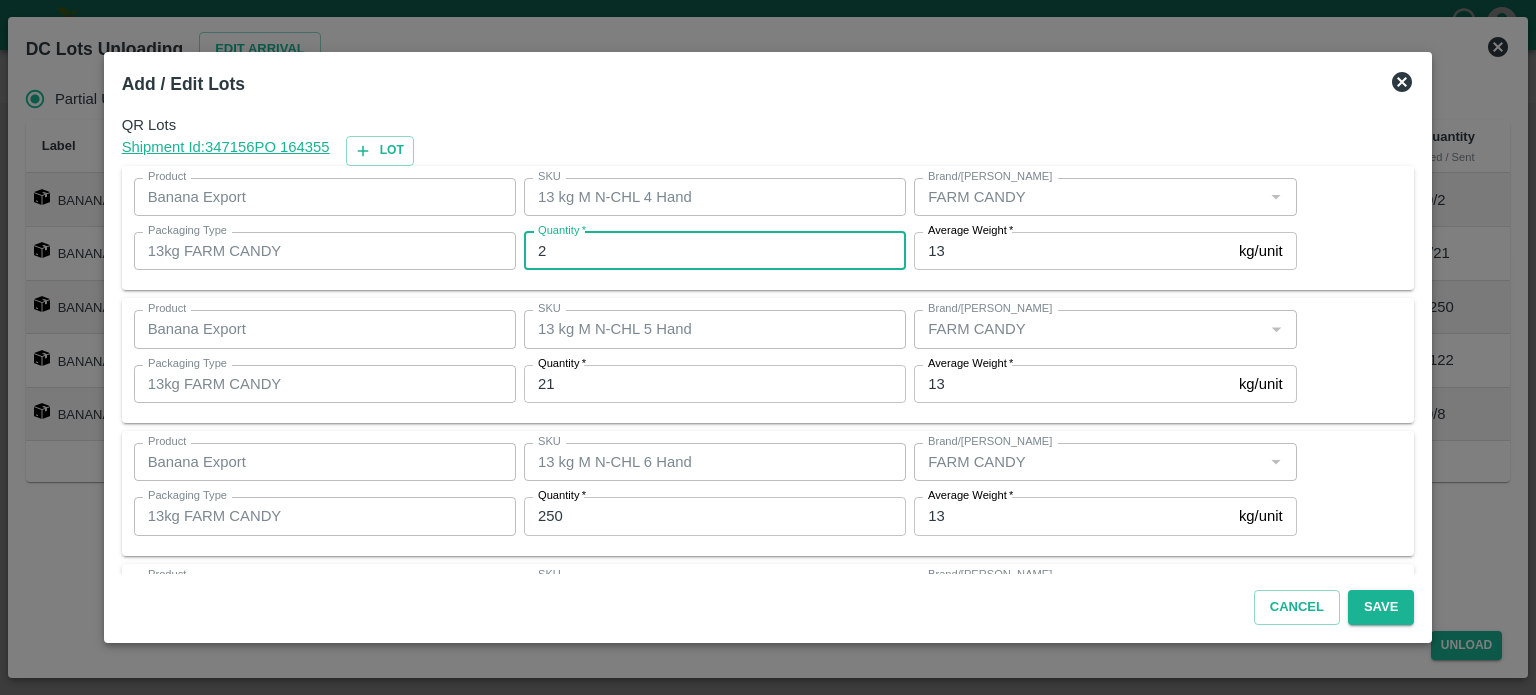 click on "2" at bounding box center (715, 251) 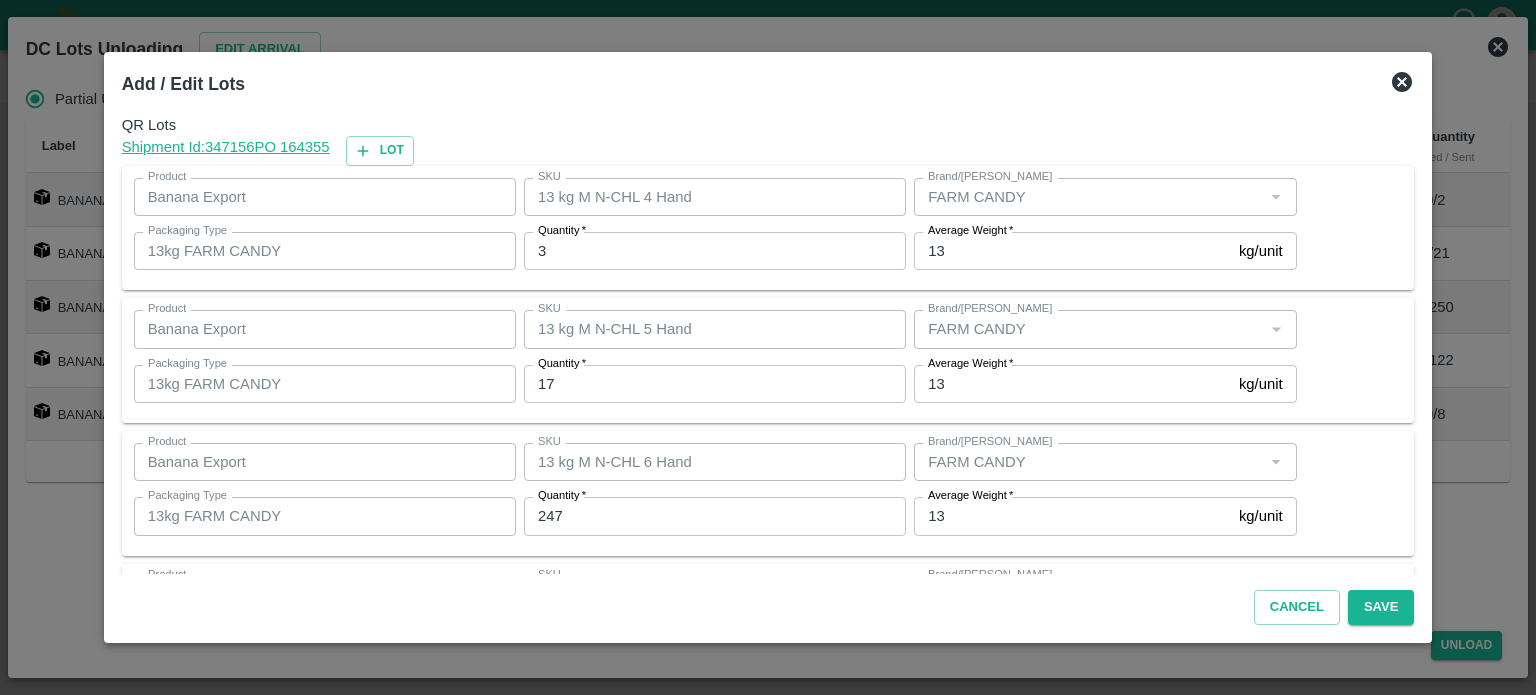scroll, scrollTop: 262, scrollLeft: 0, axis: vertical 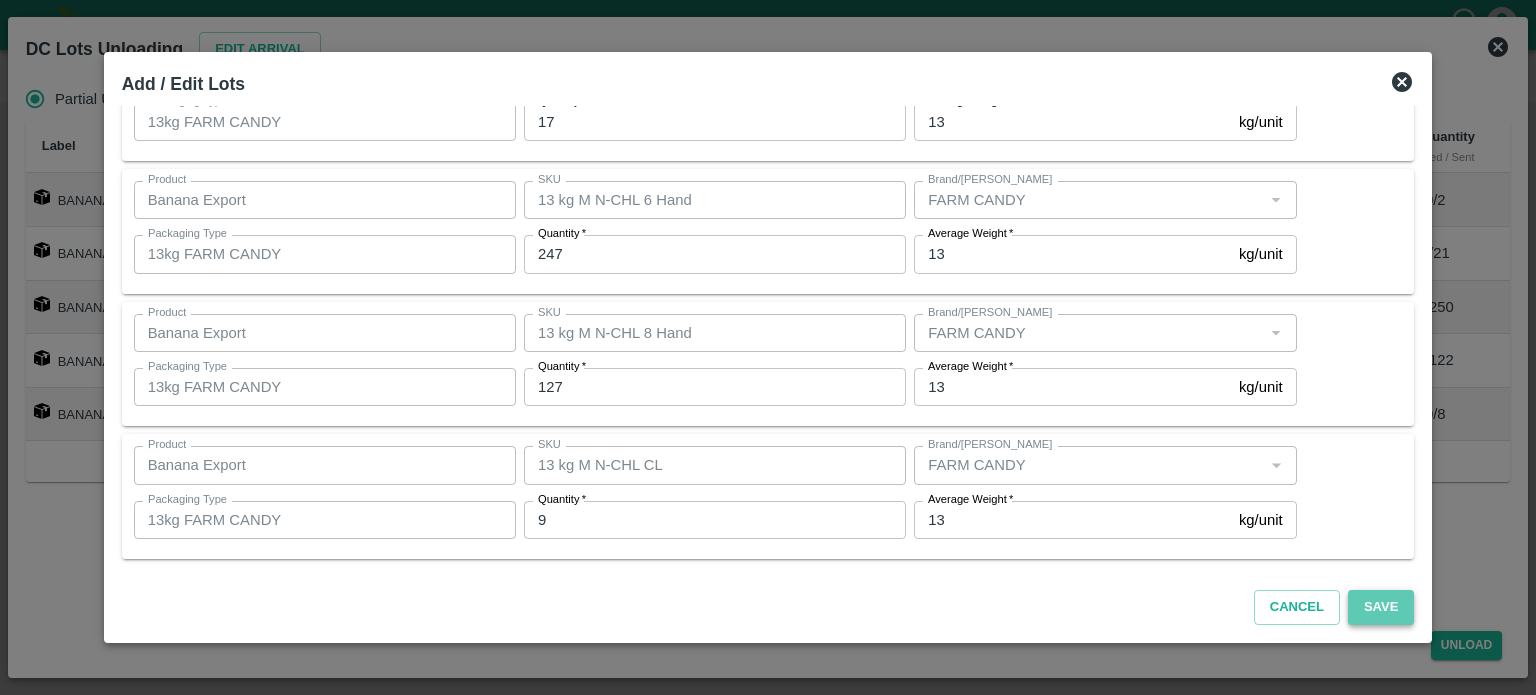 click on "Save" at bounding box center (1381, 607) 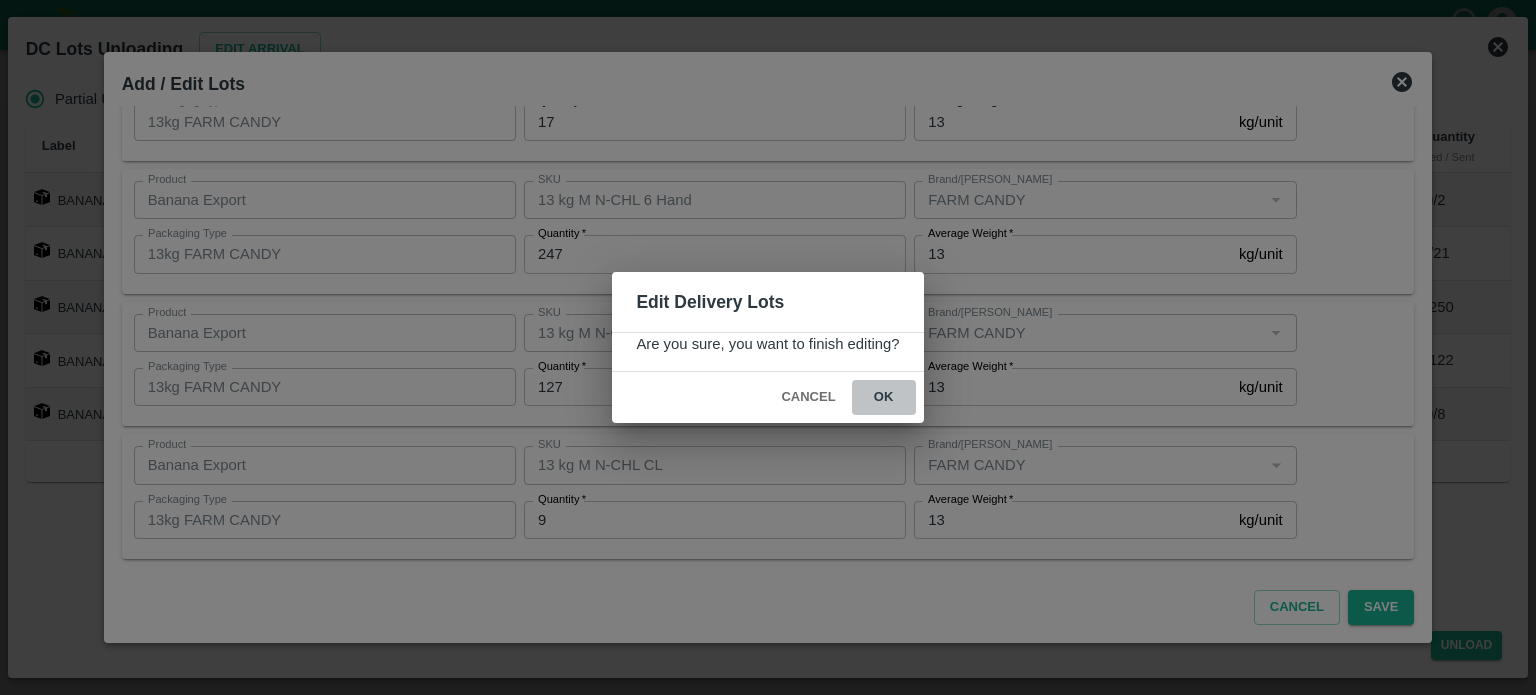 click on "ok" at bounding box center [884, 397] 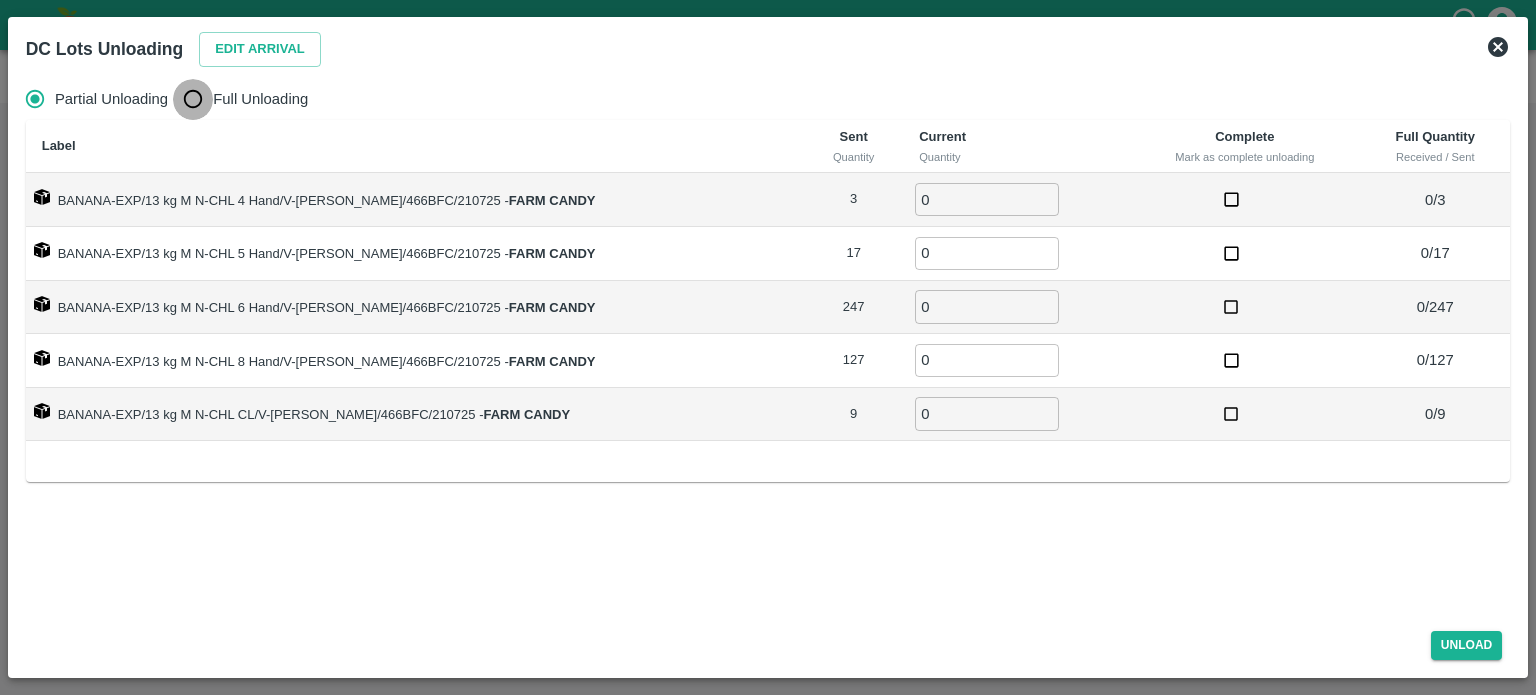 click on "Full Unloading" at bounding box center [193, 99] 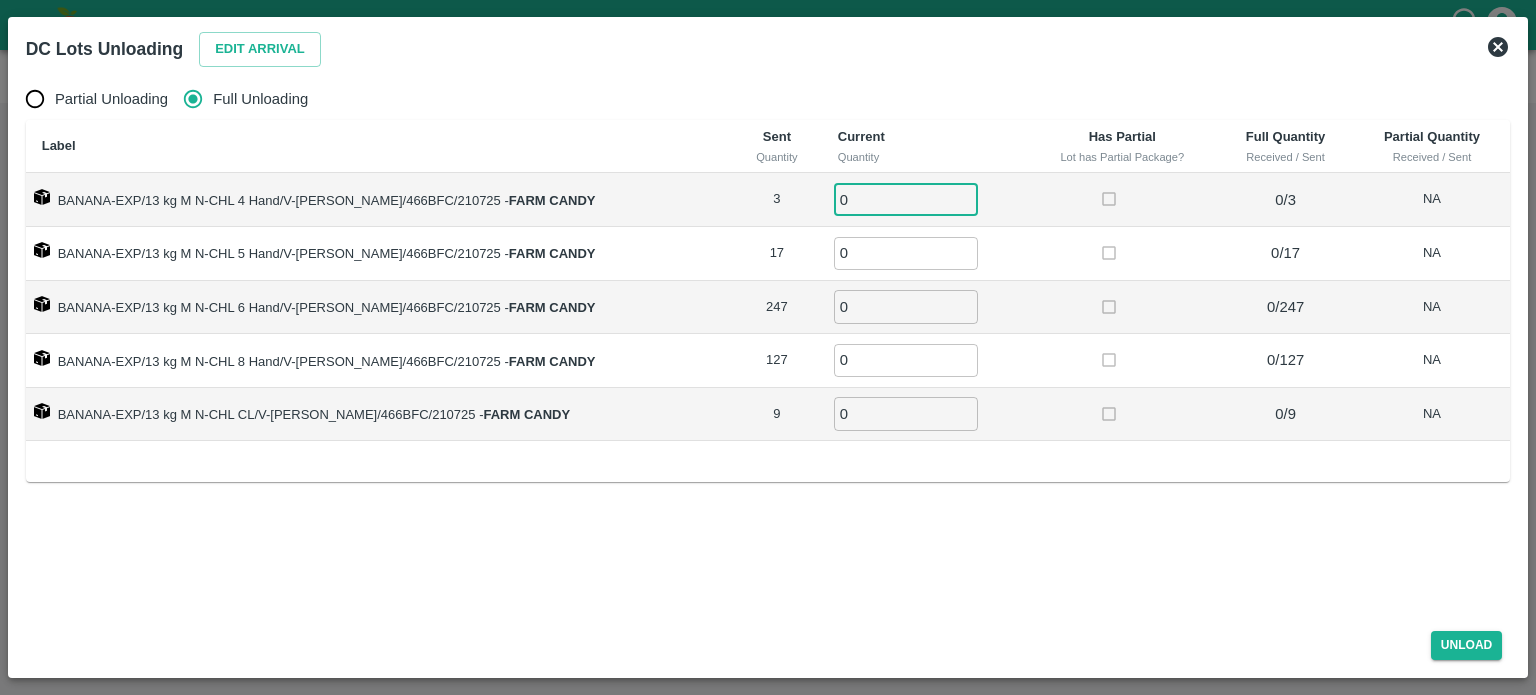 click on "0" at bounding box center [906, 199] 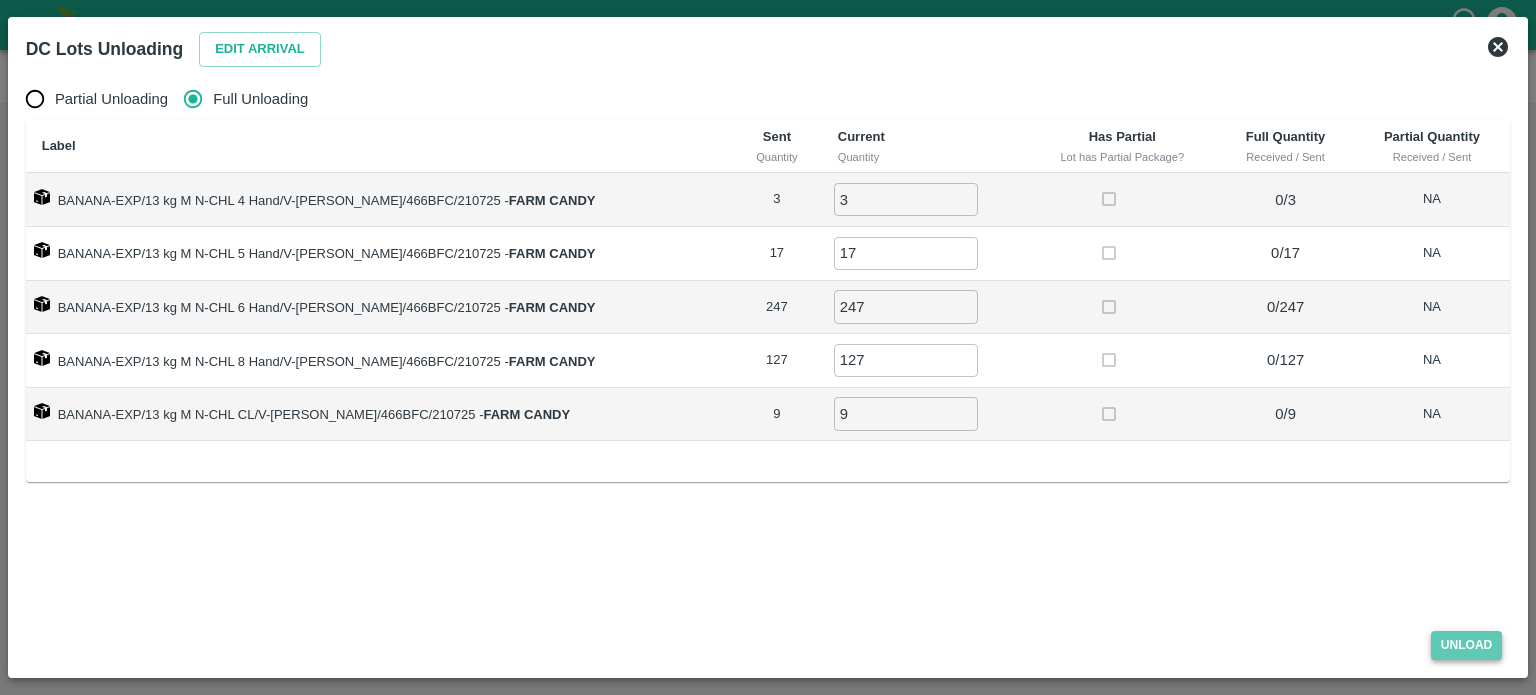 click on "Unload" at bounding box center (1467, 645) 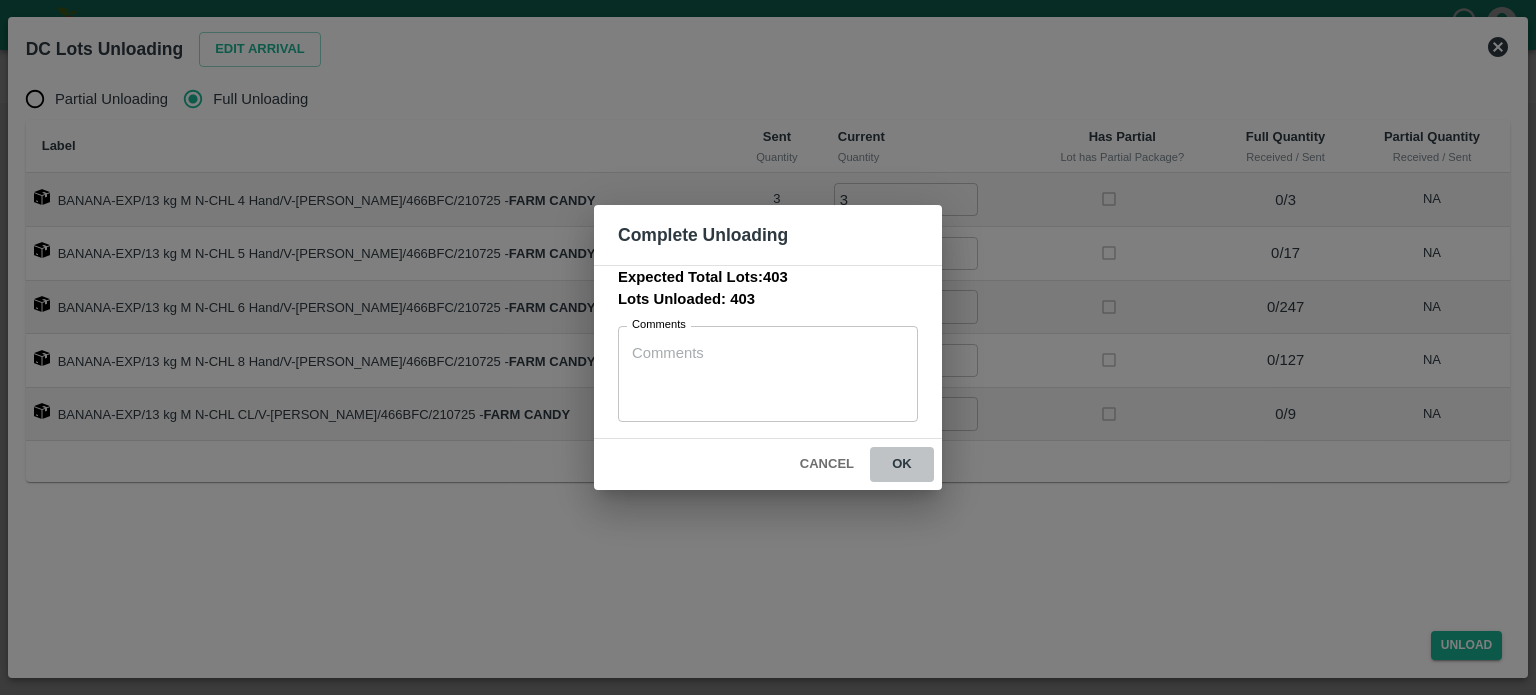 click on "ok" at bounding box center [902, 464] 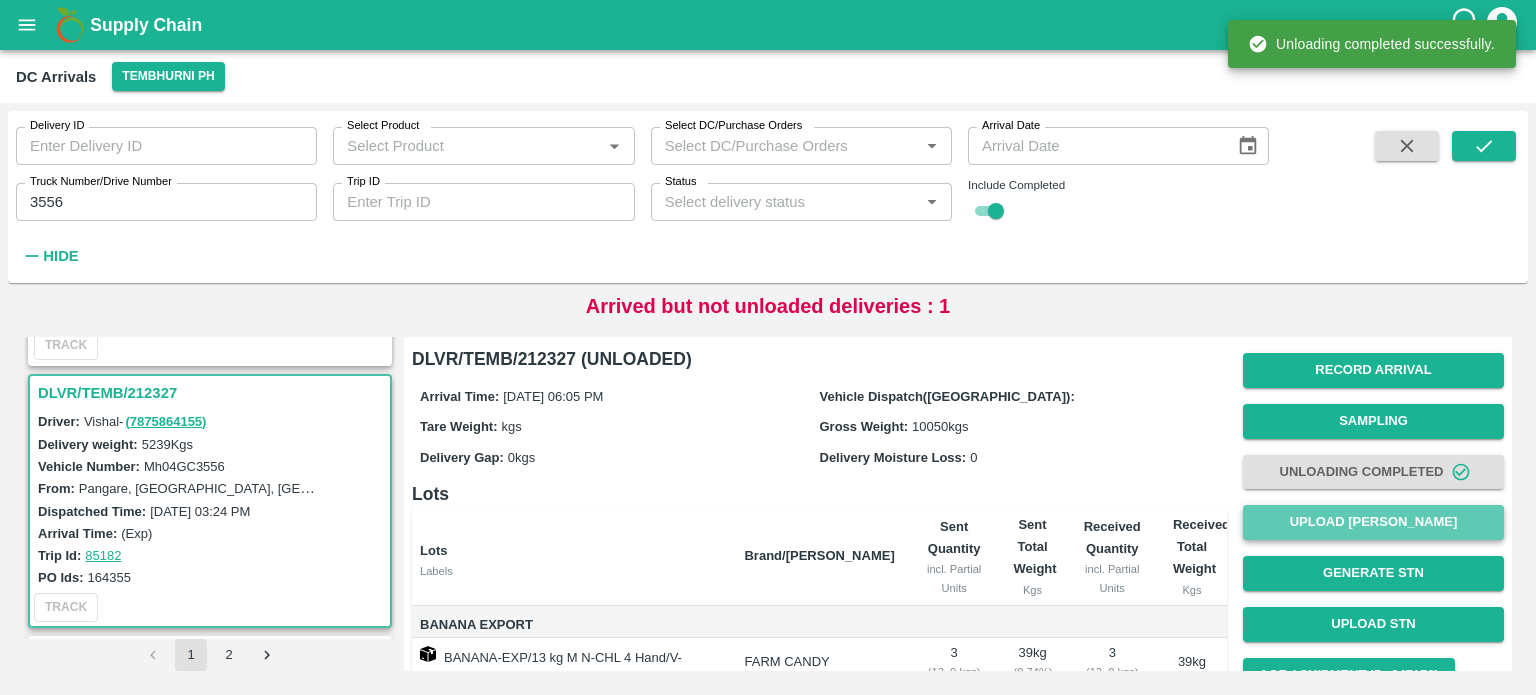 click on "Upload [PERSON_NAME]" at bounding box center (1373, 522) 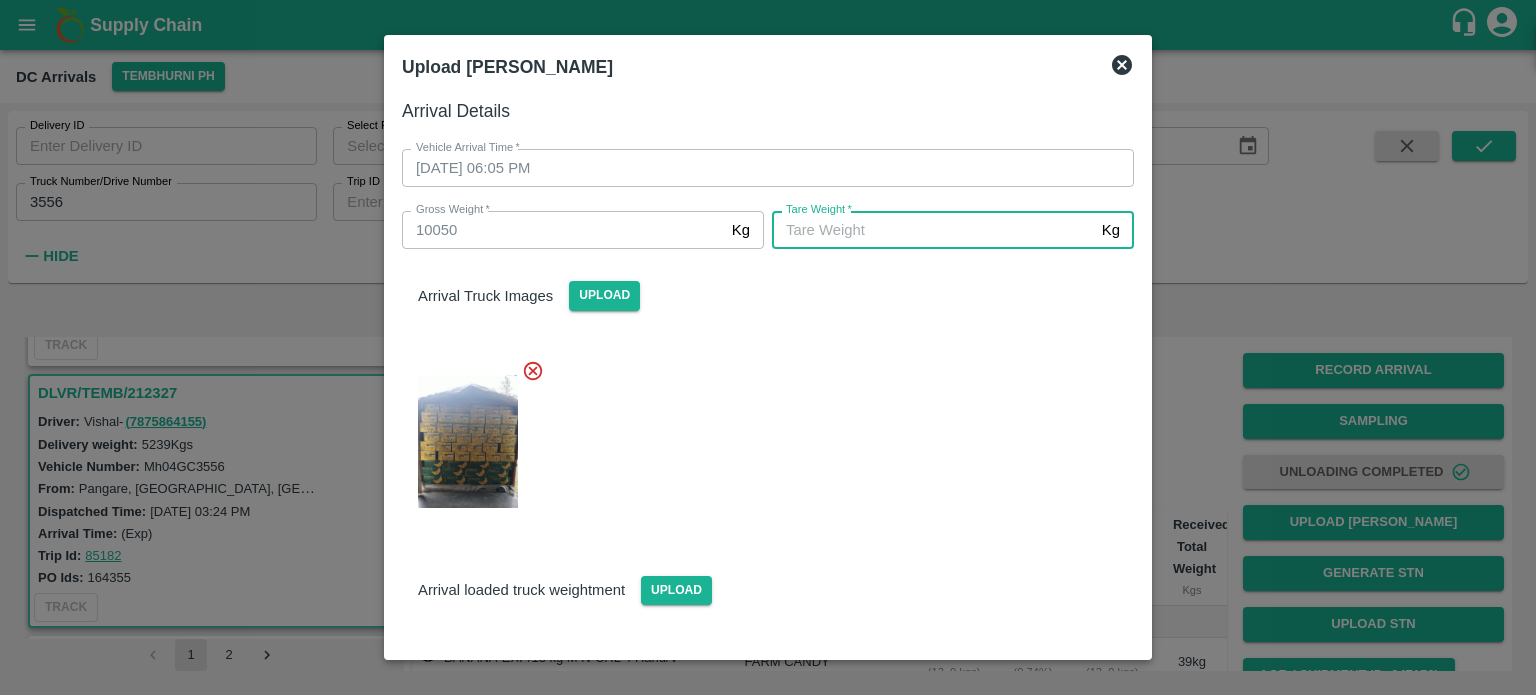 click on "[PERSON_NAME]   *" at bounding box center (933, 230) 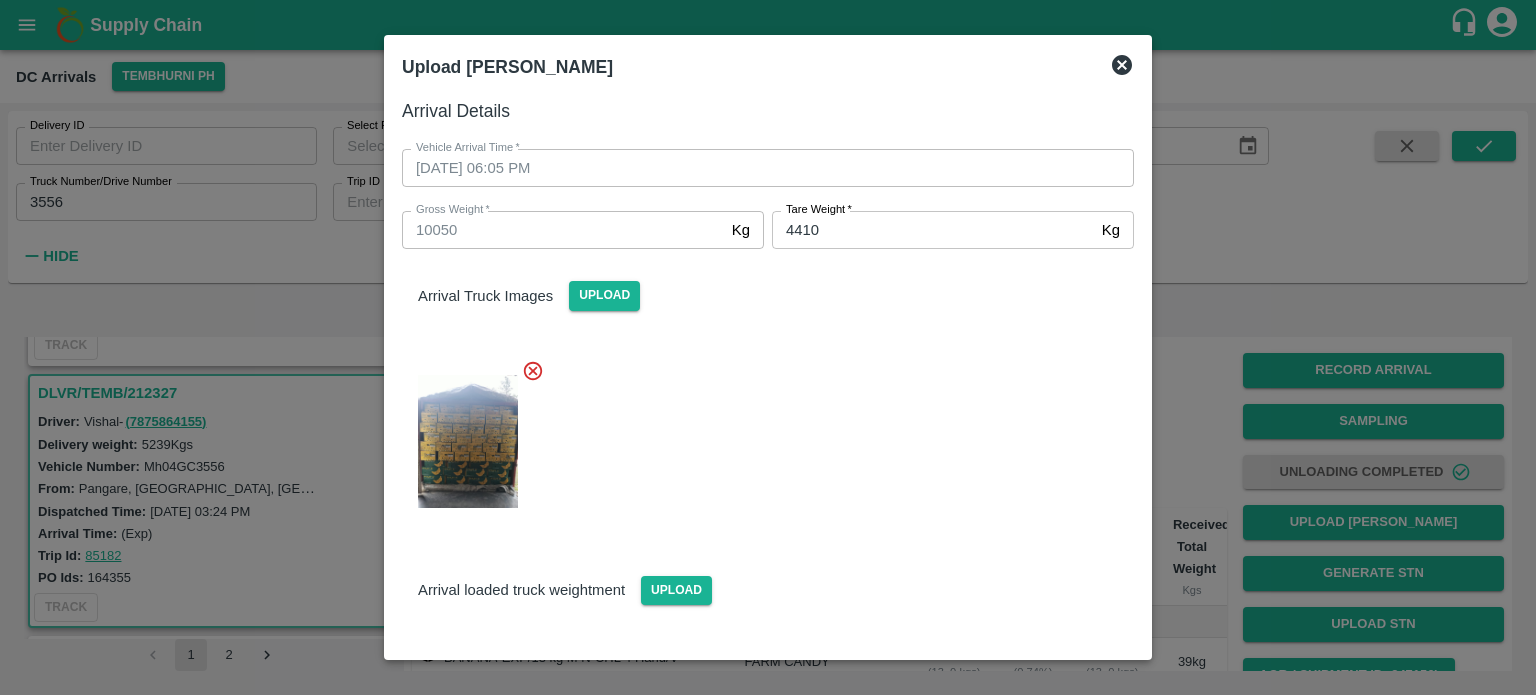click at bounding box center [760, 435] 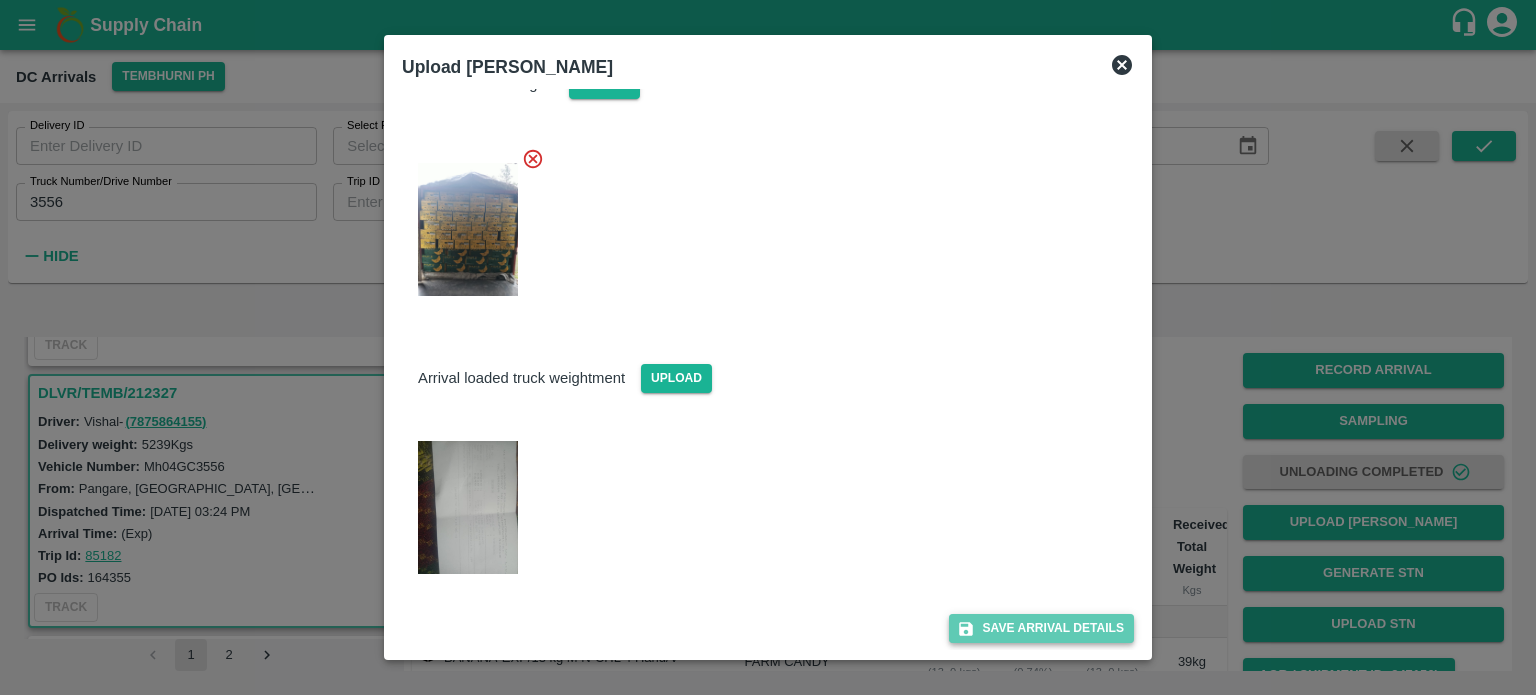 click on "Save Arrival Details" at bounding box center [1041, 628] 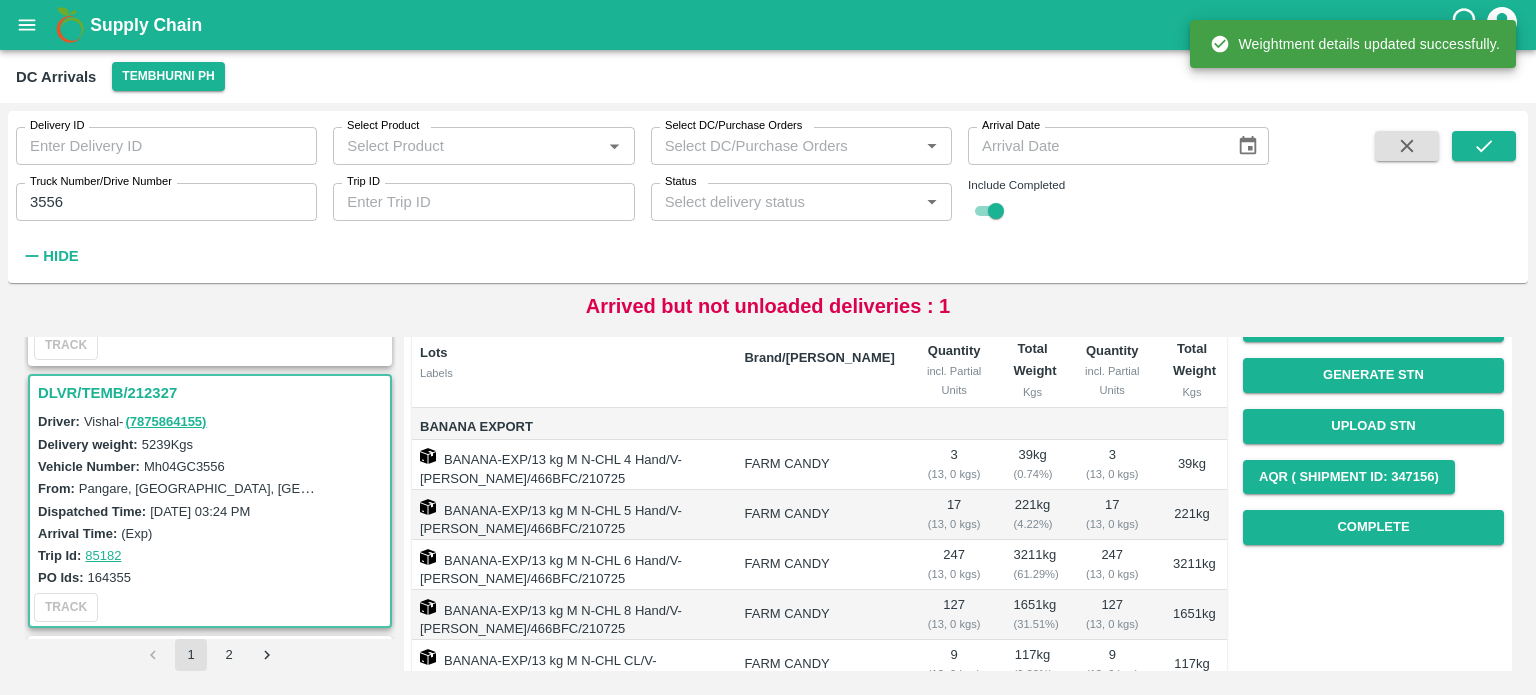 scroll, scrollTop: 200, scrollLeft: 0, axis: vertical 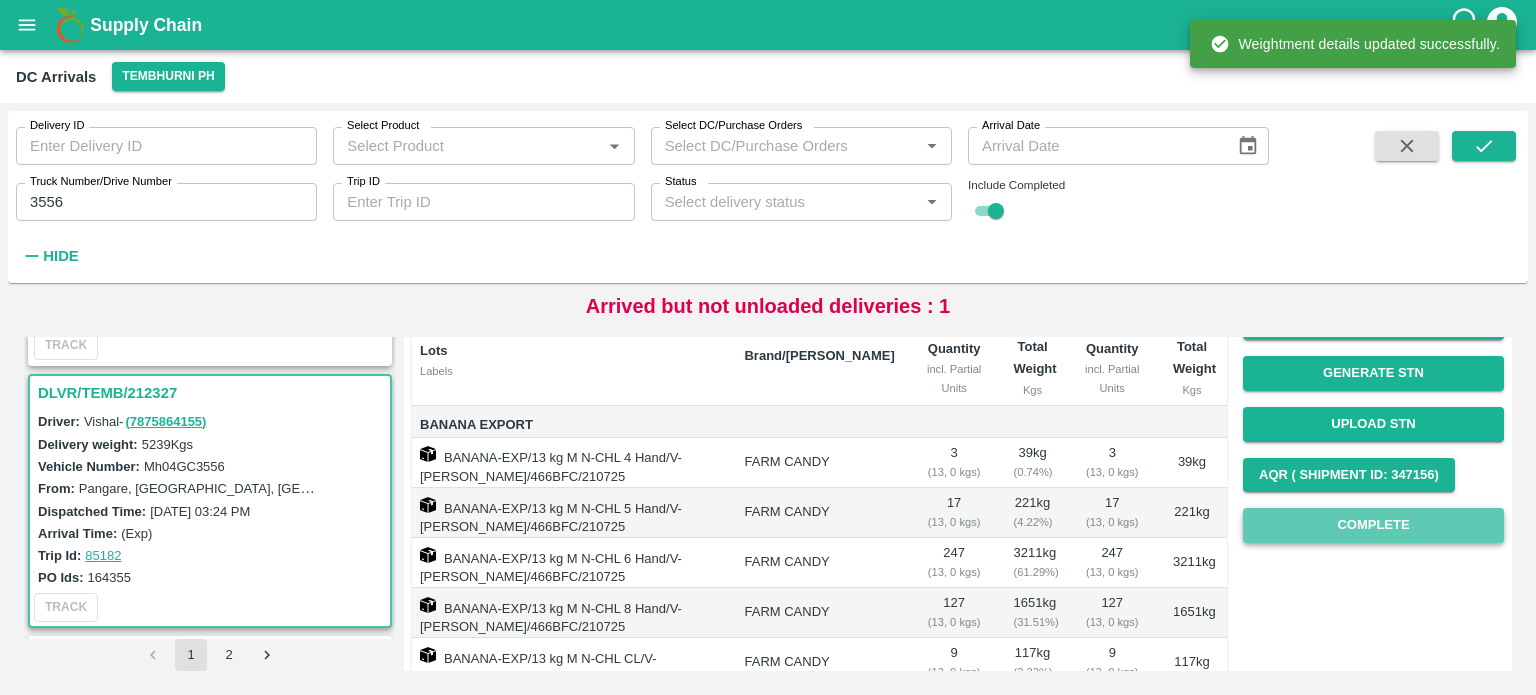 click on "Complete" at bounding box center (1373, 525) 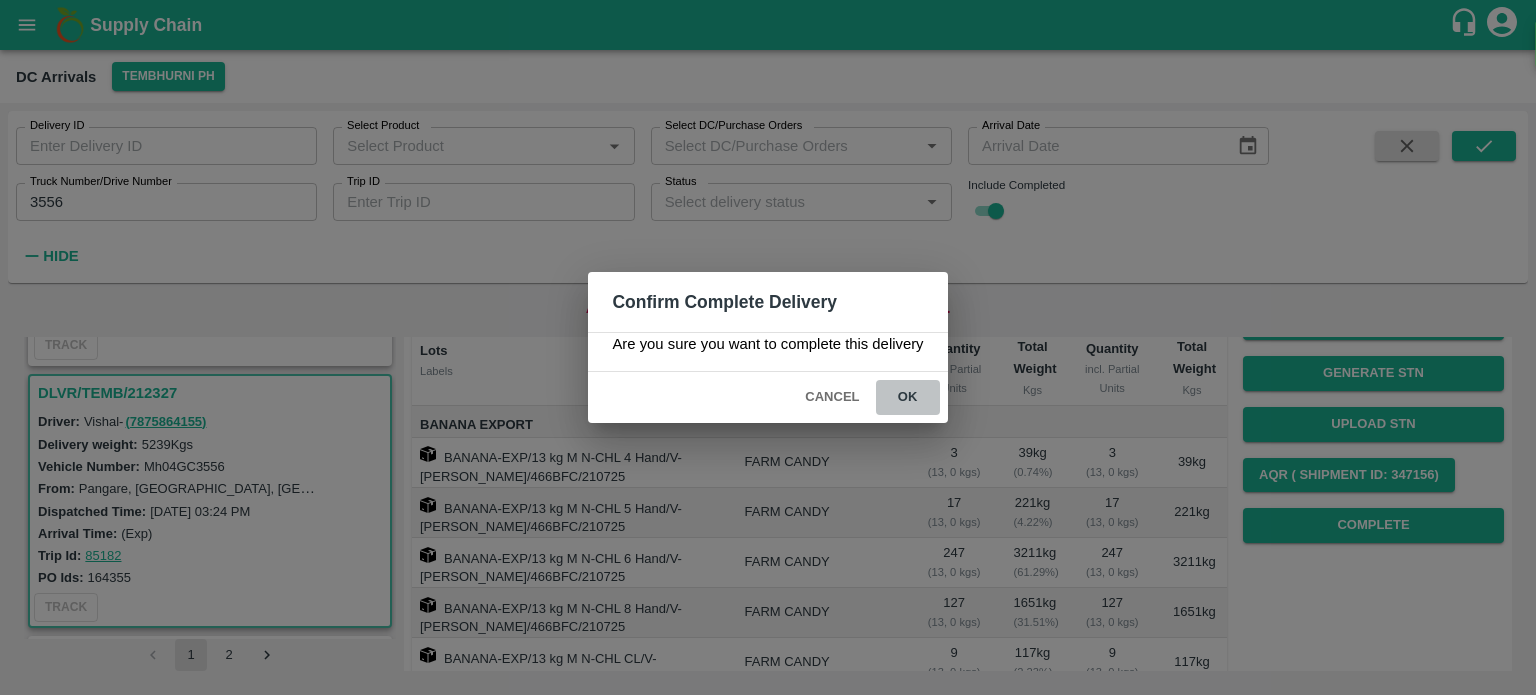 click on "ok" at bounding box center [908, 397] 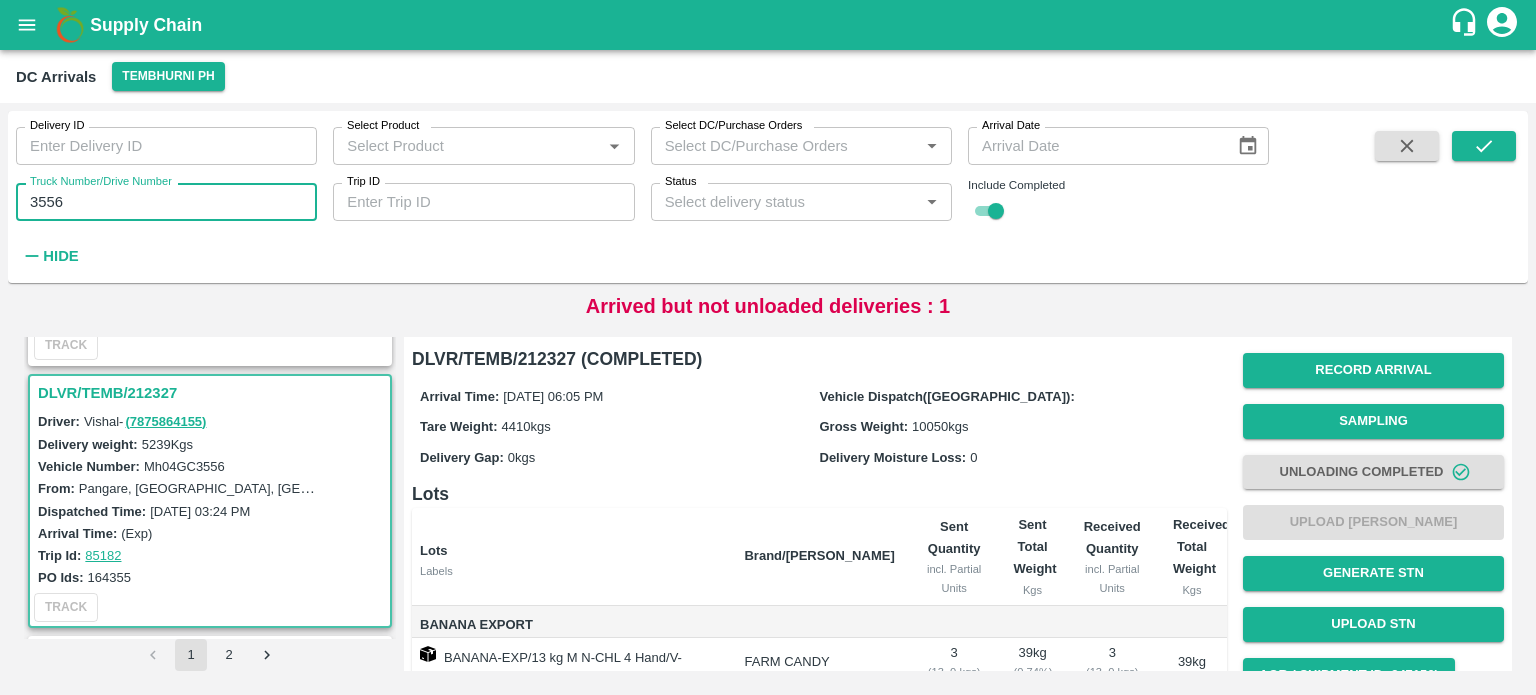 click on "3556" at bounding box center [166, 202] 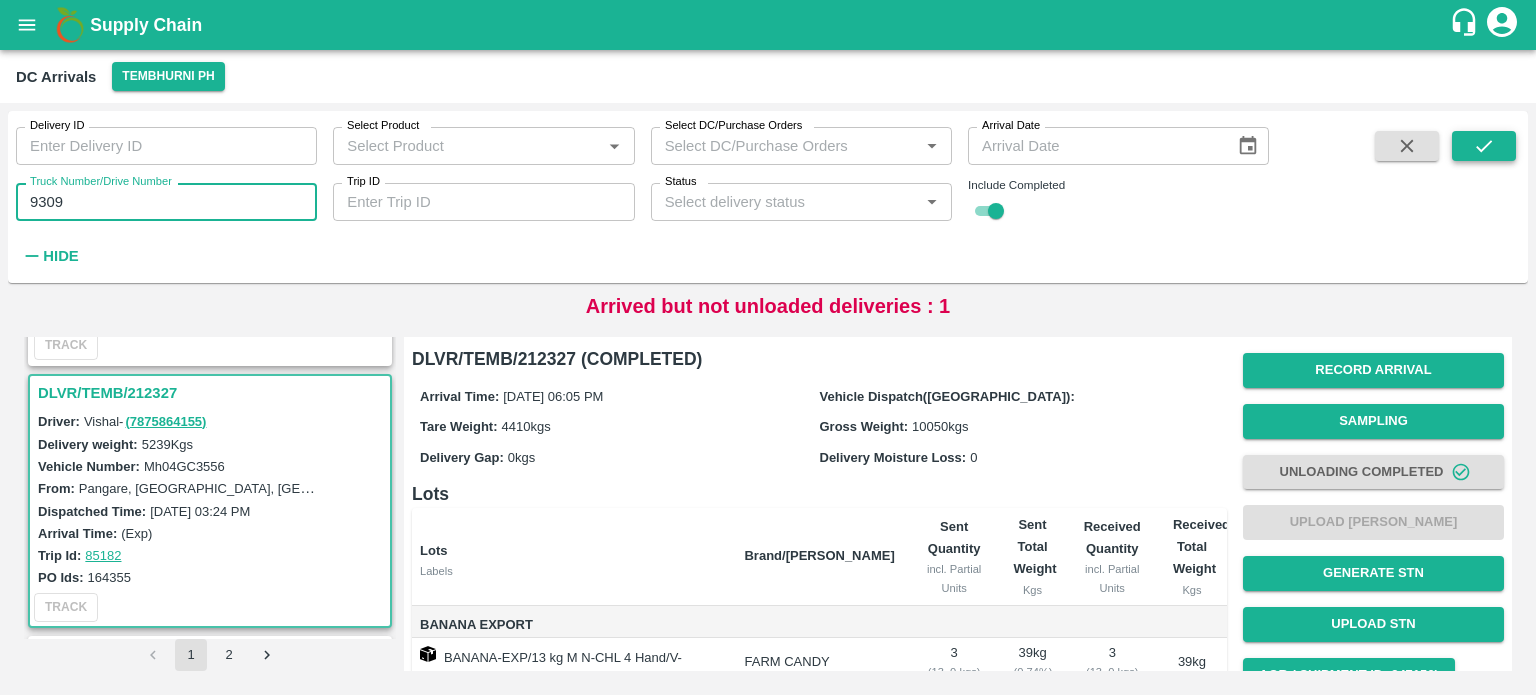 click 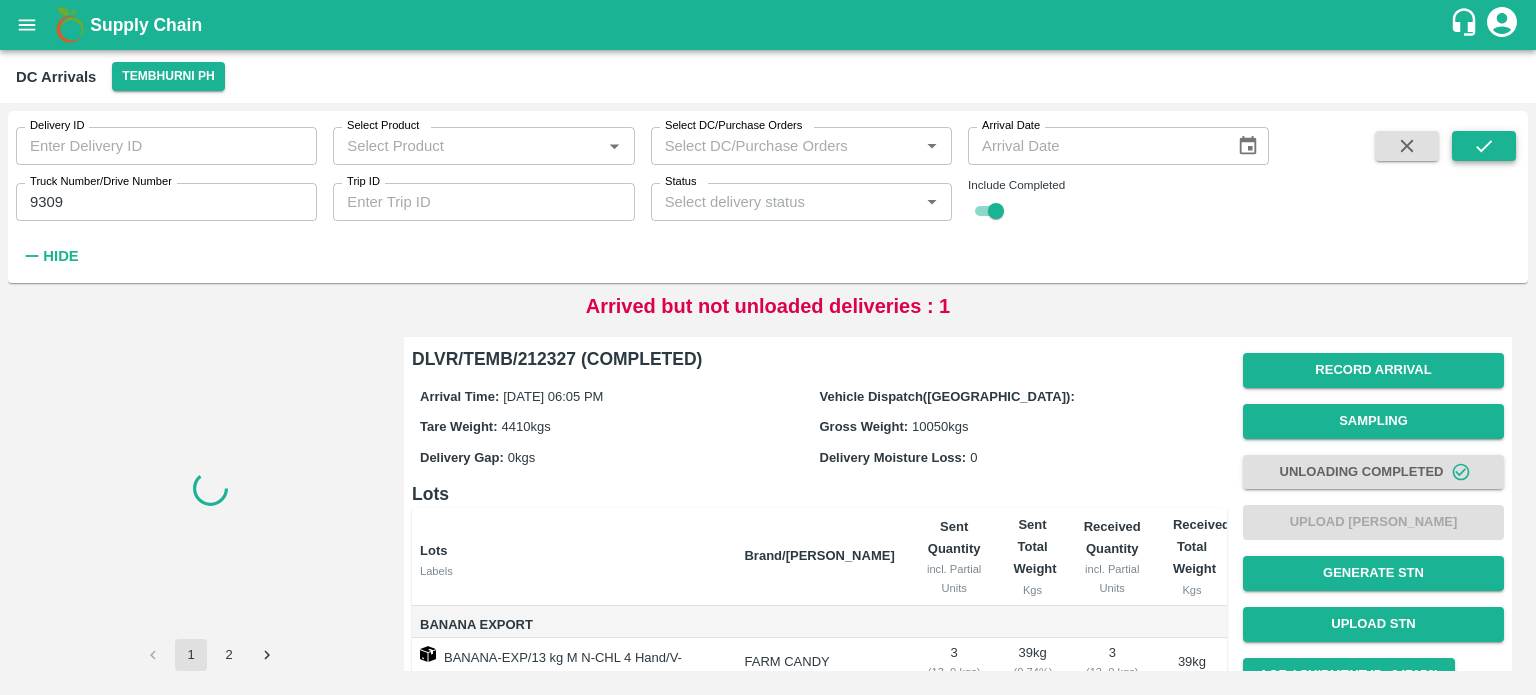scroll, scrollTop: 0, scrollLeft: 0, axis: both 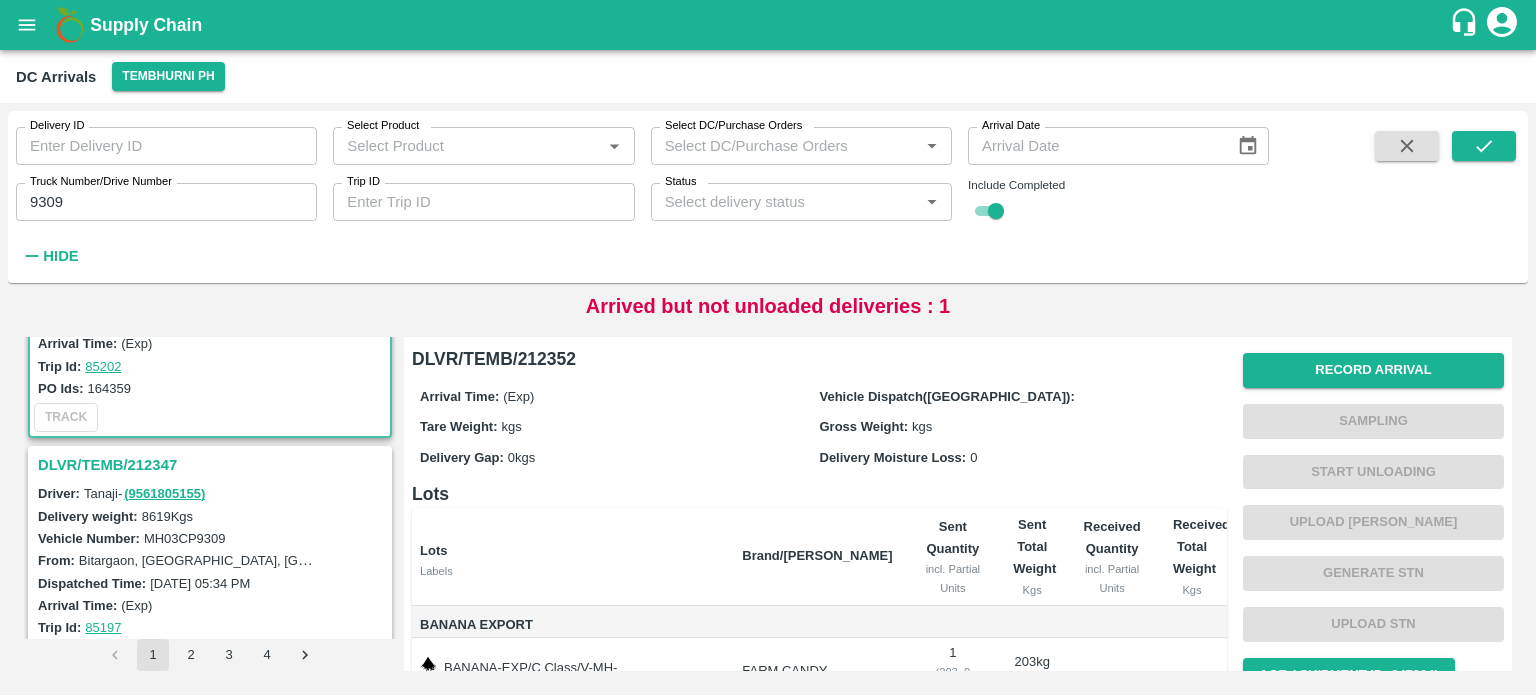 click on "DLVR/TEMB/212347" at bounding box center (213, 465) 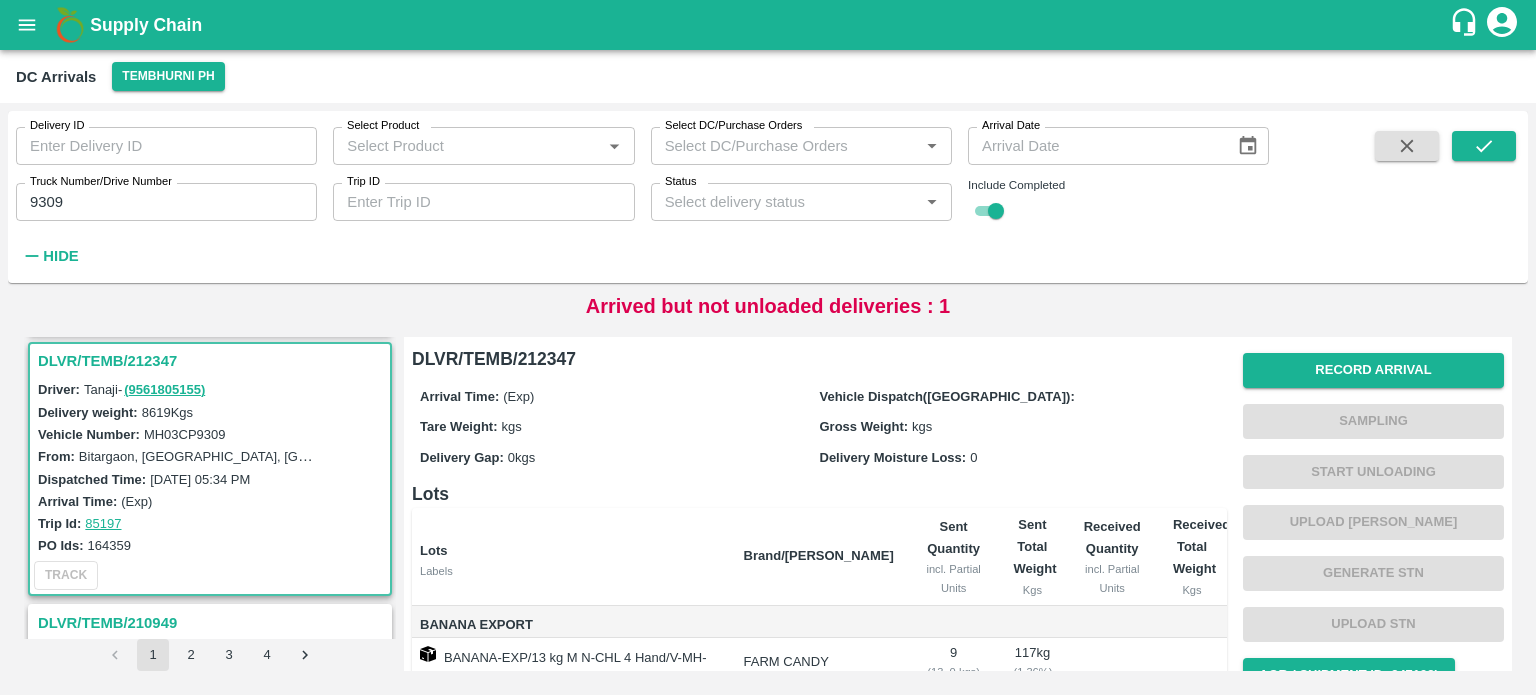 scroll, scrollTop: 264, scrollLeft: 0, axis: vertical 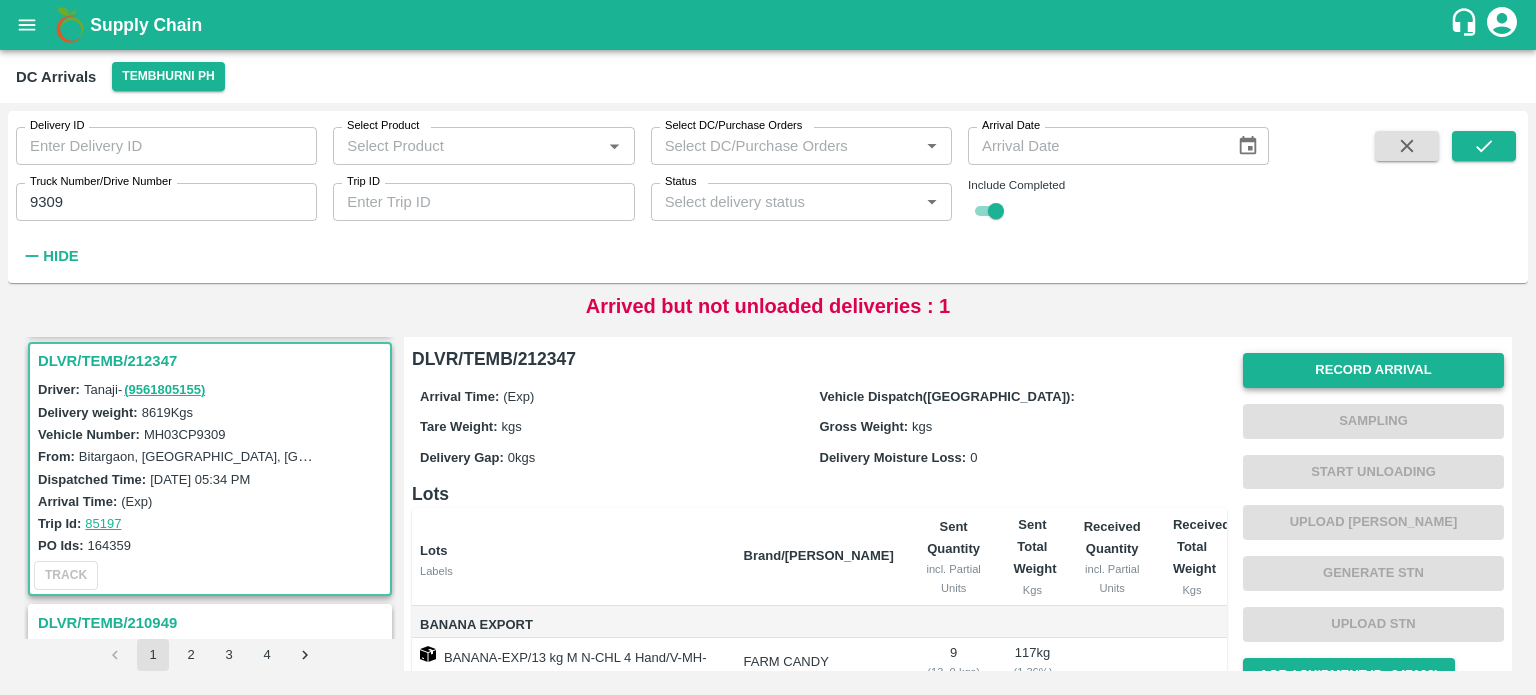 click on "Record Arrival" at bounding box center [1373, 370] 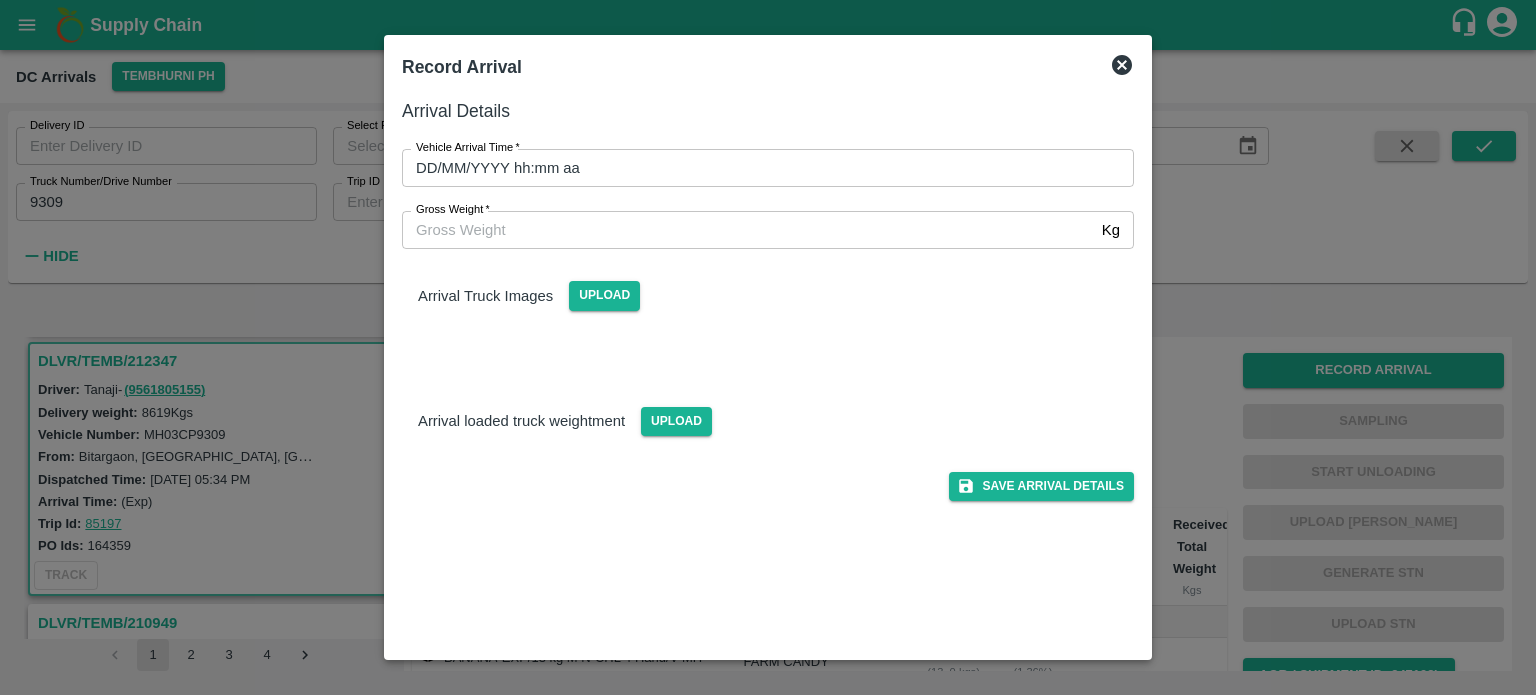 click on "DD/MM/YYYY hh:mm aa" at bounding box center [761, 168] 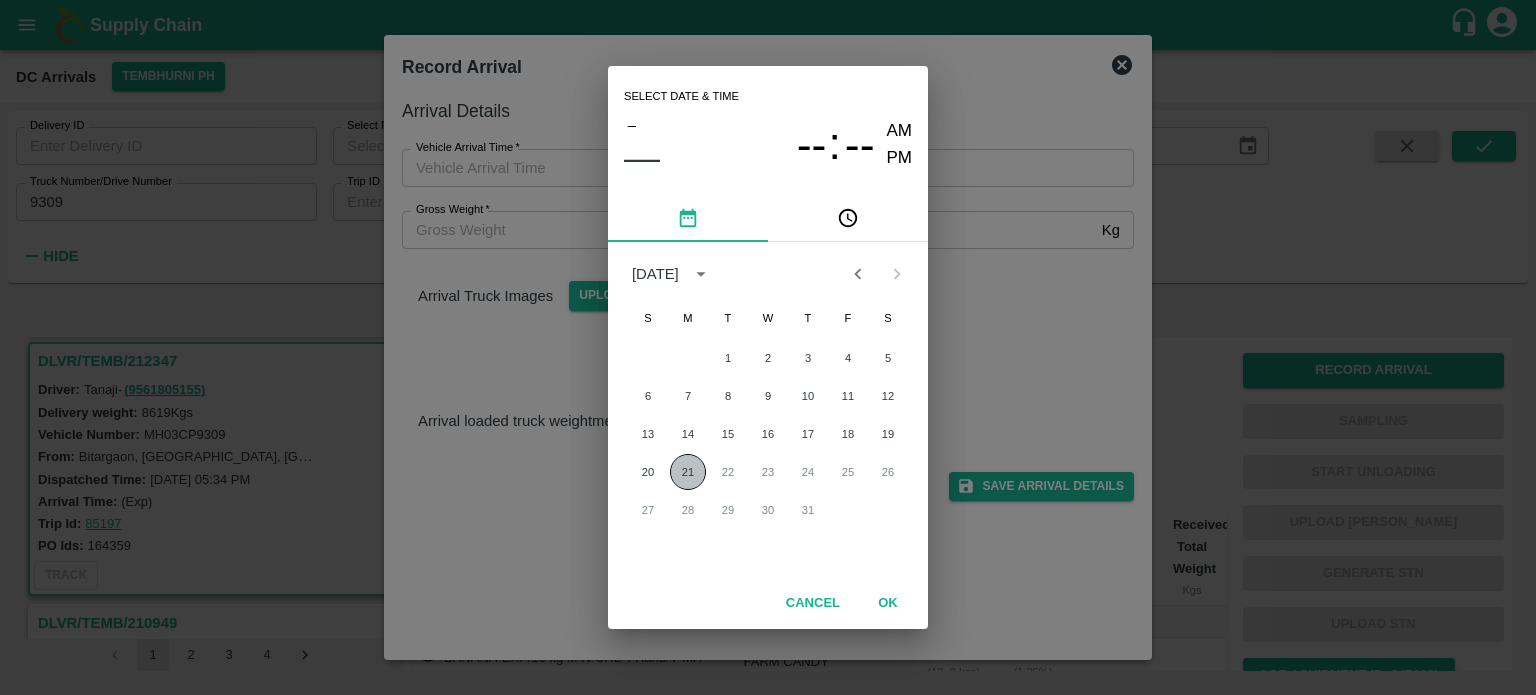 click on "21" at bounding box center (688, 472) 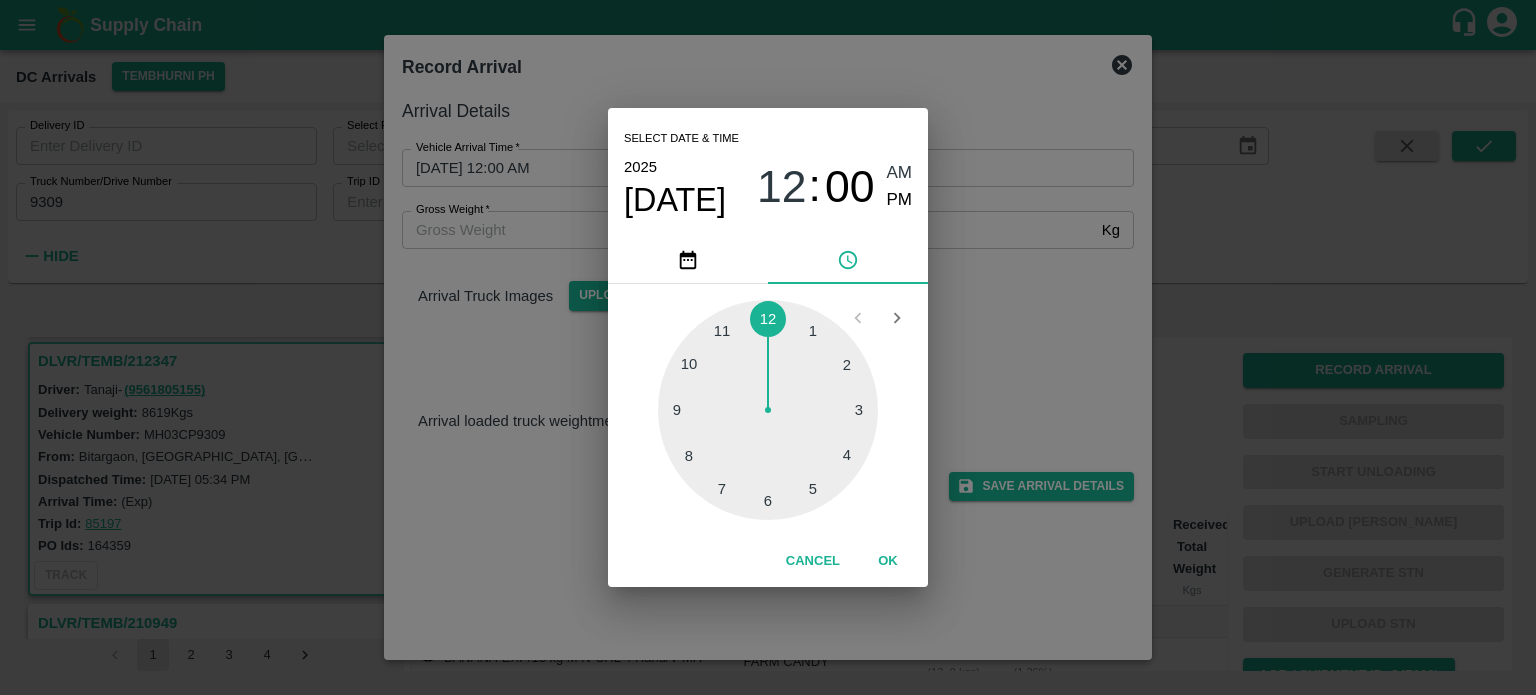 click at bounding box center [768, 410] 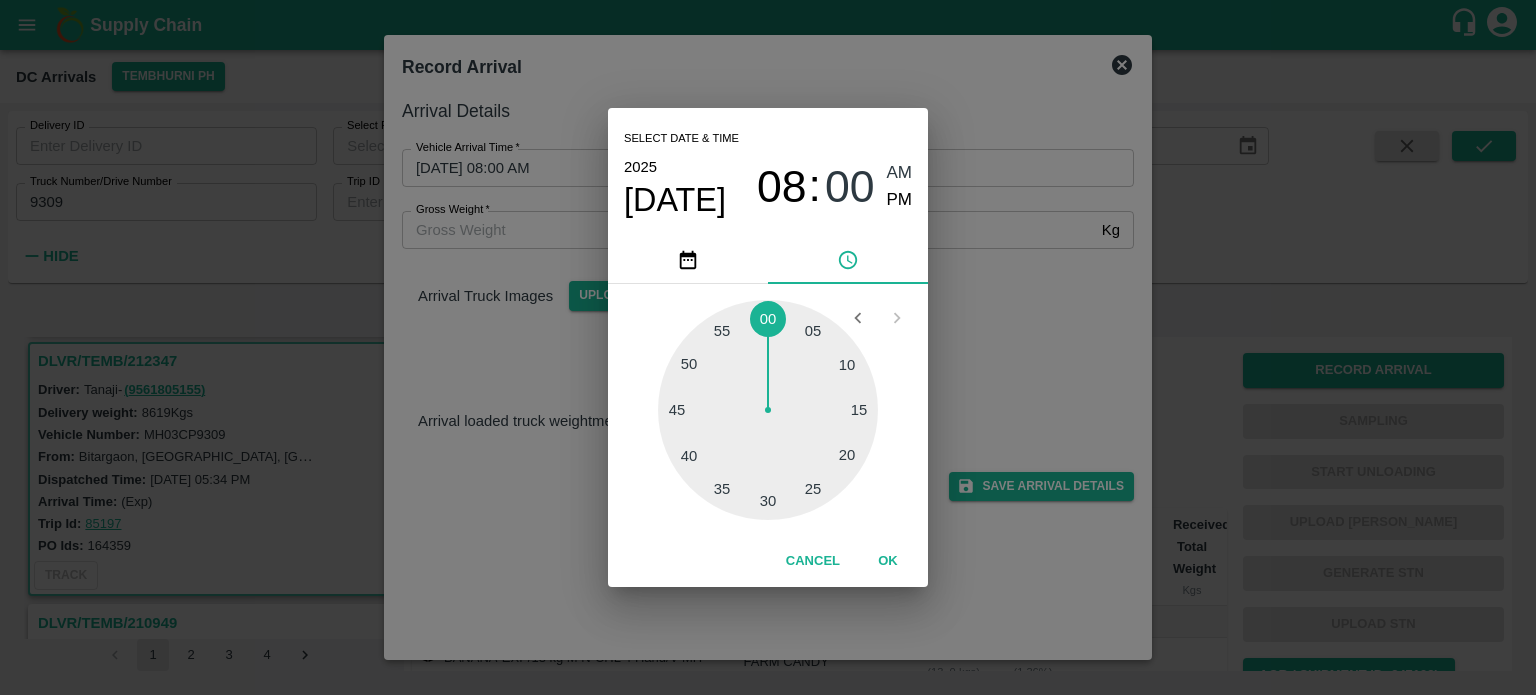 click at bounding box center (768, 410) 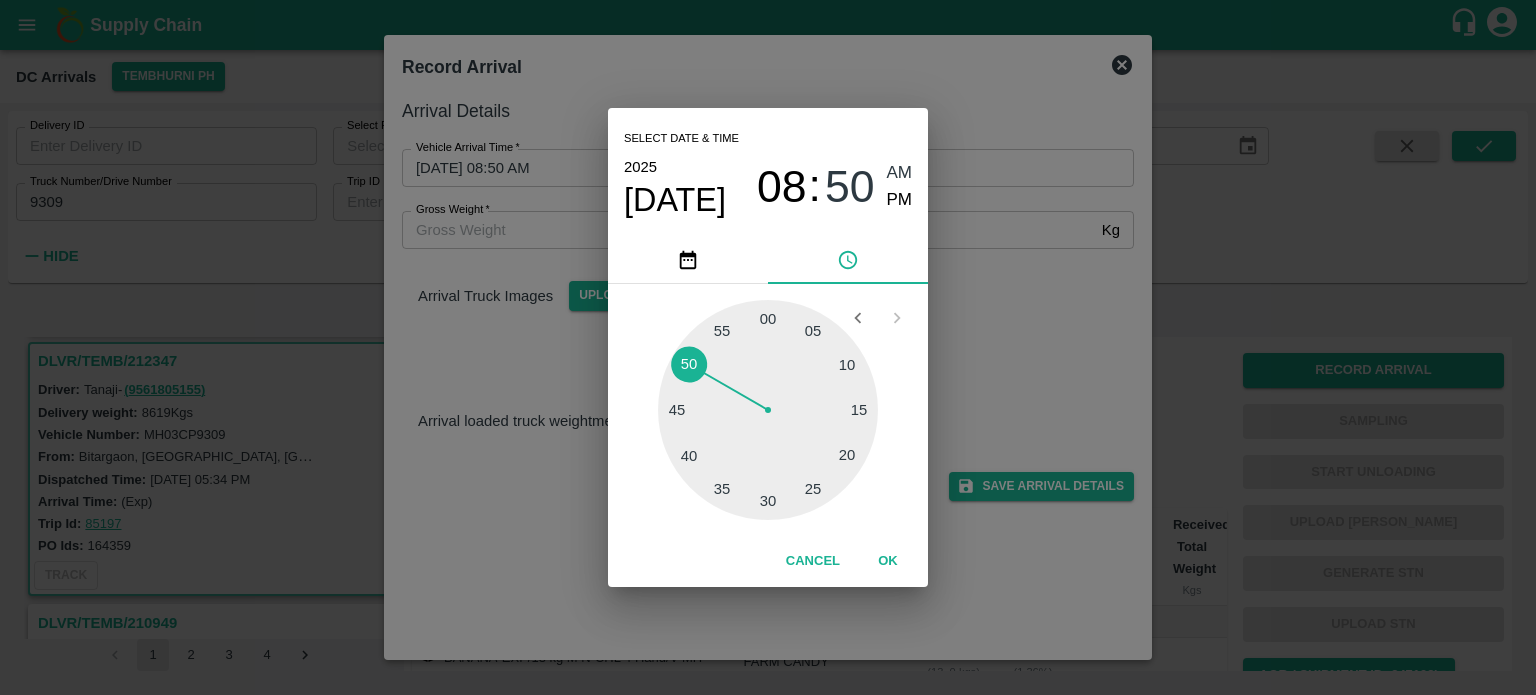 click on "PM" at bounding box center [900, 200] 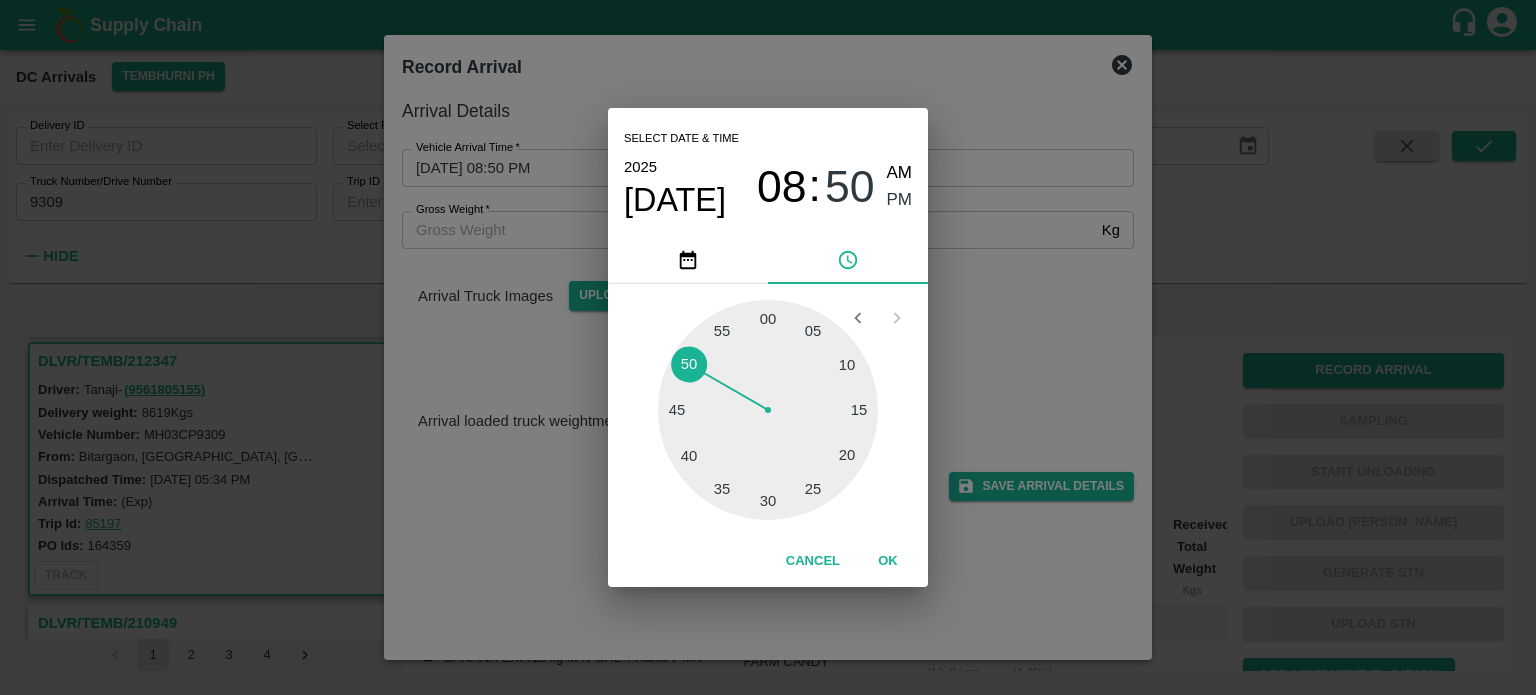 click on "Select date & time [DATE] 08 : 50 AM PM 05 10 15 20 25 30 35 40 45 50 55 00 Cancel OK" at bounding box center [768, 347] 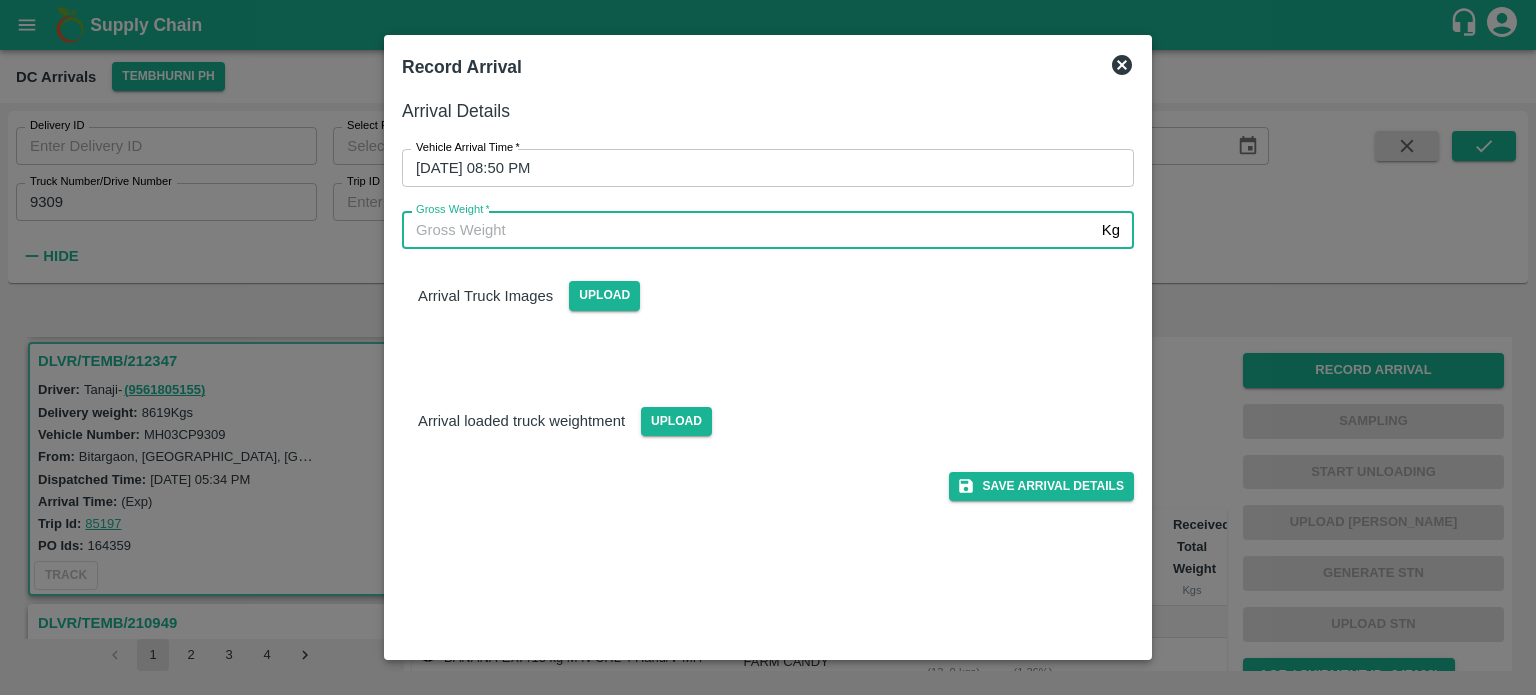 click on "Gross Weight   *" at bounding box center [748, 230] 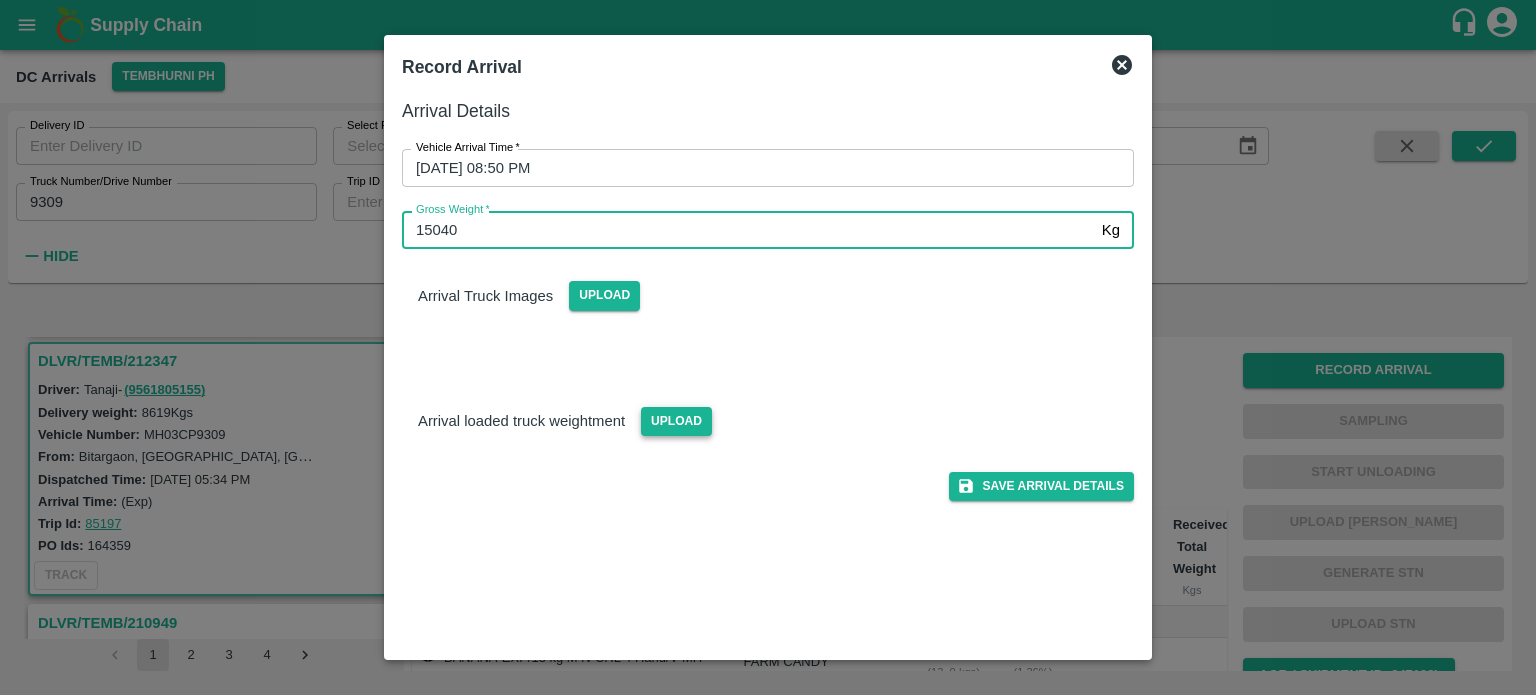 click on "Upload" at bounding box center (676, 421) 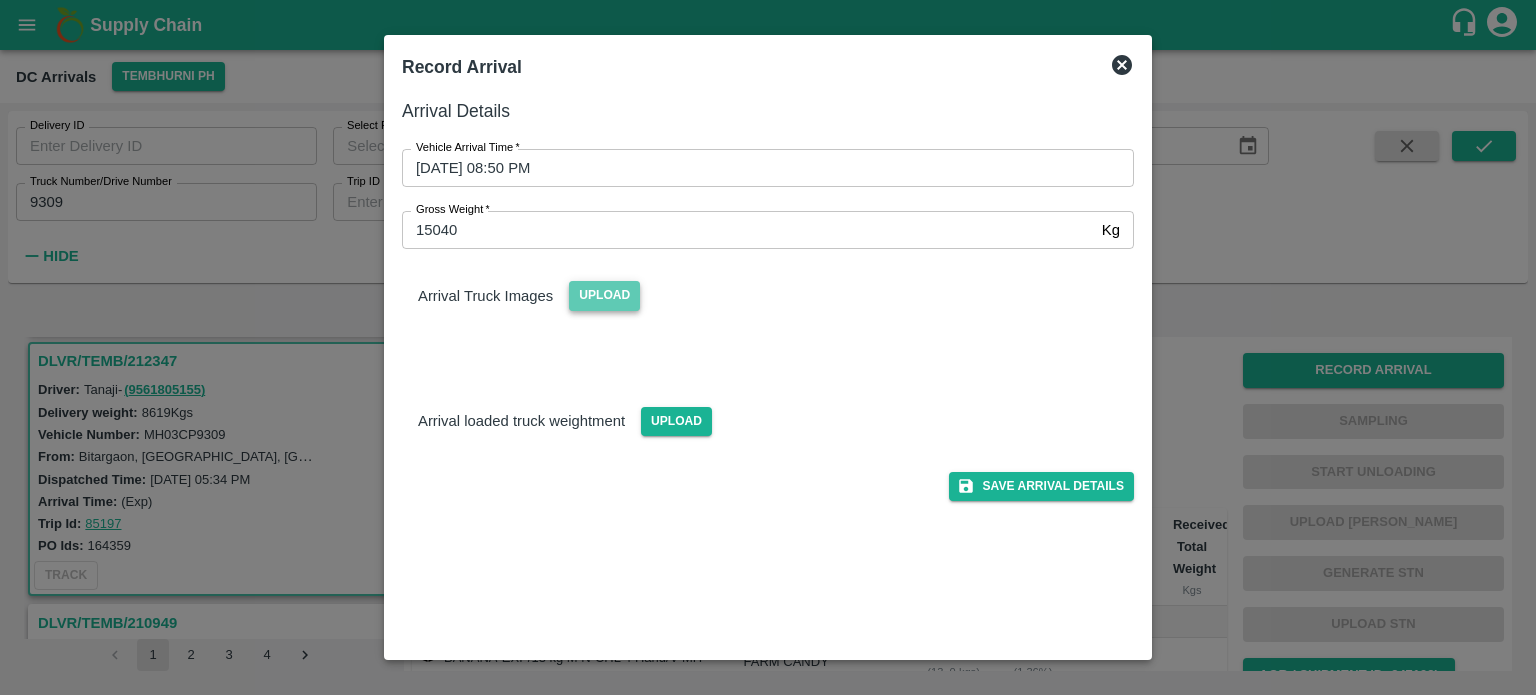 click on "Upload" at bounding box center [604, 295] 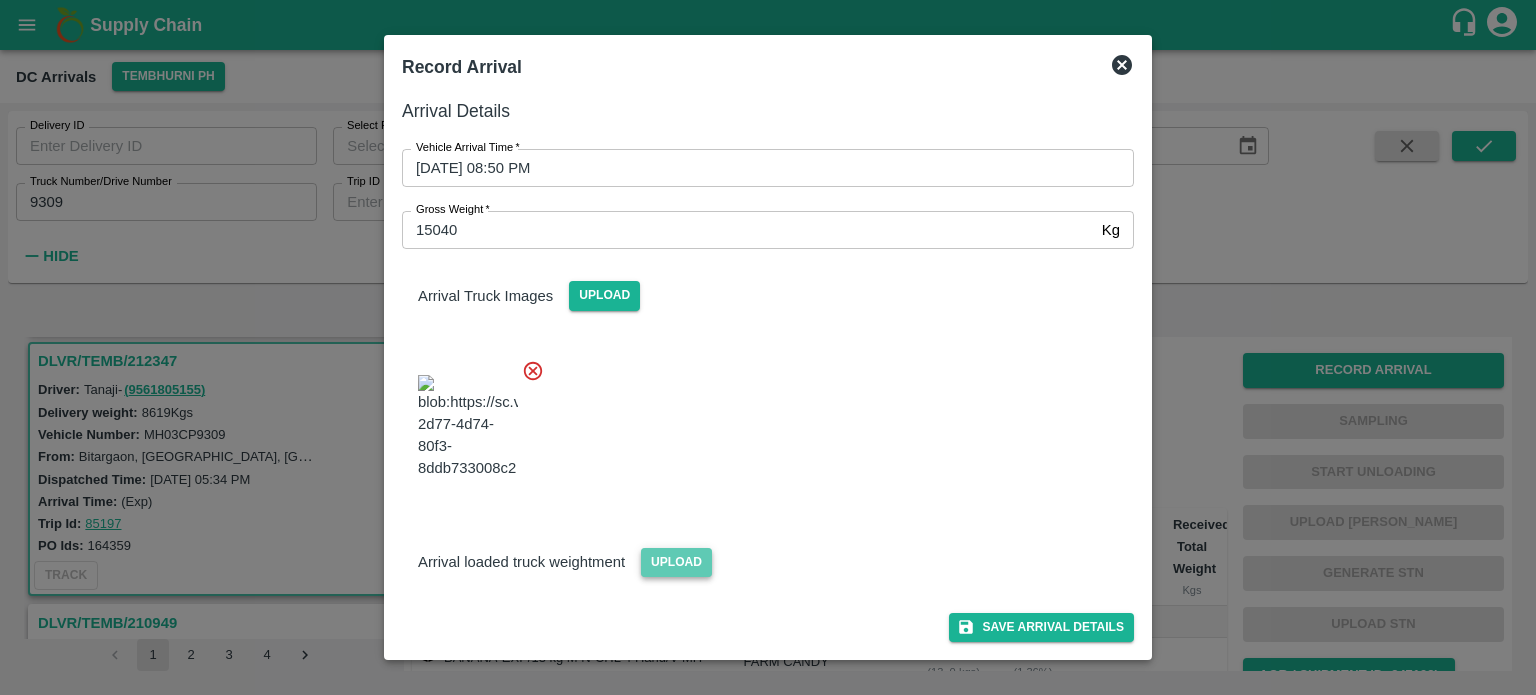 click on "Upload" at bounding box center [676, 562] 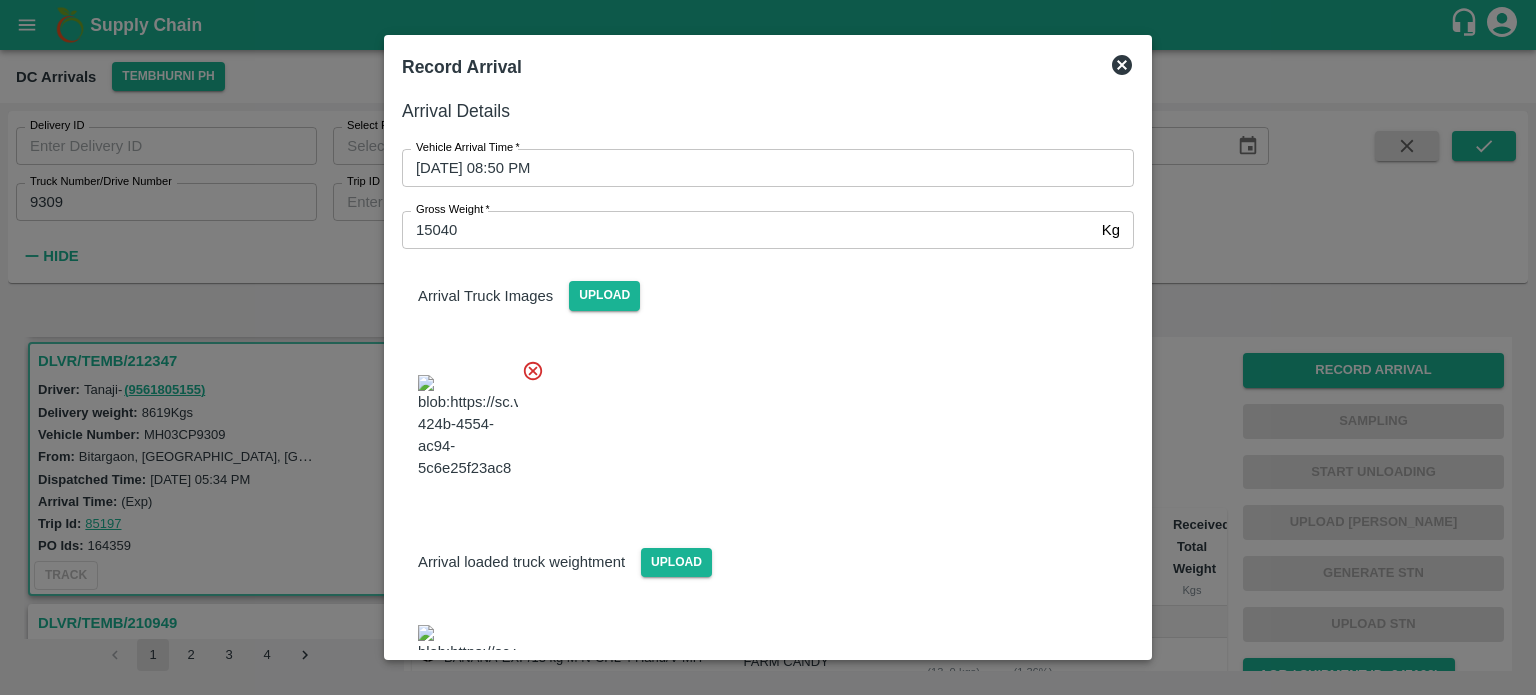 click at bounding box center (760, 421) 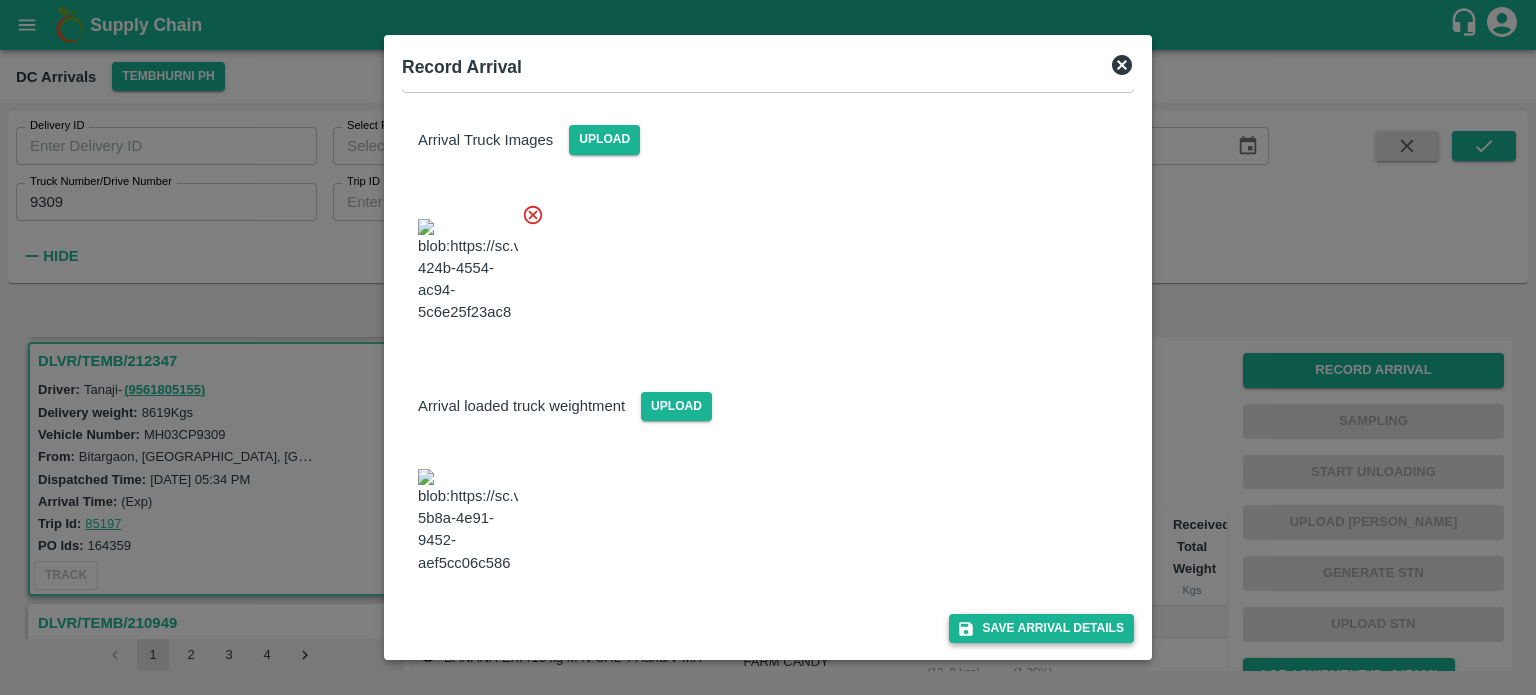 click on "Save Arrival Details" at bounding box center [1041, 628] 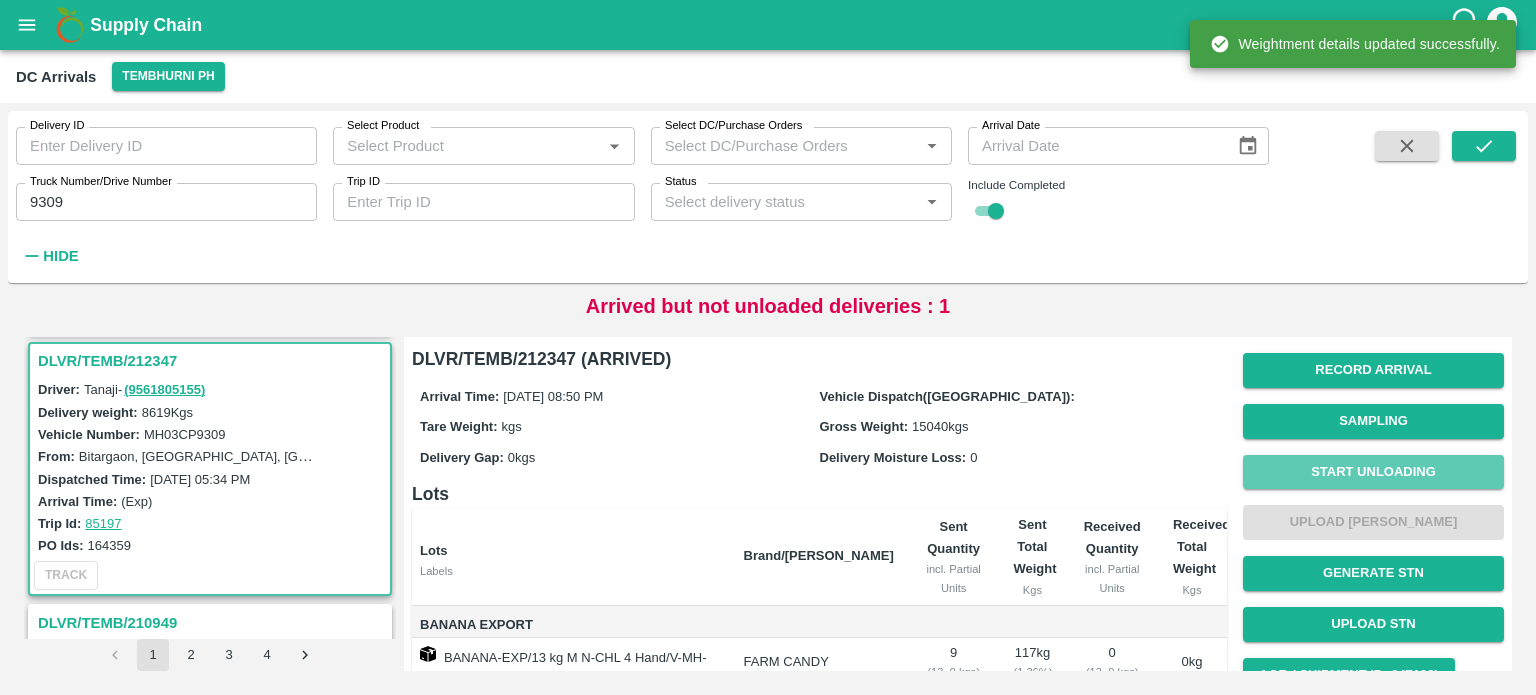 click on "Start Unloading" at bounding box center [1373, 472] 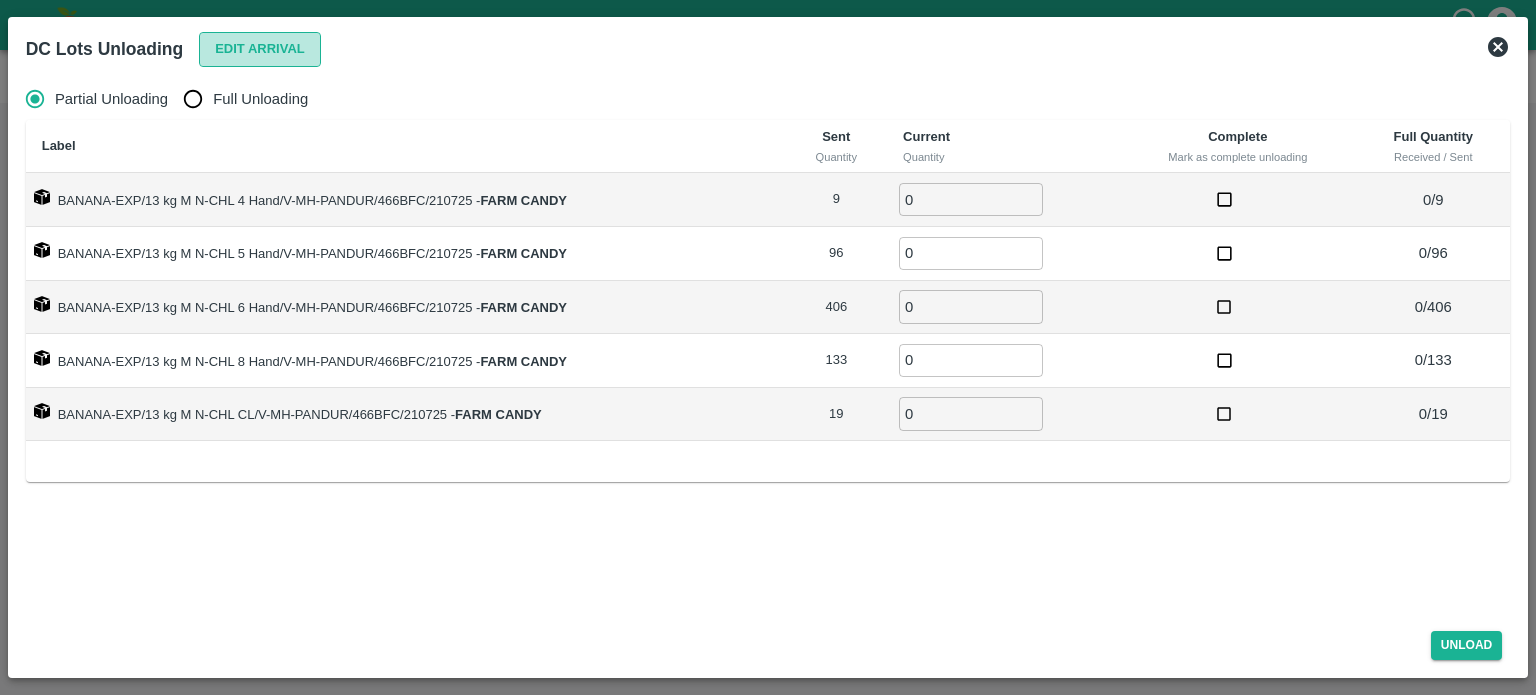 click on "Edit Arrival" at bounding box center [260, 49] 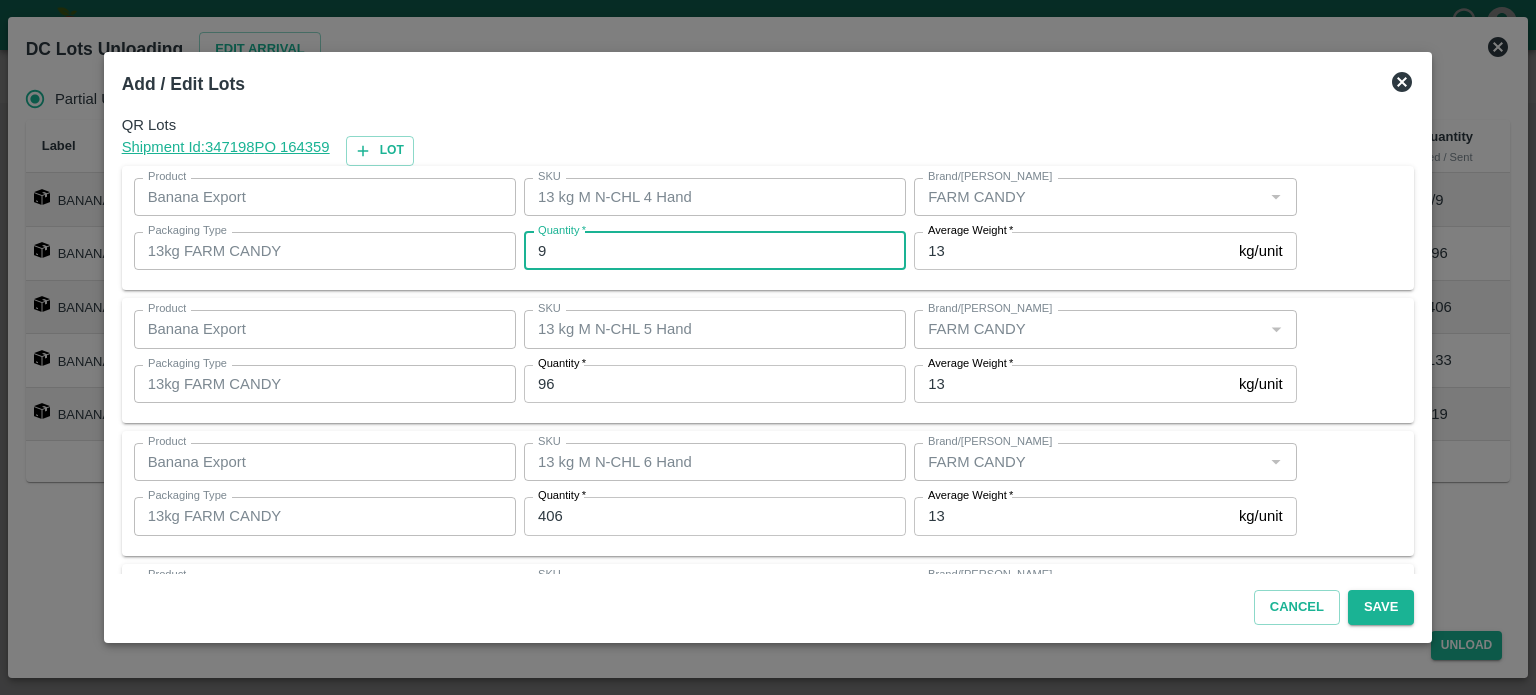 click on "9" at bounding box center [715, 251] 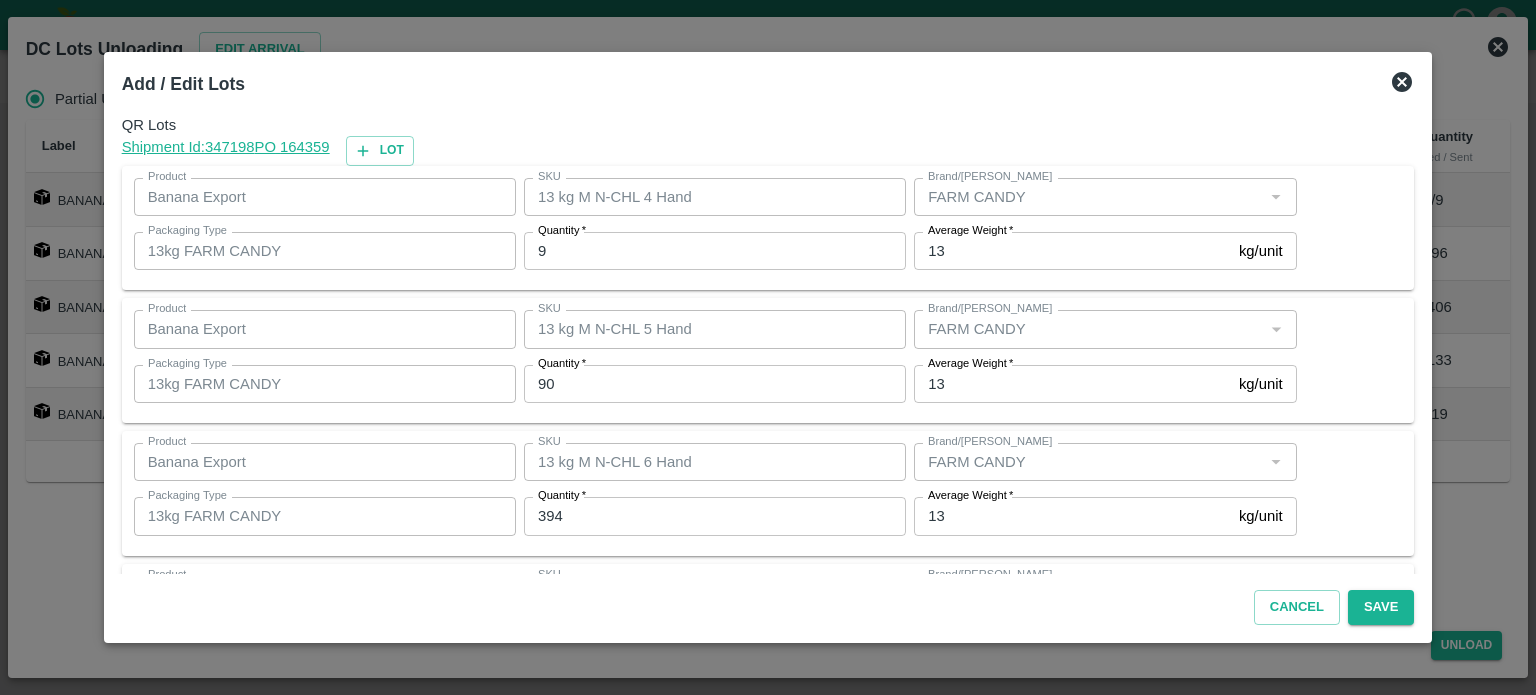 scroll, scrollTop: 262, scrollLeft: 0, axis: vertical 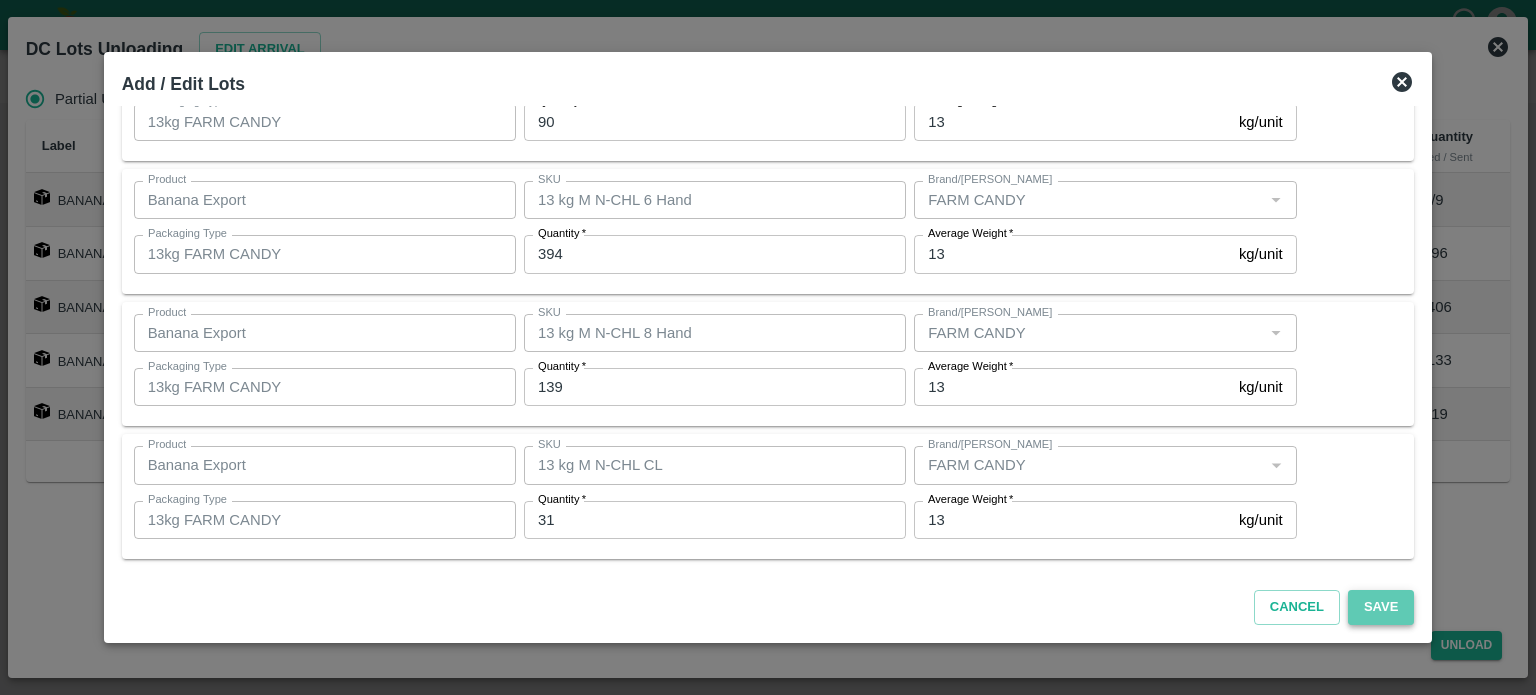 click on "Save" at bounding box center [1381, 607] 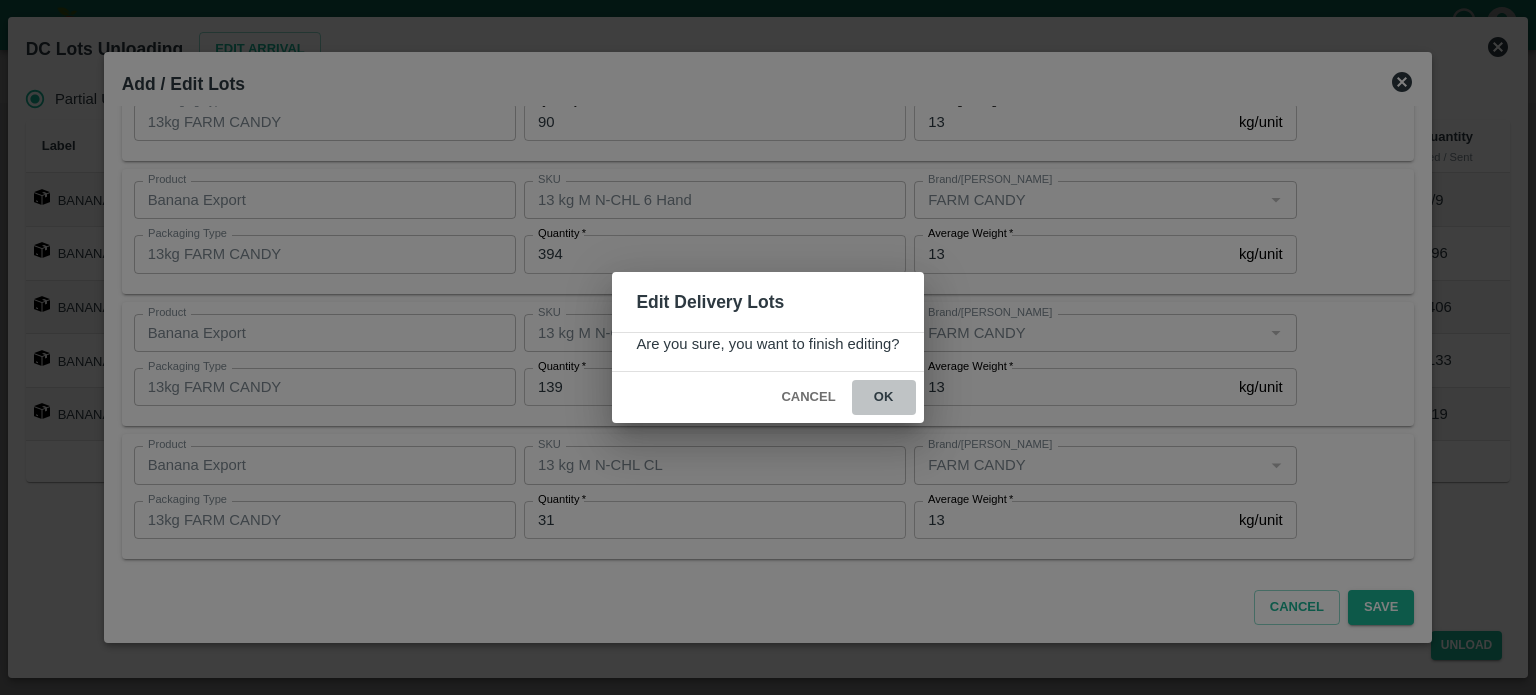 click on "ok" at bounding box center [884, 397] 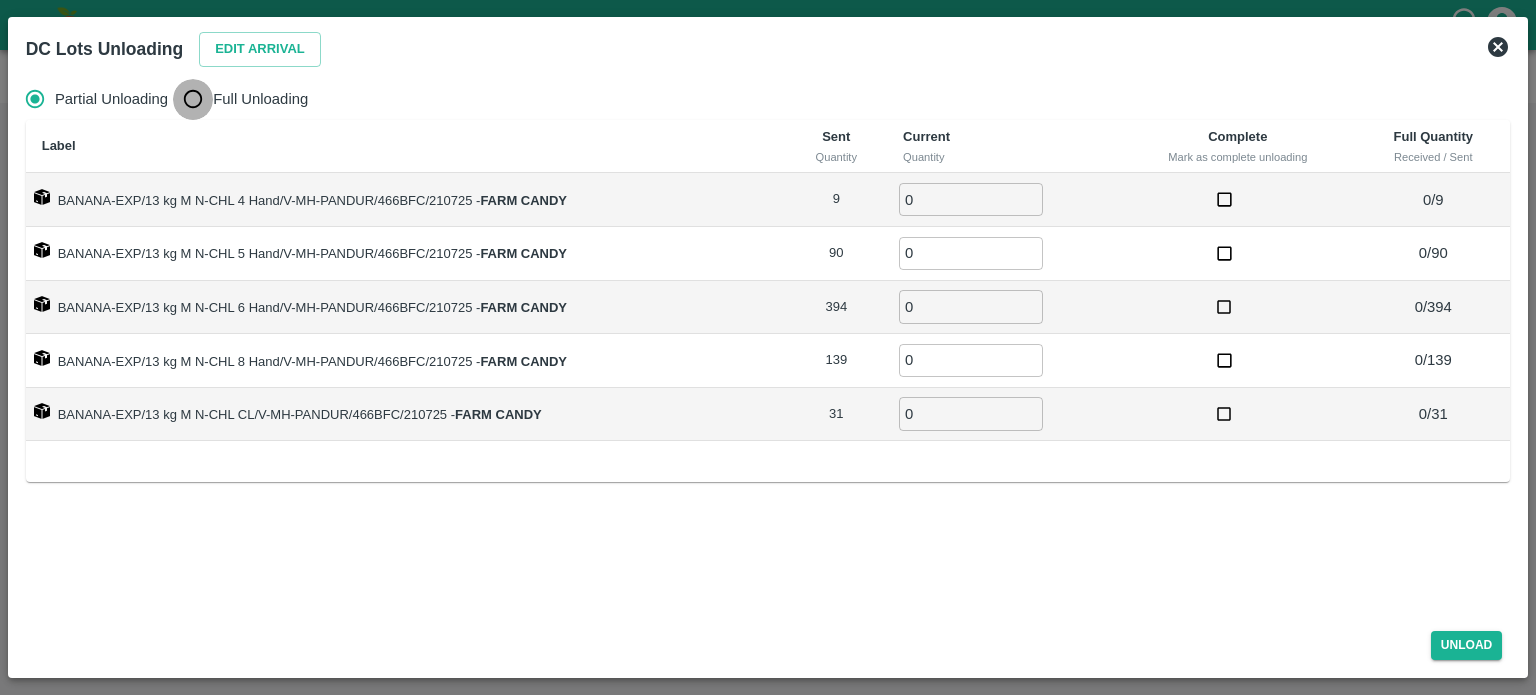 click on "Full Unloading" at bounding box center [193, 99] 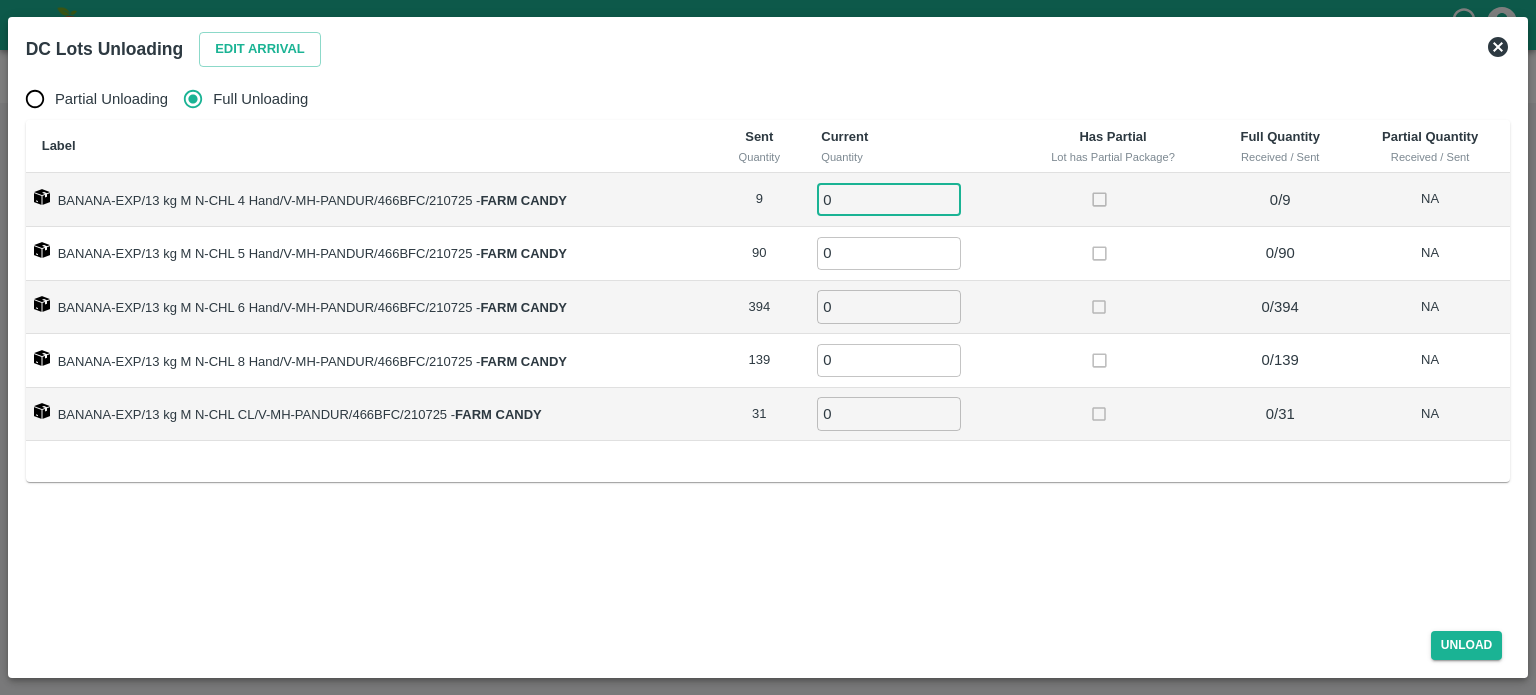 click on "0" at bounding box center [889, 199] 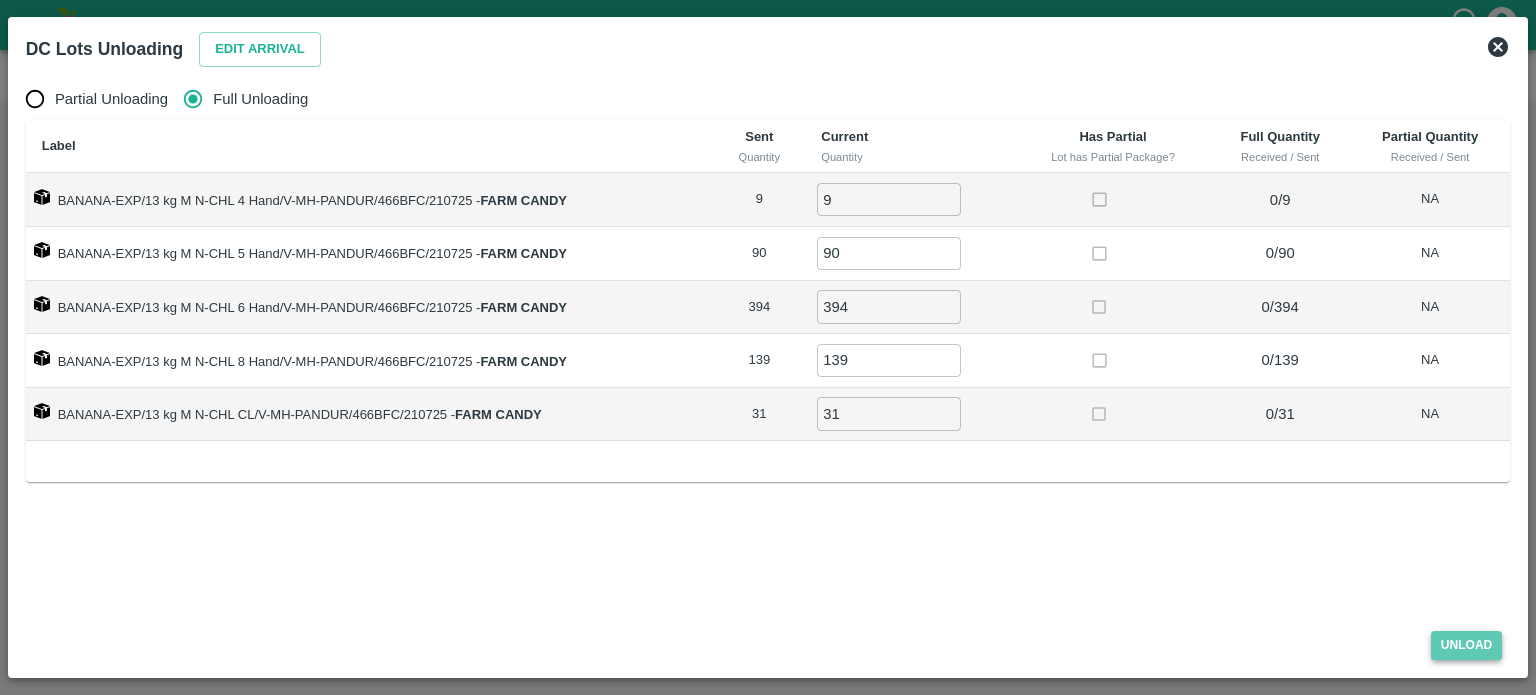 click on "Unload" at bounding box center (1467, 645) 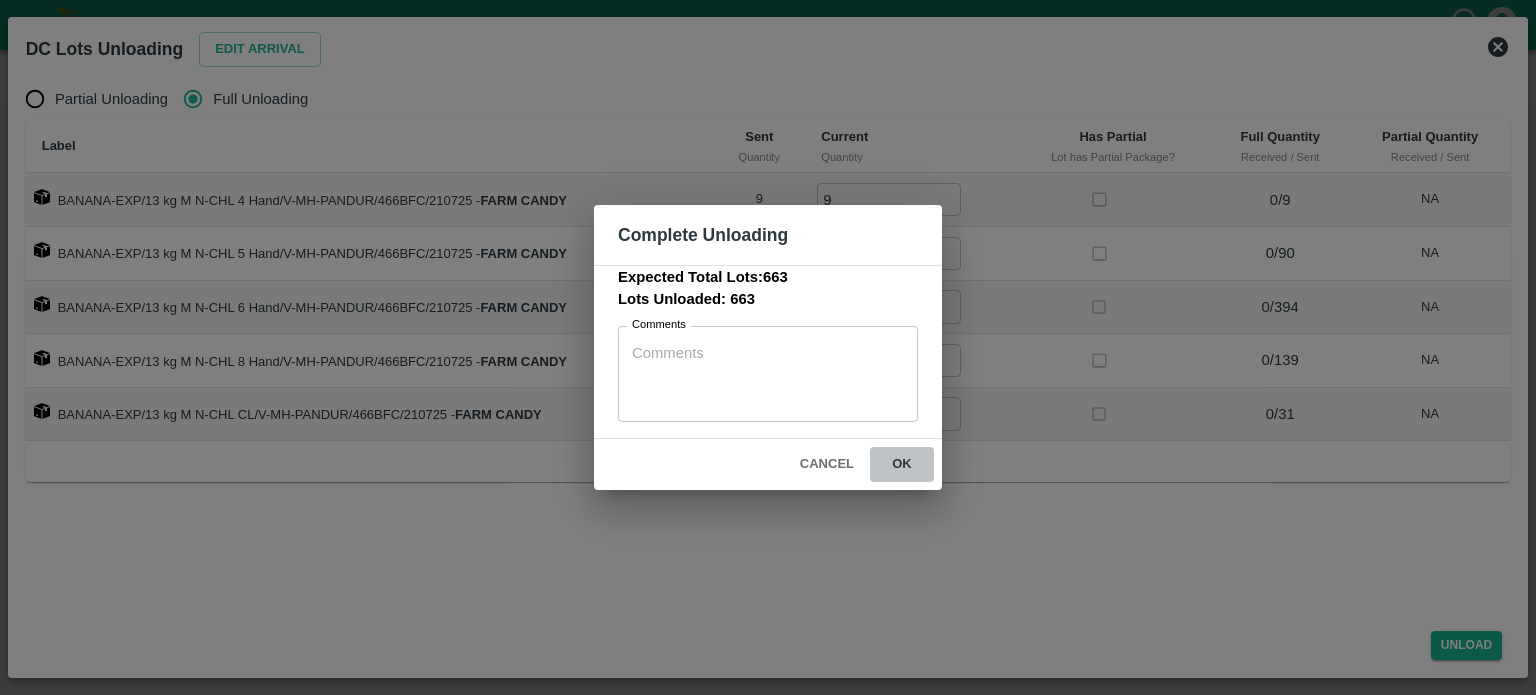 click on "ok" at bounding box center (902, 464) 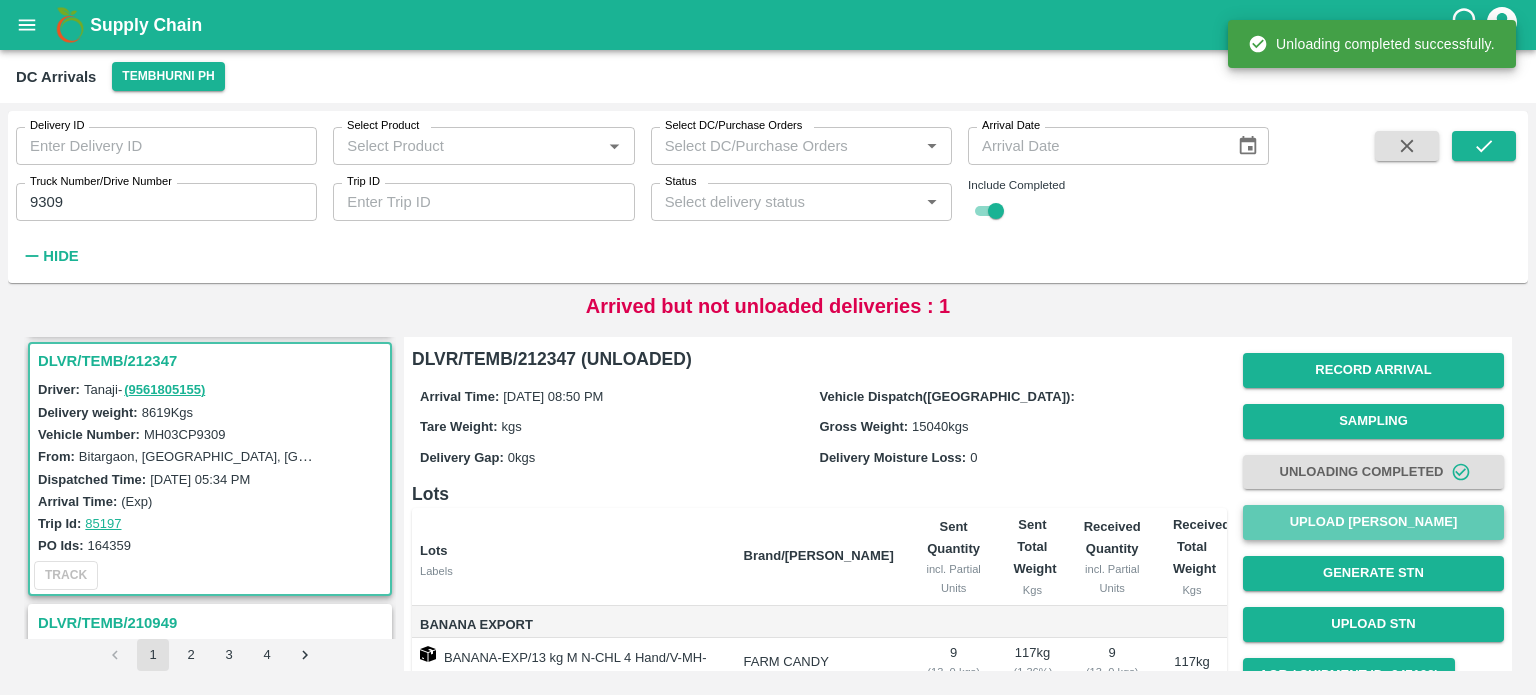 click on "Upload [PERSON_NAME]" at bounding box center (1373, 522) 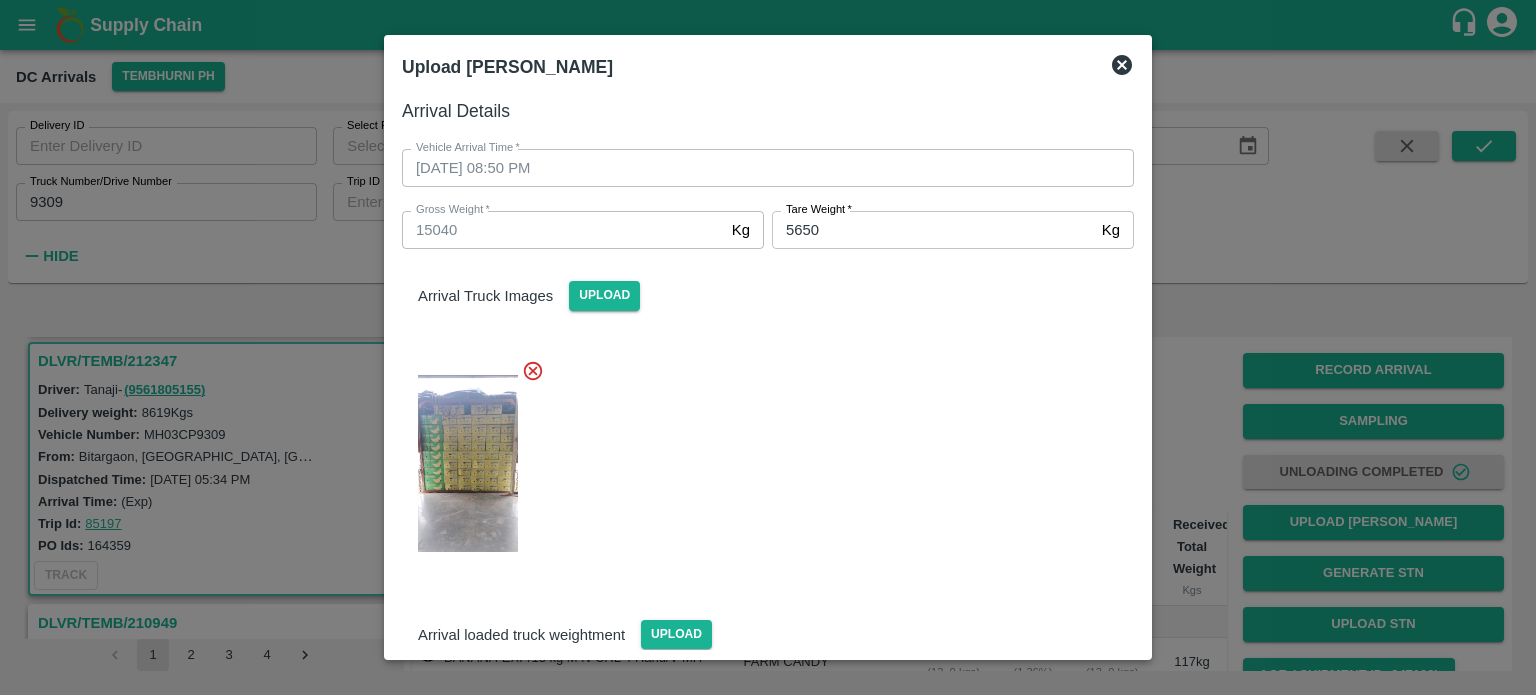 click at bounding box center (760, 458) 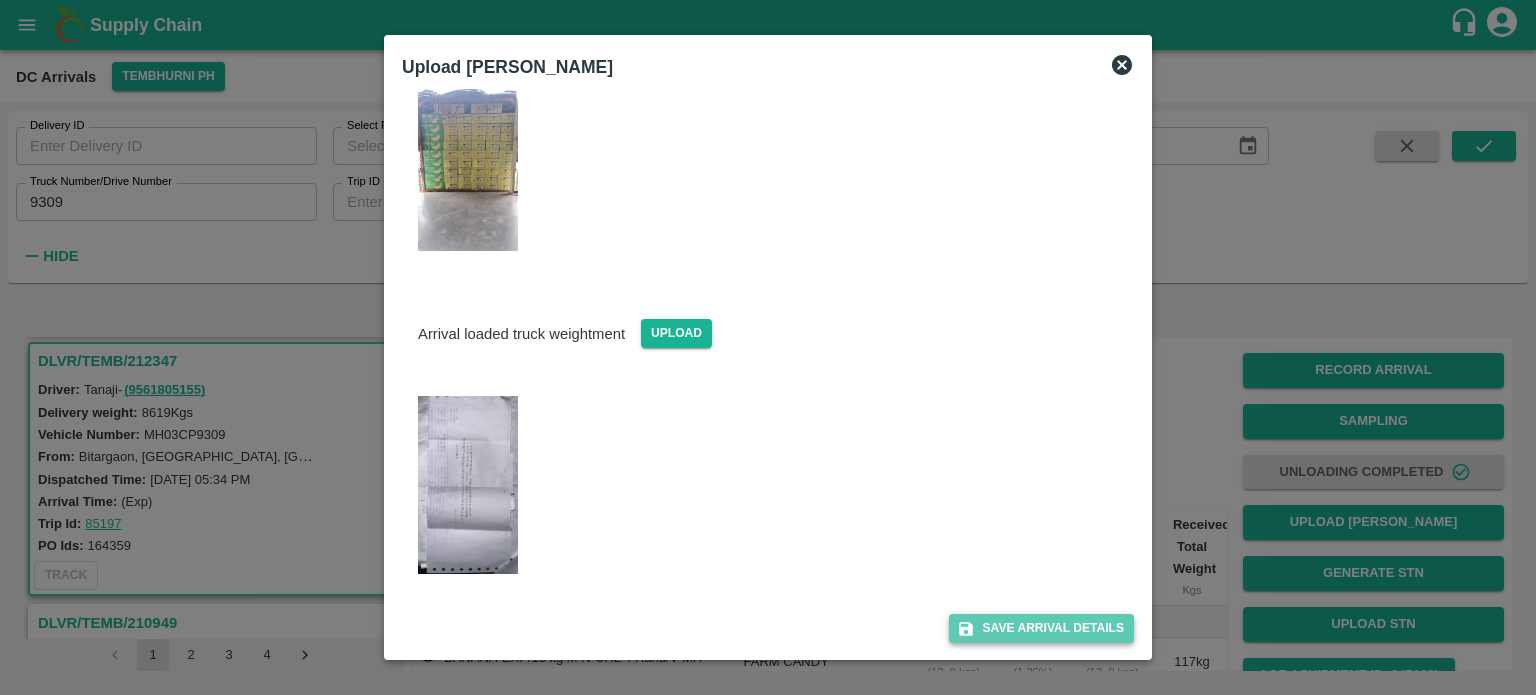 click on "Save Arrival Details" at bounding box center (1041, 628) 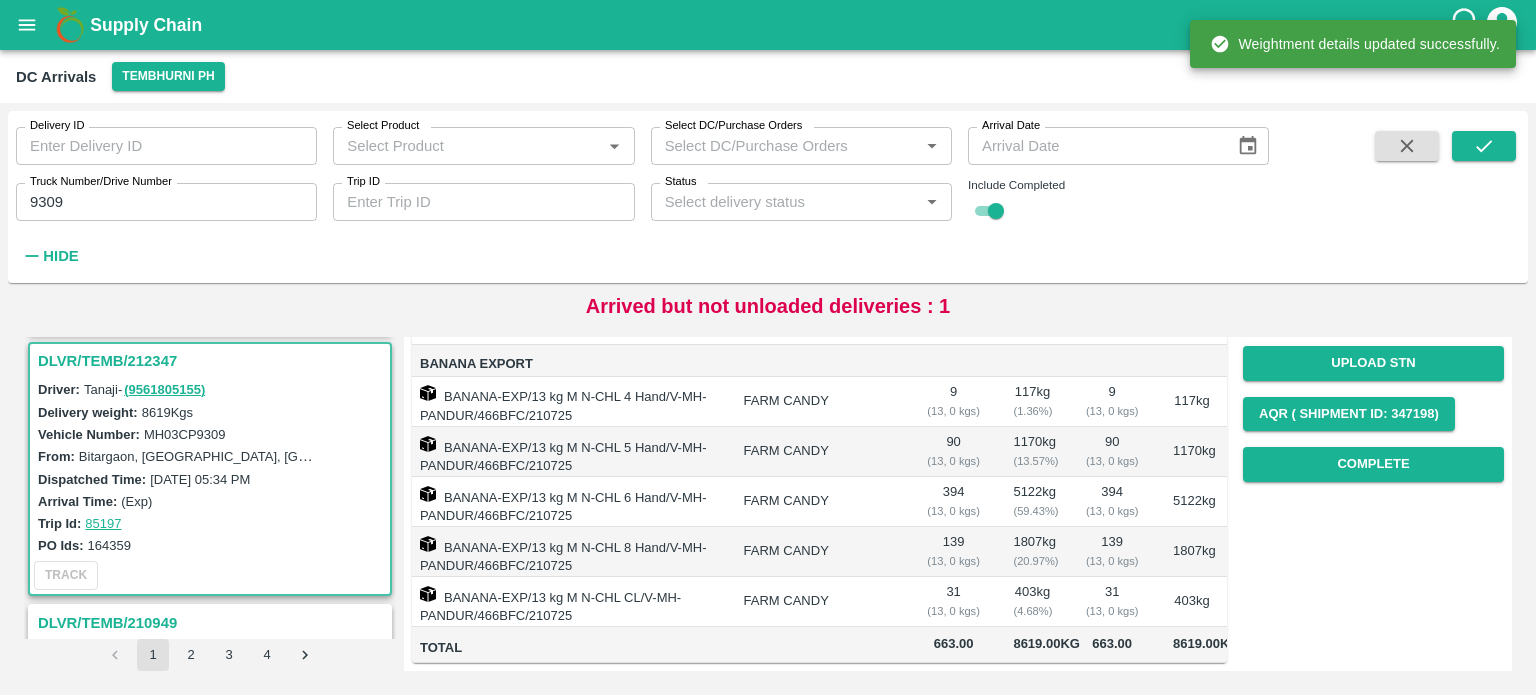 scroll, scrollTop: 291, scrollLeft: 0, axis: vertical 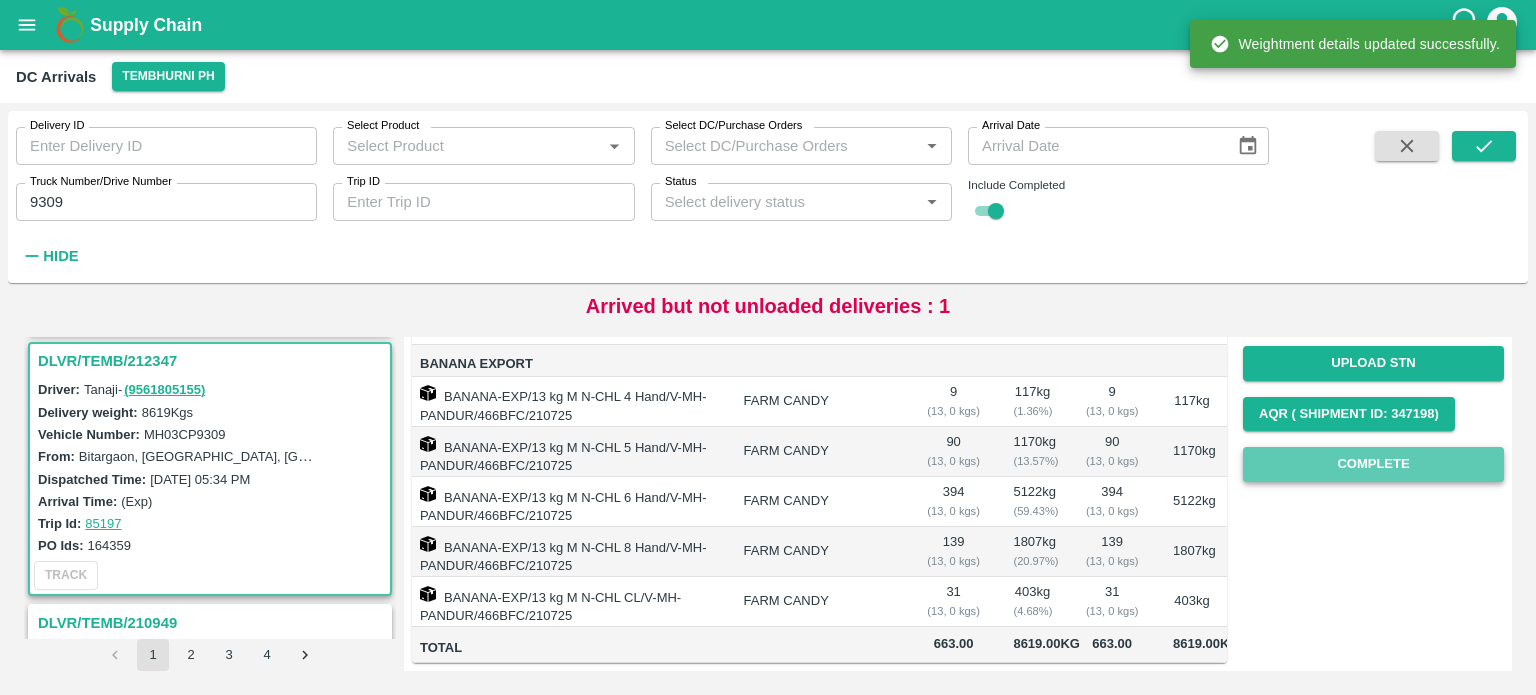 click on "Complete" at bounding box center [1373, 464] 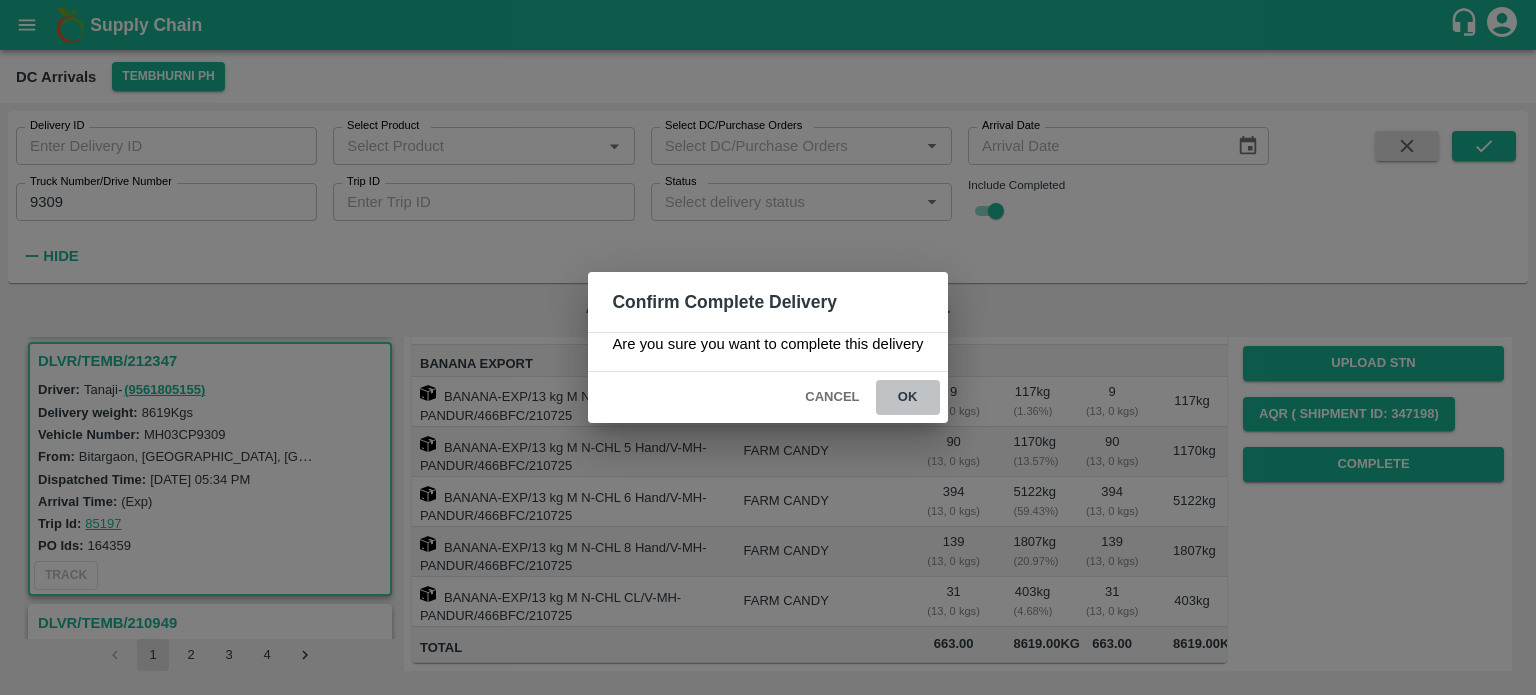 click on "ok" at bounding box center [908, 397] 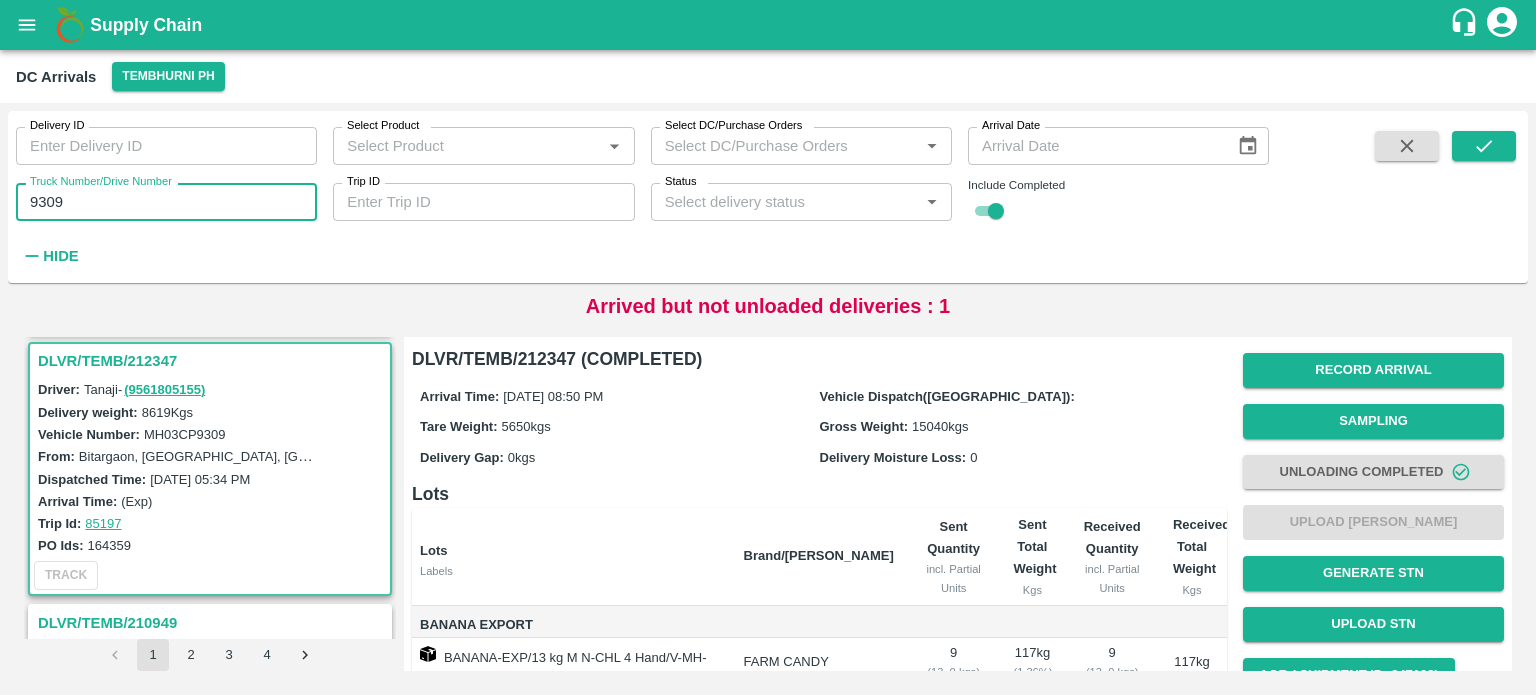 click on "9309" at bounding box center [166, 202] 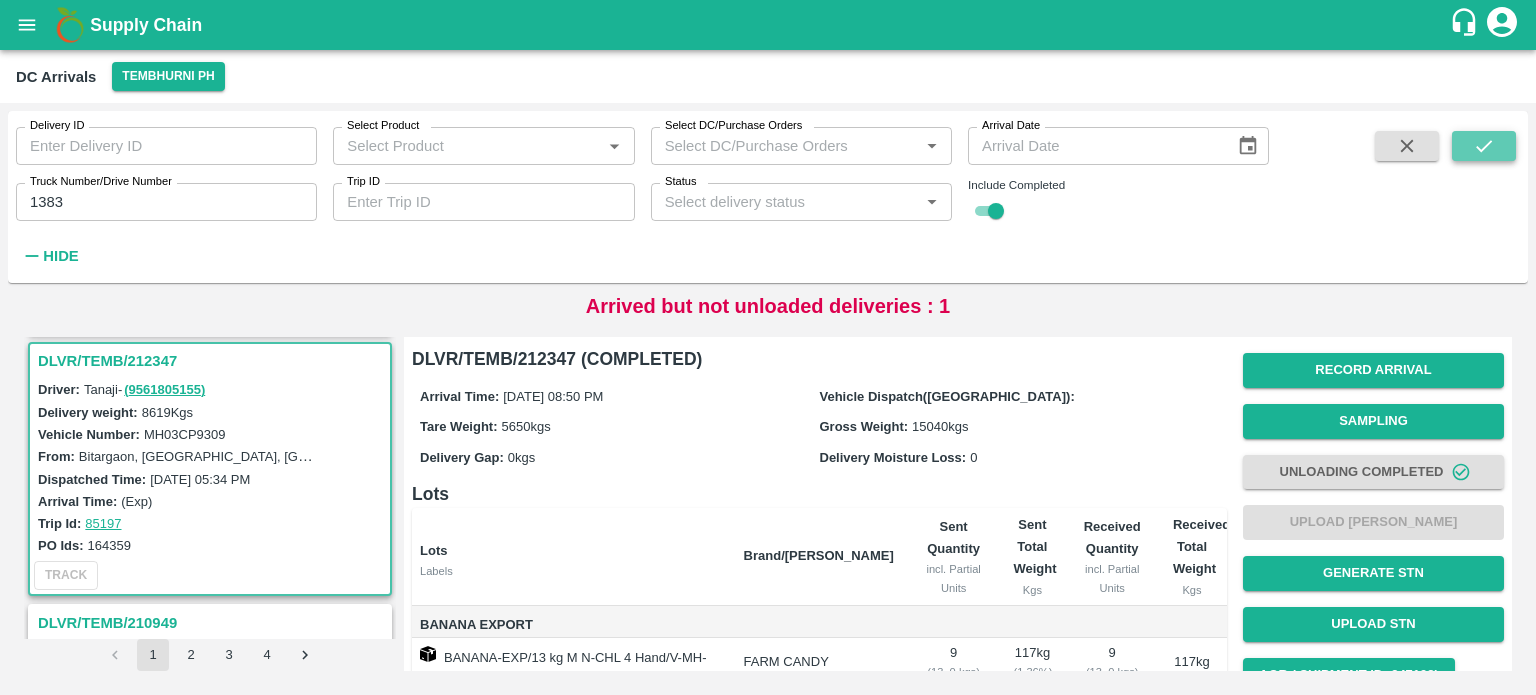 click at bounding box center (1484, 146) 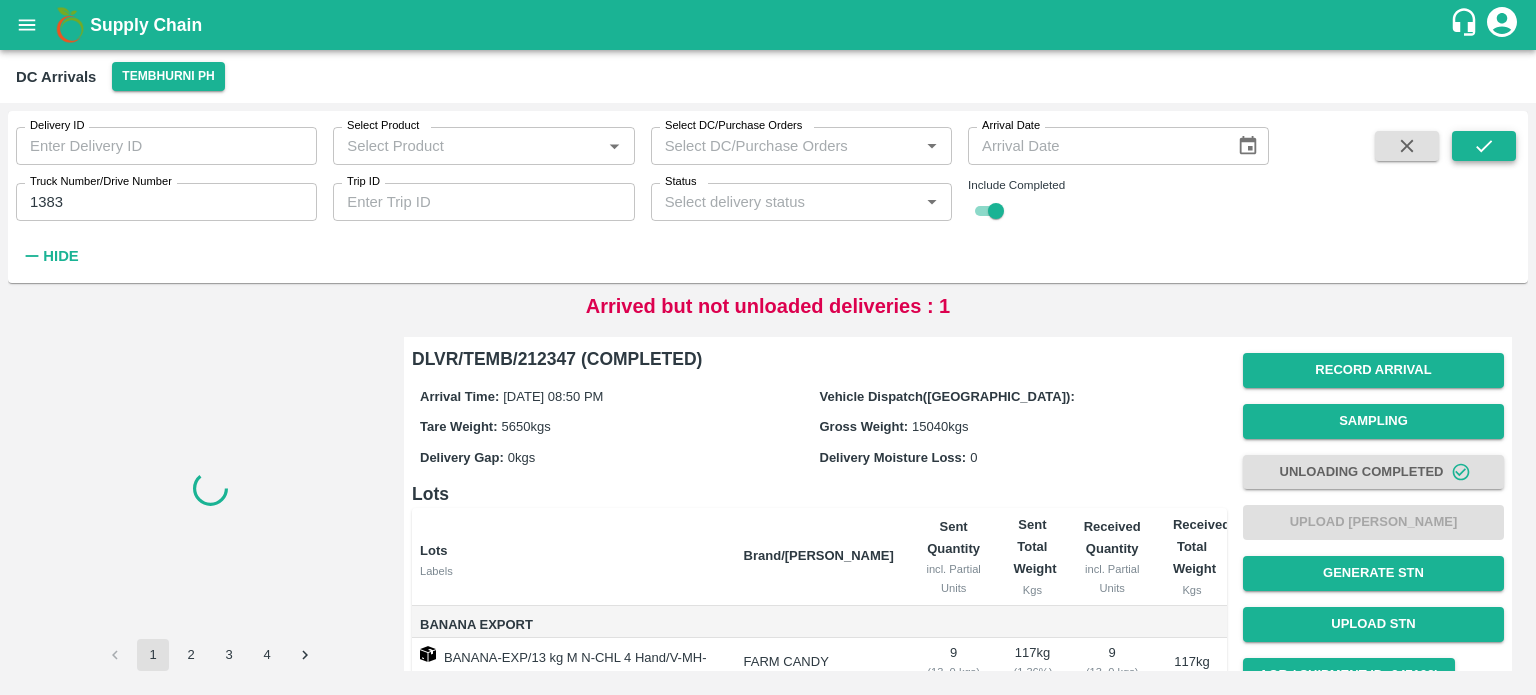 scroll, scrollTop: 0, scrollLeft: 0, axis: both 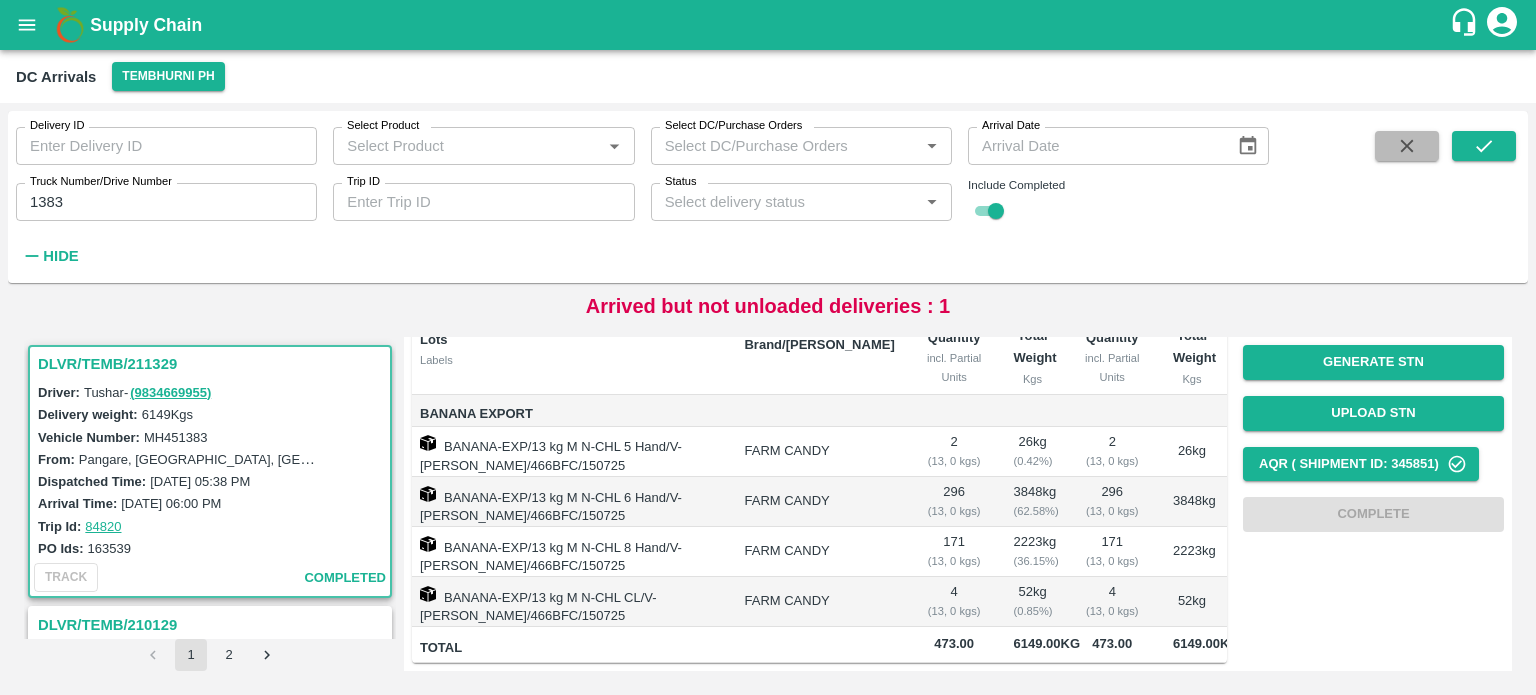 click 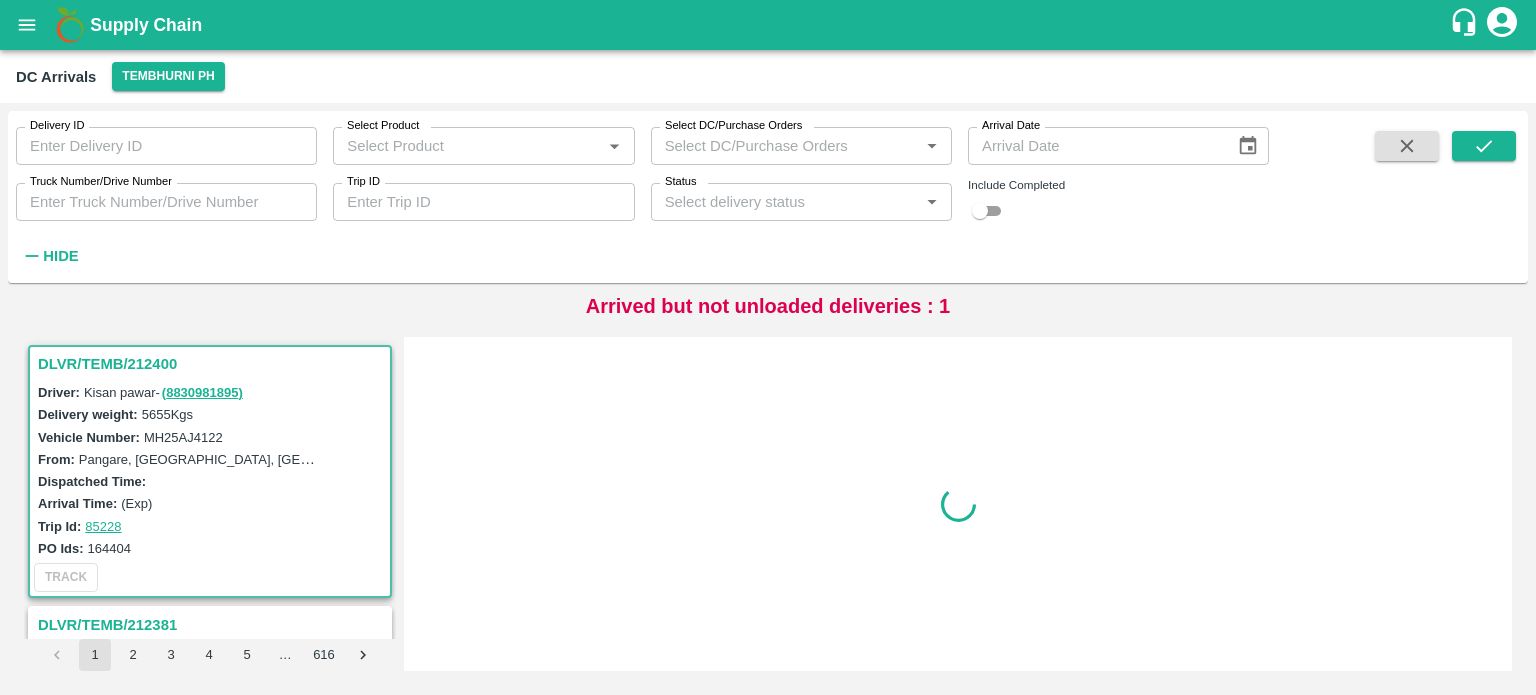 scroll, scrollTop: 0, scrollLeft: 0, axis: both 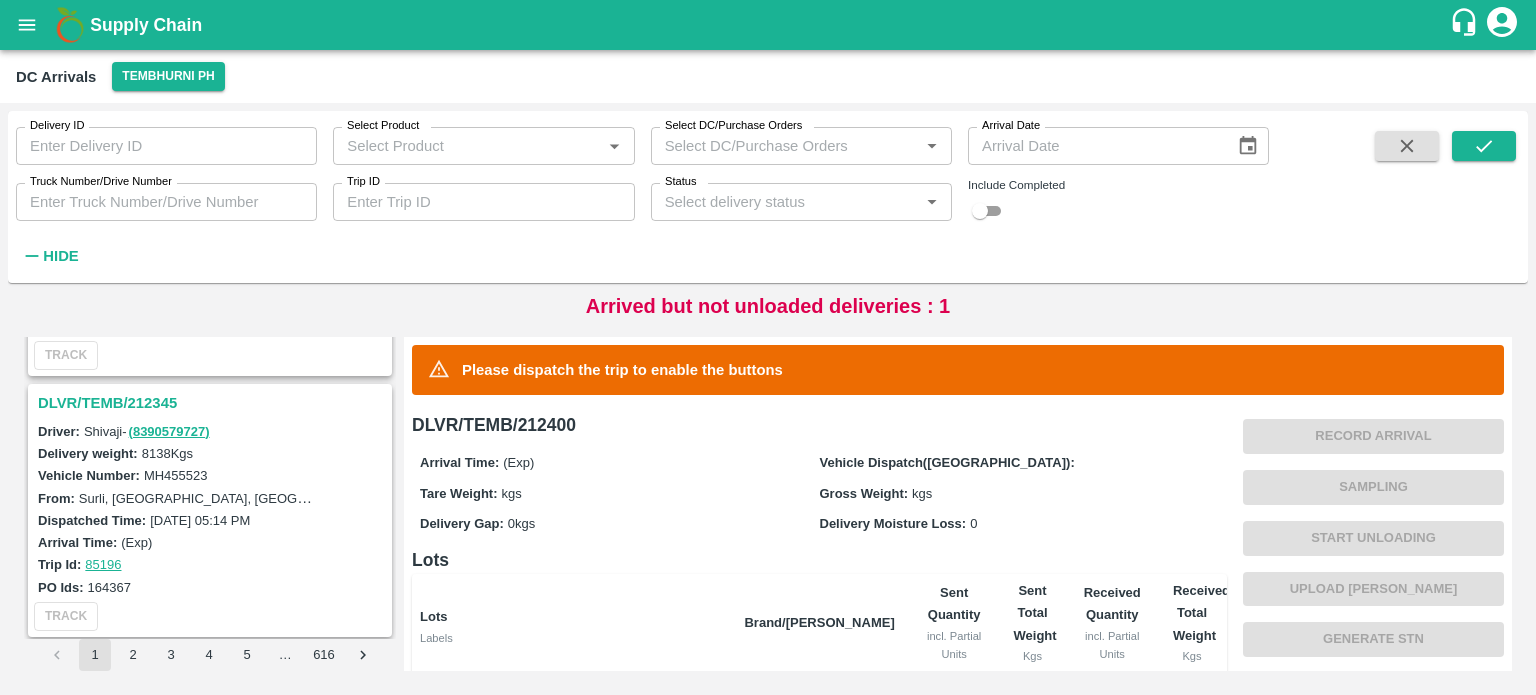 click on "DLVR/TEMB/212345" at bounding box center (213, 403) 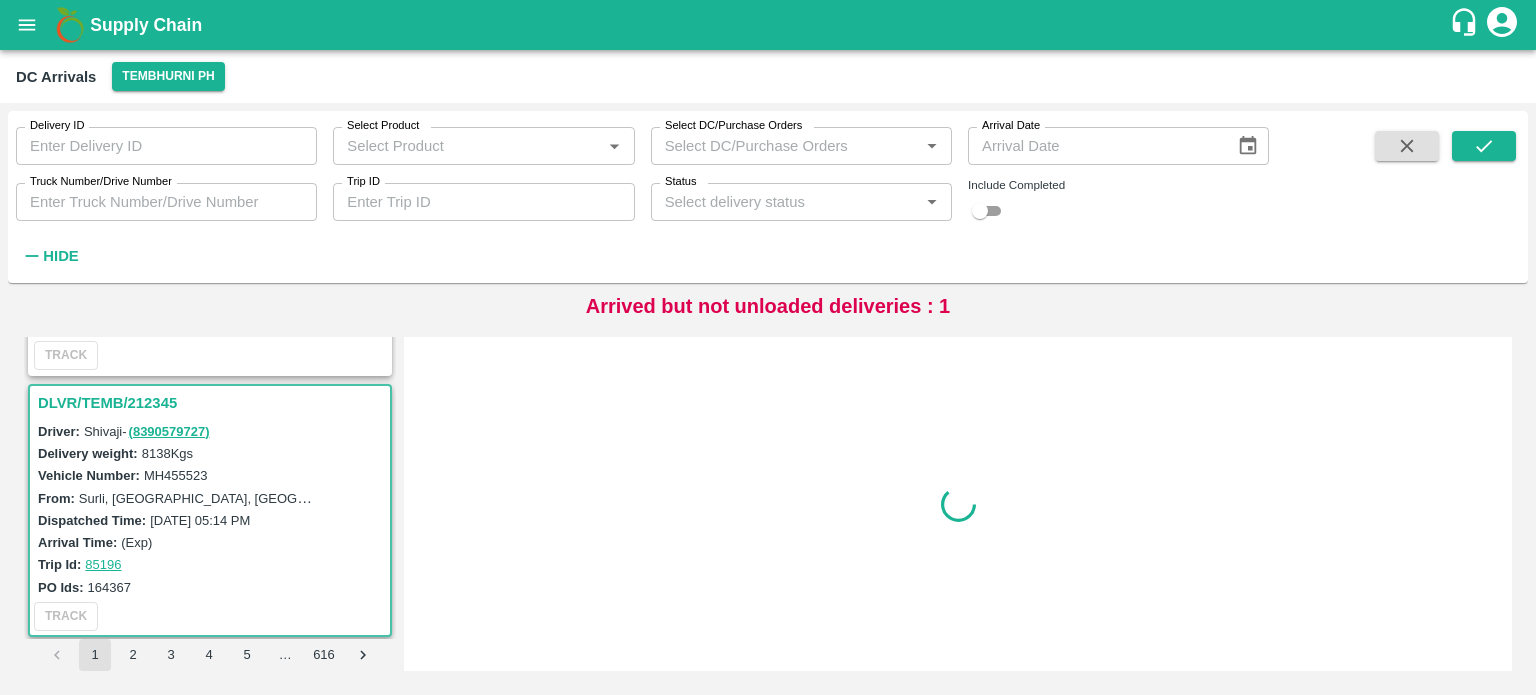 scroll, scrollTop: 1829, scrollLeft: 0, axis: vertical 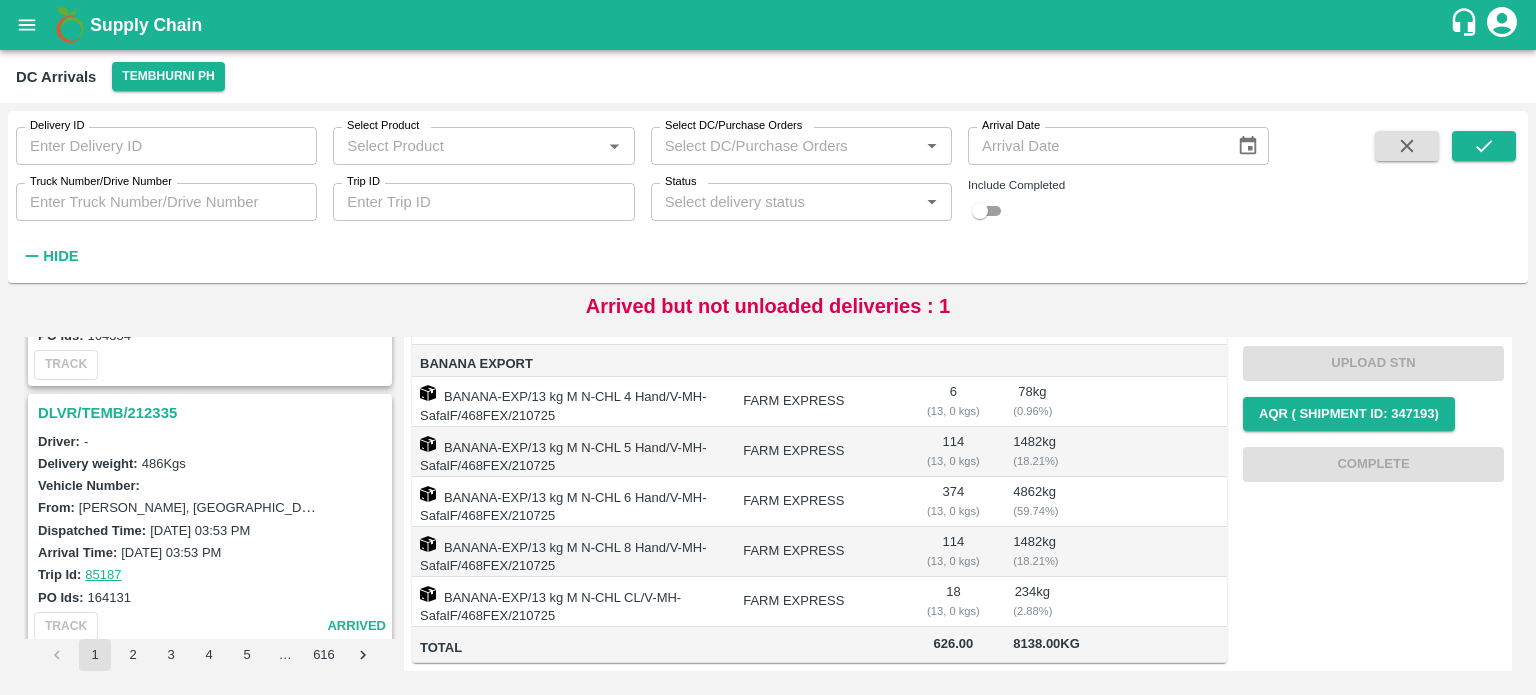 click on "DLVR/TEMB/212335" at bounding box center (213, 413) 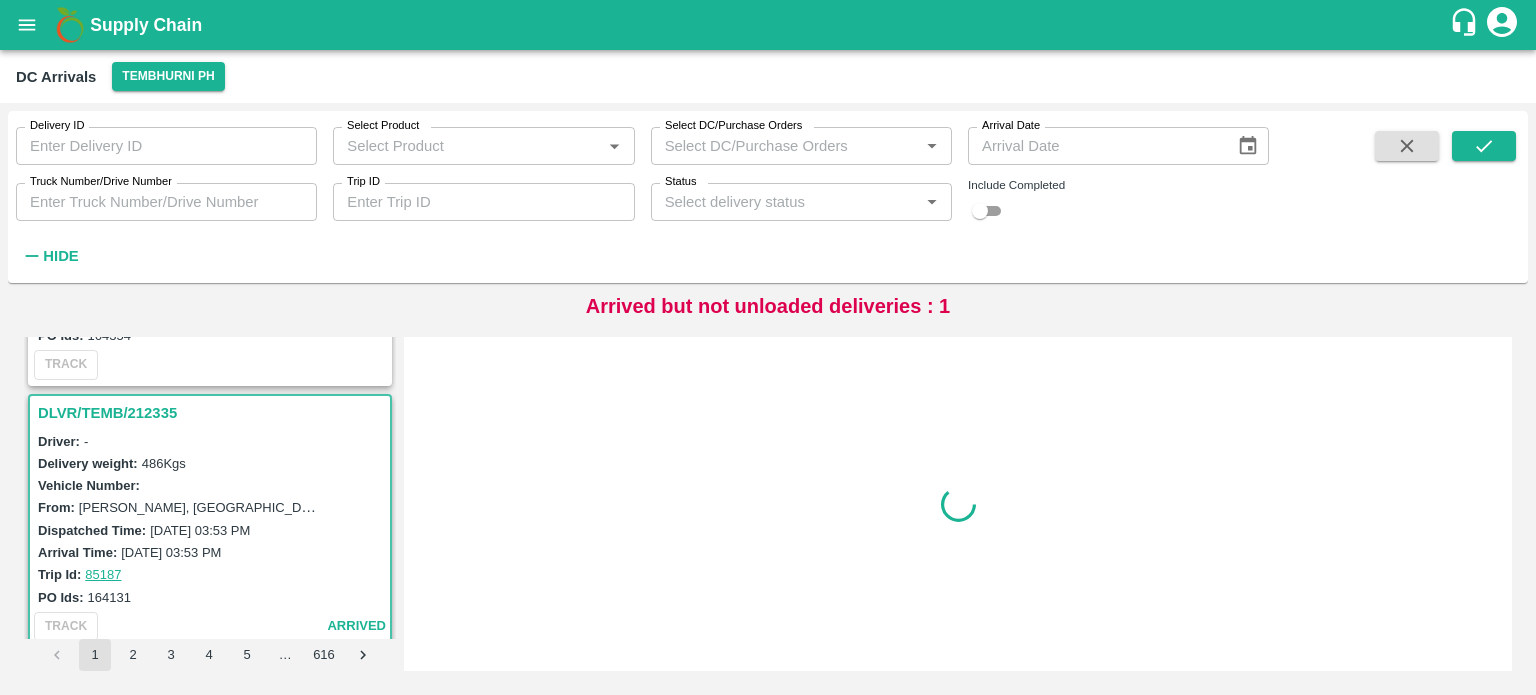 scroll, scrollTop: 0, scrollLeft: 0, axis: both 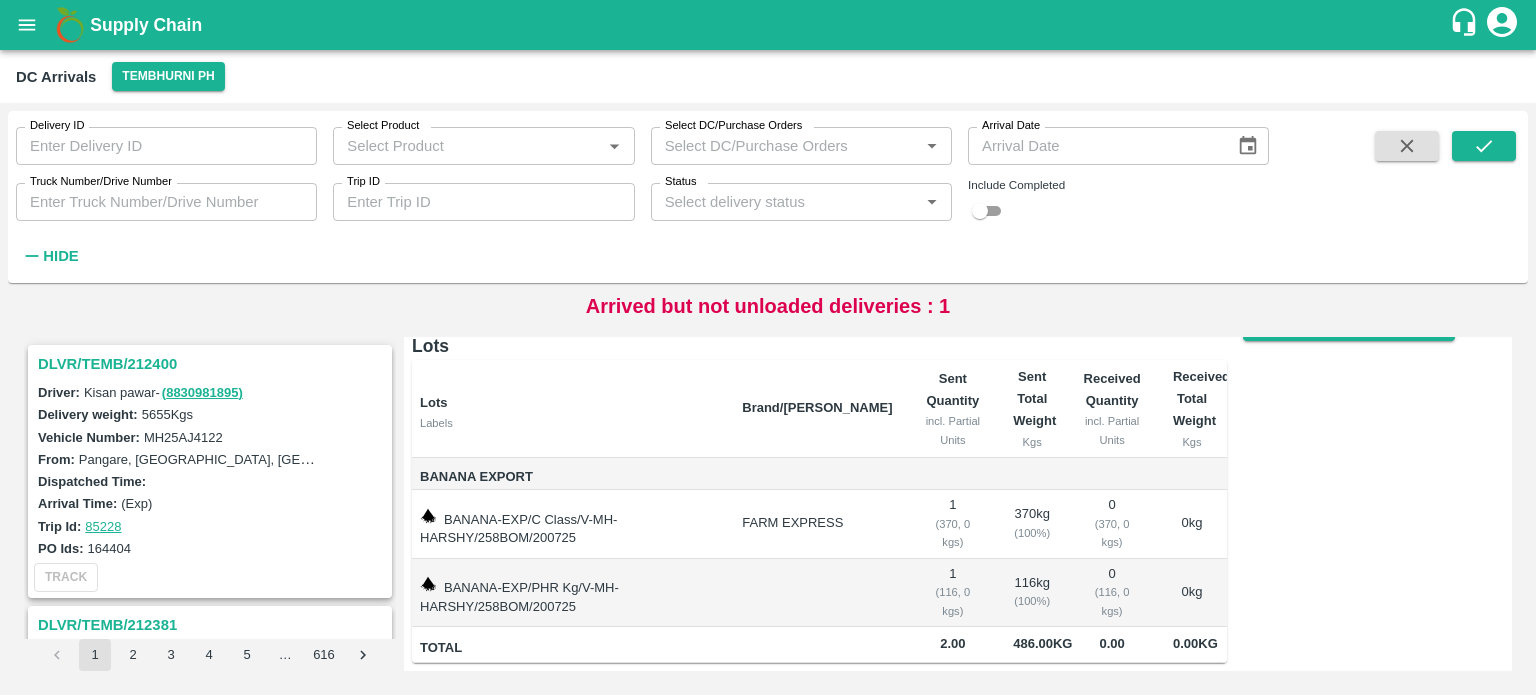 click on "DLVR/TEMB/212400" at bounding box center (213, 364) 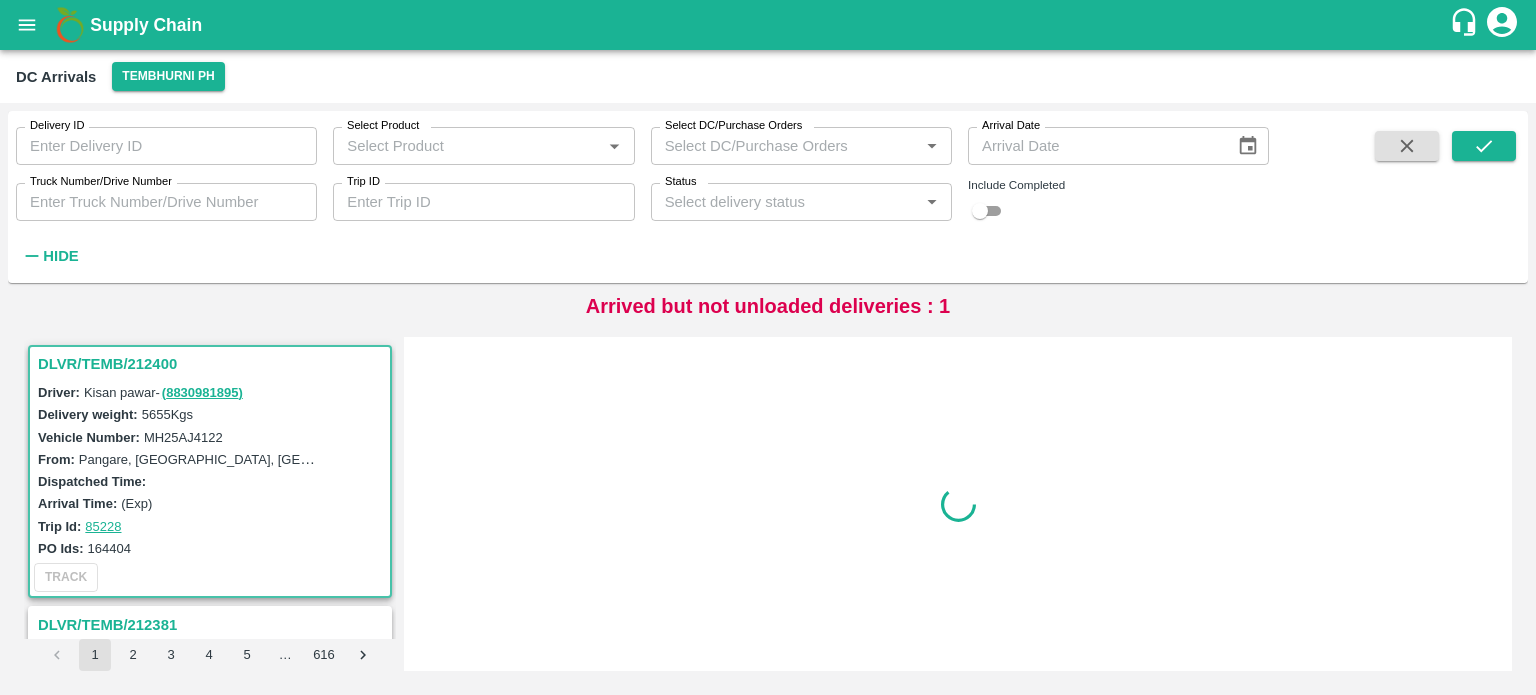 scroll, scrollTop: 0, scrollLeft: 0, axis: both 